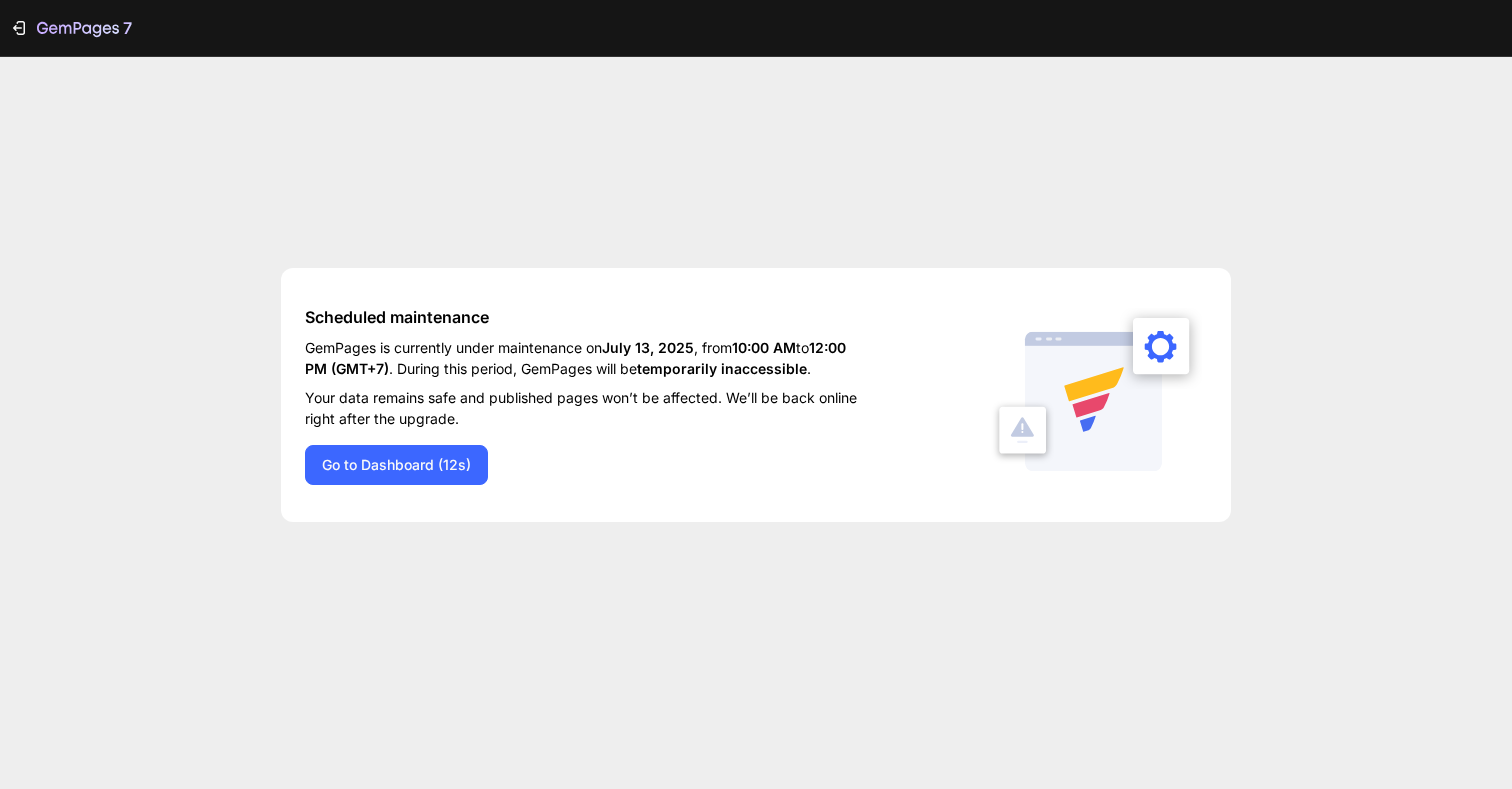 scroll, scrollTop: 0, scrollLeft: 0, axis: both 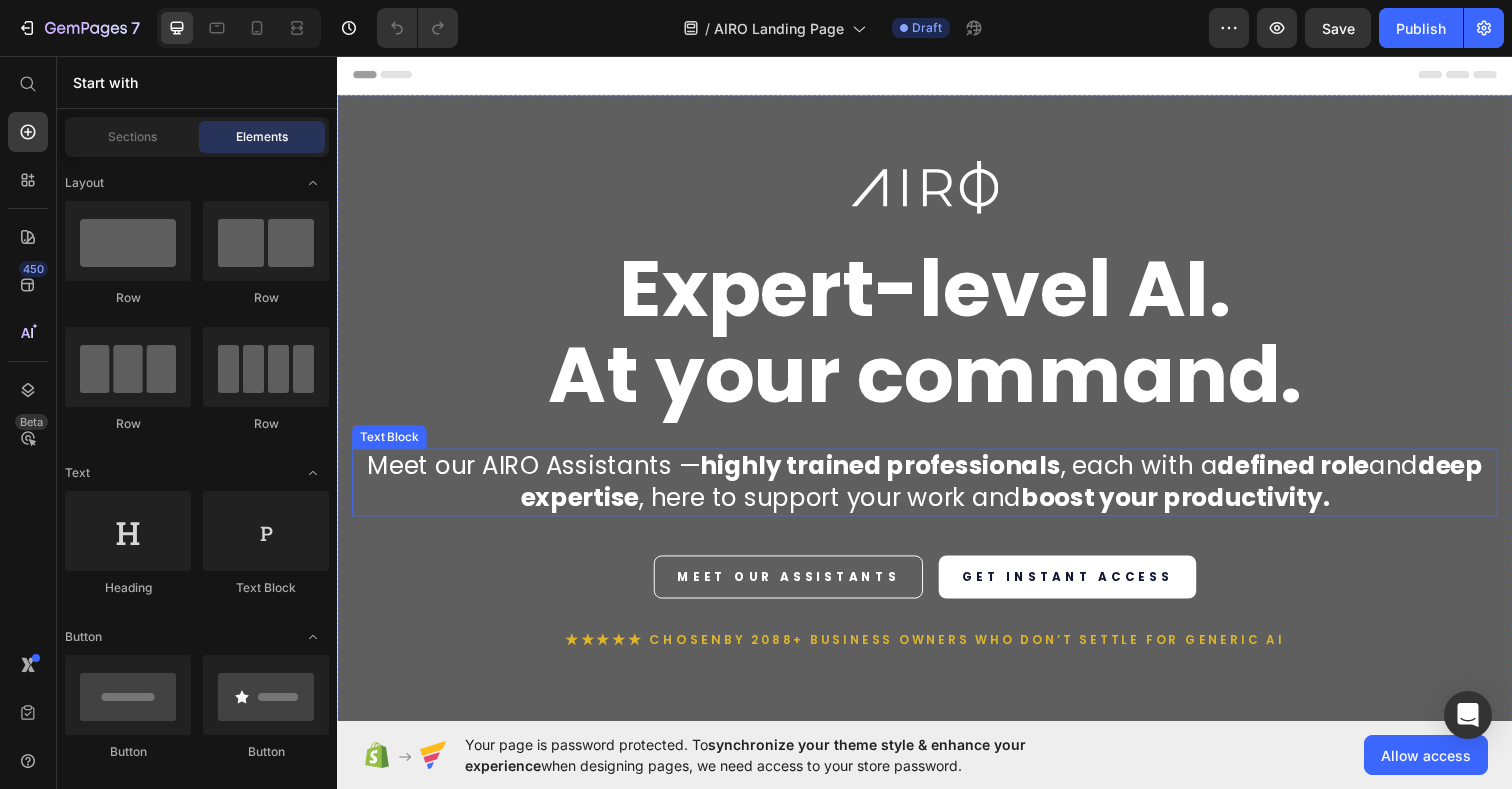click on "highly trained professionals" at bounding box center [892, 474] 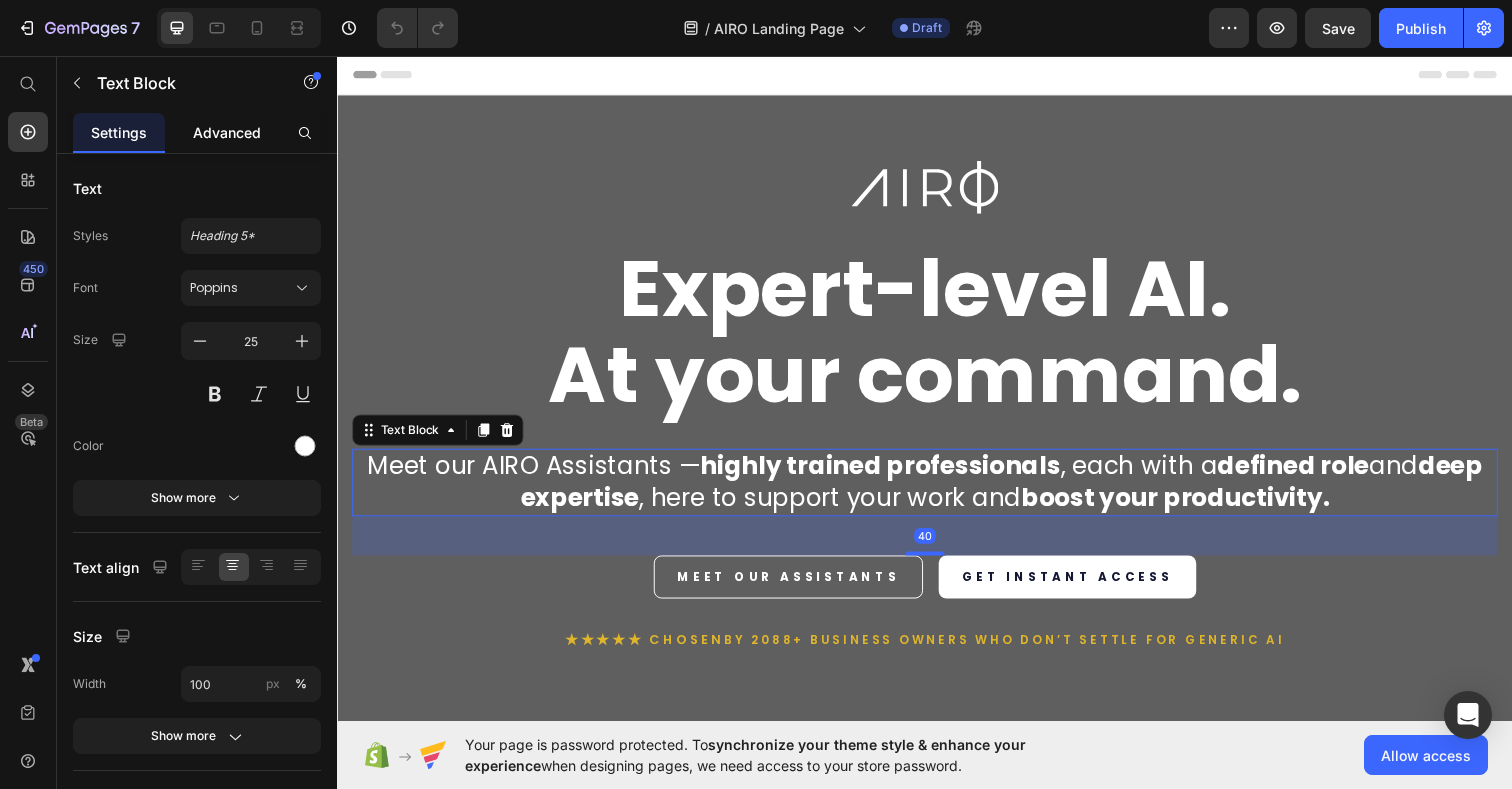 click on "Advanced" at bounding box center [227, 132] 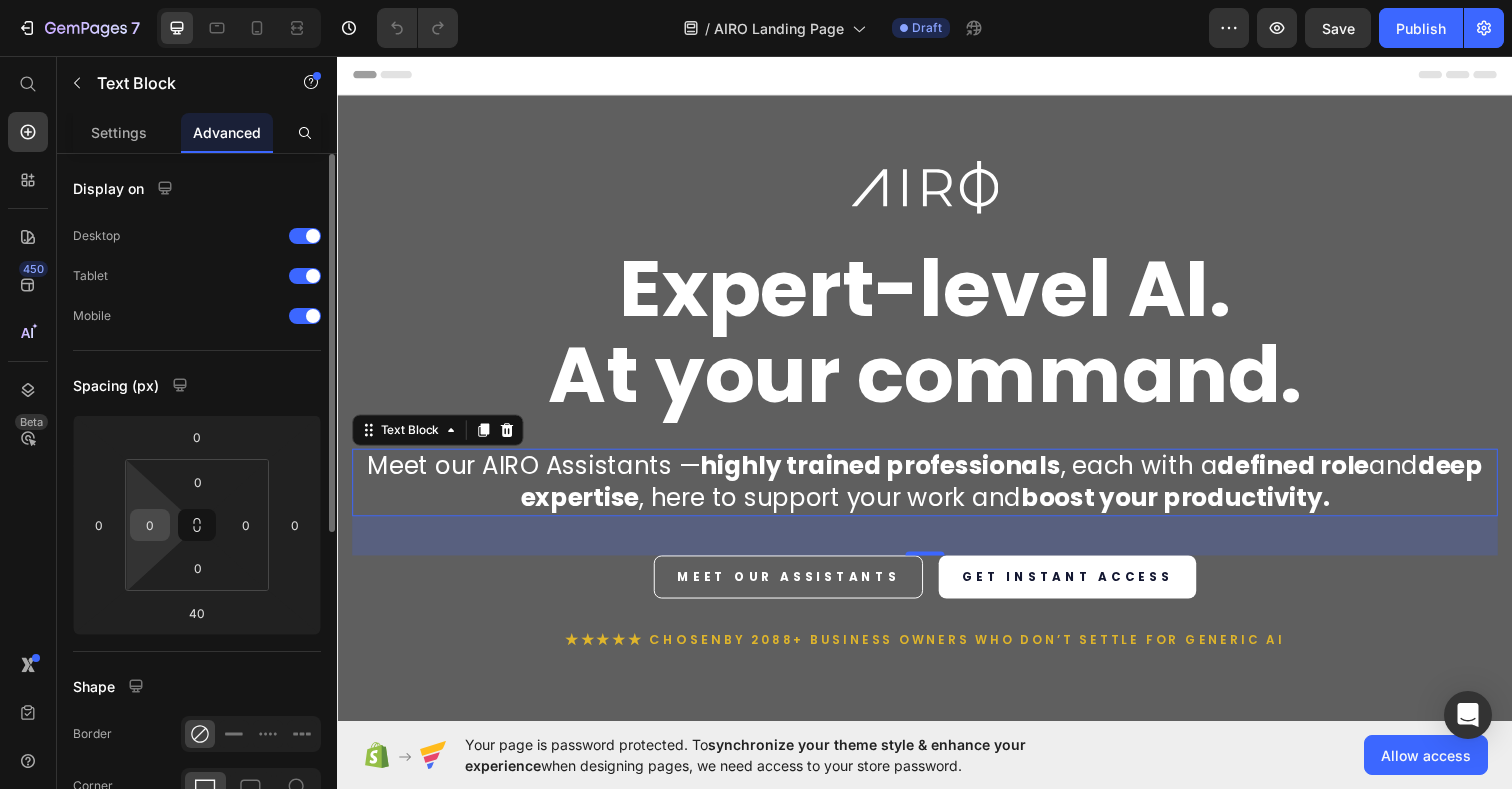 click on "0" at bounding box center [150, 525] 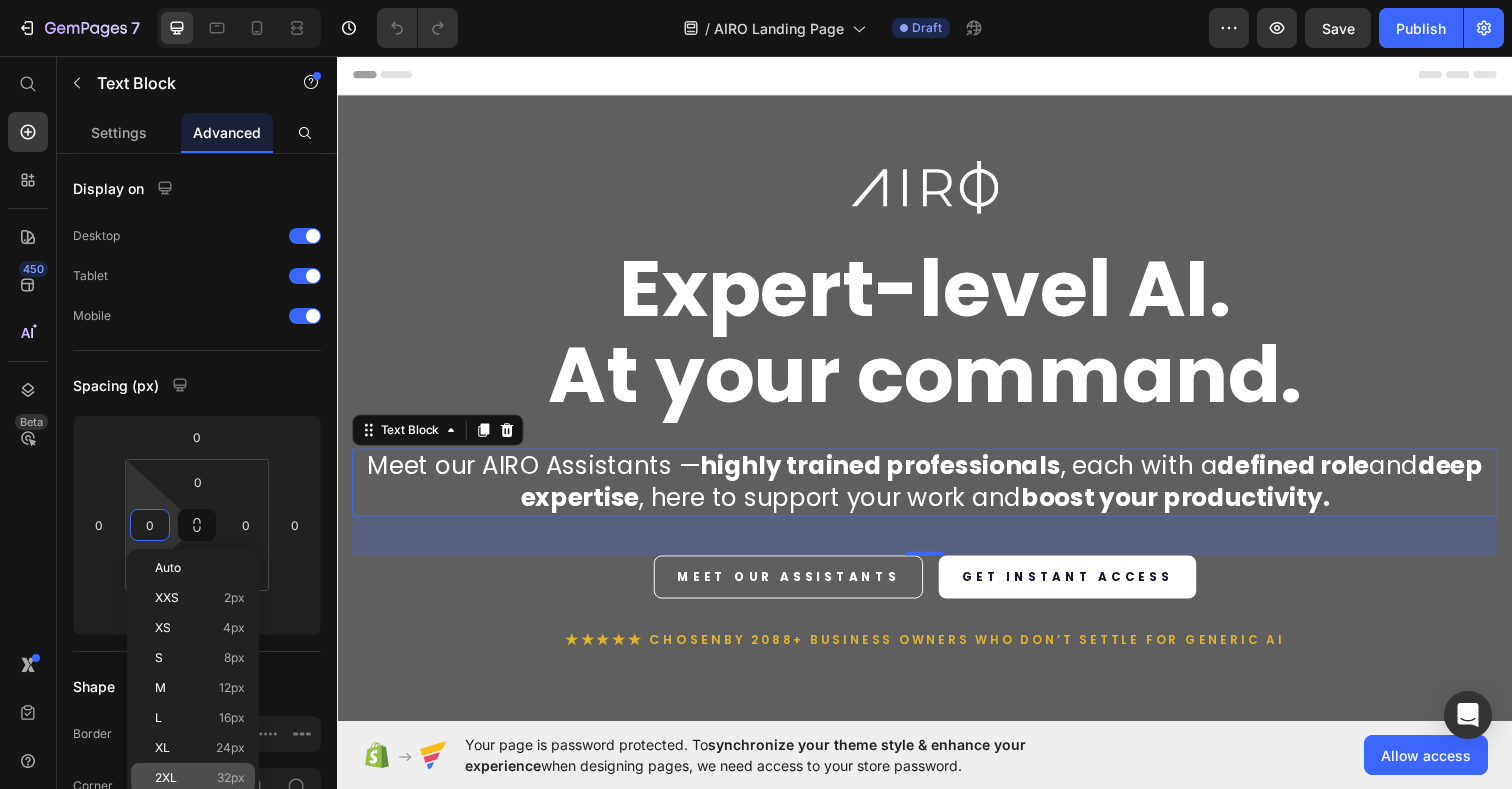 click on "2XL" at bounding box center [166, 778] 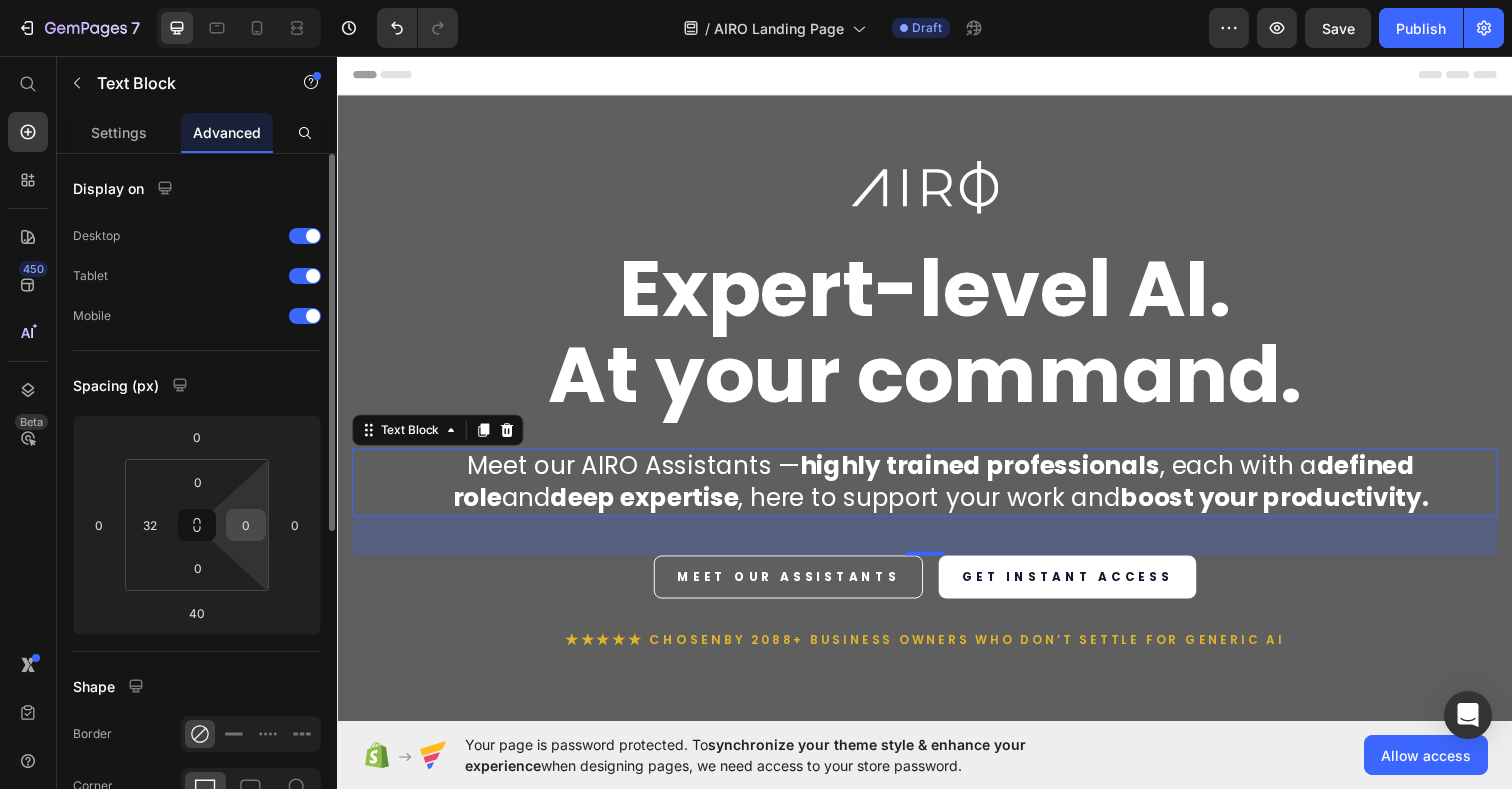 click on "0" at bounding box center [246, 525] 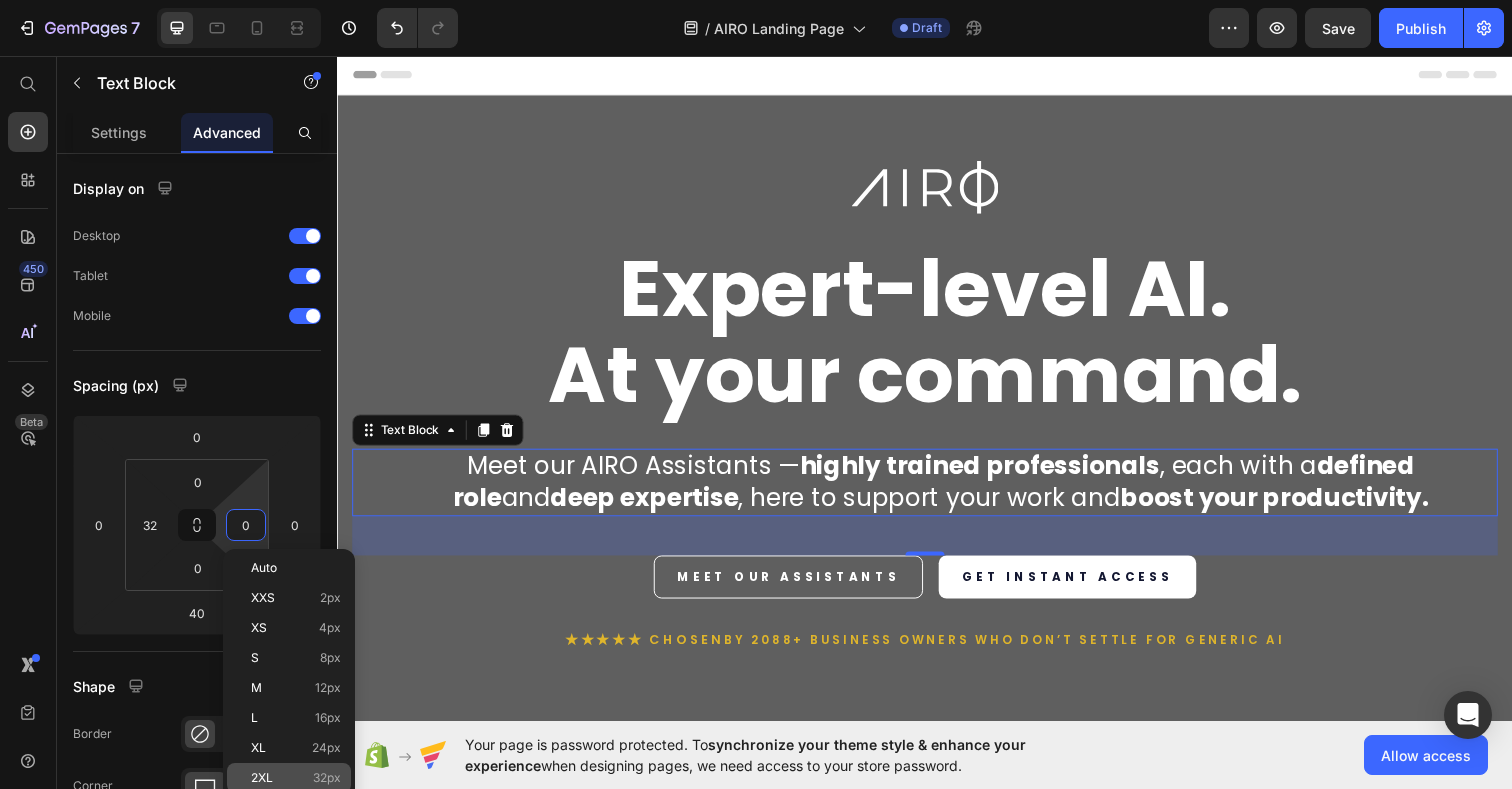 click on "2XL" at bounding box center (262, 778) 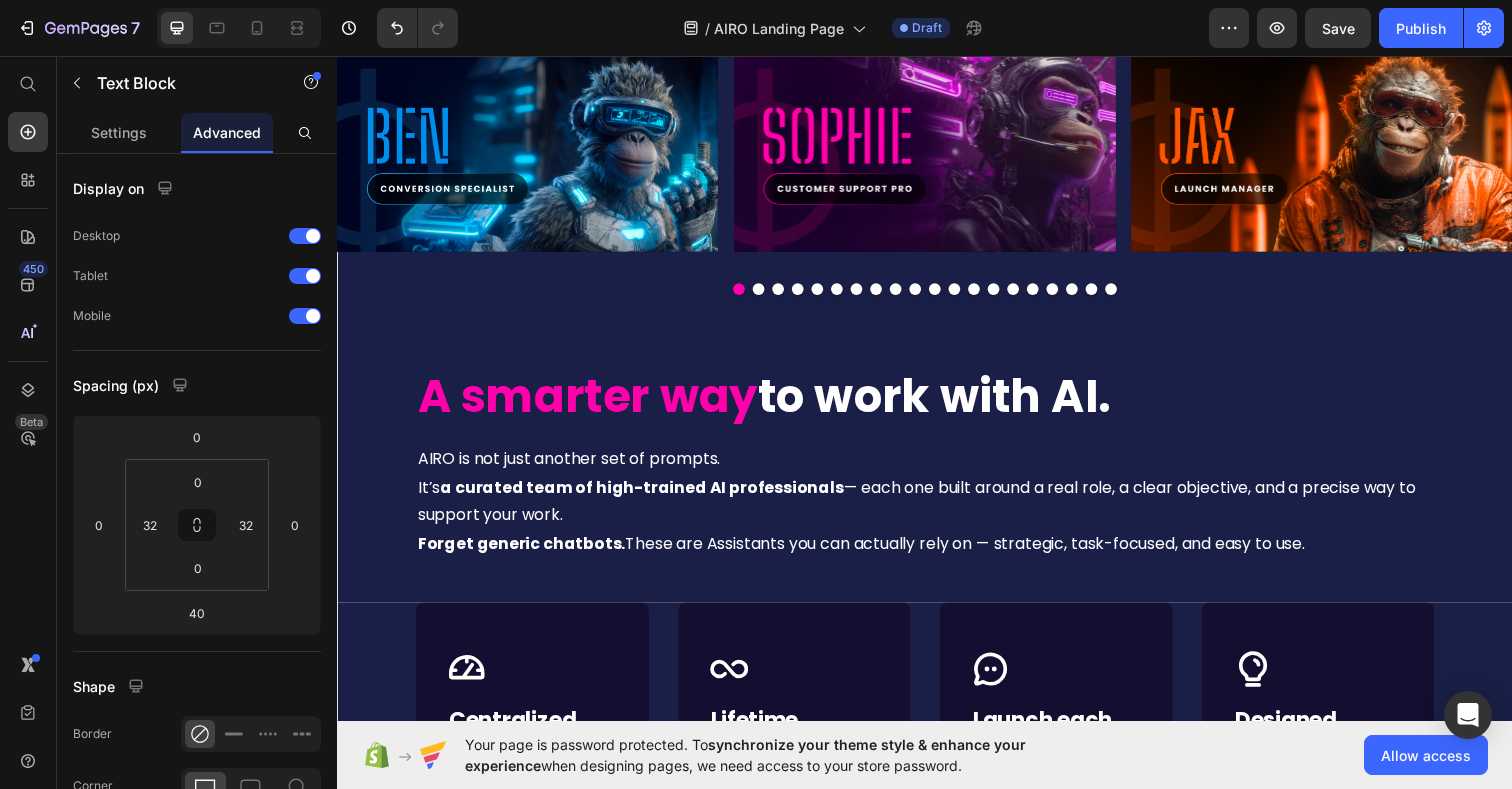 scroll, scrollTop: 745, scrollLeft: 0, axis: vertical 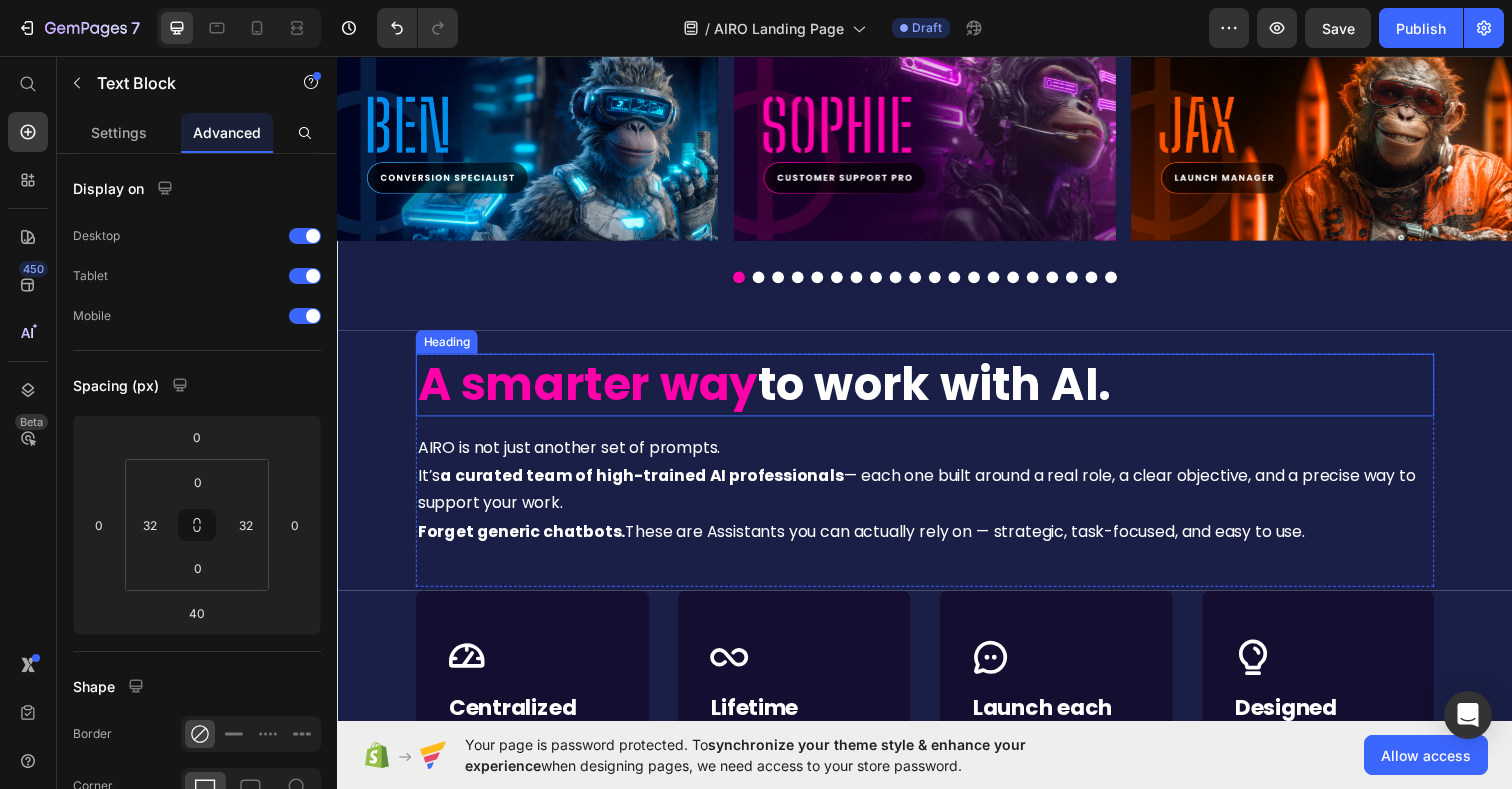 click on "to work with AI." at bounding box center [946, 391] 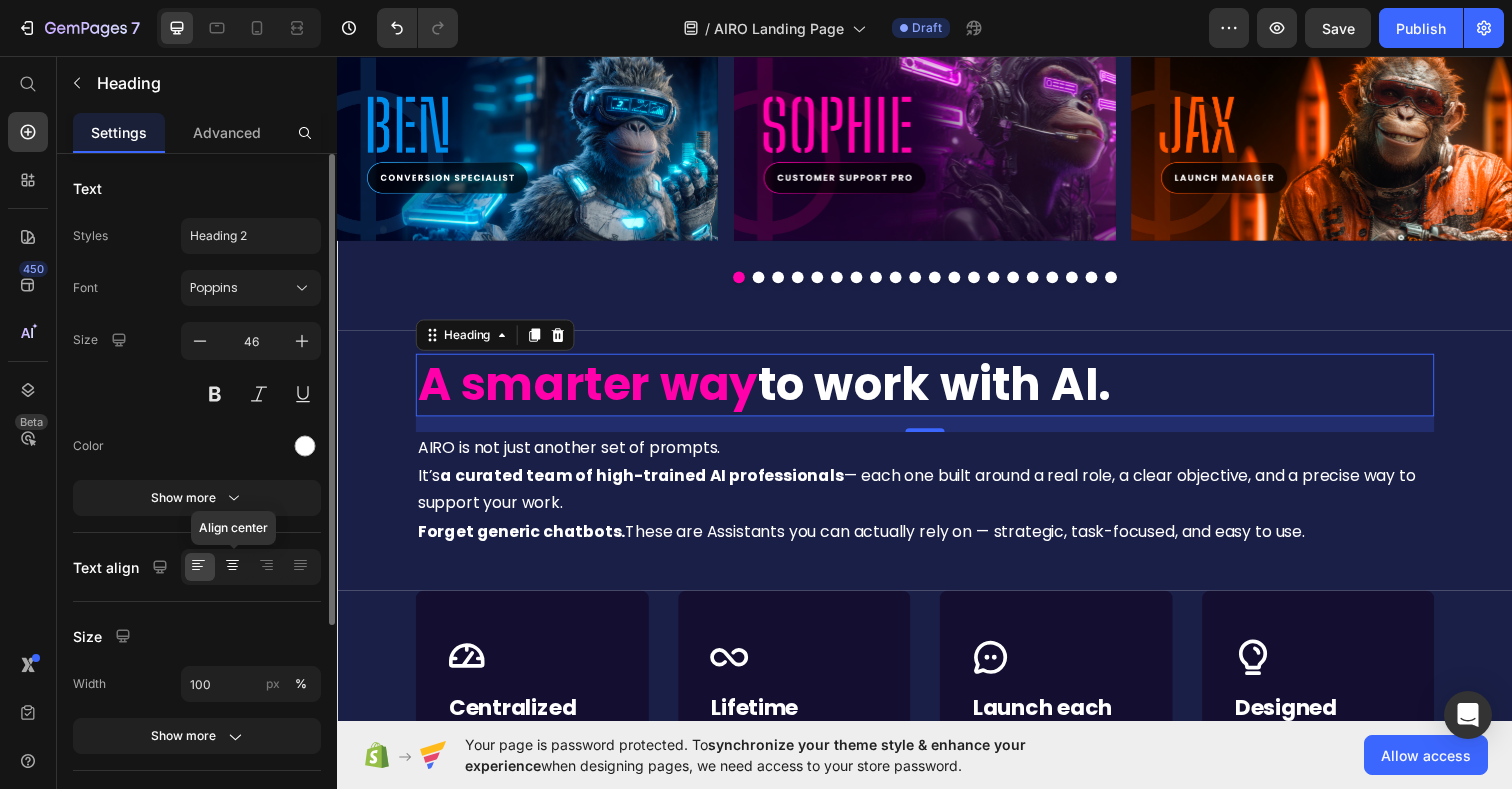 click 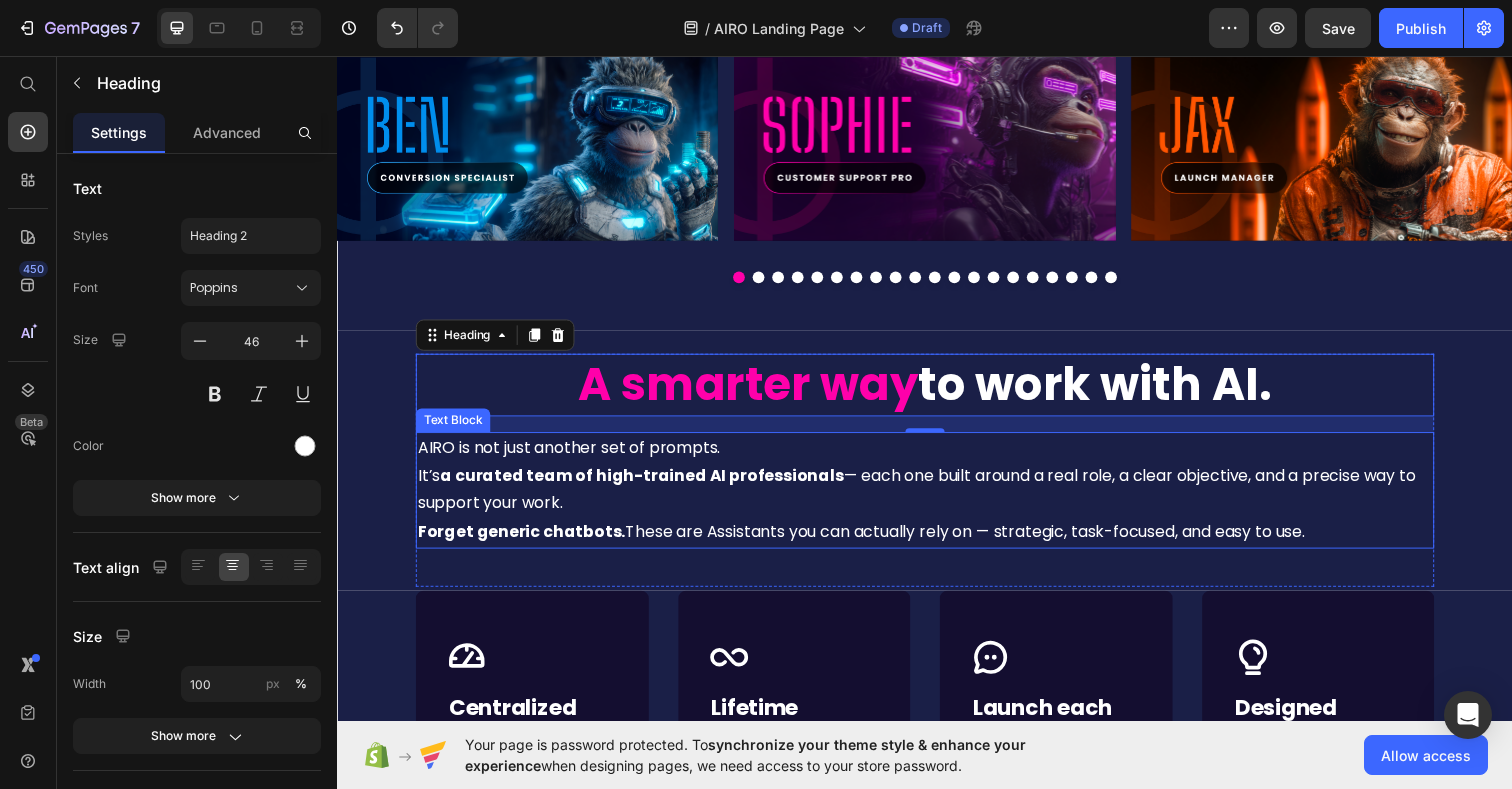 click on "AIRO is not just another set of prompts.  It’s  a curated team of high-trained AI professionals  — each one built around a real role, a clear objective, and a precise way to support your work. Forget generic chatbots.  These are Assistants you can actually rely on — strategic, task-focused, and easy to use." at bounding box center [937, 499] 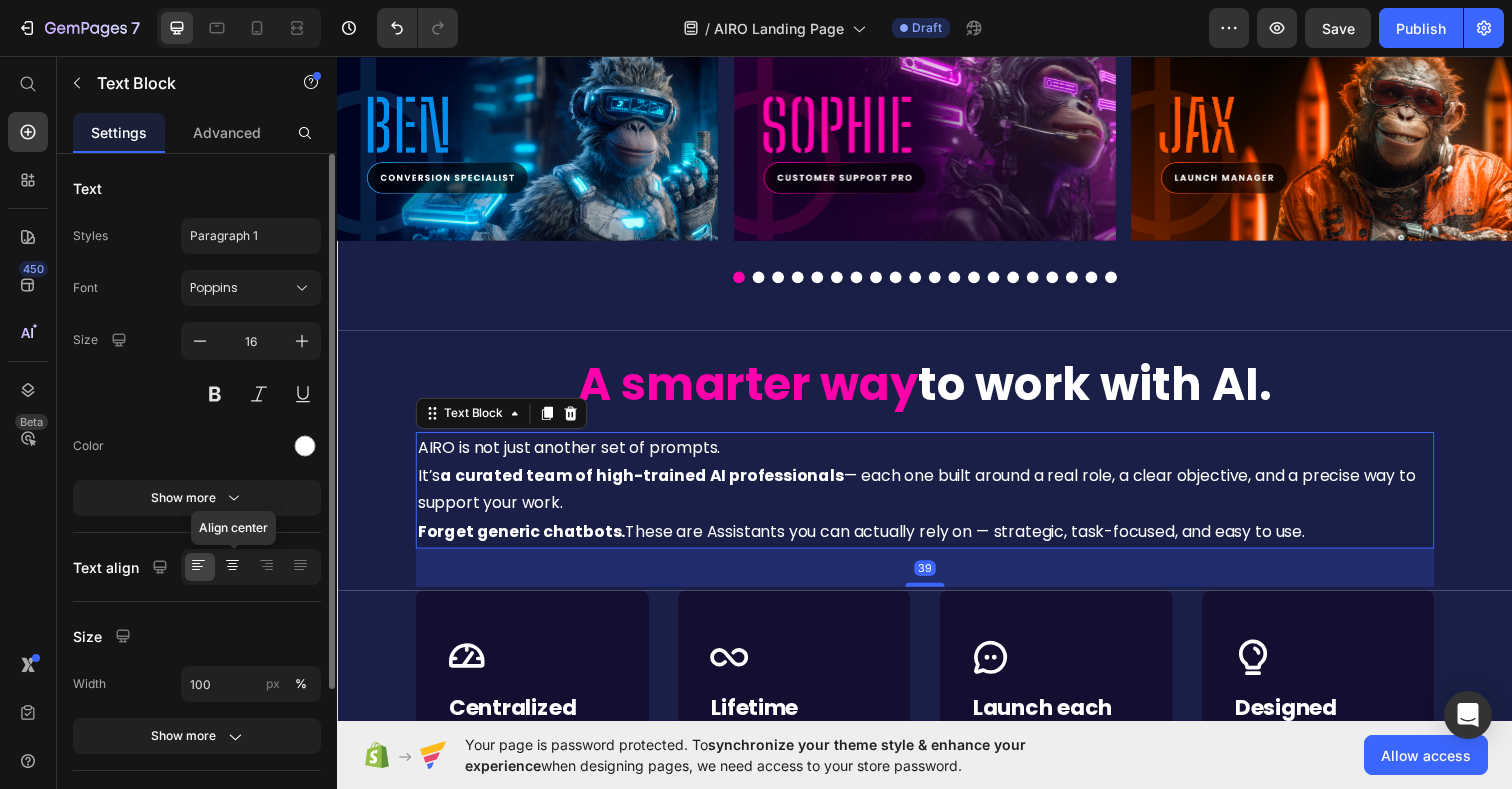 click 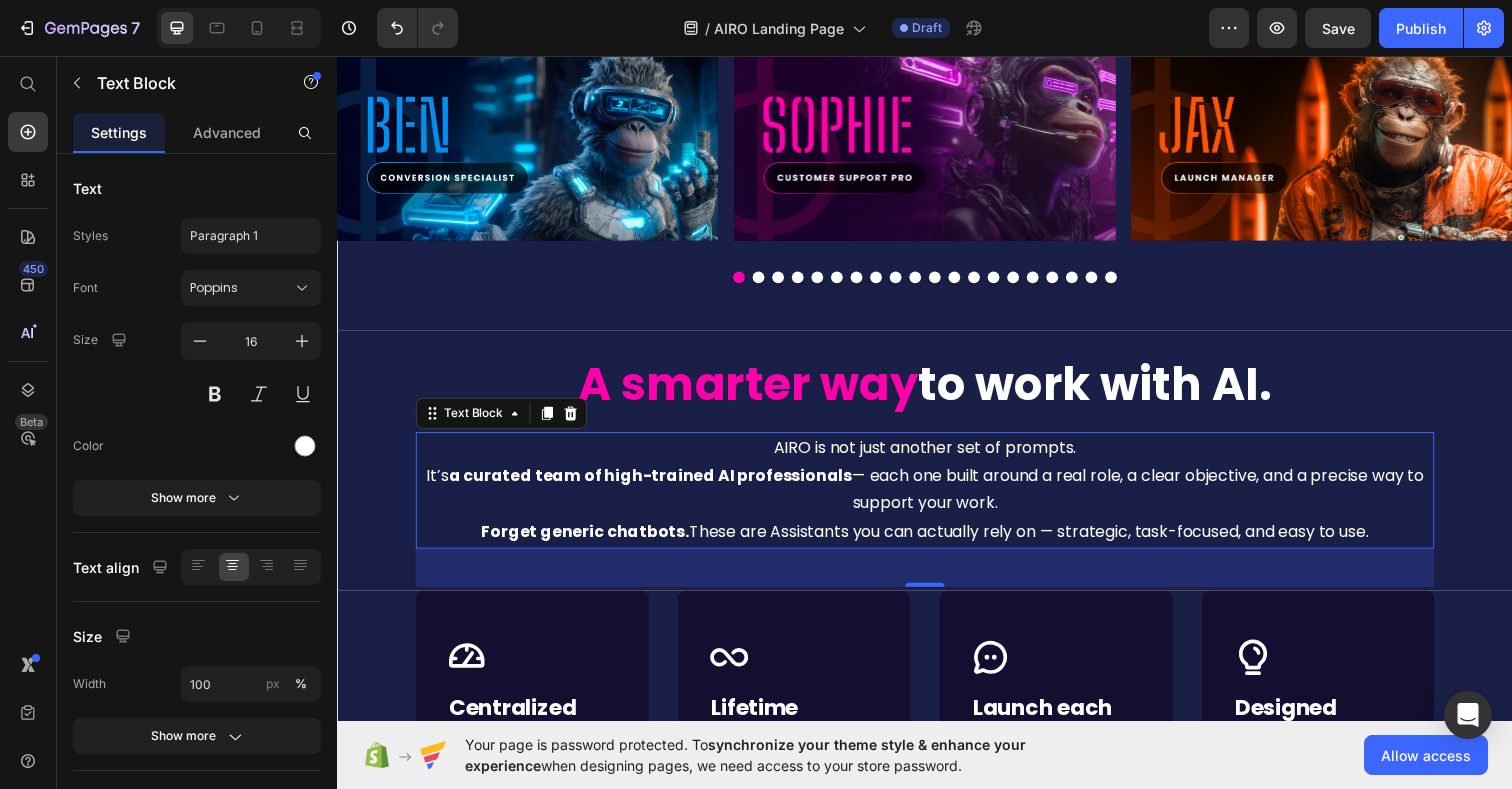 click on "AIRO is not just another set of prompts.  It’s  a curated team of high-trained AI professionals  — each one built around a real role, a clear objective, and a precise way to support your work. Forget generic chatbots.  These are Assistants you can actually rely on — strategic, task-focused, and easy to use." at bounding box center [937, 499] 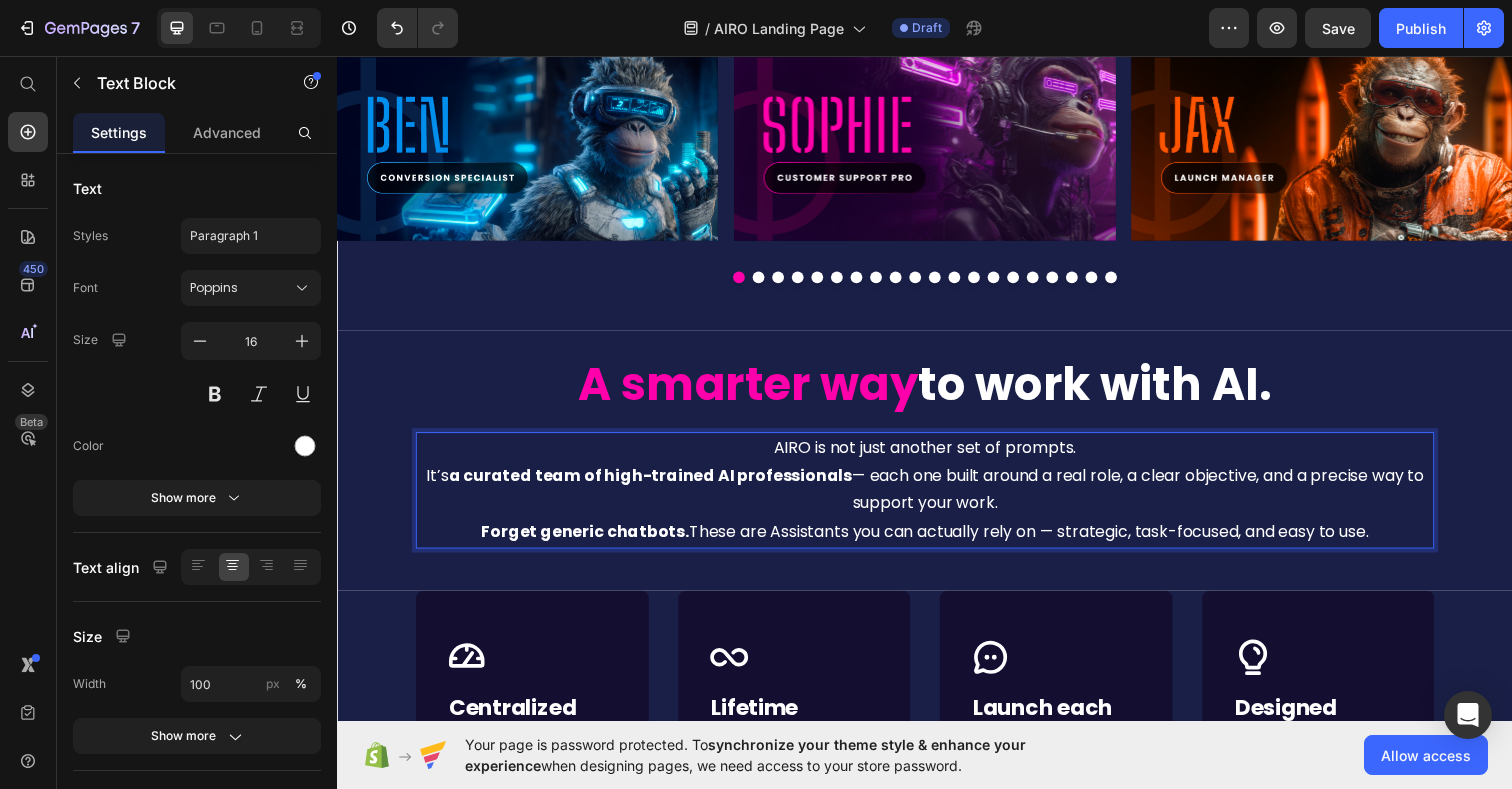 click on "AIRO is not just another set of prompts.  It’s  a curated team of high-trained AI professionals  — each one built around a real role, a clear objective, and a precise way to support your work. Forget generic chatbots.  These are Assistants you can actually rely on — strategic, task-focused, and easy to use." at bounding box center (937, 499) 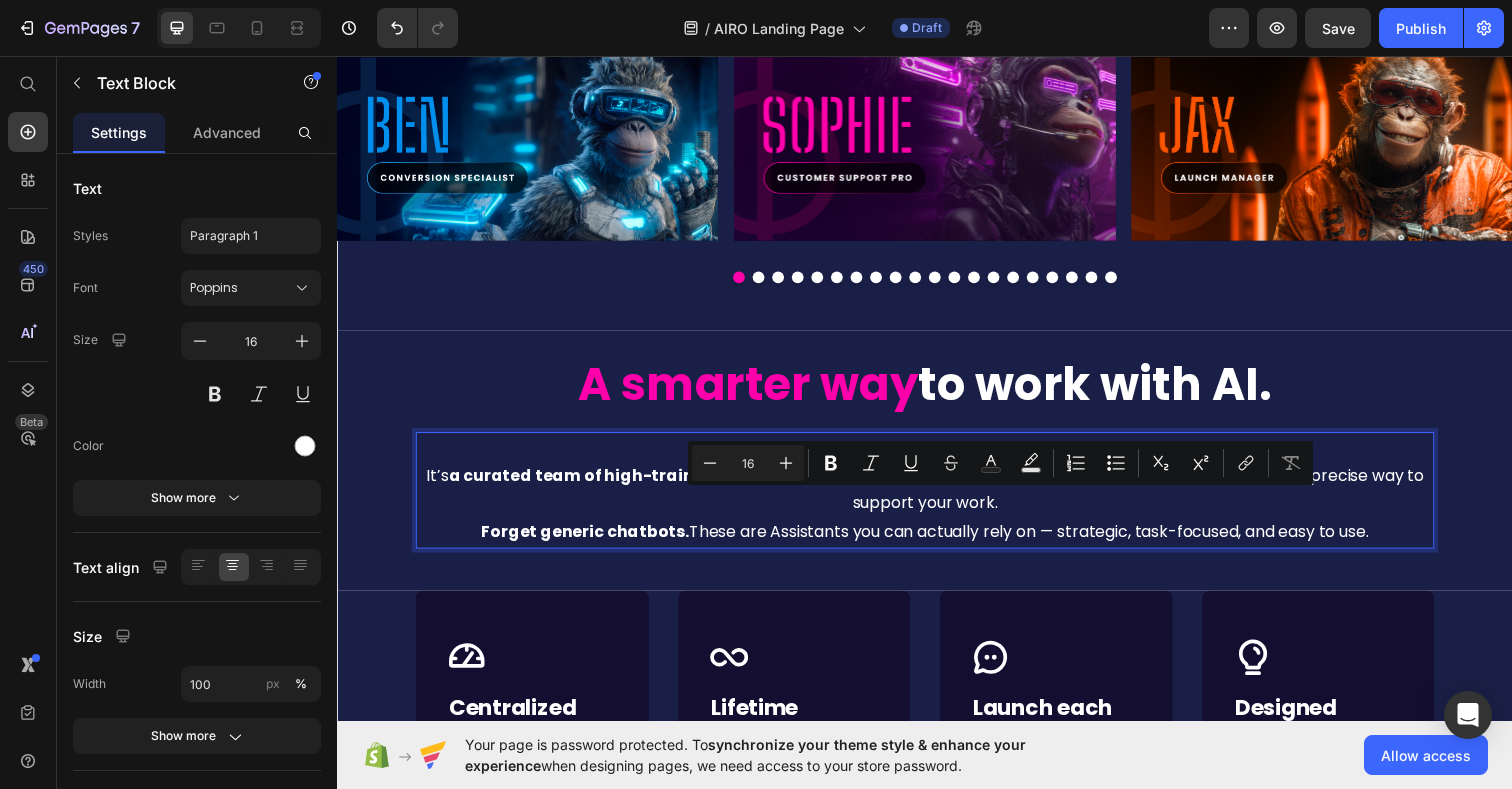 click on "AIRO is not just another set of prompts.  It’s  a curated team of high-trained AI professionals  — each one built around a real role, a clear objective, and a precise way to support your work. Forget generic chatbots.  These are Assistants you can actually rely on — strategic, task-focused, and easy to use." at bounding box center [937, 499] 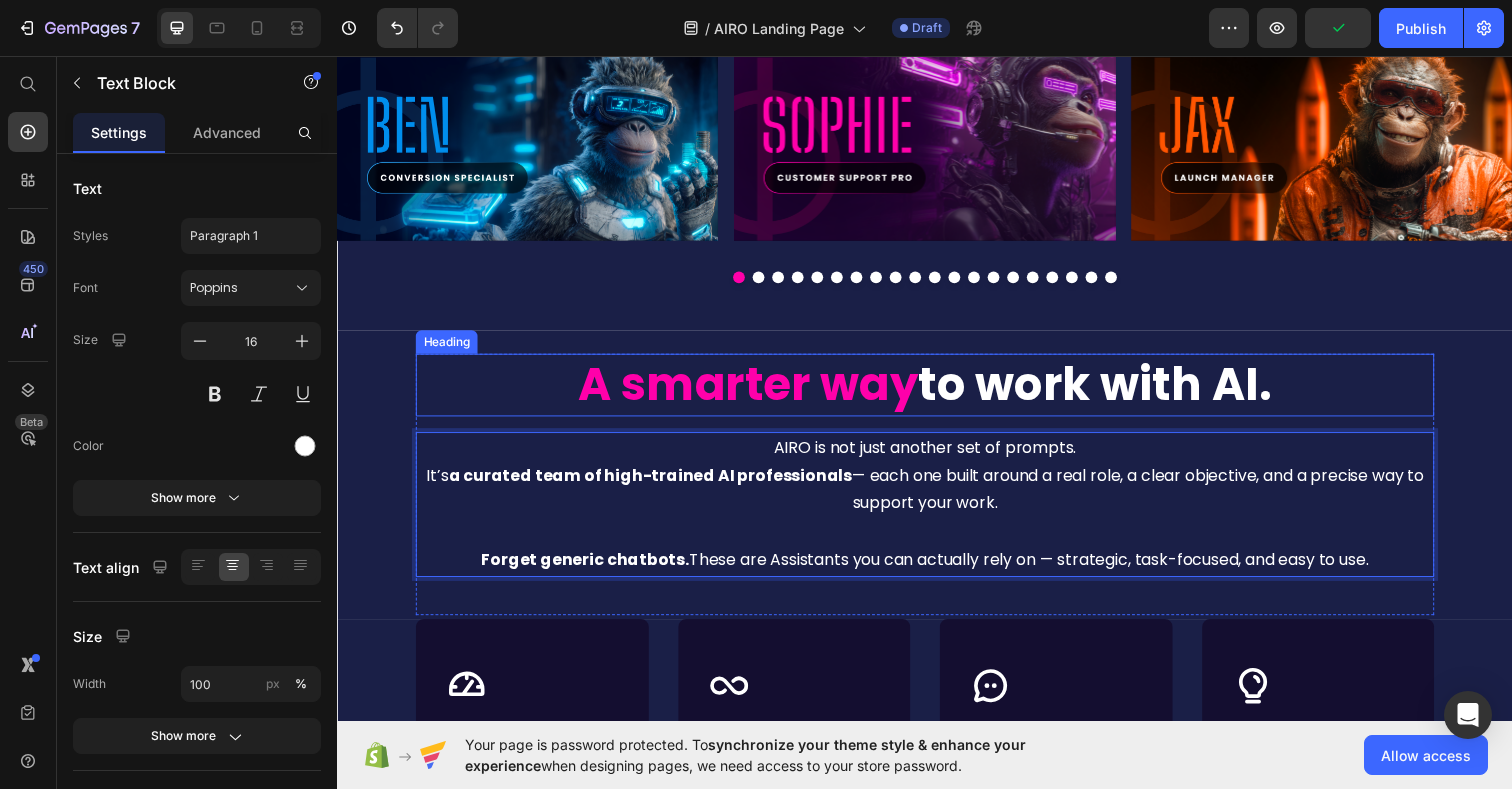click on "to work with AI." at bounding box center (1110, 391) 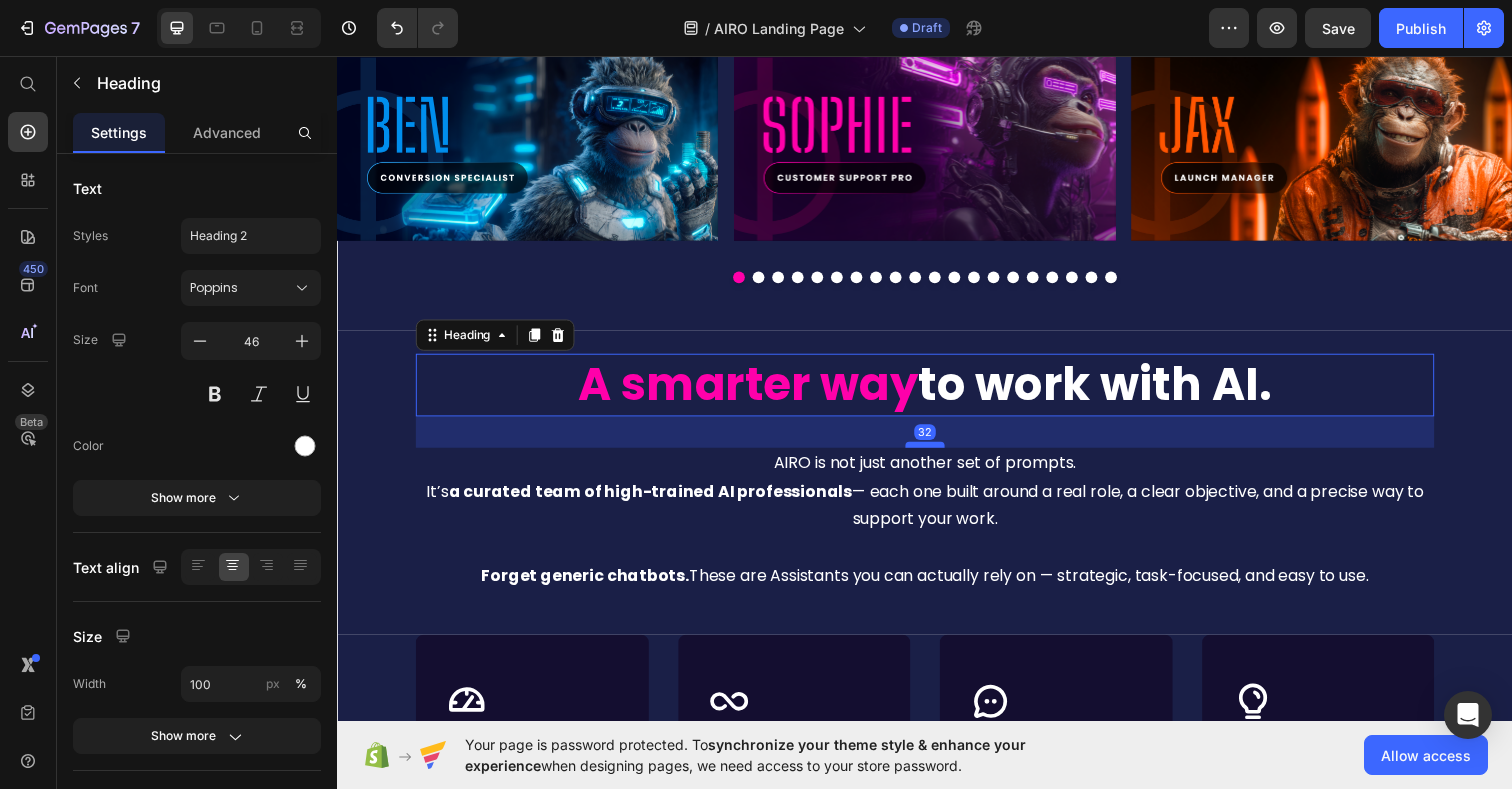 drag, startPoint x: 937, startPoint y: 436, endPoint x: 937, endPoint y: 452, distance: 16 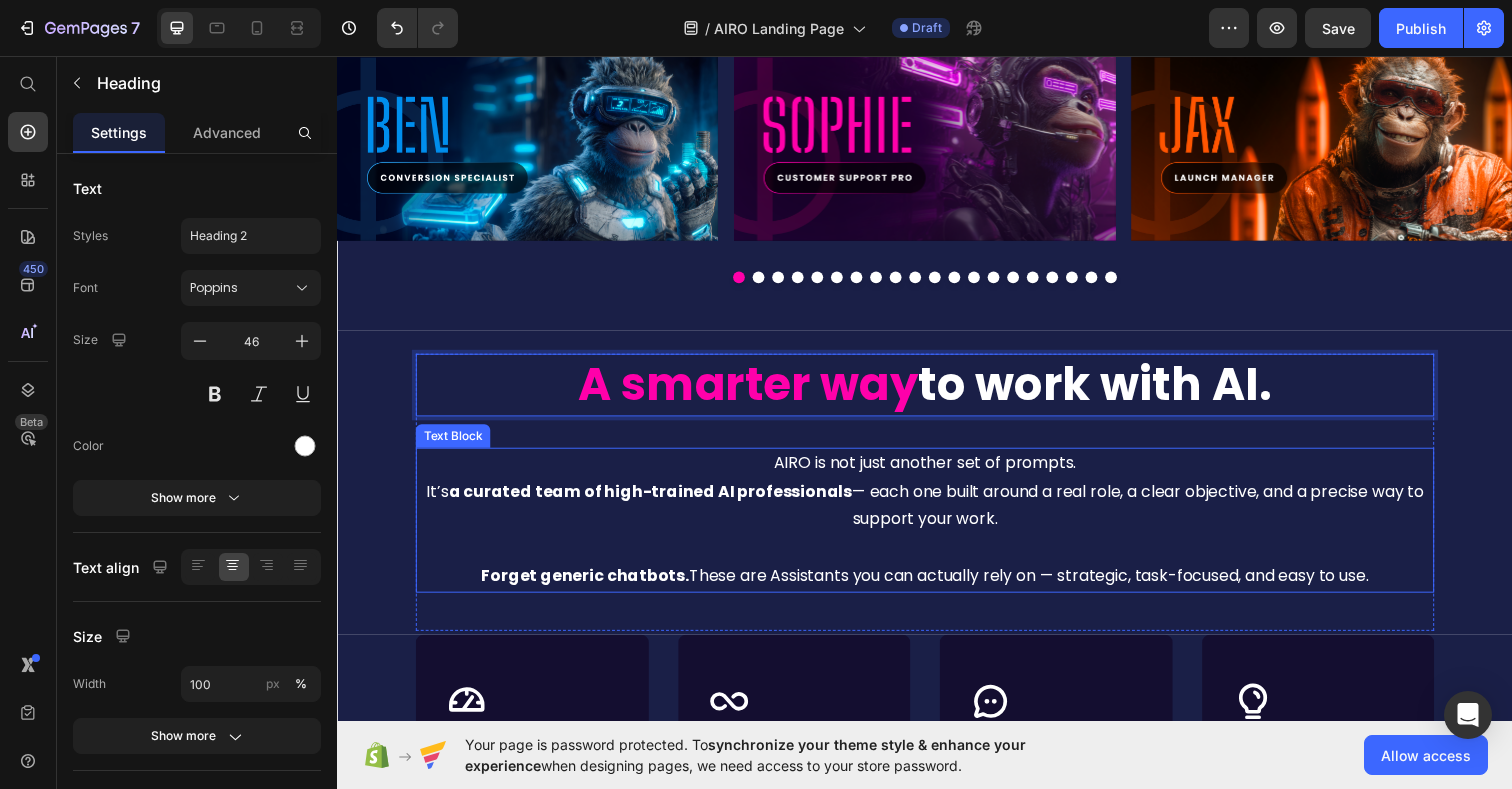 click on "a curated team of high-trained AI professionals" at bounding box center [657, 500] 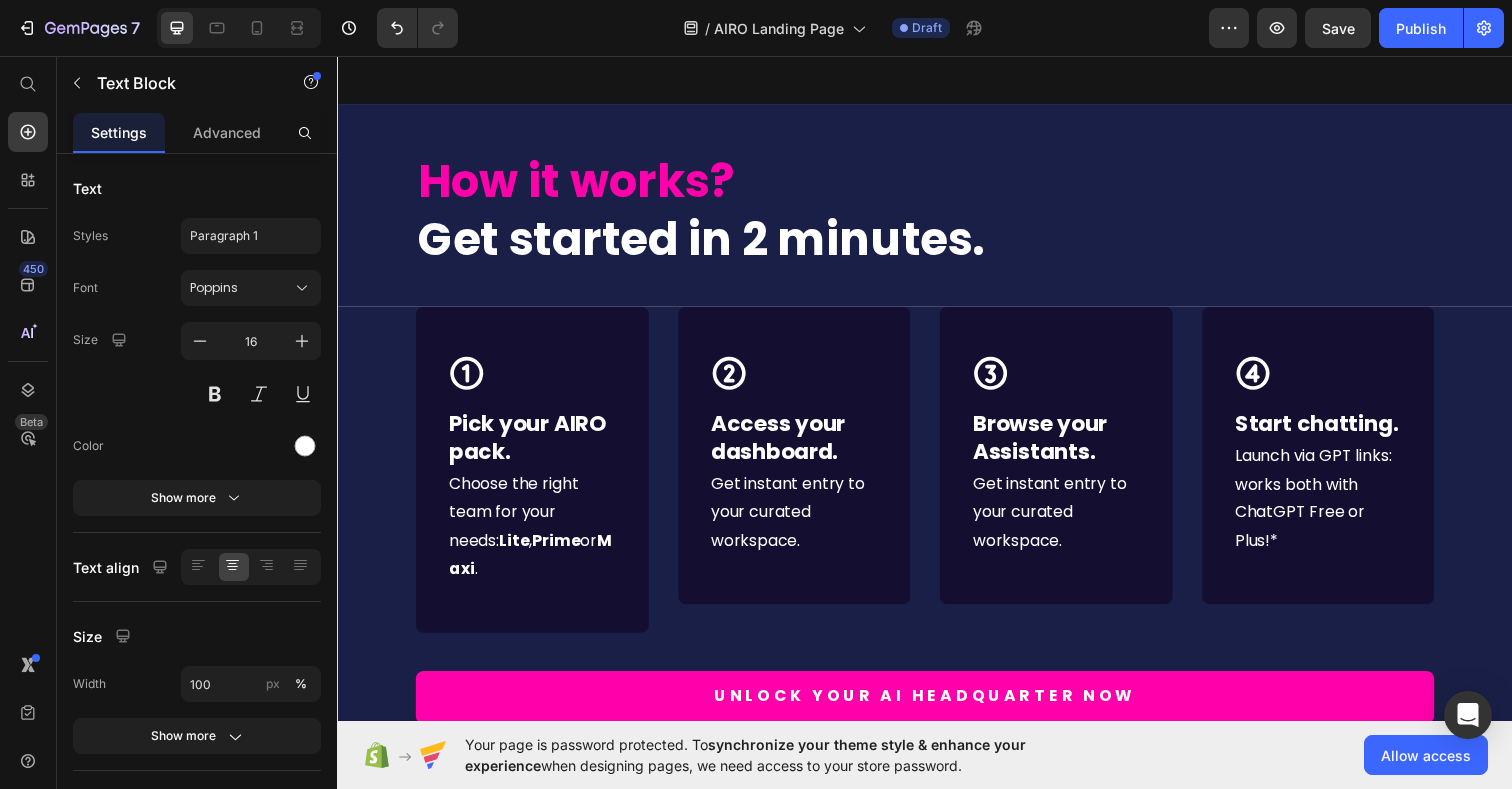 scroll, scrollTop: 7820, scrollLeft: 0, axis: vertical 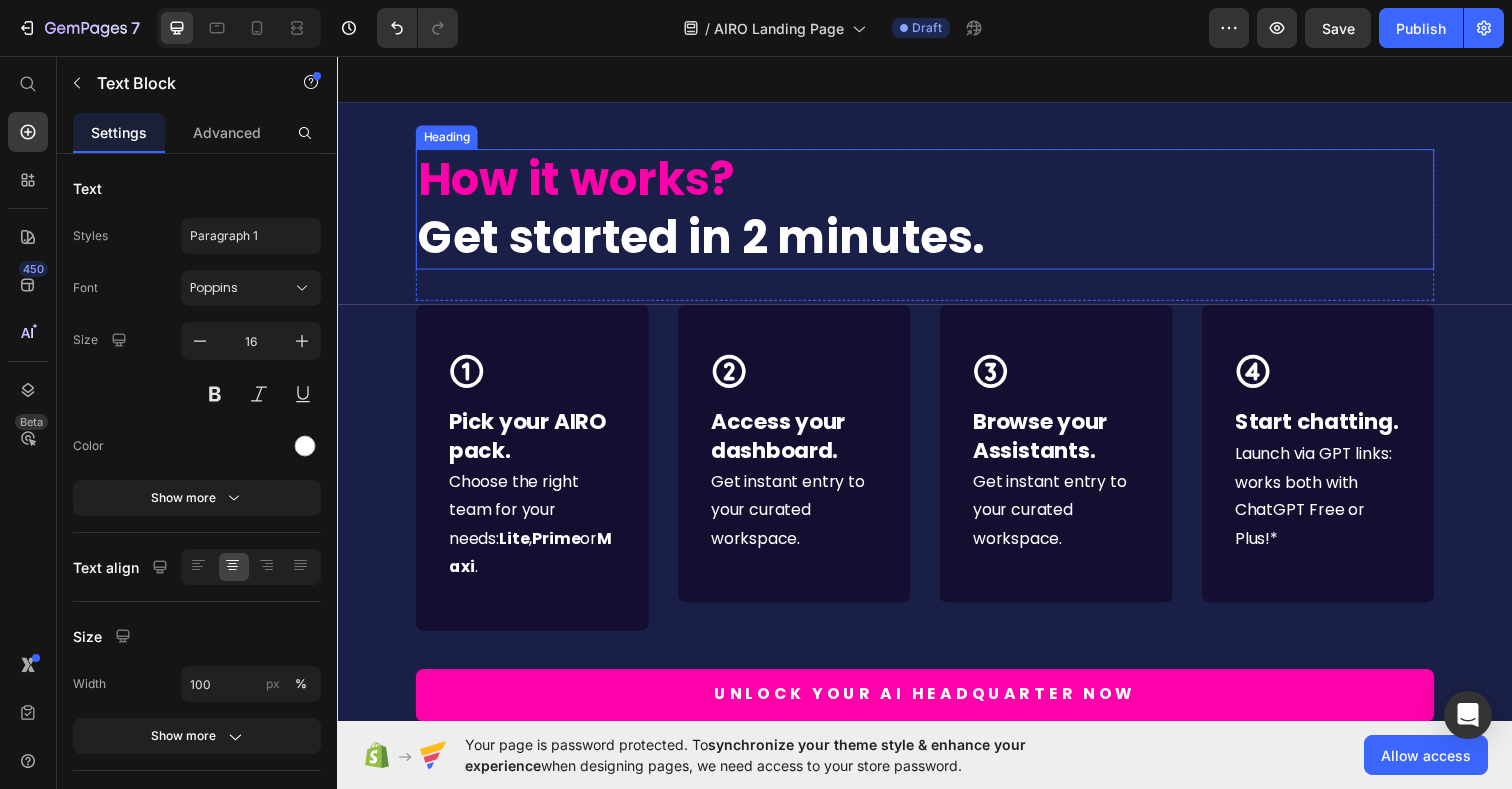 click on "How it works? Get started in 2 minutes." at bounding box center (937, 213) 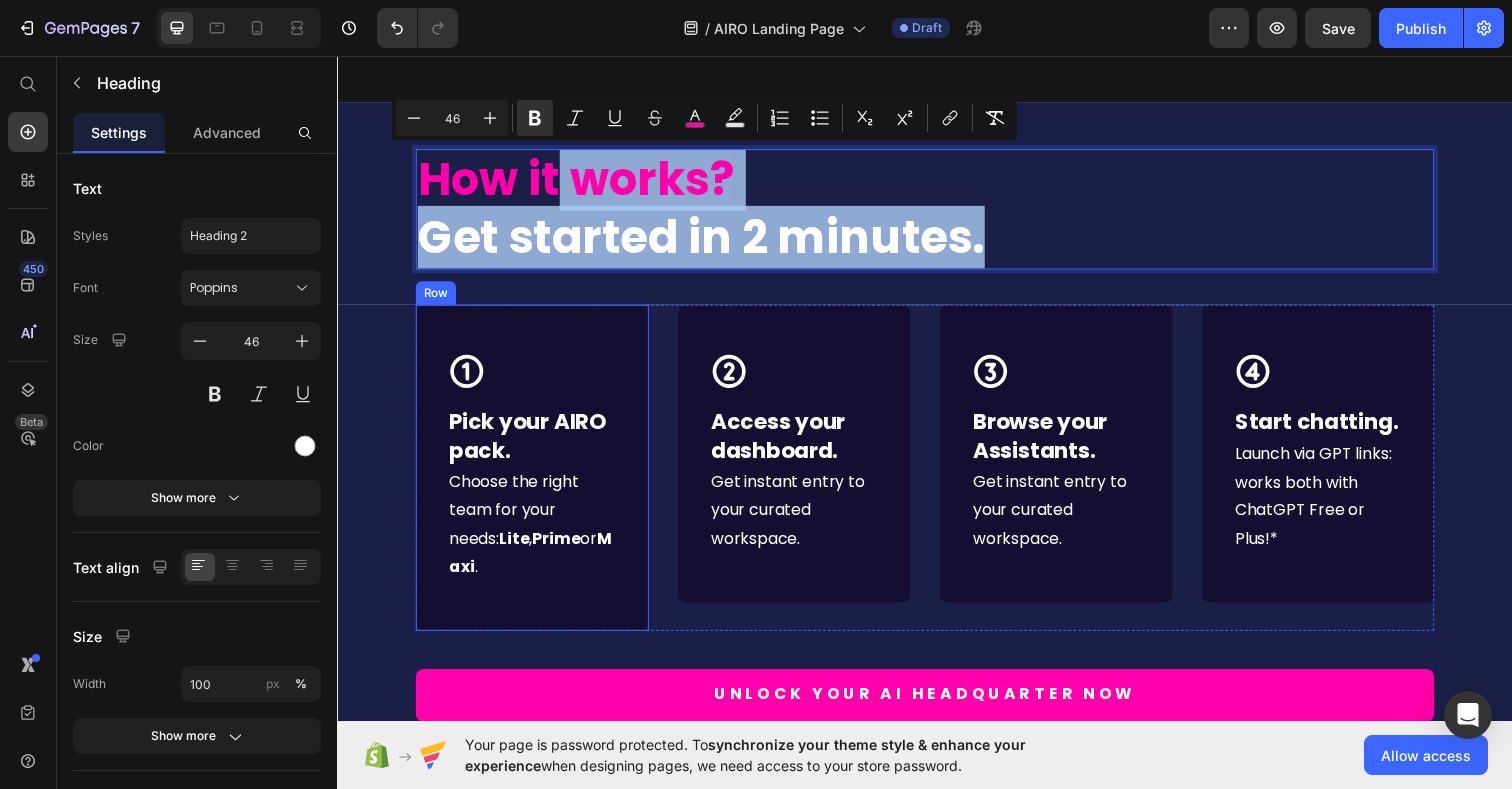 drag, startPoint x: 561, startPoint y: 190, endPoint x: 643, endPoint y: 458, distance: 280.26416 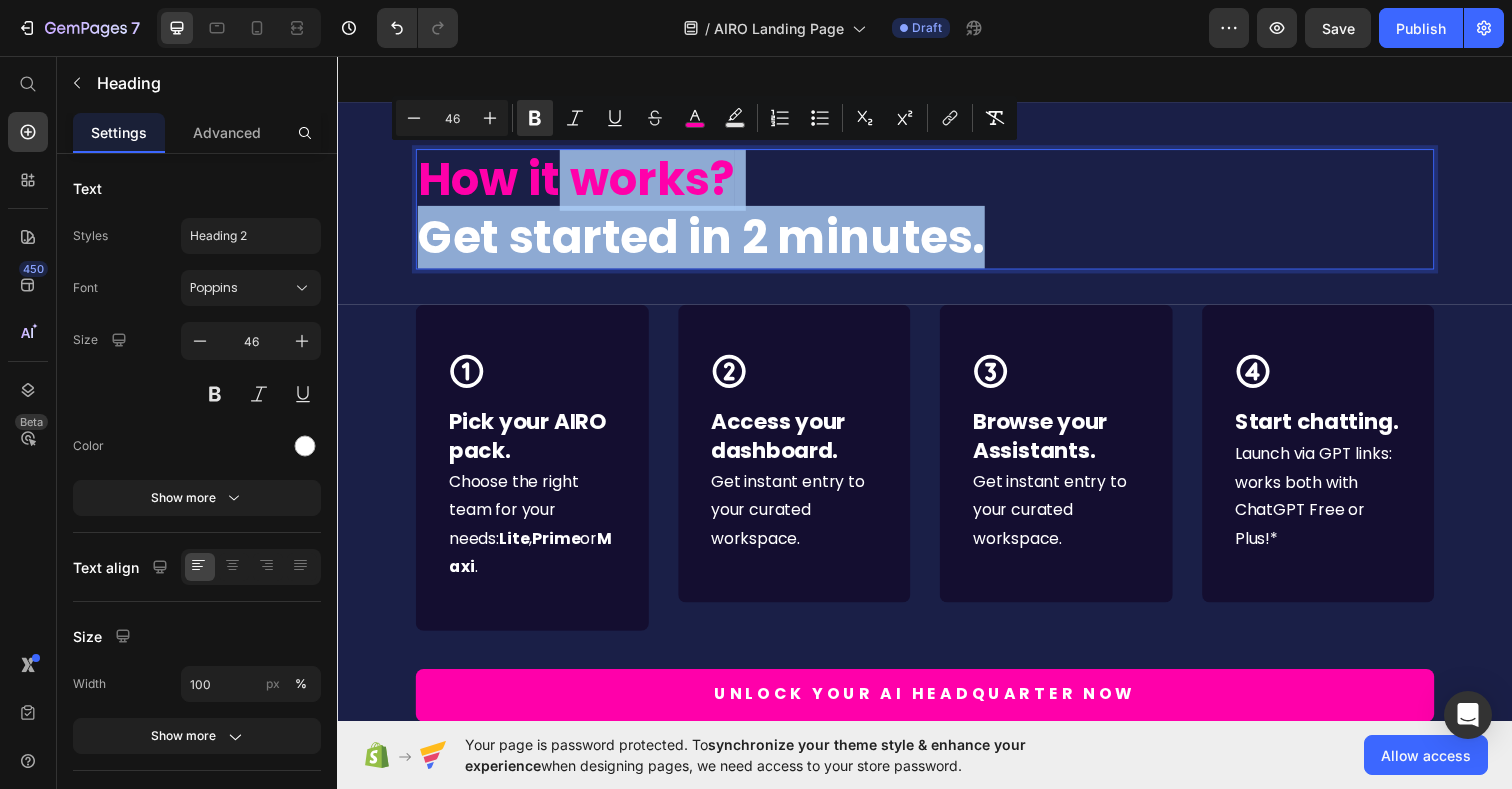 click on "How it works? Get started in 2 minutes." at bounding box center [937, 213] 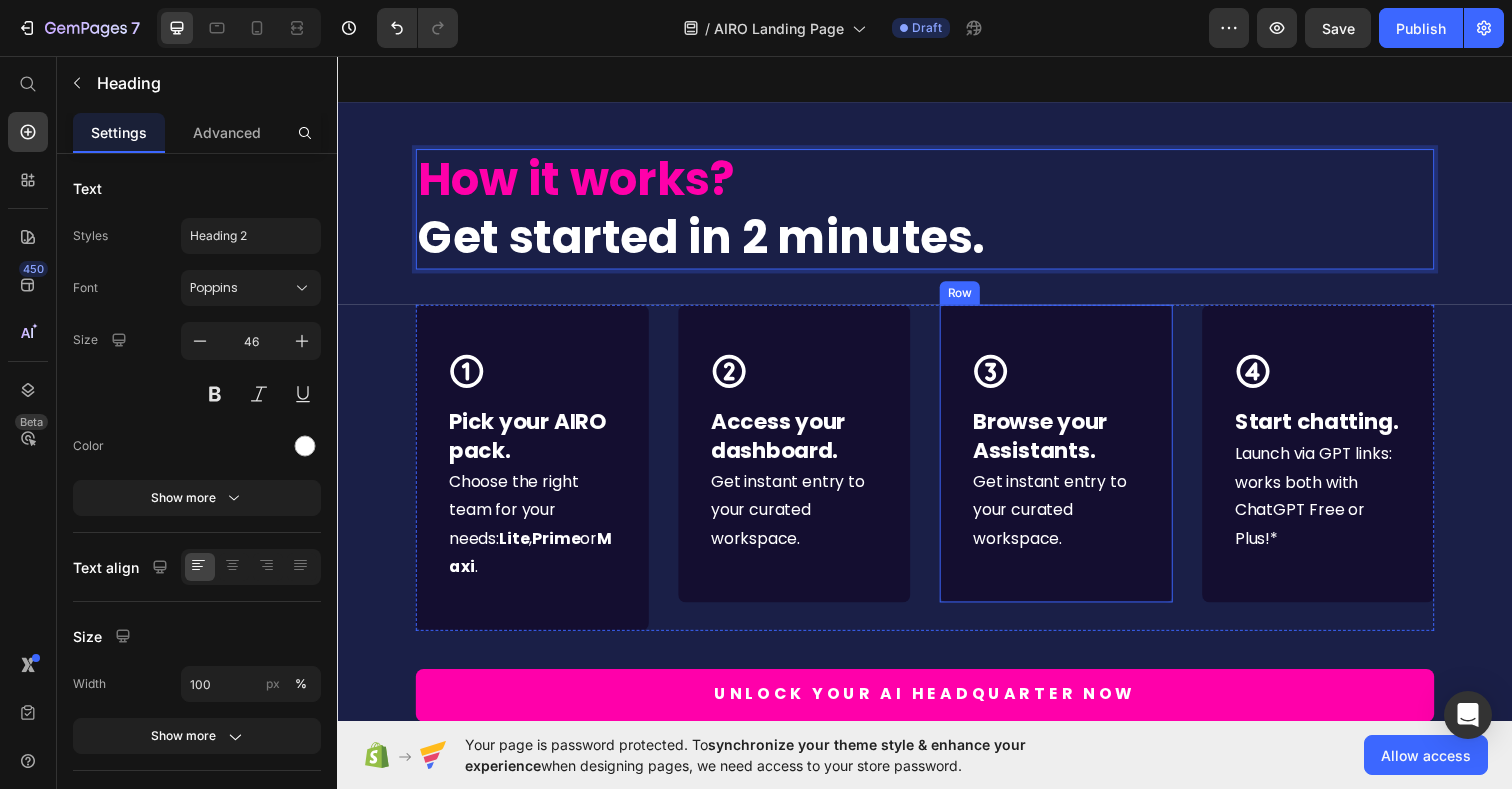 drag, startPoint x: 1172, startPoint y: 213, endPoint x: 1156, endPoint y: 333, distance: 121.061966 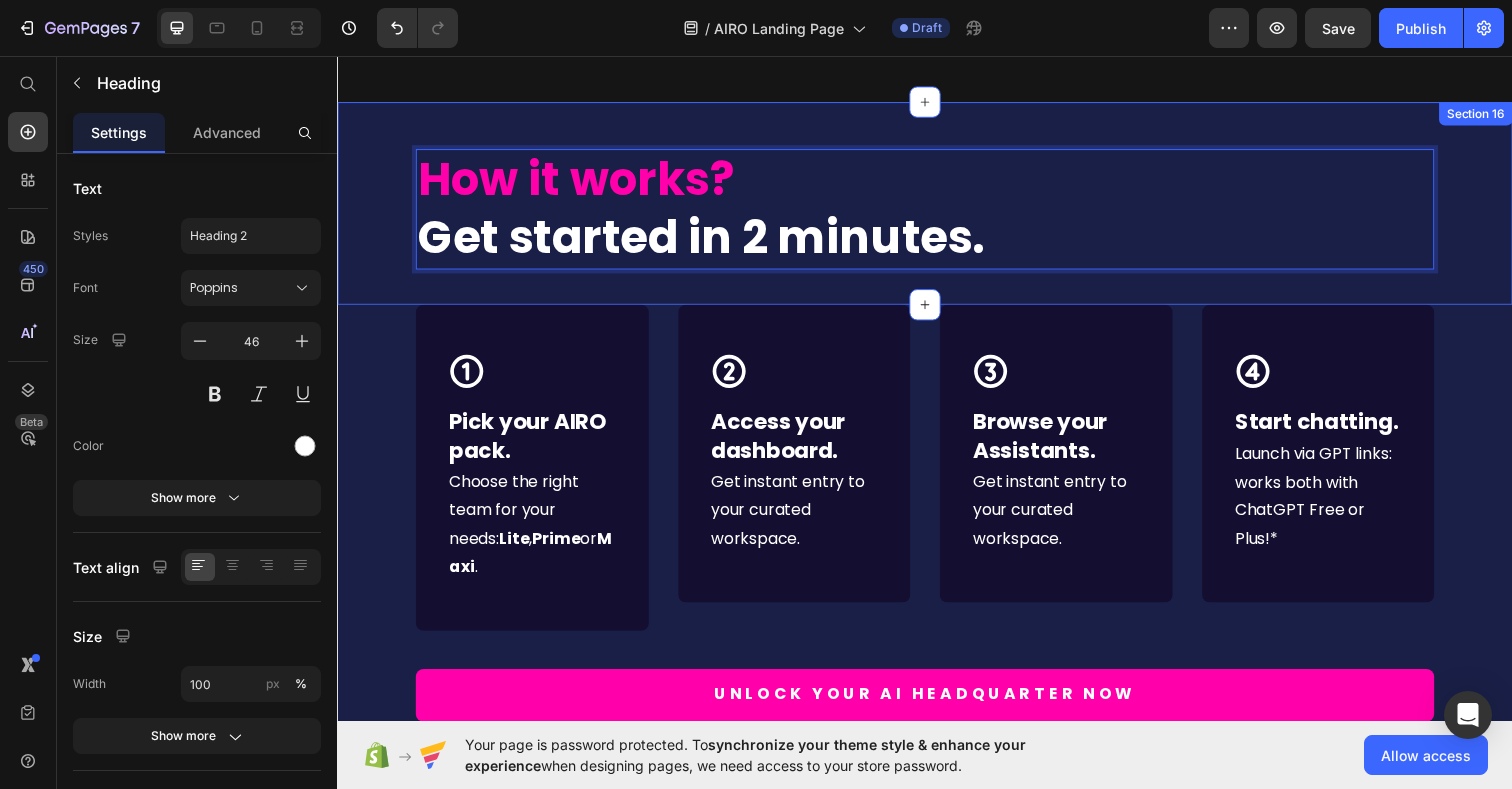 click on "How it works? Get started in 2 minutes. Heading   32 Row Section 16" at bounding box center [937, 207] 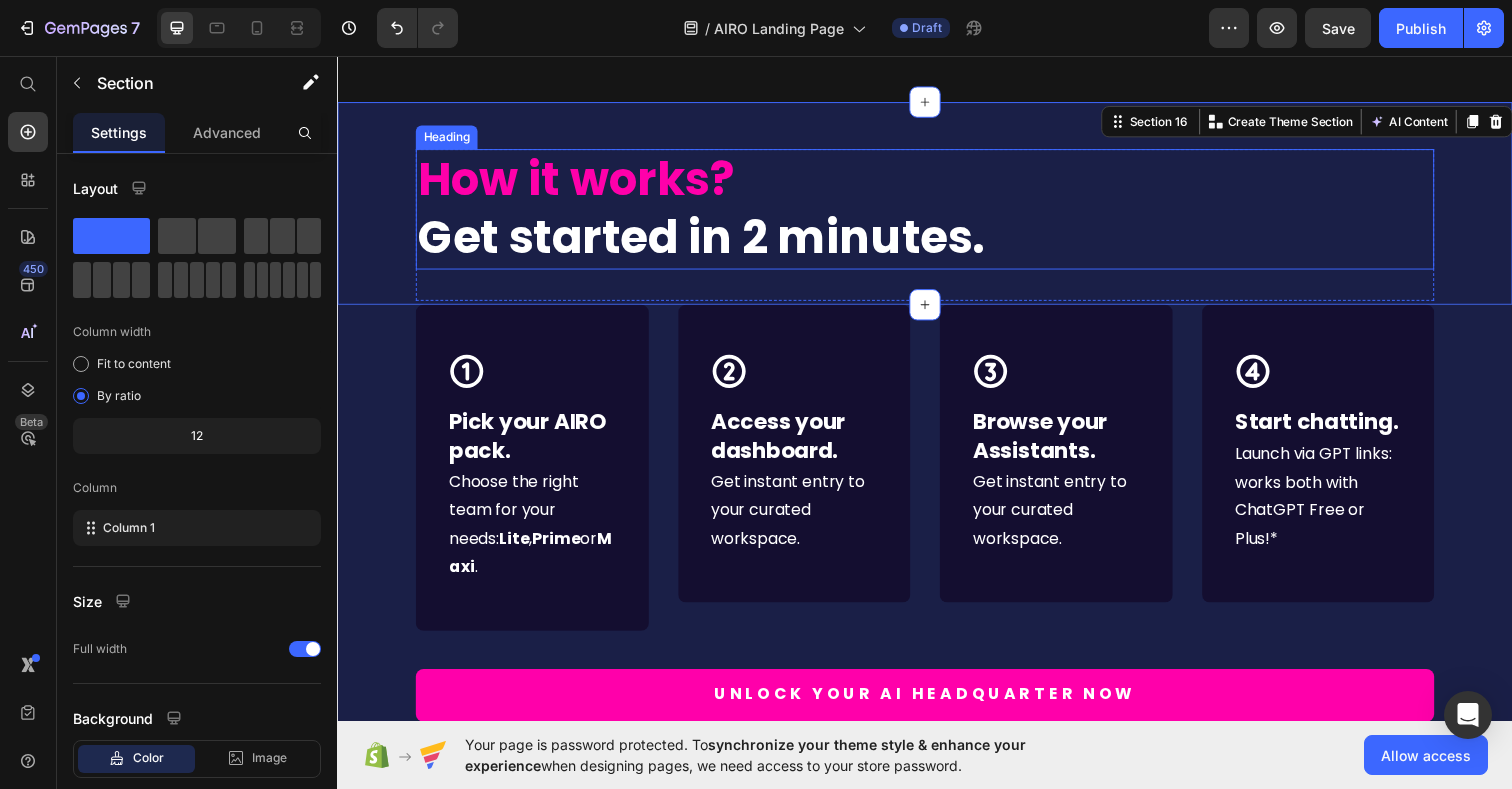click on "How it works?" at bounding box center (580, 182) 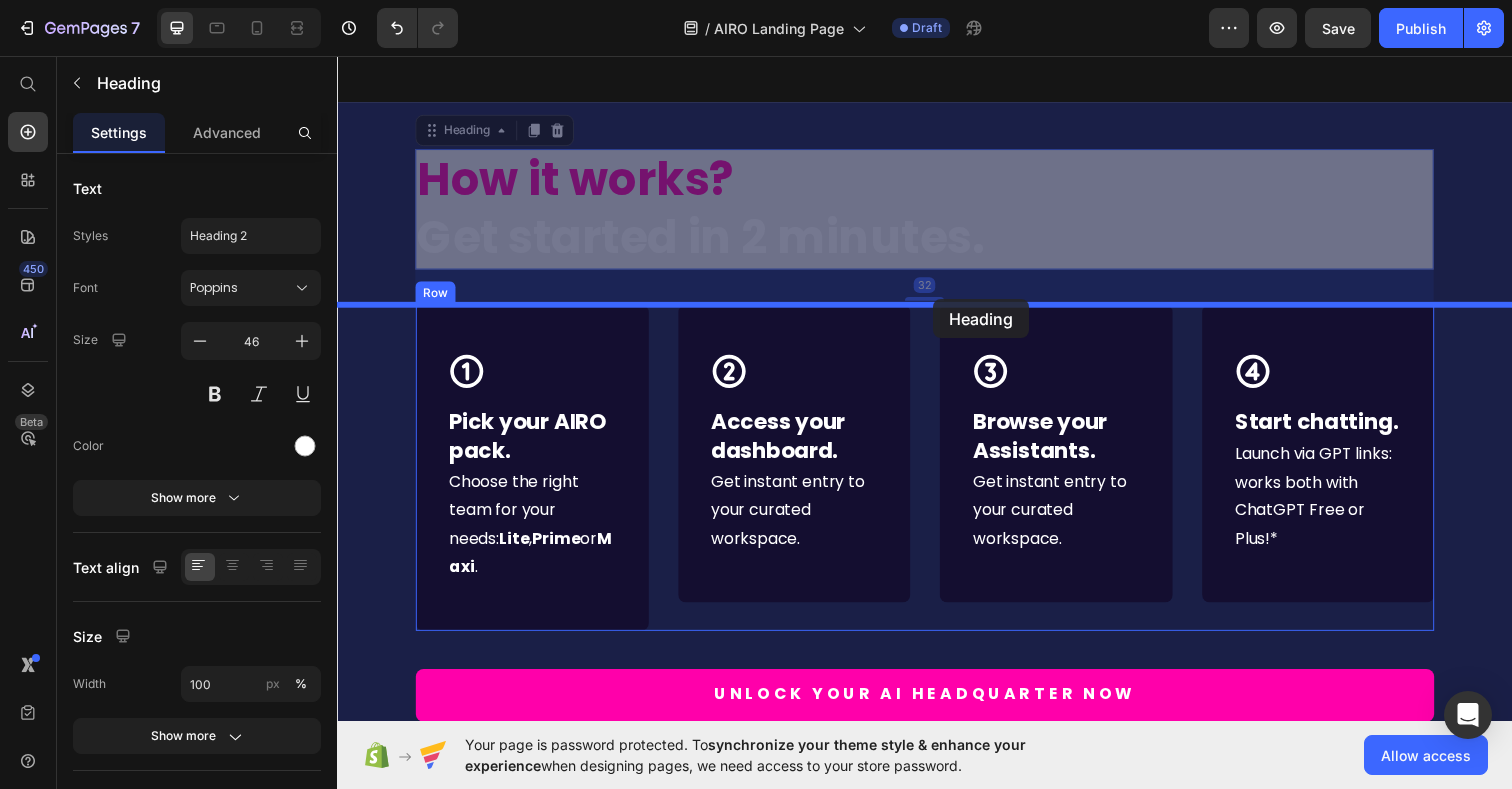 drag, startPoint x: 452, startPoint y: 129, endPoint x: 946, endPoint y: 304, distance: 524.0811 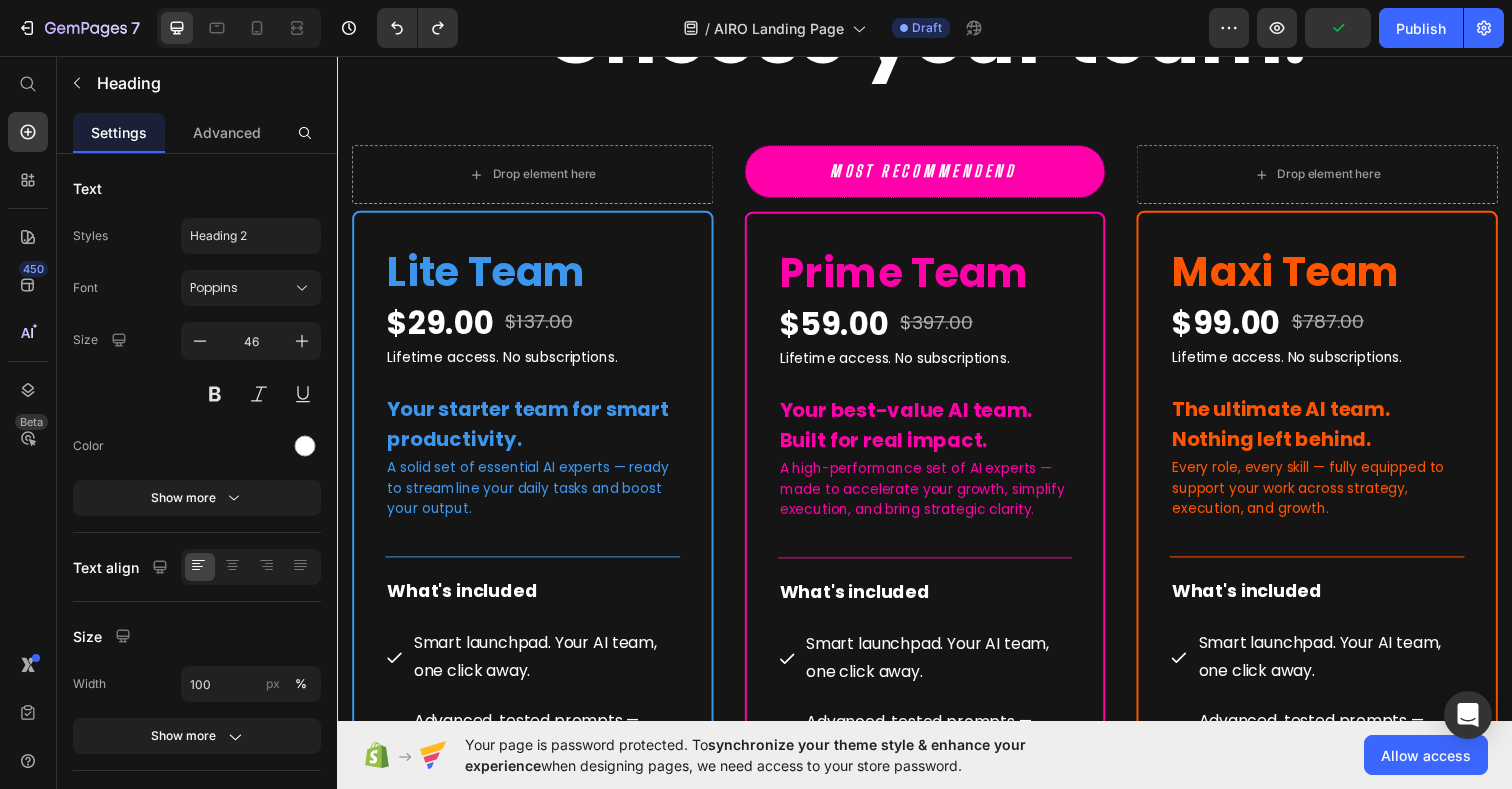 scroll, scrollTop: 8895, scrollLeft: 0, axis: vertical 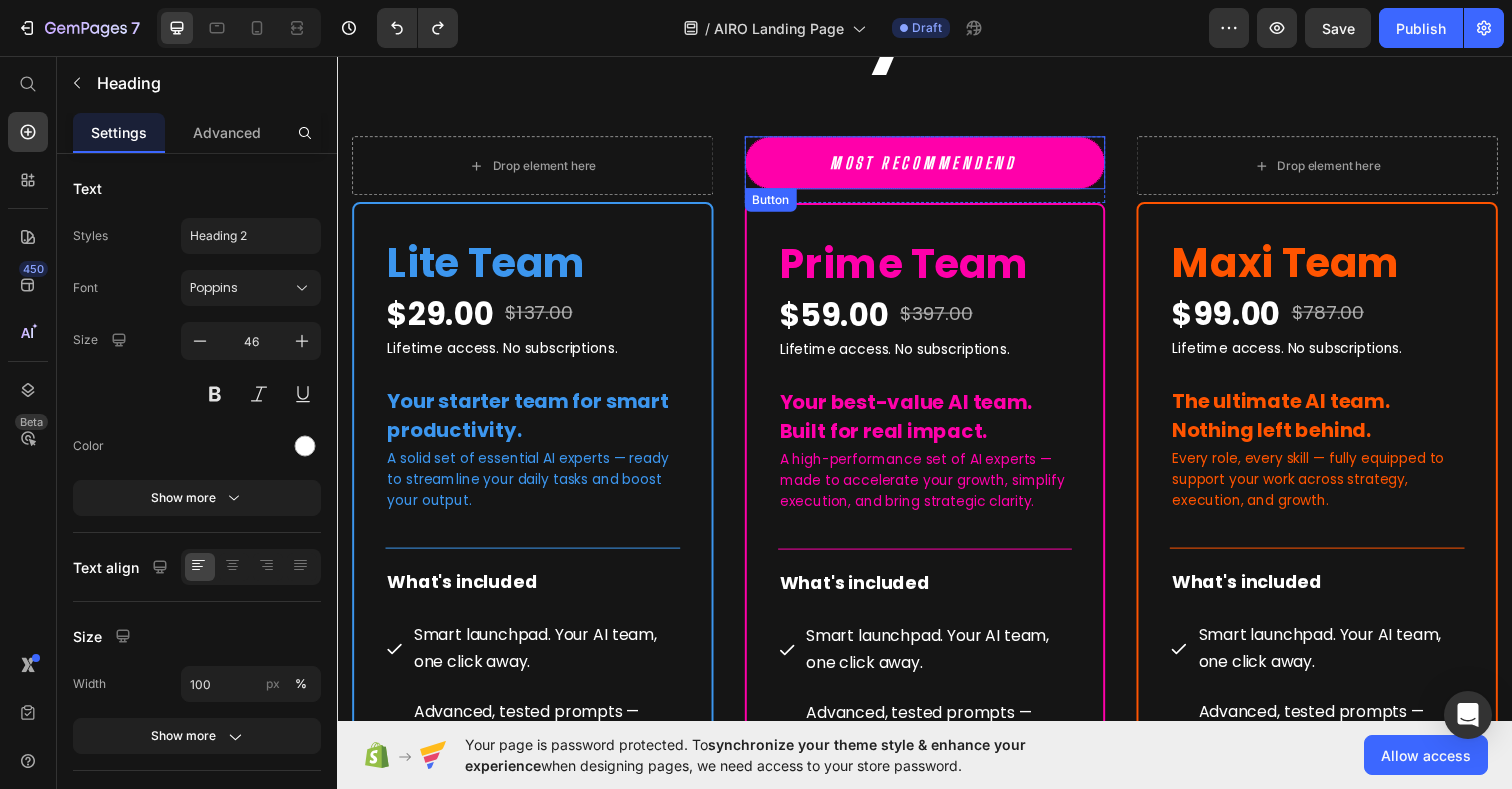 click on "MOST RECOMMENDEND" at bounding box center [937, 165] 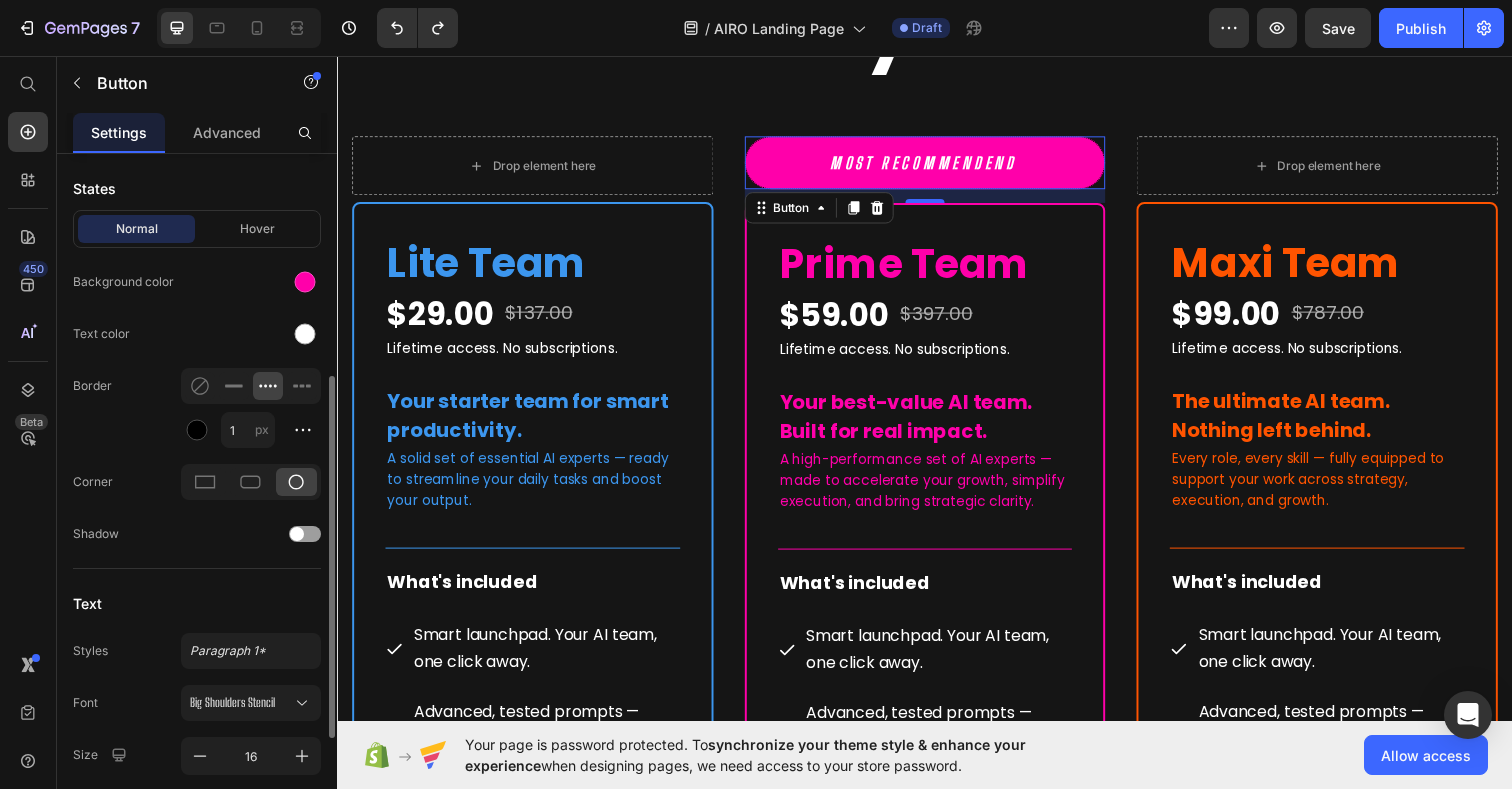 scroll, scrollTop: 439, scrollLeft: 0, axis: vertical 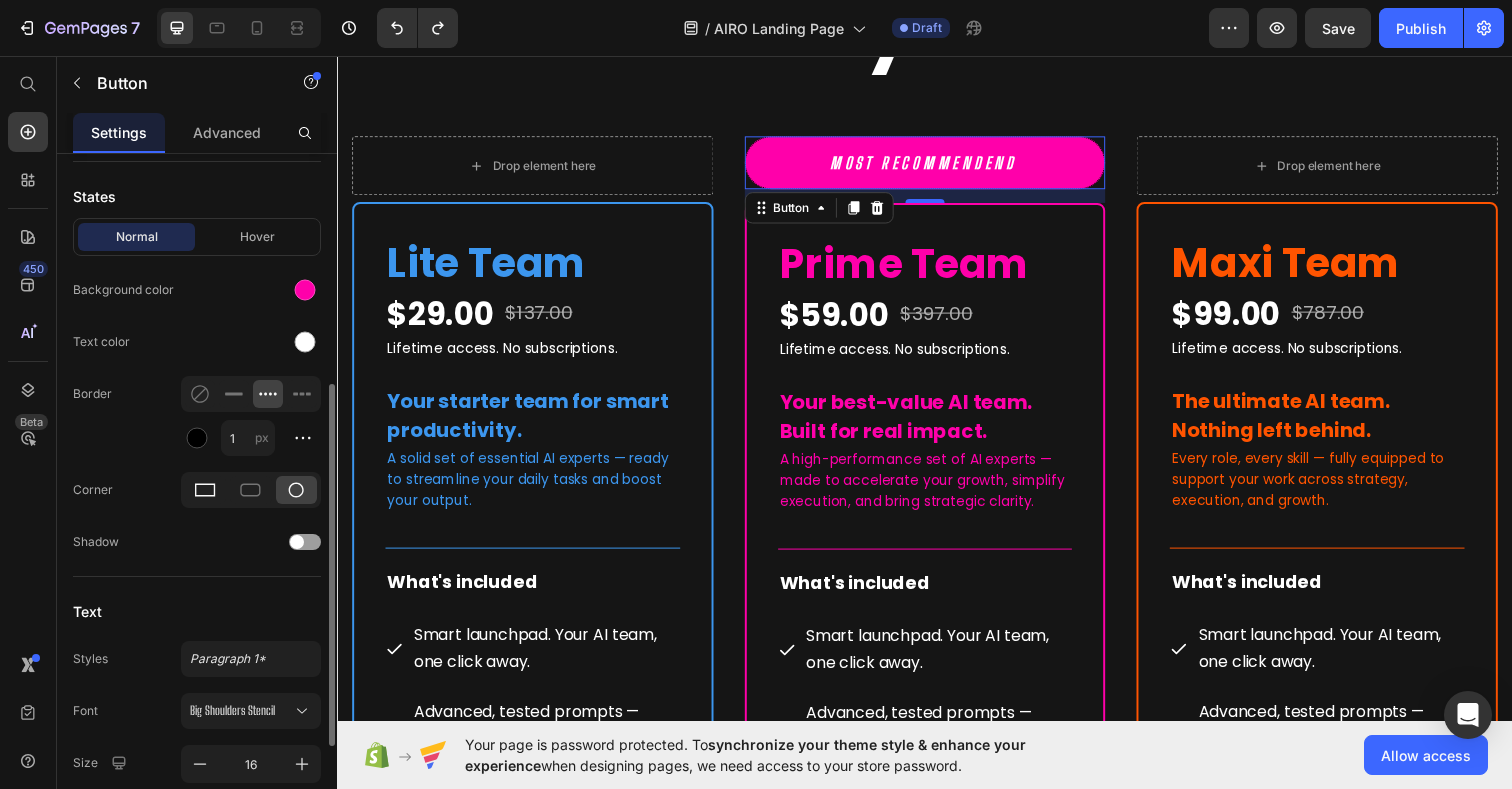 click 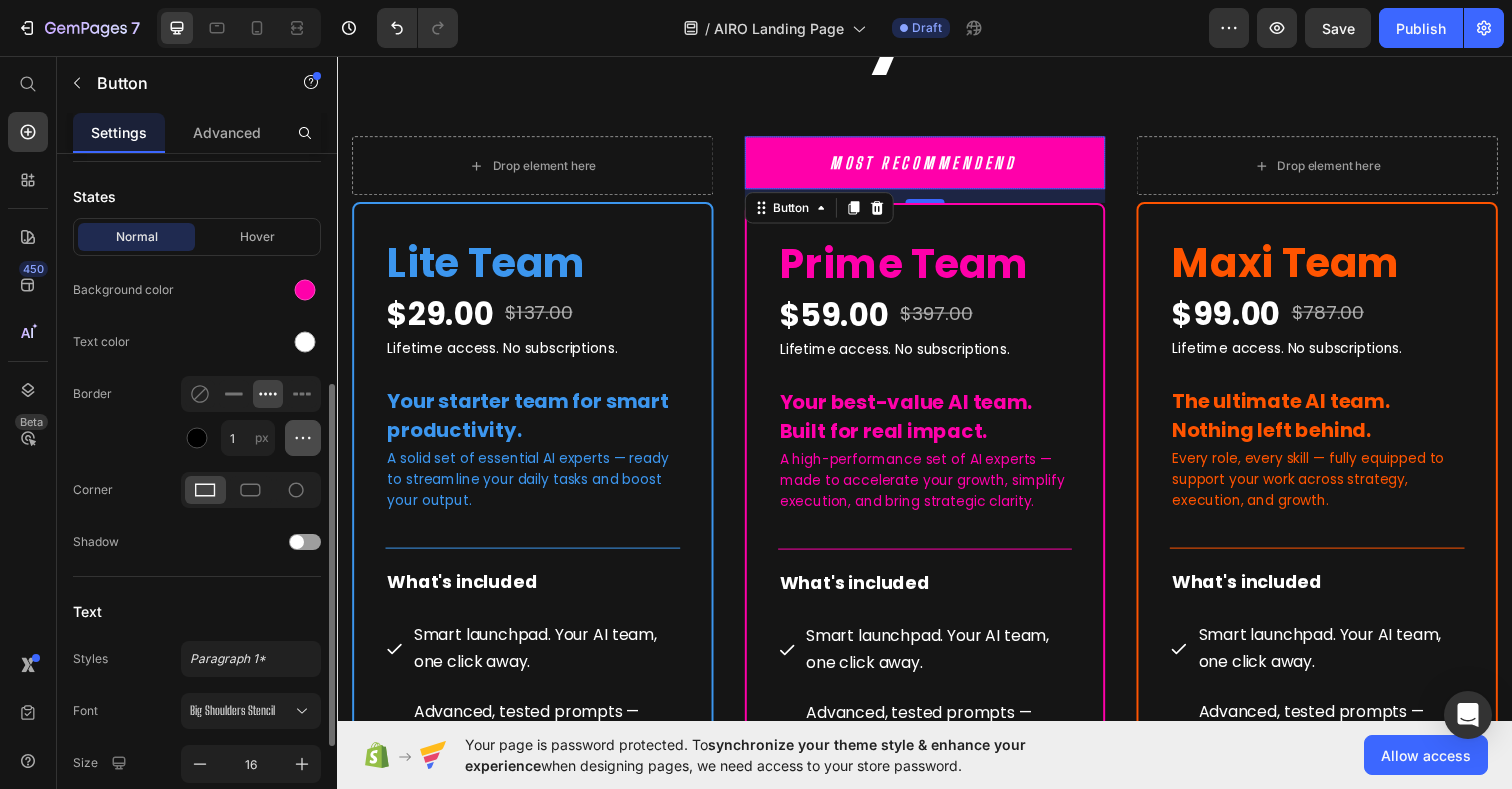 click 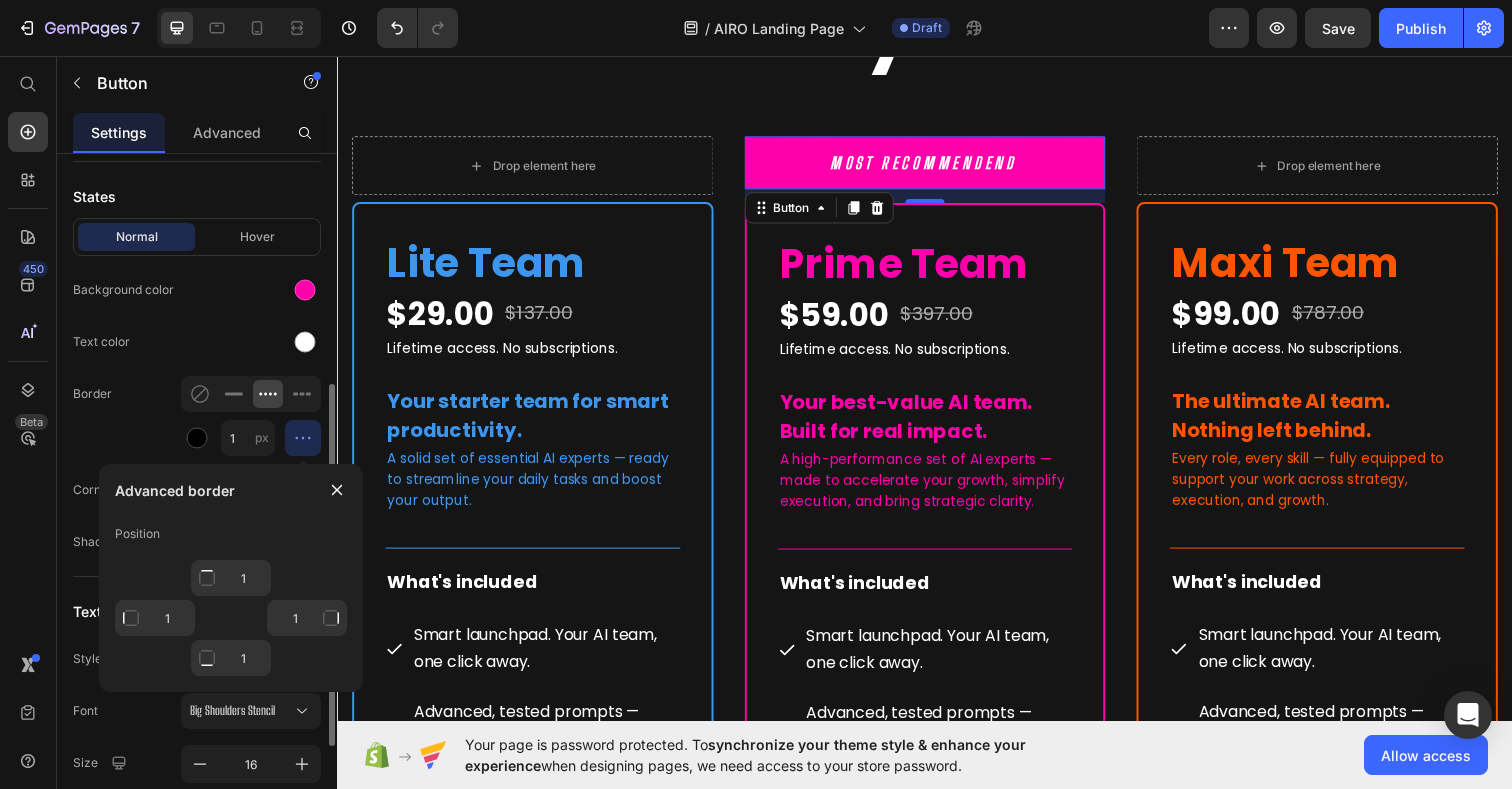 click on "Border 1 px" 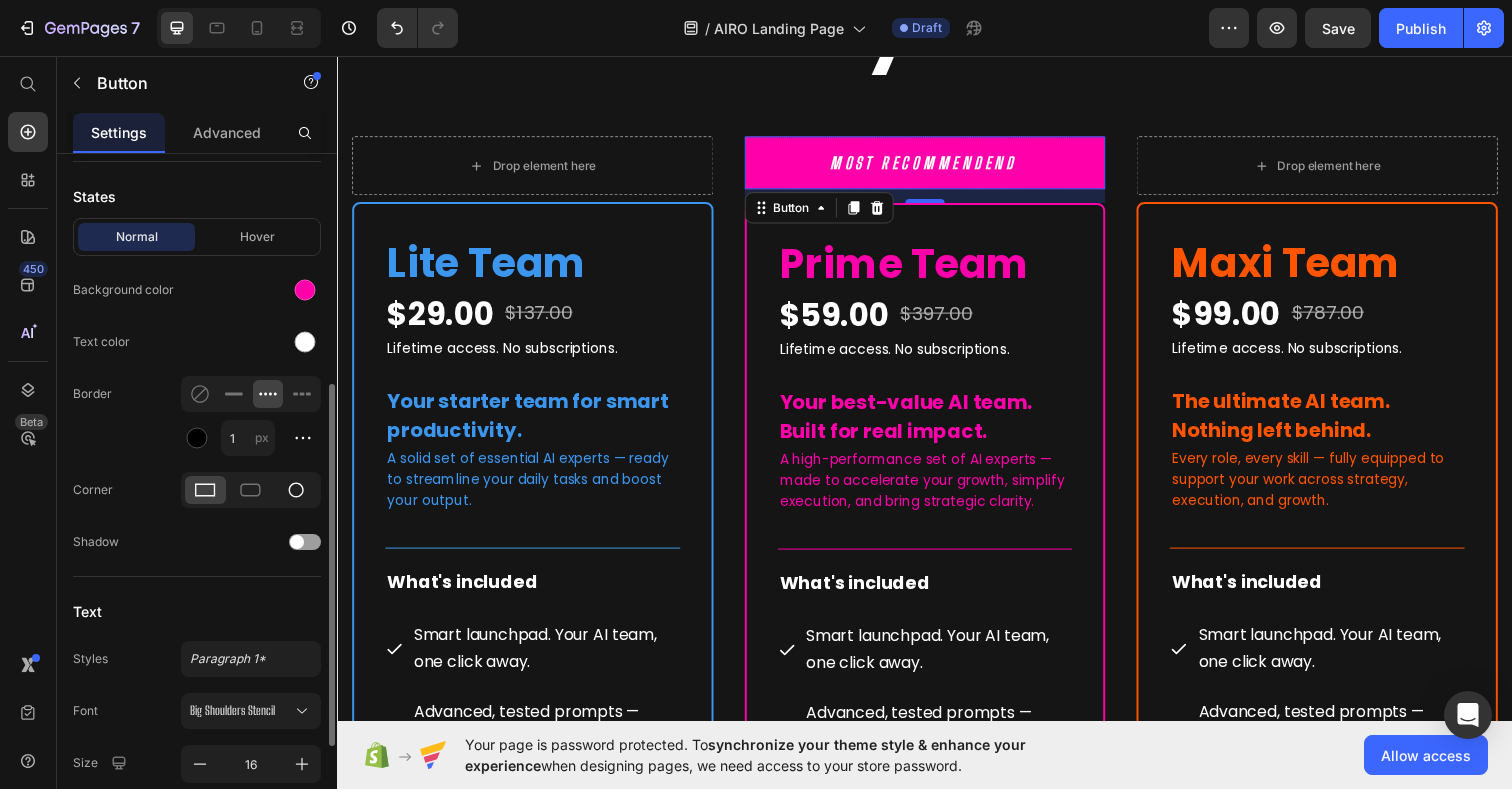 click 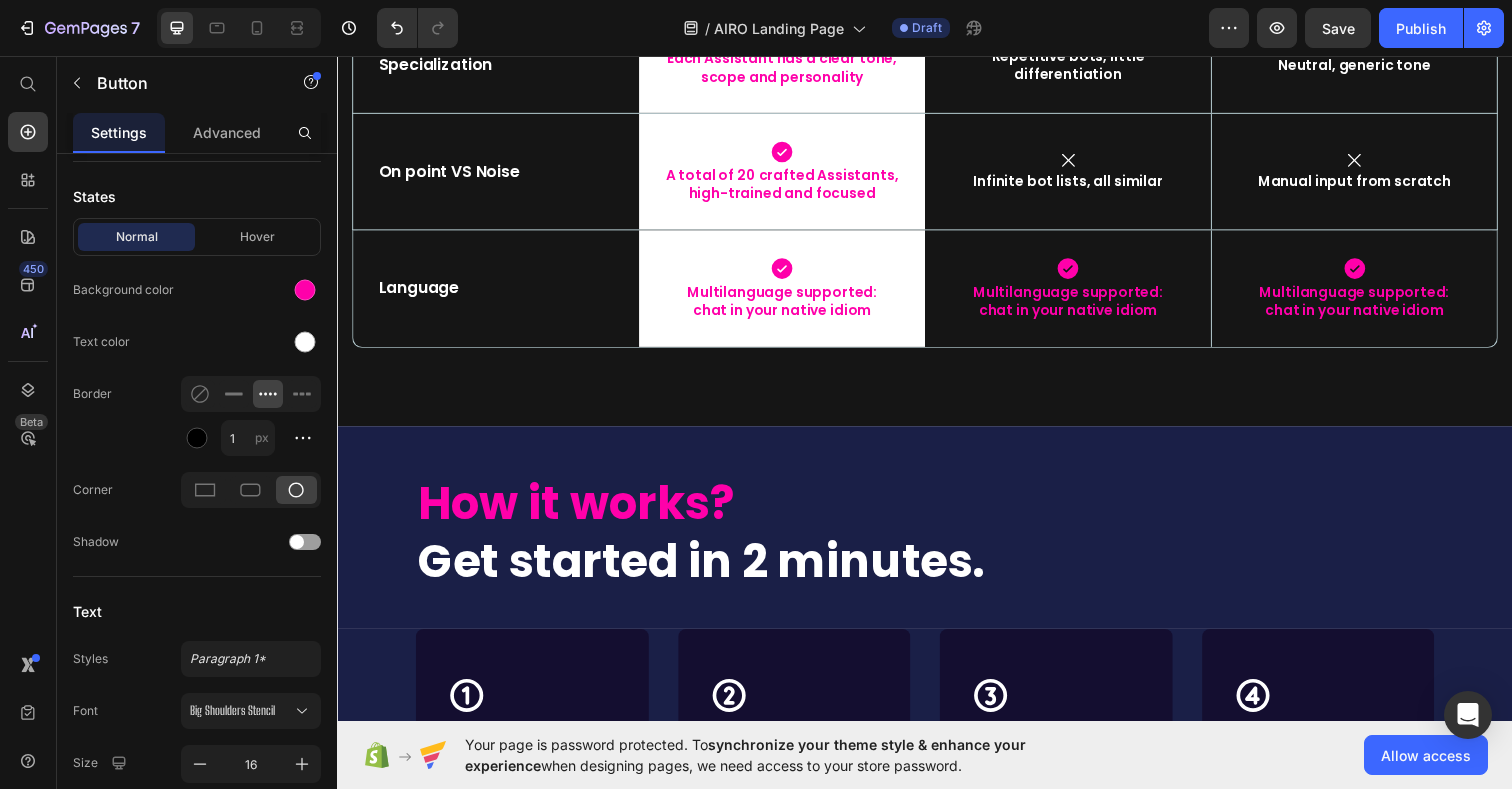 scroll, scrollTop: 7476, scrollLeft: 0, axis: vertical 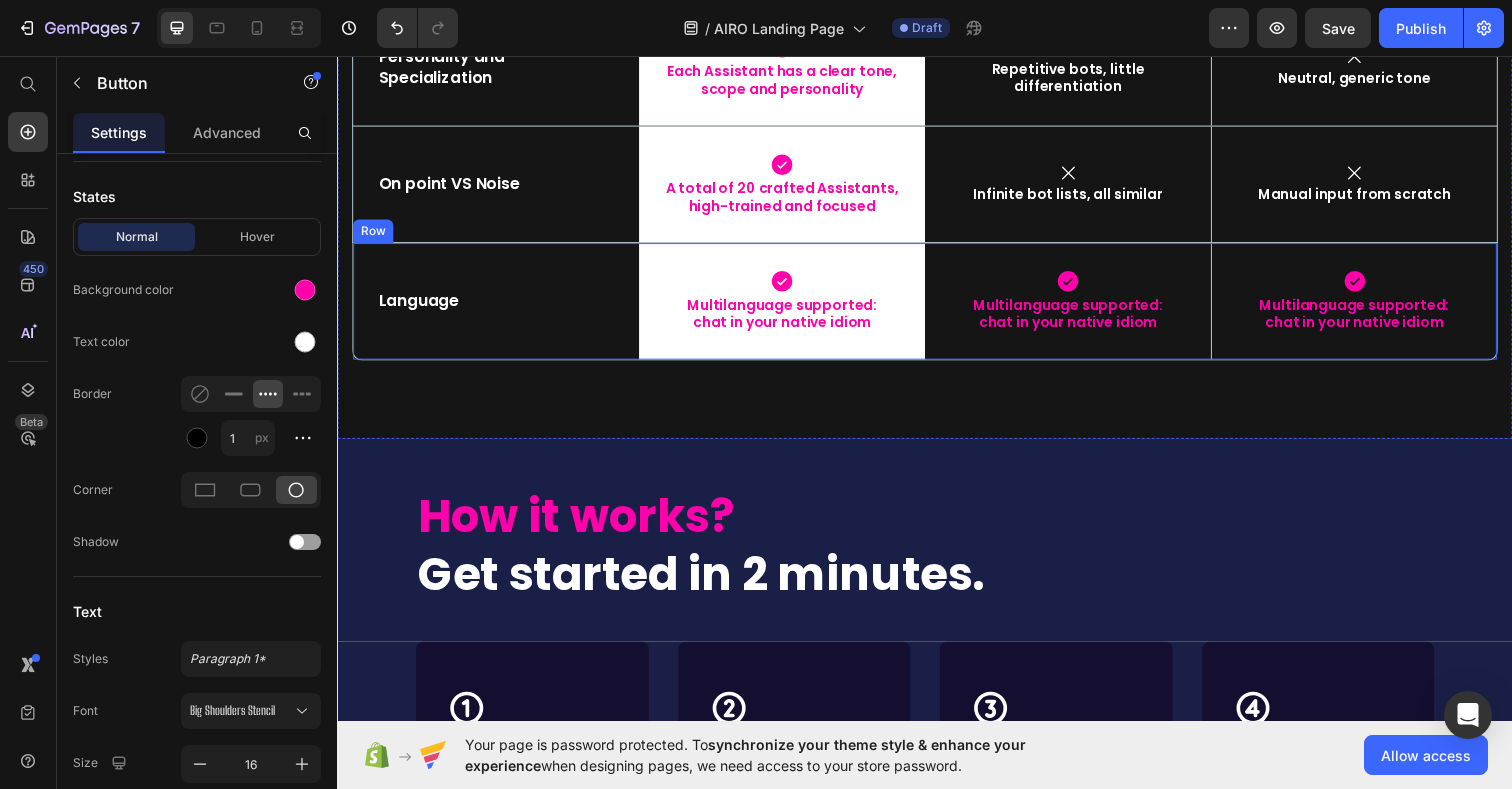click on "Language Text Block" at bounding box center [499, 306] 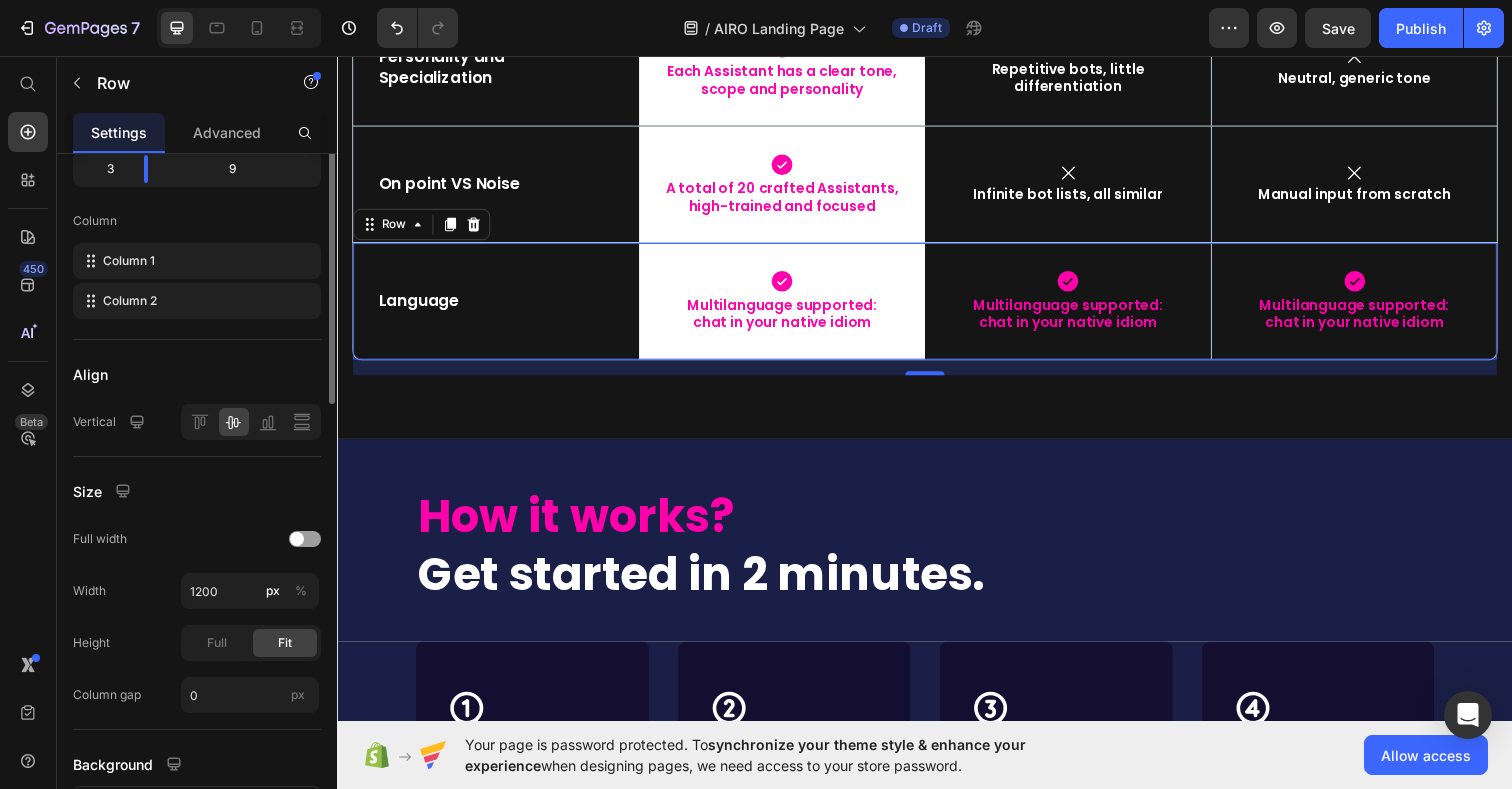 scroll, scrollTop: 0, scrollLeft: 0, axis: both 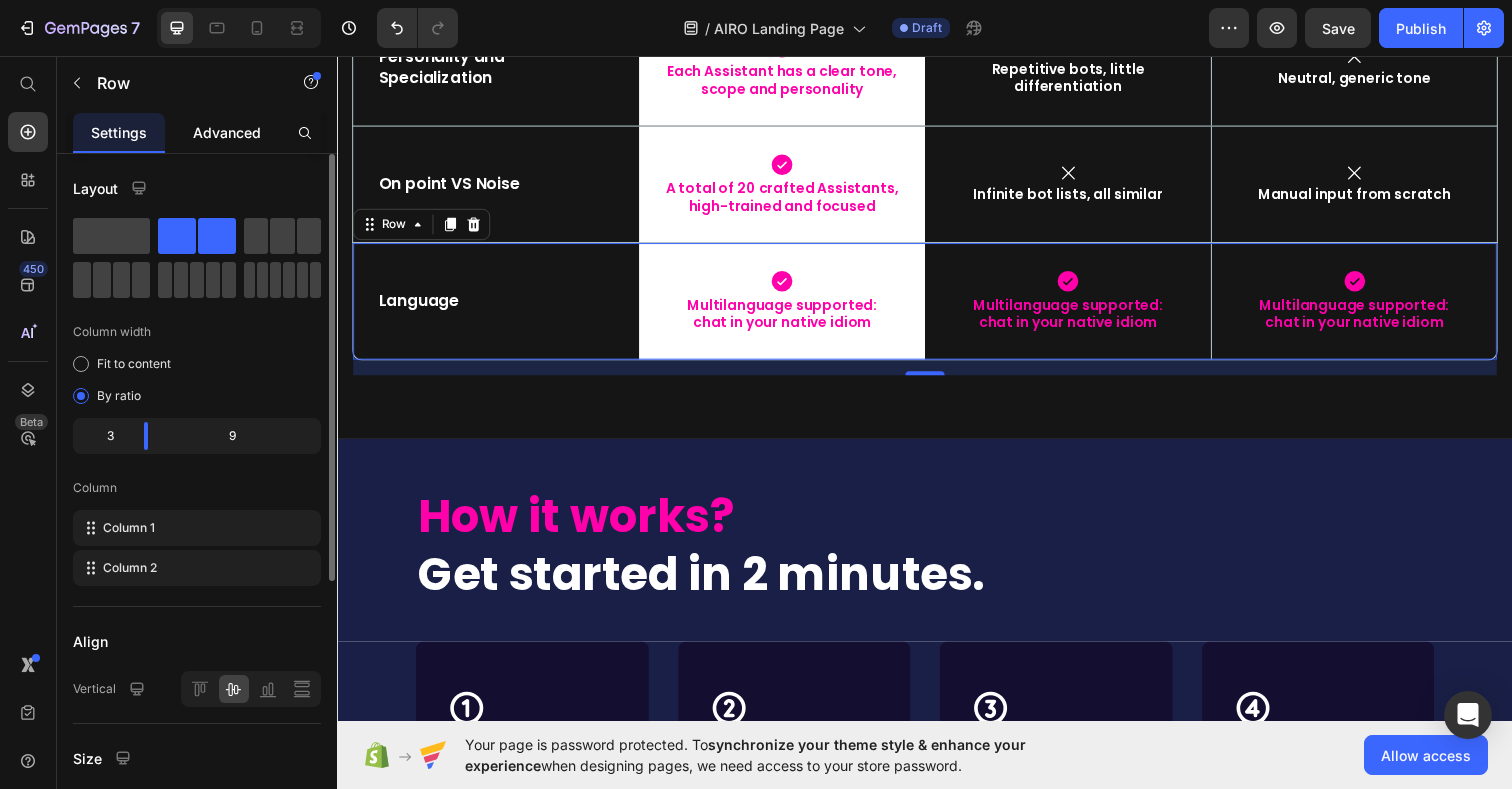 click on "Advanced" at bounding box center (227, 132) 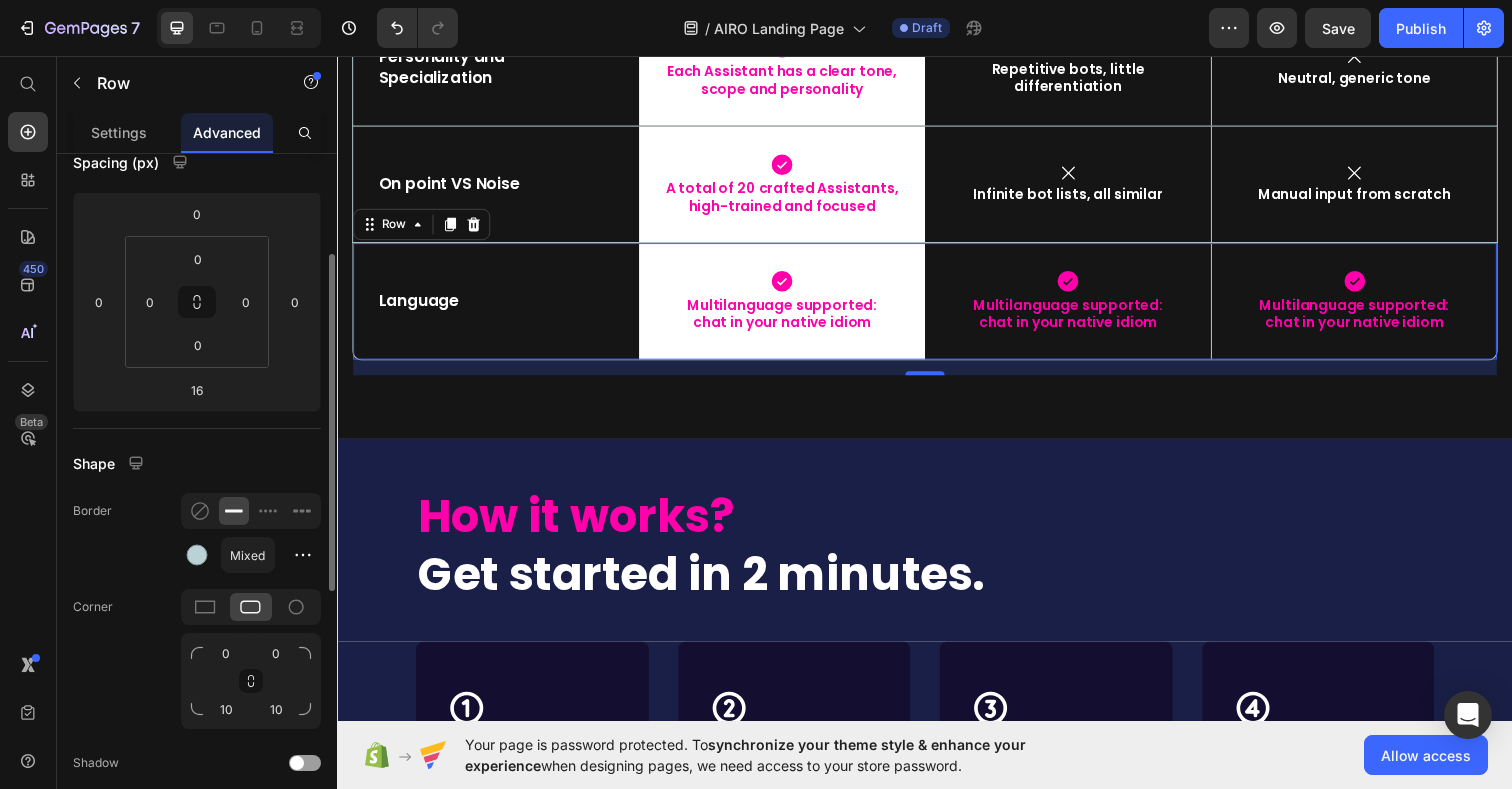 scroll, scrollTop: 243, scrollLeft: 0, axis: vertical 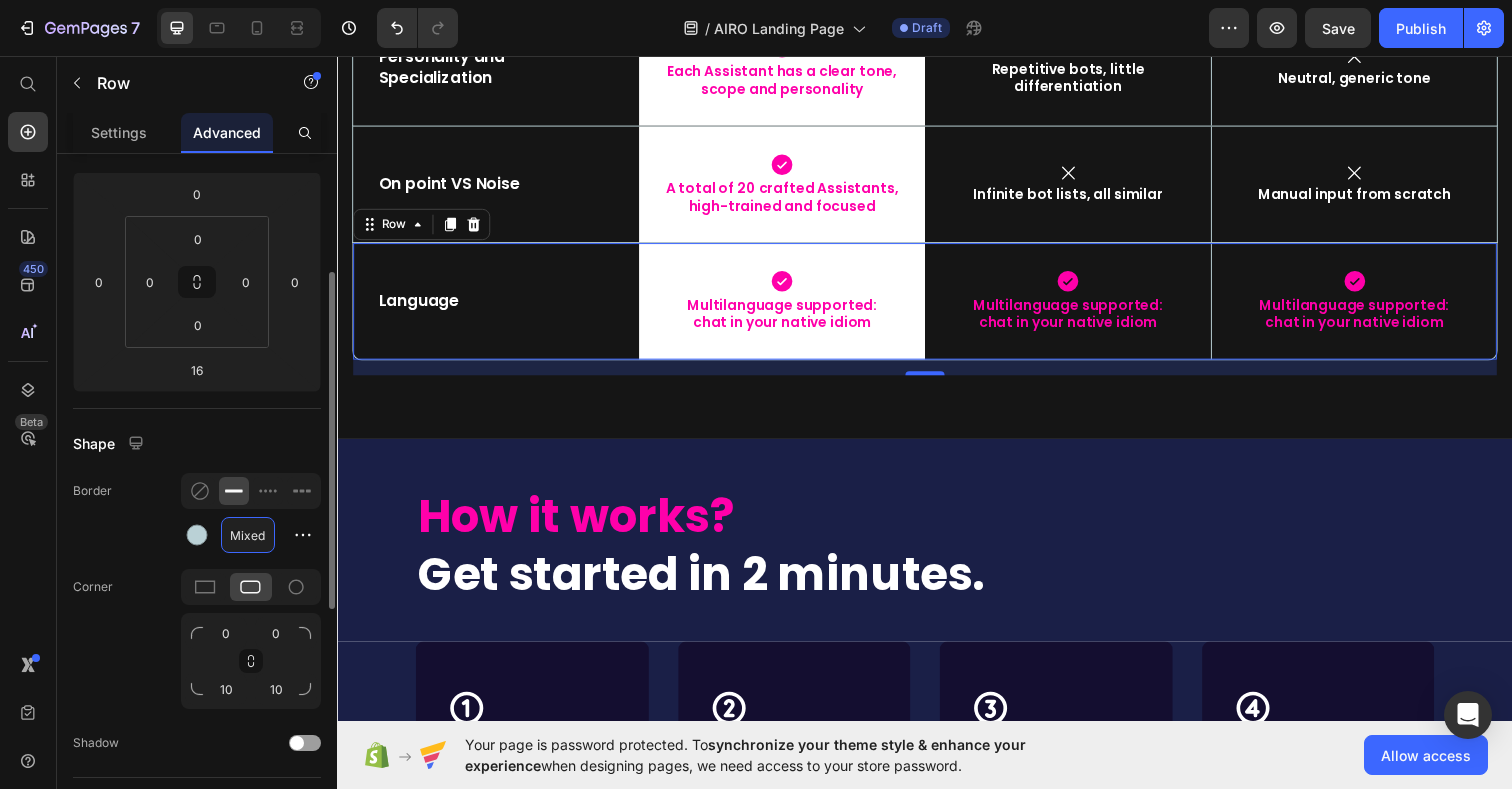 click on "Mixed" at bounding box center (248, 535) 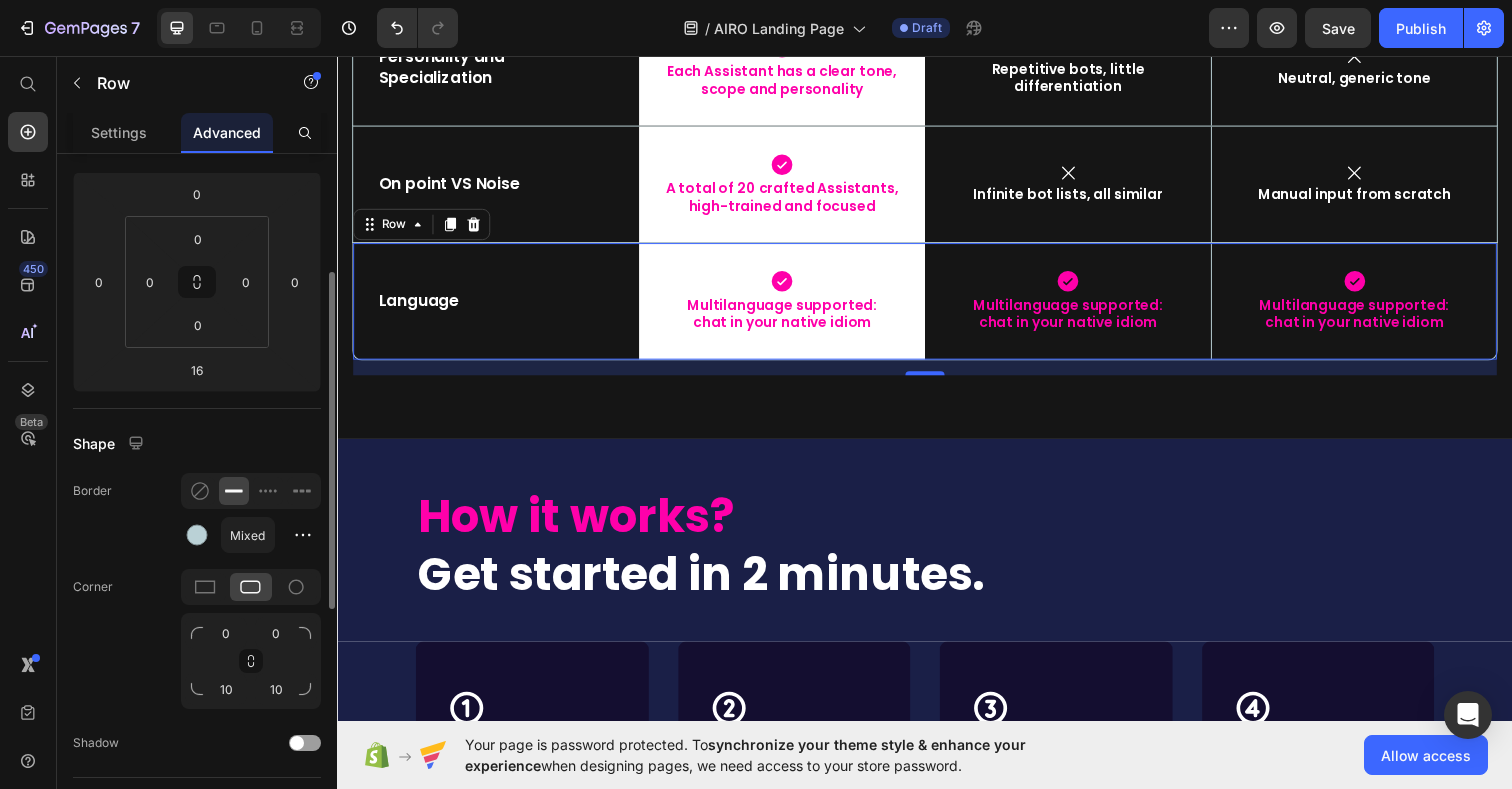 click on "Border Mixed" 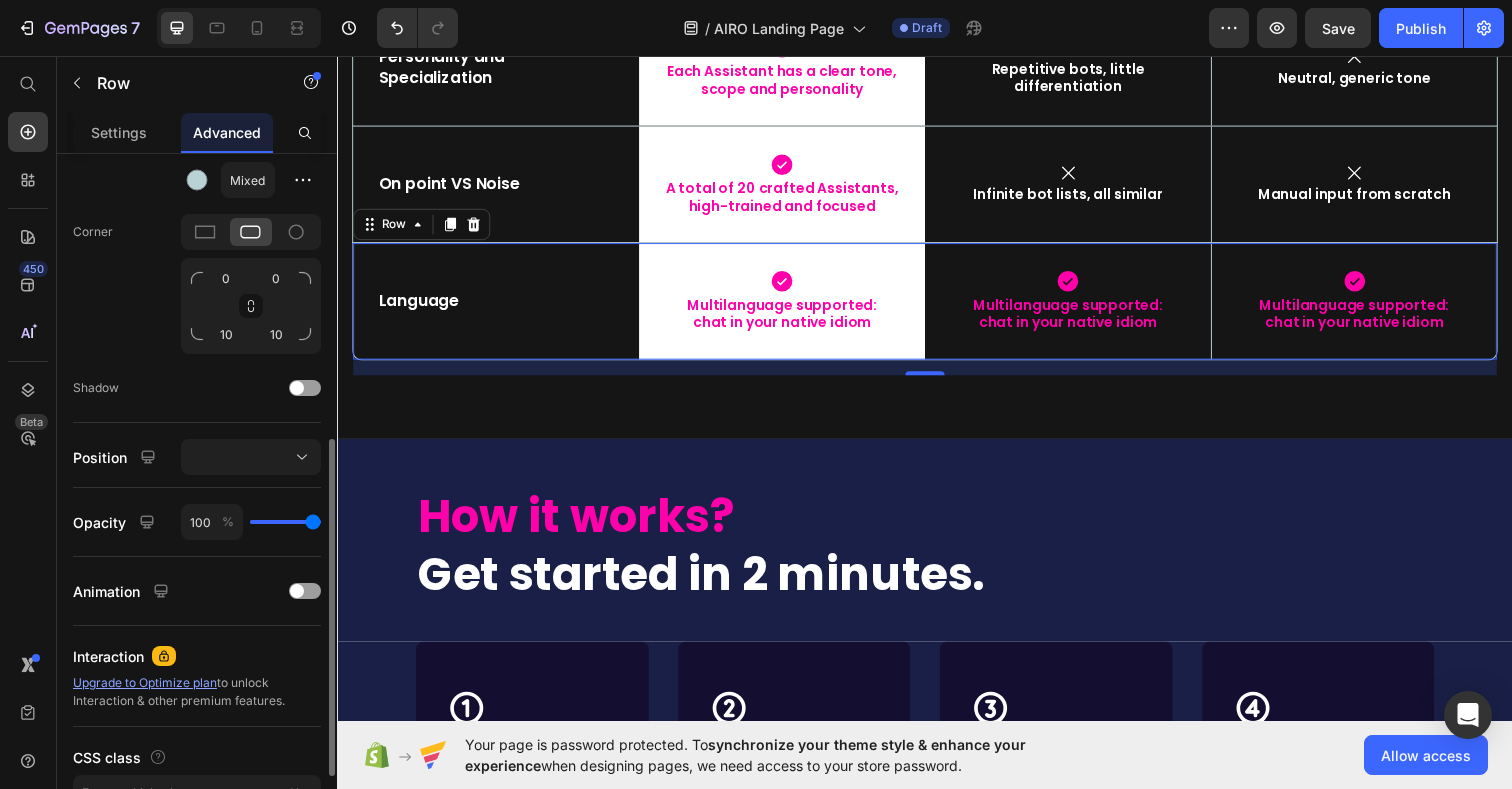 scroll, scrollTop: 616, scrollLeft: 0, axis: vertical 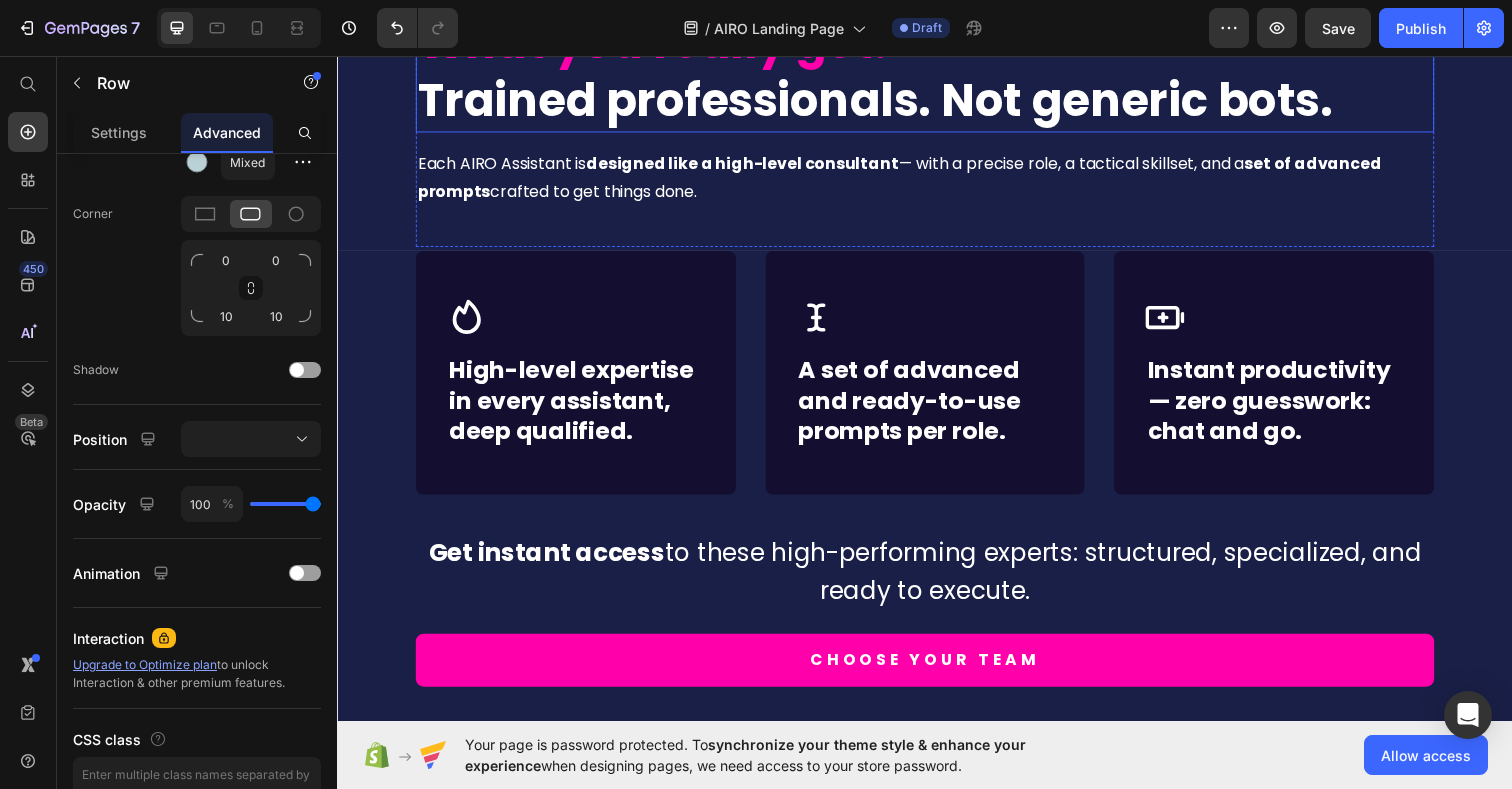 click on "What you really get?" at bounding box center (663, 42) 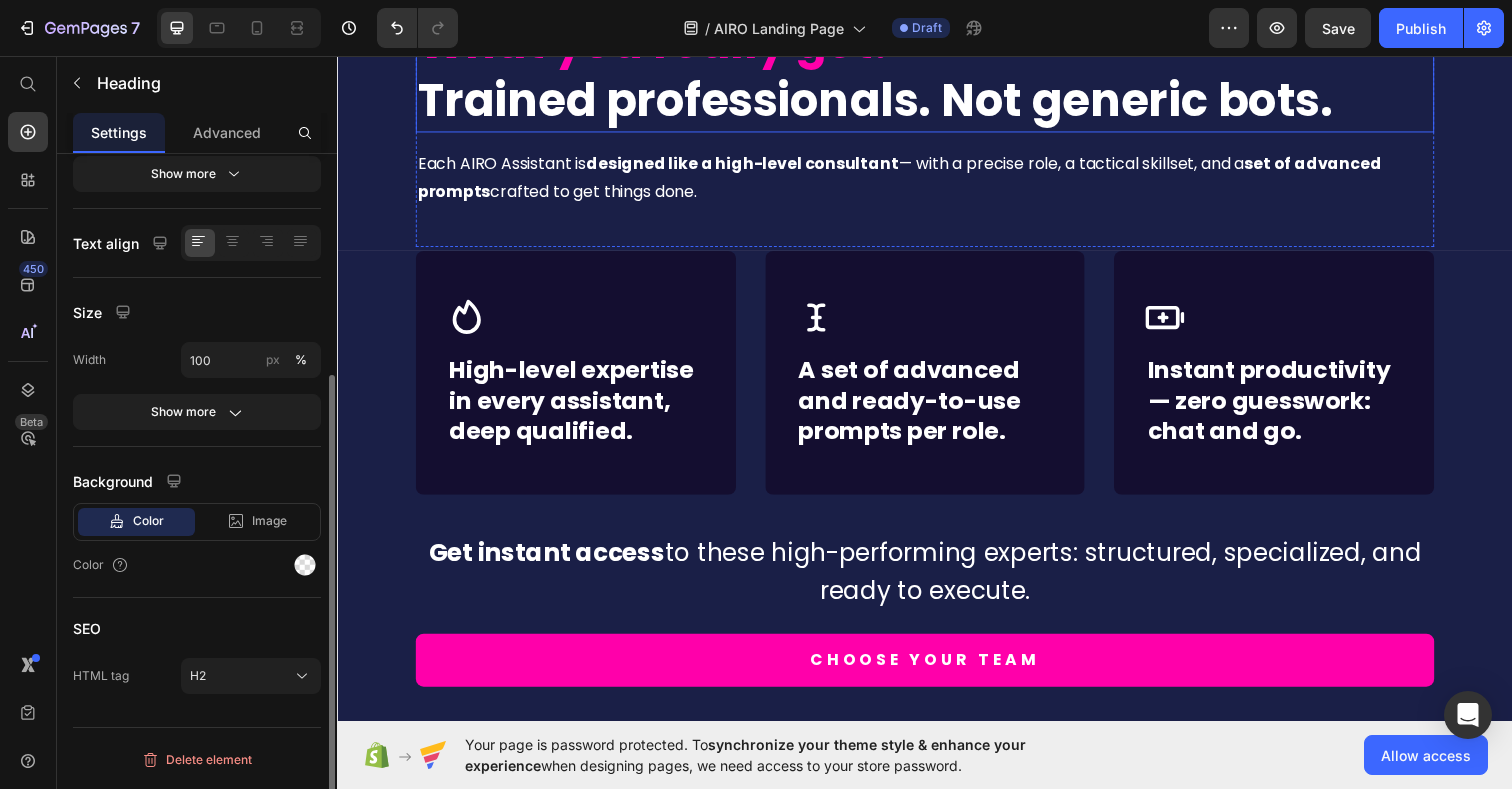 scroll, scrollTop: 0, scrollLeft: 0, axis: both 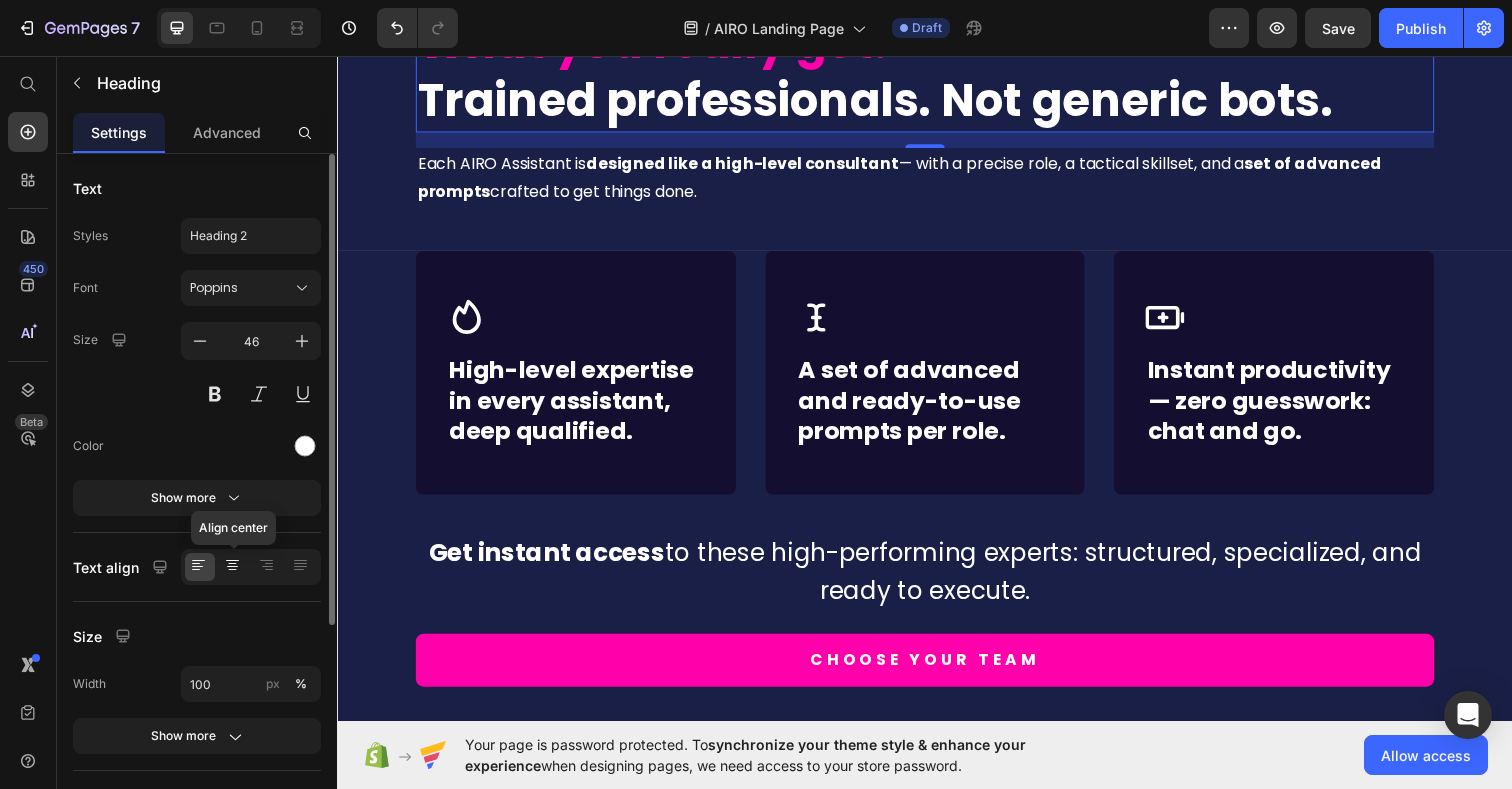 click 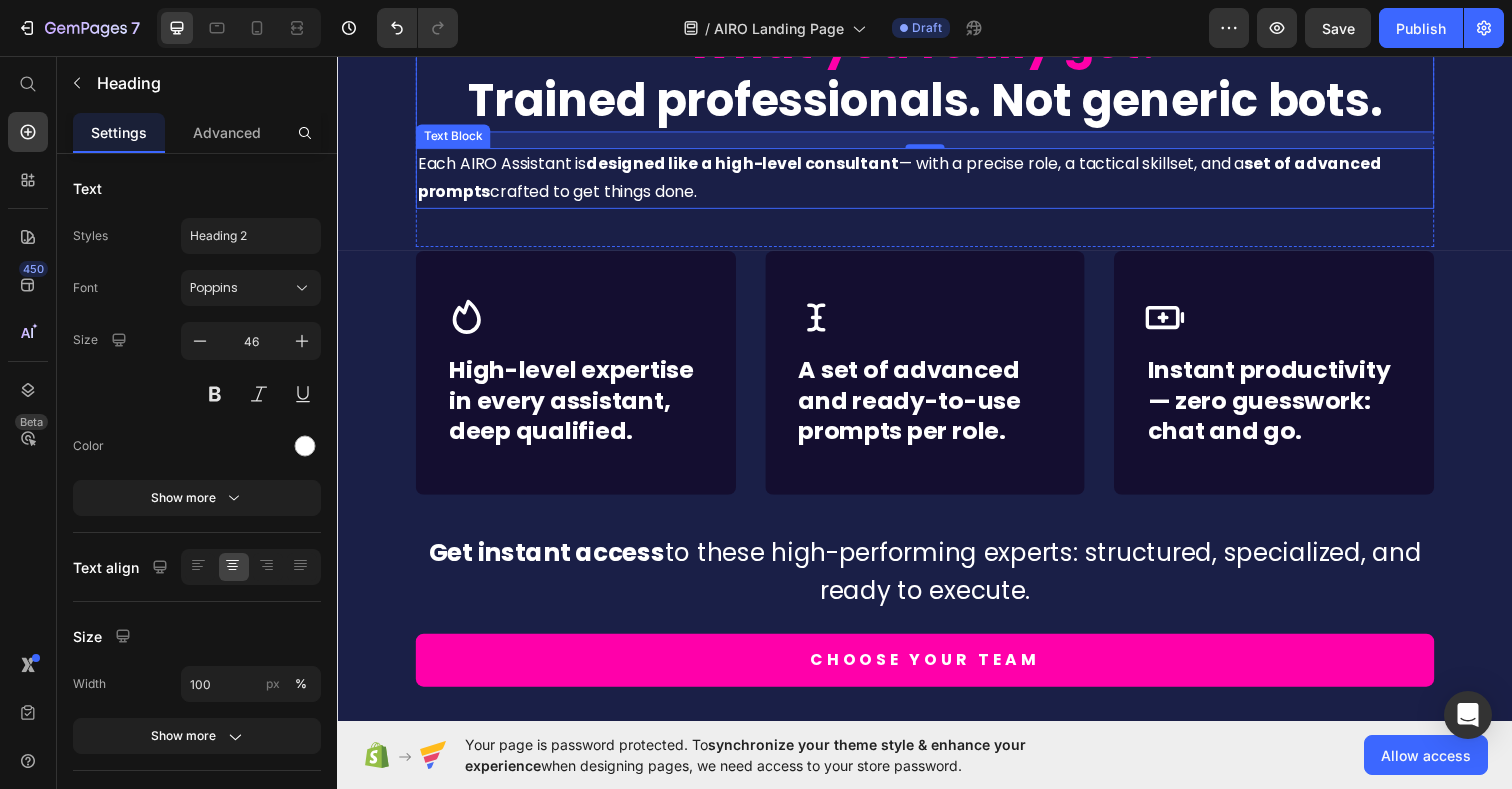 click on "designed like a high-level consultant" at bounding box center [750, 165] 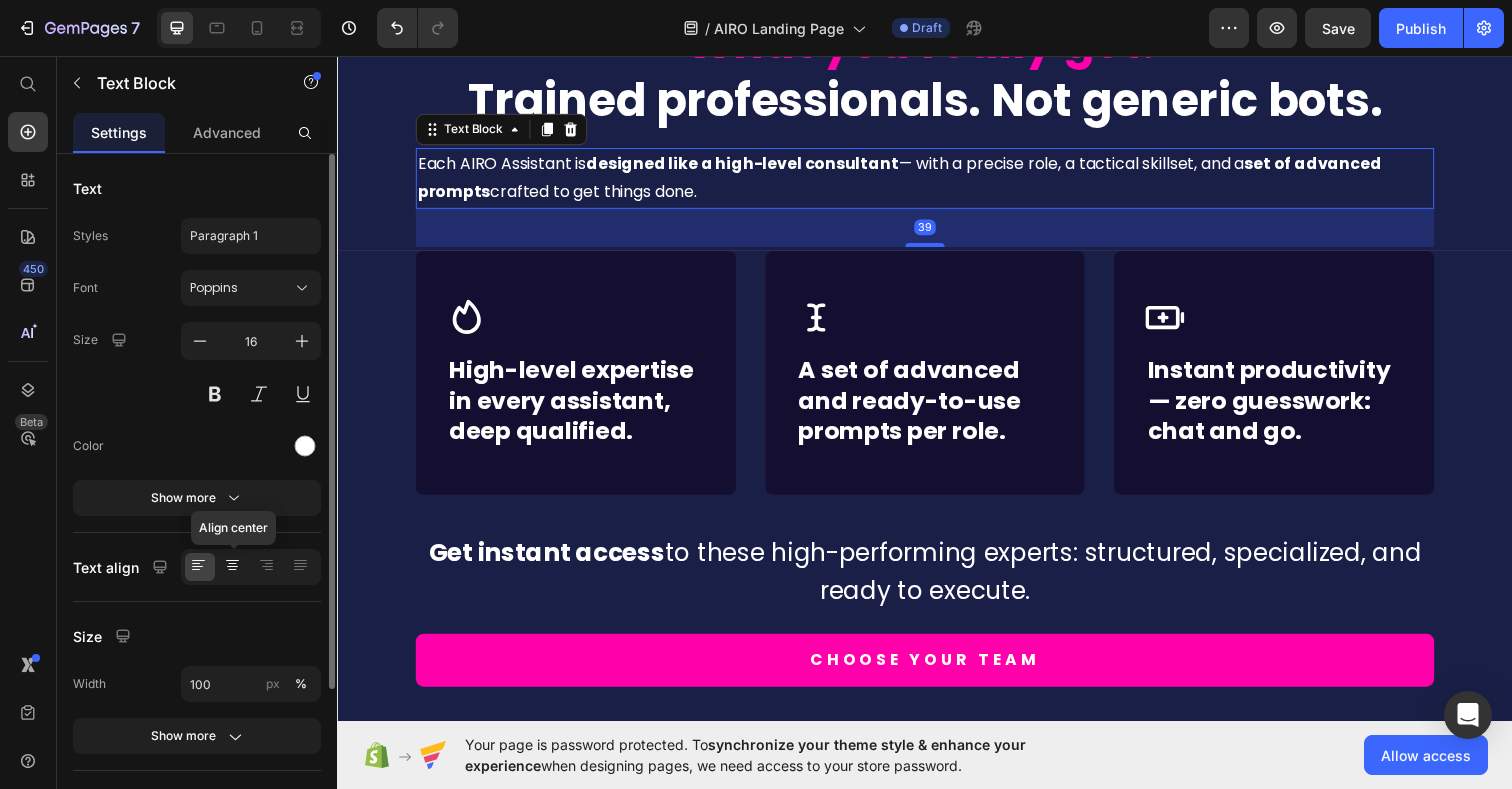 click 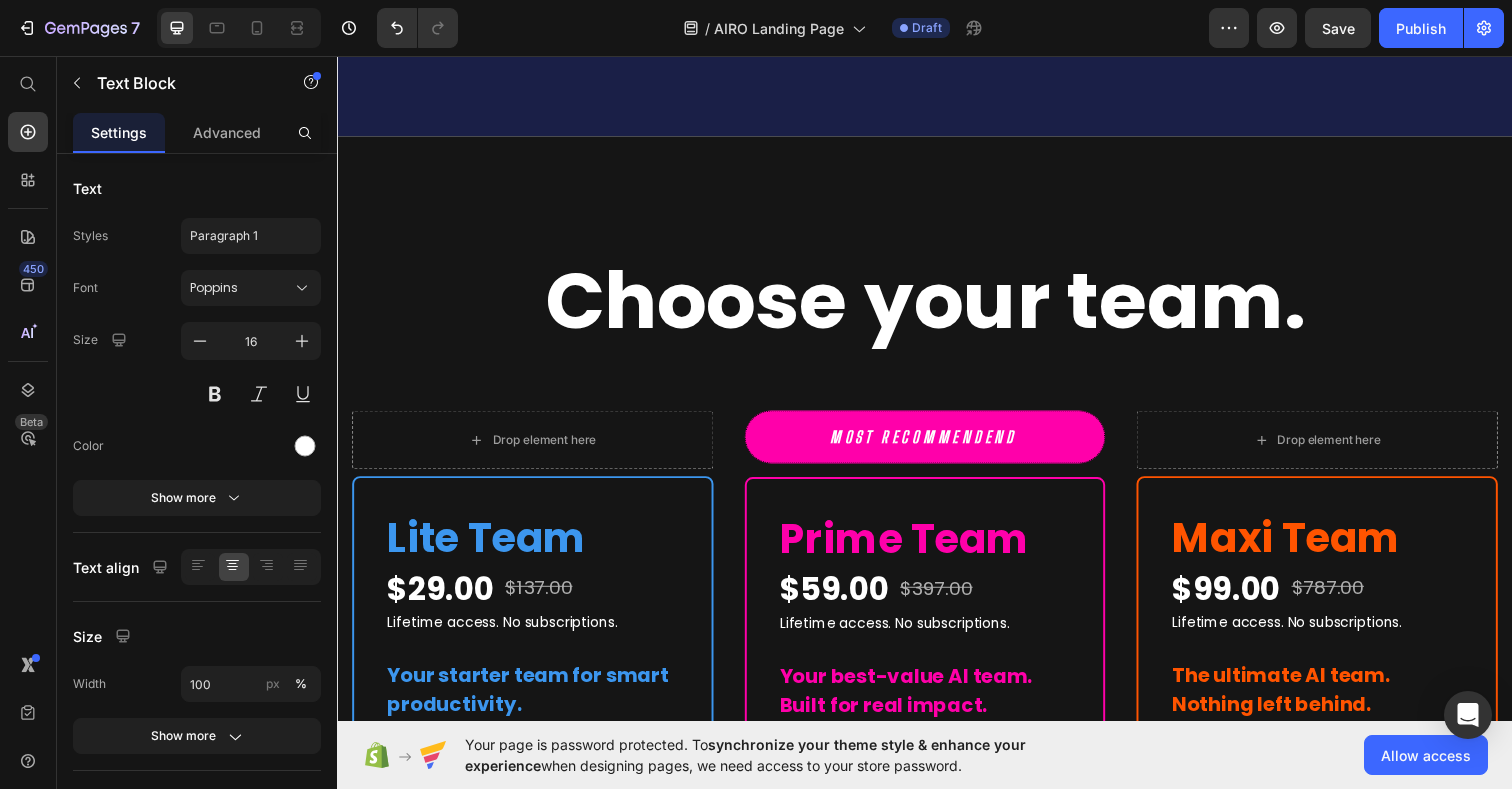 scroll, scrollTop: 8591, scrollLeft: 0, axis: vertical 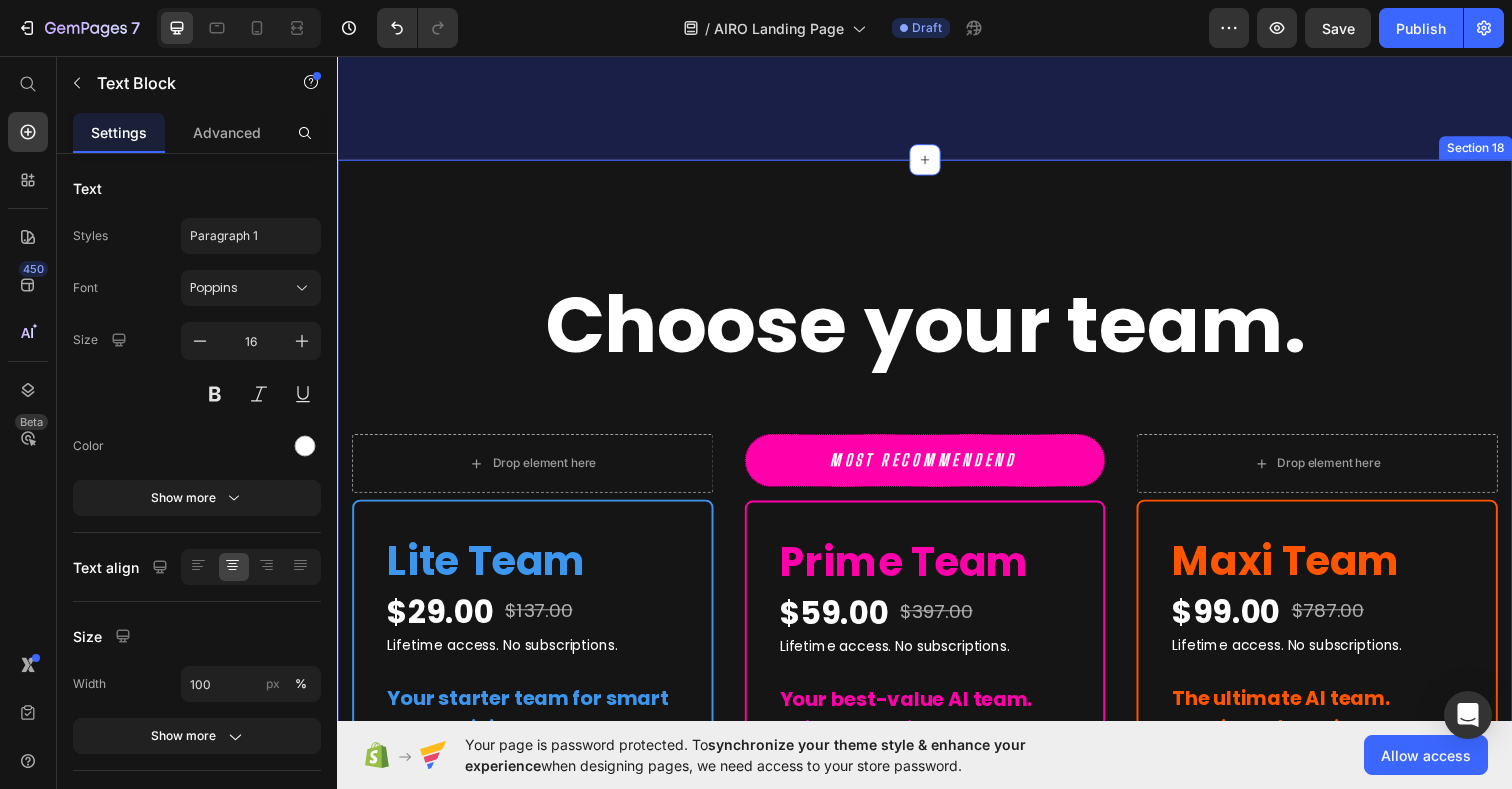 click on "Choose your team. Heading Row
Drop element here Row Lite Team Heading $29.00 (P) Price $137.00 (P) Price Row Lifetime access. No subscriptions. Text Block Your starter team for smart productivity. Text Block A solid set of essential AI experts — ready to streamline your daily tasks and boost your output. Text Block                Title Line What's included Text Block
Smart launchpad. Your AI team, one click away.
Advanced, tested prompts — tailored to each Assistant, ready to use and customize.
Powered by ChatGPT — works with Free or Plus.
Multilingual support. No barriers. Item List                Title Line All members of our  Lite Team Text Block
Mike - Social Media Strategist
Ava - Content Scheduler
Noah - Email Ally
Zaya - Website Optimizer
Ben - Conversion Specialist Item List (P) Images & Gallery Save $108 Text block GET ACCESS
Row" at bounding box center (937, 1208) 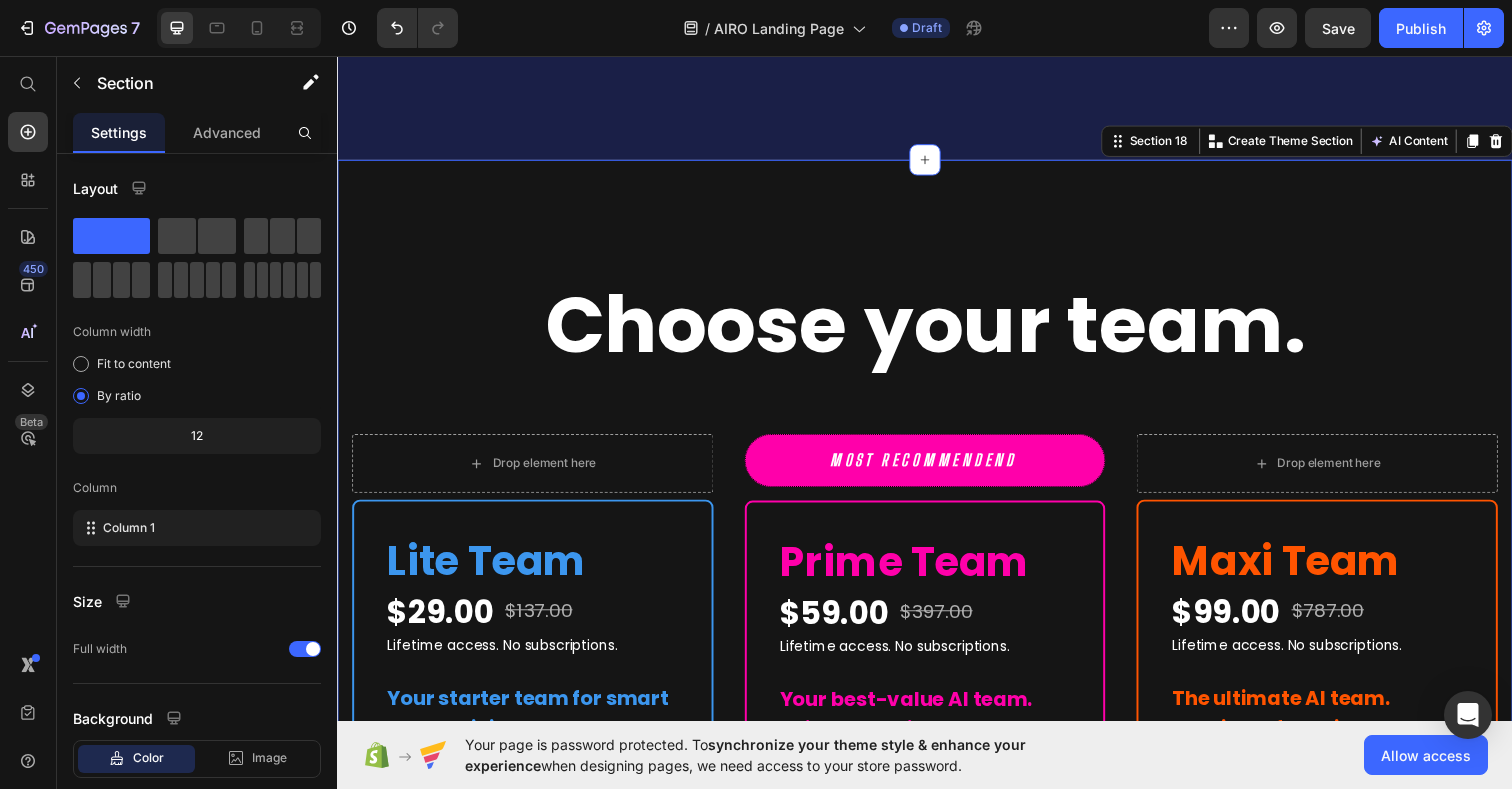 click on "Choose your team. Heading Row
Drop element here Row Lite Team Heading $29.00 (P) Price $137.00 (P) Price Row Lifetime access. No subscriptions. Text Block Your starter team for smart productivity. Text Block A solid set of essential AI experts — ready to streamline your daily tasks and boost your output. Text Block                Title Line What's included Text Block
Smart launchpad. Your AI team, one click away.
Advanced, tested prompts — tailored to each Assistant, ready to use and customize.
Powered by ChatGPT — works with Free or Plus.
Multilingual support. No barriers. Item List                Title Line All members of our  Lite Team Text Block
Mike - Social Media Strategist
Ava - Content Scheduler
Noah - Email Ally
Zaya - Website Optimizer
Ben - Conversion Specialist Item List (P) Images & Gallery Save $108 Text block GET ACCESS
Row" at bounding box center [937, 1208] 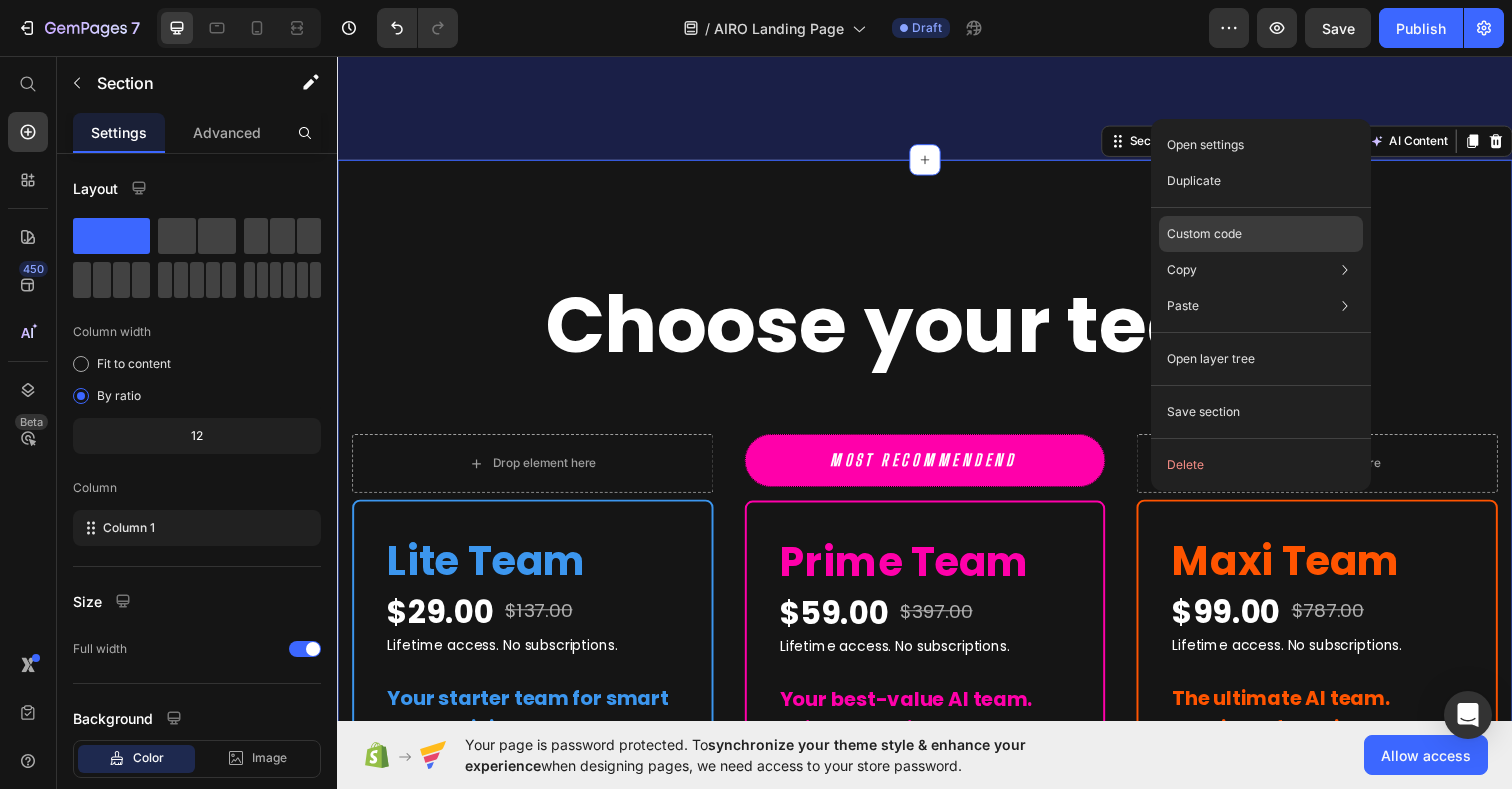 click on "Custom code" at bounding box center (1204, 234) 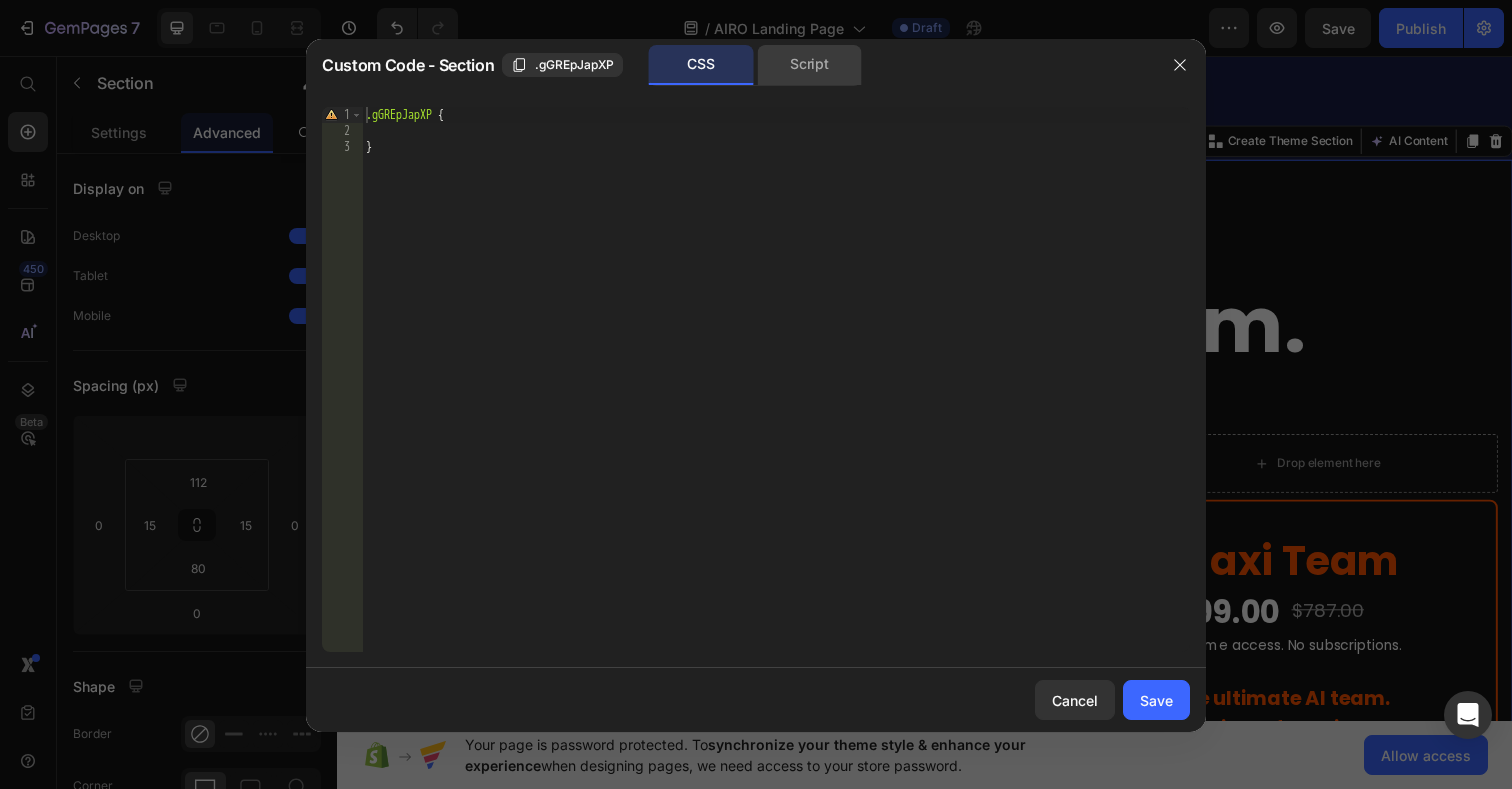 click on "Script" 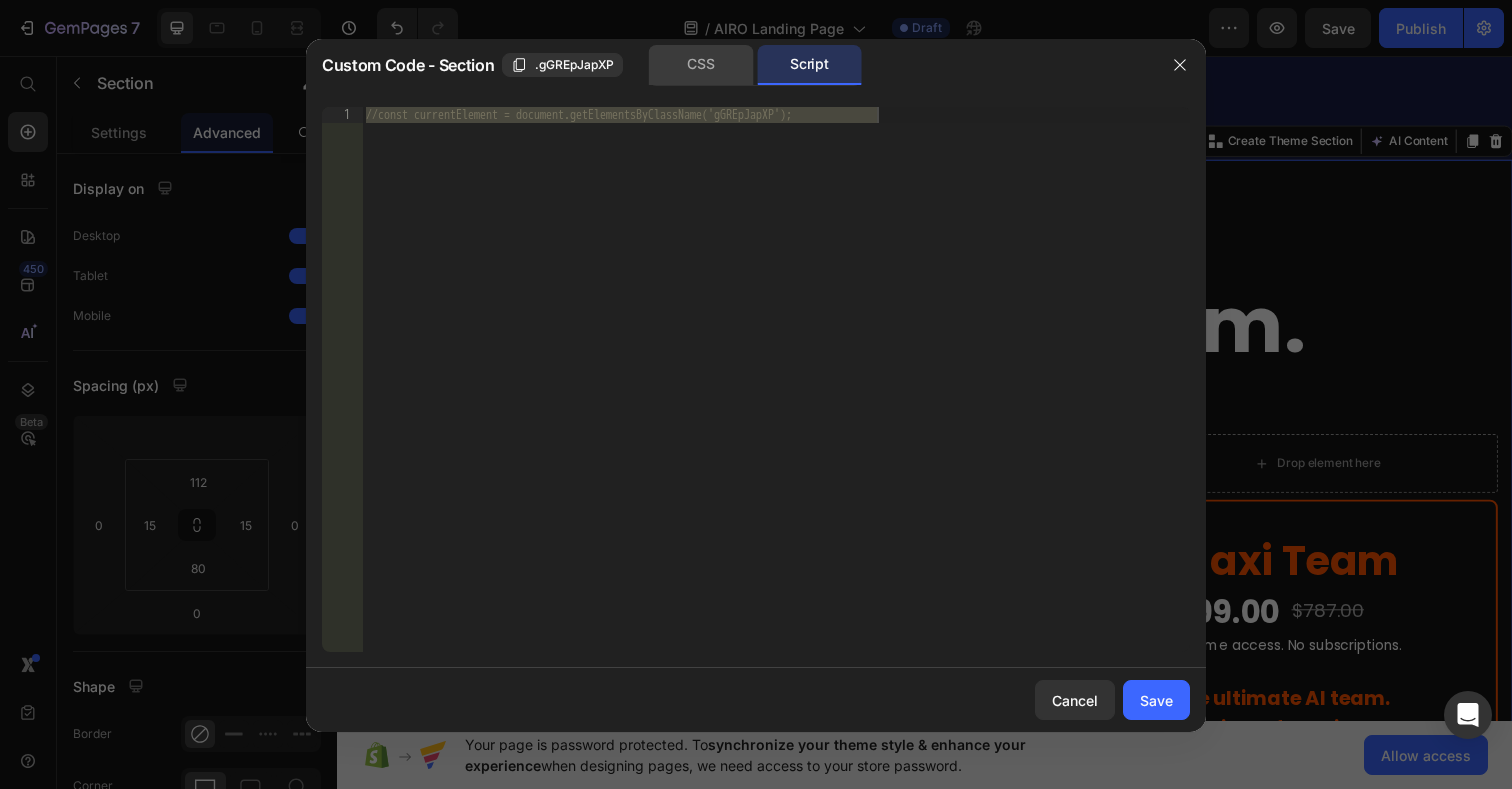click on "CSS" 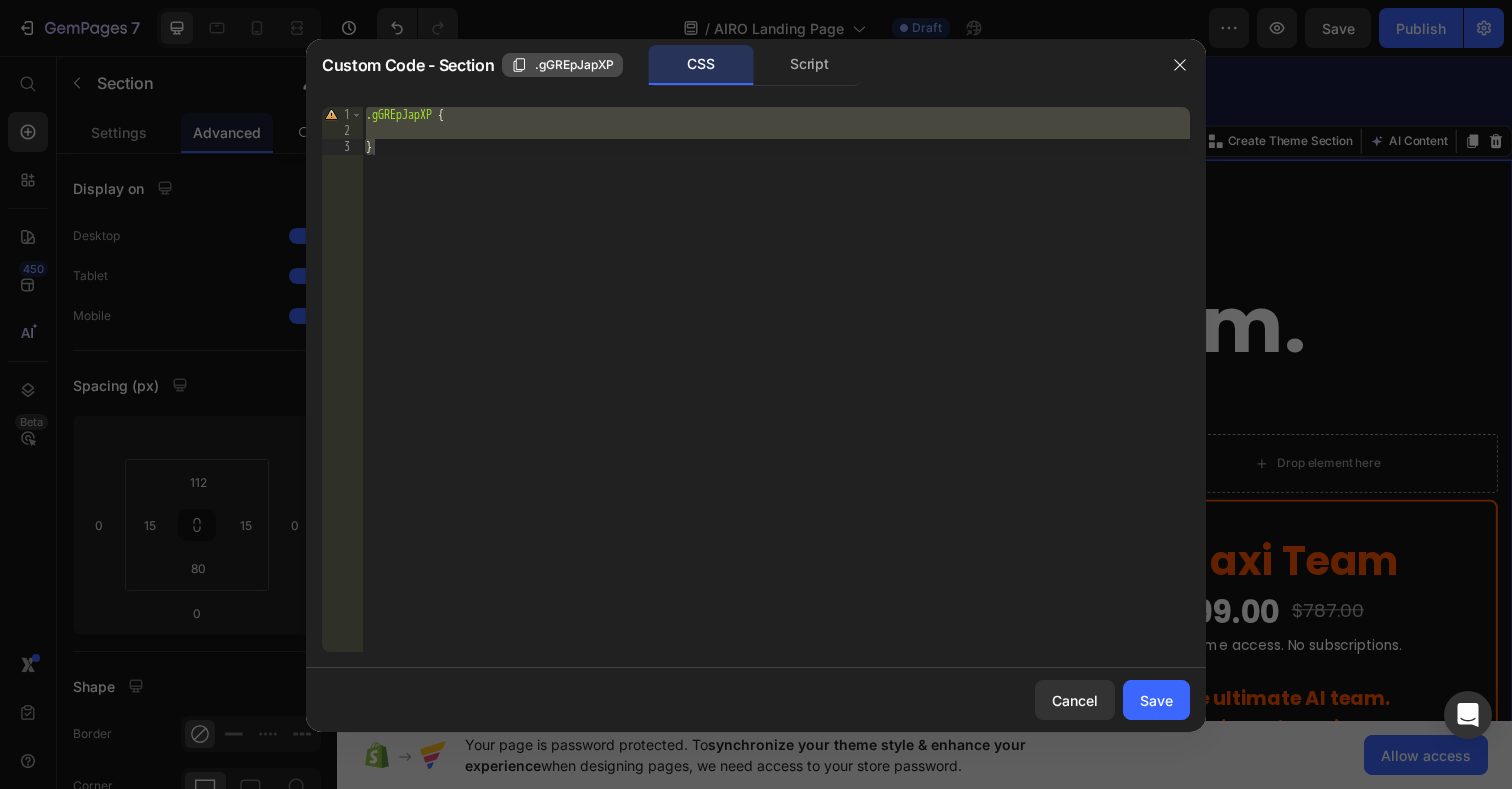 click on ".gGREpJapXP" 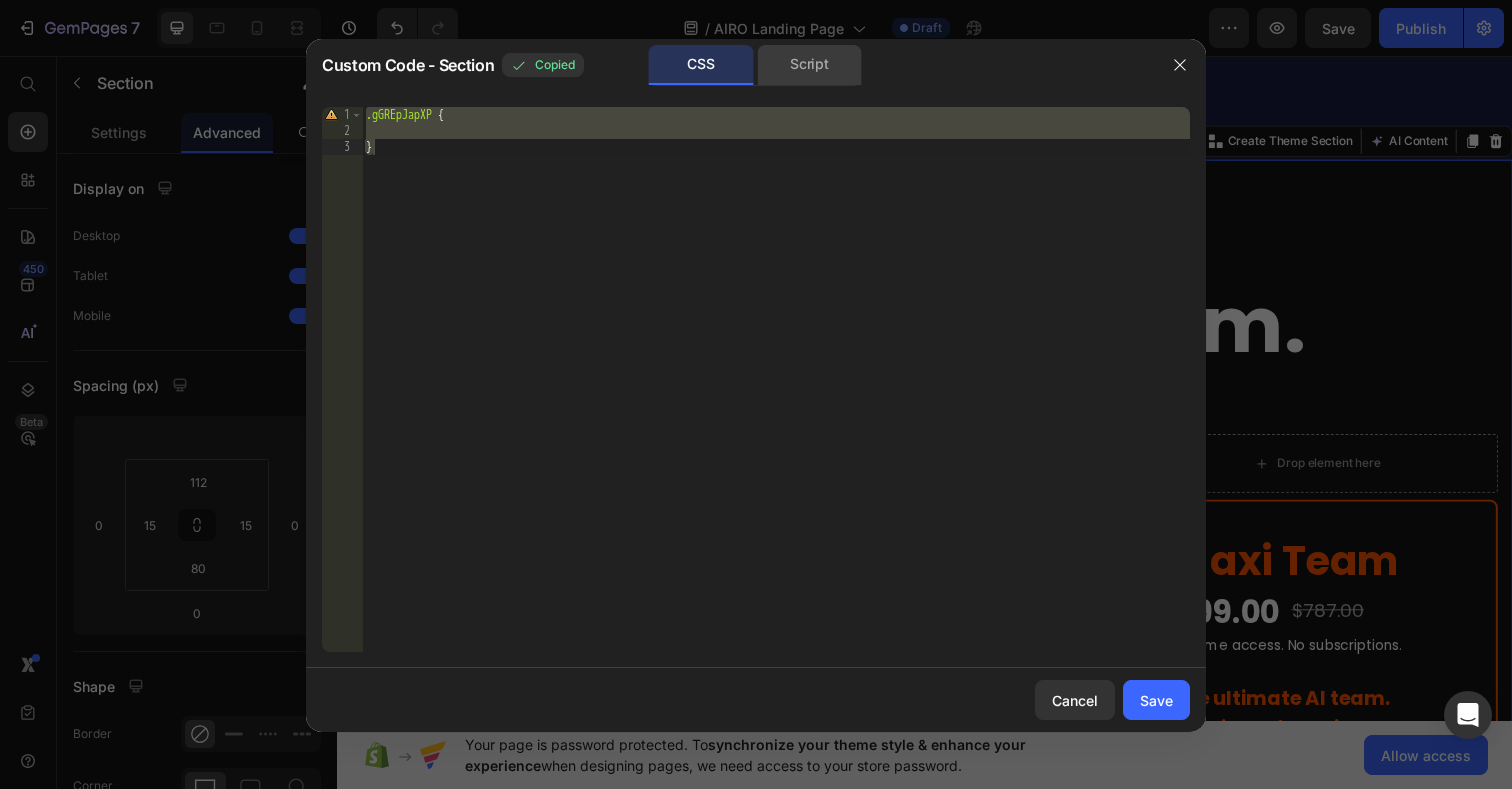 click on "Script" 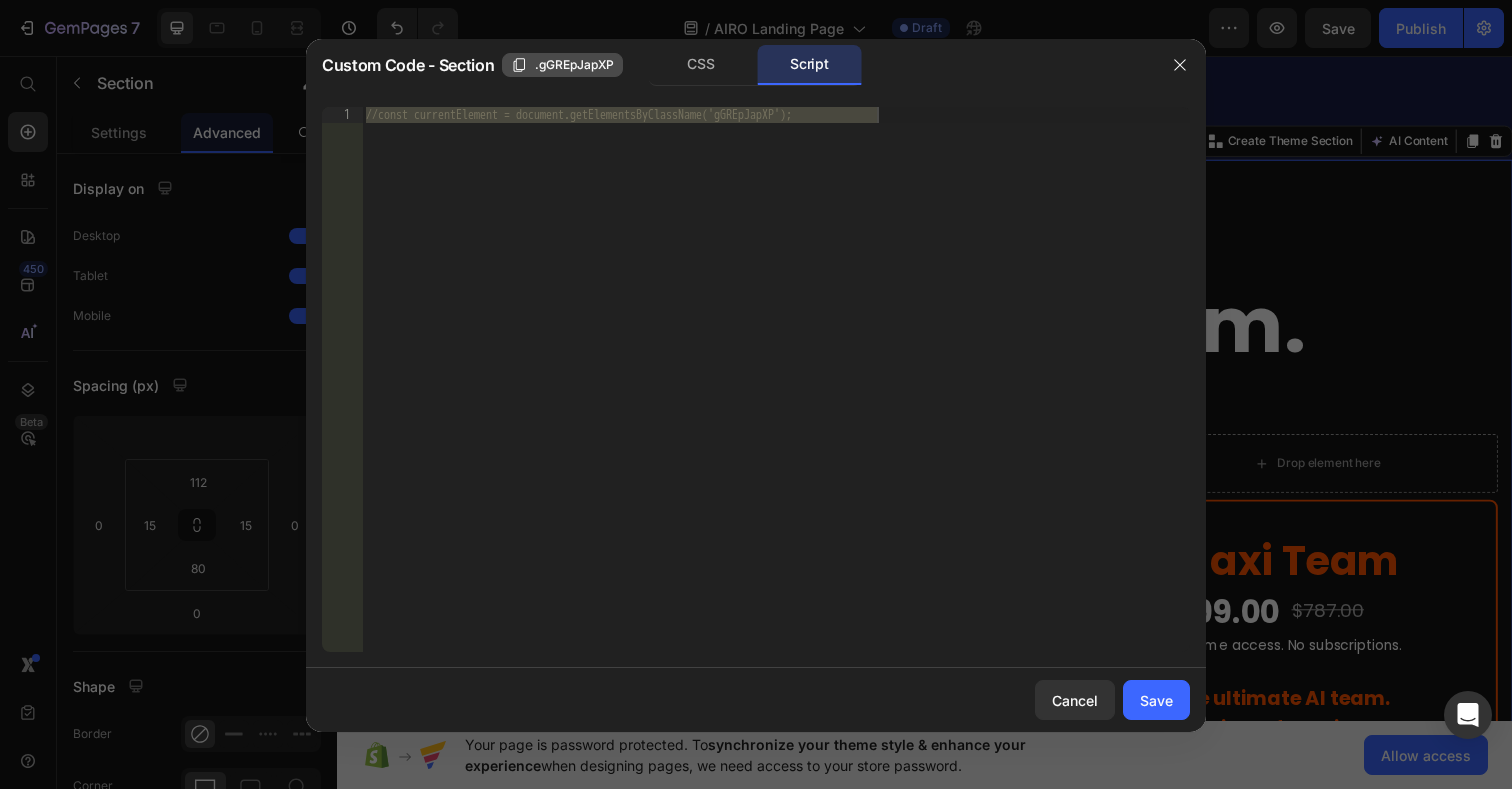click on ".gGREpJapXP" 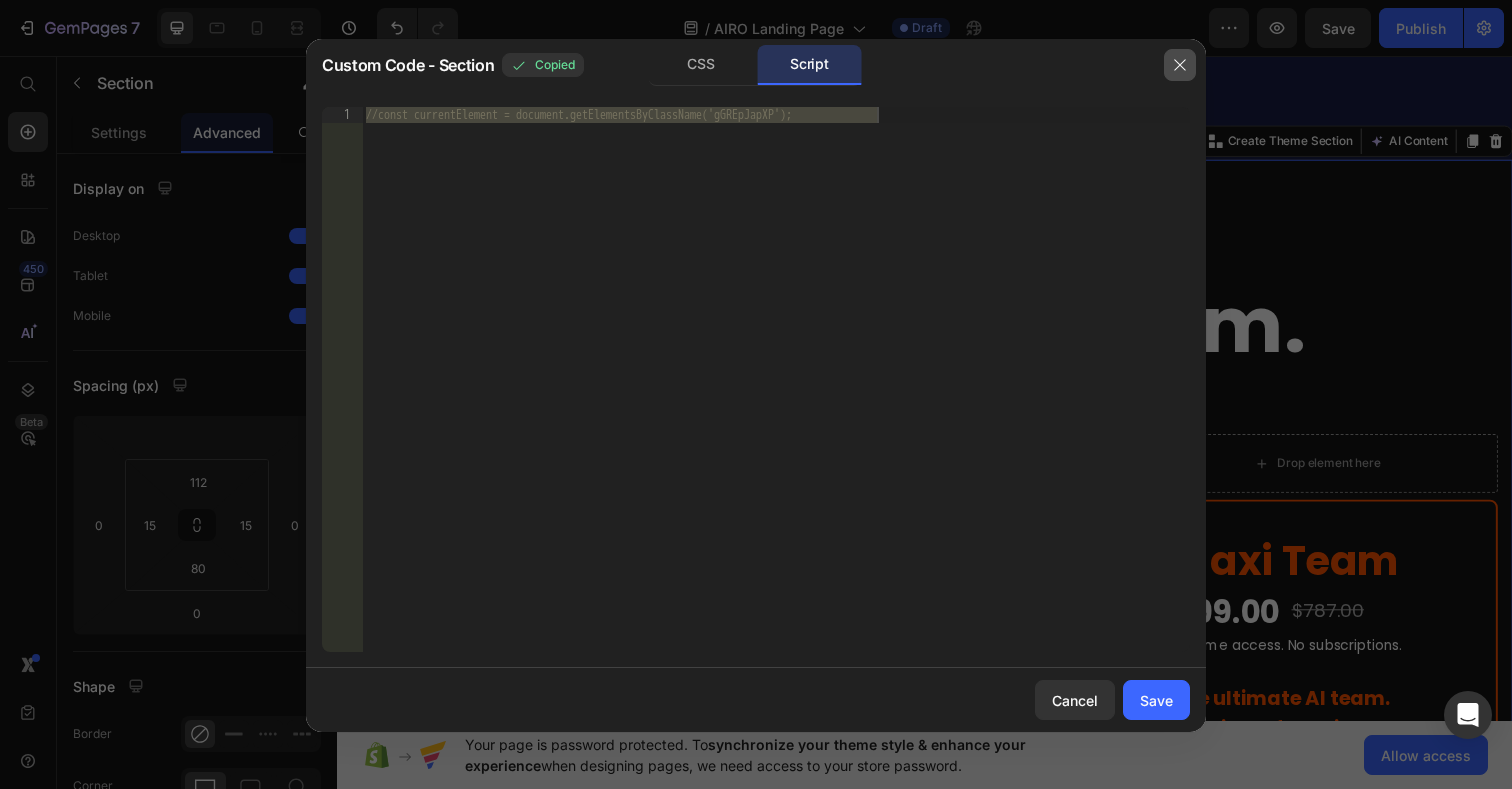 click 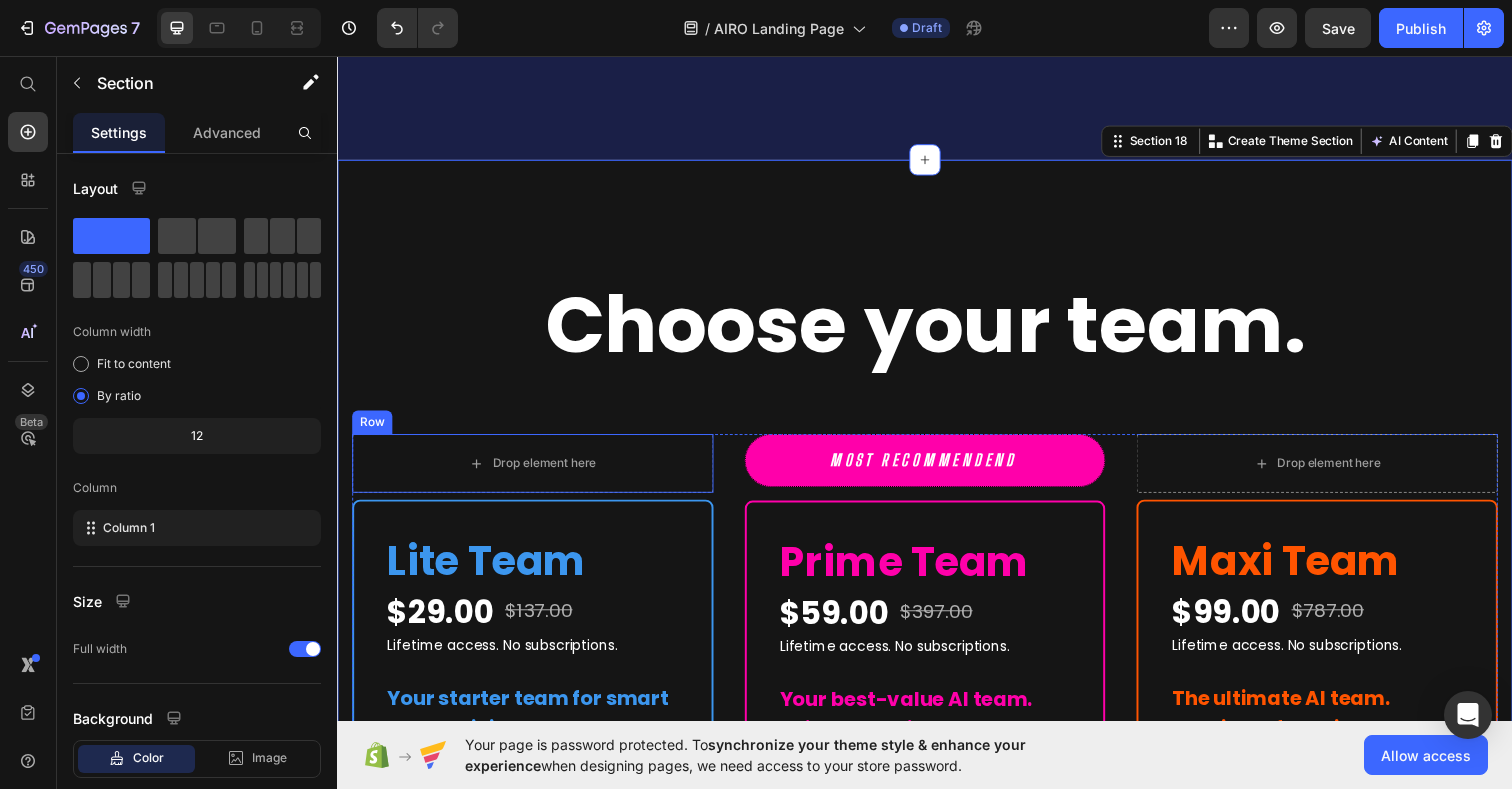 click on "Row" at bounding box center (372, 430) 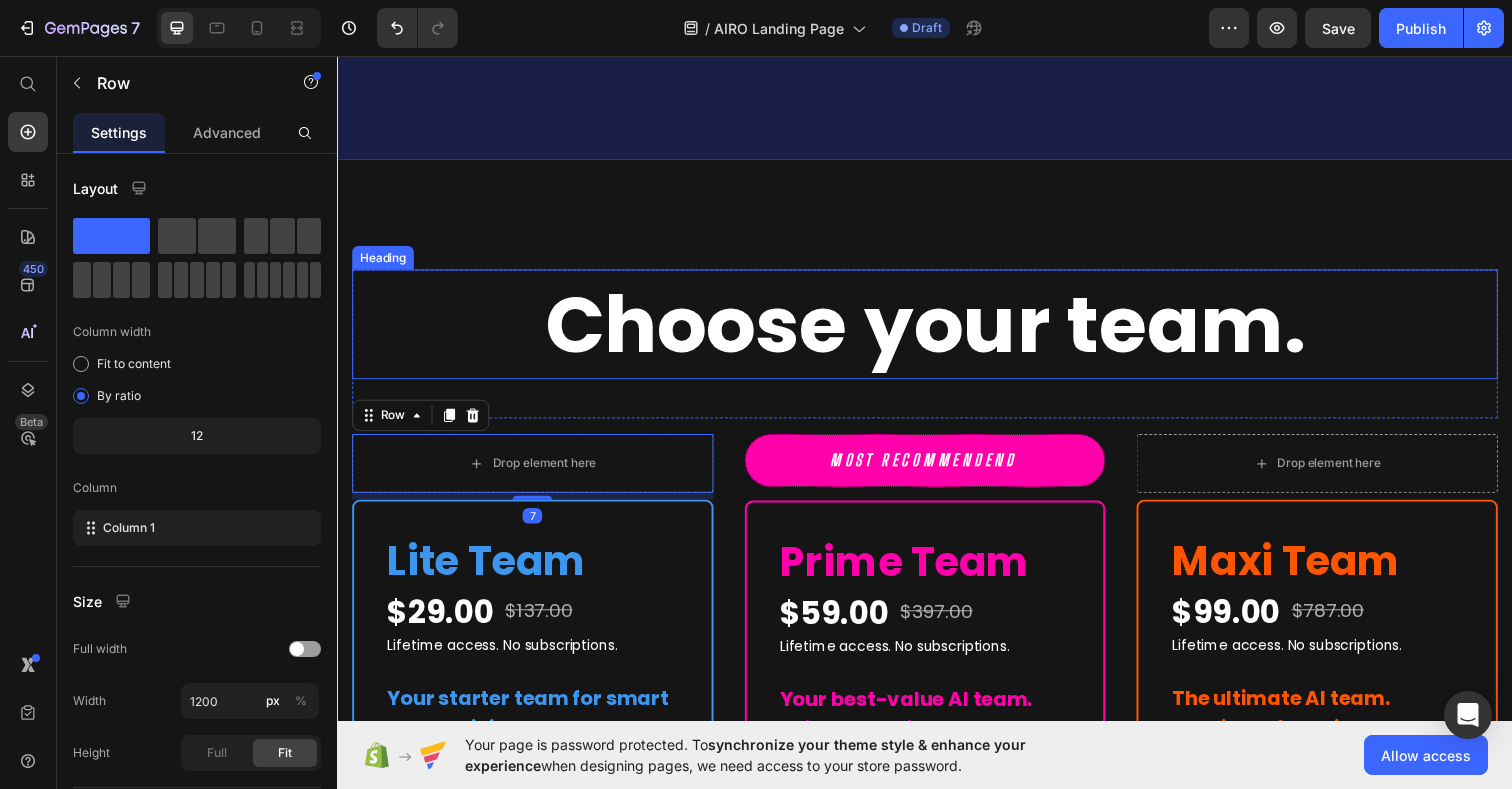 click on "Choose your team." at bounding box center (937, 330) 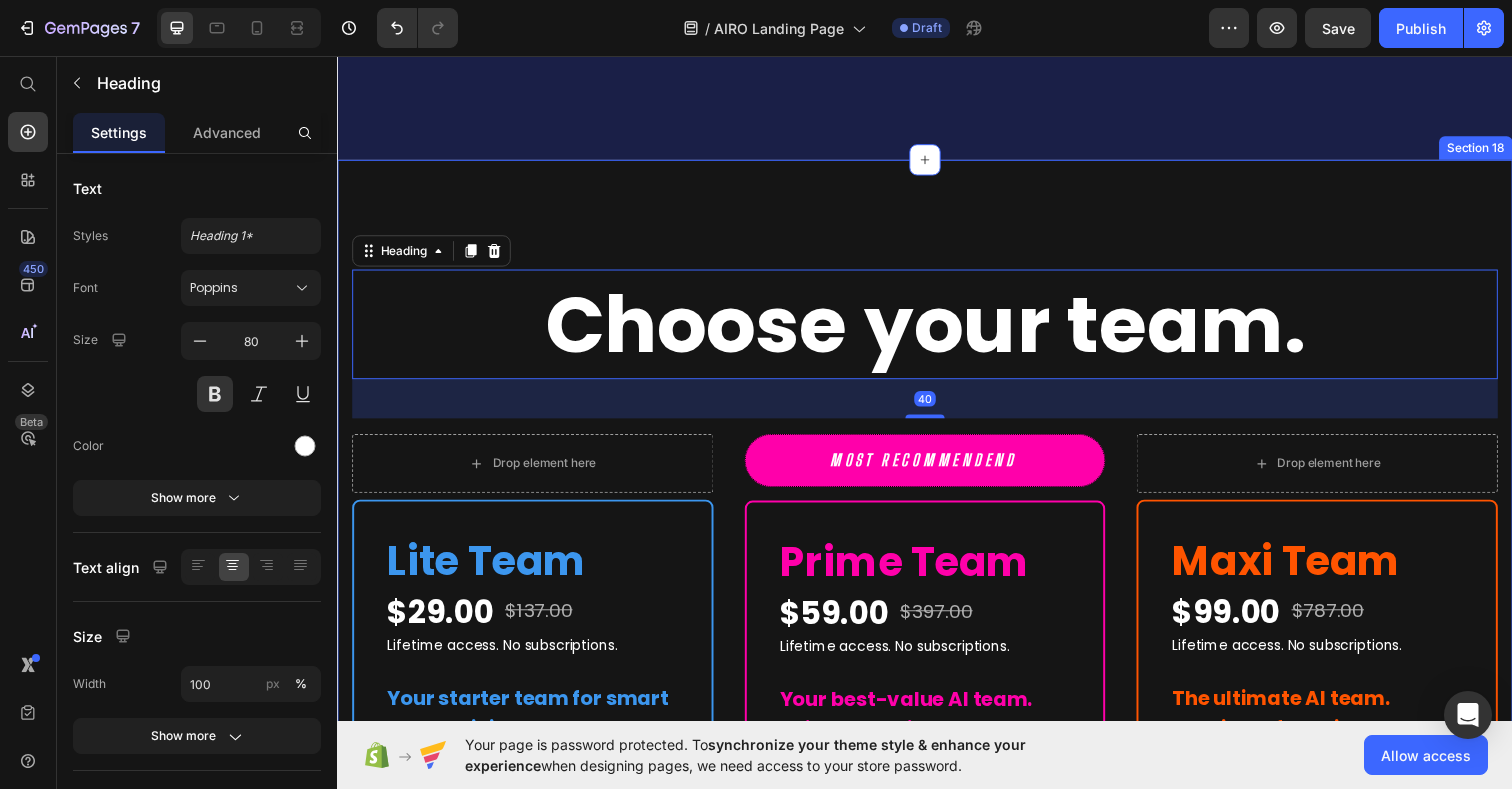 click on "Choose your team. Heading   40 Row
Drop element here Row Lite Team Heading $29.00 (P) Price $137.00 (P) Price Row Lifetime access. No subscriptions. Text Block Your starter team for smart productivity. Text Block A solid set of essential AI experts — ready to streamline your daily tasks and boost your output. Text Block                Title Line What's included Text Block
Smart launchpad. Your AI team, one click away.
Advanced, tested prompts — tailored to each Assistant, ready to use and customize.
Powered by ChatGPT — works with Free or Plus.
Multilingual support. No barriers. Item List                Title Line All members of our  Lite Team Text Block
Mike - Social Media Strategist
Ava - Content Scheduler
Noah - Email Ally
Zaya - Website Optimizer
Ben - Conversion Specialist Item List (P) Images & Gallery Save $108 Text block GET ACCESS" at bounding box center (937, 1208) 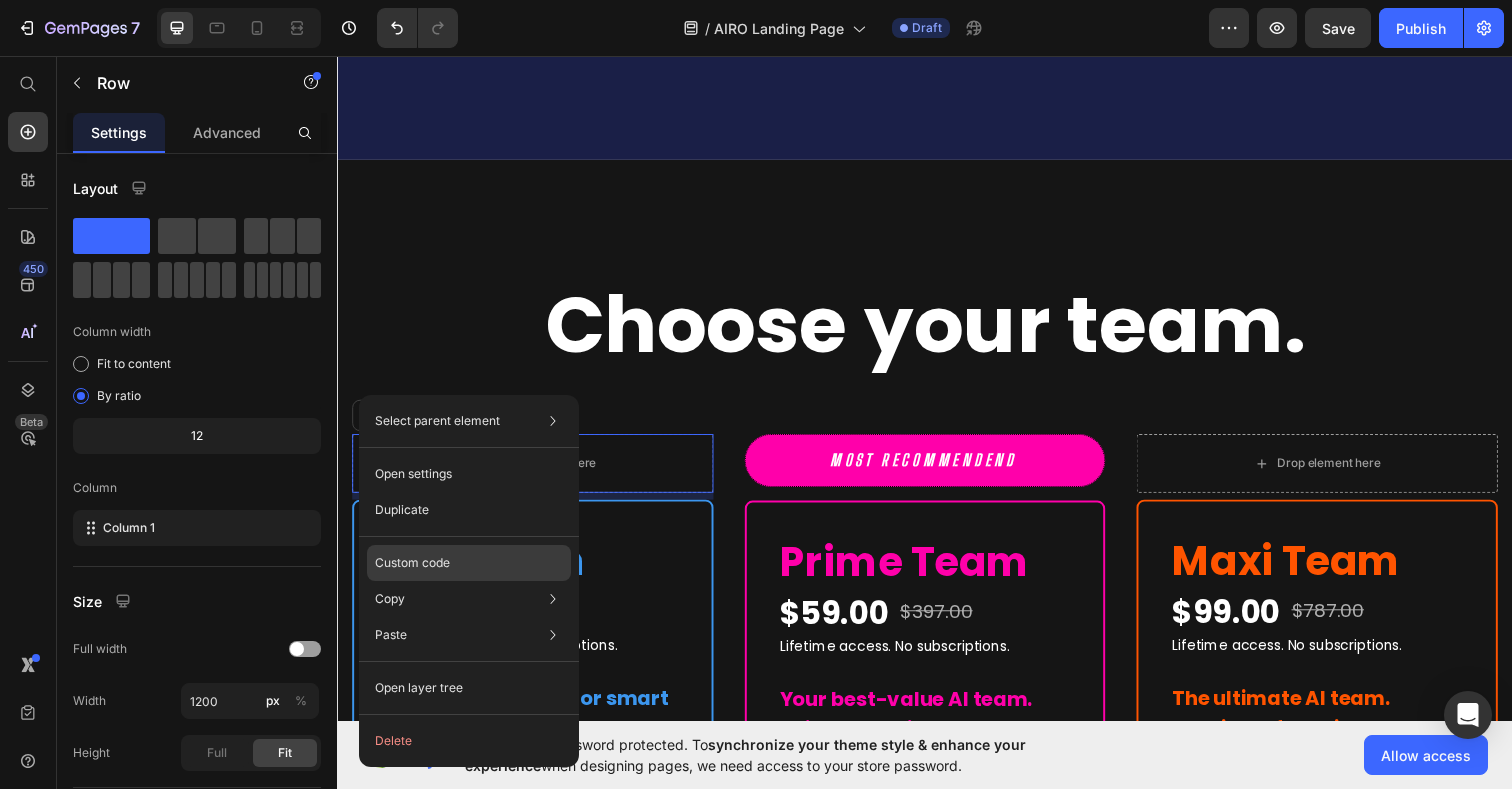 click on "Custom code" 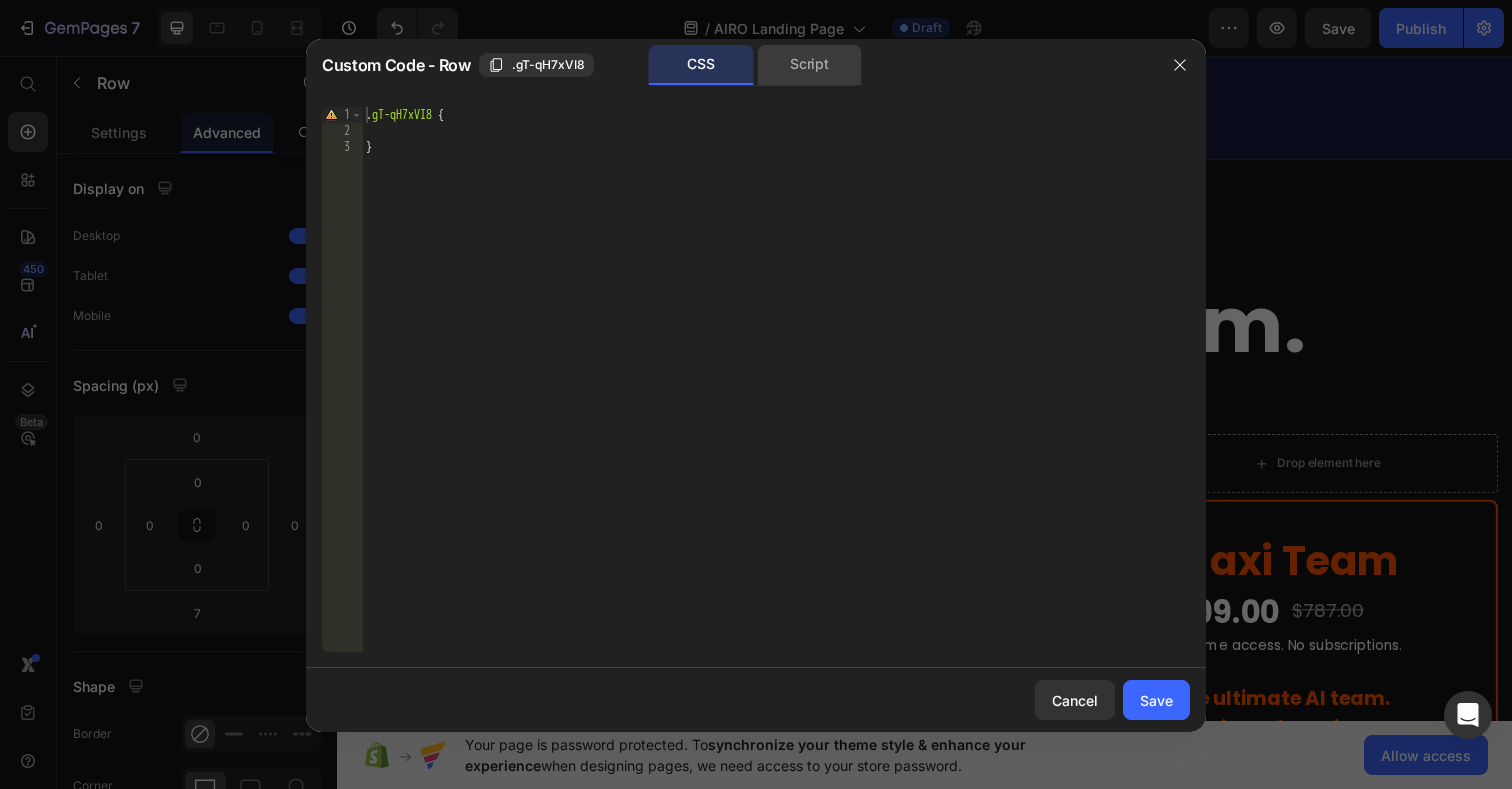 click on "Script" 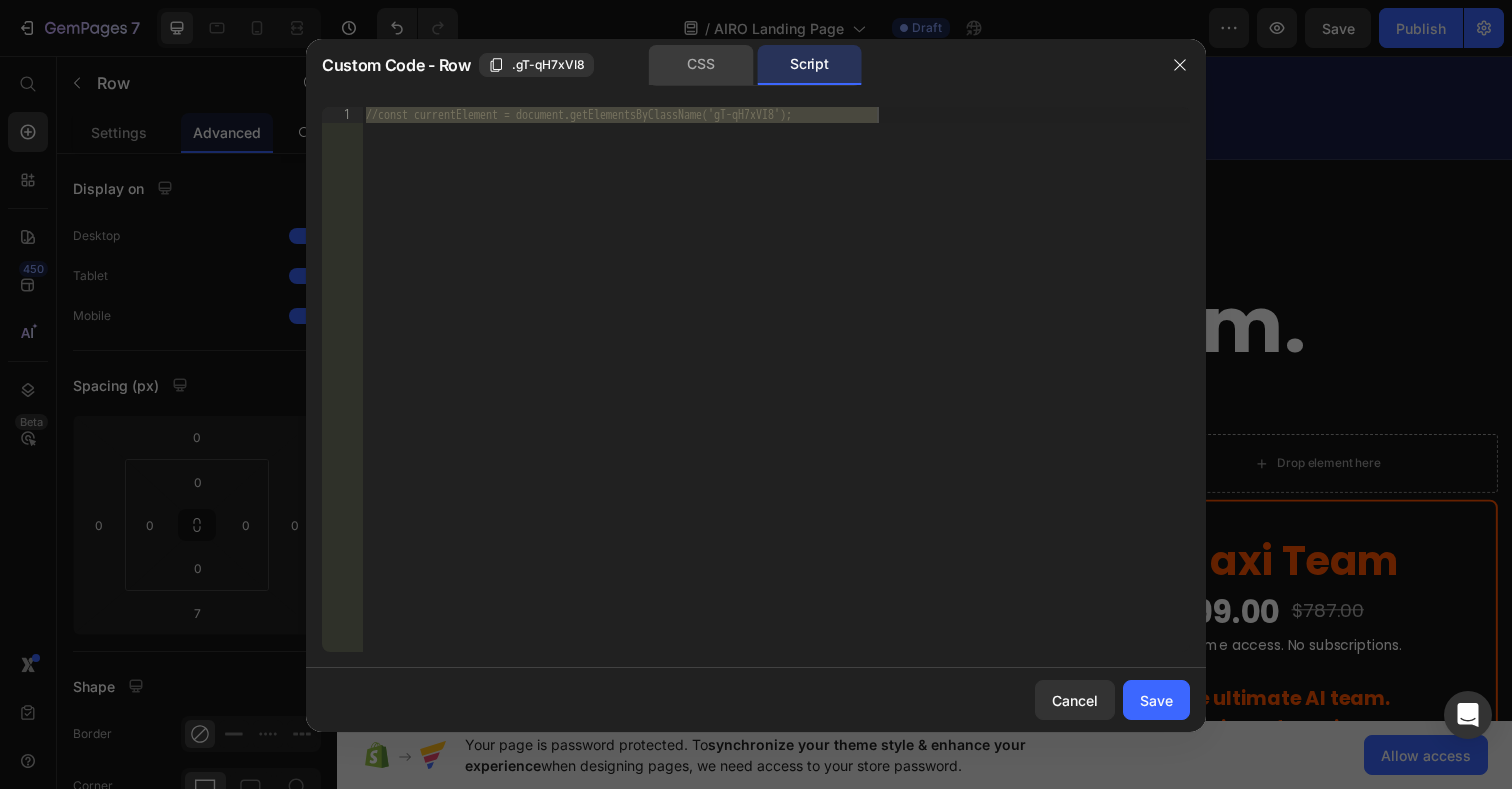 click on "CSS" 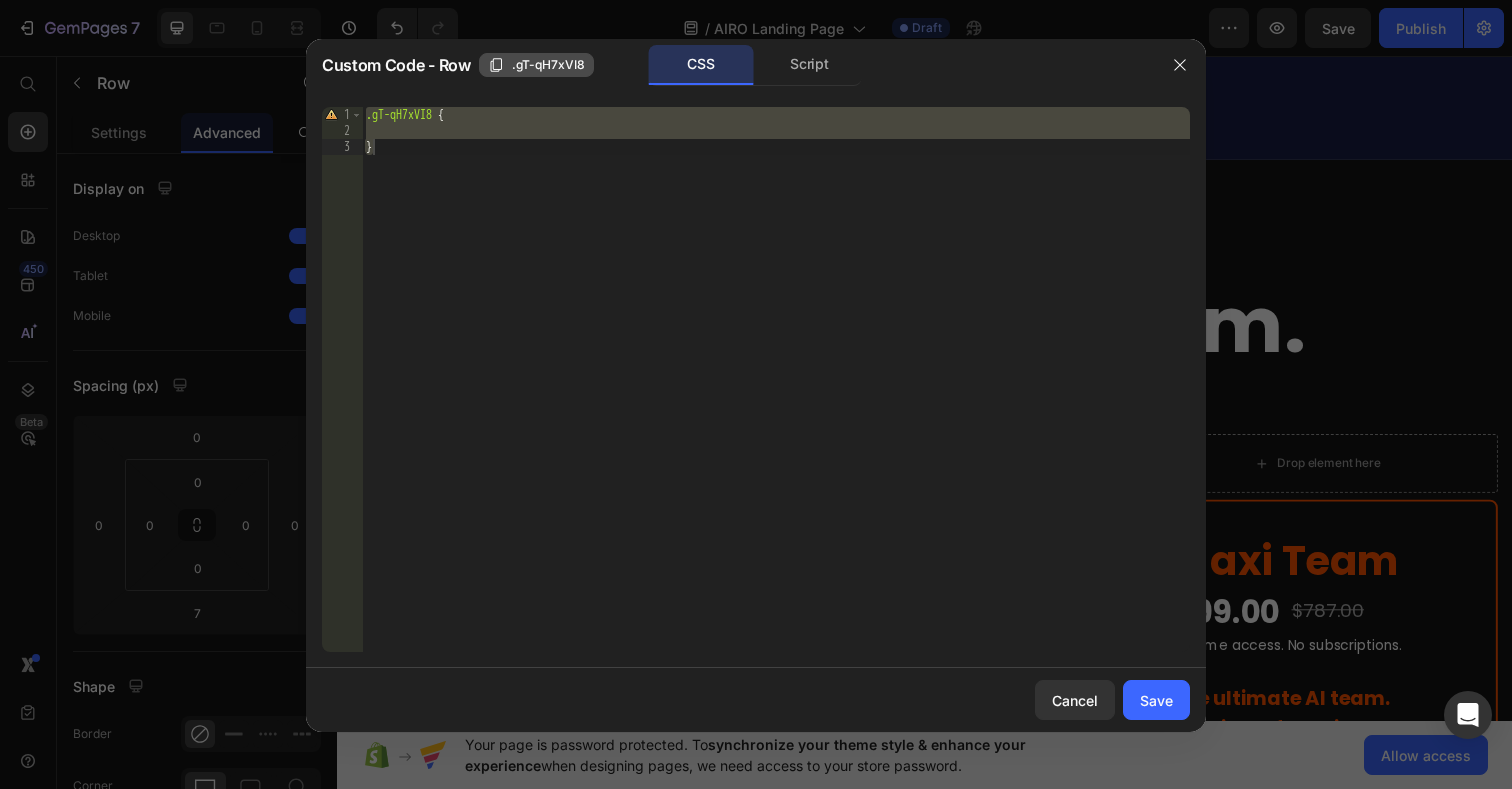 click on ".gT-qH7xVI8" 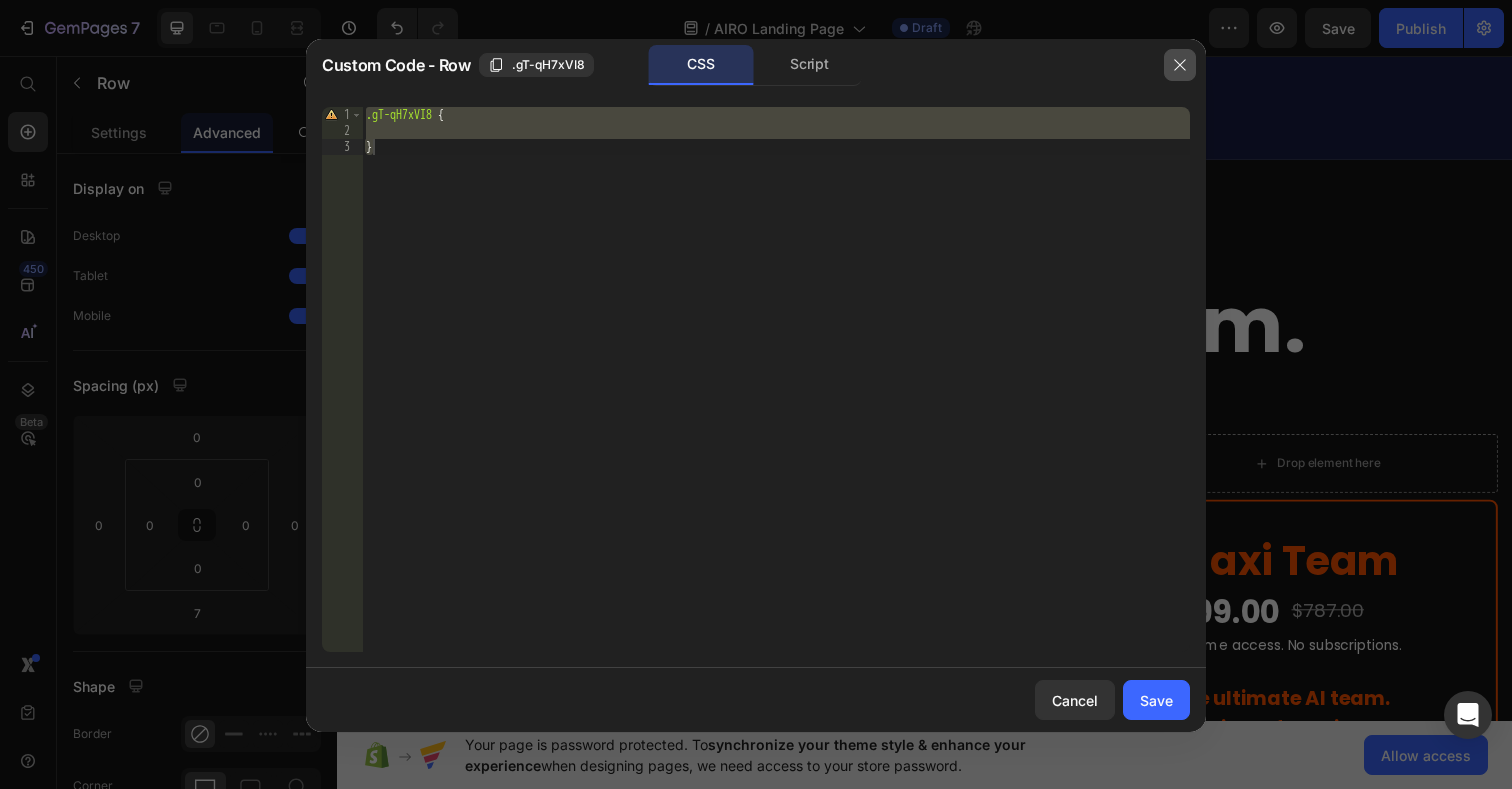click 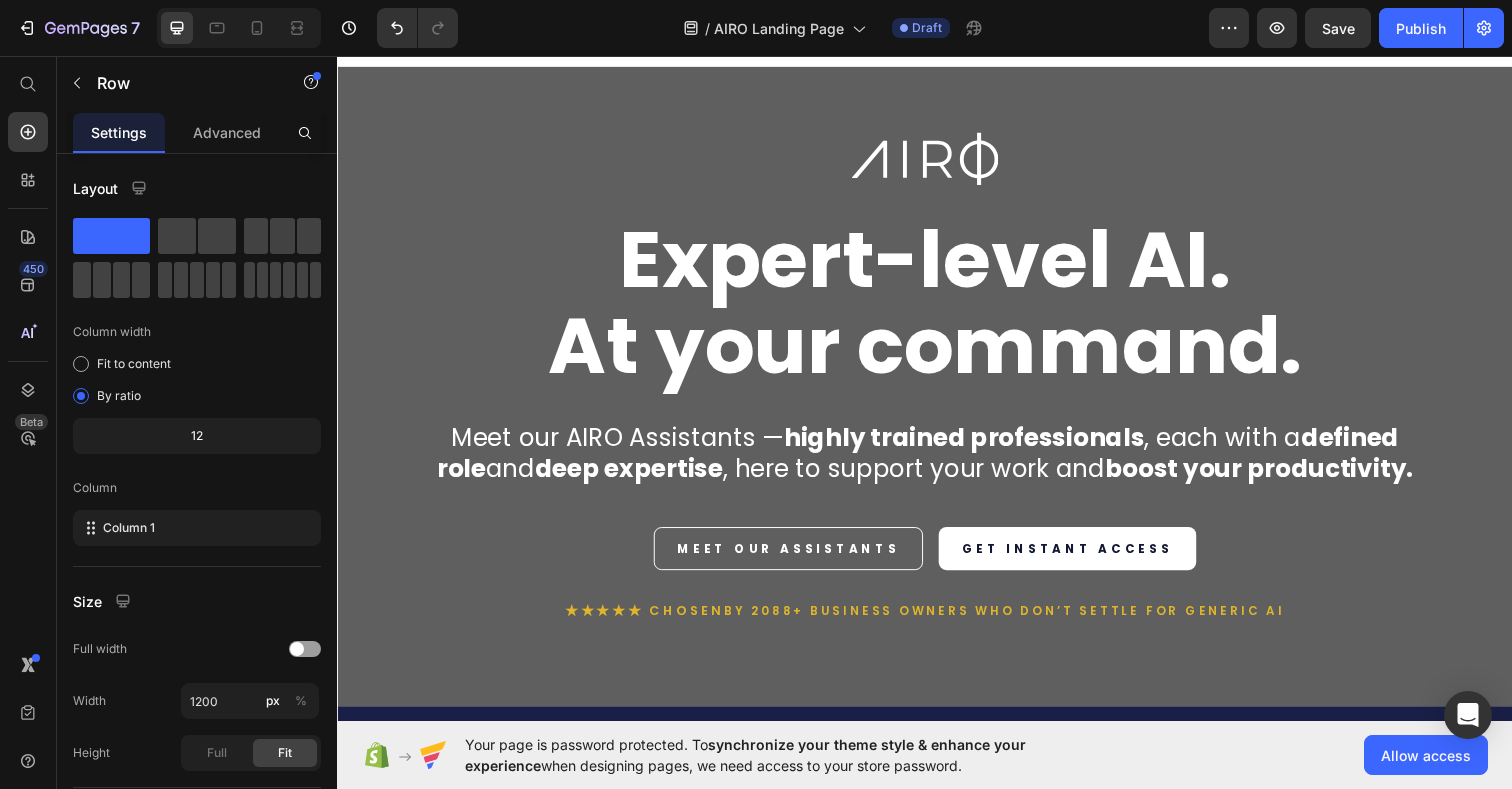 scroll, scrollTop: 24, scrollLeft: 0, axis: vertical 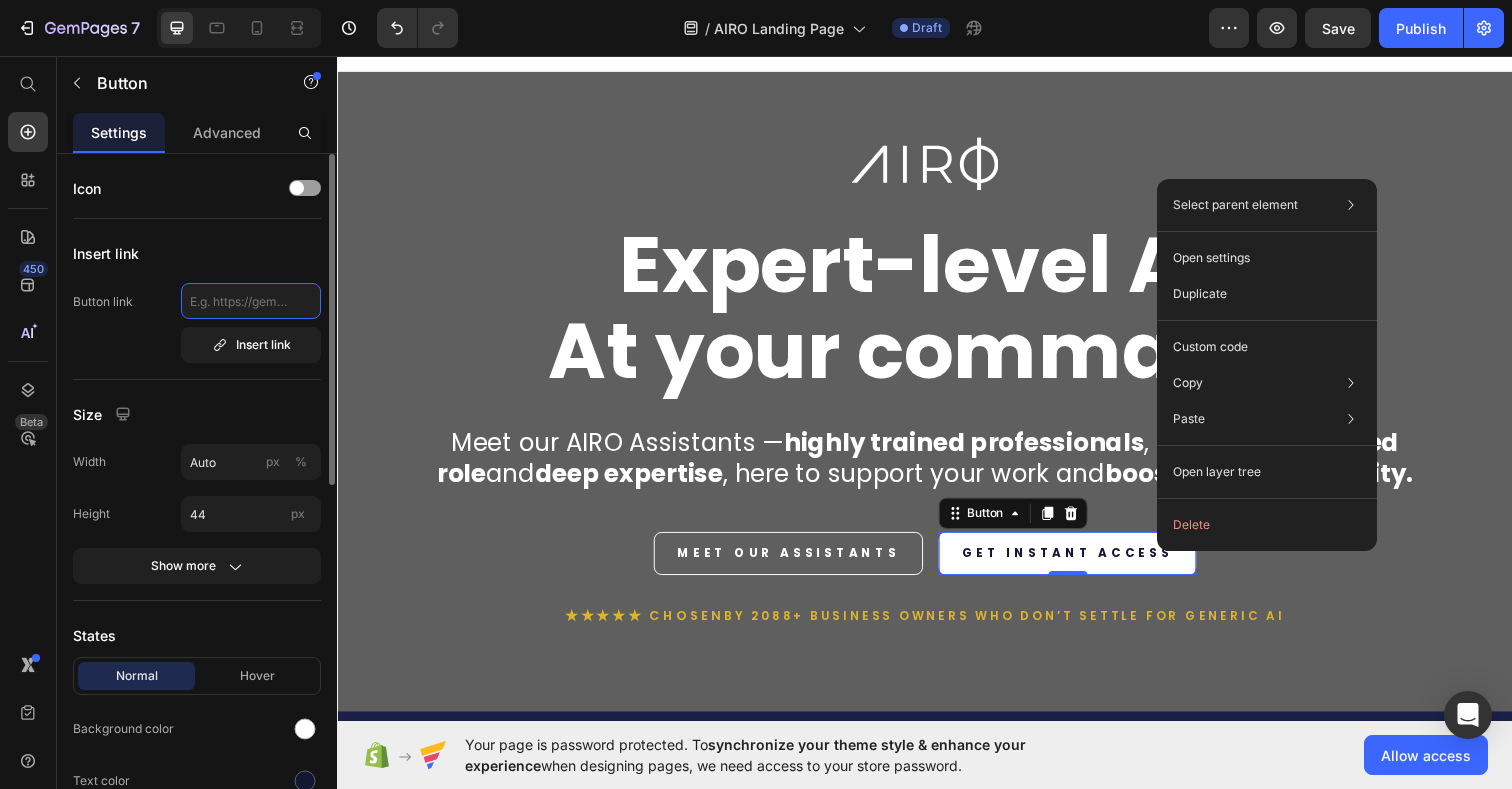 click 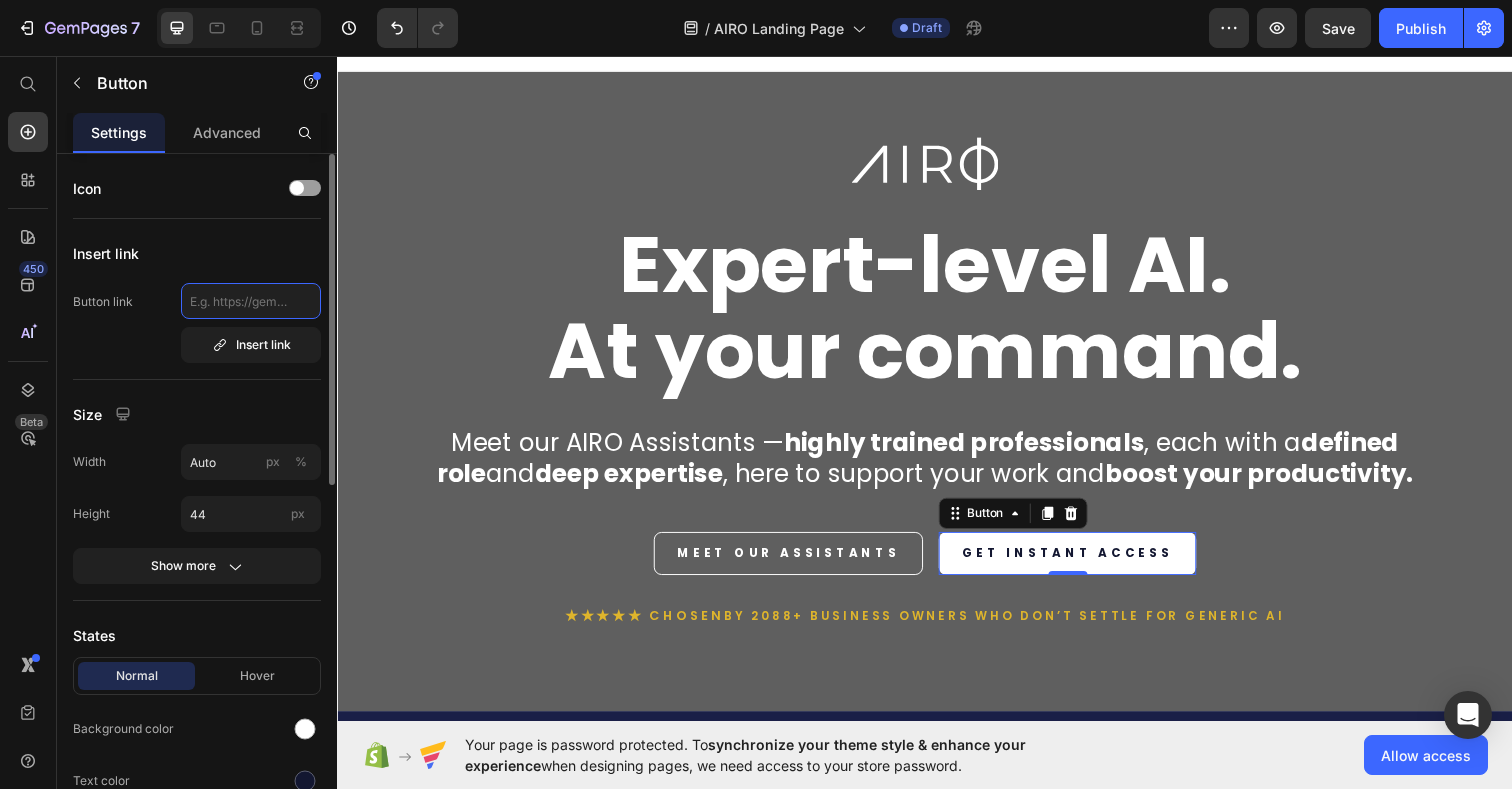 paste on ".gT-qH7xVI8" 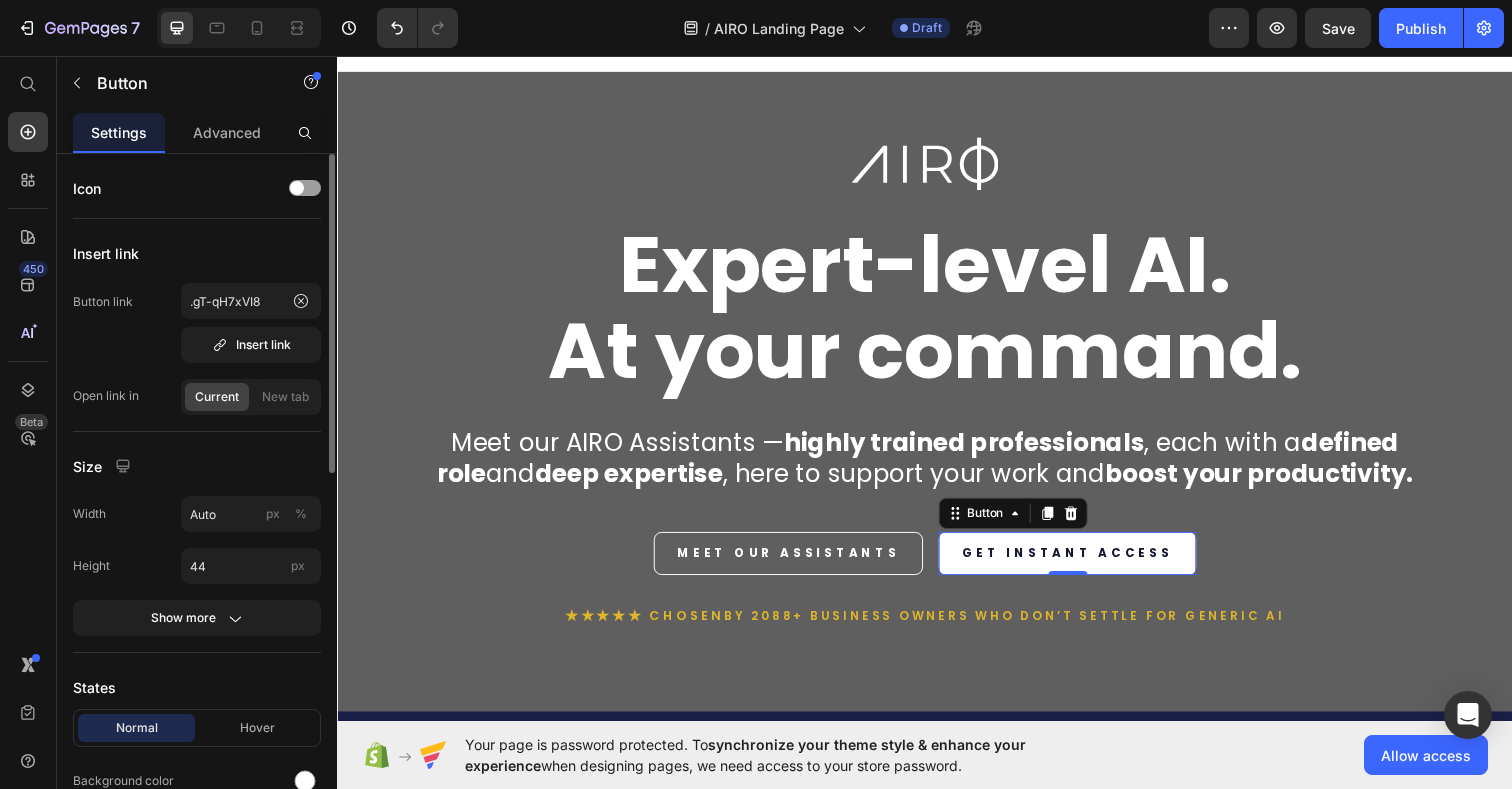 click on "Insert link" at bounding box center (197, 253) 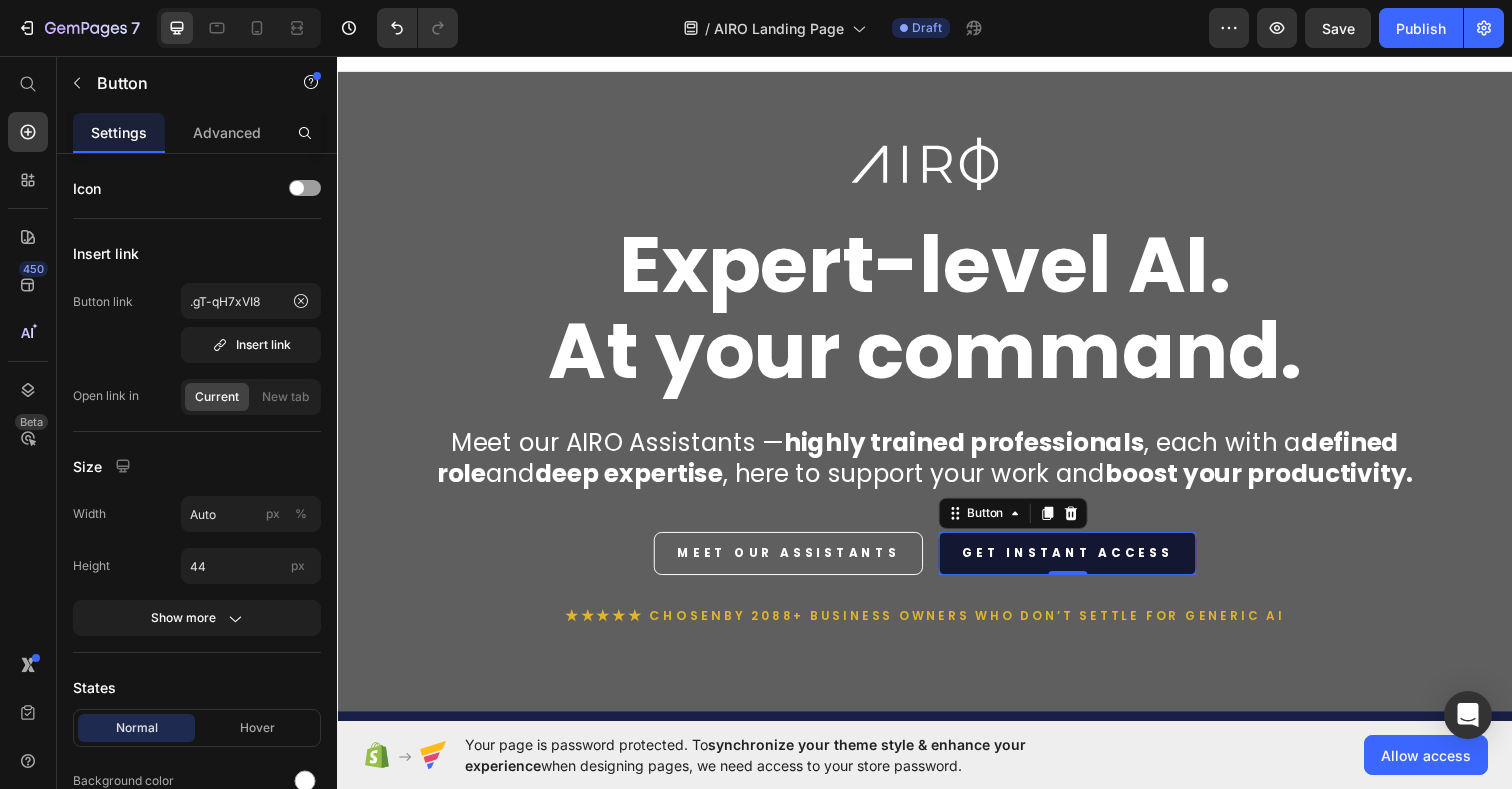 click on "GET INSTANT ACCESS" at bounding box center [1082, 564] 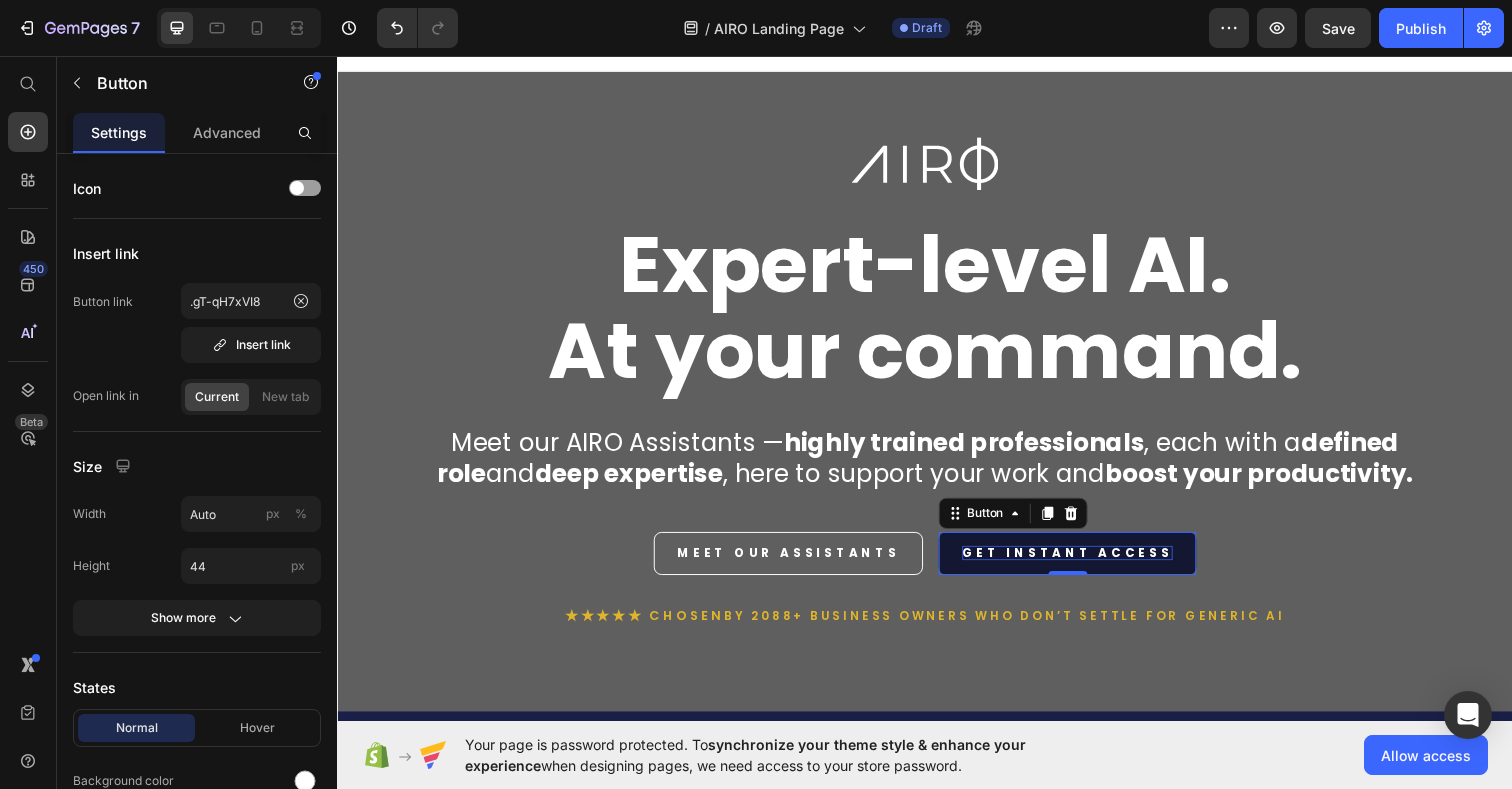 click on "GET INSTANT ACCESS" at bounding box center [1082, 564] 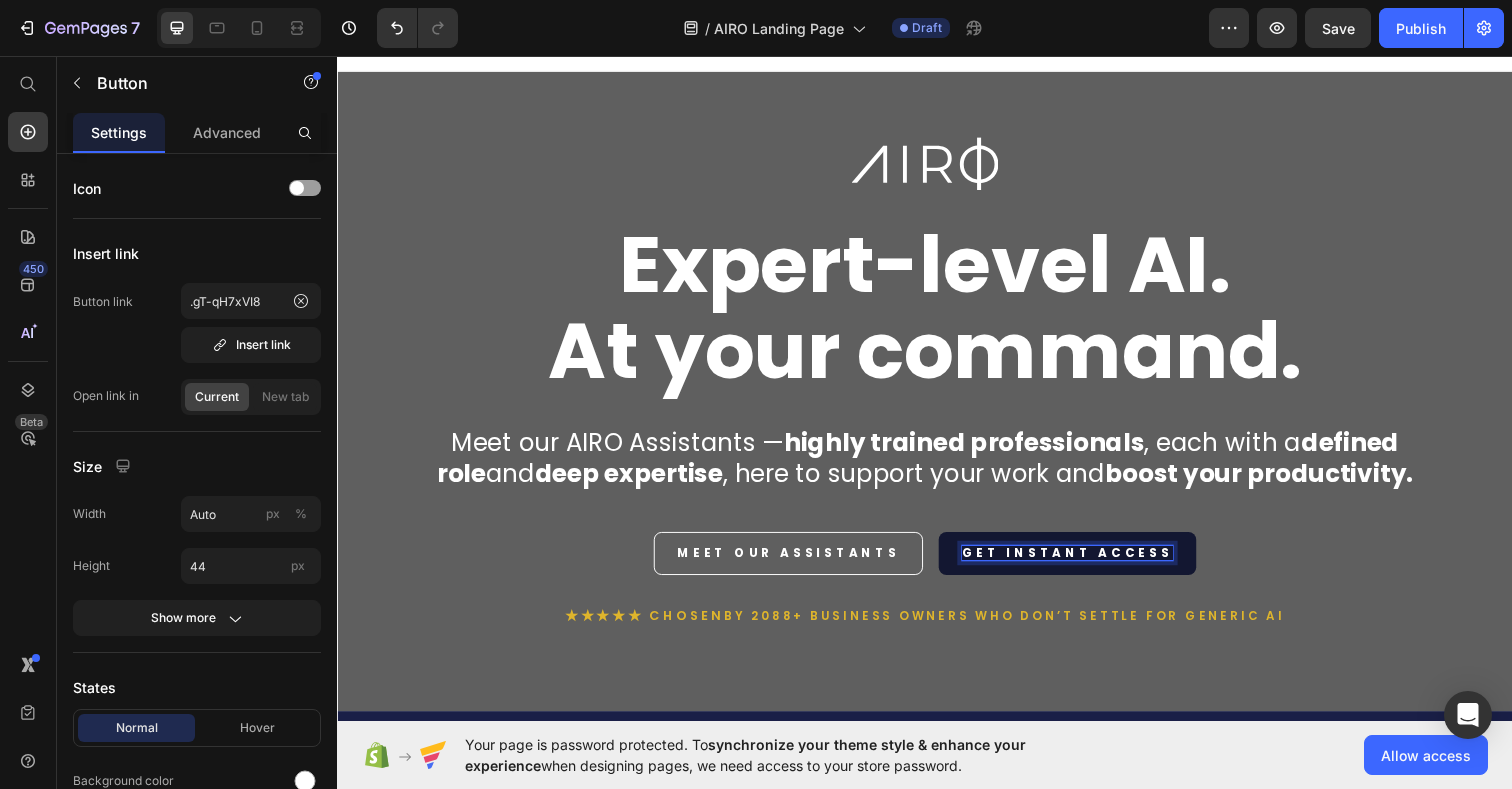 click on "GET INSTANT ACCESS" at bounding box center (1082, 564) 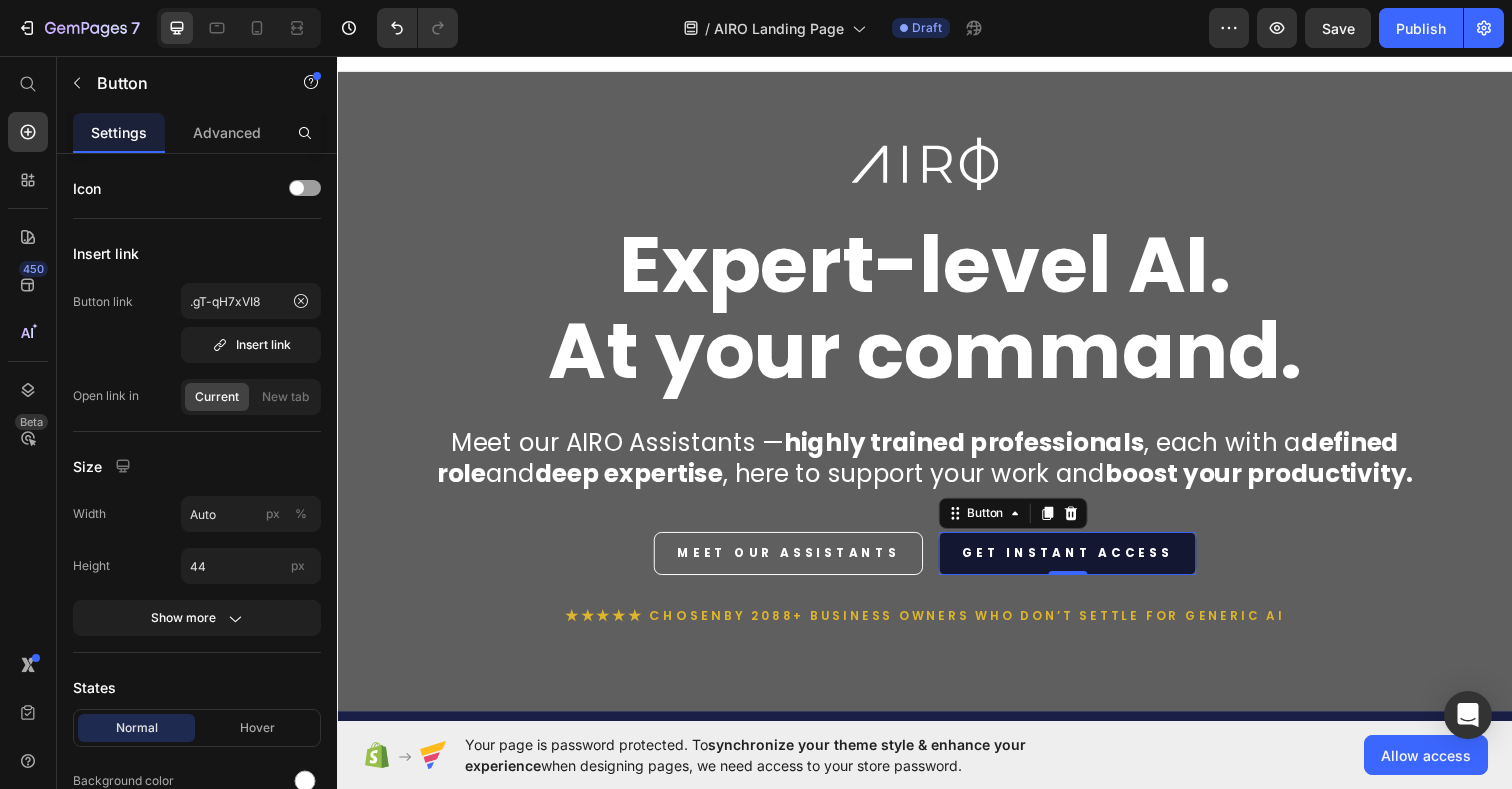 click on "GET INSTANT ACCESS" at bounding box center (1082, 564) 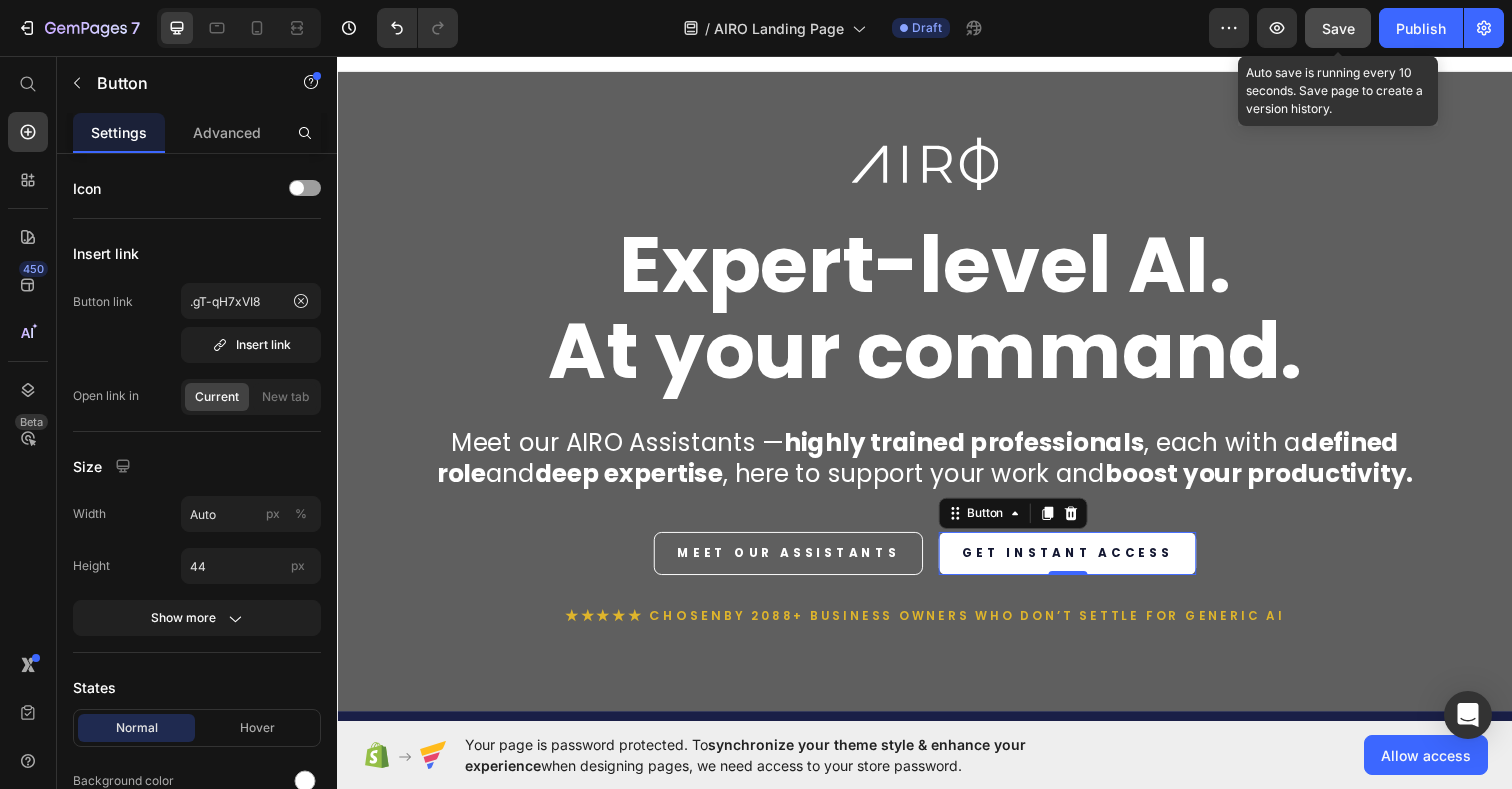 click on "Save" at bounding box center [1338, 28] 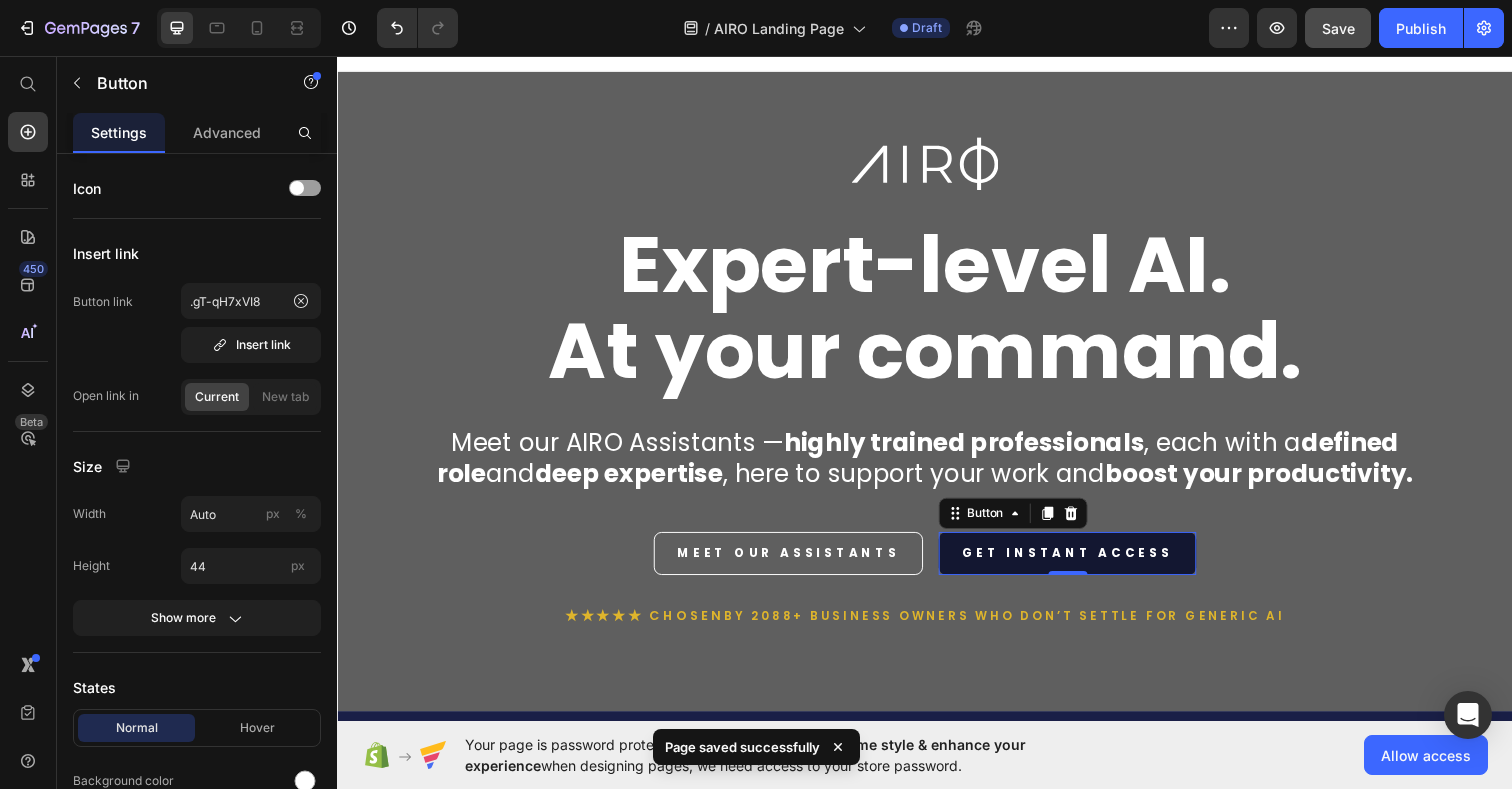 click on "GET INSTANT ACCESS" at bounding box center [1082, 564] 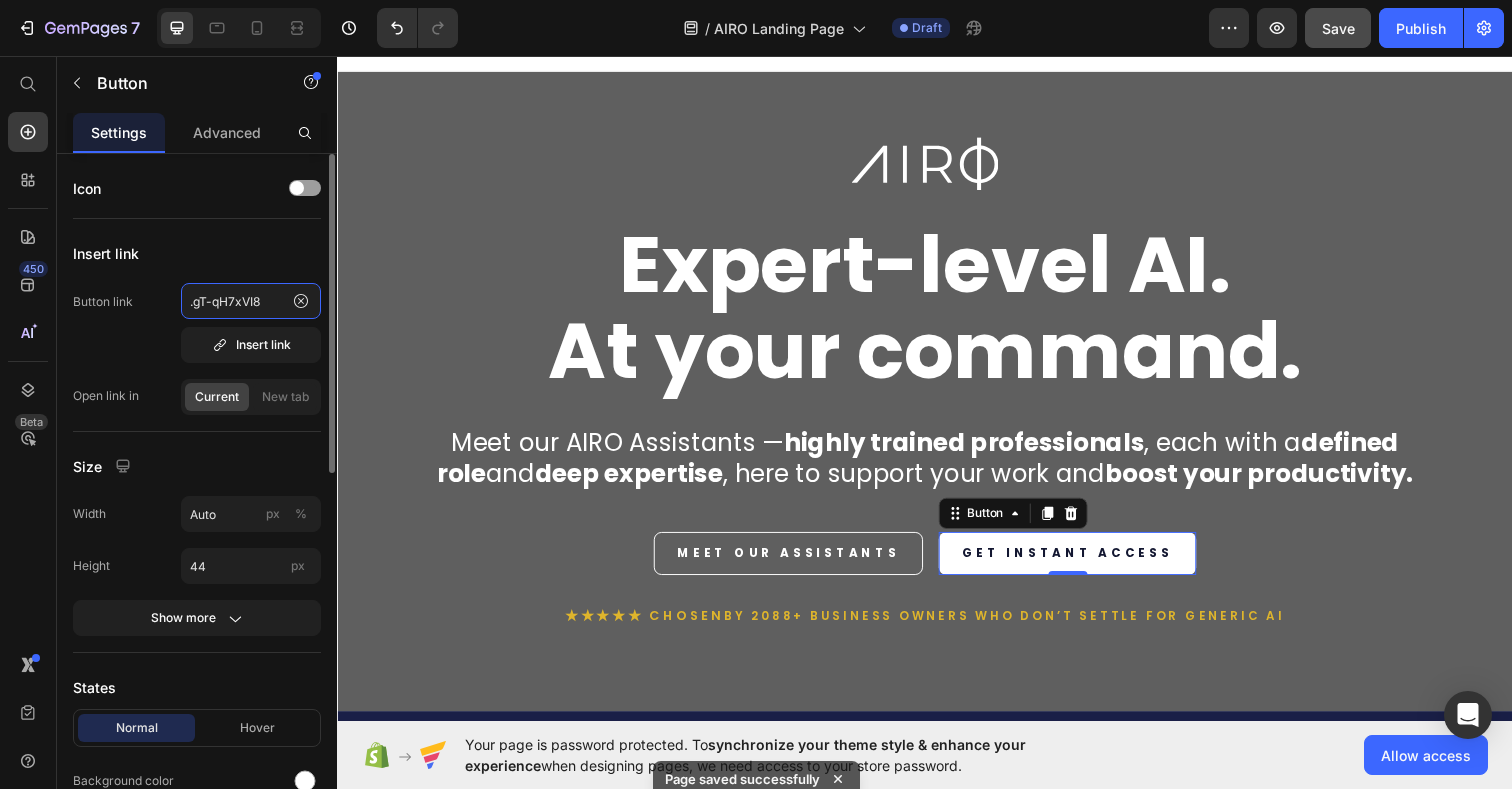 click on ".gT-qH7xVI8" 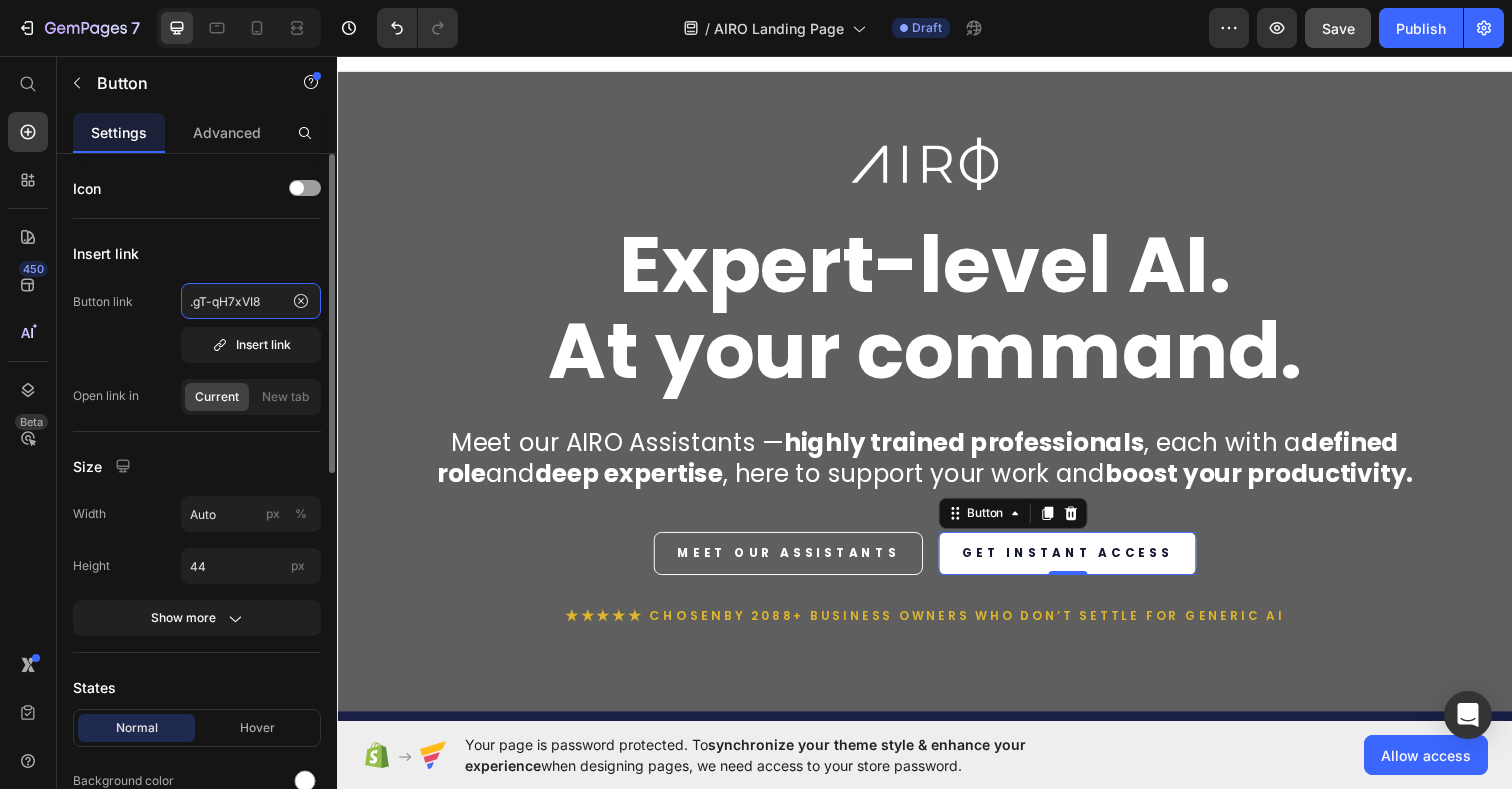click on ".gT-qH7xVI8" 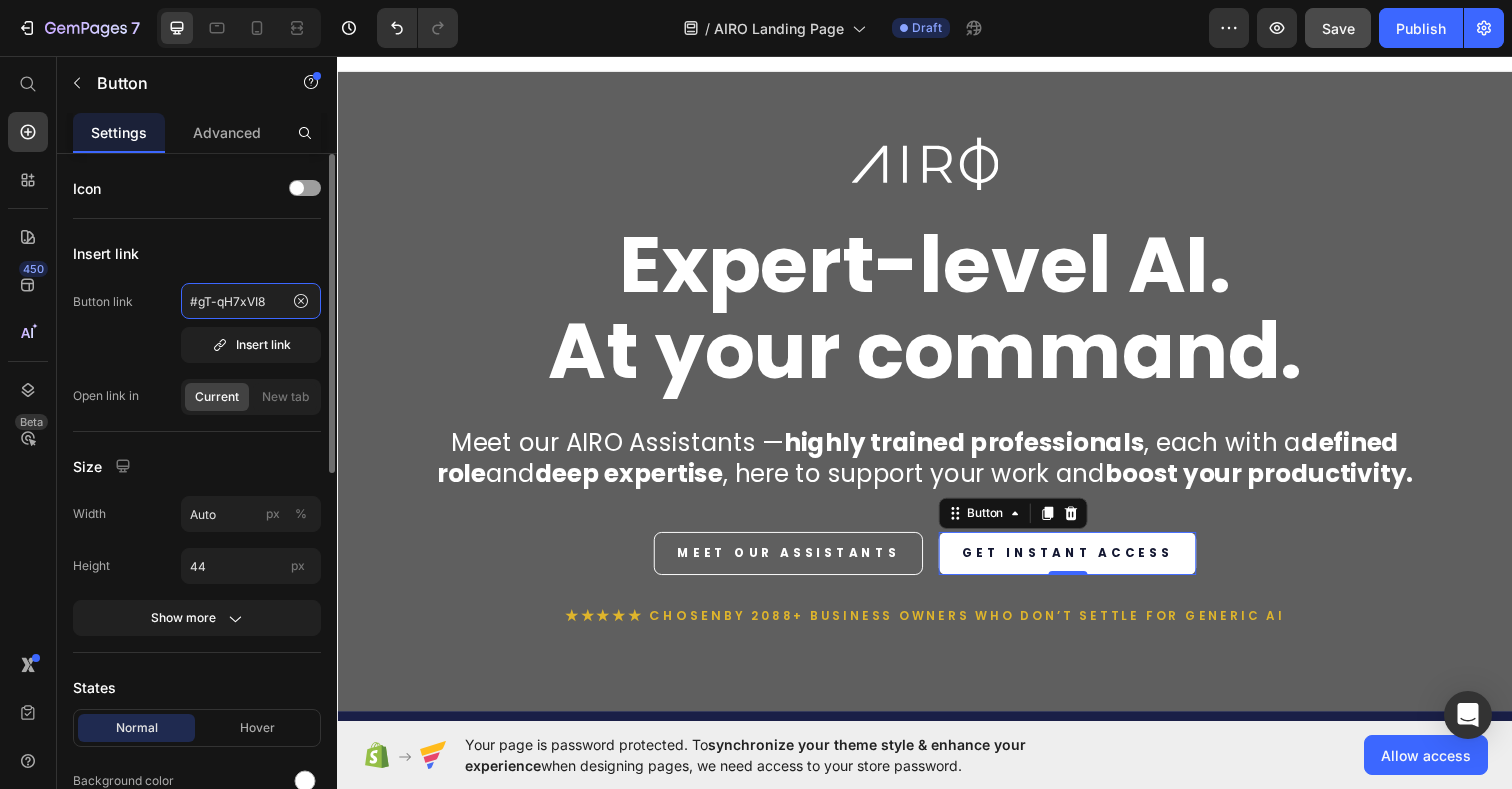 type on "#gT-qH7xVI8" 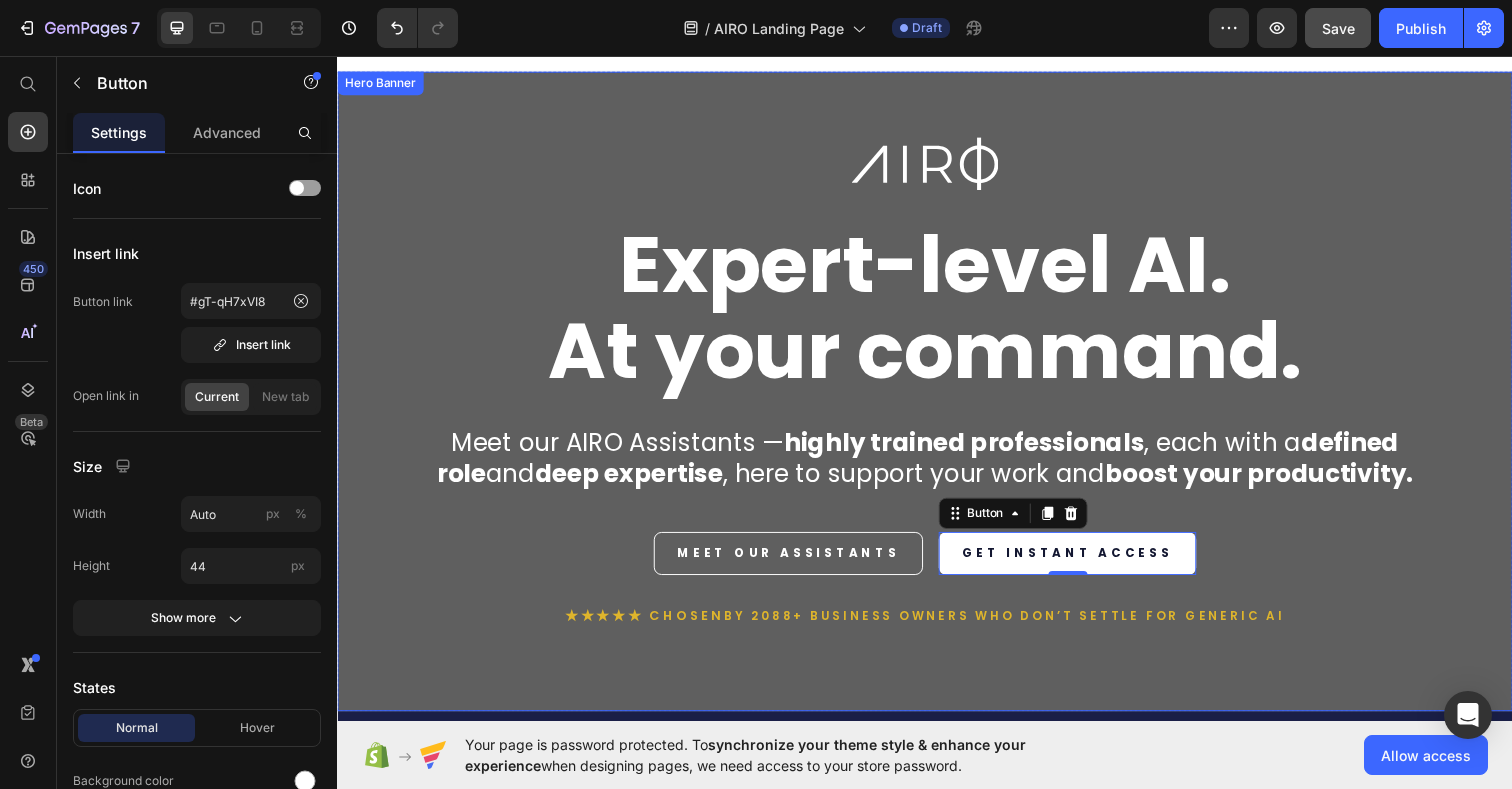 click at bounding box center (937, 166) 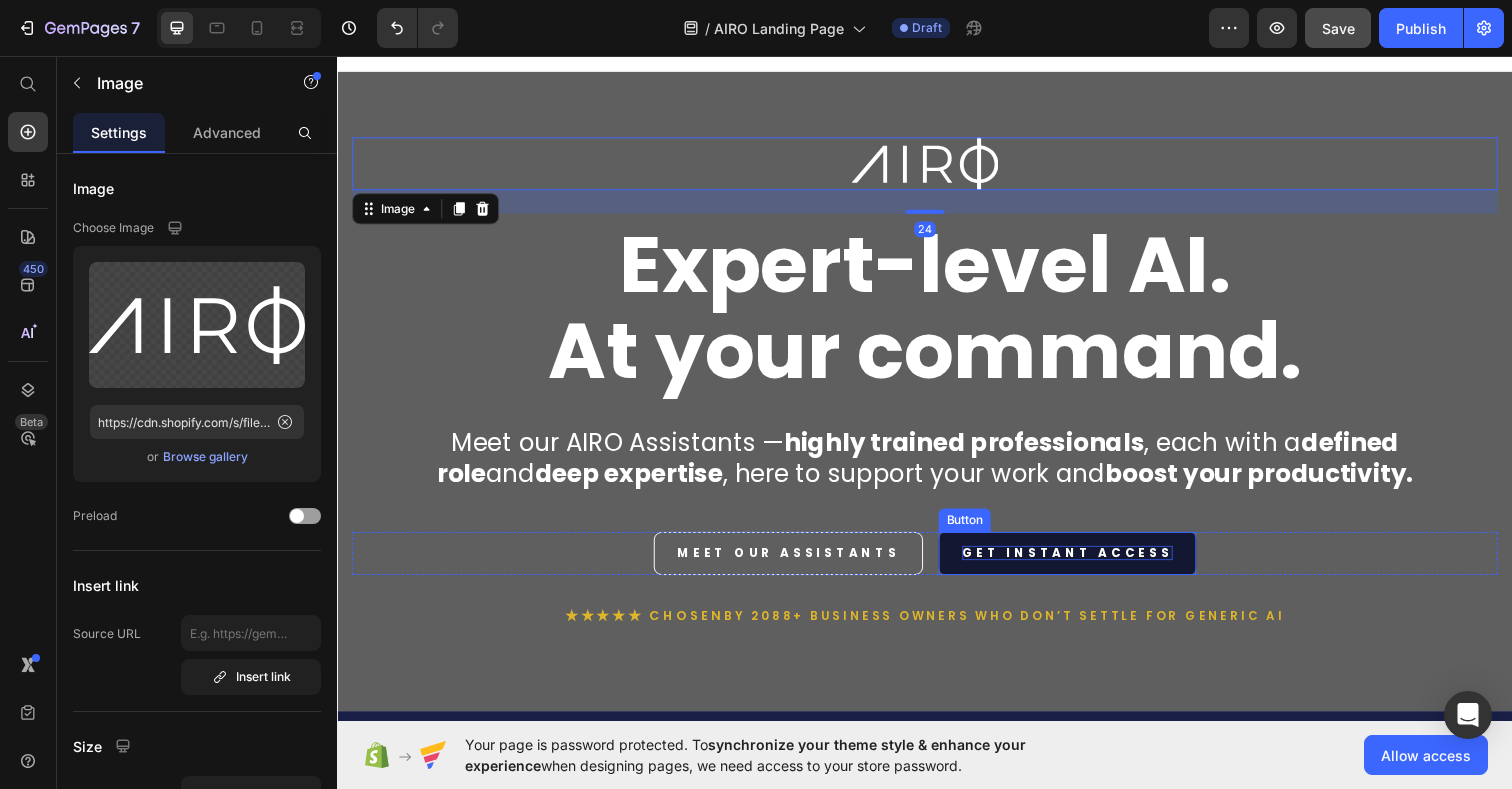 click on "GET INSTANT ACCESS" at bounding box center [1082, 564] 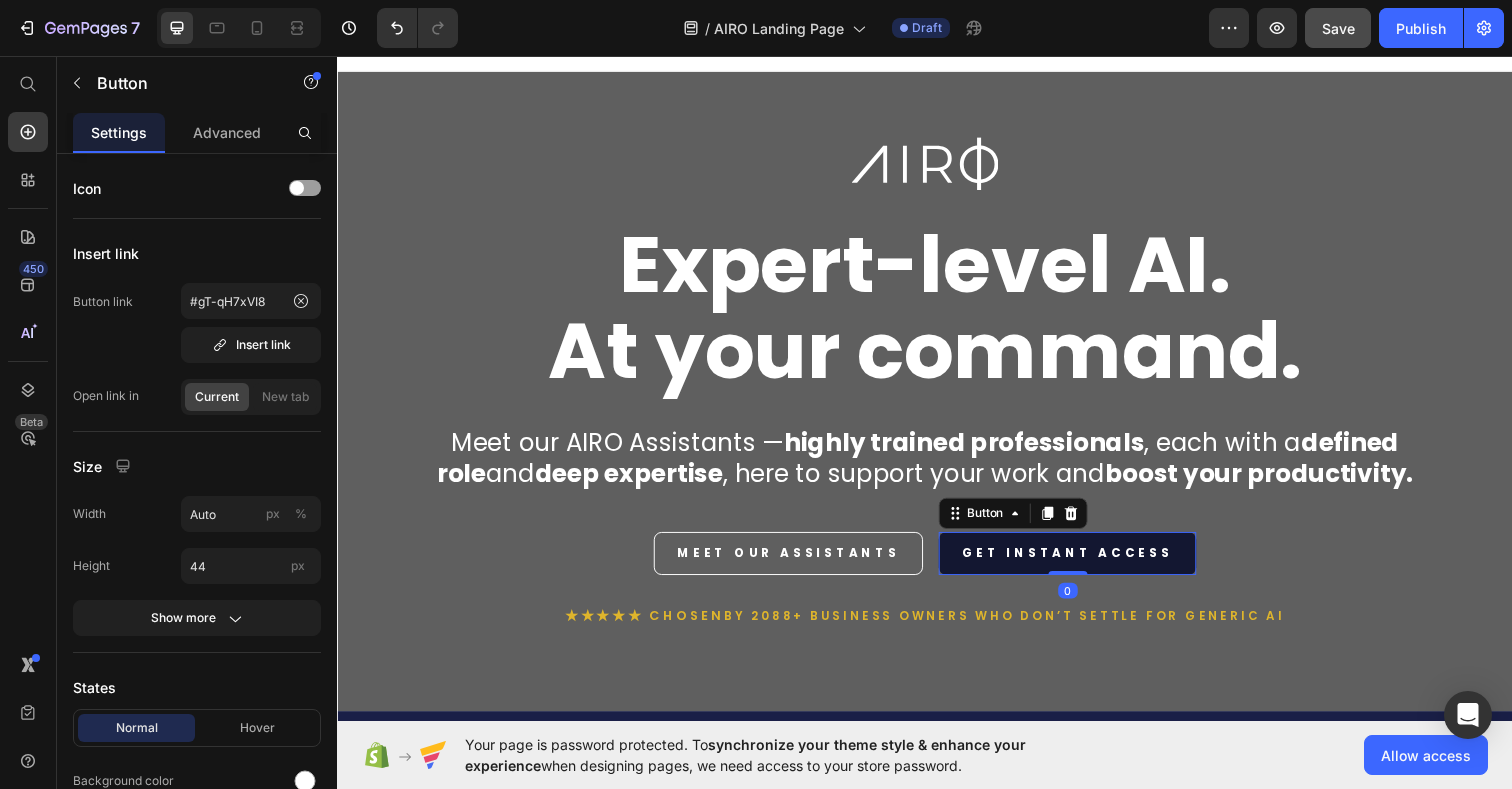 click on "GET INSTANT ACCESS" at bounding box center (1082, 564) 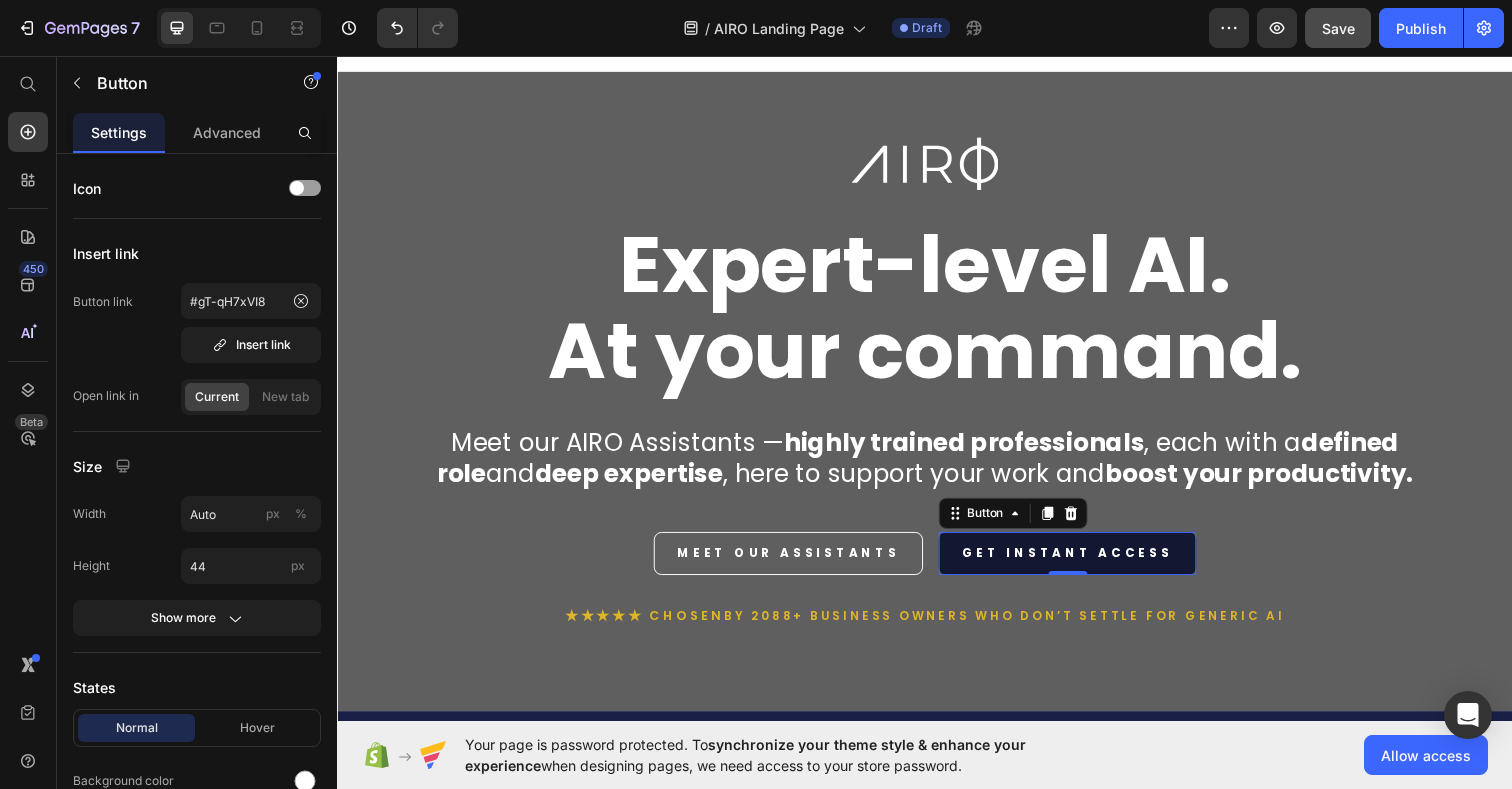 click on "GET INSTANT ACCESS" at bounding box center [1082, 564] 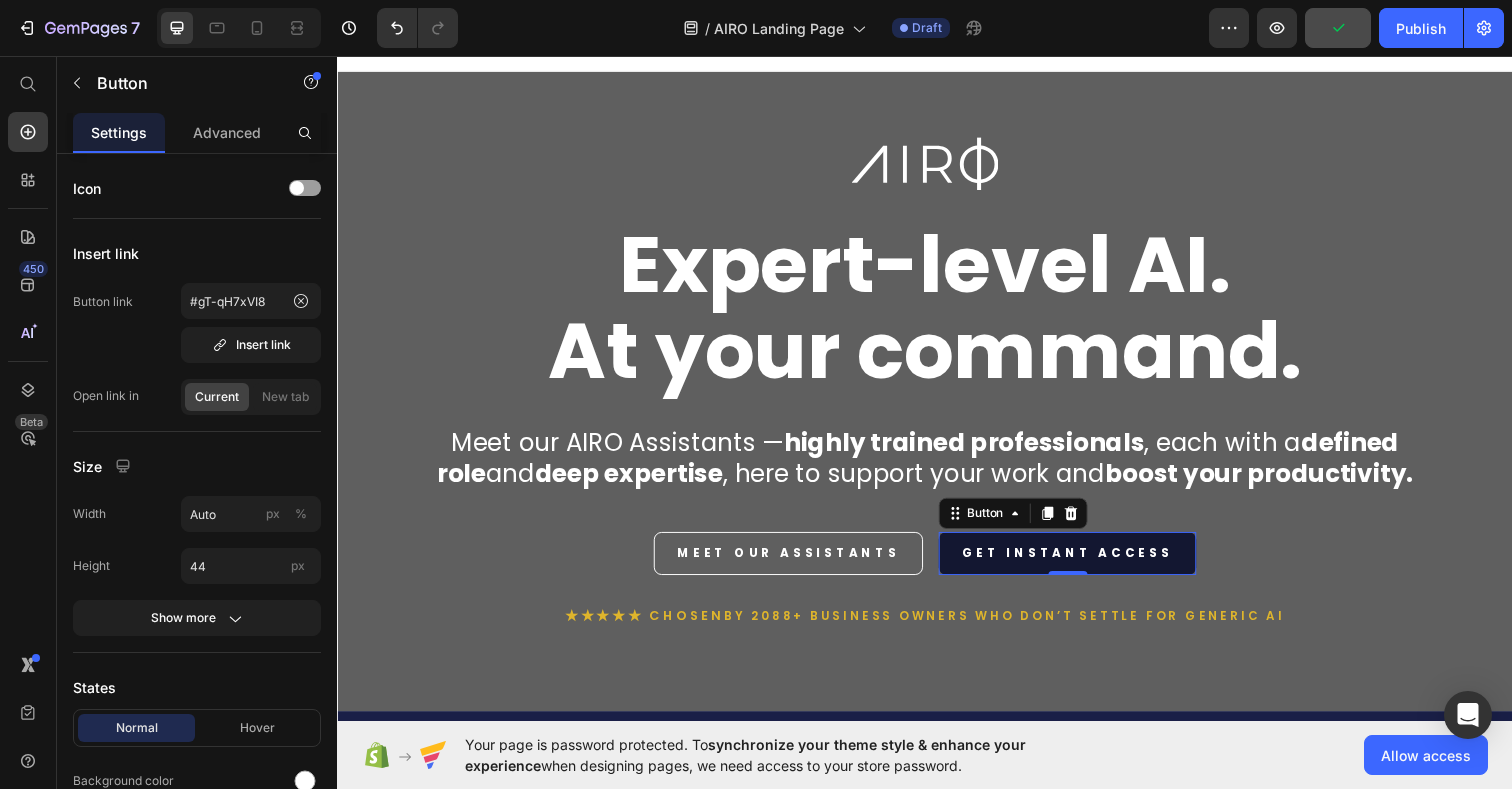 click on "GET INSTANT ACCESS" at bounding box center [1082, 564] 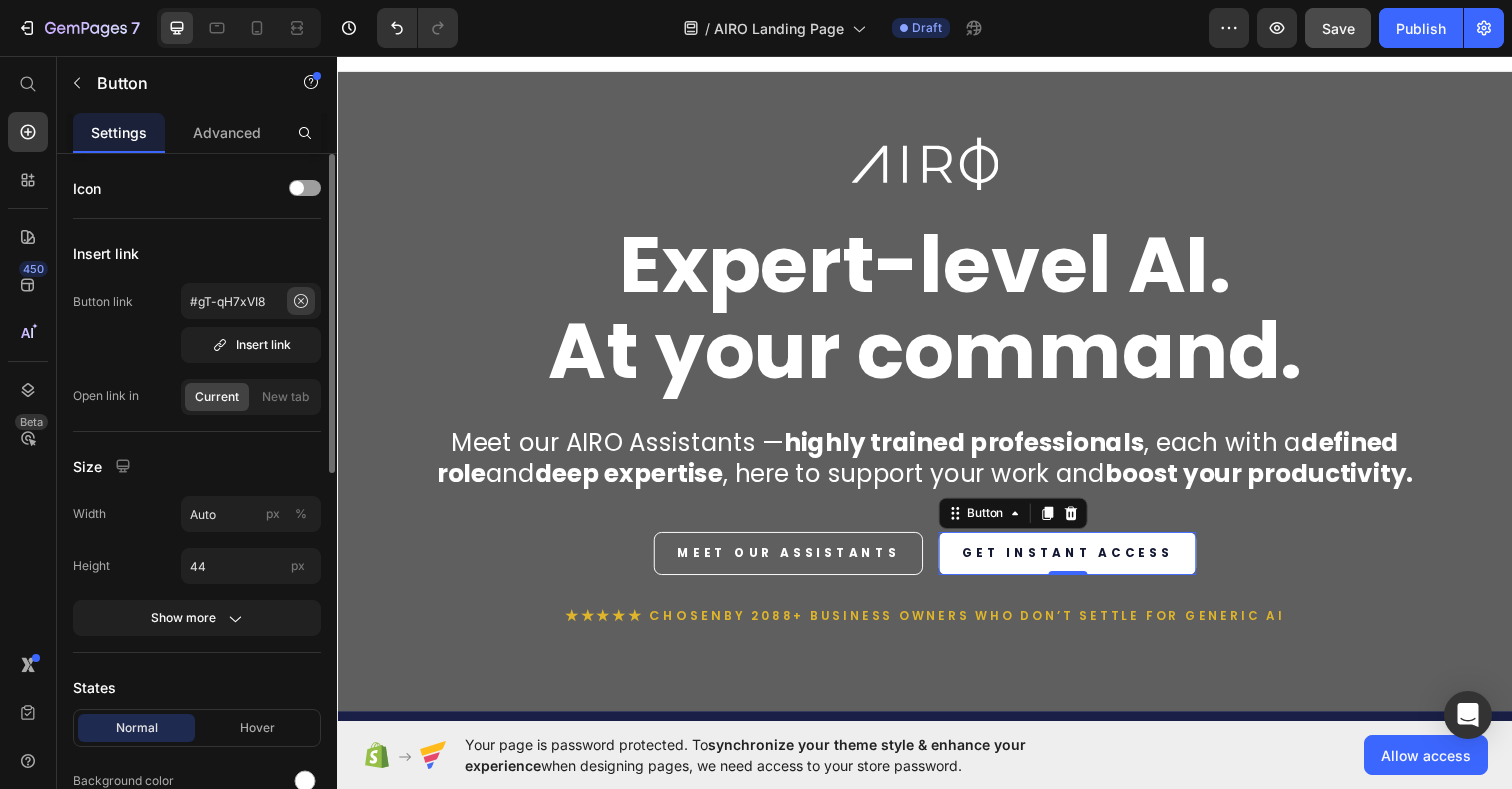 click 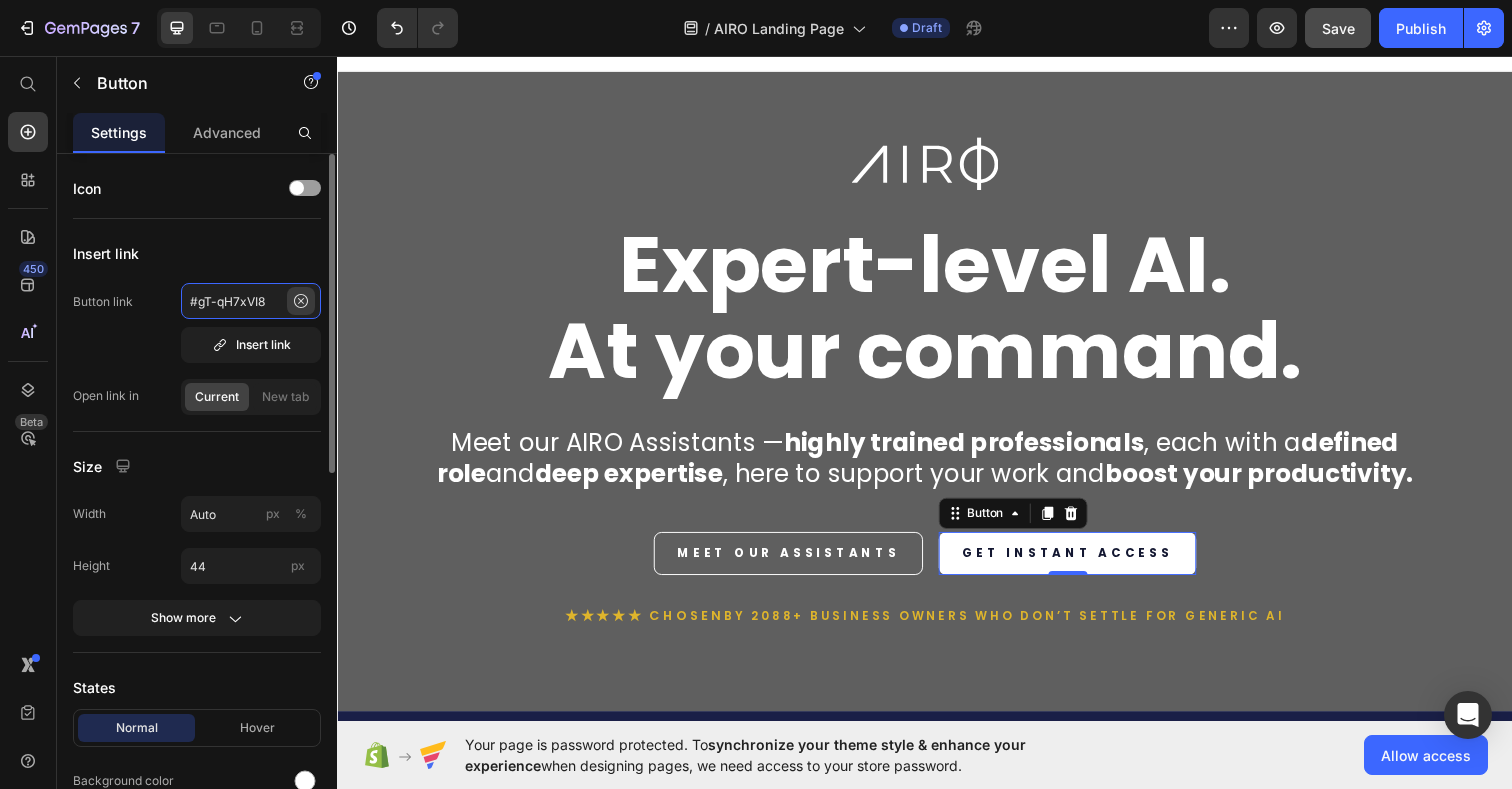 type 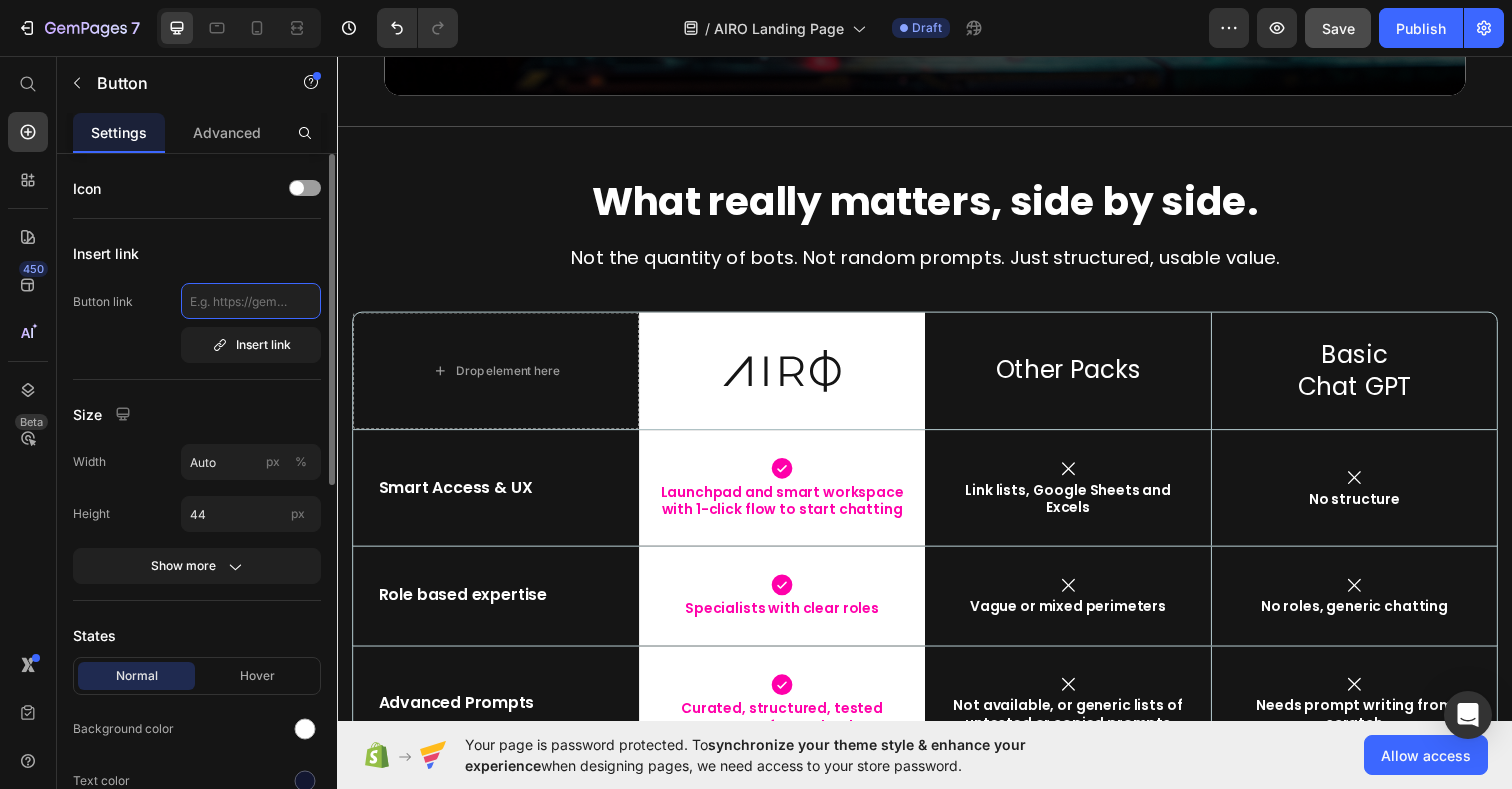 scroll, scrollTop: 6609, scrollLeft: 0, axis: vertical 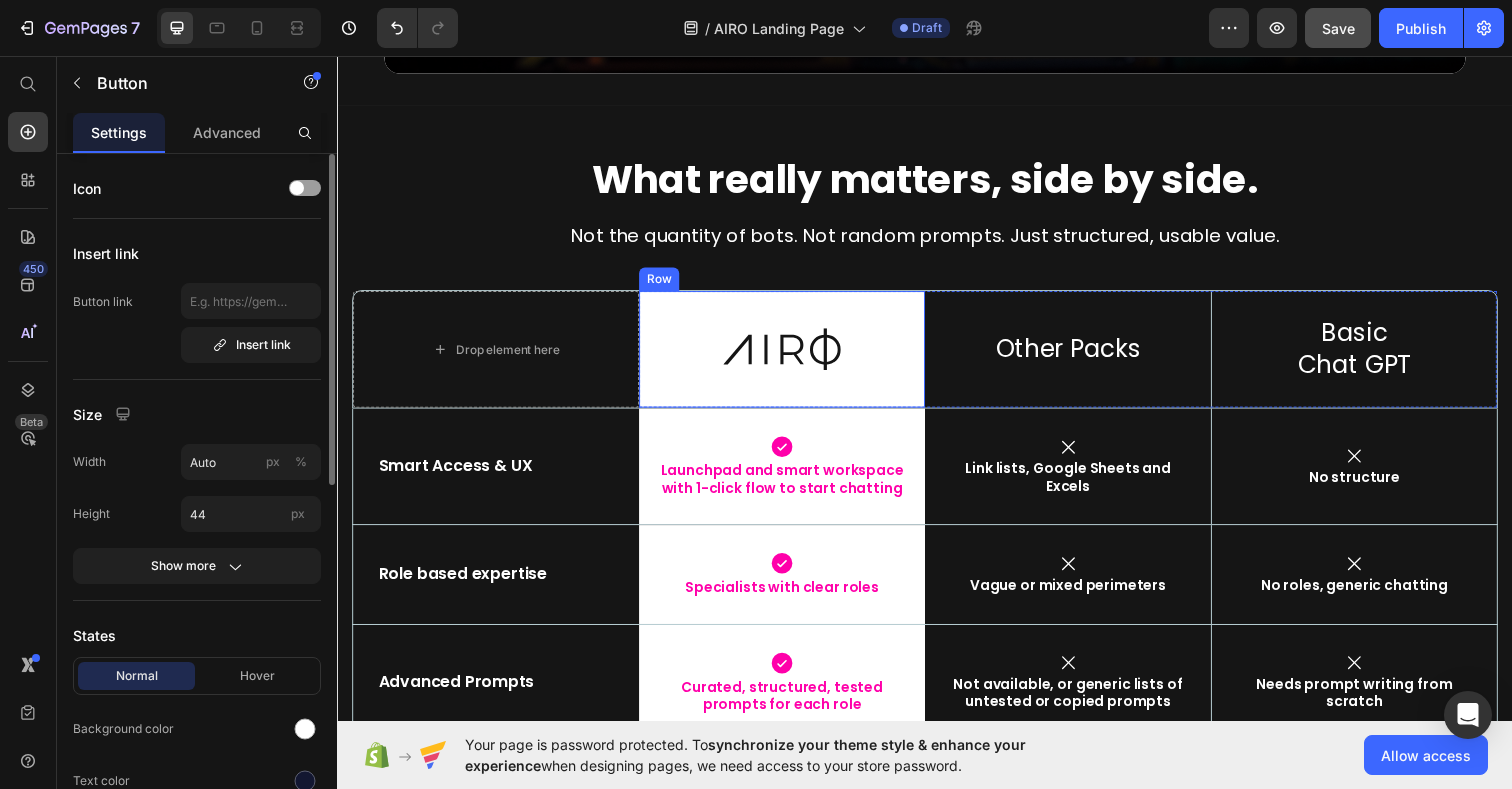 click on "Image Row" at bounding box center [791, 355] 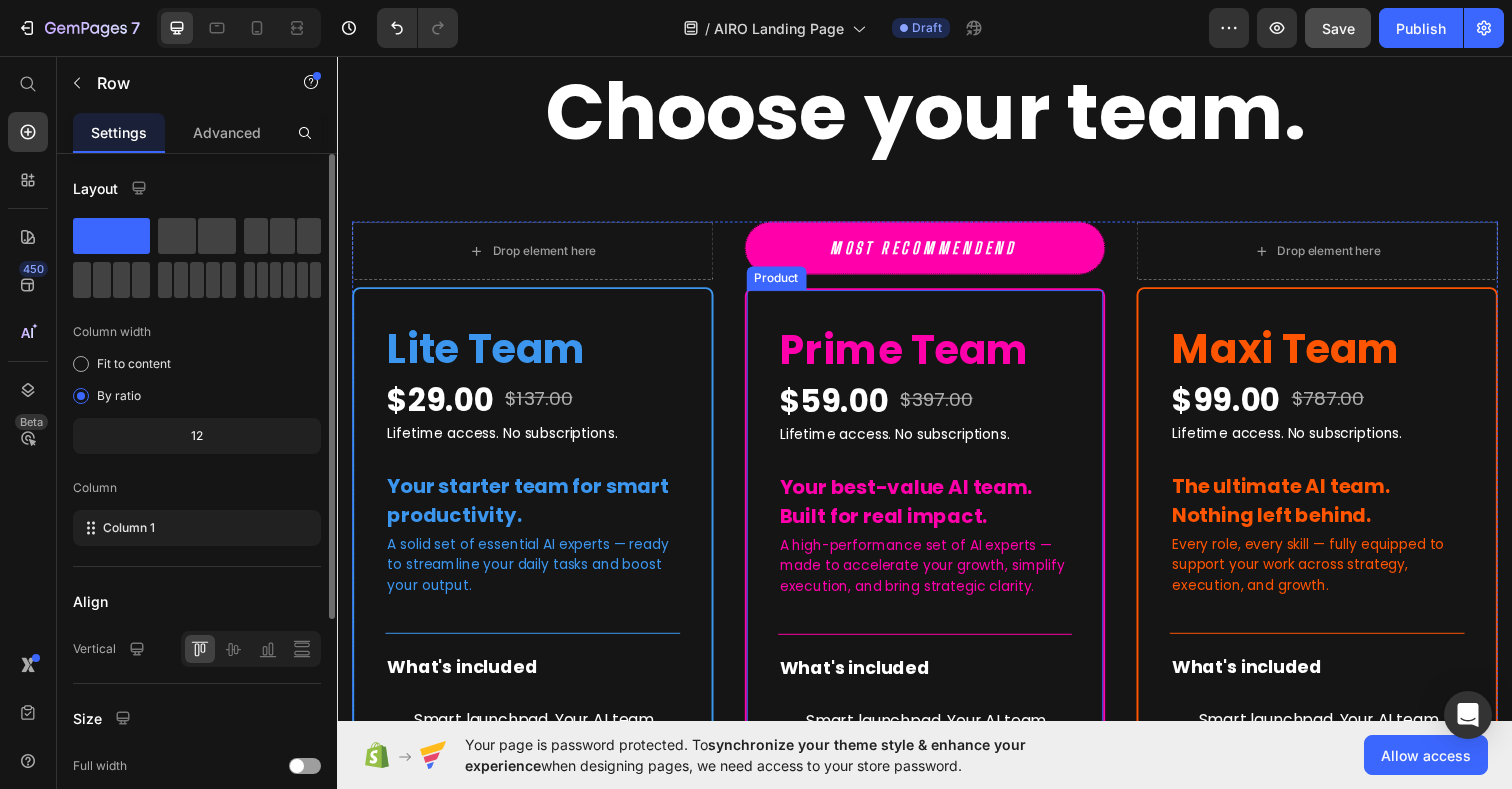 scroll, scrollTop: 8799, scrollLeft: 0, axis: vertical 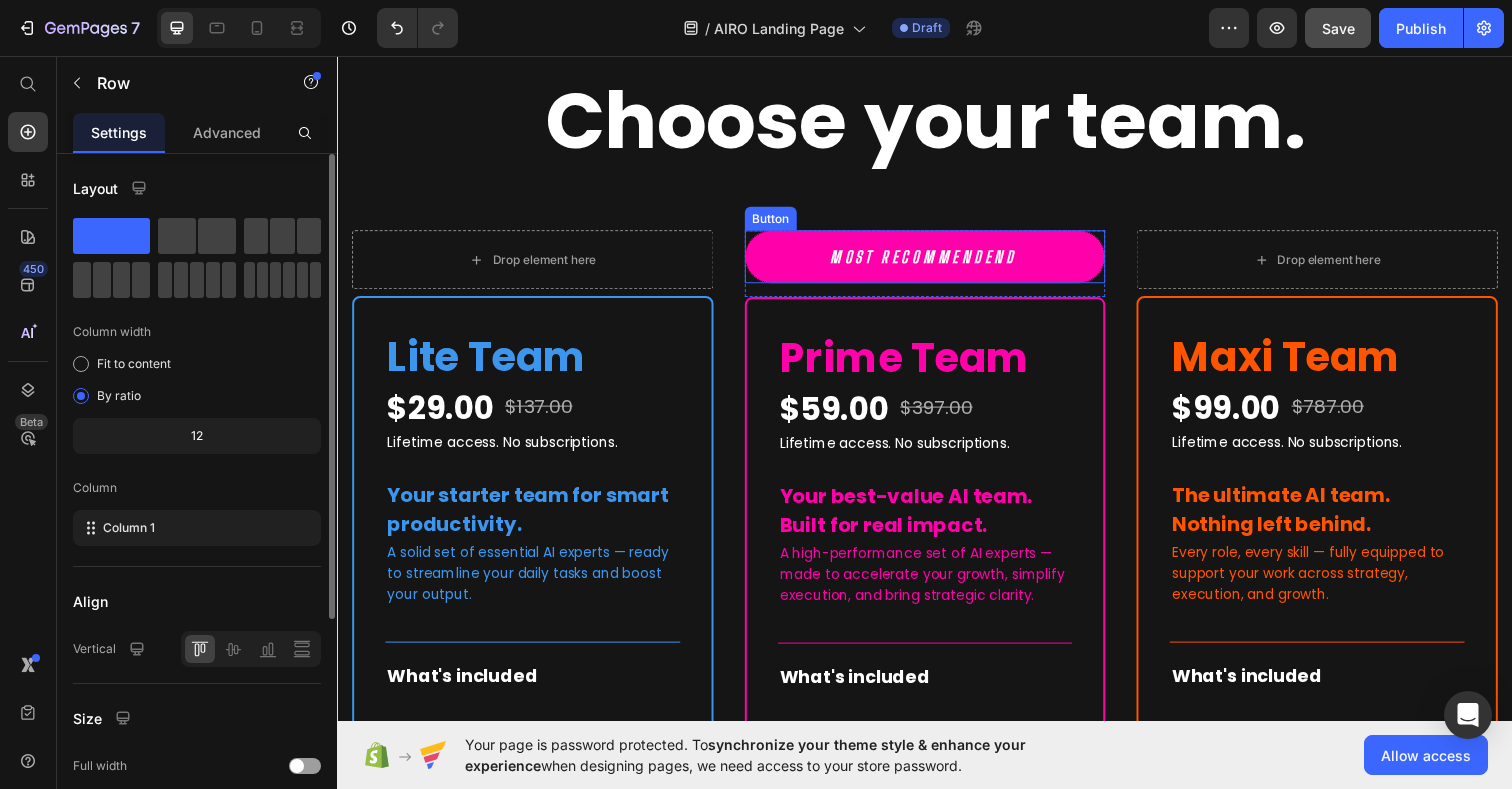 click on "MOST RECOMMENDEND" at bounding box center (937, 261) 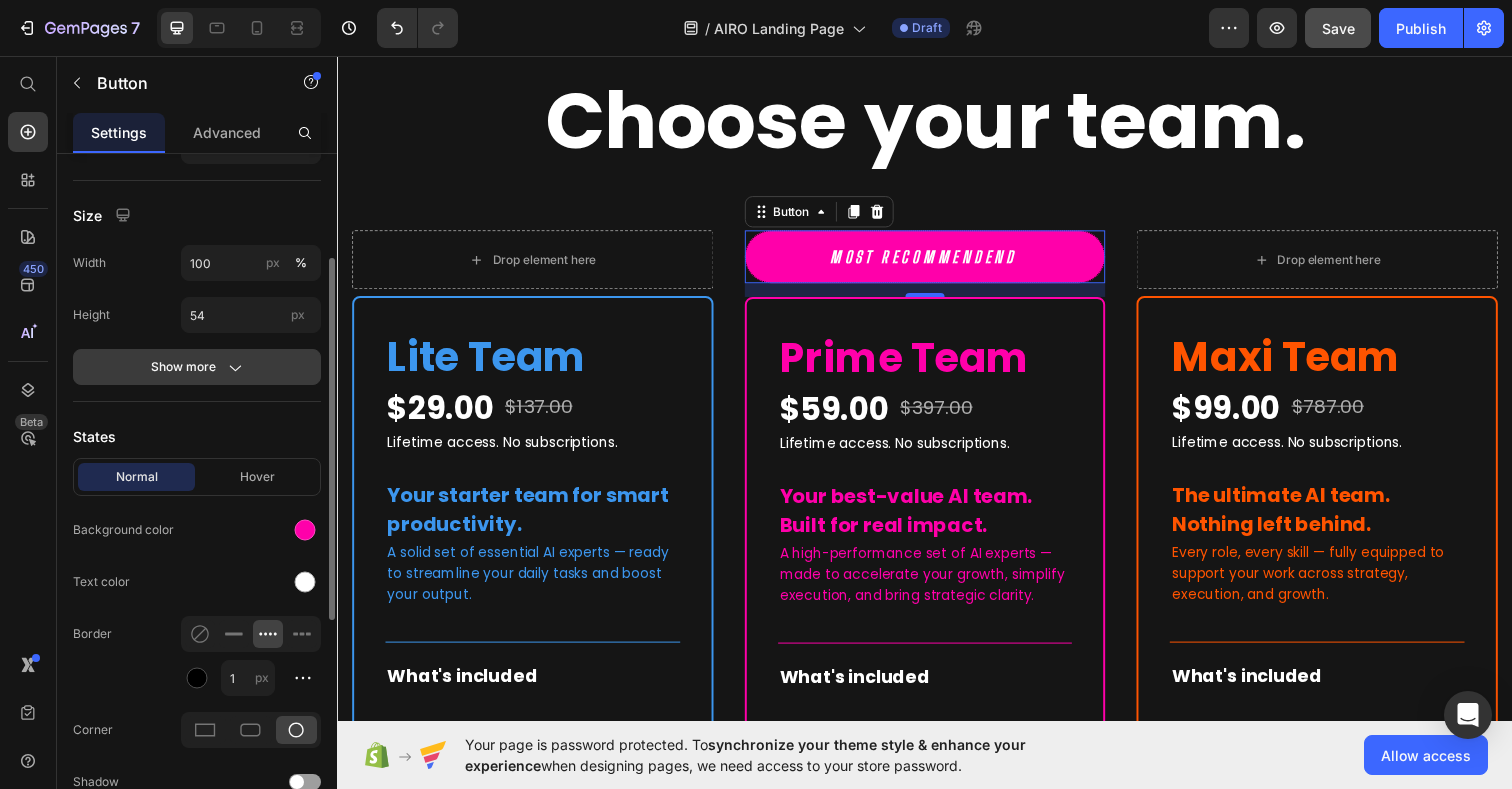 scroll, scrollTop: 228, scrollLeft: 0, axis: vertical 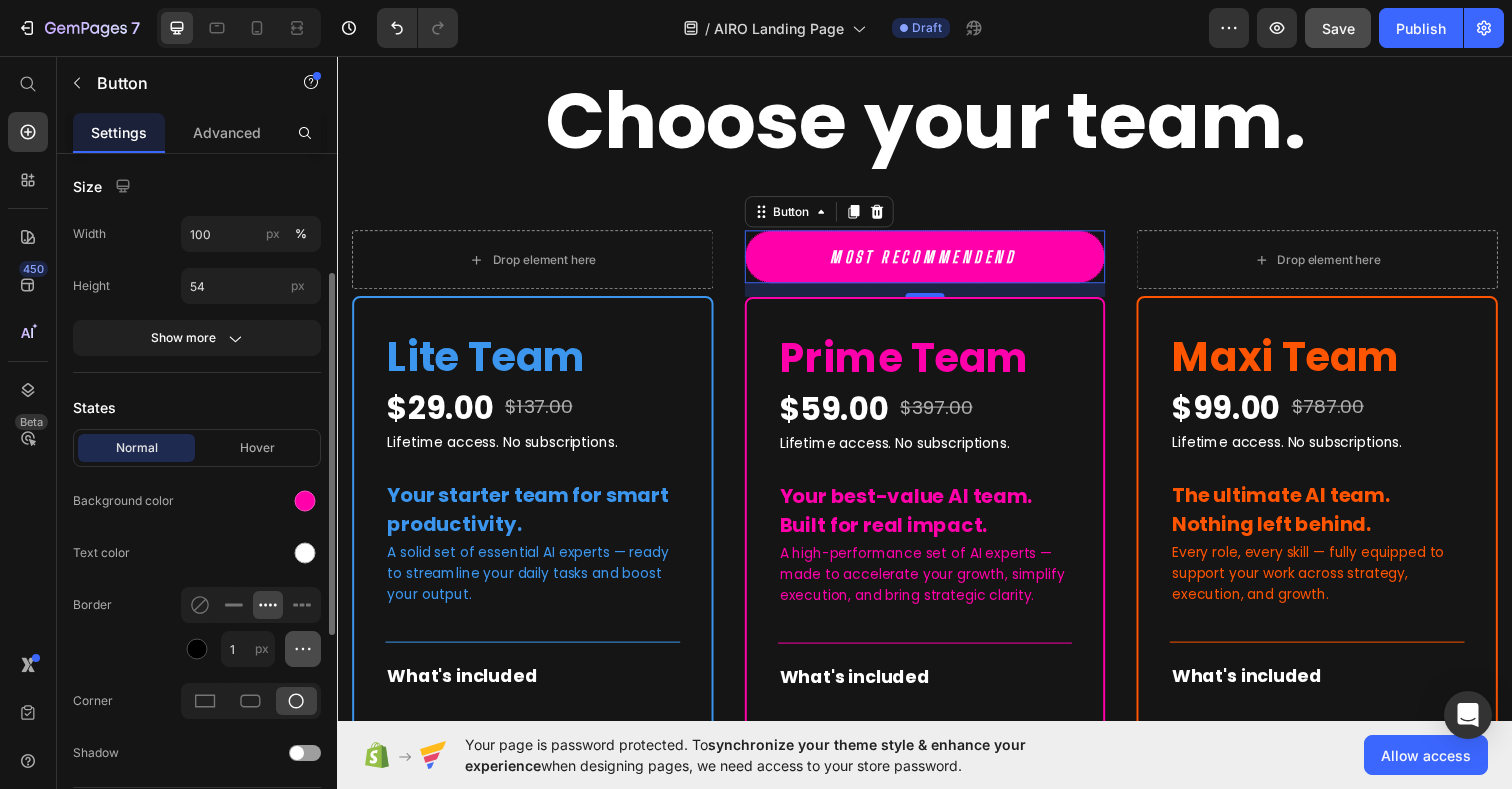 click 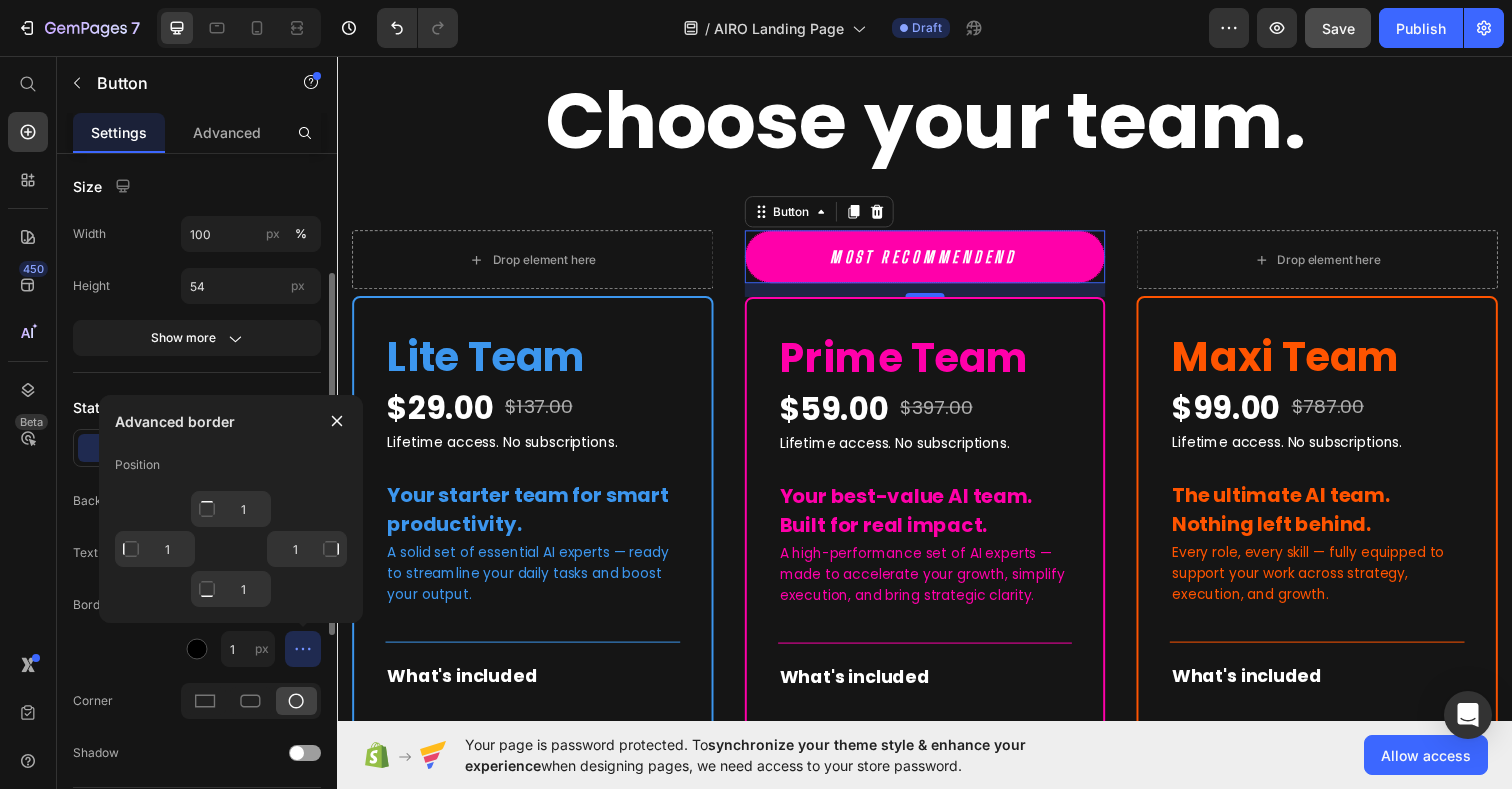 click 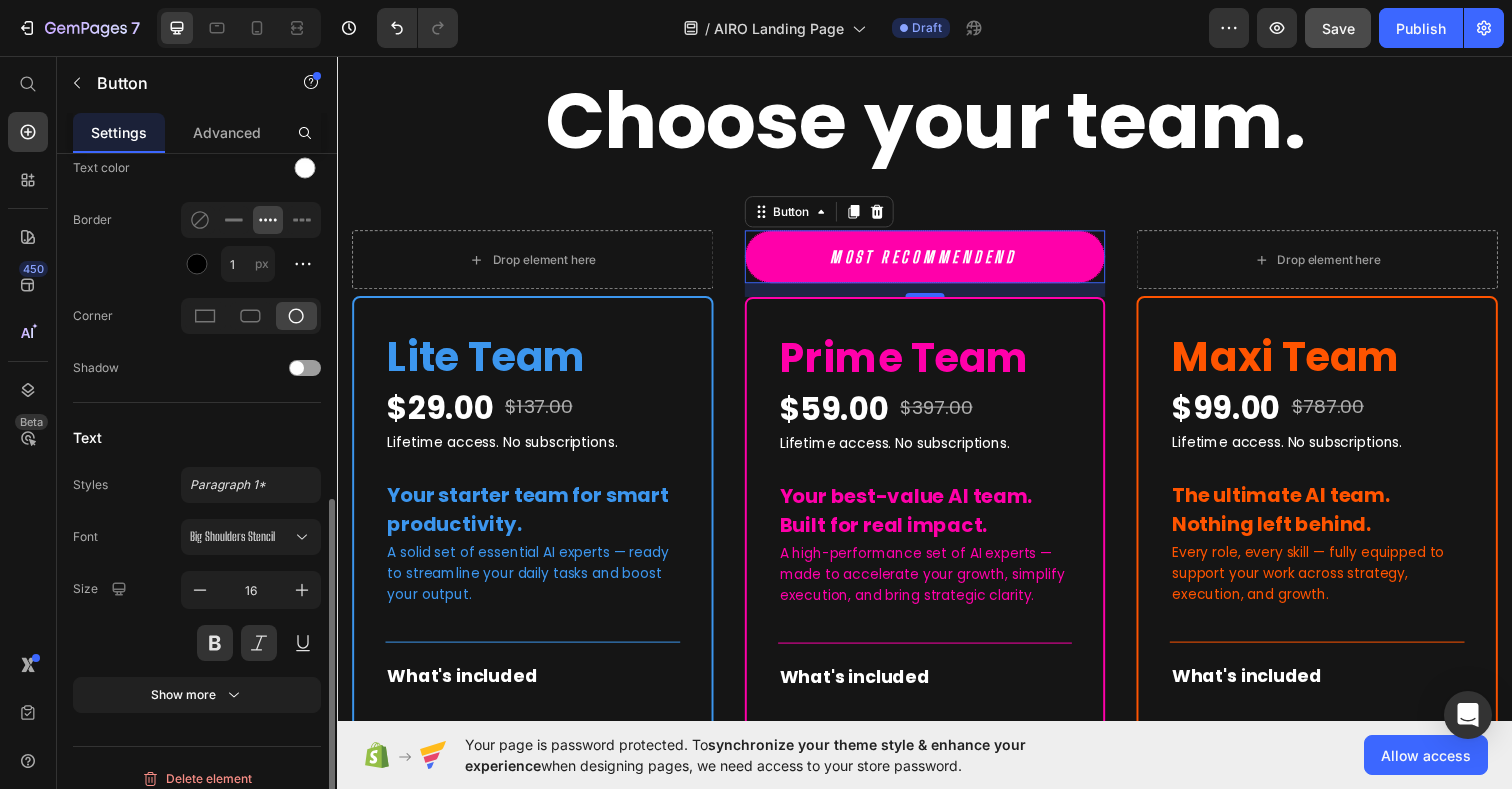 scroll, scrollTop: 628, scrollLeft: 0, axis: vertical 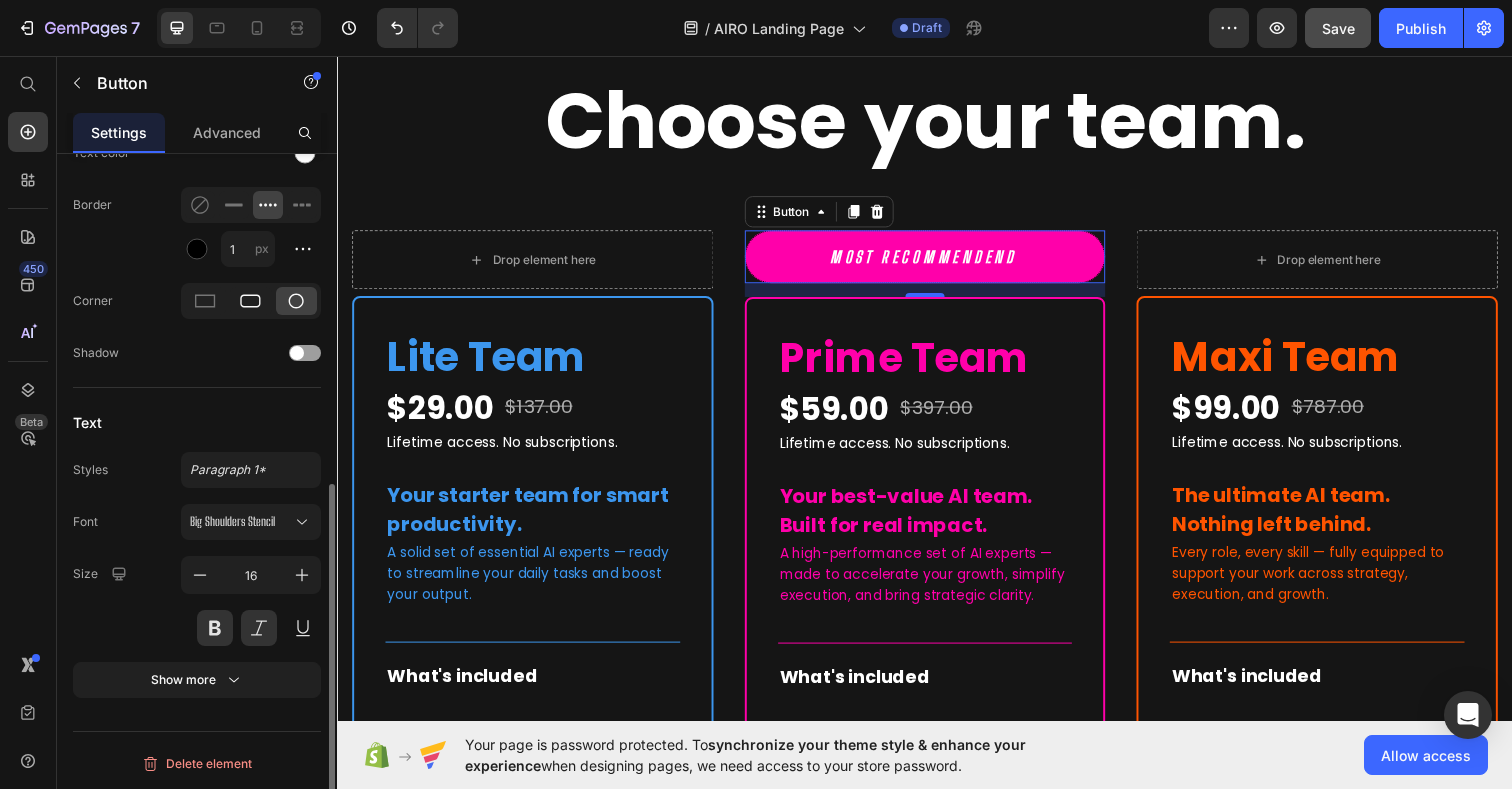 click 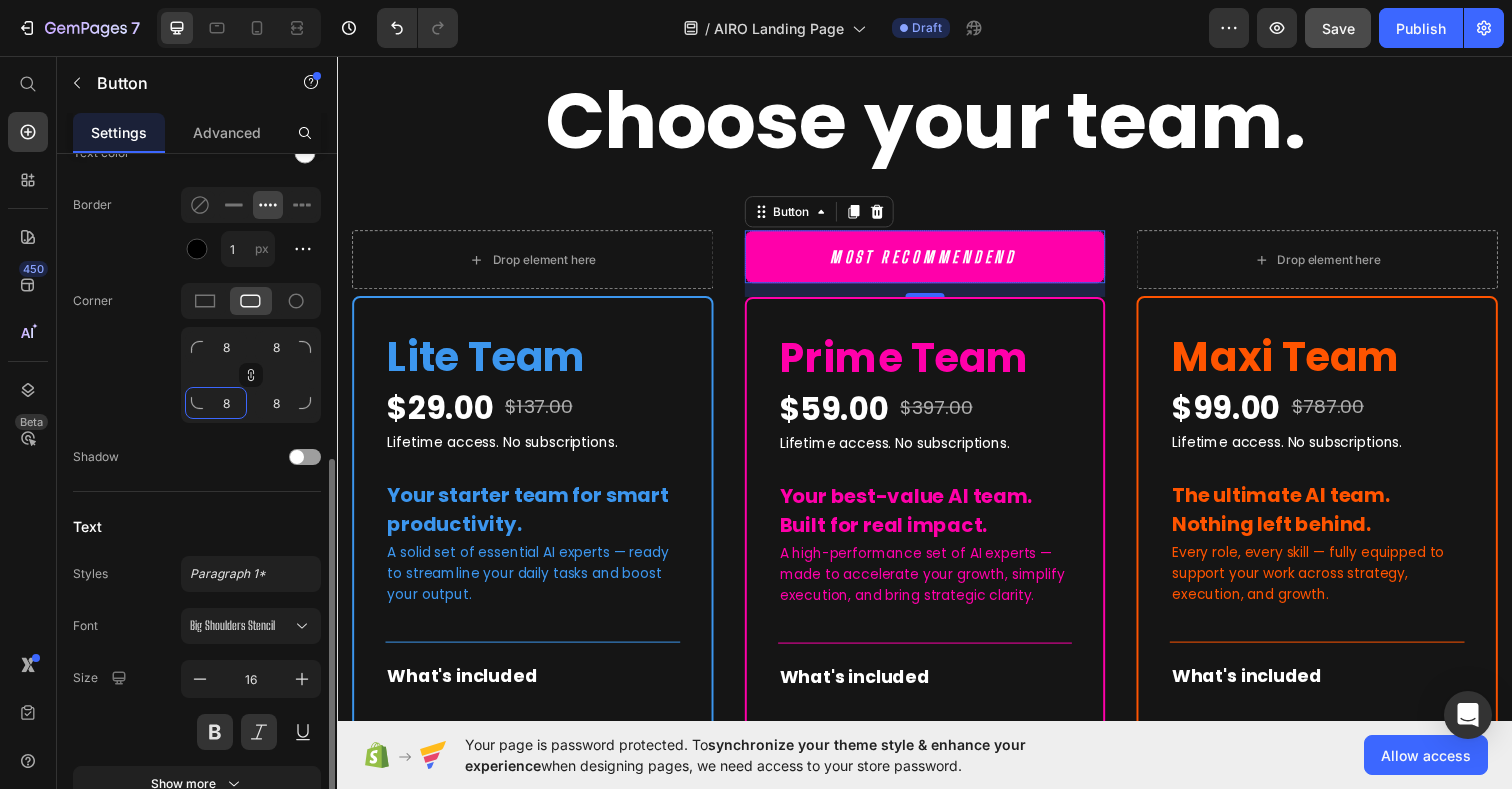 click on "8" 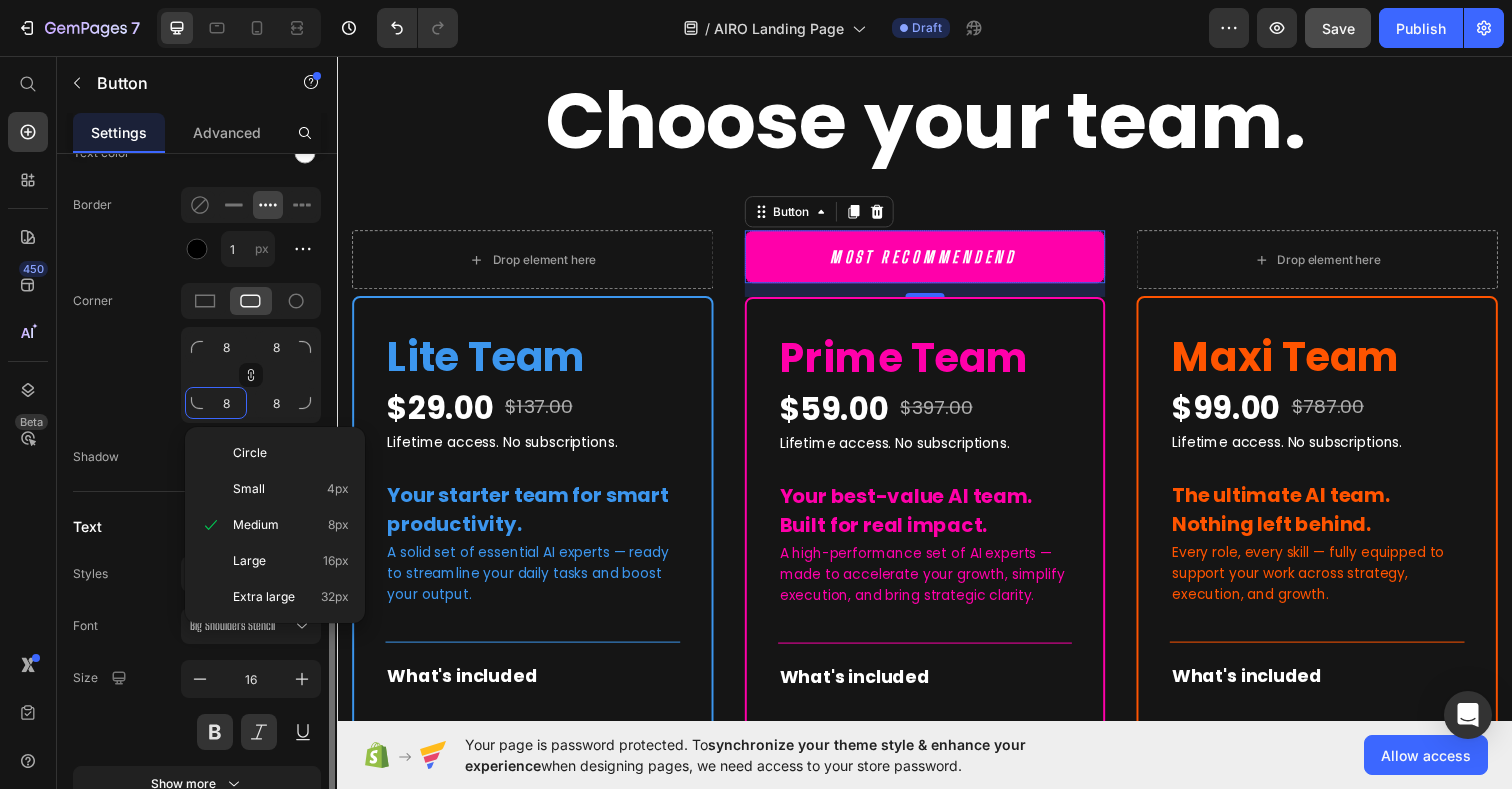 type on "0" 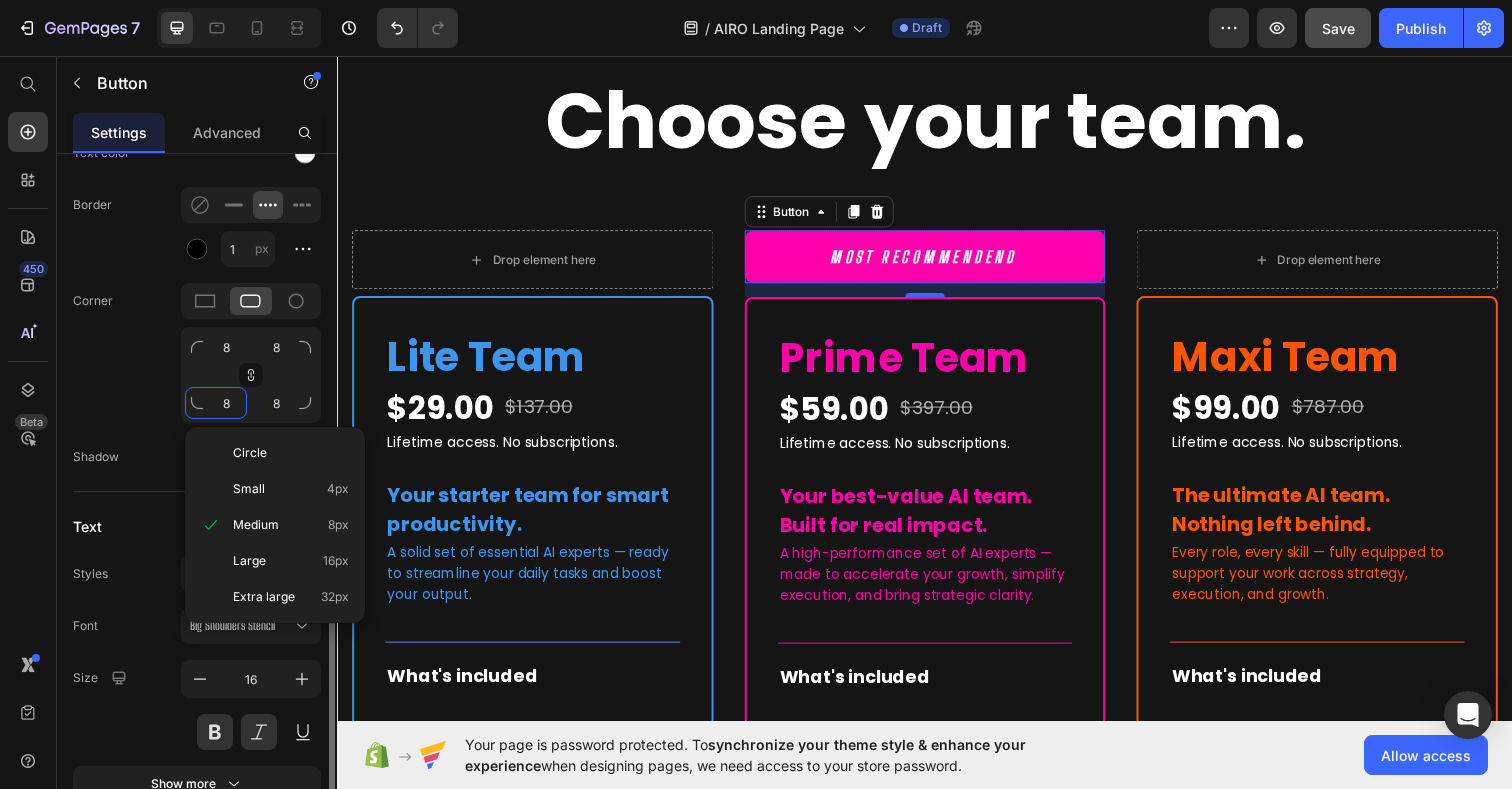 type on "0" 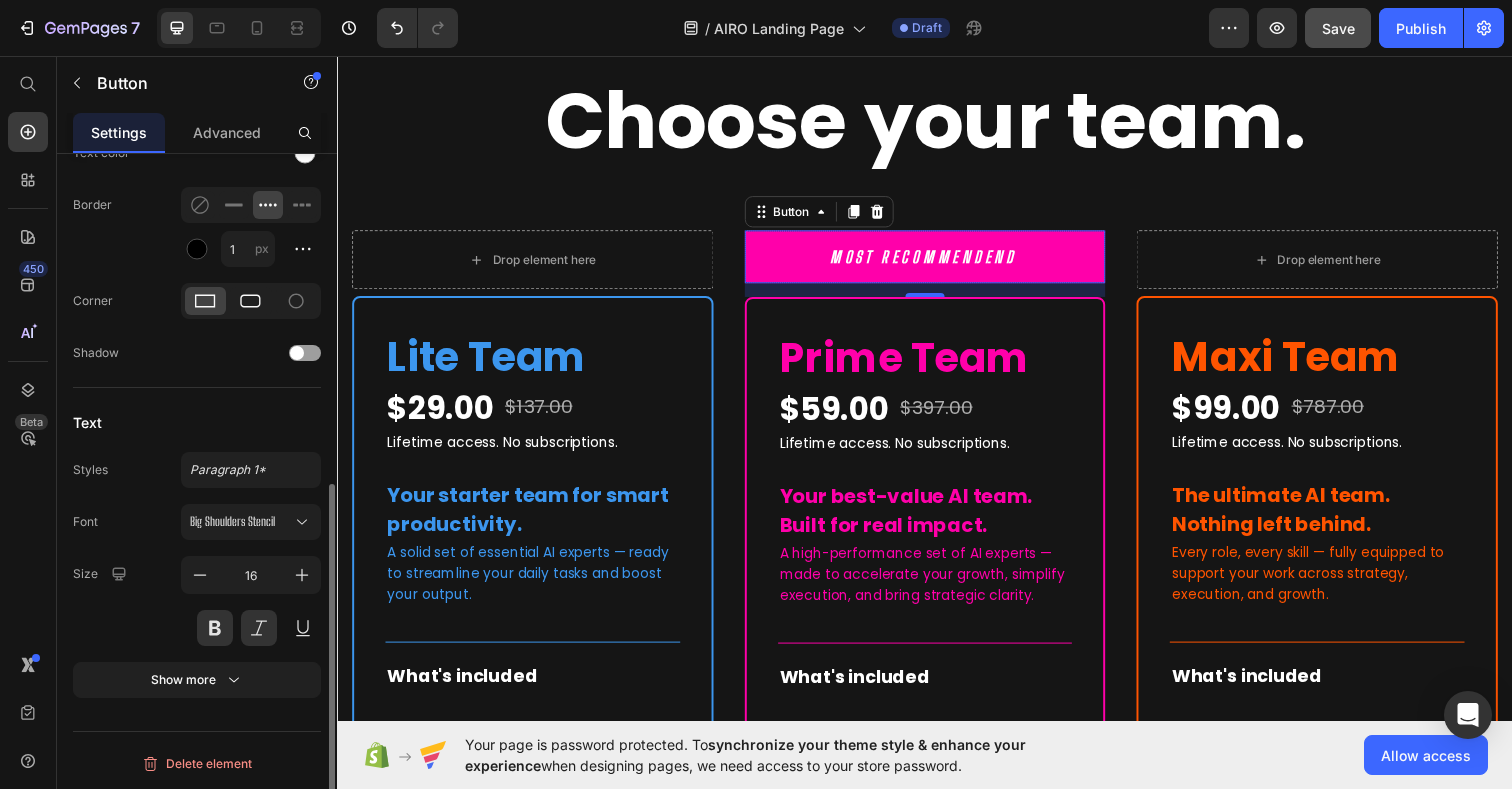 click 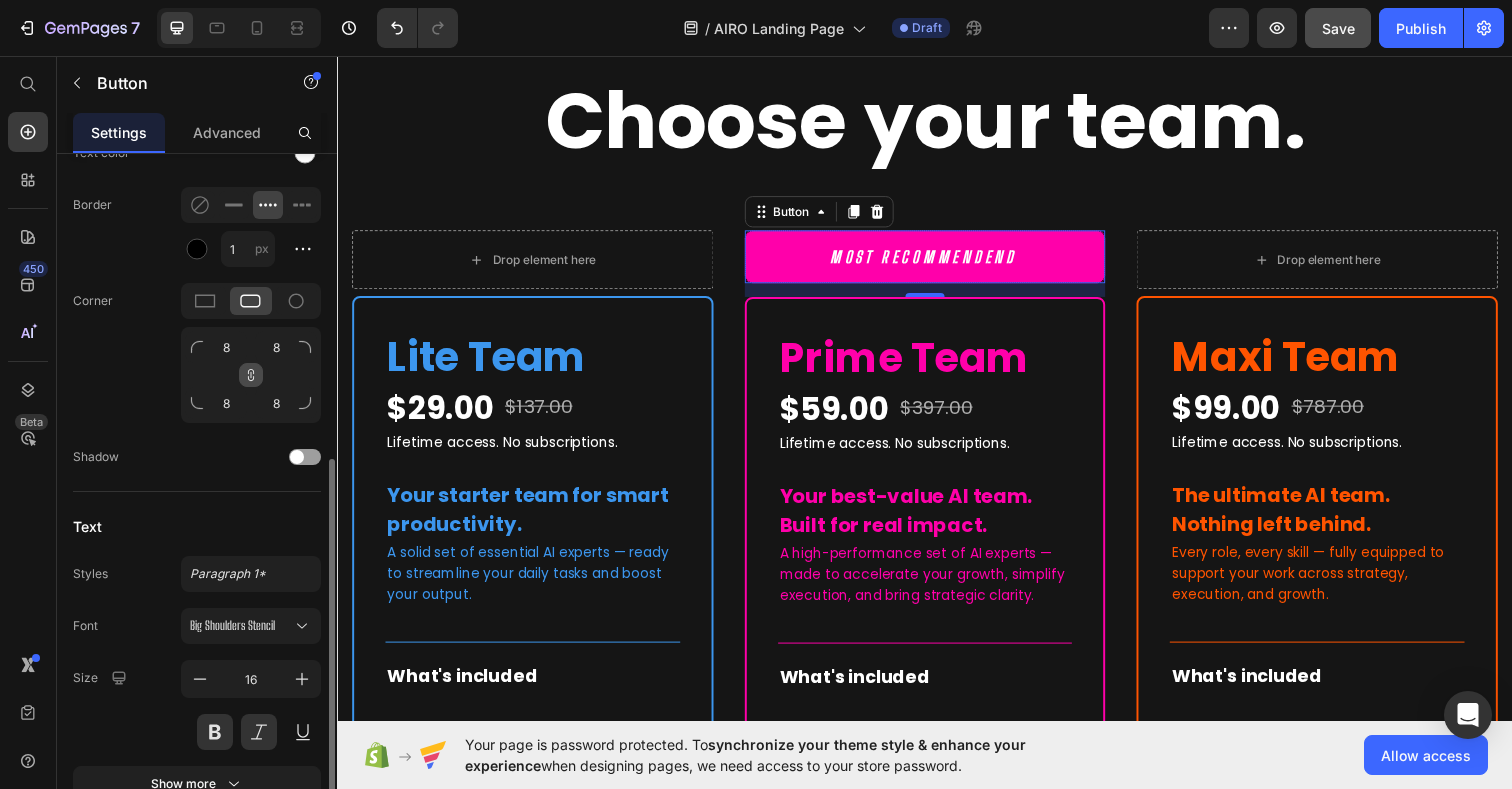 click 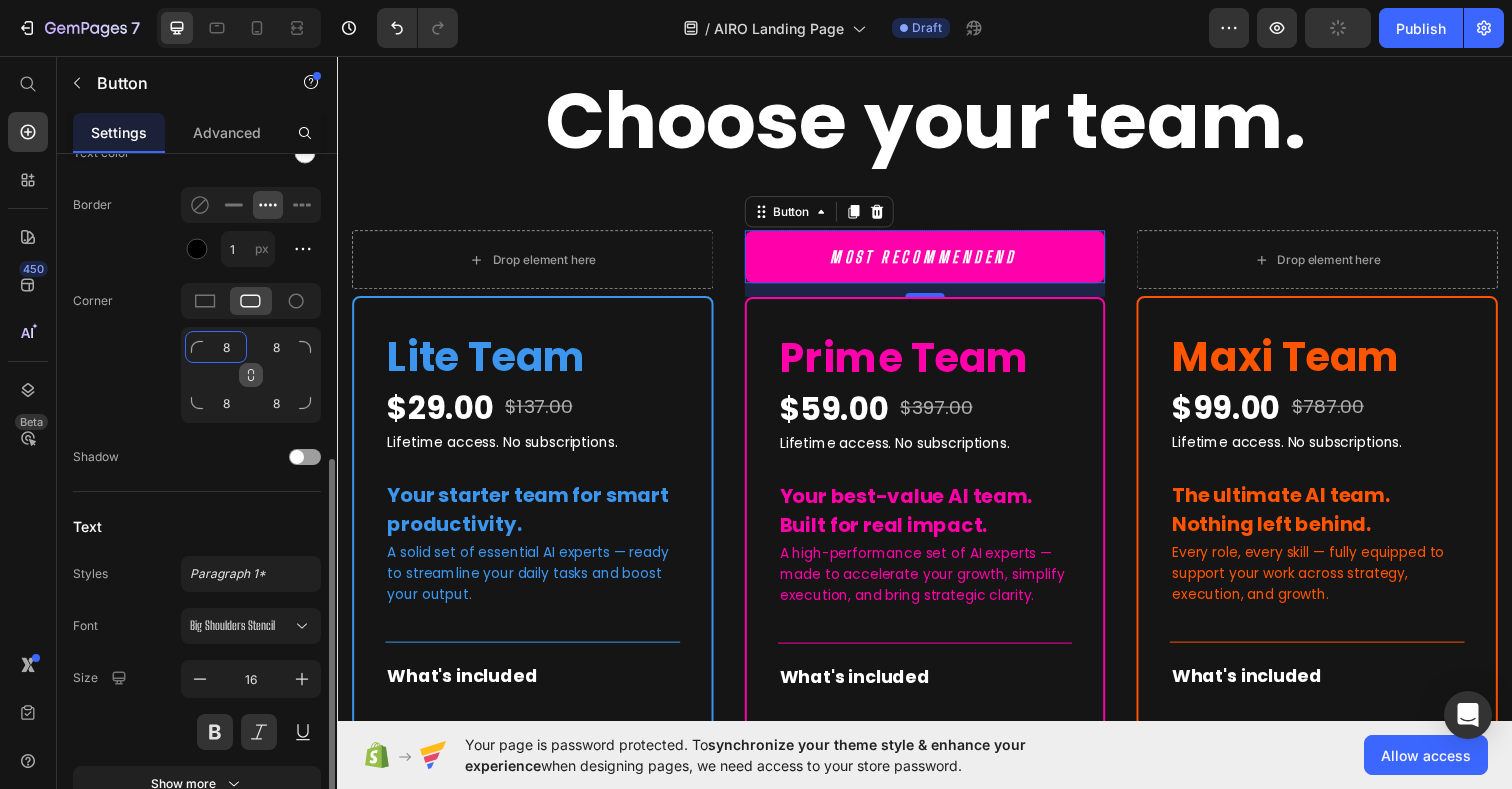 click on "8" 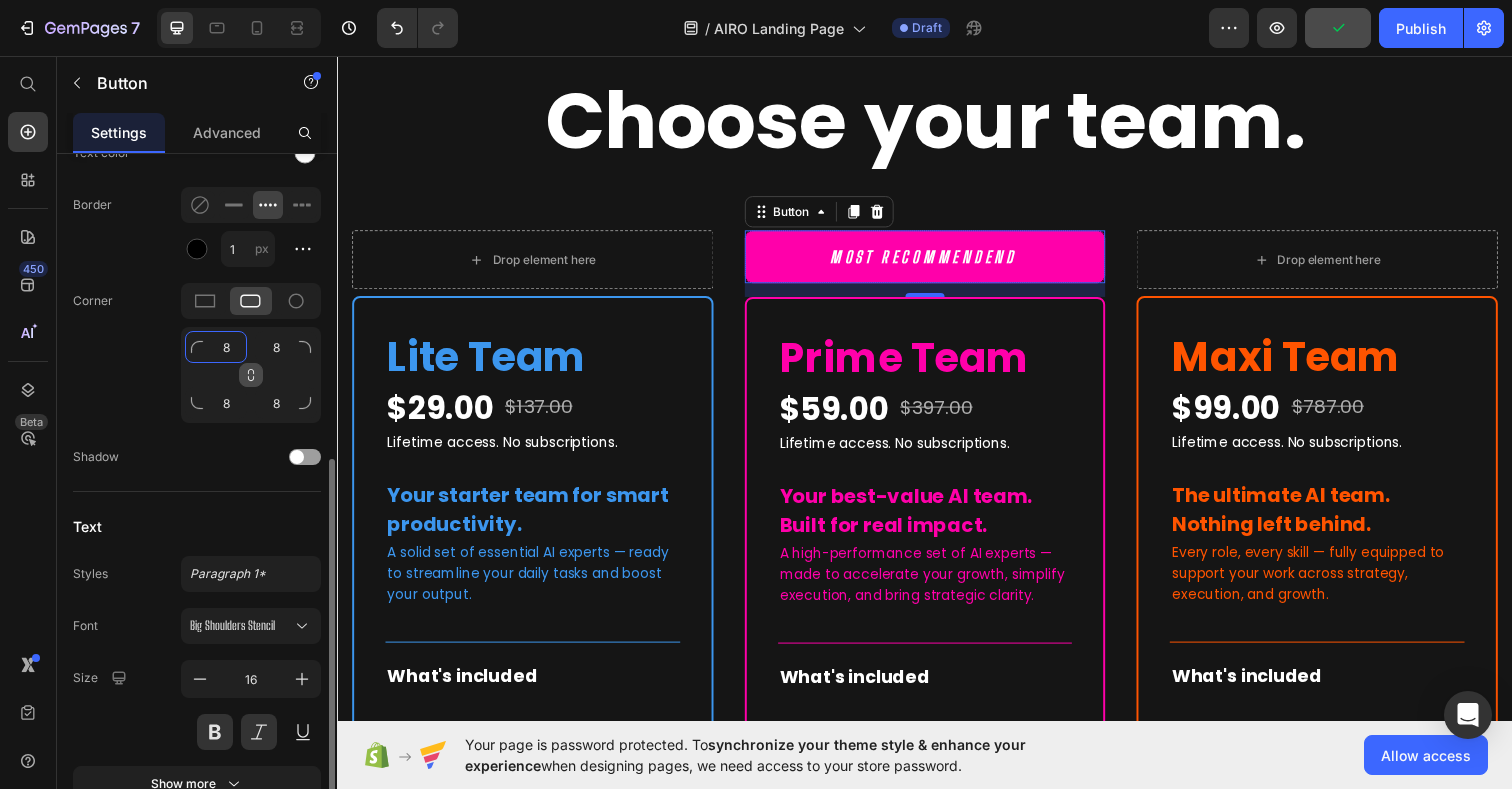 click on "8" 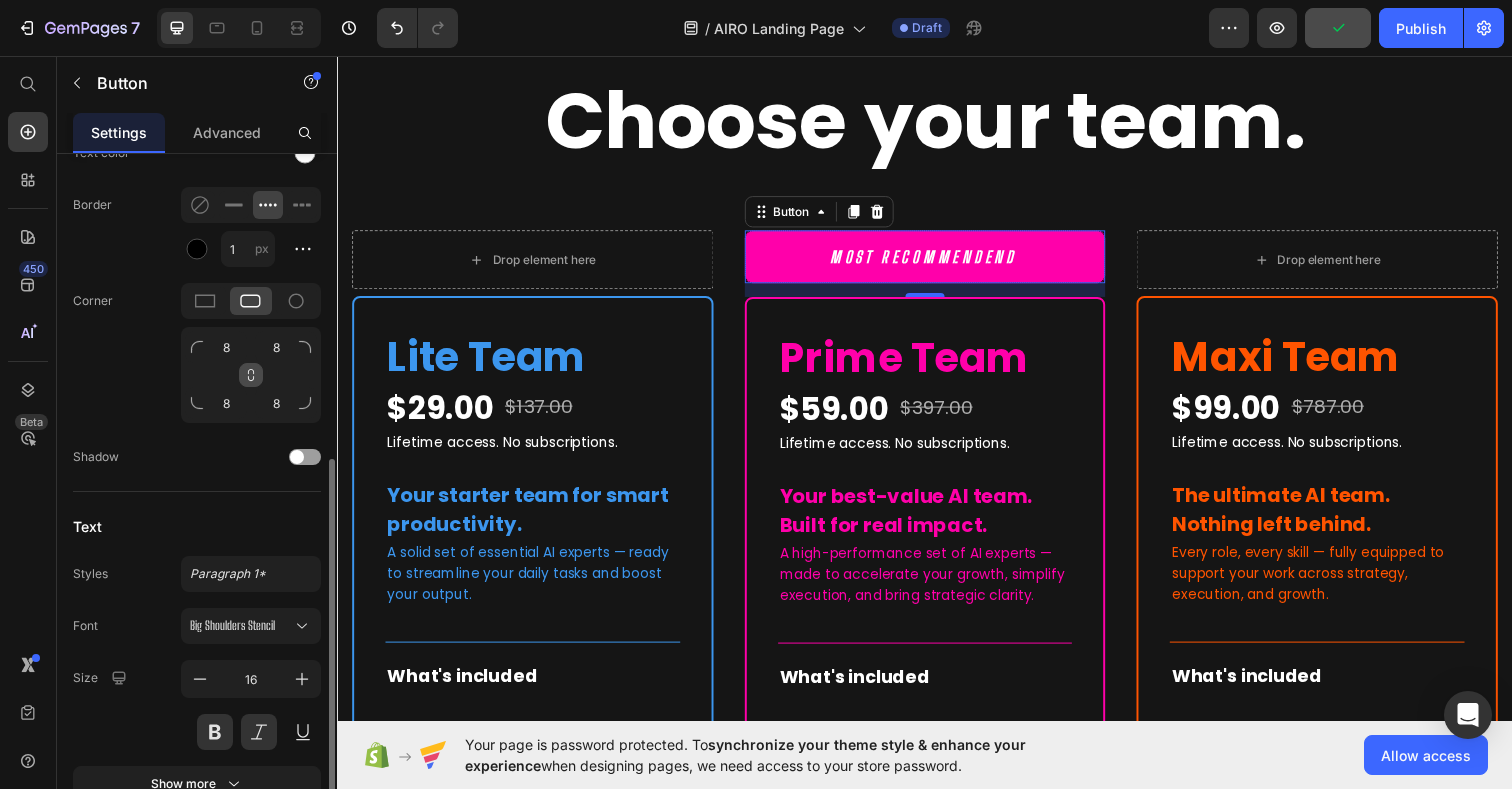 click on "Corner 8 8 8 8" 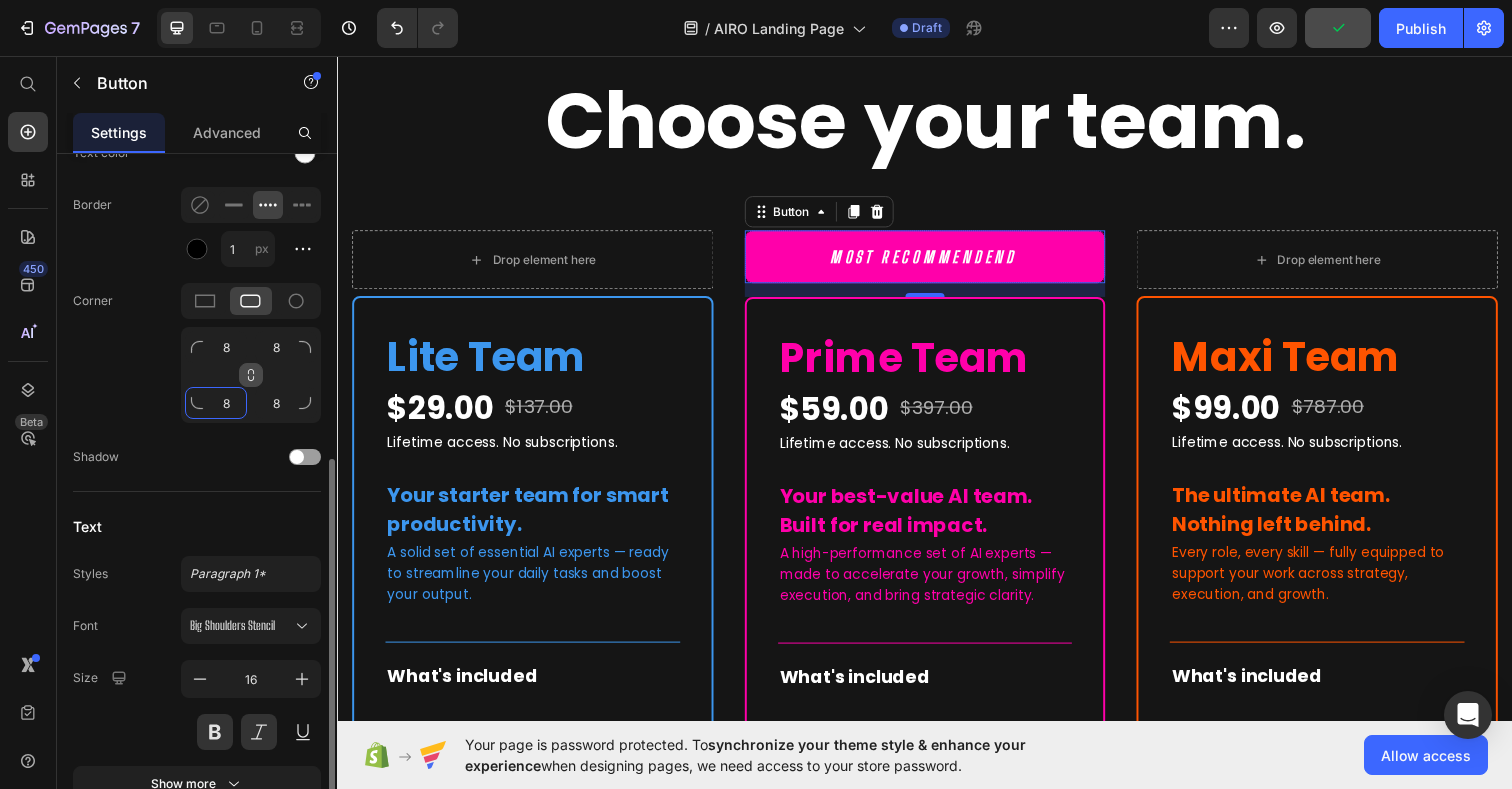 click on "8" 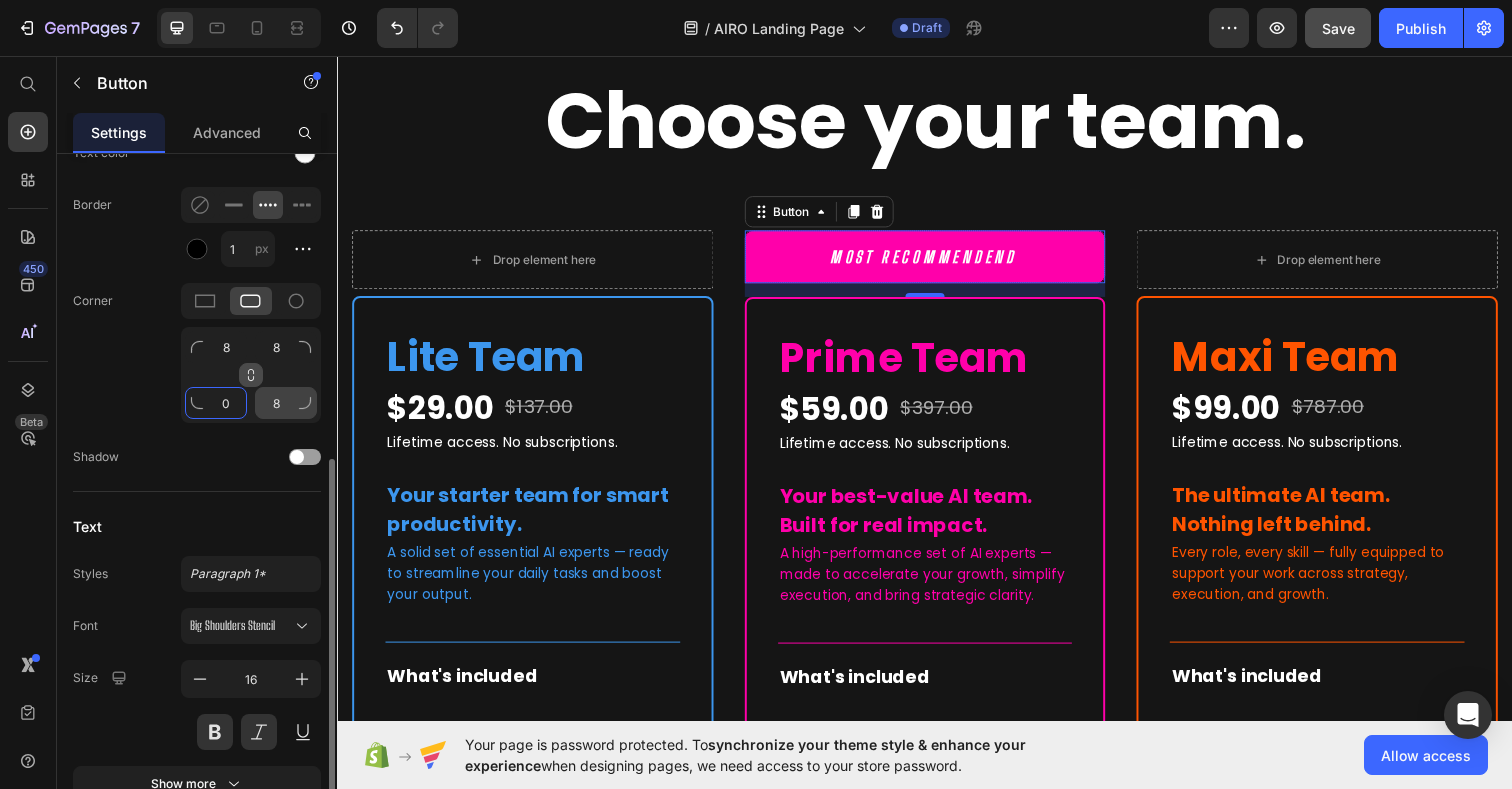 type on "0" 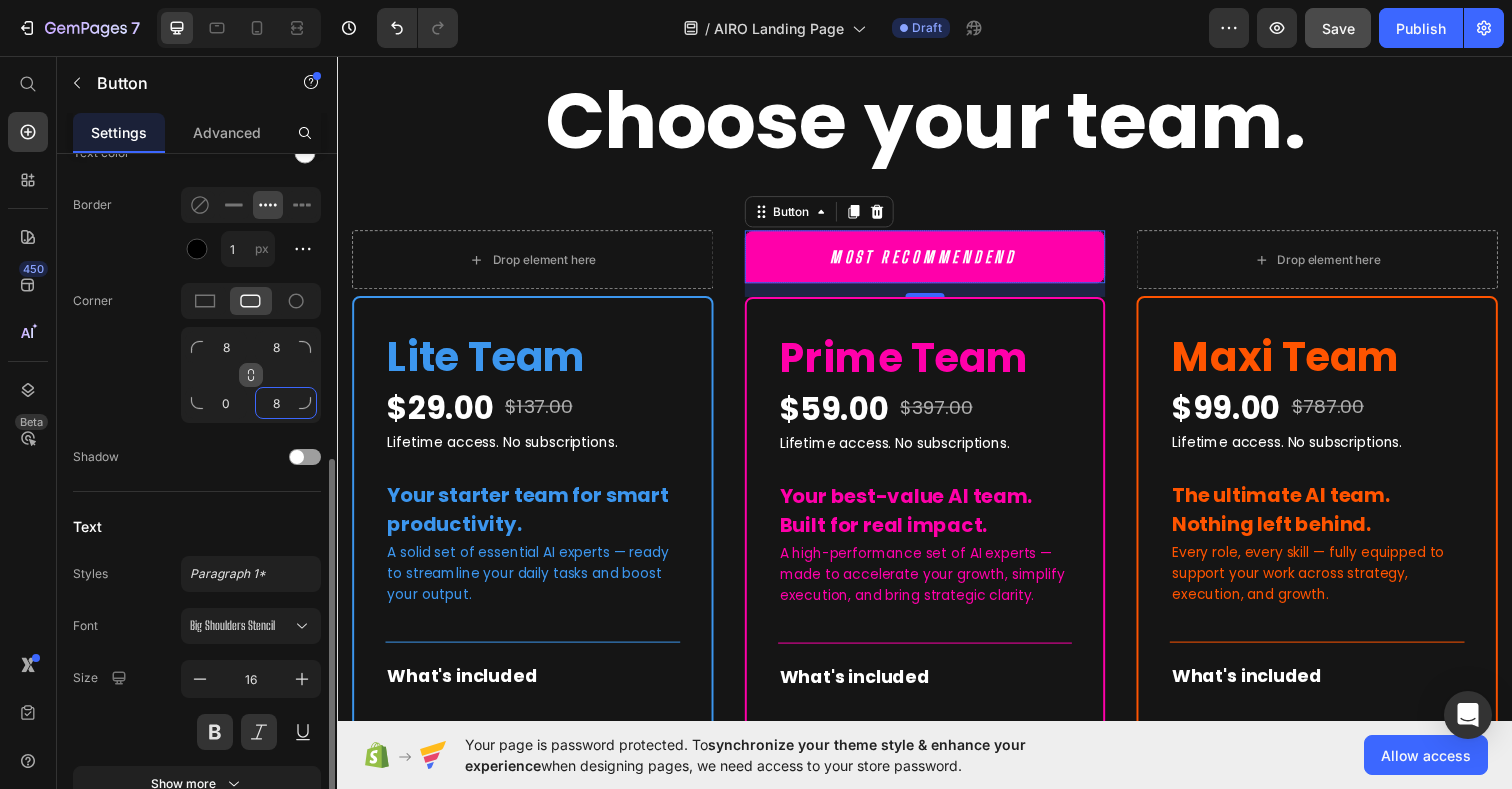 click on "8" 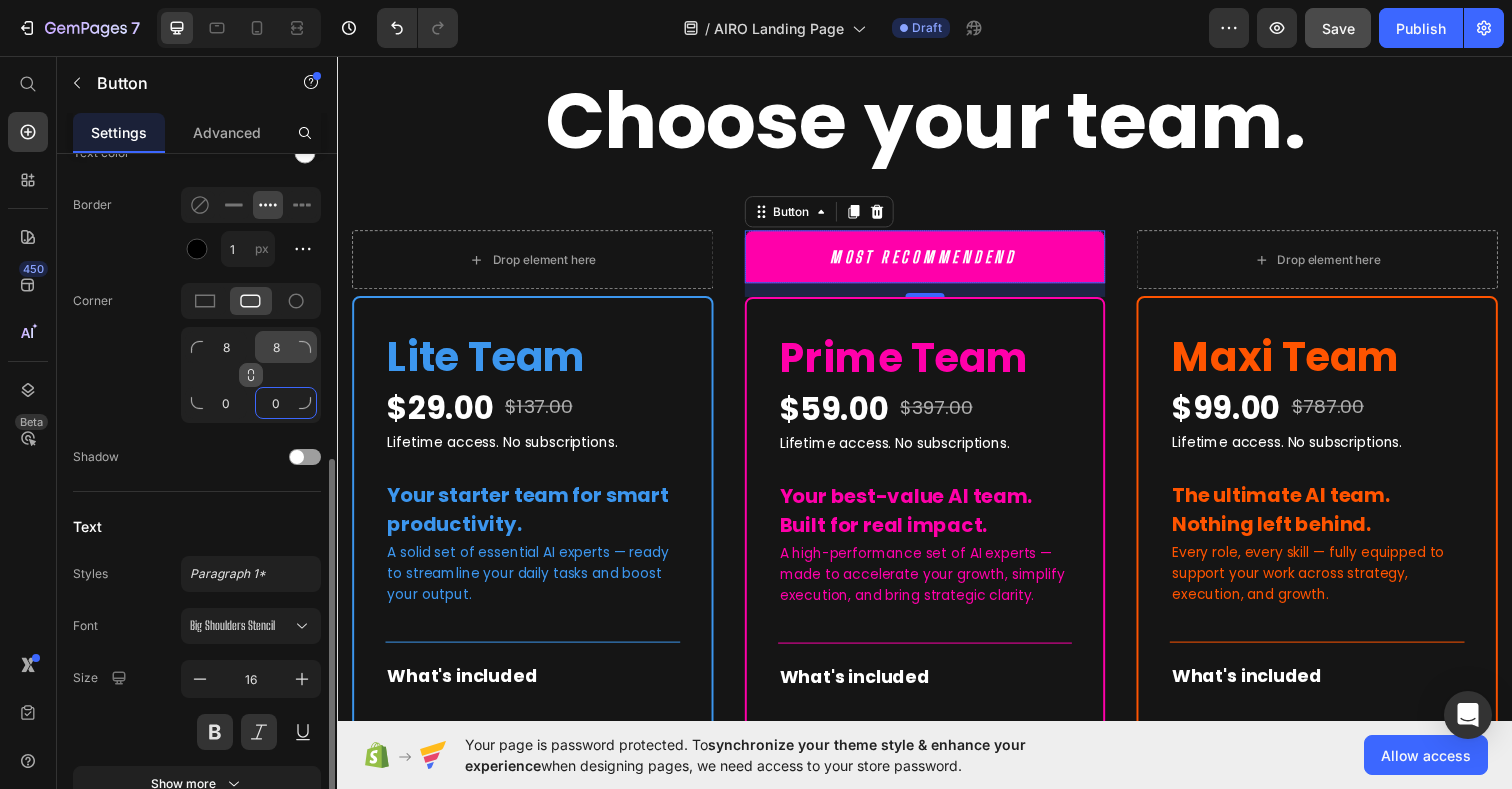 type on "0" 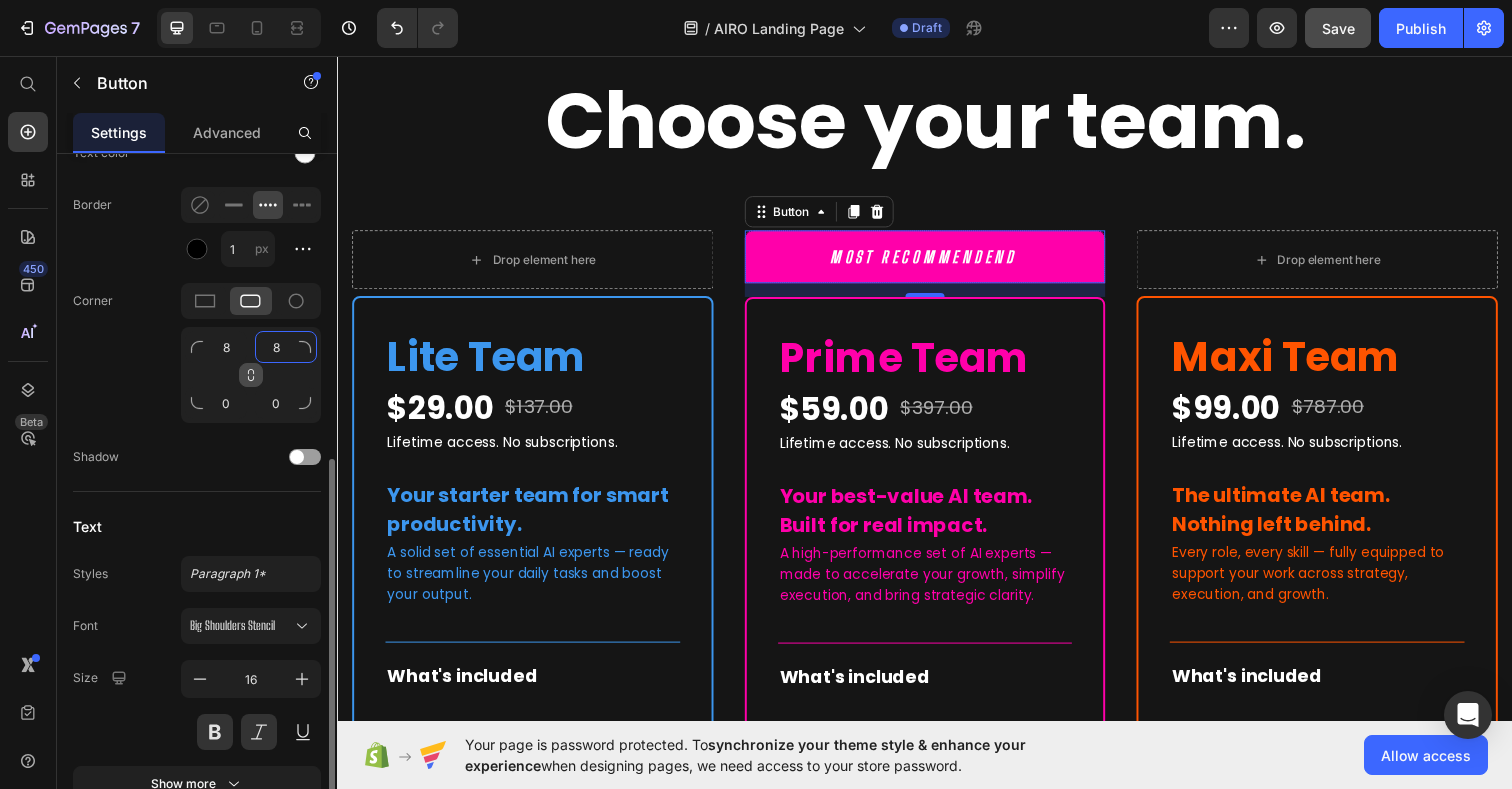 click on "8" 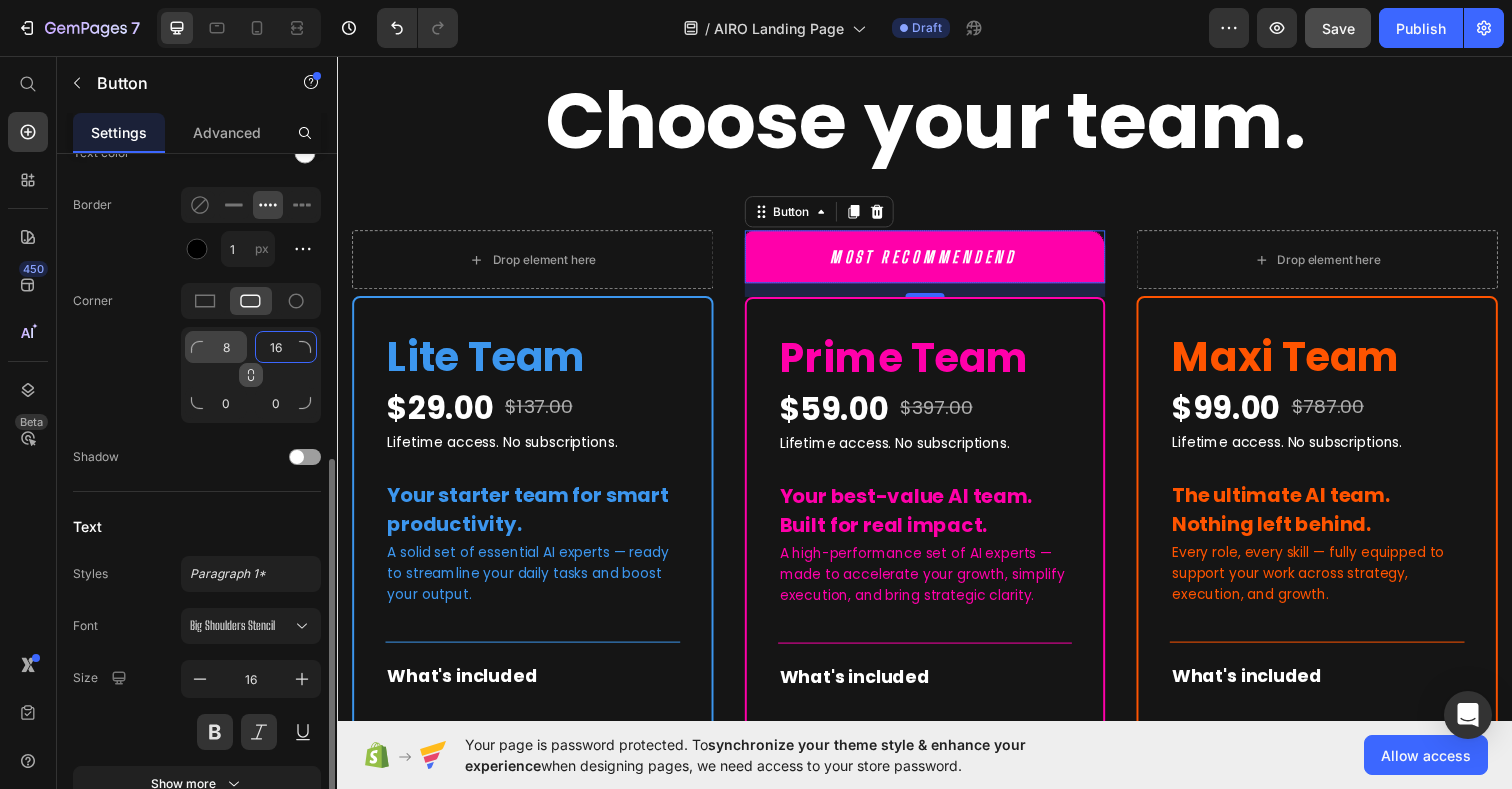 type on "16" 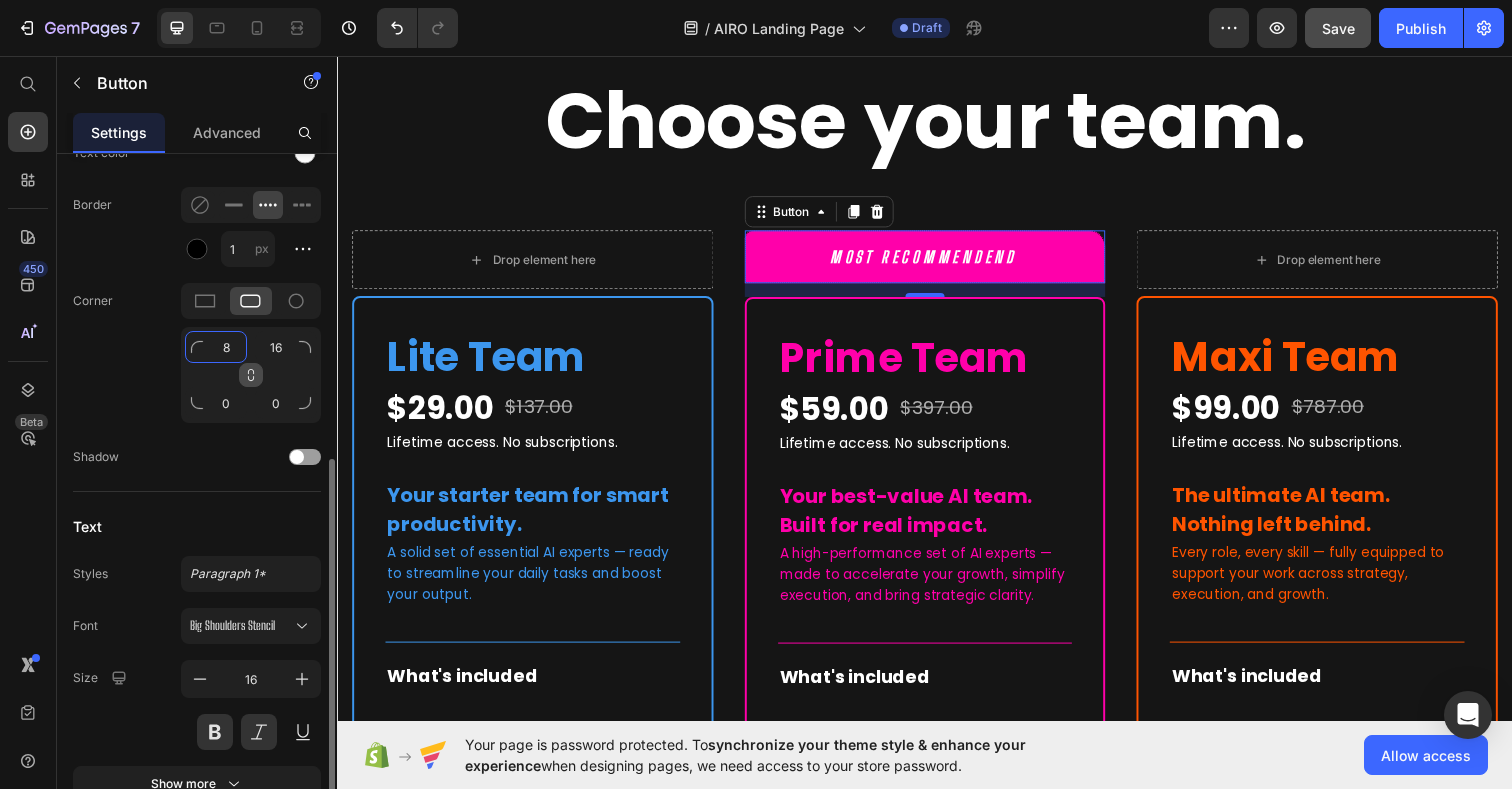 click on "8" 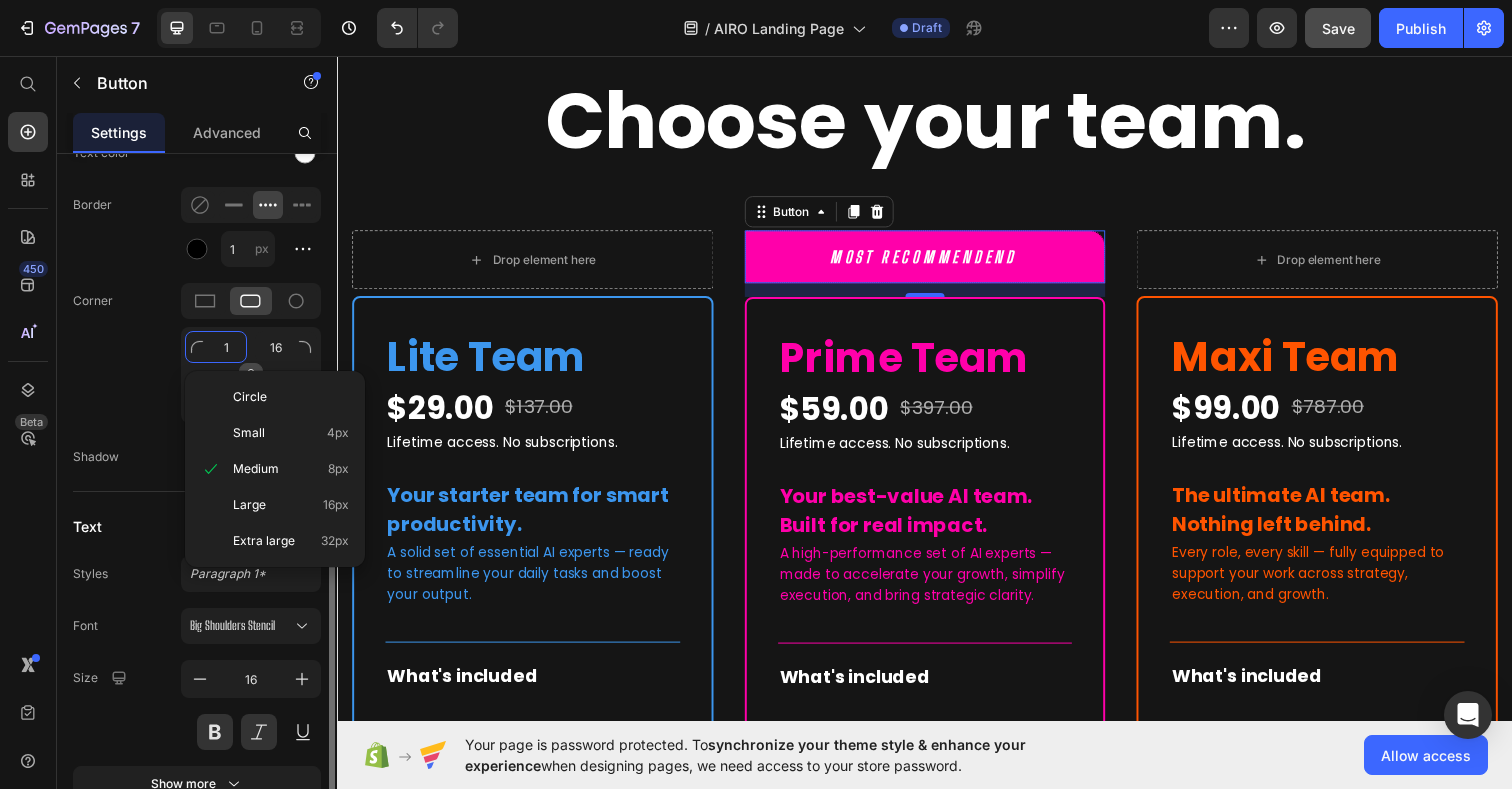 type on "16" 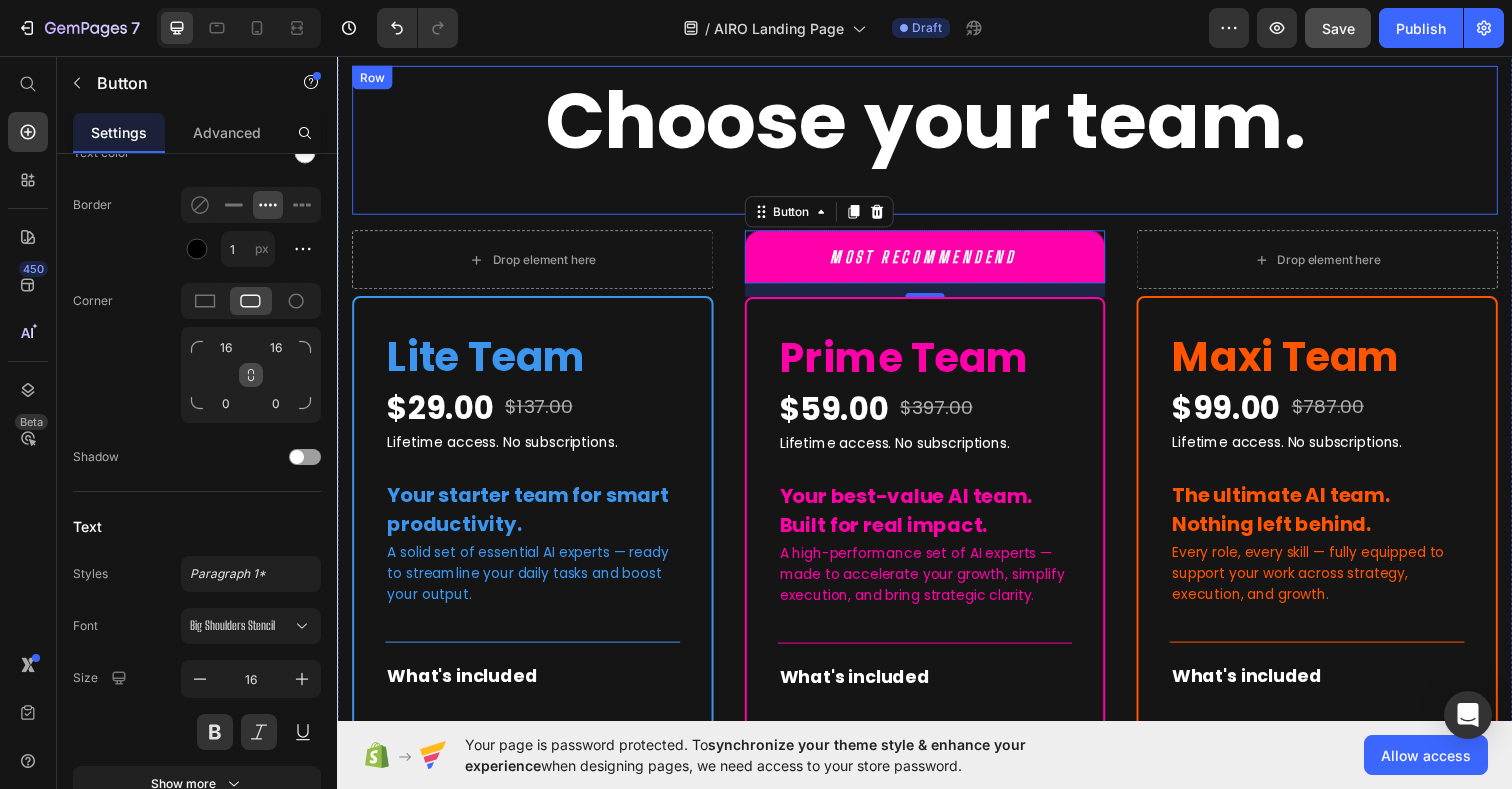 click on "Choose your team. Heading" at bounding box center (937, 142) 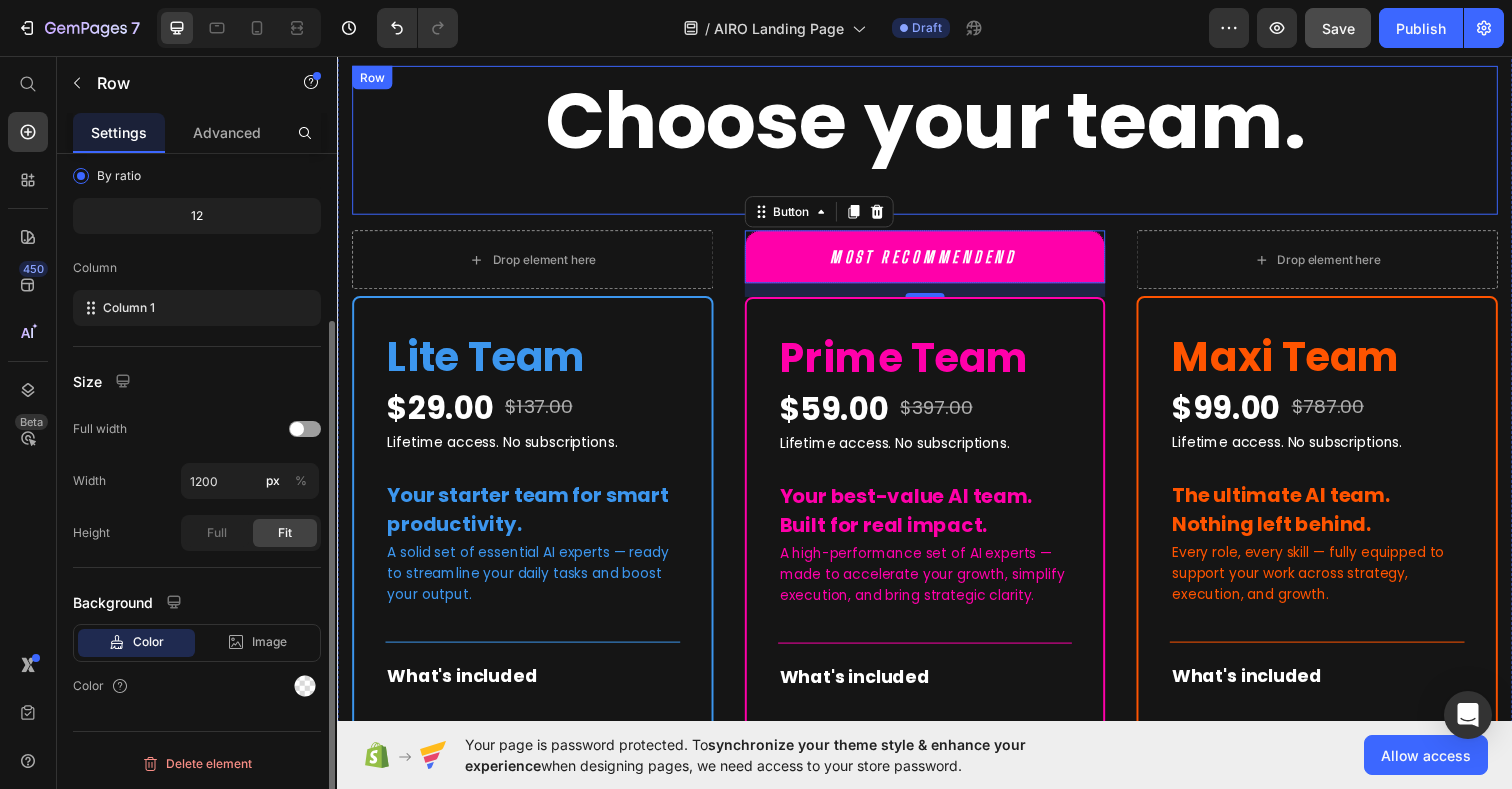 scroll, scrollTop: 0, scrollLeft: 0, axis: both 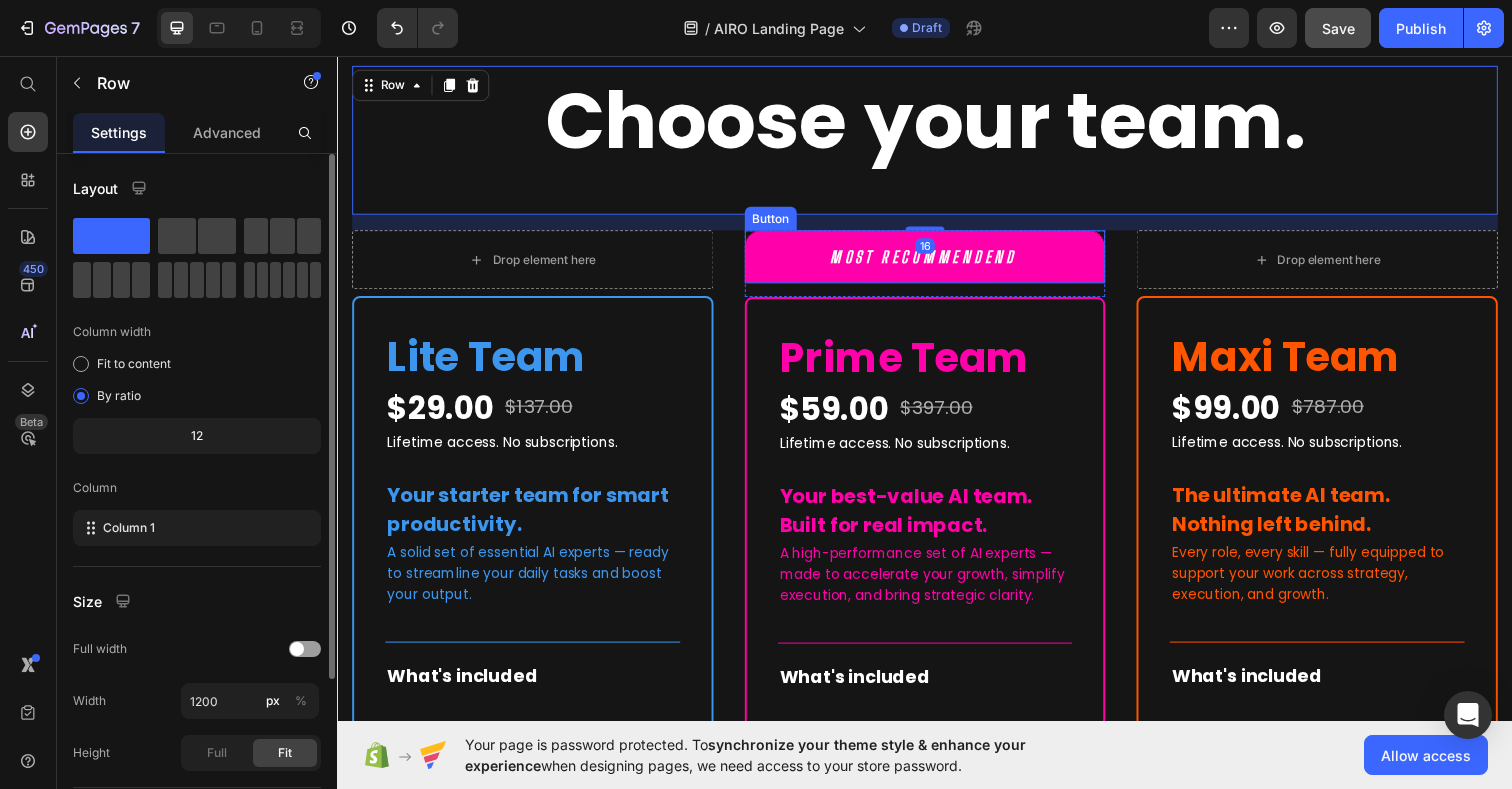 click on "MOST RECOMMENDEND" at bounding box center (937, 261) 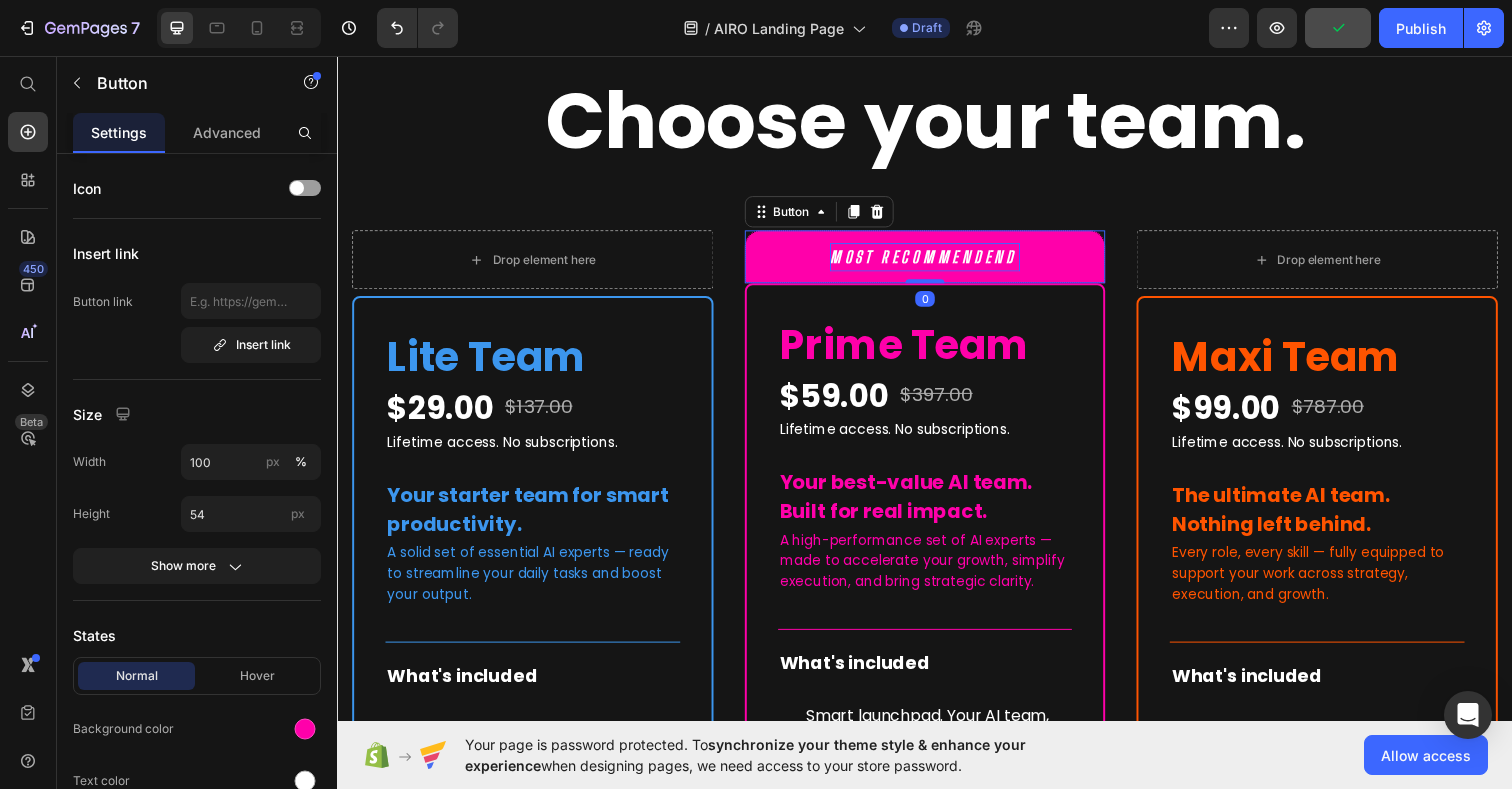 drag, startPoint x: 940, startPoint y: 273, endPoint x: 940, endPoint y: 231, distance: 42 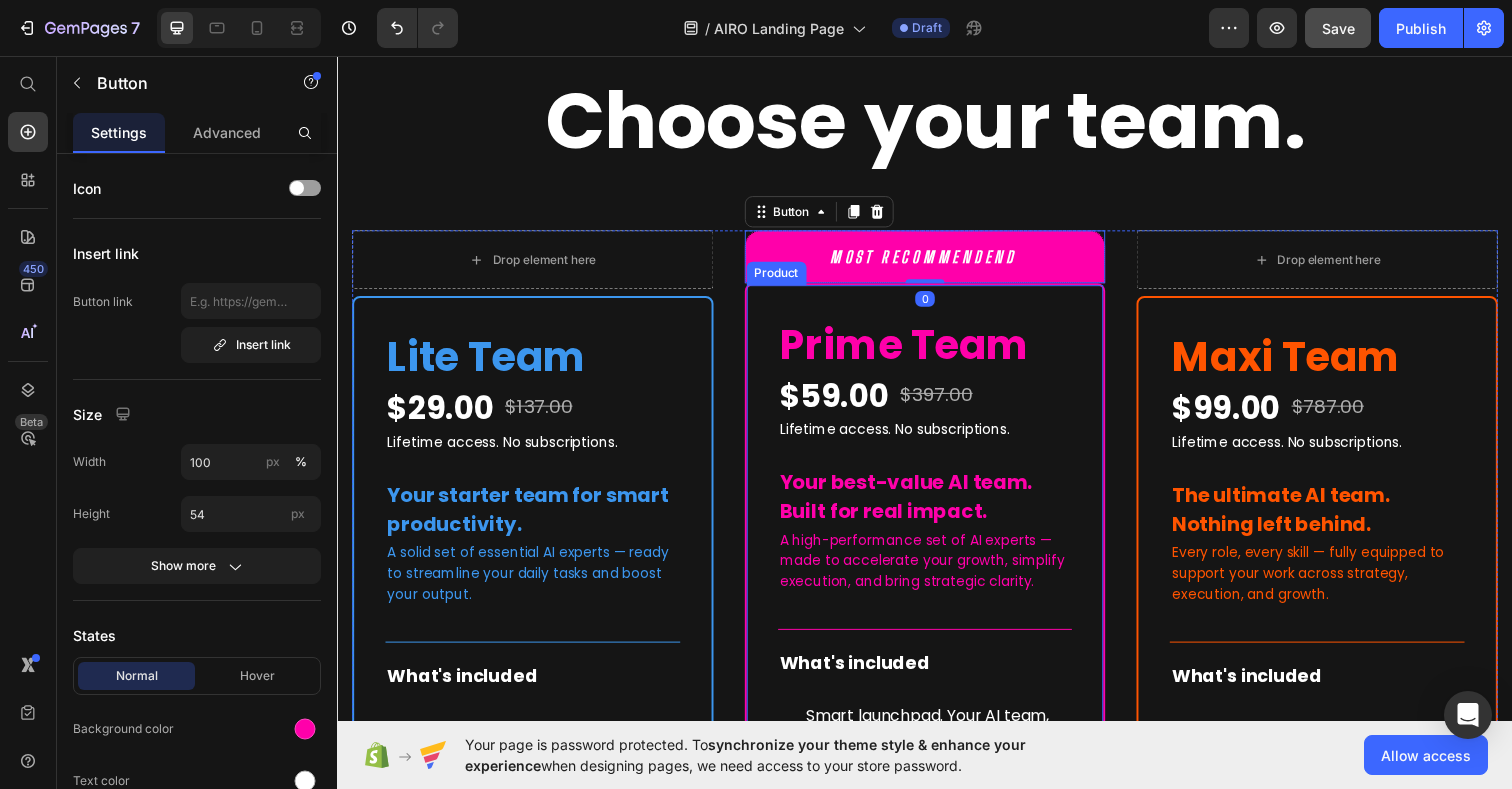 click on "Prime Team Heading $59.00 (P) Price $397.00 (P) Price Row Lifetime access. No subscriptions. Text Block Your best-value AI team. Built for real impact. Text Block A high-performance set of AI experts — made to accelerate your growth, simplify execution, and bring strategic clarity. Text Block                Title Line What's included Text Block
Smart launchpad. Your AI team, one click away.
Advanced, tested prompts — tailored to each Assistant, ready to use and customize.
Powered by ChatGPT — works with Free or Plus.
Multilingual support. No barriers. Item List                Title Line All members of our  Prime Team Text Block
ALL 5 LITE TEAM ASSISTANTS
Sophie - Customer Support Pro
Leo - SEO Specialist
Isla - Brand Voice Coach
Owen - Conversion Specialist
Mark - Digital Marketing Director
Chloe - Ads Assistant Item List" at bounding box center (937, 1056) 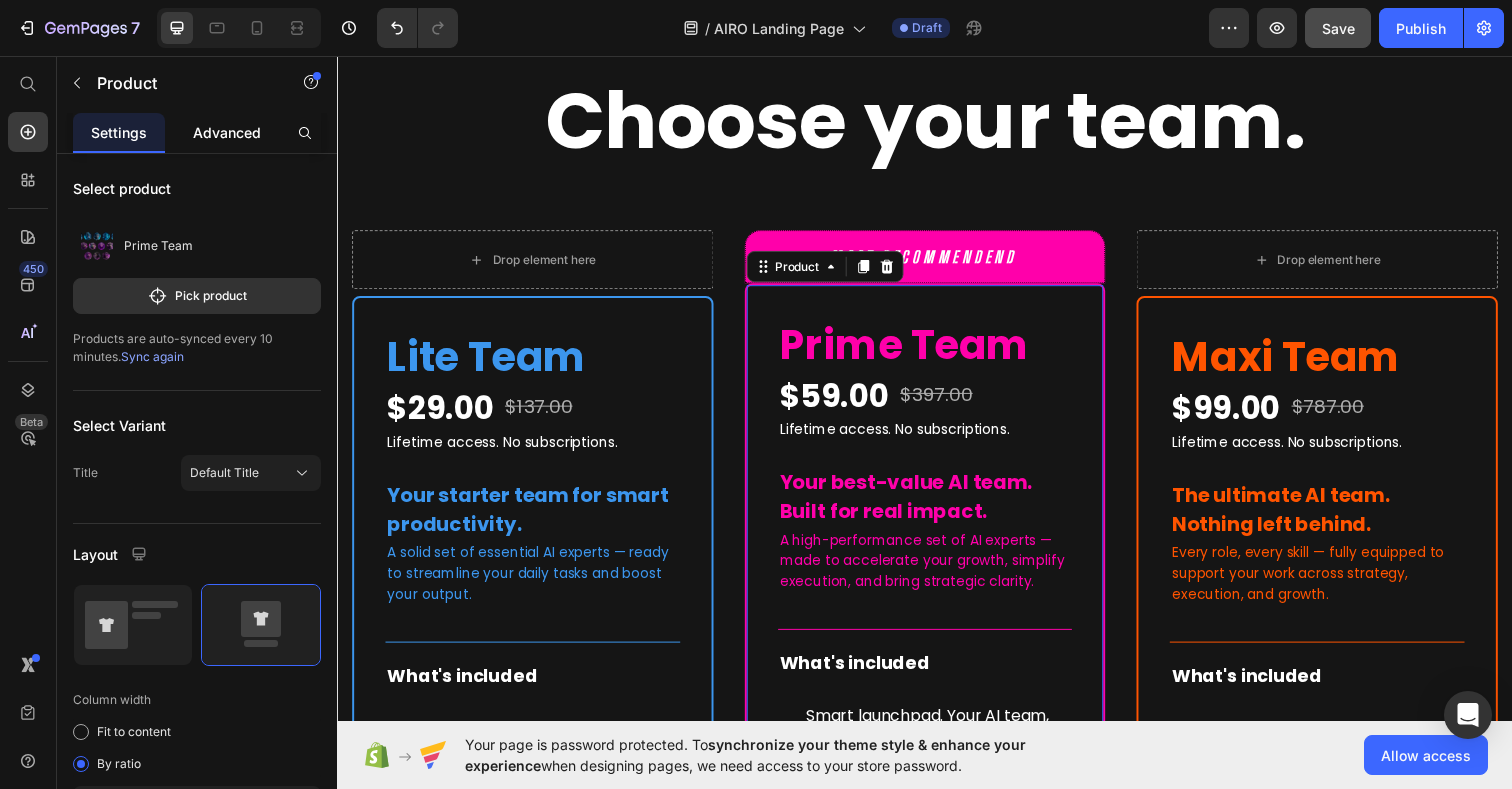 click on "Advanced" at bounding box center [227, 132] 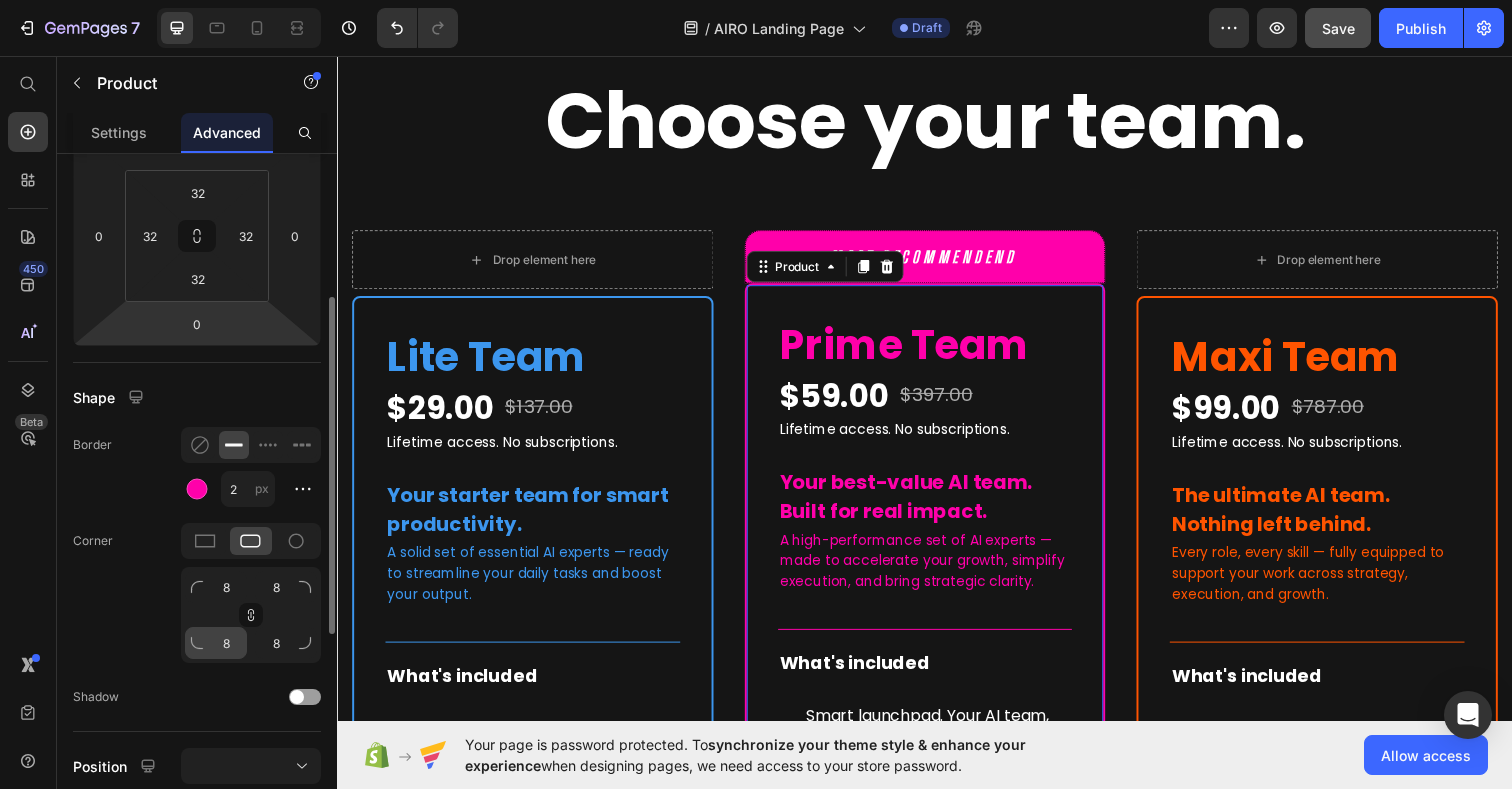 scroll, scrollTop: 290, scrollLeft: 0, axis: vertical 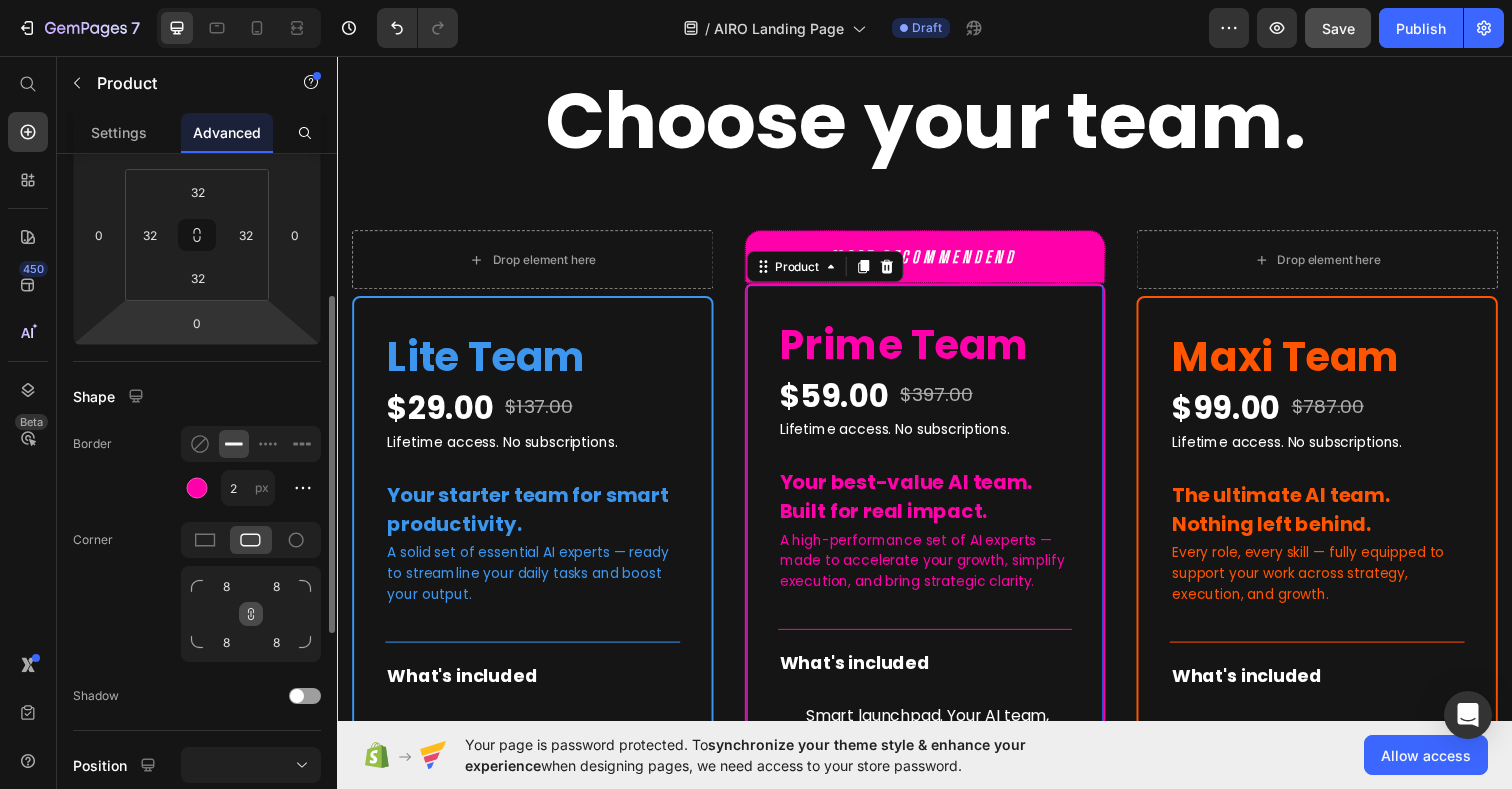 click 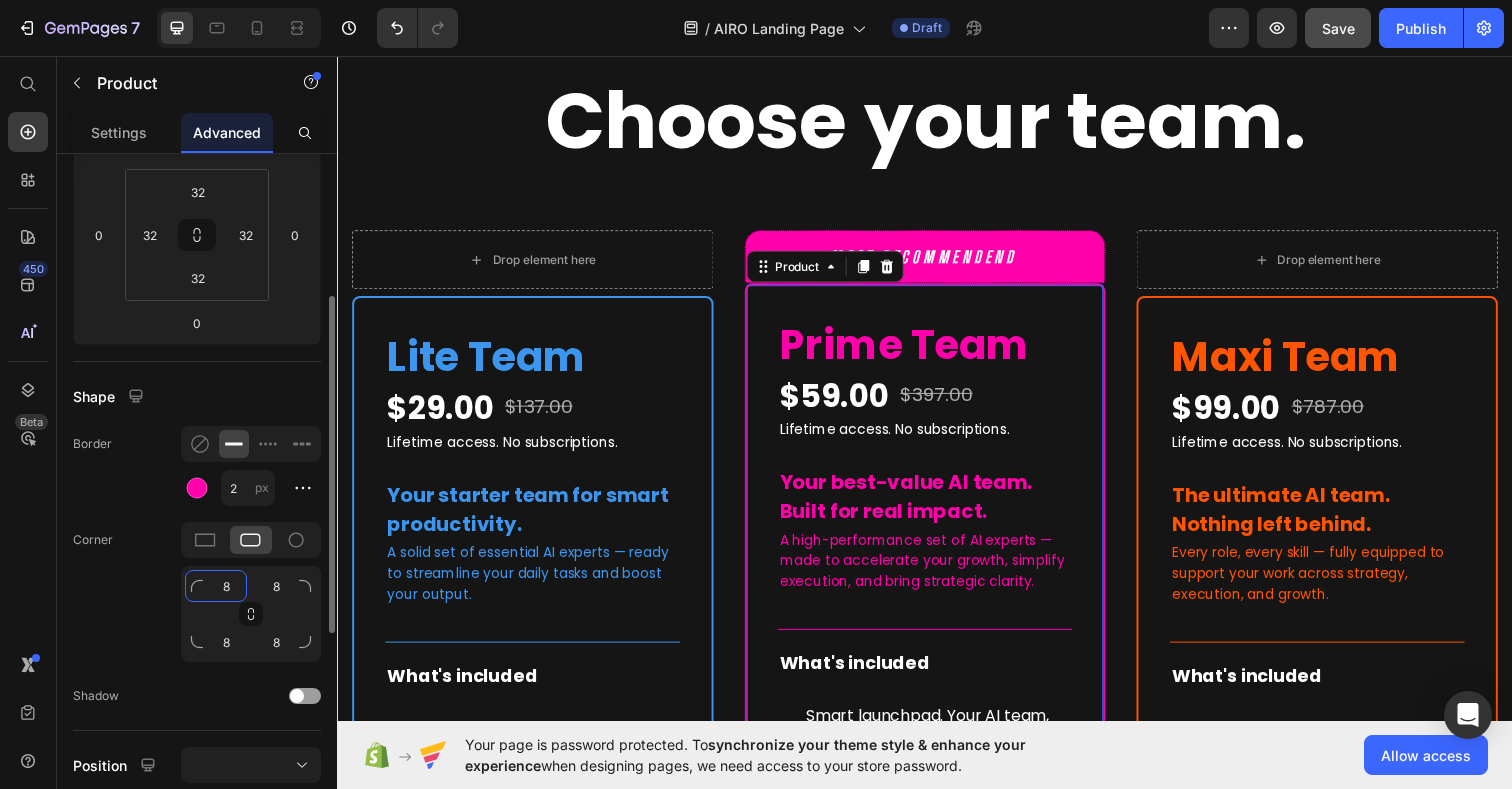 click on "8" 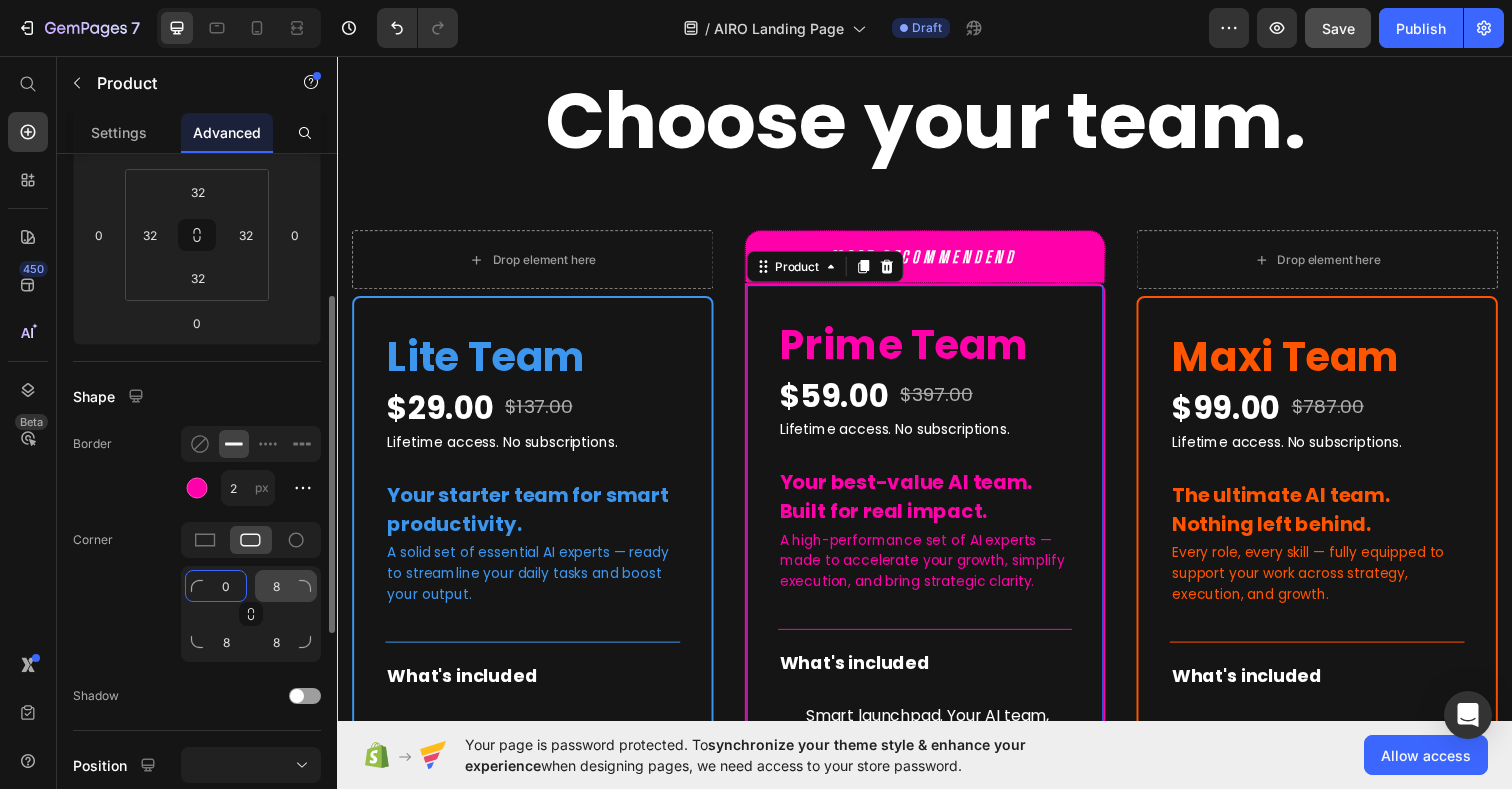 type on "0" 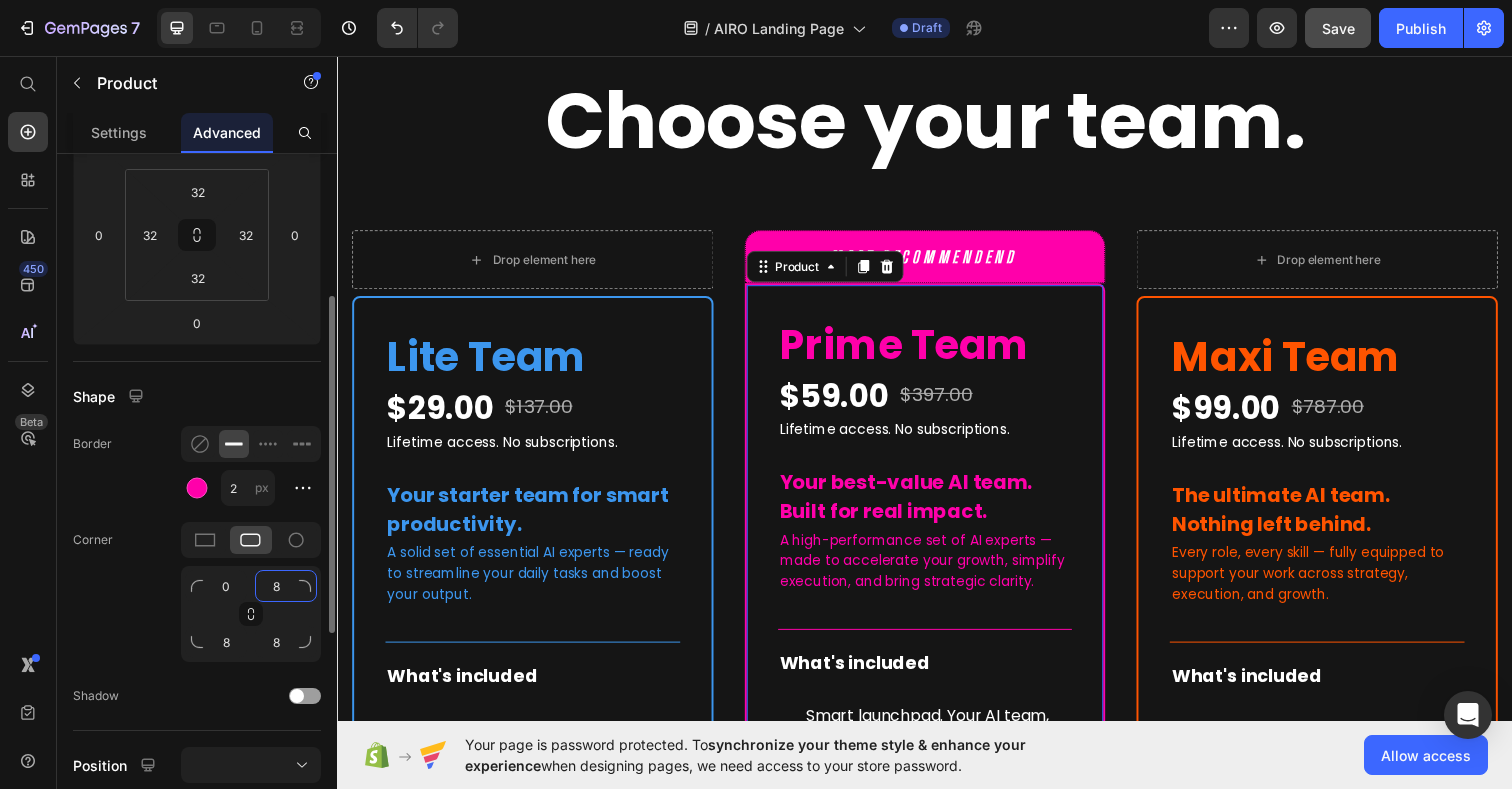 click on "8" 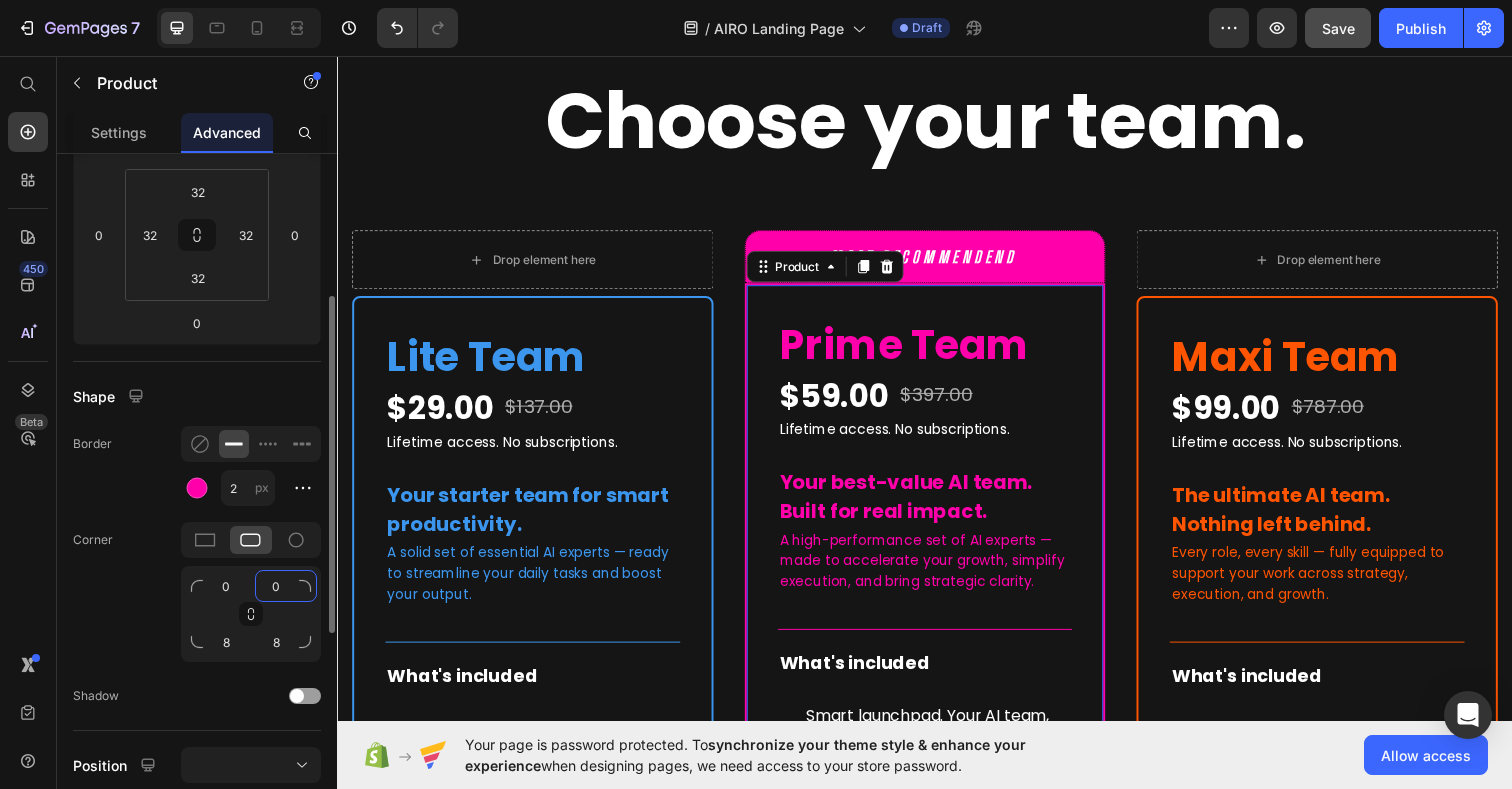 type on "0" 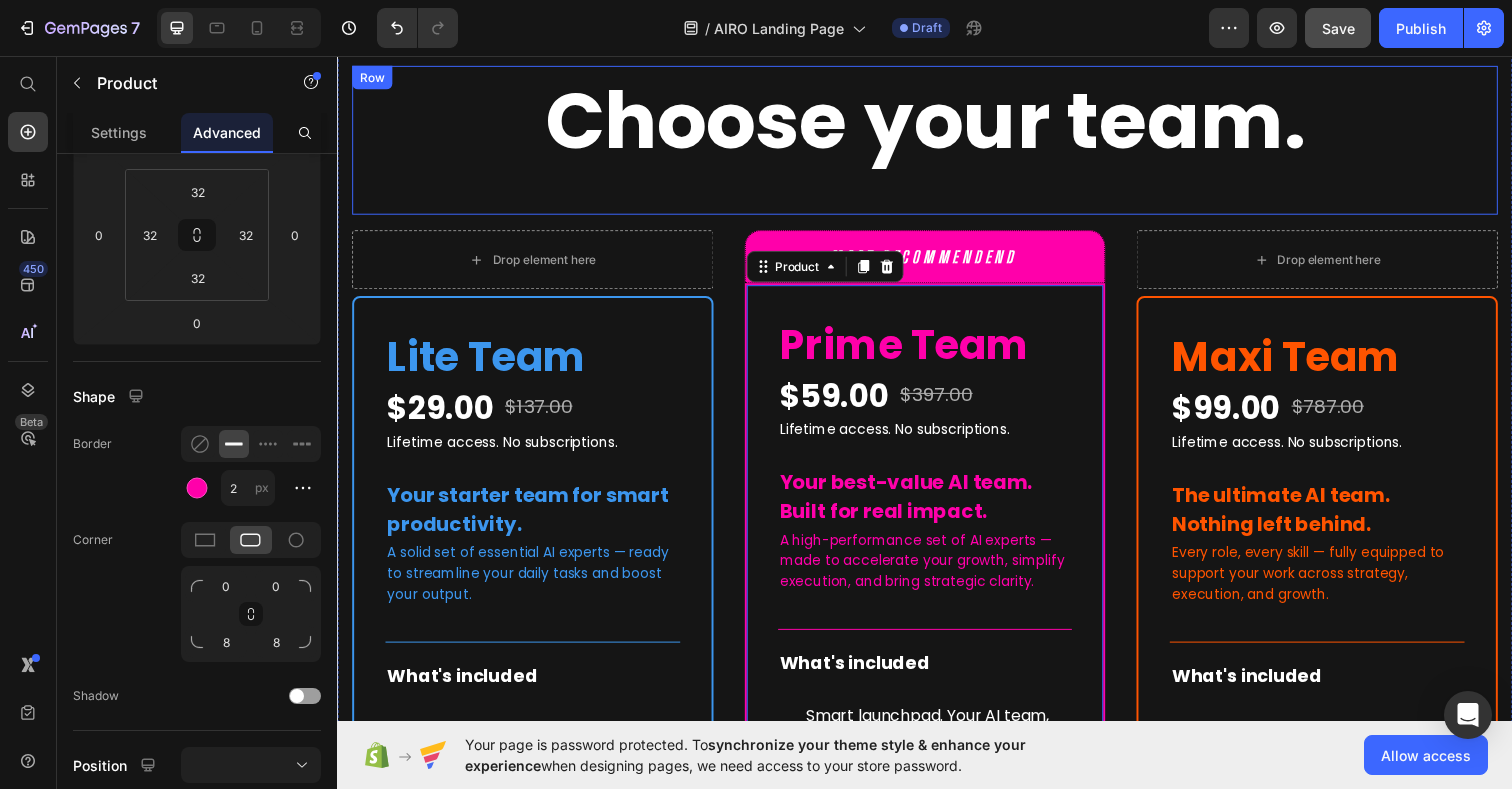 click on "Choose your team. Heading" at bounding box center (937, 142) 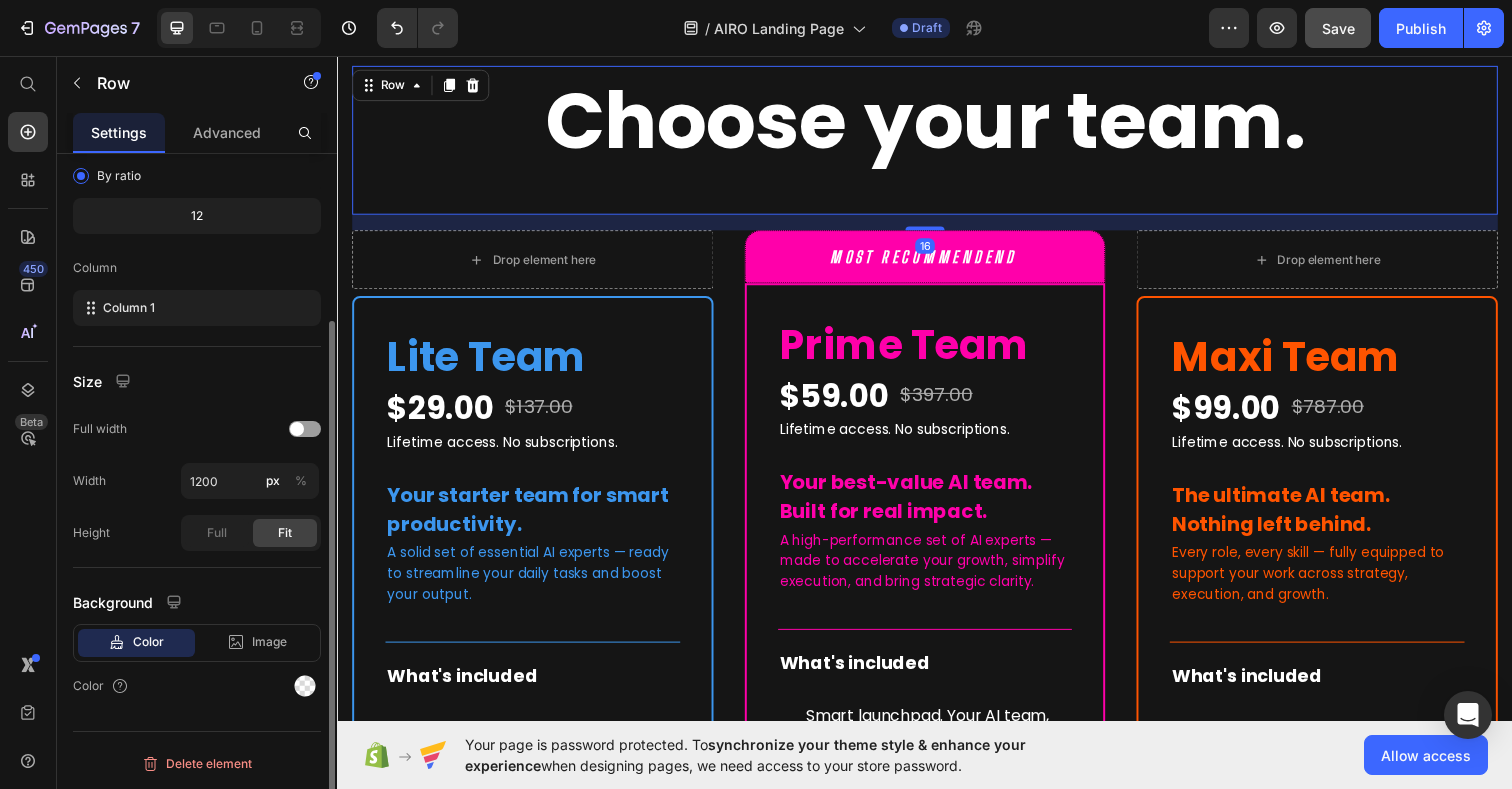 scroll, scrollTop: 0, scrollLeft: 0, axis: both 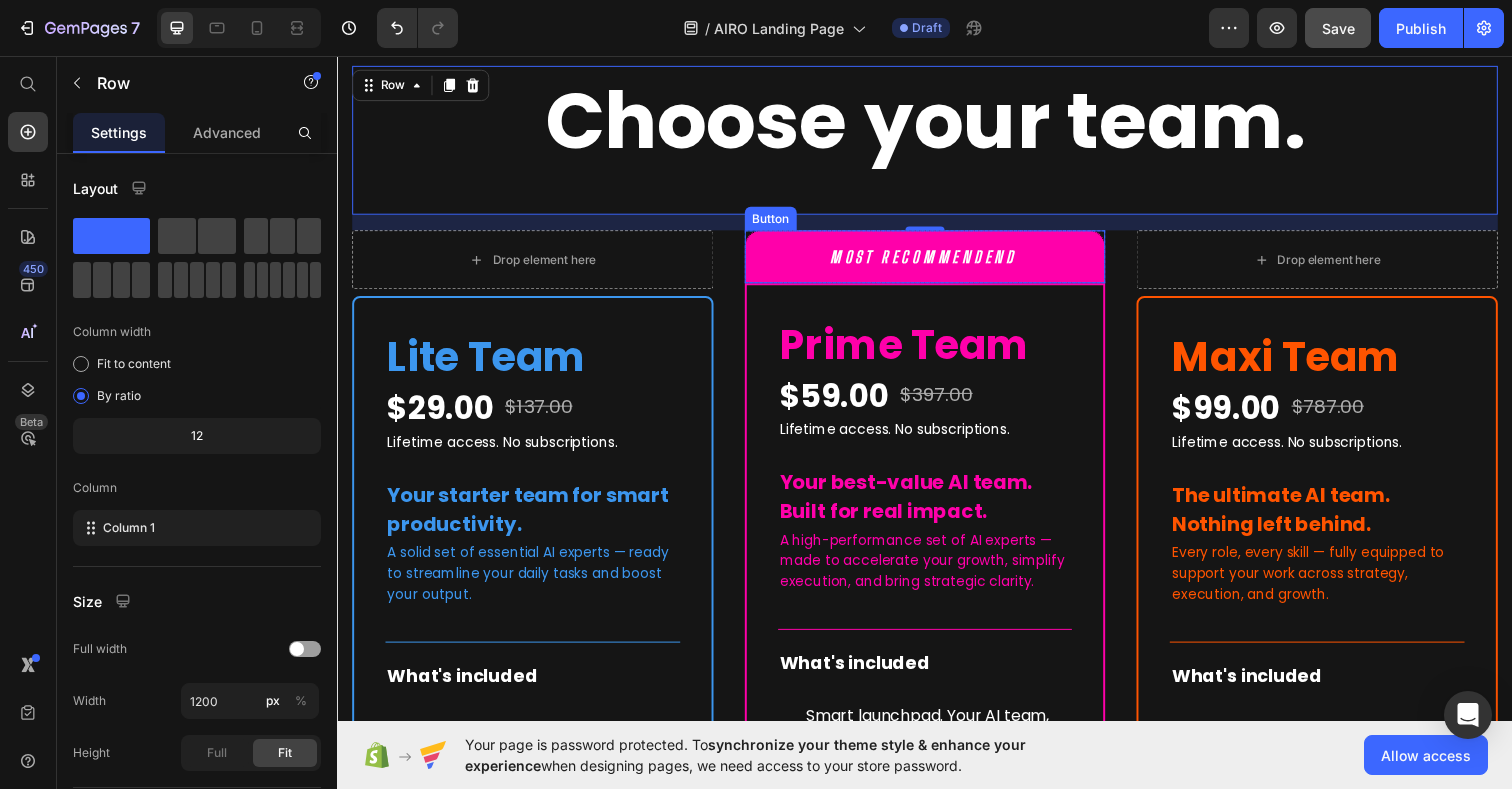 click on "MOST RECOMMENDEND" at bounding box center [937, 261] 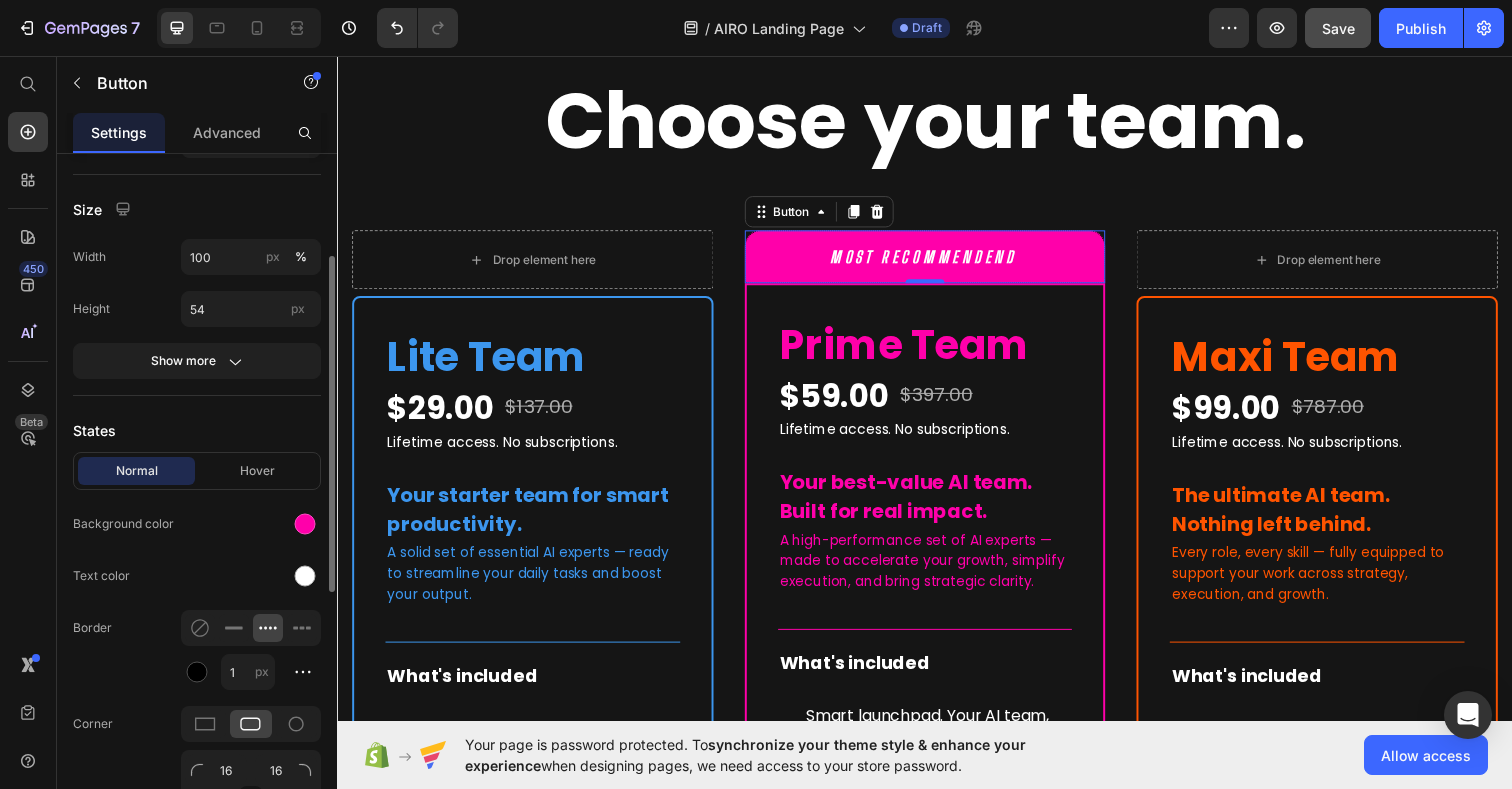 scroll, scrollTop: 219, scrollLeft: 0, axis: vertical 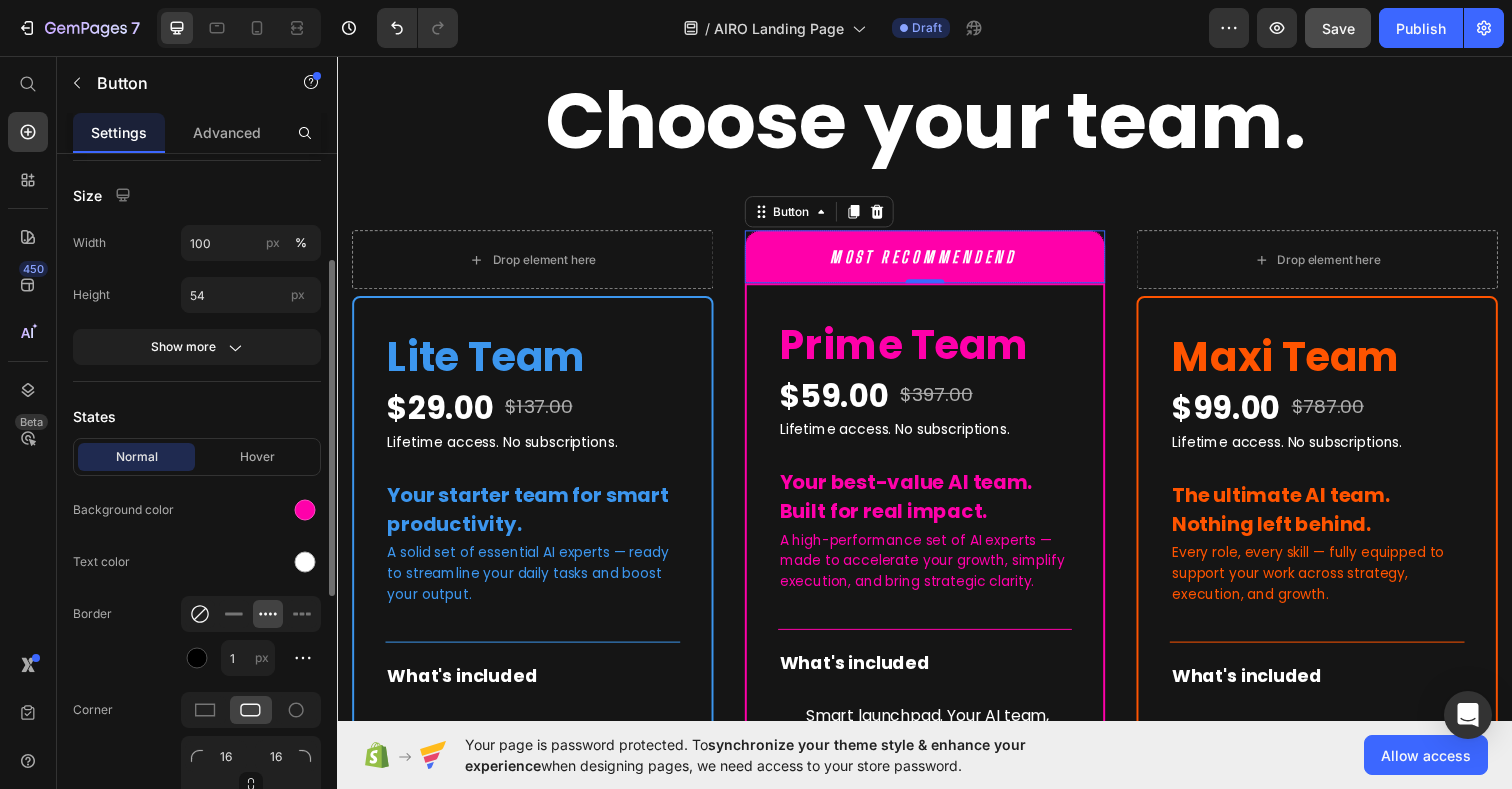 click 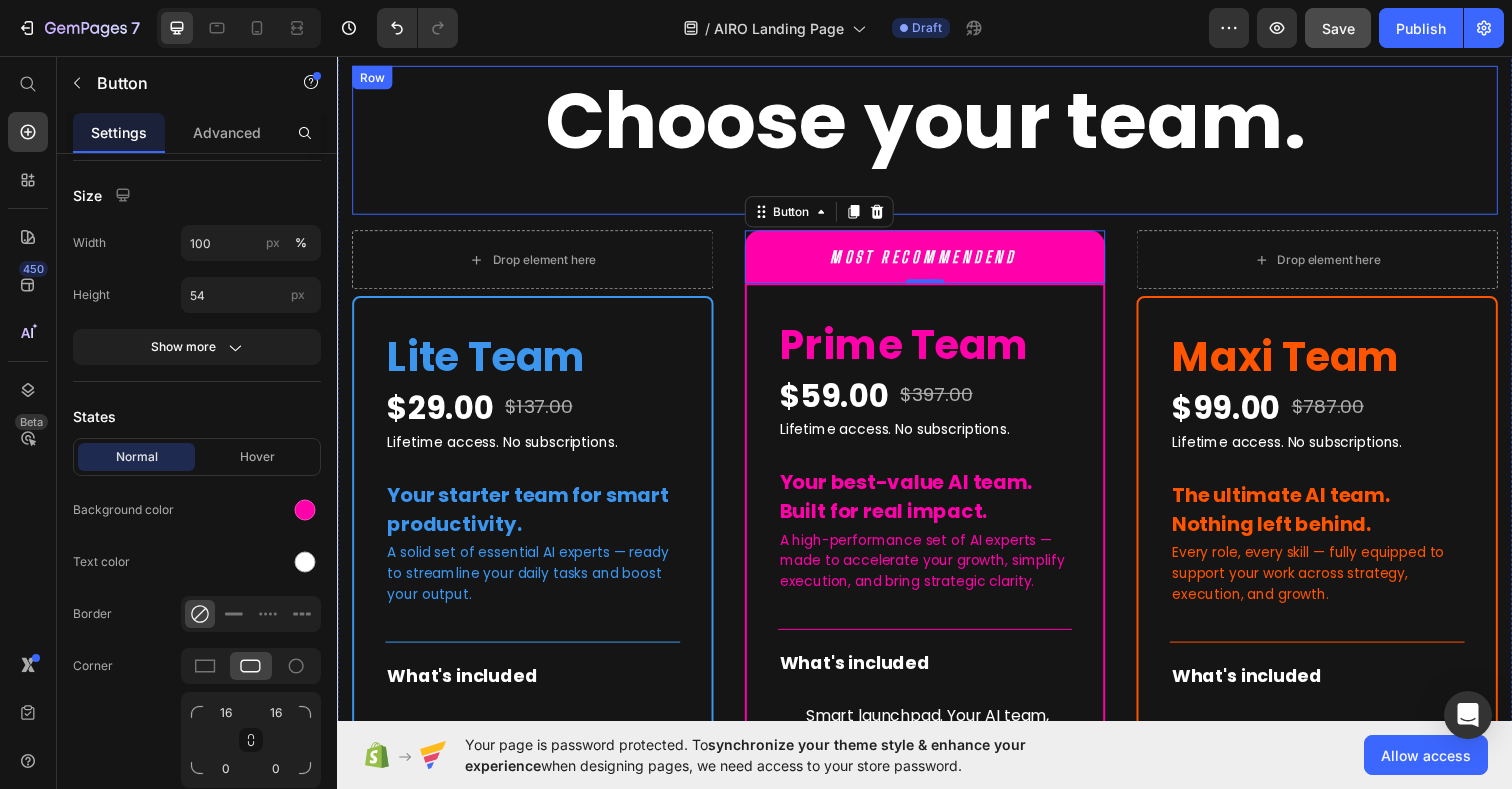click on "Choose your team." at bounding box center [937, 122] 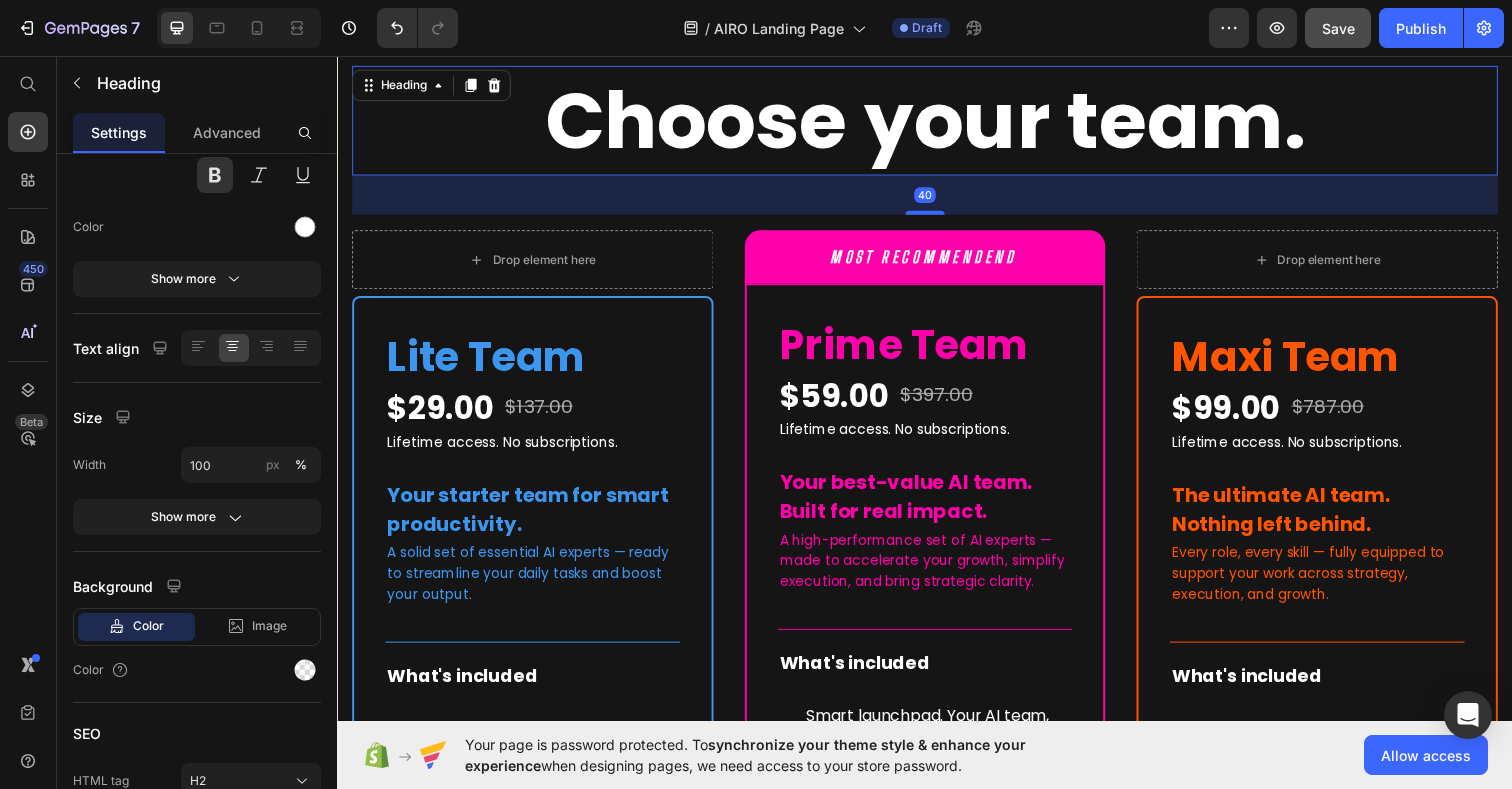 scroll, scrollTop: 0, scrollLeft: 0, axis: both 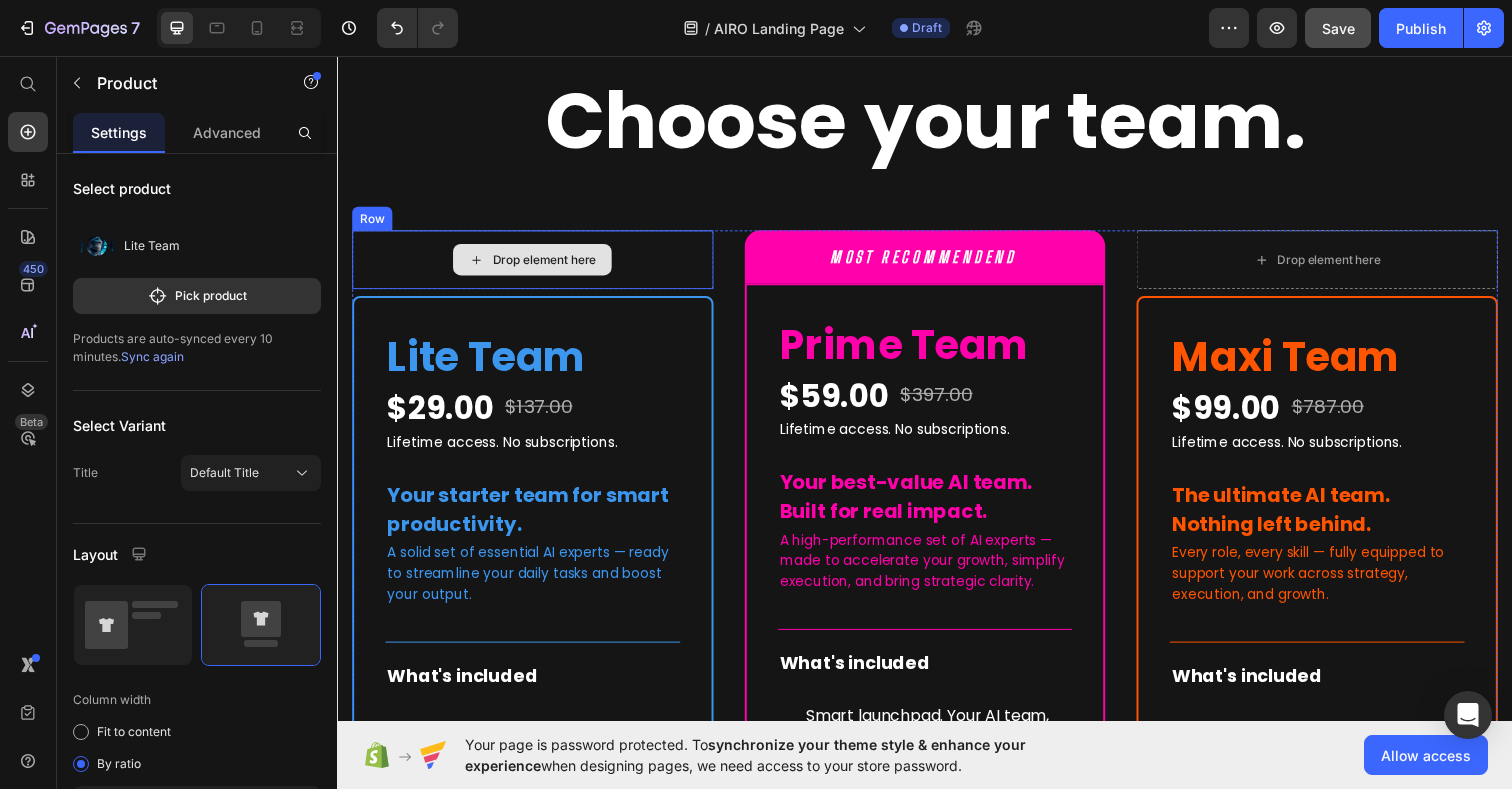 click on "Drop element here" at bounding box center (536, 264) 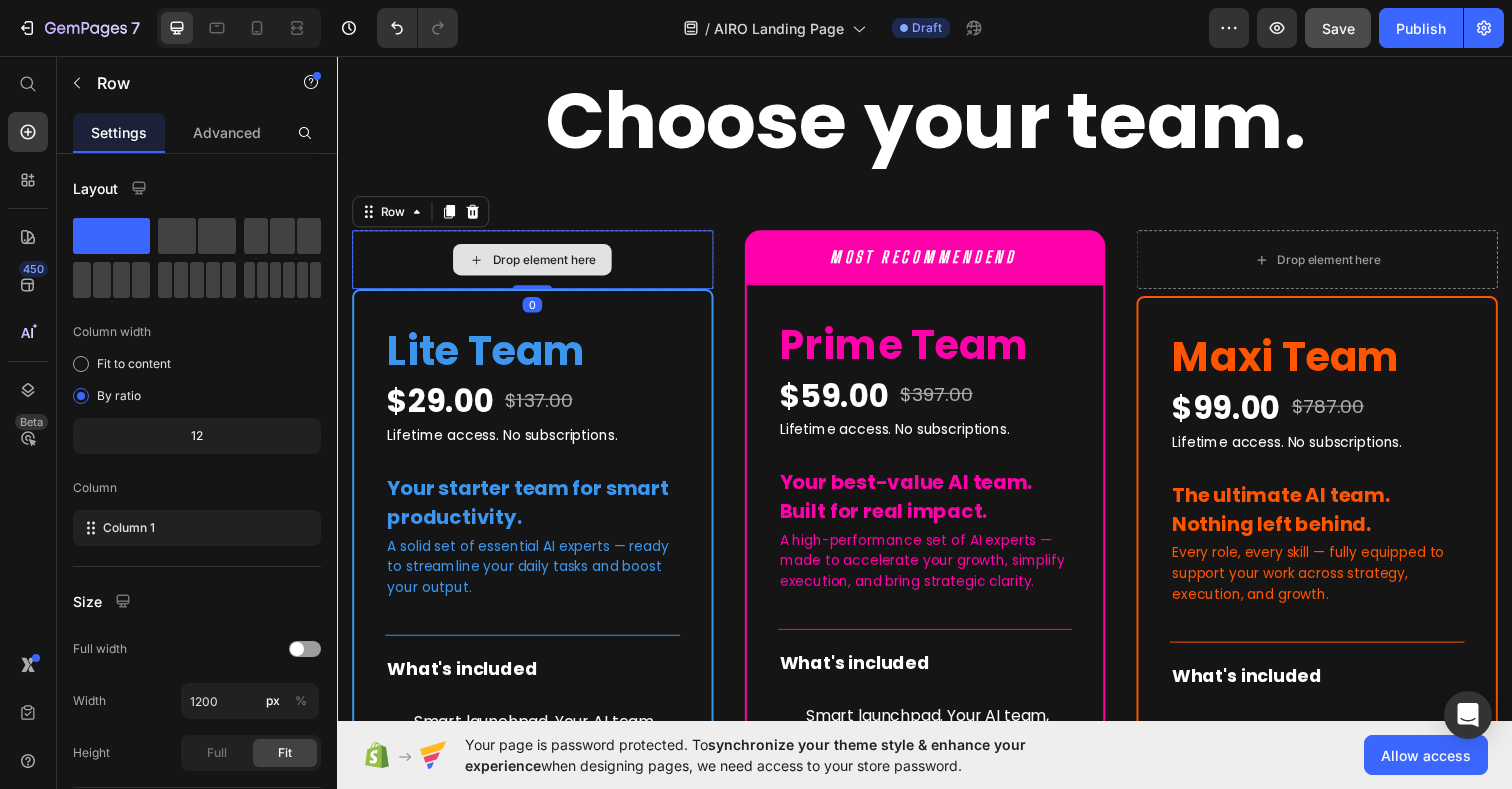 drag, startPoint x: 542, startPoint y: 270, endPoint x: 543, endPoint y: 242, distance: 28.01785 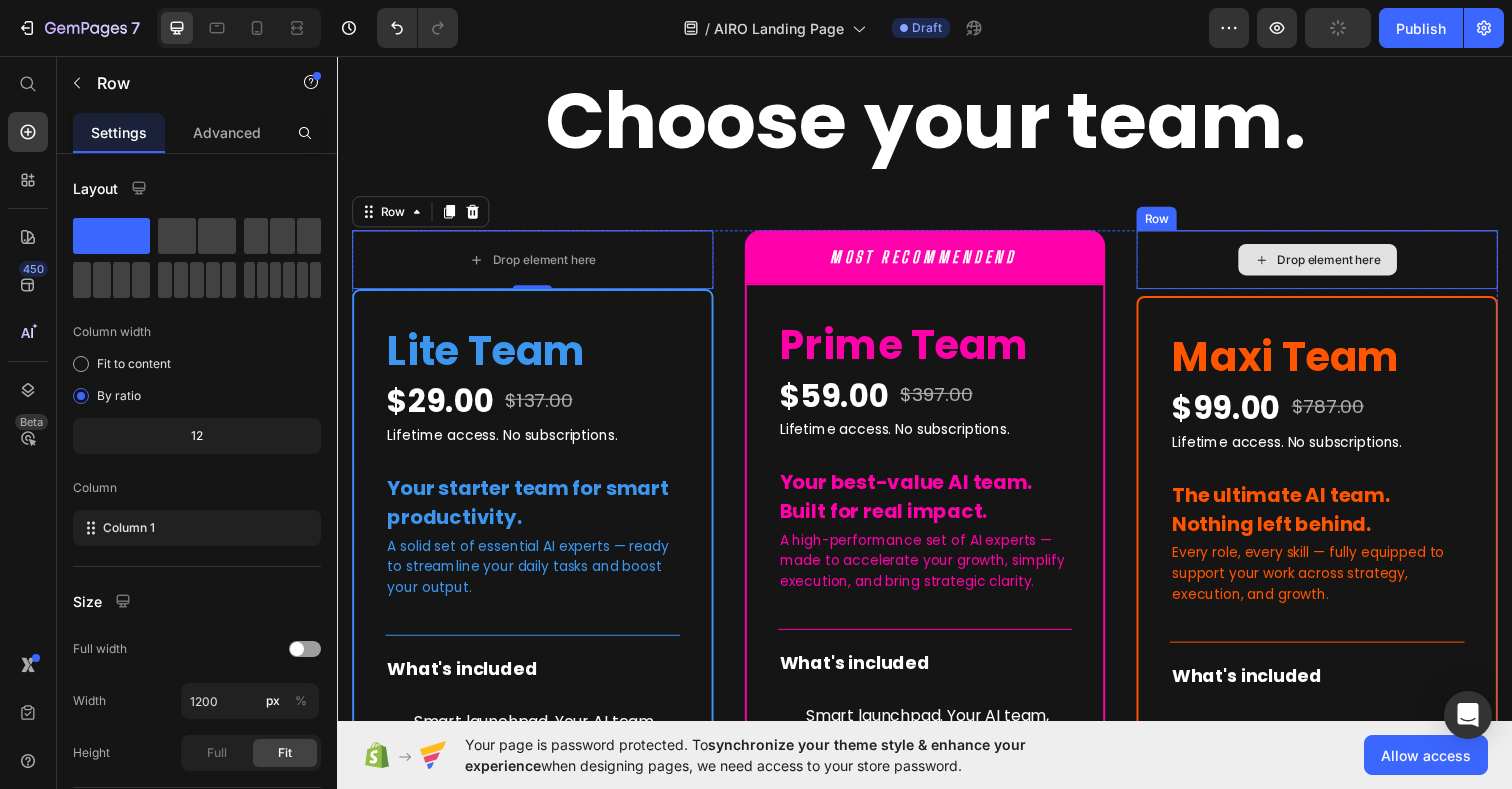 click on "Drop element here" at bounding box center (1337, 264) 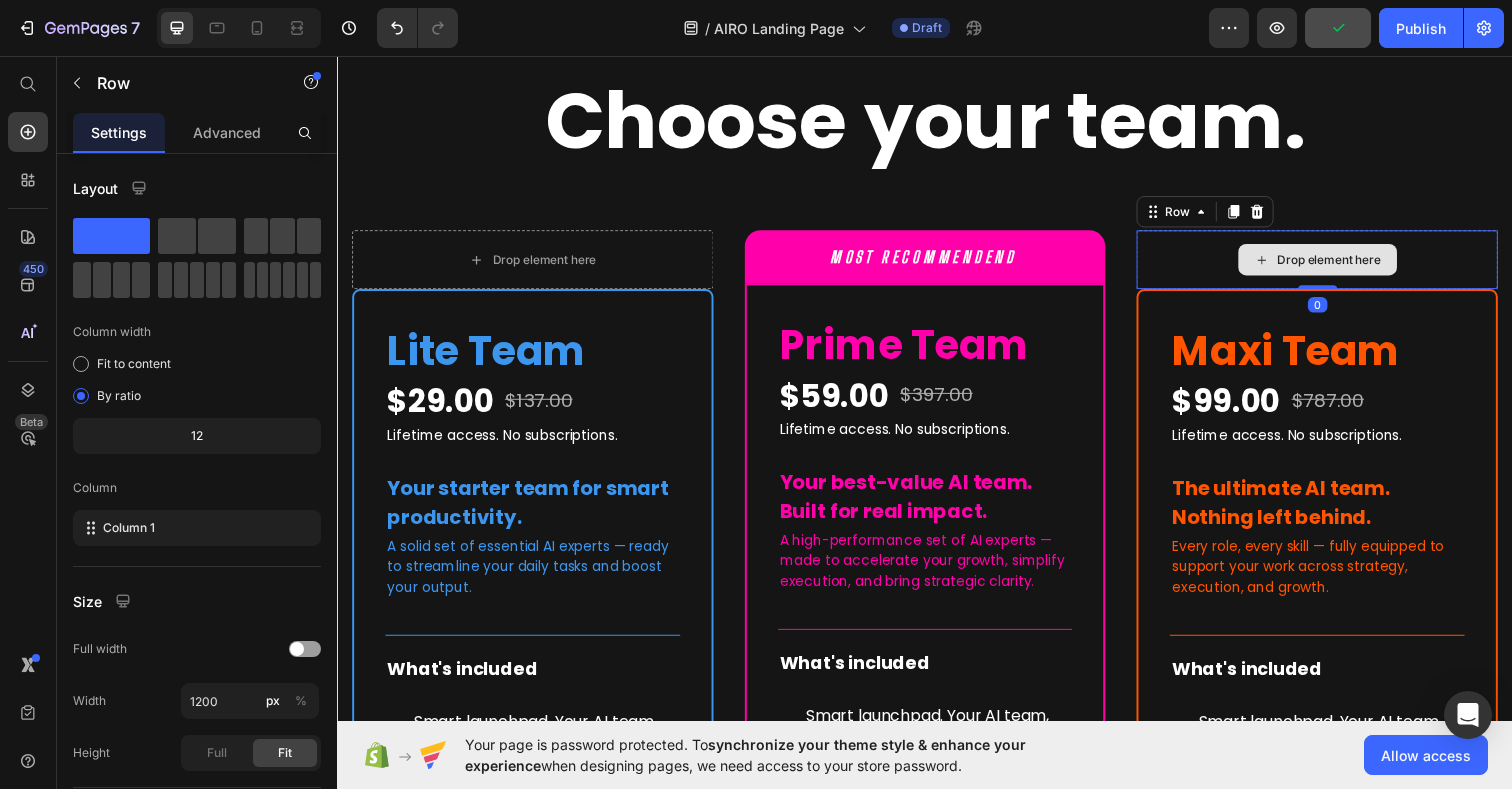 drag, startPoint x: 1338, startPoint y: 270, endPoint x: 1338, endPoint y: 238, distance: 32 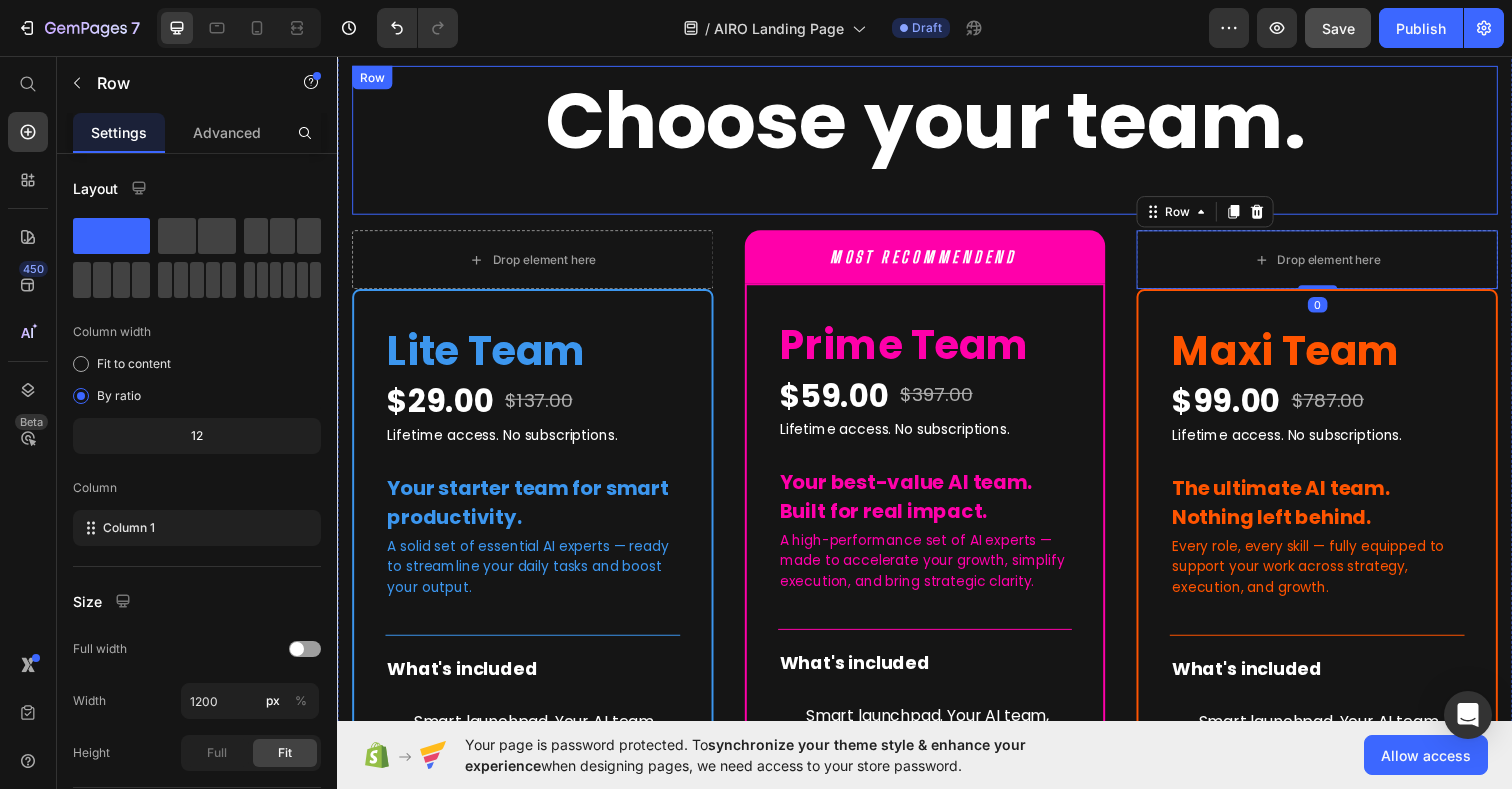 click on "Choose your team. Heading" at bounding box center [937, 142] 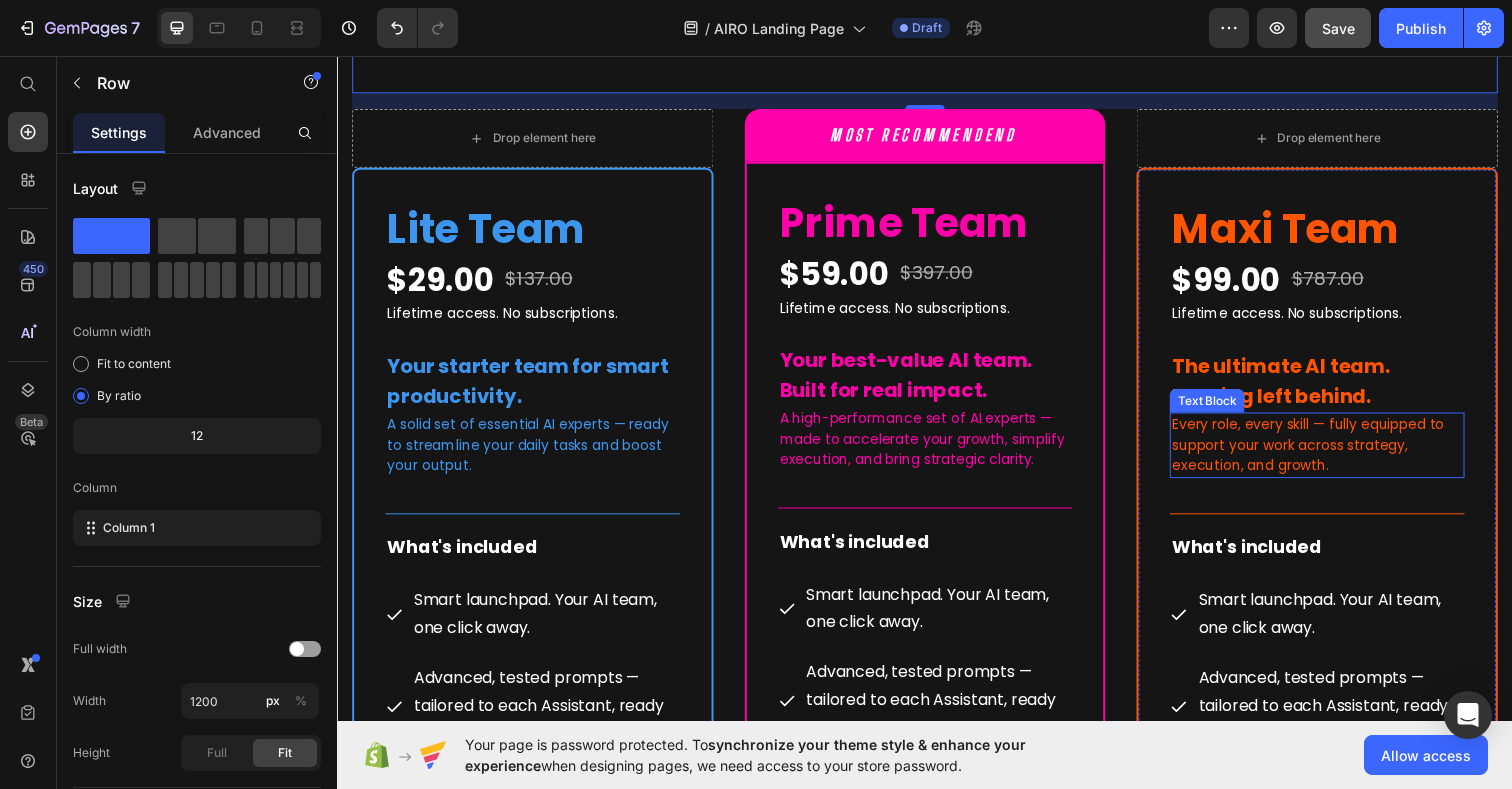 scroll, scrollTop: 8894, scrollLeft: 0, axis: vertical 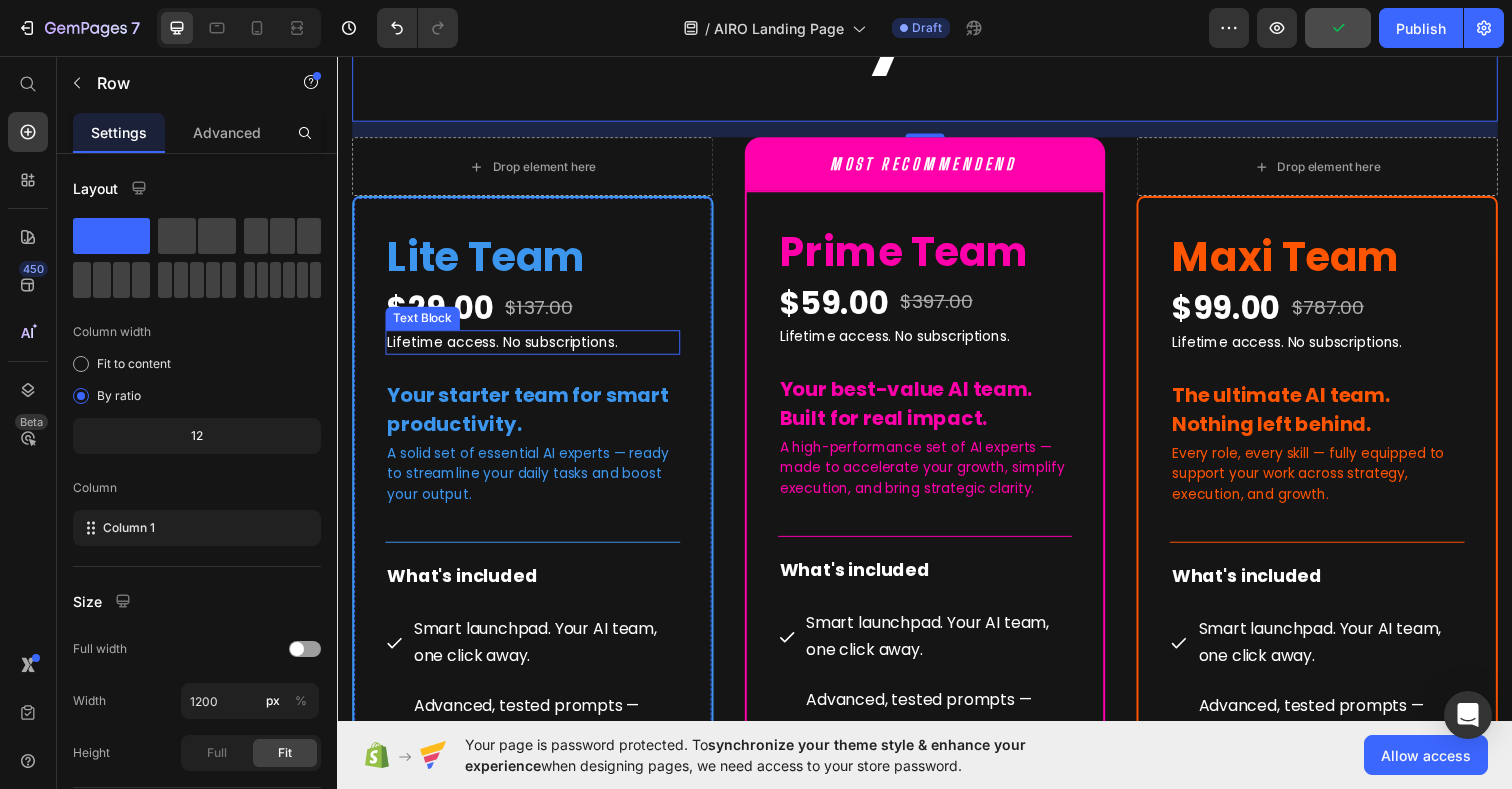 click on "Lifetime access. No subscriptions." at bounding box center (505, 348) 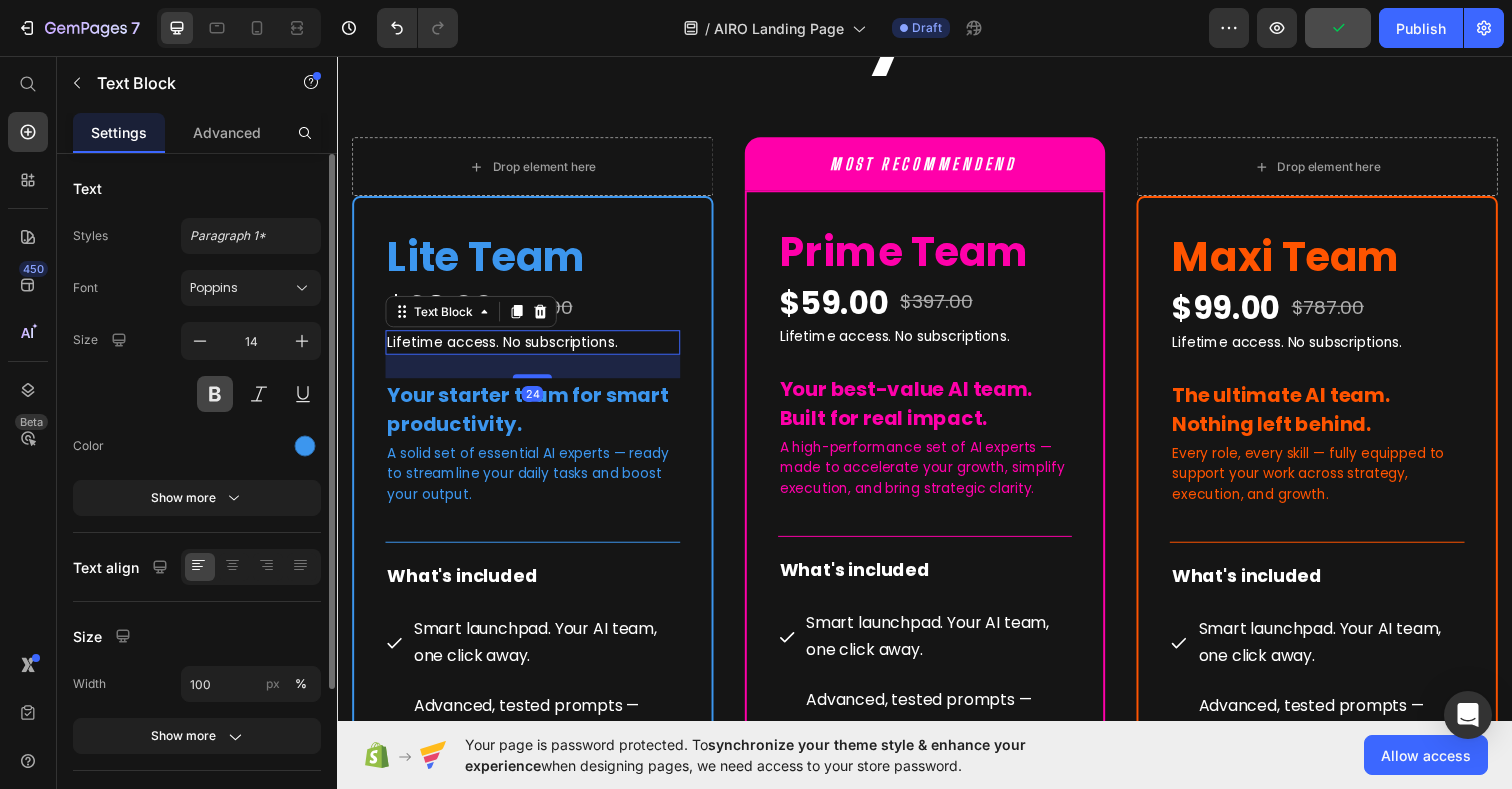 click at bounding box center [215, 394] 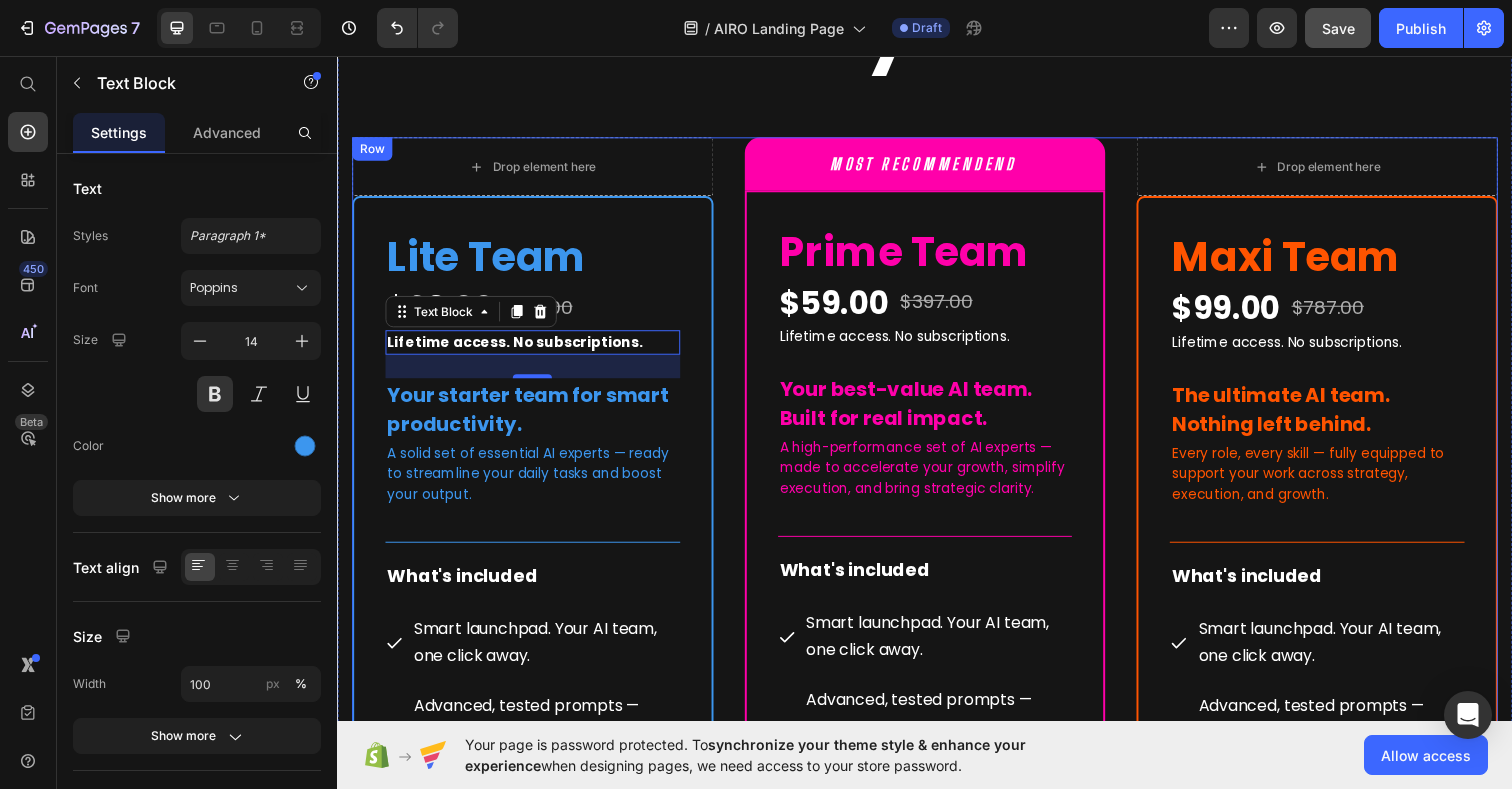 click on "Drop element here Row Lite Team Heading $29.00 (P) Price $137.00 (P) Price Row Lifetime access. No subscriptions. Text Block   24 Your starter team for smart productivity. Text Block A solid set of essential AI experts — ready to streamline your daily tasks and boost your output. Text Block                Title Line What's included Text Block
Smart launchpad. Your AI team, one click away.
Advanced, tested prompts — tailored to each Assistant, ready to use and customize.
Powered by ChatGPT — works with Free or Plus.
Multilingual support. No barriers. Item List                Title Line All members of our  Lite Team Text Block
Mike - Social Media Strategist
Ava - Content Scheduler
Noah - Email Ally
Zaya - Website Optimizer
Ben - Conversion Specialist Item List (P) Images & Gallery Save $108 Text block GET ACCESS
$29.00 (P) Cart Button Image" at bounding box center (937, 1002) 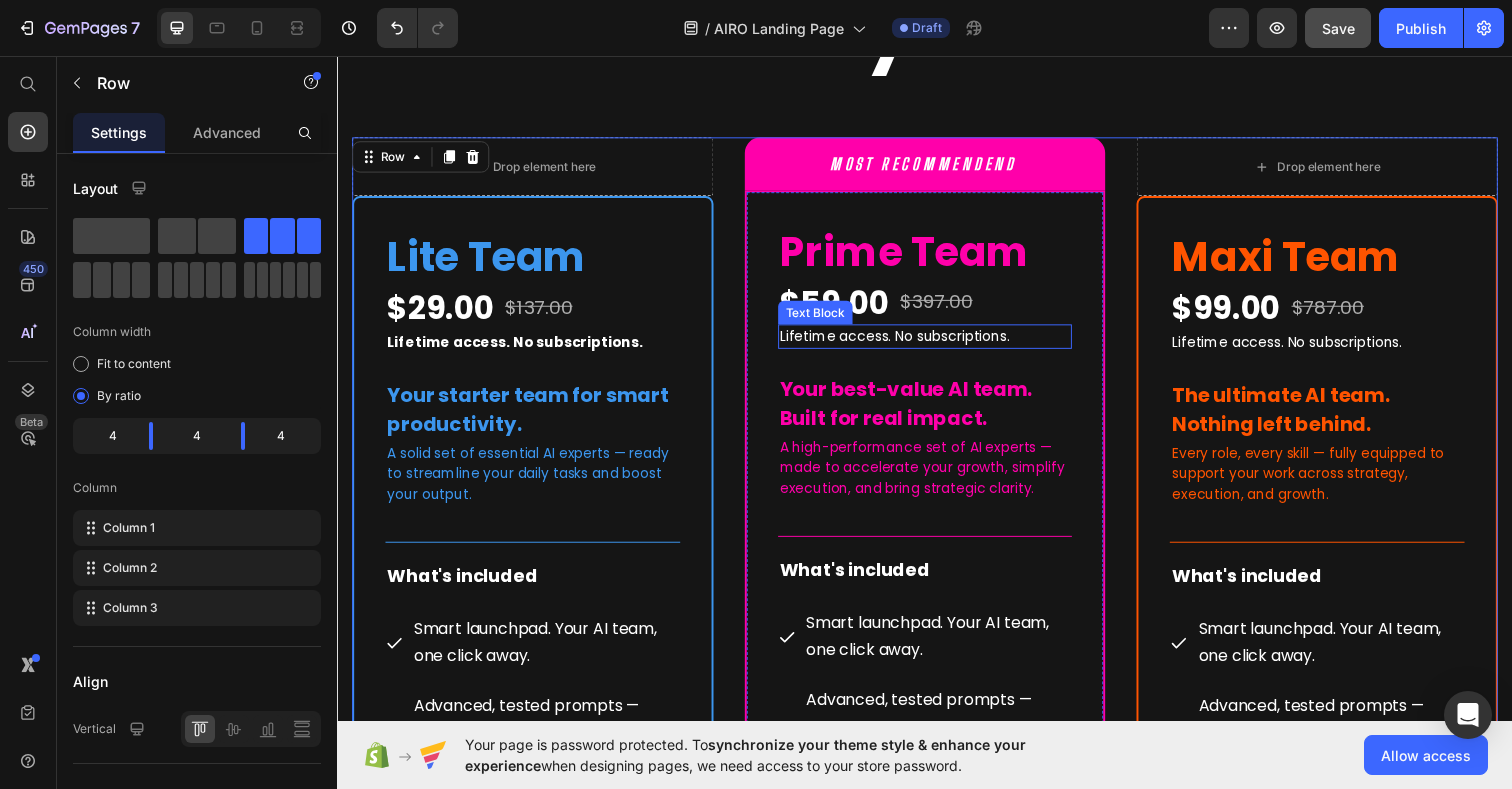 click on "Lifetime access. No subscriptions." at bounding box center [906, 342] 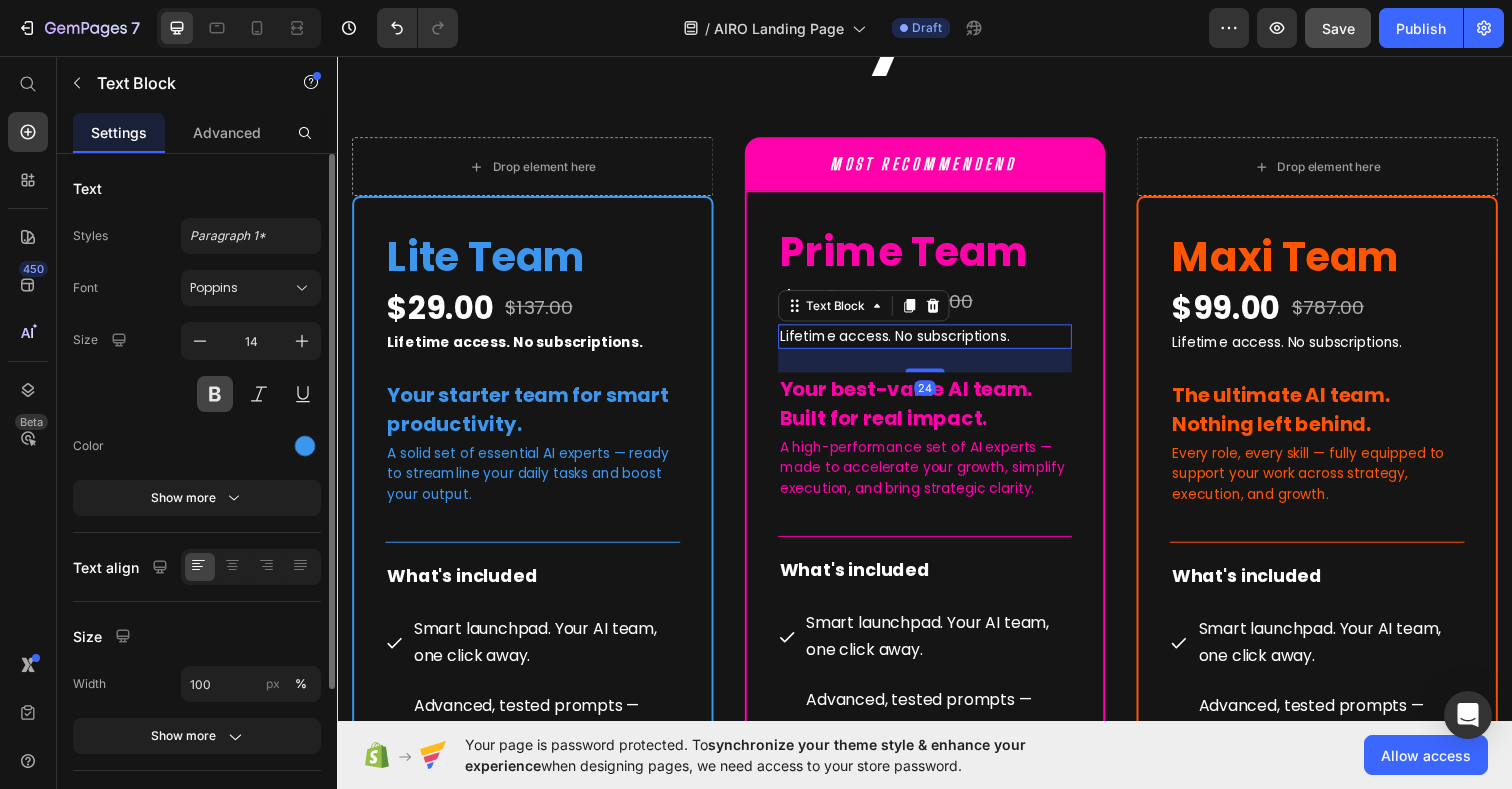 click at bounding box center (215, 394) 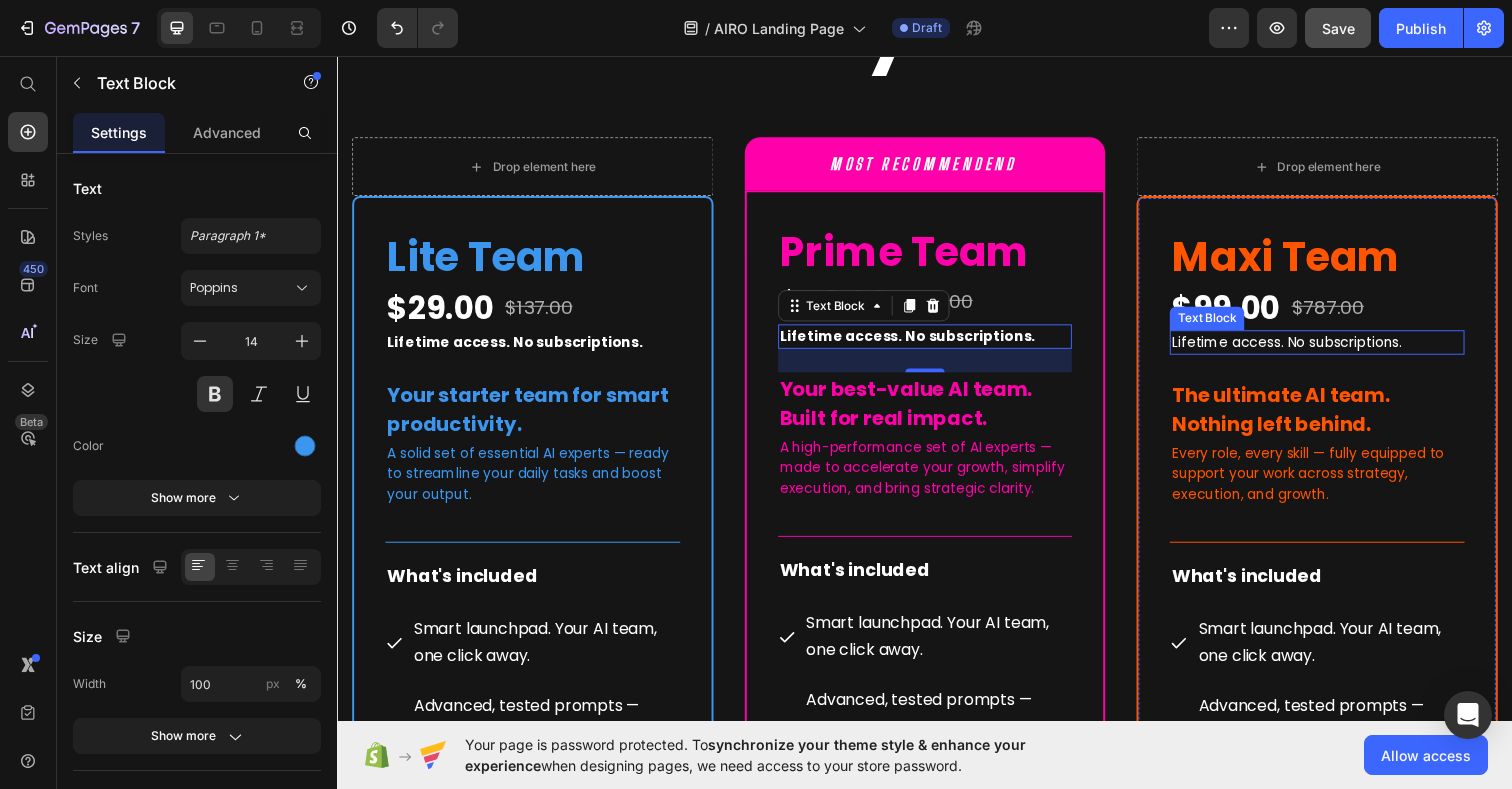 click on "Lifetime access. No subscriptions." at bounding box center [1306, 348] 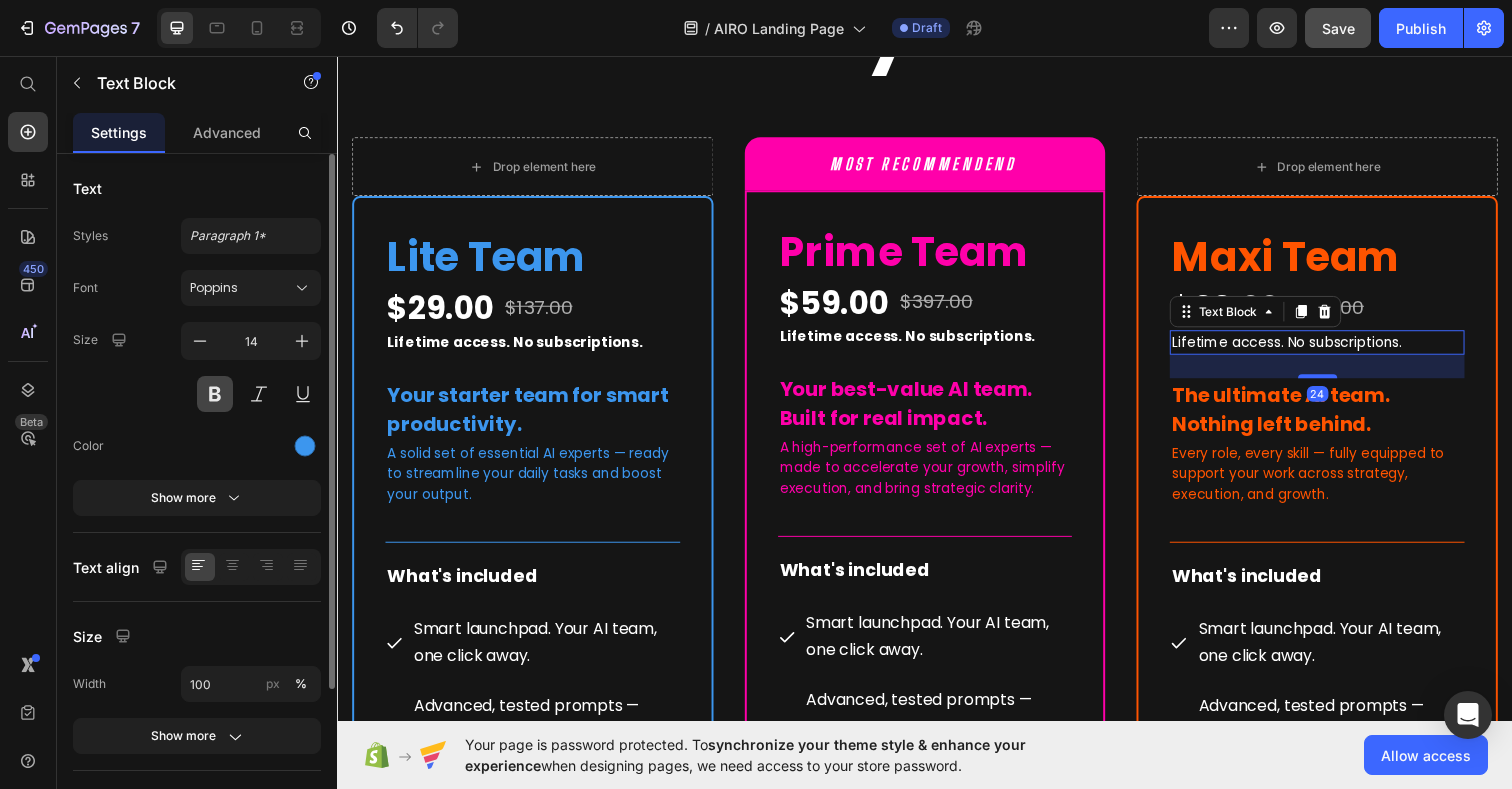 click at bounding box center [215, 394] 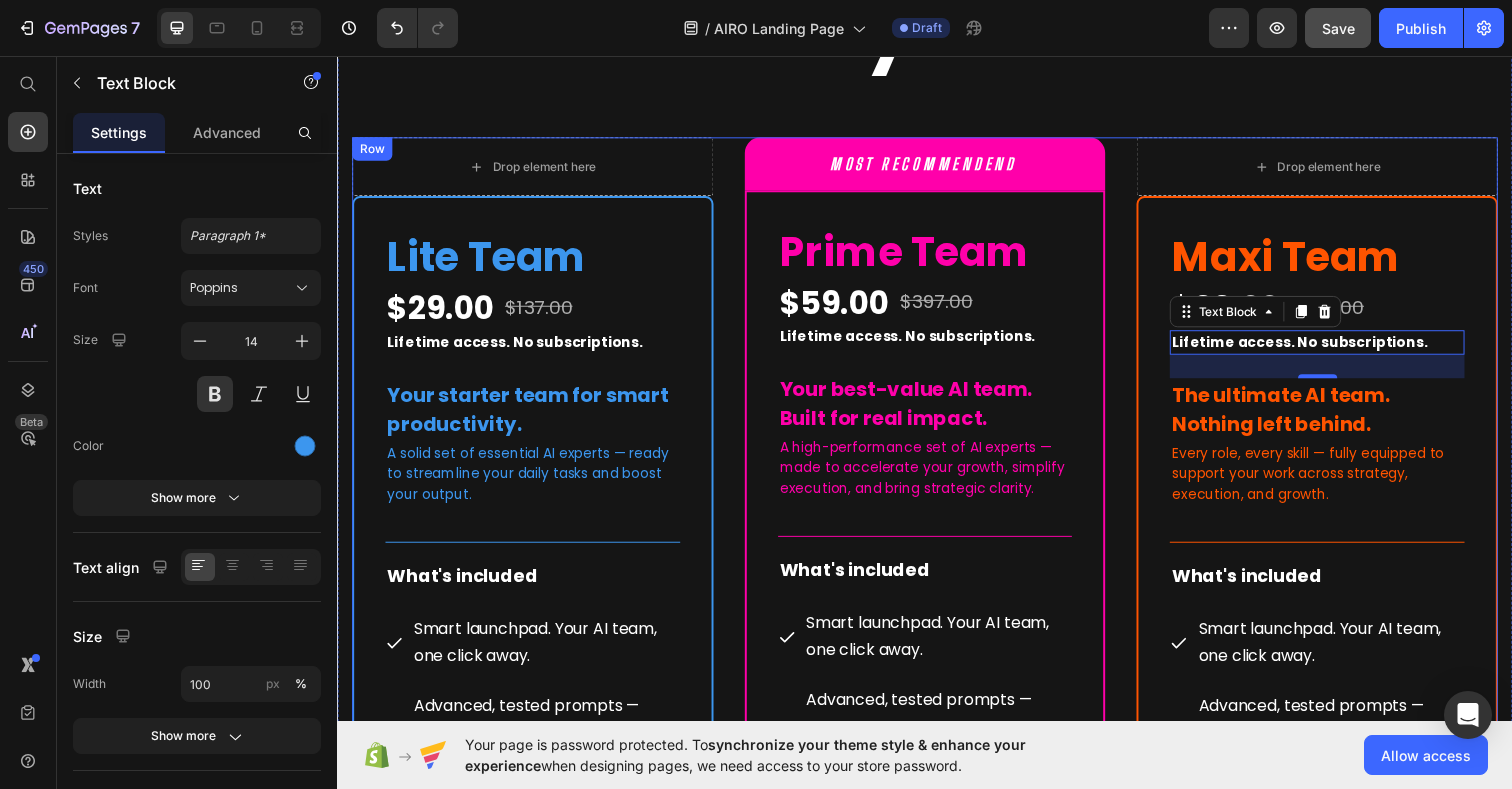 click on "Drop element here Row Lite Team Heading $29.00 (P) Price $137.00 (P) Price Row Lifetime access. No subscriptions. Text Block Your starter team for smart productivity. Text Block A solid set of essential AI experts — ready to streamline your daily tasks and boost your output. Text Block                Title Line What's included Text Block
Smart launchpad. Your AI team, one click away.
Advanced, tested prompts — tailored to each Assistant, ready to use and customize.
Powered by ChatGPT — works with Free or Plus.
Multilingual support. No barriers. Item List                Title Line All members of our  Lite Team Text Block
Mike - Social Media Strategist
Ava - Content Scheduler
Noah - Email Ally
Zaya - Website Optimizer
Ben - Conversion Specialist Item List (P) Images & Gallery Save $108 Text block GET ACCESS
$29.00 (P) Cart Button Image Row" at bounding box center [937, 1002] 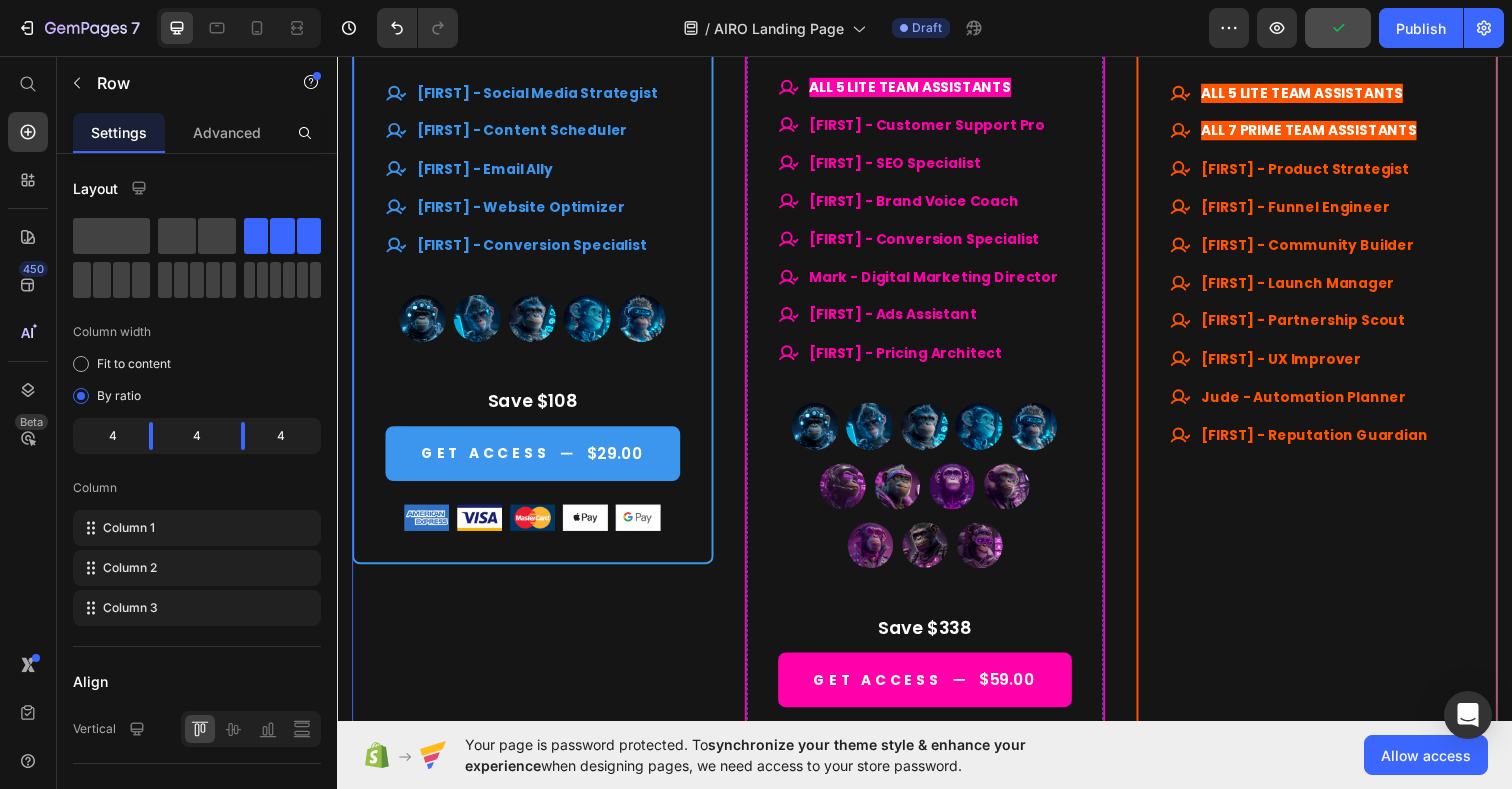 scroll, scrollTop: 9793, scrollLeft: 0, axis: vertical 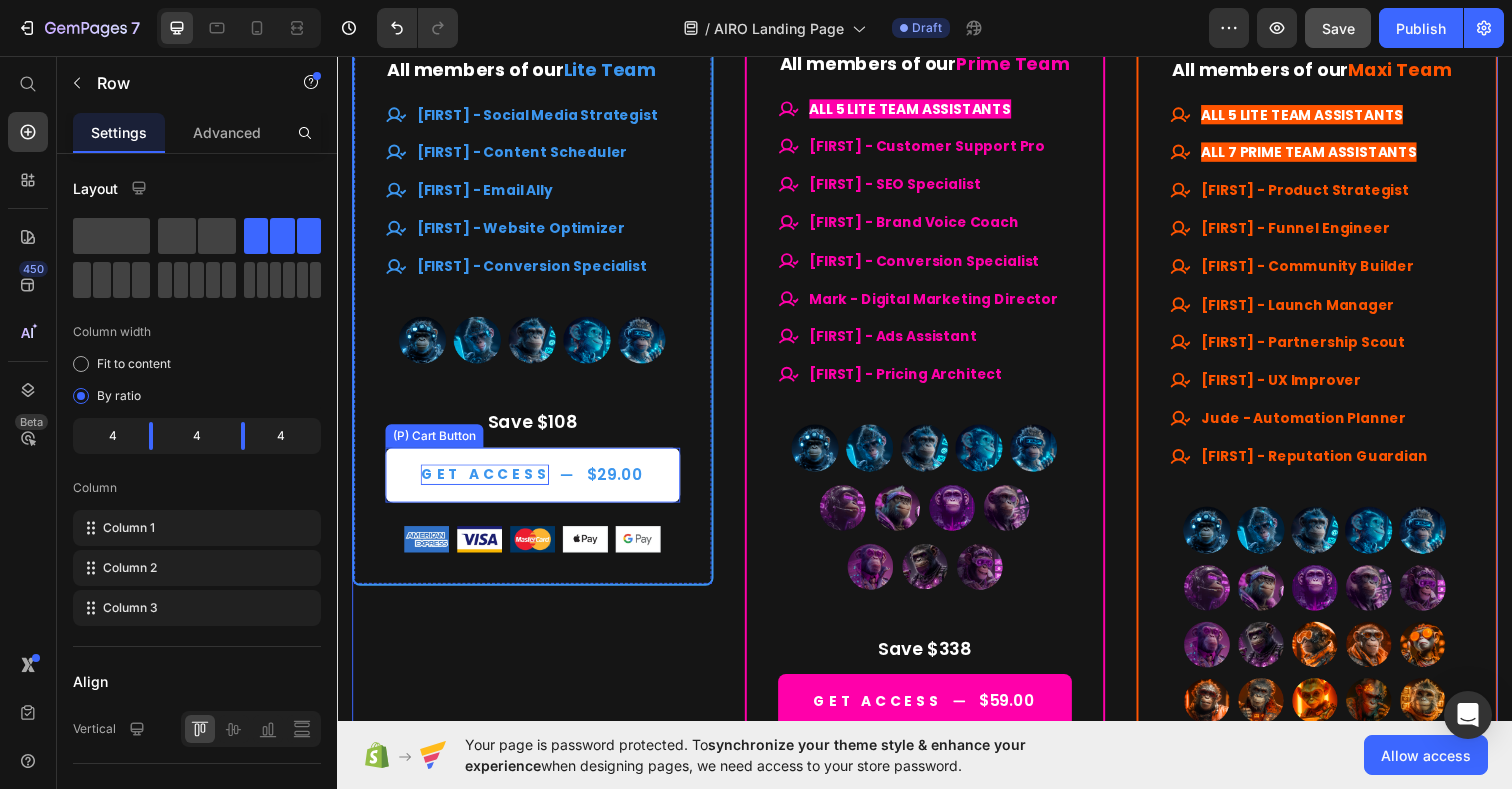 click on "GET ACCESS" at bounding box center [487, 483] 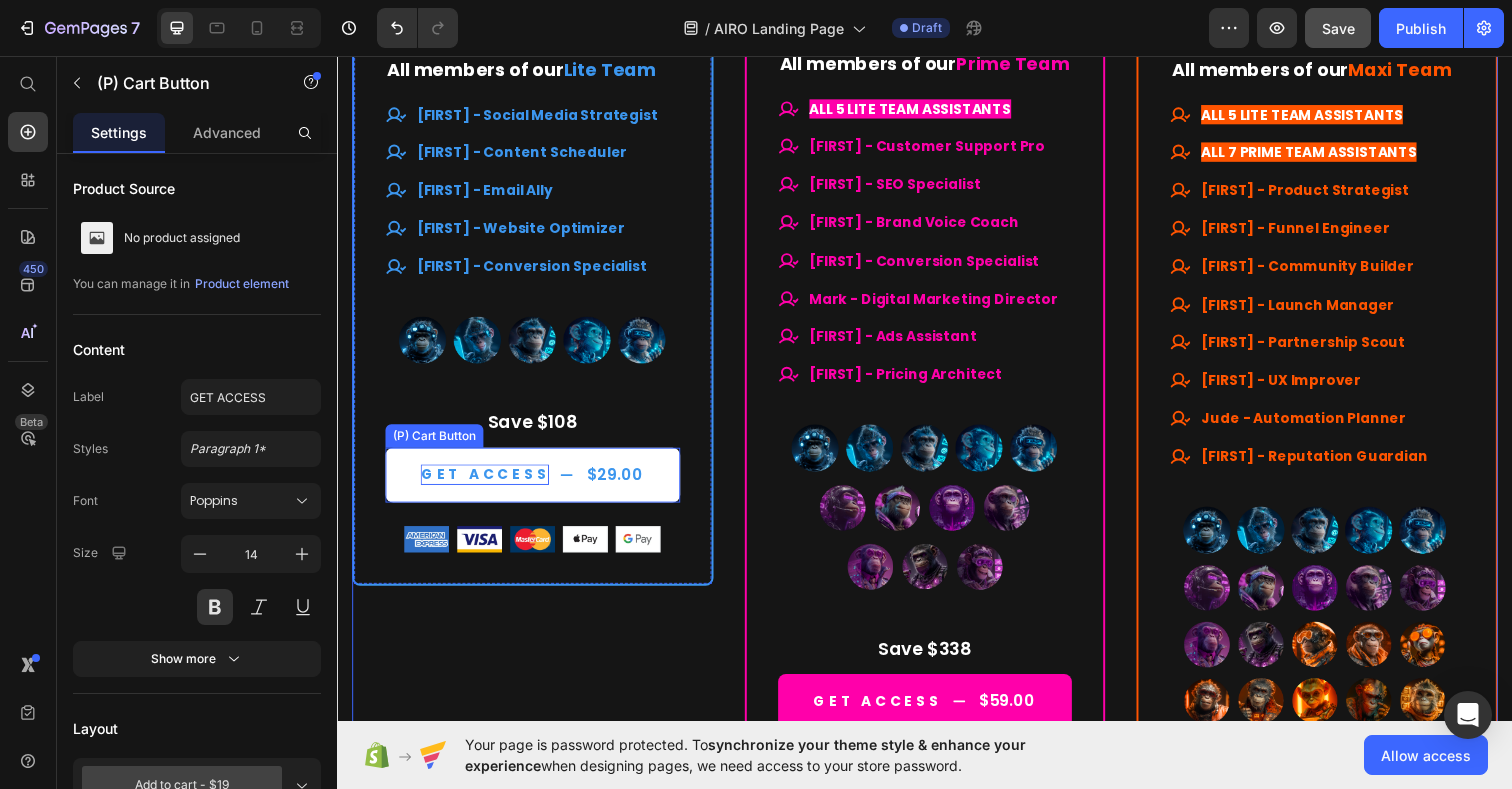 click on "GET ACCESS" at bounding box center (487, 483) 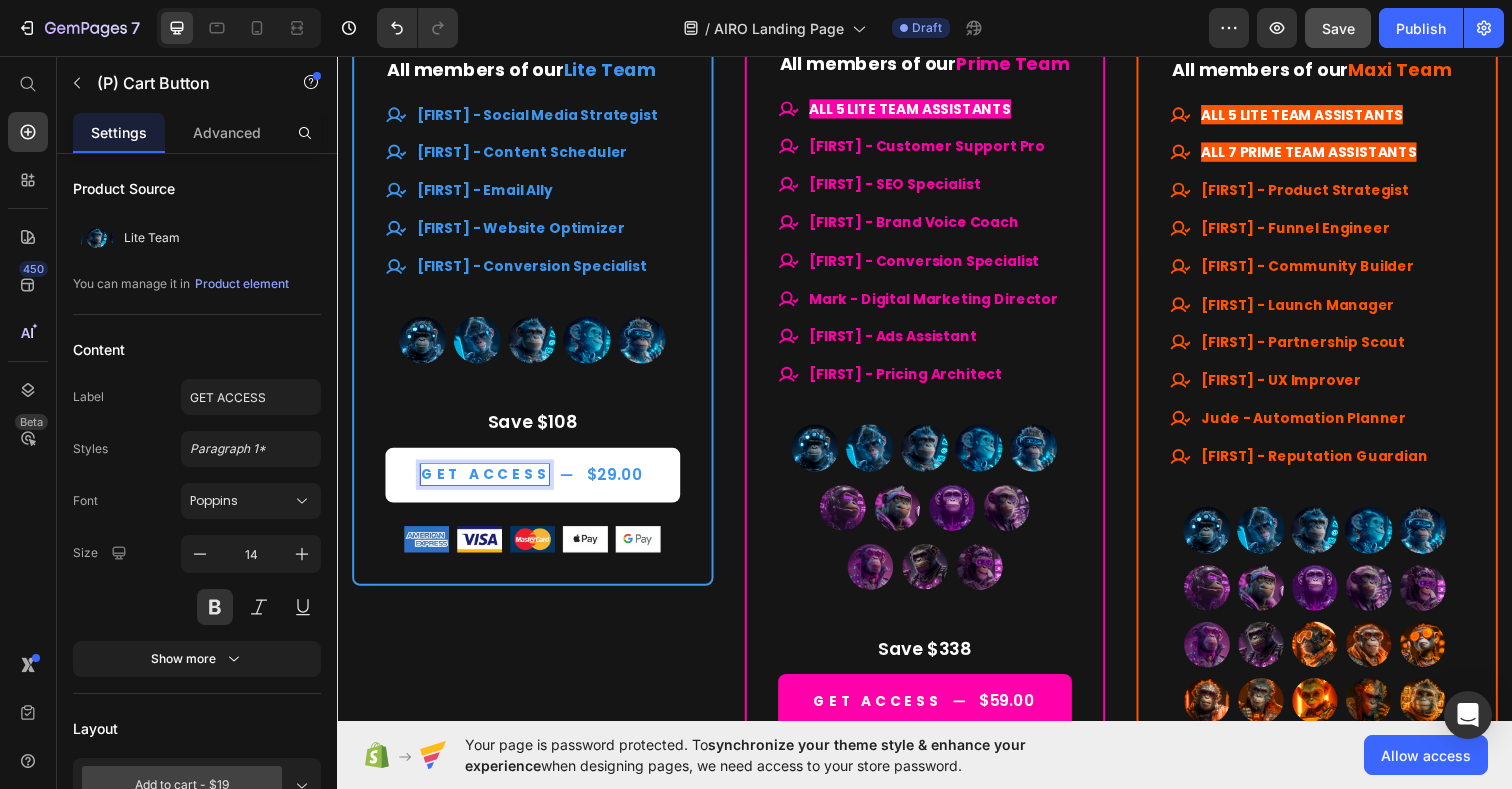 click on "GET ACCESS" at bounding box center [487, 483] 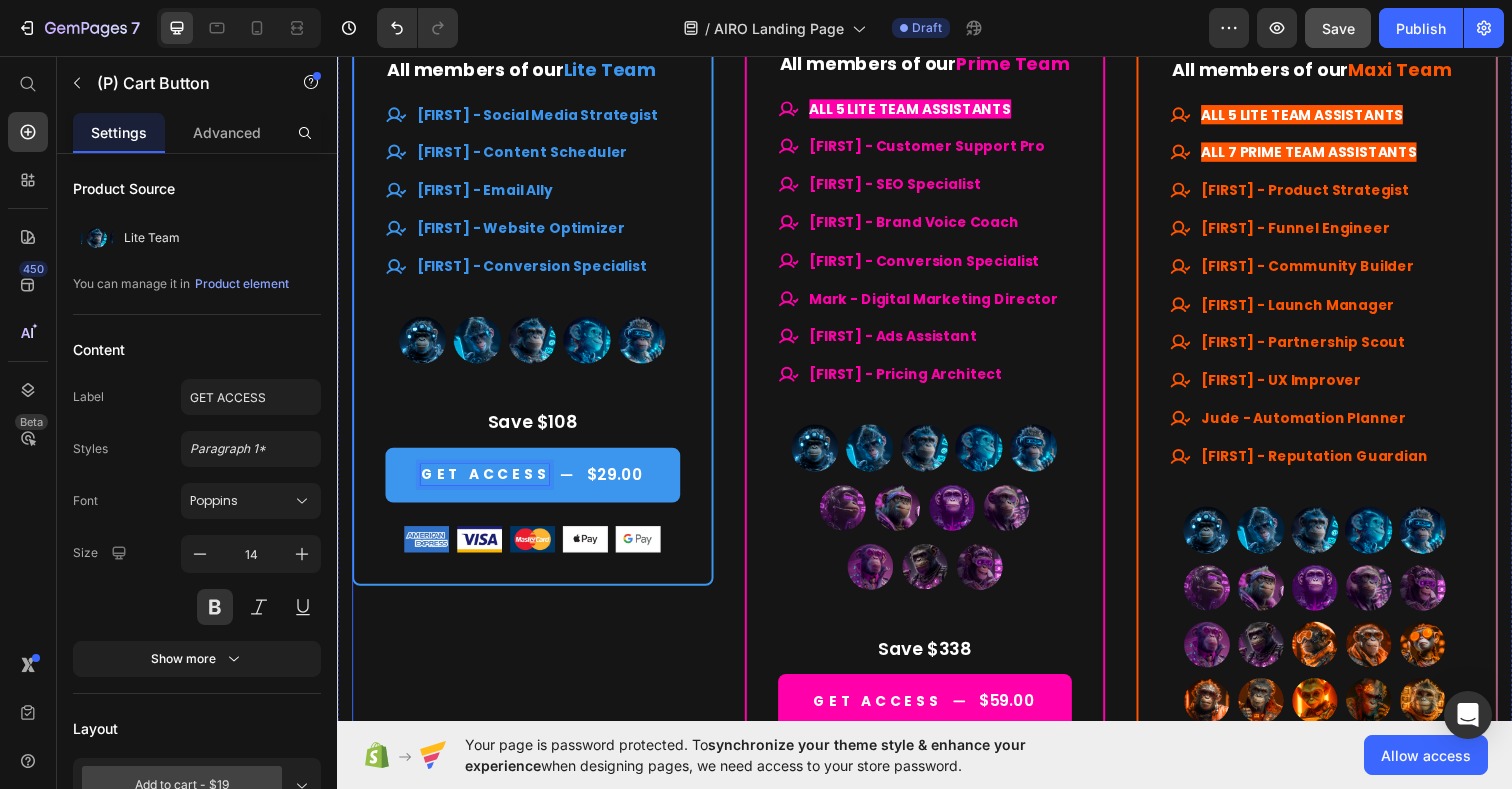 click on "Drop element here Row Lite Team Heading $29.00 (P) Price $137.00 (P) Price Row Lifetime access. No subscriptions. Text Block Your starter team for smart productivity. Text Block A solid set of essential AI experts — ready to streamline your daily tasks and boost your output. Text Block                Title Line What's included Text Block
Smart launchpad. Your AI team, one click away.
Advanced, tested prompts — tailored to each Assistant, ready to use and customize.
Powered by ChatGPT — works with Free or Plus.
Multilingual support. No barriers. Item List                Title Line All members of our  Lite Team Text Block
Mike - Social Media Strategist
Ava - Content Scheduler
Noah - Email Ally
Zaya - Website Optimizer
Ben - Conversion Specialist Item List (P) Images & Gallery Save $108 Text block GET ACCESS
$29.00 (P) Cart Button   24 Image" at bounding box center [937, 88] 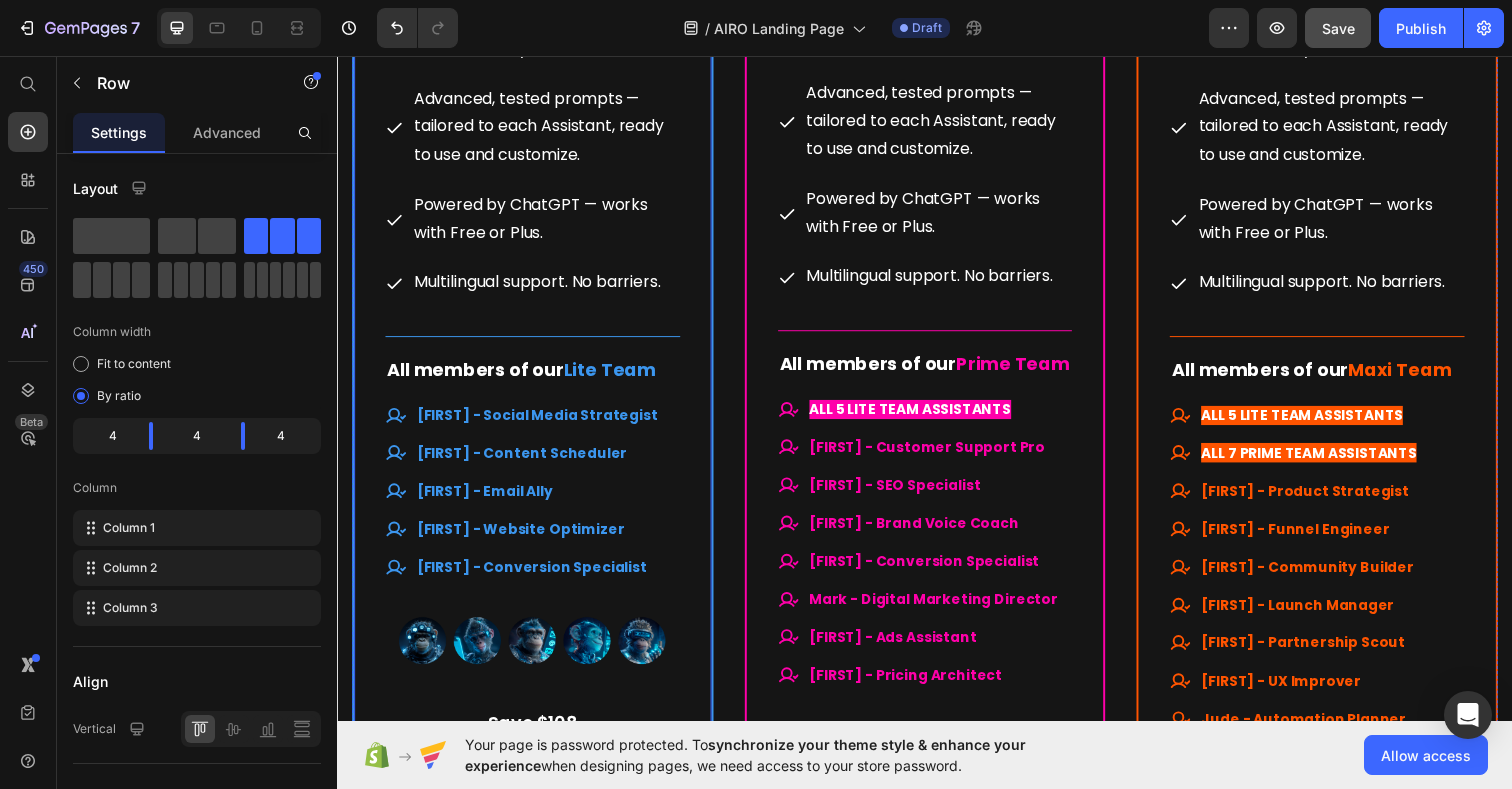 scroll, scrollTop: 9461, scrollLeft: 0, axis: vertical 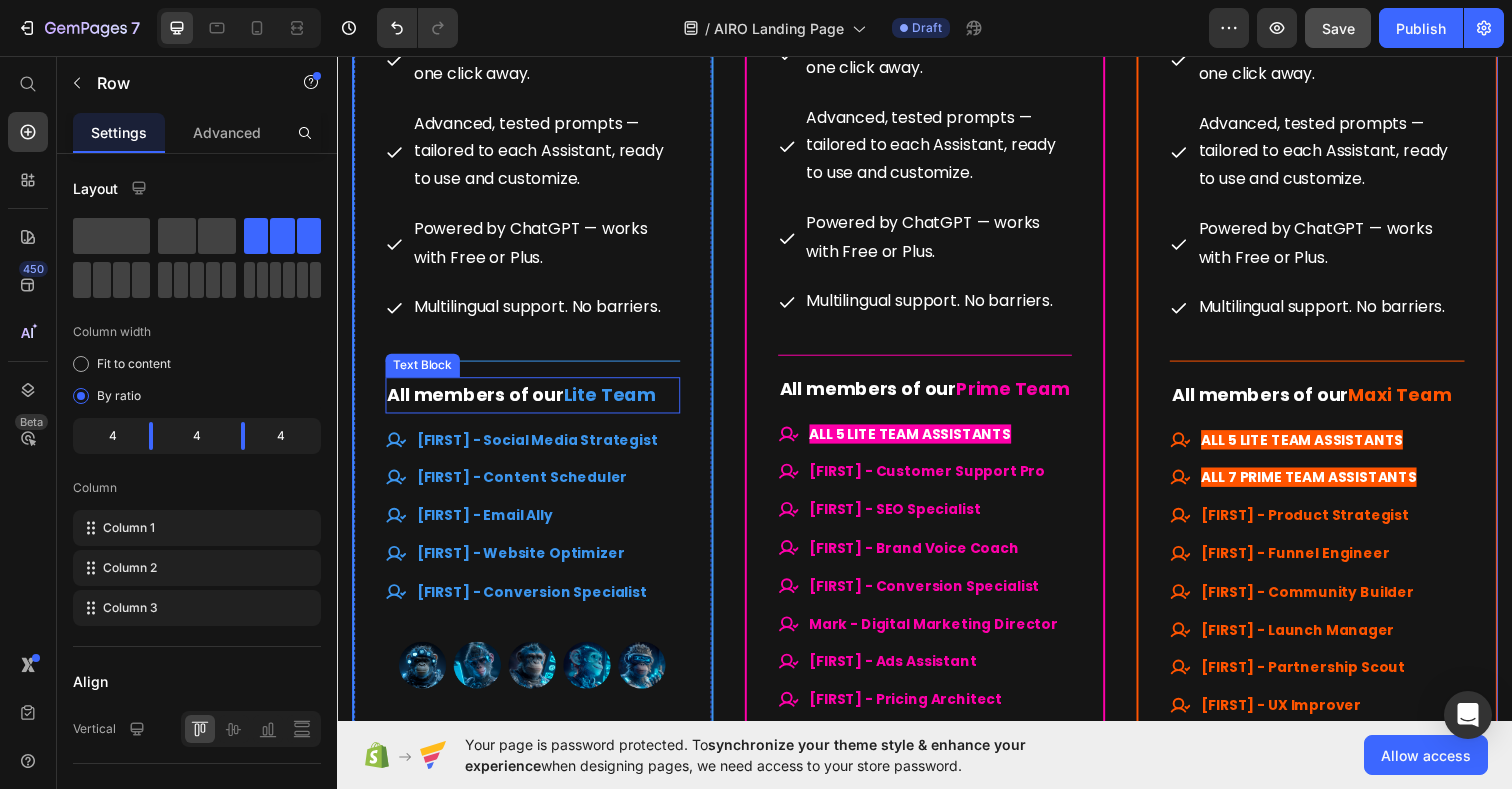 click on "All members of our" at bounding box center [478, 401] 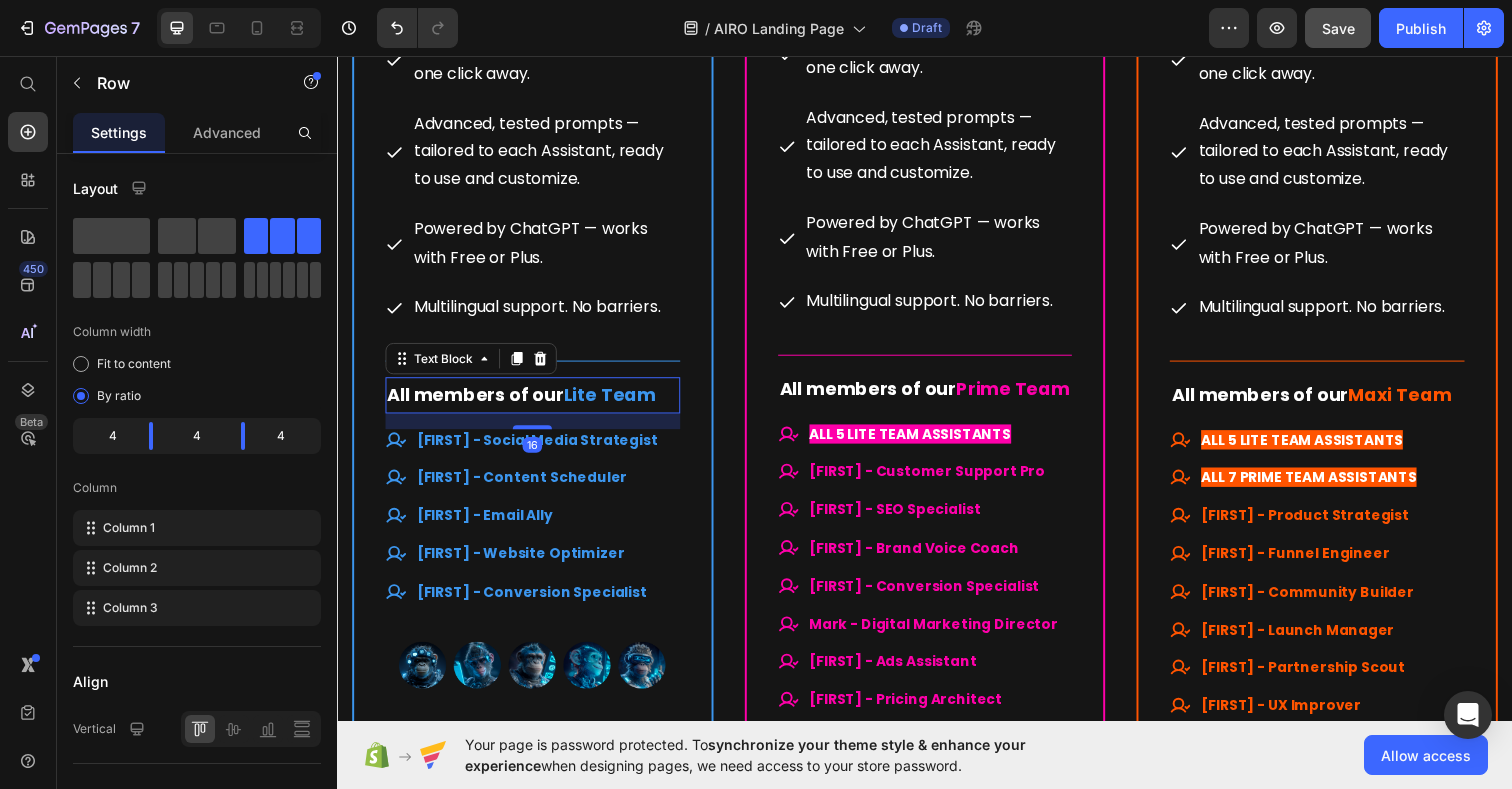 click on "All members of our" at bounding box center [478, 401] 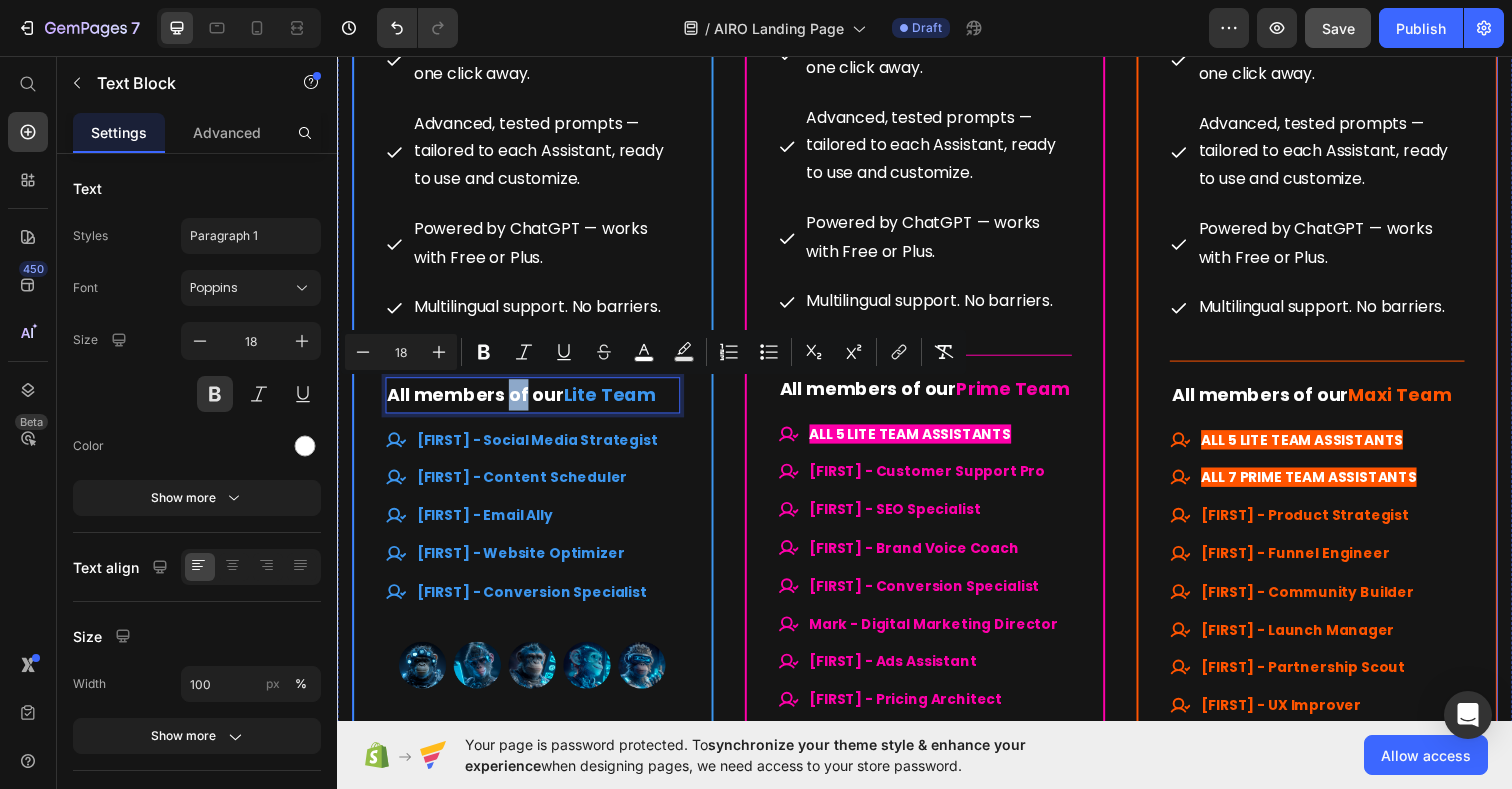 click on "Drop element here Row Lite Team Heading $29.00 (P) Price $137.00 (P) Price Row Lifetime access. No subscriptions. Text Block Your starter team for smart productivity. Text Block A solid set of essential AI experts — ready to streamline your daily tasks and boost your output. Text Block                Title Line What's included Text Block
Smart launchpad. Your AI team, one click away.
Advanced, tested prompts — tailored to each Assistant, ready to use and customize.
Powered by ChatGPT — works with Free or Plus.
Multilingual support. No barriers. Item List                Title Line All members of our  Lite Team Text Block   16
Mike - Social Media Strategist
Ava - Content Scheduler
Noah - Email Ally
Zaya - Website Optimizer
Ben - Conversion Specialist Item List (P) Images & Gallery Save $108 Text block GET ACCESS
$29.00 (P) Cart Button Image" at bounding box center [937, 420] 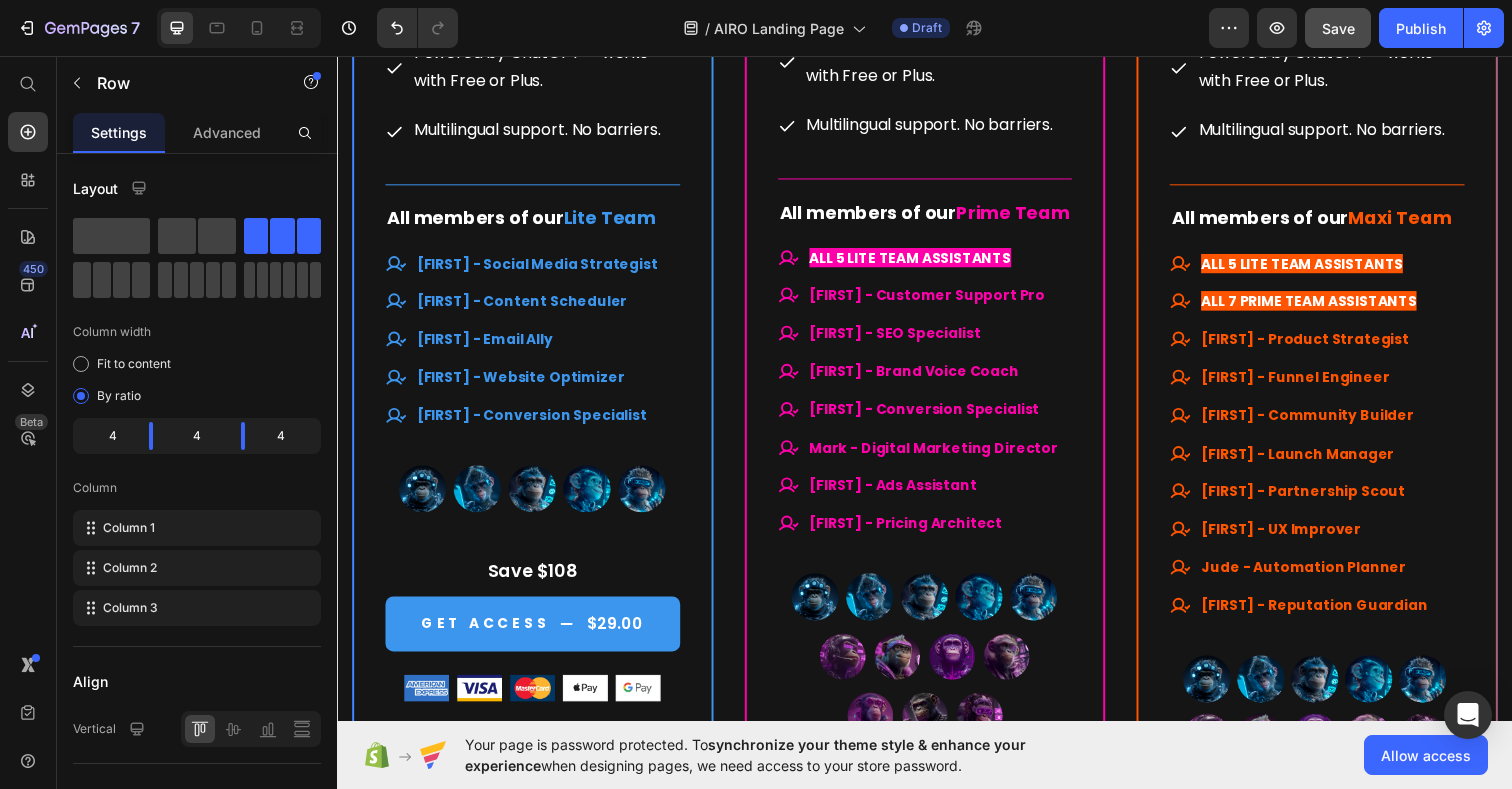 scroll, scrollTop: 9640, scrollLeft: 0, axis: vertical 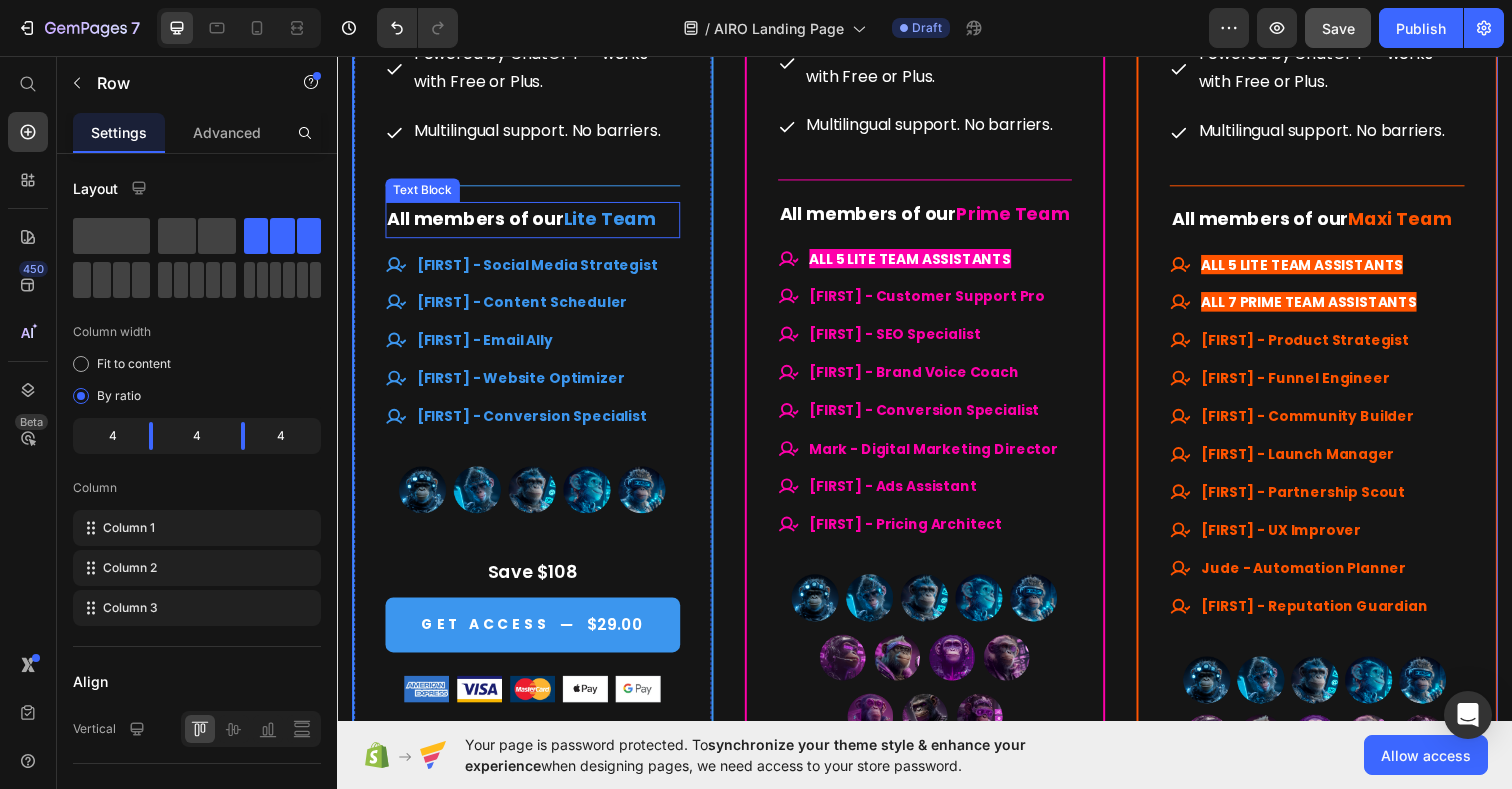click on "All members of our" at bounding box center (478, 222) 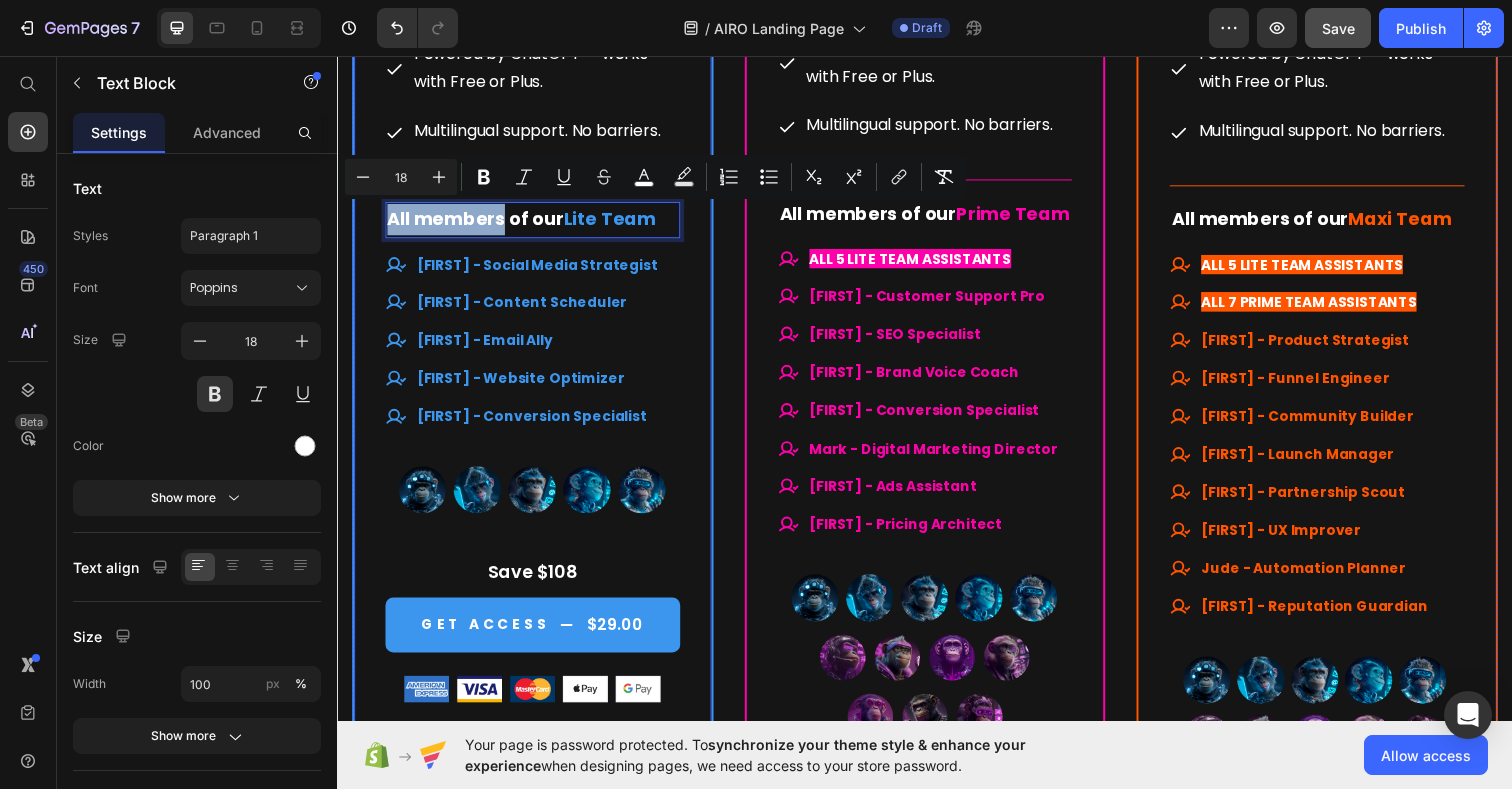 drag, startPoint x: 504, startPoint y: 223, endPoint x: 382, endPoint y: 223, distance: 122 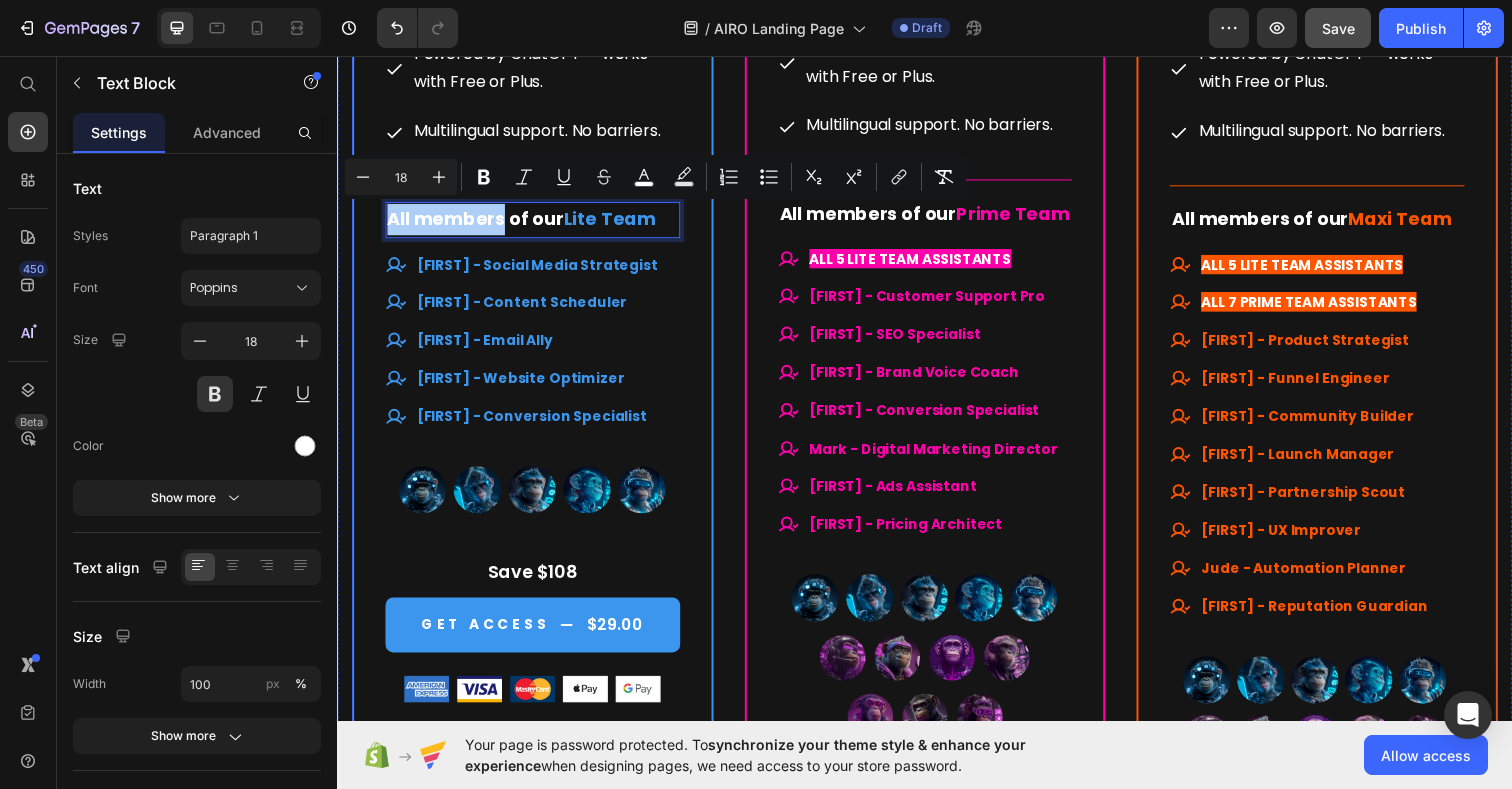click on "Drop element here Row Lite Team Heading $29.00 (P) Price $137.00 (P) Price Row Lifetime access. No subscriptions. Text Block Your starter team for smart productivity. Text Block A solid set of essential AI experts — ready to streamline your daily tasks and boost your output. Text Block                Title Line What's included Text Block
Smart launchpad. Your AI team, one click away.
Advanced, tested prompts — tailored to each Assistant, ready to use and customize.
Powered by ChatGPT — works with Free or Plus.
Multilingual support. No barriers. Item List                Title Line All members of our  Lite Team Text Block   16
Mike - Social Media Strategist
Ava - Content Scheduler
Noah - Email Ally
Zaya - Website Optimizer
Ben - Conversion Specialist Item List (P) Images & Gallery Save $108 Text block GET ACCESS
$29.00 (P) Cart Button Image" at bounding box center (937, 241) 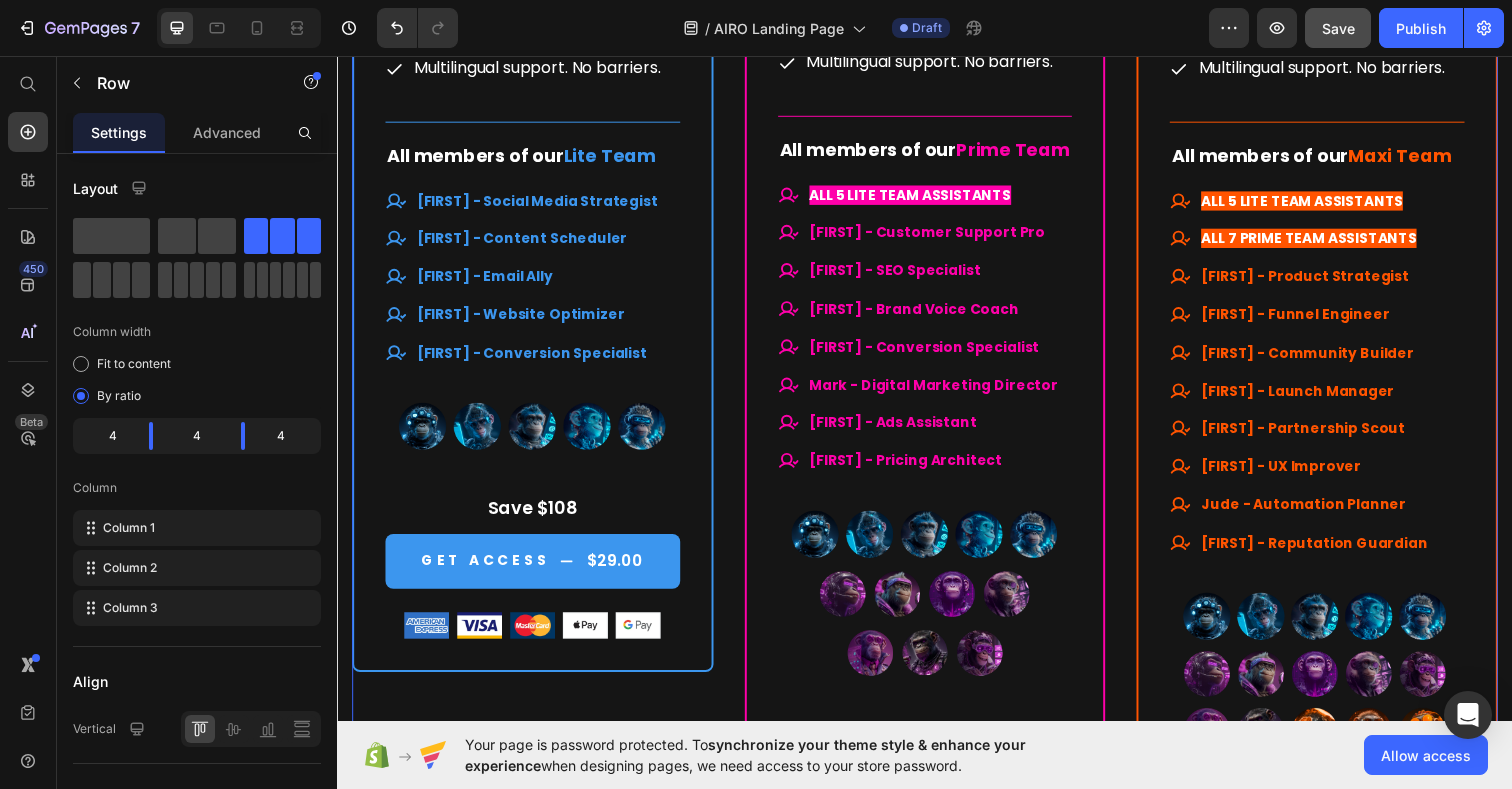 scroll, scrollTop: 9698, scrollLeft: 0, axis: vertical 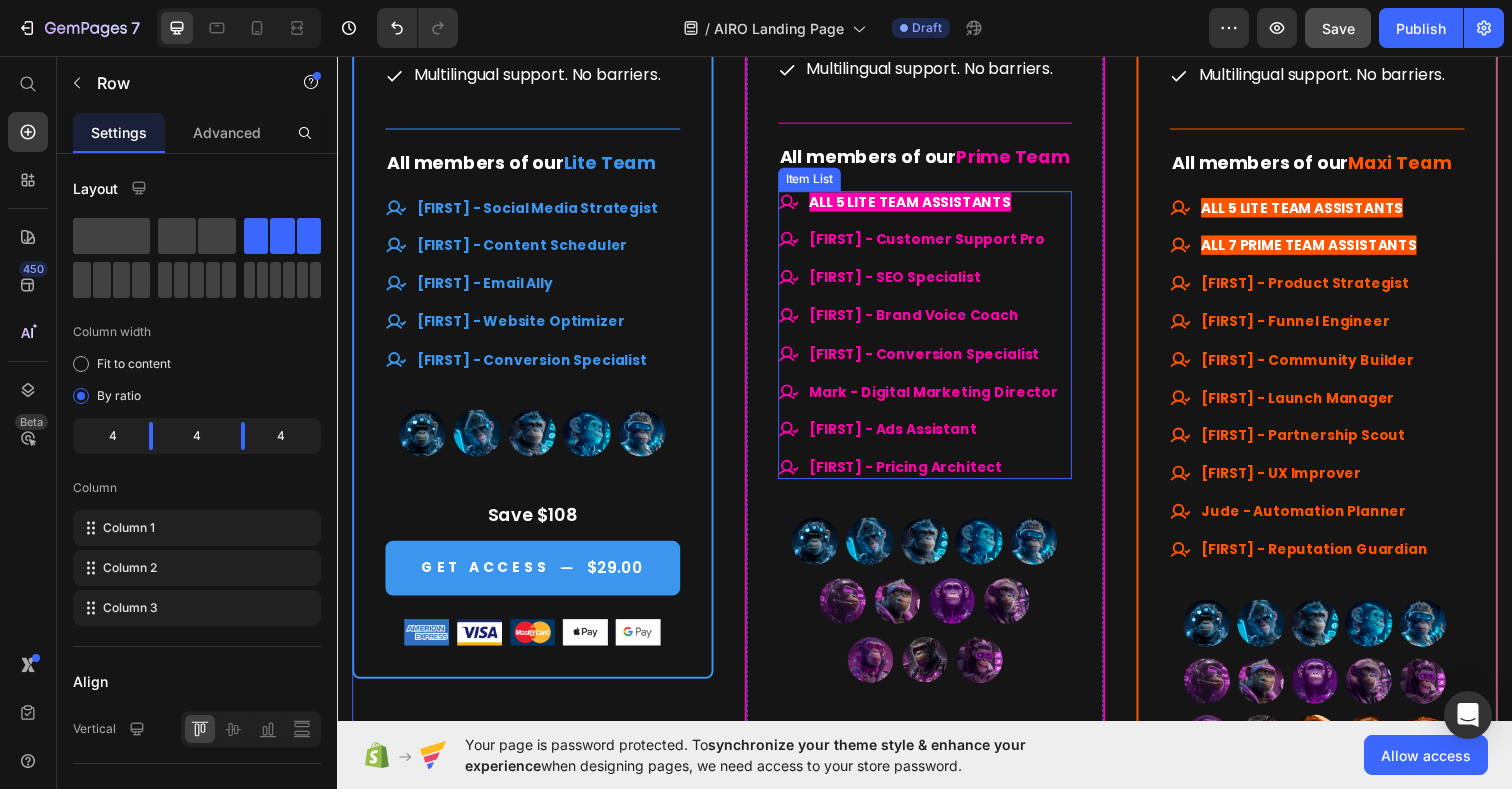 click on "ALL 5 LITE TEAM ASSISTANTS" at bounding box center (922, 205) 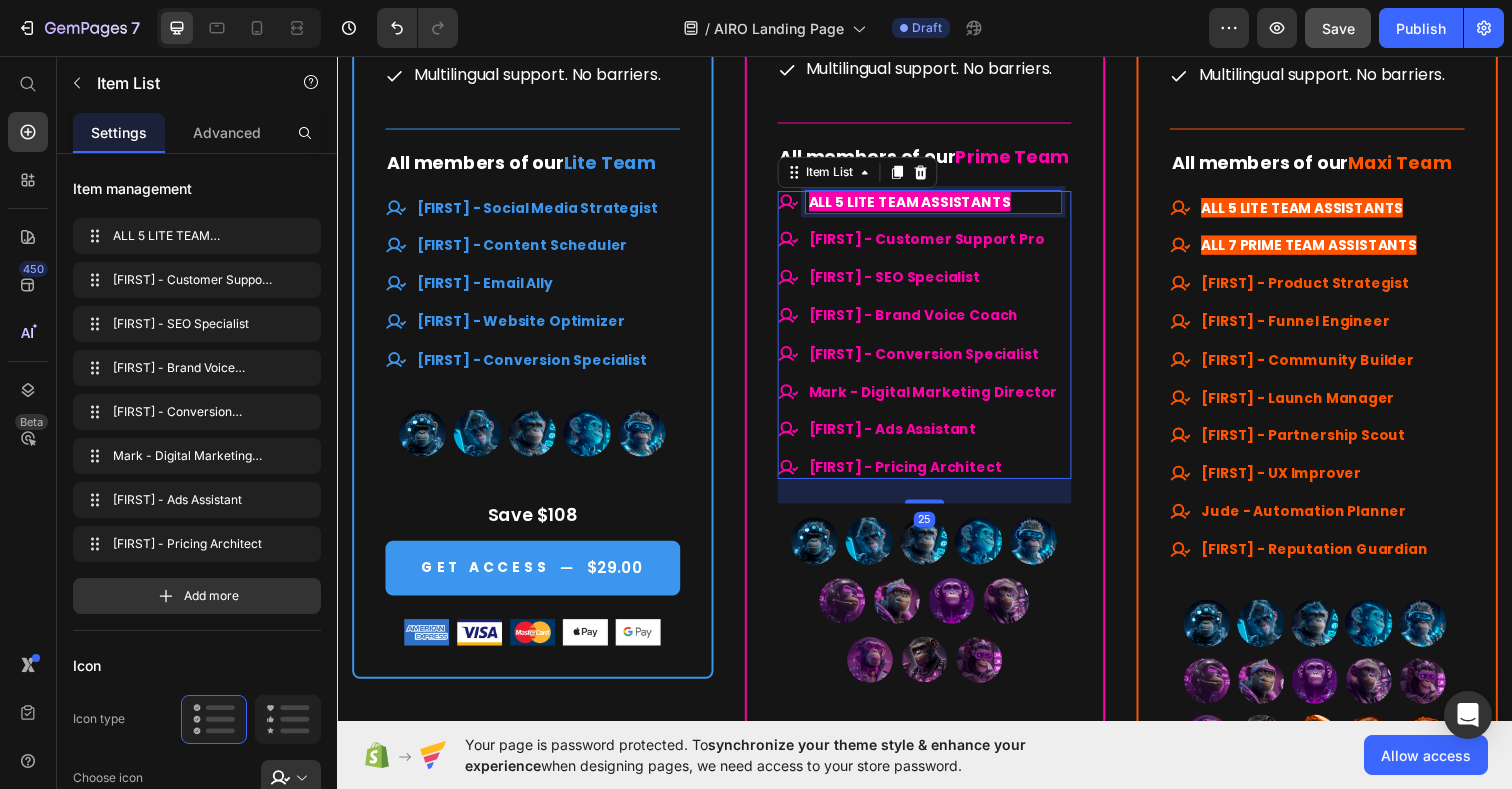 click on "ALL 5 LITE TEAM ASSISTANTS" at bounding box center [922, 205] 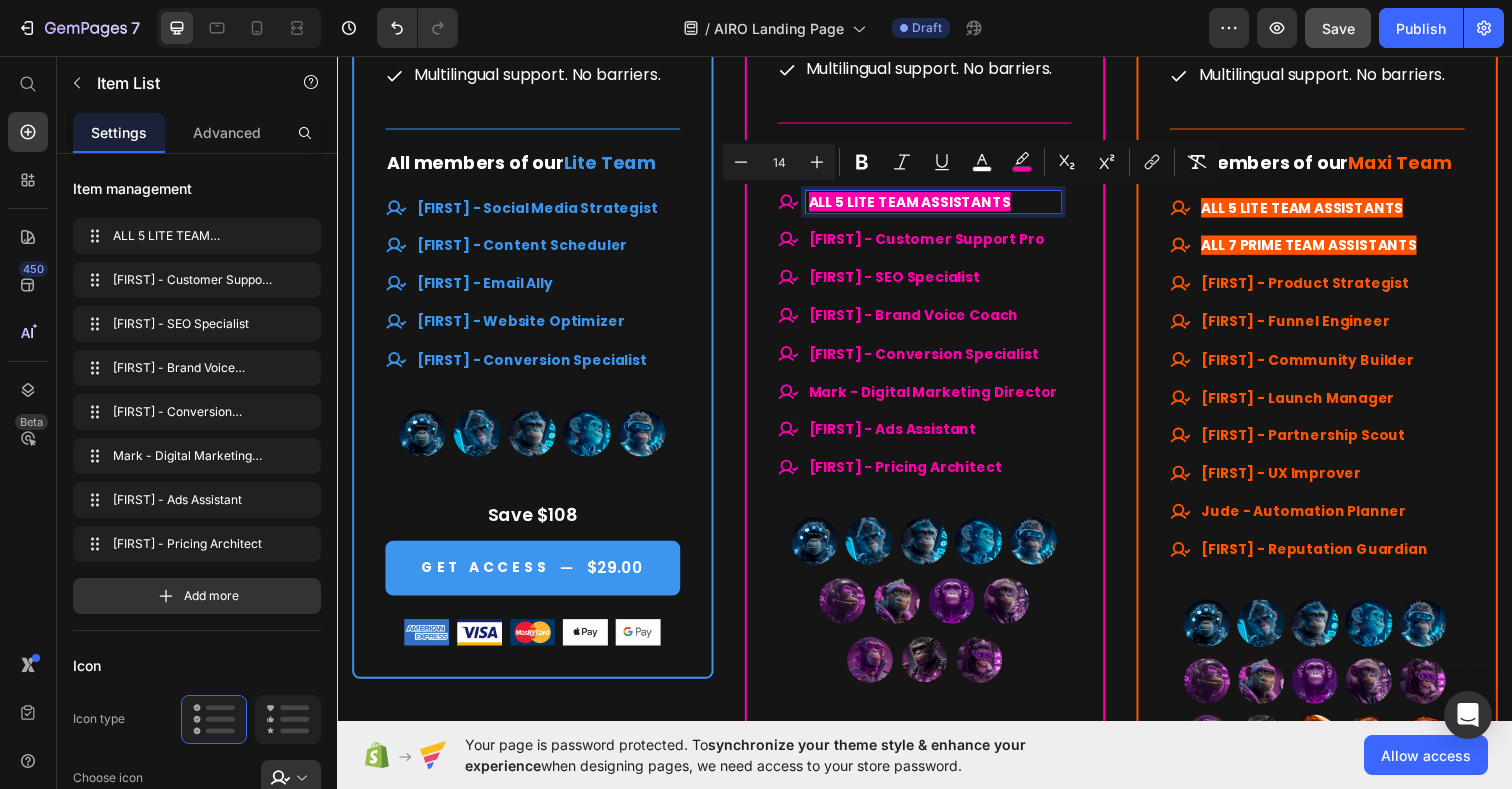 click on "ALL 5 LITE TEAM ASSISTANTS" at bounding box center [922, 205] 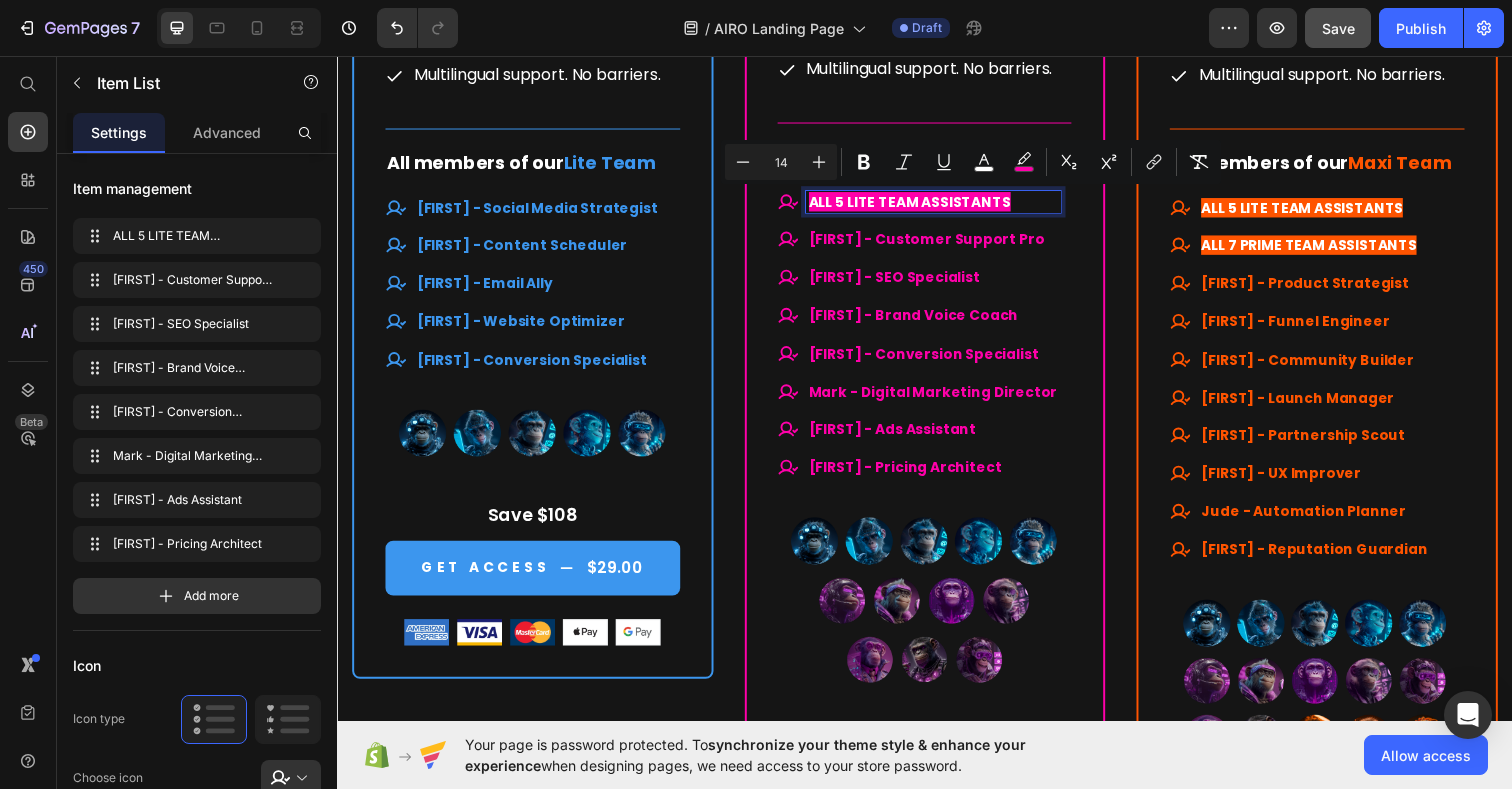 drag, startPoint x: 937, startPoint y: 204, endPoint x: 1025, endPoint y: 206, distance: 88.02273 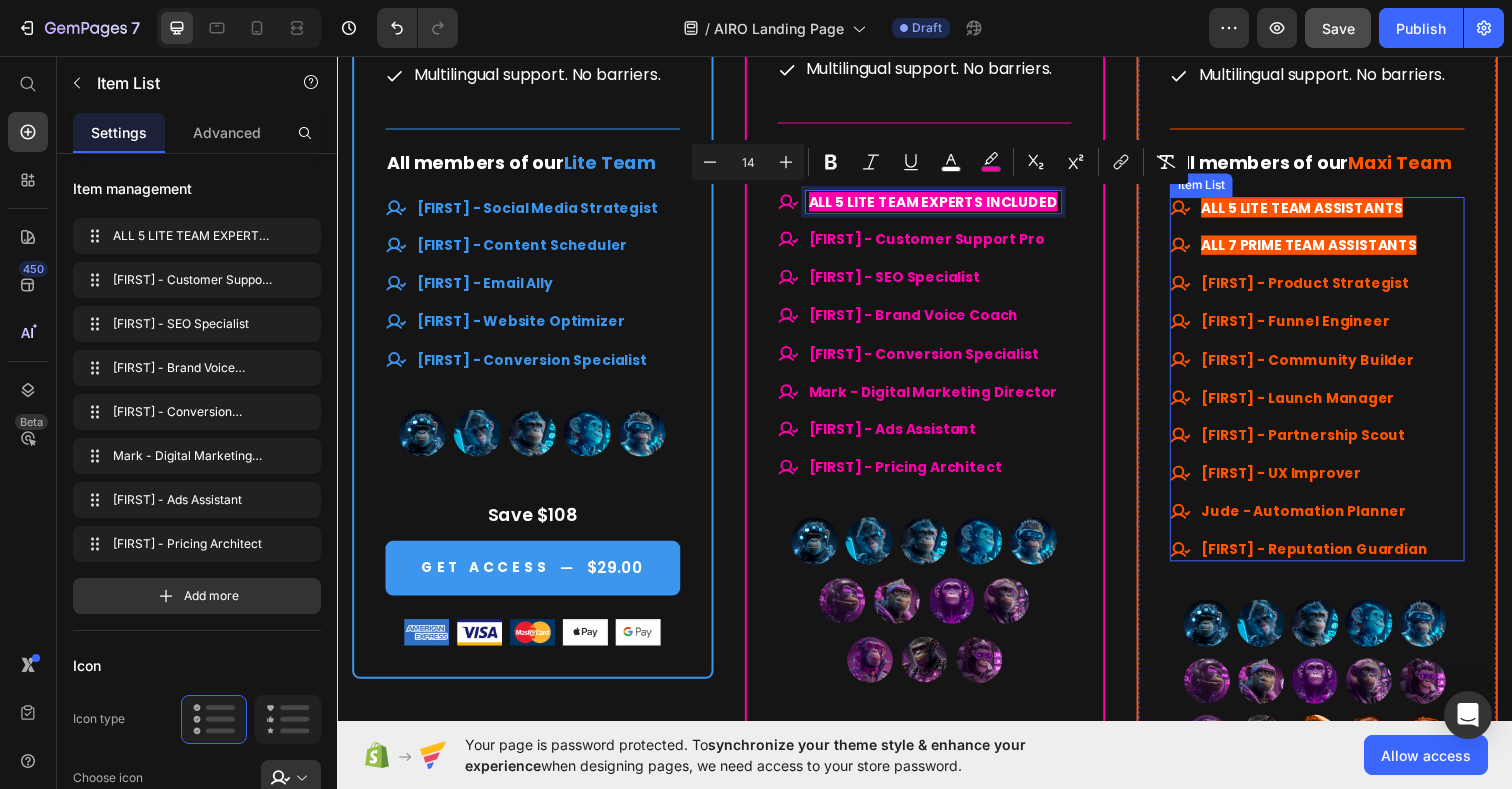 click on "ALL 5 LITE TEAM ASSISTANTS" at bounding box center [1322, 211] 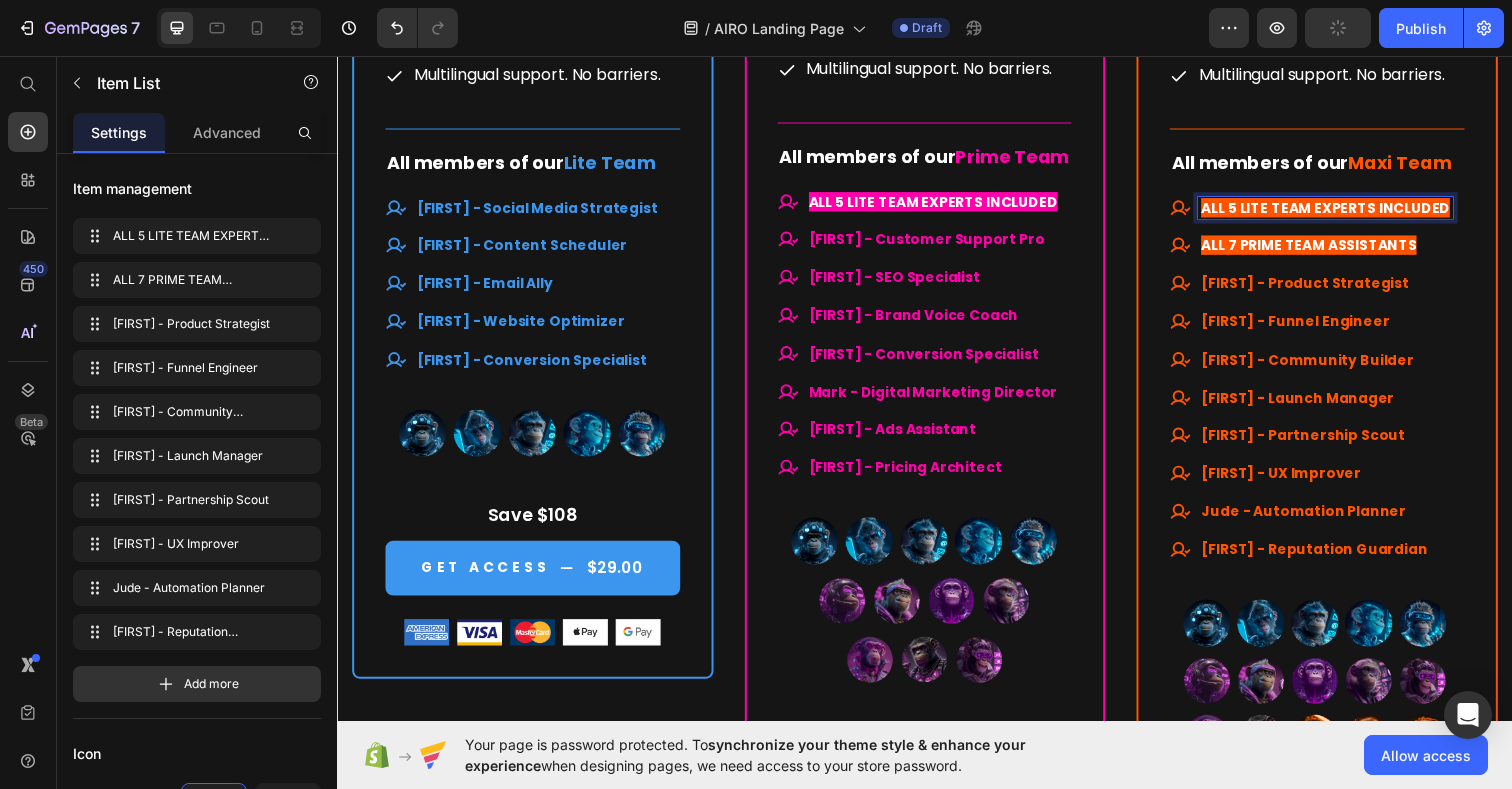 click on "ALL 7 PRIME TEAM ASSISTANTS" at bounding box center [1329, 249] 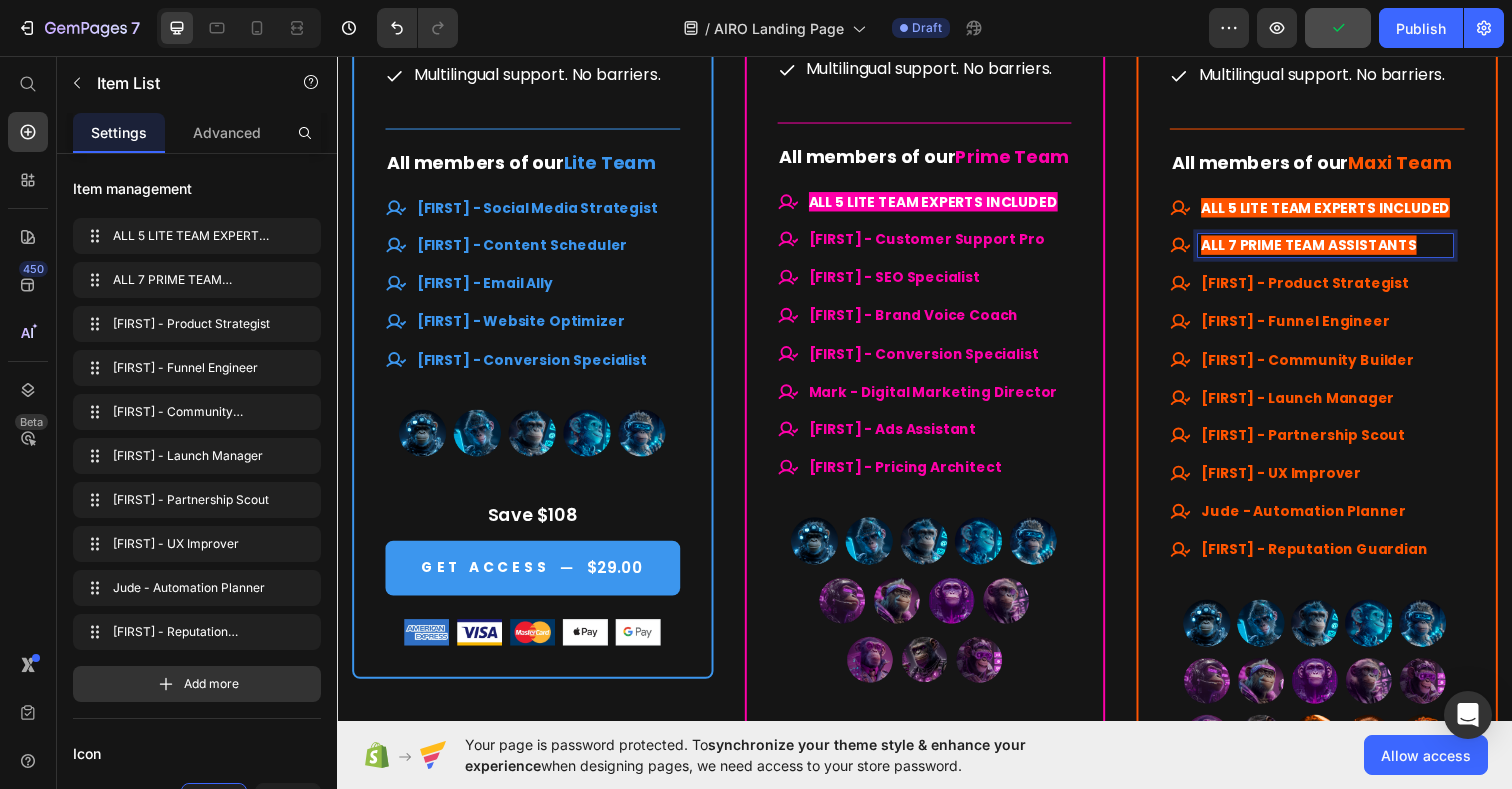 click on "ALL 7 PRIME TEAM ASSISTANTS" at bounding box center (1329, 249) 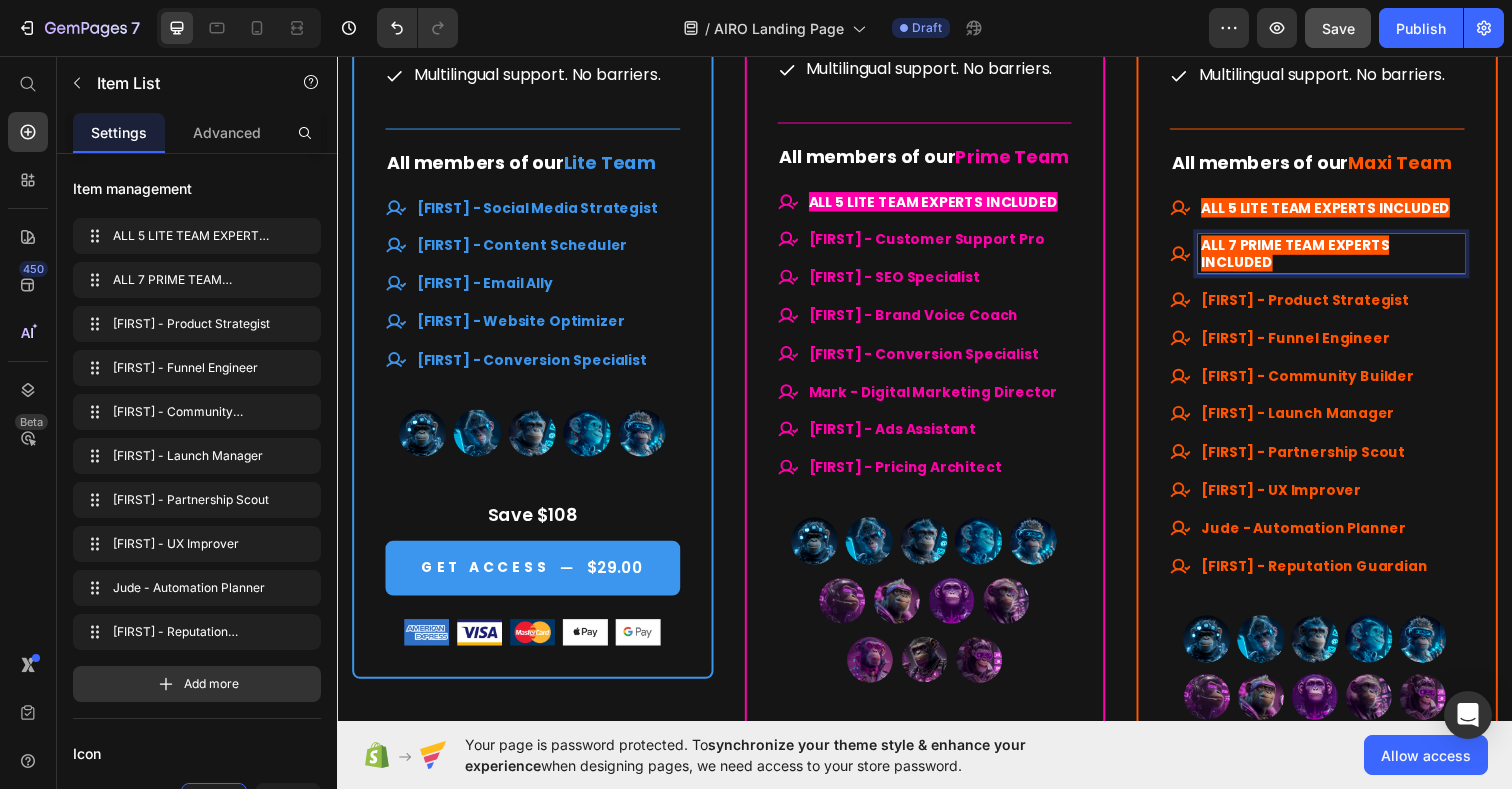 click on "ALL 7 PRIME TEAM EXPERTS INCLUDED" at bounding box center (1352, 258) 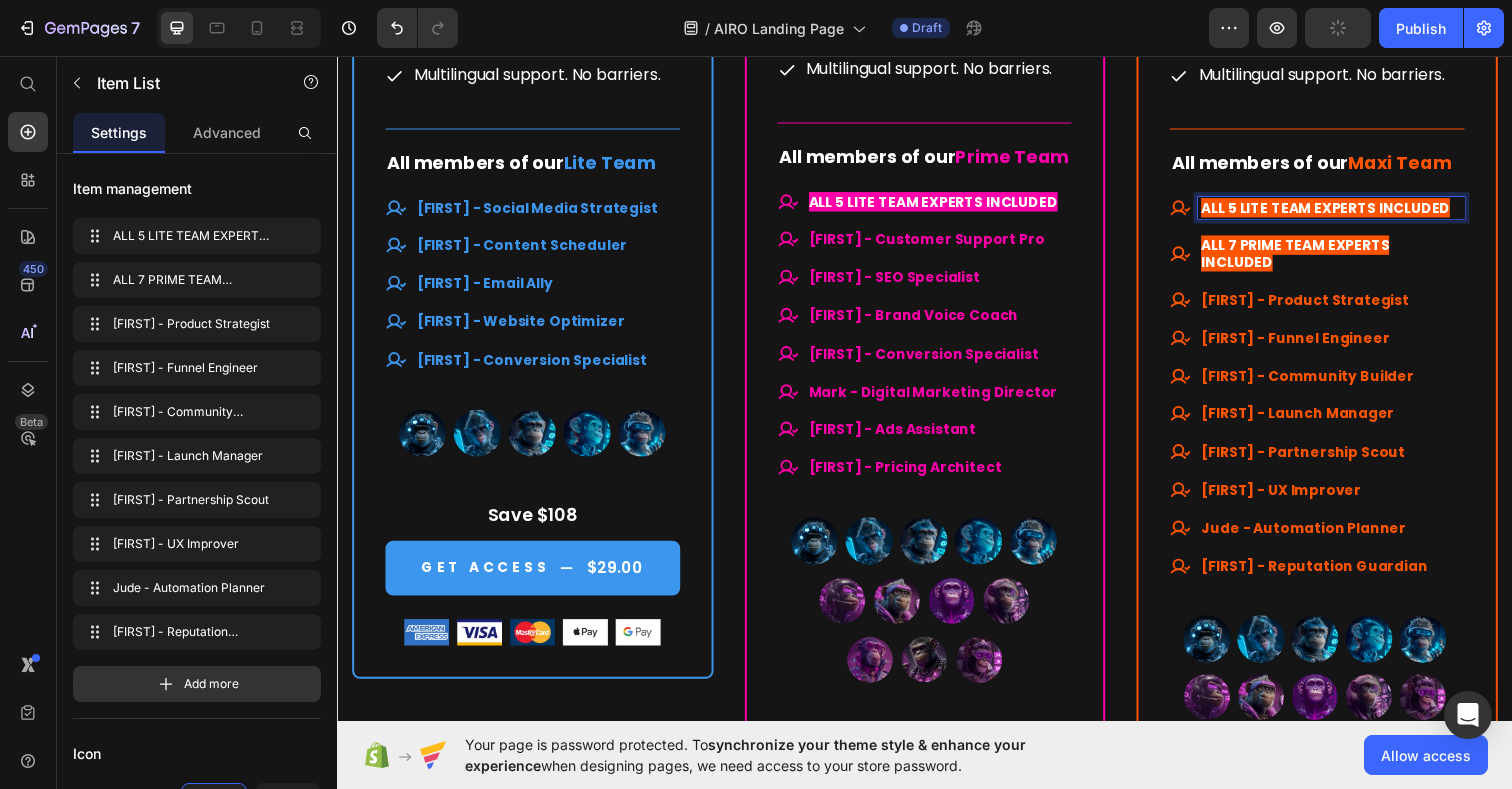 click on "ALL 5 LITE TEAM EXPERTS INCLUDED" at bounding box center (1346, 211) 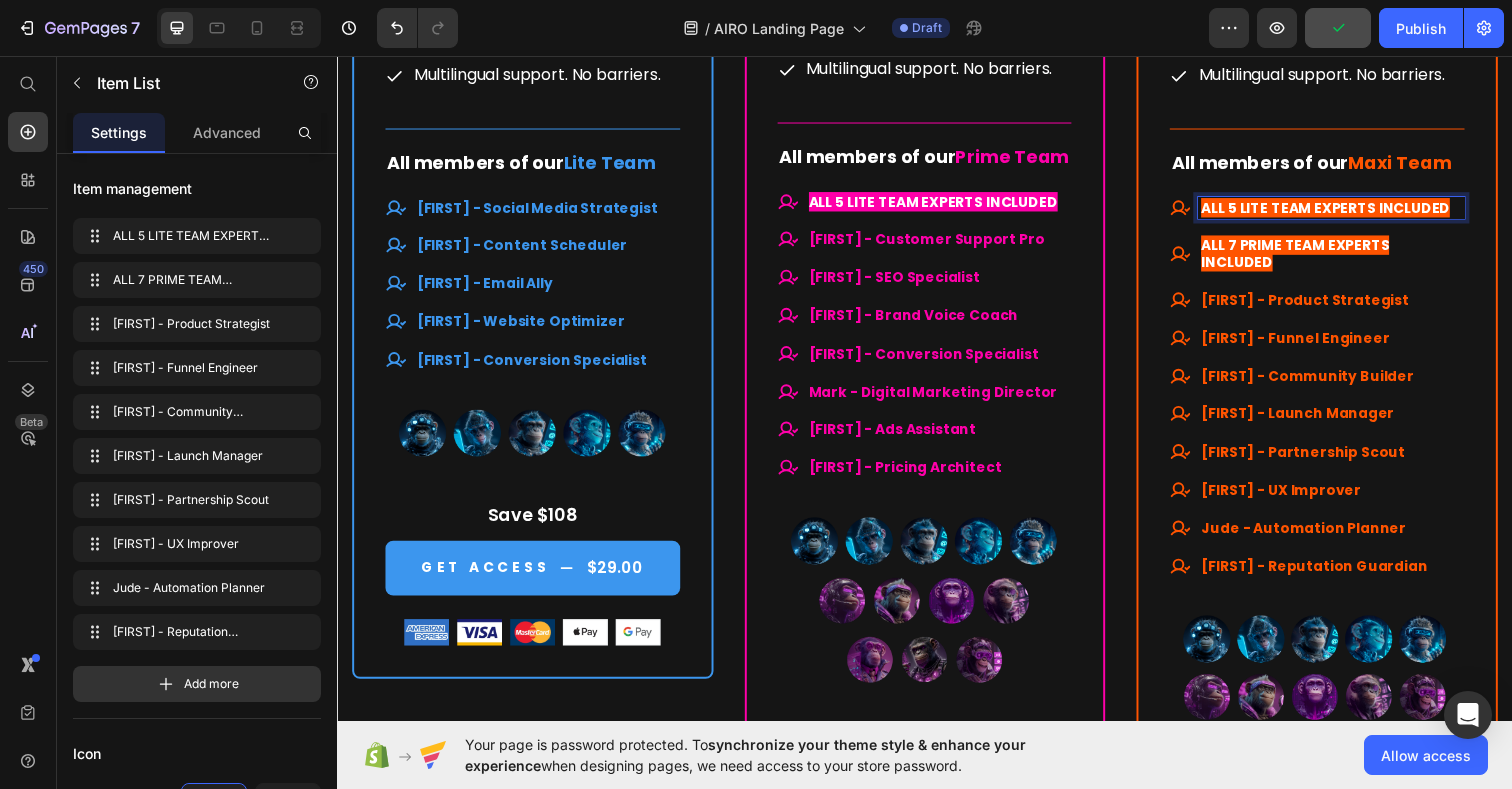click on "ALL 5 LITE TEAM EXPERTS INCLUDED" at bounding box center [1352, 211] 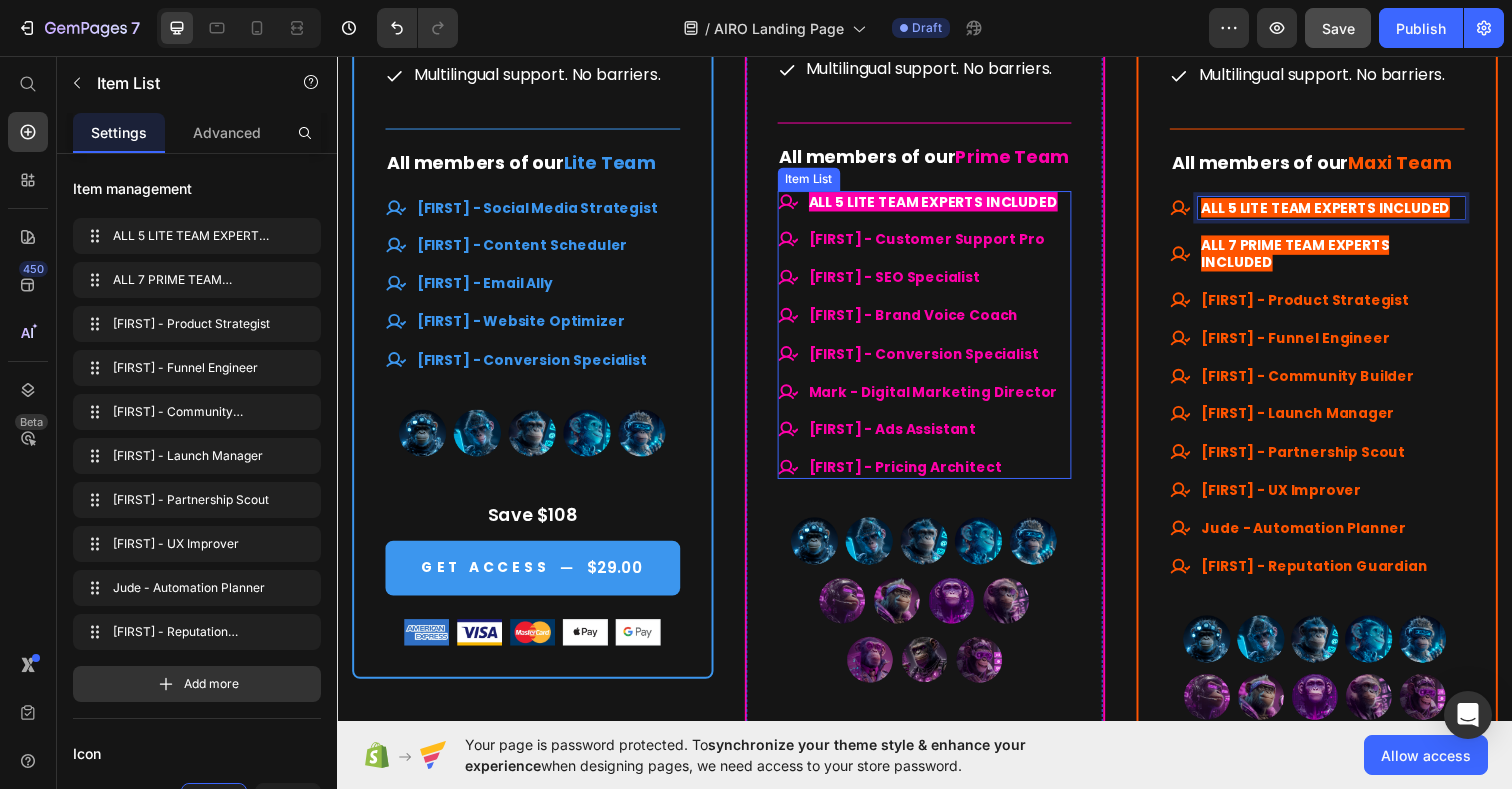 click on "ALL 5 LITE TEAM EXPERTS INCLUDED" at bounding box center [946, 205] 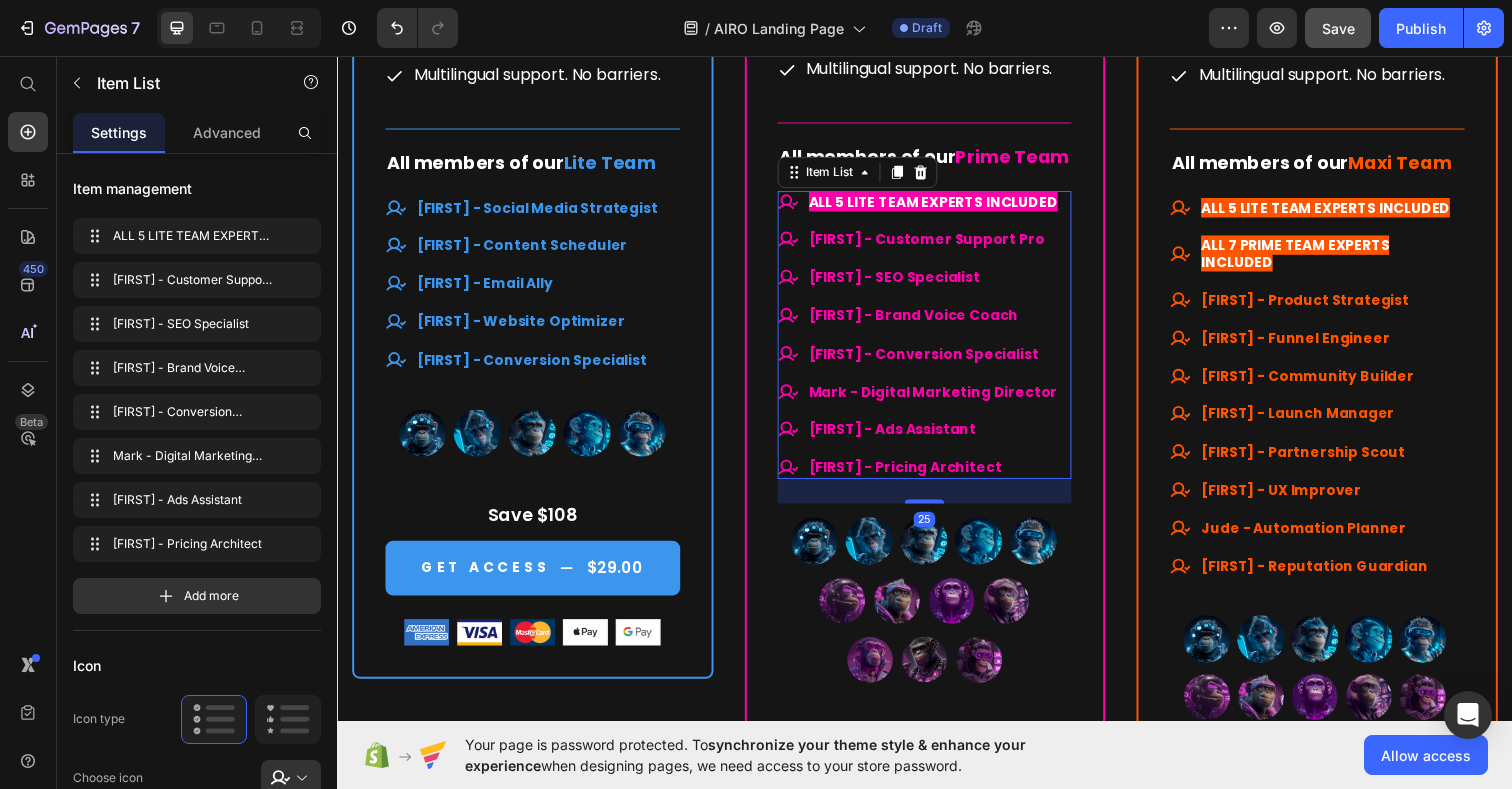 click on "ALL 5 LITE TEAM EXPERTS INCLUDED" at bounding box center (946, 205) 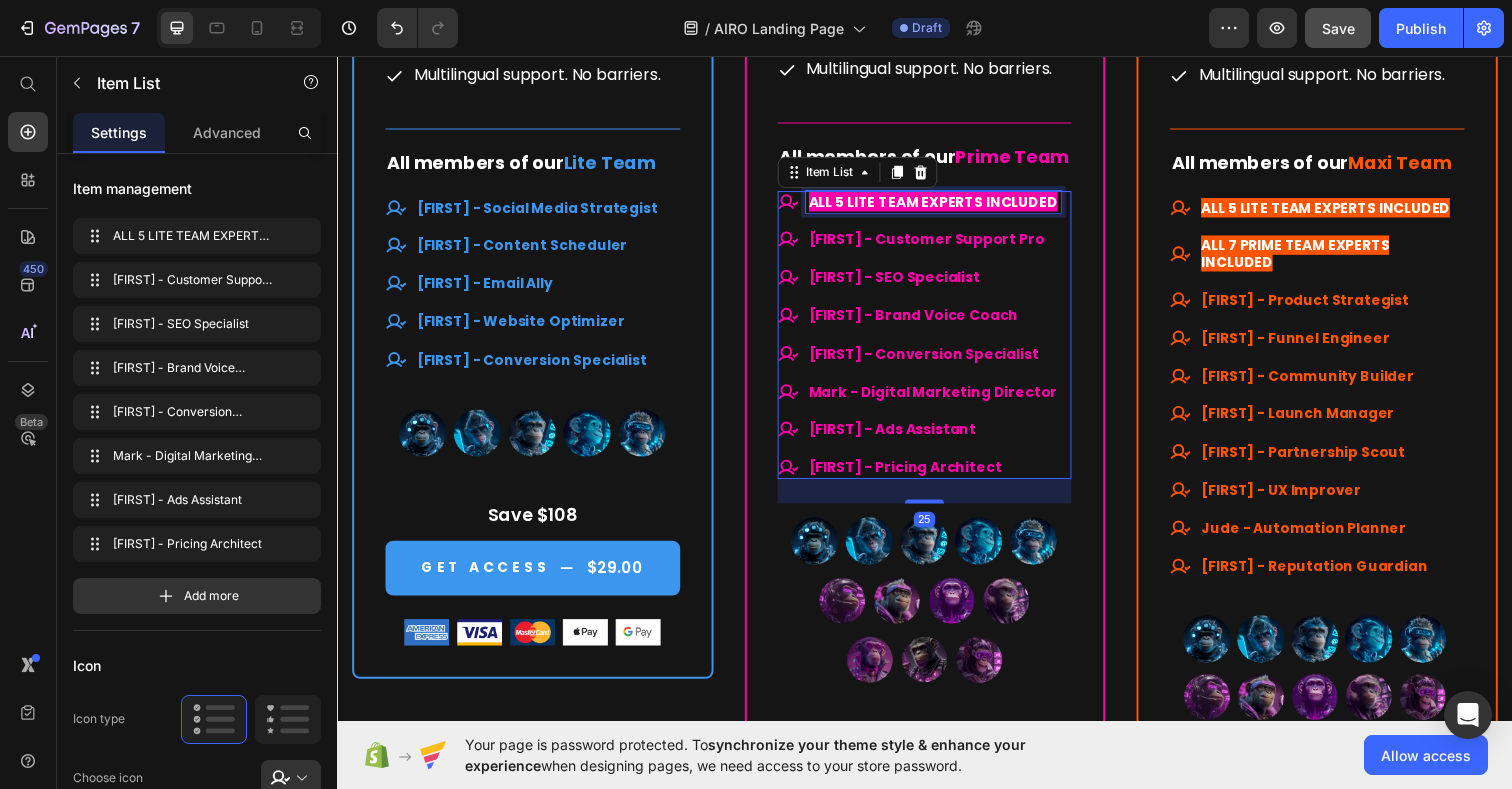 click on "ALL 5 LITE TEAM EXPERTS INCLUDED" at bounding box center [946, 205] 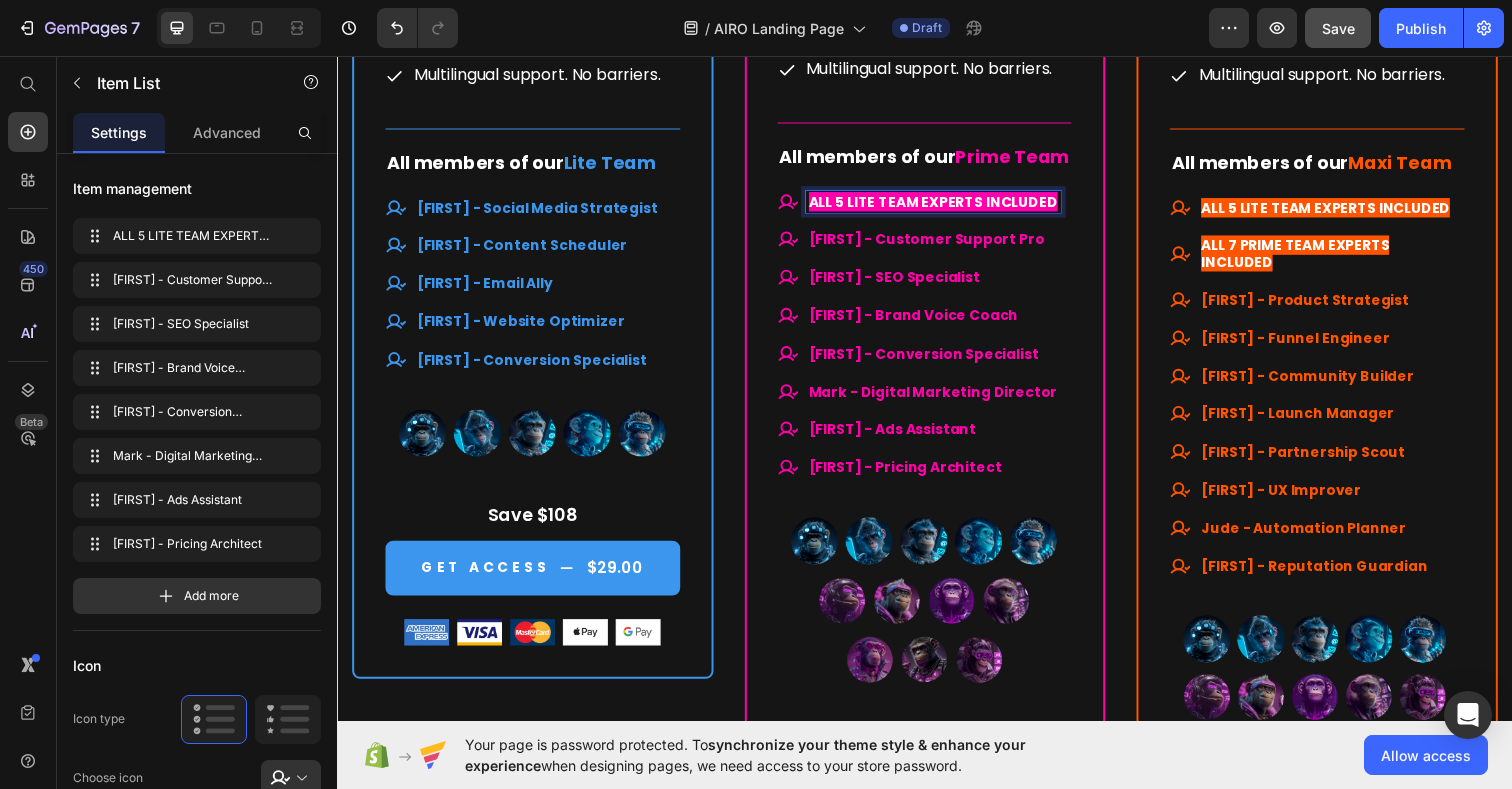 click on "ALL 5 LITE TEAM EXPERTS INCLUDED" at bounding box center (946, 205) 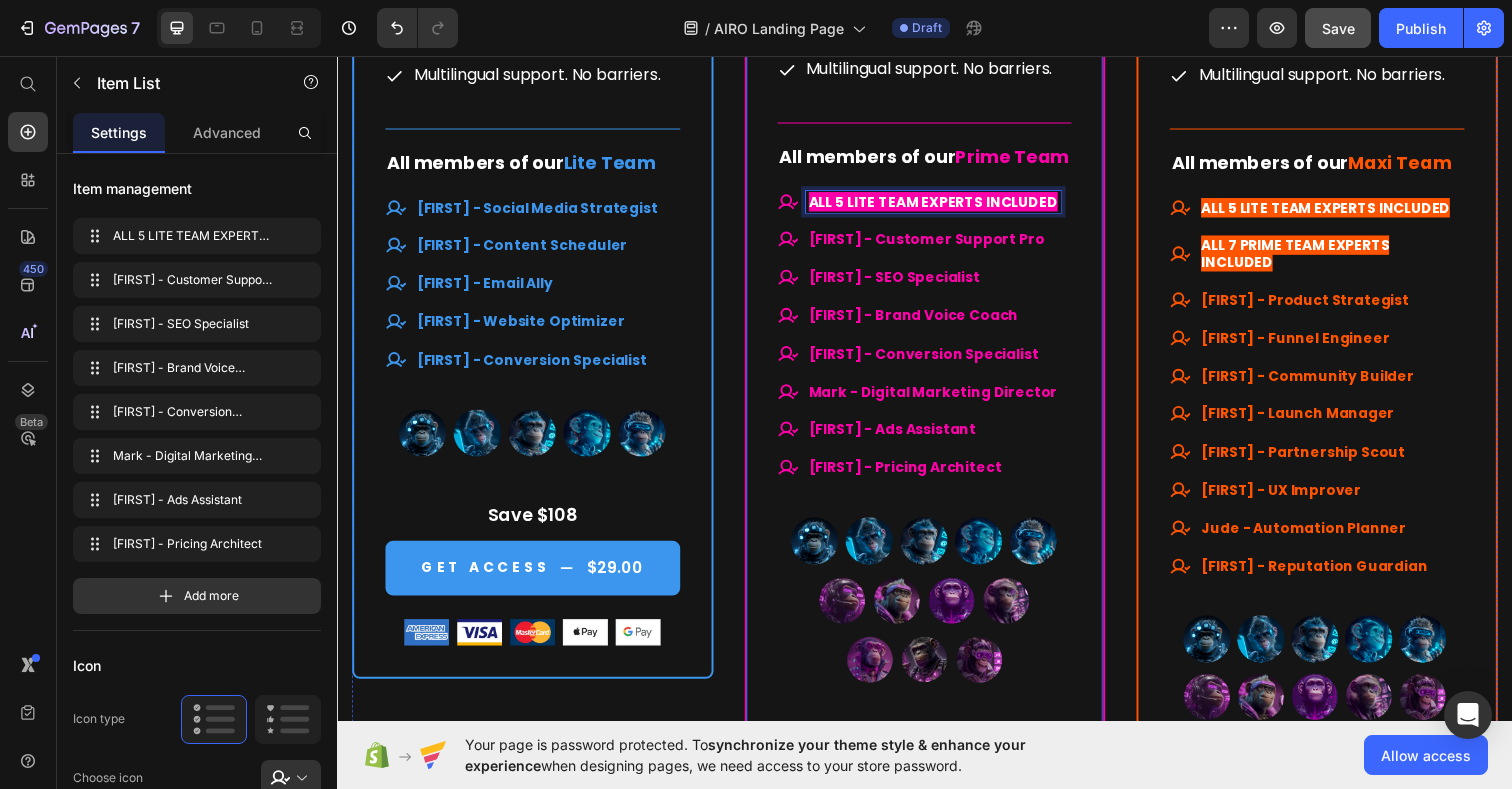 click on "Prime Team Heading $59.00 (P) Price $397.00 (P) Price Row Lifetime access. No subscriptions. Text Block Your best-value AI team. Built for real impact. Text Block A high-performance set of AI experts — made to accelerate your growth, simplify execution, and bring strategic clarity. Text Block                Title Line What's included Text Block
Smart launchpad. Your AI team, one click away.
Advanced, tested prompts — tailored to each Assistant, ready to use and customize.
Powered by ChatGPT — works with Free or Plus.
Multilingual support. No barriers. Item List                Title Line All members of our  Prime Team Text Block
ALL 5 LITE TEAM EXPERTS INCLUDED
Sophie - Customer Support Pro
Leo - SEO Specialist
Isla - Brand Voice Coach
Owen - Conversion Specialist
Mark - Digital Marketing Director
Chloe - Ads Assistant   25" at bounding box center [937, 142] 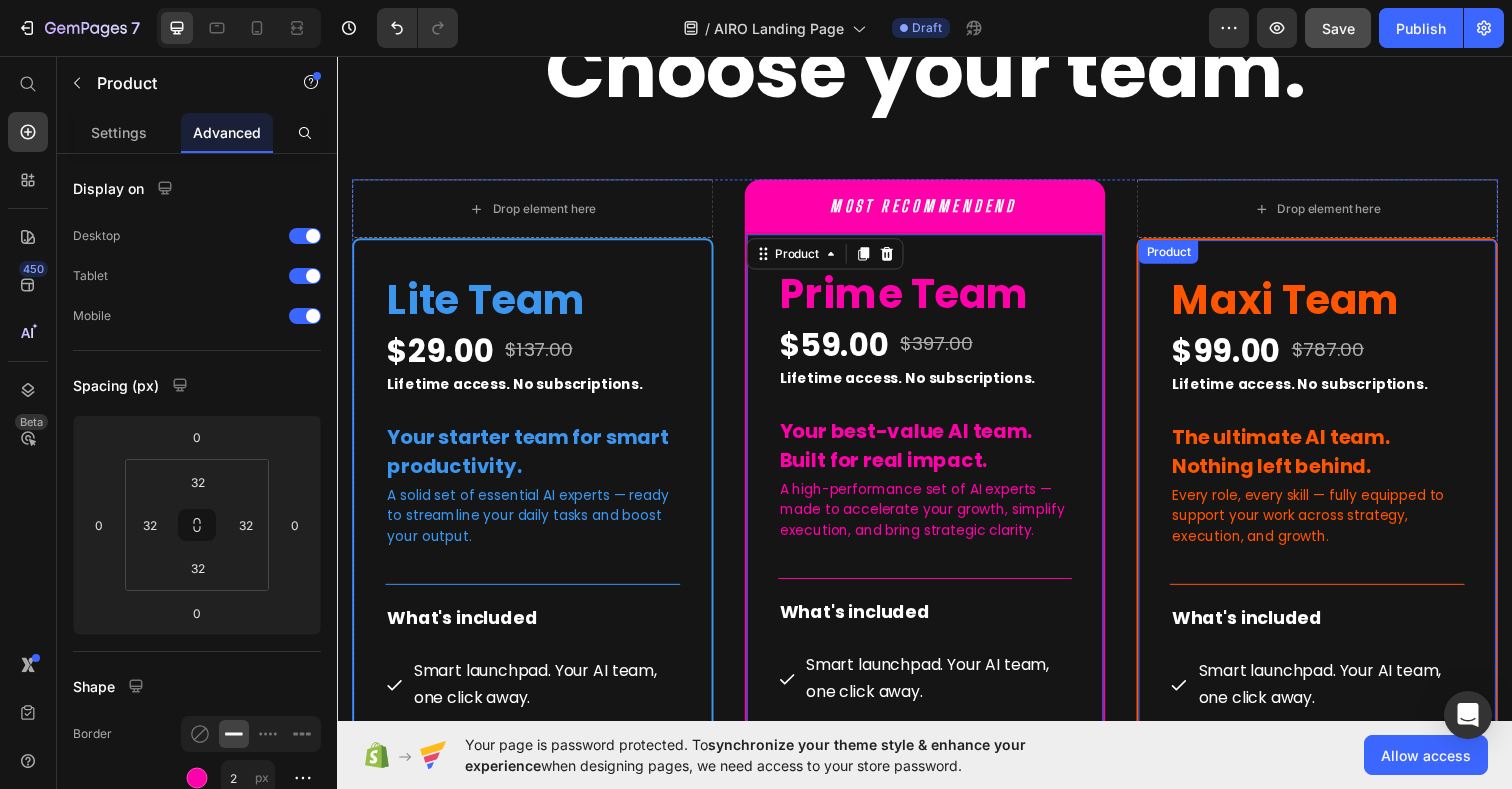 scroll, scrollTop: 8889, scrollLeft: 0, axis: vertical 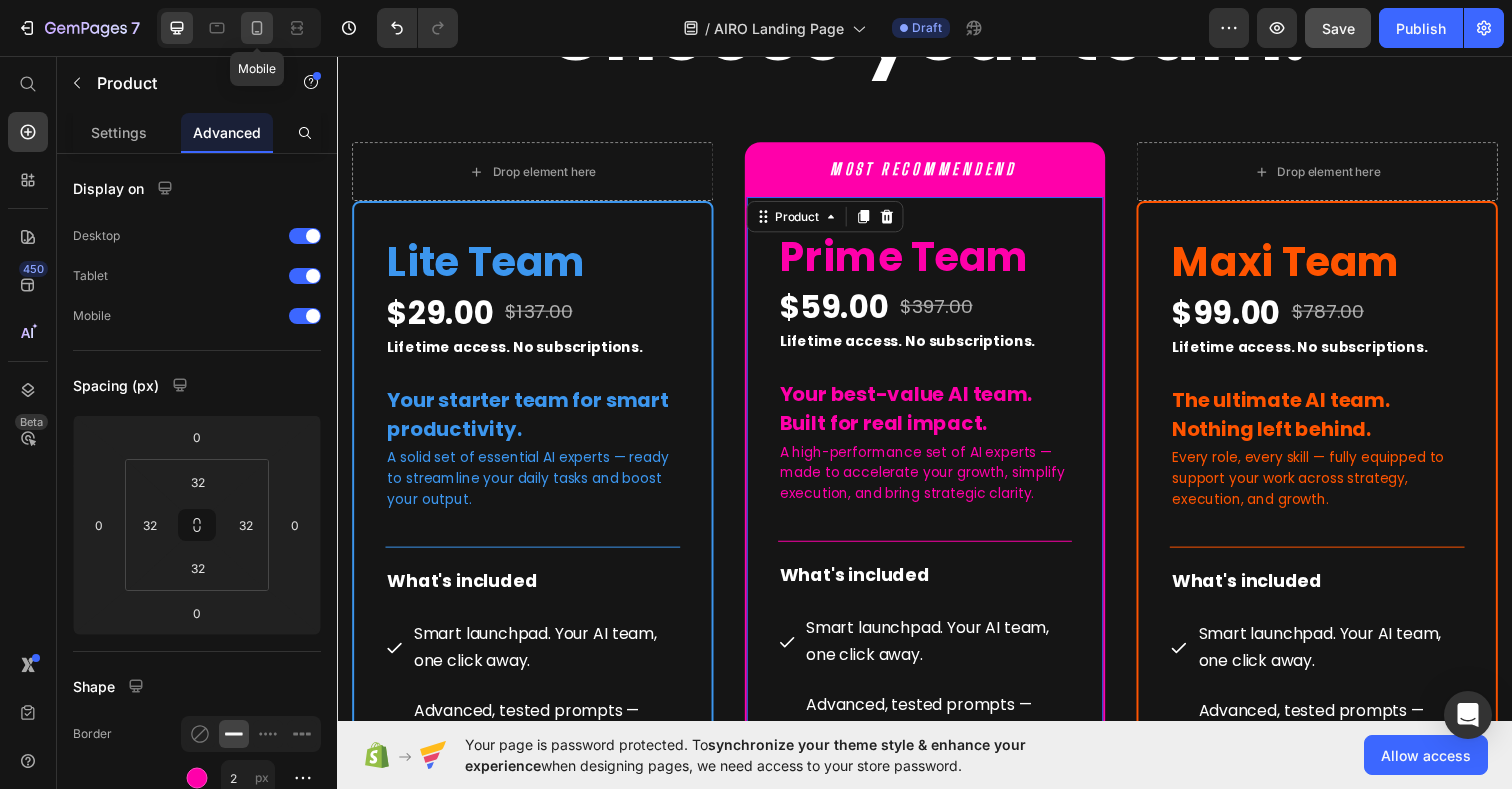 click 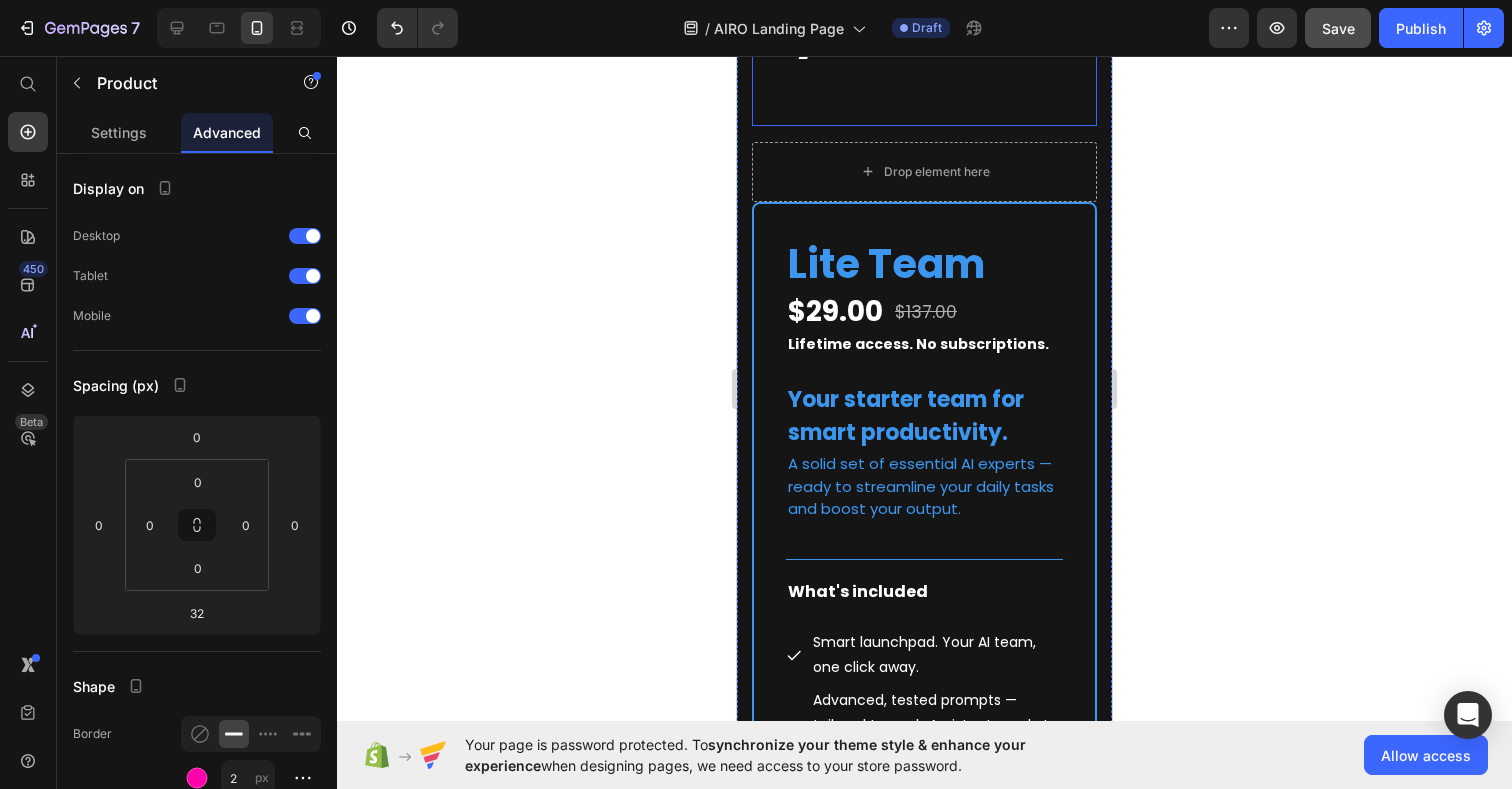 scroll, scrollTop: 9391, scrollLeft: 0, axis: vertical 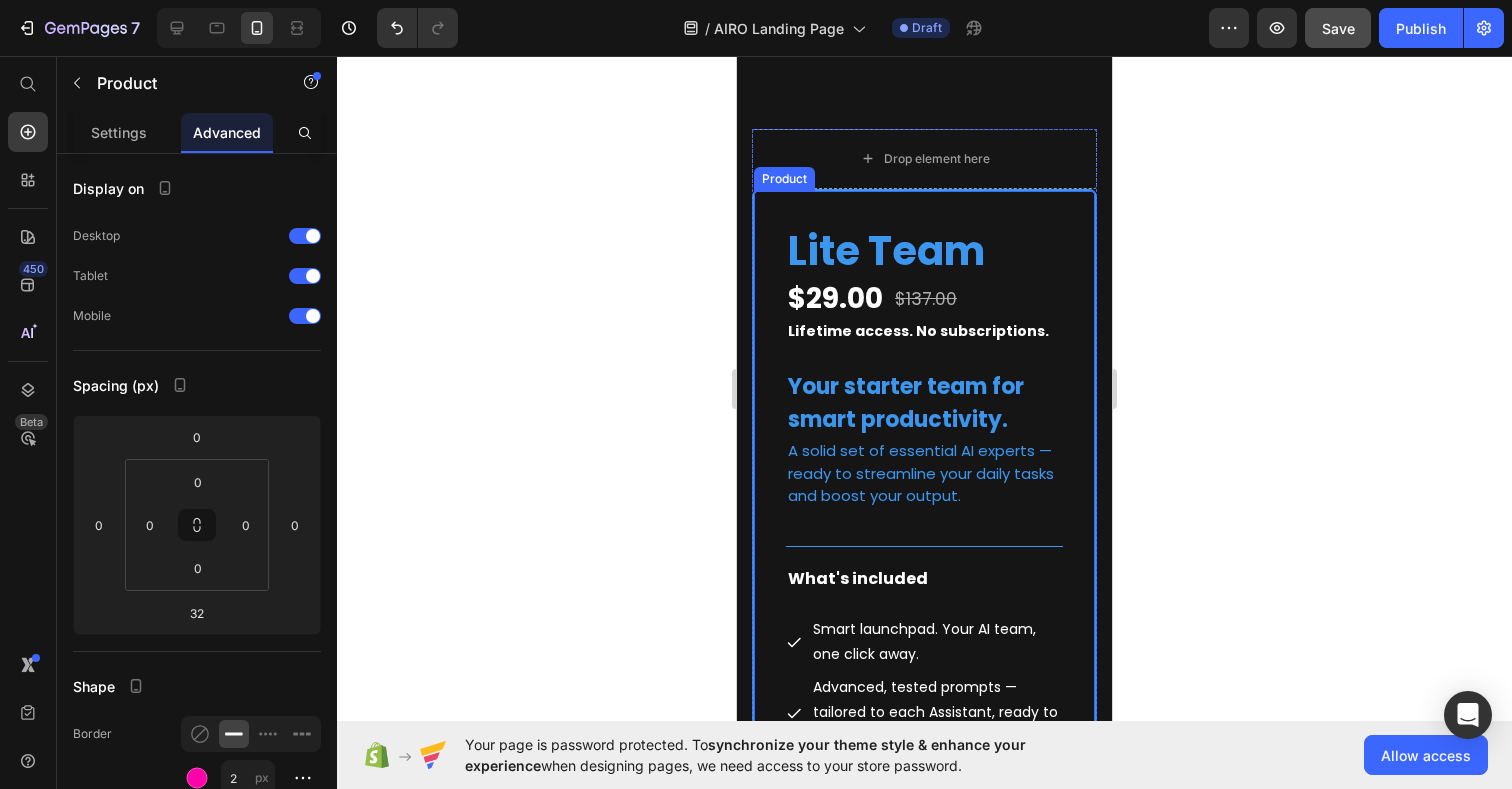 click on "Lite Team Heading $29.00 (P) Price $137.00 (P) Price Row Lifetime access. No subscriptions. Text Block Your starter team for smart productivity. Text Block A solid set of essential AI experts — ready to streamline your daily tasks and boost your output. Text Block                Title Line What's included Text Block
Smart launchpad. Your AI team, one click away.
Advanced, tested prompts — tailored to each Assistant, ready to use and customize.
Powered by ChatGPT — works with Free or Plus.
Multilingual support. No barriers. Item List                Title Line All members of our  Lite Team Text Block
Mike - Social Media Strategist
Ava - Content Scheduler
Noah - Email Ally
Zaya - Website Optimizer
Ben - Conversion Specialist Item List (P) Images & Gallery Save $108 Text block GET ACCESS
$29.00 (P) Cart Button Image Product" at bounding box center [924, 801] 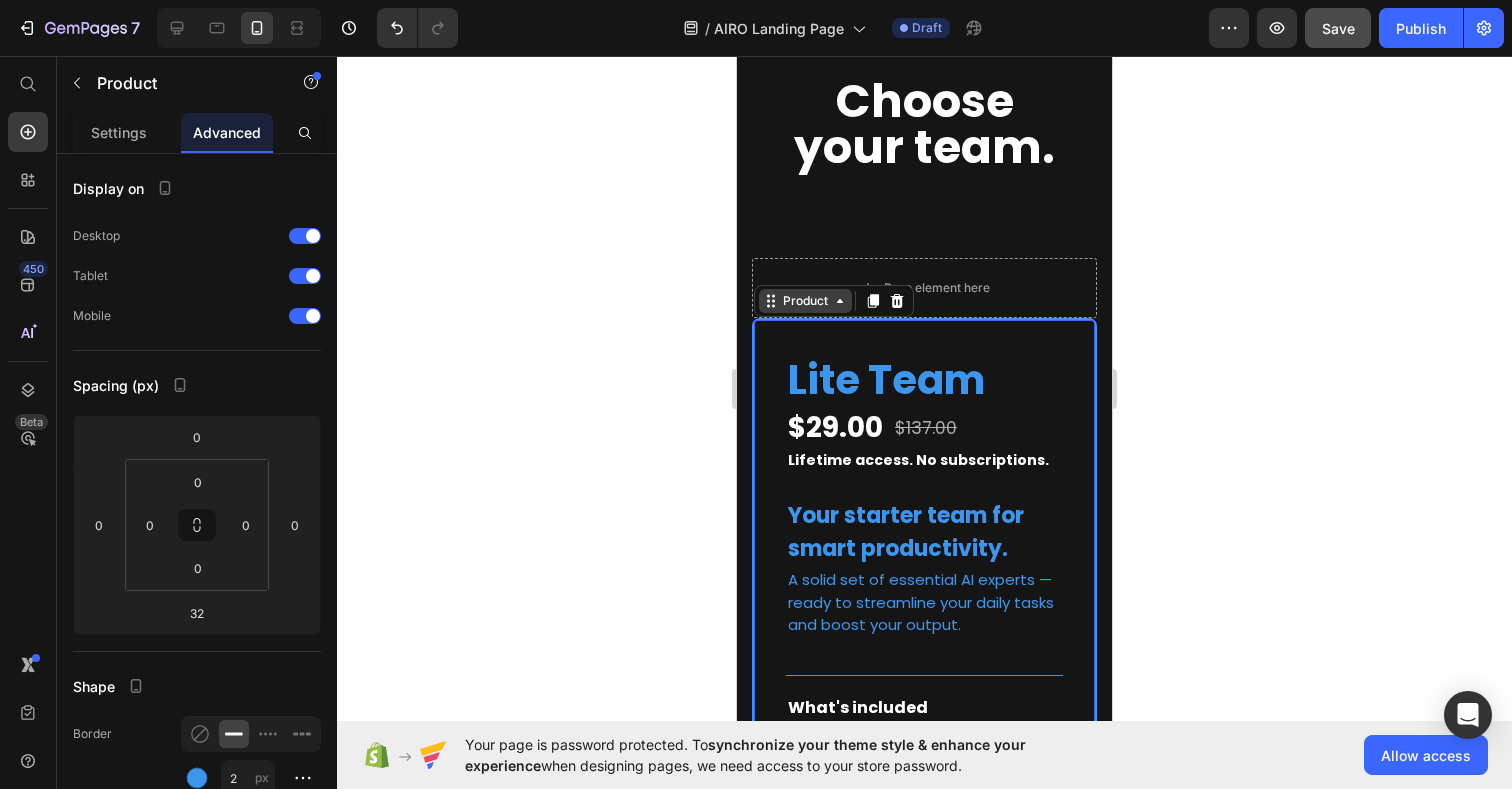 scroll, scrollTop: 9257, scrollLeft: 0, axis: vertical 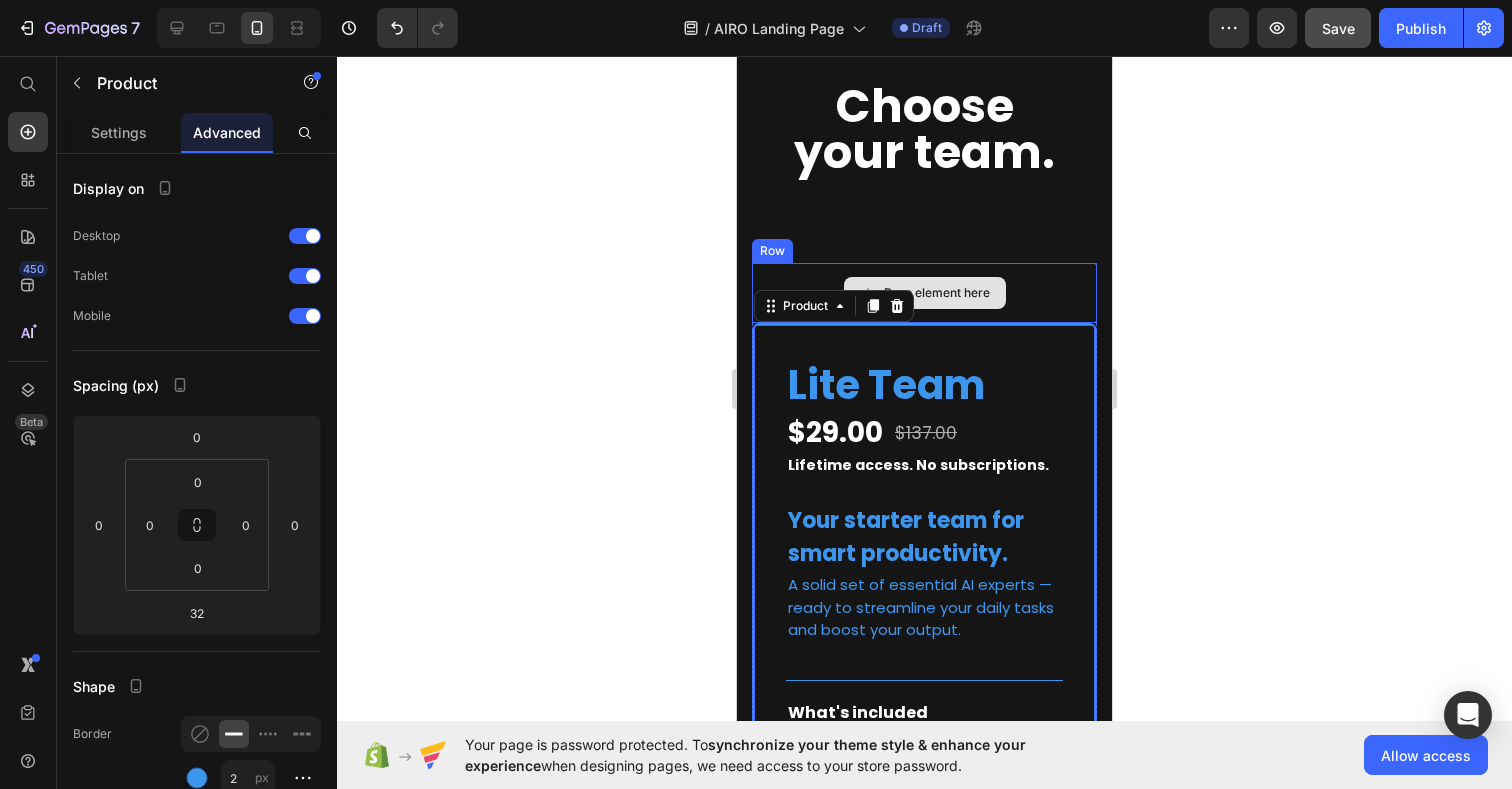 click on "Drop element here" at bounding box center (924, 293) 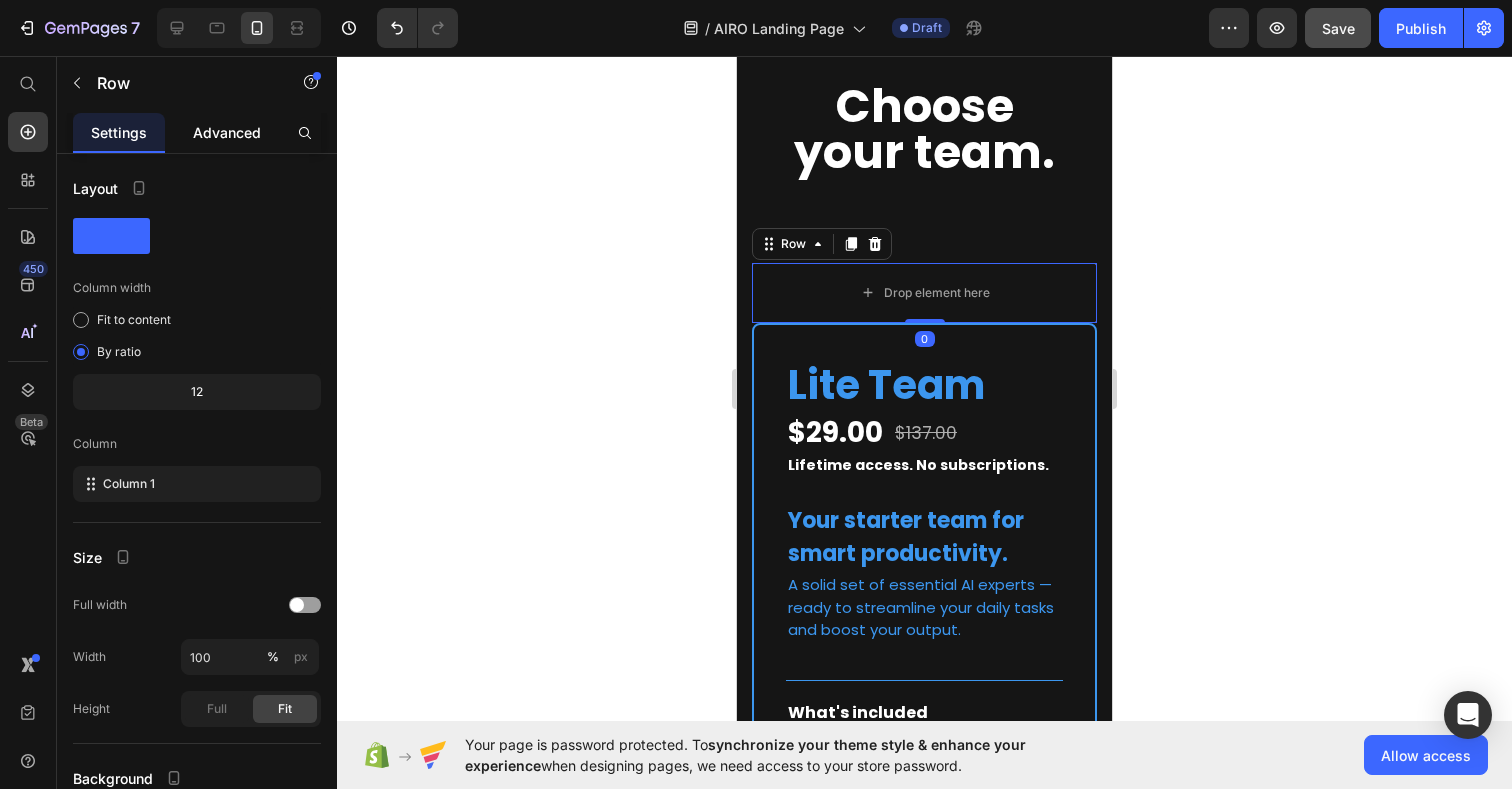 click on "Advanced" at bounding box center [227, 132] 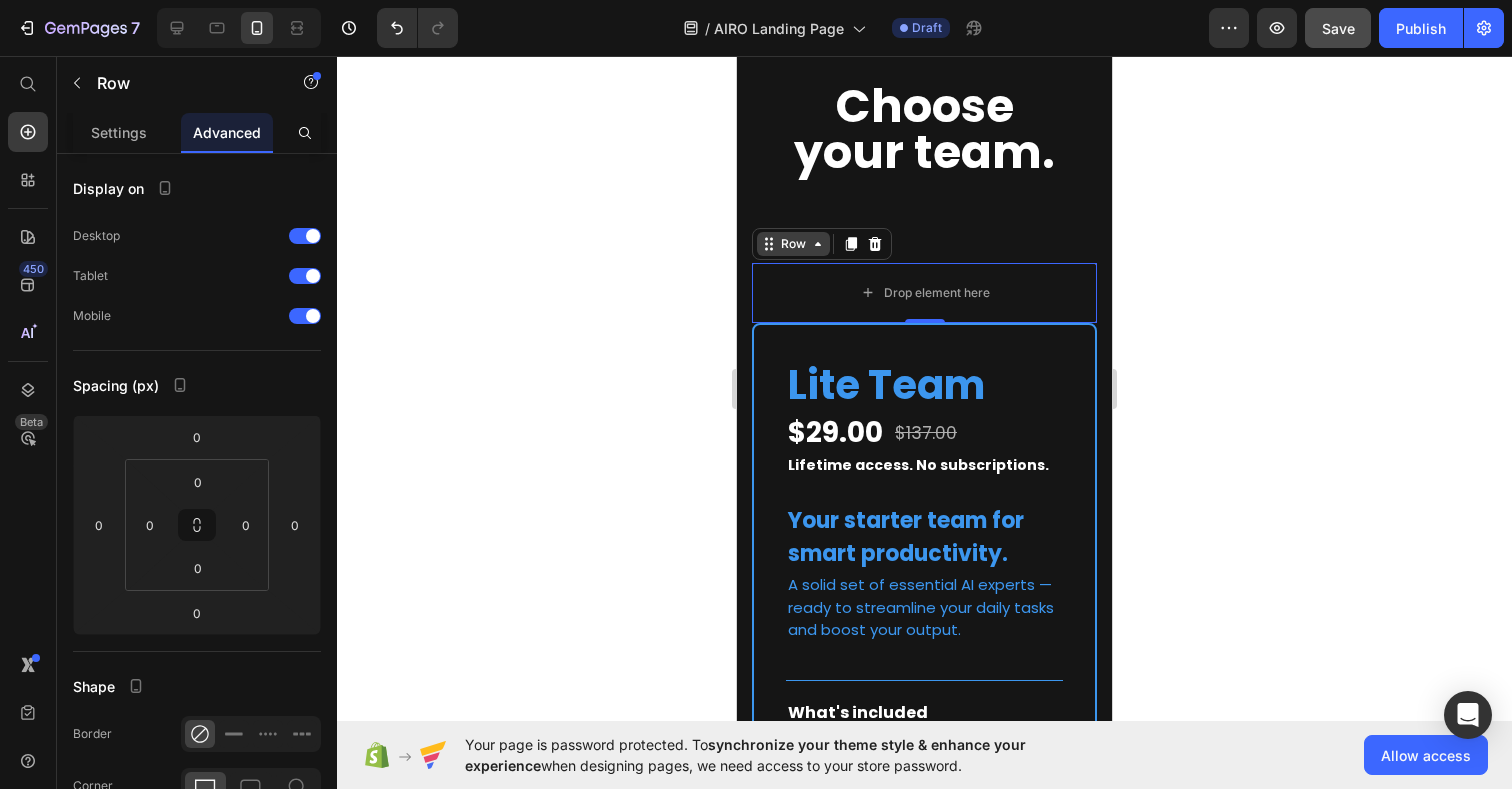 click on "Row" at bounding box center (793, 244) 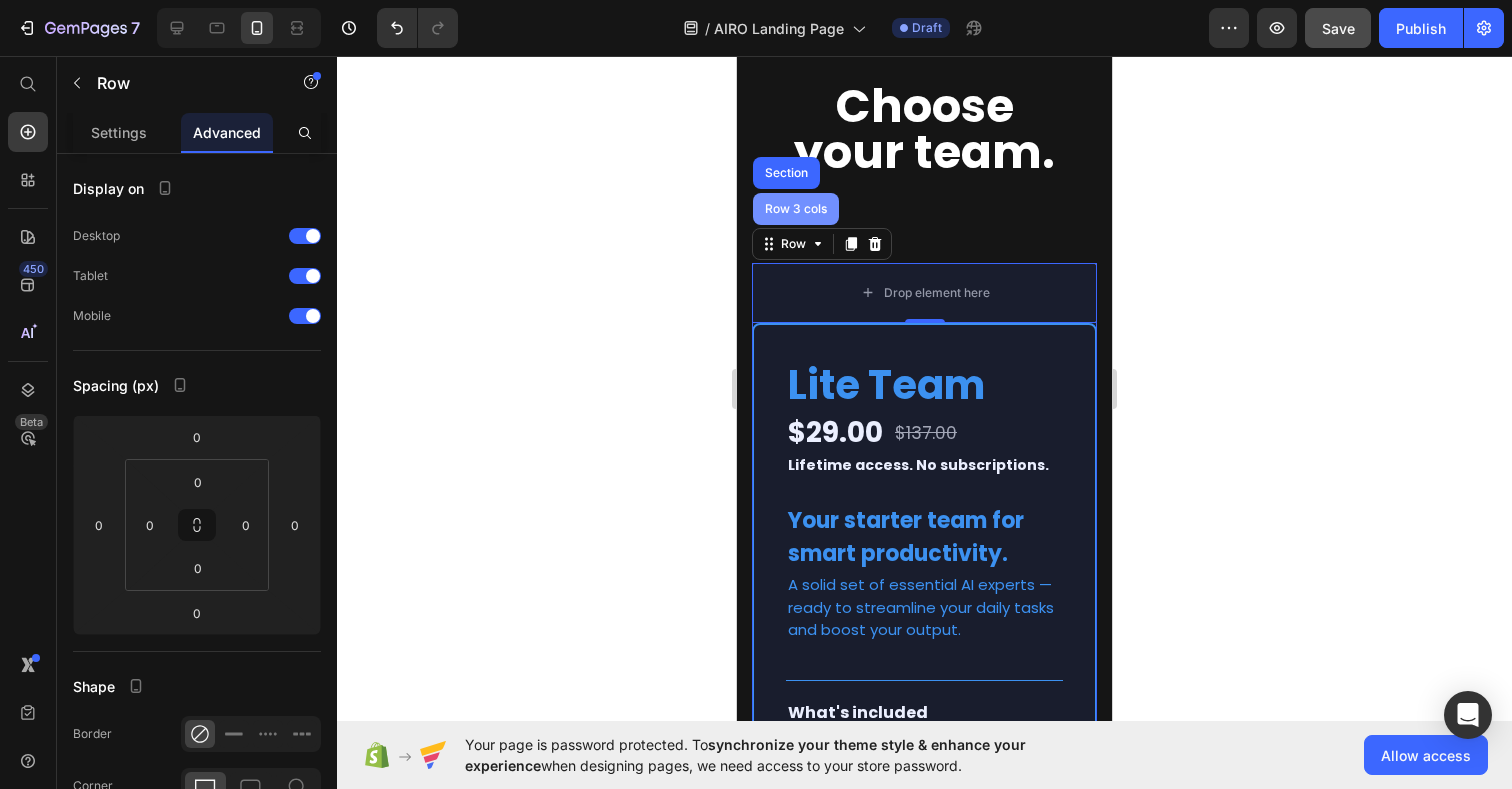 click on "Row 3 cols" at bounding box center (796, 209) 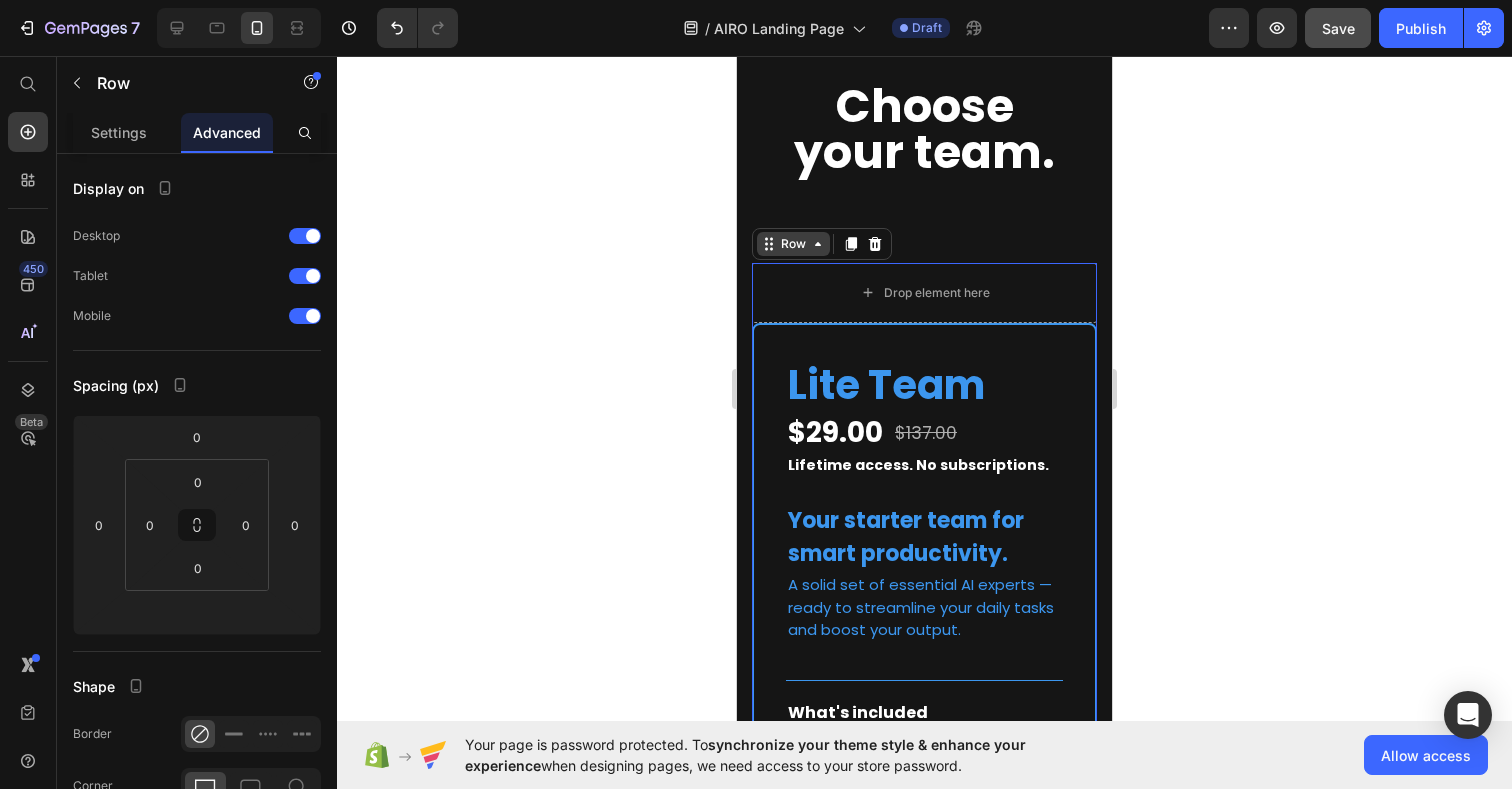 click on "Row" at bounding box center (793, 244) 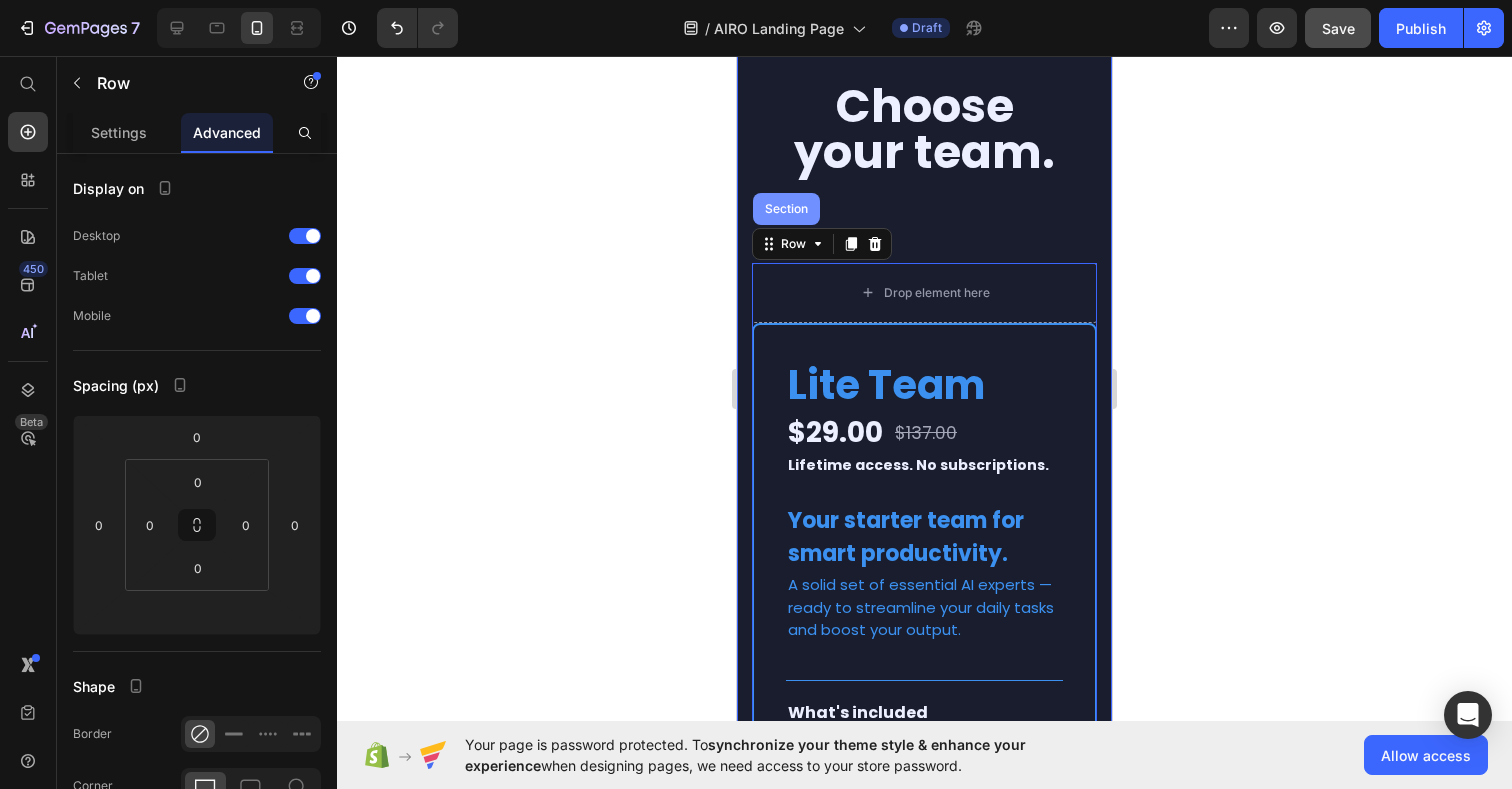 click on "Section" at bounding box center (786, 209) 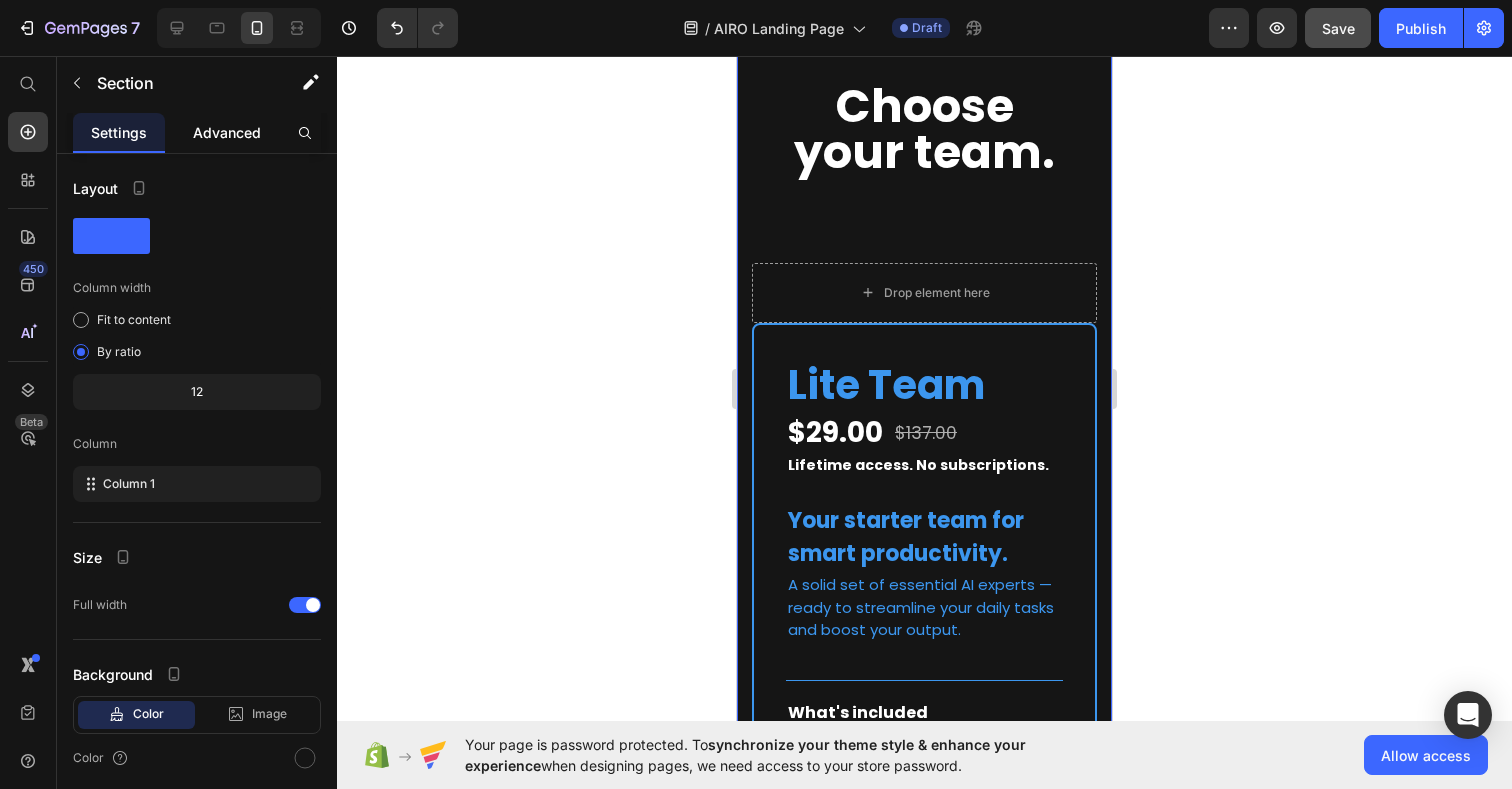 click on "Advanced" 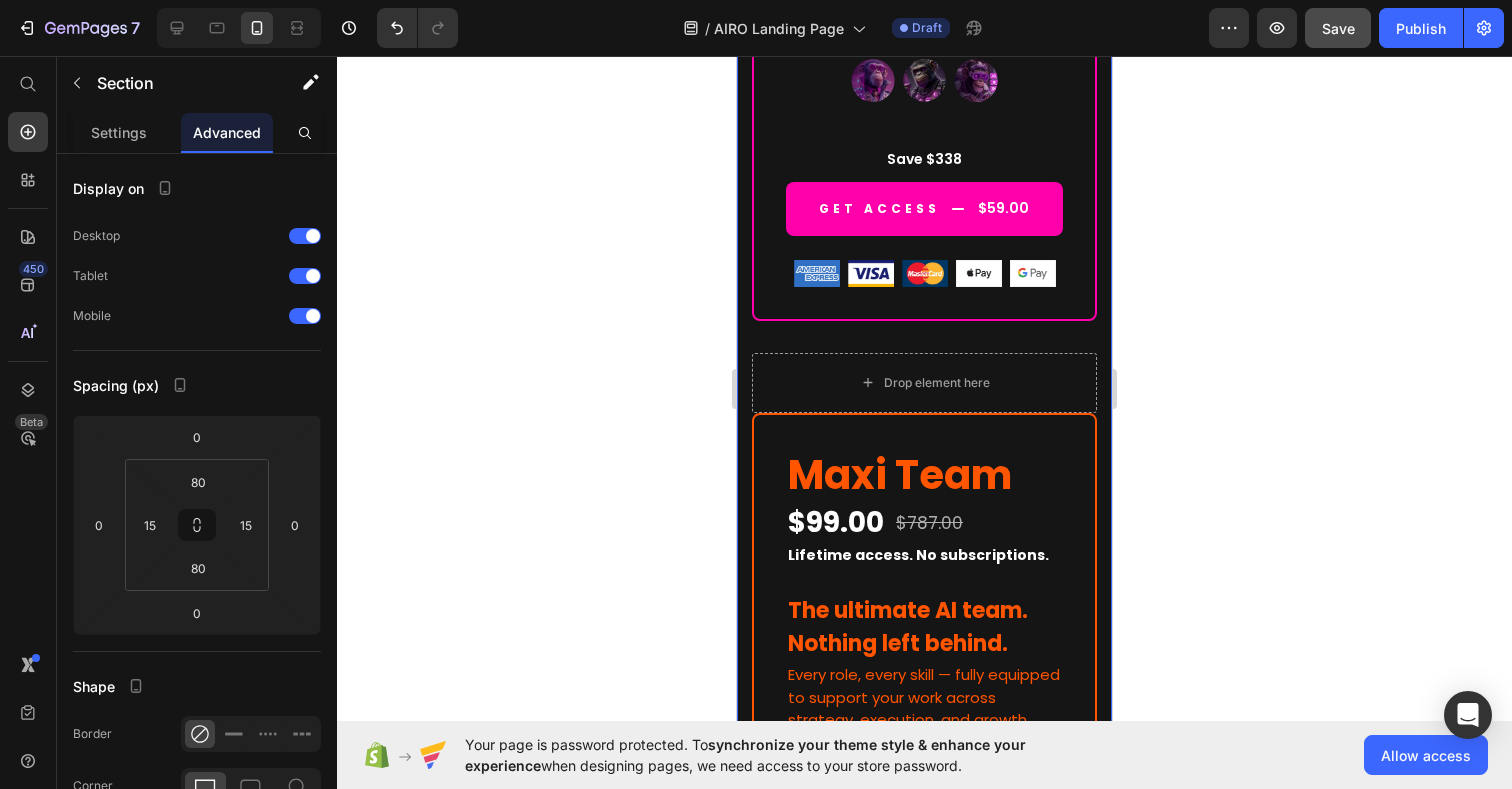 scroll, scrollTop: 12116, scrollLeft: 0, axis: vertical 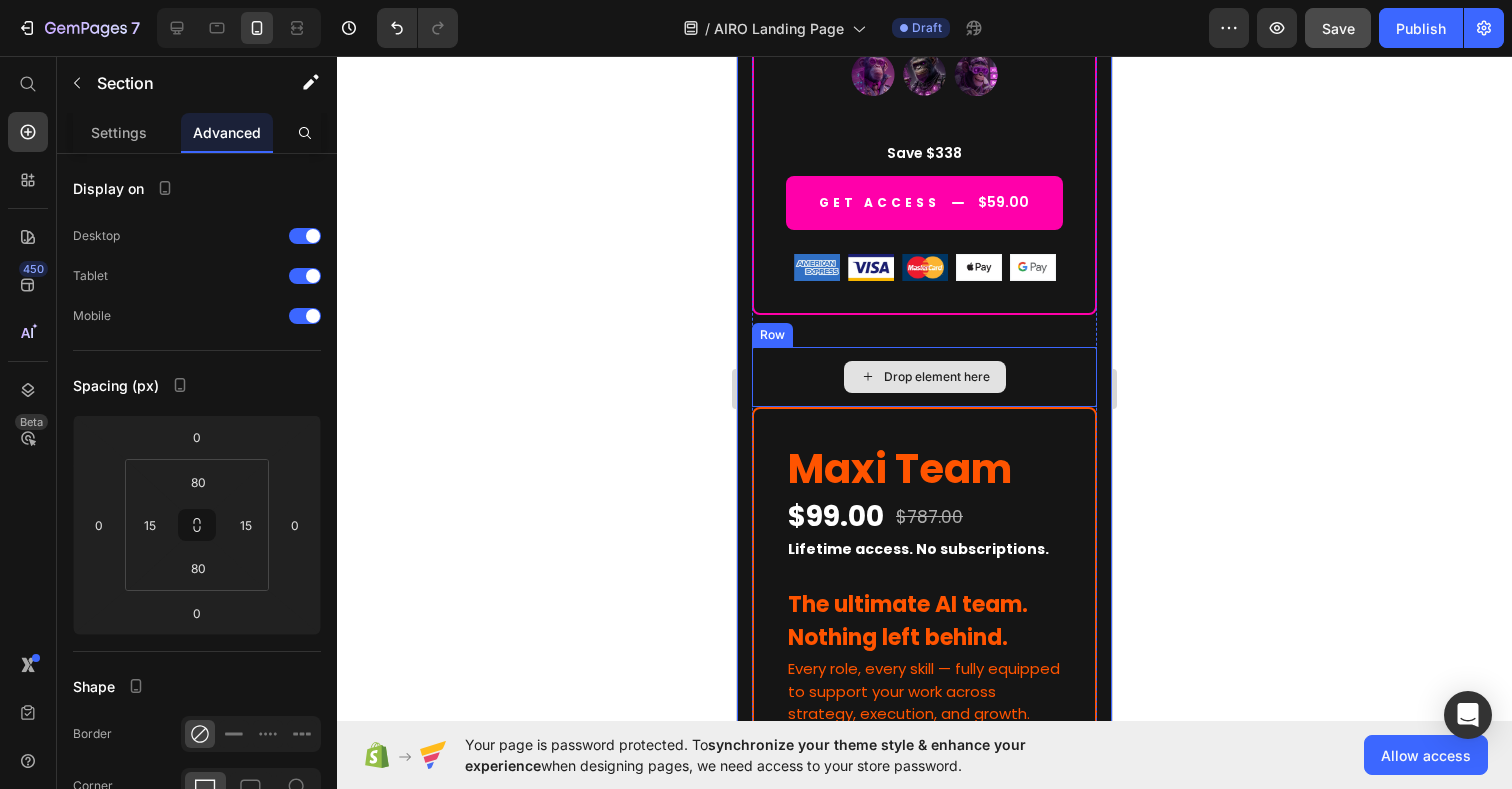 click on "Drop element here" at bounding box center [924, 377] 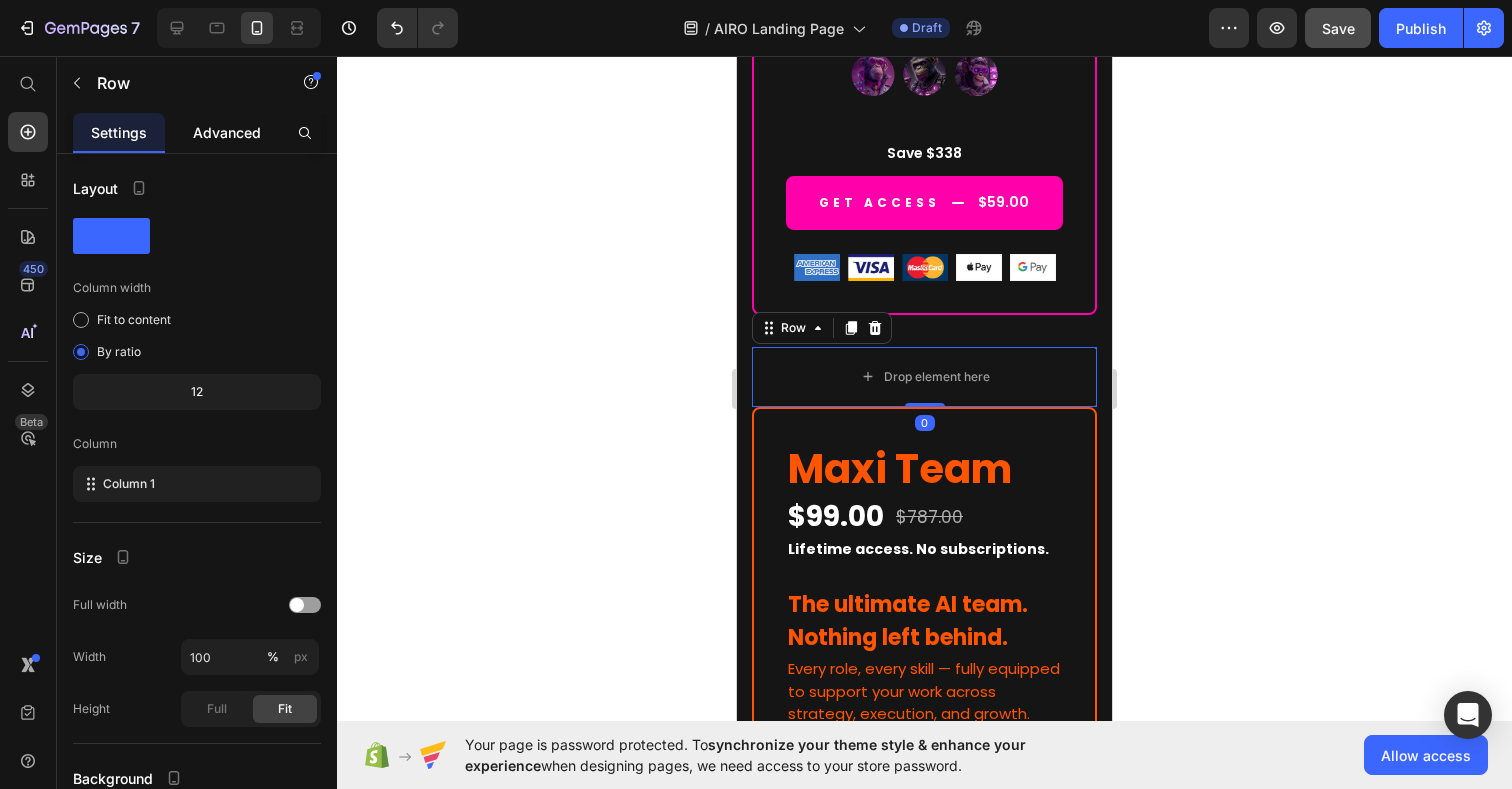 click on "Advanced" 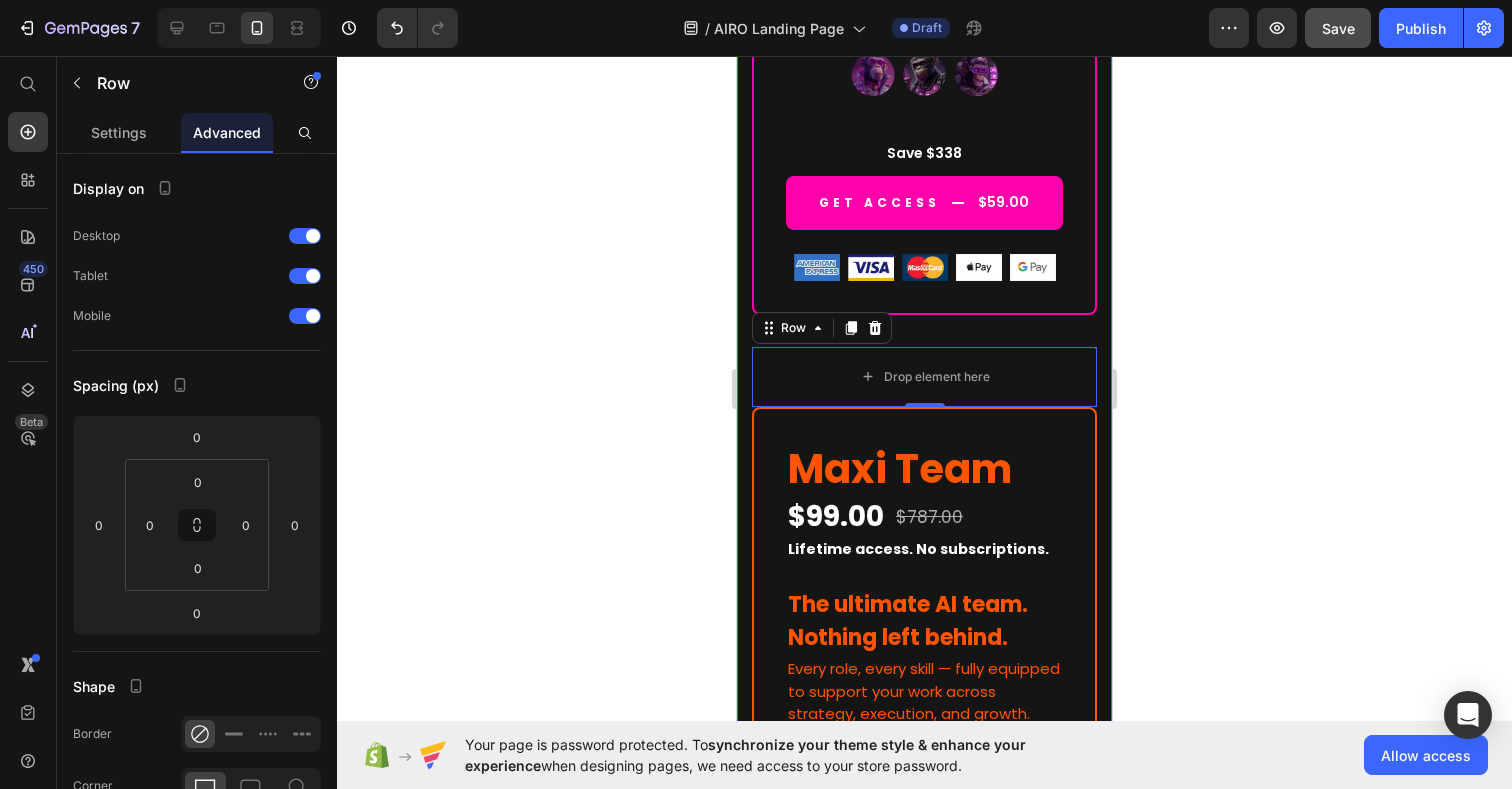 click 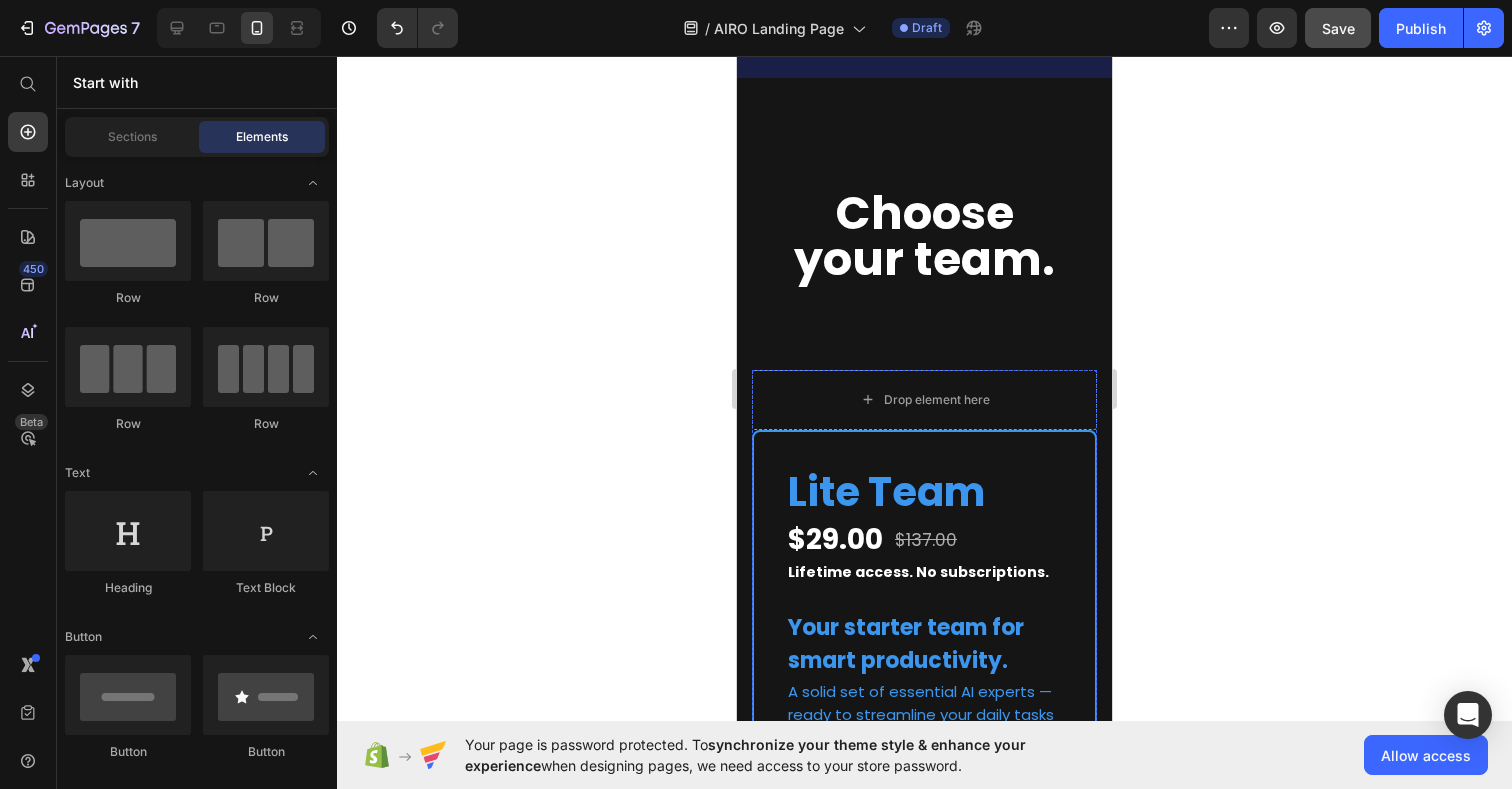 scroll, scrollTop: 9128, scrollLeft: 0, axis: vertical 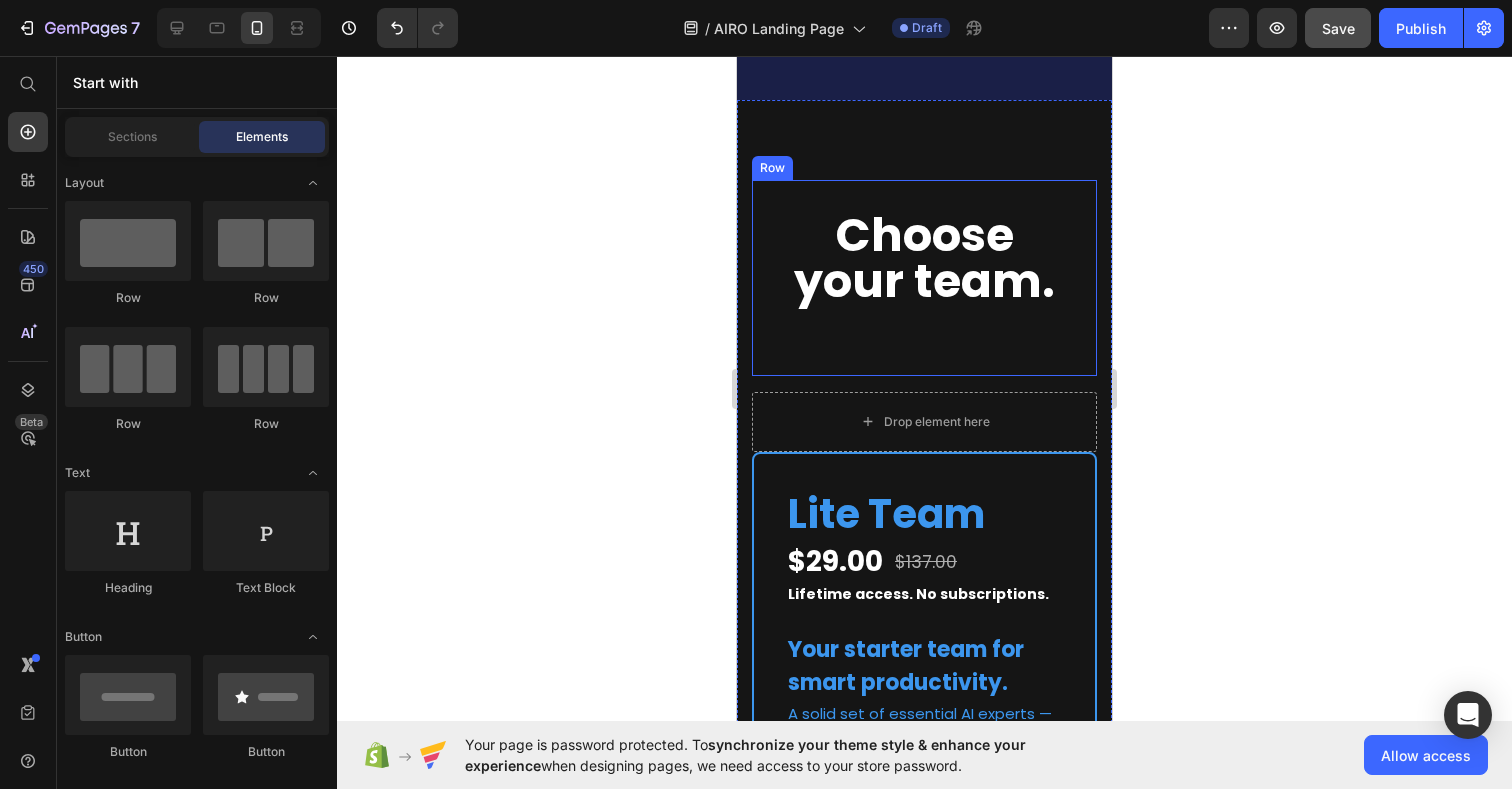click on "Choose your team. Heading" at bounding box center (924, 278) 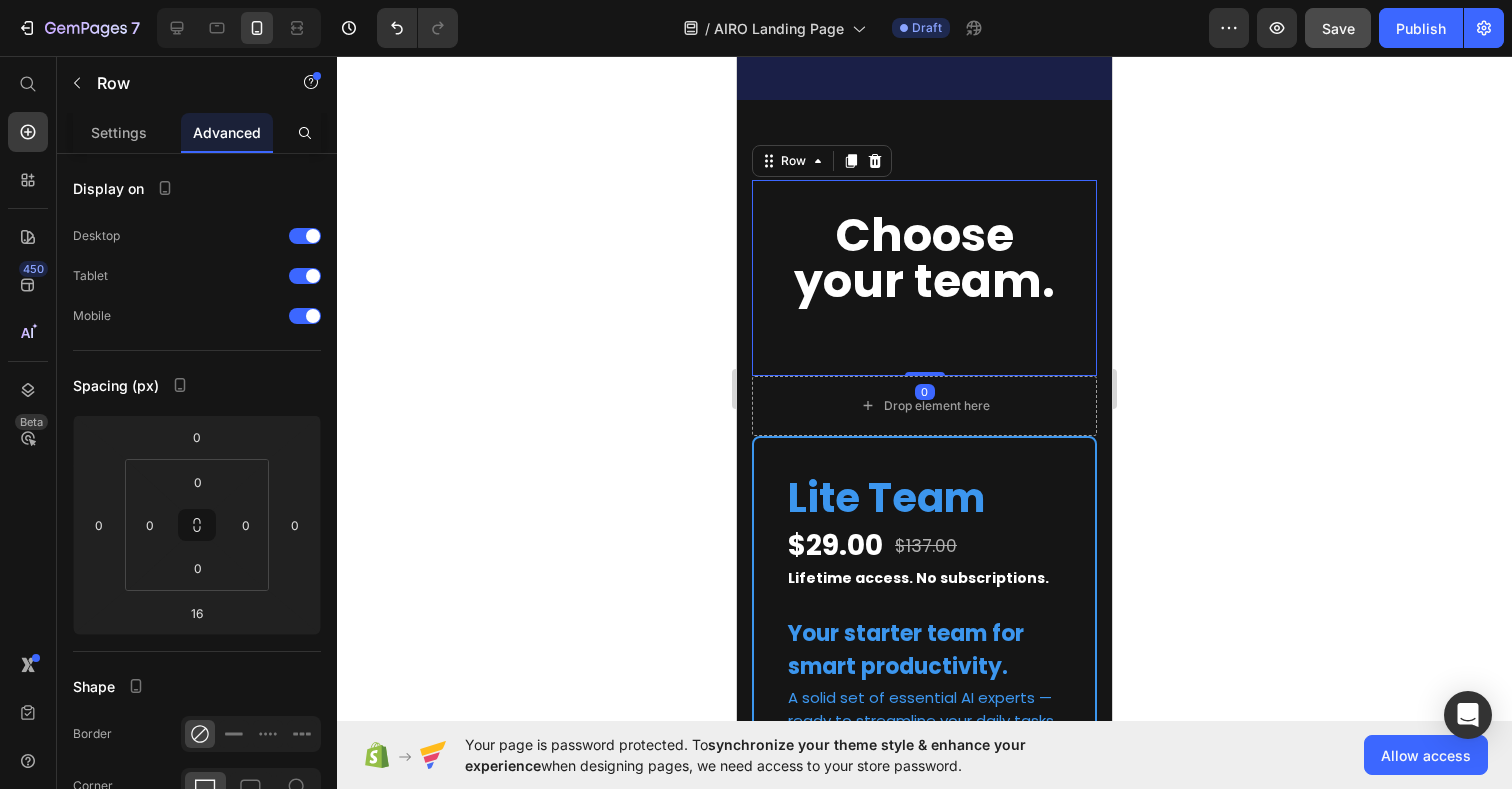 drag, startPoint x: 928, startPoint y: 390, endPoint x: 928, endPoint y: 365, distance: 25 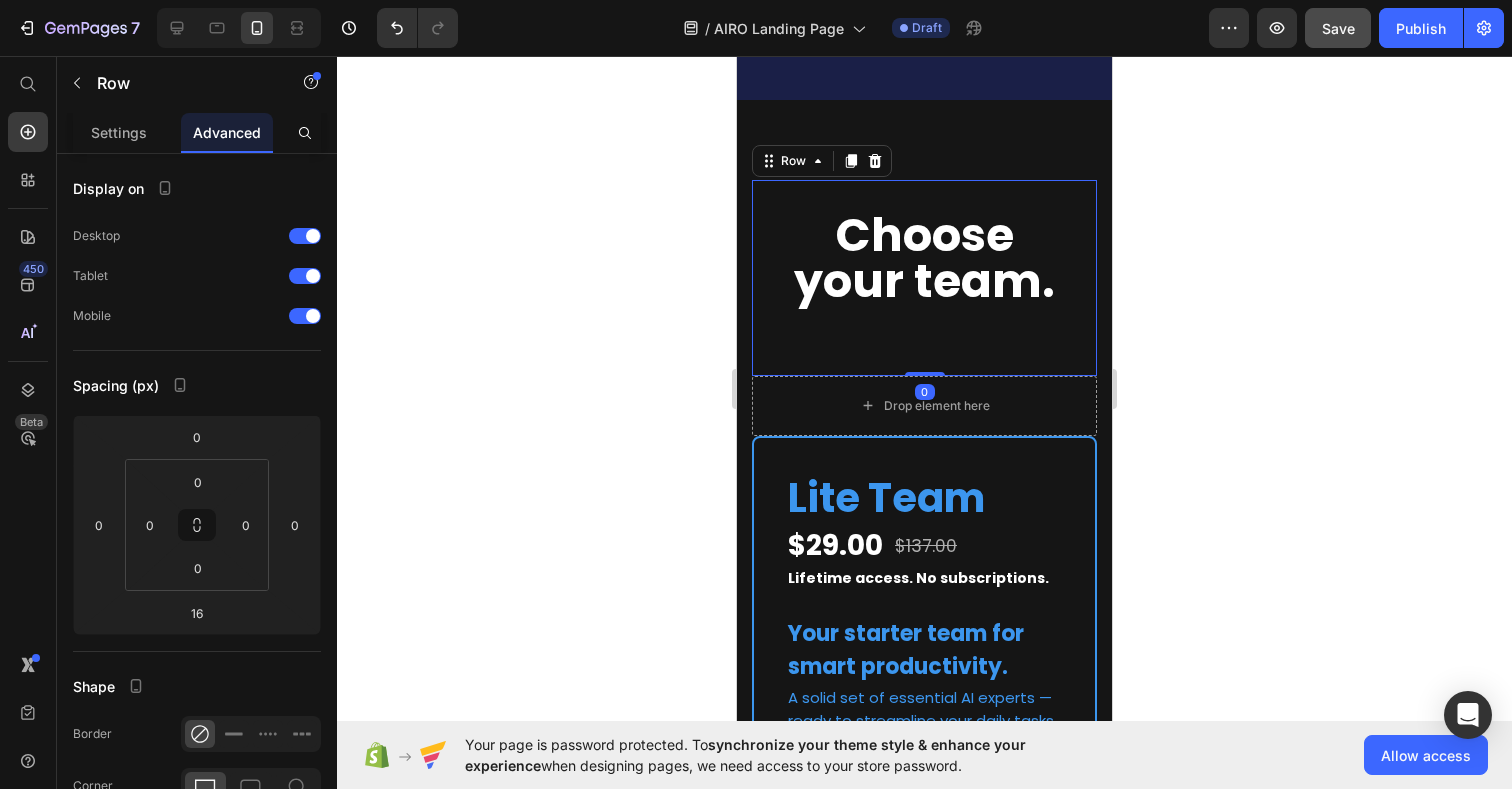 click on "Choose your team. Heading Row   0" at bounding box center [924, 278] 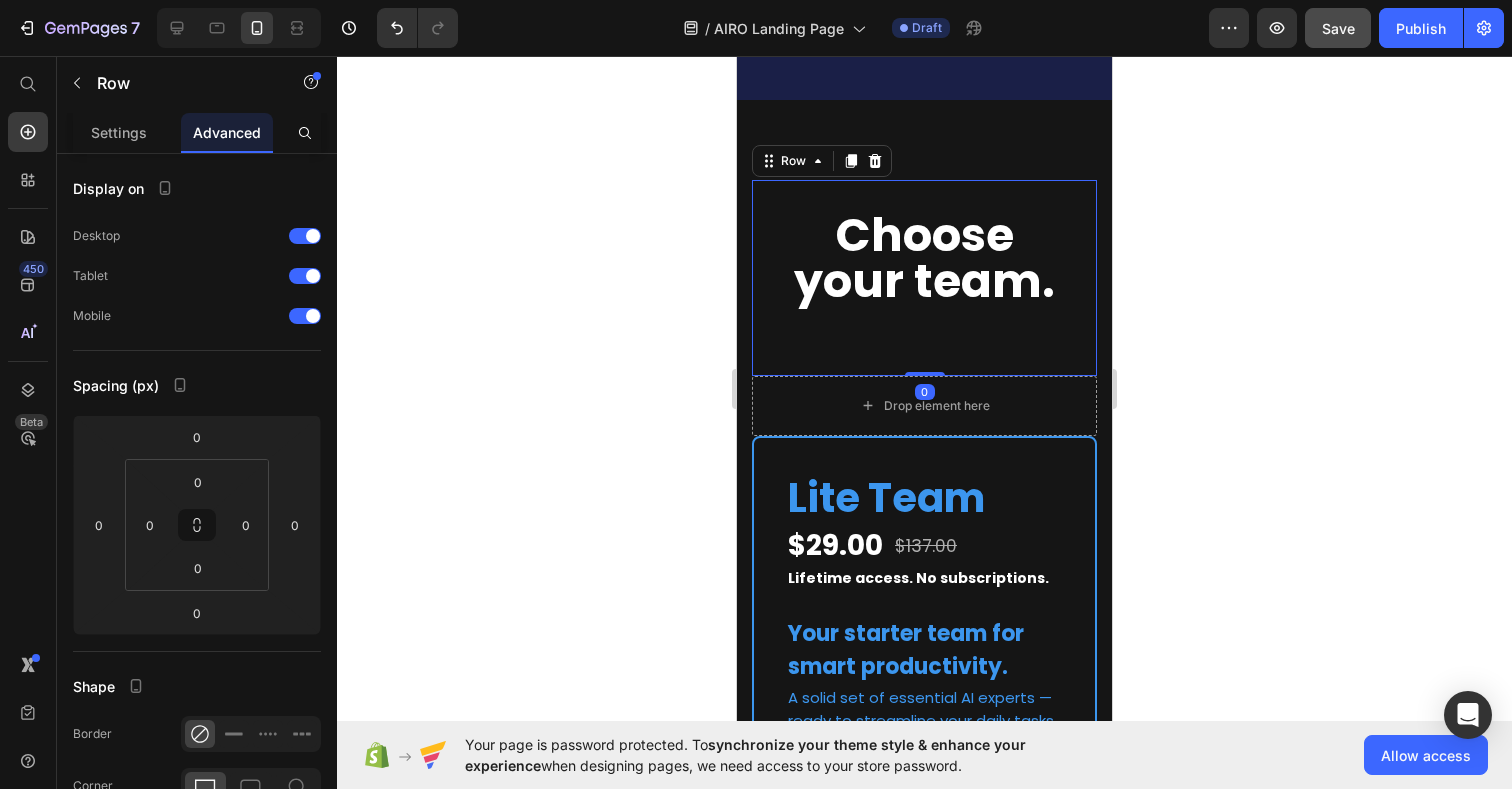 click on "Choose your team. Heading" at bounding box center (924, 278) 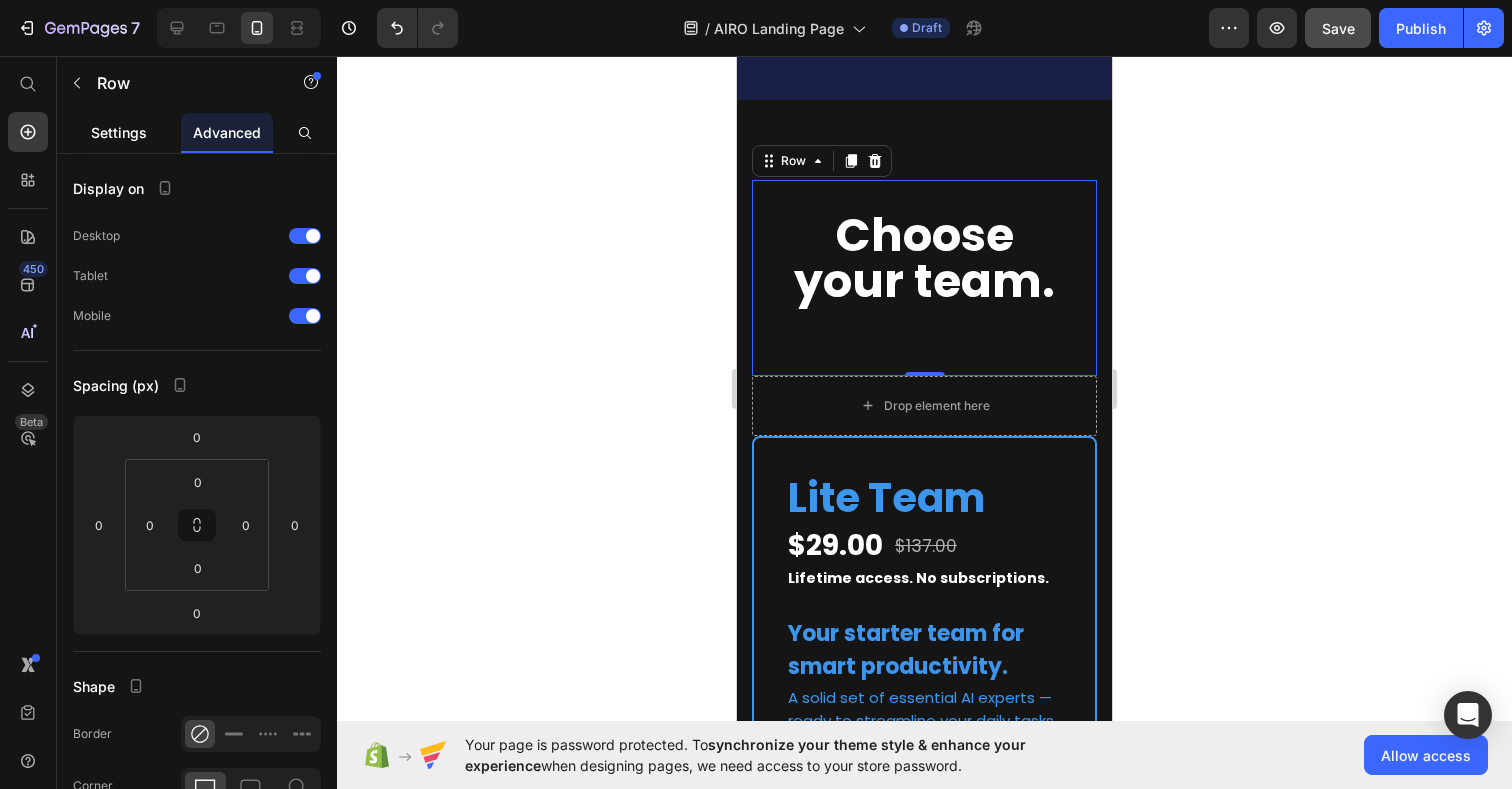 click on "Settings" at bounding box center [119, 132] 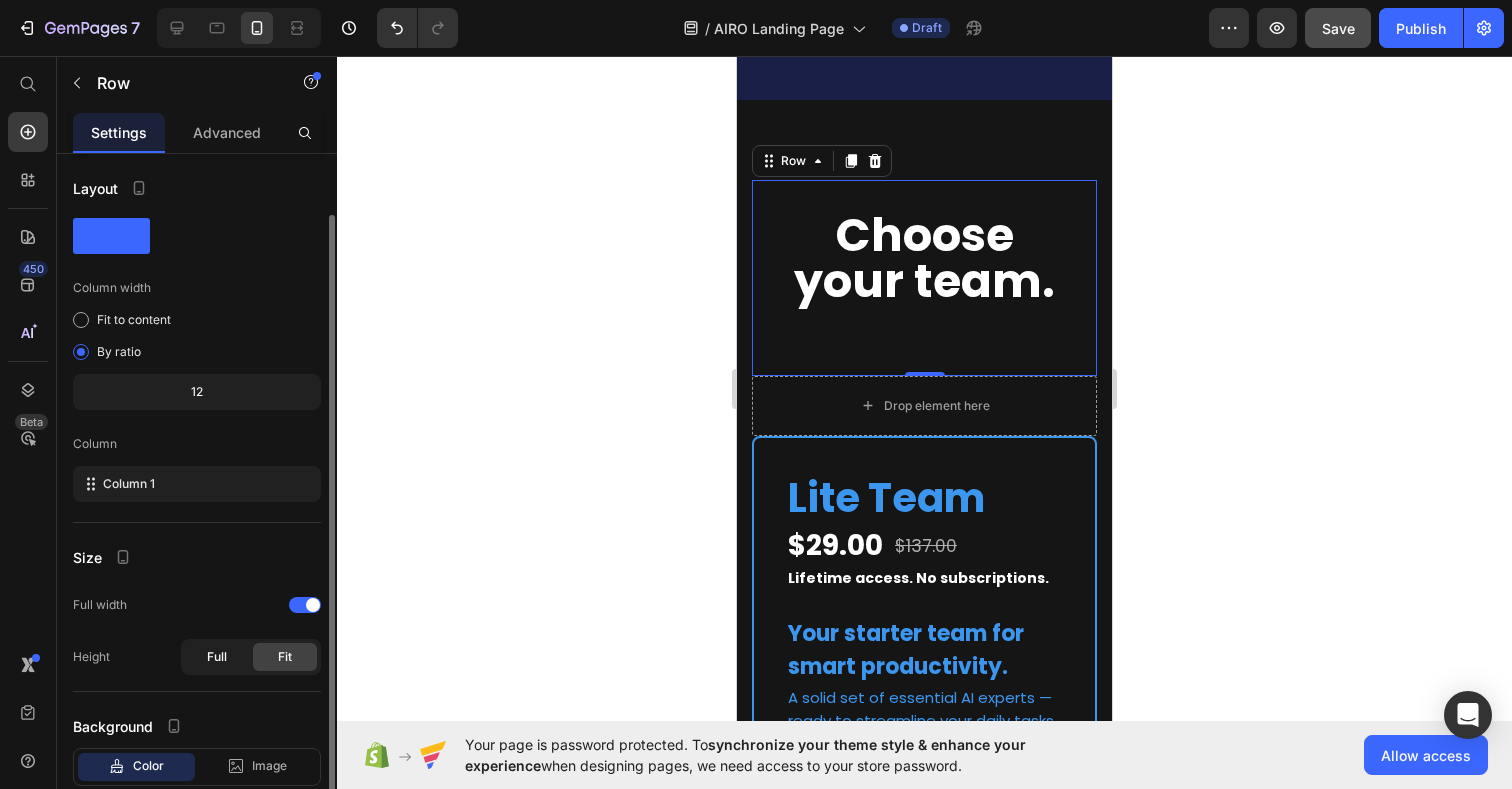 scroll, scrollTop: 124, scrollLeft: 0, axis: vertical 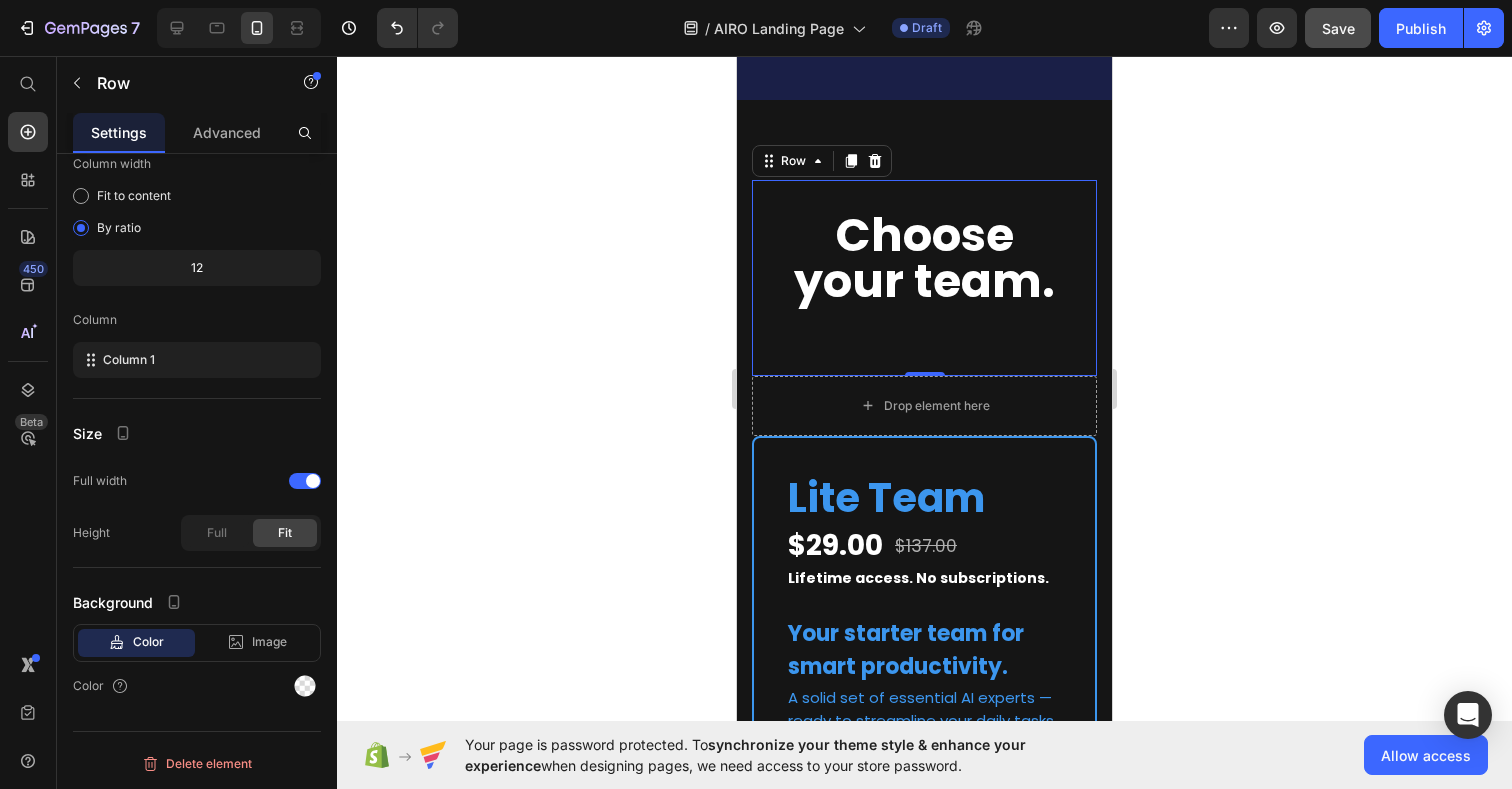 click 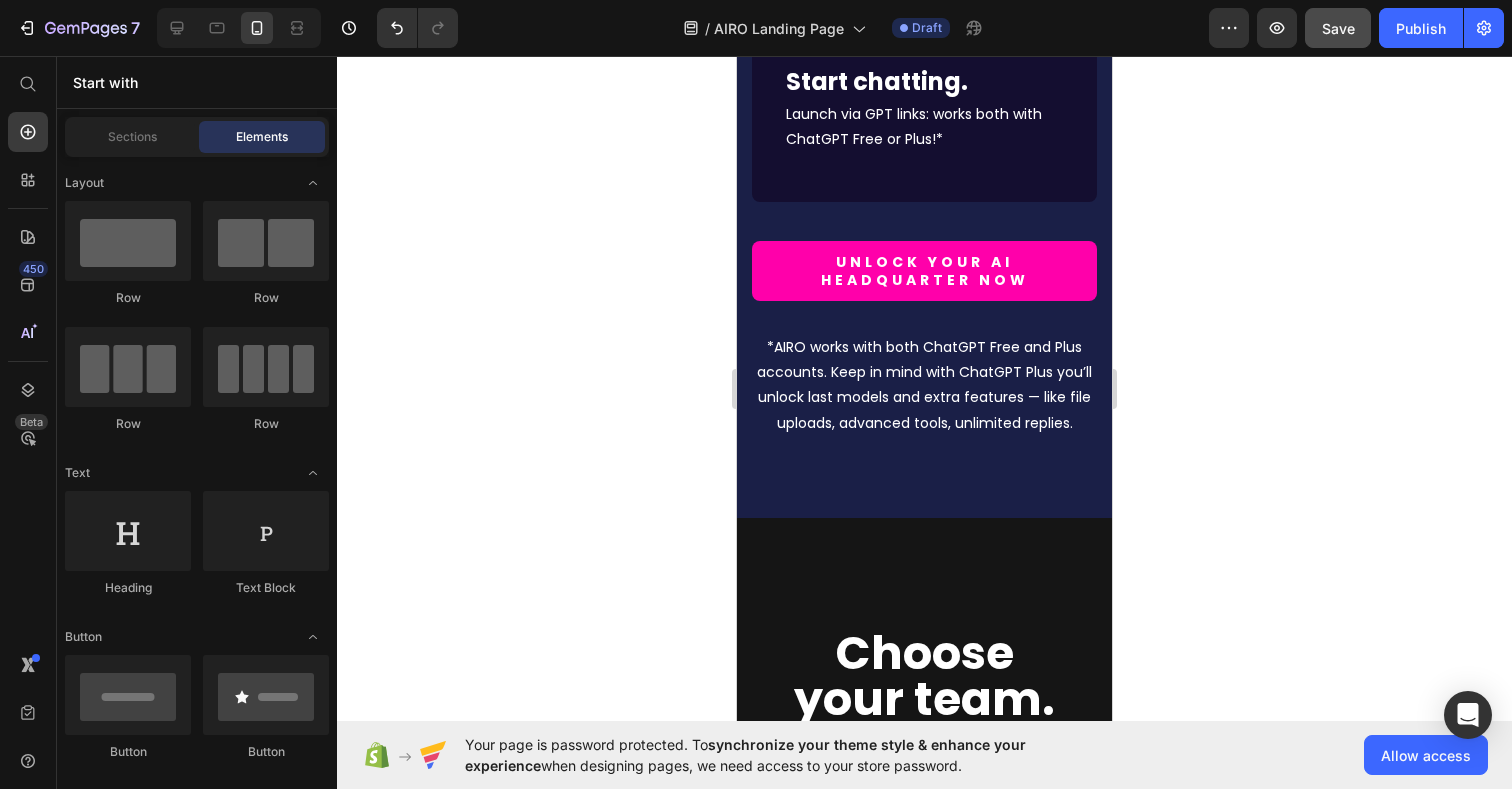 scroll, scrollTop: 8715, scrollLeft: 0, axis: vertical 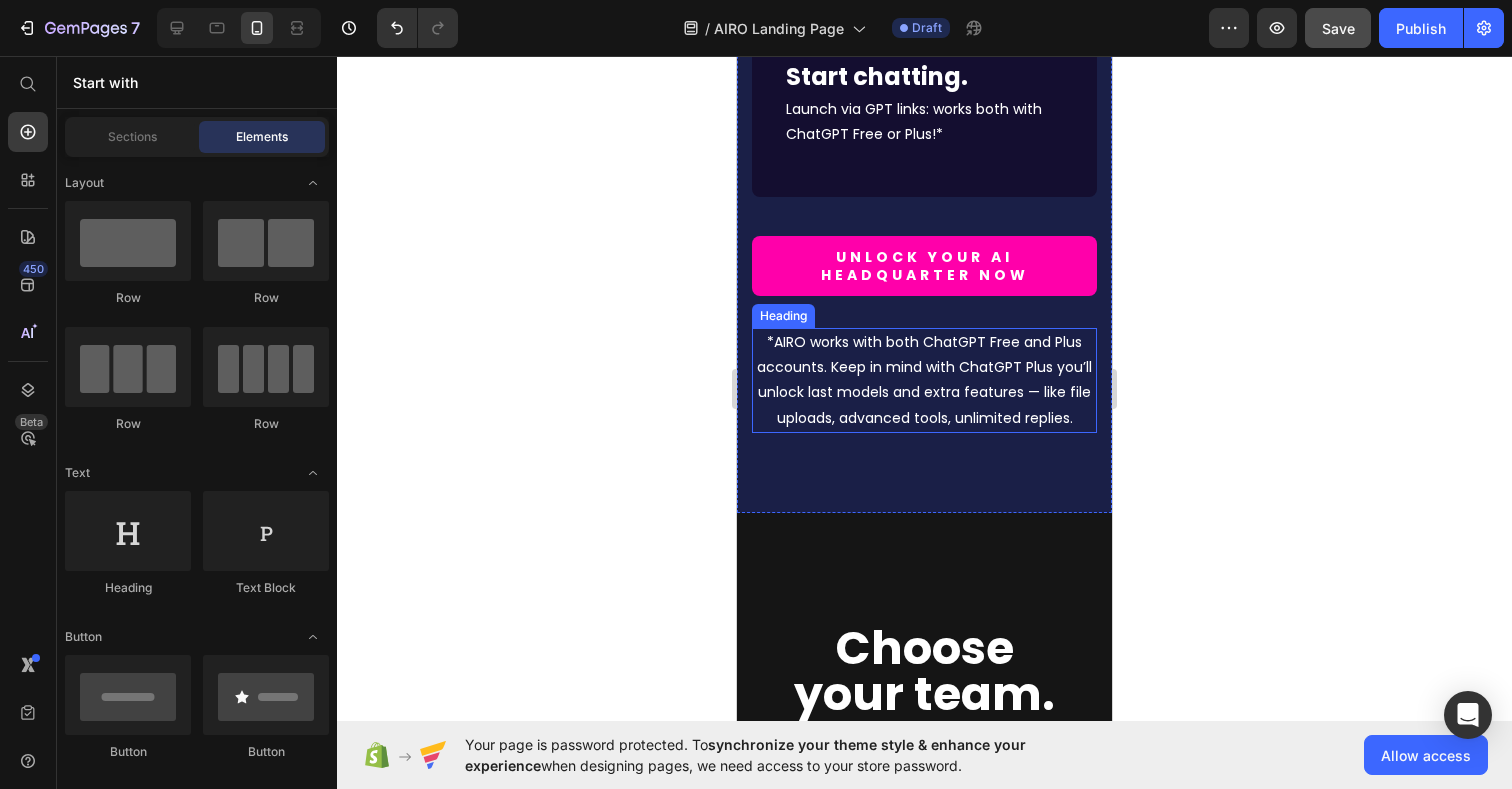 click on "*AIRO works with both ChatGPT Free and Plus accounts. Keep in mind with ChatGPT Plus you’ll unlock last models and extra features — like file uploads, advanced tools, unlimited replies." at bounding box center (924, 380) 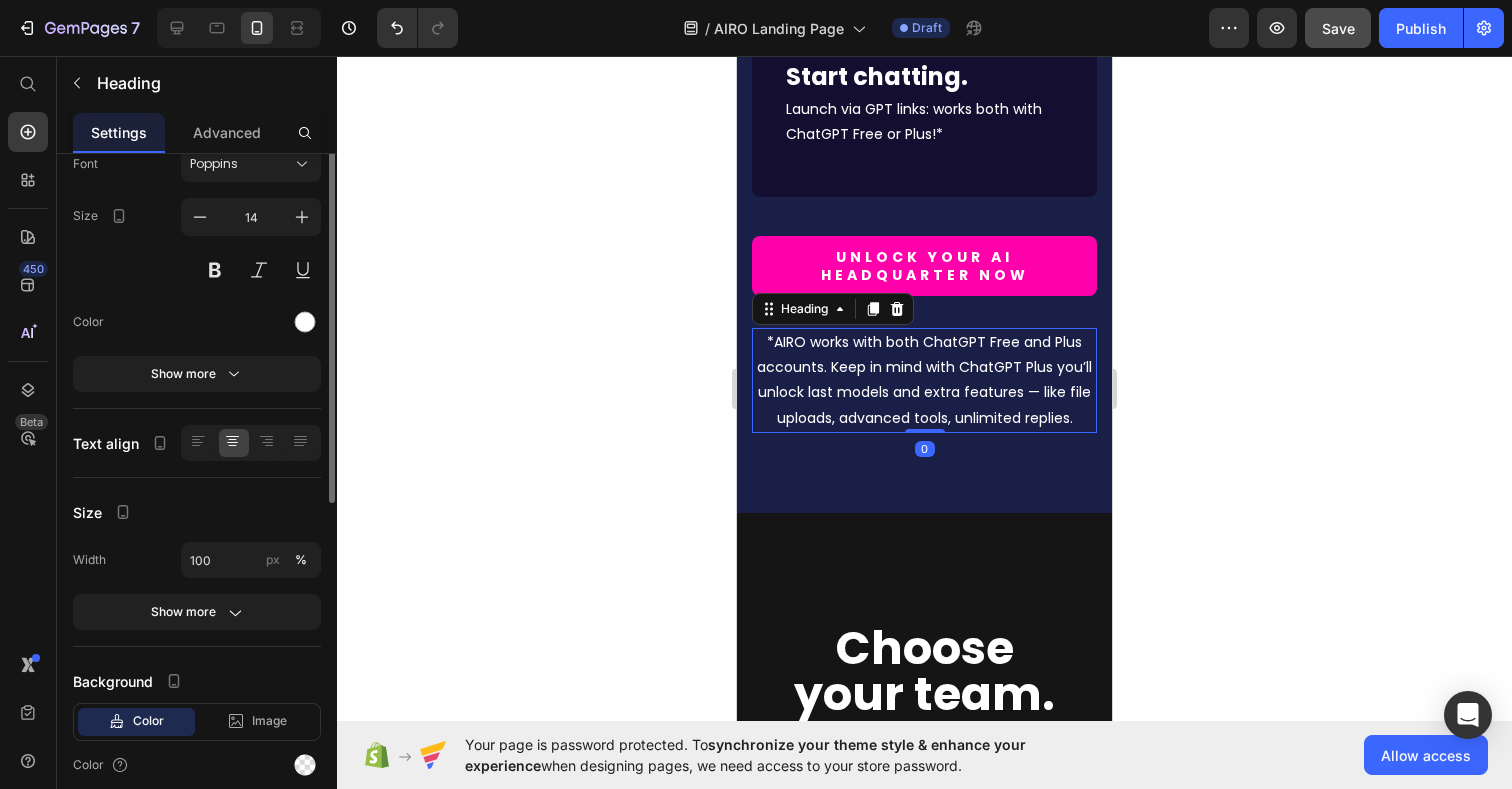 scroll, scrollTop: 0, scrollLeft: 0, axis: both 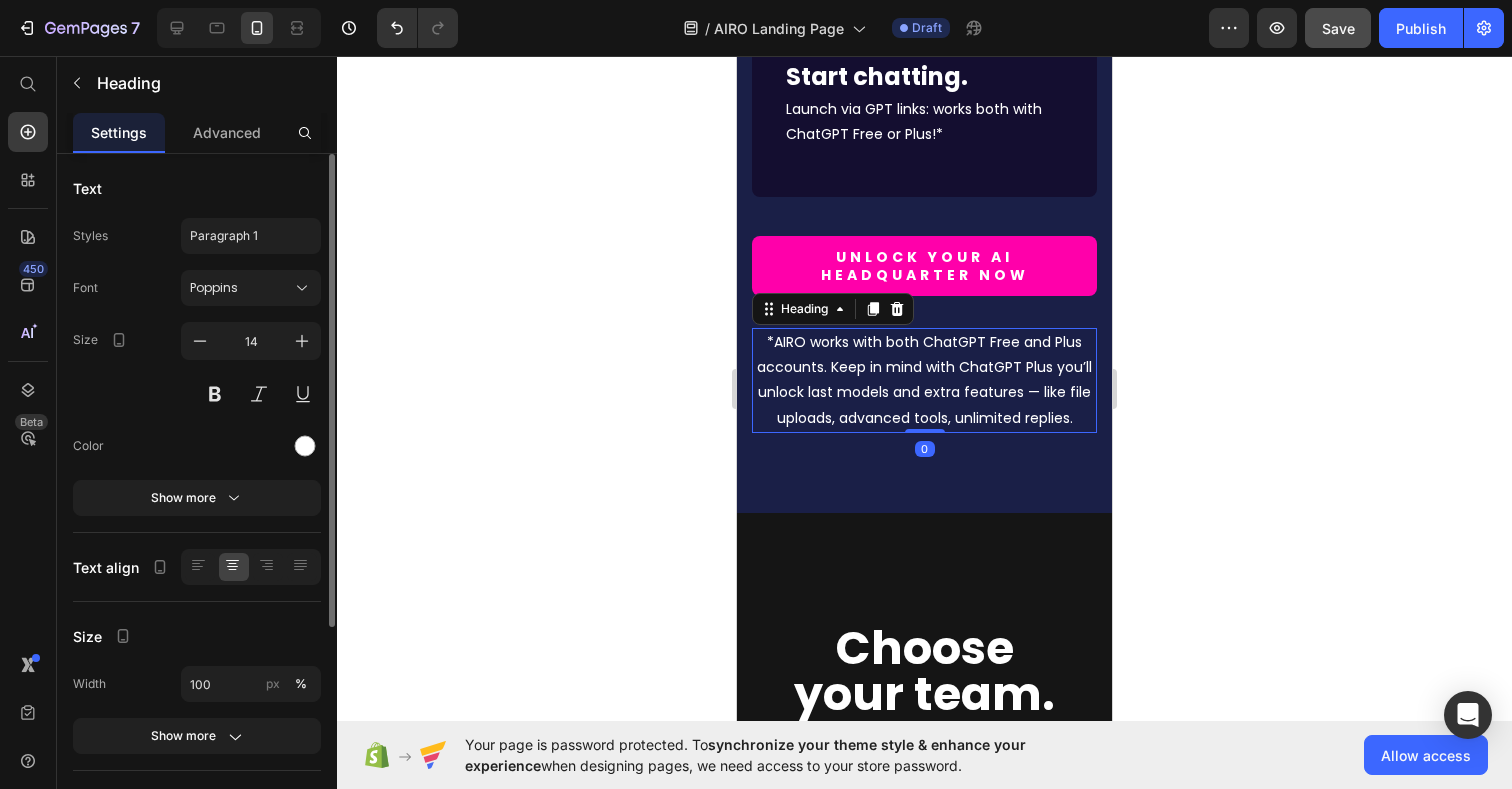 click on "*AIRO works with both ChatGPT Free and Plus accounts. Keep in mind with ChatGPT Plus you’ll unlock last models and extra features — like file uploads, advanced tools, unlimited replies." at bounding box center (924, 380) 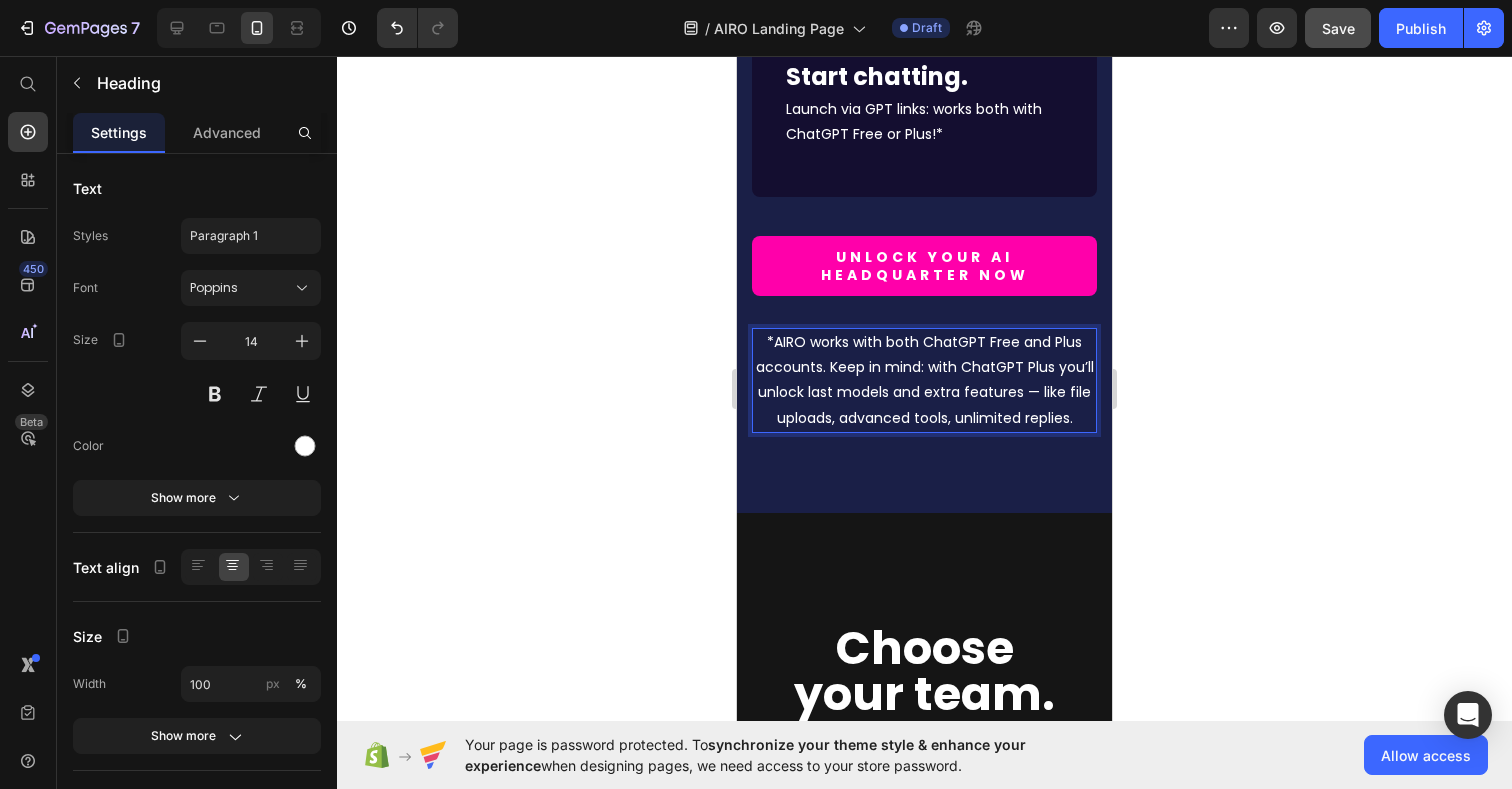 click on "*AIRO works with both ChatGPT Free and Plus accounts. Keep in mind: with ChatGPT Plus you’ll unlock last models and extra features — like file uploads, advanced tools, unlimited replies." at bounding box center (924, 380) 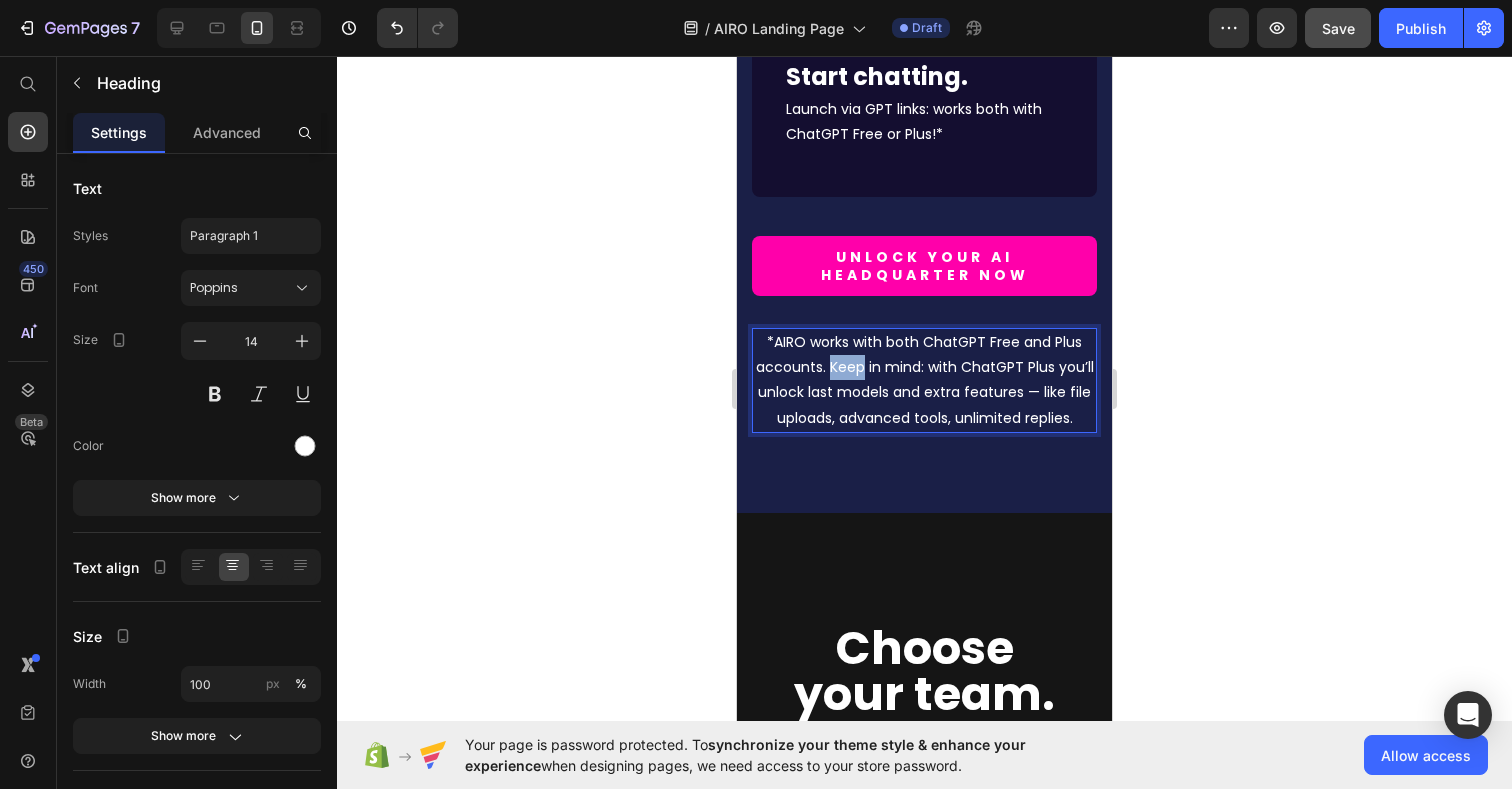 click on "*AIRO works with both ChatGPT Free and Plus accounts. Keep in mind: with ChatGPT Plus you’ll unlock last models and extra features — like file uploads, advanced tools, unlimited replies." at bounding box center (924, 380) 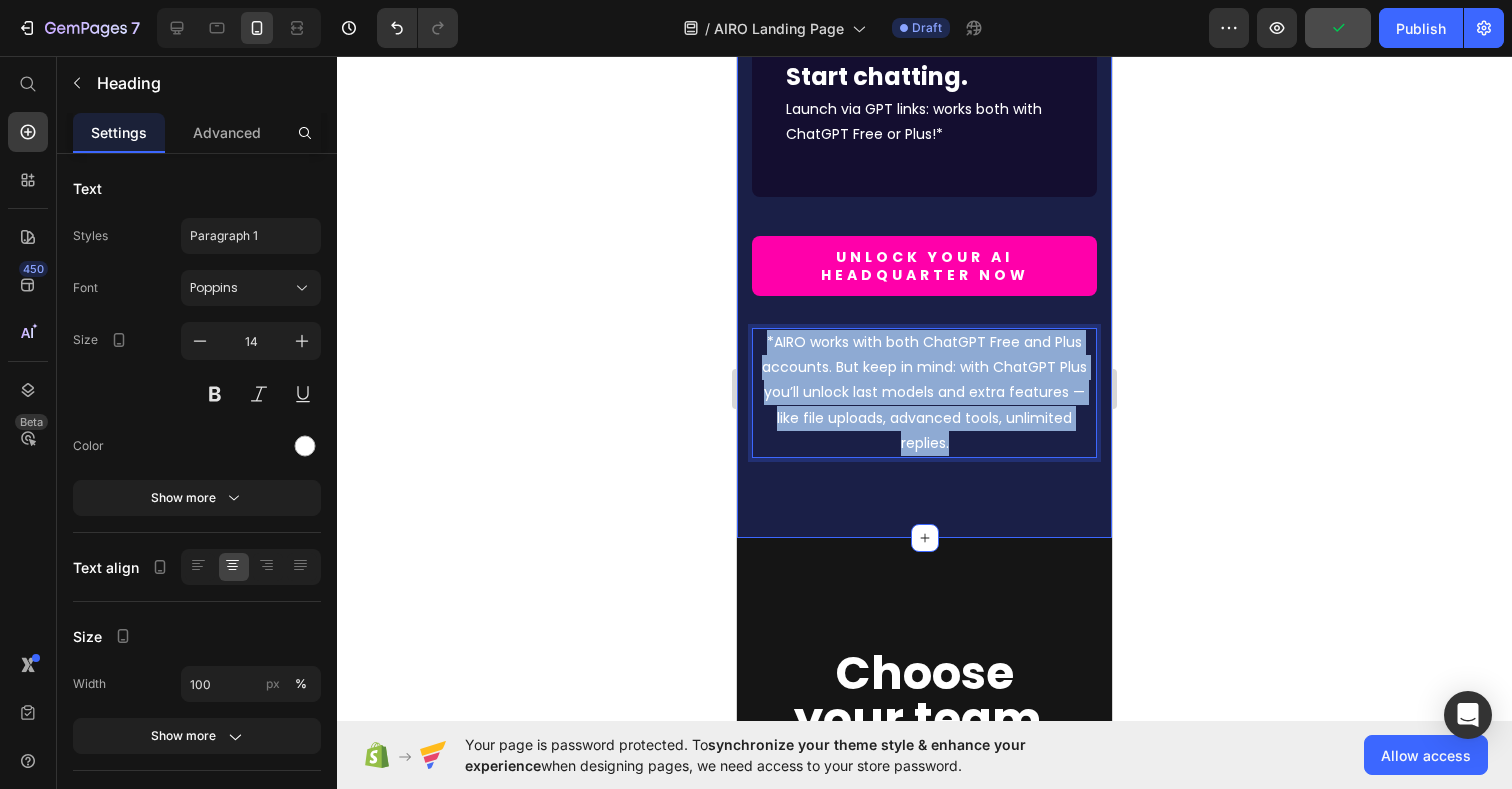 drag, startPoint x: 960, startPoint y: 445, endPoint x: 760, endPoint y: 326, distance: 232.72516 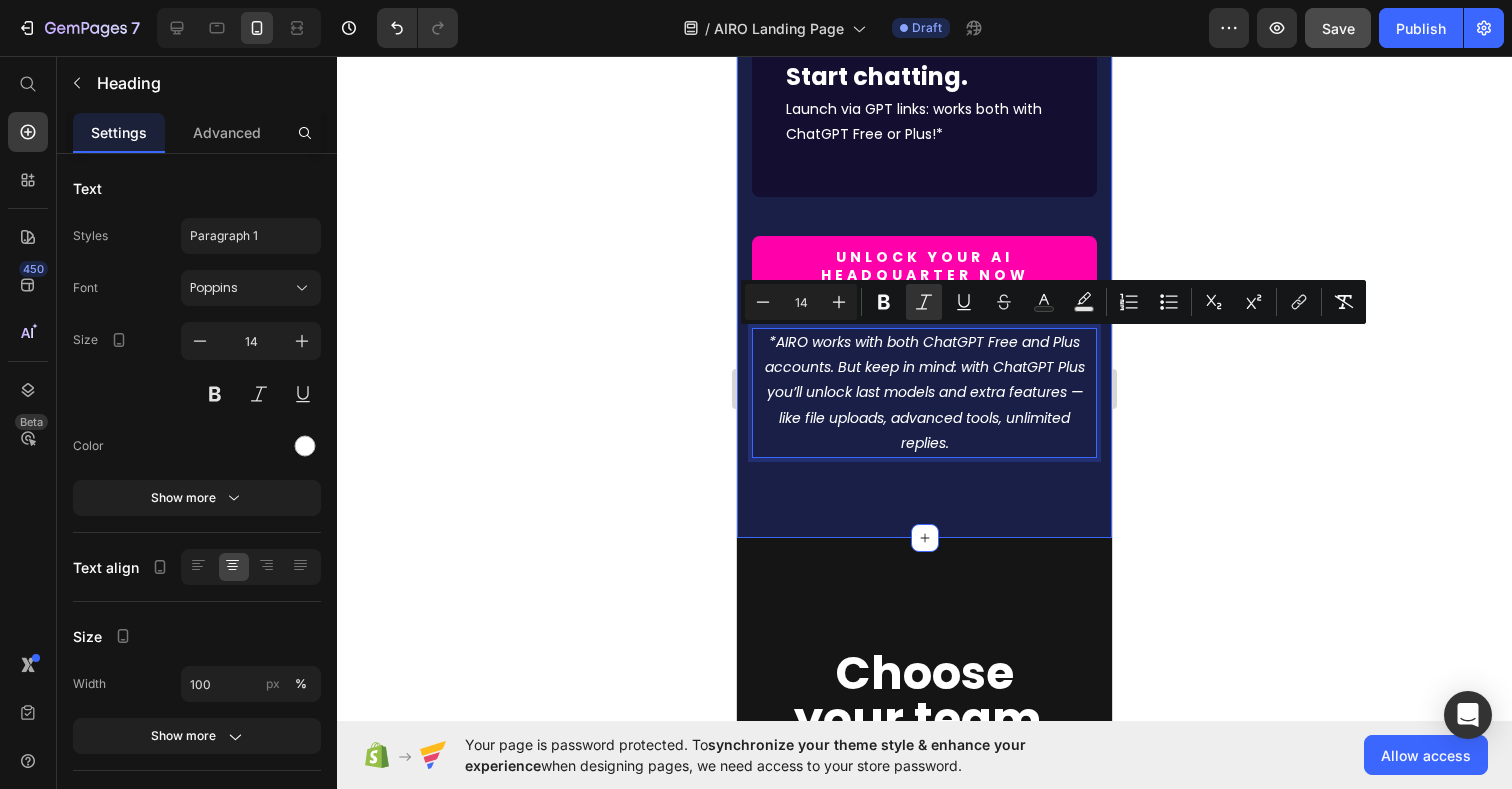 click 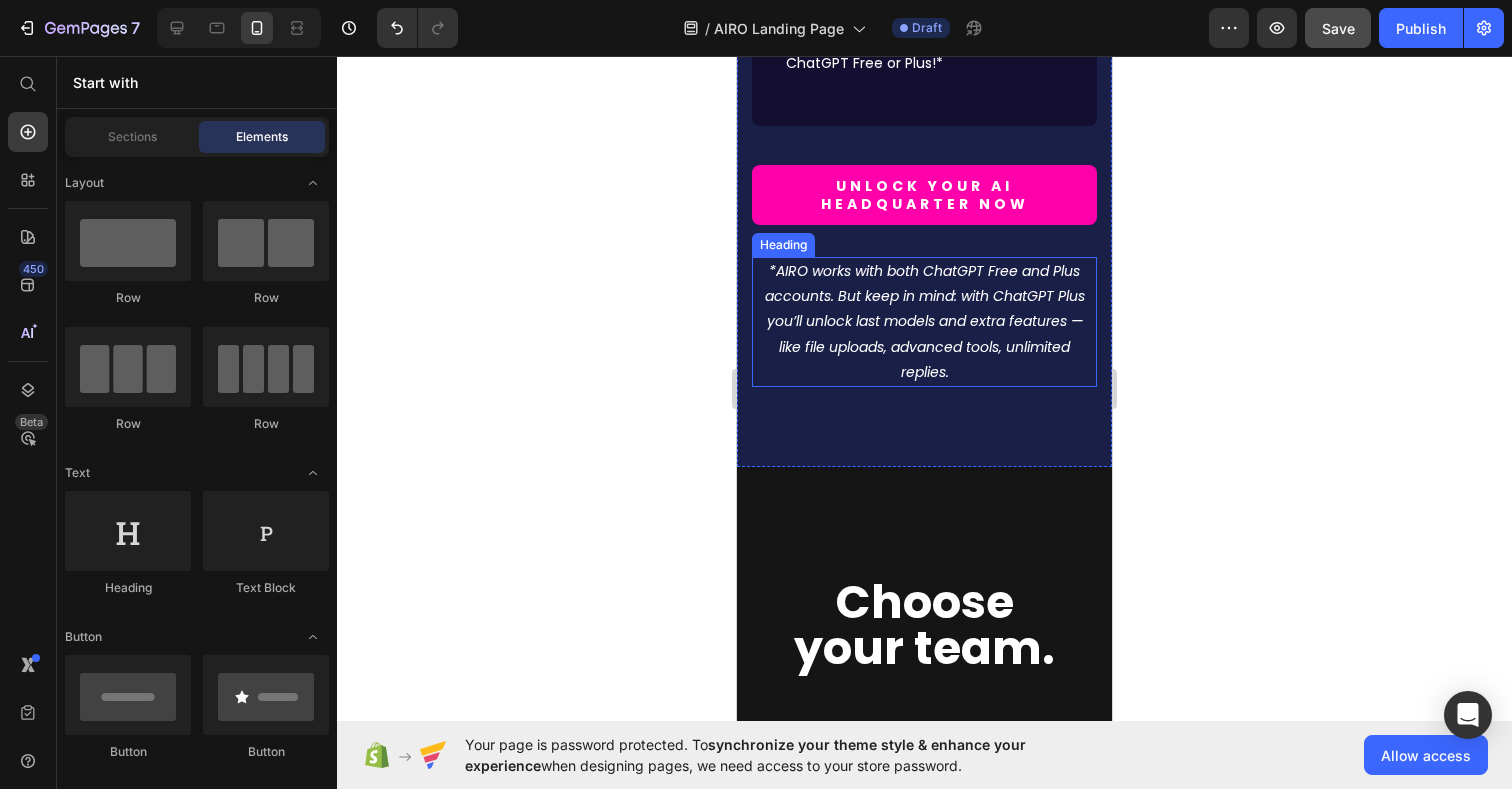scroll, scrollTop: 8798, scrollLeft: 0, axis: vertical 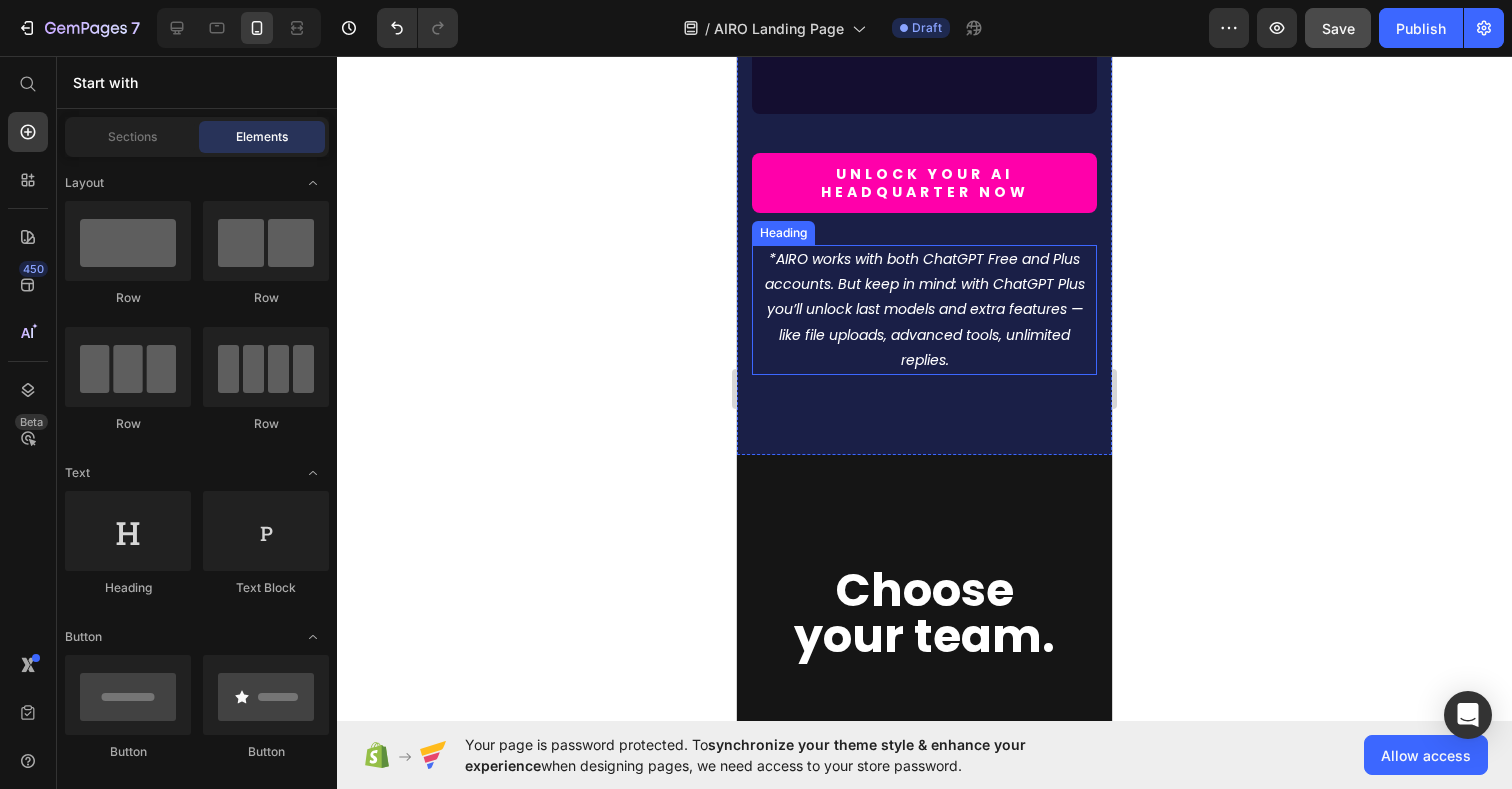 click on "⁠⁠⁠⁠⁠⁠⁠ *AIRO works with both ChatGPT Free and Plus accounts. But keep in mind: with ChatGPT Plus you’ll unlock last models and extra features — like file uploads, advanced tools, unlimited replies." at bounding box center [924, 310] 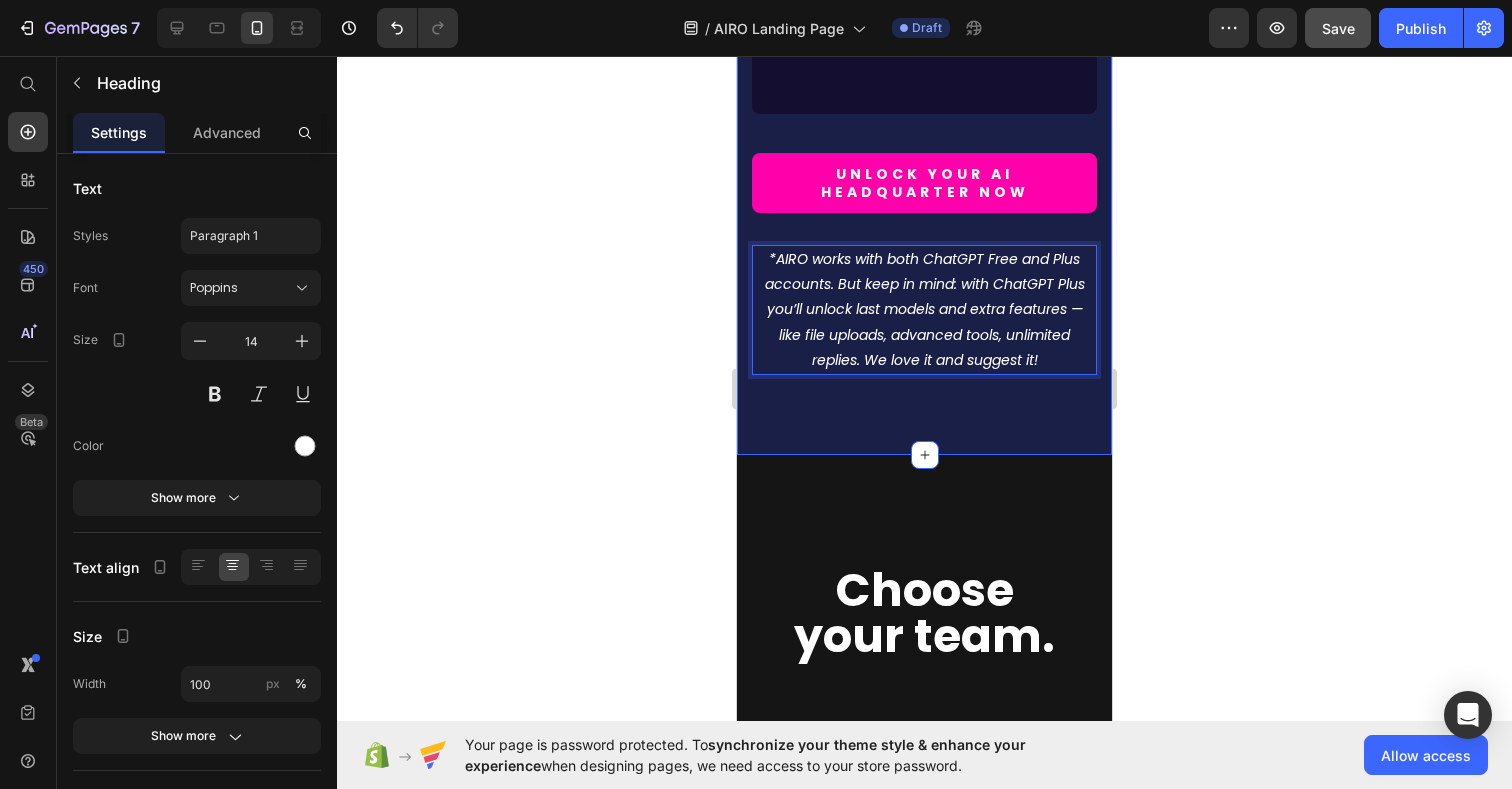 click 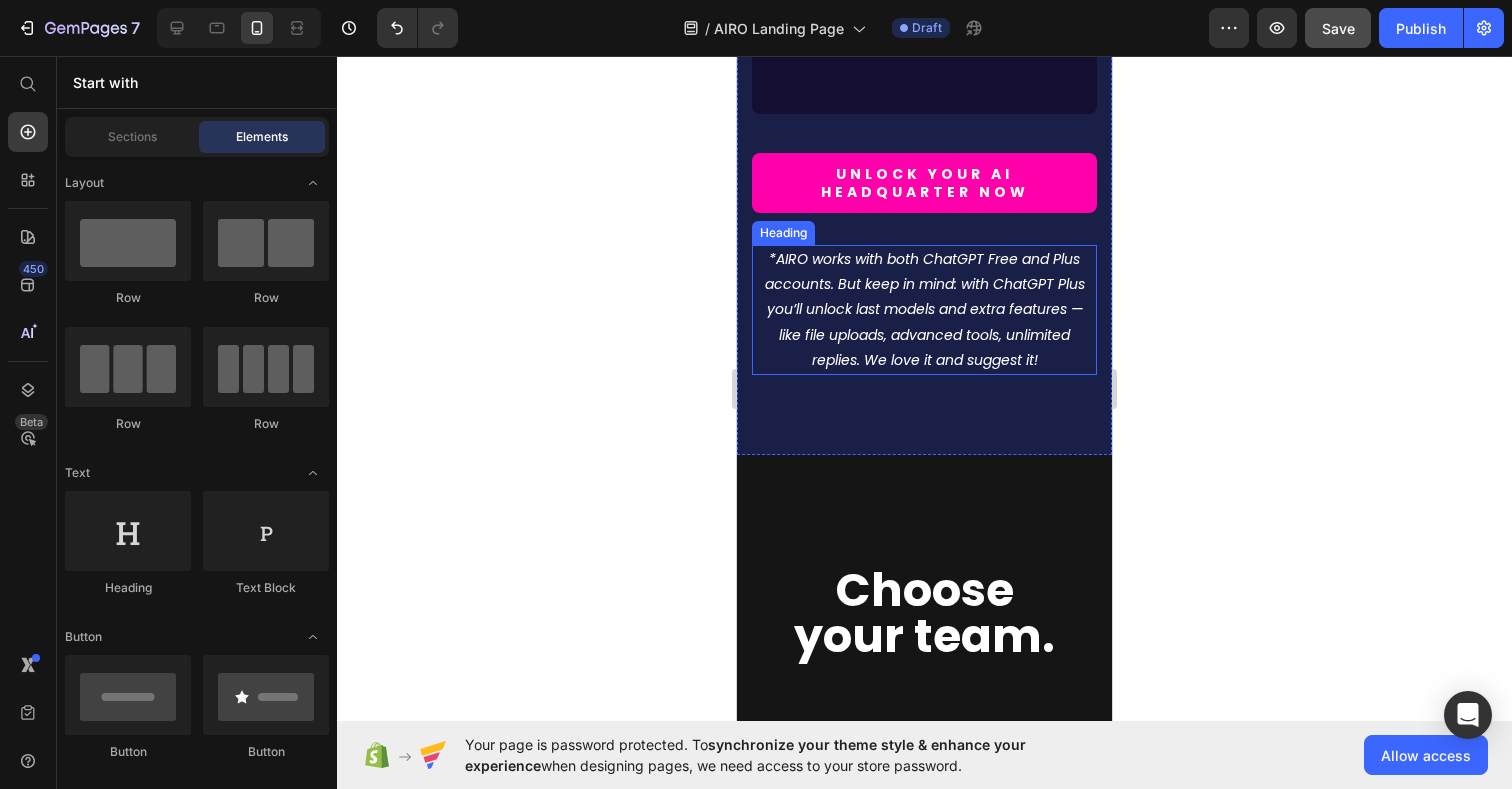 click on "*AIRO works with both ChatGPT Free and Plus accounts. But keep in mind: with ChatGPT Plus you’ll unlock last models and extra features — like file uploads, advanced tools, unlimited replies. We love it and suggest it!" at bounding box center [925, 309] 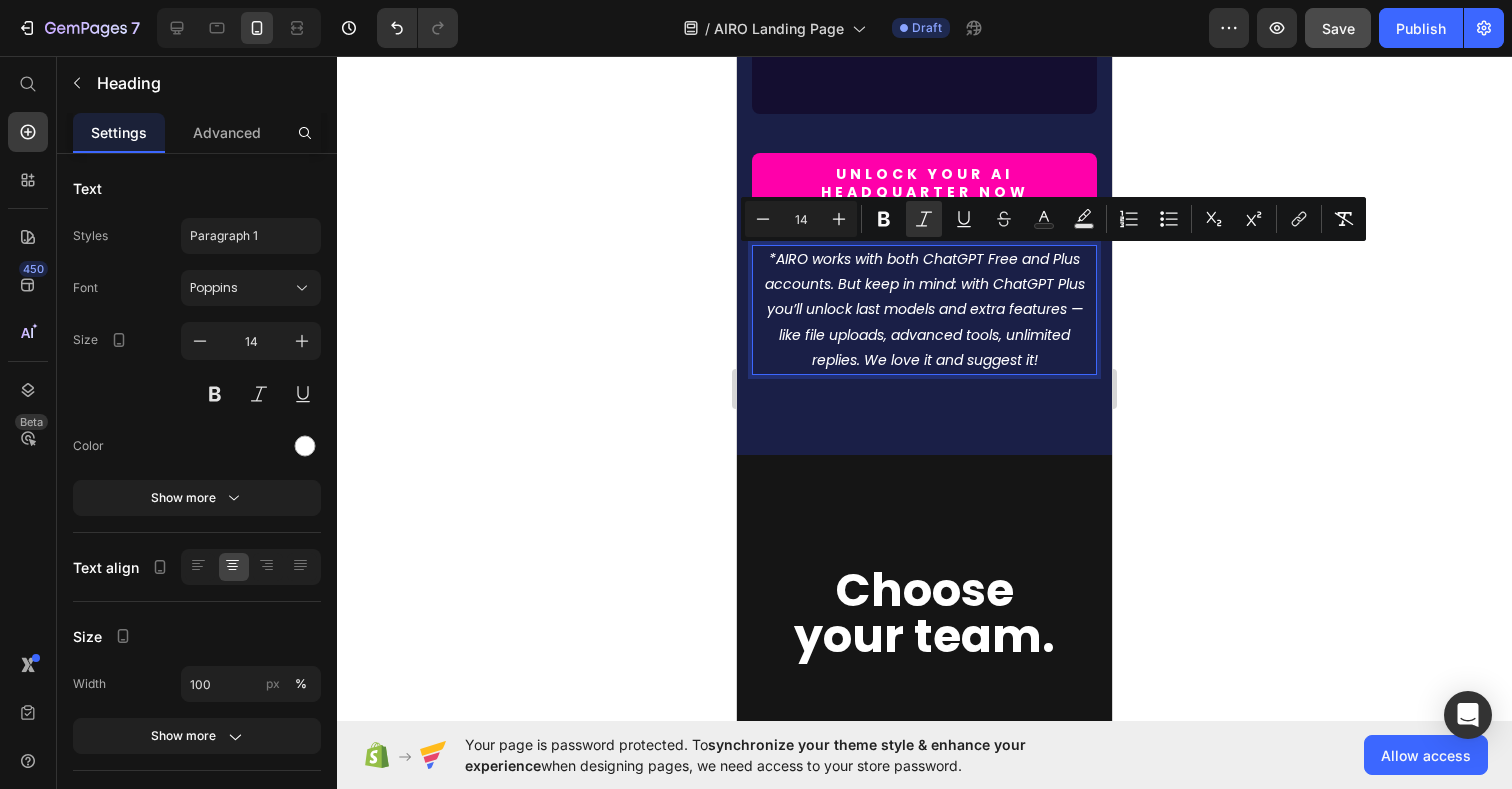 click on "*AIRO works with both ChatGPT Free and Plus accounts. But keep in mind: with ChatGPT Plus you’ll unlock last models and extra features — like file uploads, advanced tools, unlimited replies. We love it and suggest it!" at bounding box center [925, 309] 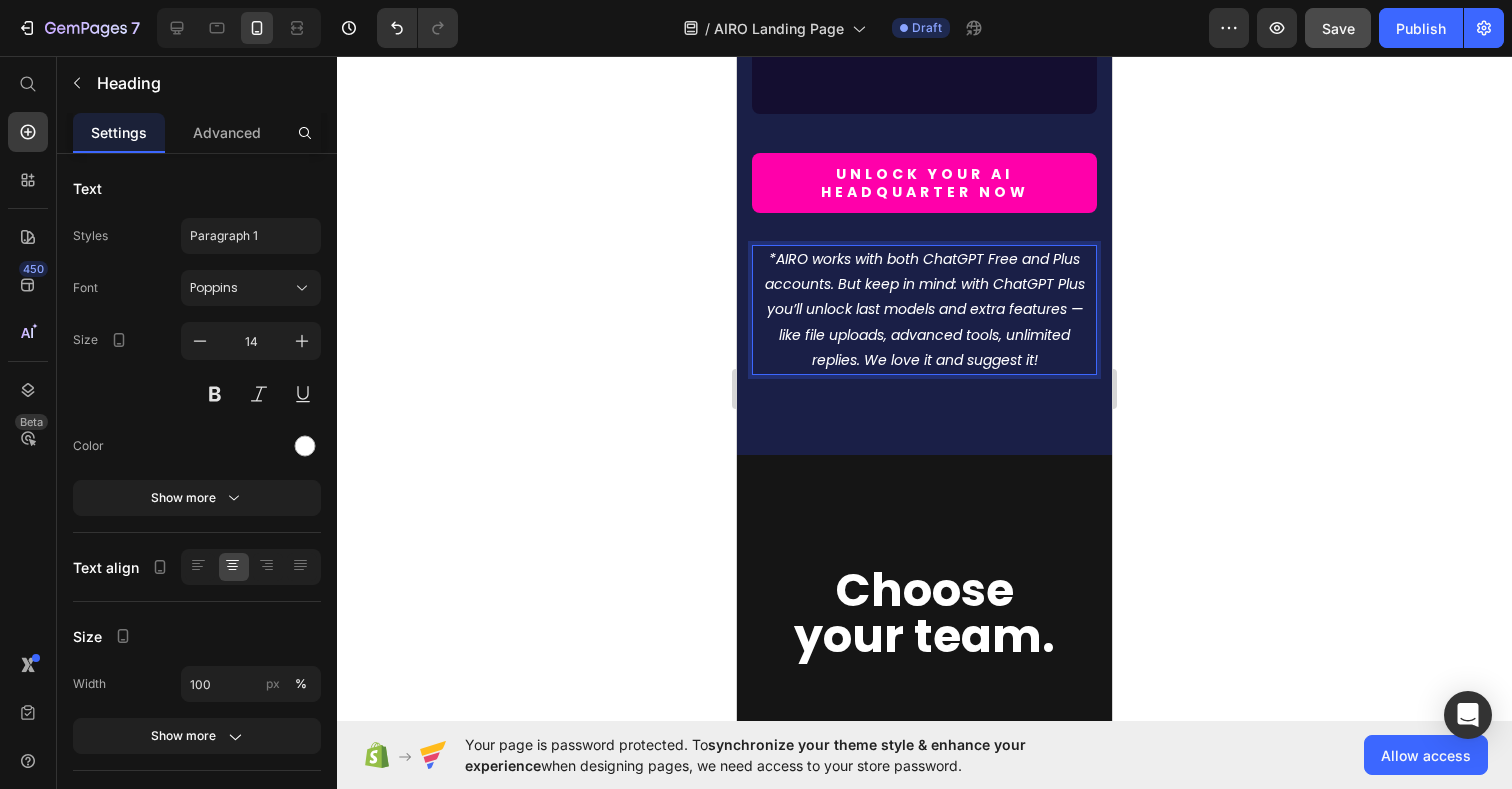 click on "*AIRO works with both ChatGPT Free and Plus accounts. But keep in mind: with ChatGPT Plus you’ll unlock last models and extra features — like file uploads, advanced tools, unlimited replies. We love it and suggest it!" at bounding box center [925, 309] 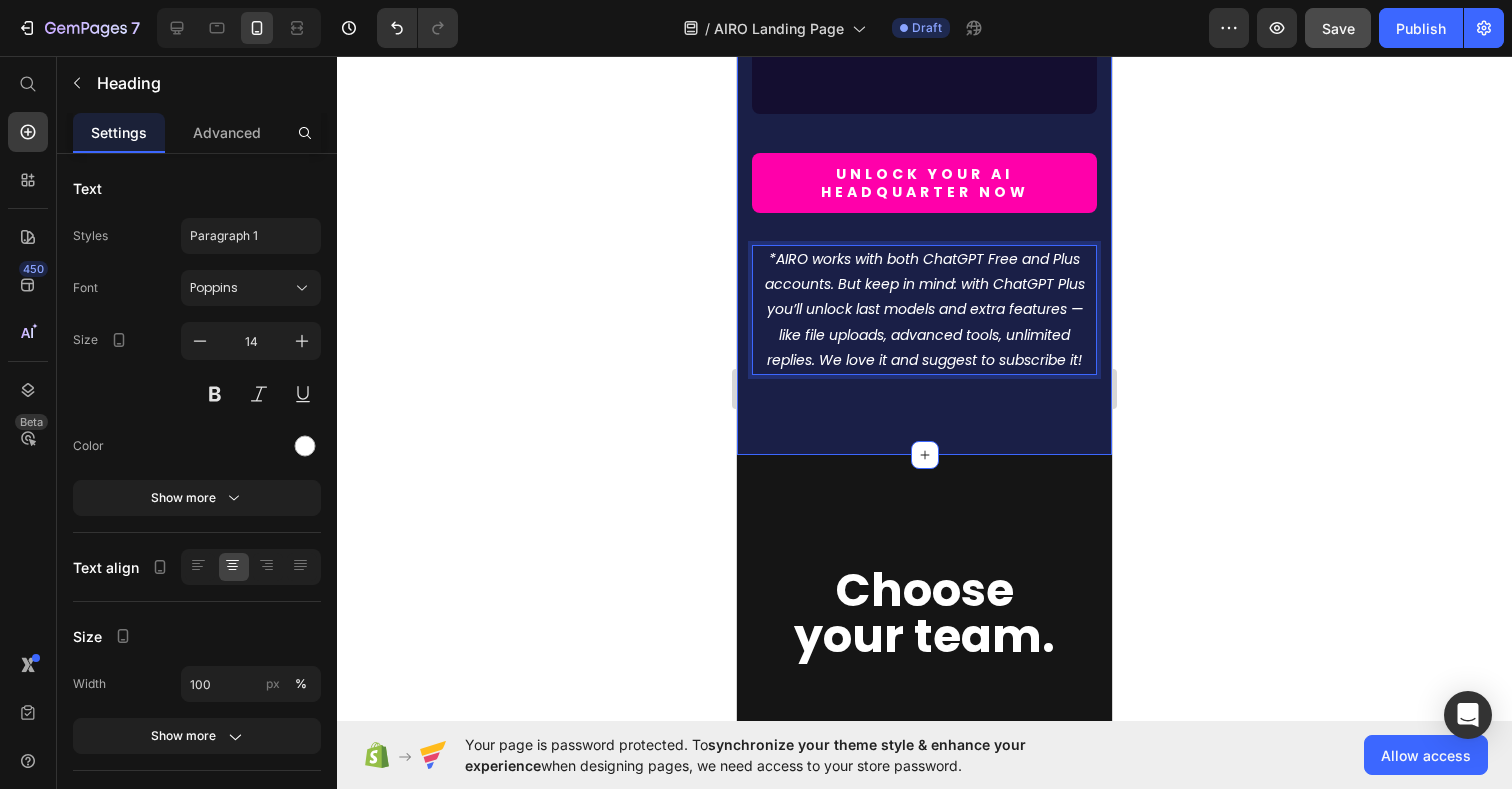 click 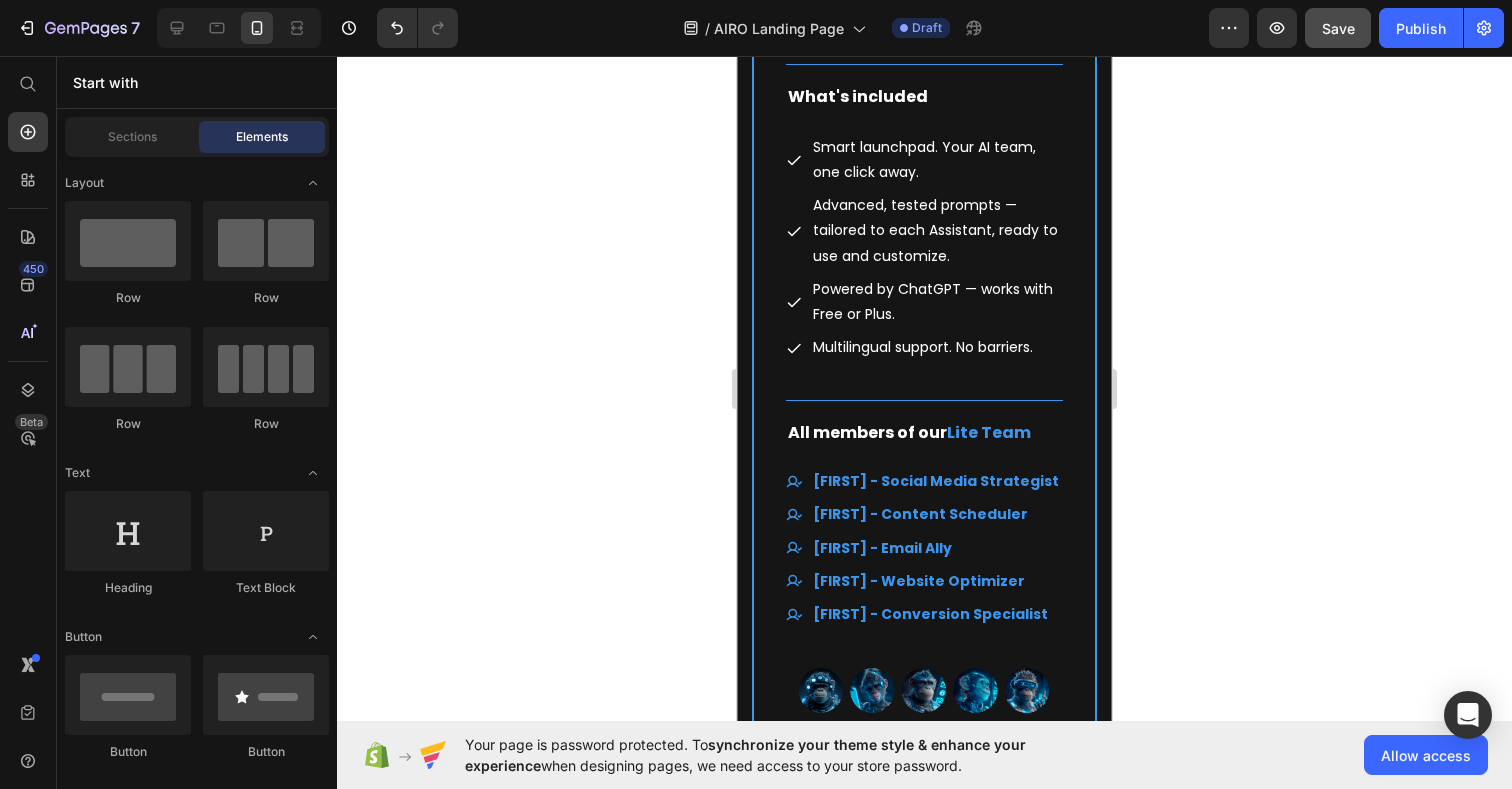 scroll, scrollTop: 9878, scrollLeft: 0, axis: vertical 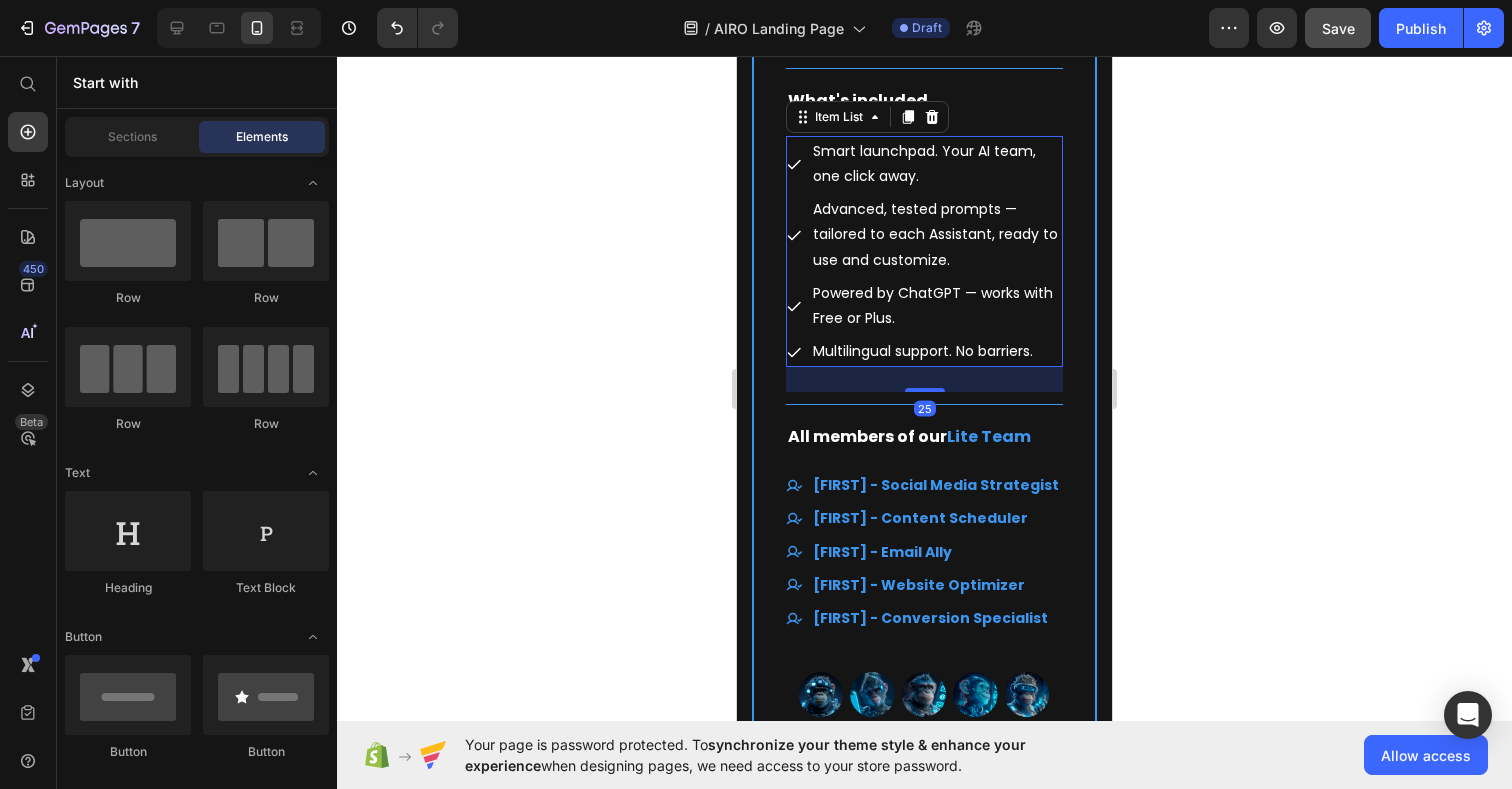 click on "Powered by ChatGPT — works with Free or Plus." at bounding box center [936, 306] 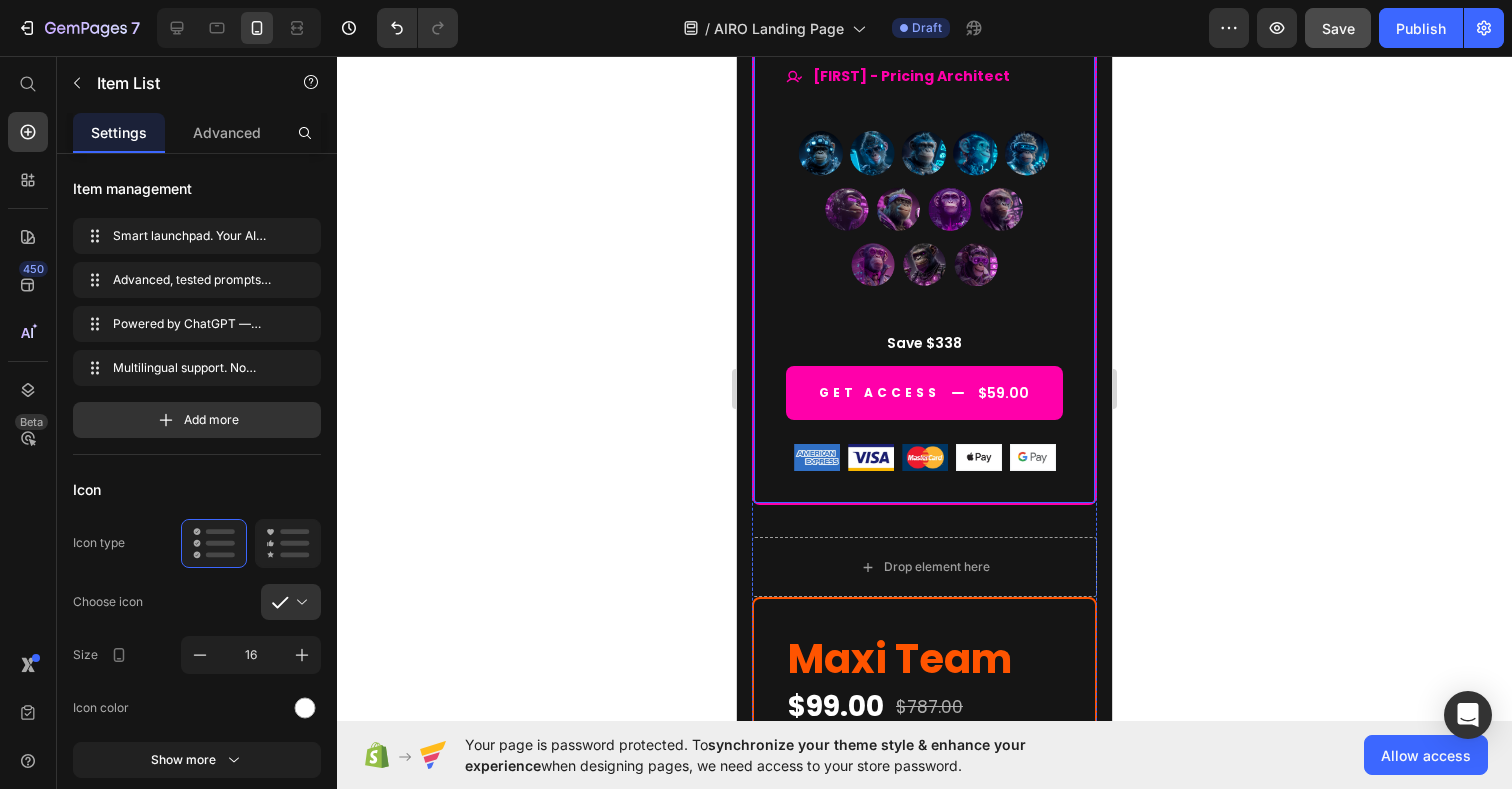scroll, scrollTop: 11970, scrollLeft: 0, axis: vertical 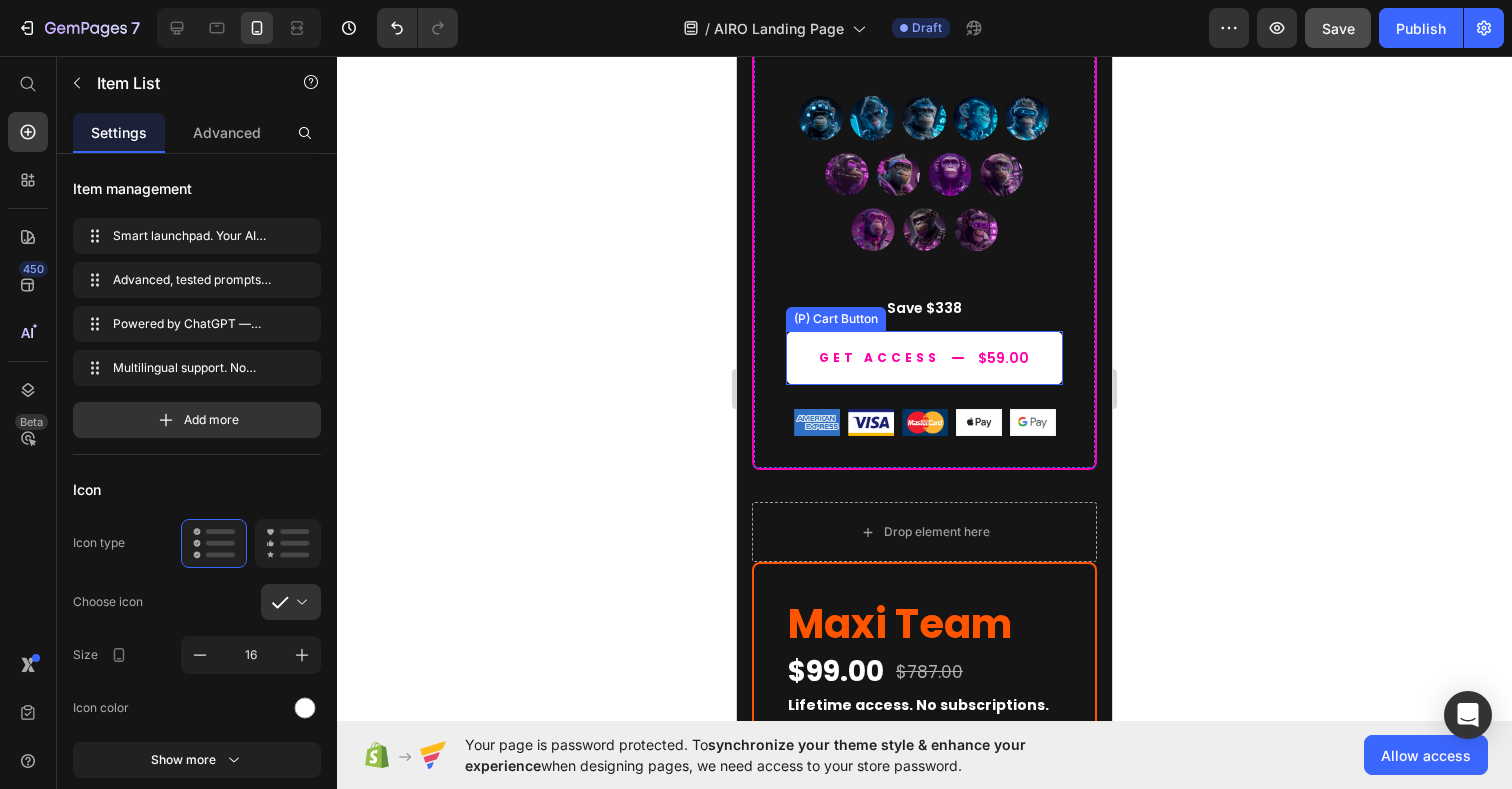 click on "GET ACCESS
$59.00" at bounding box center [924, 358] 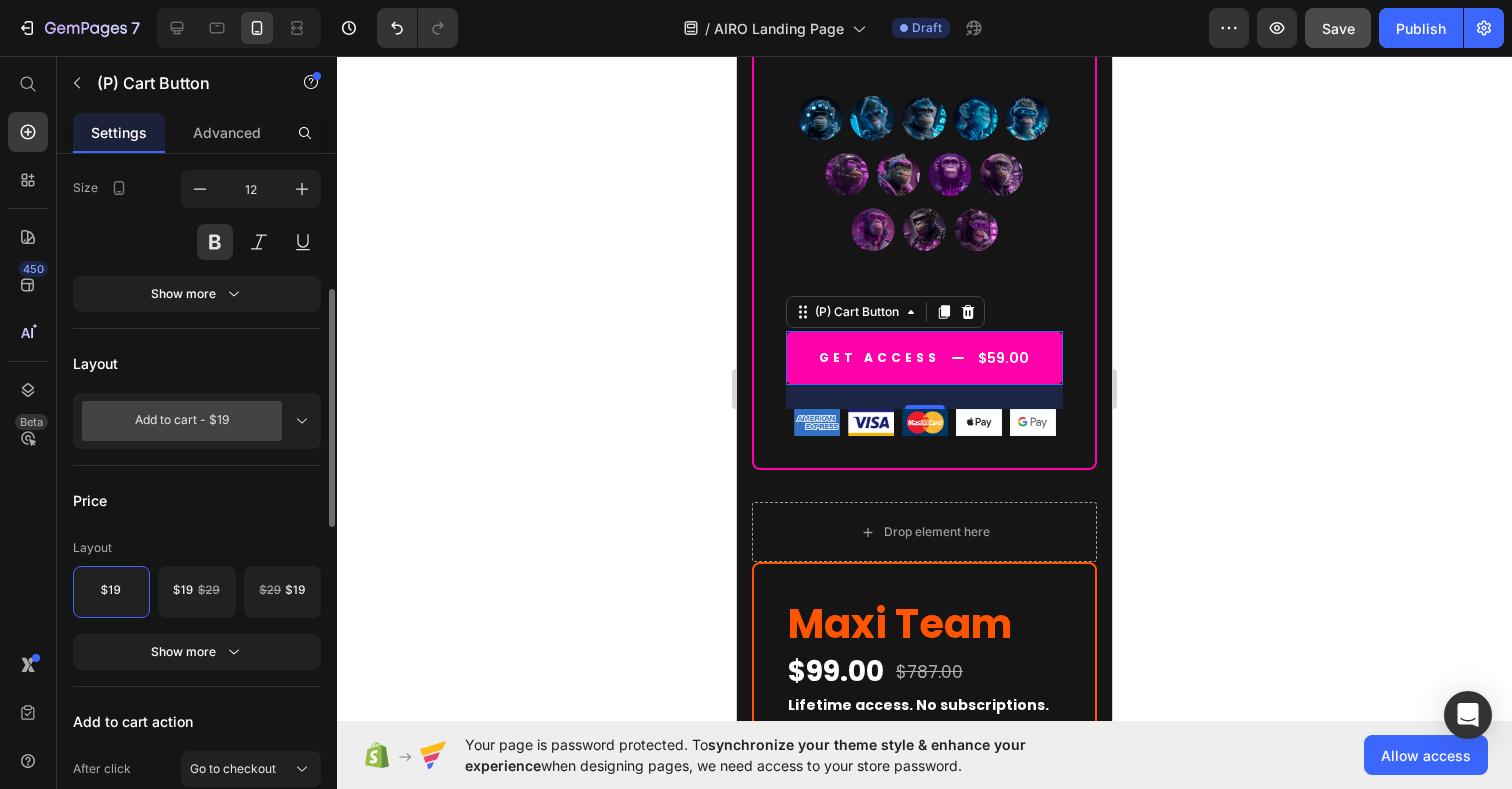 scroll, scrollTop: 381, scrollLeft: 0, axis: vertical 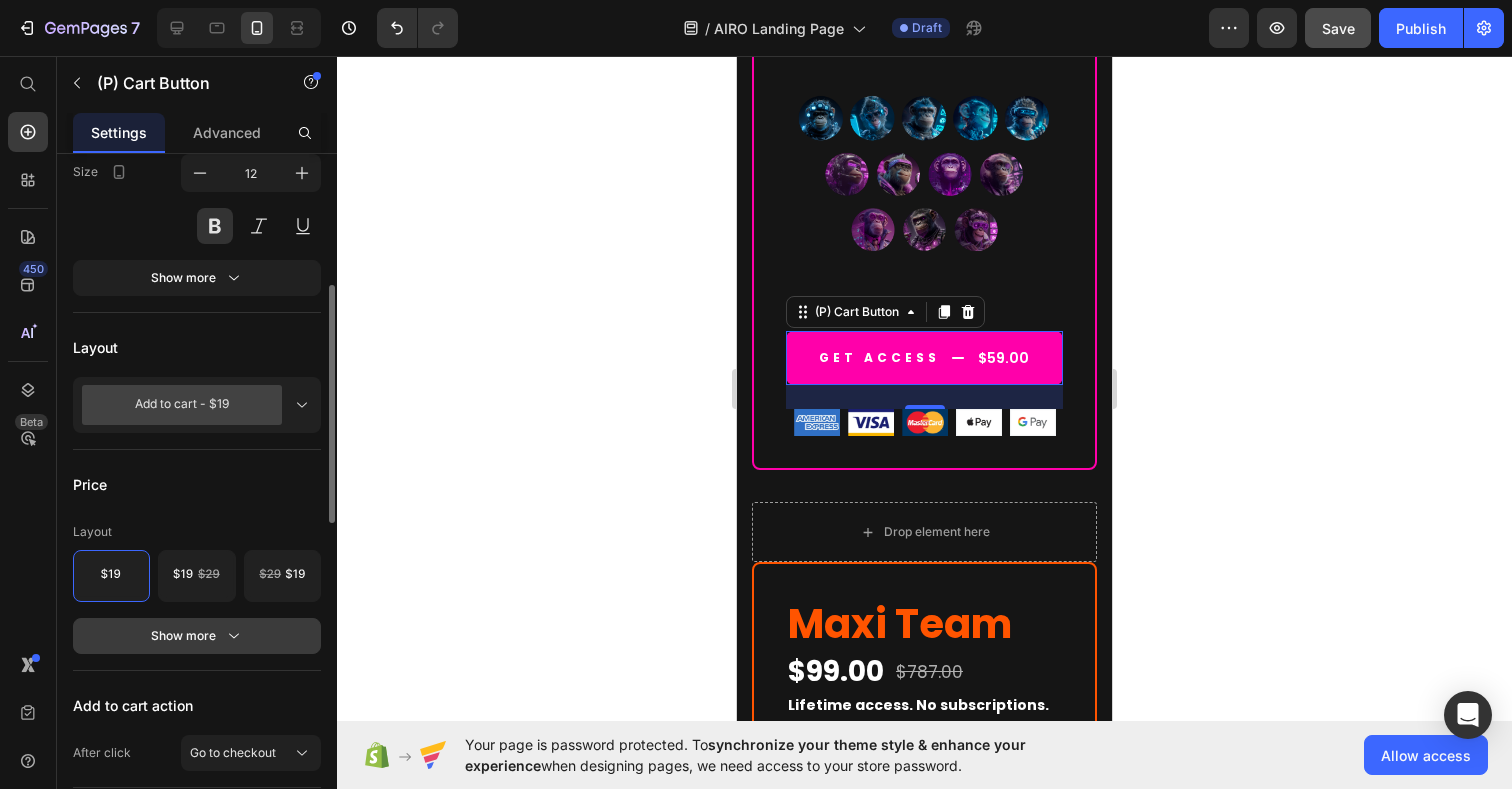 click 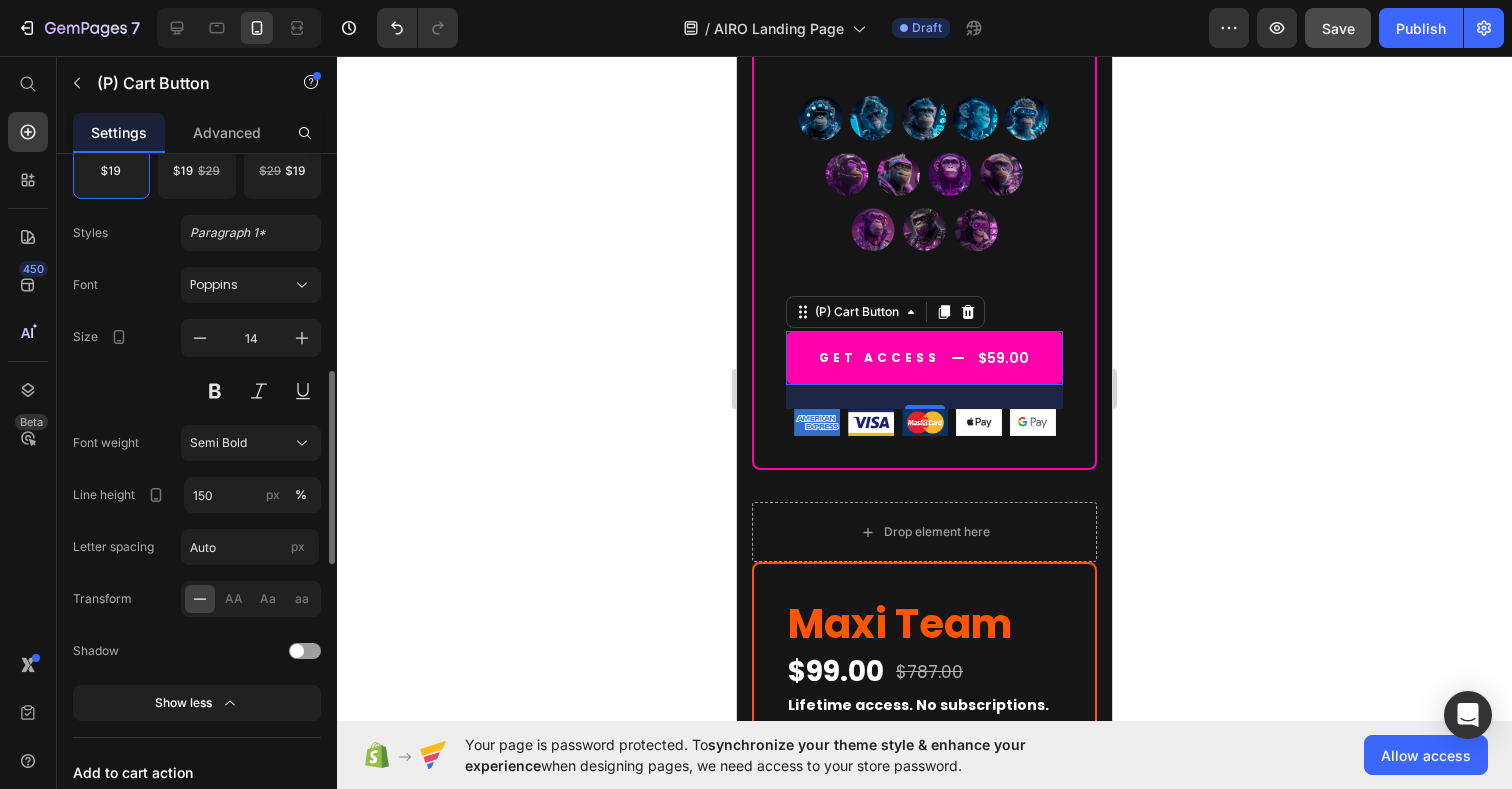 scroll, scrollTop: 783, scrollLeft: 0, axis: vertical 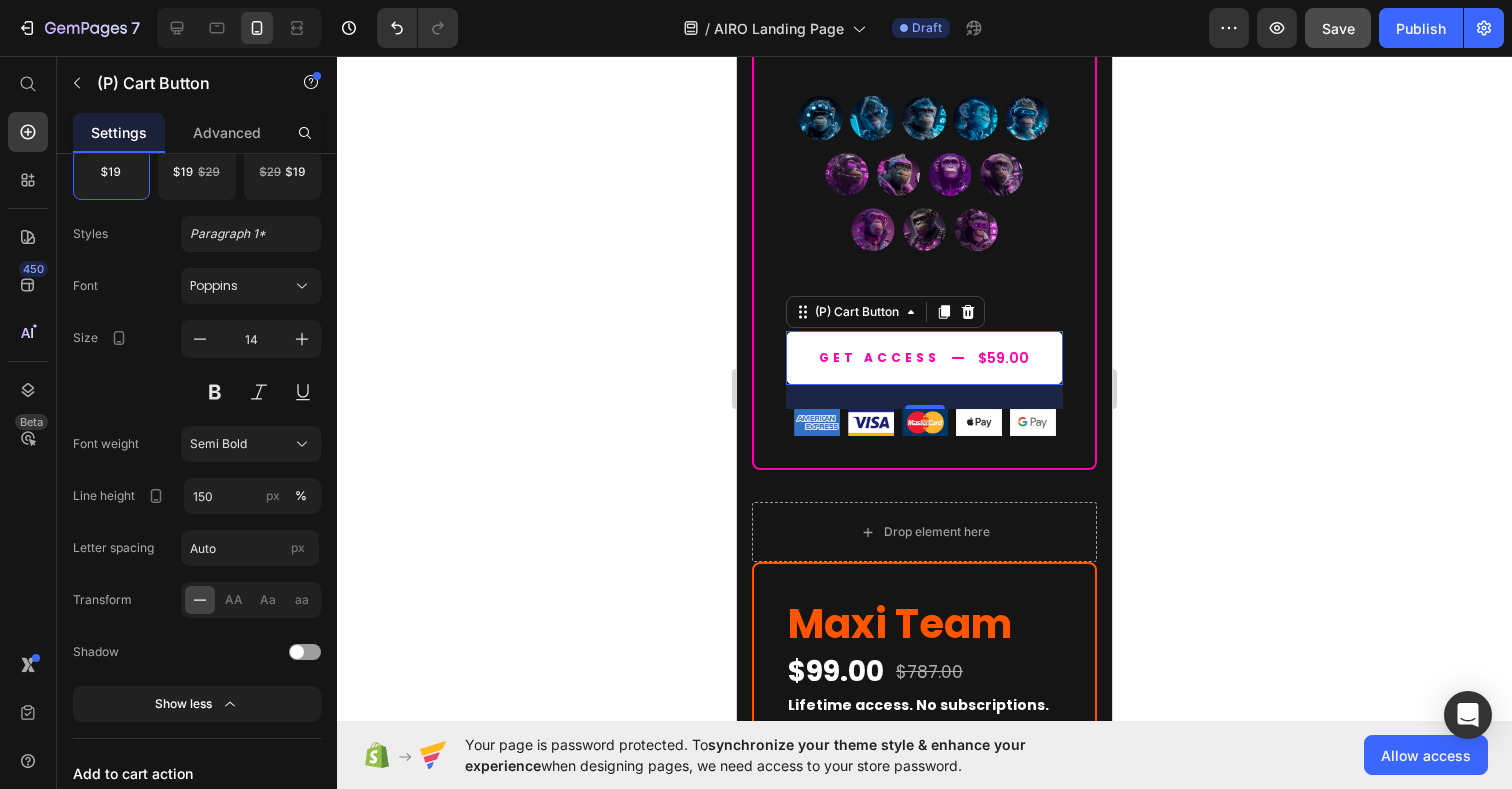 click on "GET ACCESS
$59.00" at bounding box center [924, 358] 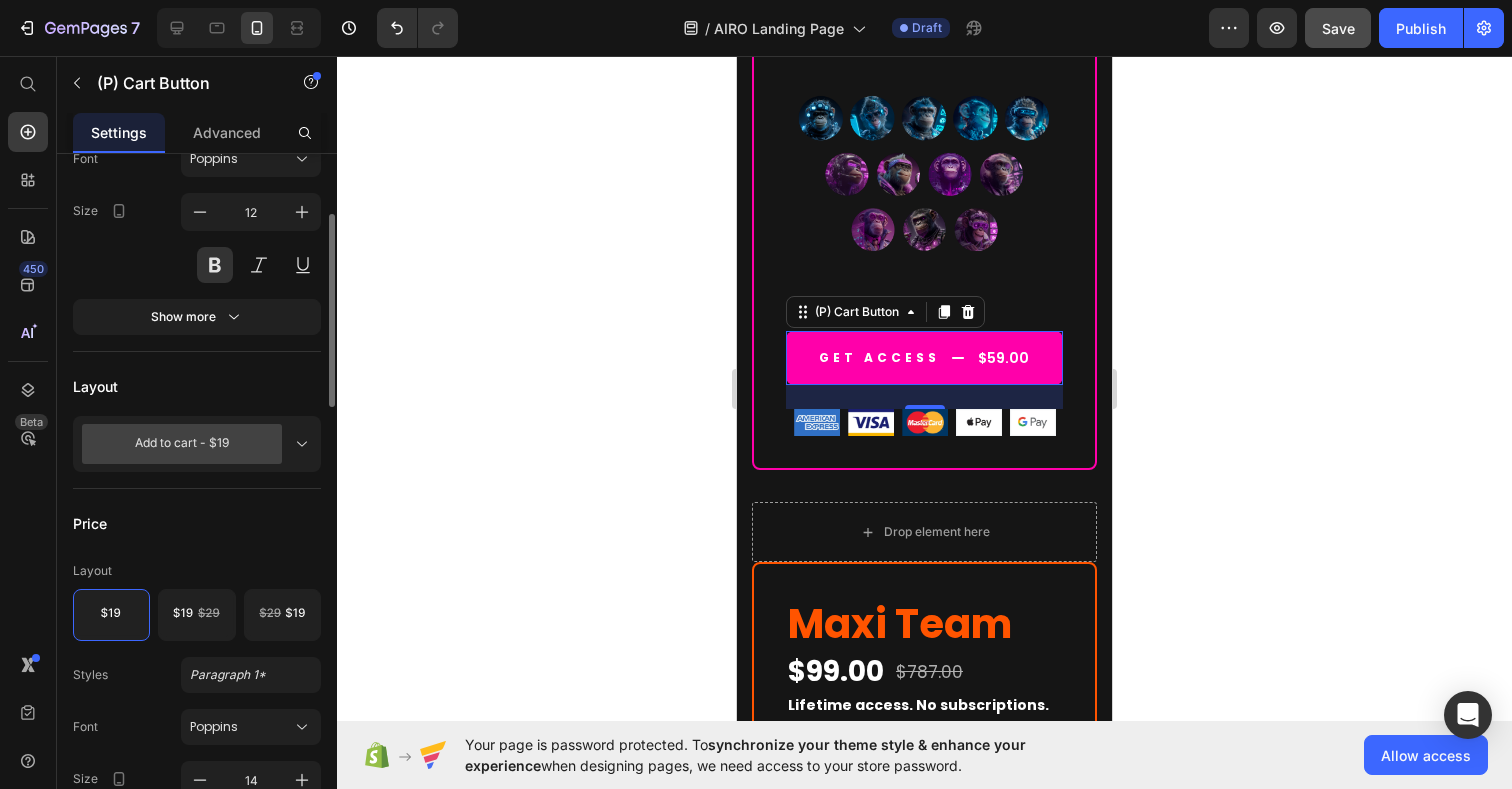scroll, scrollTop: 366, scrollLeft: 0, axis: vertical 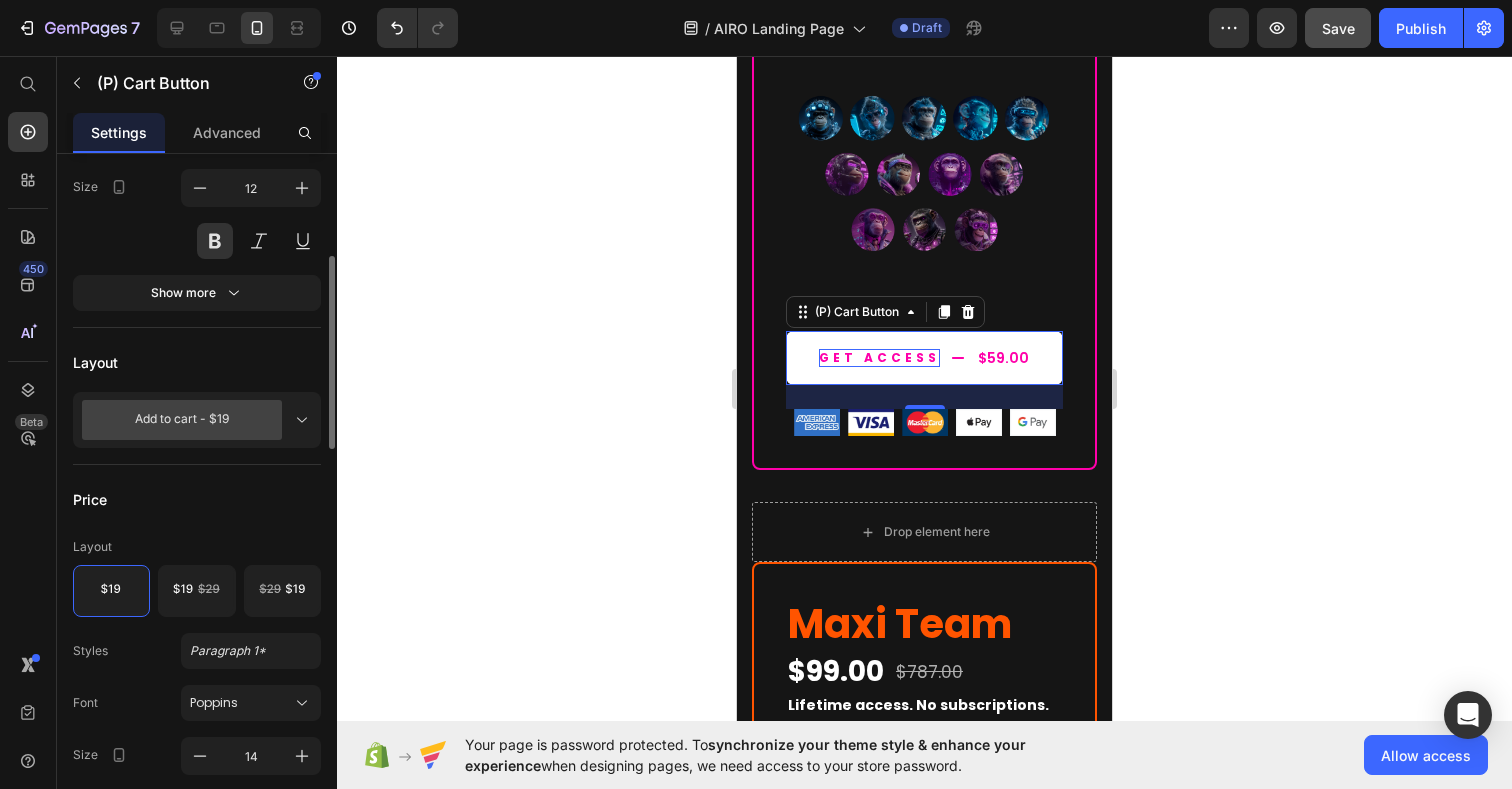 click on "GET ACCESS" at bounding box center [879, 358] 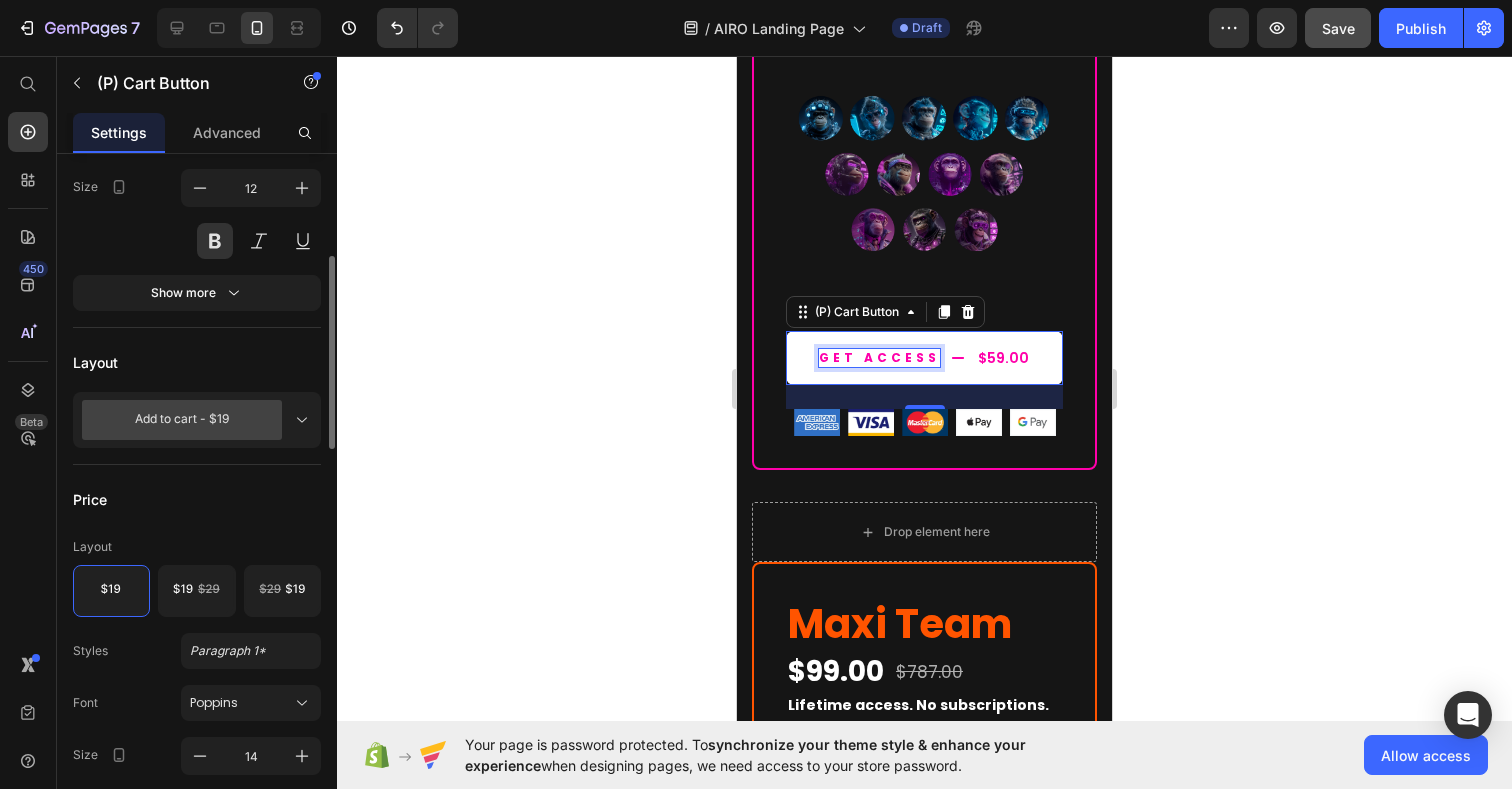 click on "GET ACCESS" at bounding box center (879, 358) 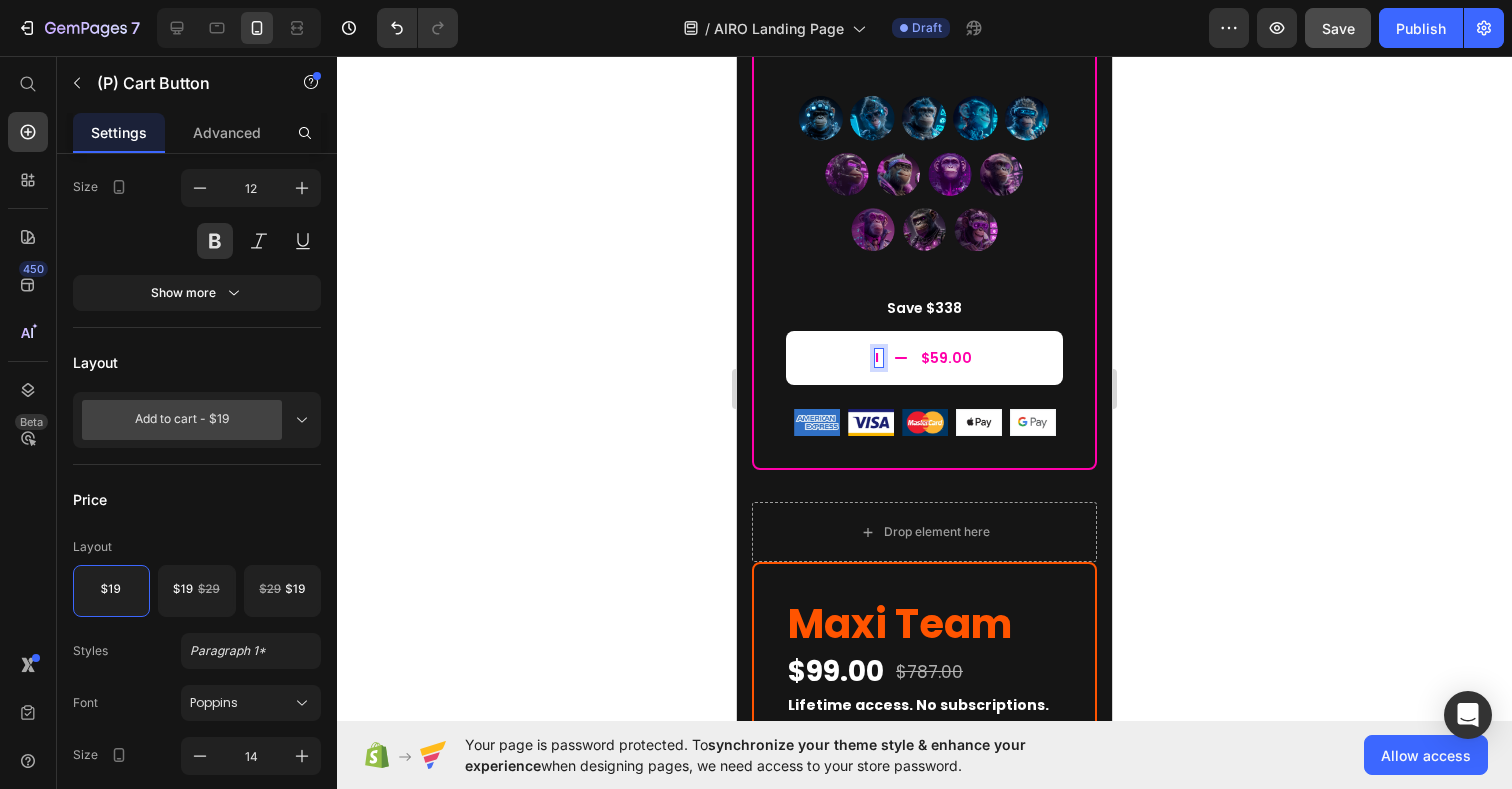 click on "I
$59.00" at bounding box center [924, 358] 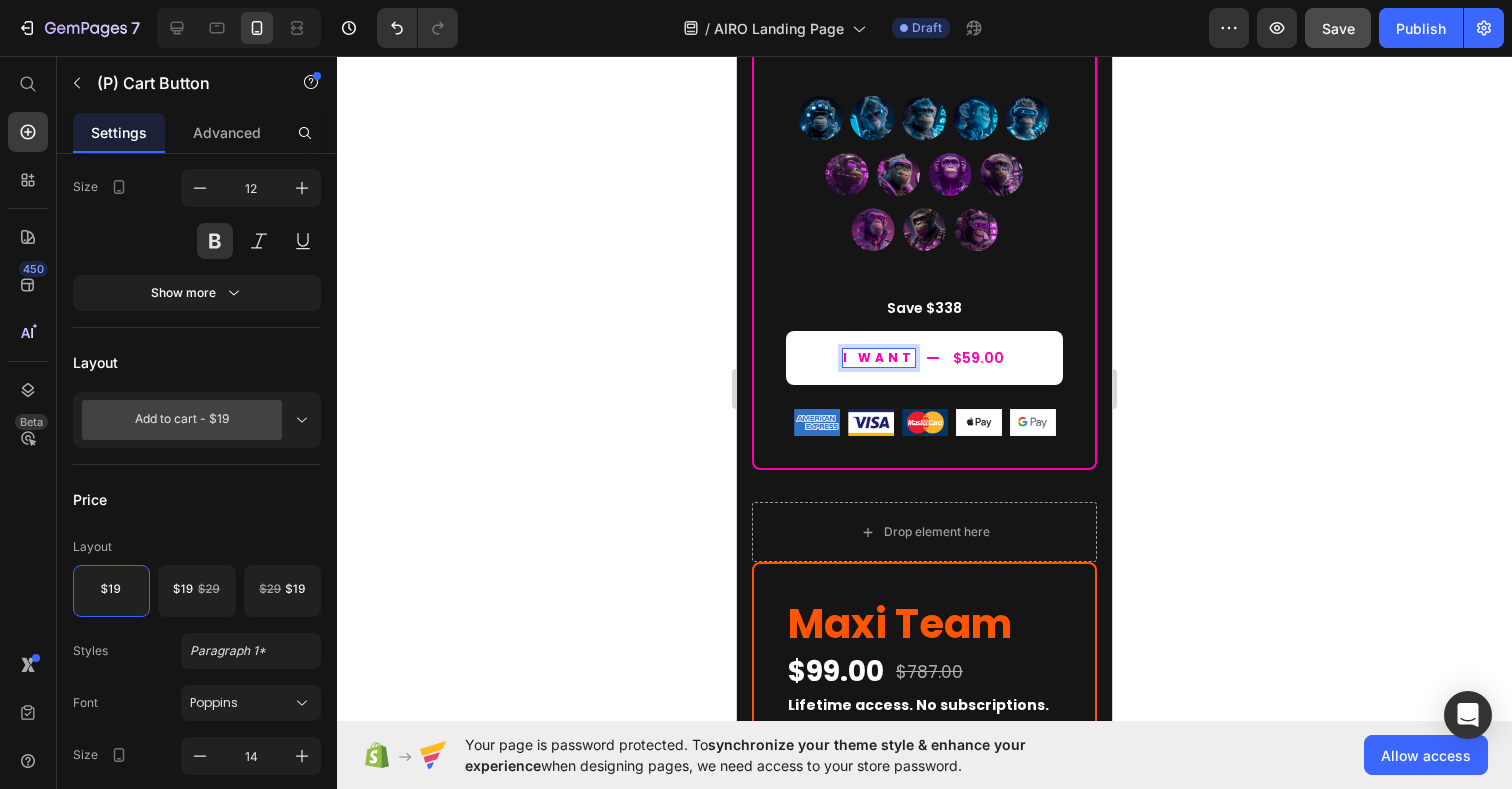 click on "I WANT
$59.00" at bounding box center [924, 358] 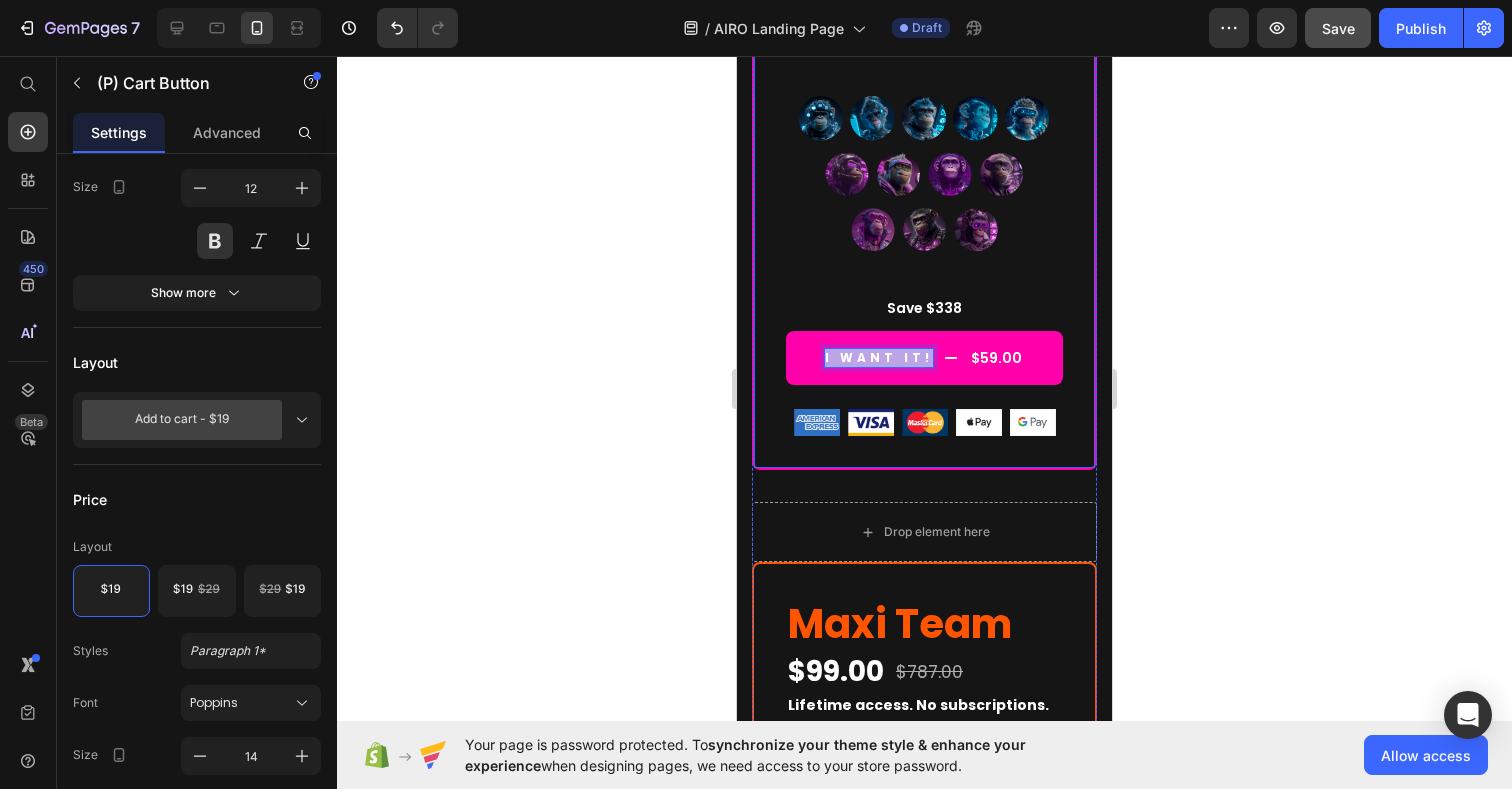 copy on "I WANT IT!" 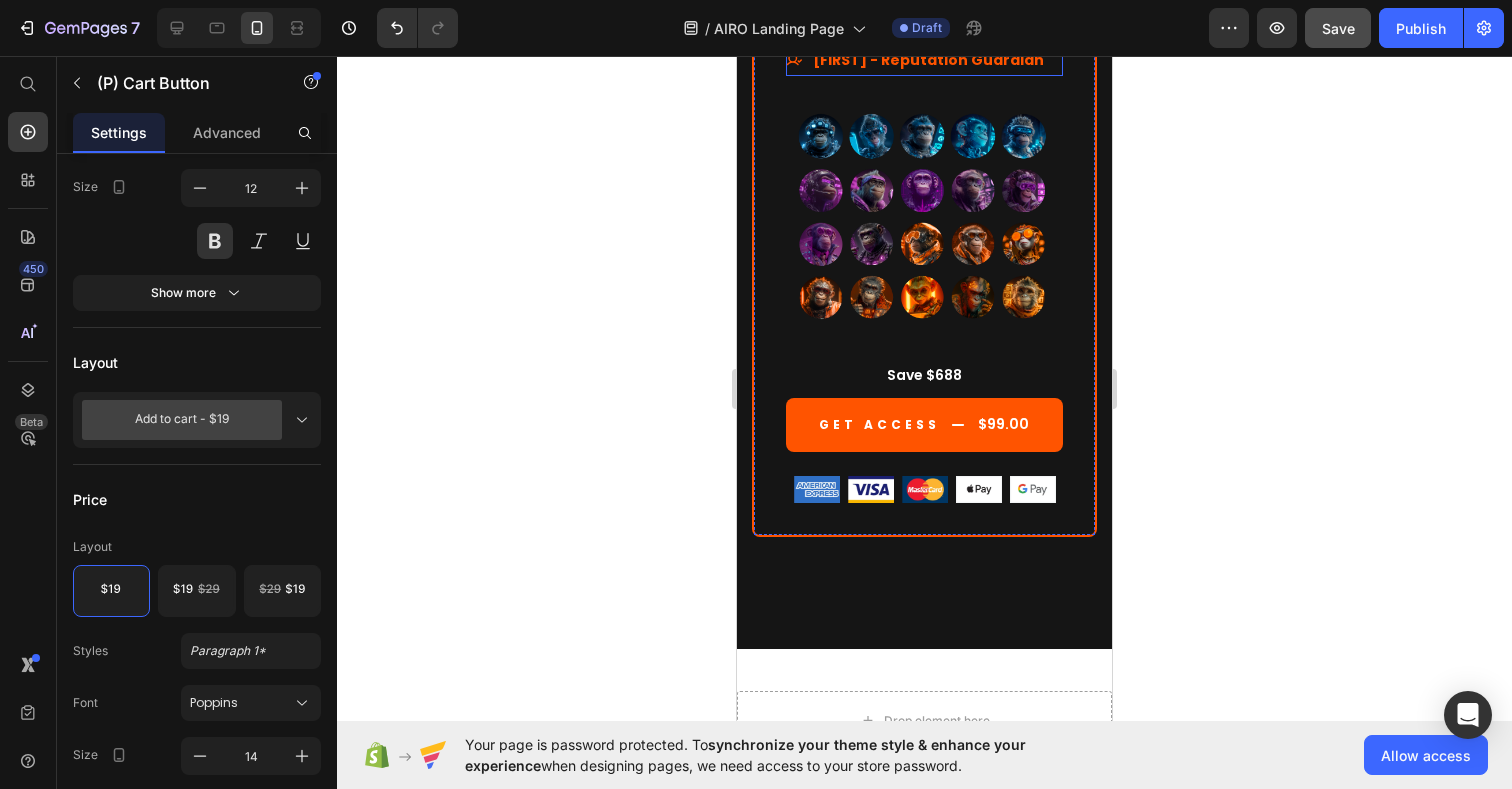 scroll, scrollTop: 13622, scrollLeft: 0, axis: vertical 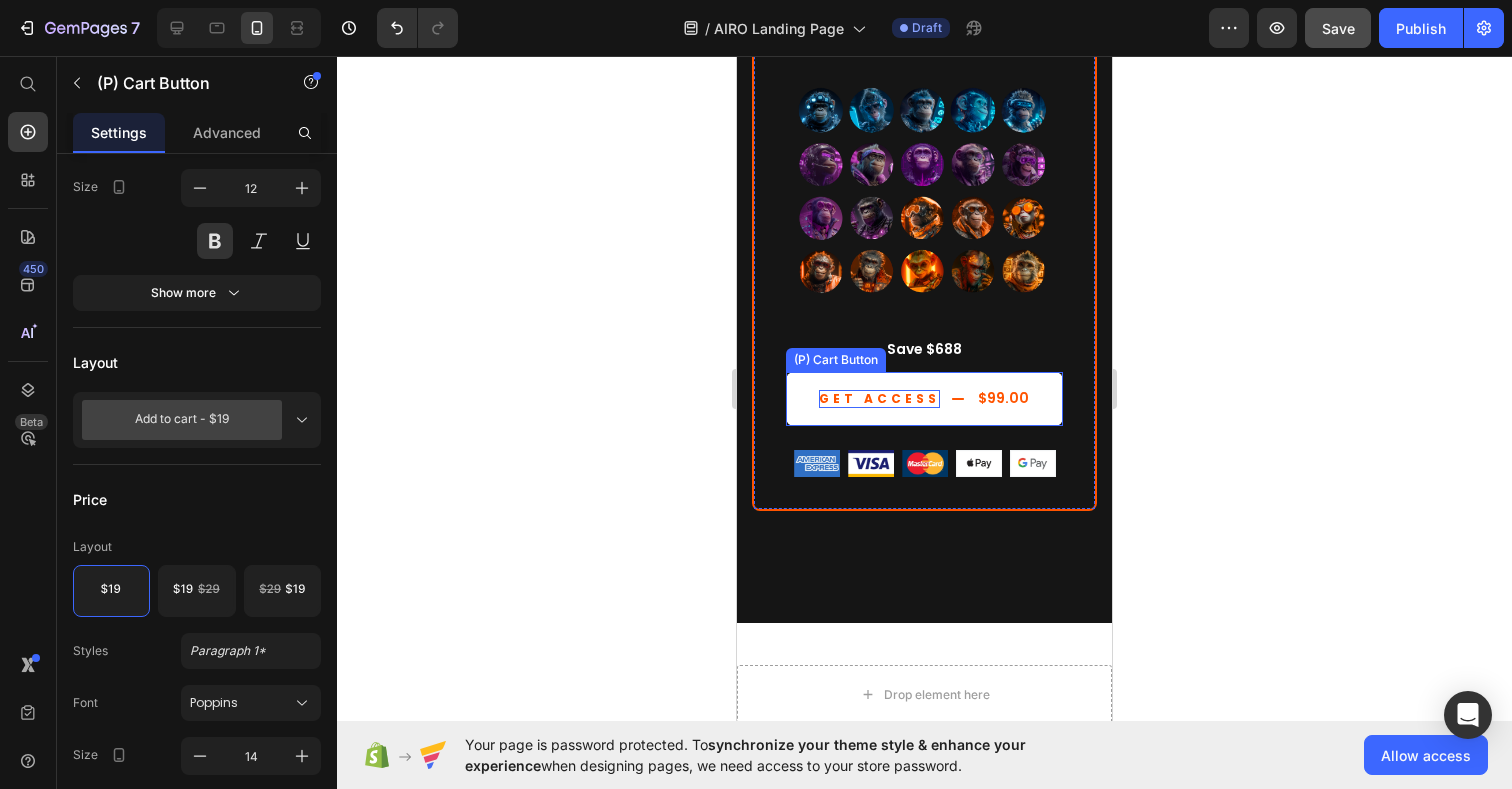 click on "GET ACCESS" at bounding box center (879, 399) 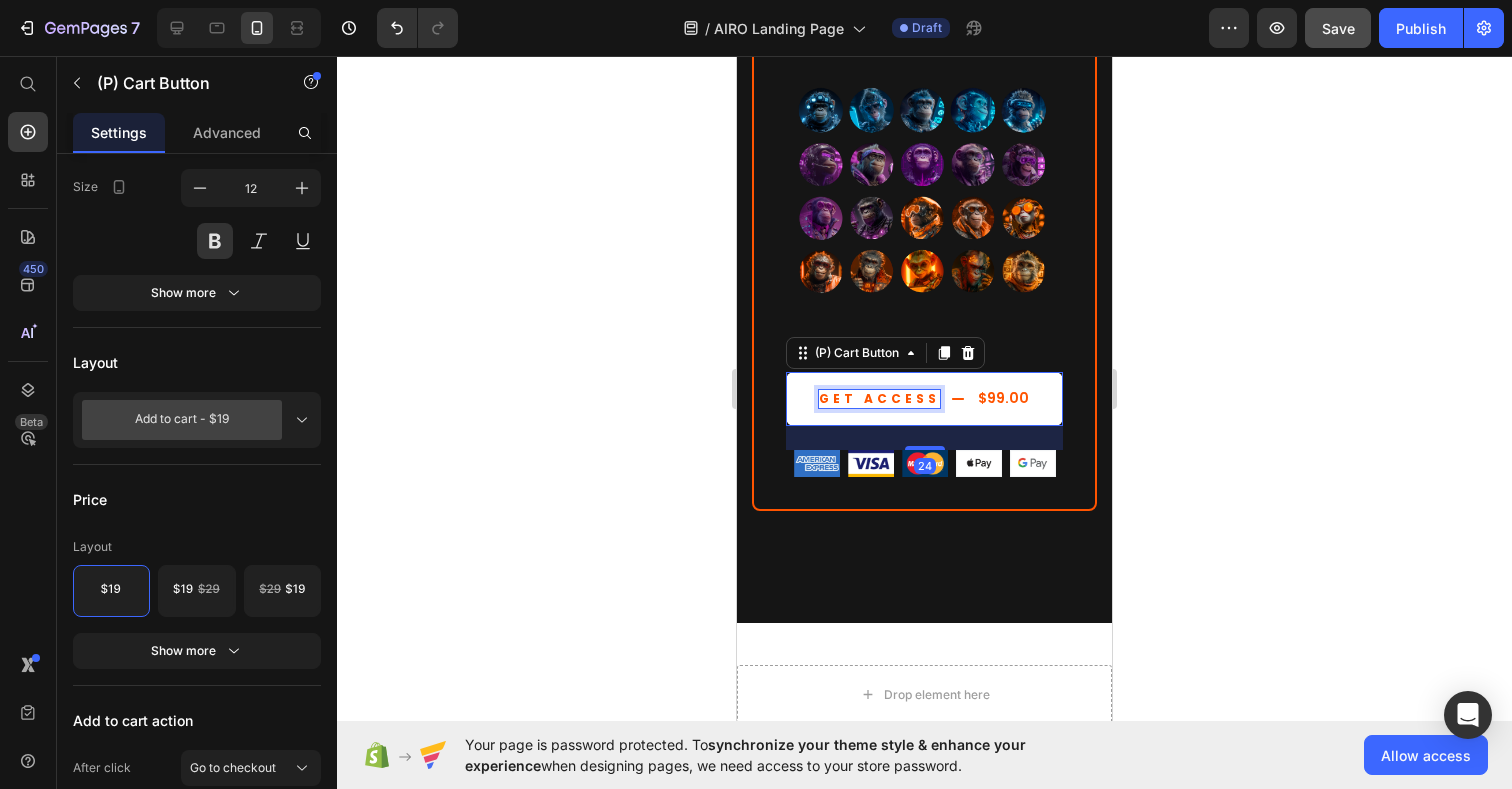 click on "GET ACCESS" at bounding box center (879, 399) 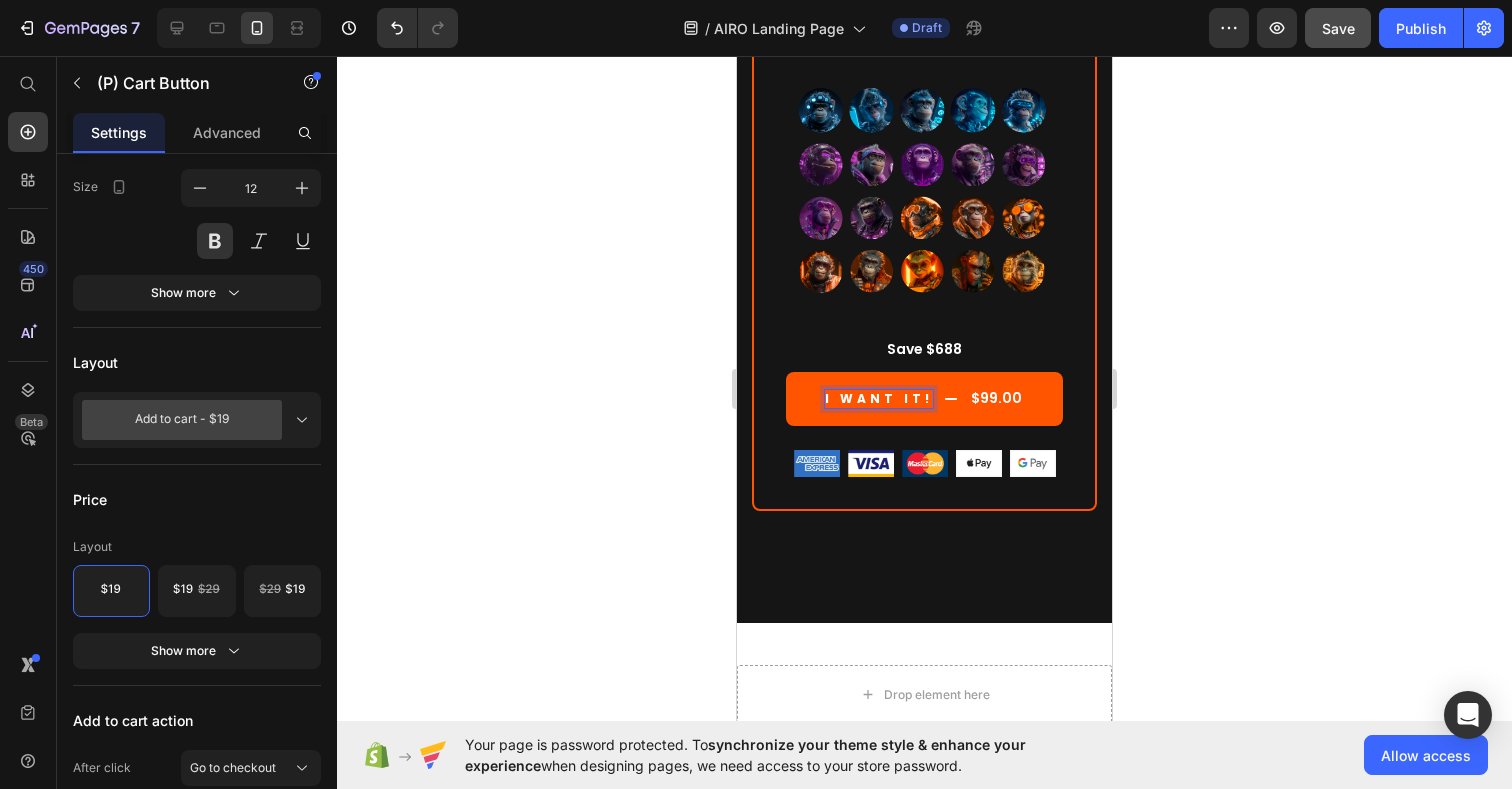 click 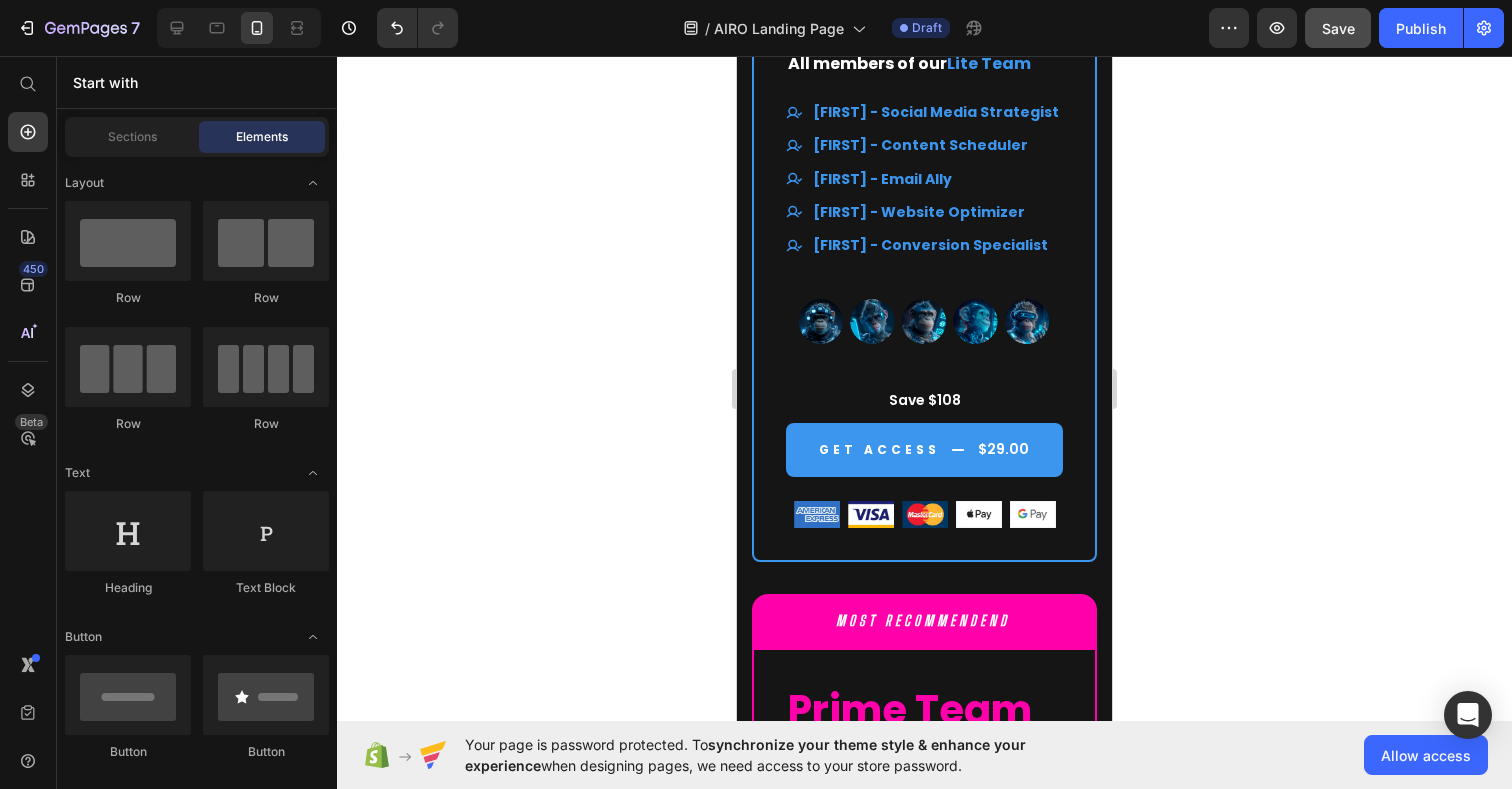 scroll, scrollTop: 10236, scrollLeft: 0, axis: vertical 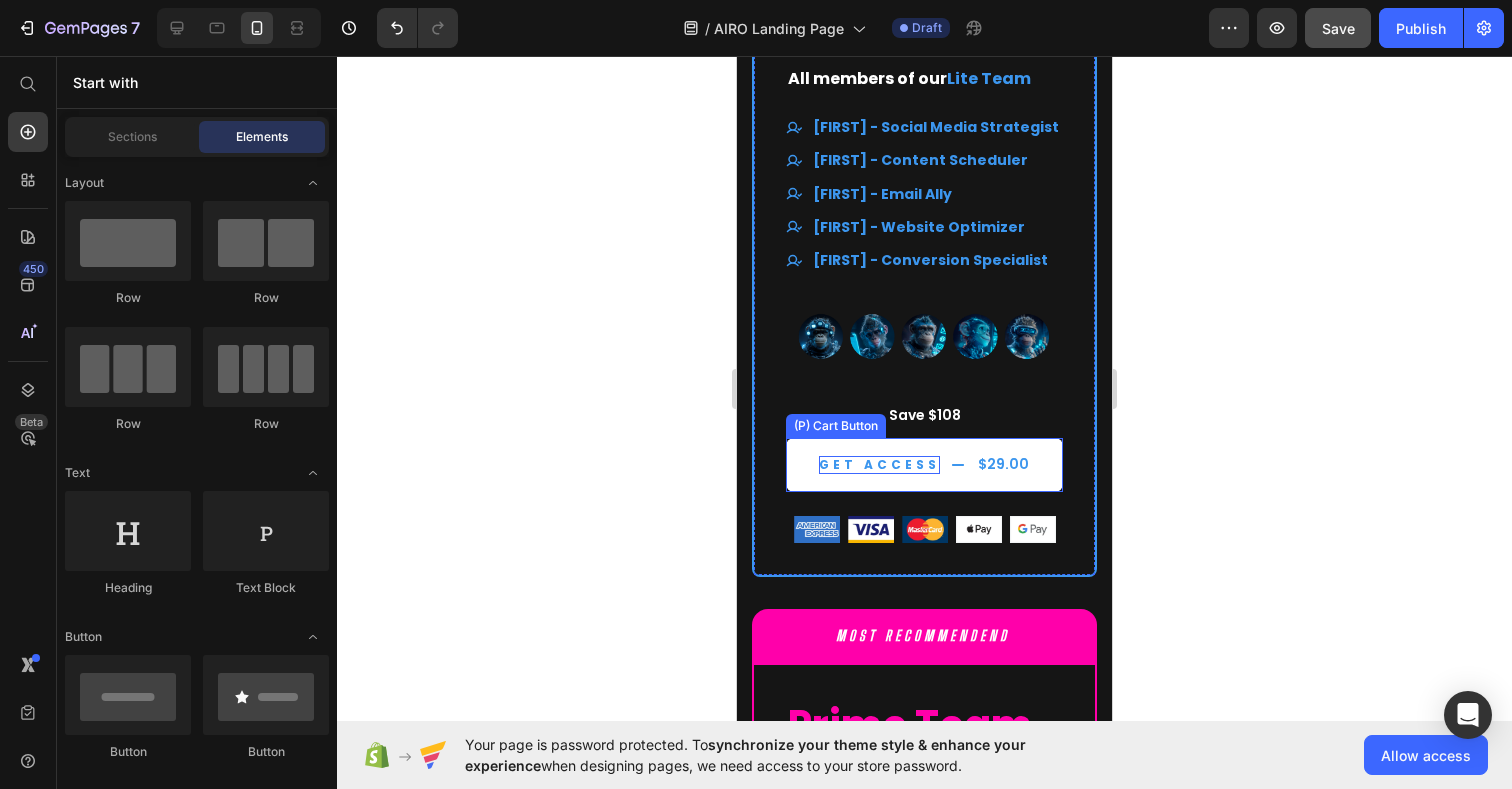 click on "GET ACCESS" at bounding box center (879, 465) 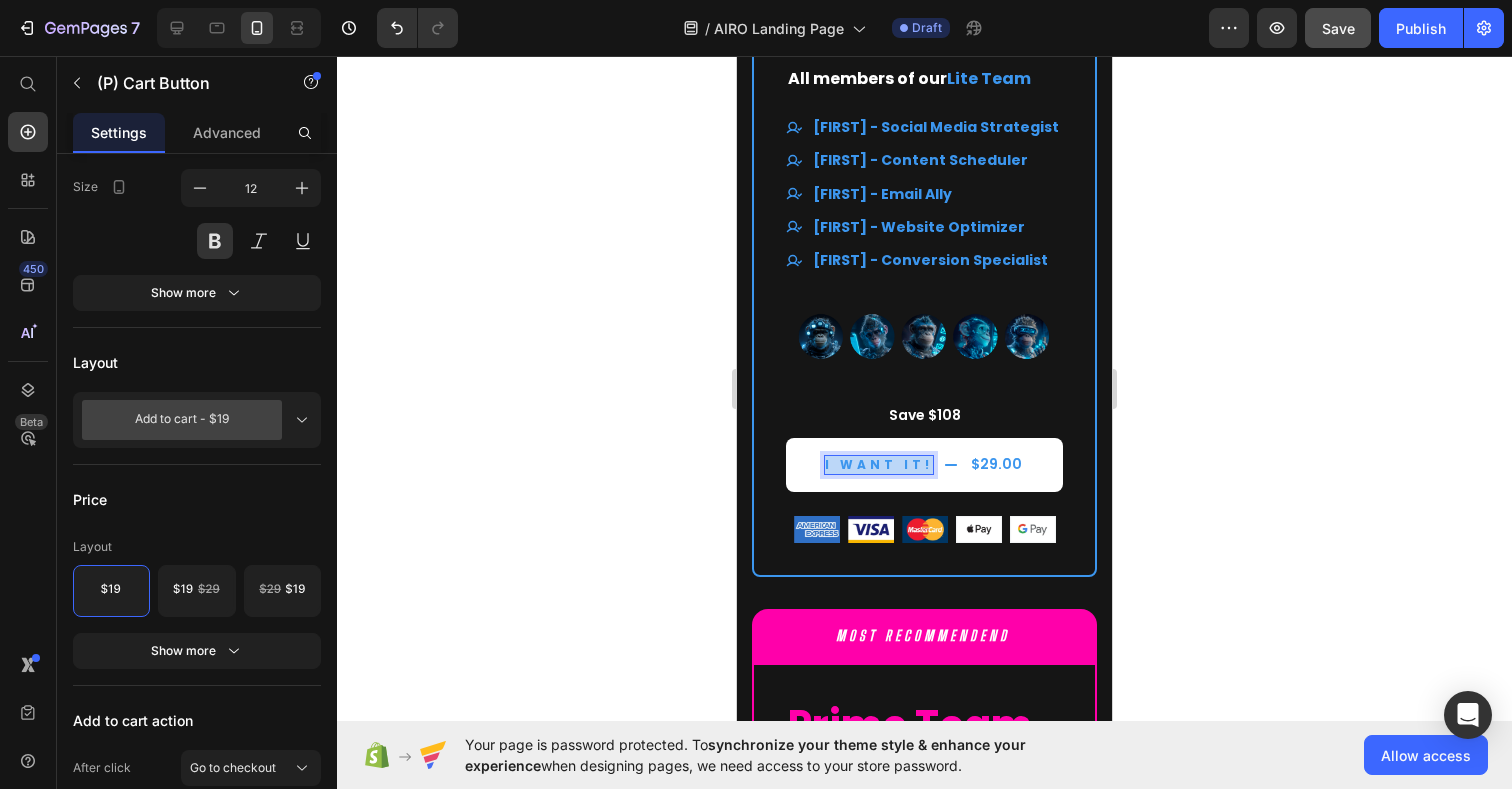 drag, startPoint x: 928, startPoint y: 464, endPoint x: 823, endPoint y: 464, distance: 105 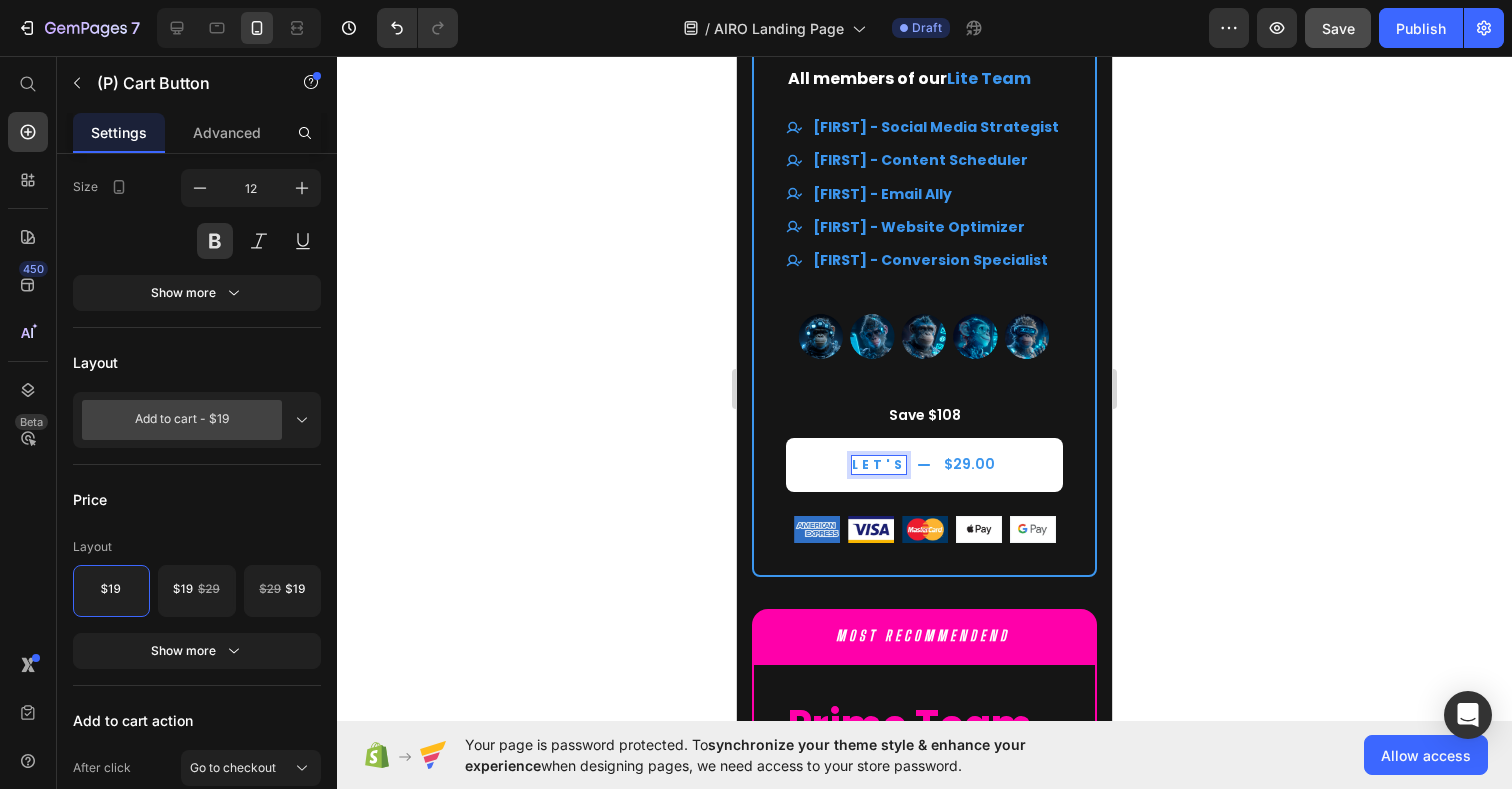 click on "LET'S
$29.00" at bounding box center (924, 465) 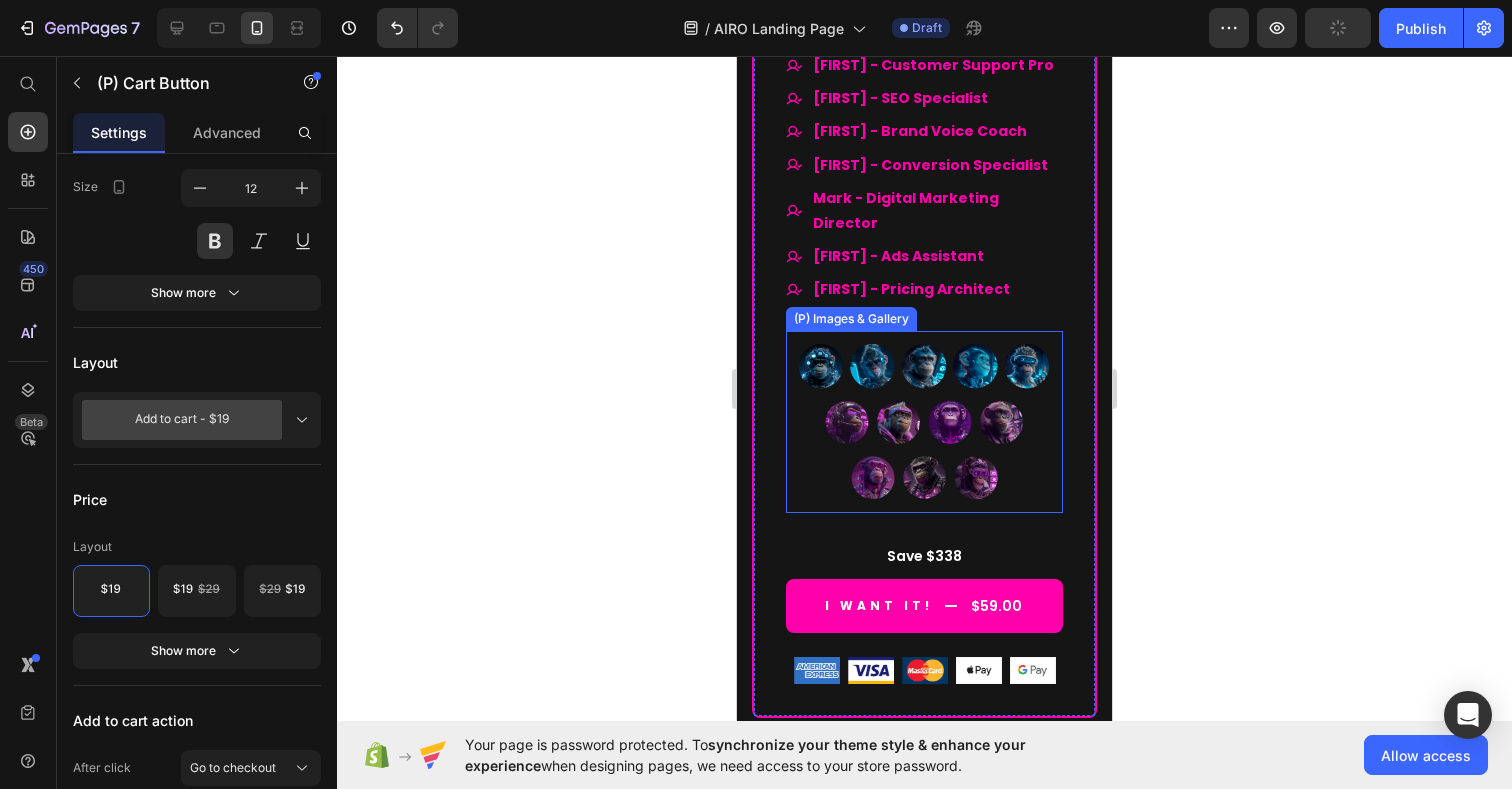 scroll, scrollTop: 11730, scrollLeft: 0, axis: vertical 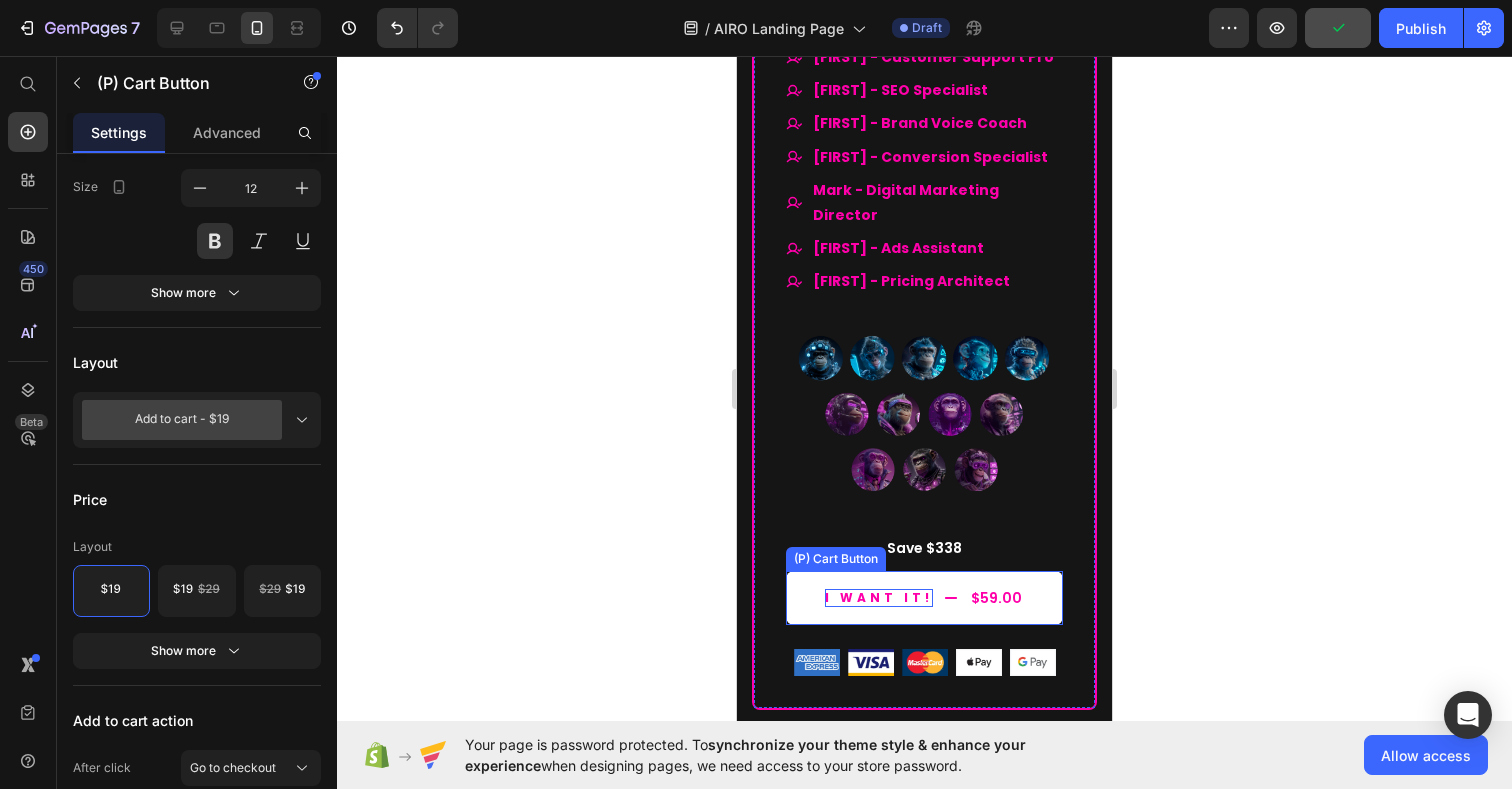 click on "I WANT IT!" at bounding box center (879, 598) 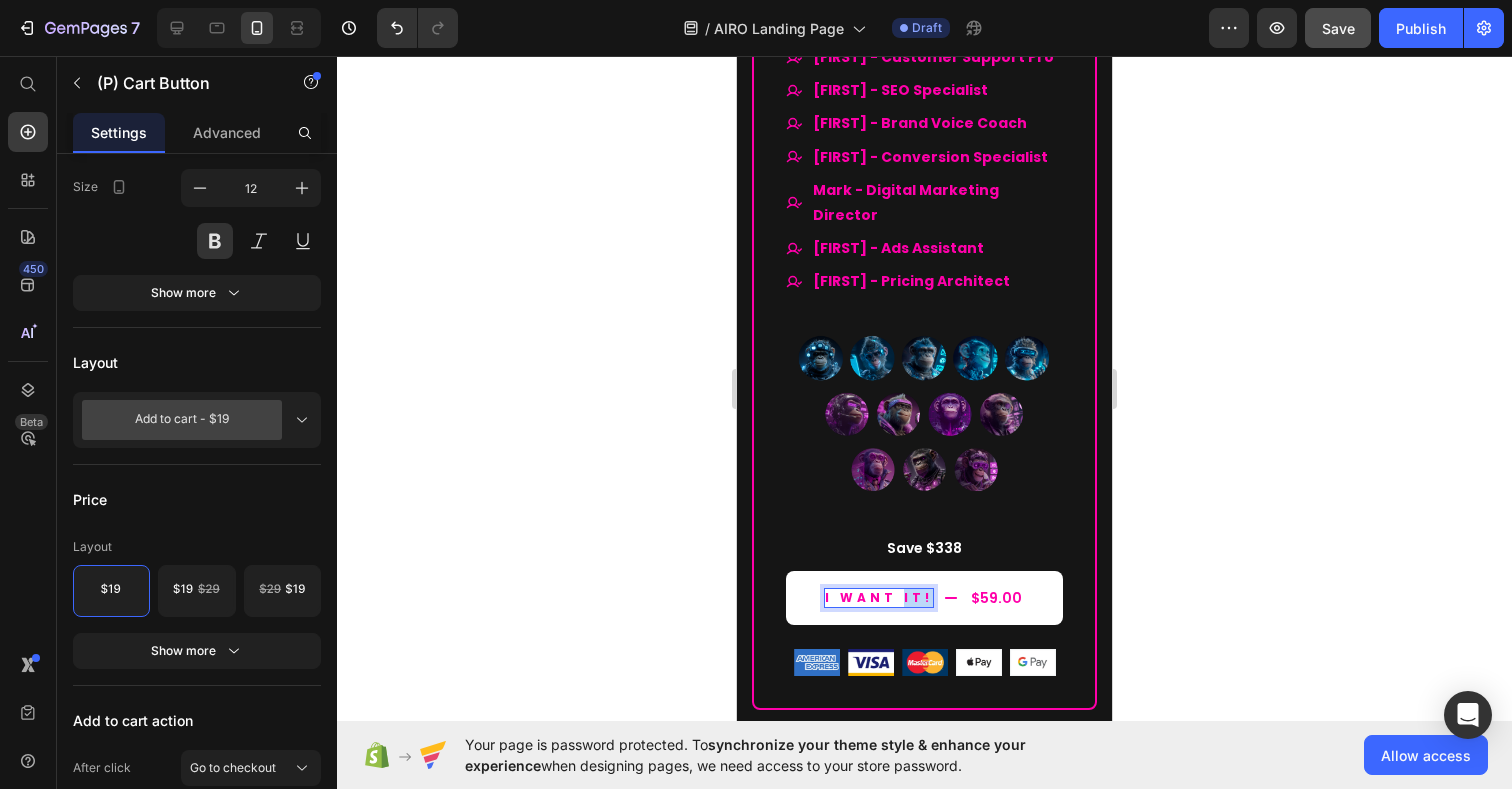 drag, startPoint x: 902, startPoint y: 573, endPoint x: 940, endPoint y: 573, distance: 38 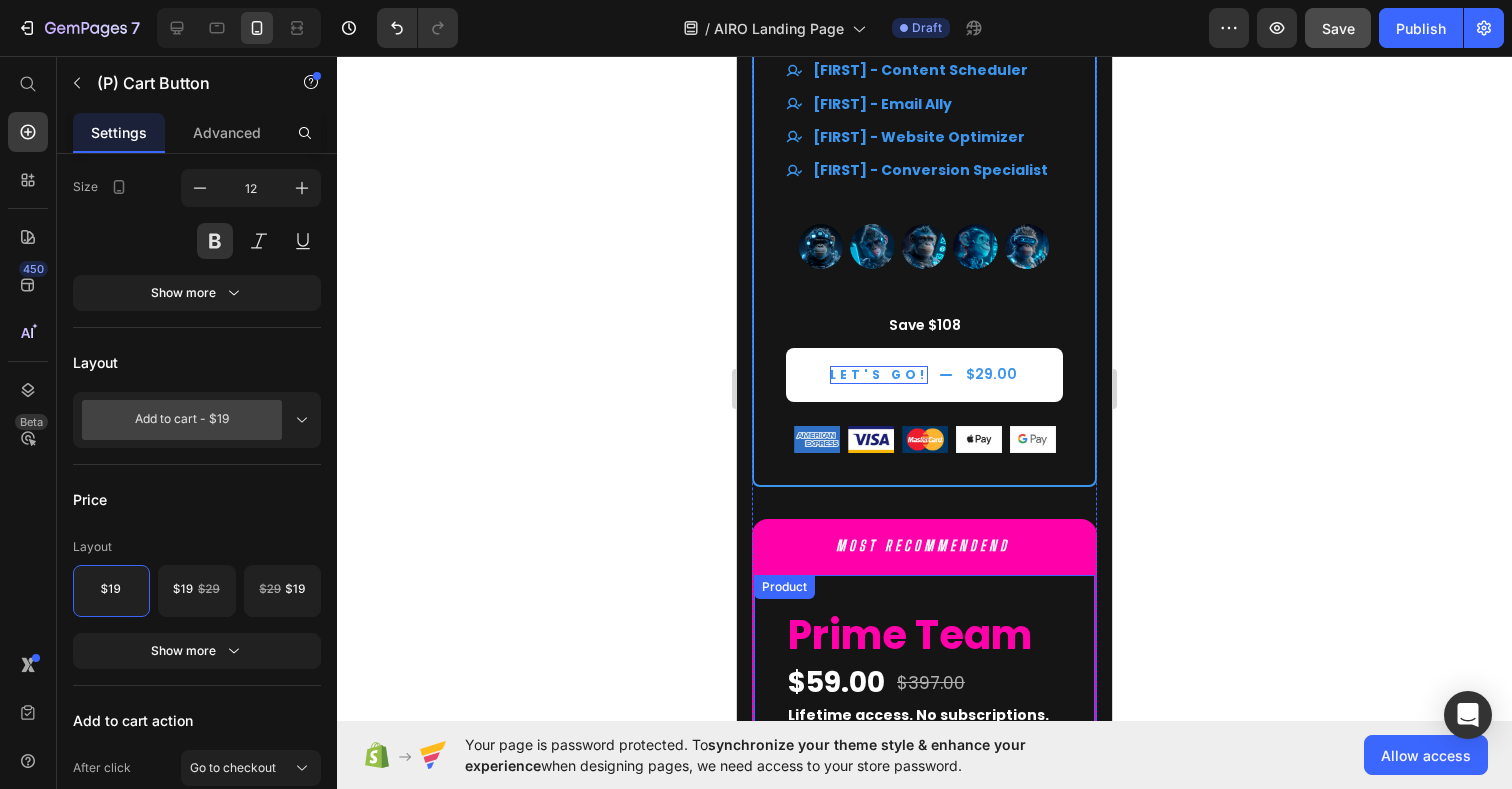 scroll, scrollTop: 10320, scrollLeft: 0, axis: vertical 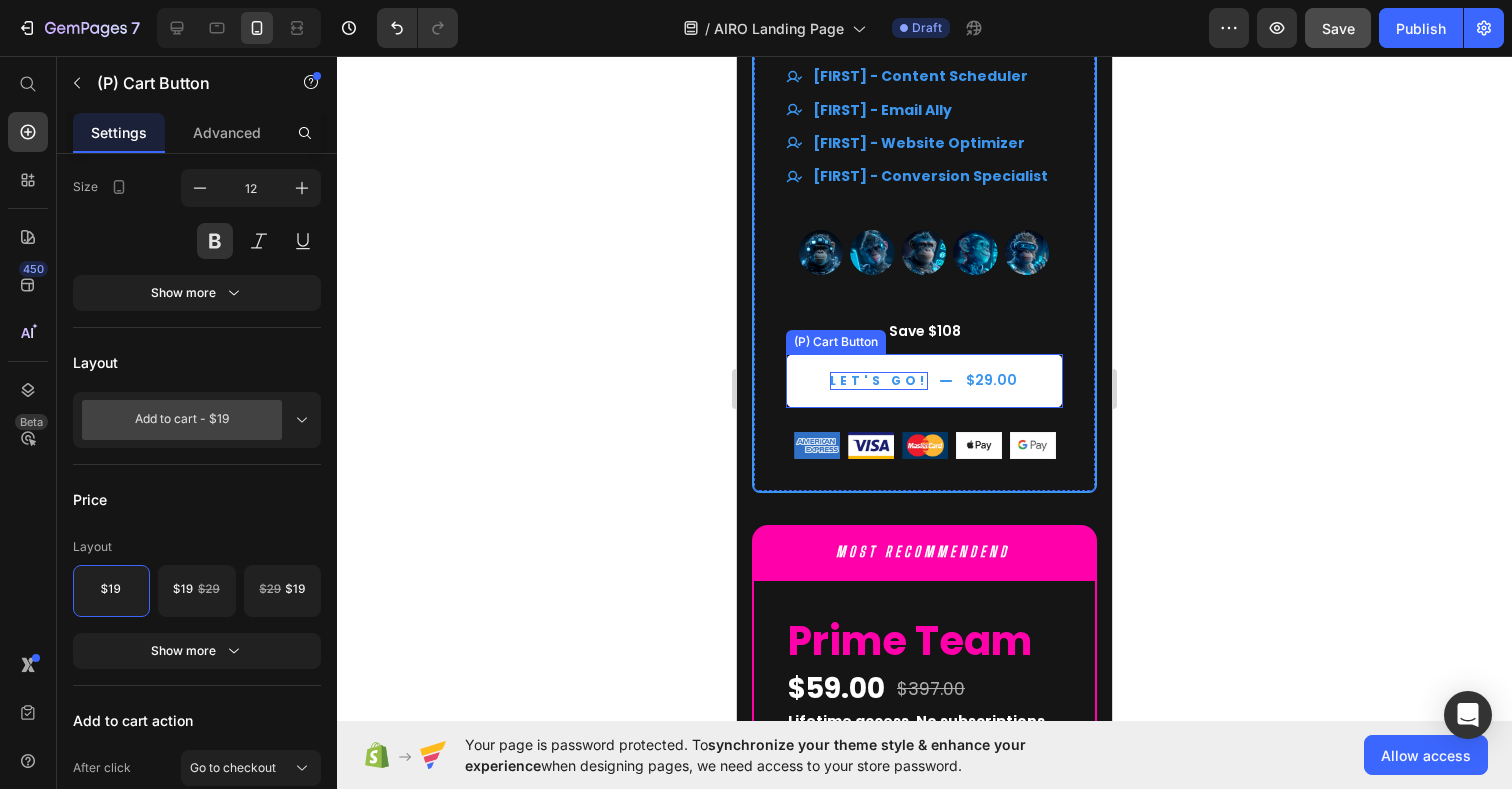 click on "LET'S GO!" at bounding box center [879, 381] 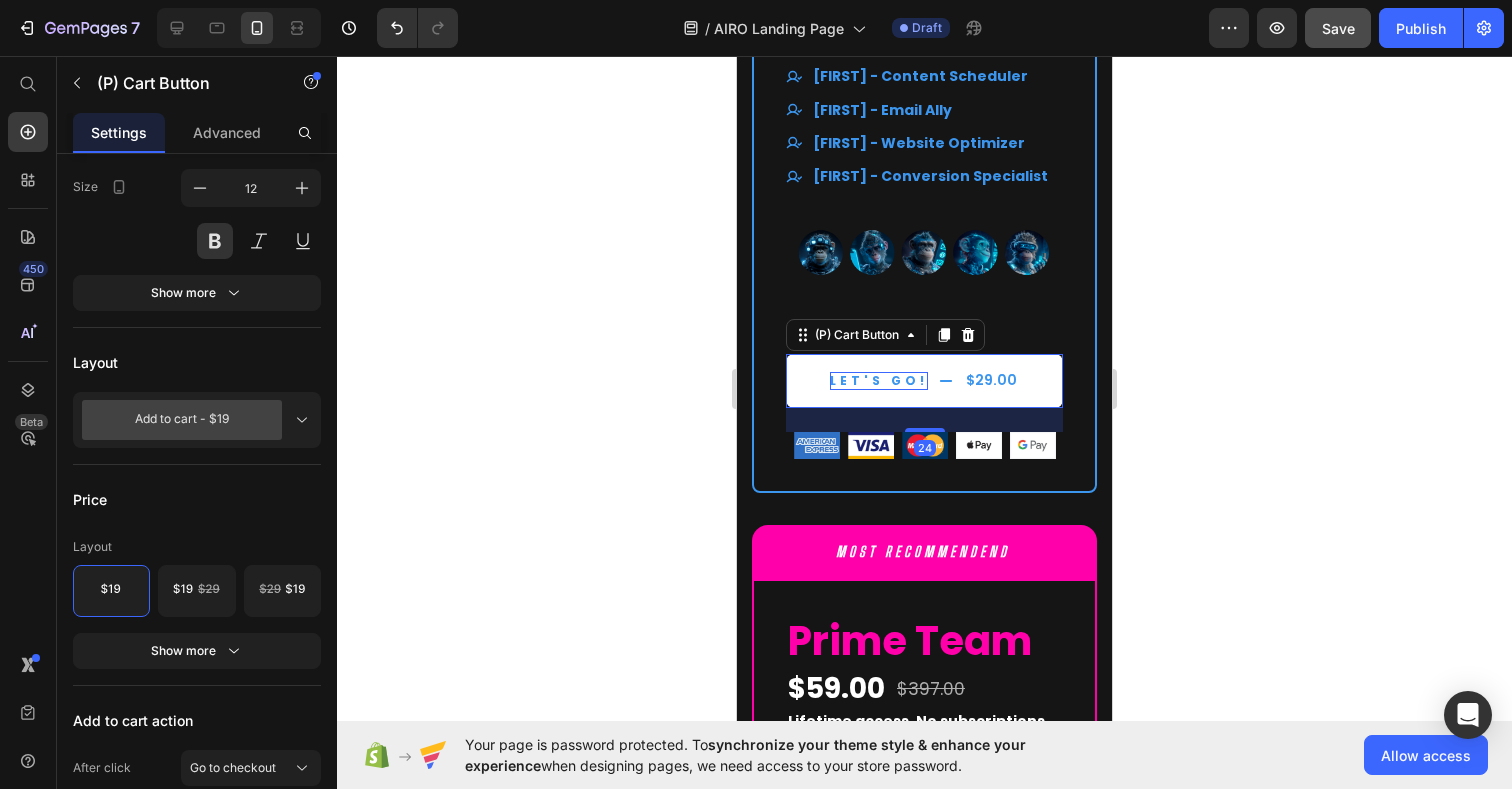 type 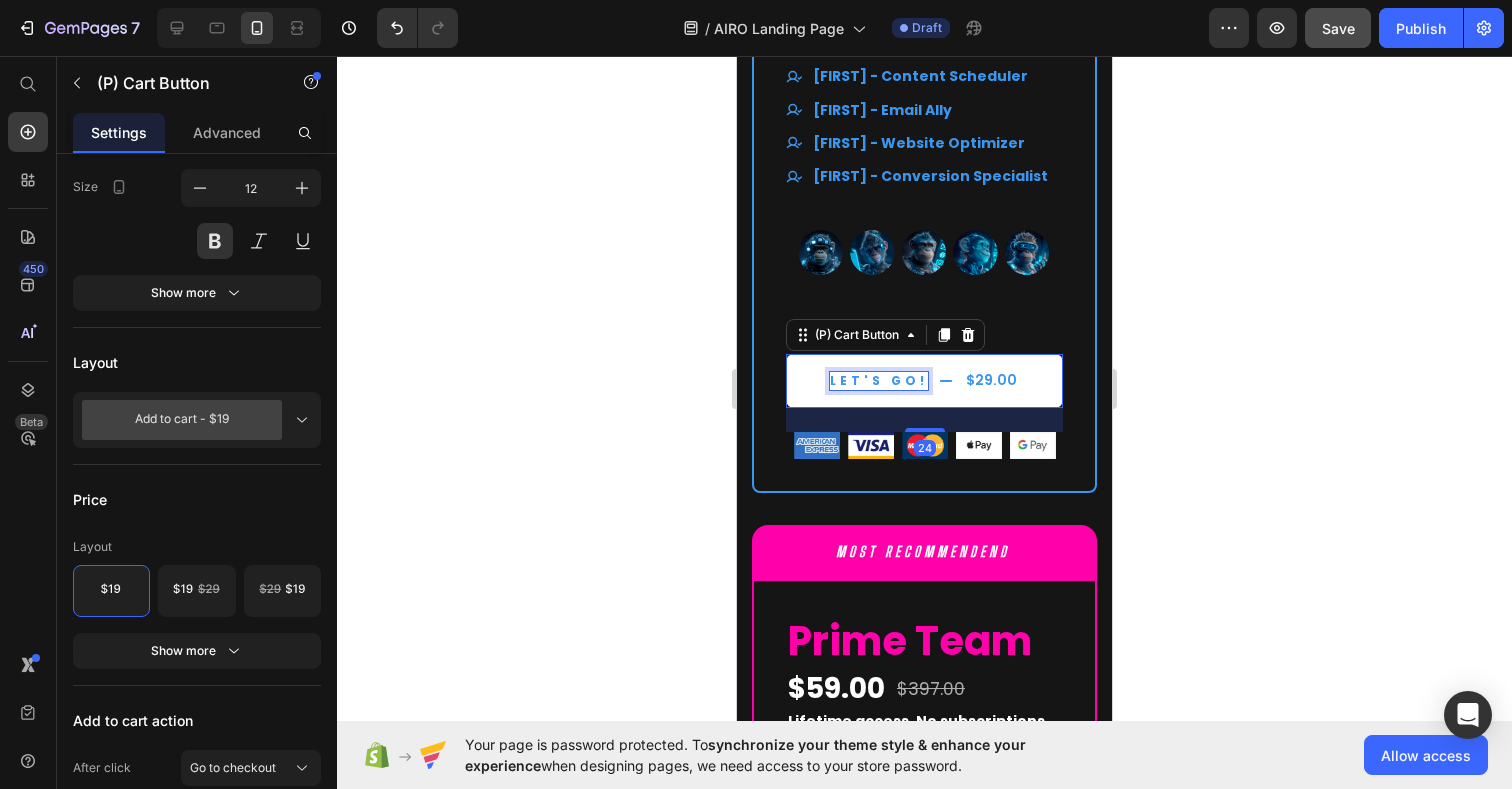 click on "LET'S GO!" at bounding box center (879, 381) 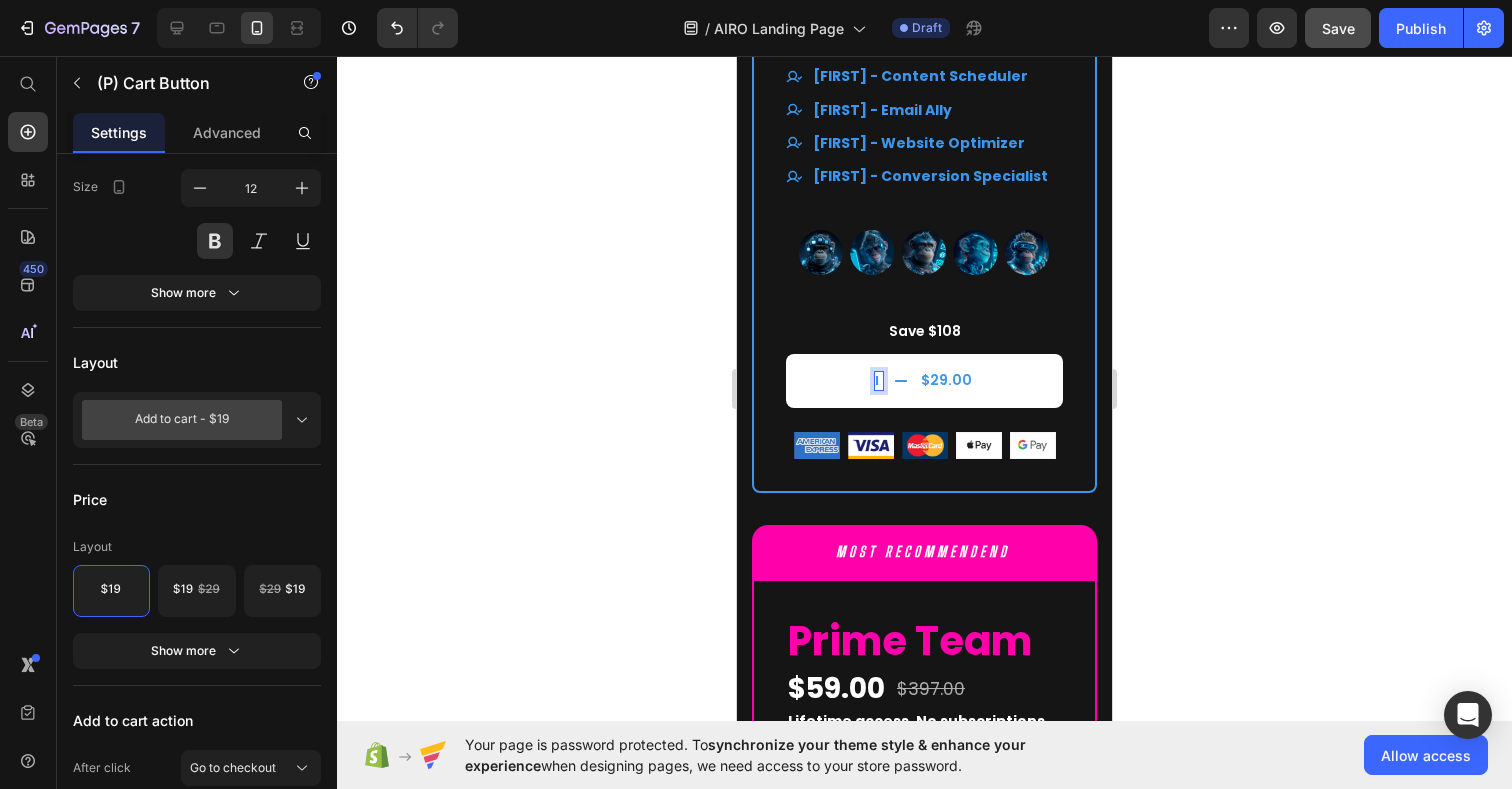 click on "I
$29.00" at bounding box center [924, 381] 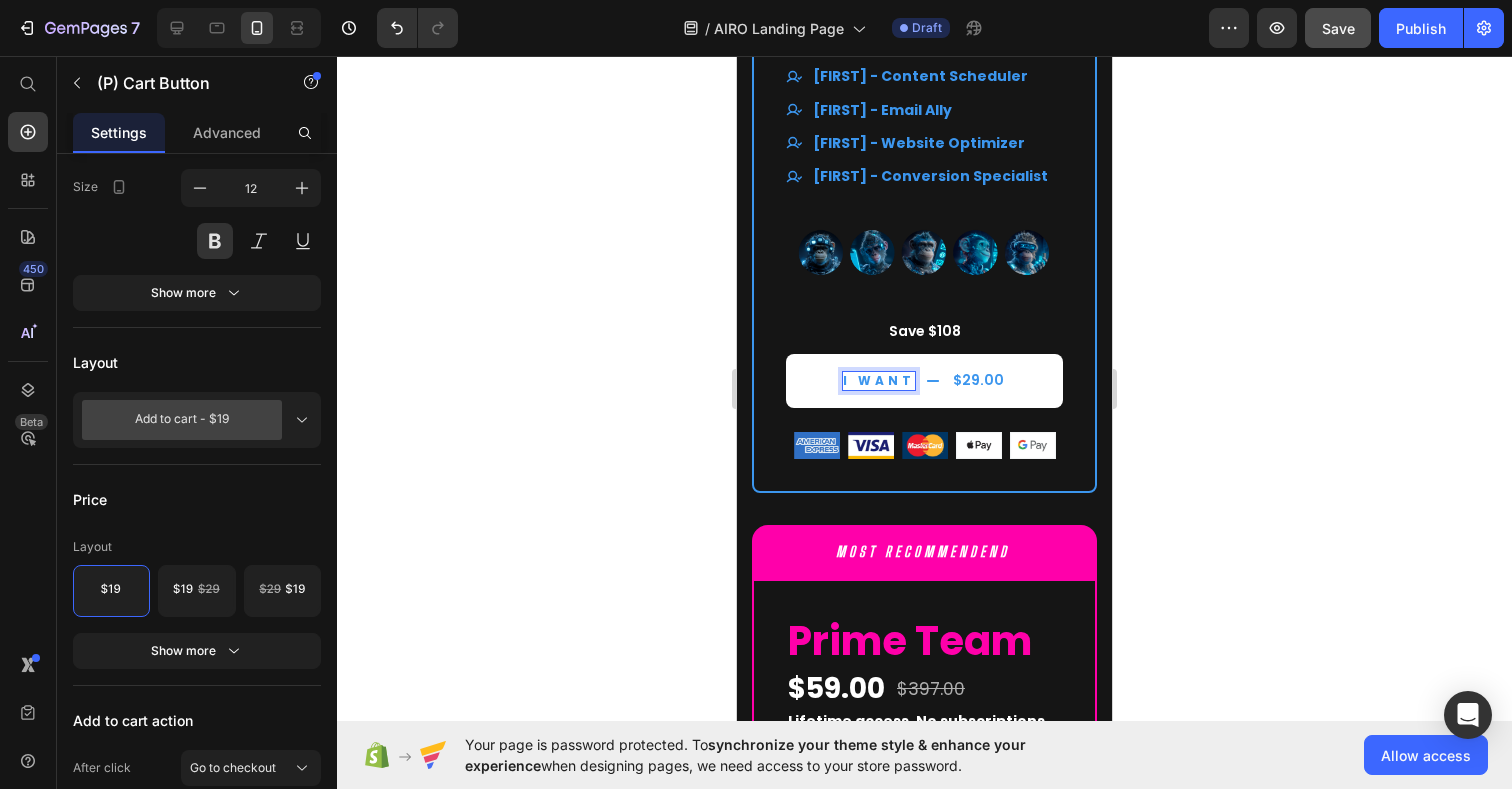 click on "I WANT
$29.00" at bounding box center [924, 381] 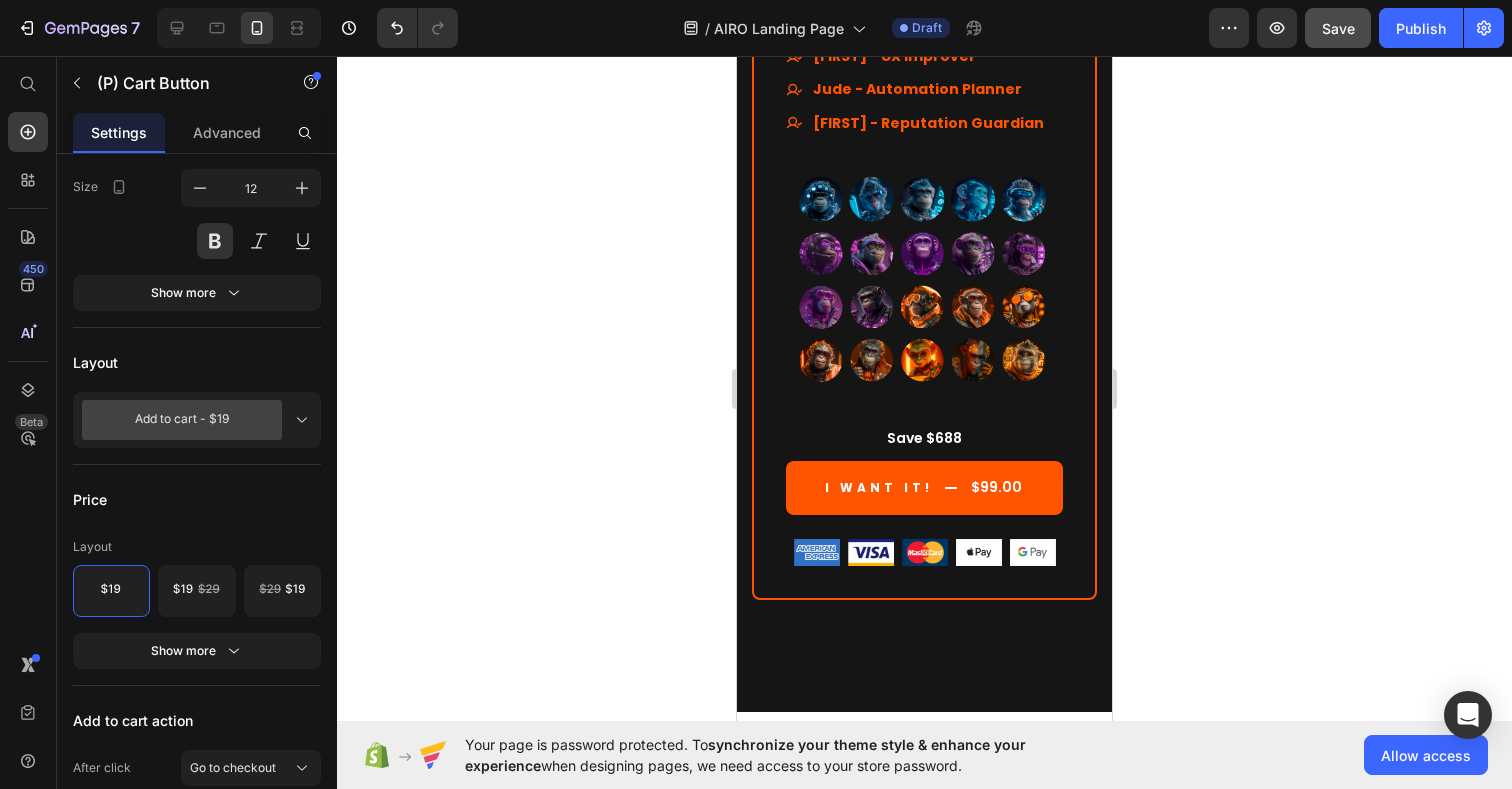 scroll, scrollTop: 13536, scrollLeft: 0, axis: vertical 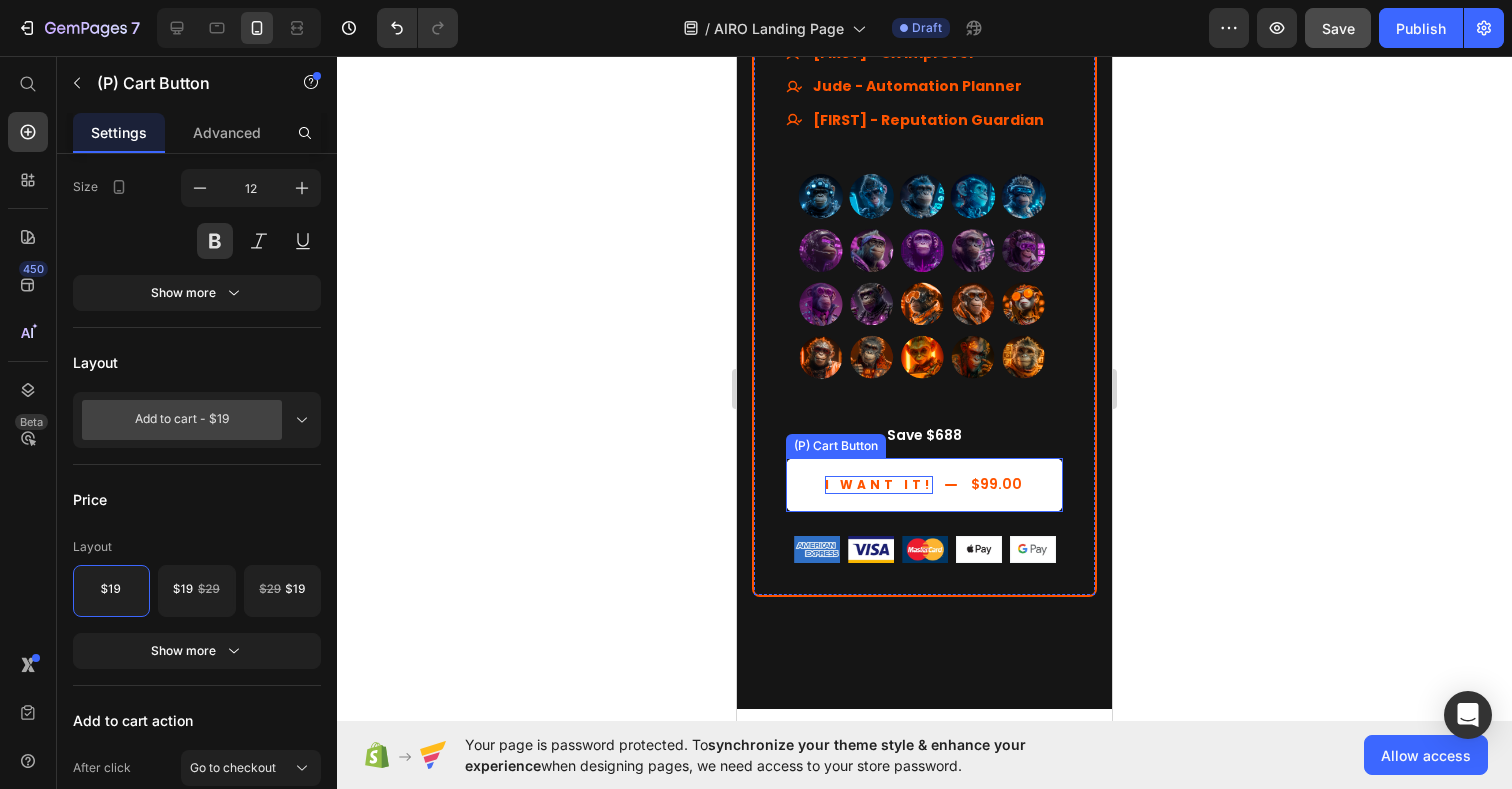 click on "I WANT IT!" at bounding box center [879, 485] 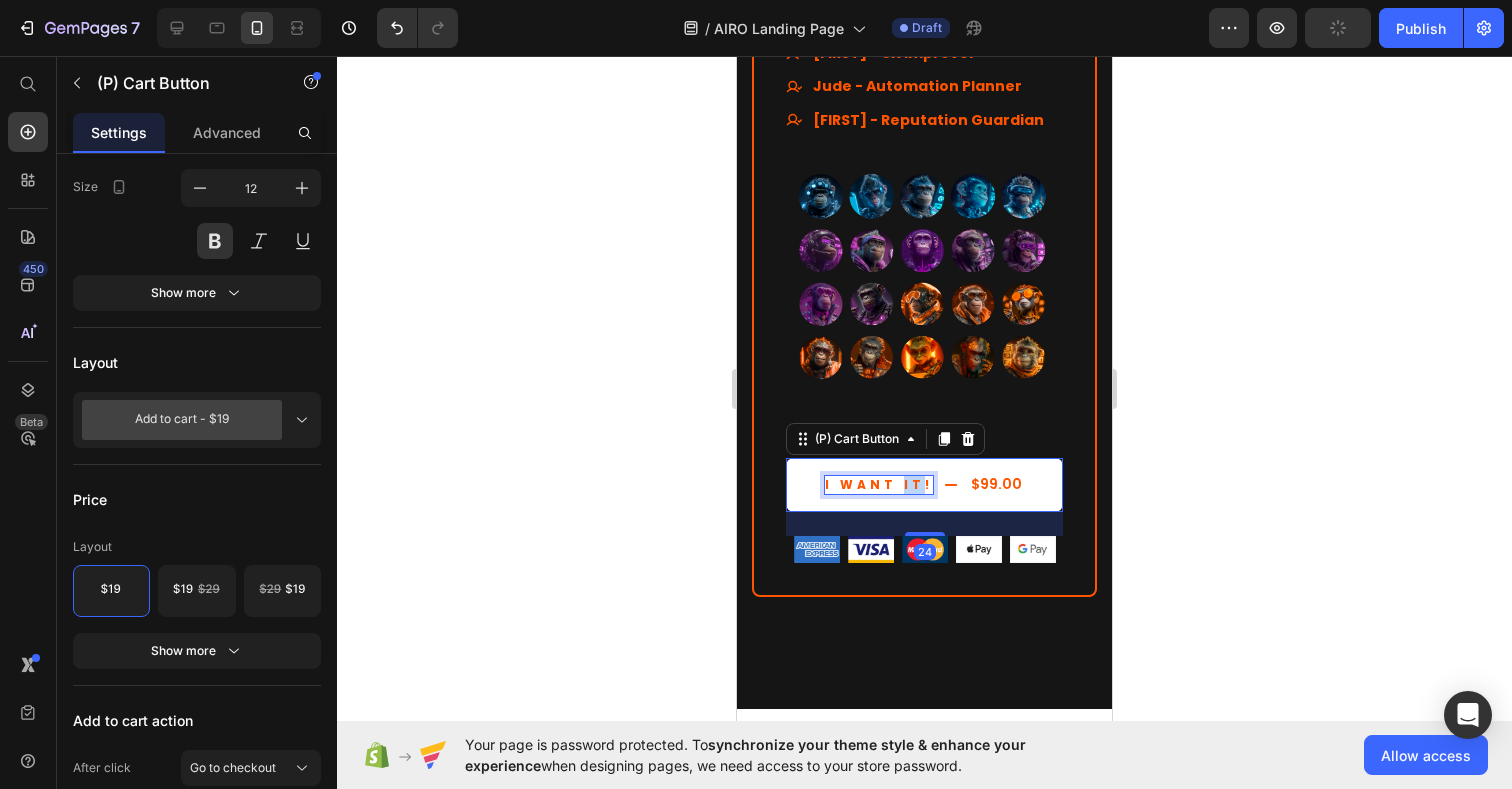 click on "I WANT IT!" at bounding box center (879, 485) 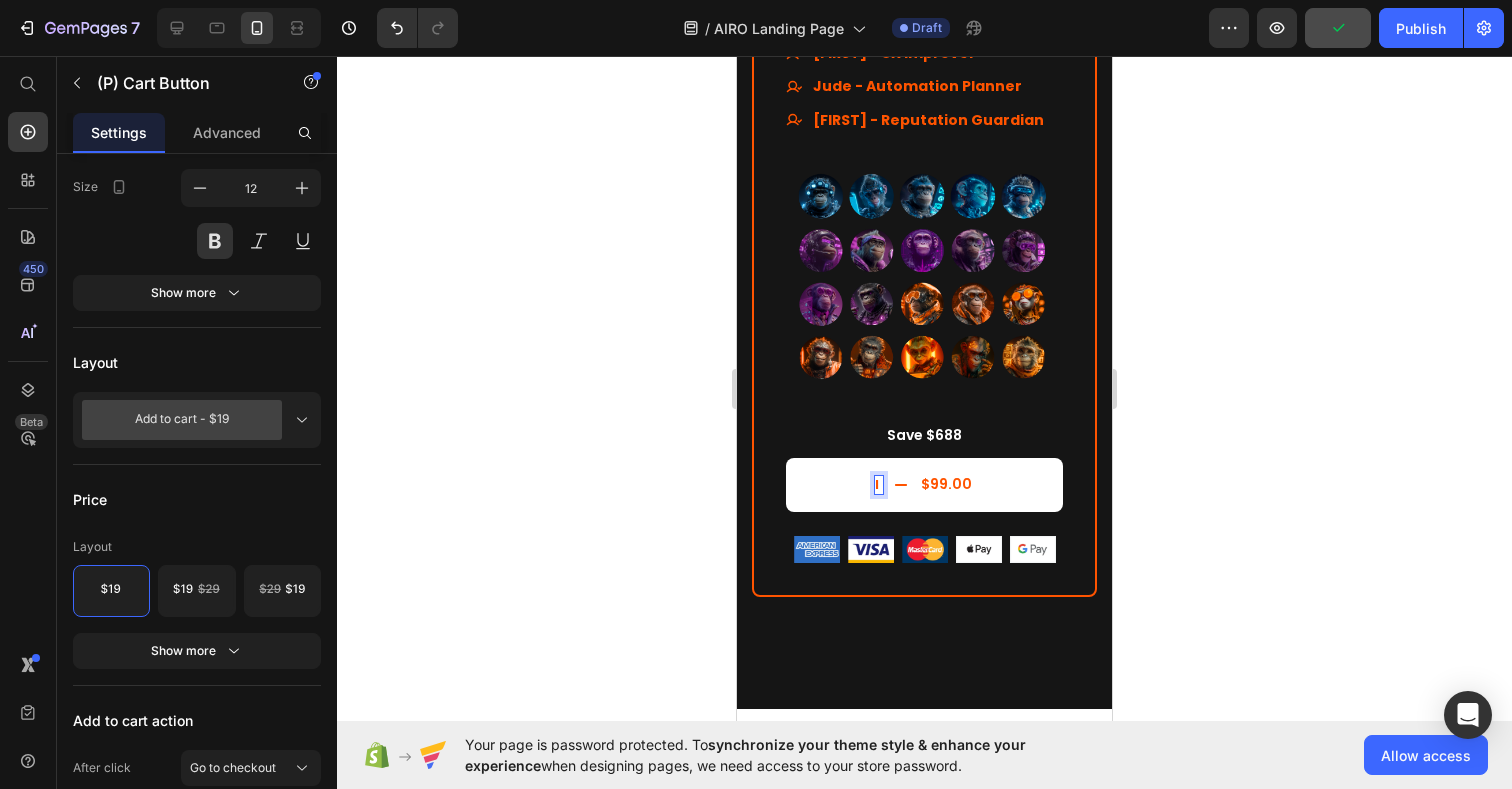 click on "I
$99.00" at bounding box center (924, 485) 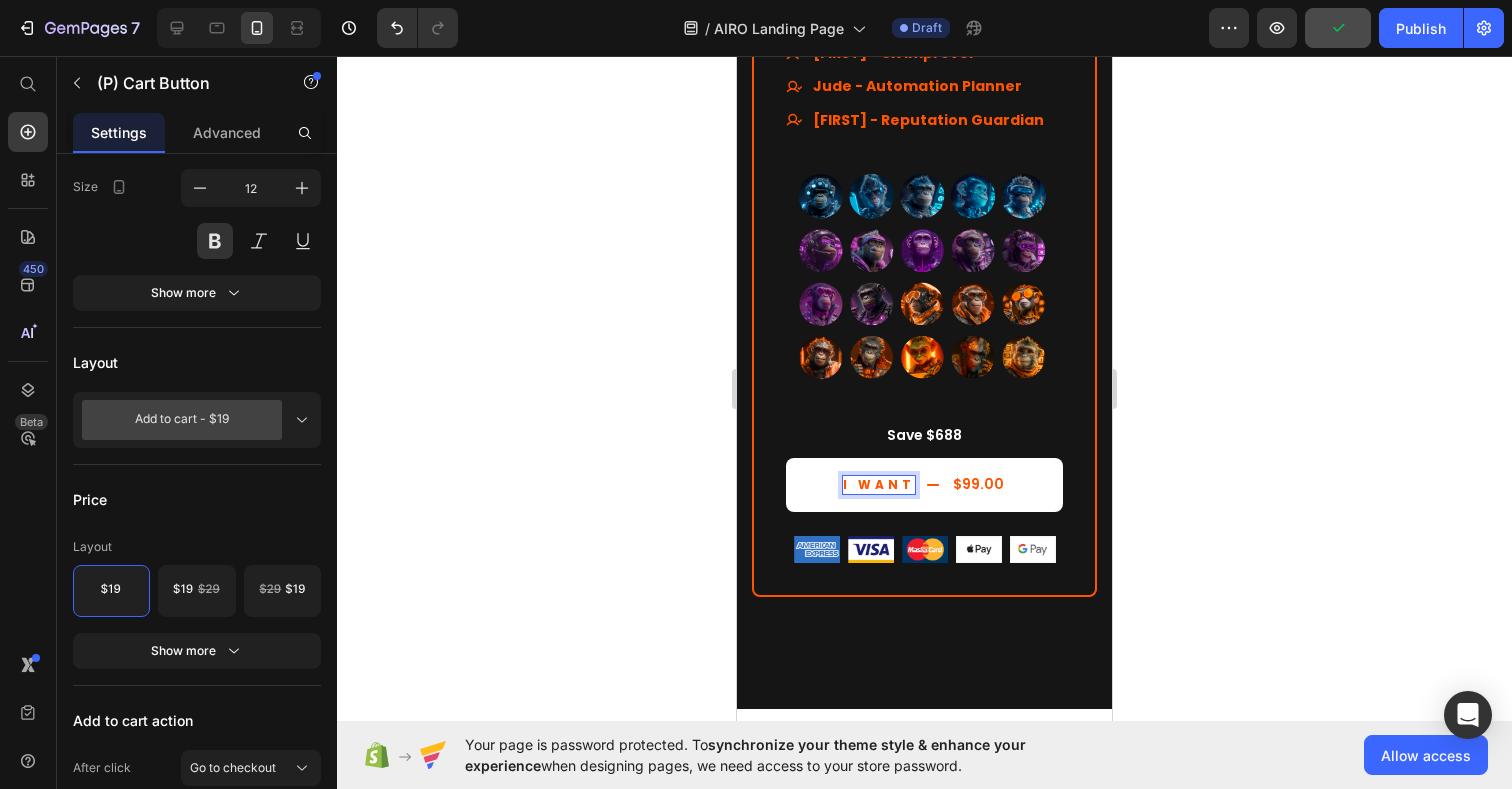 click on "I WANT
$99.00" at bounding box center (924, 485) 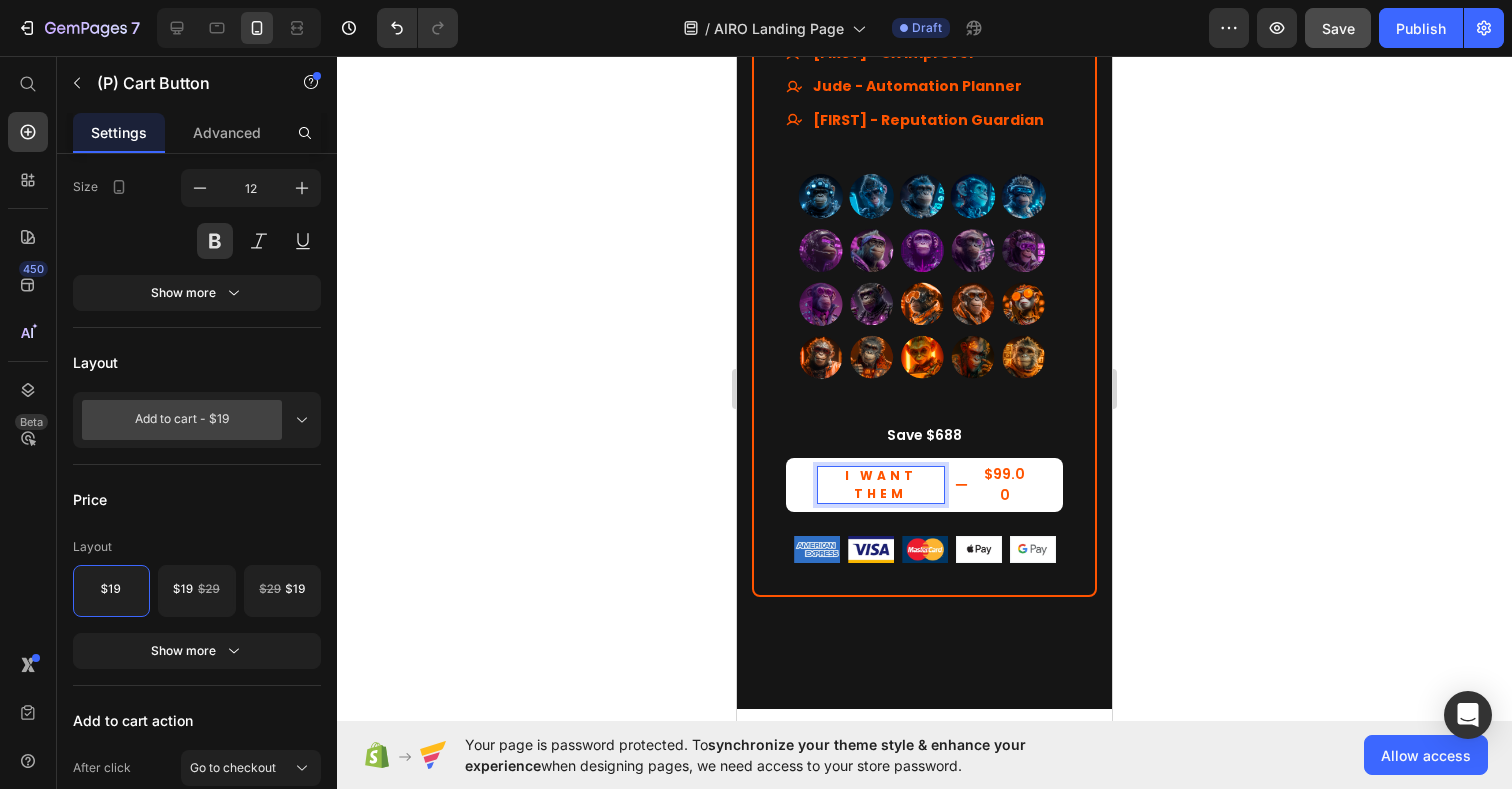 click 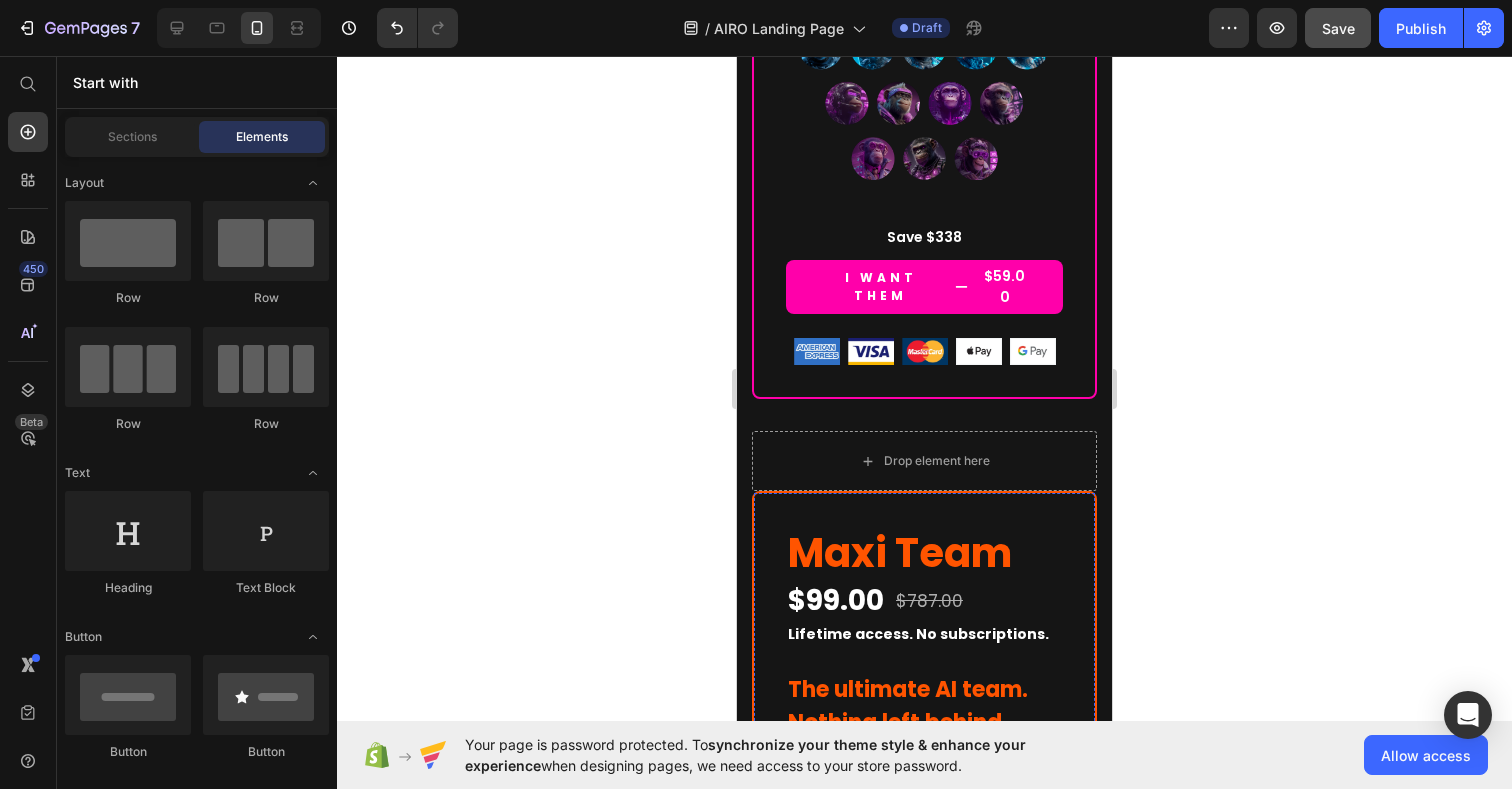scroll, scrollTop: 12000, scrollLeft: 0, axis: vertical 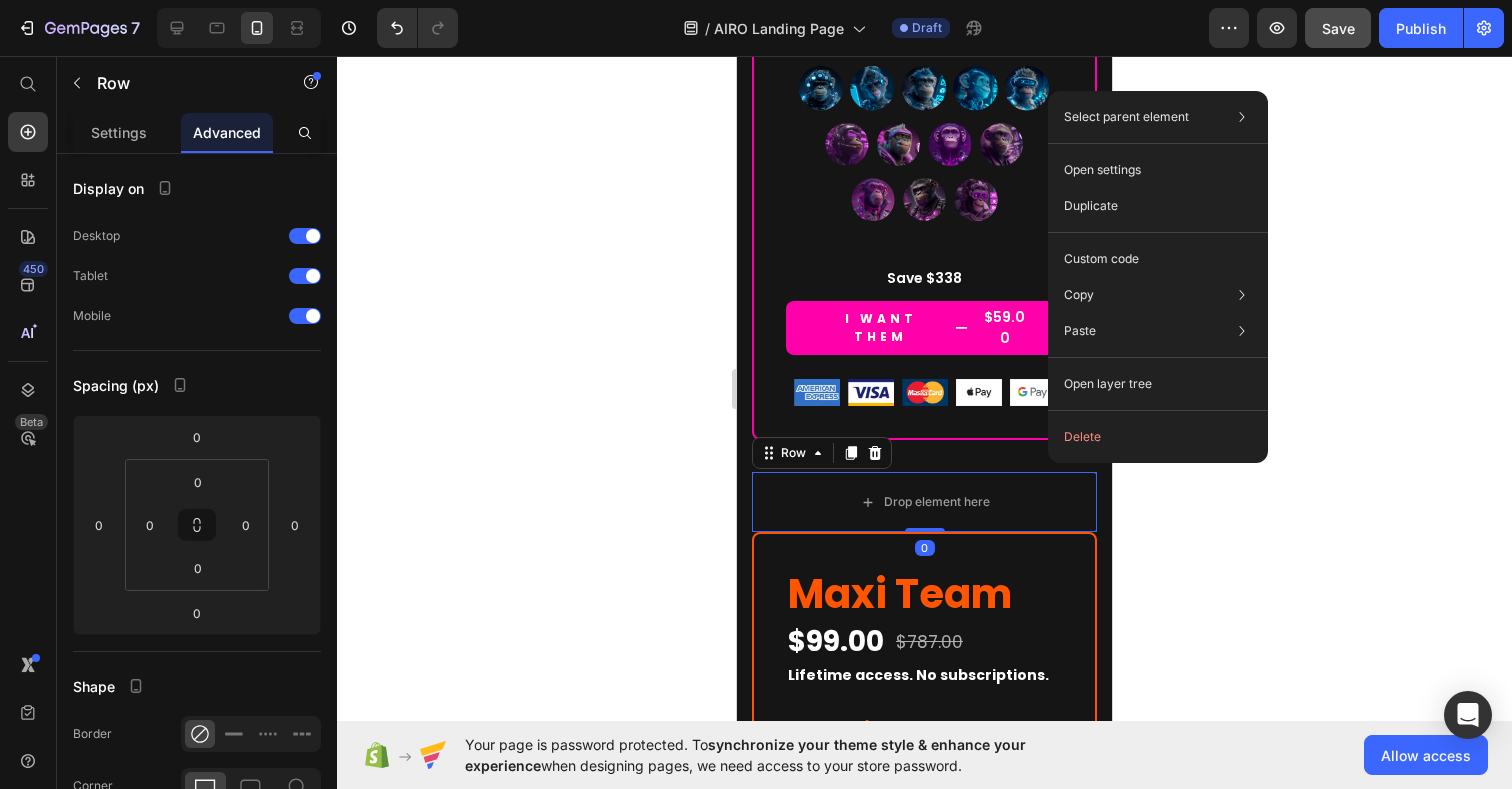 click 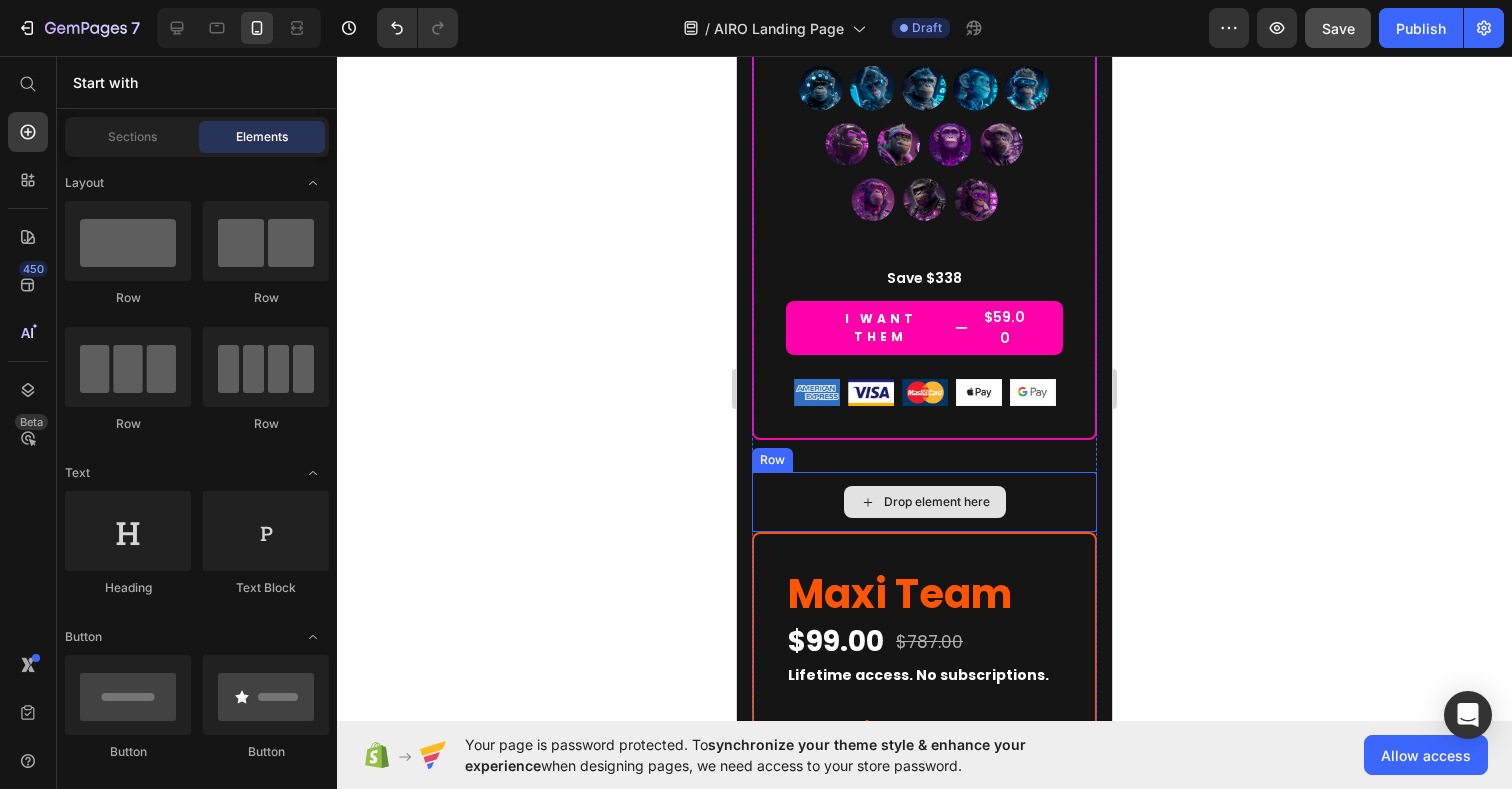 click on "Drop element here" at bounding box center (924, 502) 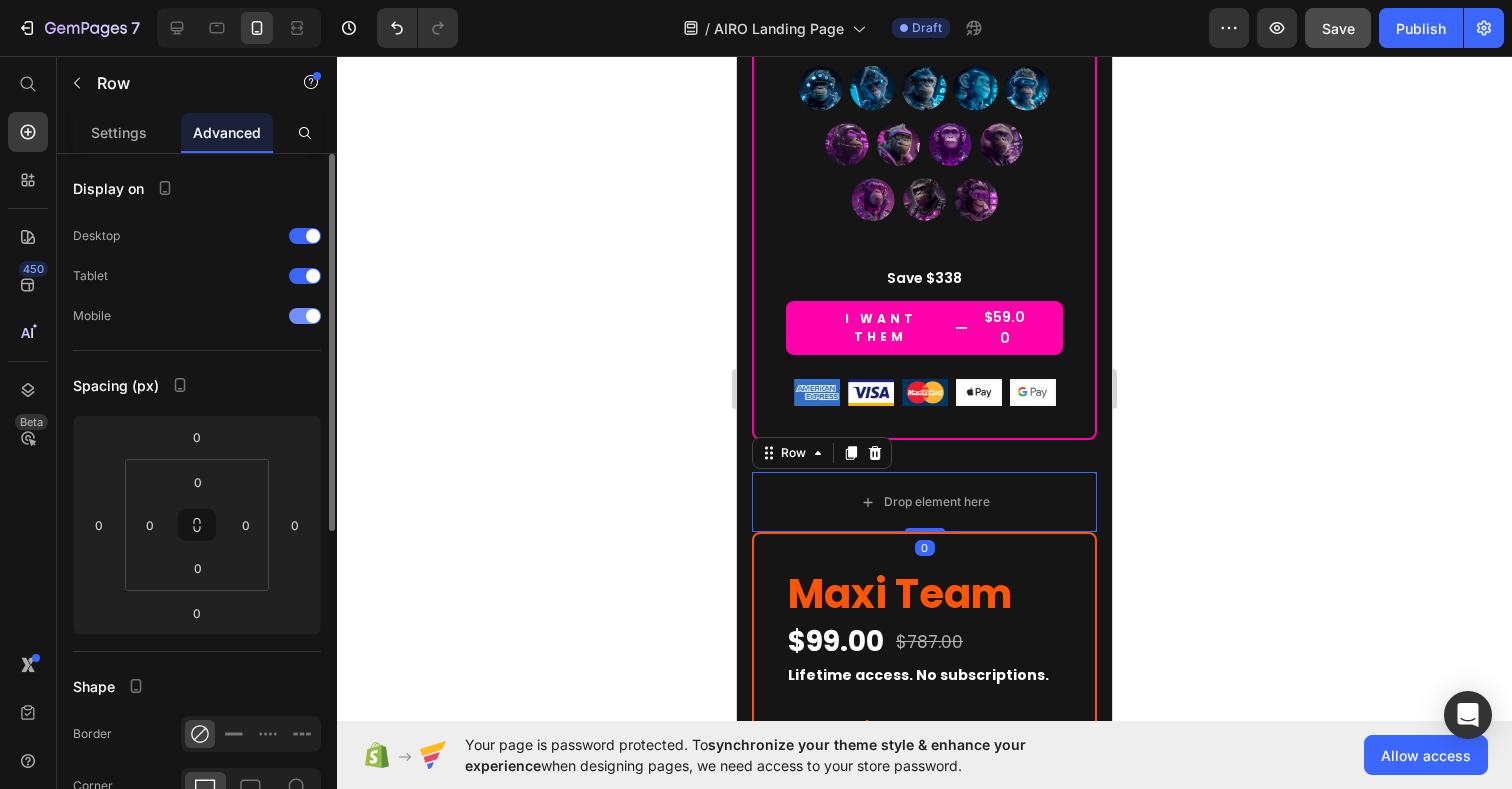 click at bounding box center [313, 316] 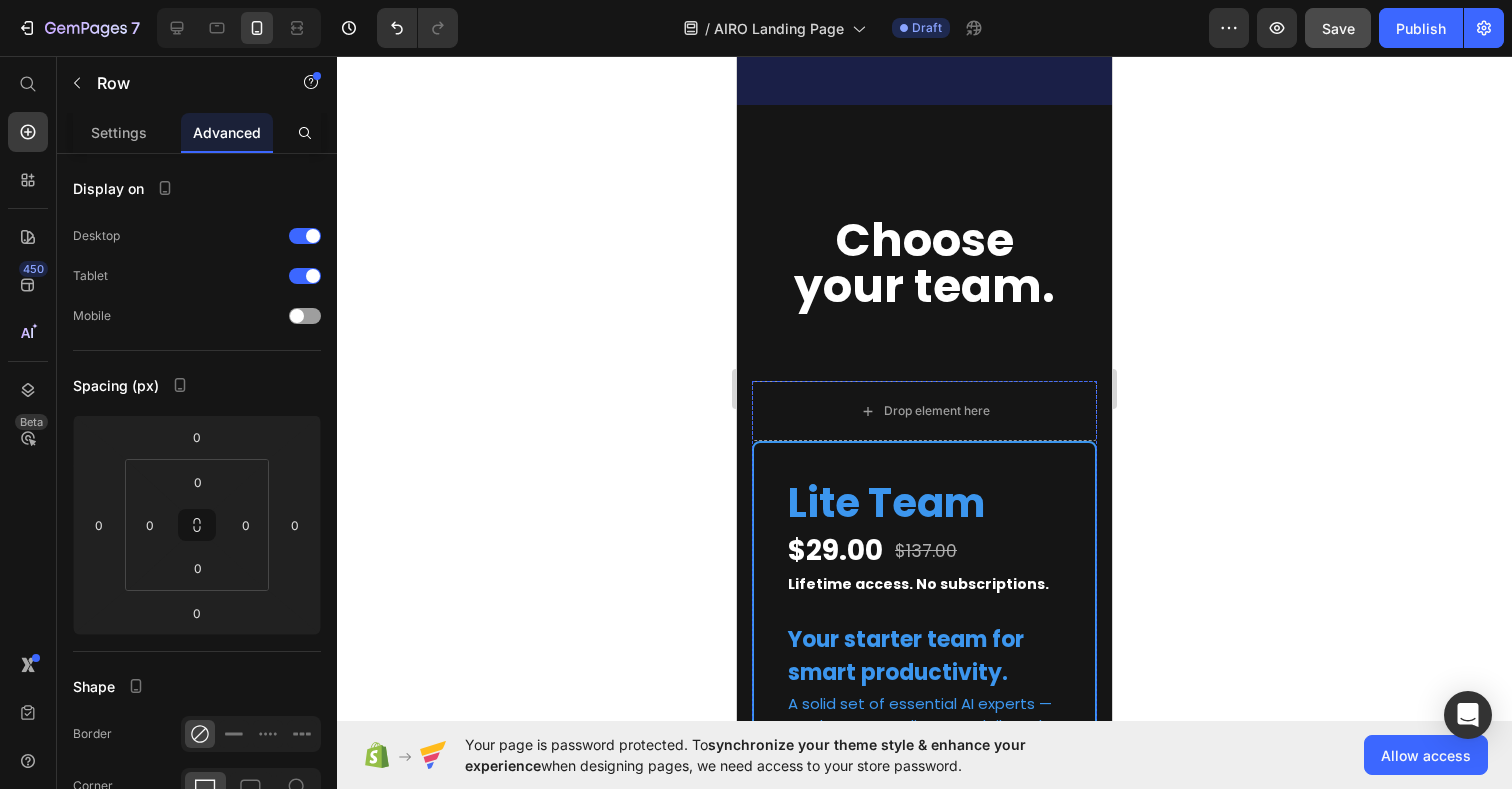 scroll, scrollTop: 9051, scrollLeft: 0, axis: vertical 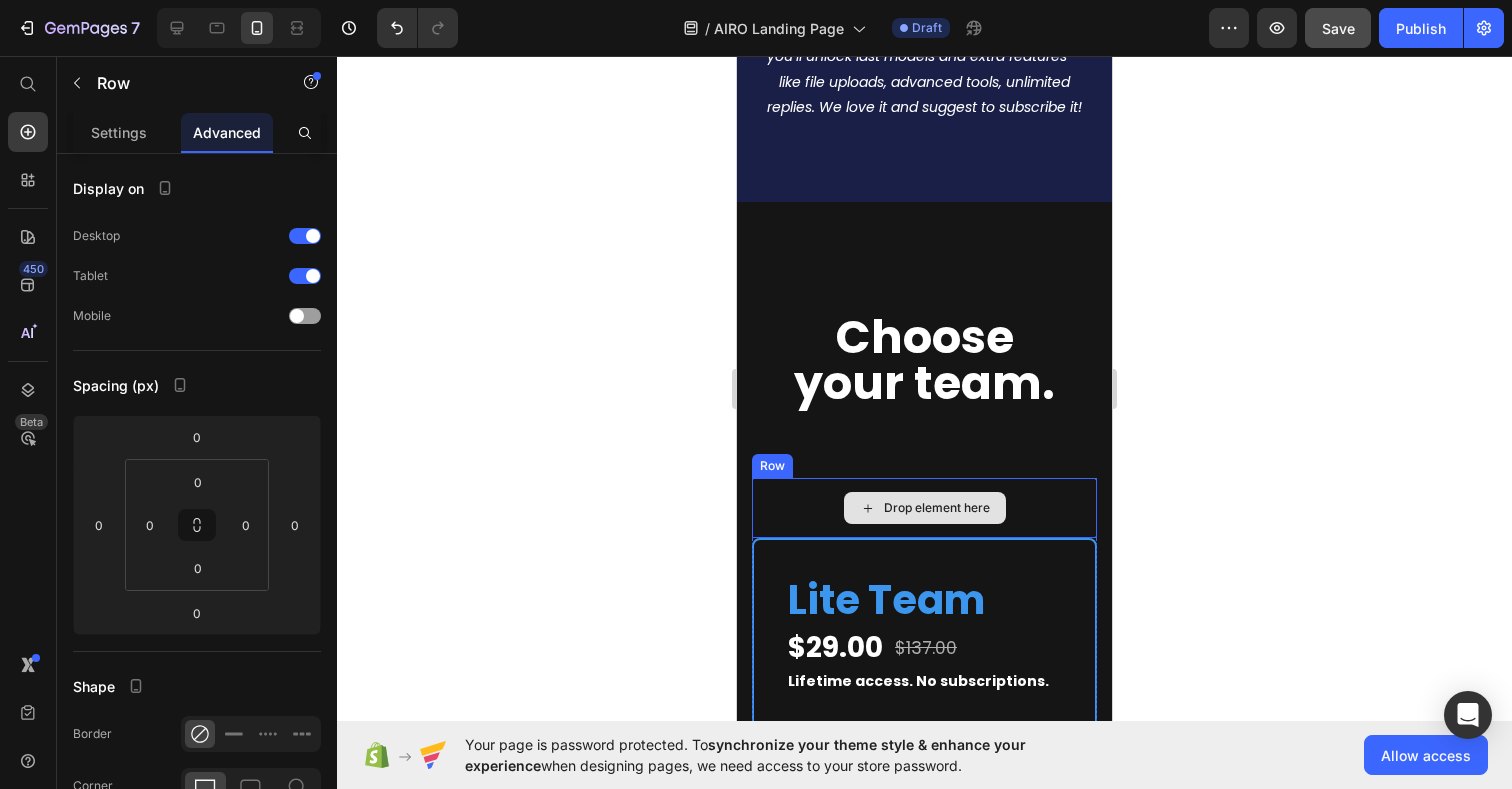 click on "Drop element here" at bounding box center [924, 508] 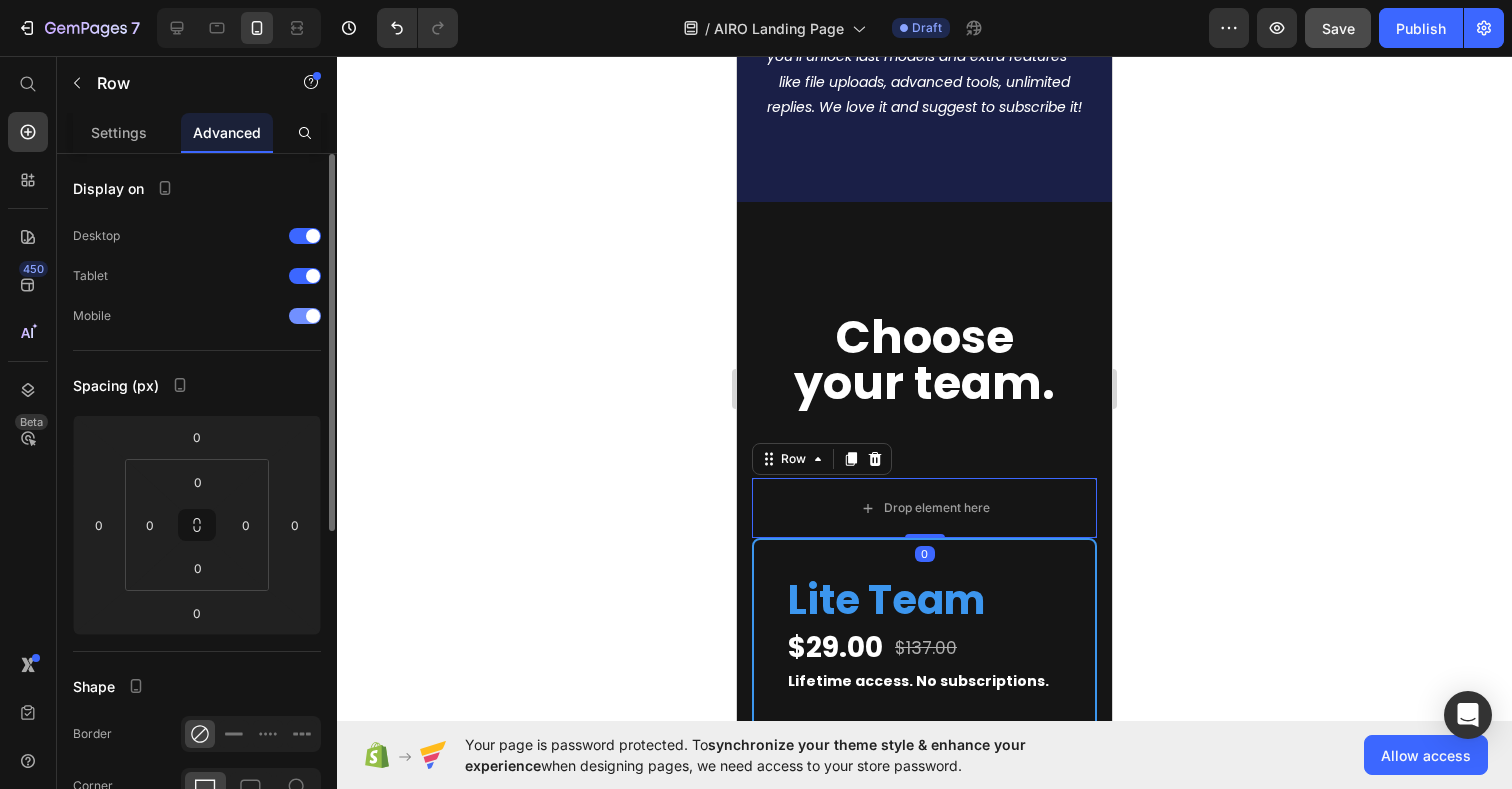 click at bounding box center (305, 316) 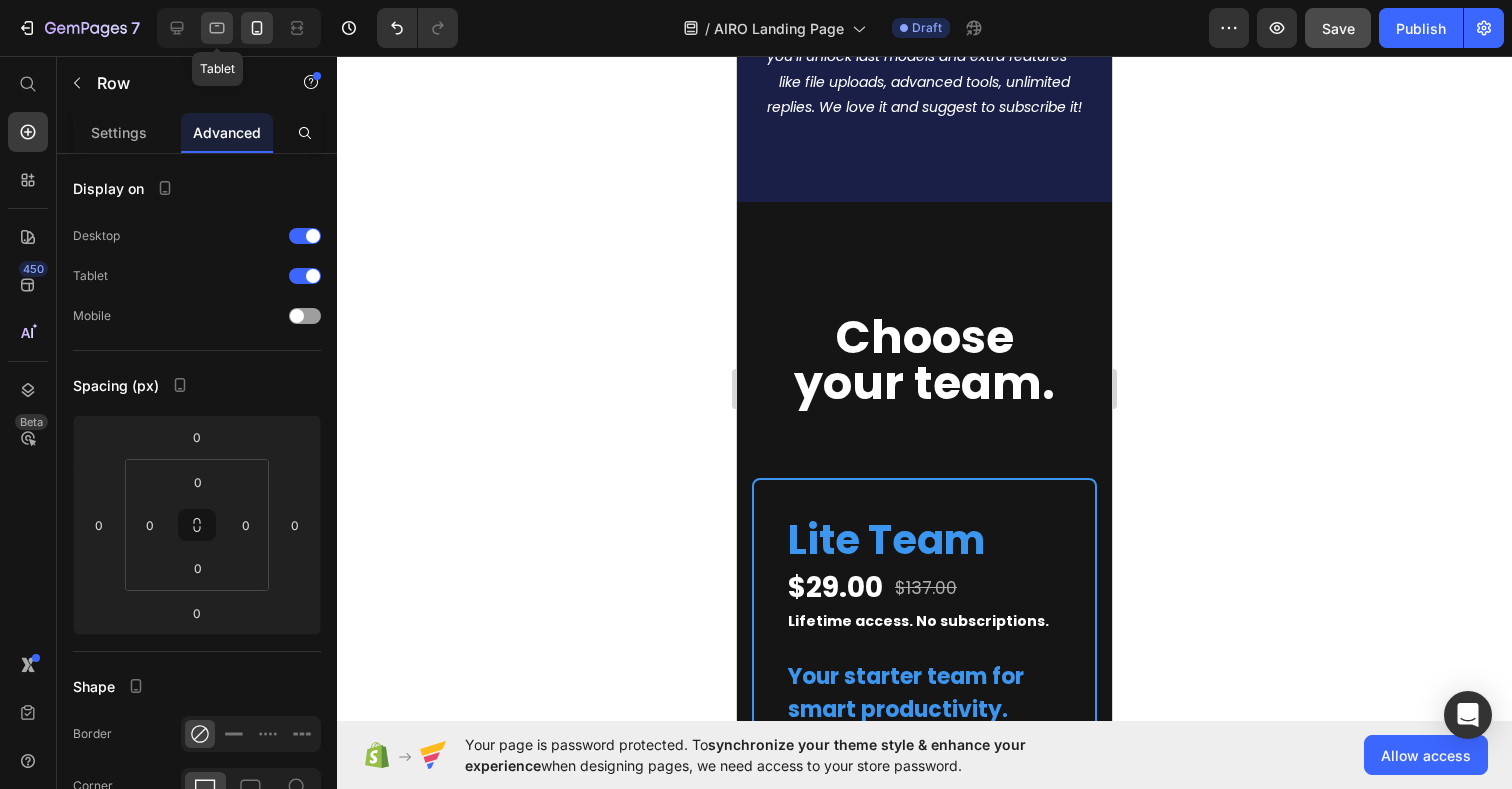 click 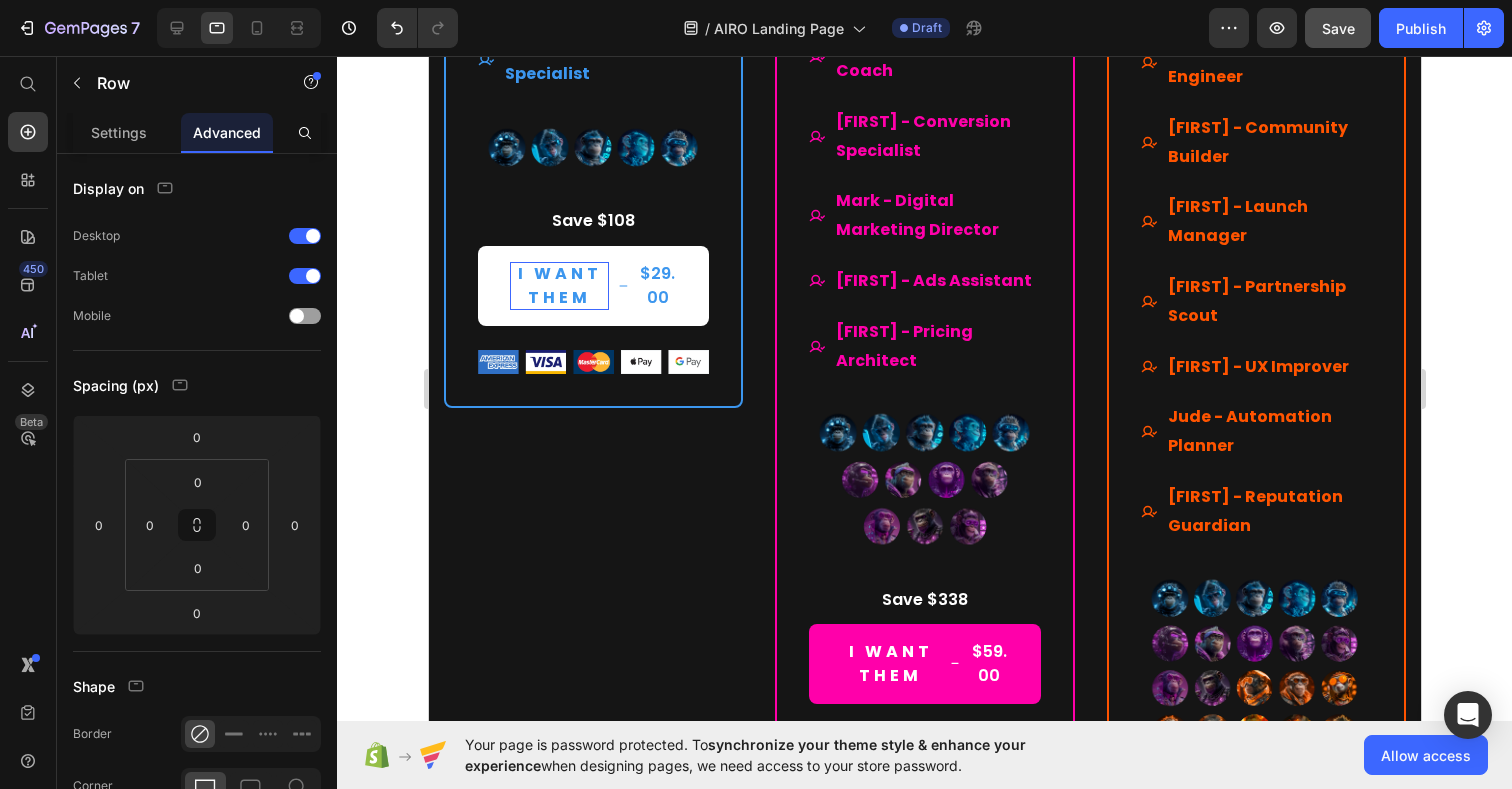 scroll, scrollTop: 10514, scrollLeft: 0, axis: vertical 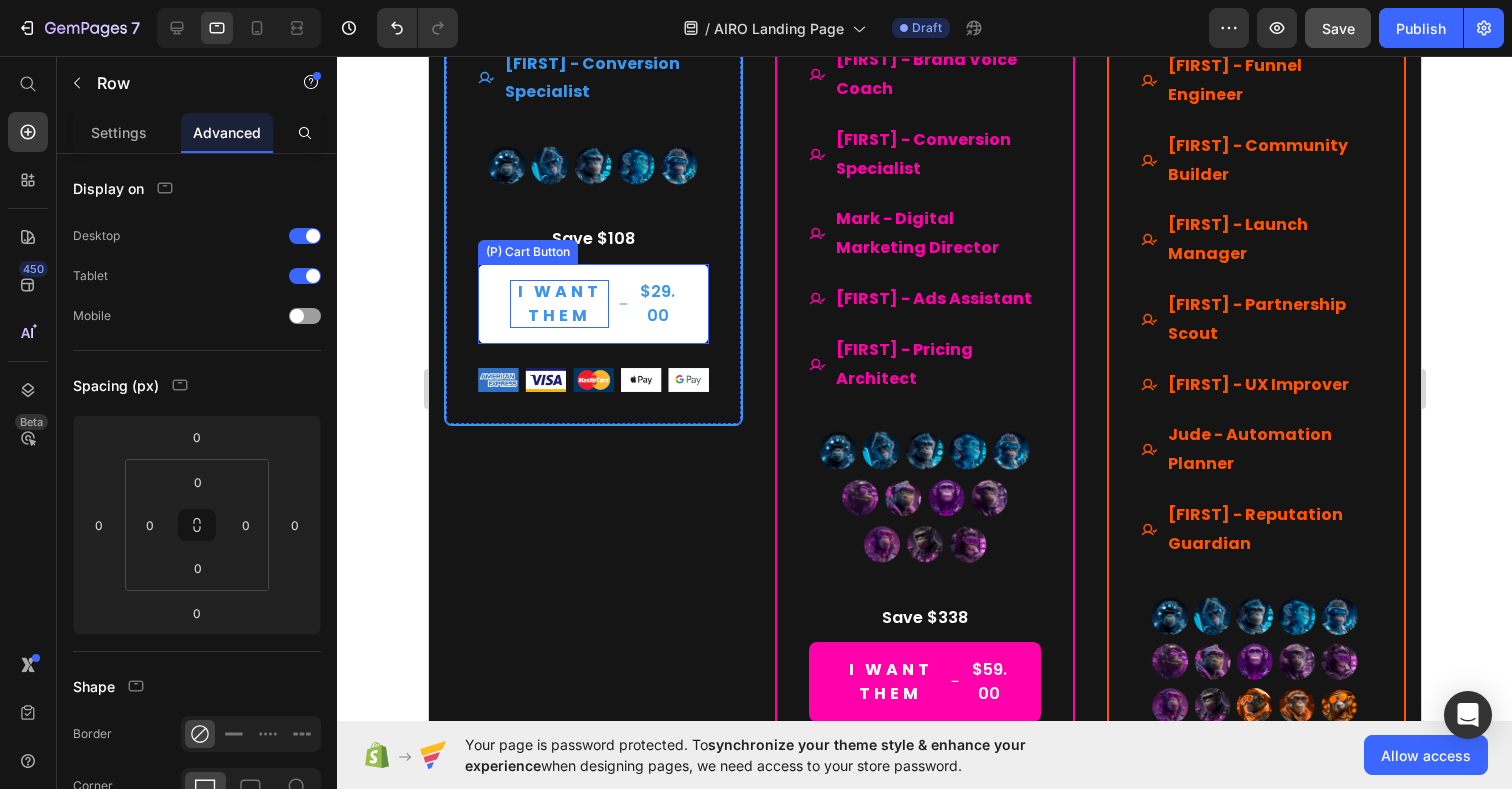 click on "I WANT THEM" at bounding box center (558, 304) 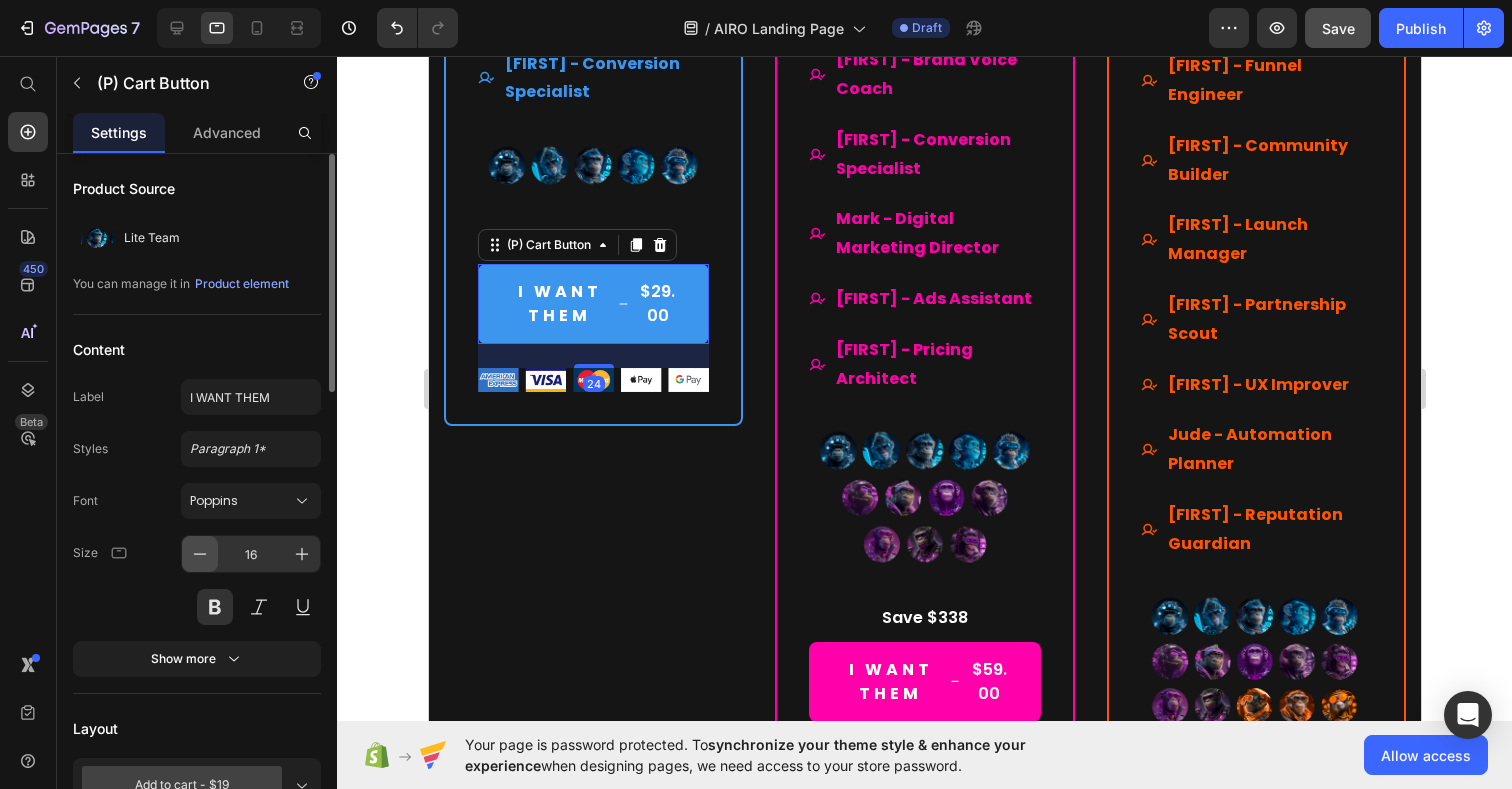 click 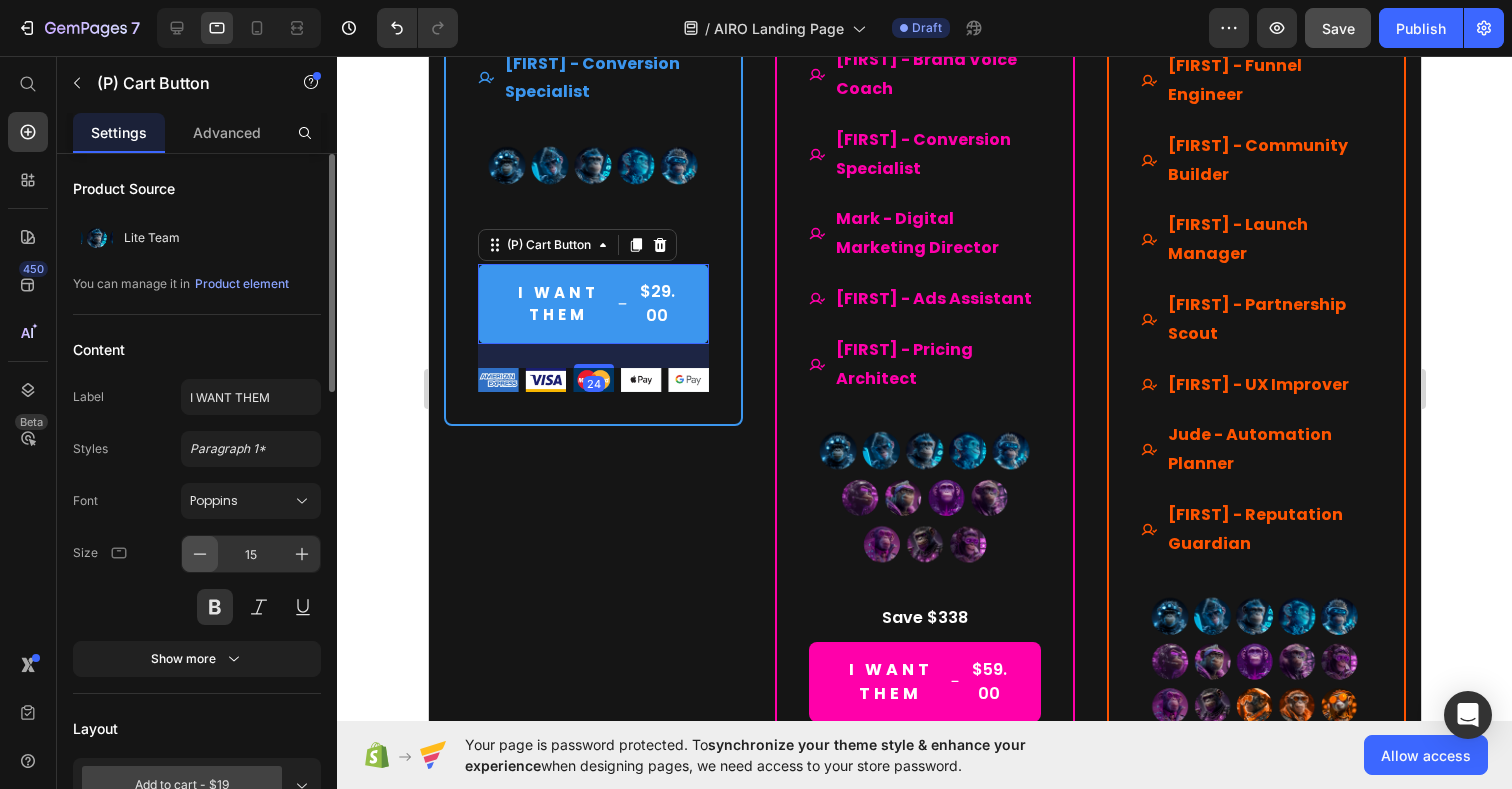 click 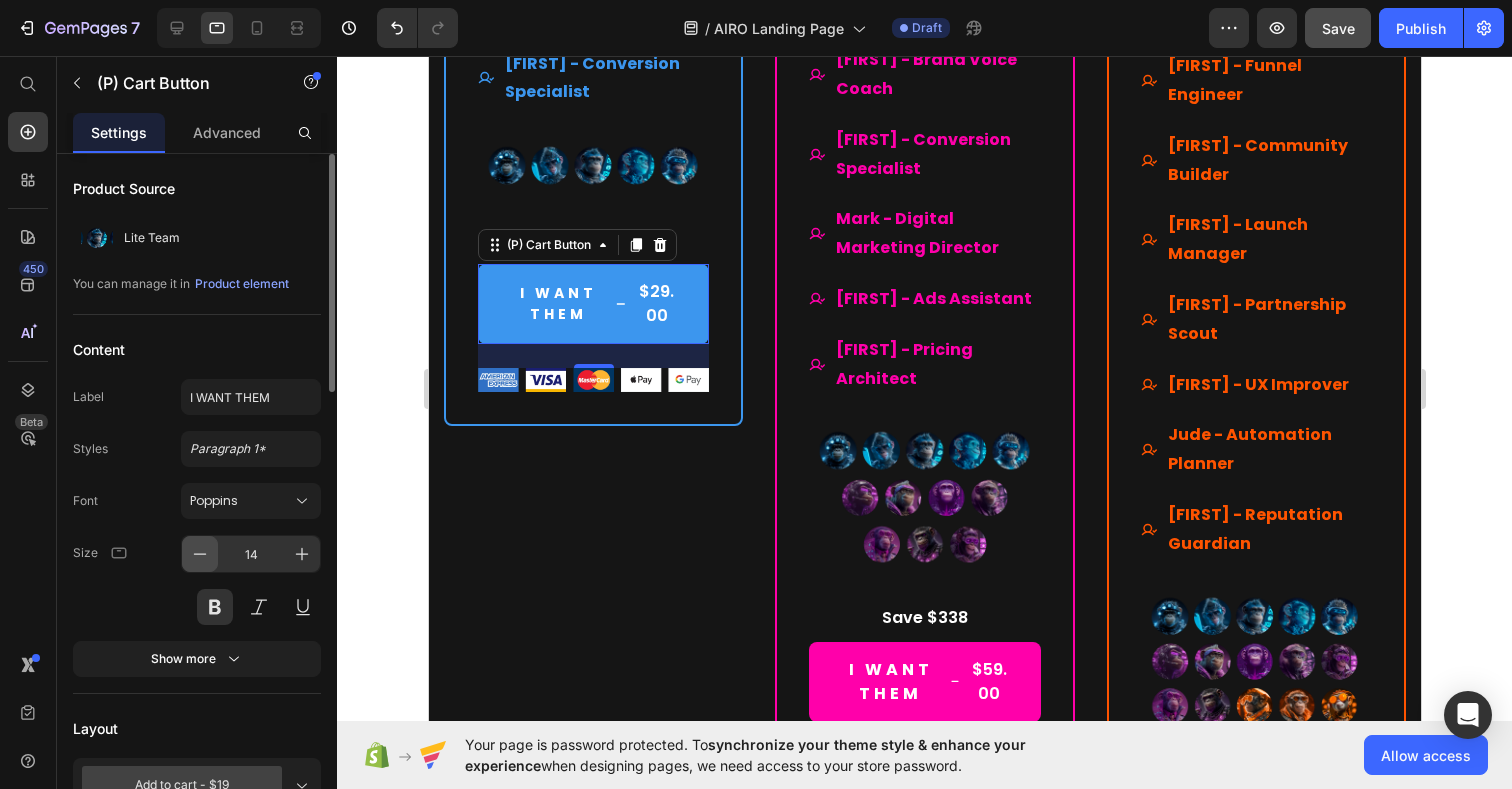 click 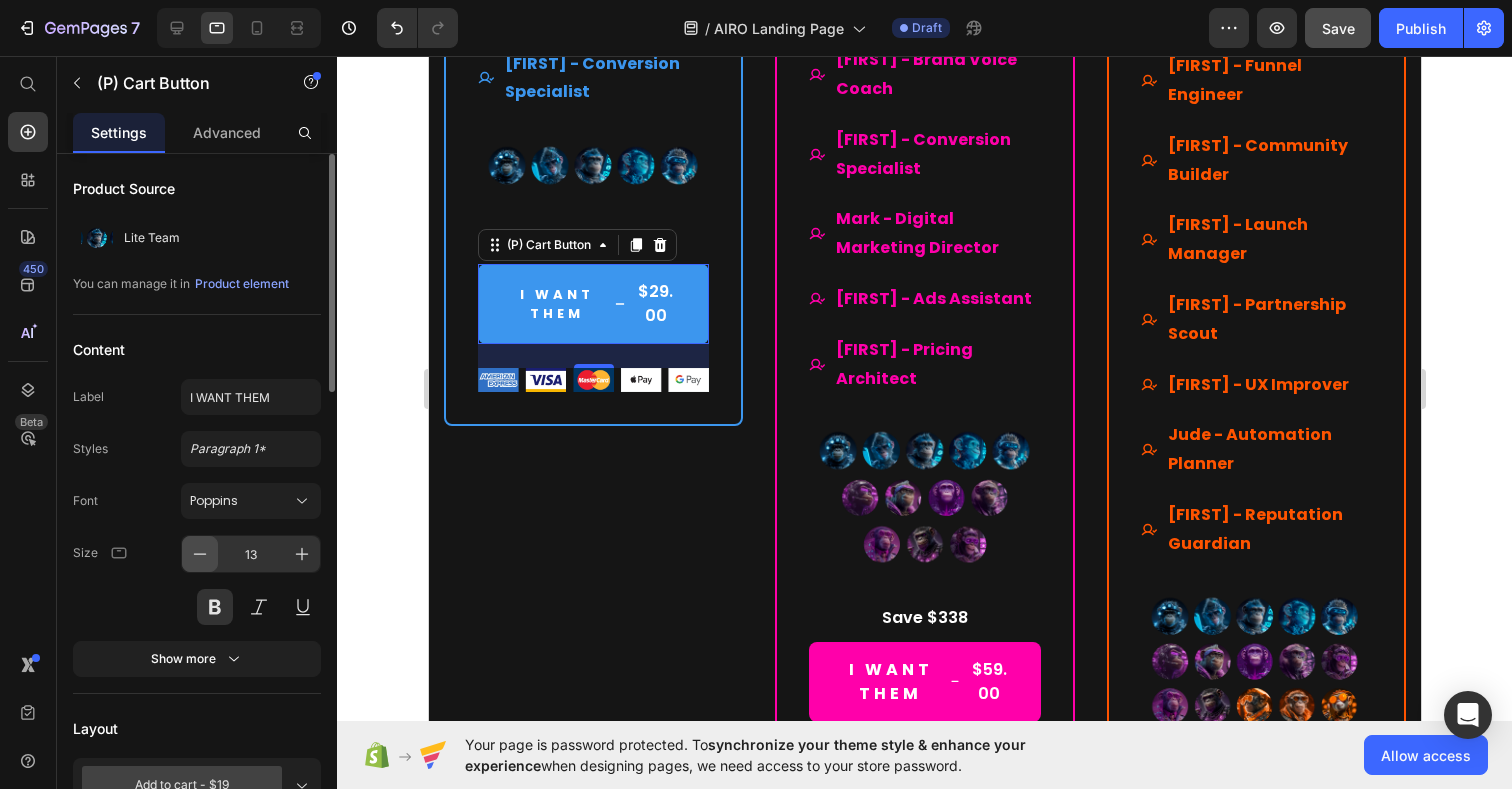 click 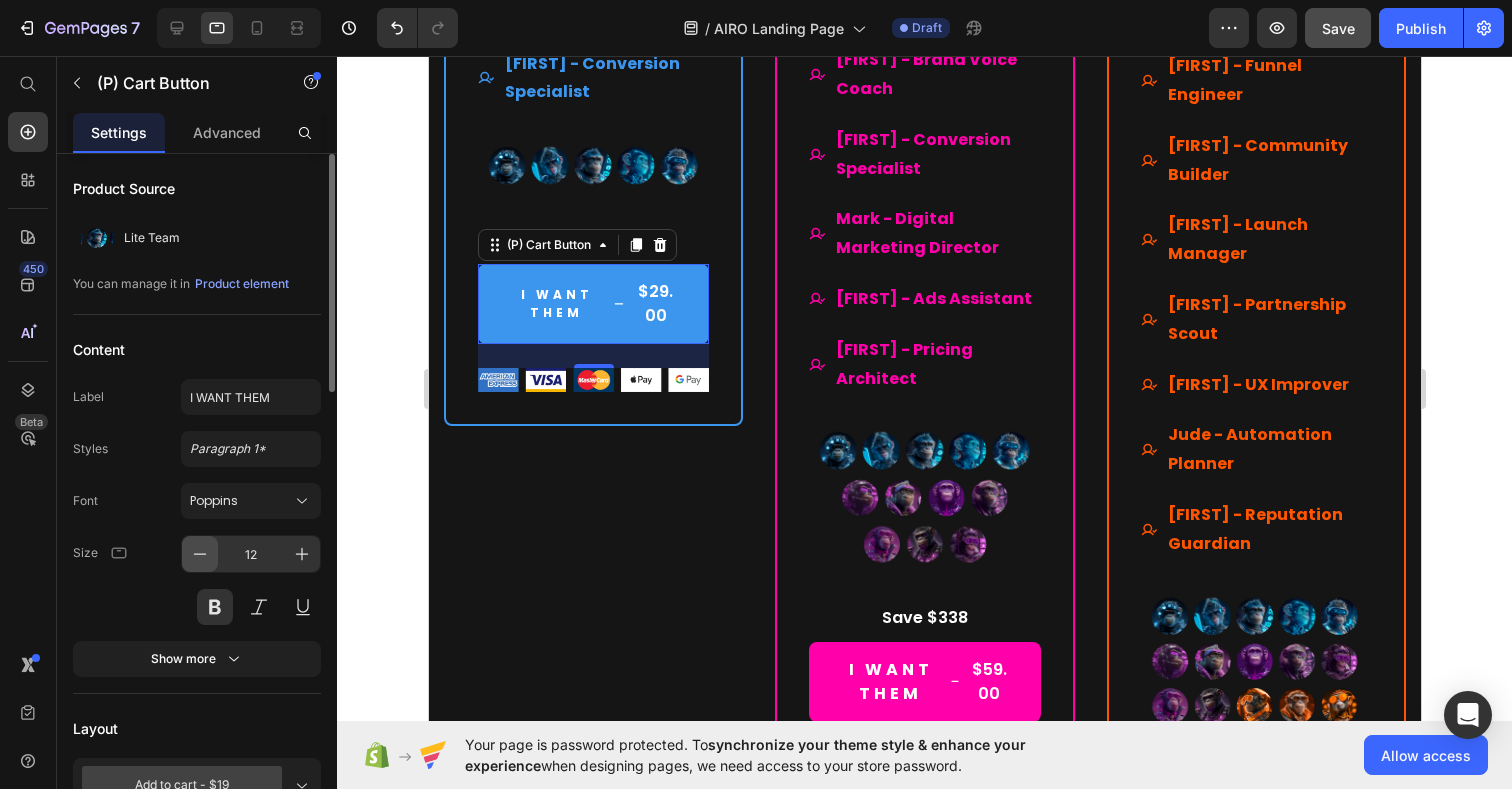 click 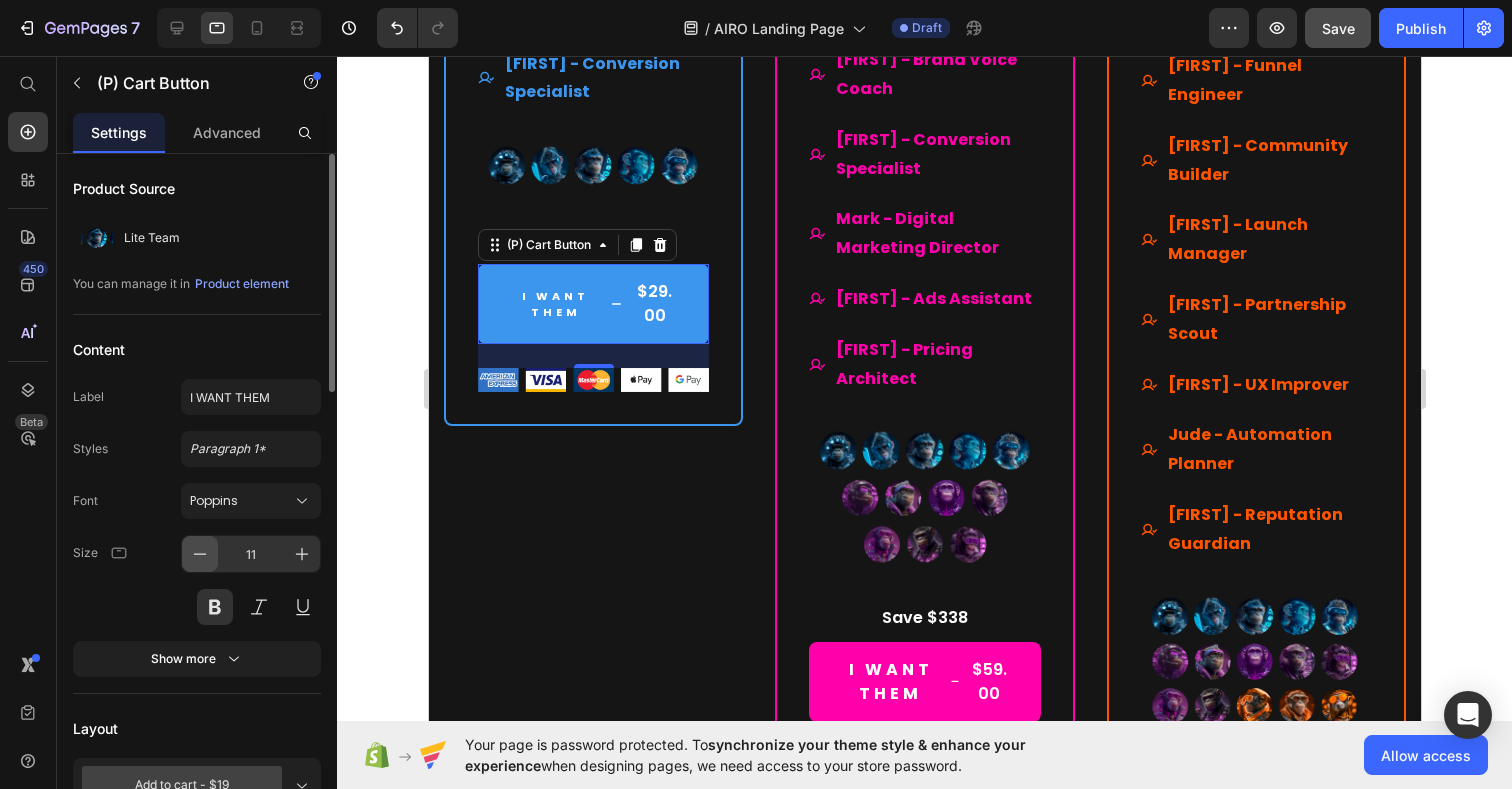 click 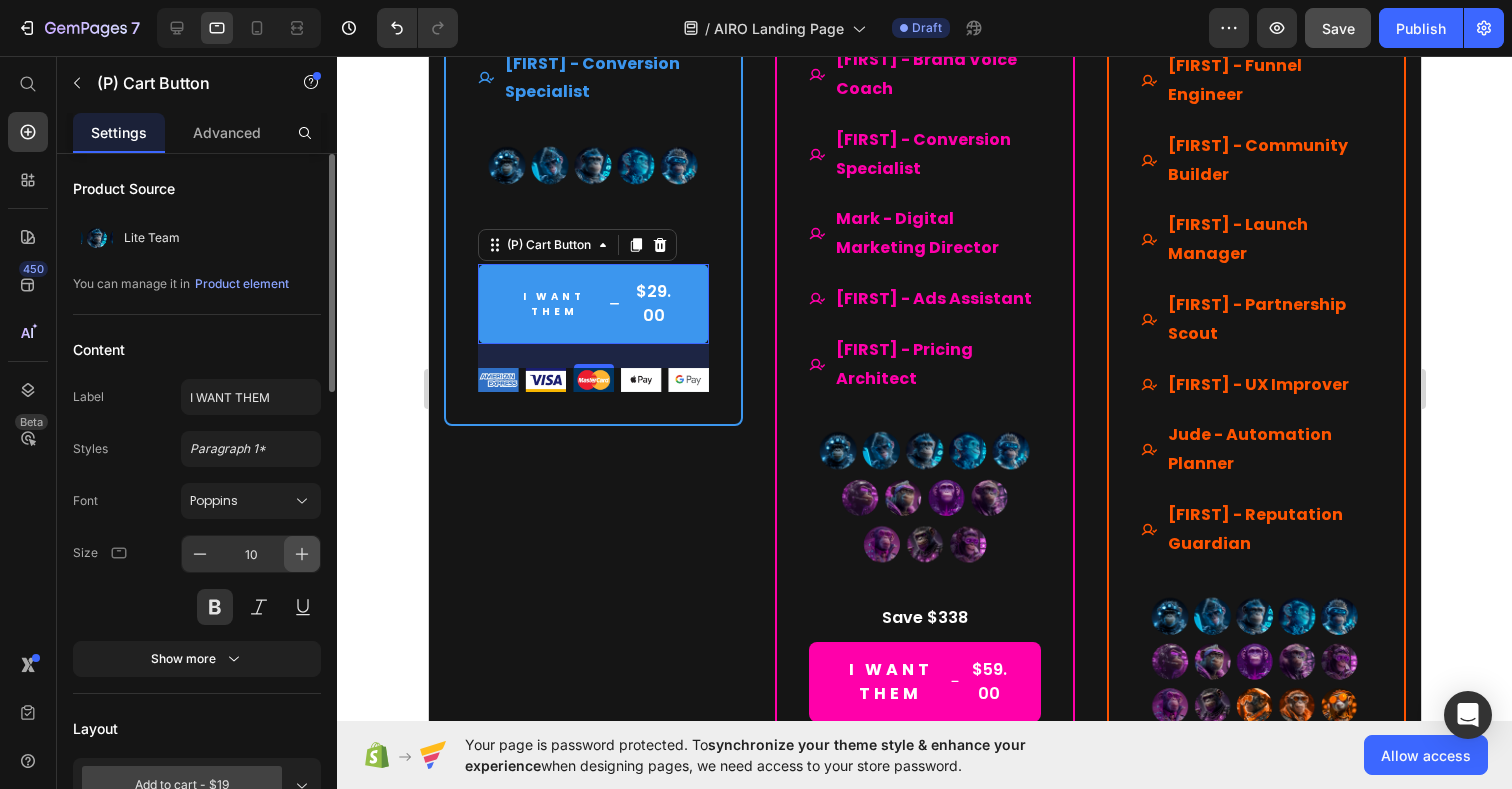 click 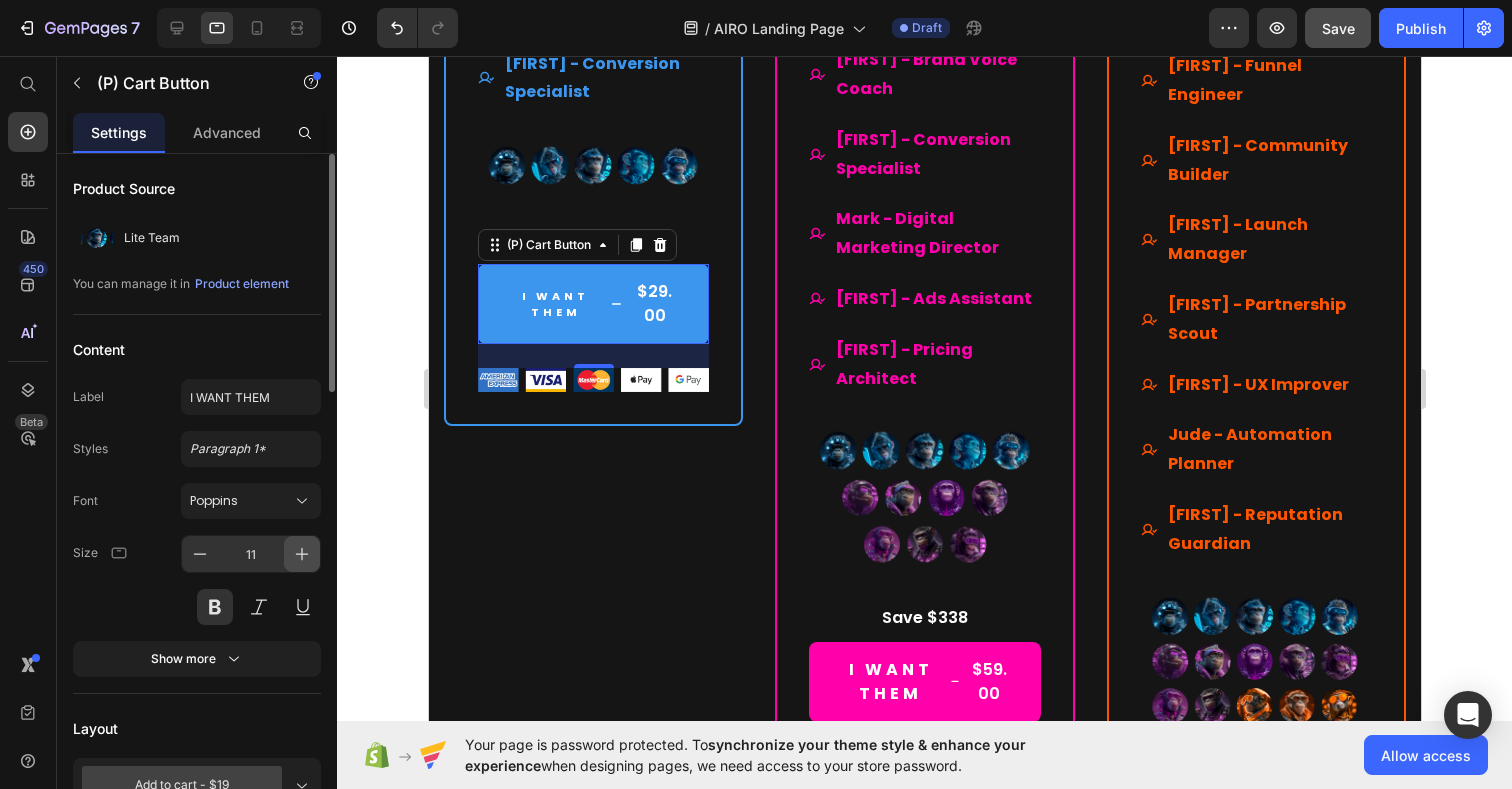 click 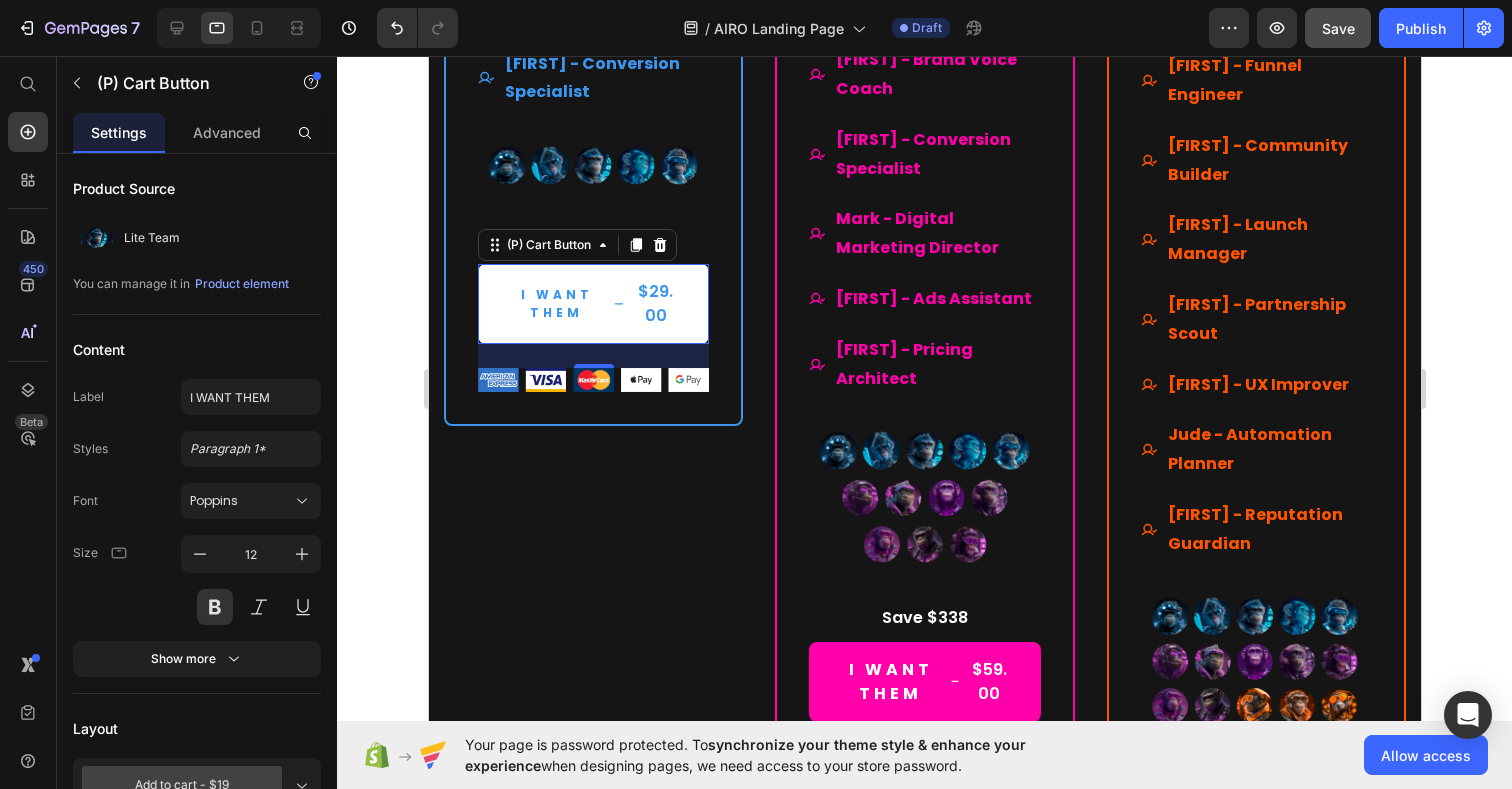 click on "$29.00" at bounding box center [654, 304] 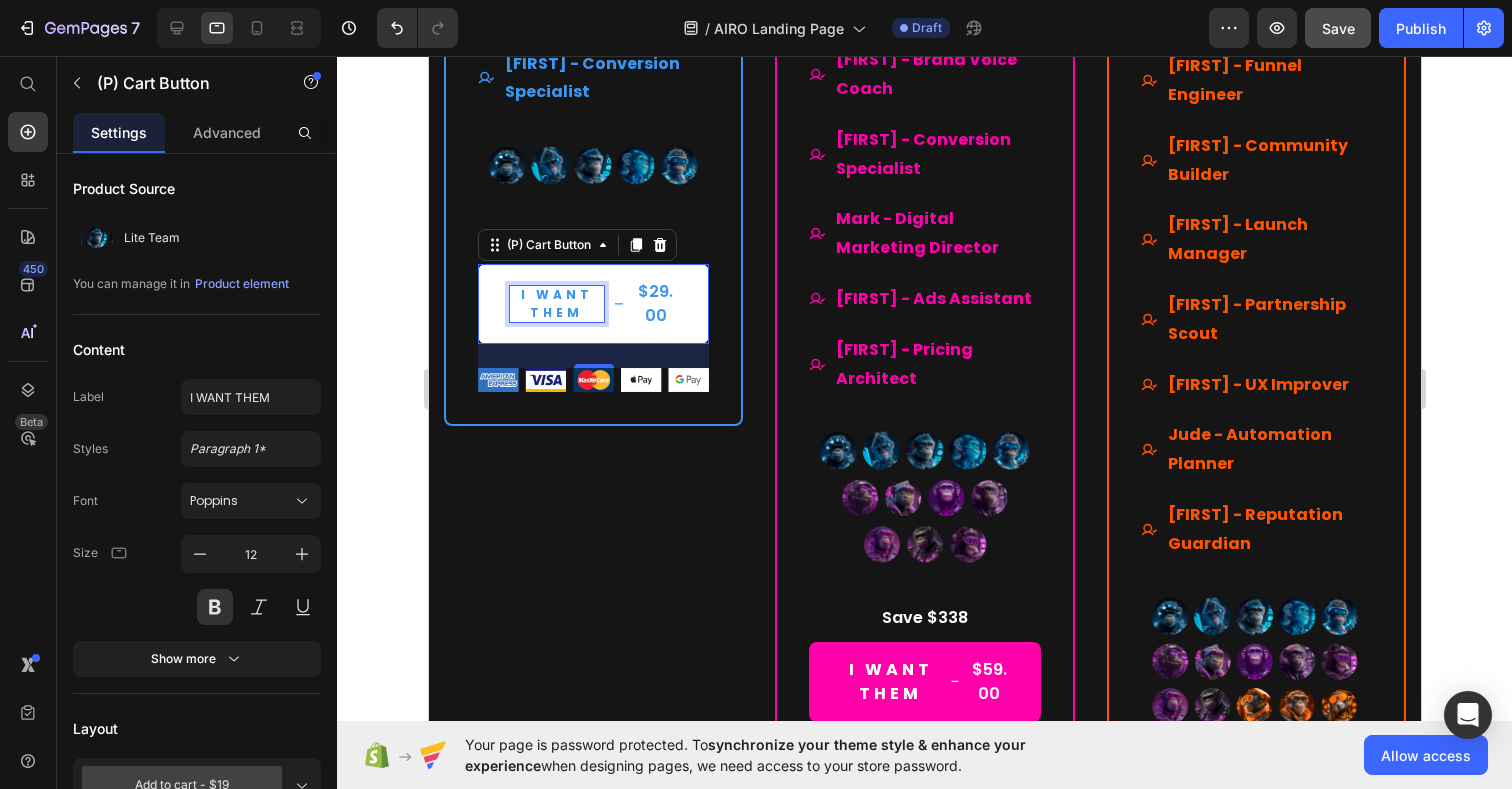 click on "I WANT THEM" at bounding box center [556, 304] 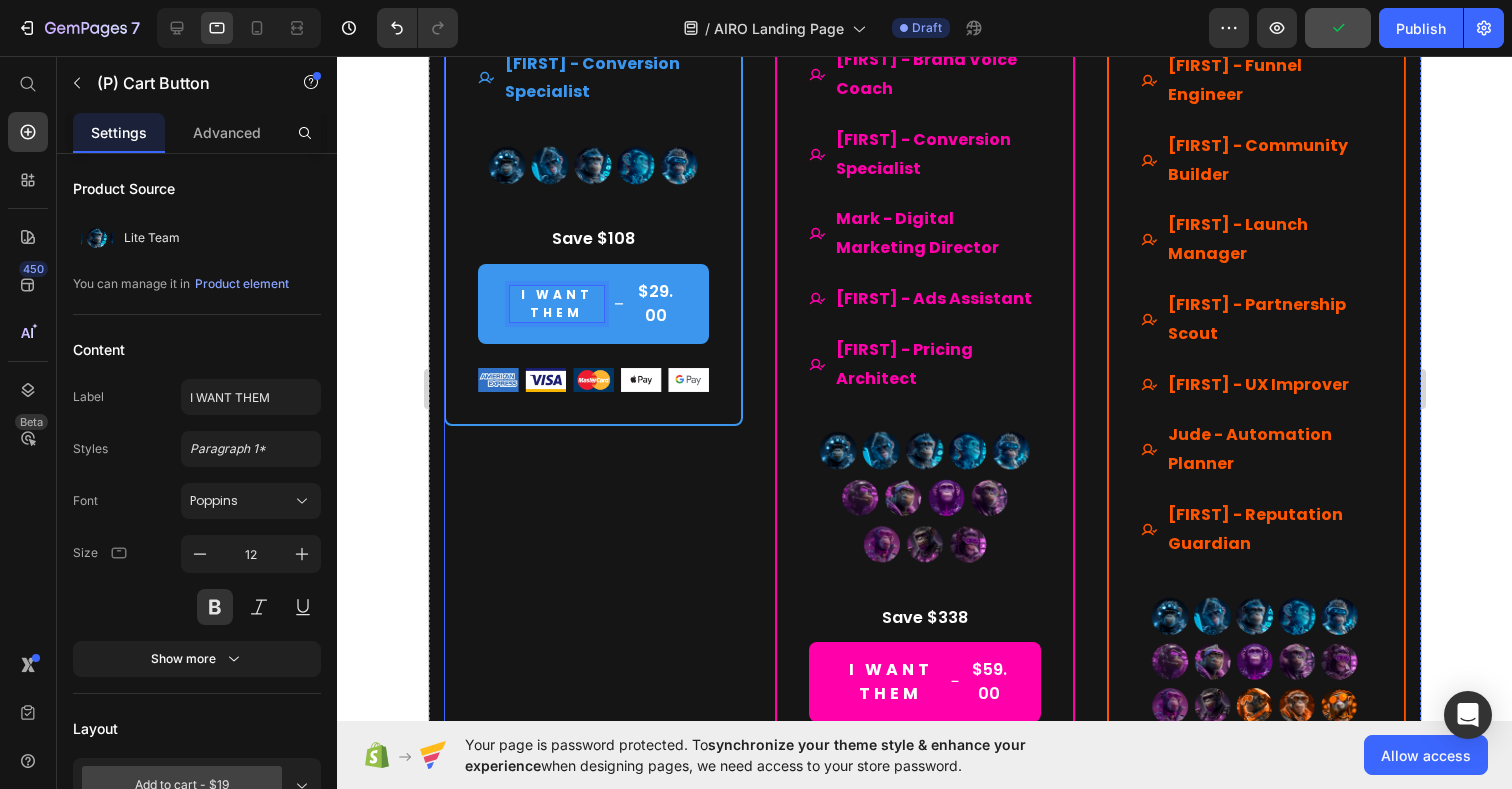 click on "Drop element here Row Lite Team Heading $29.00 (P) Price $137.00 (P) Price Row Lifetime access. No subscriptions. Text Block Your starter team for smart productivity. Text Block A solid set of essential AI experts — ready to streamline your daily tasks and boost your output. Text Block                Title Line What's included Text Block
Smart launchpad. Your AI team, one click away.
Advanced, tested prompts — tailored to each Assistant, ready to use and customize.
Powered by ChatGPT — works with Free or Plus.
Multilingual support. No barriers. Item List                Title Line All members of our  Lite Team Text Block
[NAME] - Social Media Strategist
[NAME] - Content Scheduler
[NAME] - Email Ally
[NAME] - Website Optimizer
[NAME] - Conversion Specialist Item List (P) Images & Gallery Save $108 Text block I WANT THEM
$29.00 (P) Cart Button   24" at bounding box center [592, -143] 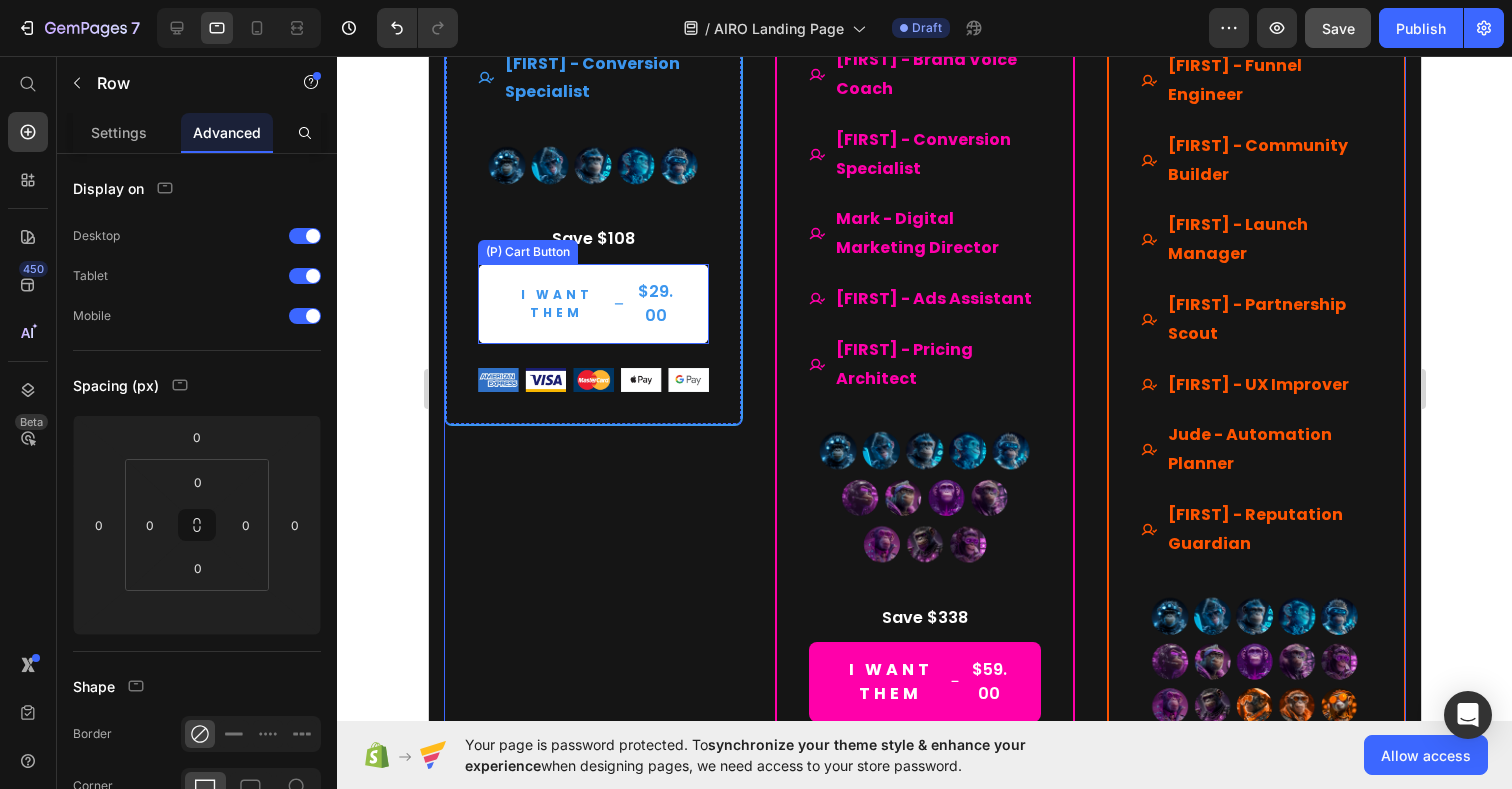 click on "I WANT THEM
$29.00" at bounding box center [592, 304] 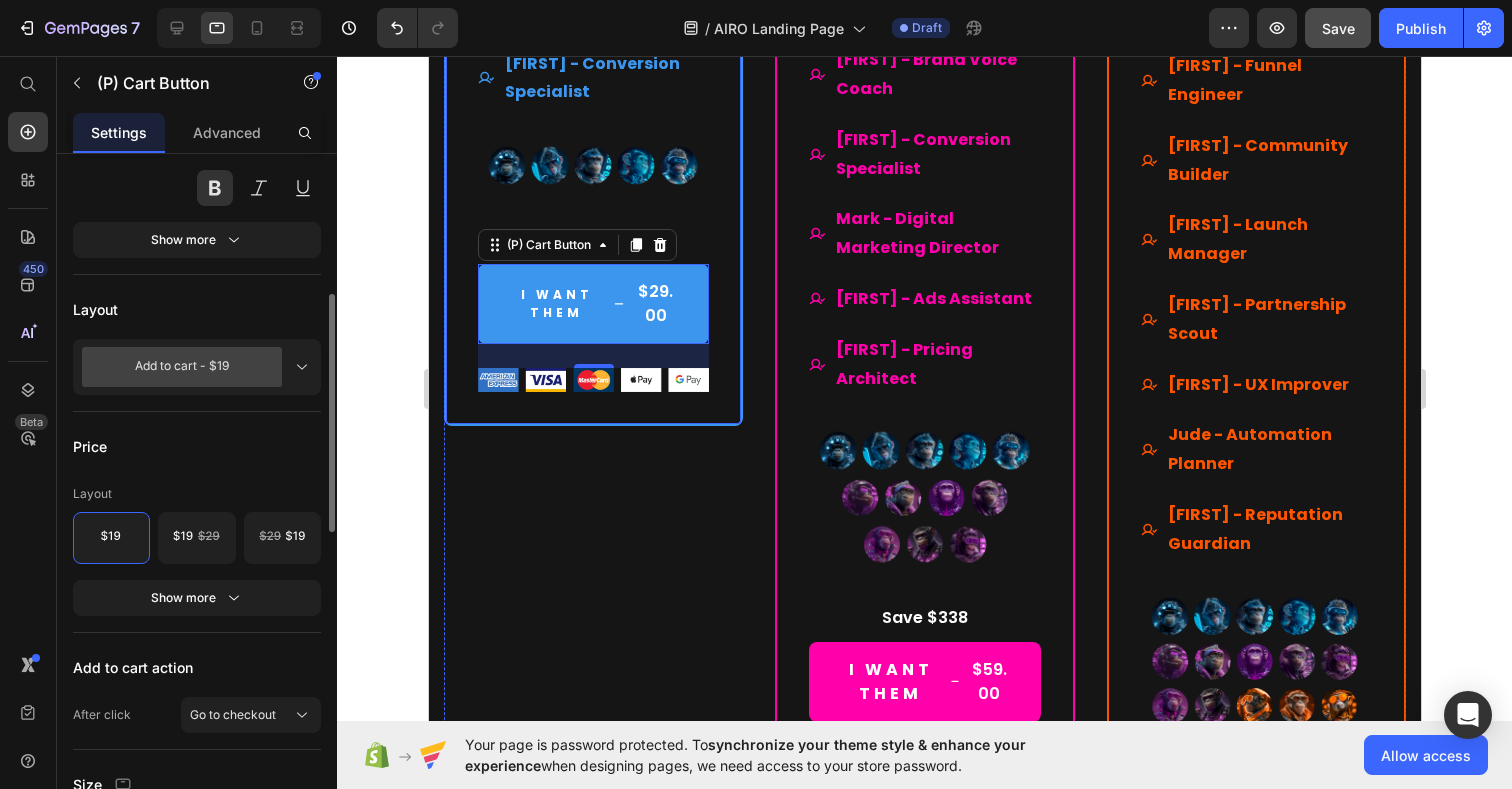scroll, scrollTop: 416, scrollLeft: 0, axis: vertical 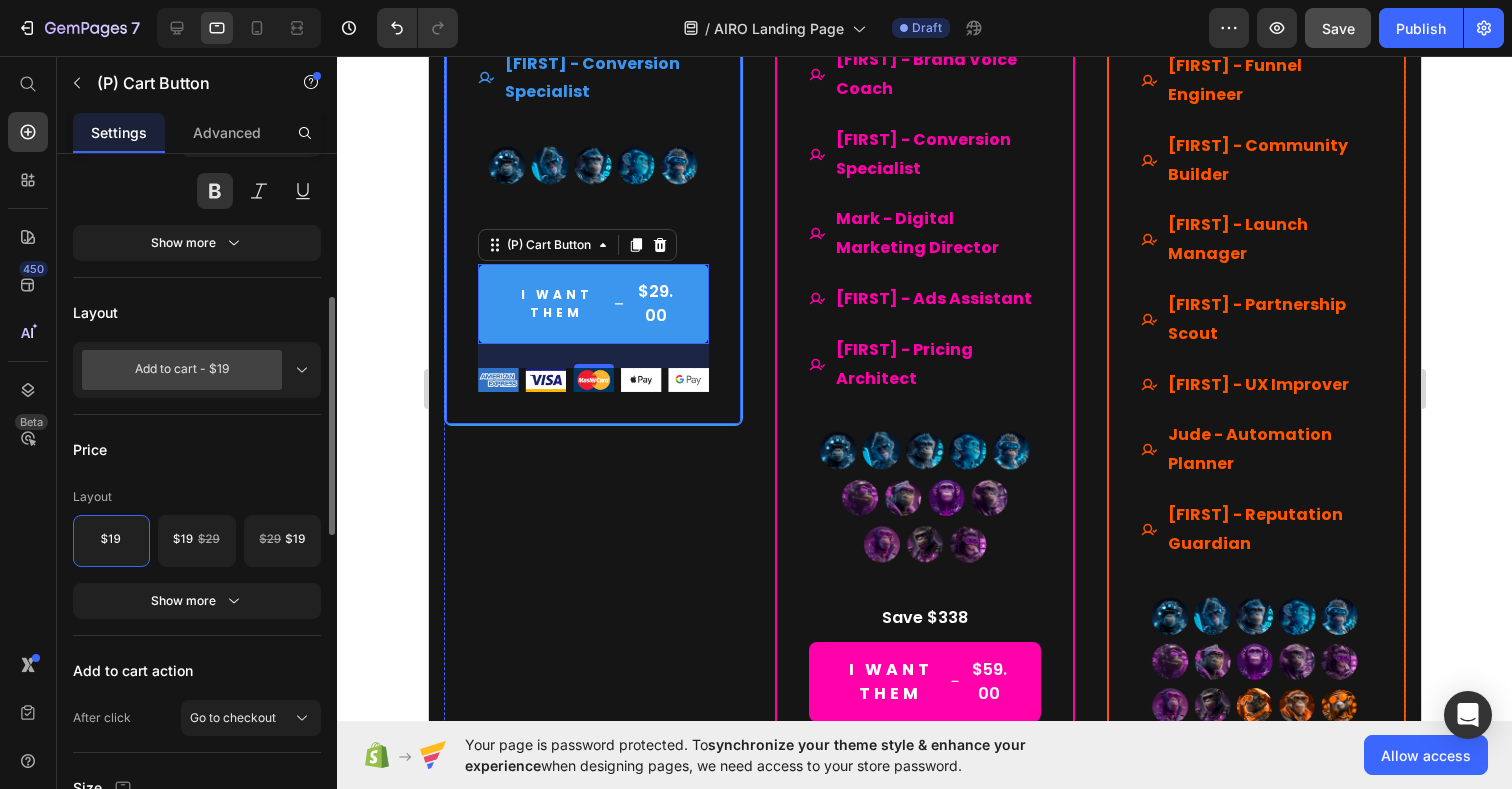 click 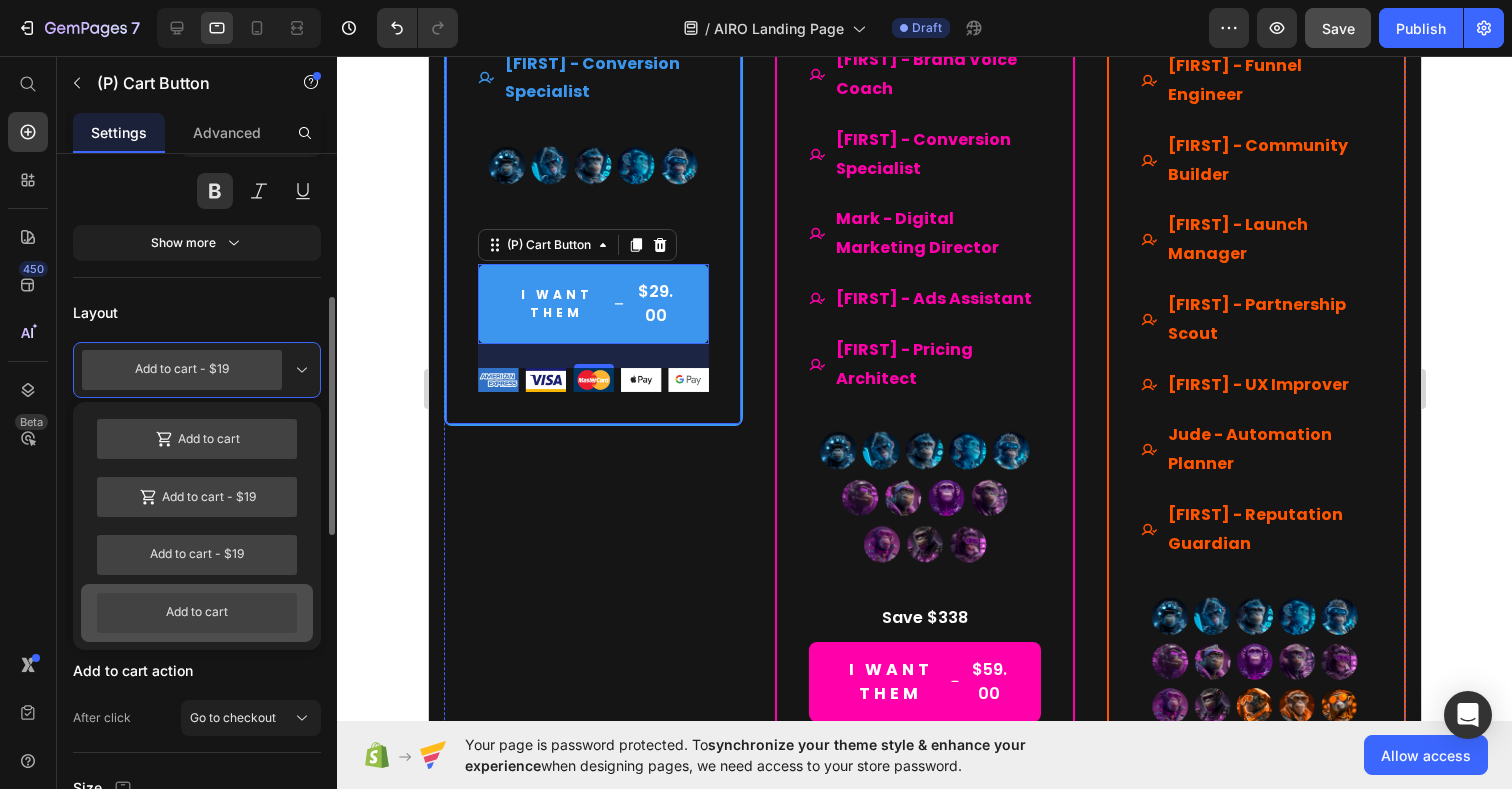 click on "Add to cart" at bounding box center (197, 613) 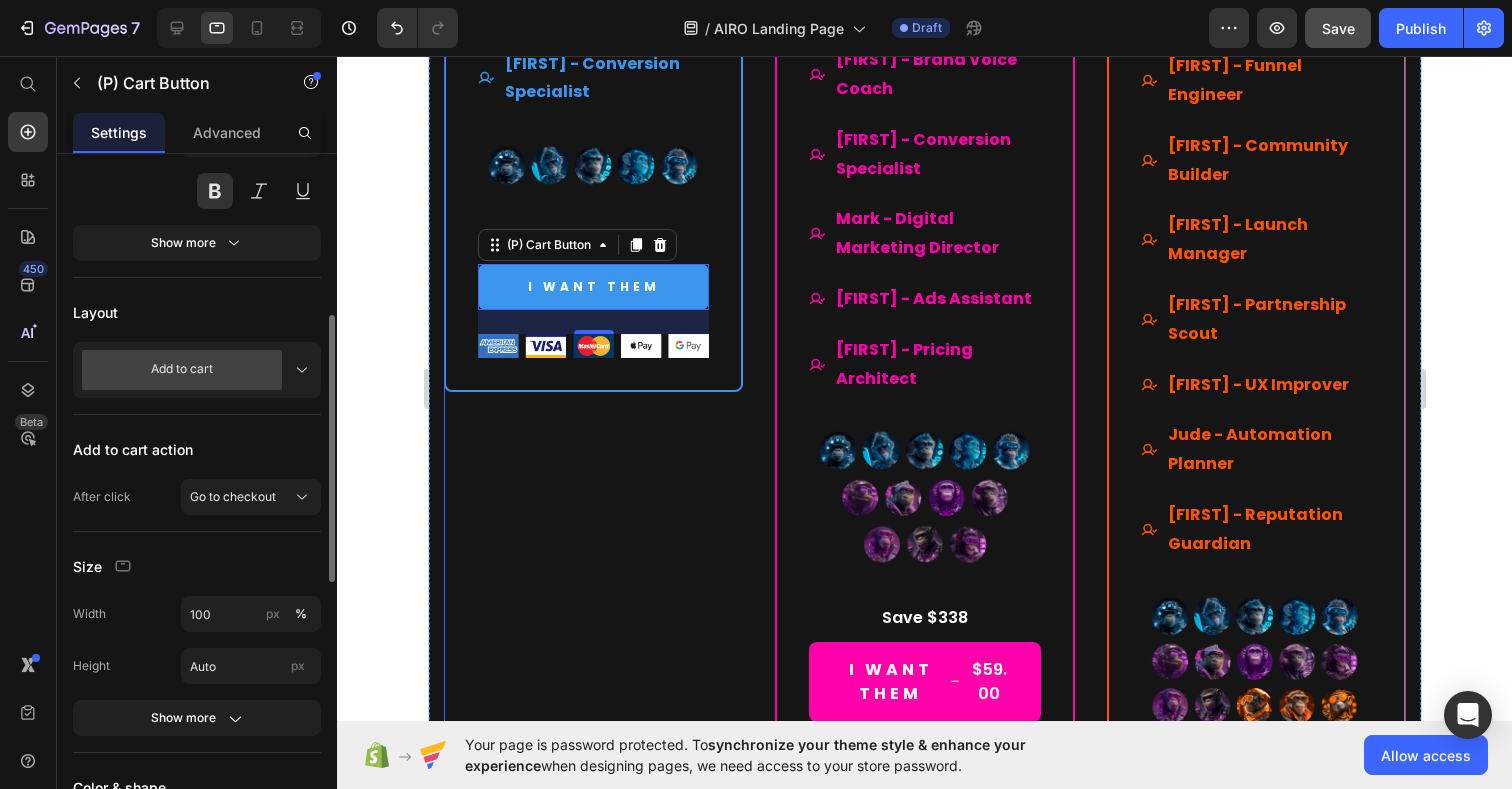 click on "Drop element here Row Lite Team Heading $29.00 (P) Price $137.00 (P) Price Row Lifetime access. No subscriptions. Text Block Your starter team for smart productivity. Text Block A solid set of essential AI experts — ready to streamline your daily tasks and boost your output. Text Block                Title Line What's included Text Block
Smart launchpad. Your AI team, one click away.
Advanced, tested prompts — tailored to each Assistant, ready to use and customize.
Powered by ChatGPT — works with Free or Plus.
Multilingual support. No barriers. Item List                Title Line All members of our  Lite Team Text Block
Mike - Social Media Strategist
Ava - Content Scheduler
Noah - Email Ally
Zaya - Website Optimizer
Ben - Conversion Specialist Item List (P) Images & Gallery Save $108 Text block I WANT THEM (P) Cart Button   24 Image Product" at bounding box center [592, -143] 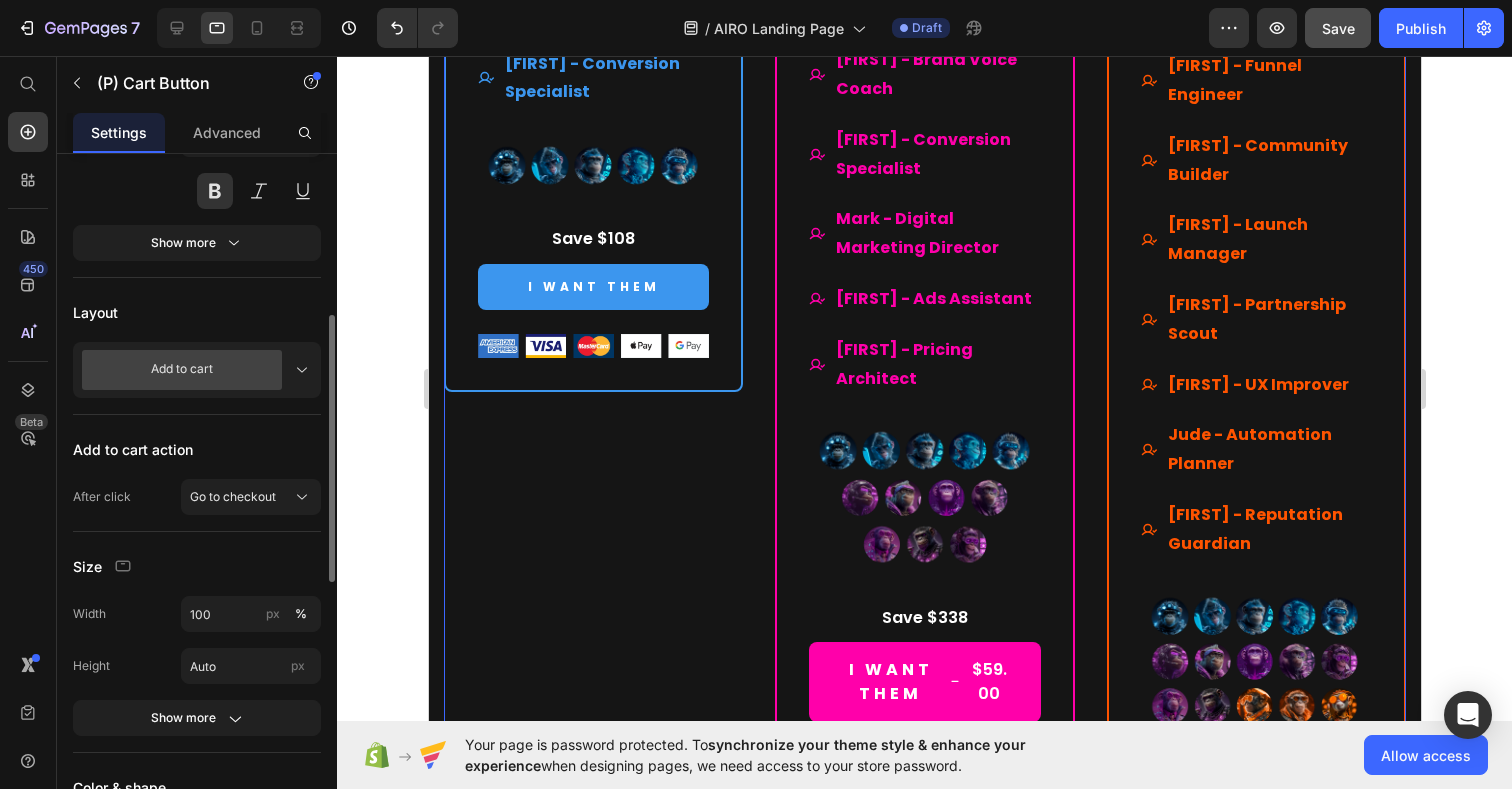 scroll, scrollTop: 0, scrollLeft: 0, axis: both 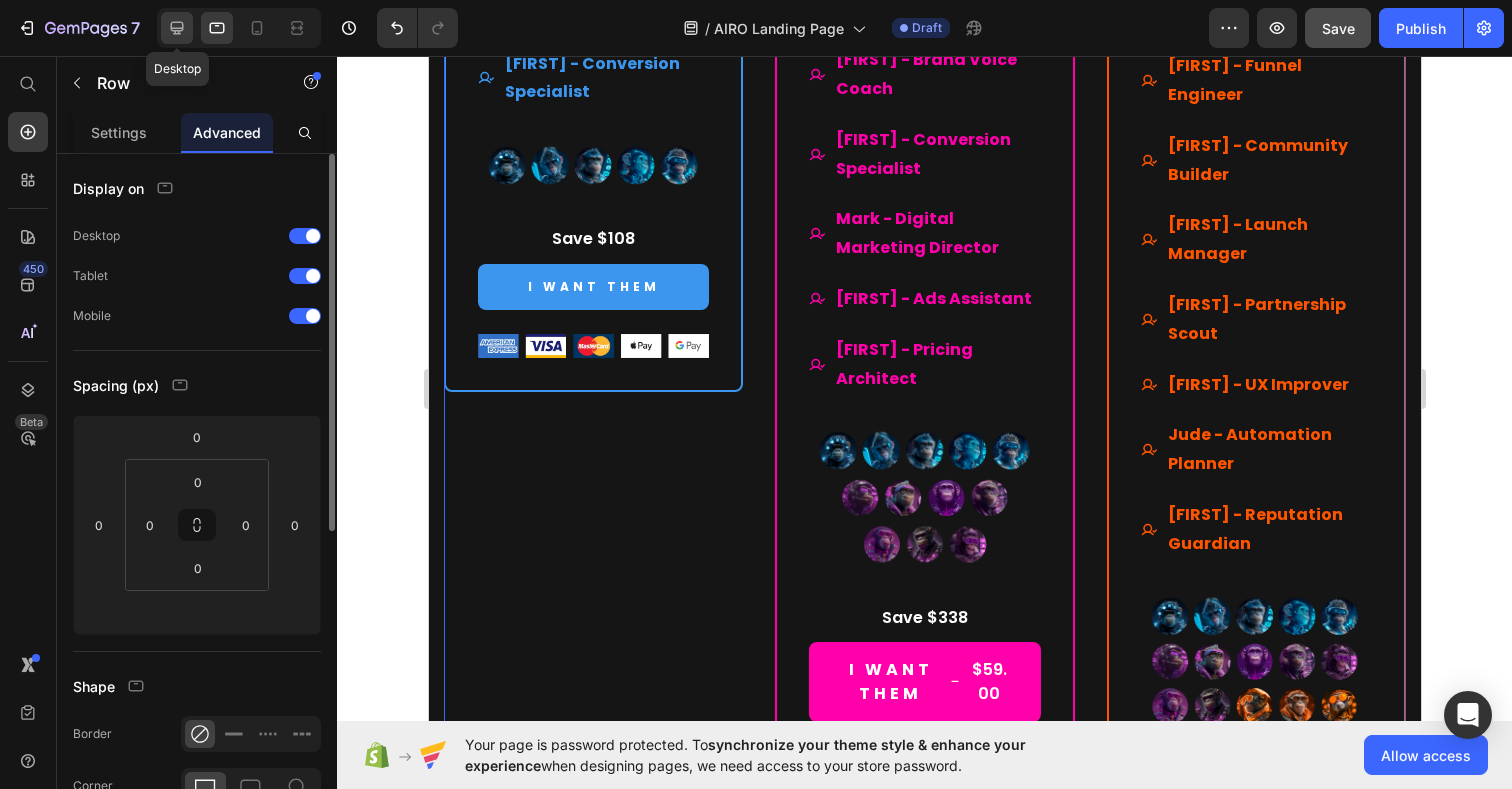 click 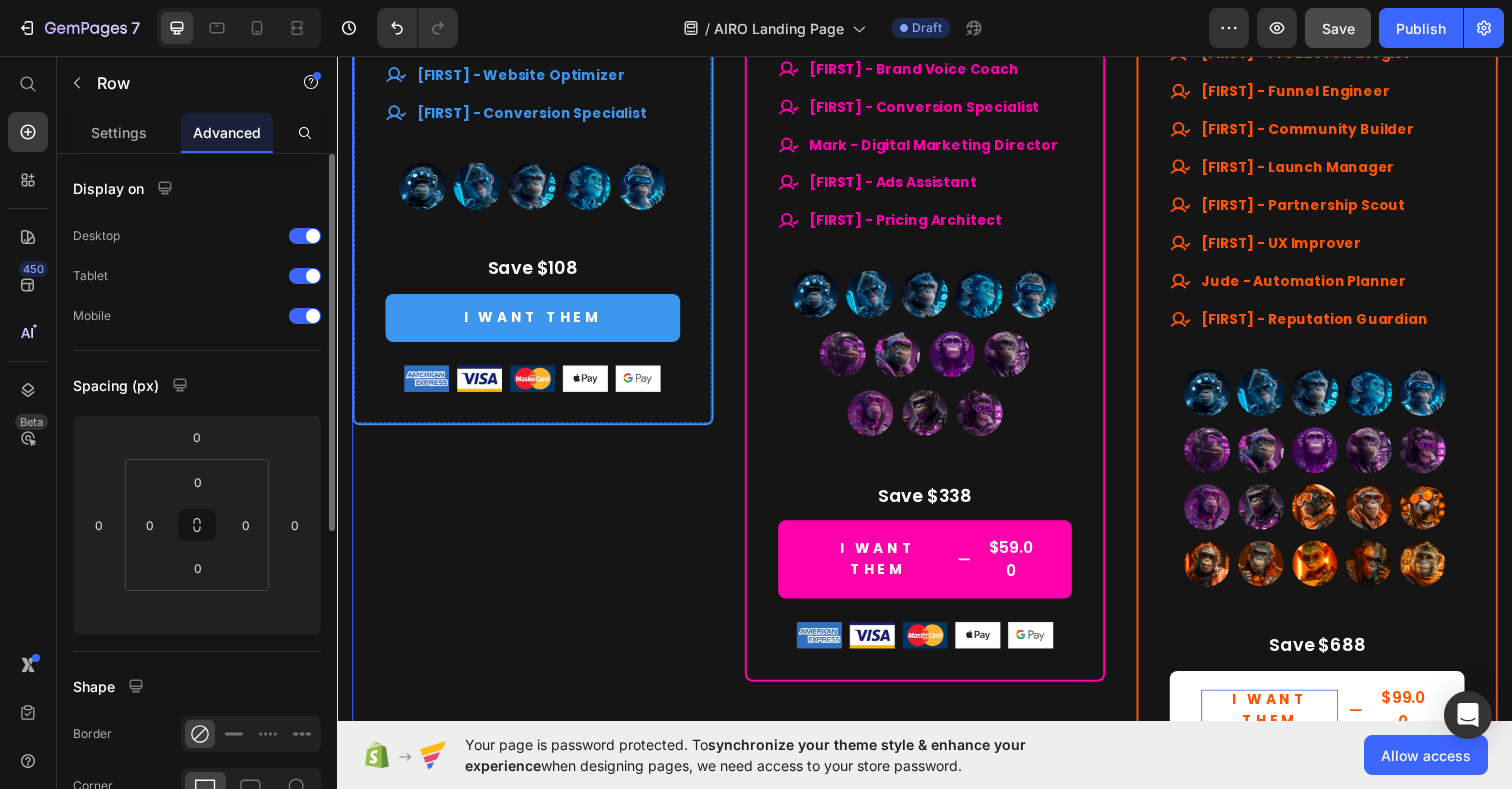 scroll, scrollTop: 9961, scrollLeft: 0, axis: vertical 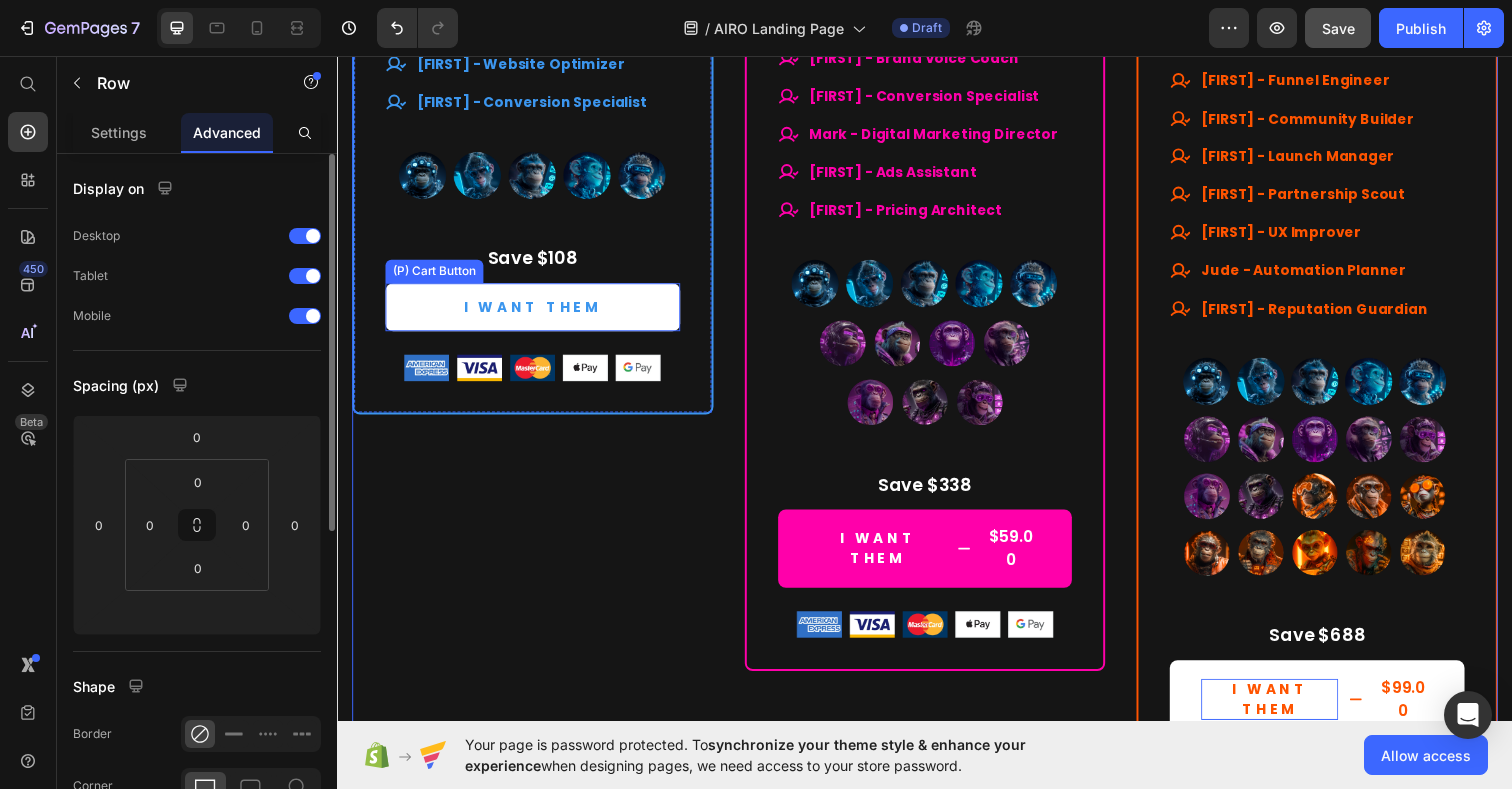 click on "I WANT THEM" at bounding box center (536, 312) 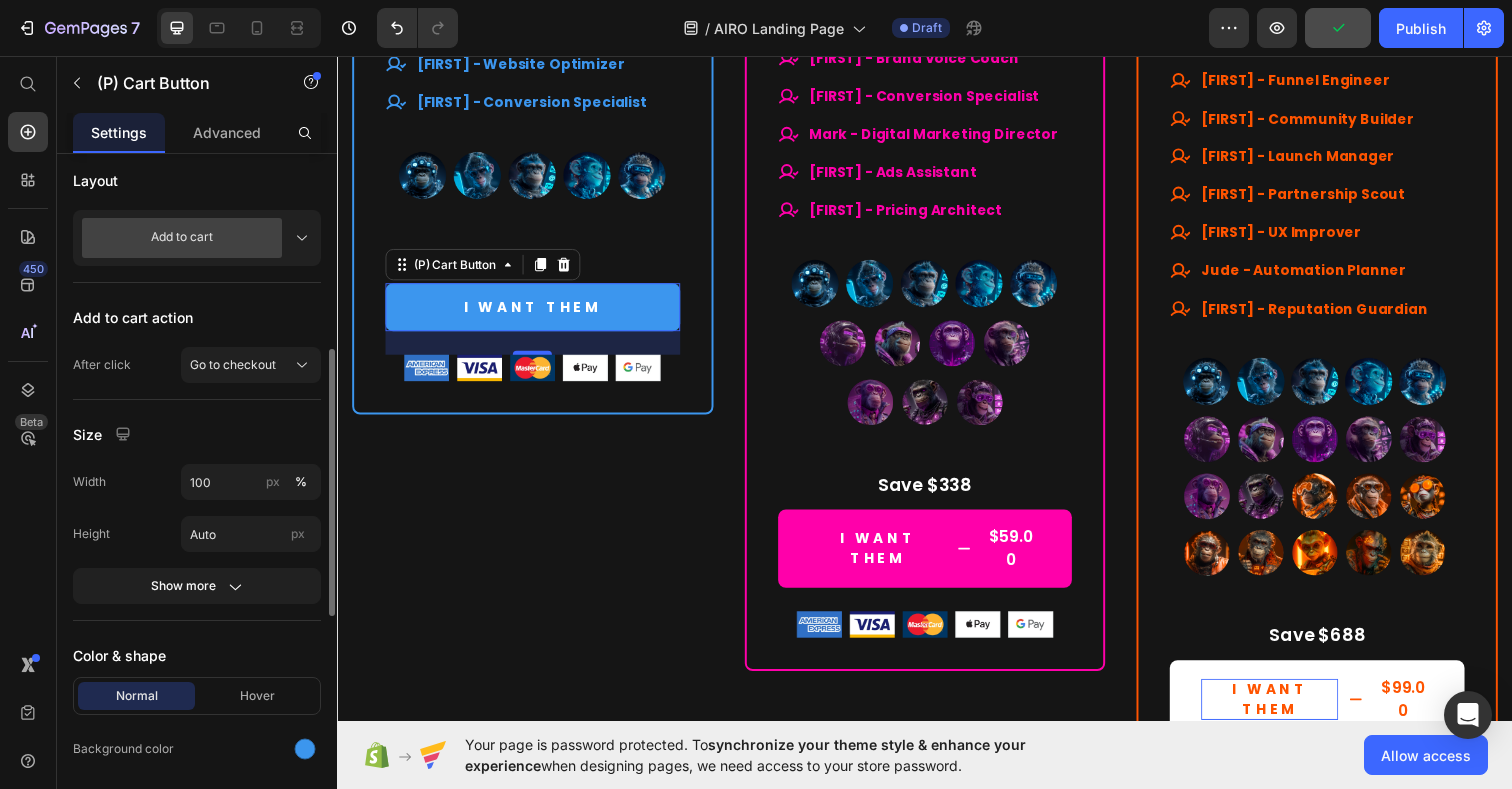 scroll, scrollTop: 551, scrollLeft: 0, axis: vertical 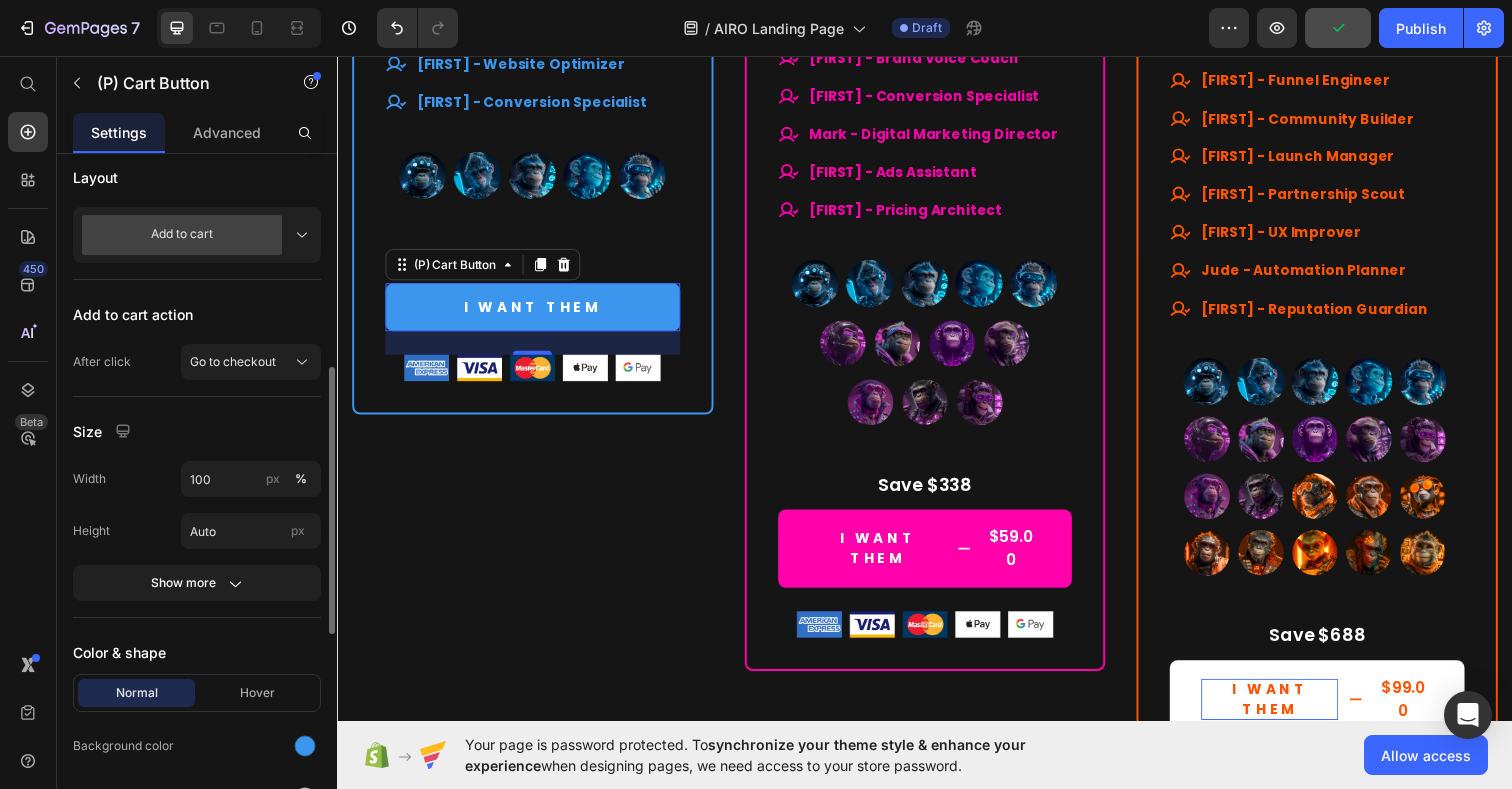 click on "Add to cart" at bounding box center (182, 235) 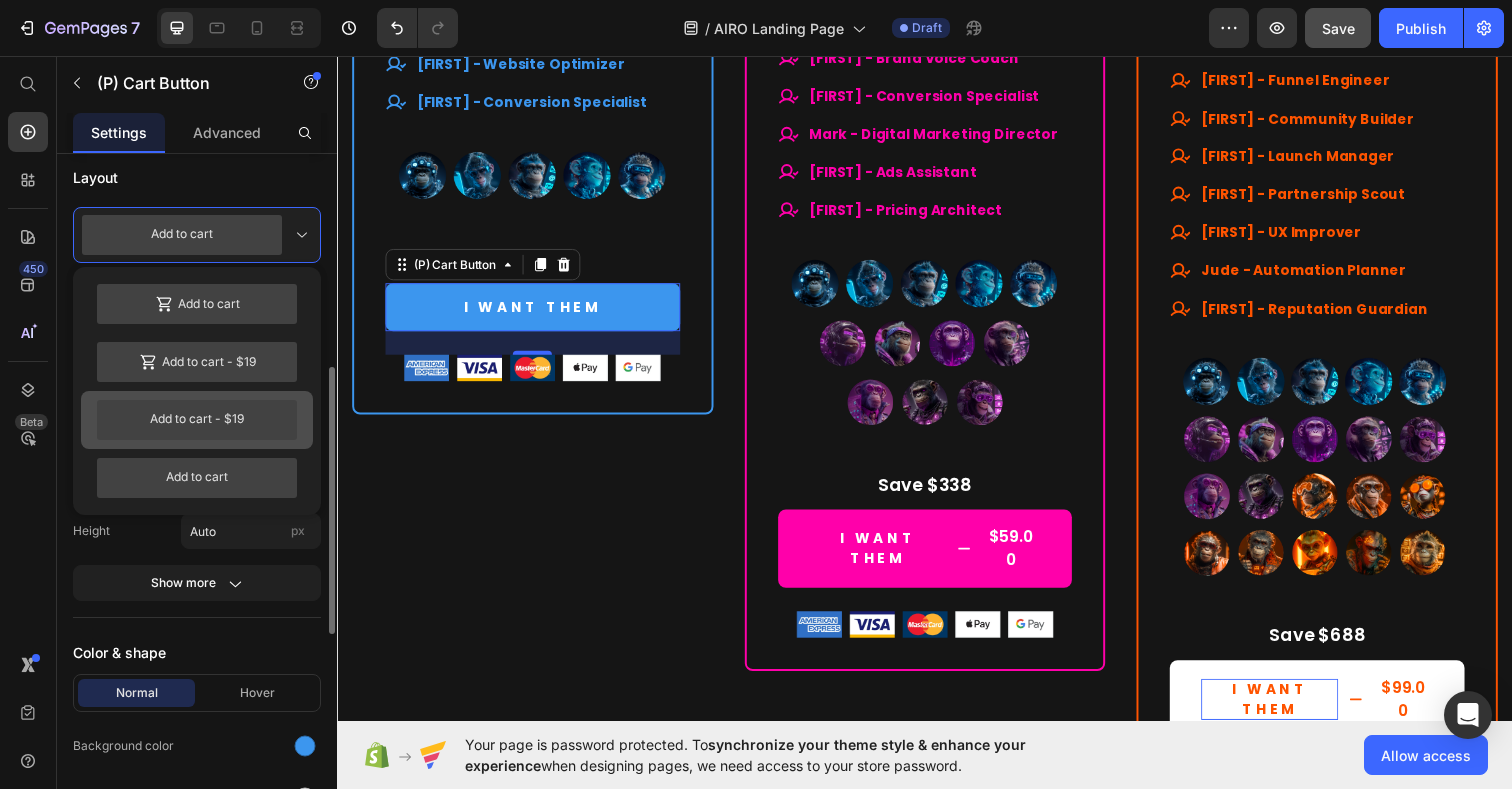 click on "Add to cart  -  $19" at bounding box center [197, 420] 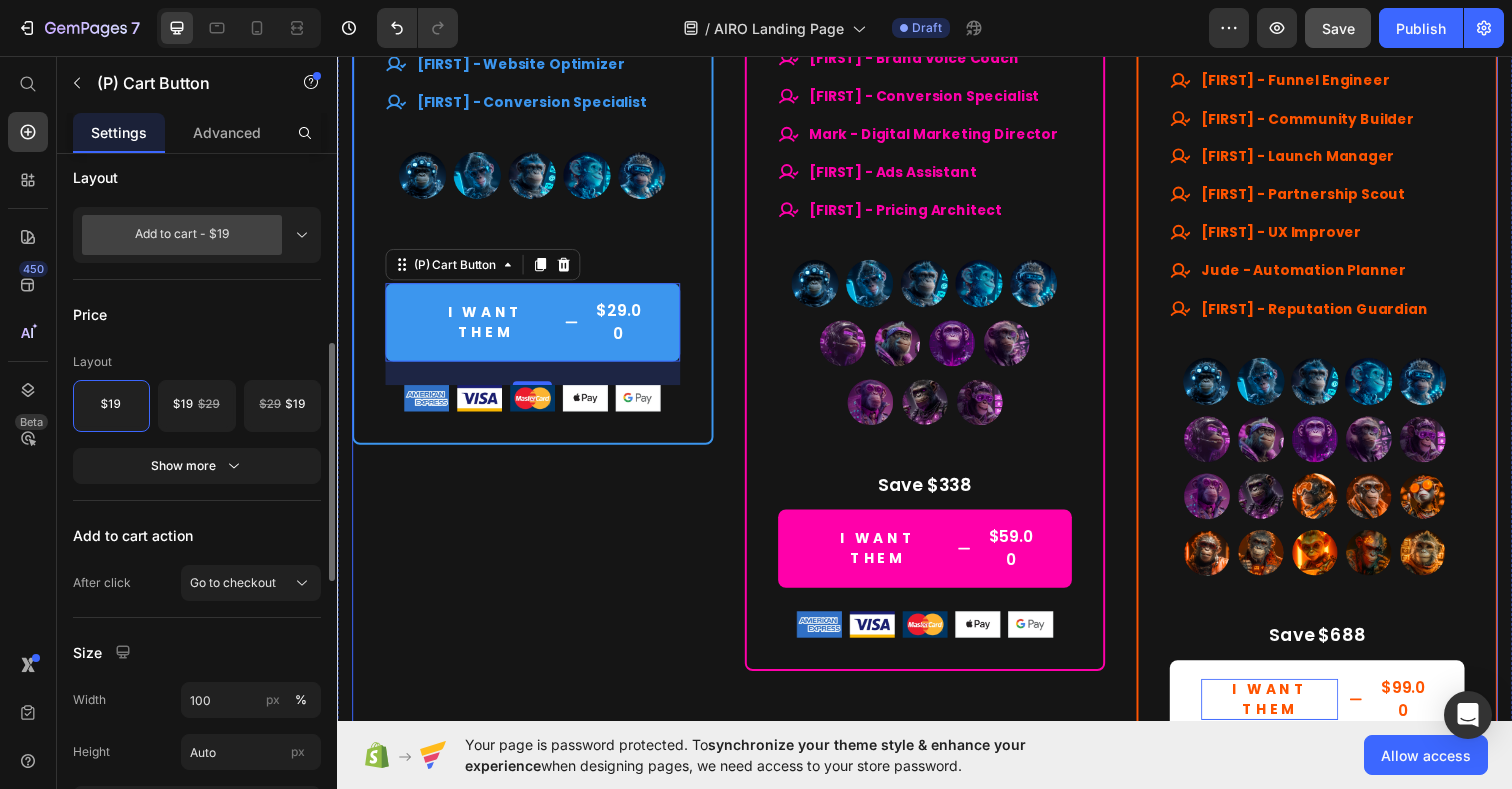 click on "Drop element here Row Lite Team Heading $29.00 (P) Price $137.00 (P) Price Row Lifetime access. No subscriptions. Text Block Your starter team for smart productivity. Text Block A solid set of essential AI experts — ready to streamline your daily tasks and boost your output. Text Block                Title Line What's included Text Block
Smart launchpad. Your AI team, one click away.
Advanced, tested prompts — tailored to each Assistant, ready to use and customize.
Powered by ChatGPT — works with Free or Plus.
Multilingual support. No barriers. Item List                Title Line All members of our  Lite Team Text Block
[NAME] - Social Media Strategist
[NAME] - Content Scheduler
[NAME] - Email Ally
[NAME] - Website Optimizer
[NAME] - Conversion Specialist Item List (P) Images & Gallery Save $108 Text block I WANT THEM
$29.00 (P) Cart Button   24" at bounding box center (536, -59) 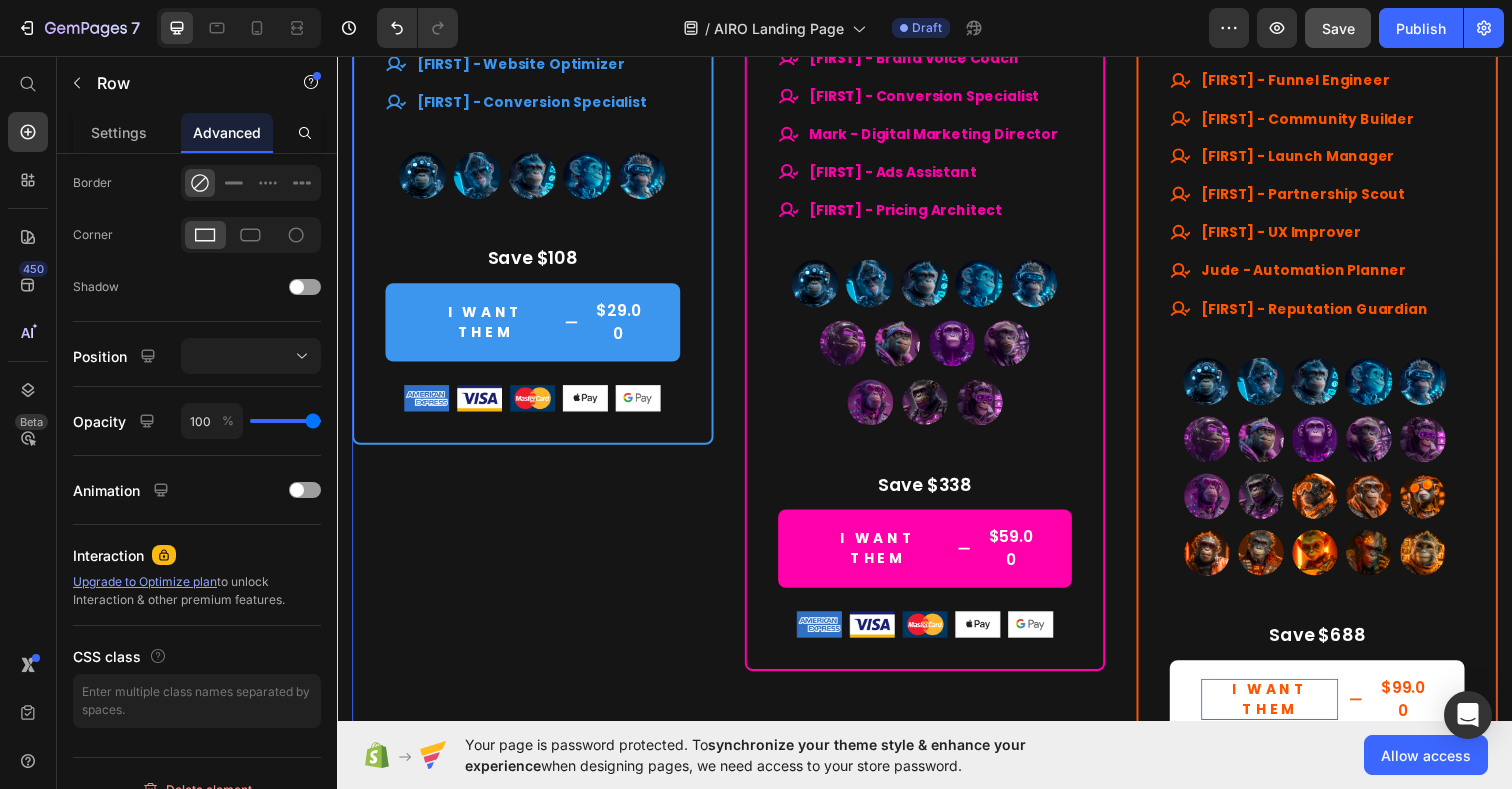 scroll, scrollTop: 0, scrollLeft: 0, axis: both 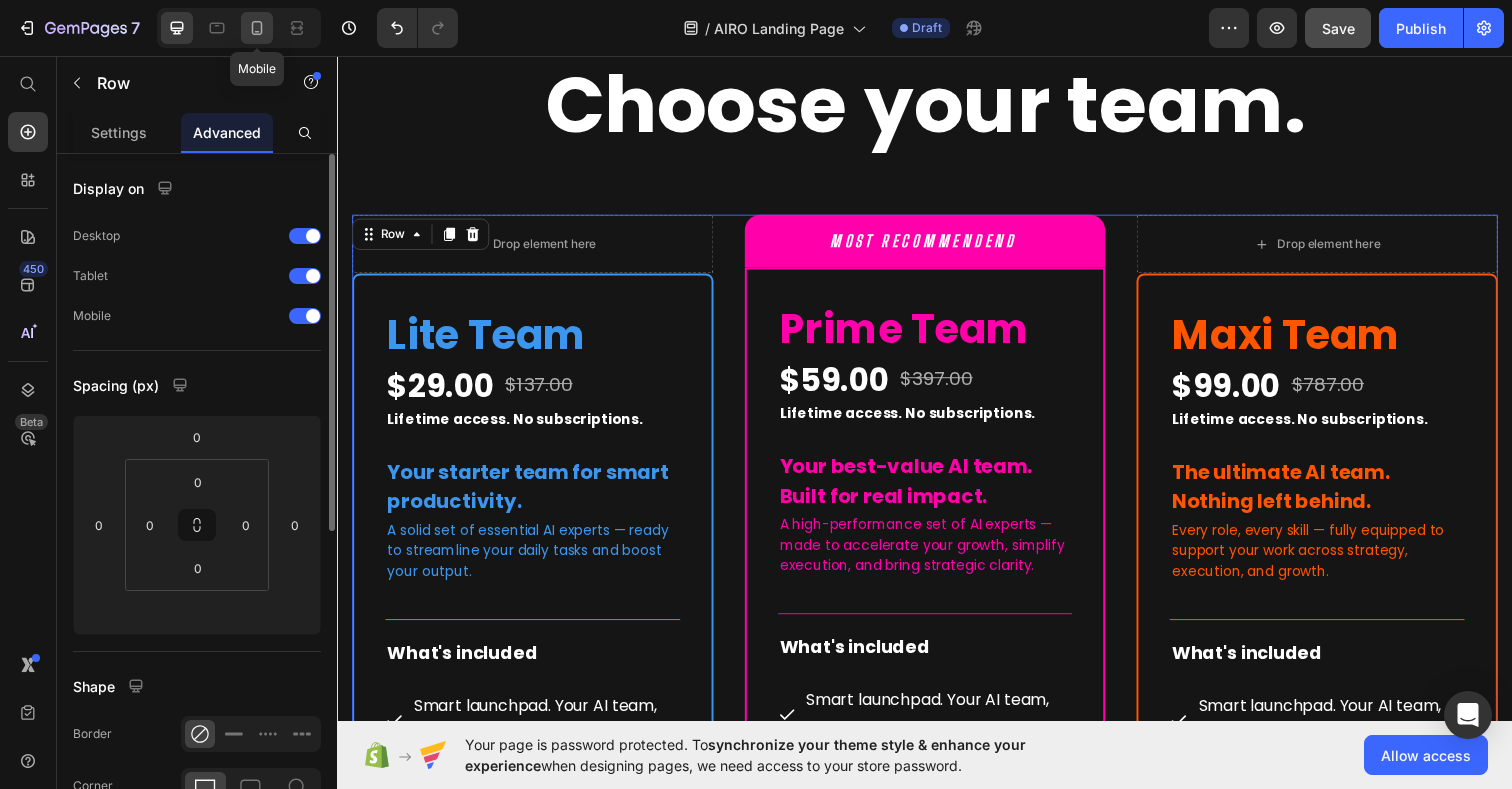 click 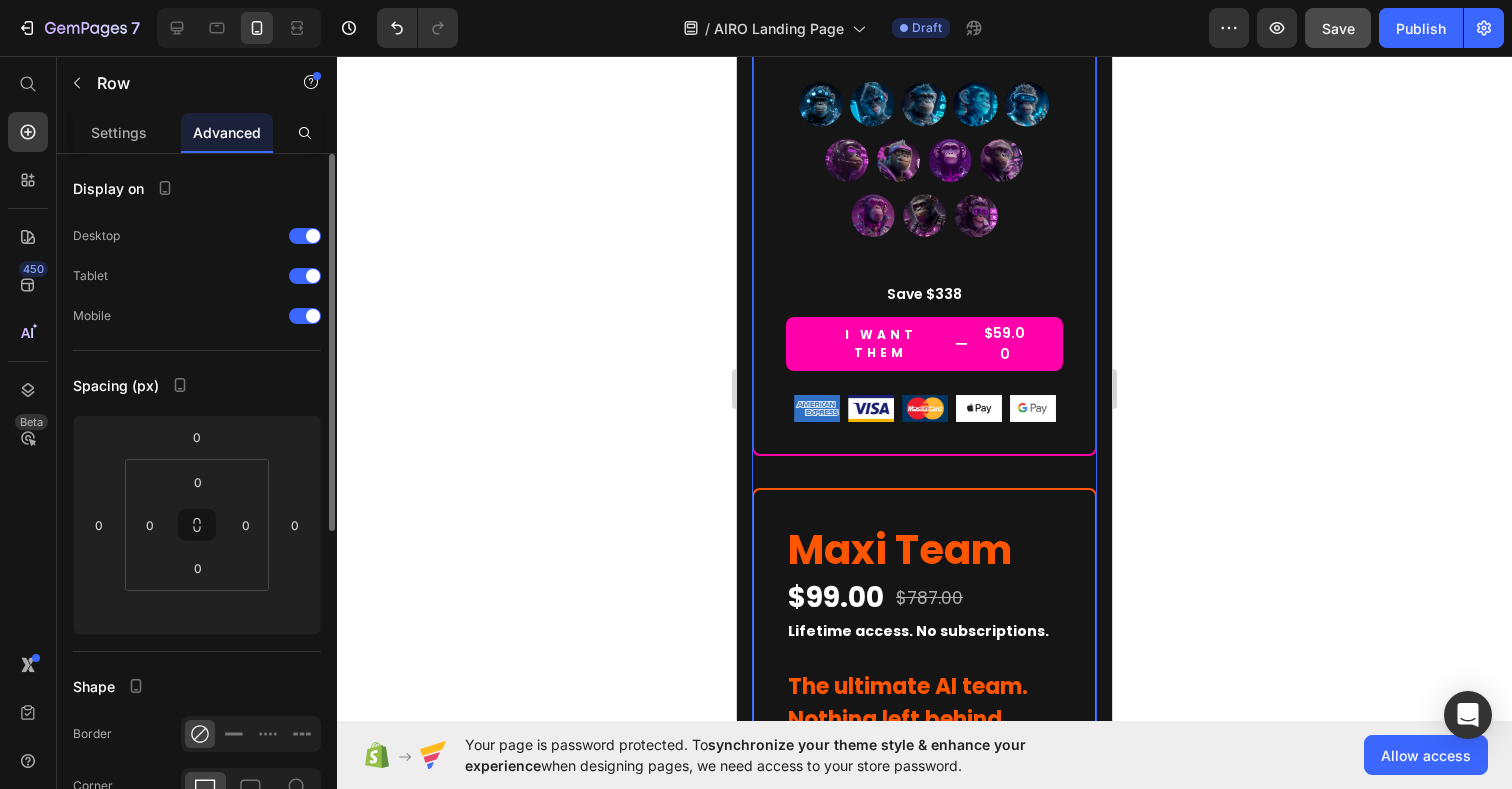 scroll, scrollTop: 11926, scrollLeft: 0, axis: vertical 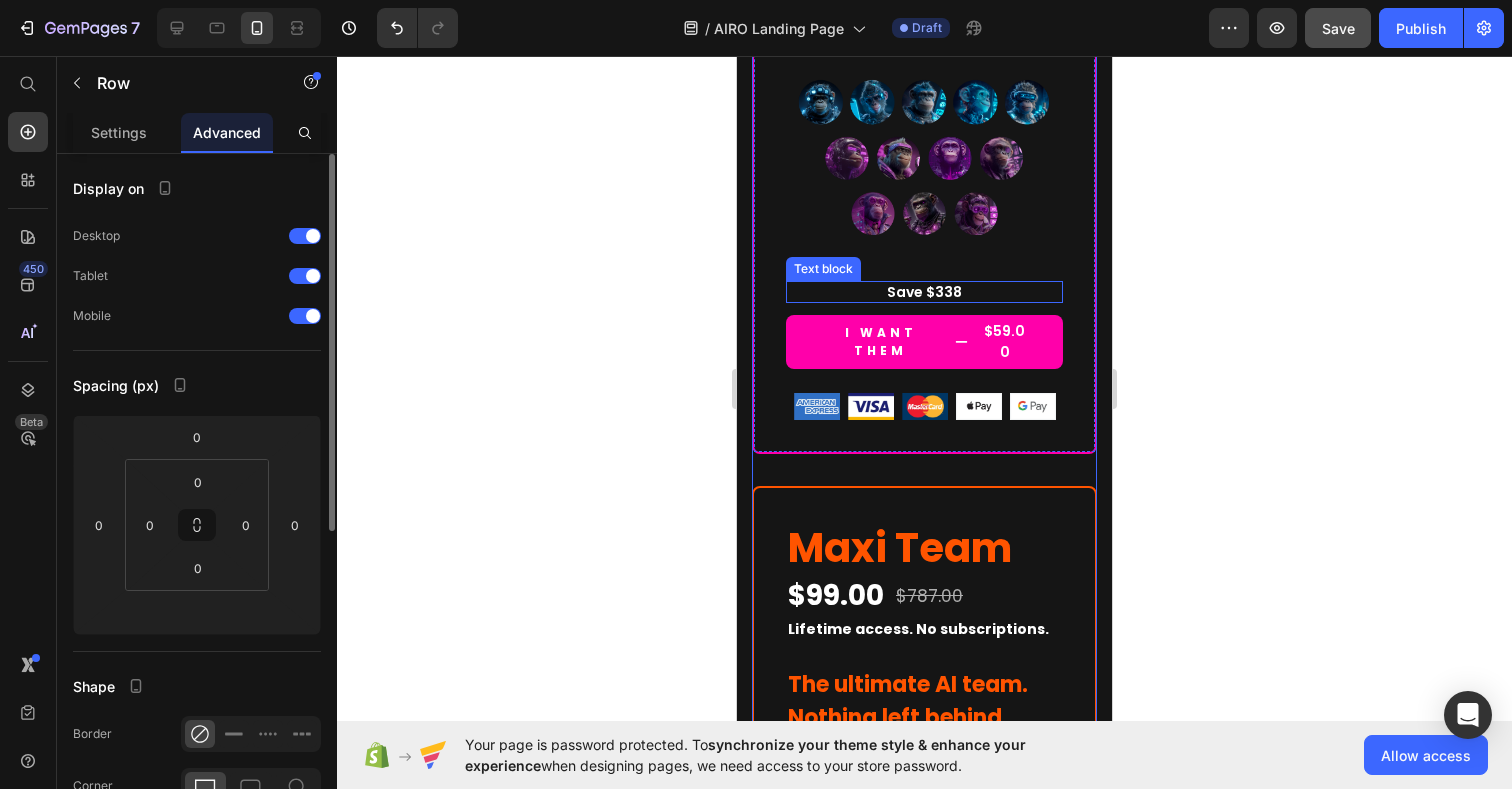 click on "Save $338" at bounding box center [924, 292] 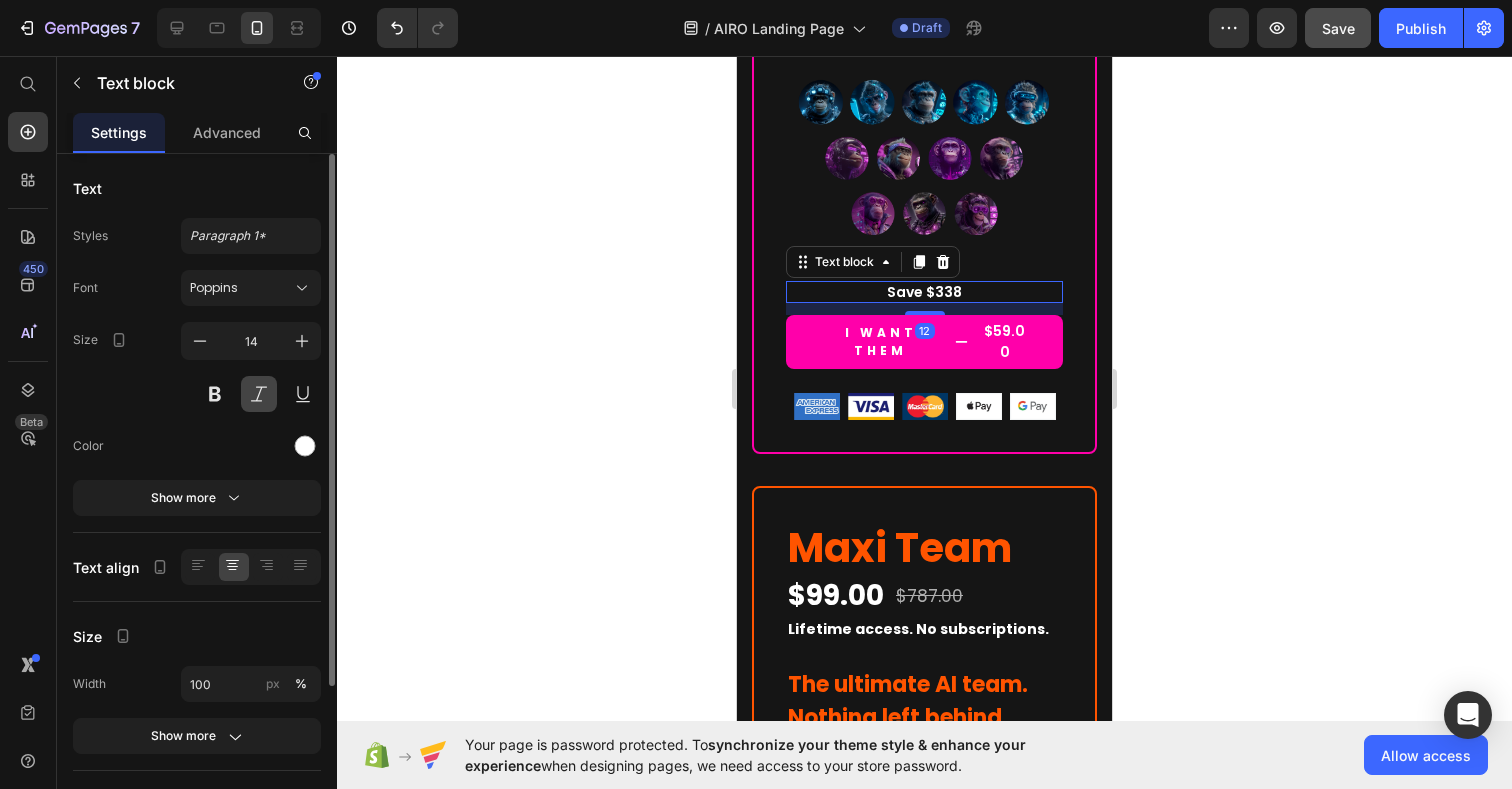 click at bounding box center (259, 394) 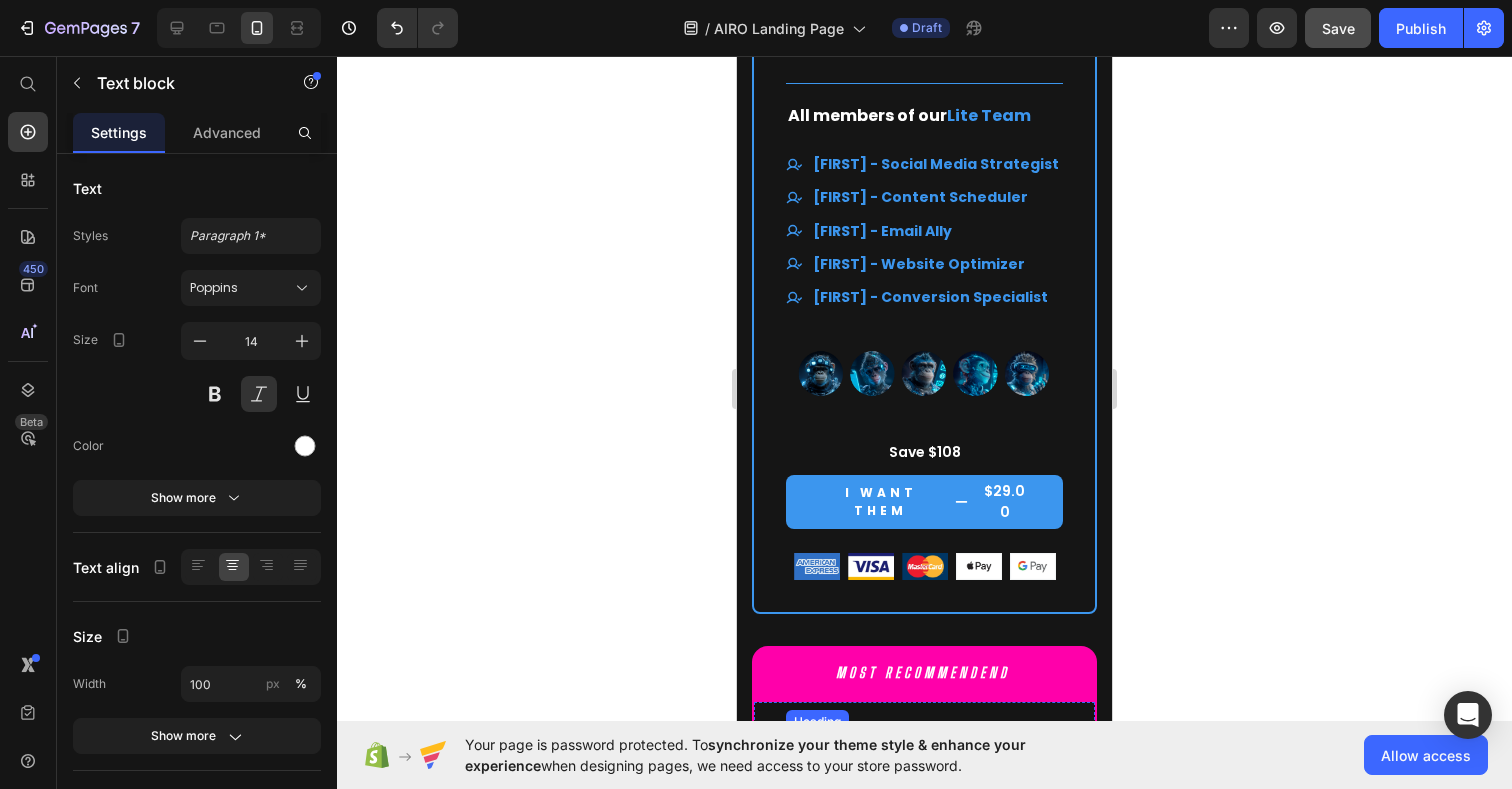 scroll, scrollTop: 9983, scrollLeft: 0, axis: vertical 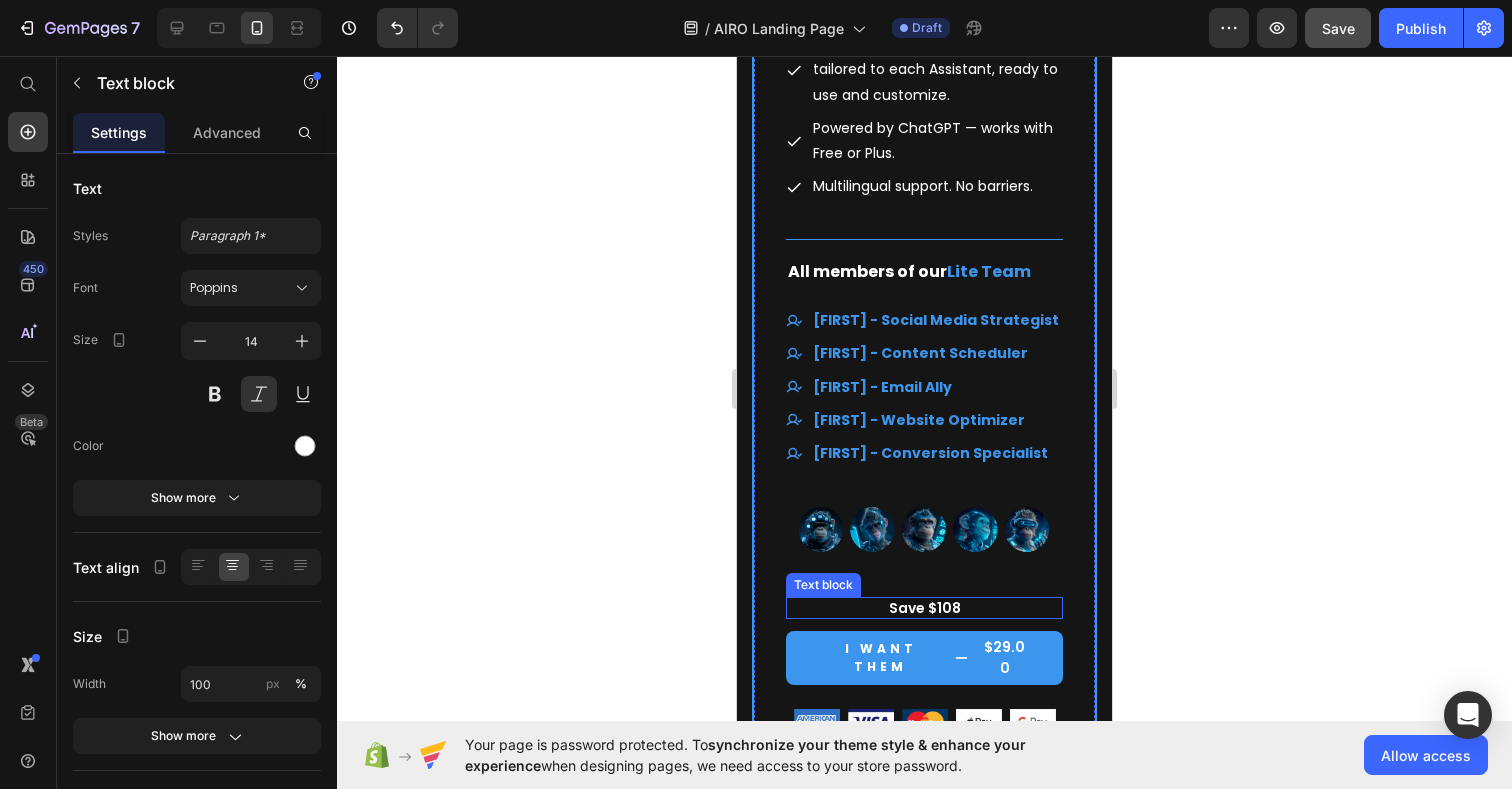 click on "Save $108" at bounding box center (924, 608) 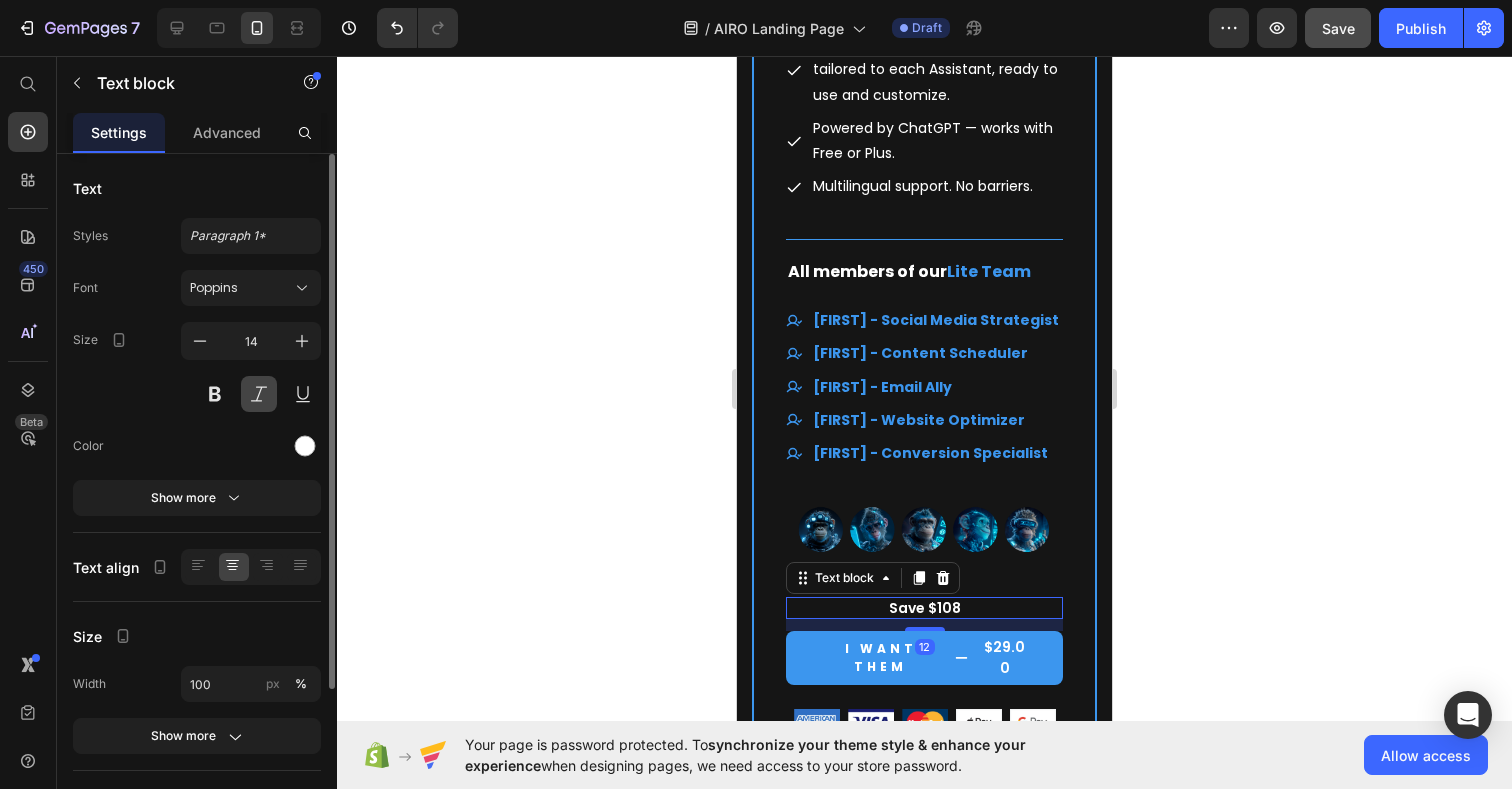 click at bounding box center (259, 394) 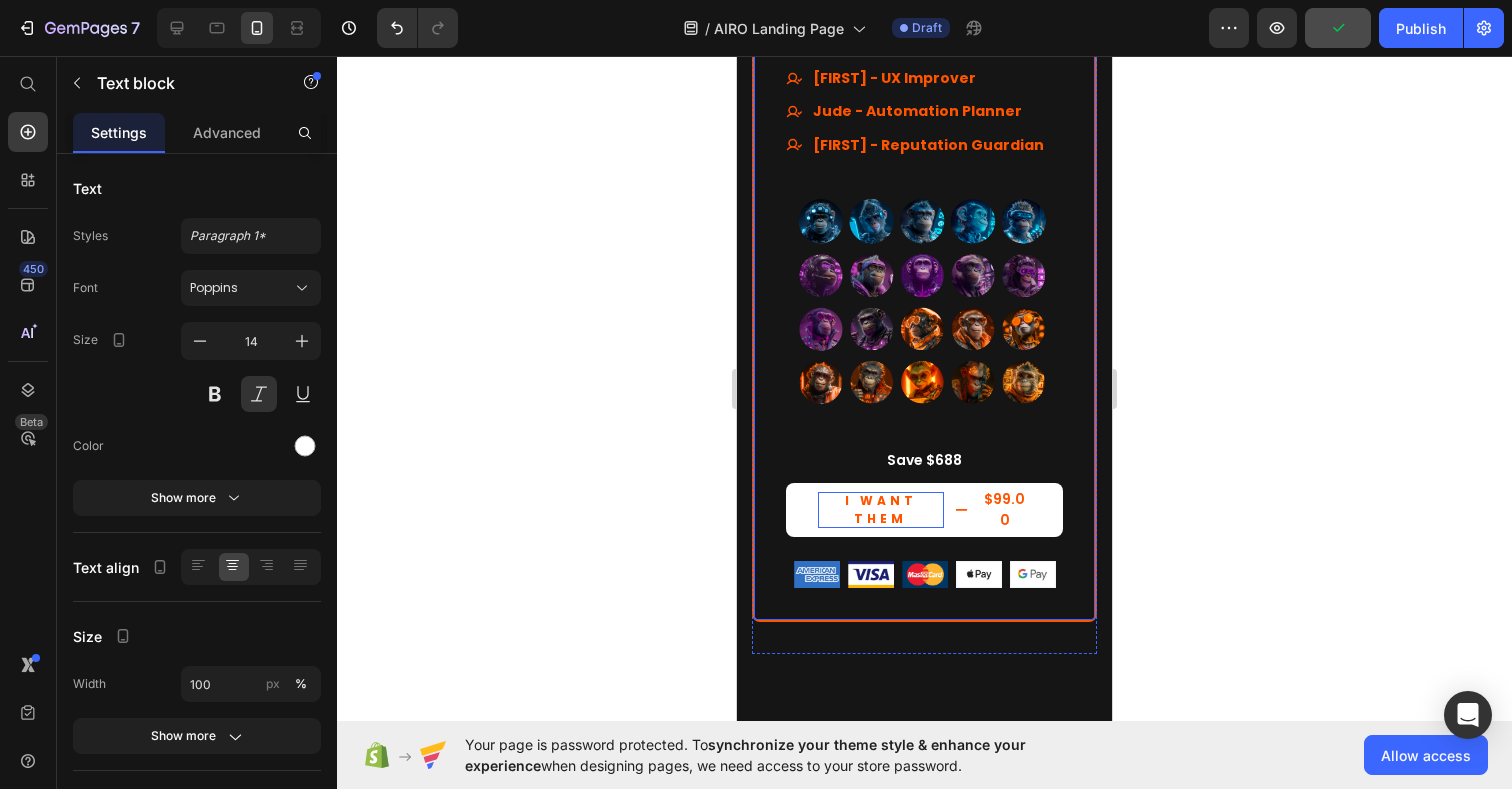scroll, scrollTop: 13393, scrollLeft: 0, axis: vertical 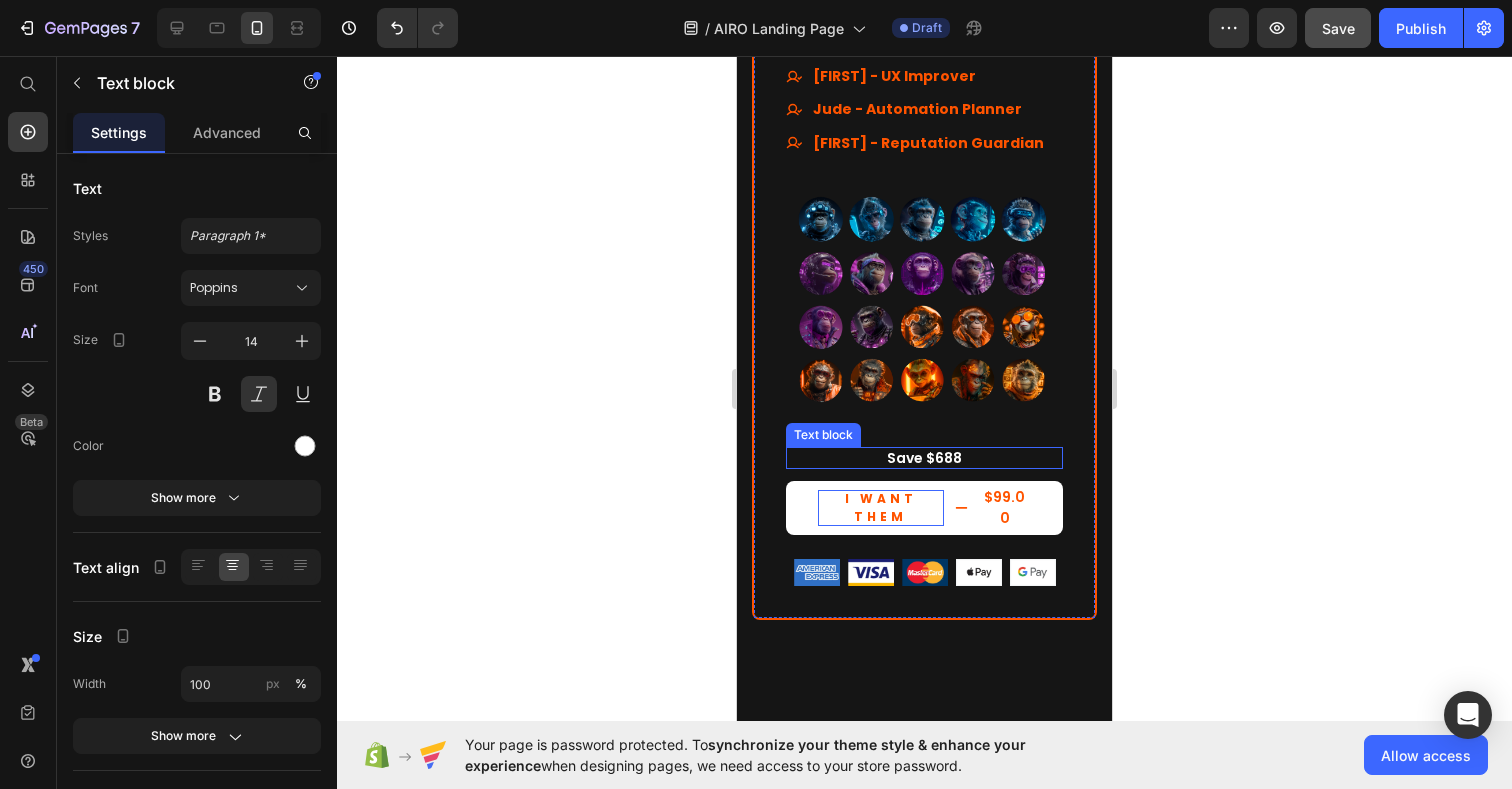 click on "Save $688" at bounding box center (924, 458) 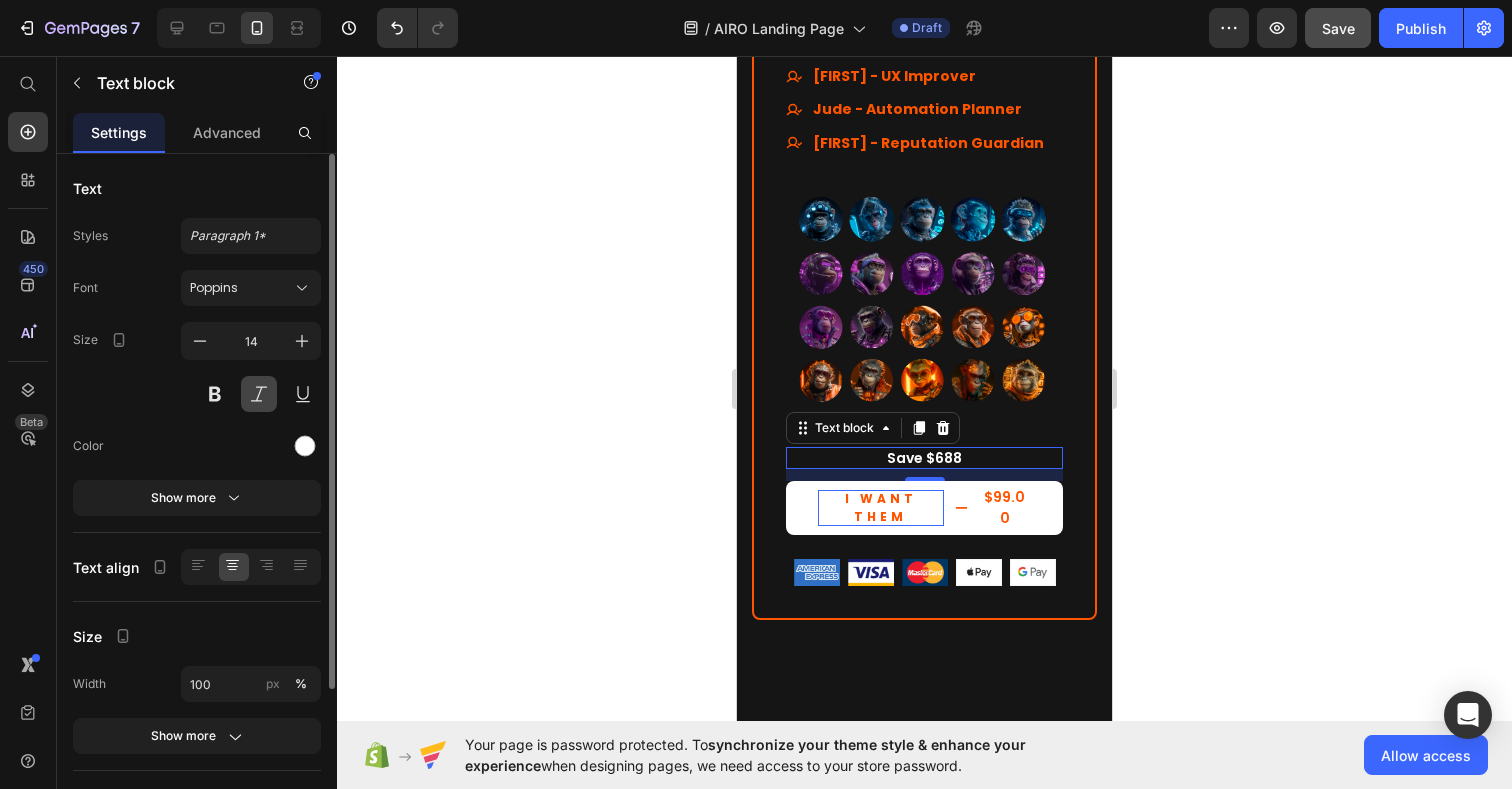 click at bounding box center [259, 394] 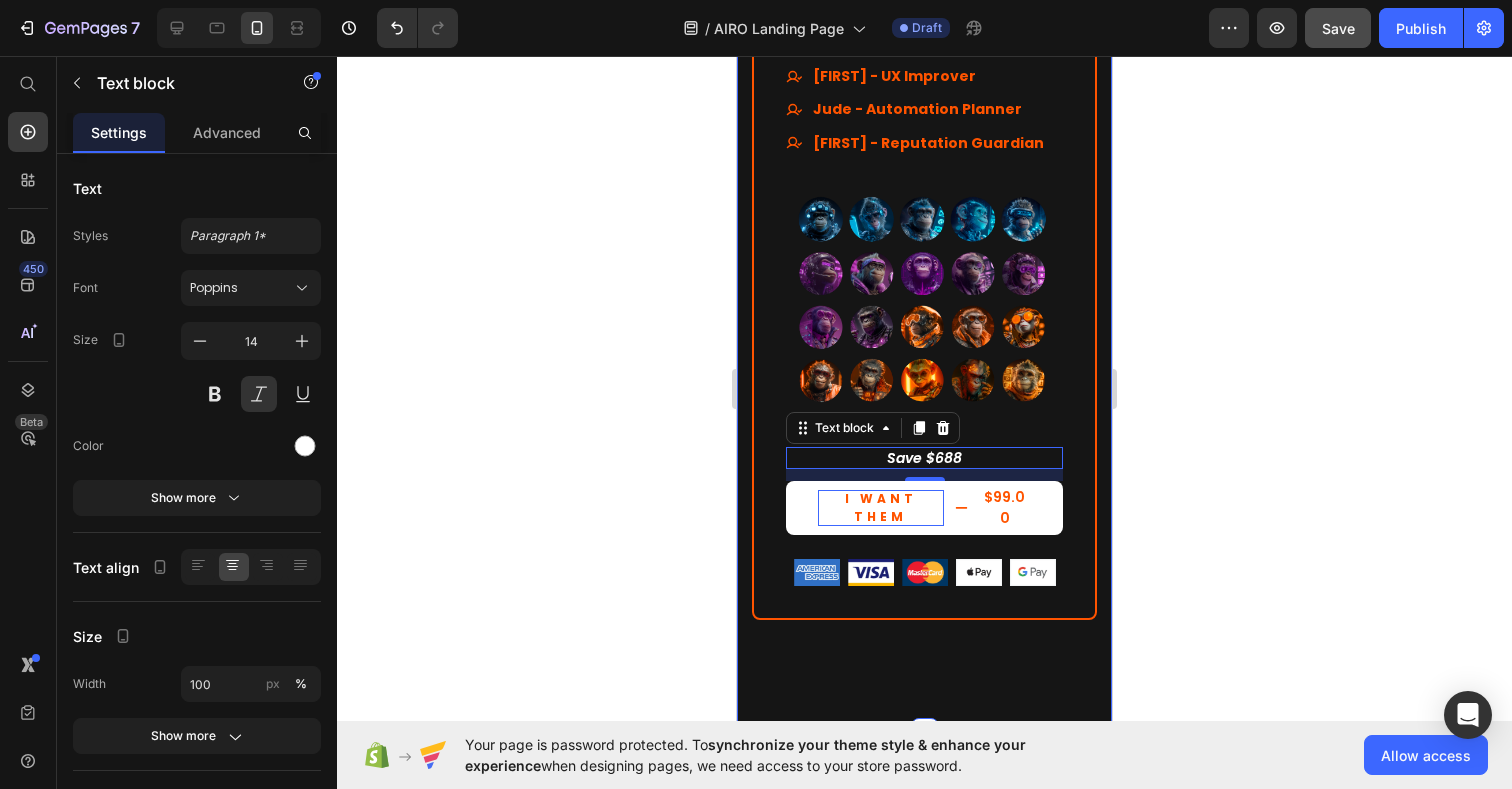click 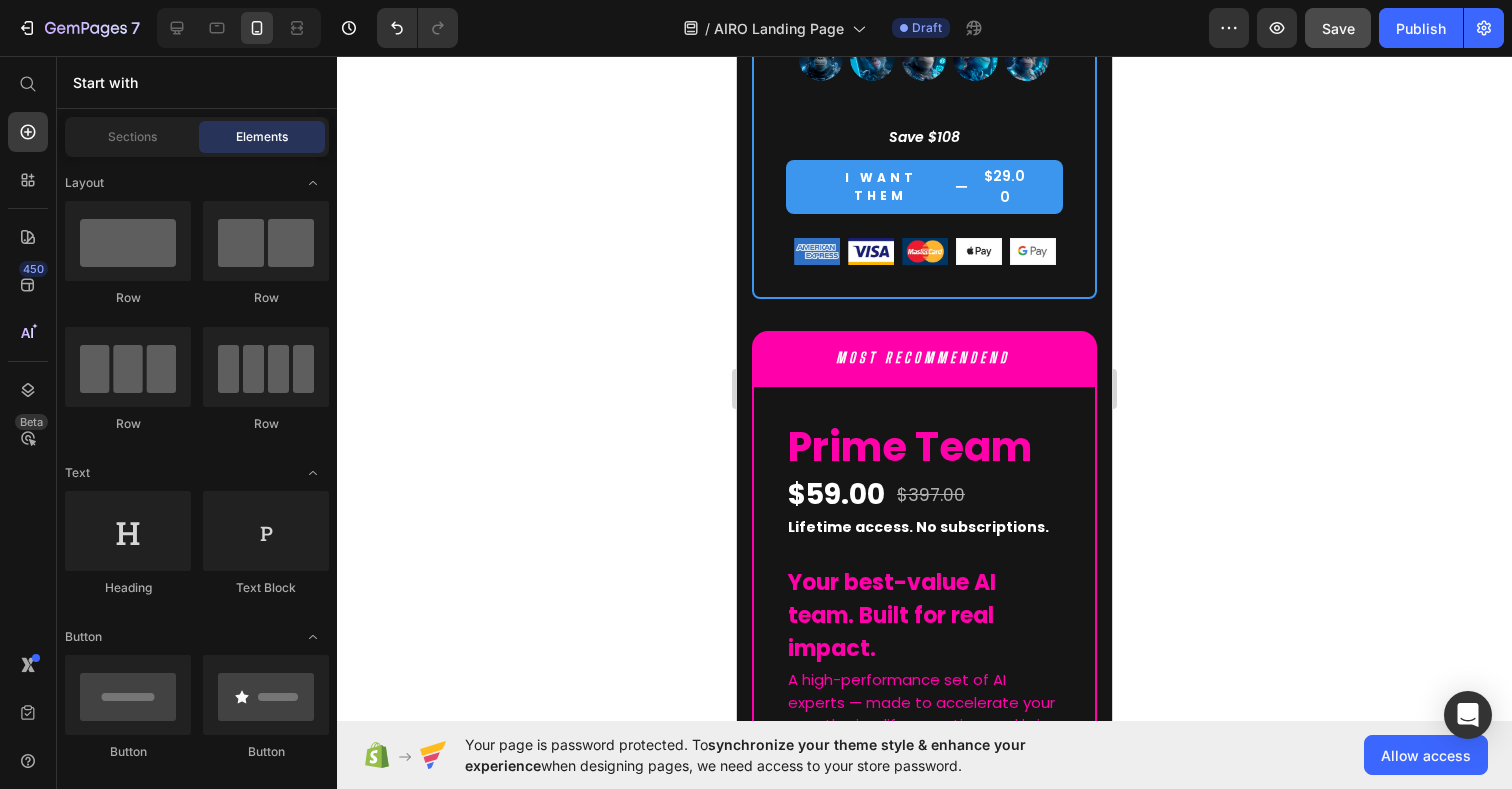 scroll, scrollTop: 10471, scrollLeft: 0, axis: vertical 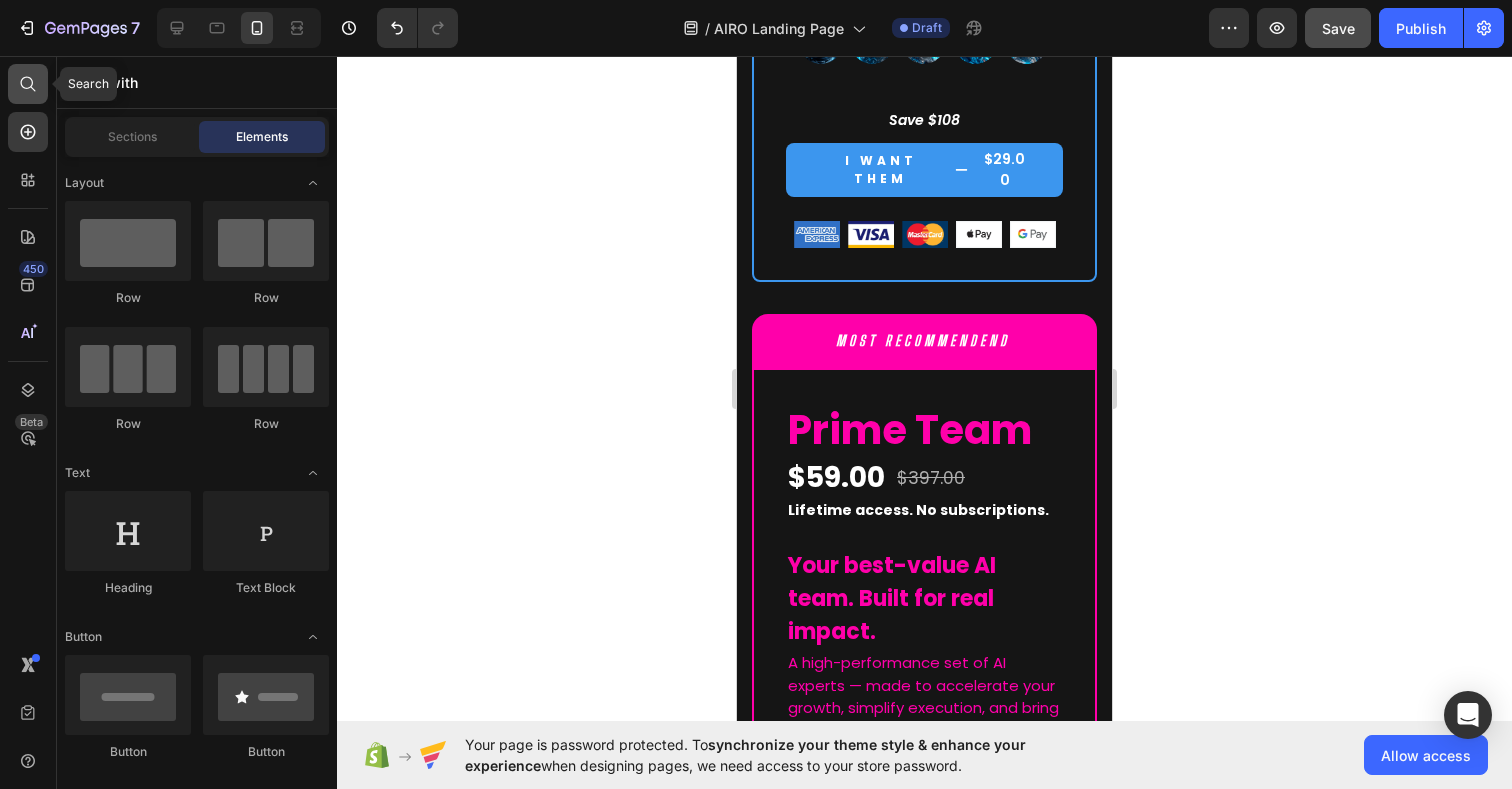 click 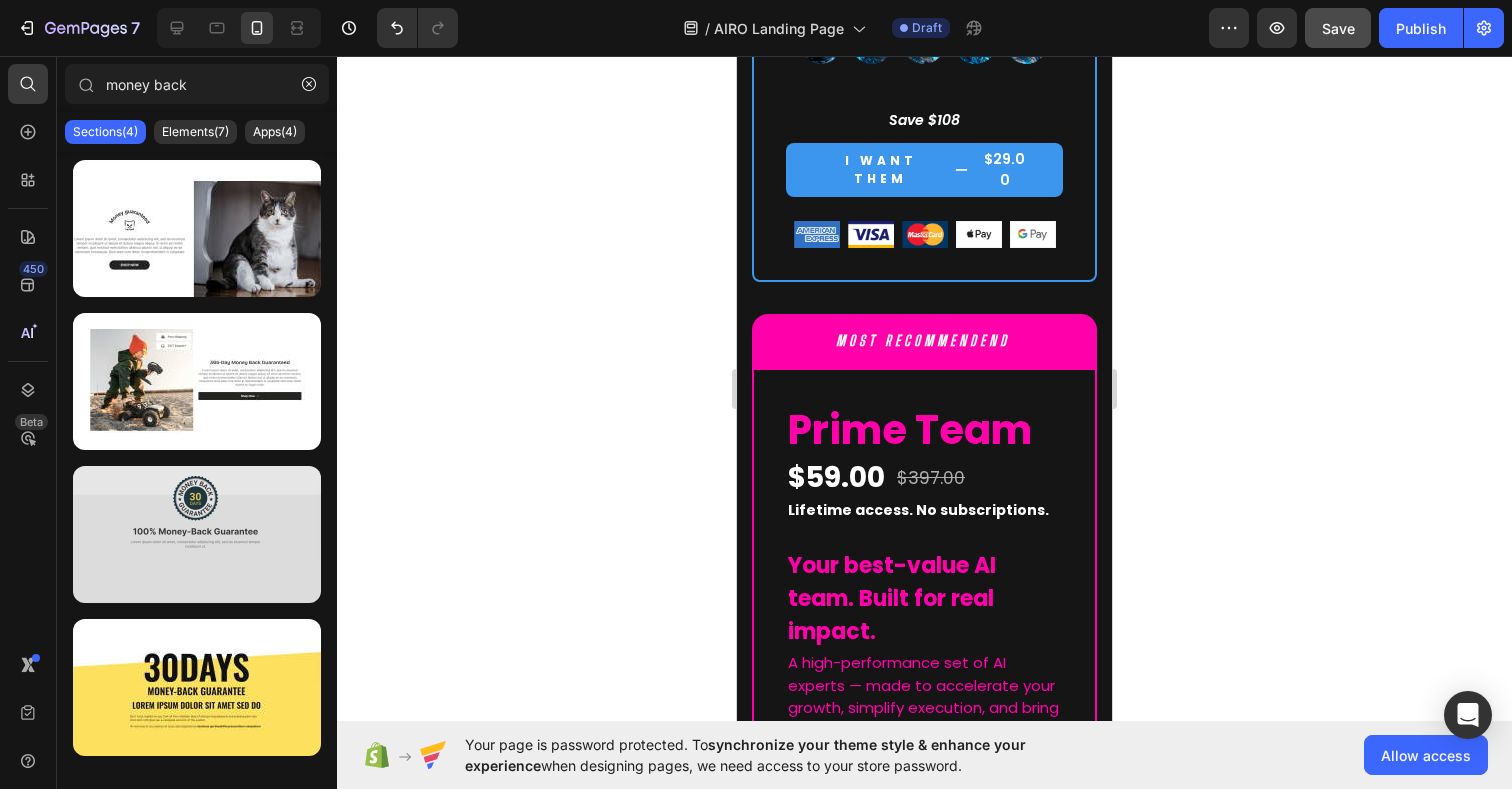 type on "money back" 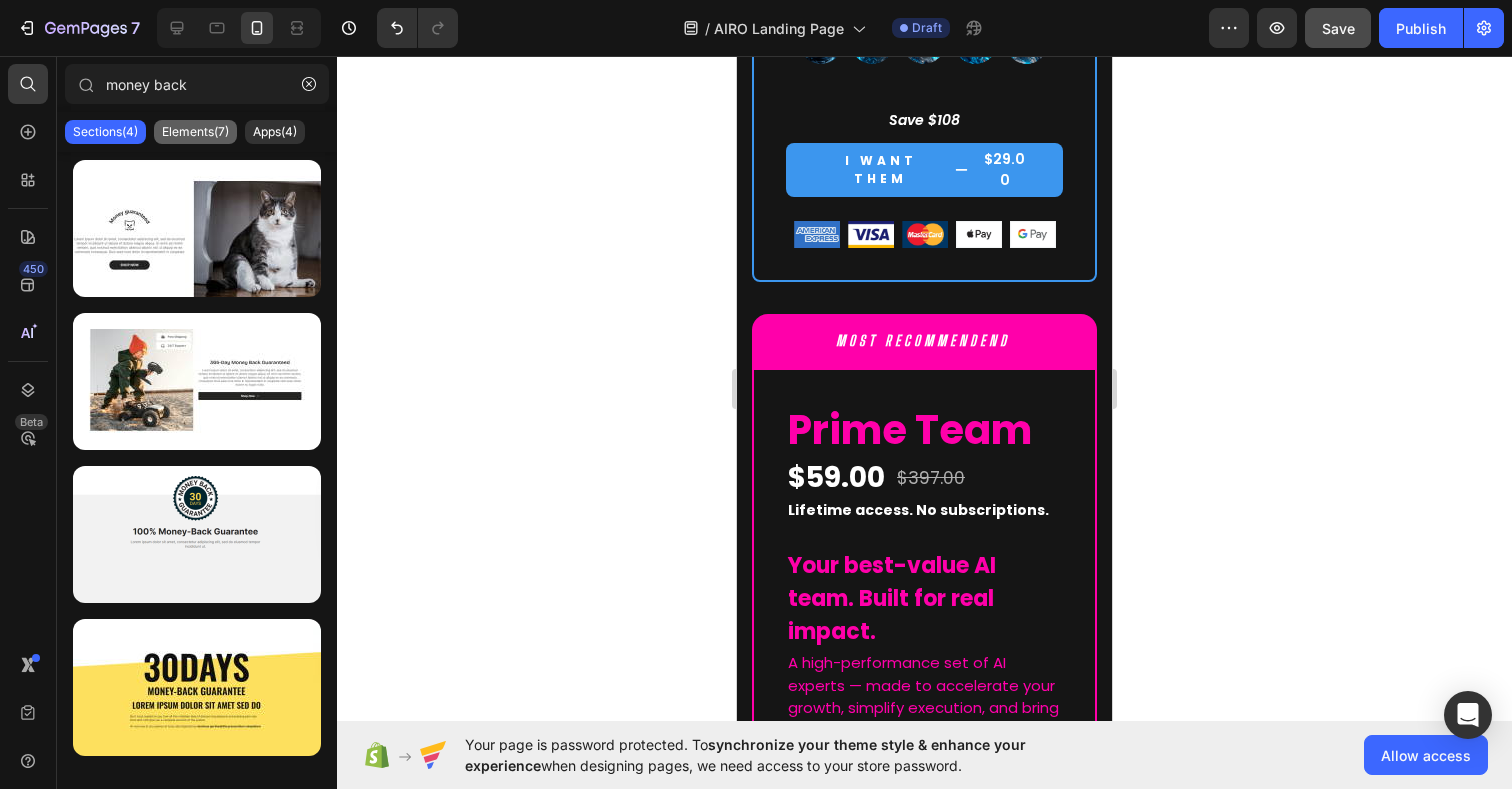 click on "Elements(7)" at bounding box center (195, 132) 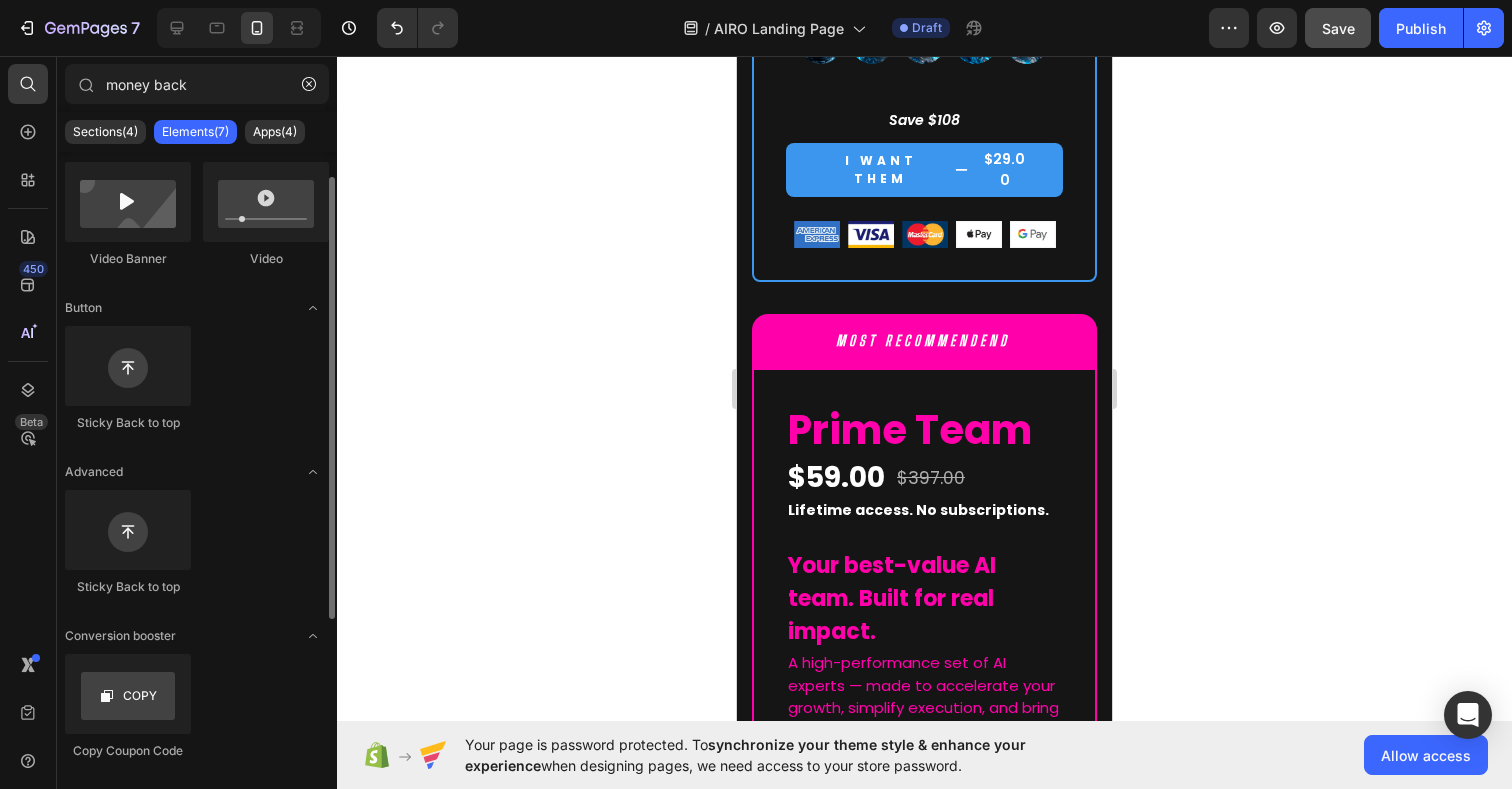 scroll, scrollTop: 0, scrollLeft: 0, axis: both 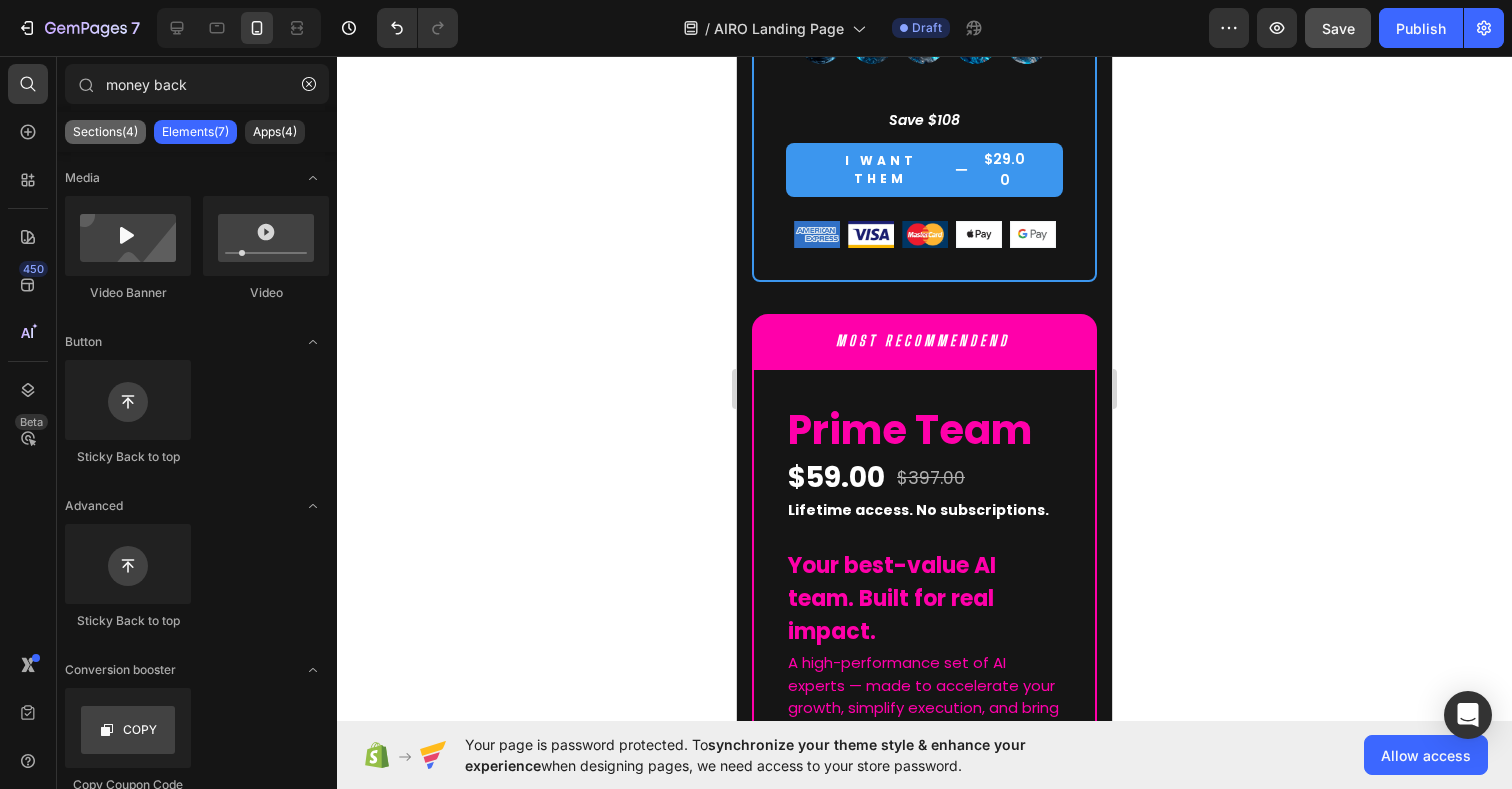 click on "Sections(4)" at bounding box center (105, 132) 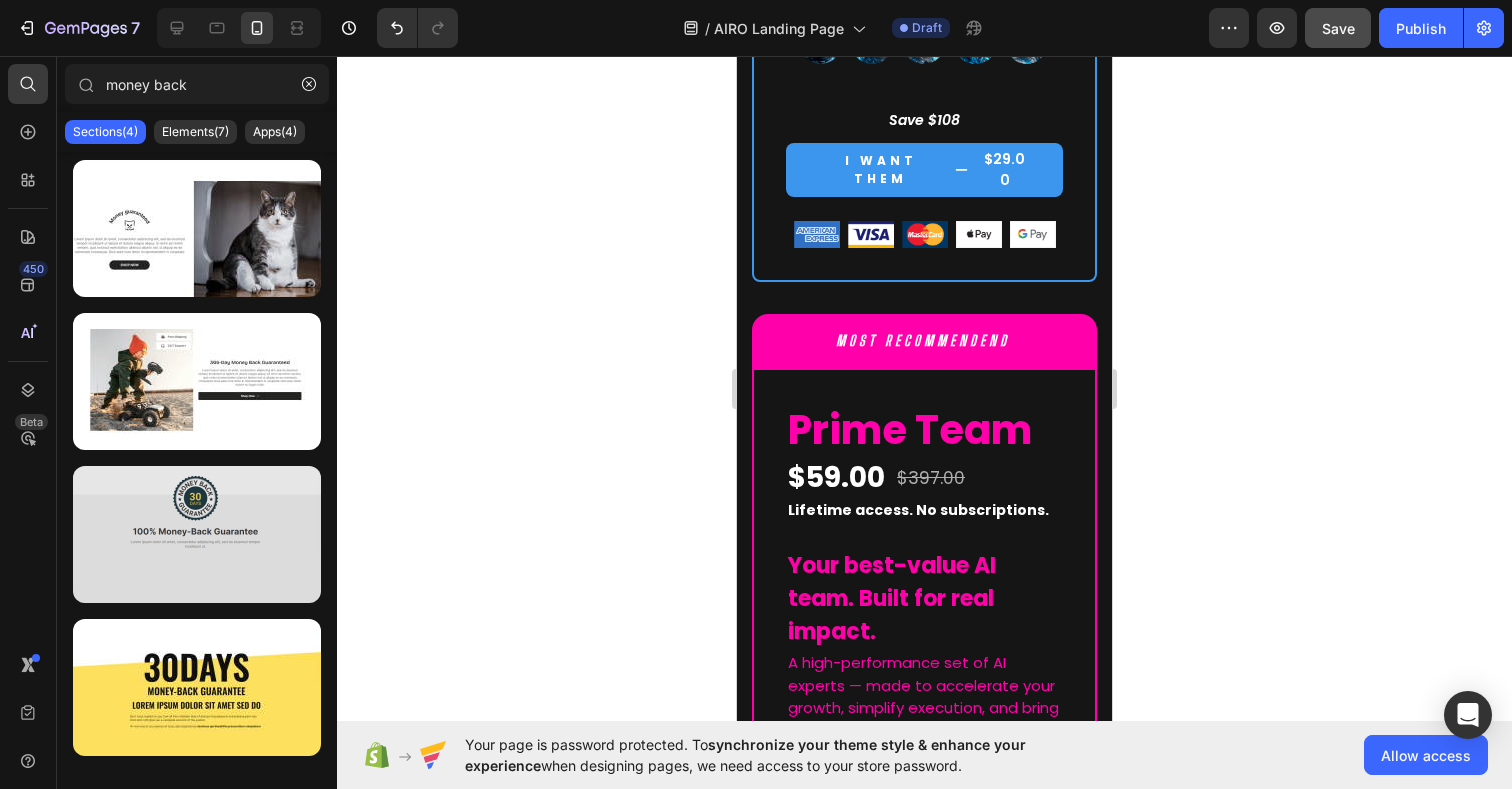click at bounding box center (197, 534) 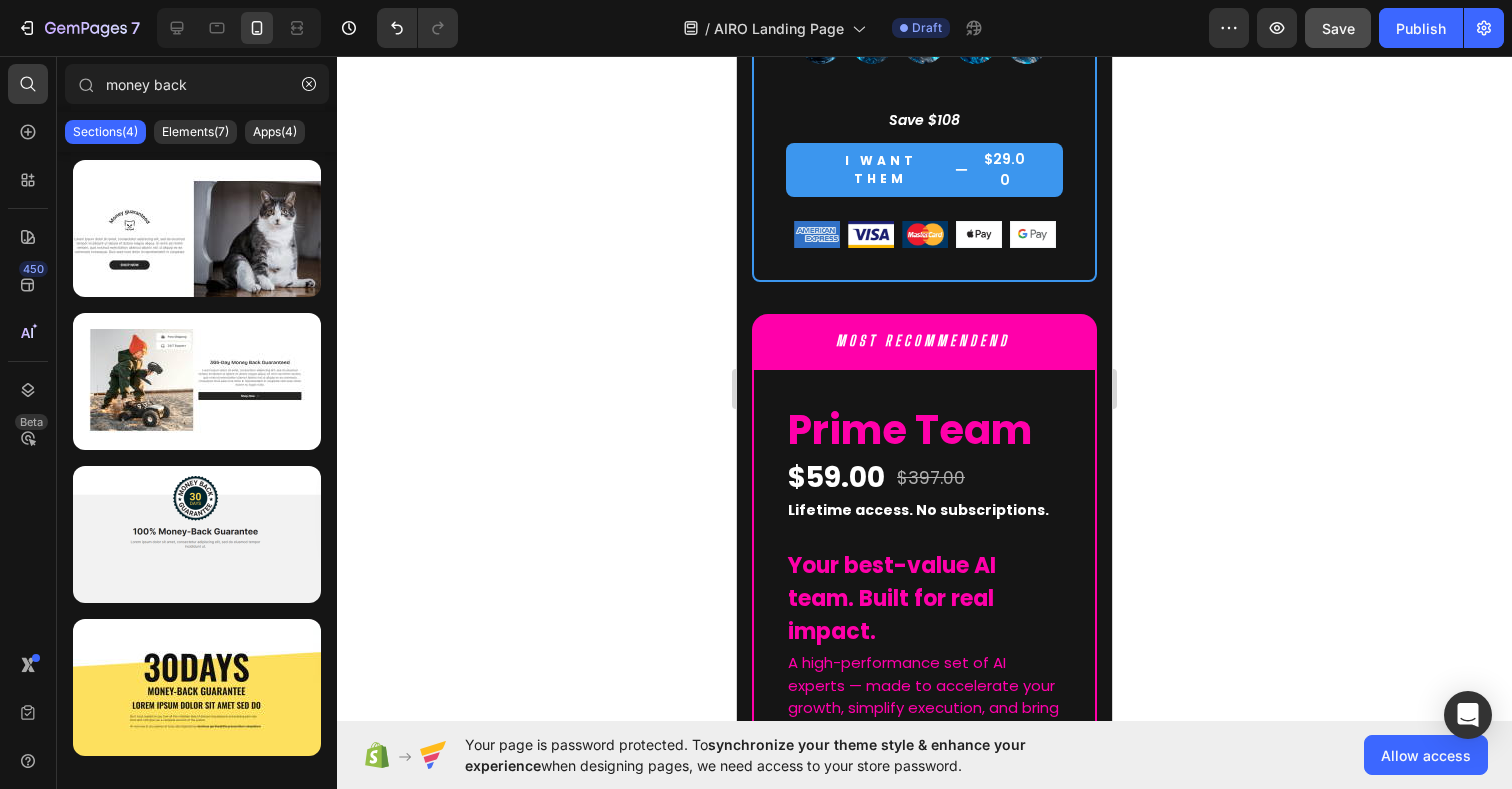 click at bounding box center (239, 28) 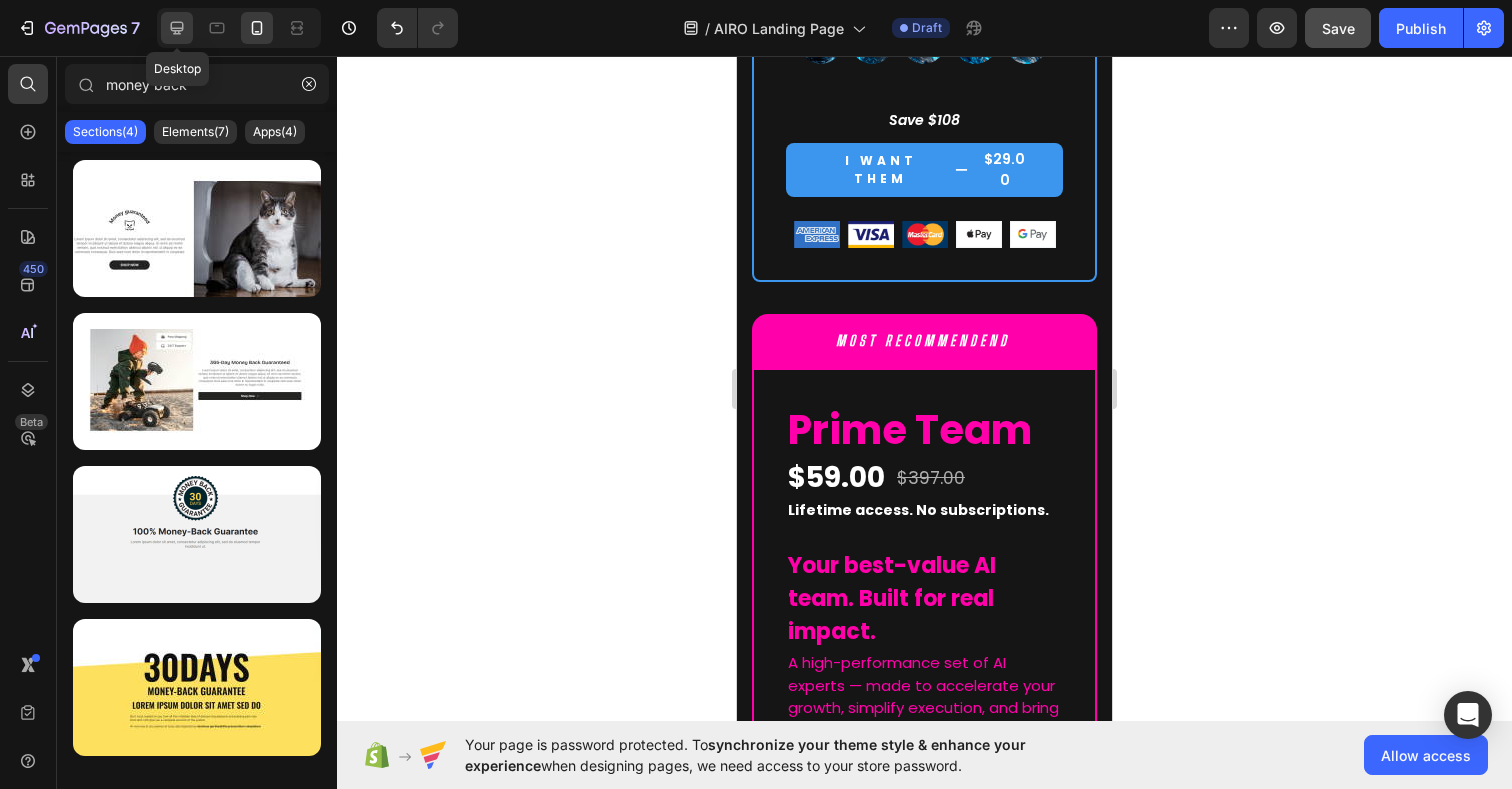 click 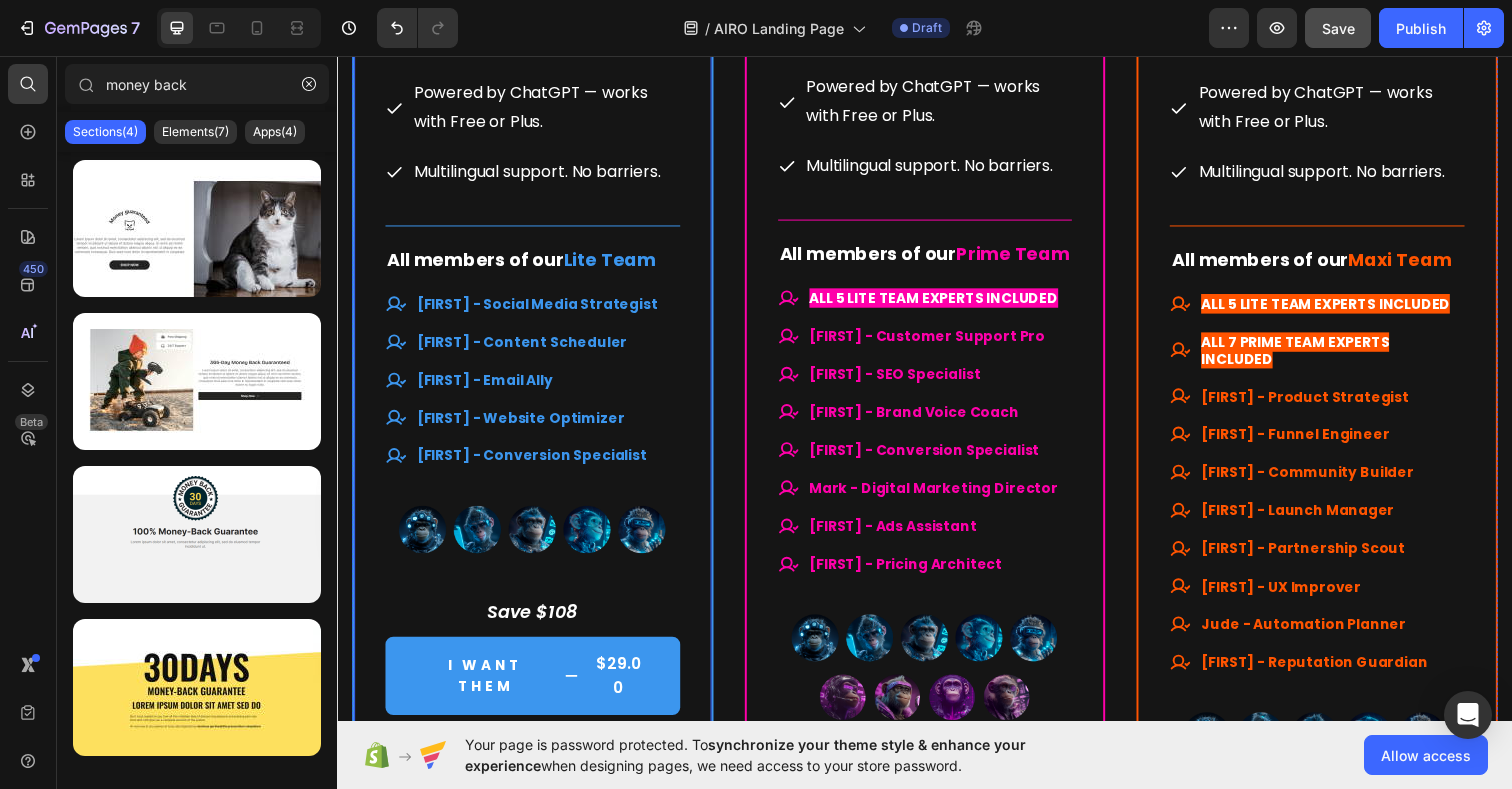 scroll, scrollTop: 11482, scrollLeft: 0, axis: vertical 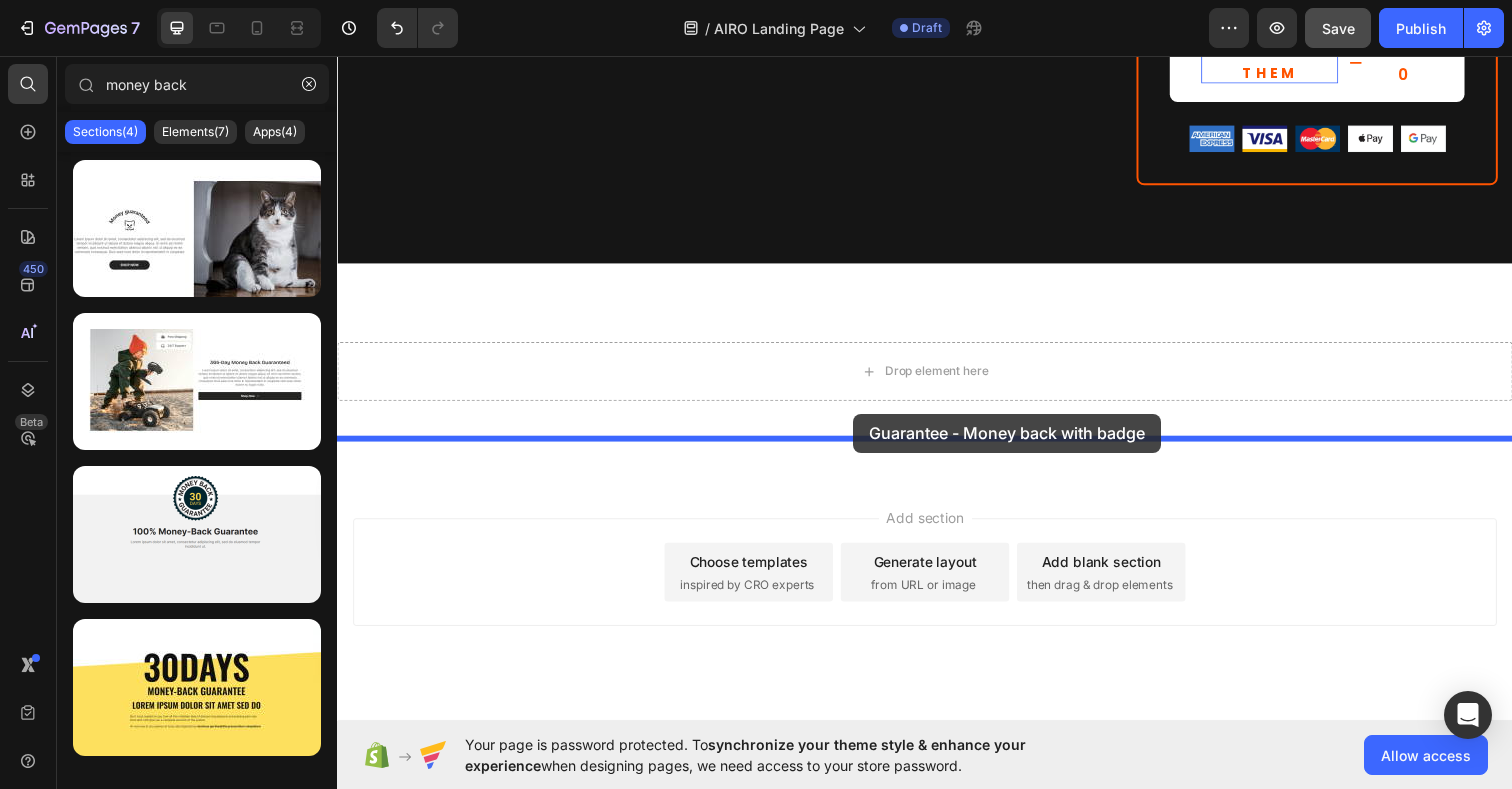 drag, startPoint x: 547, startPoint y: 578, endPoint x: 864, endPoint y: 421, distance: 353.7485 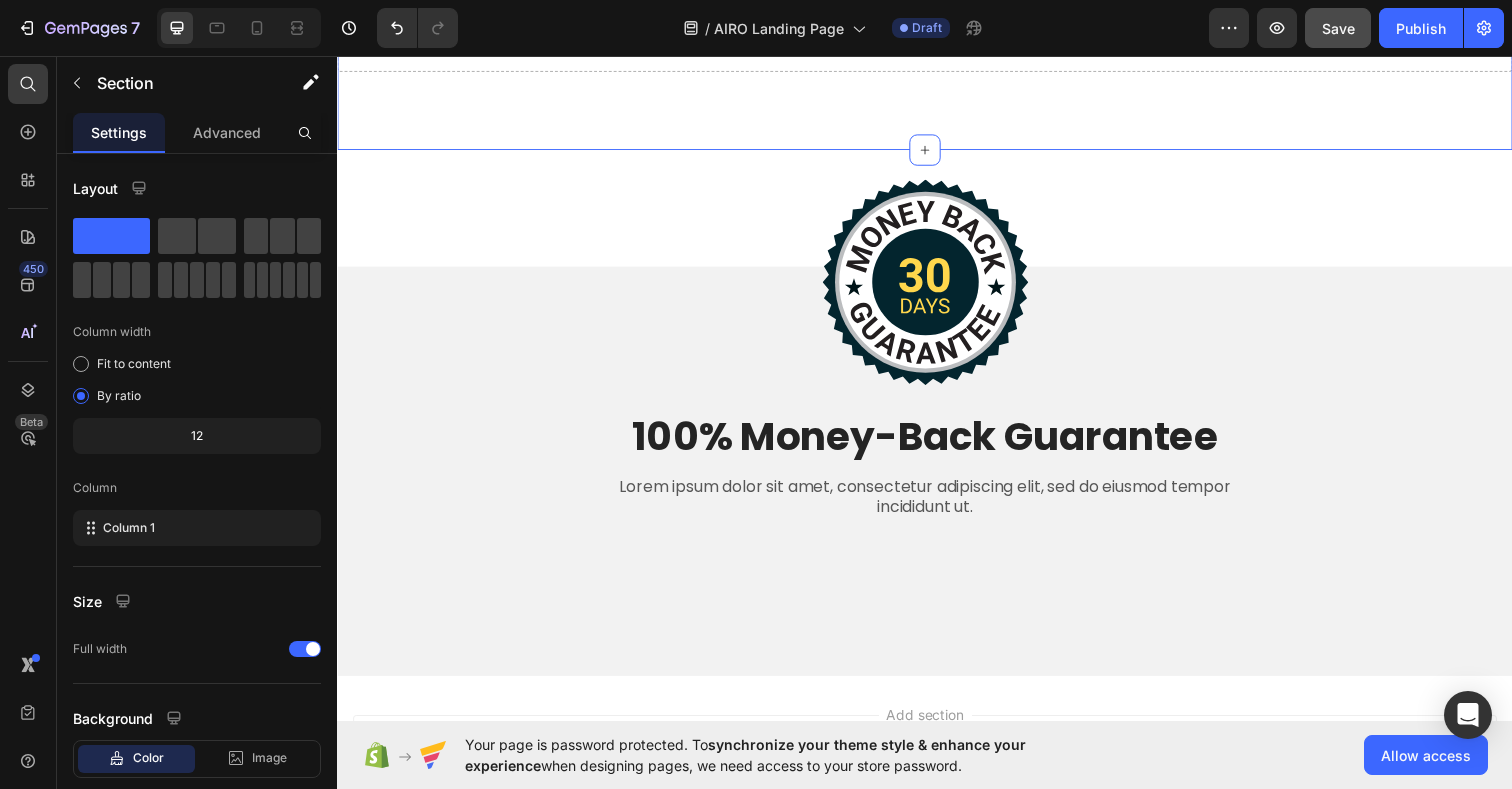 scroll, scrollTop: 11876, scrollLeft: 0, axis: vertical 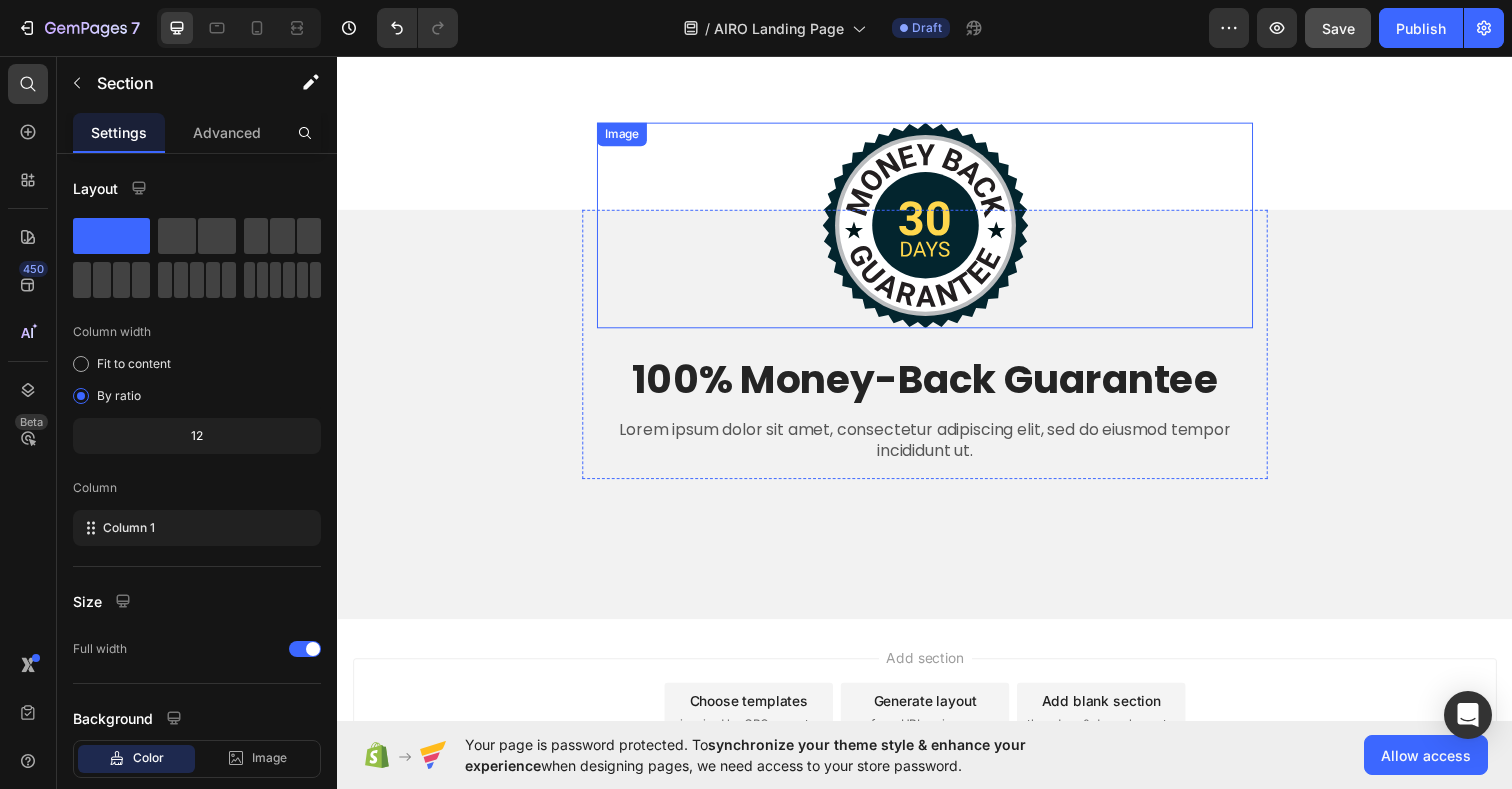 click at bounding box center [937, 229] 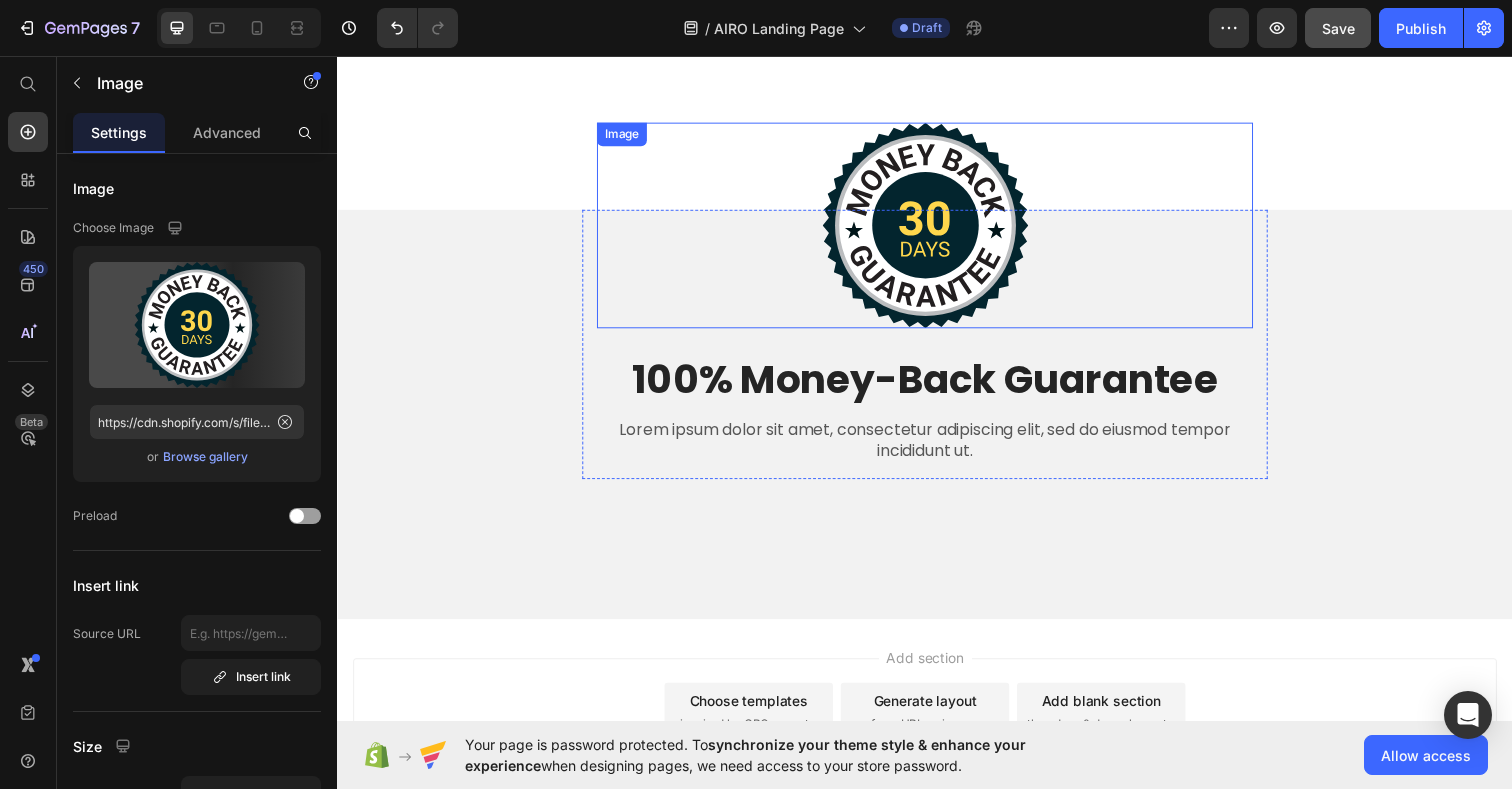 click at bounding box center [937, 229] 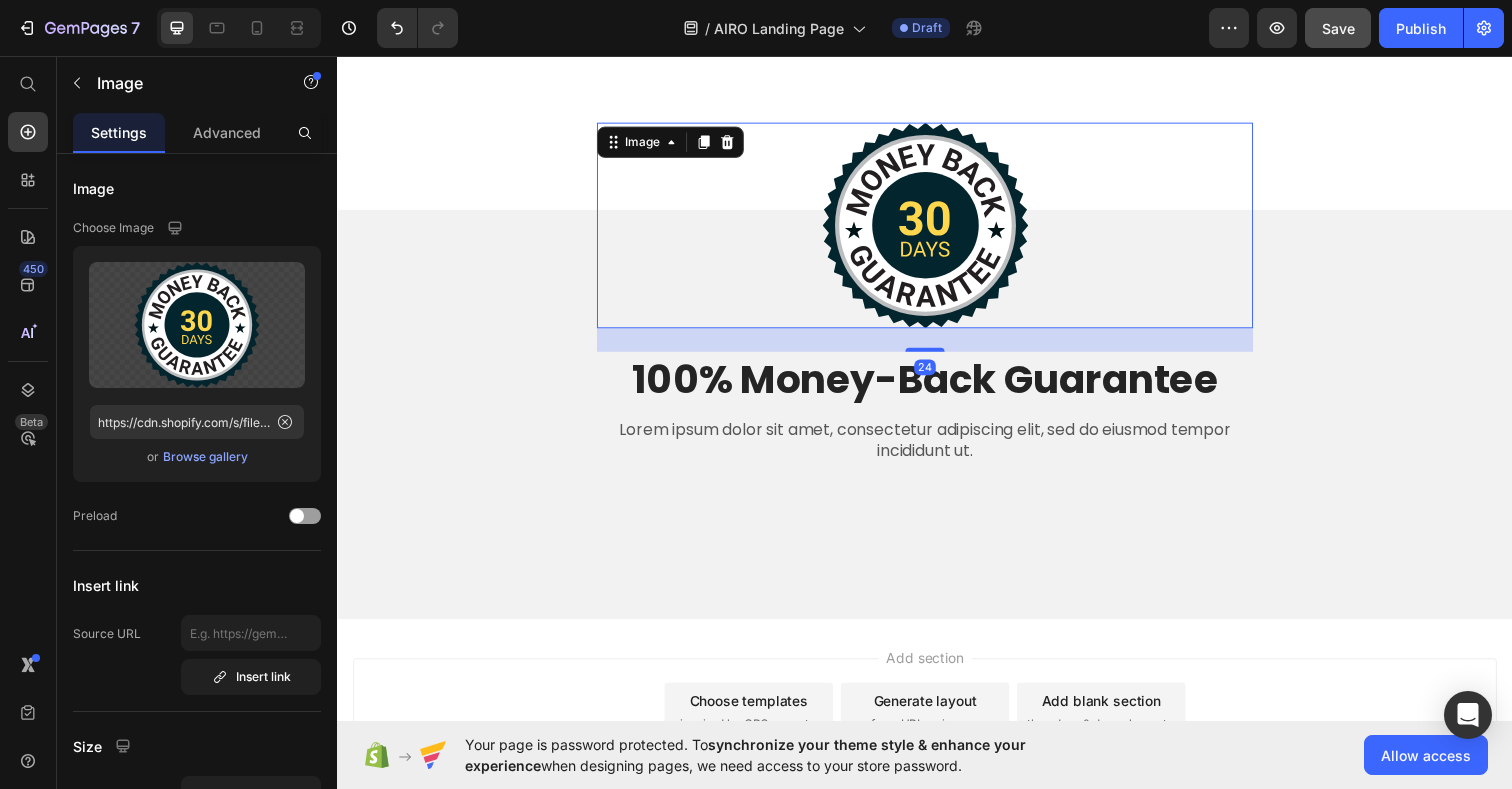click at bounding box center [937, 229] 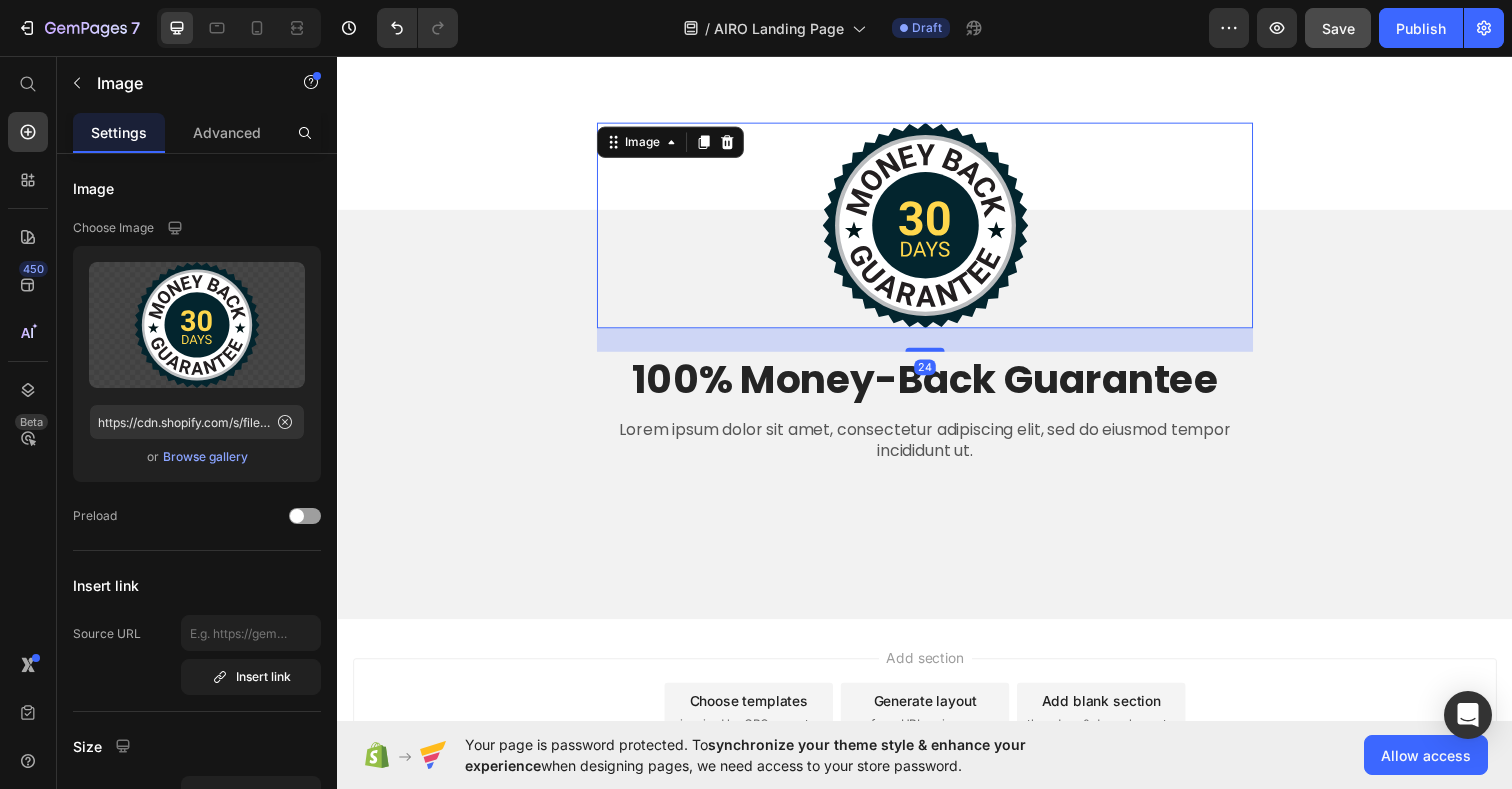 click at bounding box center [937, 229] 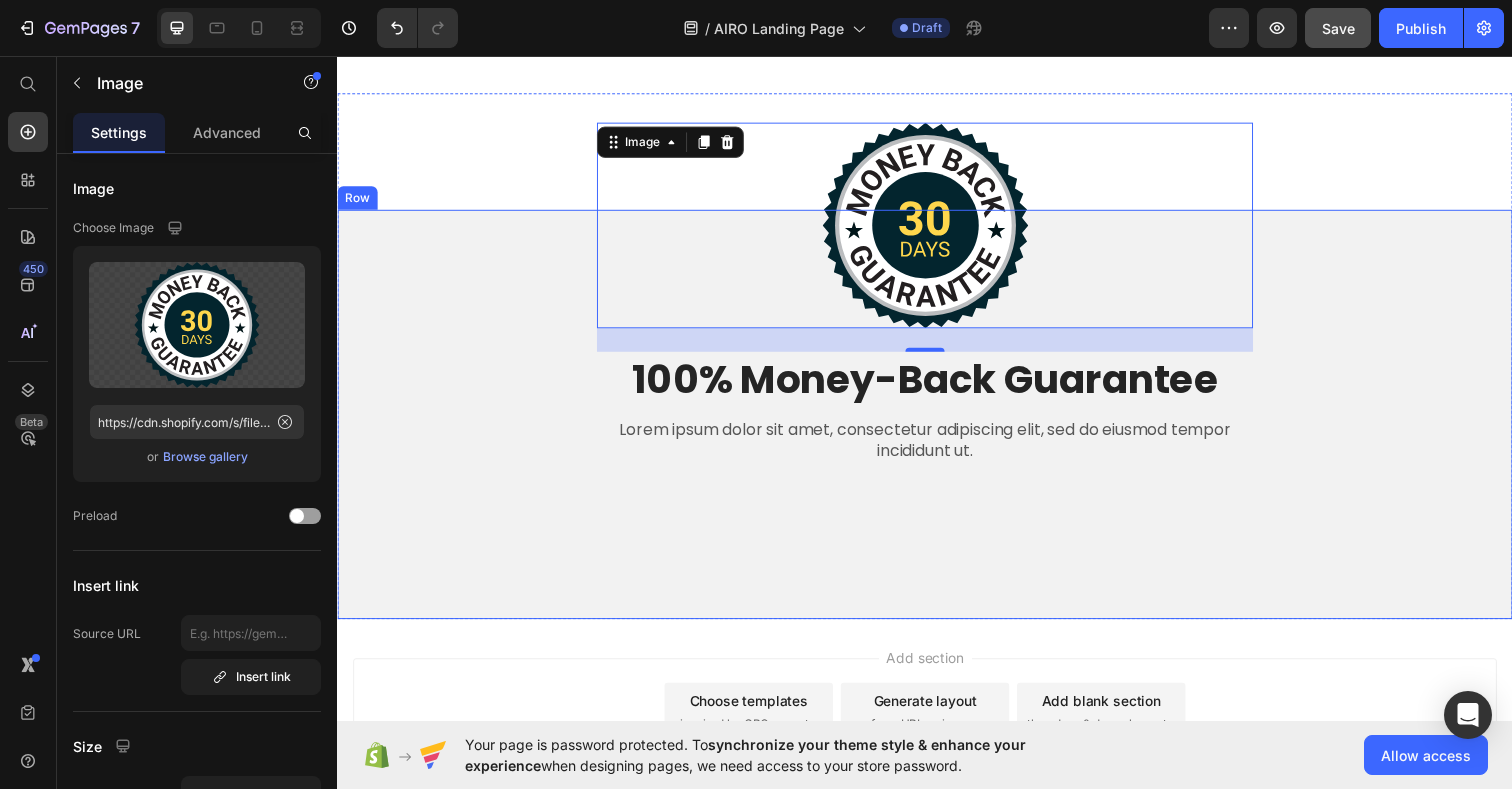 click on "Image   24 100% Money-Back Guarantee Heading Lorem ipsum dolor sit amet, consectetur adipiscing elit, sed do eiusmod tempor incididunt ut. Text Block Row" at bounding box center [937, 358] 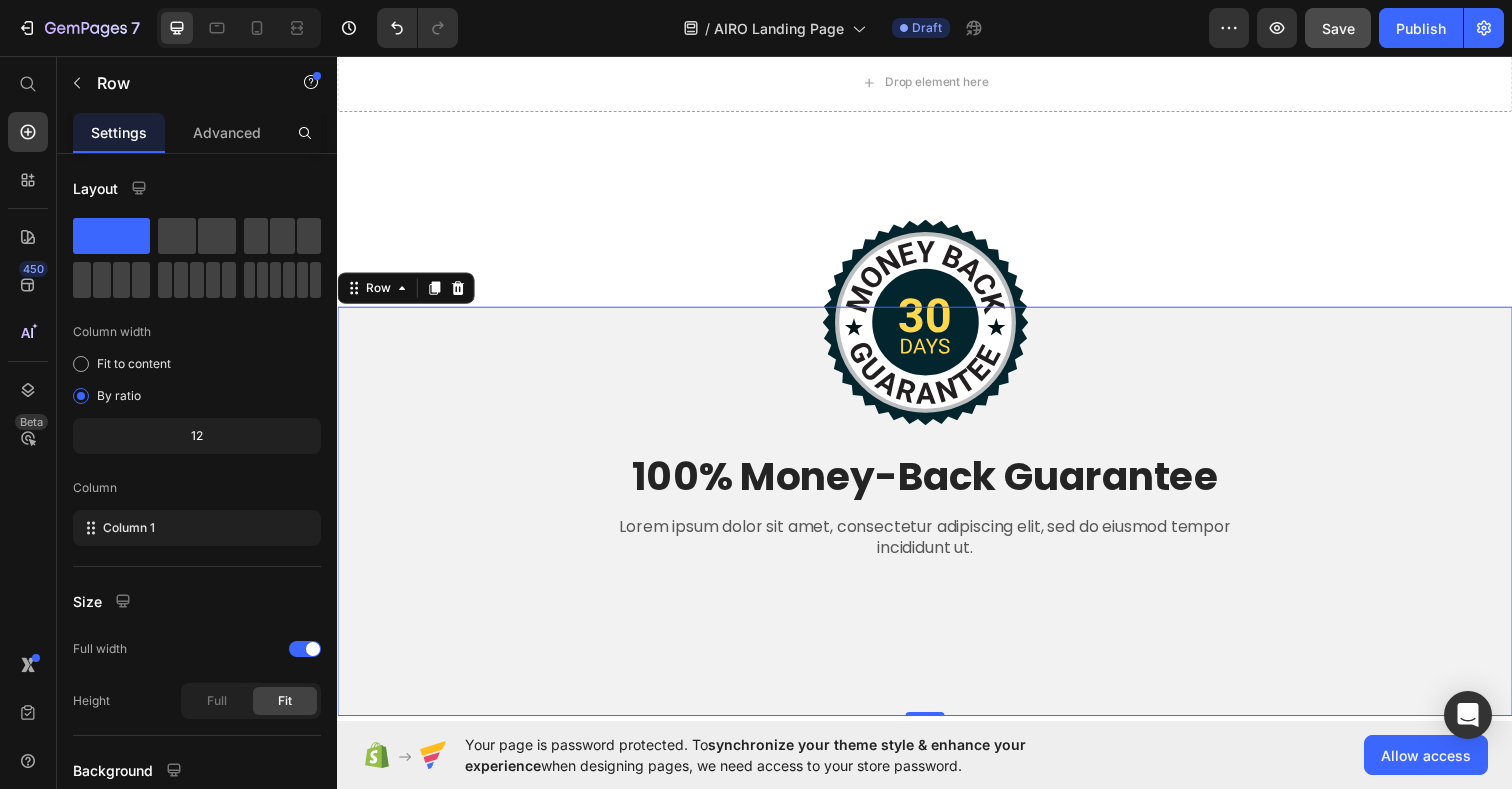 scroll, scrollTop: 11771, scrollLeft: 0, axis: vertical 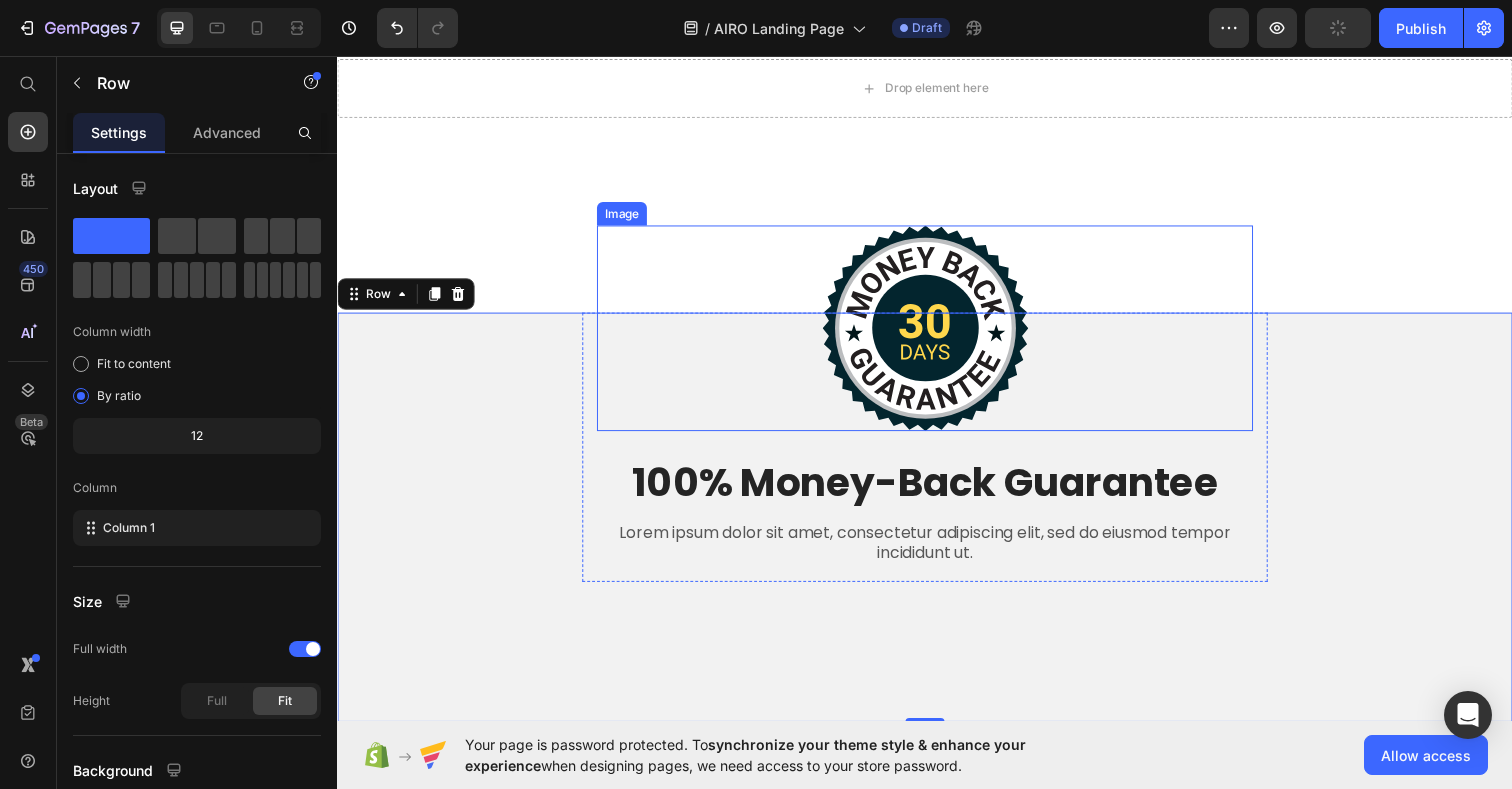 click at bounding box center [937, 334] 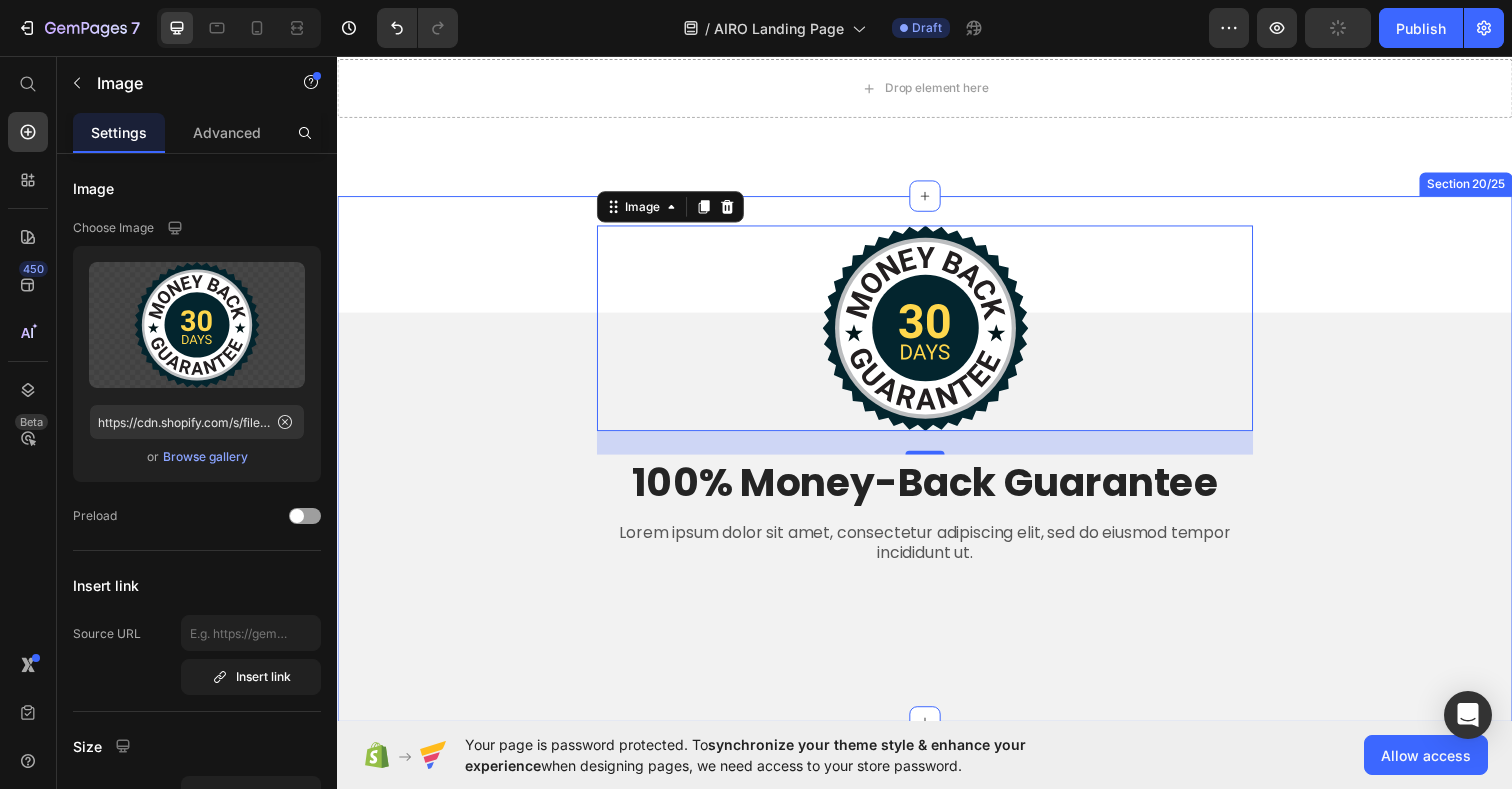 click on "Image   24 100% Money-Back Guarantee Heading Lorem ipsum dolor sit amet, consectetur adipiscing elit, sed do eiusmod tempor incididunt ut. Text Block Row Row Section 20/25" at bounding box center [937, 467] 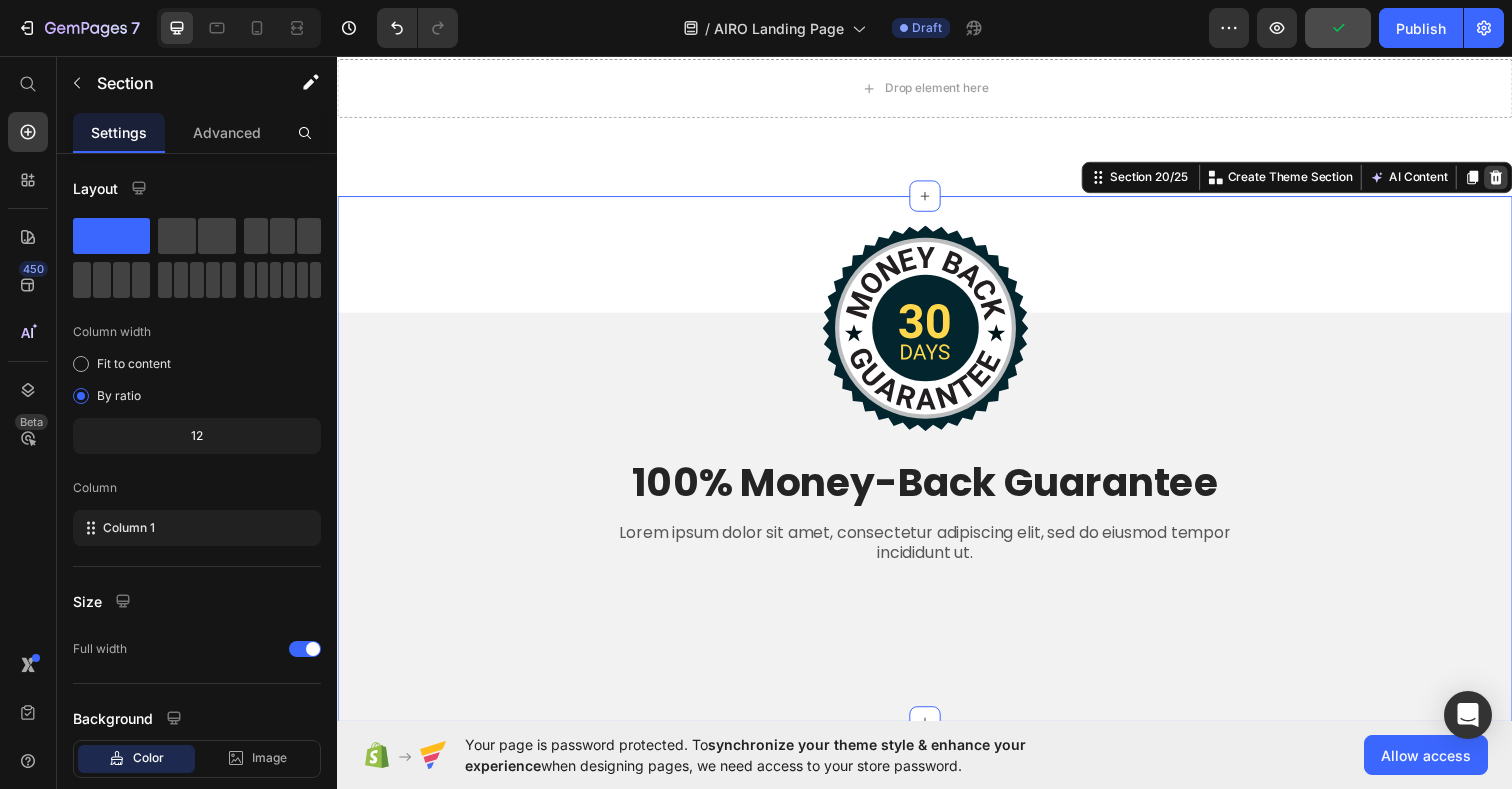 click 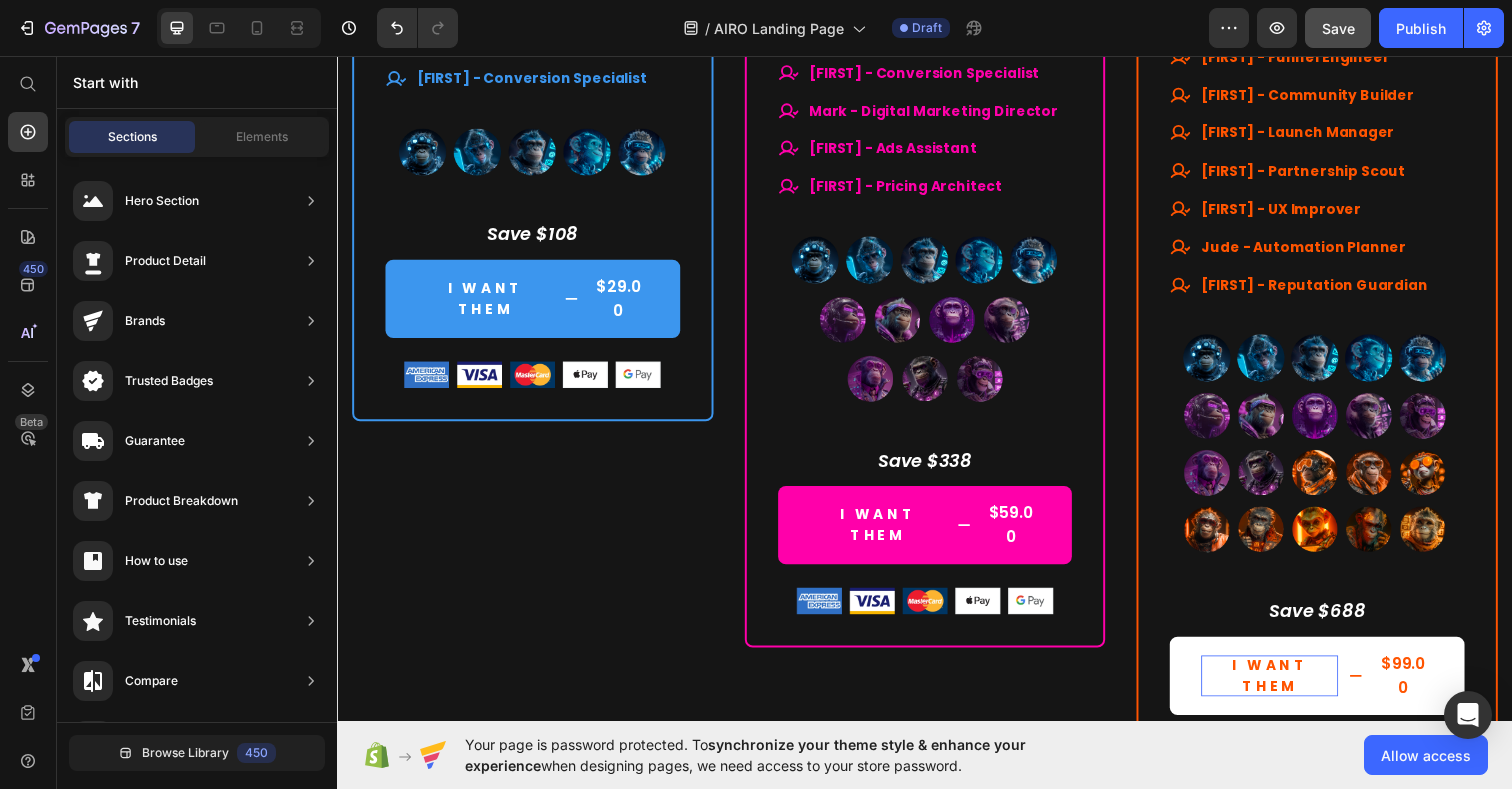 scroll, scrollTop: 10000, scrollLeft: 0, axis: vertical 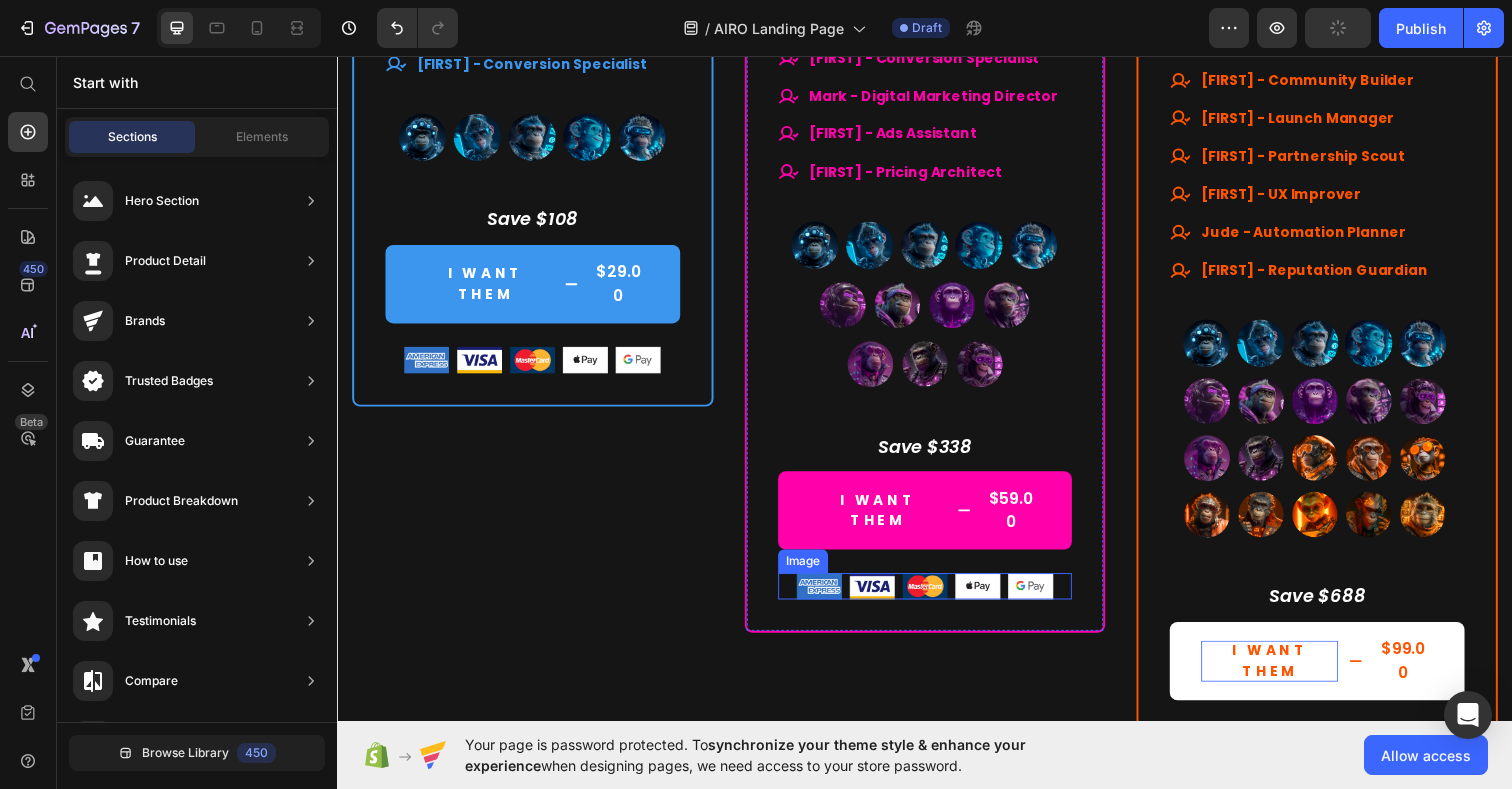 click at bounding box center (937, 597) 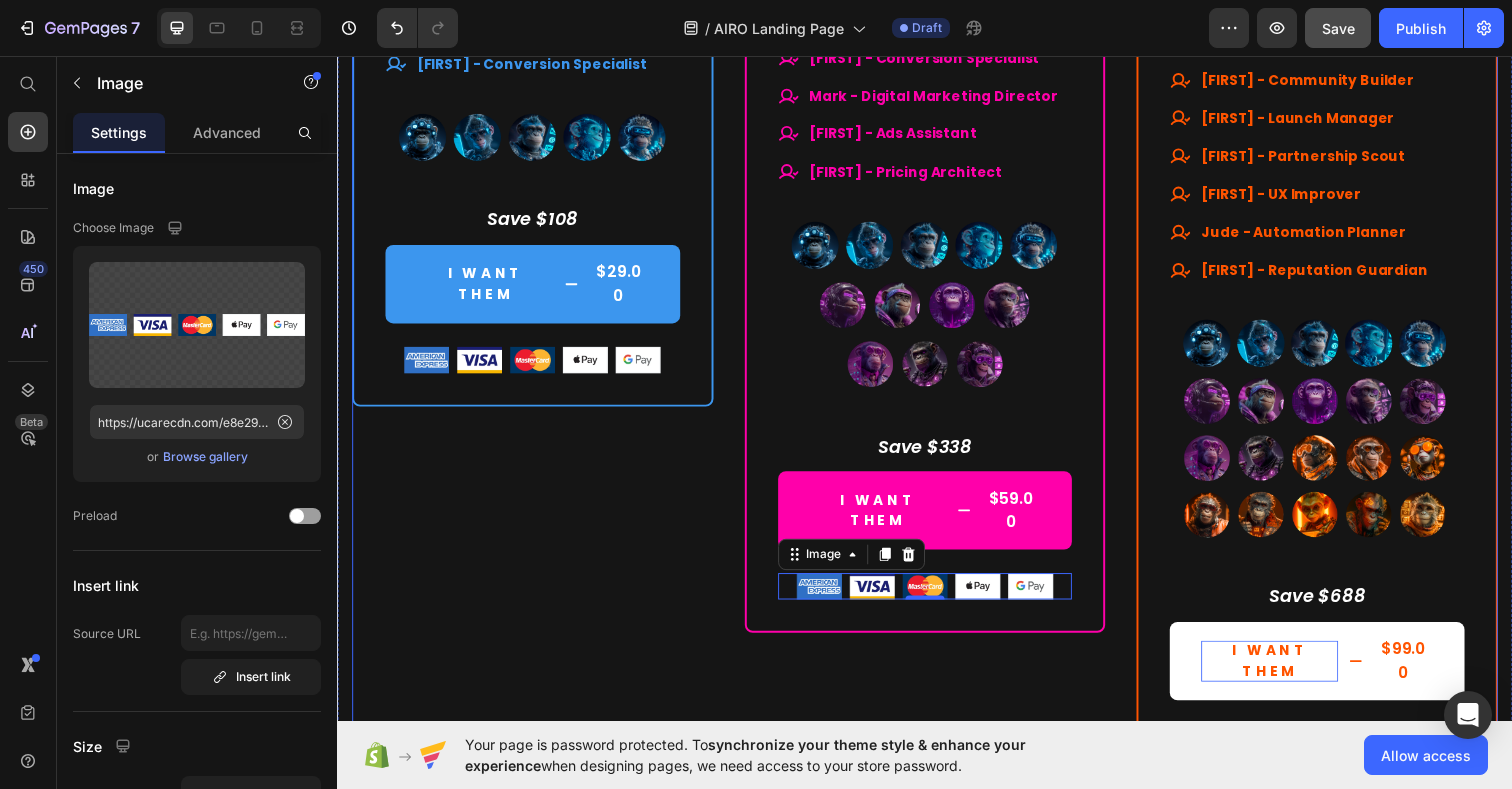 click on "MOST RECOMMENDEND Button Row Prime Team Heading $59.00 (P) Price $397.00 (P) Price Row Lifetime access. No subscriptions. Text Block Your best-value AI team. Built for real impact. Text Block A high-performance set of AI experts — made to accelerate your growth, simplify execution, and bring strategic clarity. Text Block                Title Line What's included Text Block
Smart launchpad. Your AI team, one click away.
Advanced, tested prompts — tailored to each Assistant, ready to use and customize.
Powered by ChatGPT — works with Free or Plus.
Multilingual support. No barriers. Item List                Title Line All members of our  Prime Team Text Block
ALL 5 LITE TEAM EXPERTS INCLUDED
[NAME] - Customer Support Pro
[NAME] - SEO Specialist
[NAME] - Brand Voice Coach
[NAME] - Conversion Specialist
[NAME] - Digital Marketing Director" at bounding box center [937, -98] 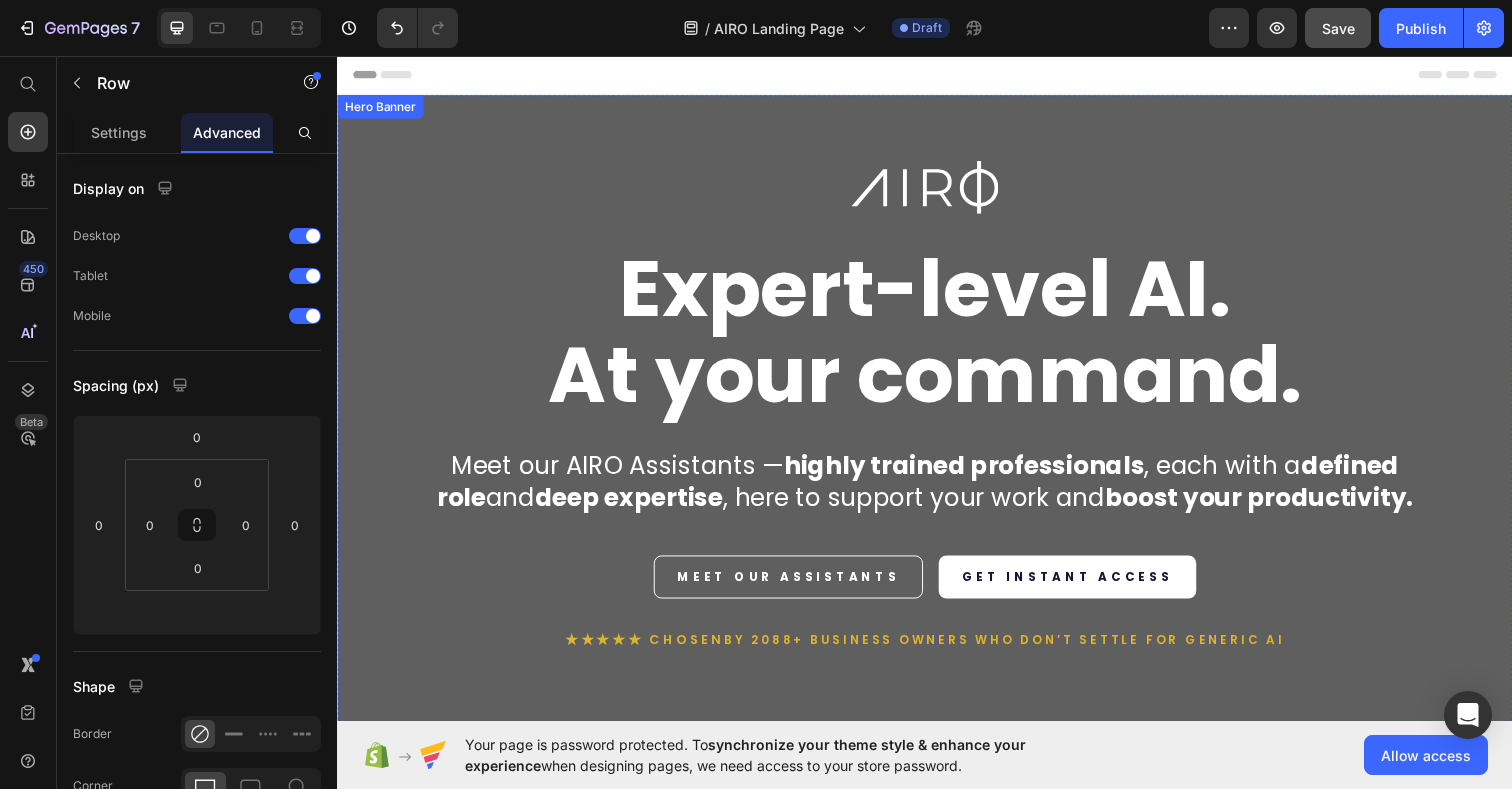 scroll, scrollTop: 56, scrollLeft: 0, axis: vertical 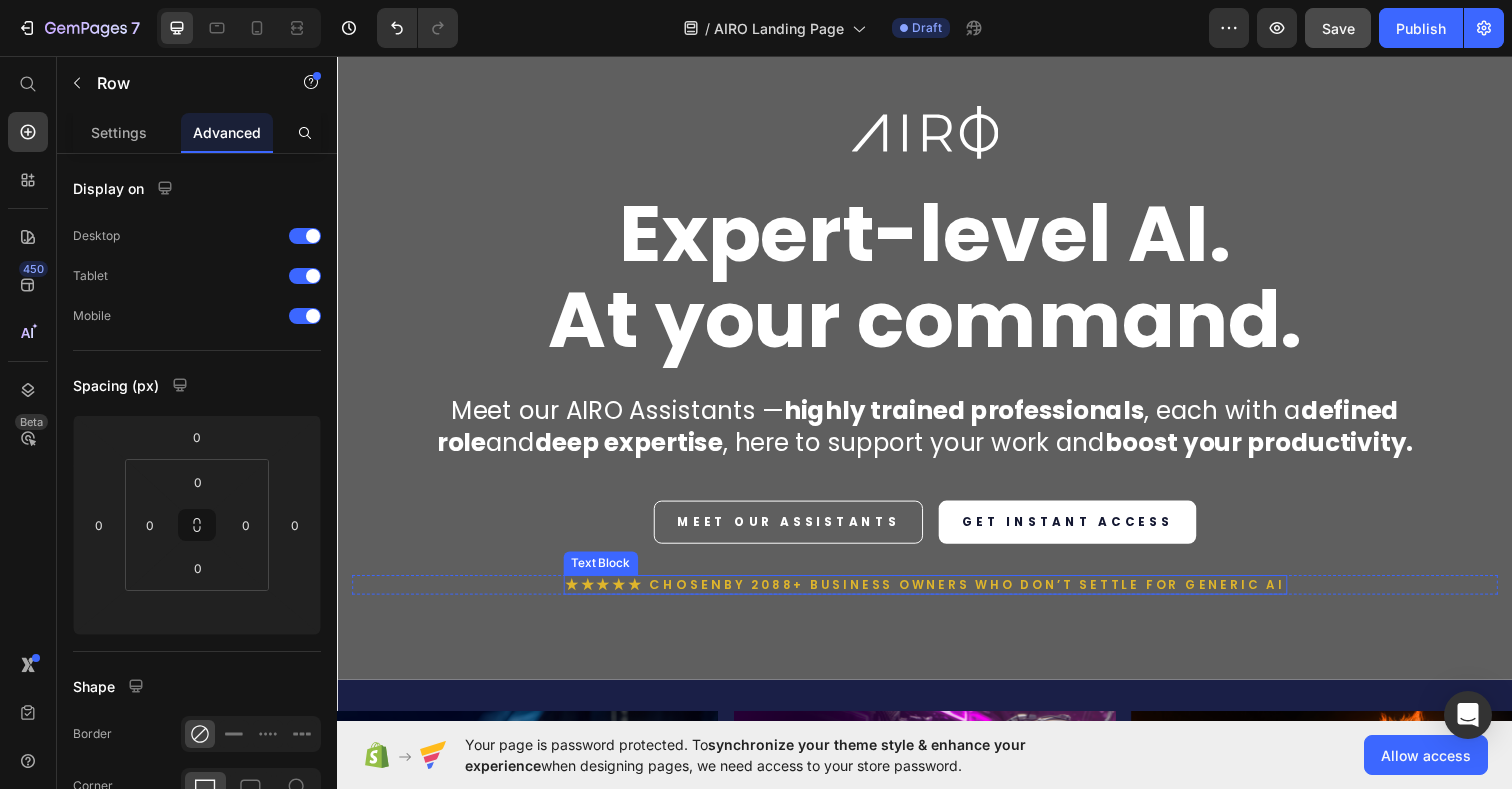 click on "by 2088+ BUSINESS OWNERS who don’t settle for generic AI" at bounding box center [1018, 595] 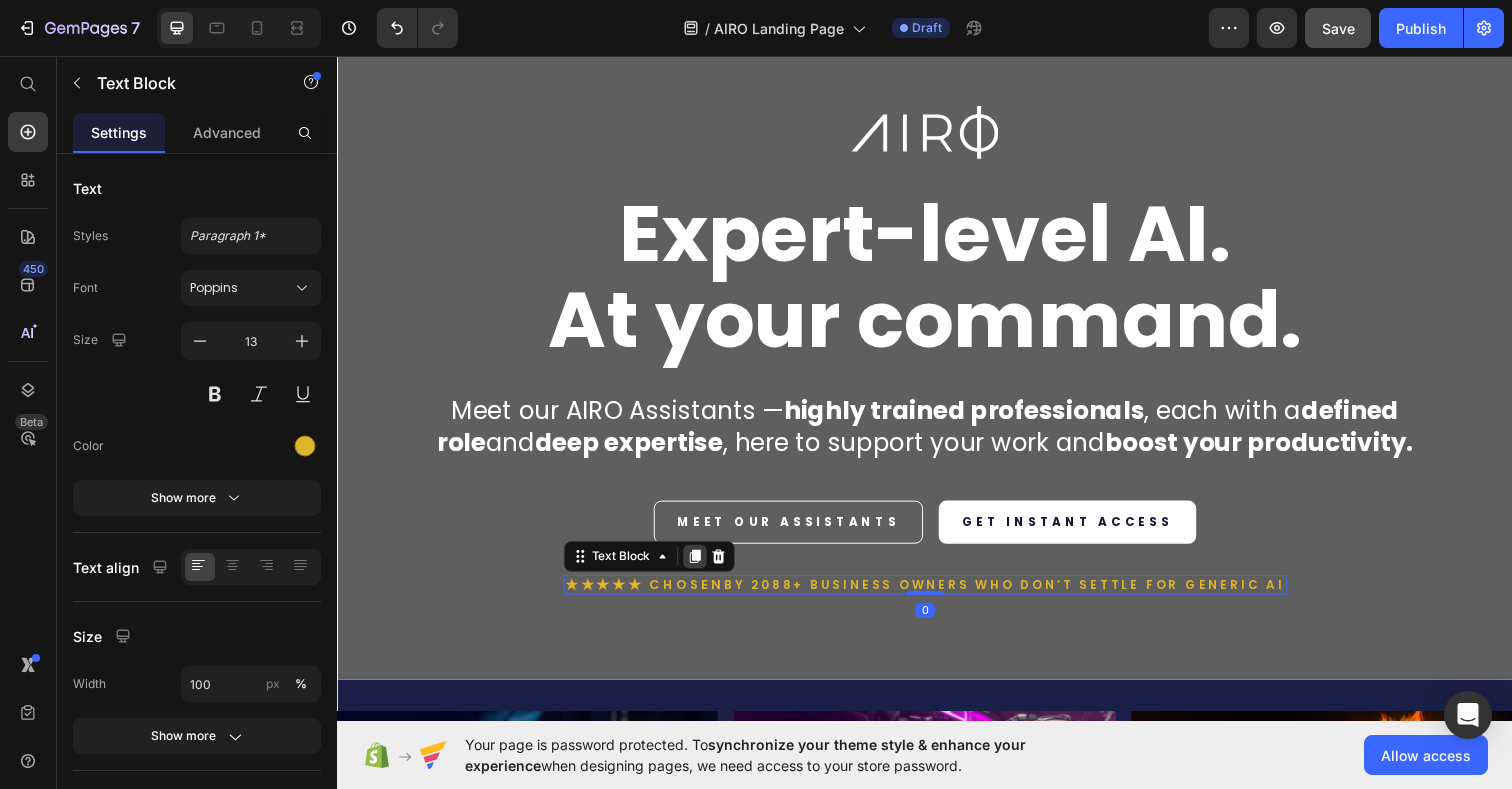 click 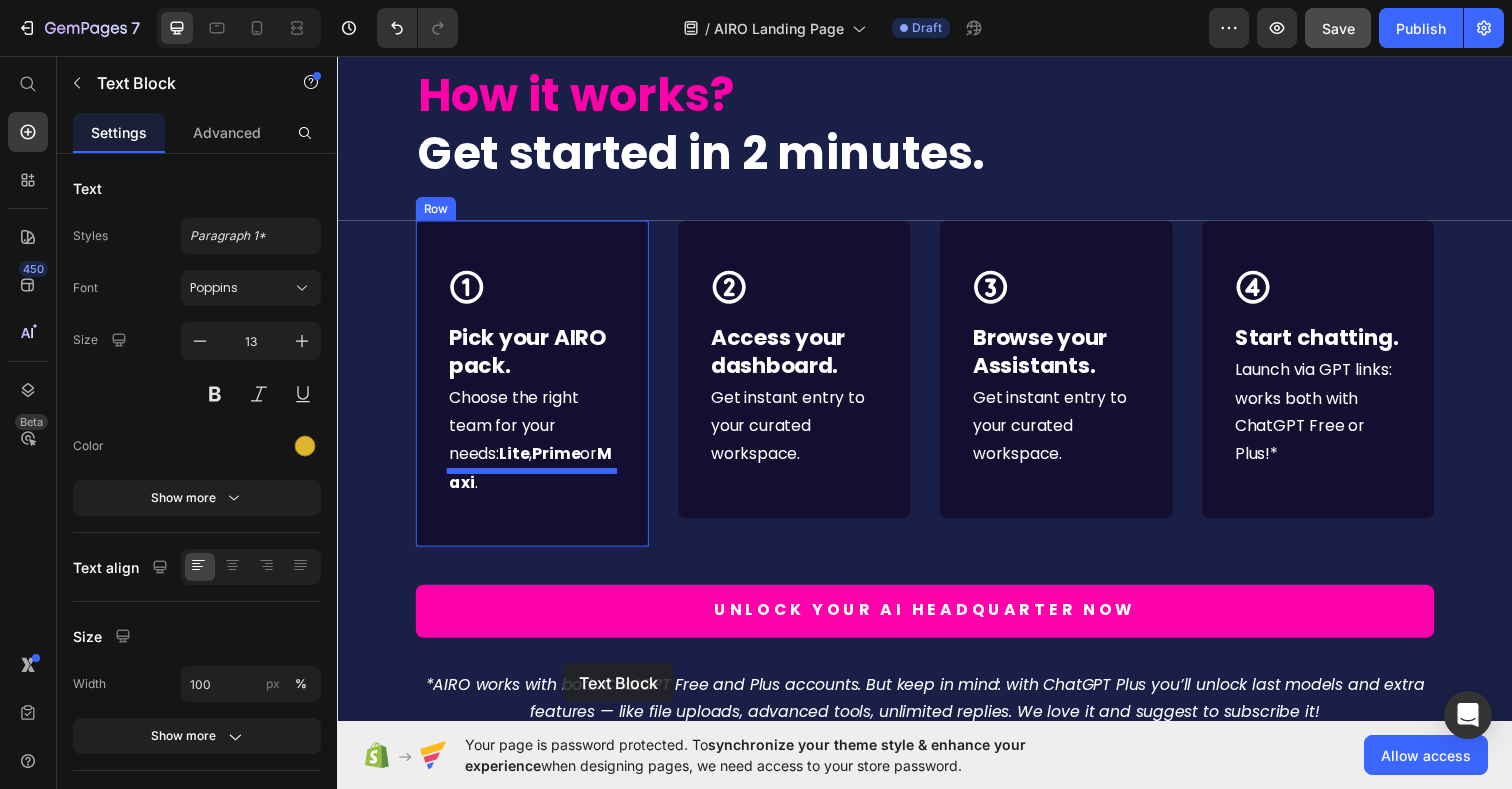 scroll, scrollTop: 8027, scrollLeft: 0, axis: vertical 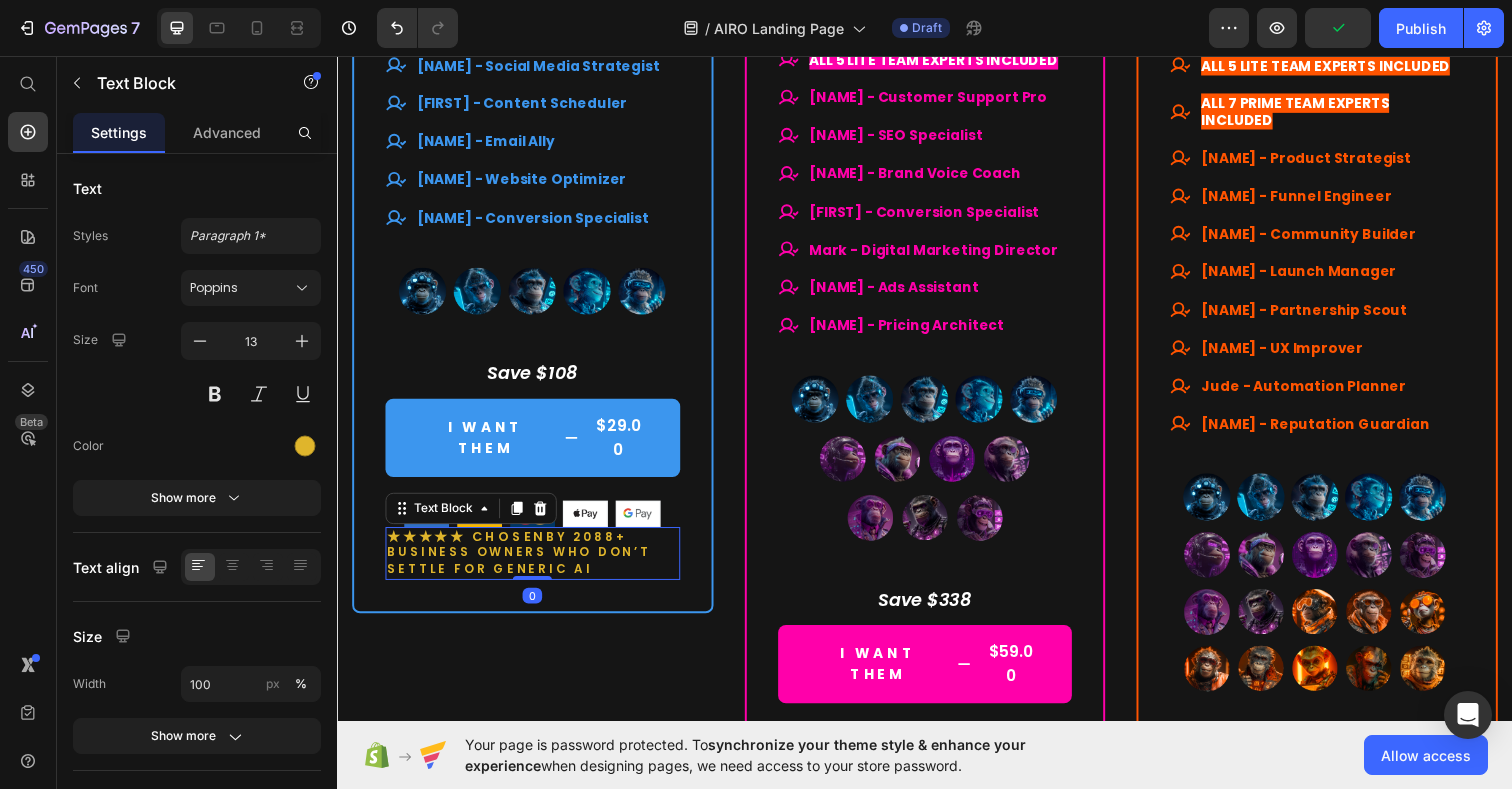 click on "by 2088+ BUSINESS OWNERS who don’t settle for generic AI" at bounding box center (522, 563) 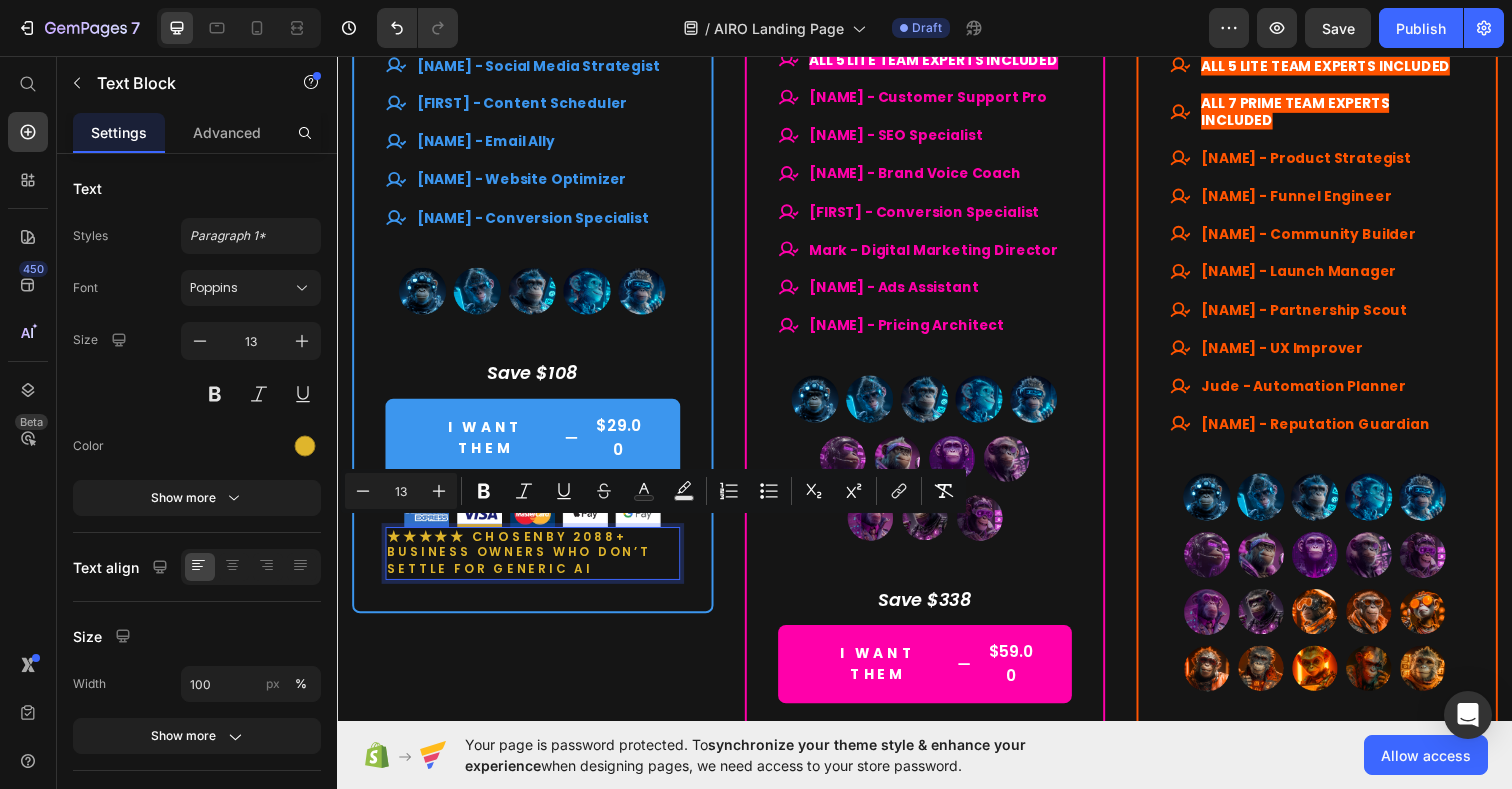 click on "★★★★★ CHOSEN  by 2088+ BUSINESS OWNERS who don’t settle for generic AI" at bounding box center (536, 564) 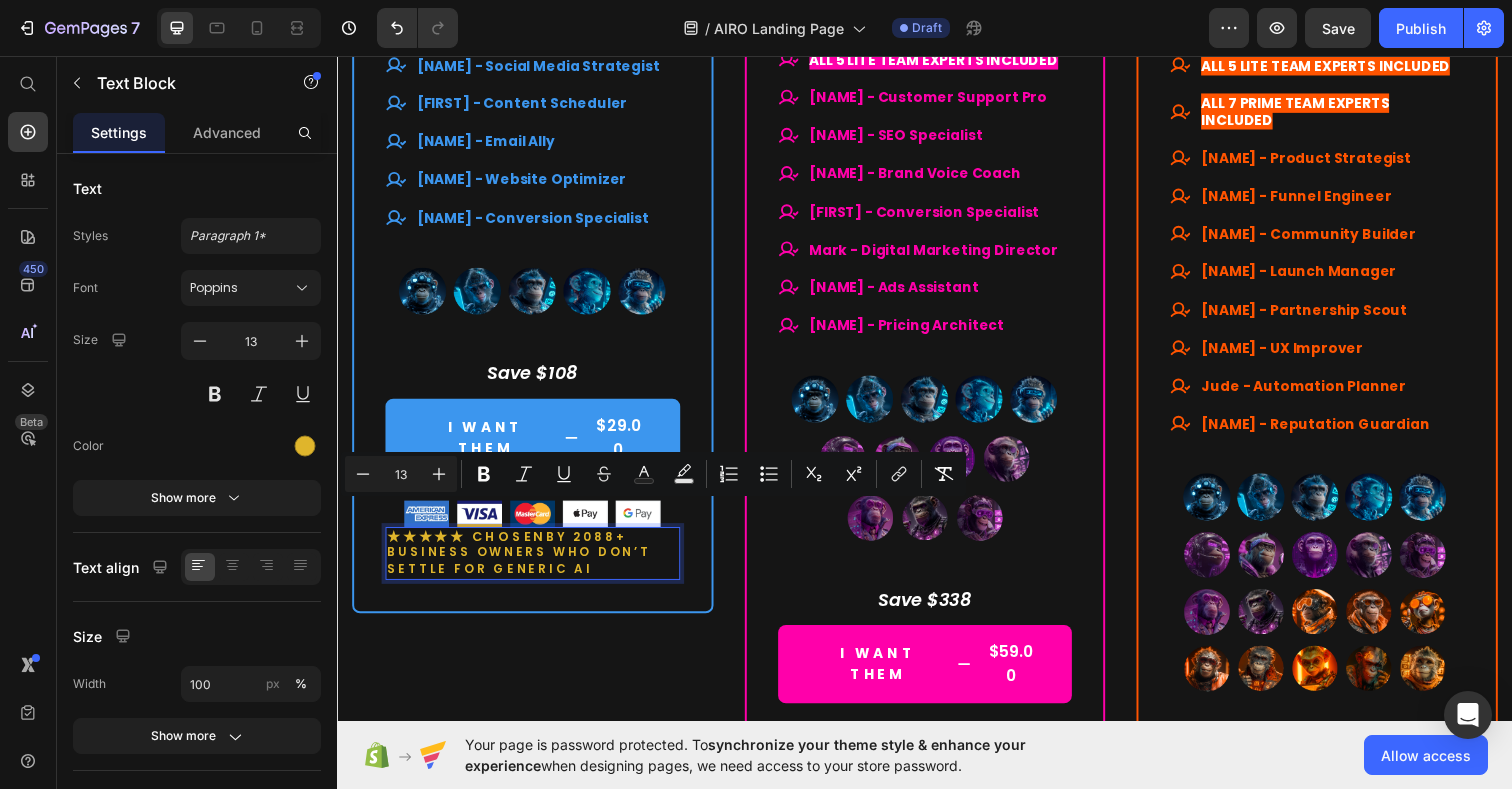 drag, startPoint x: 473, startPoint y: 525, endPoint x: 597, endPoint y: 552, distance: 126.90548 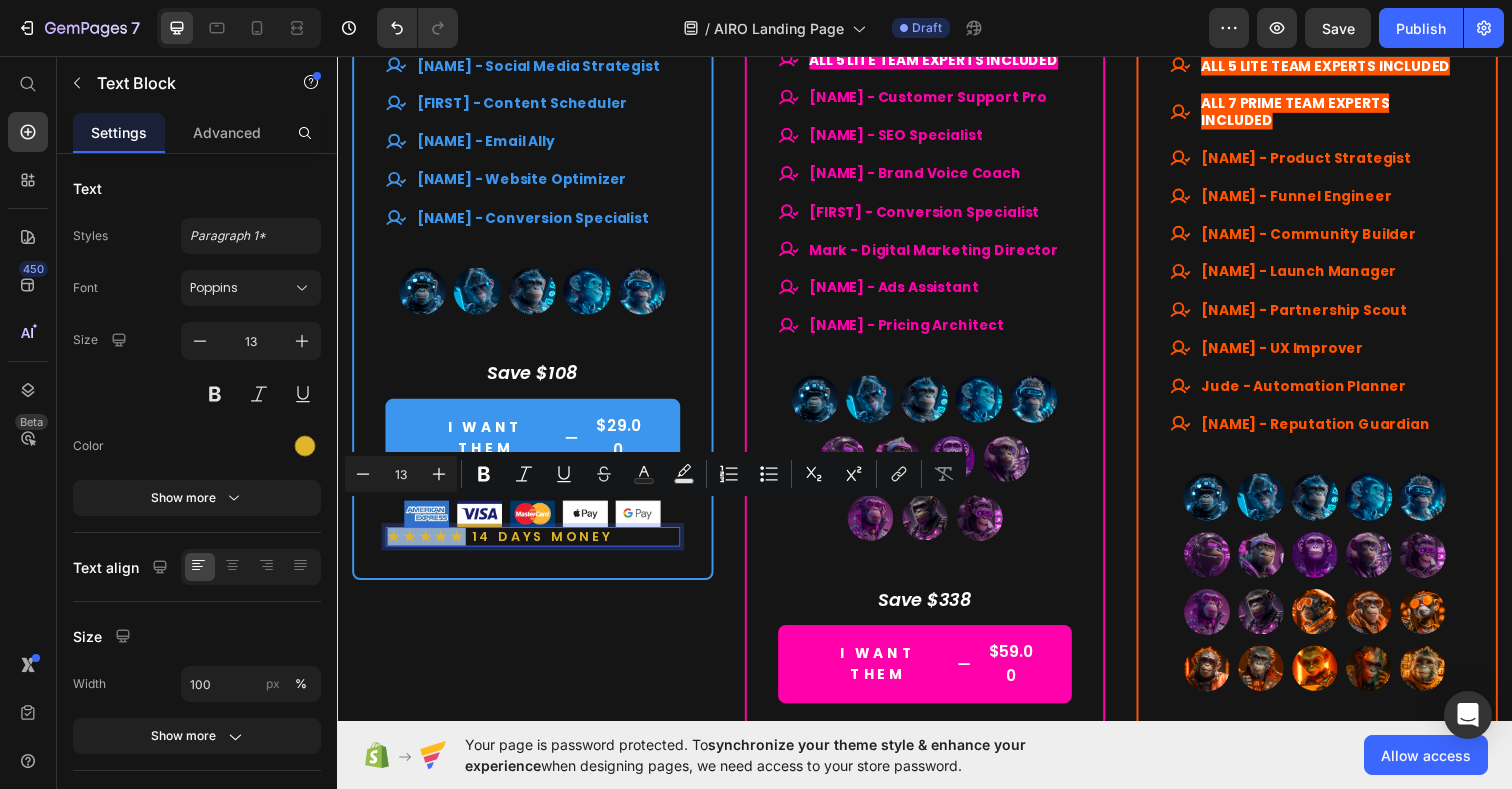 drag, startPoint x: 464, startPoint y: 527, endPoint x: 388, endPoint y: 528, distance: 76.00658 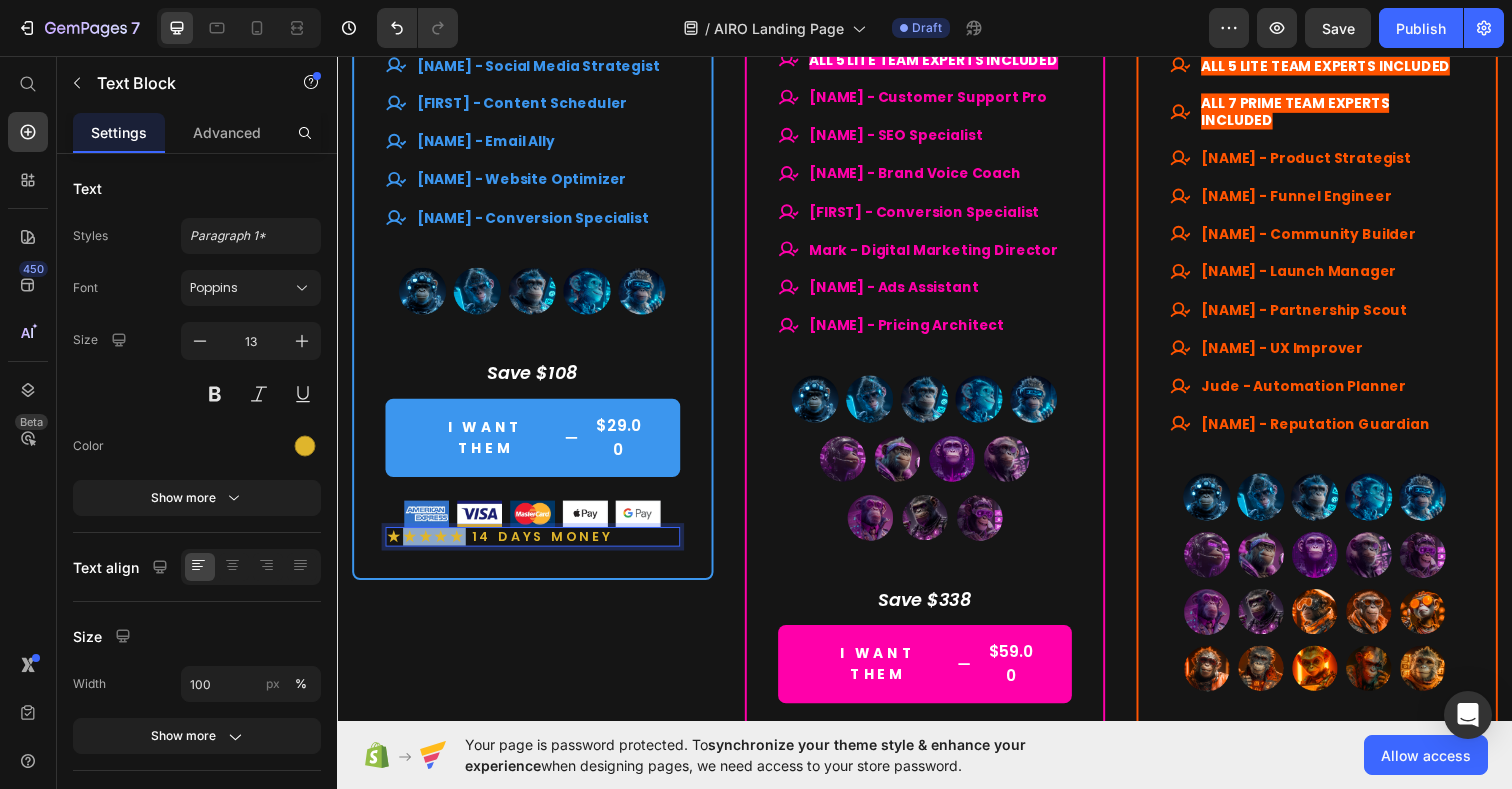 drag, startPoint x: 464, startPoint y: 525, endPoint x: 404, endPoint y: 526, distance: 60.00833 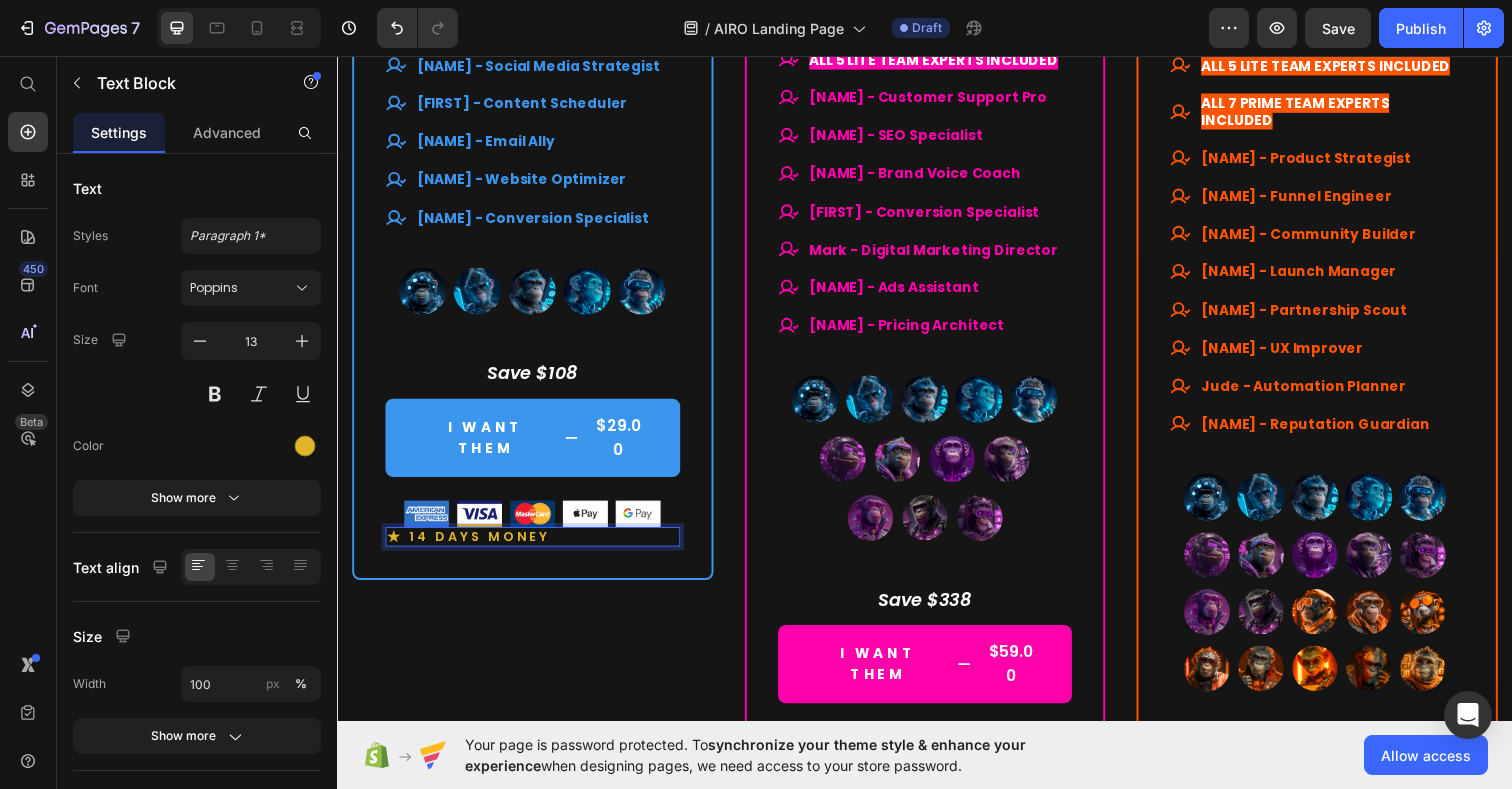 click on "★ 14 days money" at bounding box center (536, 547) 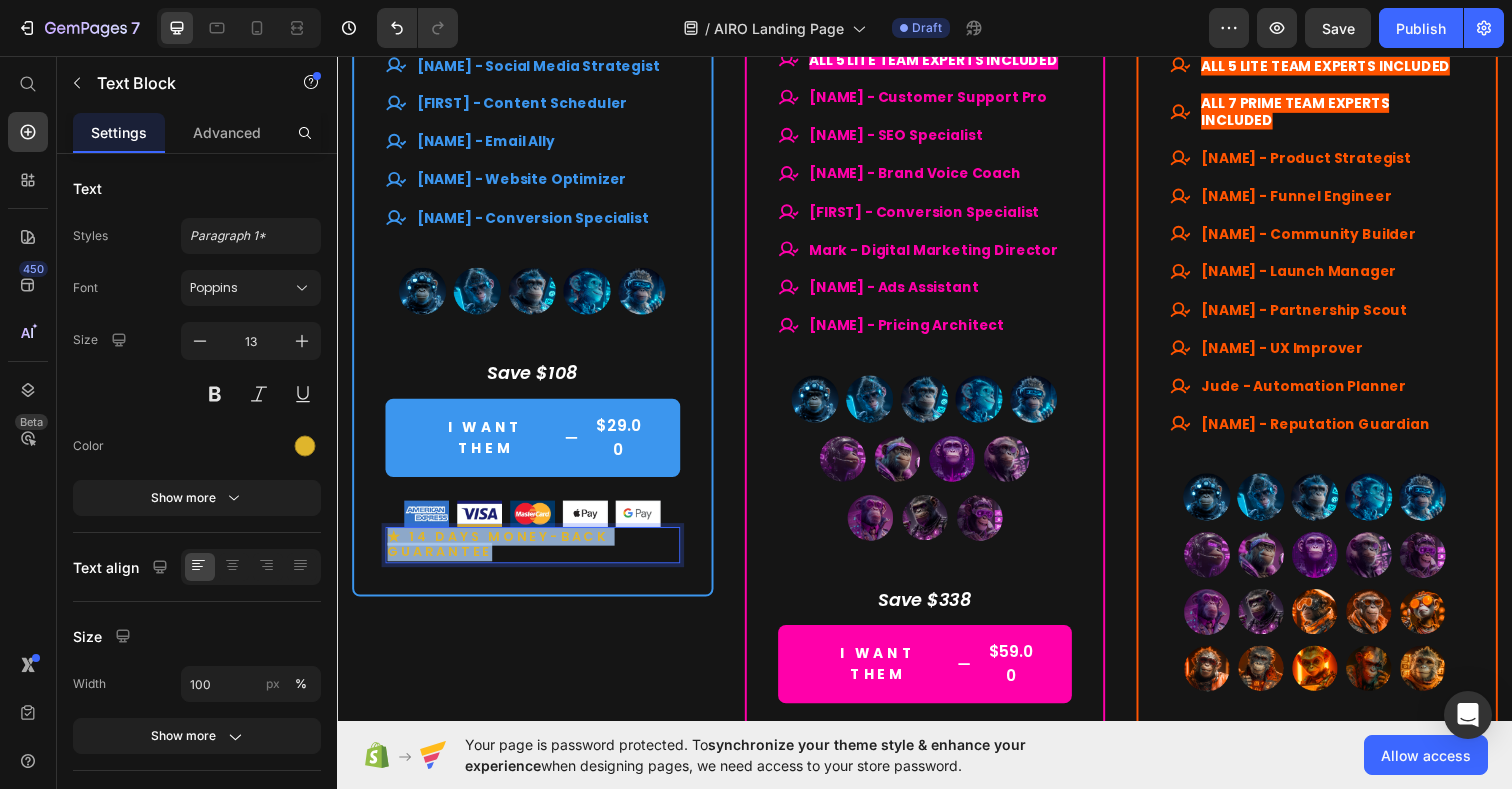 drag, startPoint x: 503, startPoint y: 541, endPoint x: 387, endPoint y: 520, distance: 117.88554 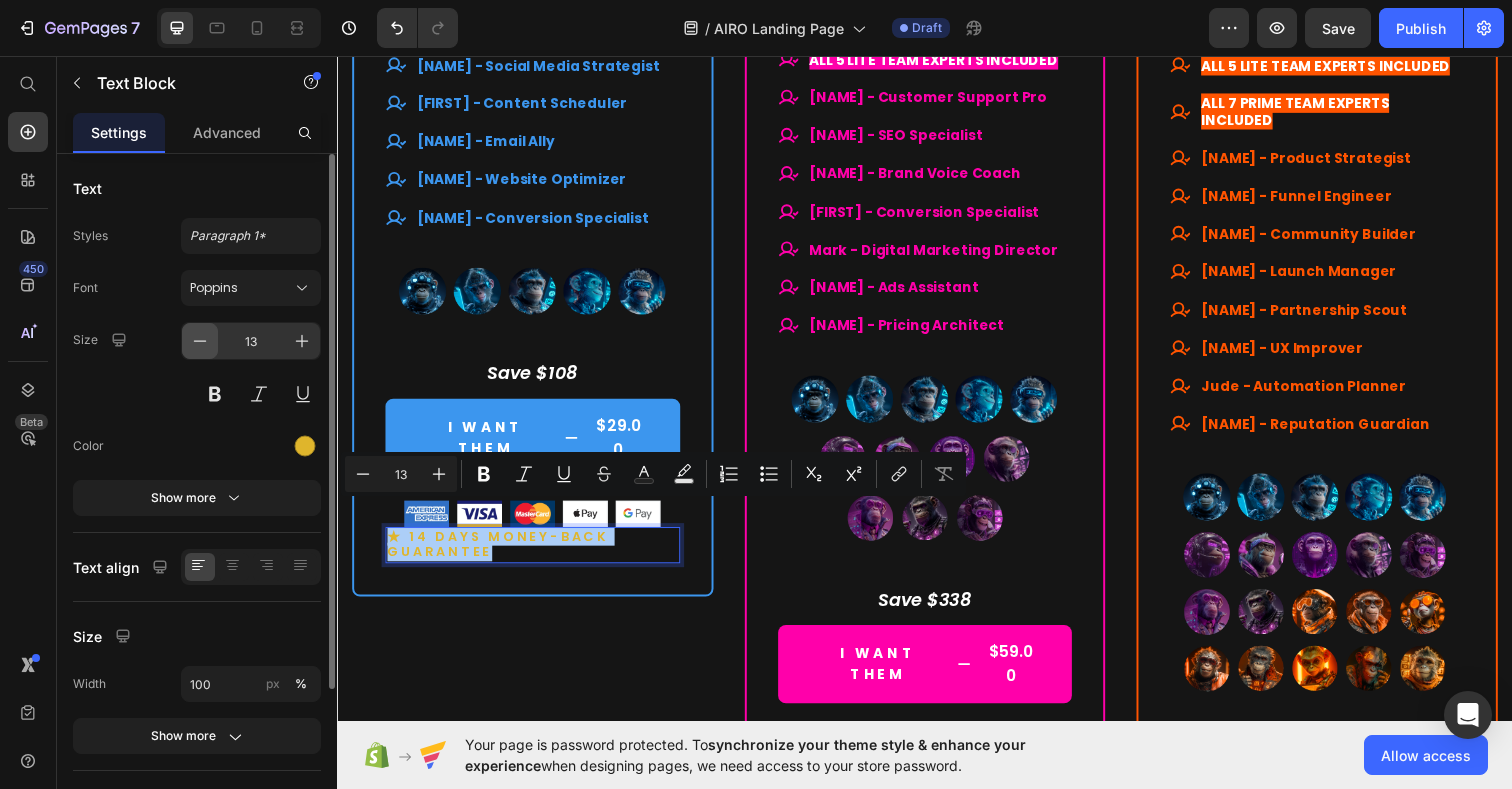 click at bounding box center [200, 341] 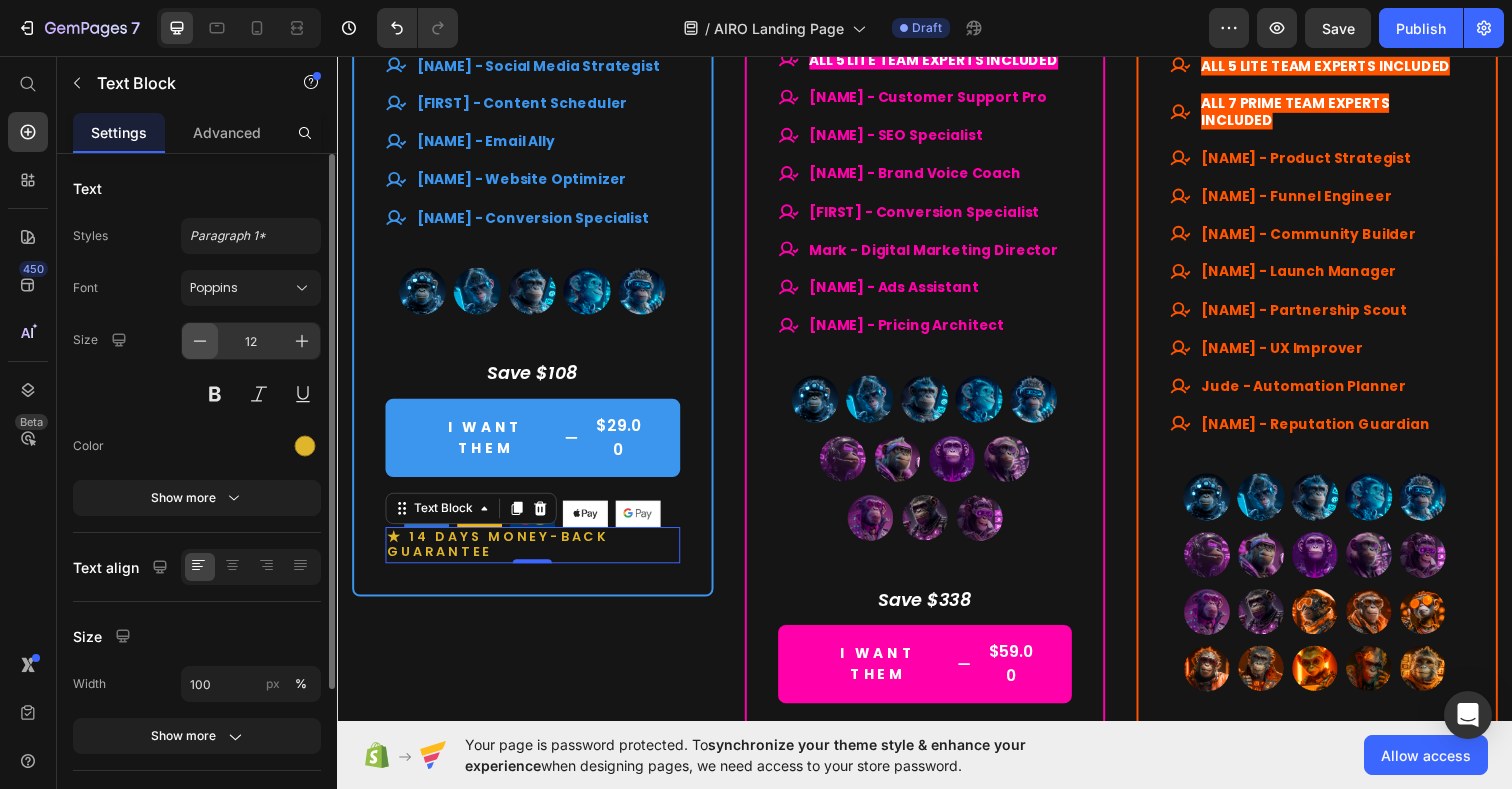 click at bounding box center (200, 341) 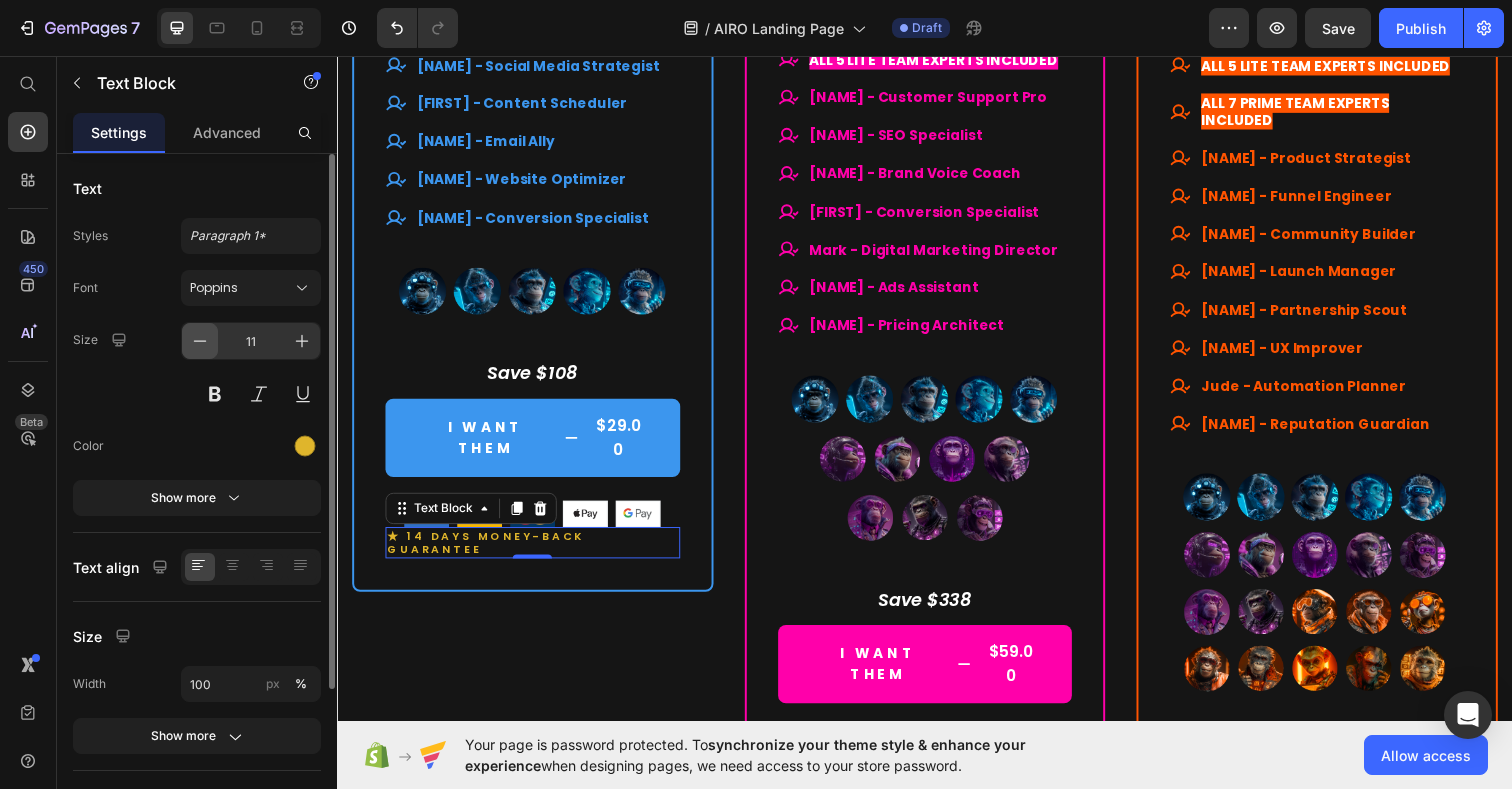 click at bounding box center (200, 341) 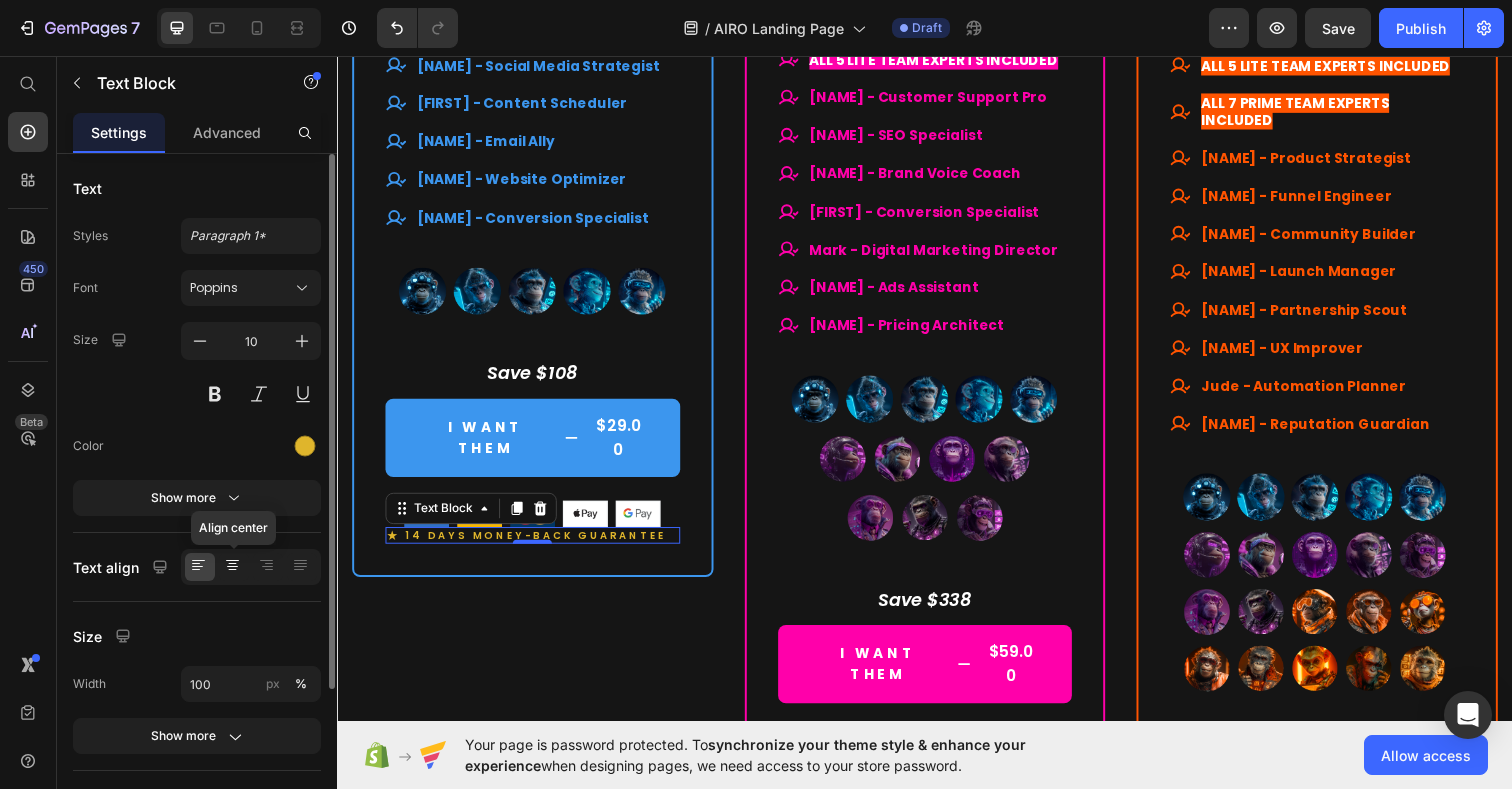 click 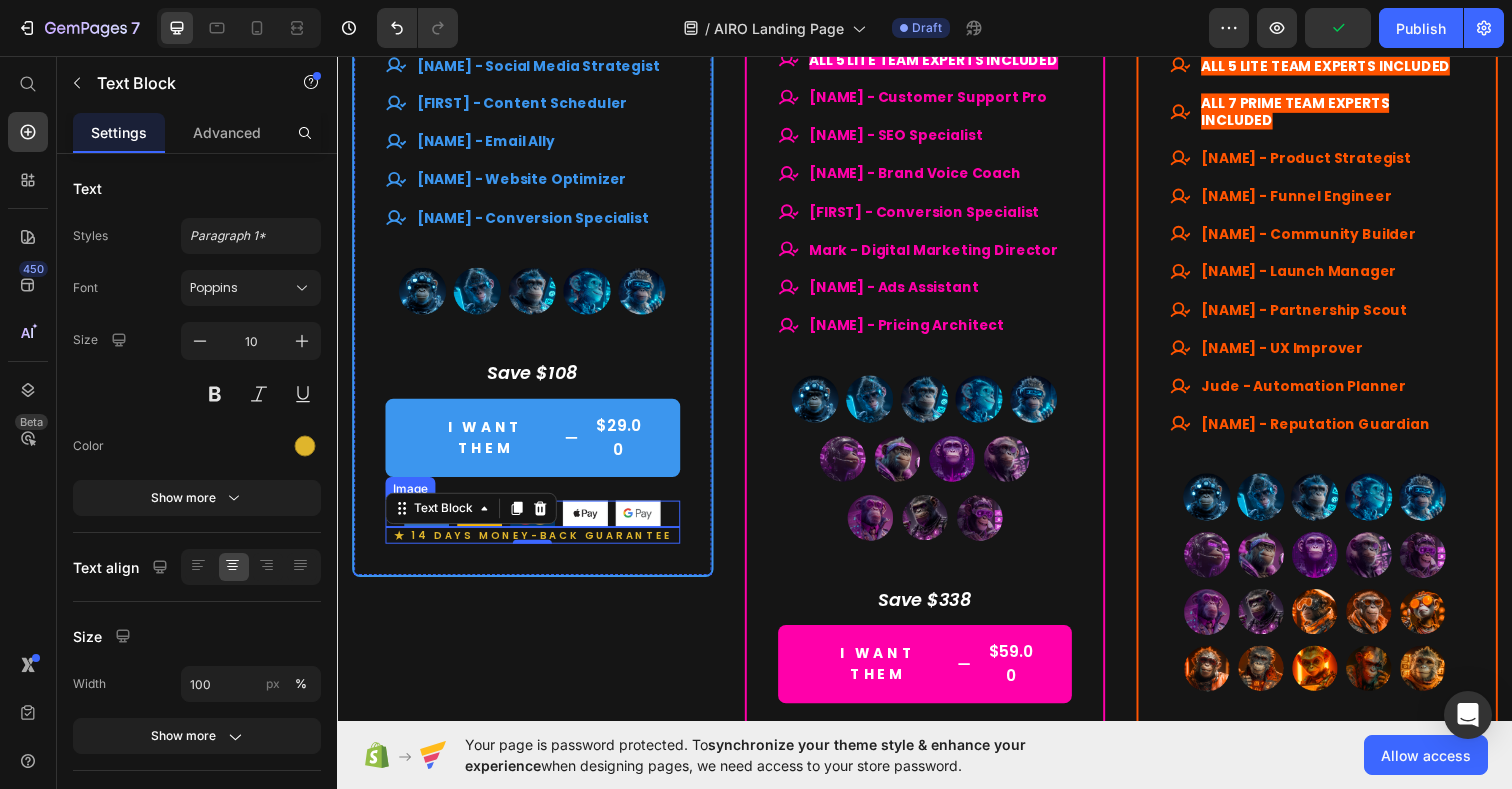 click at bounding box center (536, 523) 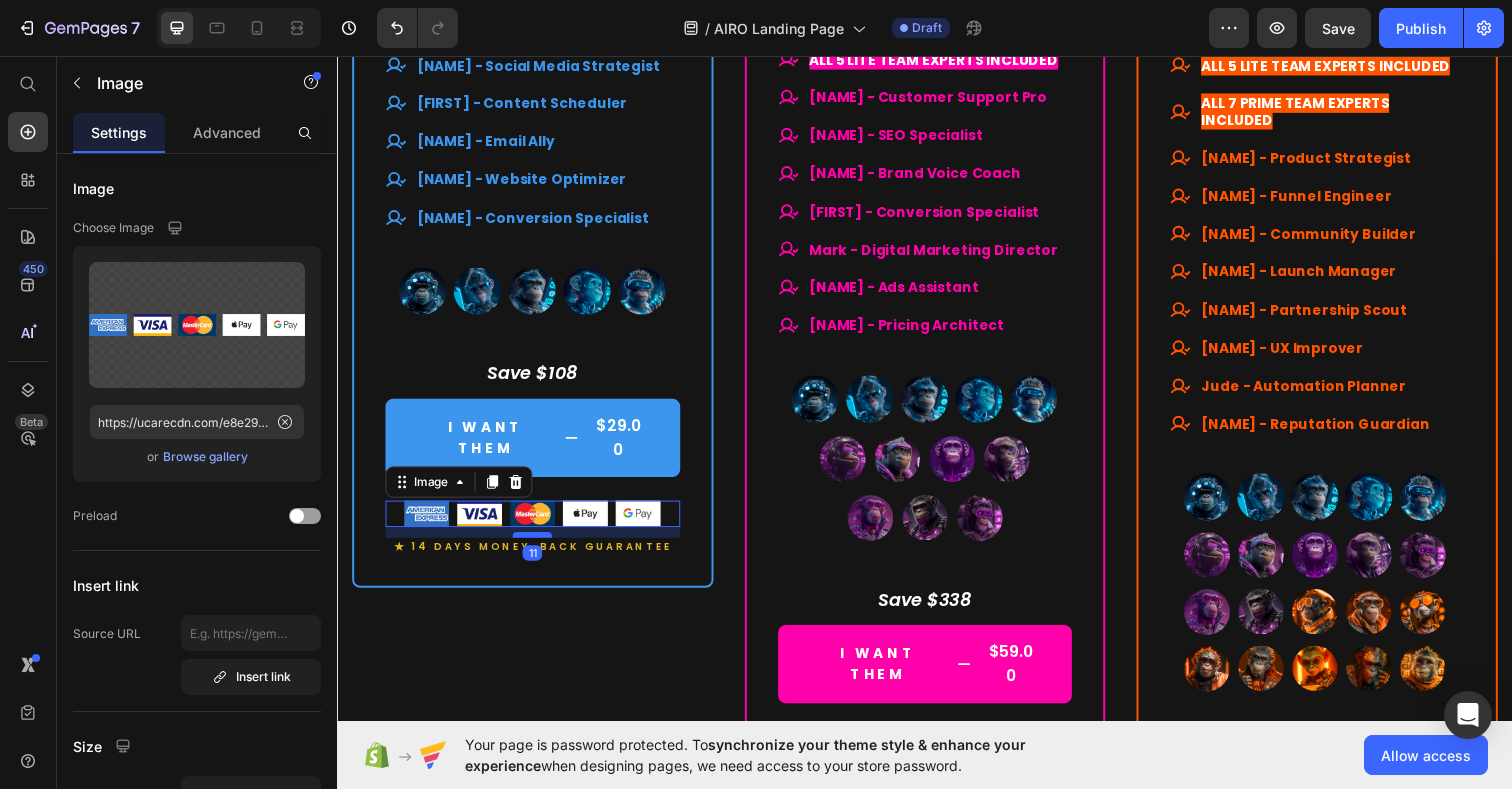 drag, startPoint x: 544, startPoint y: 511, endPoint x: 544, endPoint y: 522, distance: 11 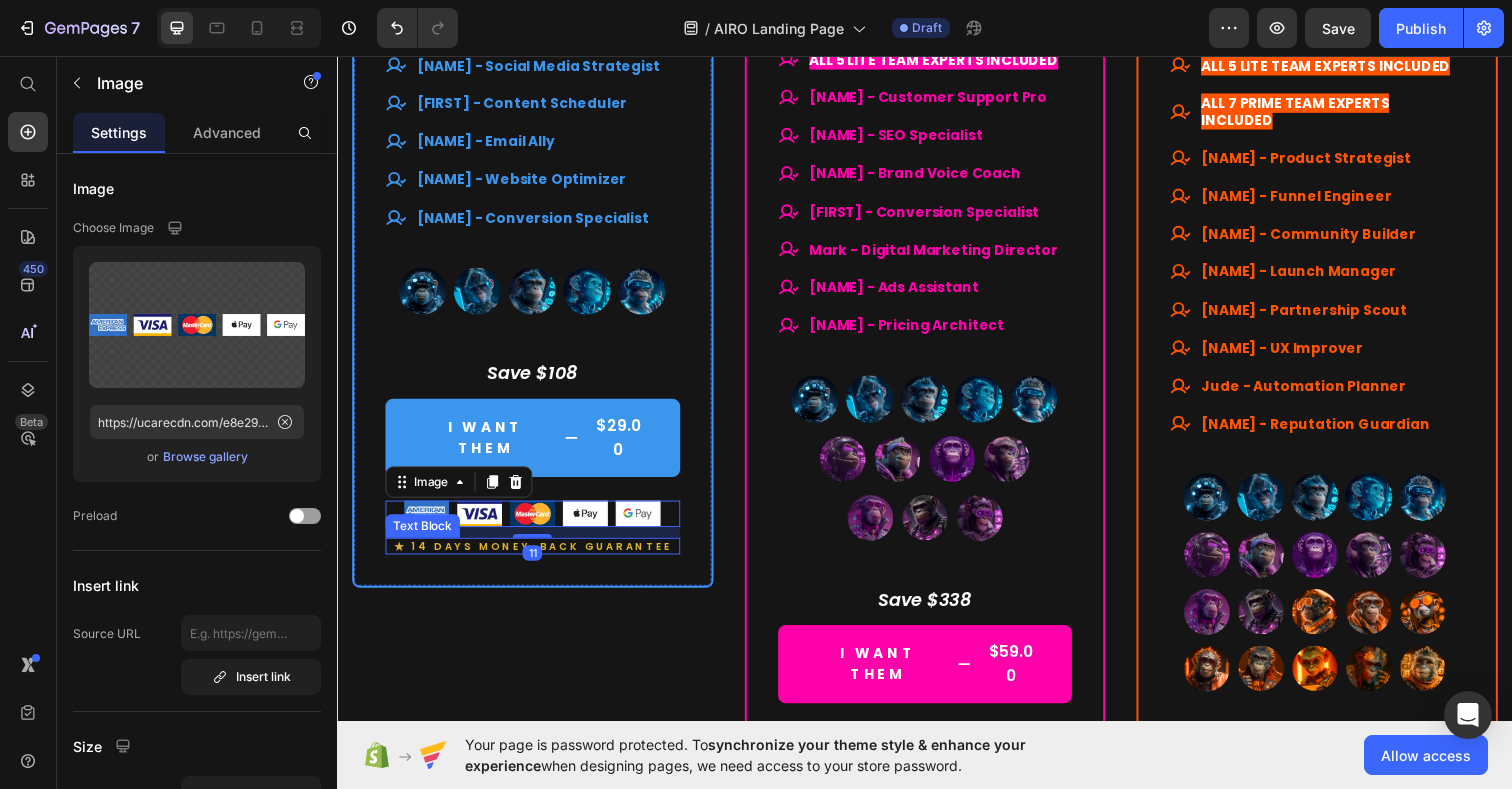 click on "★ 14 days moneY-BACK GUARANTEE" at bounding box center [536, 556] 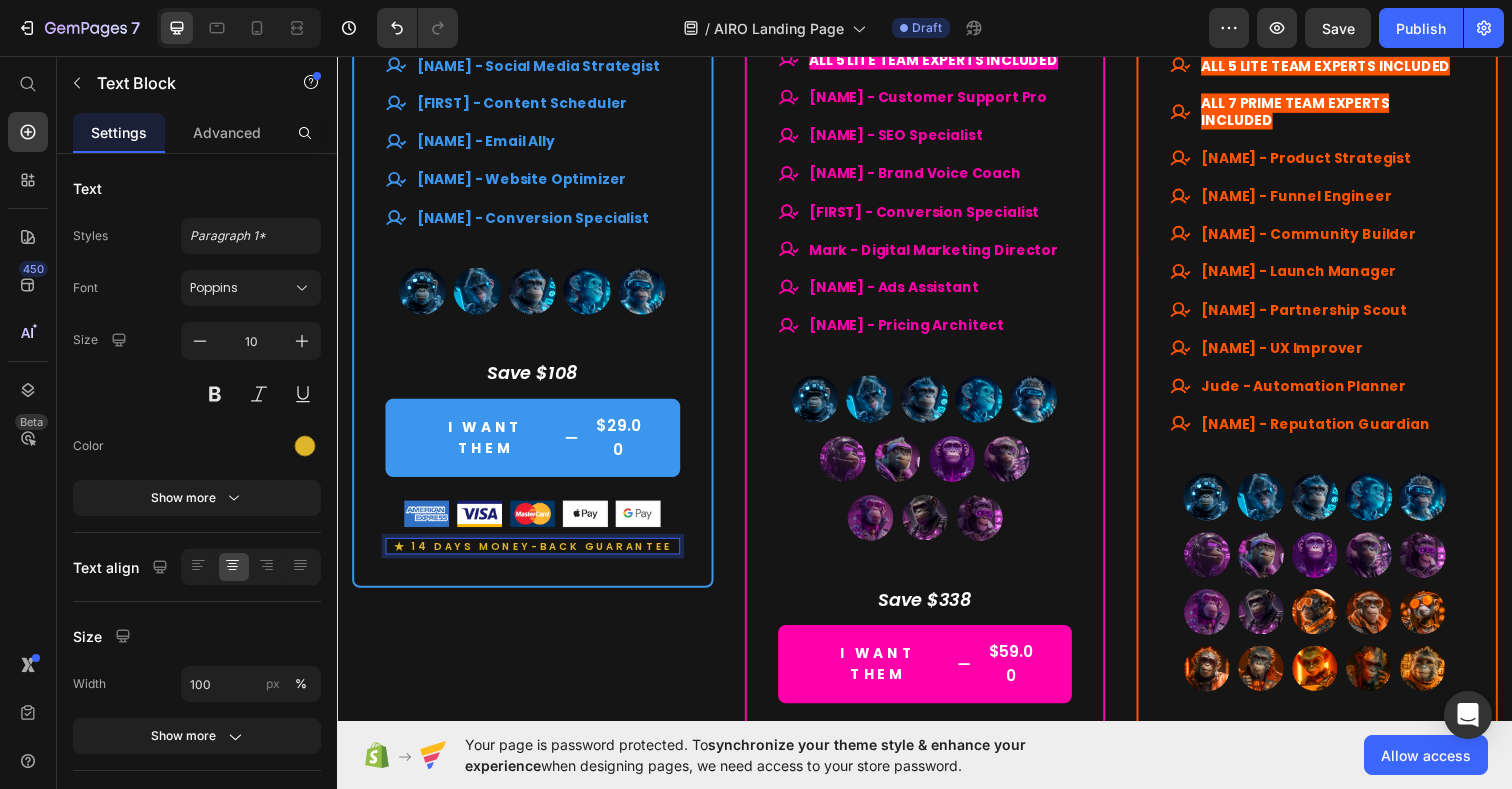 click on "★ 14 days moneY-BACK GUARANTEE" at bounding box center (536, 556) 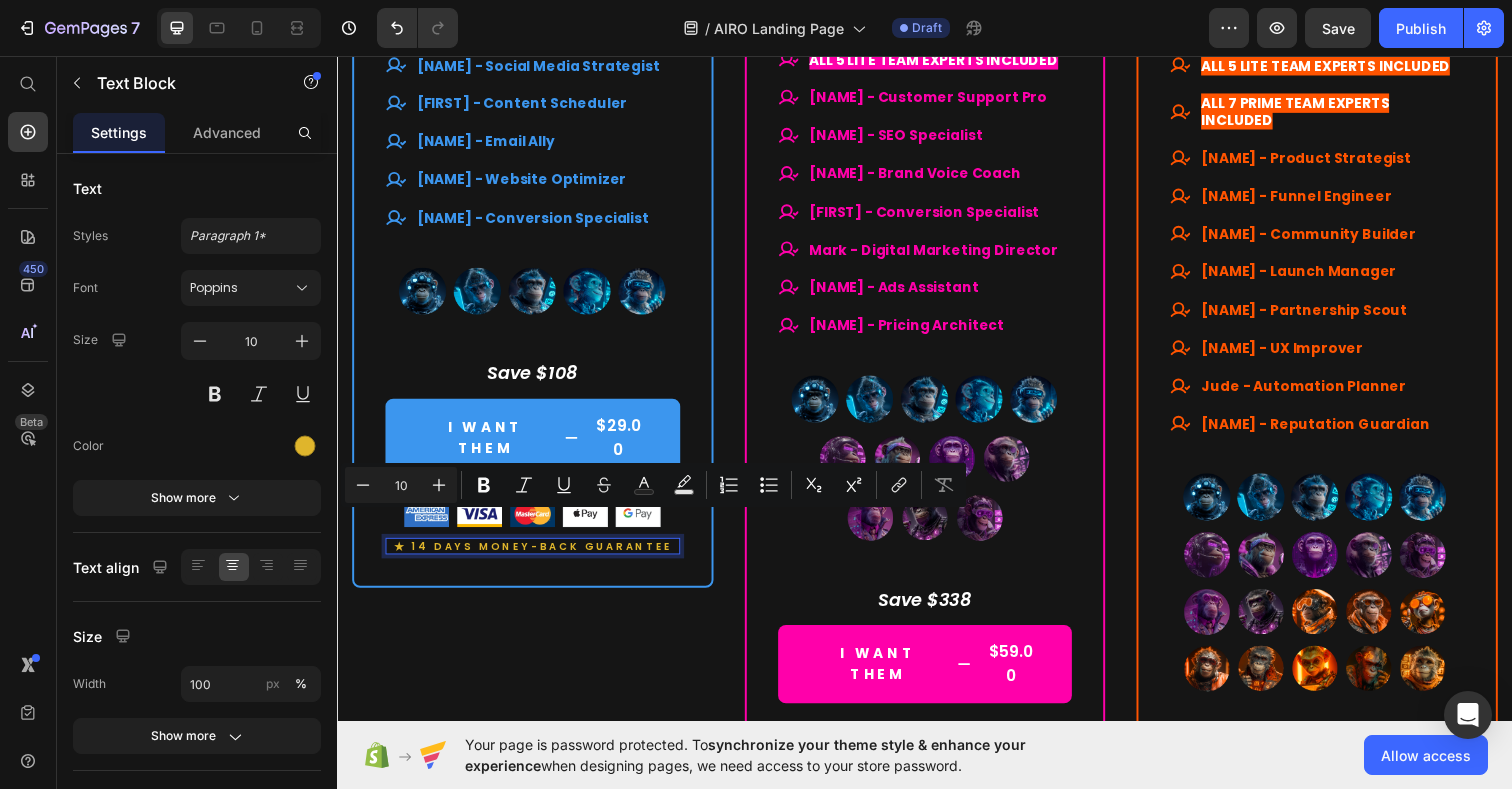 click on "★ 14 days moneY-BACK GUARANTEE" at bounding box center [536, 556] 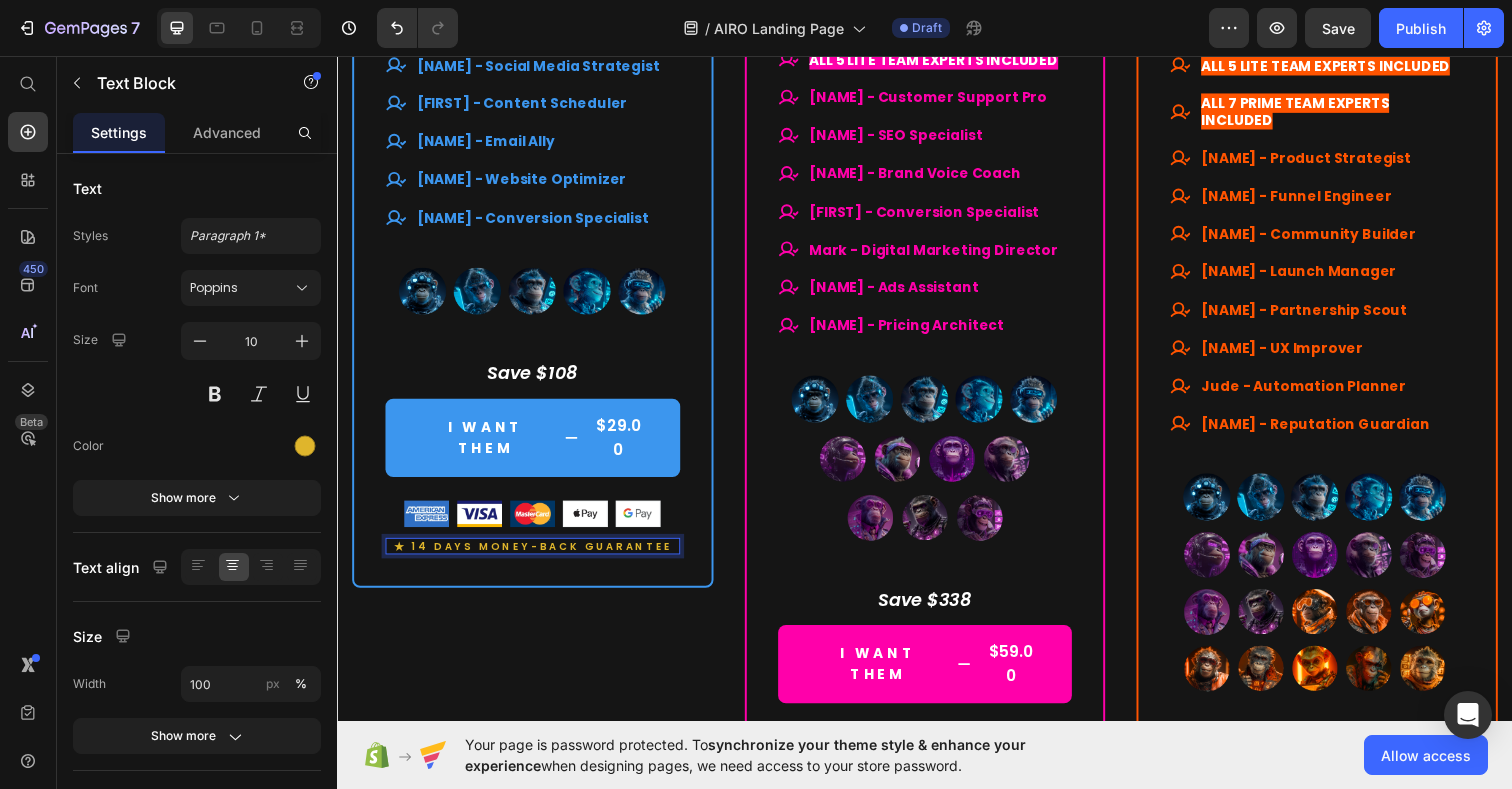 click on "★ 14 days moneY-BACK GUARANTEE" at bounding box center (536, 556) 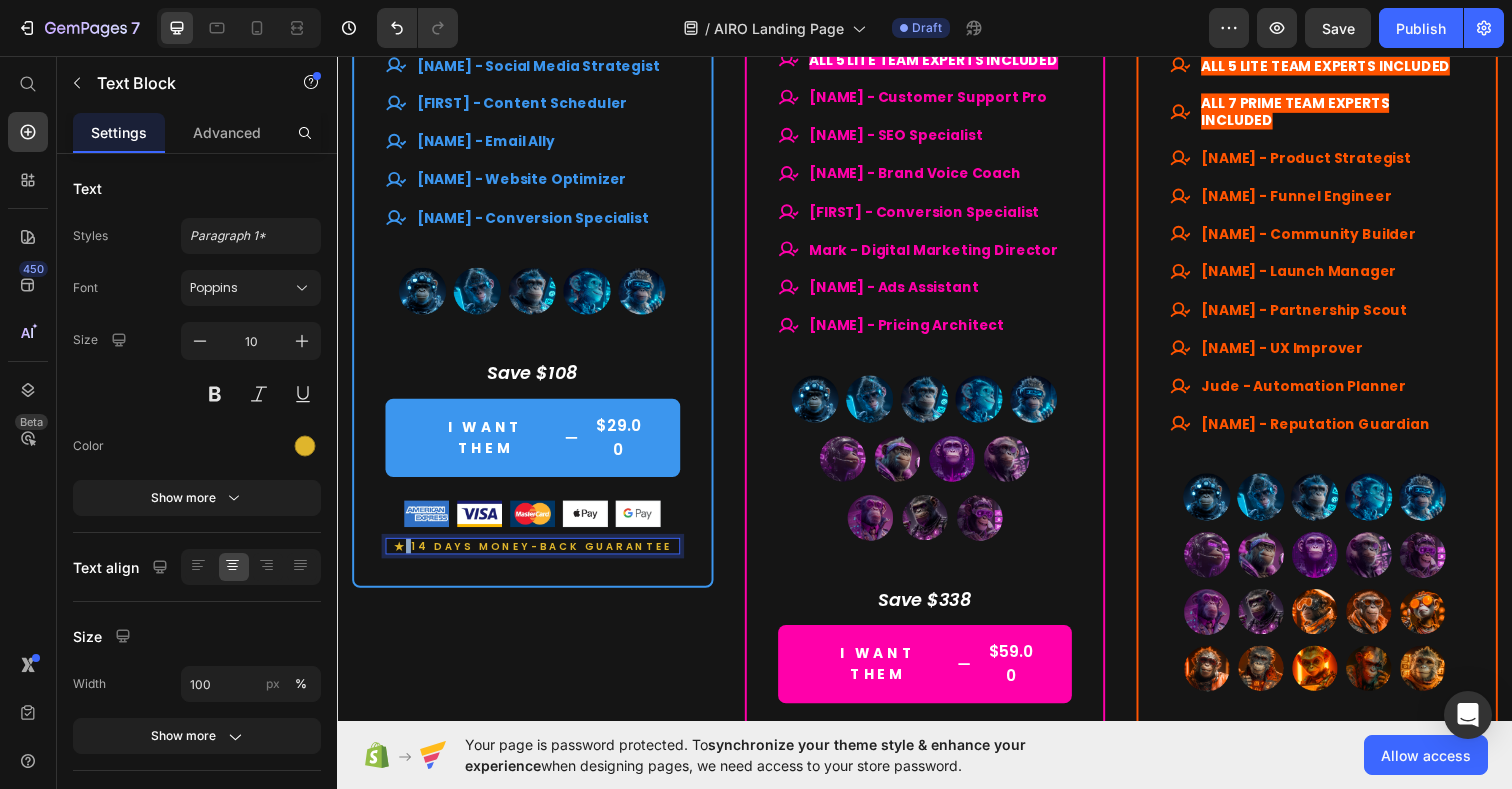 click on "★ 14 days moneY-BACK GUARANTEE" at bounding box center (536, 556) 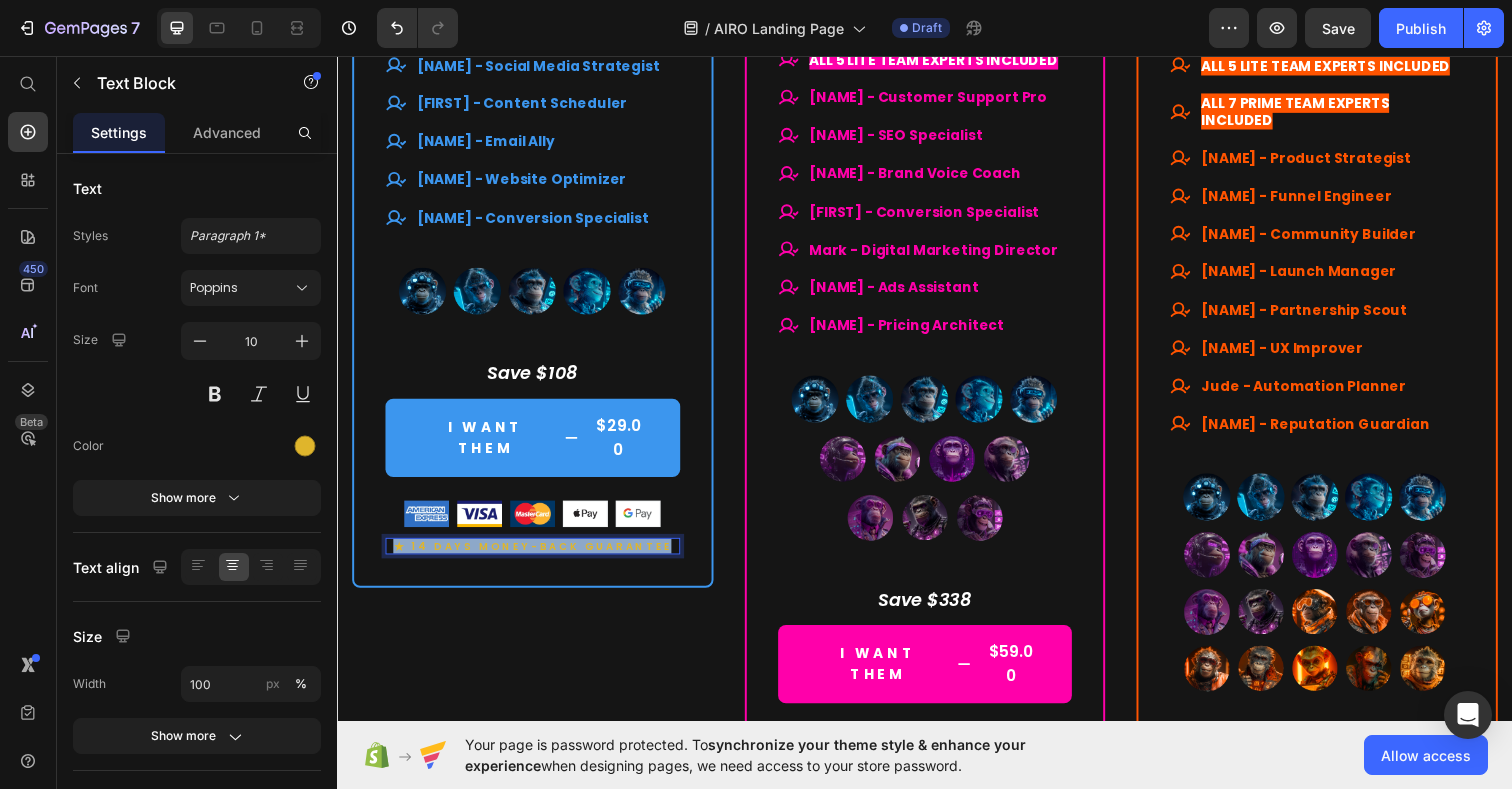 click on "★ 14 days moneY-BACK GUARANTEE" at bounding box center [536, 556] 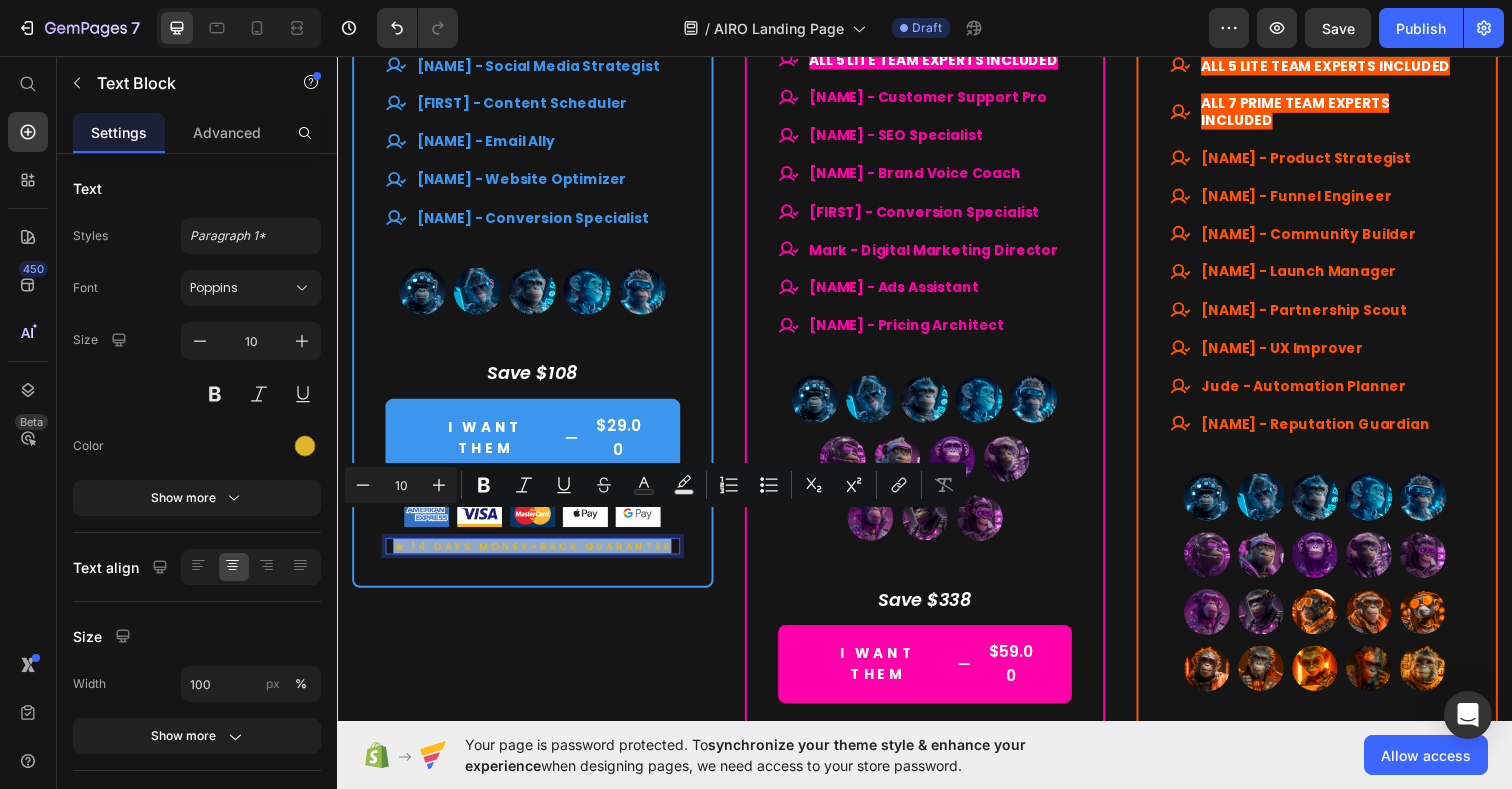 click on "★ 14 days moneY-BACK GUARANTEE" at bounding box center (536, 556) 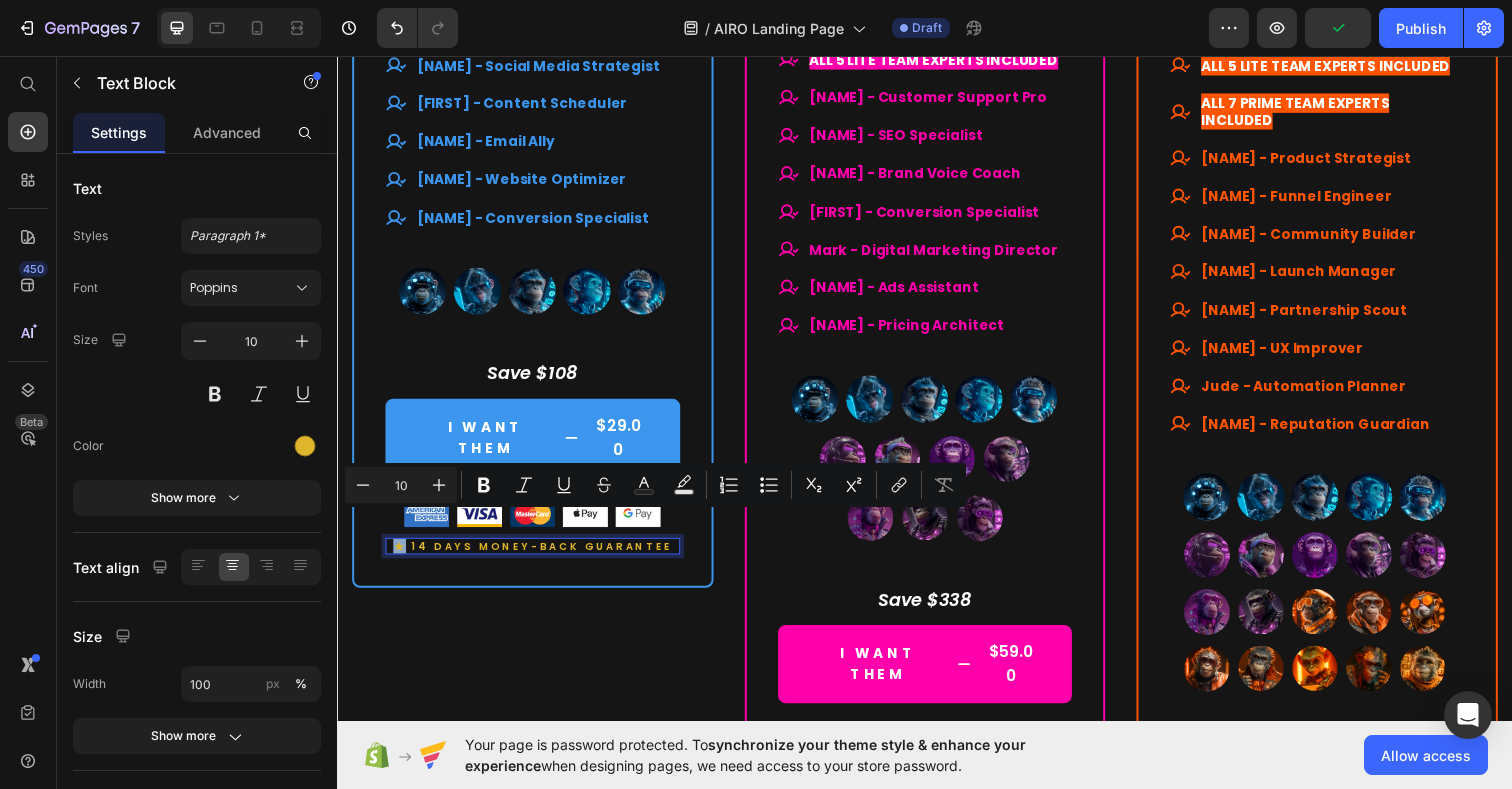 click on "★ 14 days moneY-BACK GUARANTEE" at bounding box center (536, 556) 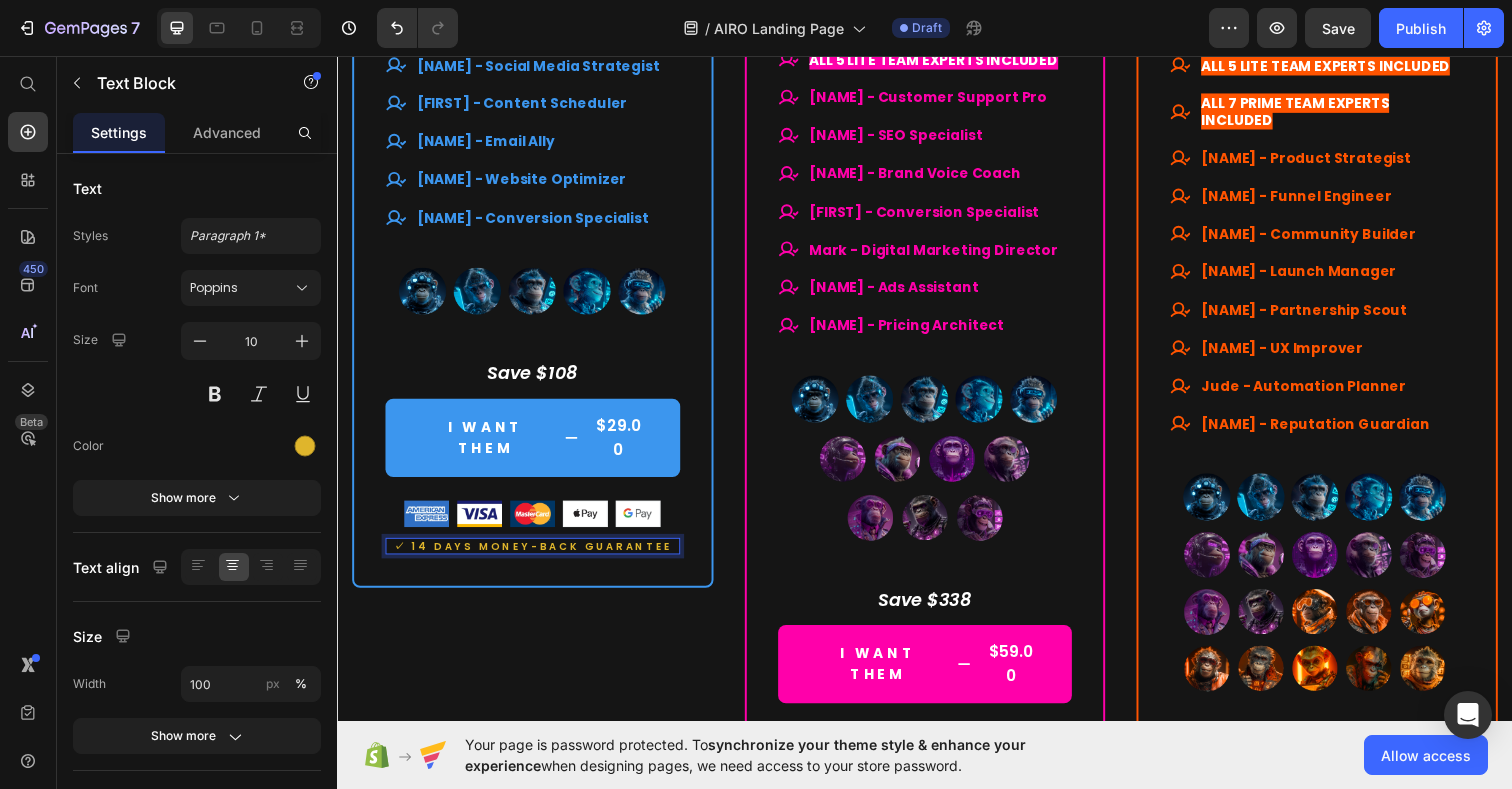 click on "✓ 14 days moneY-BACK GUARANTEE" at bounding box center (536, 556) 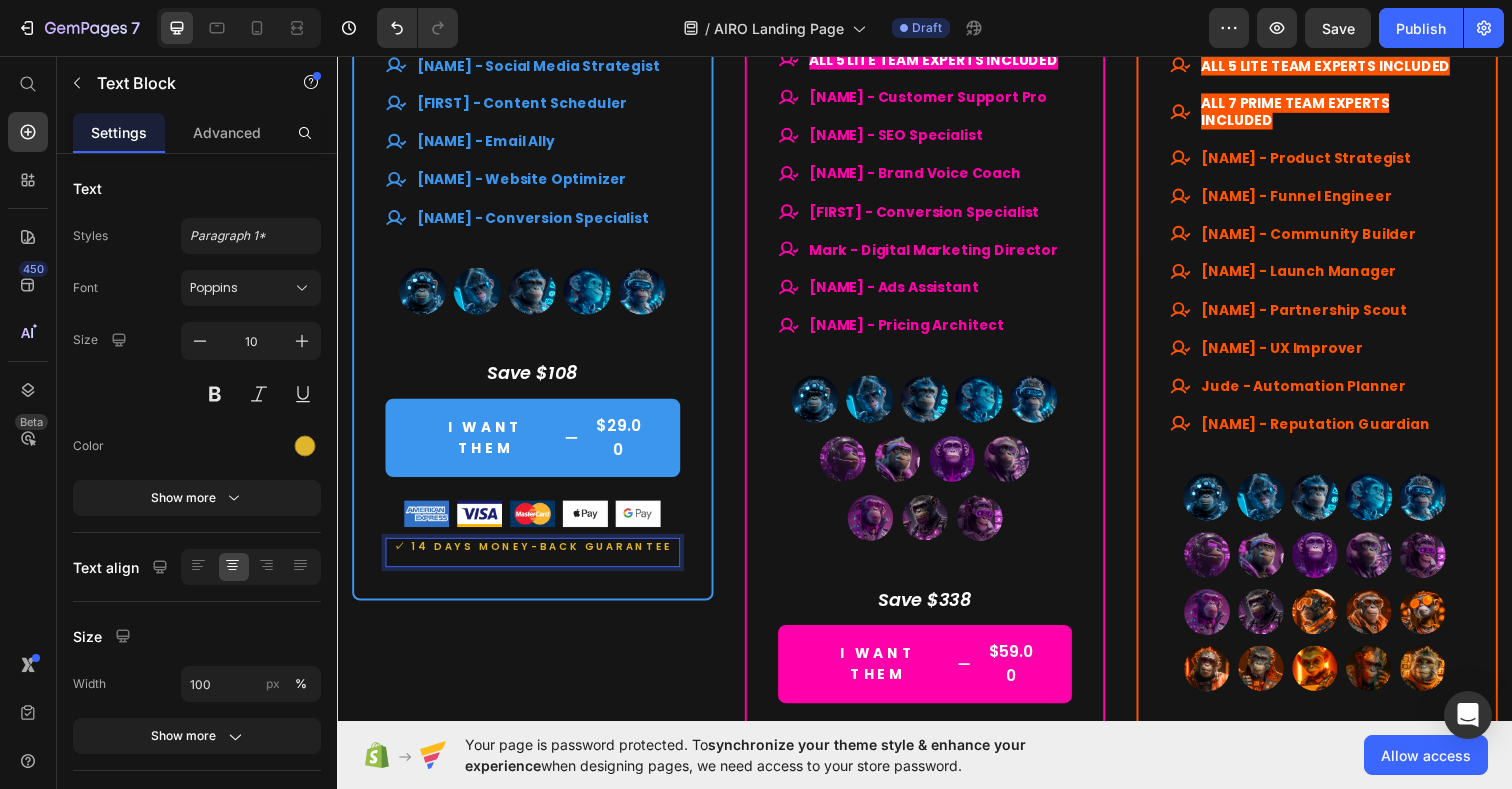 click on "✓ 14 days moneY-BACK GUARANTEE" at bounding box center [536, 563] 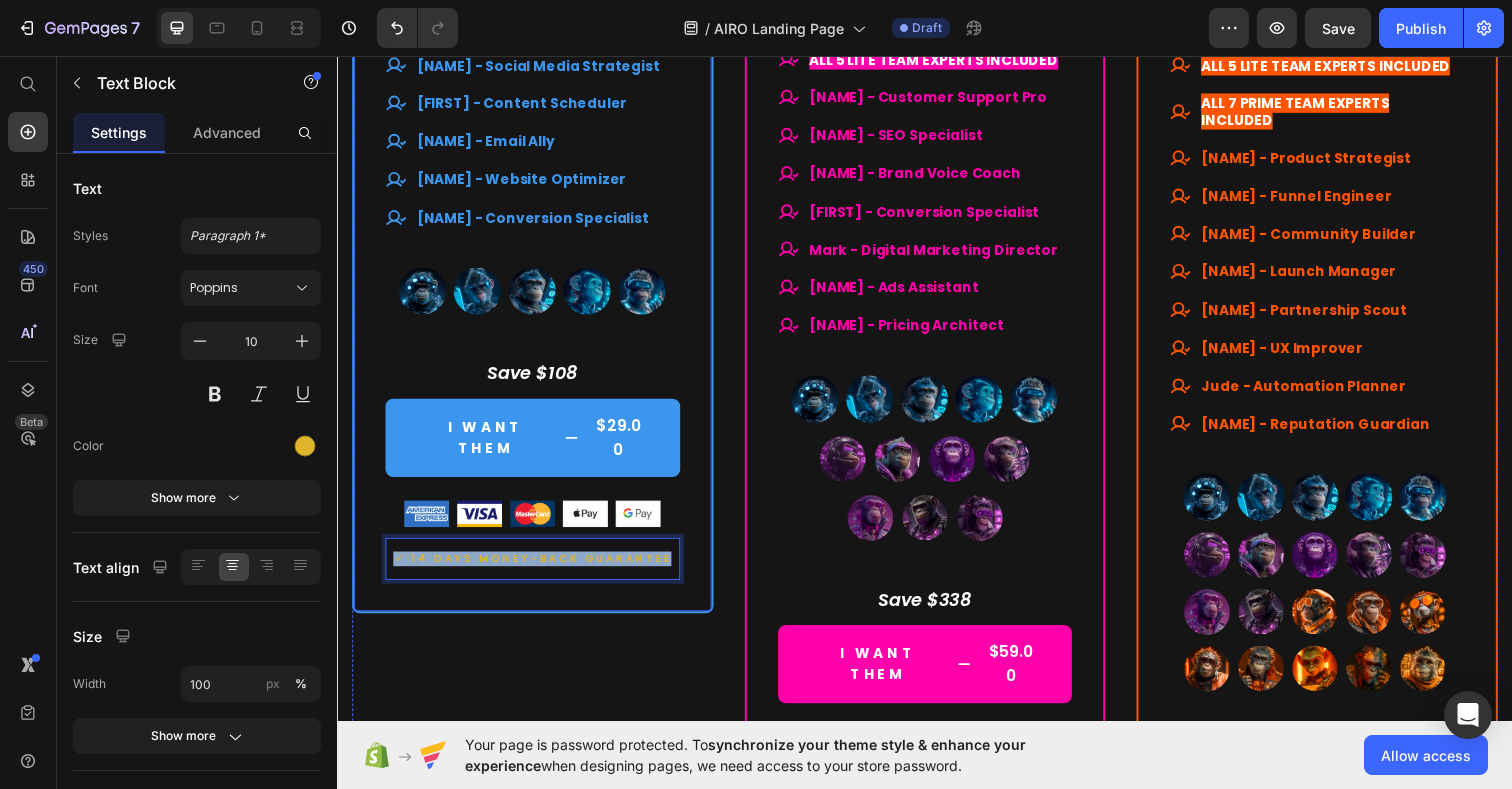 drag, startPoint x: 399, startPoint y: 545, endPoint x: 707, endPoint y: 547, distance: 308.0065 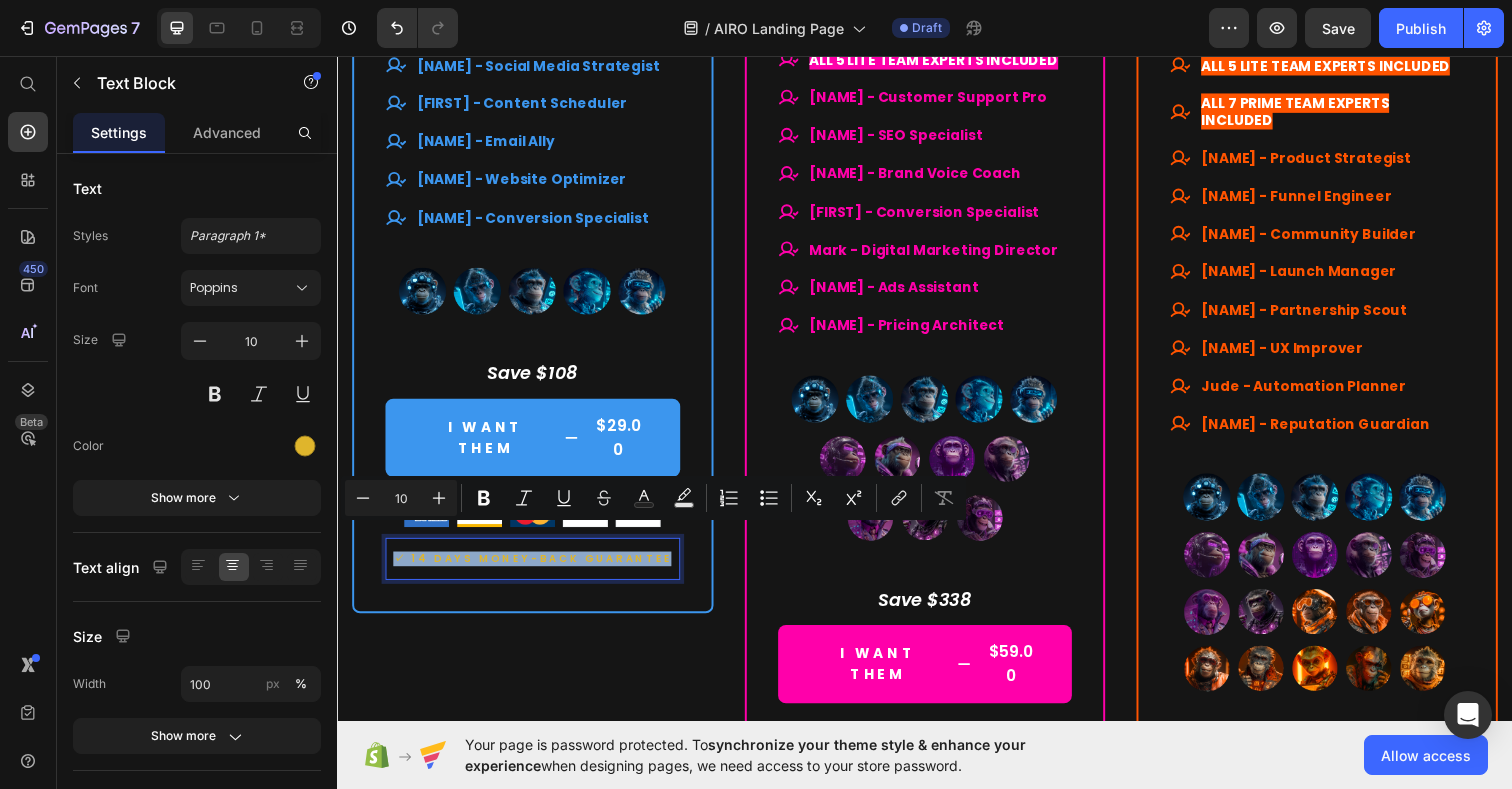 copy on "✓ 14 days moneY-BACK GUARANTEE" 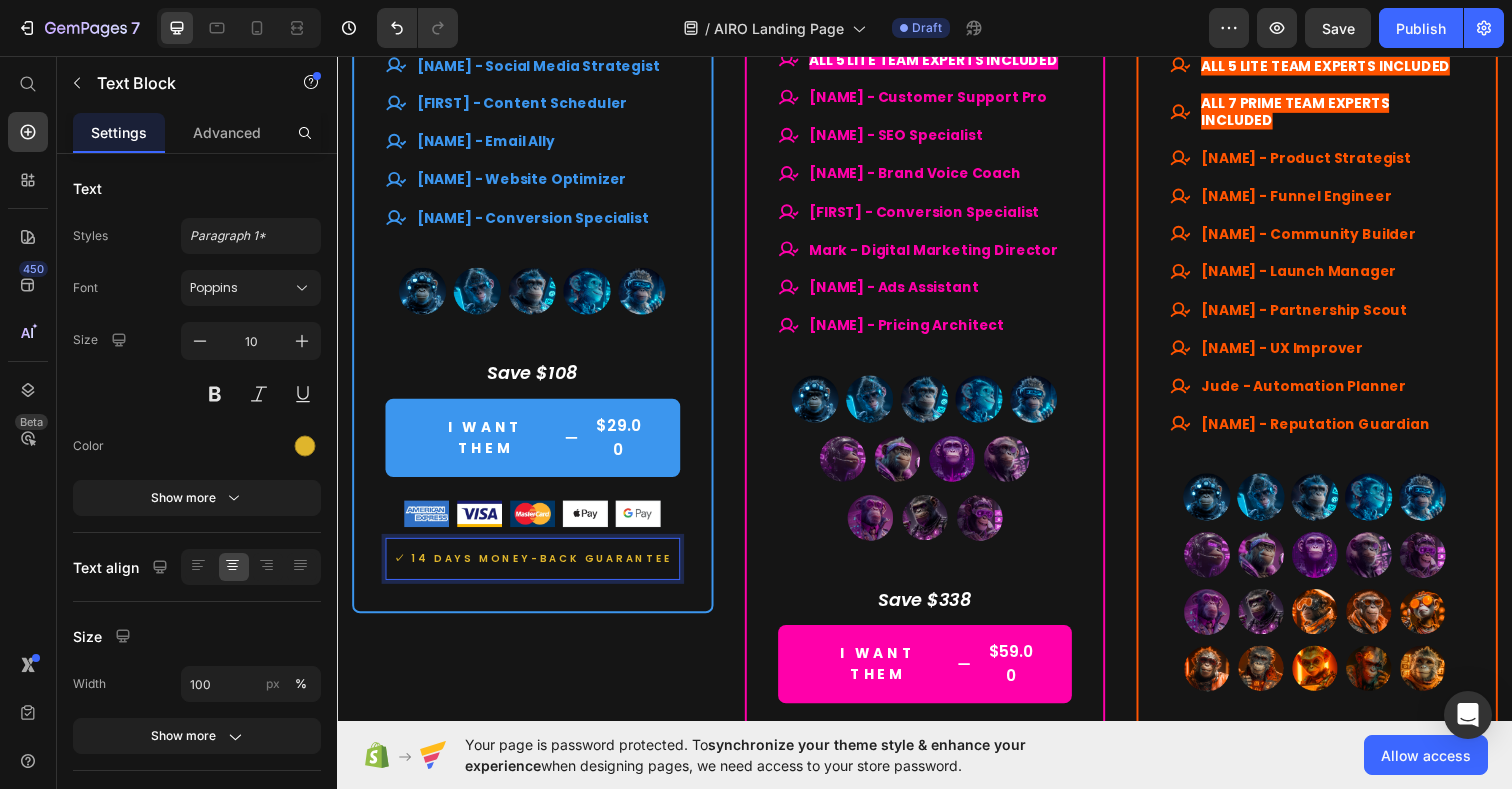 click on "✓ 14 days moneY-BACK GUARANTEE" at bounding box center [536, 569] 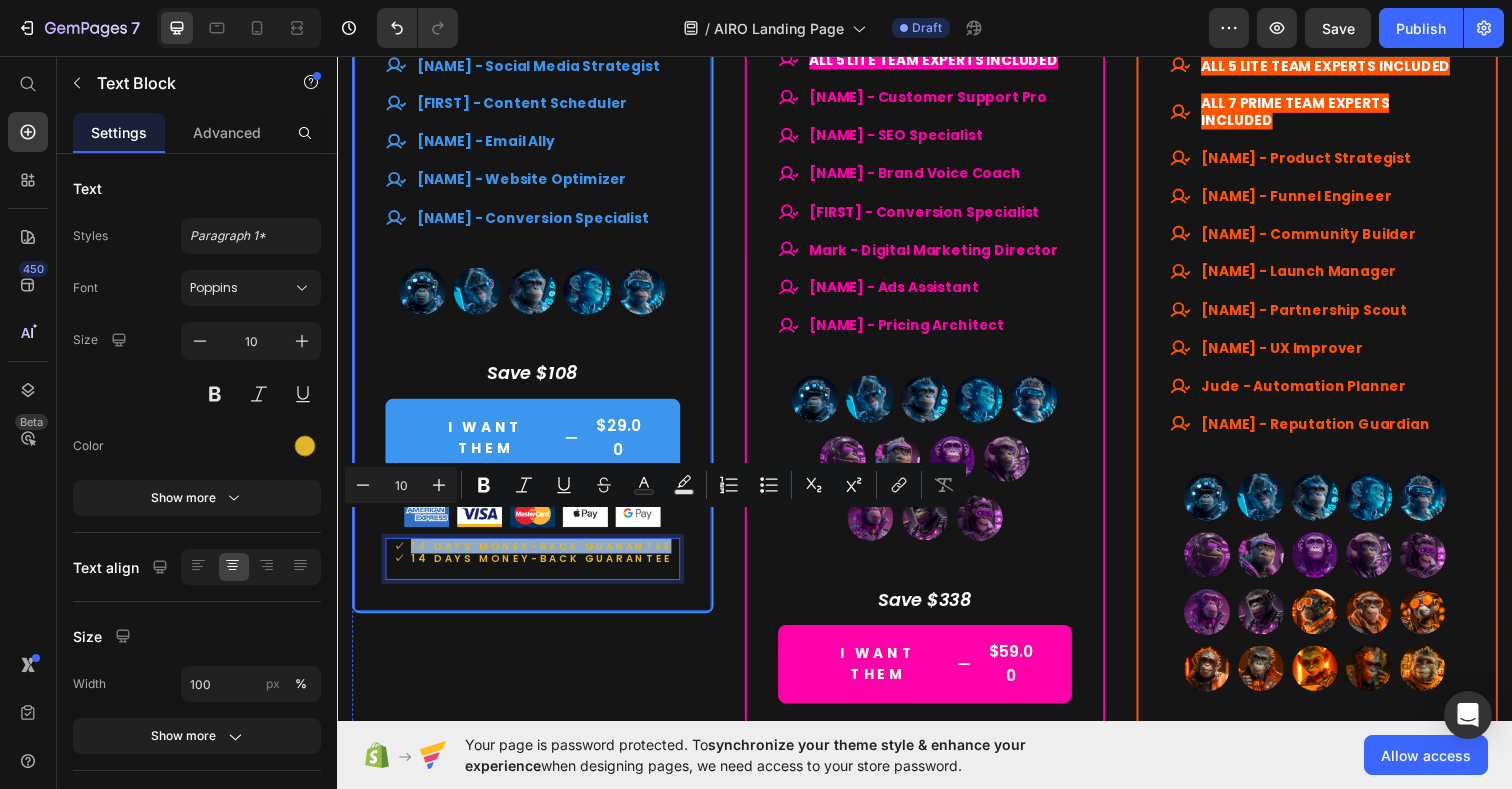 drag, startPoint x: 416, startPoint y: 533, endPoint x: 695, endPoint y: 535, distance: 279.00717 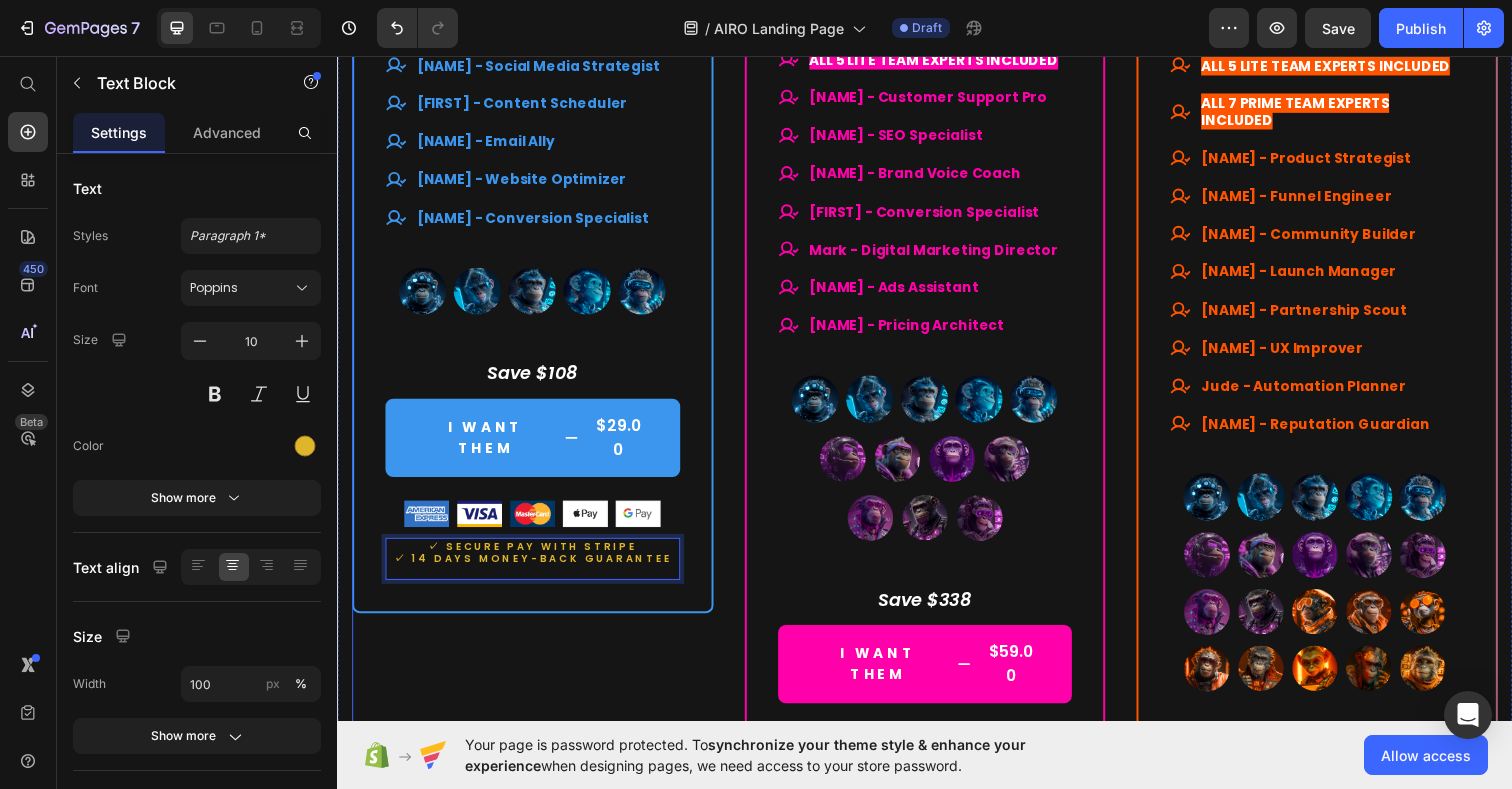 click on "Drop element here Row Lite Team Heading $29.00 (P) Price $137.00 (P) Price Row Lifetime access. No subscriptions. Text Block Your starter team for smart productivity. Text Block A solid set of essential AI experts — ready to streamline your daily tasks and boost your output. Text Block                Title Line What's included Text Block
Smart launchpad. Your AI team, one click away.
Advanced, tested prompts — tailored to each Assistant, ready to use and customize.
Powered by ChatGPT — works with Free or Plus.
Multilingual support. No barriers. Item List                Title Line All members of our  Lite Team Text Block
[NAME] - Social Media Strategist
[NAME] - Content Scheduler
[NAME] - Email Ally
[NAME] - Website Optimizer
[NAME] - Conversion Specialist Item List (P) Images & Gallery Save $108 Text block I WANT THEM
$29.00 (P) Cart Button Image   0" at bounding box center (536, 59) 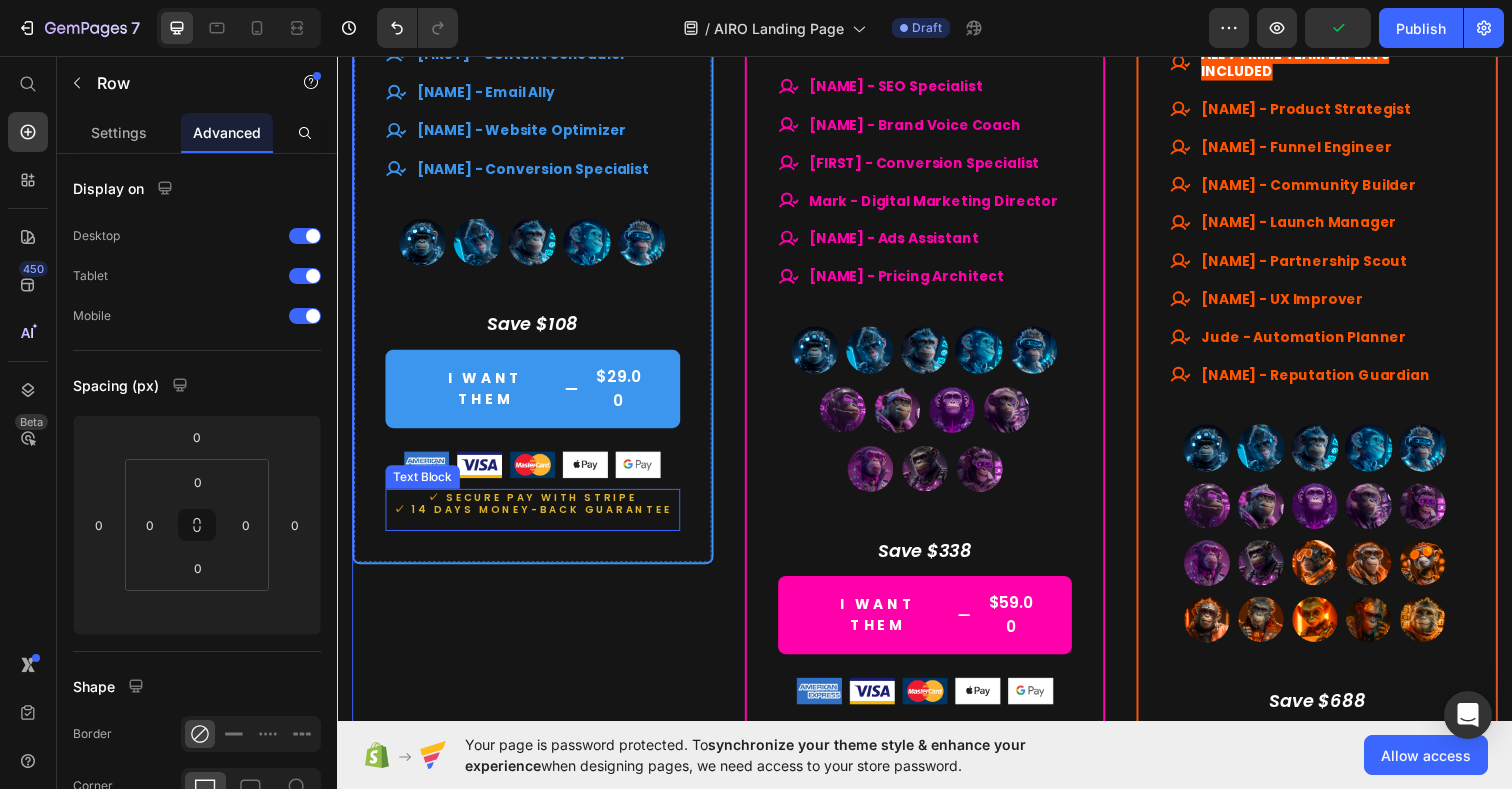 scroll, scrollTop: 9916, scrollLeft: 0, axis: vertical 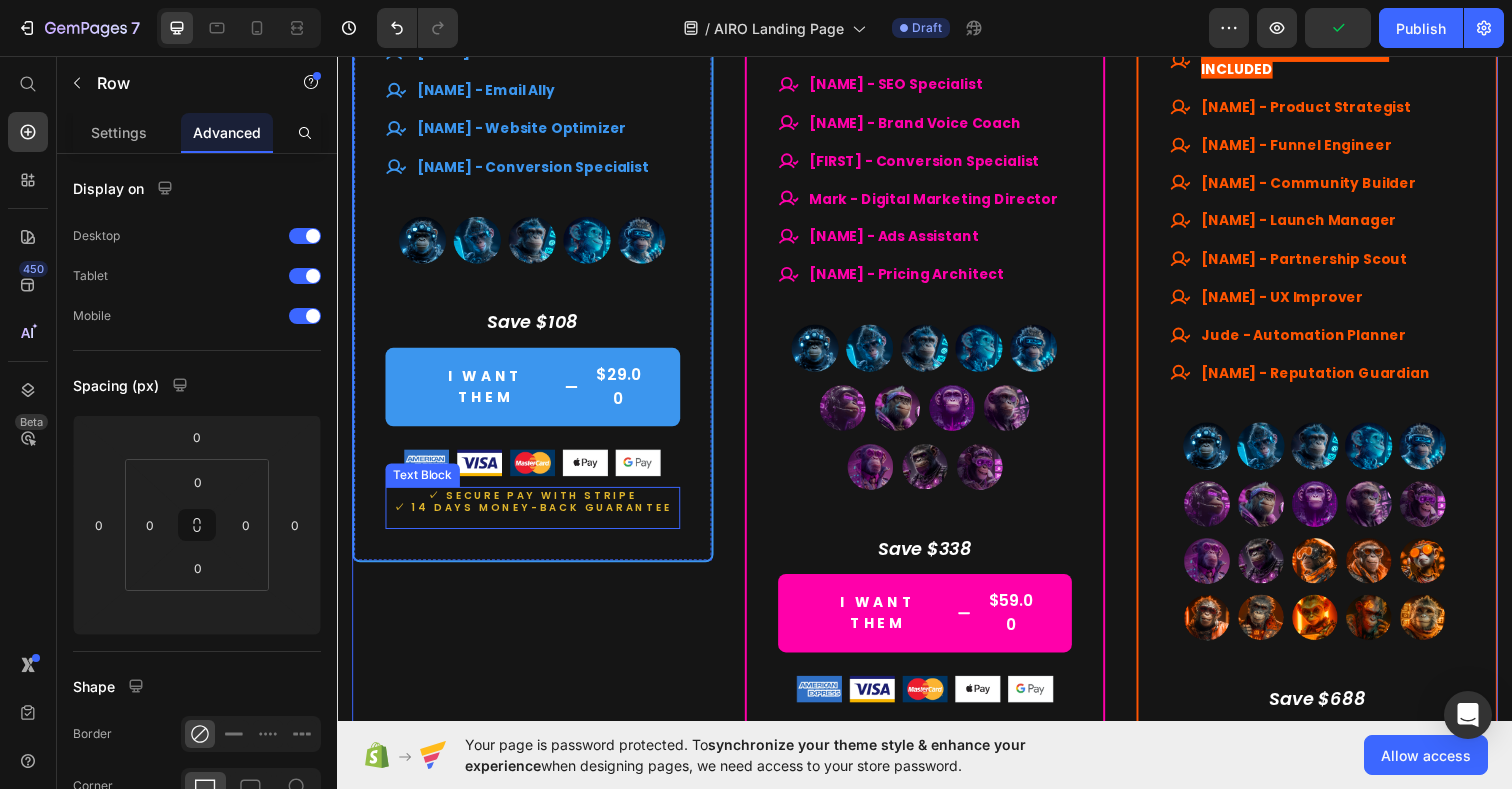 click on "✓ SECURE PAY WITH STRIPE ✓ 14 days moneY-BACK GUARANTEE" at bounding box center (536, 517) 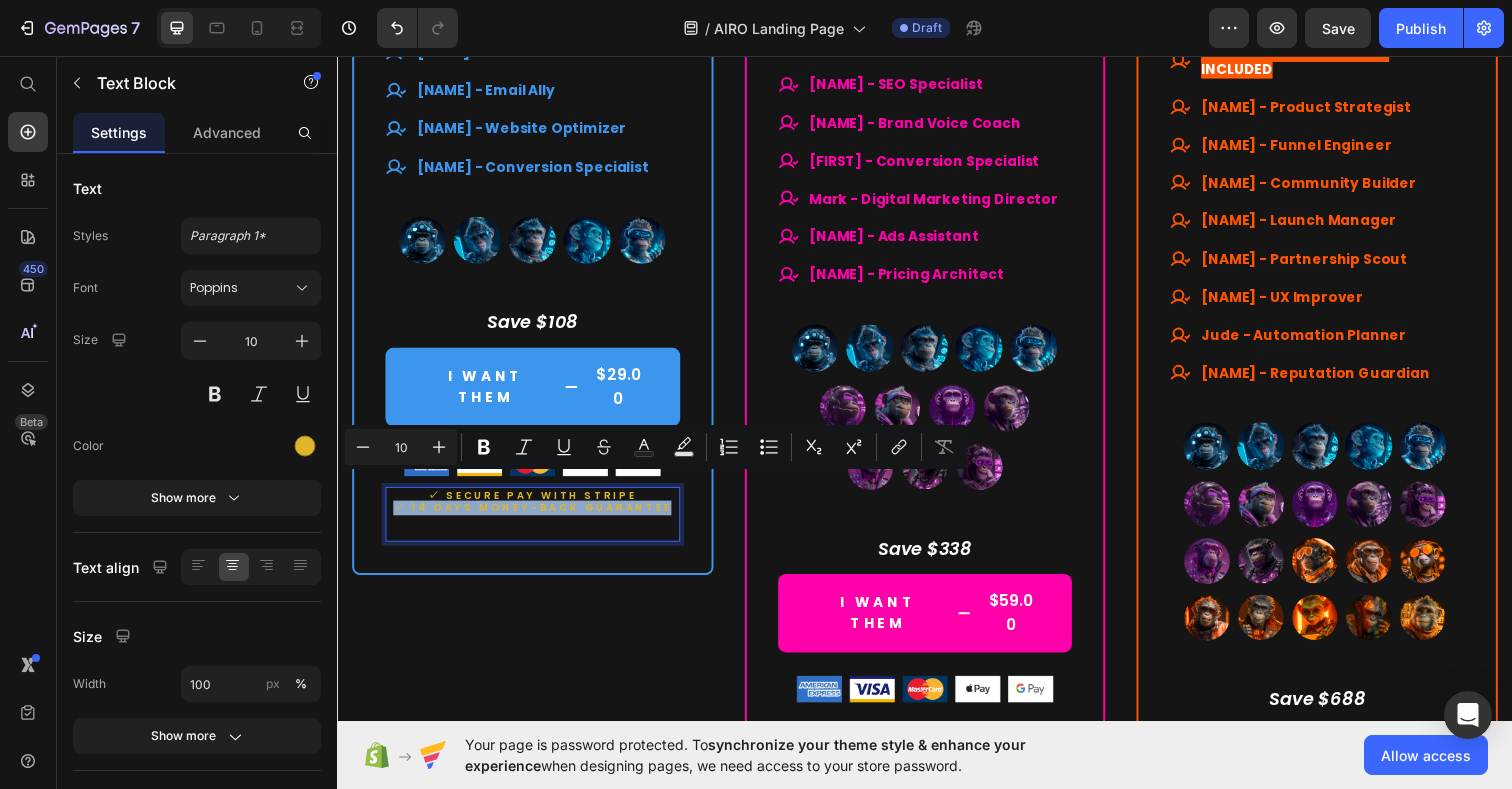 drag, startPoint x: 399, startPoint y: 494, endPoint x: 673, endPoint y: 492, distance: 274.0073 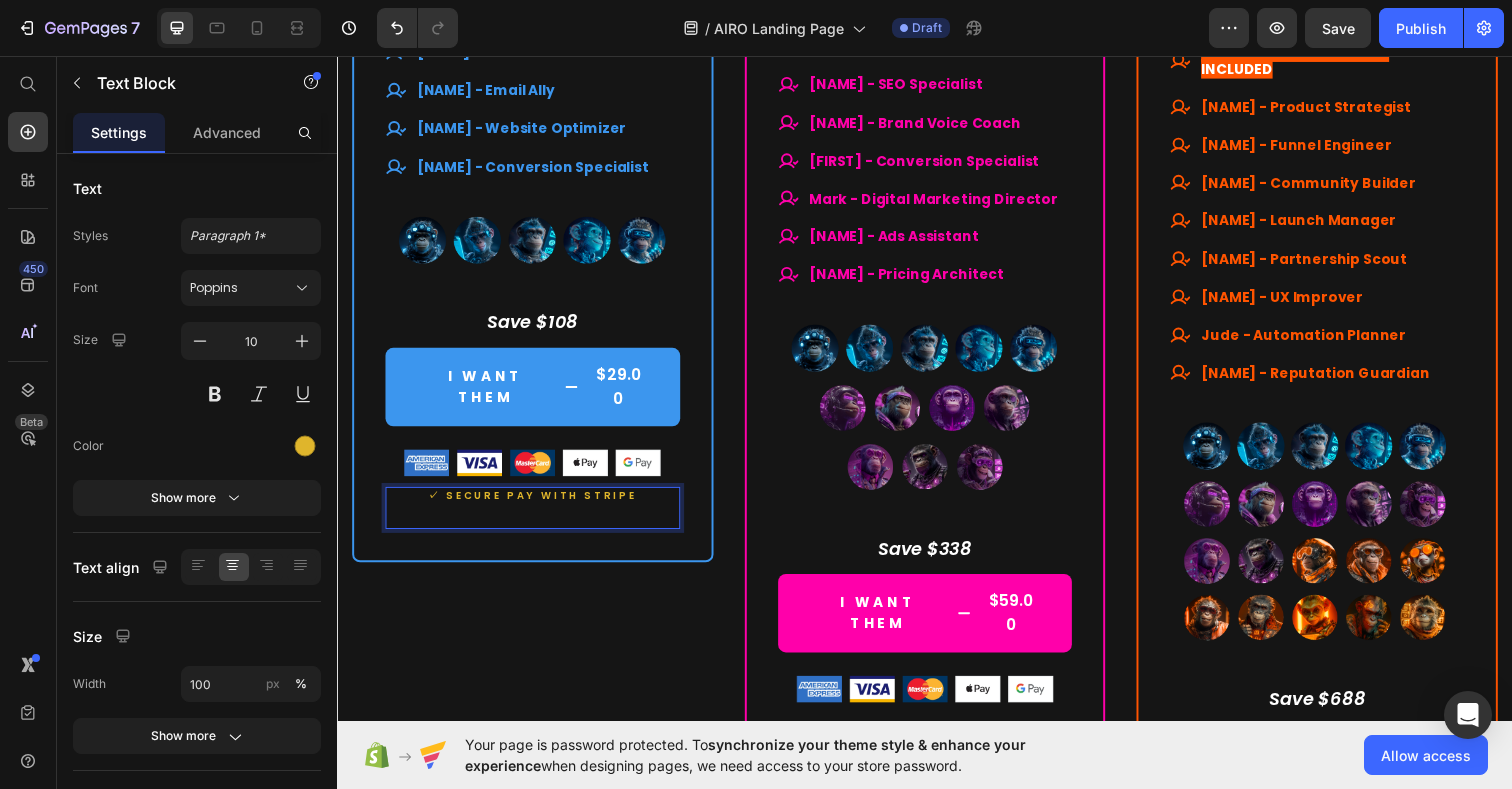 click on "✓ SECURE PAY WITH STRIPE" at bounding box center [536, 517] 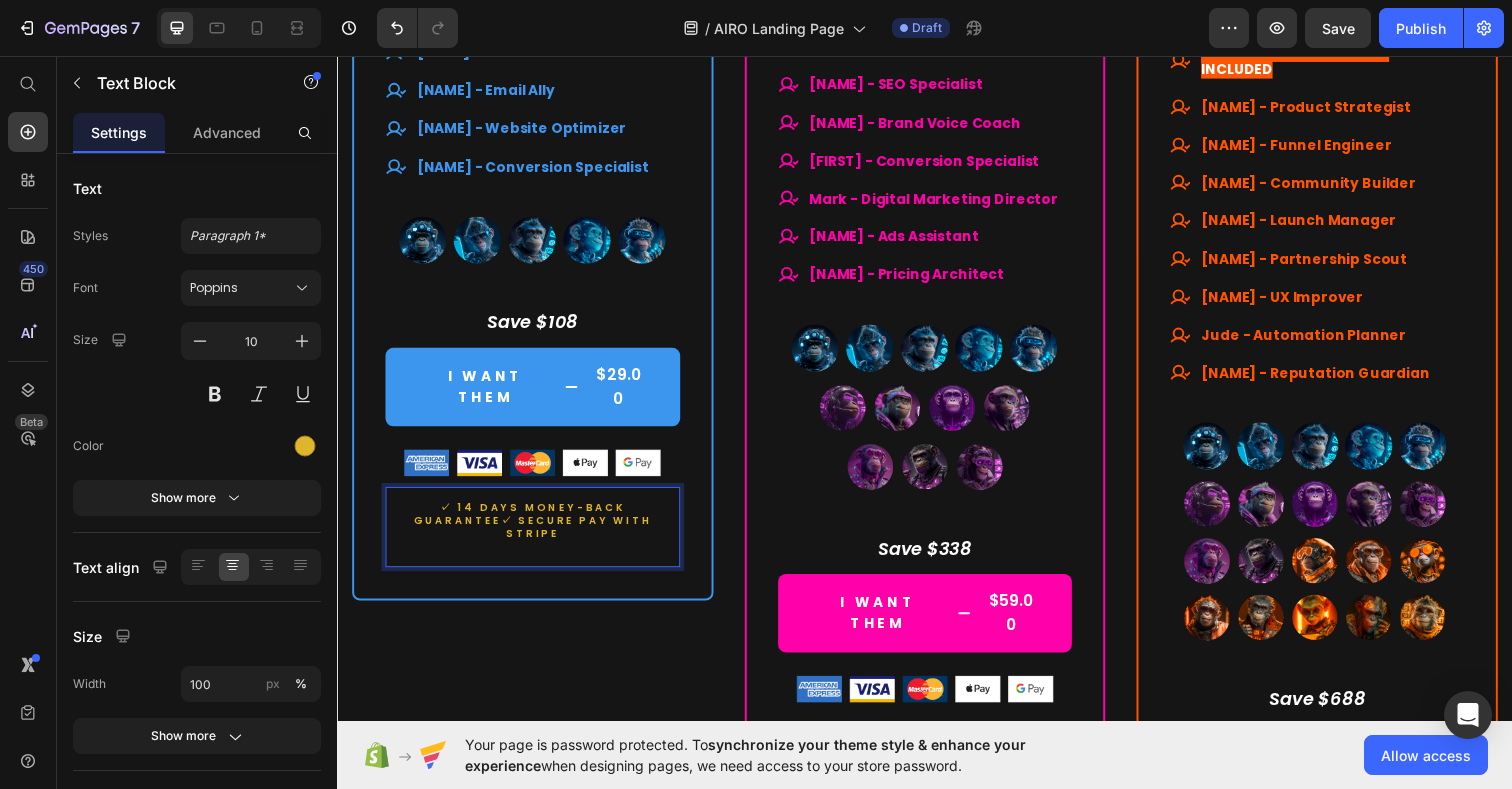 click on "✓ 14 days moneY-BACK GUARANTEE✓ SECURE PAY WITH STRIPE" at bounding box center (536, 537) 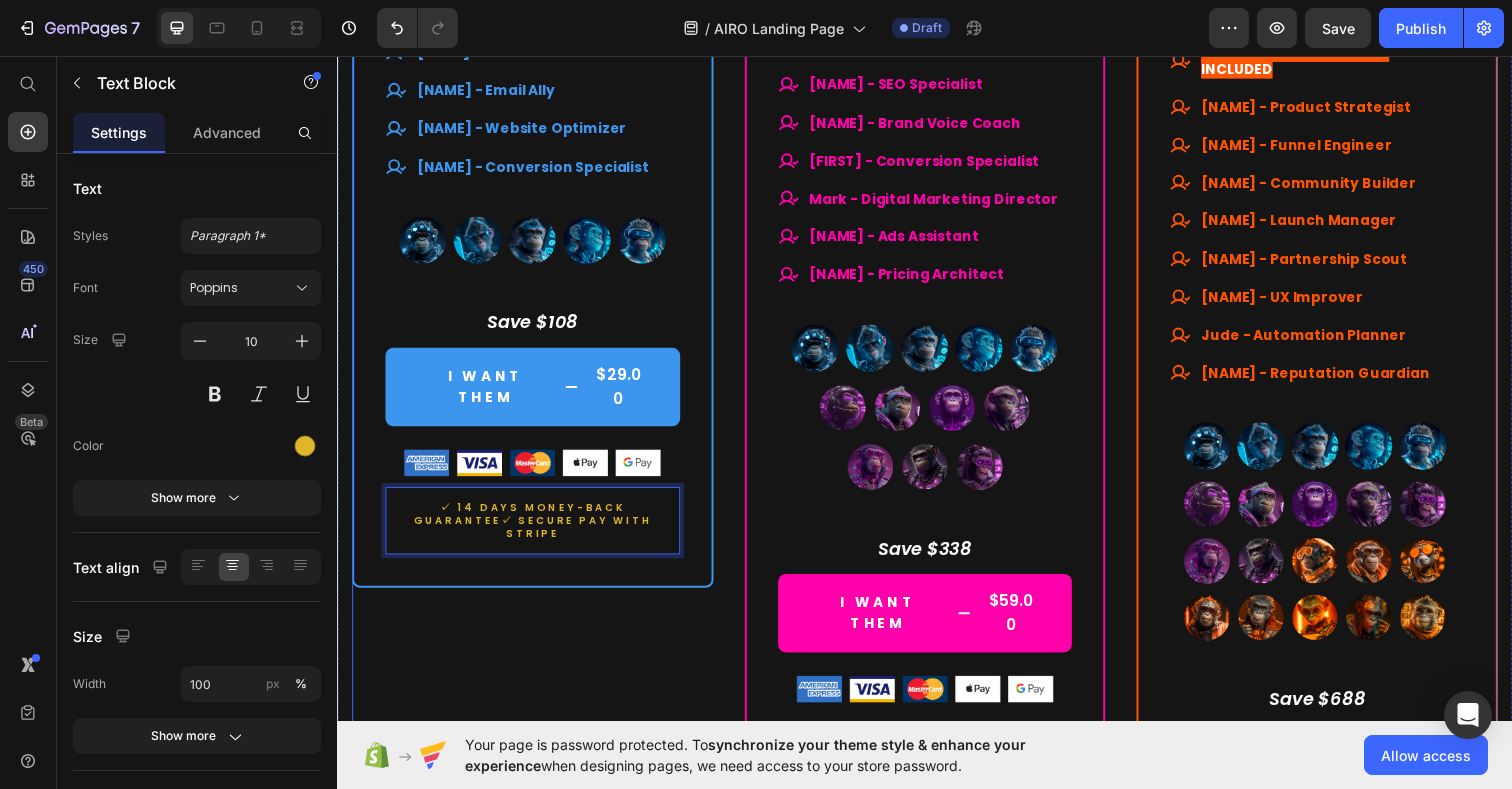 click on "Drop element here Row Lite Team Heading $29.00 (P) Price $137.00 (P) Price Row Lifetime access. No subscriptions. Text Block Your starter team for smart productivity. Text Block A solid set of essential AI experts — ready to streamline your daily tasks and boost your output. Text Block                Title Line What's included Text Block
Smart launchpad. Your AI team, one click away.
Advanced, tested prompts — tailored to each Assistant, ready to use and customize.
Powered by ChatGPT — works with Free or Plus.
Multilingual support. No barriers. Item List                Title Line All members of our  Lite Team Text Block
[NAME] - Social Media Strategist
[NAME] - Content Scheduler
[NAME] - Email Ally
[NAME] - Website Optimizer
[NAME] - Conversion Specialist Item List (P) Images & Gallery Save $108 Text block I WANT THEM
$29.00 (P) Cart Button Image   0" at bounding box center (536, 7) 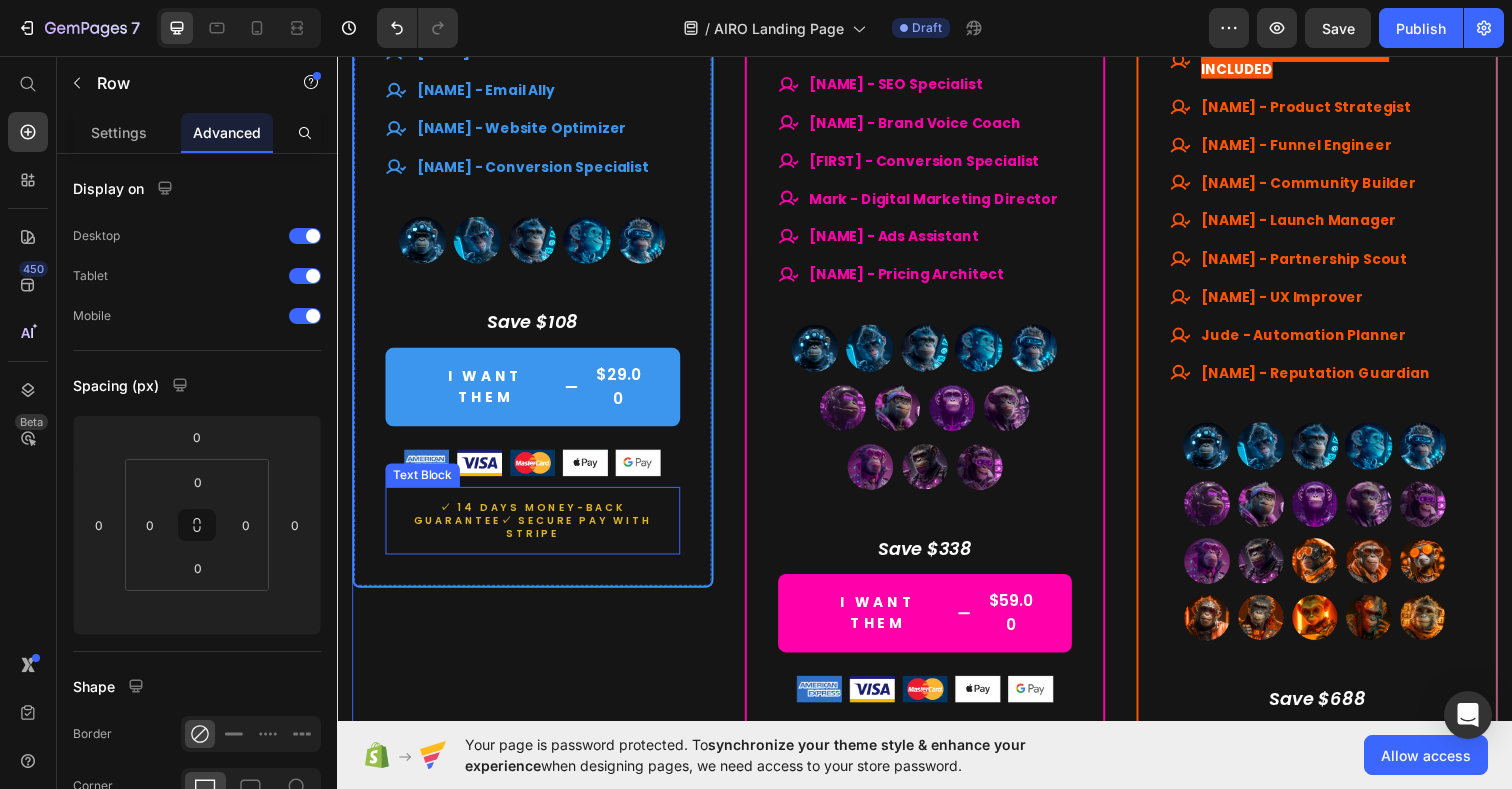 click on "✓ 14 days moneY-BACK GUARANTEE✓ SECURE PAY WITH STRIPE" at bounding box center (536, 530) 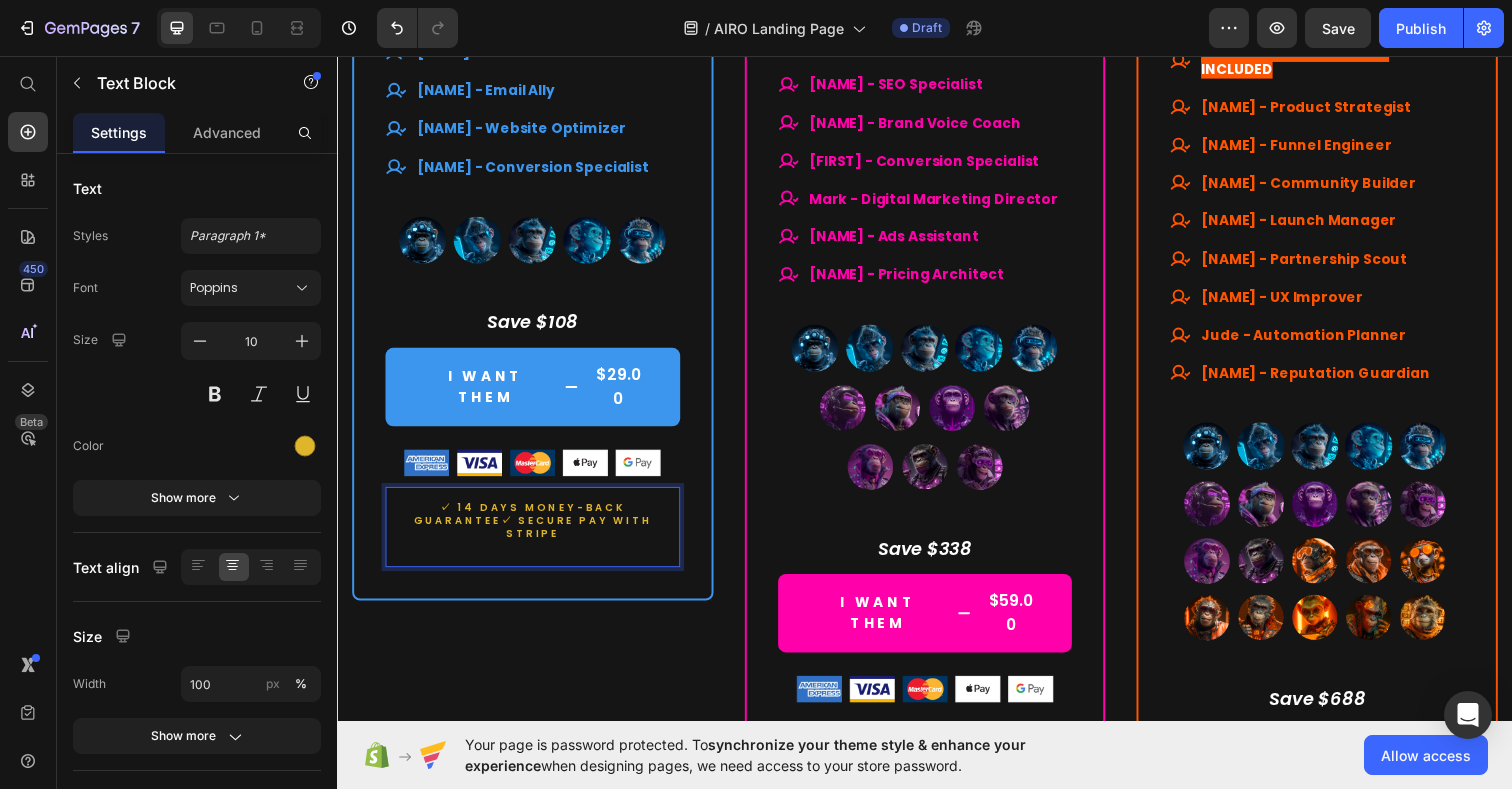 click on "⁠⁠⁠⁠⁠⁠⁠ ✓ 14 days moneY-BACK GUARANTEE✓ SECURE PAY WITH STRIPE" at bounding box center [536, 537] 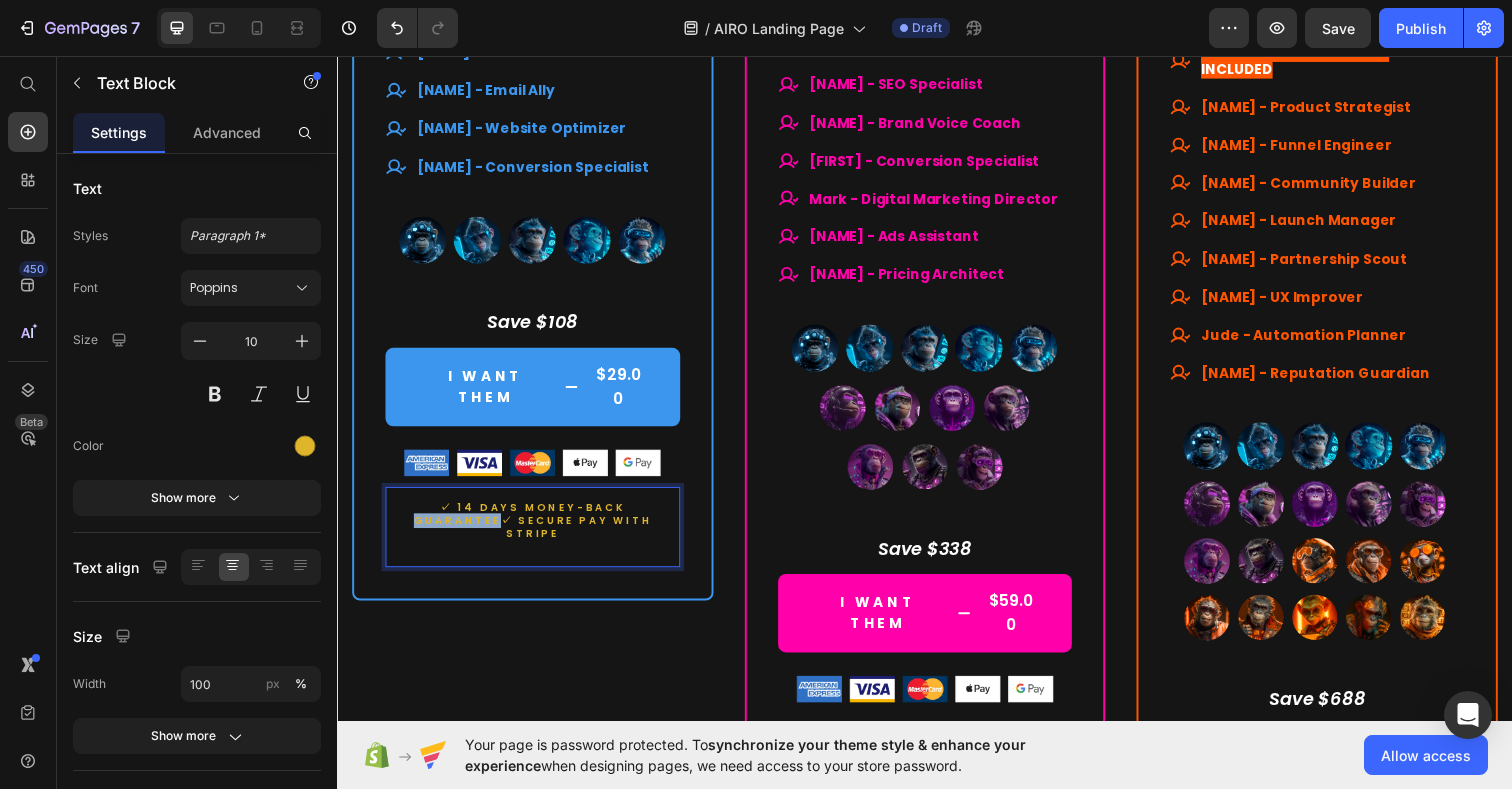 click on "⁠⁠⁠⁠⁠⁠⁠ ✓ 14 days moneY-BACK GUARANTEE✓ SECURE PAY WITH STRIPE" at bounding box center (536, 537) 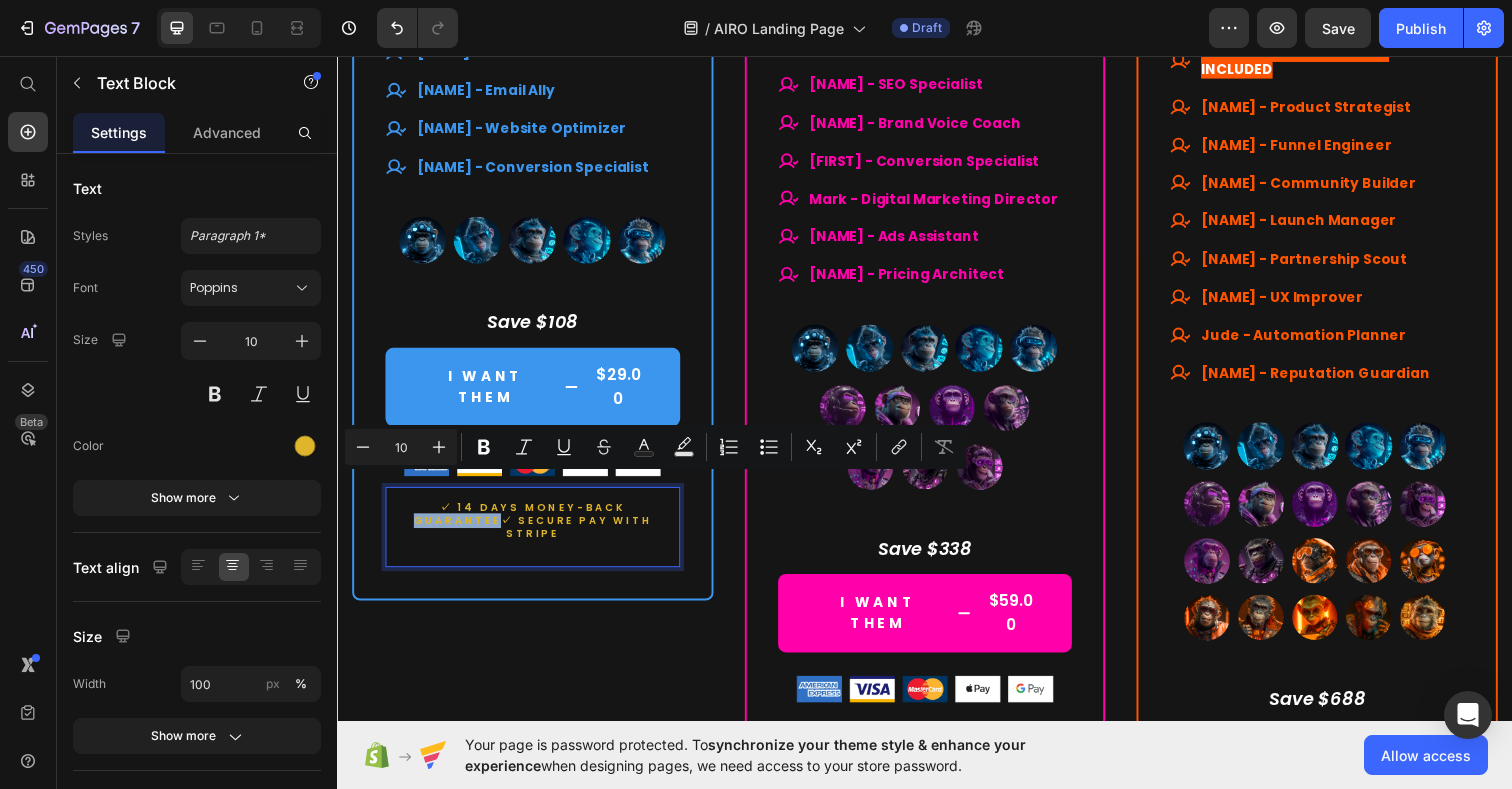 click on "✓ 14 days moneY-BACK GUARANTEE✓ SECURE PAY WITH STRIPE" at bounding box center (536, 537) 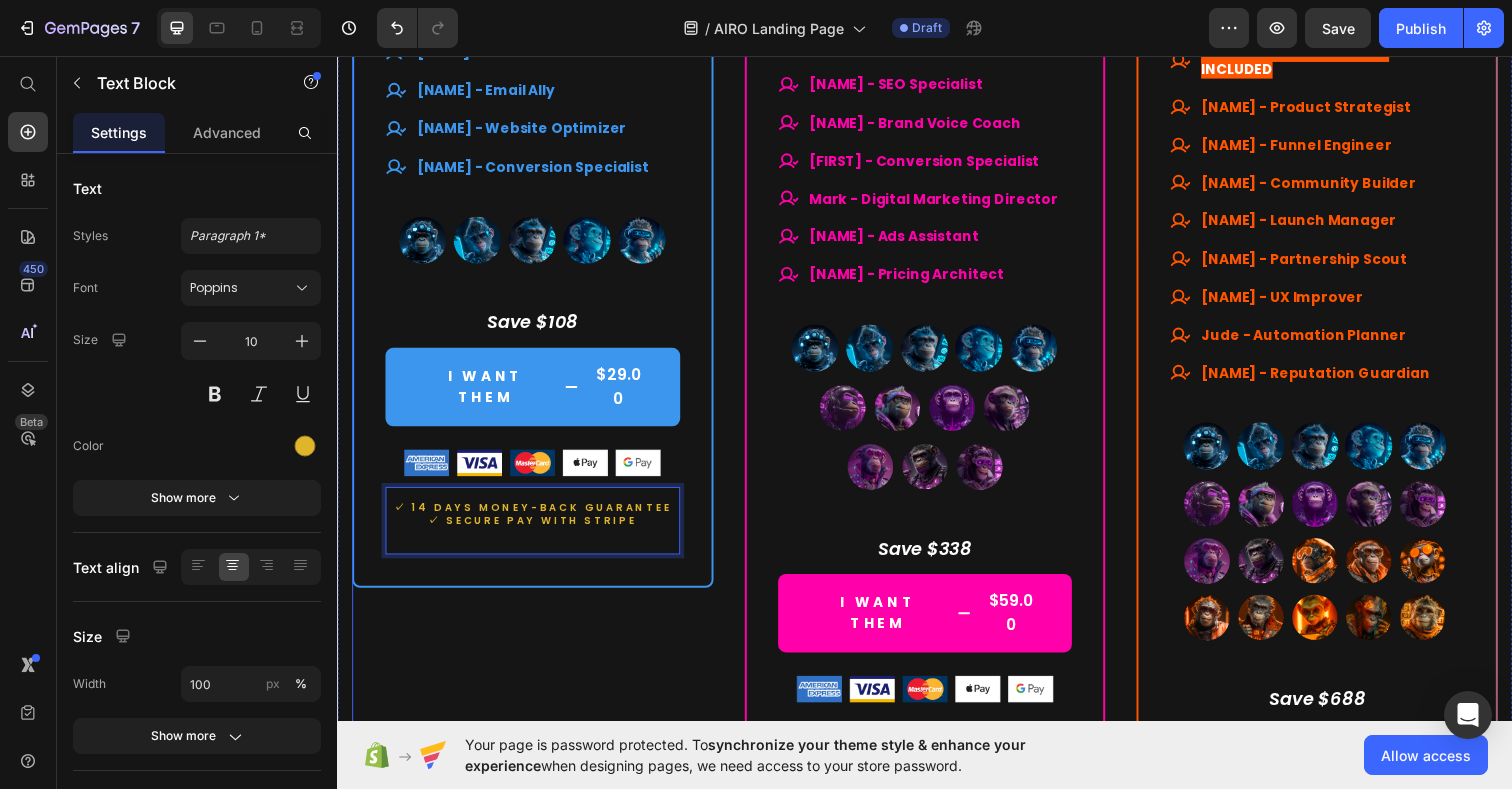 click on "Drop element here Row Lite Team Heading $29.00 (P) Price $137.00 (P) Price Row Lifetime access. No subscriptions. Text Block Your starter team for smart productivity. Text Block A solid set of essential AI experts — ready to streamline your daily tasks and boost your output. Text Block                Title Line What's included Text Block
Smart launchpad. Your AI team, one click away.
Advanced, tested prompts — tailored to each Assistant, ready to use and customize.
Powered by ChatGPT — works with Free or Plus.
Multilingual support. No barriers. Item List                Title Line All members of our  Lite Team Text Block
[NAME] - Social Media Strategist
[NAME] - Content Scheduler
[NAME] - Email Ally
[NAME] - Website Optimizer
[NAME] - Conversion Specialist Item List (P) Images & Gallery Save $108 Text block I WANT THEM
$29.00 (P) Cart Button Image   0" at bounding box center (536, 7) 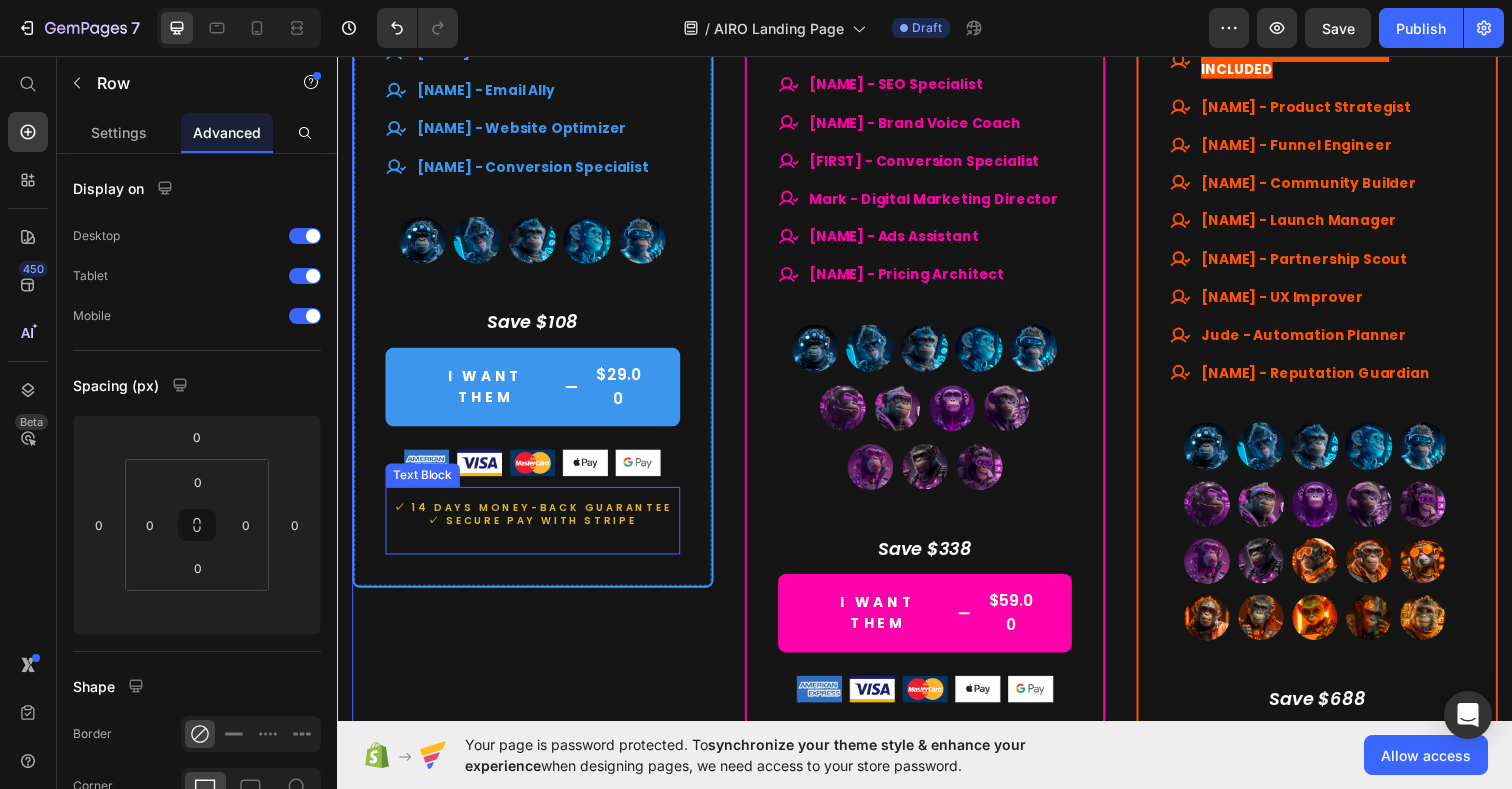 click on "✓ 14 days moneY-BACK GUARANTEE ✓ SECURE PAY WITH STRIPE" at bounding box center (536, 530) 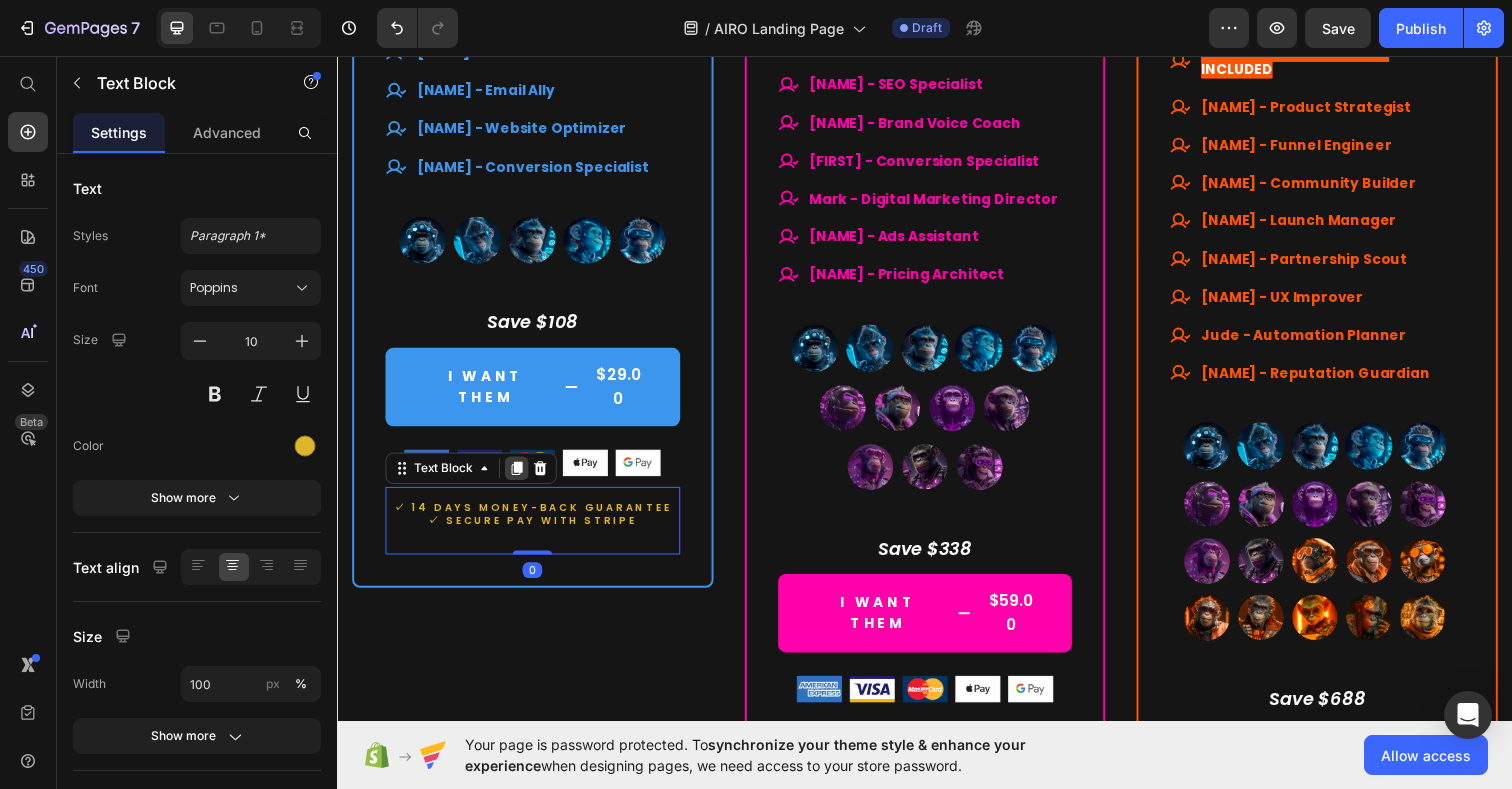 click 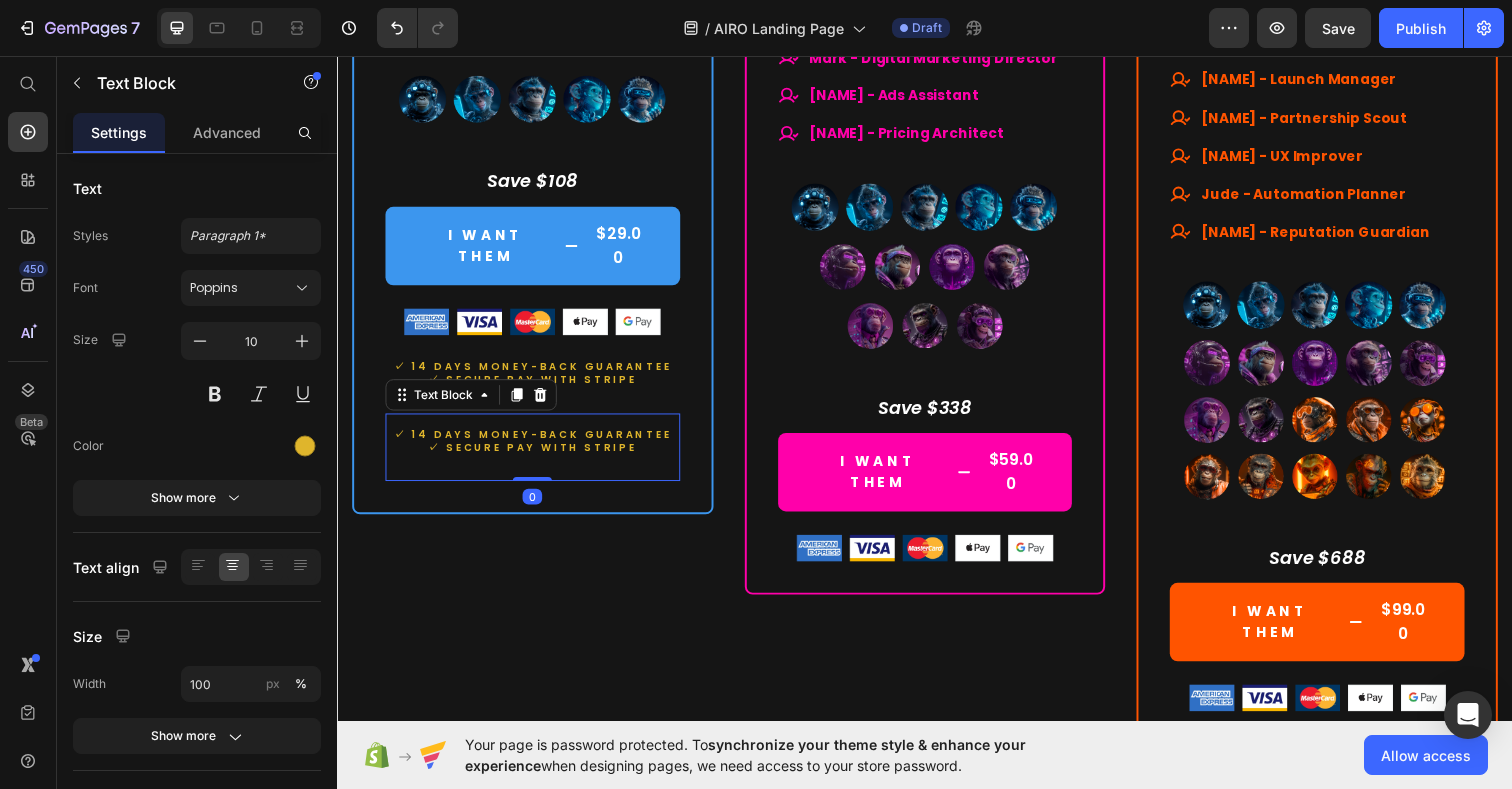 scroll, scrollTop: 10070, scrollLeft: 0, axis: vertical 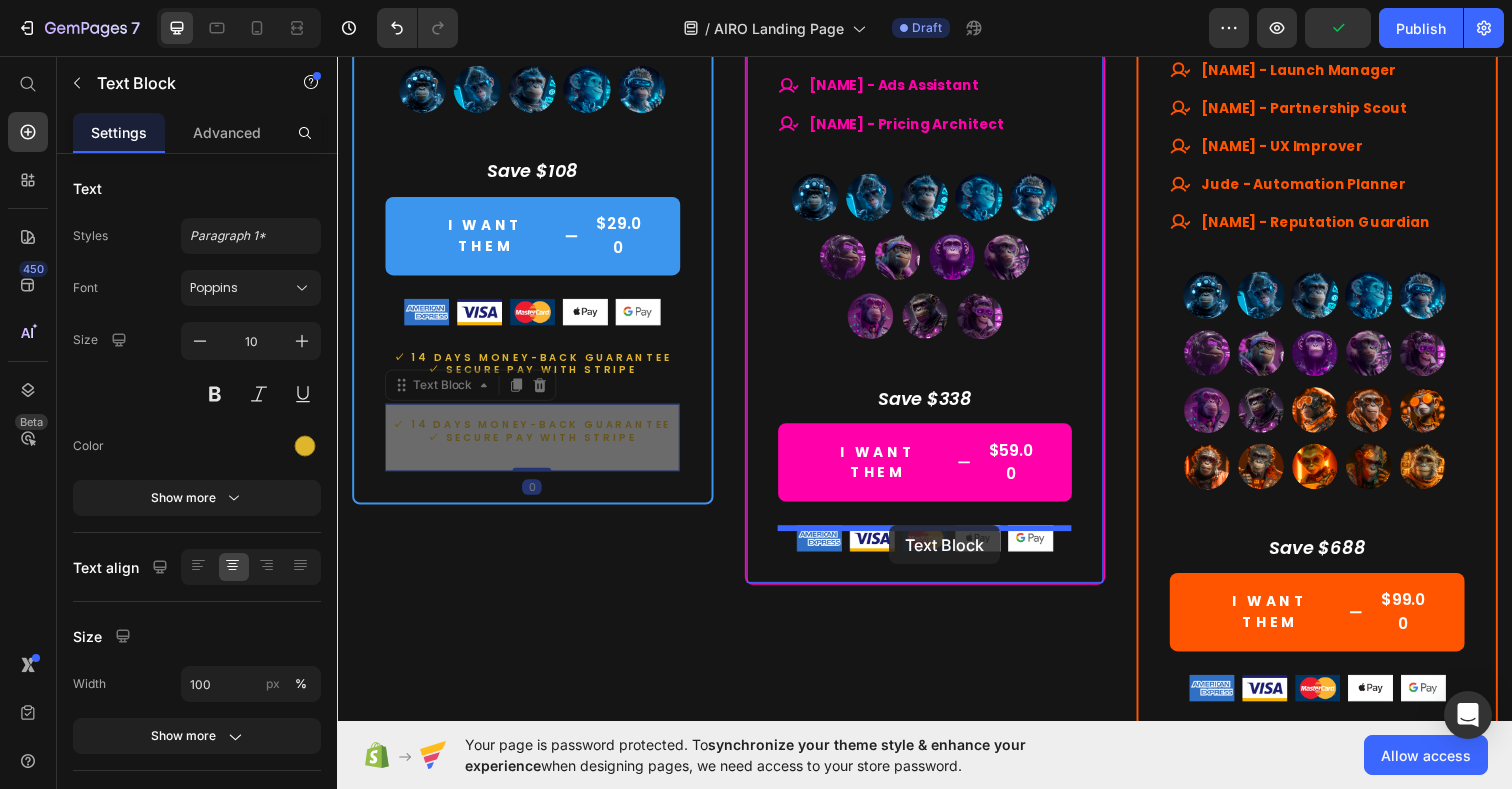 drag, startPoint x: 415, startPoint y: 371, endPoint x: 901, endPoint y: 535, distance: 512.9249 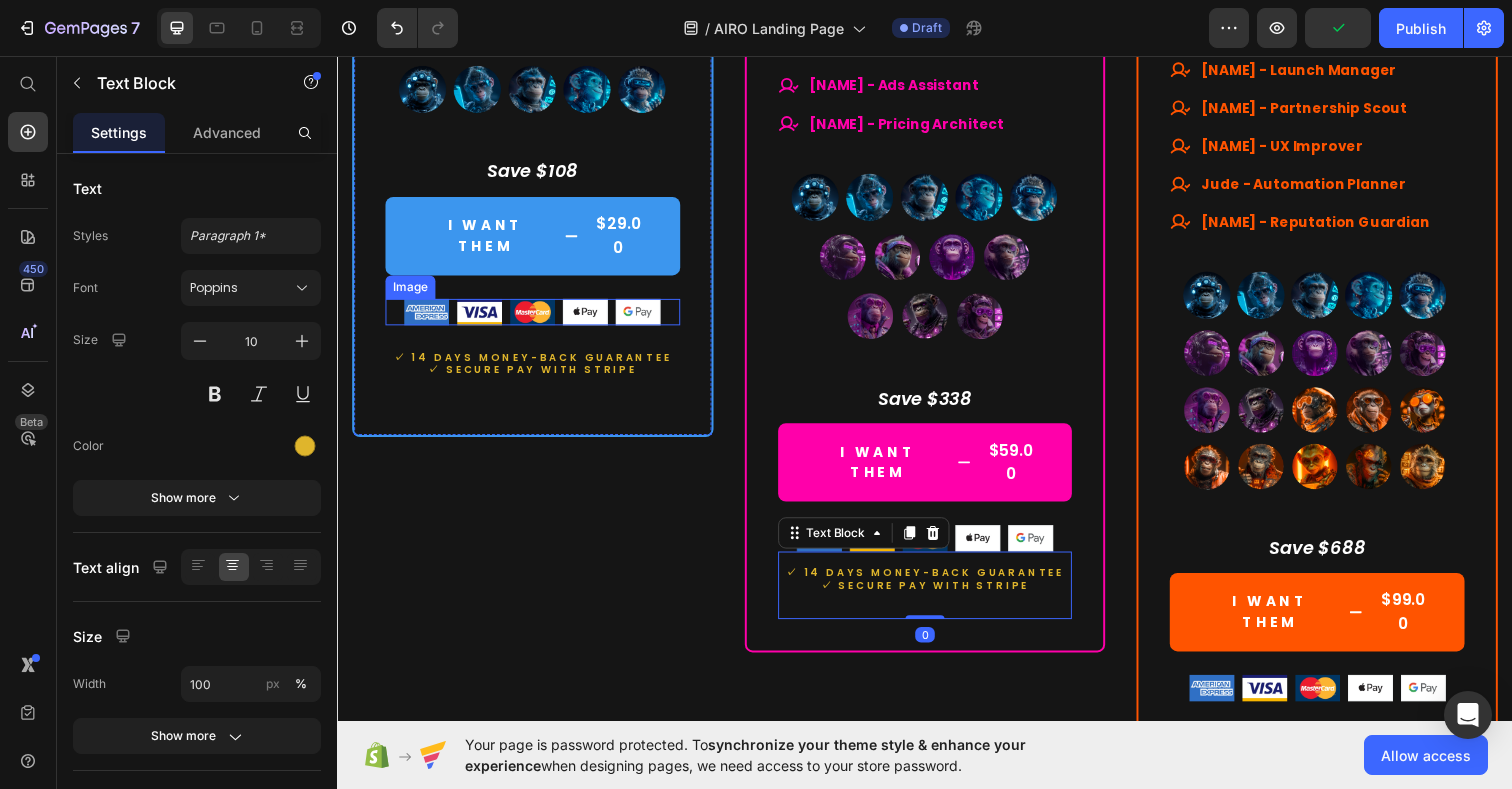 click at bounding box center (536, 317) 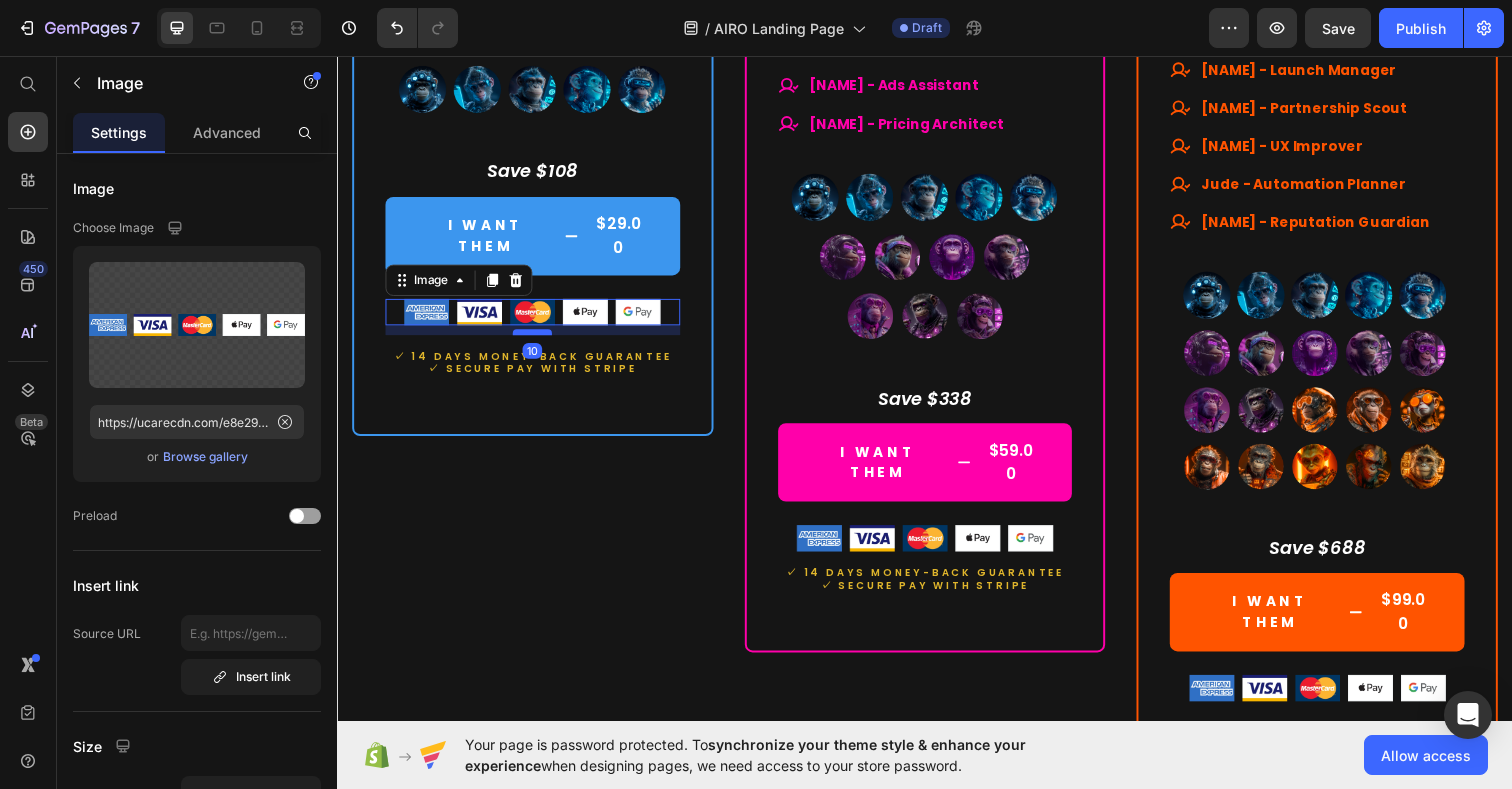 click at bounding box center (536, 338) 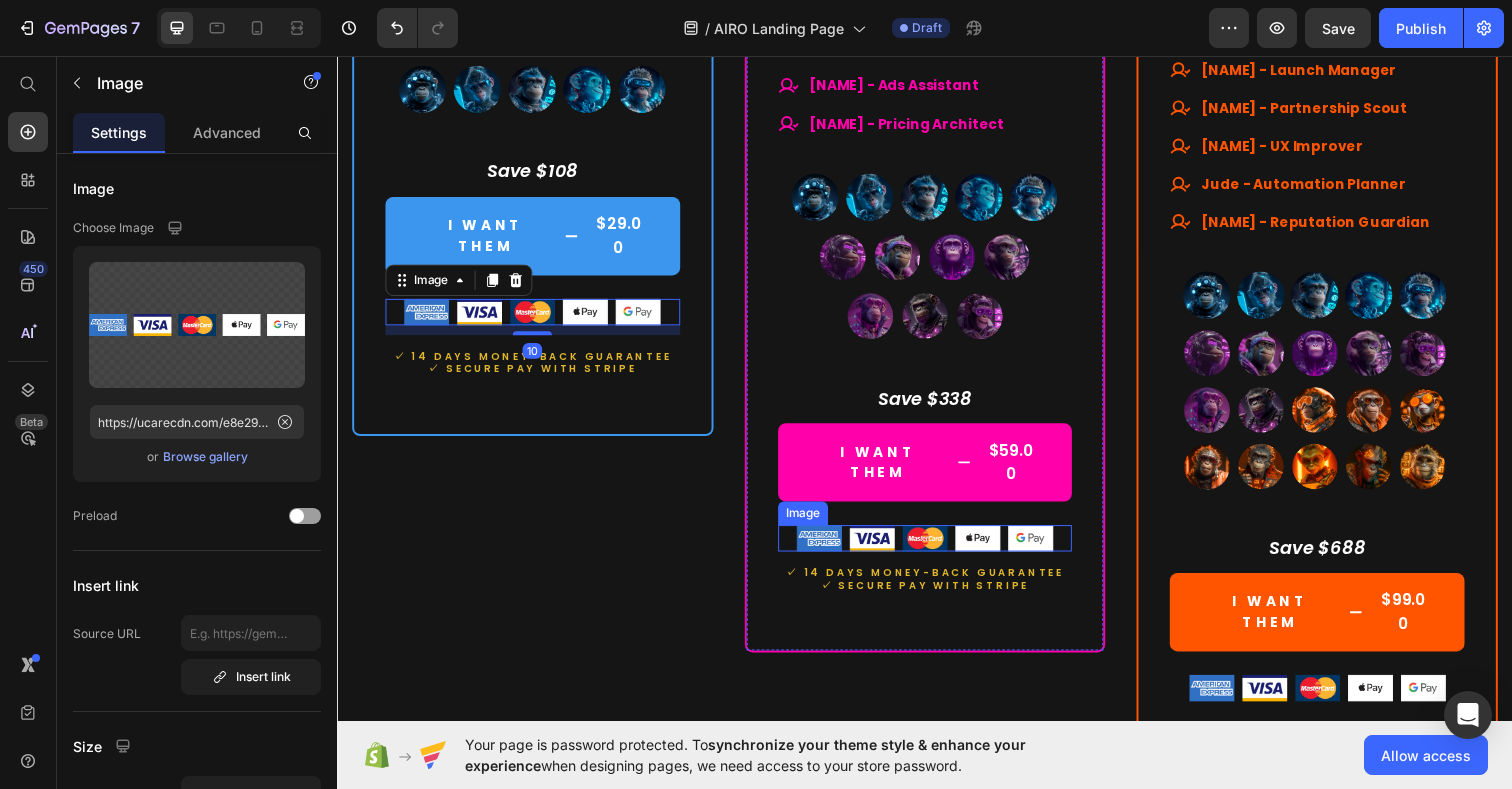 click at bounding box center [937, 548] 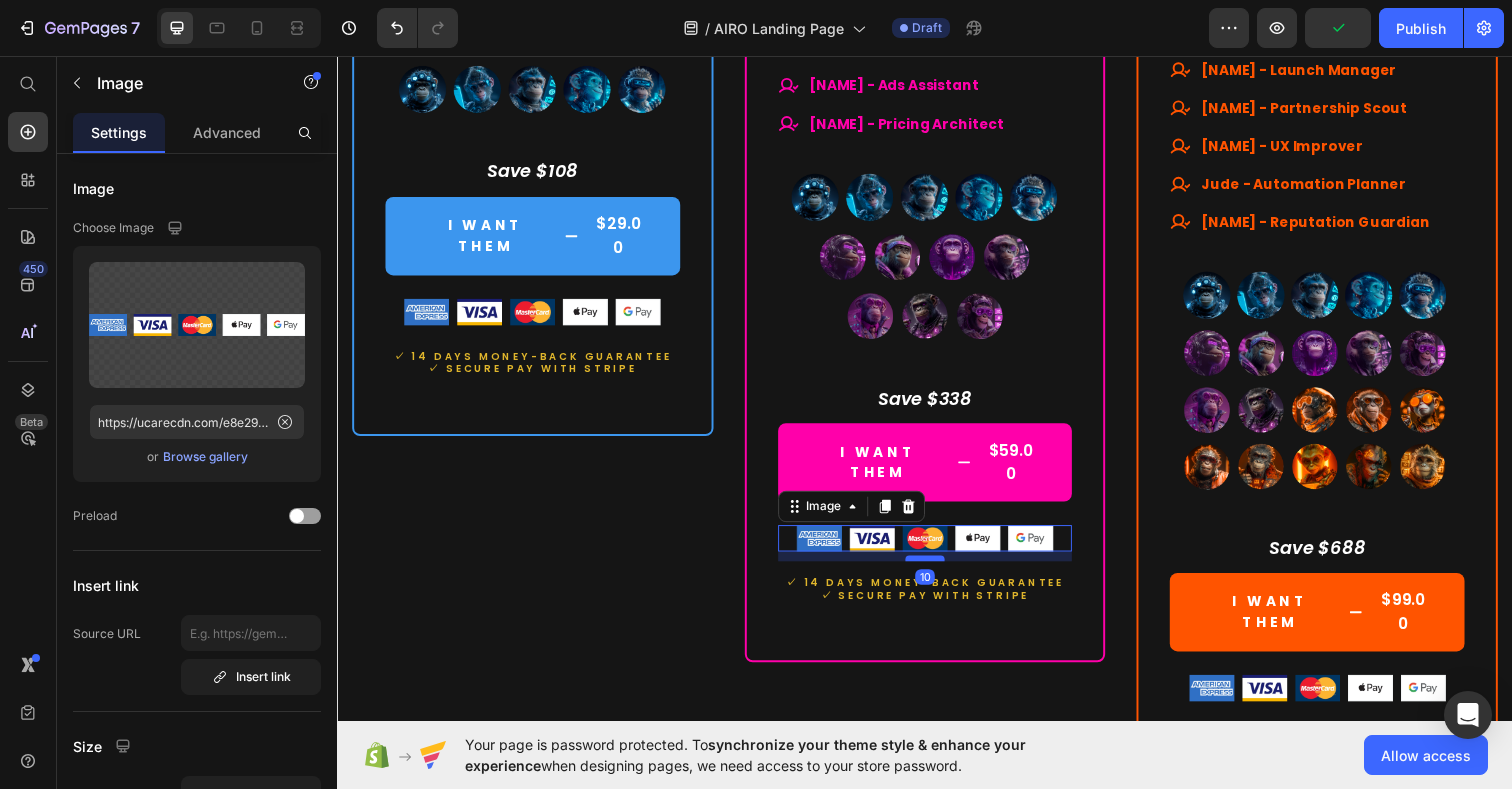 drag, startPoint x: 947, startPoint y: 536, endPoint x: 949, endPoint y: 546, distance: 10.198039 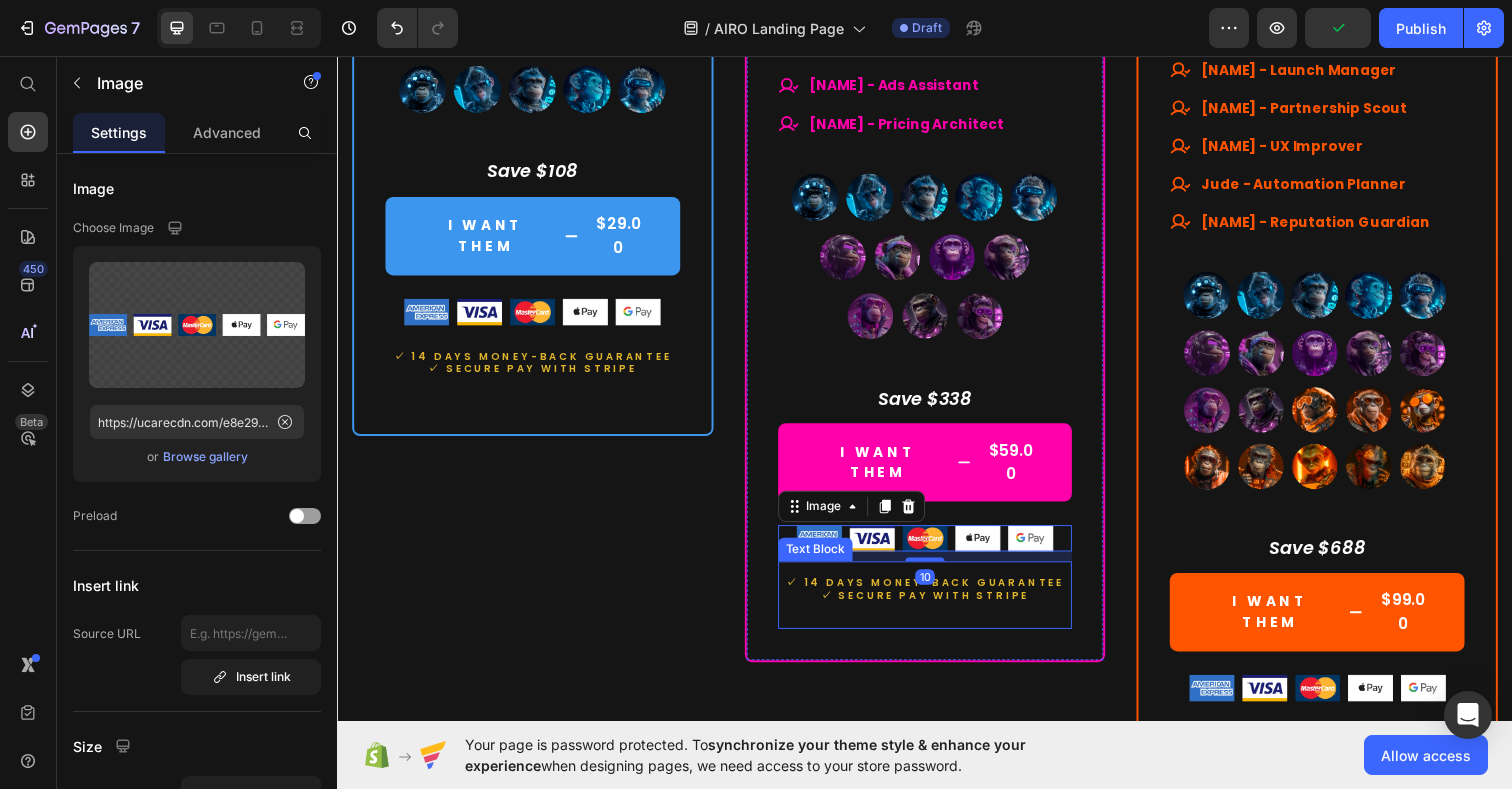 click on "✓ 14 days moneY-BACK GUARANTEE ✓ SECURE PAY WITH STRIPE" at bounding box center [937, 606] 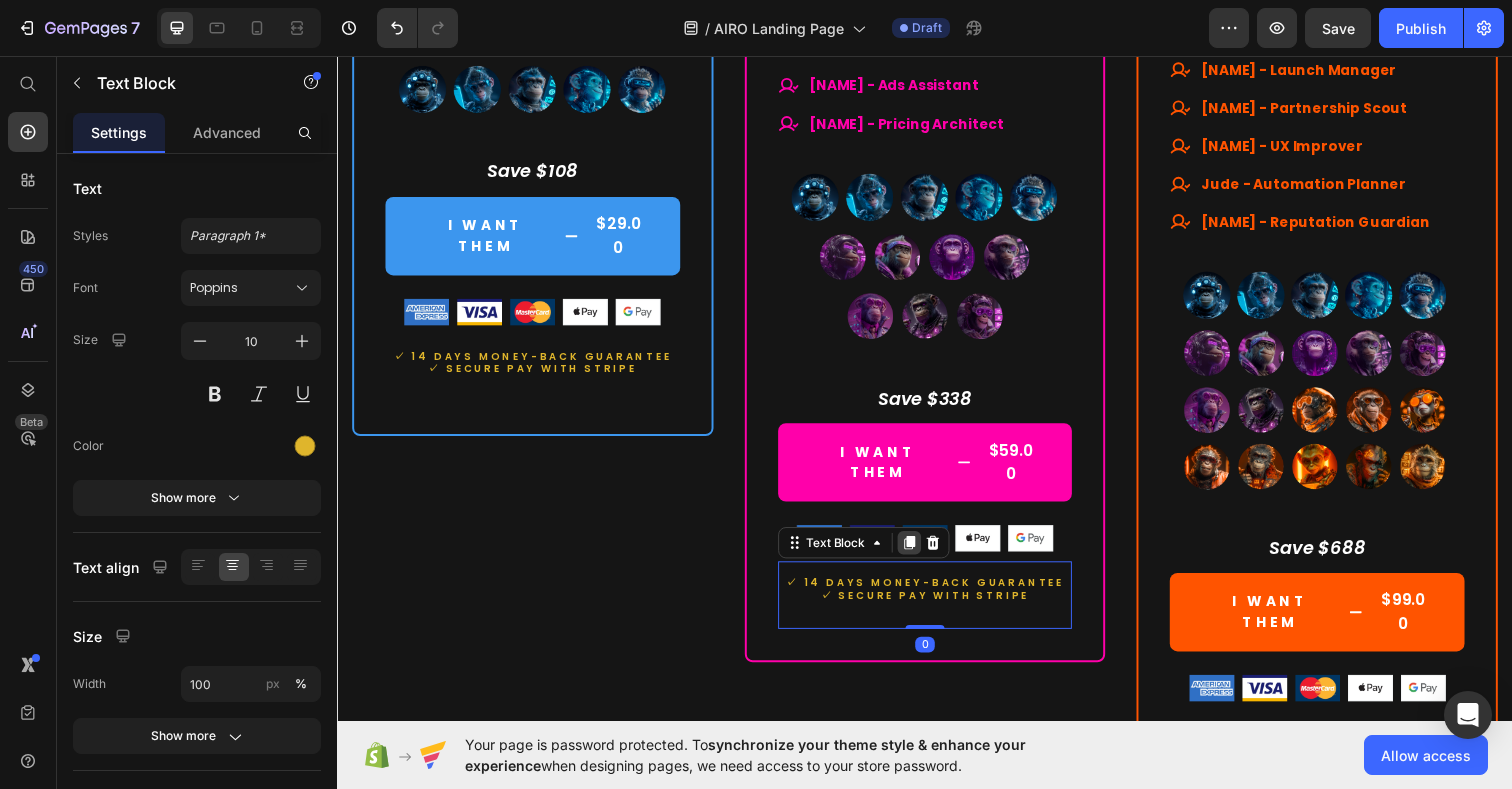 click 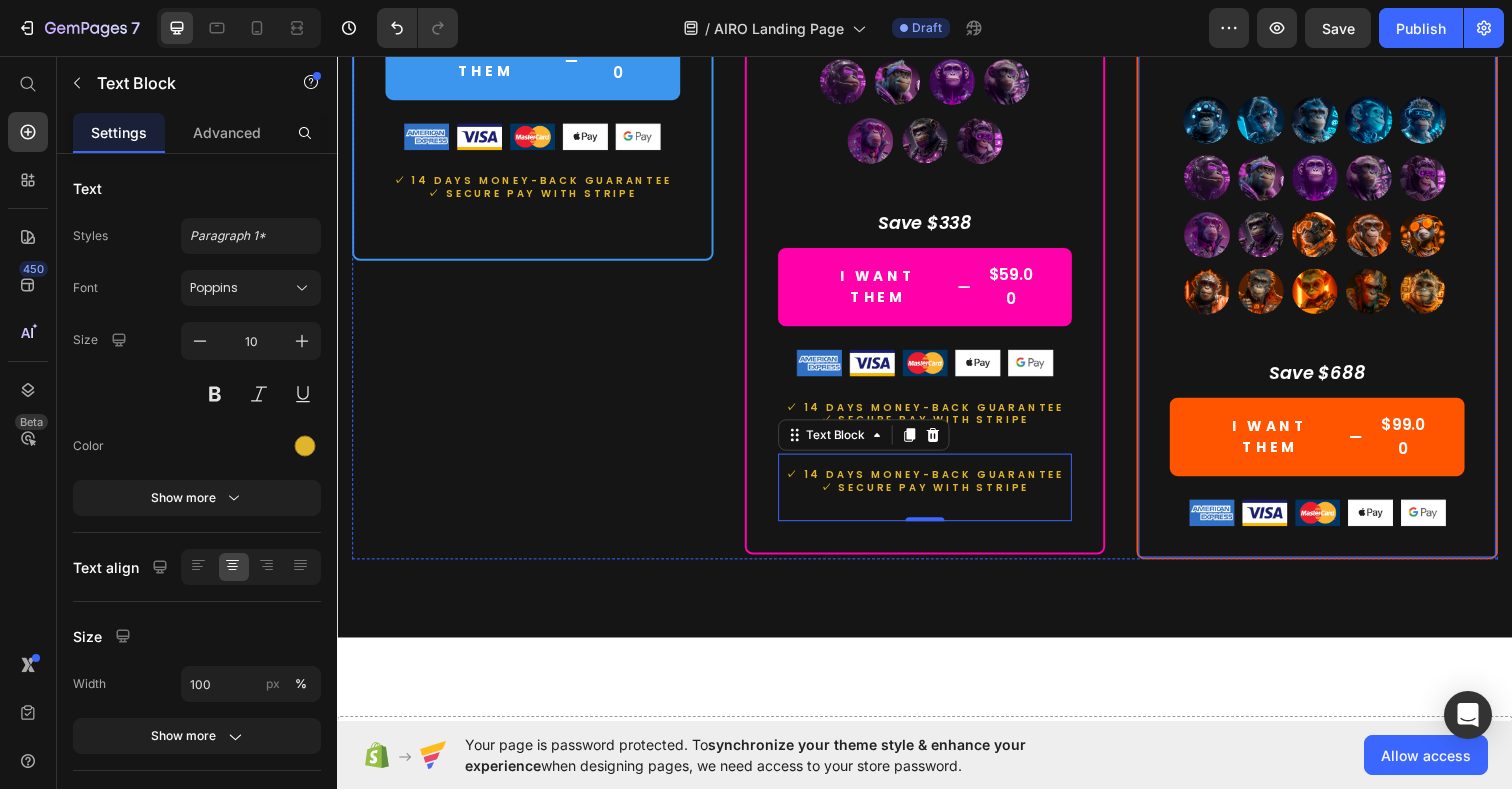scroll, scrollTop: 10291, scrollLeft: 0, axis: vertical 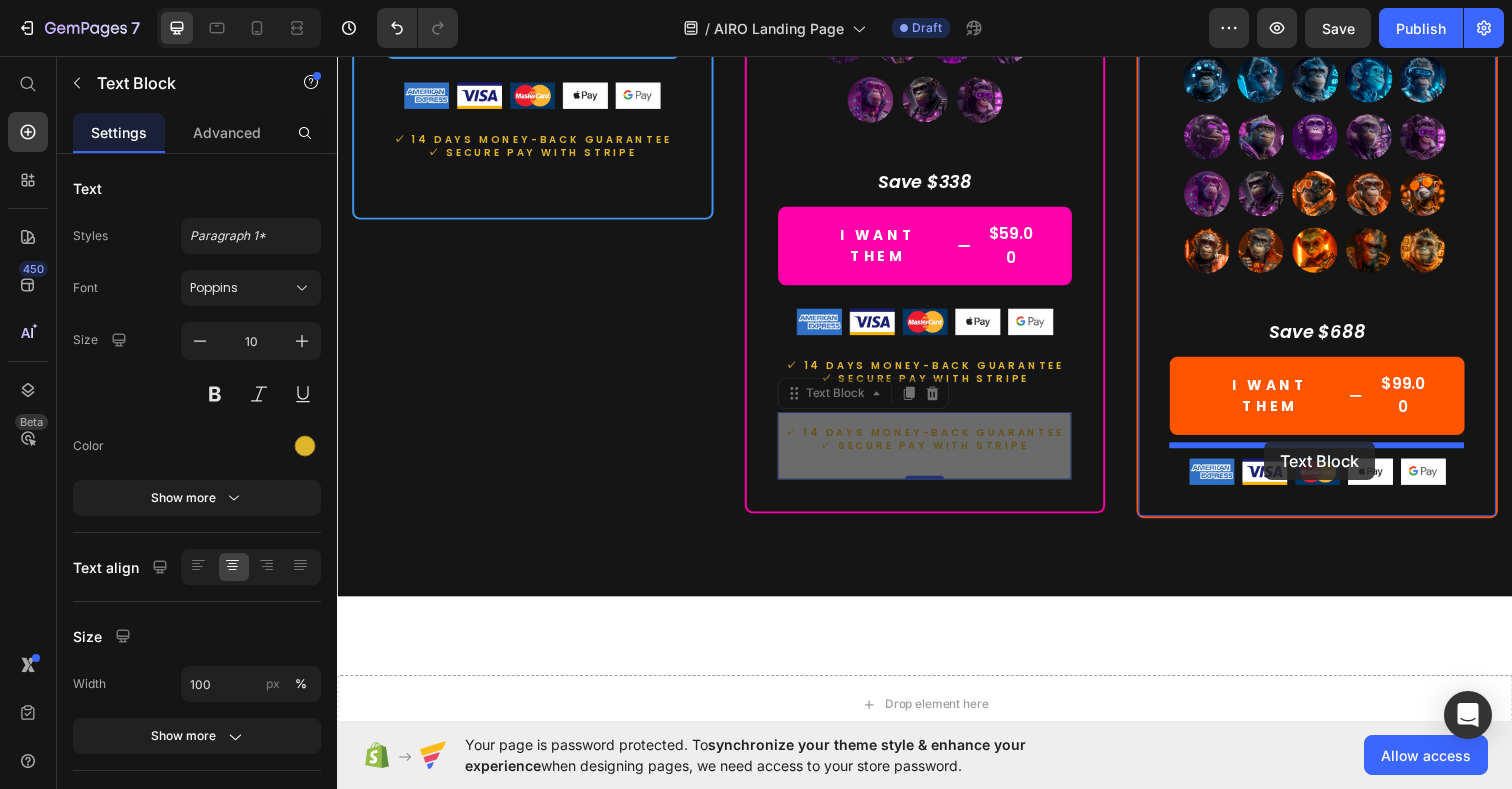 drag, startPoint x: 854, startPoint y: 380, endPoint x: 1284, endPoint y: 449, distance: 435.50085 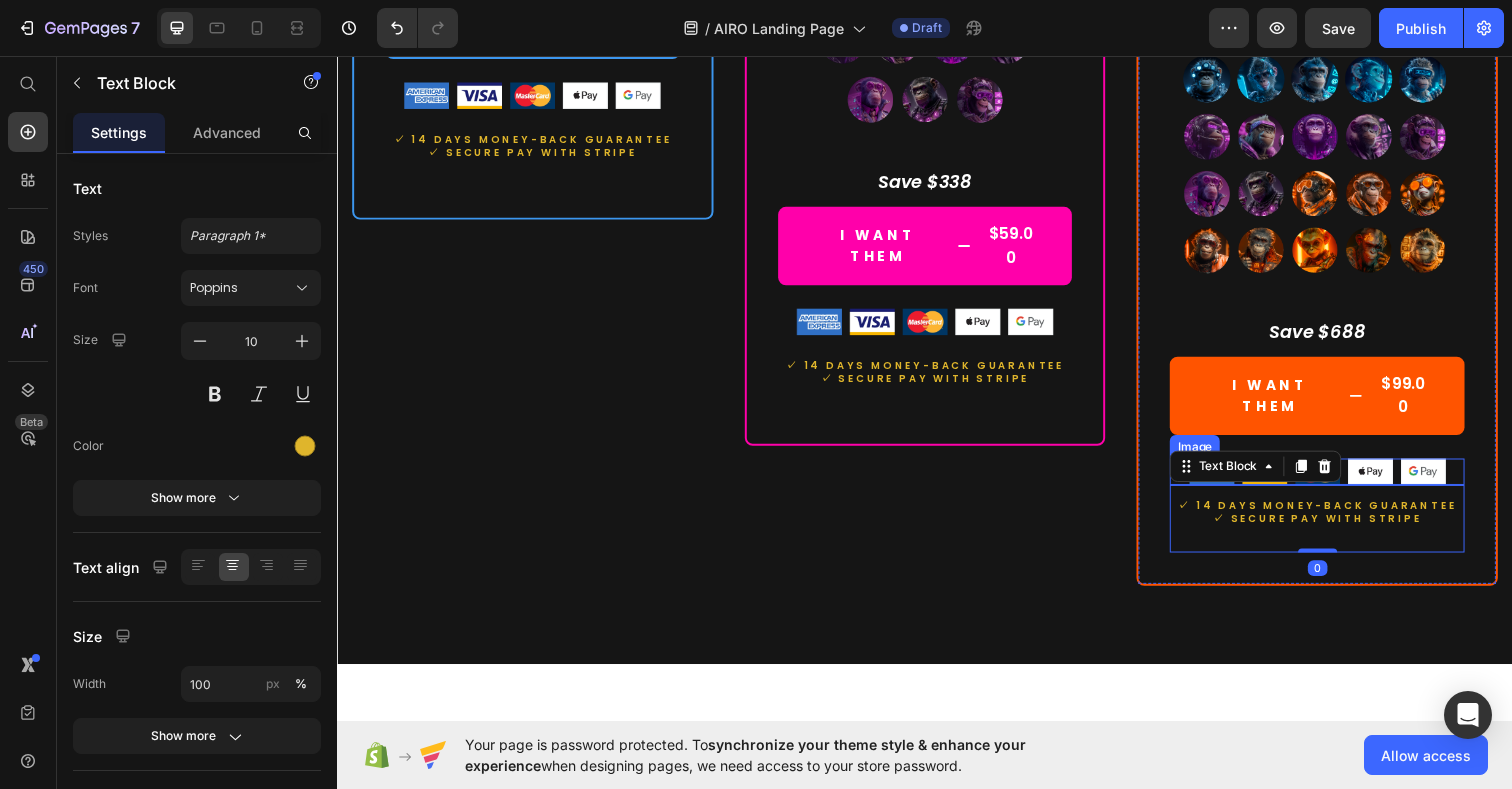 click at bounding box center [1337, 480] 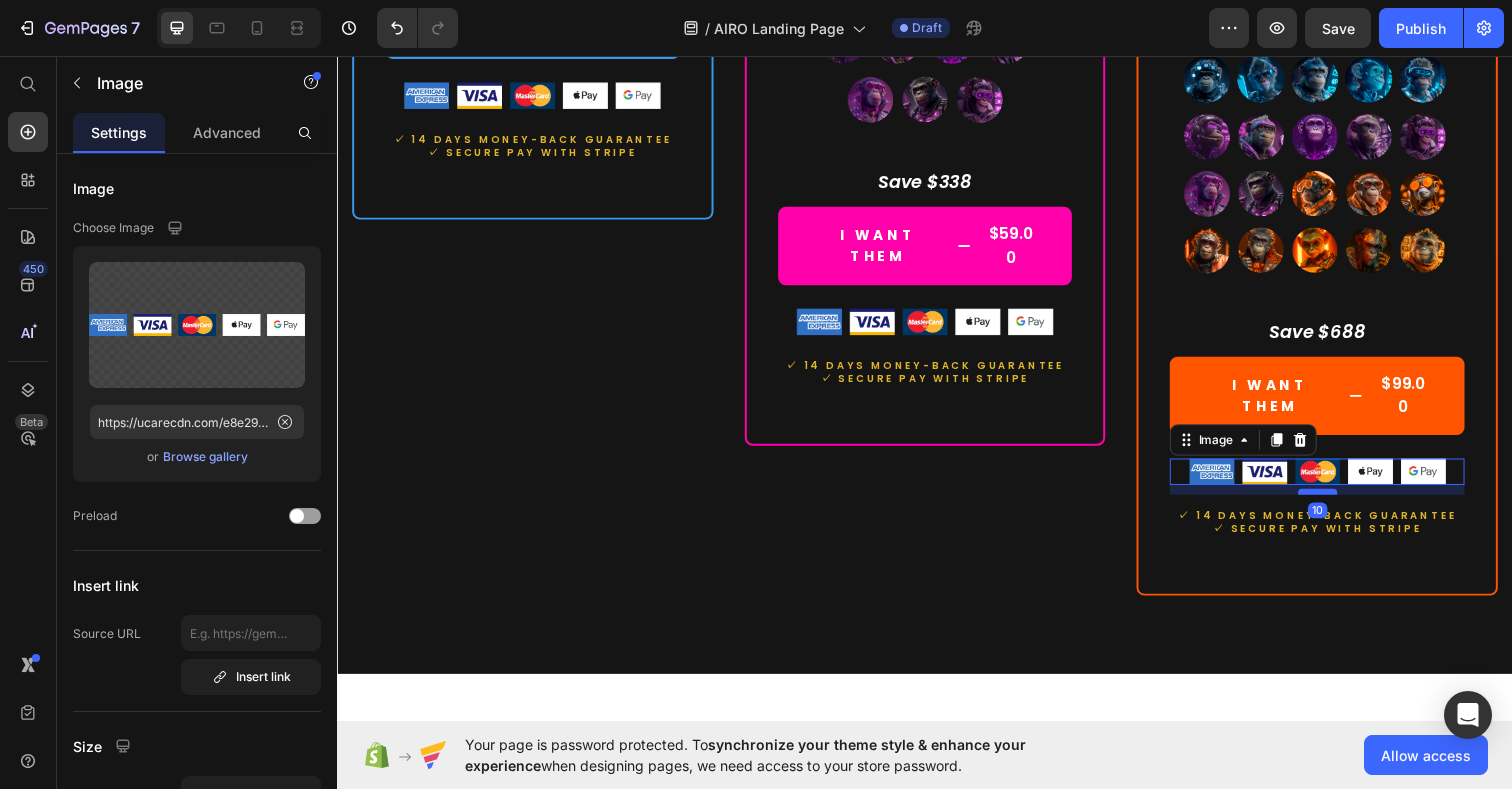 drag, startPoint x: 1341, startPoint y: 450, endPoint x: 1345, endPoint y: 460, distance: 10.770329 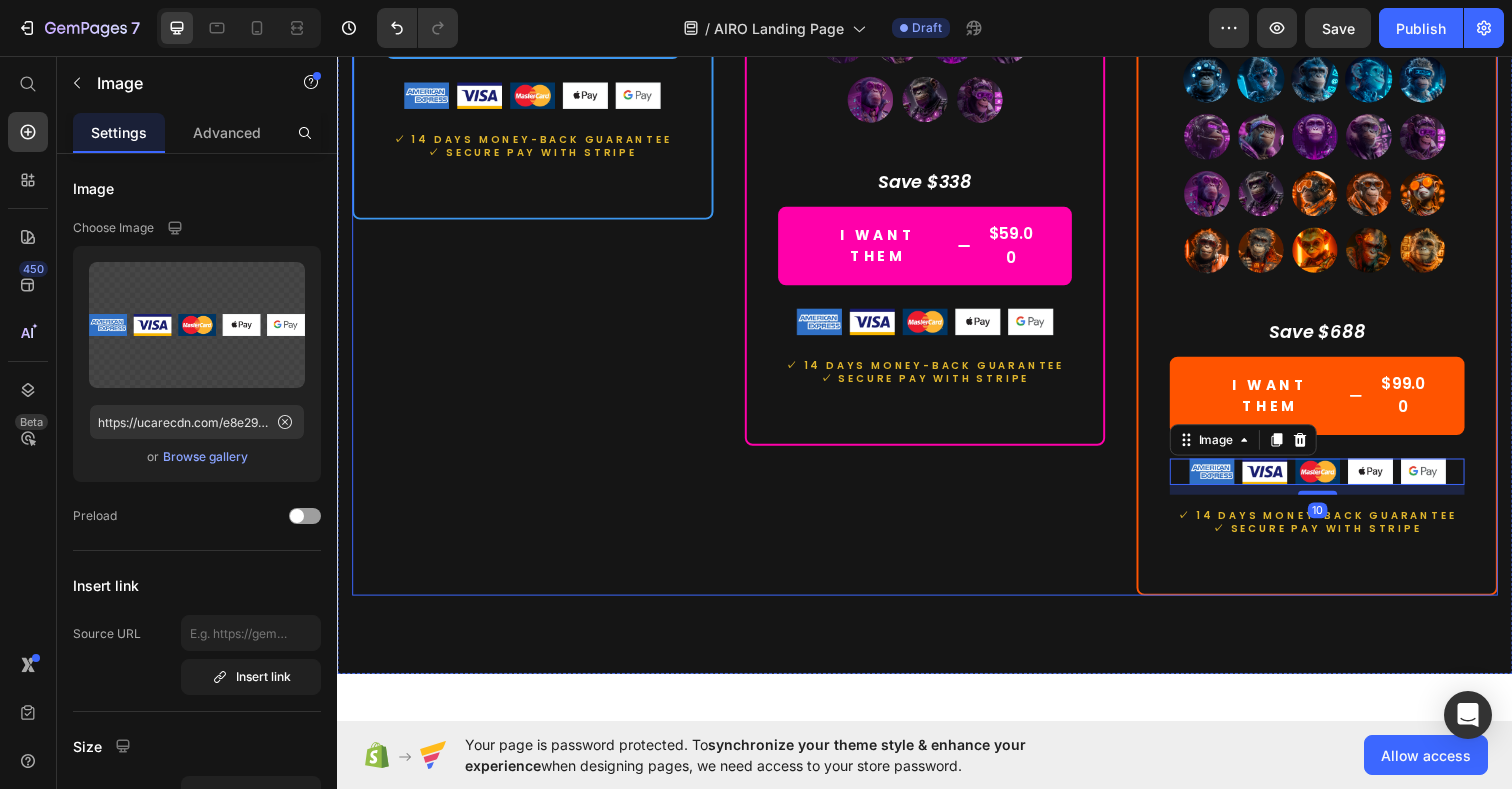 click on "MOST RECOMMENDEND Button Row Prime Team Heading $59.00 (P) Price $397.00 (P) Price Row Lifetime access. No subscriptions. Text Block Your best-value AI team. Built for real impact. Text Block A high-performance set of AI experts — made to accelerate your growth, simplify execution, and bring strategic clarity. Text Block                Title Line What's included Text Block
Smart launchpad. Your AI team, one click away.
Advanced, tested prompts — tailored to each Assistant, ready to use and customize.
Powered by ChatGPT — works with Free or Plus.
Multilingual support. No barriers. Item List                Title Line All members of our  Prime Team Text Block
ALL 5 LITE TEAM EXPERTS INCLUDED
[NAME] - Customer Support Pro
[NAME] - SEO Specialist
[NAME] - Brand Voice Coach
[NAME] - Conversion Specialist
[NAME] - Digital Marketing Director" at bounding box center (937, -329) 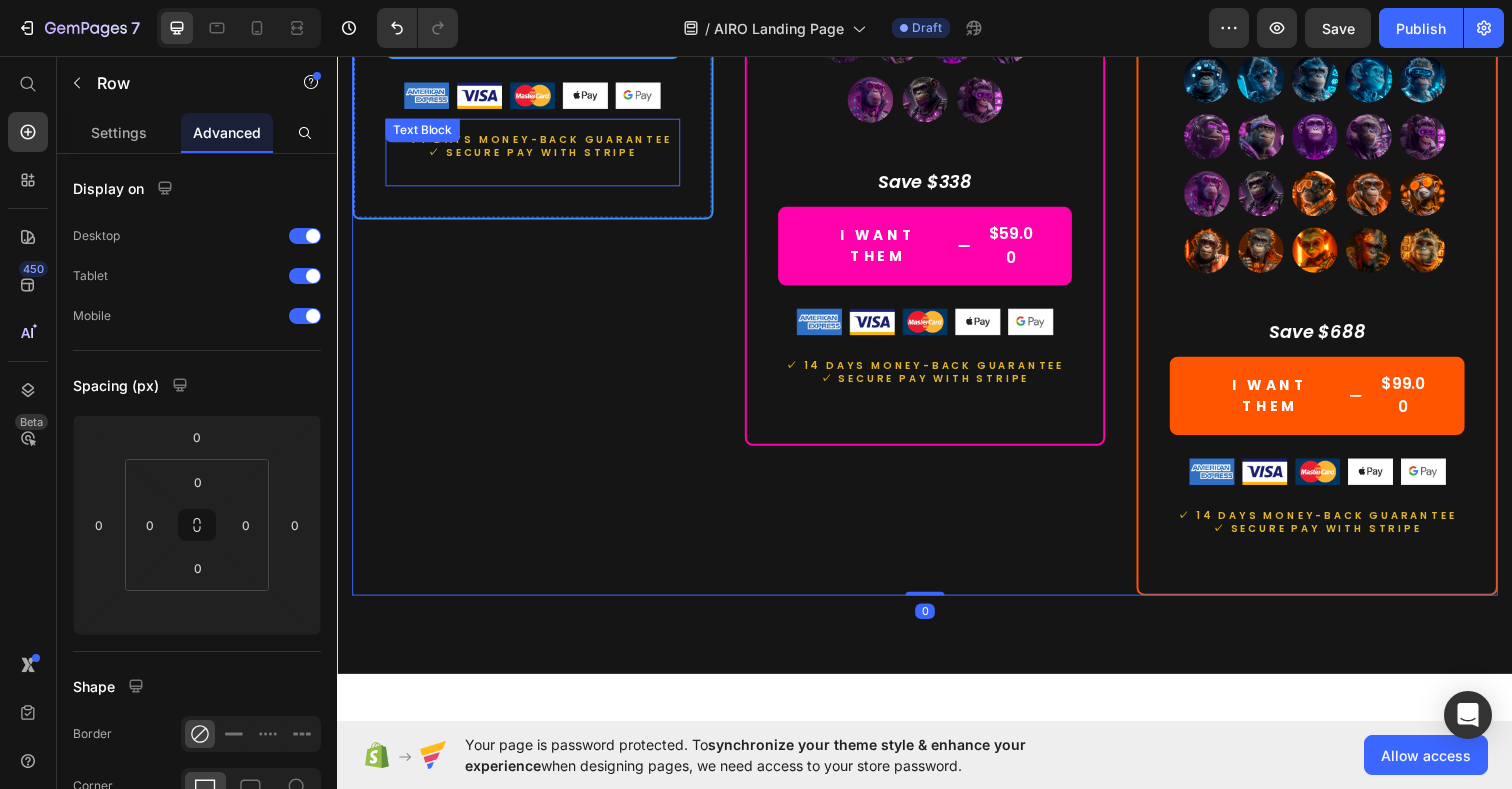 click on "✓ 14 days moneY-BACK GUARANTEE ✓ SECURE PAY WITH STRIPE" at bounding box center (536, 154) 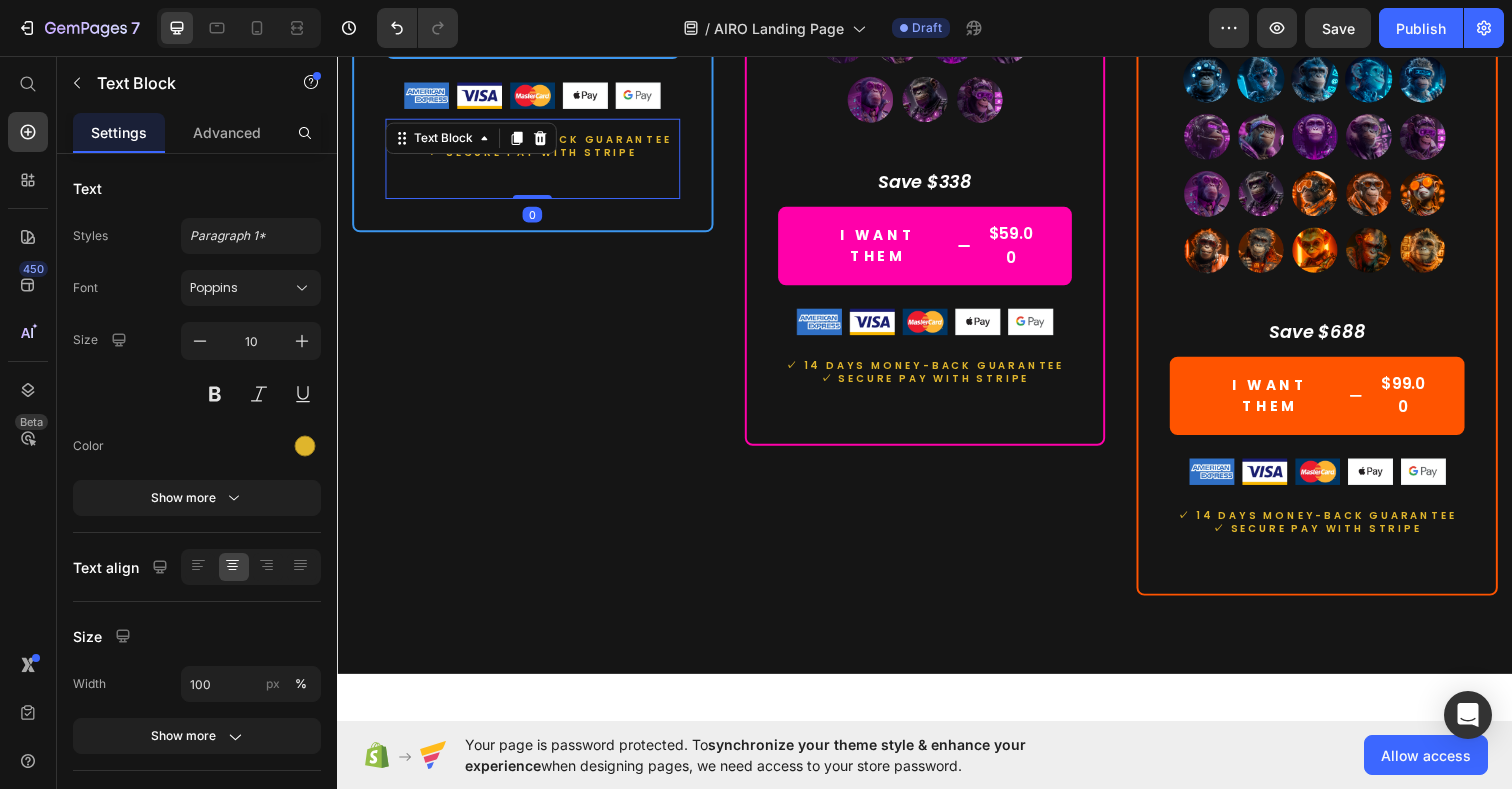click on "✓ 14 days moneY-BACK GUARANTEE ✓ SECURE PAY WITH STRIPE ⁠⁠⁠⁠⁠⁠⁠" at bounding box center (536, 161) 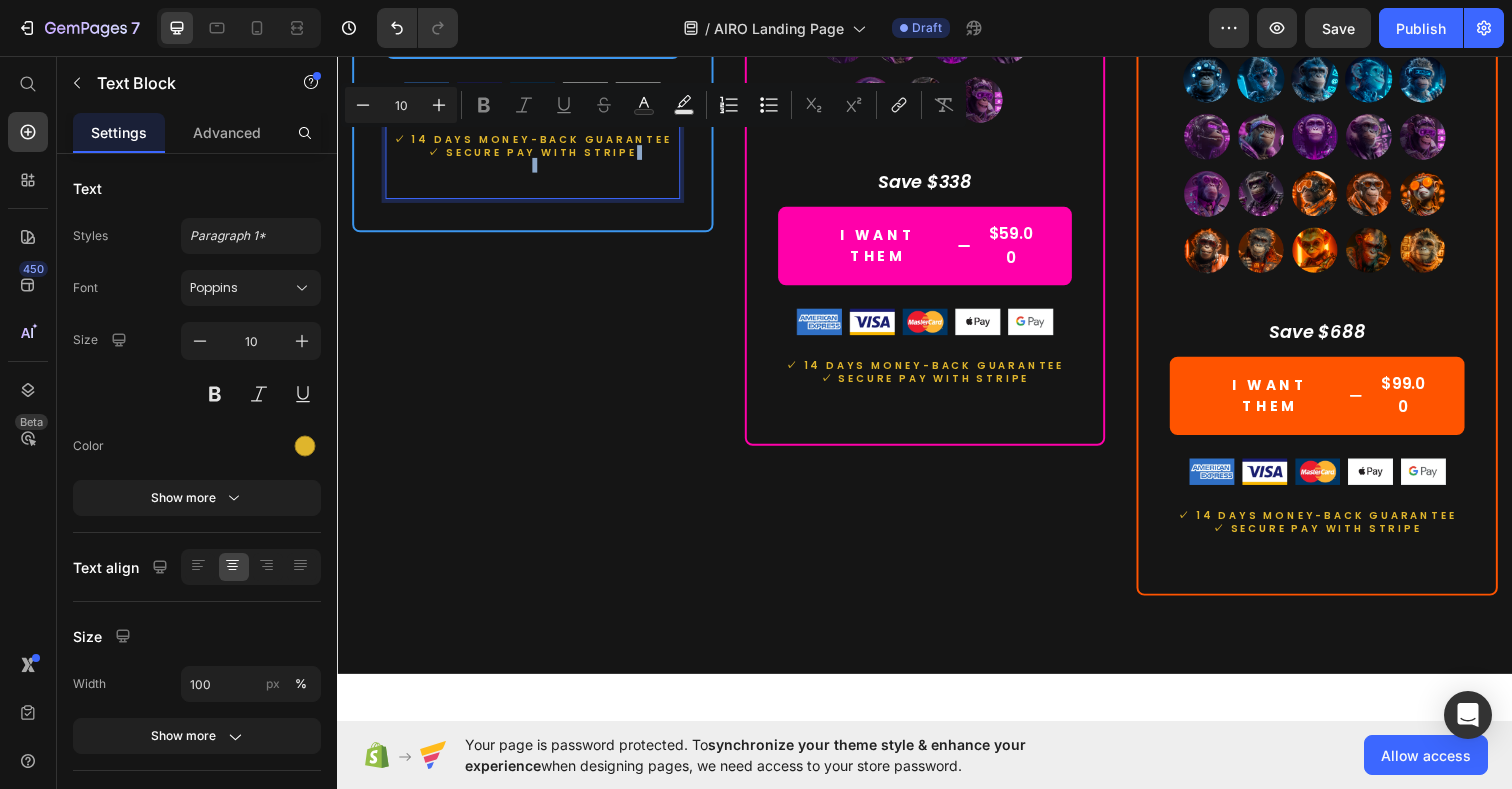 click on "✓ 14 days moneY-BACK GUARANTEE ✓ SECURE PAY WITH STRIPE" at bounding box center [536, 161] 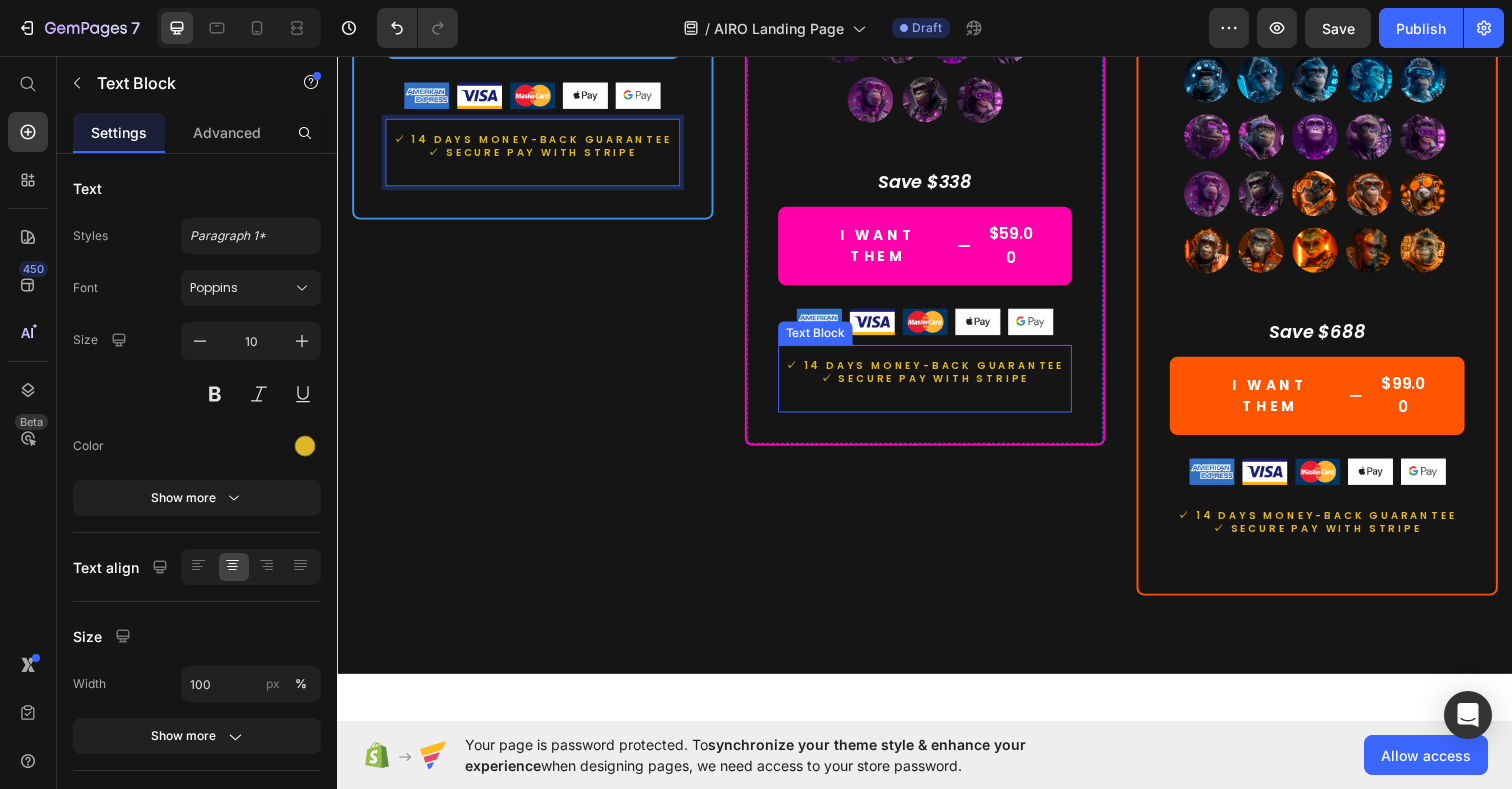 click on "✓ 14 days moneY-BACK GUARANTEE ✓ SECURE PAY WITH STRIPE" at bounding box center [937, 385] 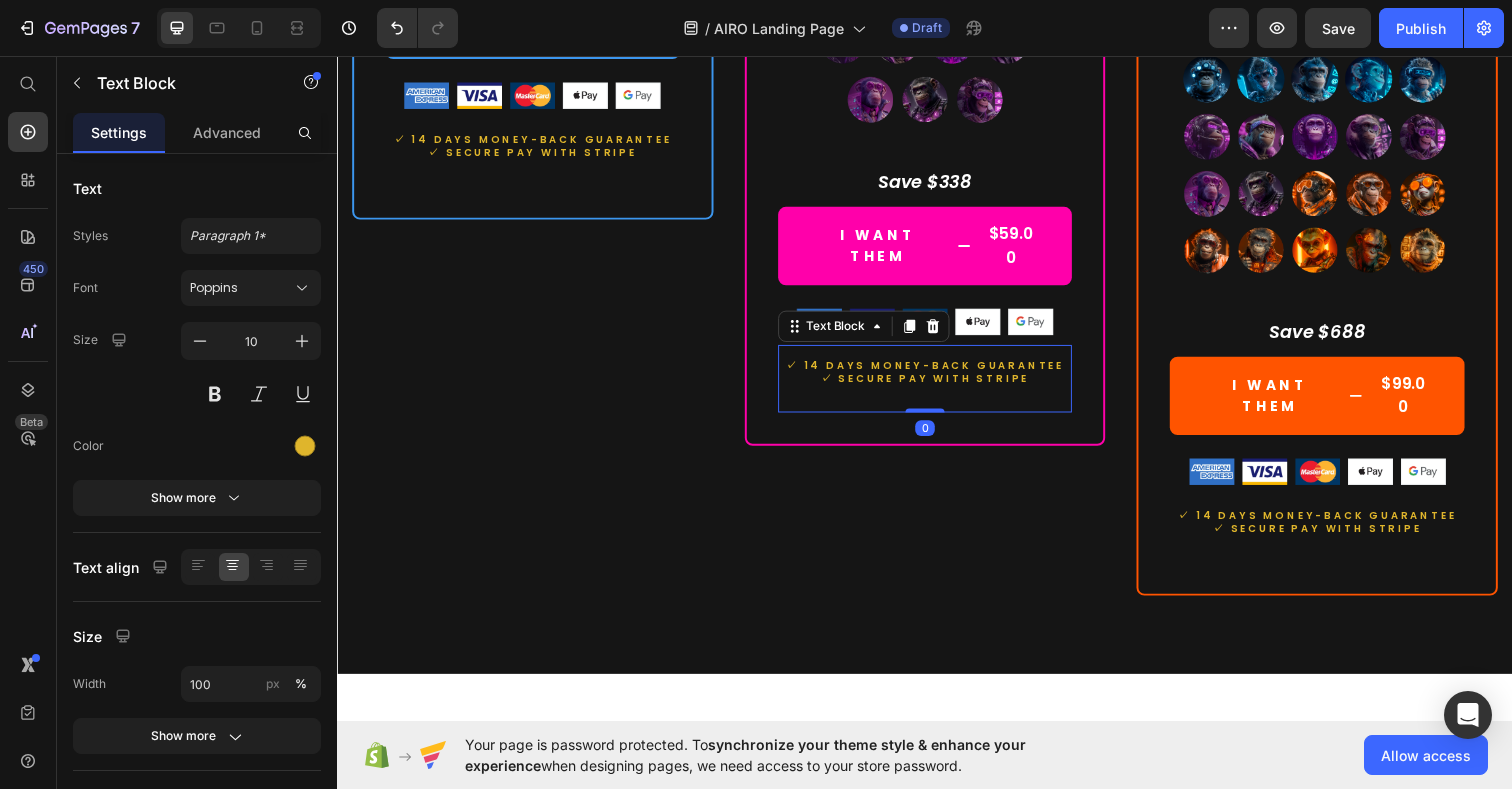 click on "✓ 14 days moneY-BACK GUARANTEE ✓ SECURE PAY WITH STRIPE" at bounding box center [937, 385] 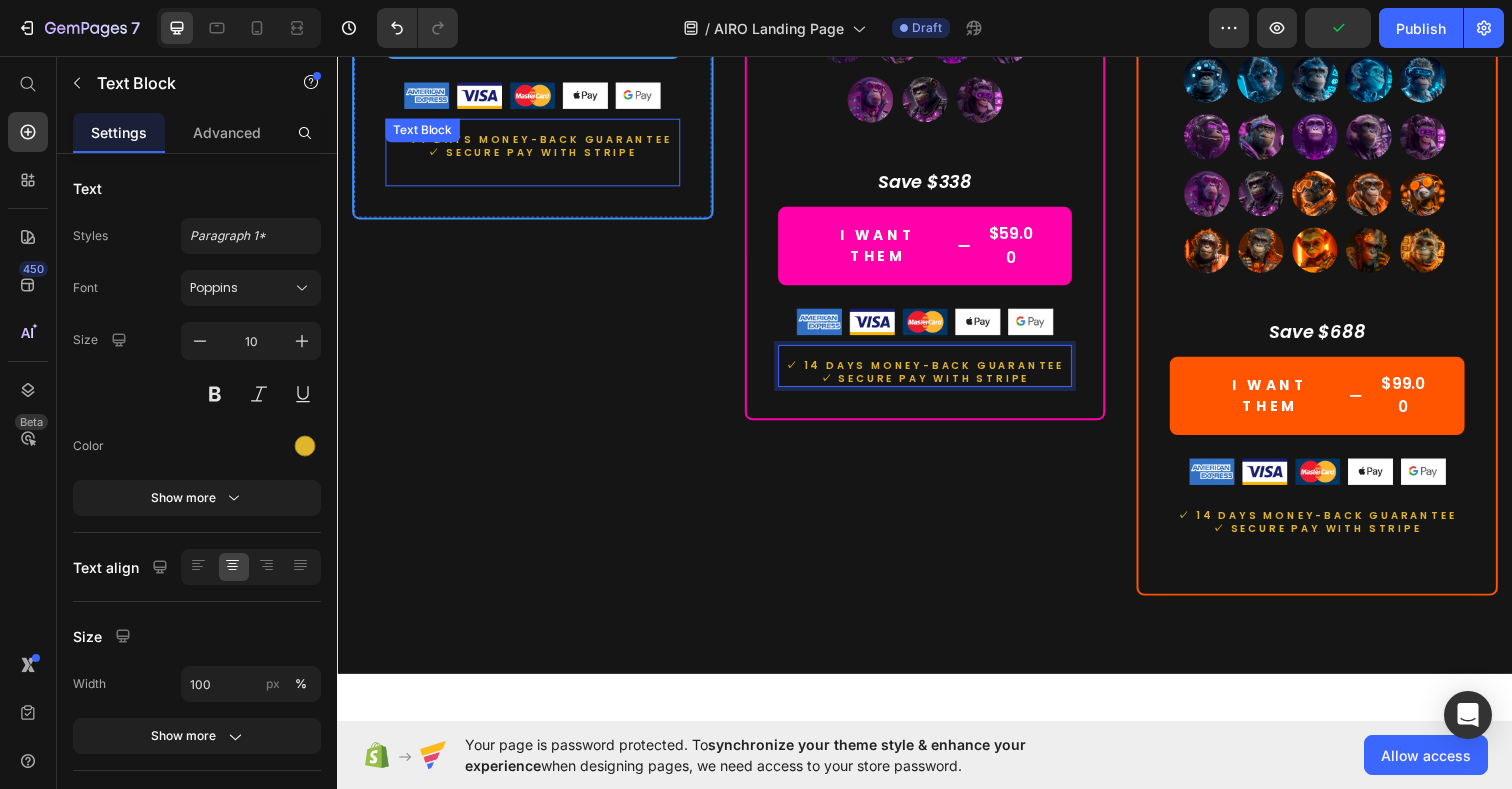 click on "✓ 14 days moneY-BACK GUARANTEE ✓ SECURE PAY WITH STRIPE" at bounding box center (536, 154) 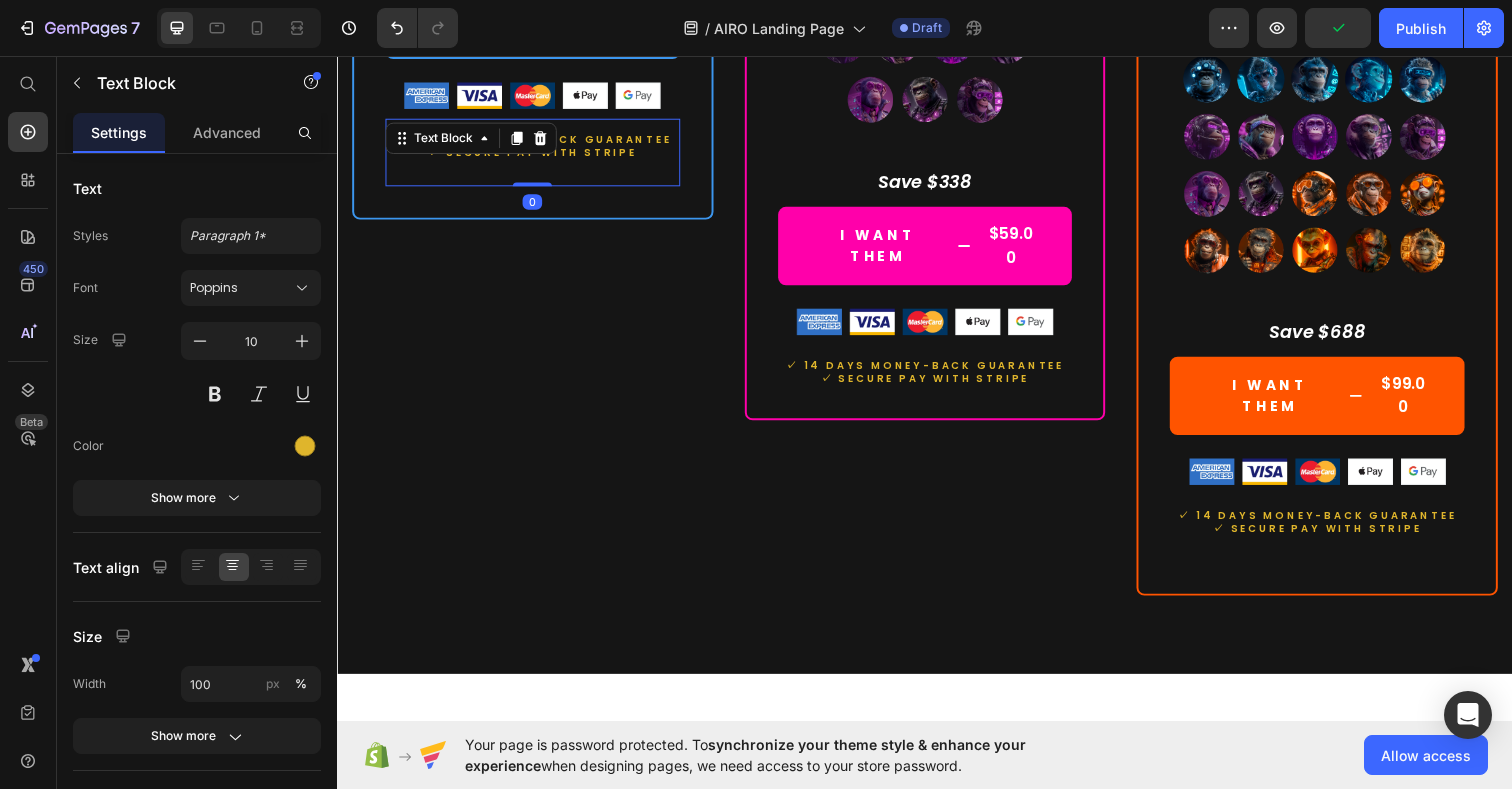 click at bounding box center (536, 187) 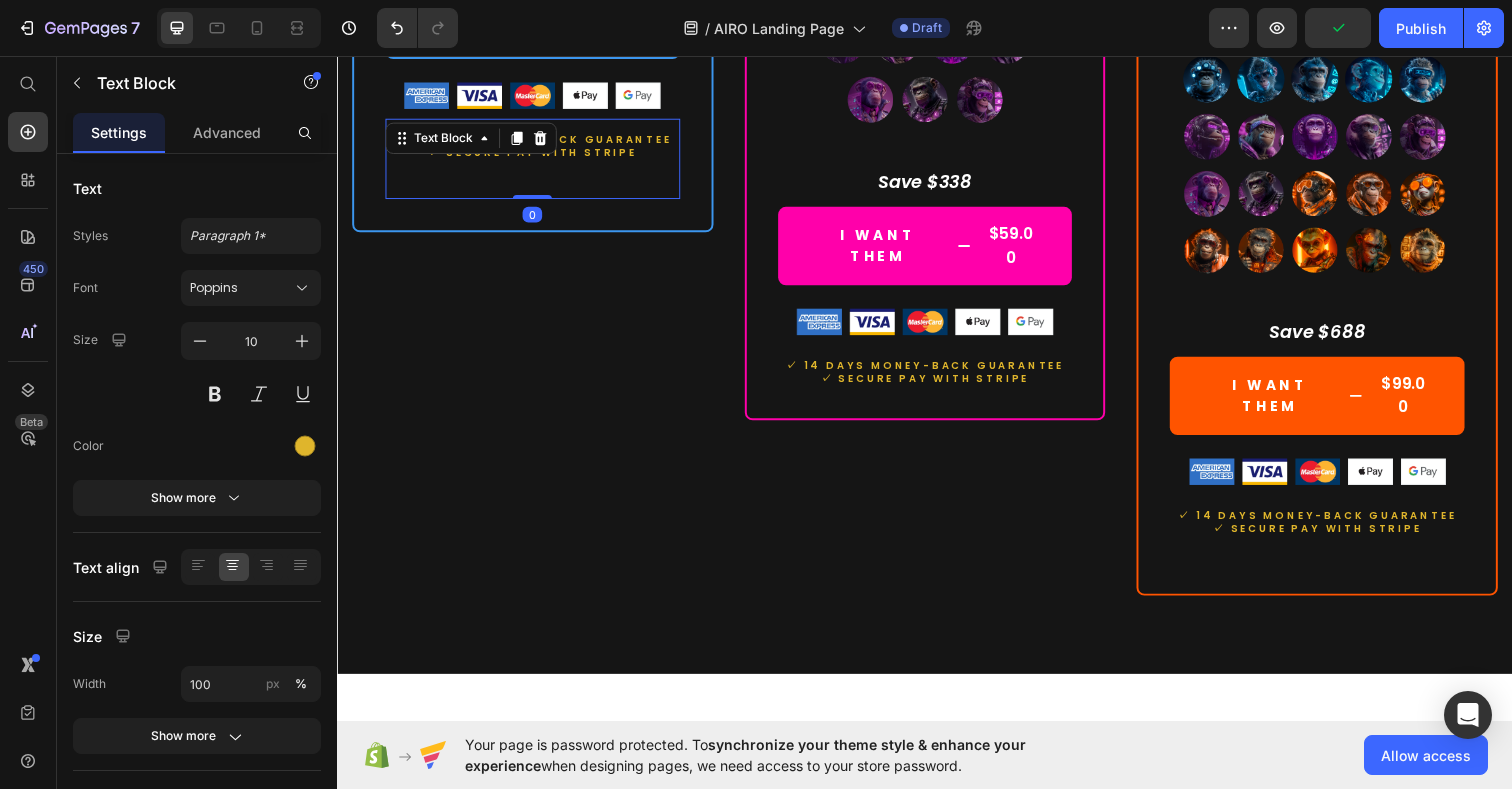 click on "✓ 14 days moneY-BACK GUARANTEE ✓ SECURE PAY WITH STRIPE ⁠⁠⁠⁠⁠⁠⁠" at bounding box center [536, 161] 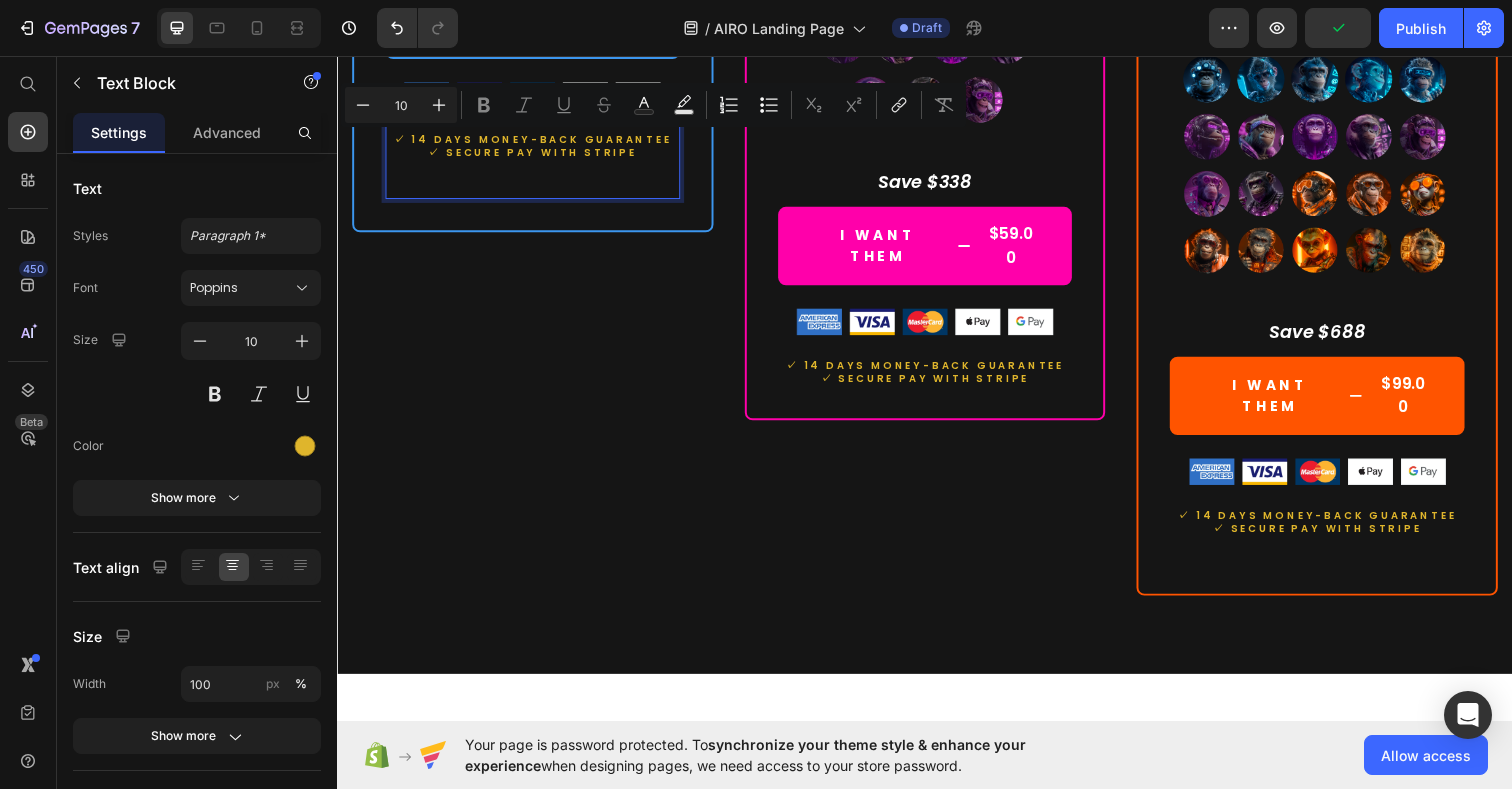 click on "✓ 14 days moneY-BACK GUARANTEE ✓ SECURE PAY WITH STRIPE" at bounding box center (536, 161) 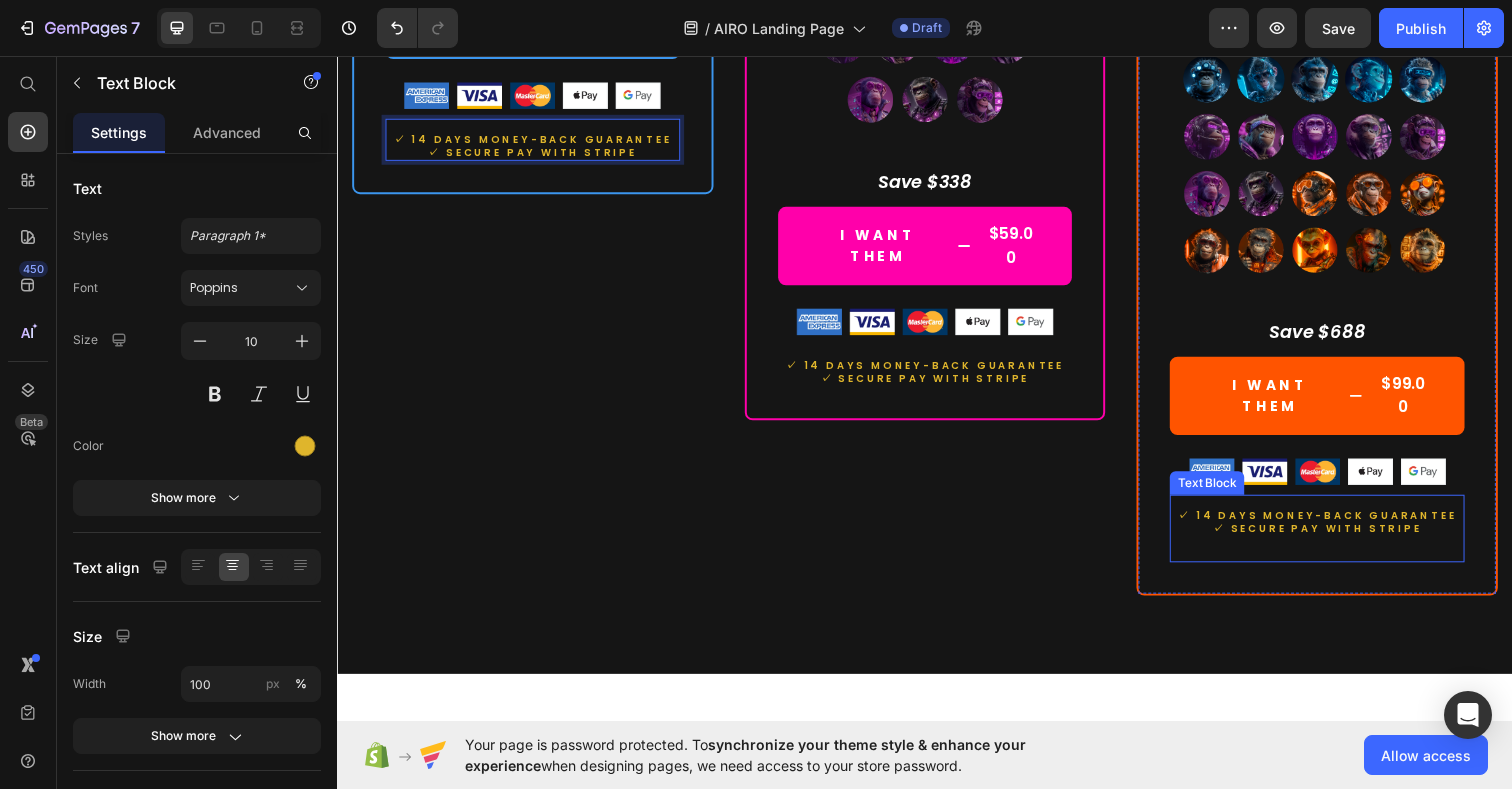 click on "✓ 14 days moneY-BACK GUARANTEE ✓ SECURE PAY WITH STRIPE" at bounding box center [1337, 538] 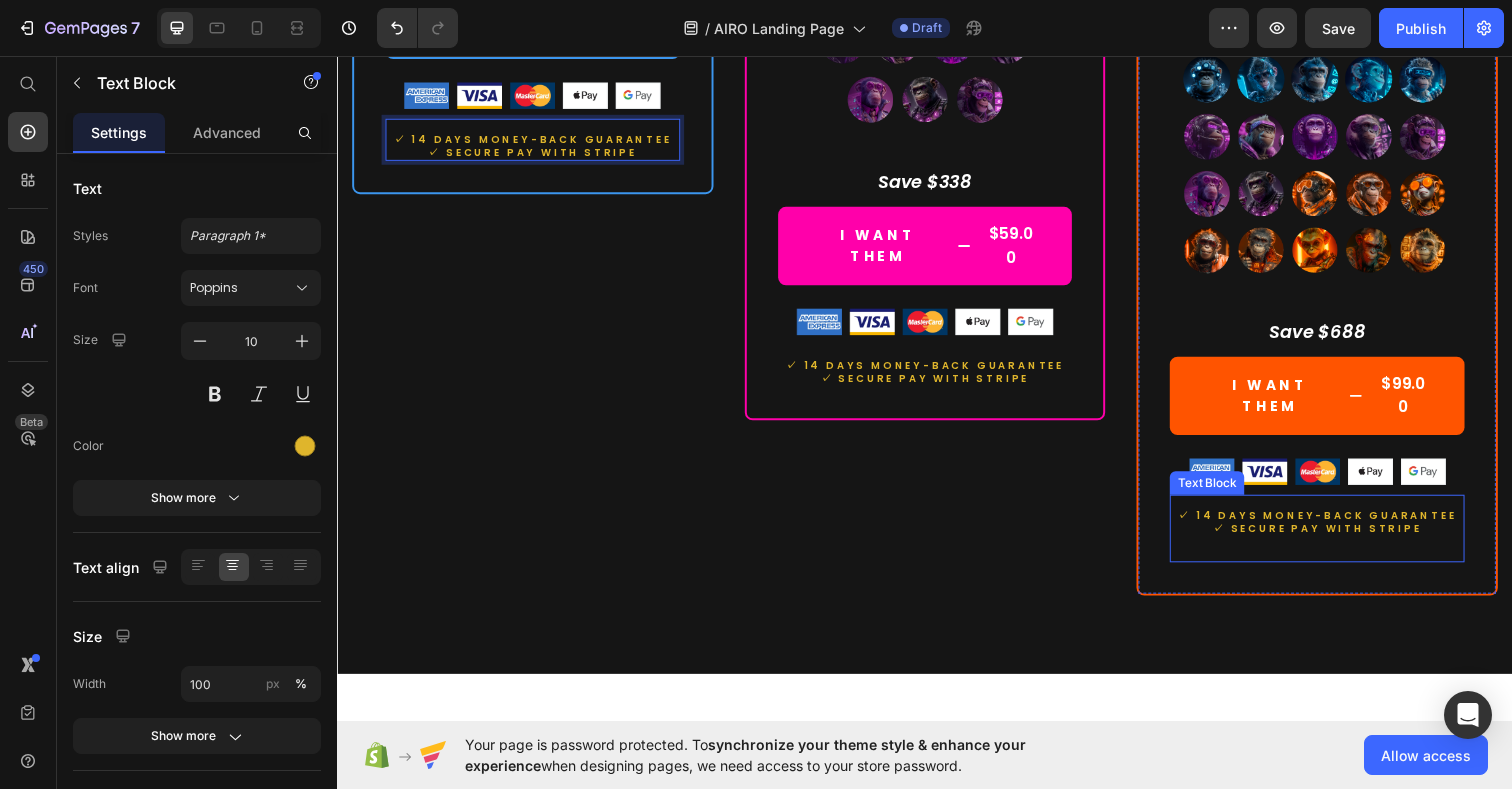 click on "✓ 14 days moneY-BACK GUARANTEE ✓ SECURE PAY WITH STRIPE" at bounding box center (1337, 538) 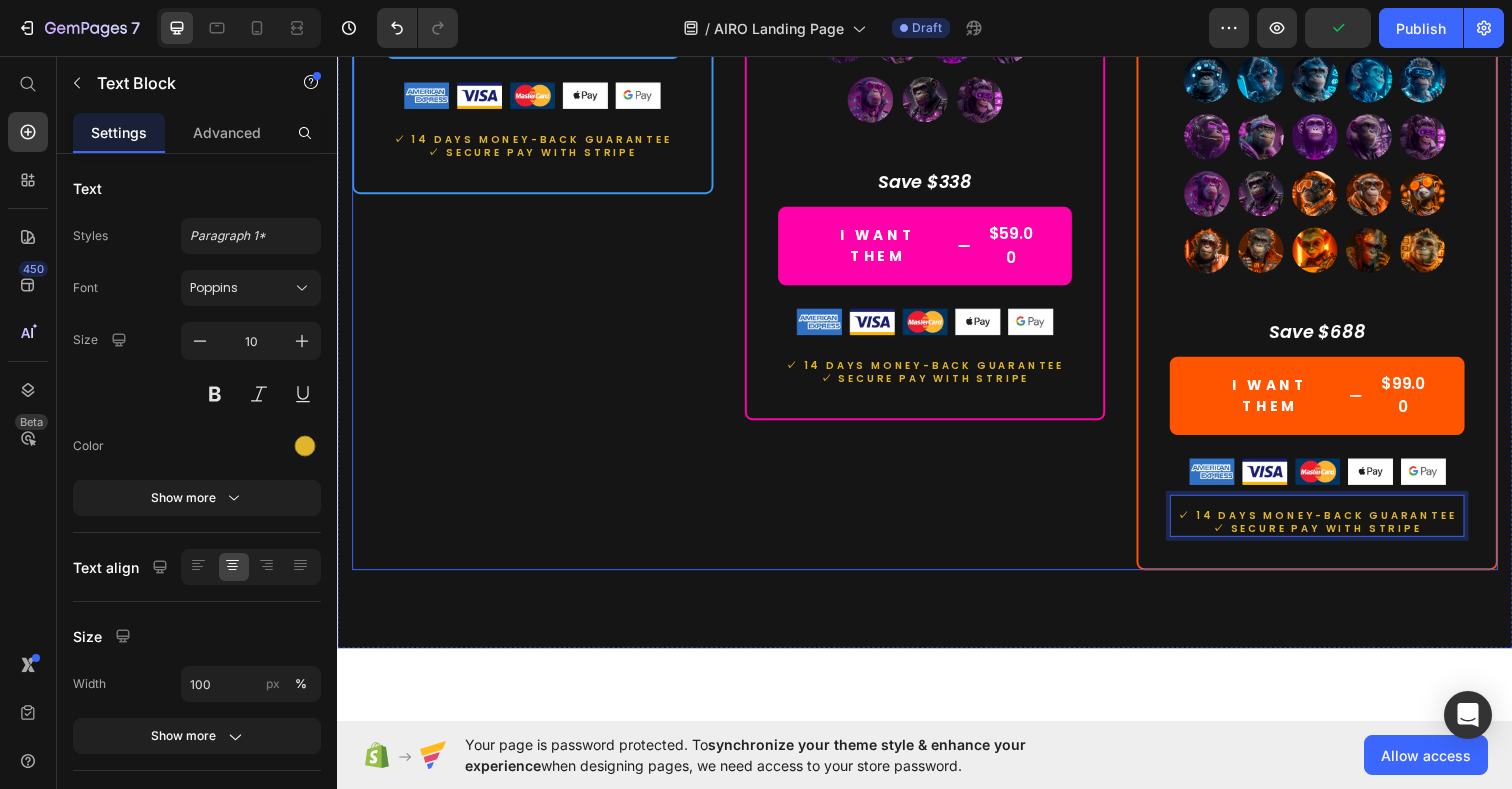 click on "MOST RECOMMENDEND Button Row Prime Team Heading $59.00 (P) Price $397.00 (P) Price Row Lifetime access. No subscriptions. Text Block Your best-value AI team. Built for real impact. Text Block A high-performance set of AI experts — made to accelerate your growth, simplify execution, and bring strategic clarity. Text Block                Title Line What's included Text Block
Smart launchpad. Your AI team, one click away.
Advanced, tested prompts — tailored to each Assistant, ready to use and customize.
Powered by ChatGPT — works with Free or Plus.
Multilingual support. No barriers. Item List                Title Line All members of our  Prime Team Text Block
ALL 5 LITE TEAM EXPERTS INCLUDED
[NAME] - Customer Support Pro
[NAME] - SEO Specialist
[NAME] - Brand Voice Coach
[NAME] - Conversion Specialist
[NAME] - Digital Marketing Director" at bounding box center (937, -342) 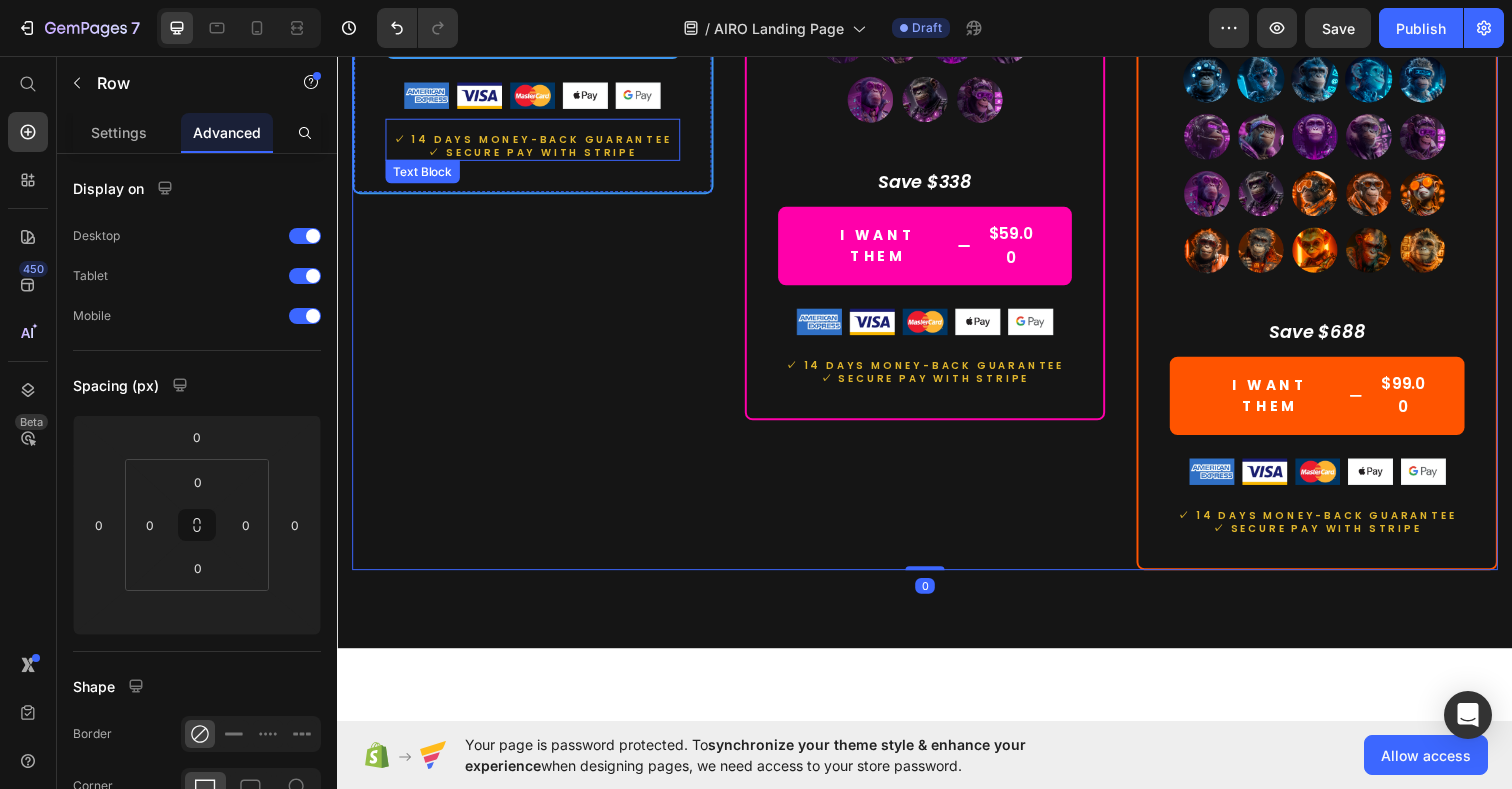 click on "✓ 14 days moneY-BACK GUARANTEE ✓ SECURE PAY WITH STRIPE" at bounding box center [536, 141] 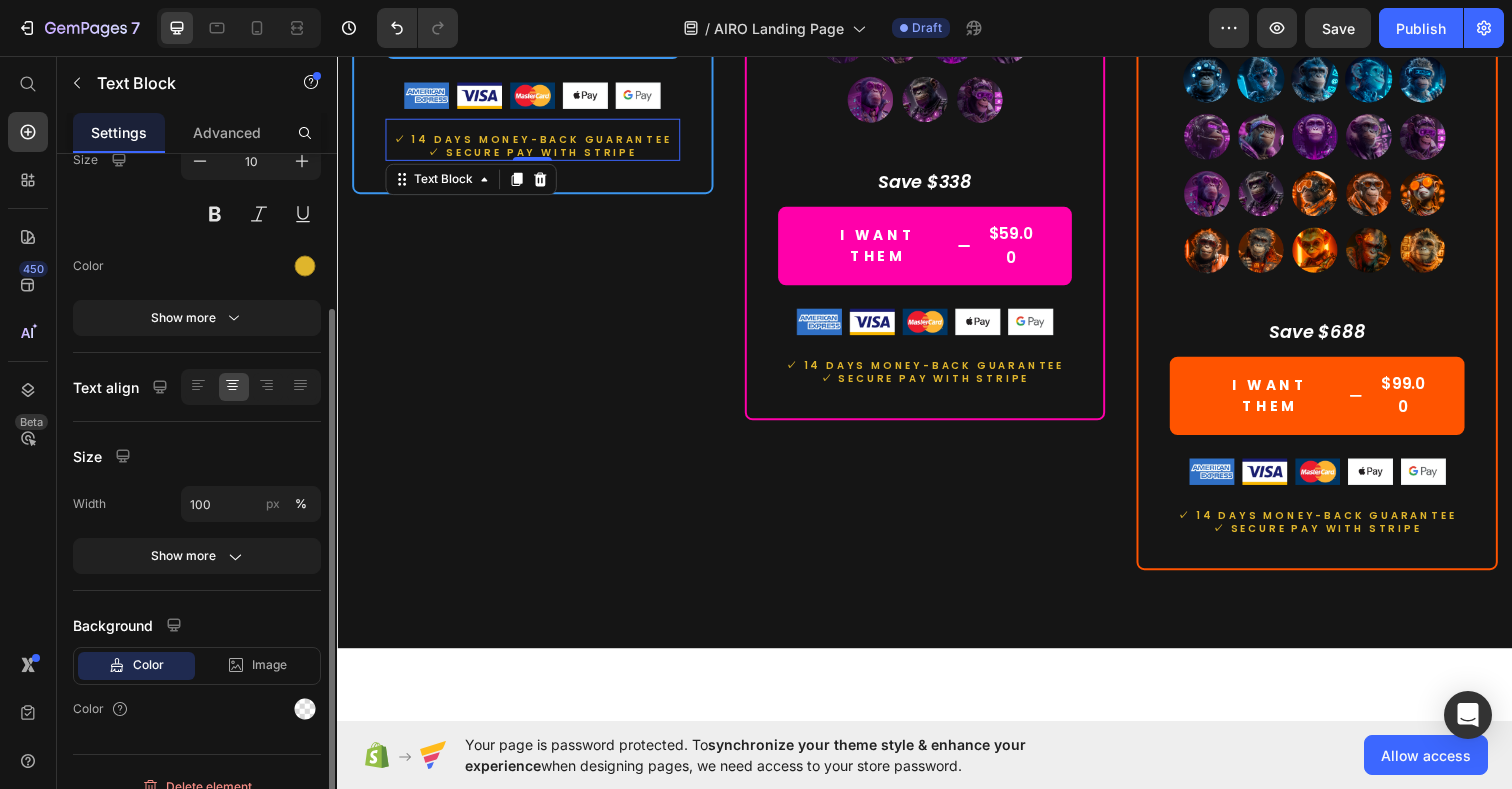 scroll, scrollTop: 189, scrollLeft: 0, axis: vertical 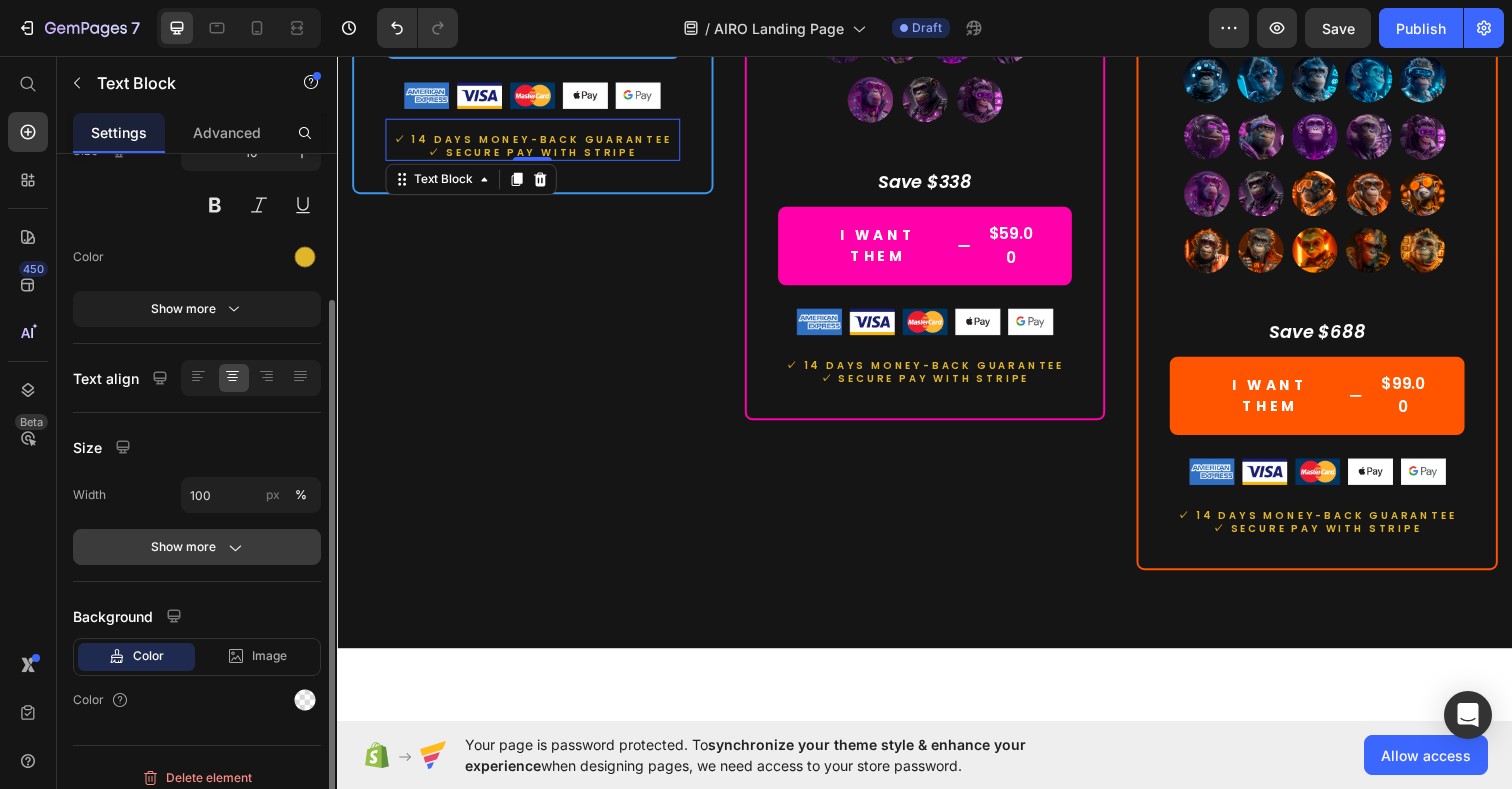 click on "Show more" 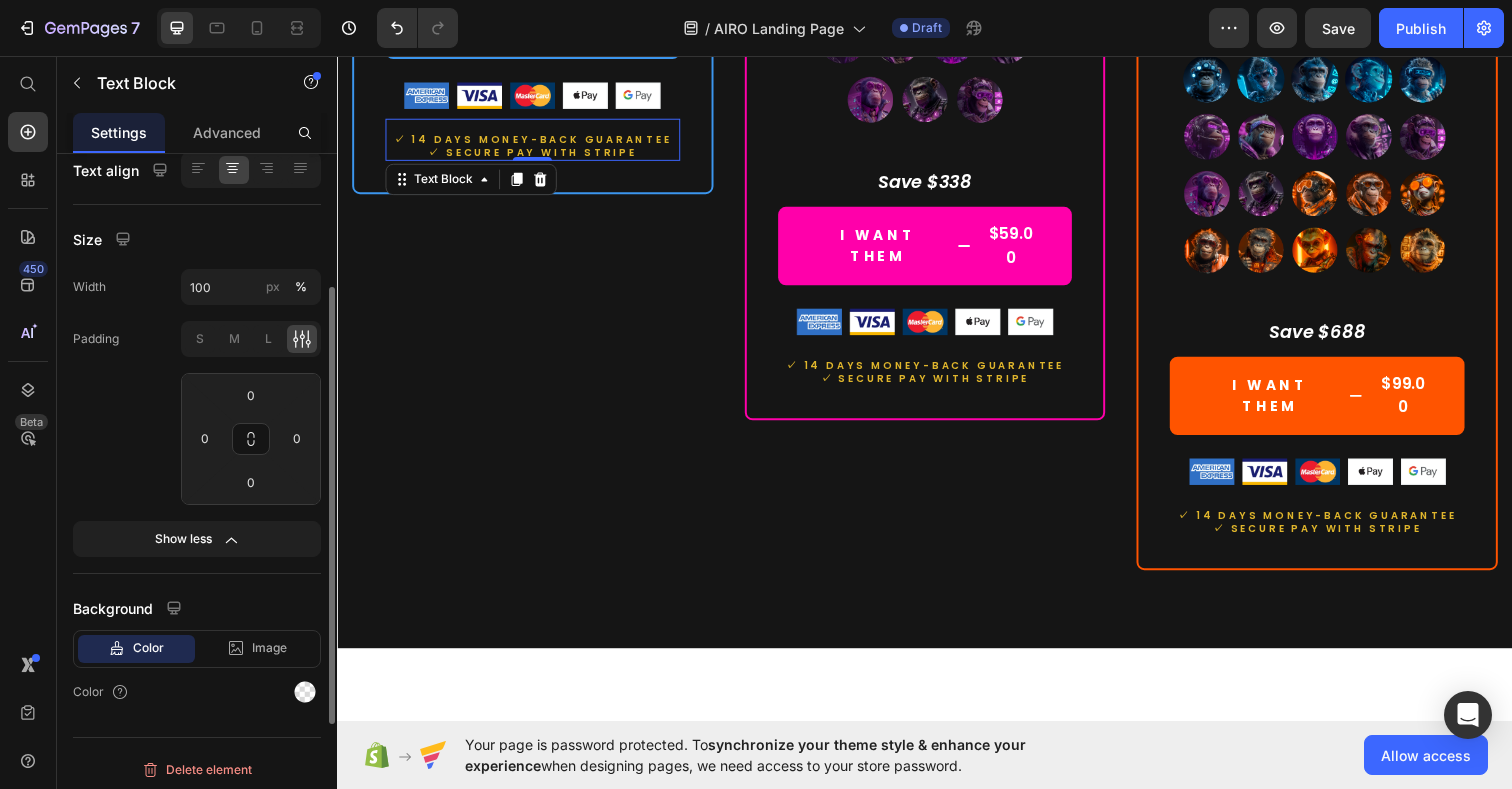 scroll, scrollTop: 403, scrollLeft: 0, axis: vertical 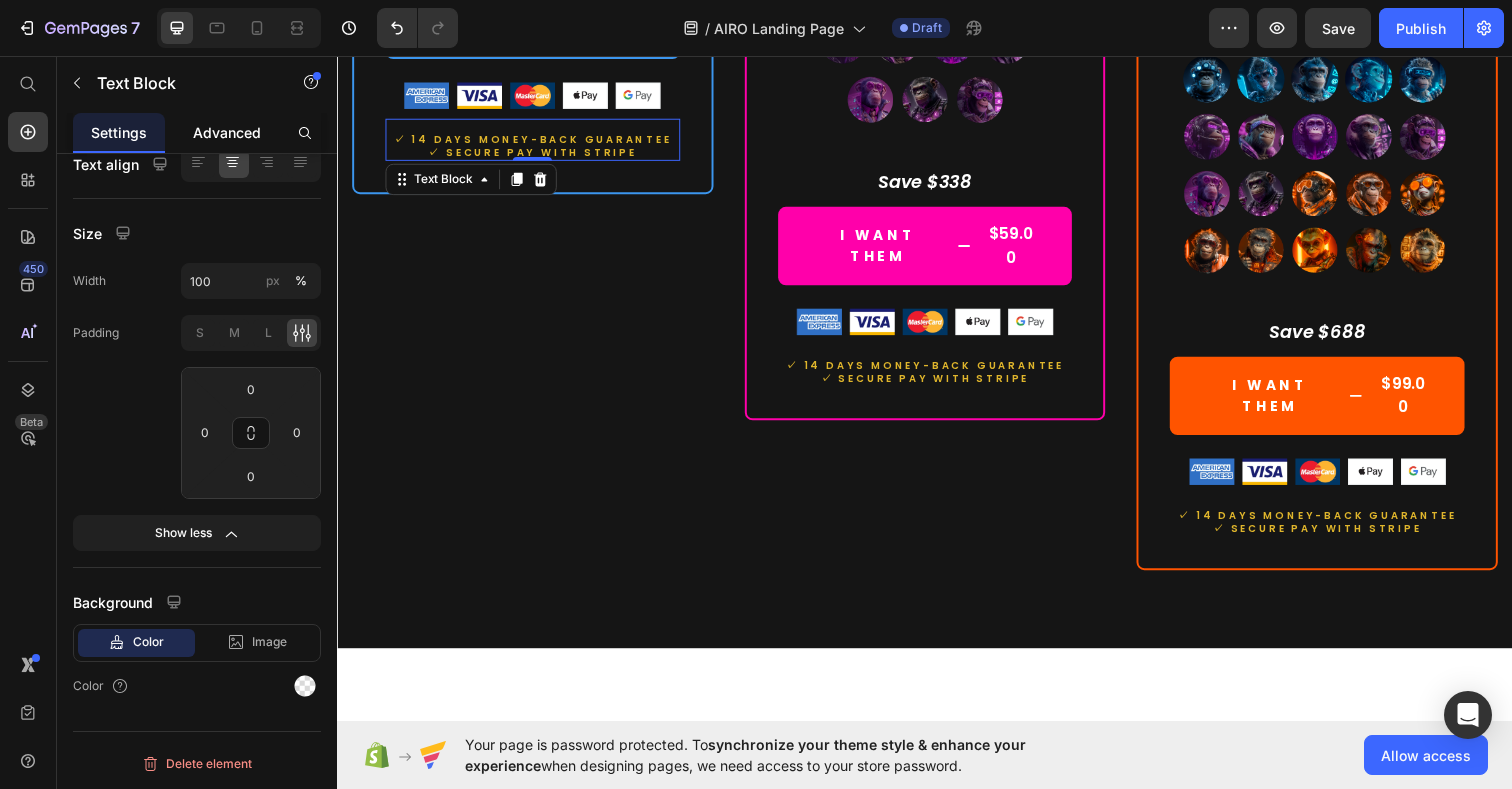 click on "Advanced" at bounding box center [227, 132] 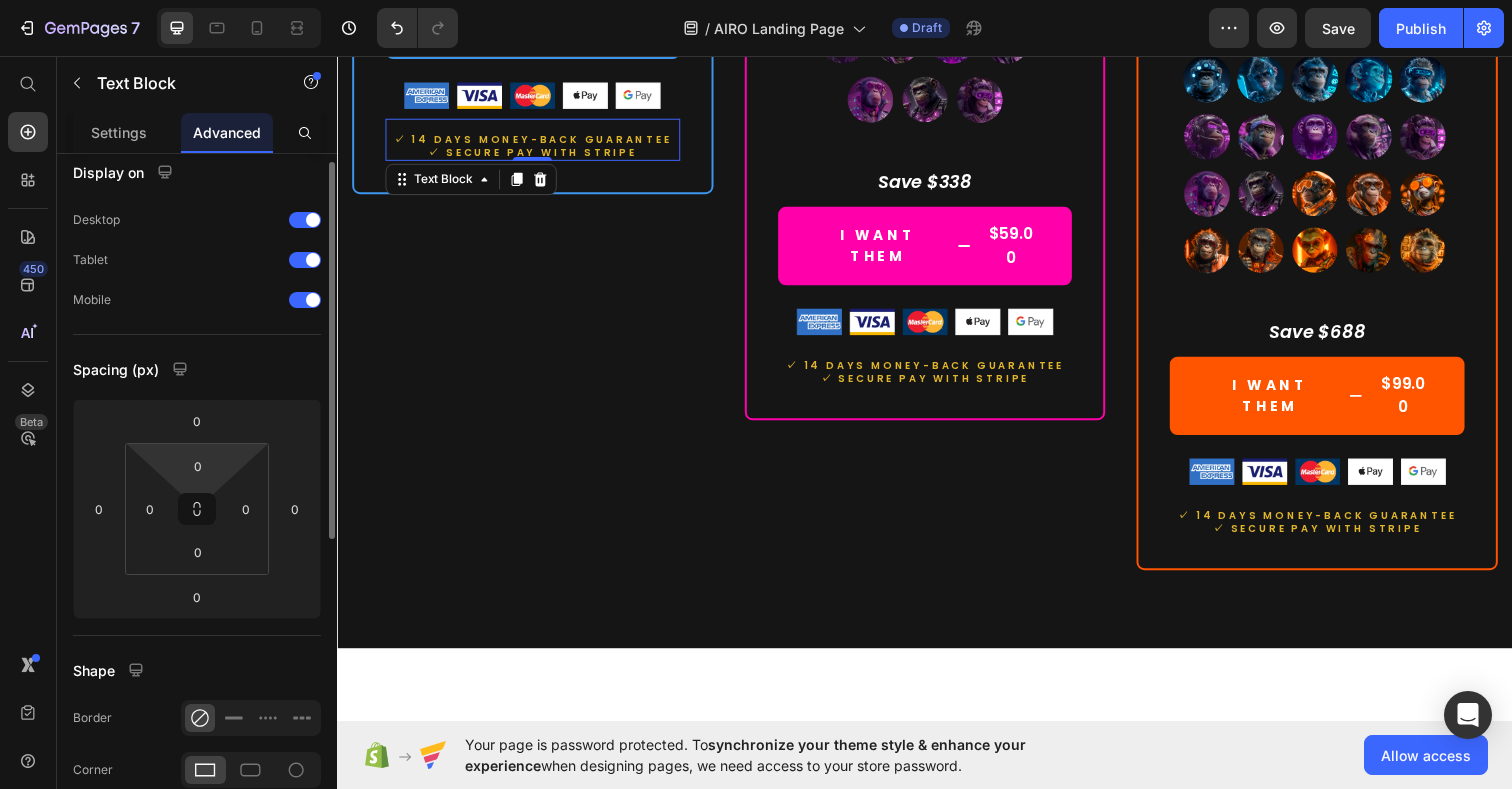 scroll, scrollTop: 0, scrollLeft: 0, axis: both 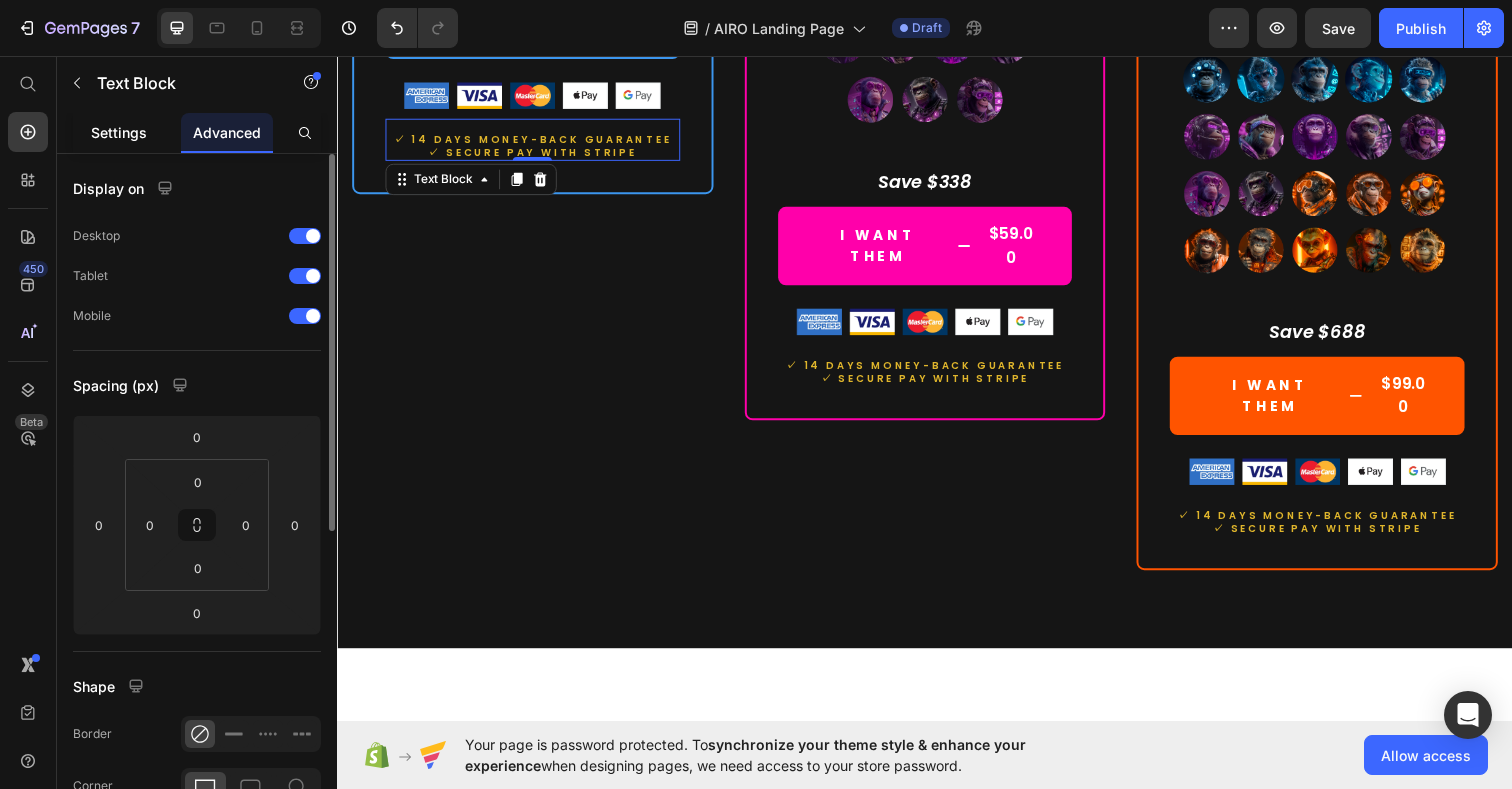 click on "Settings" 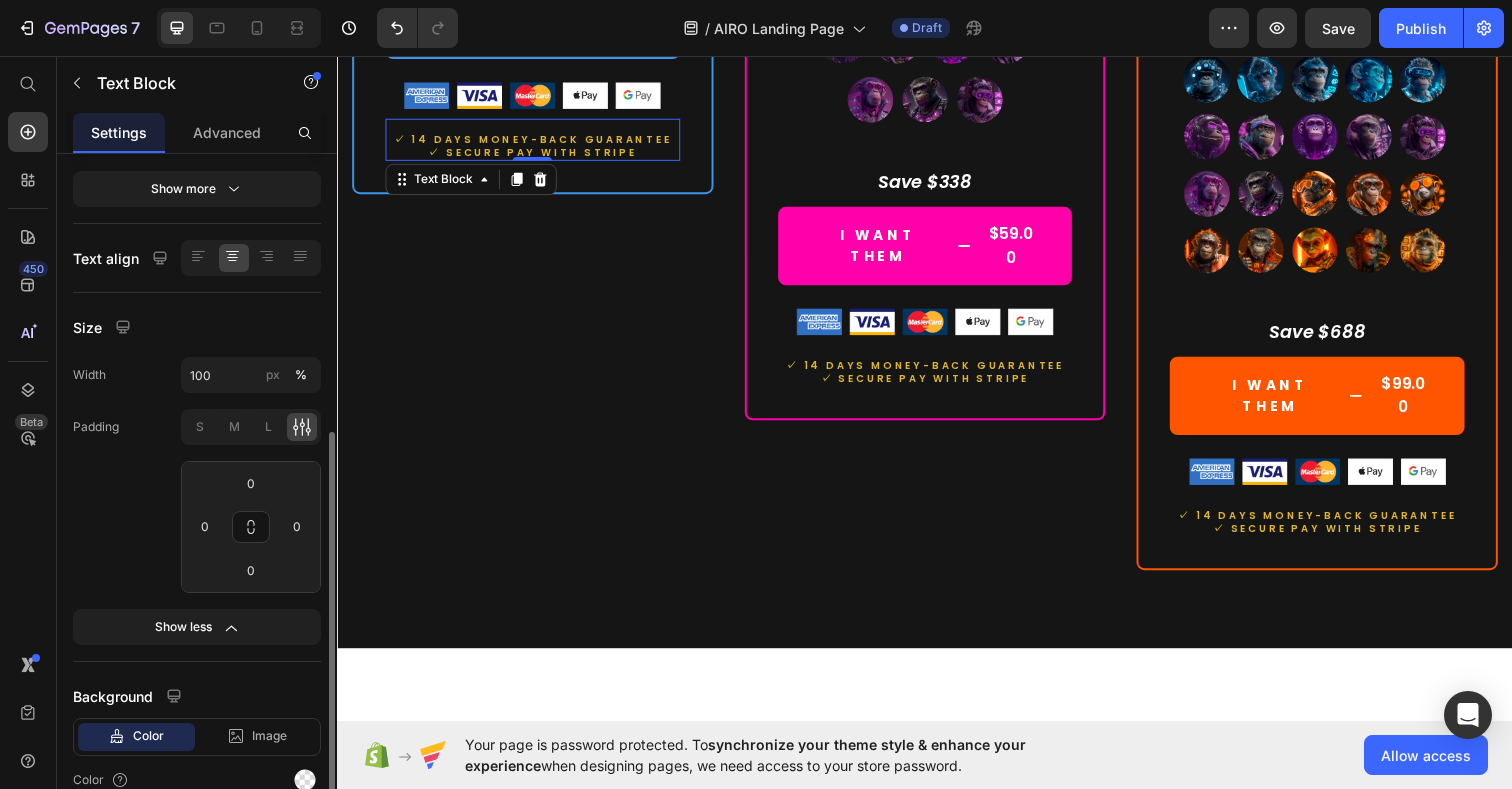 scroll, scrollTop: 403, scrollLeft: 0, axis: vertical 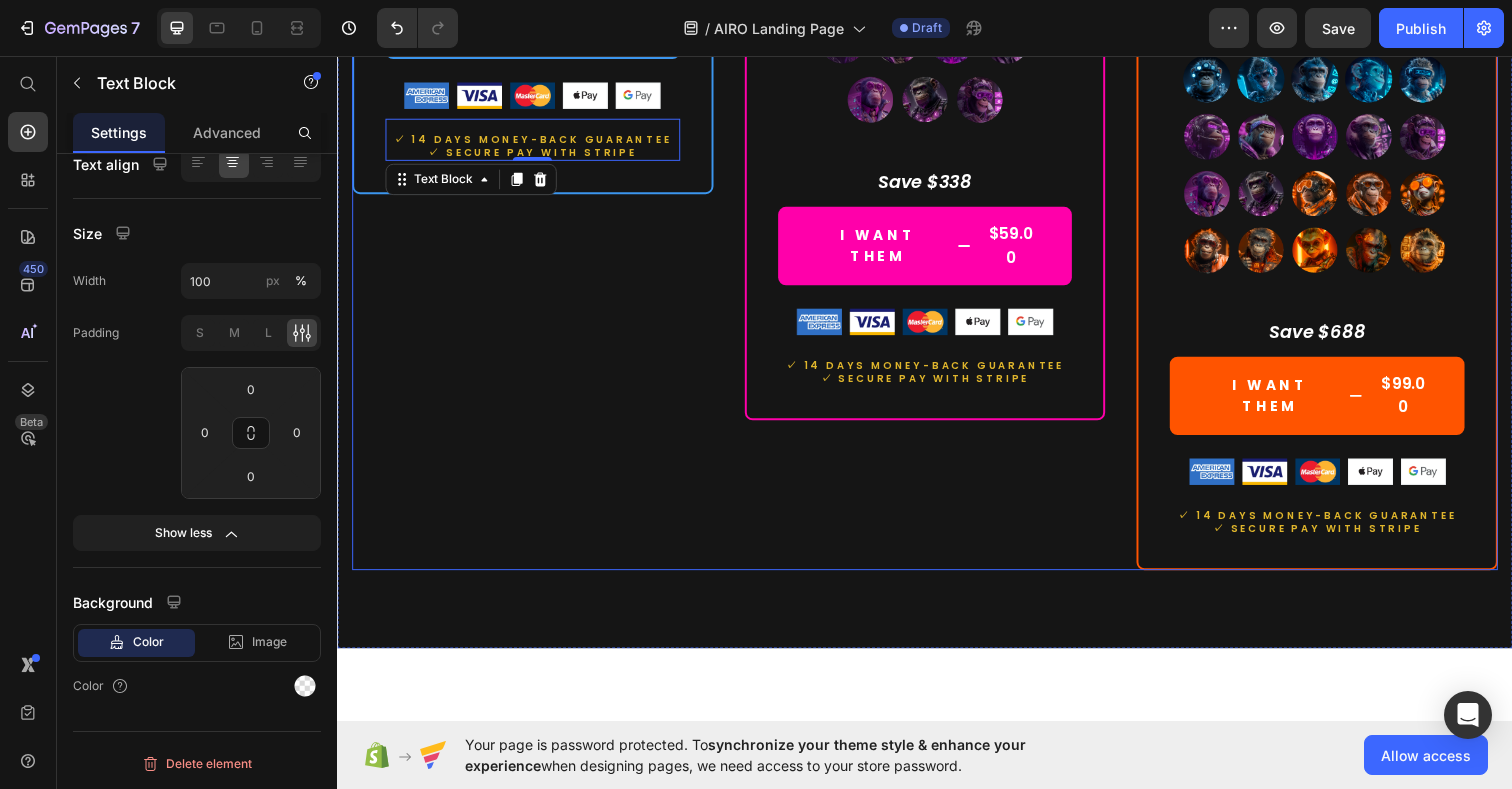 click on "MOST RECOMMENDEND Button Row Prime Team Heading $59.00 (P) Price $397.00 (P) Price Row Lifetime access. No subscriptions. Text Block Your best-value AI team. Built for real impact. Text Block A high-performance set of AI experts — made to accelerate your growth, simplify execution, and bring strategic clarity. Text Block                Title Line What's included Text Block
Smart launchpad. Your AI team, one click away.
Advanced, tested prompts — tailored to each Assistant, ready to use and customize.
Powered by ChatGPT — works with Free or Plus.
Multilingual support. No barriers. Item List                Title Line All members of our  Prime Team Text Block
ALL 5 LITE TEAM EXPERTS INCLUDED
[NAME] - Customer Support Pro
[NAME] - SEO Specialist
[NAME] - Brand Voice Coach
[NAME] - Conversion Specialist
[NAME] - Digital Marketing Director" at bounding box center (937, -342) 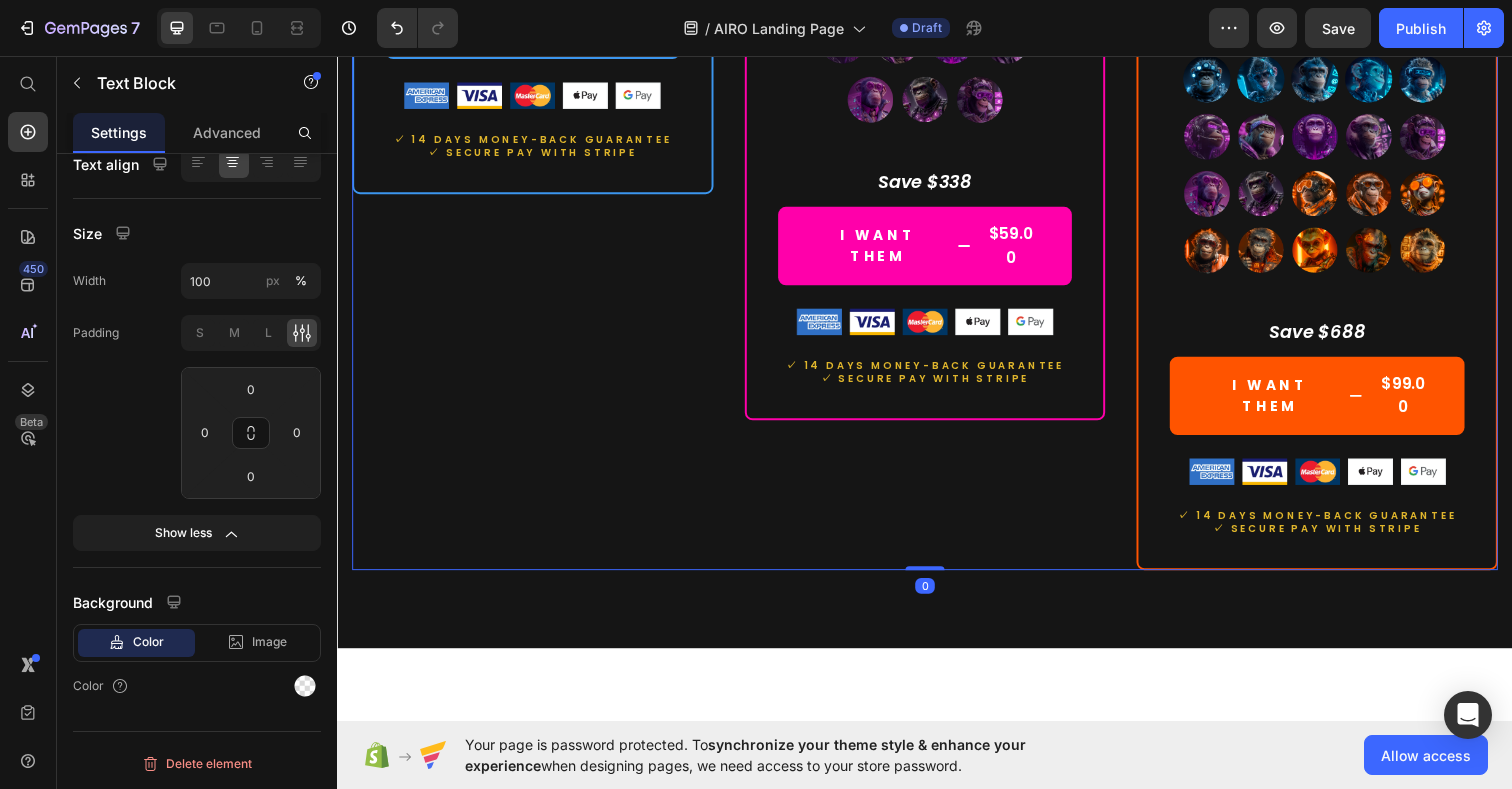 scroll, scrollTop: 0, scrollLeft: 0, axis: both 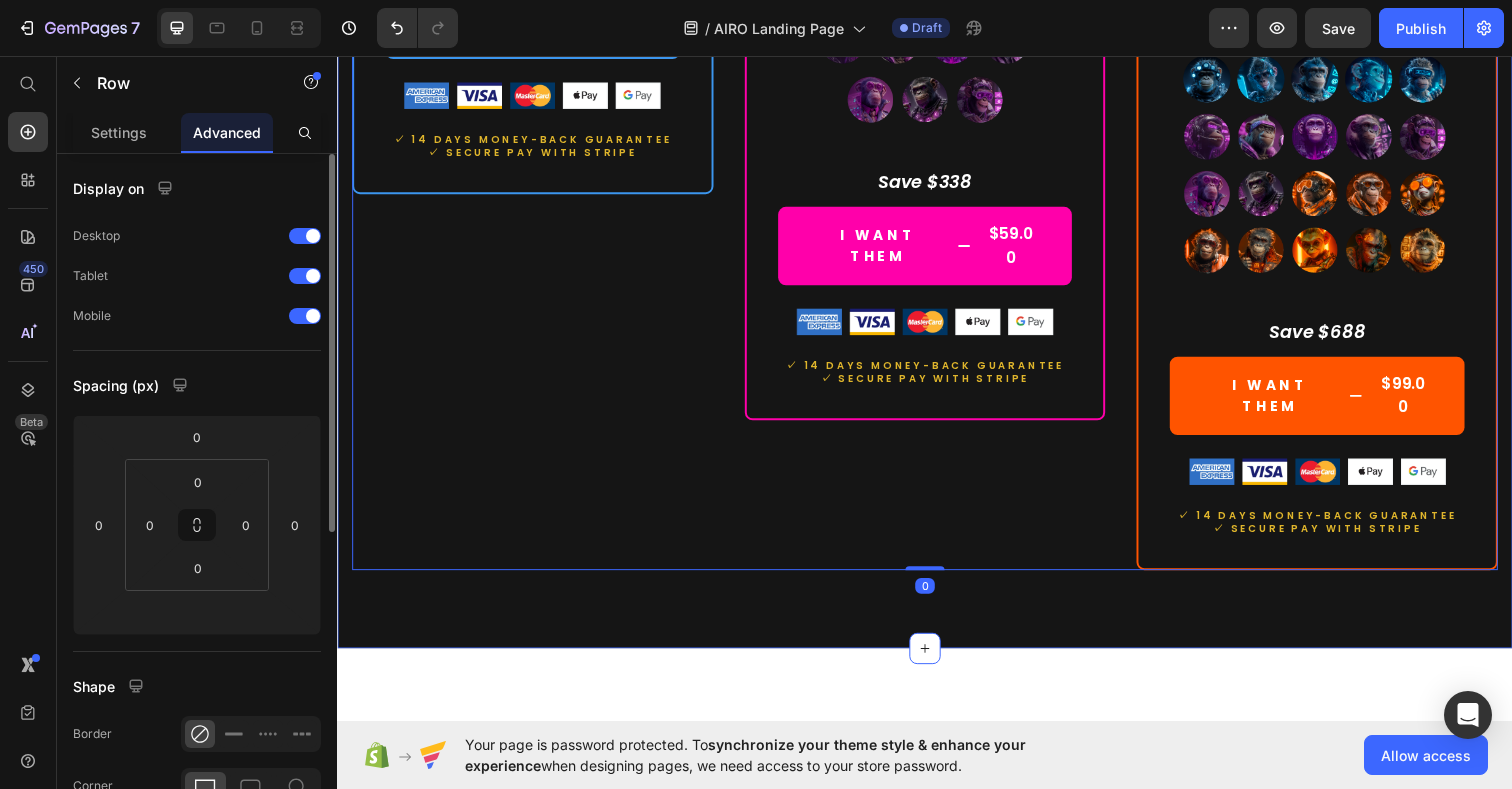 click on "Choose your team. Heading Row
Drop element here Row Lite Team Heading $29.00 (P) Price $137.00 (P) Price Row Lifetime access. No subscriptions. Text Block Your starter team for smart productivity. Text Block A solid set of essential AI experts — ready to streamline your daily tasks and boost your output. Text Block                Title Line What's included Text Block
Smart launchpad. Your AI team, one click away.
Advanced, tested prompts — tailored to each Assistant, ready to use and customize.
Powered by ChatGPT — works with Free or Plus.
Multilingual support. No barriers. Item List                Title Line All members of our  Lite Team Text Block
[NAME] - Social Media Strategist
[NAME] - Content Scheduler
[NAME] - Email Ally
[NAME] - Website Optimizer
[NAME] - Conversion Specialist Item List (P) Images & Gallery Save $108 Text block I WANT THEM" at bounding box center [937, -442] 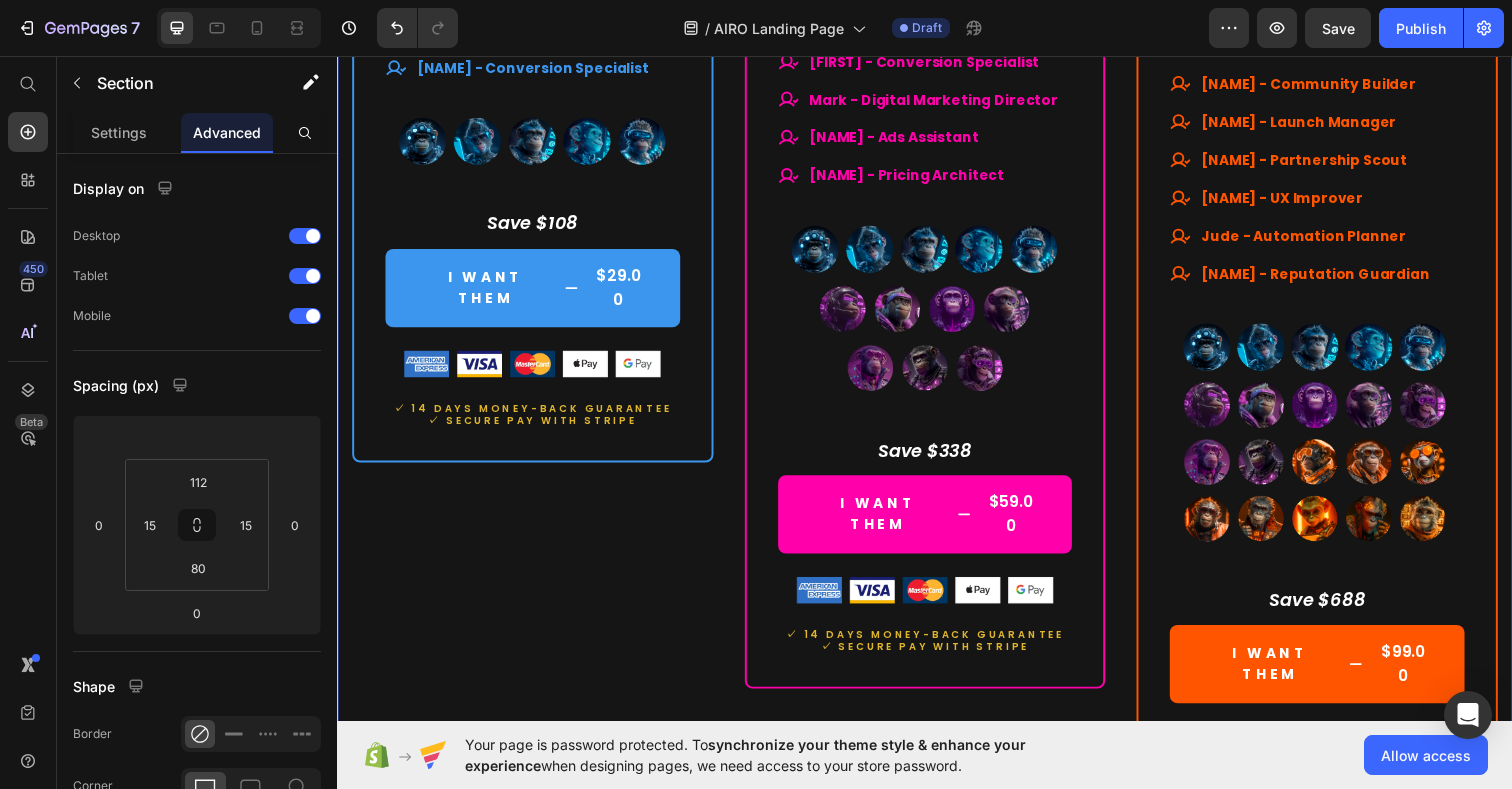 scroll, scrollTop: 9998, scrollLeft: 0, axis: vertical 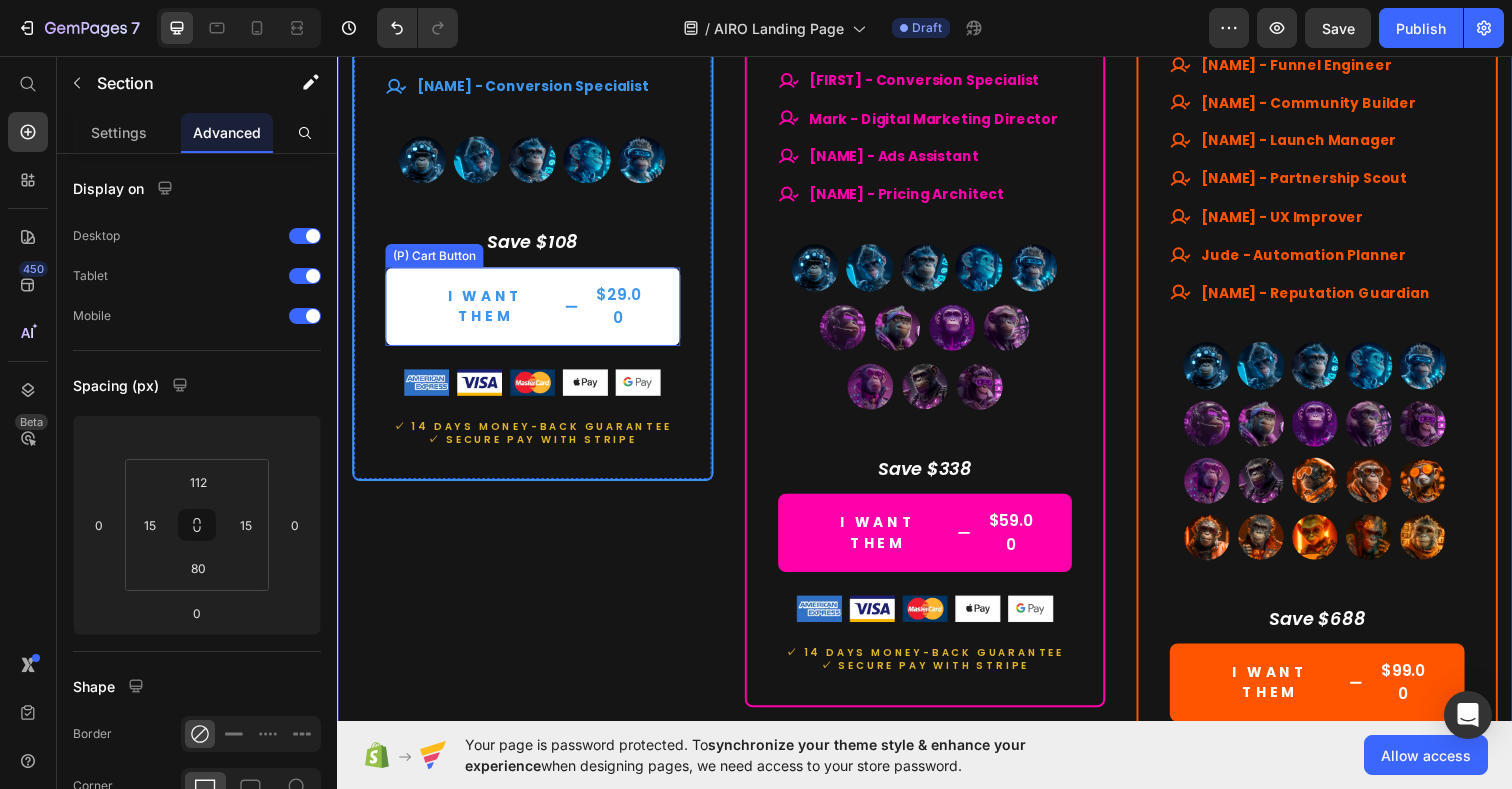 click on "I WANT THEM
$29.00" at bounding box center [536, 312] 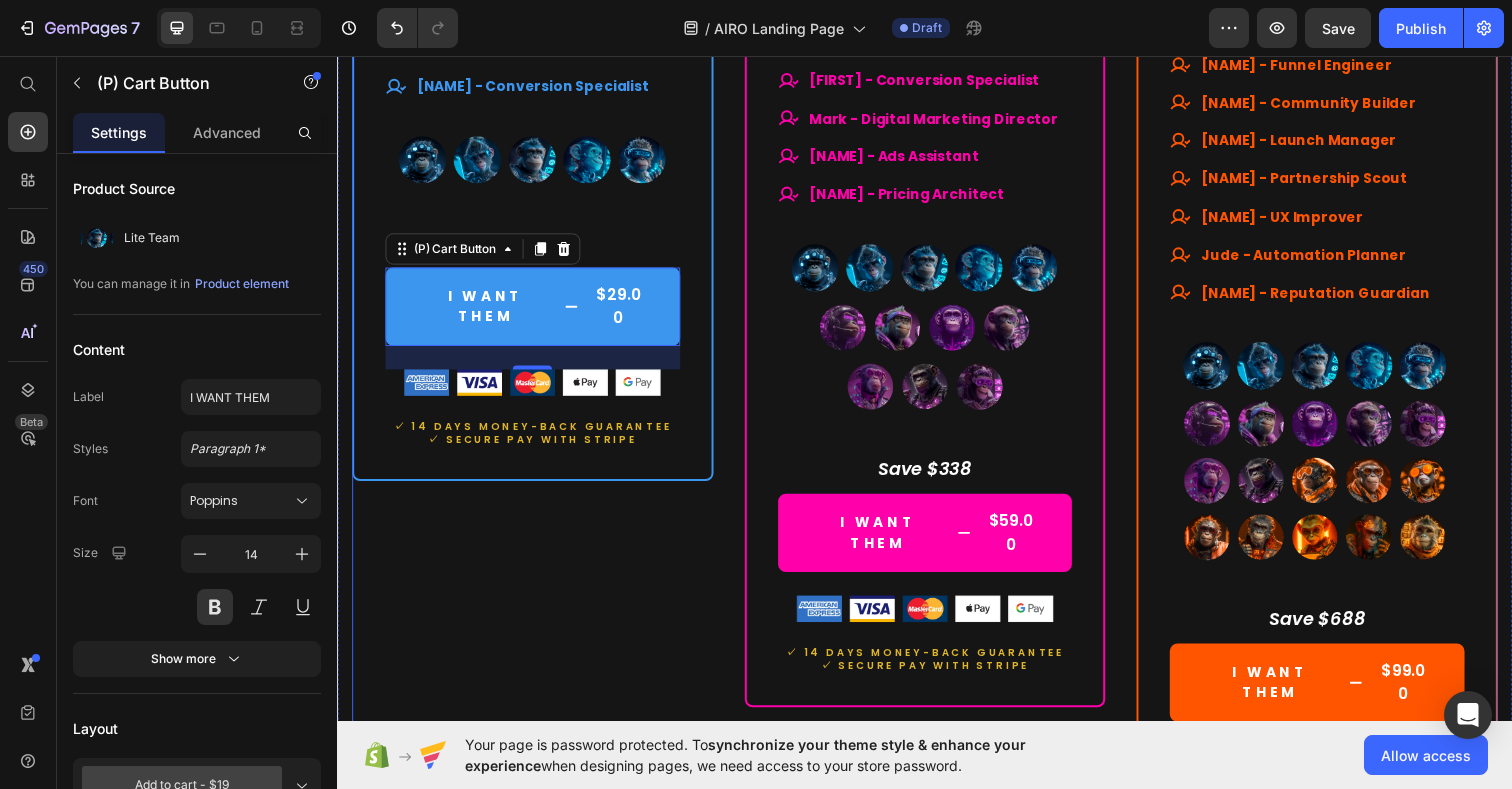 click on "Drop element here Row Lite Team Heading $29.00 (P) Price $137.00 (P) Price Row Lifetime access. No subscriptions. Text Block Your starter team for smart productivity. Text Block A solid set of essential AI experts — ready to streamline your daily tasks and boost your output. Text Block                Title Line What's included Text Block
Smart launchpad. Your AI team, one click away.
Advanced, tested prompts — tailored to each Assistant, ready to use and customize.
Powered by ChatGPT — works with Free or Plus.
Multilingual support. No barriers. Item List                Title Line All members of our  Lite Team Text Block
[NAME] - Social Media Strategist
[NAME] - Content Scheduler
[NAME] - Email Ally
[NAME] - Website Optimizer
[NAME] - Conversion Specialist Item List (P) Images & Gallery Save $108 Text block I WANT THEM
$29.00 (P) Cart Button   24" at bounding box center [536, -49] 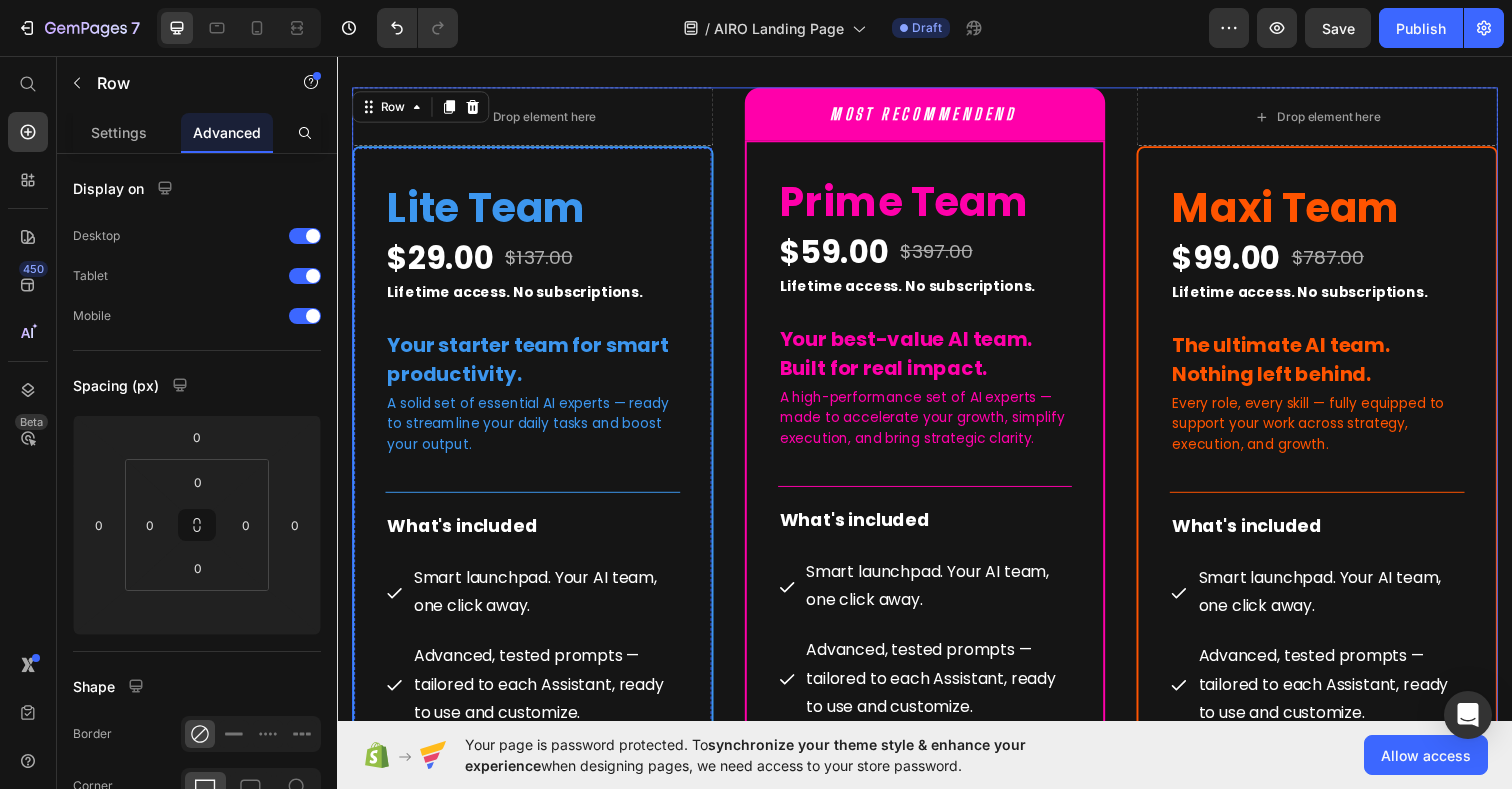 scroll, scrollTop: 8958, scrollLeft: 0, axis: vertical 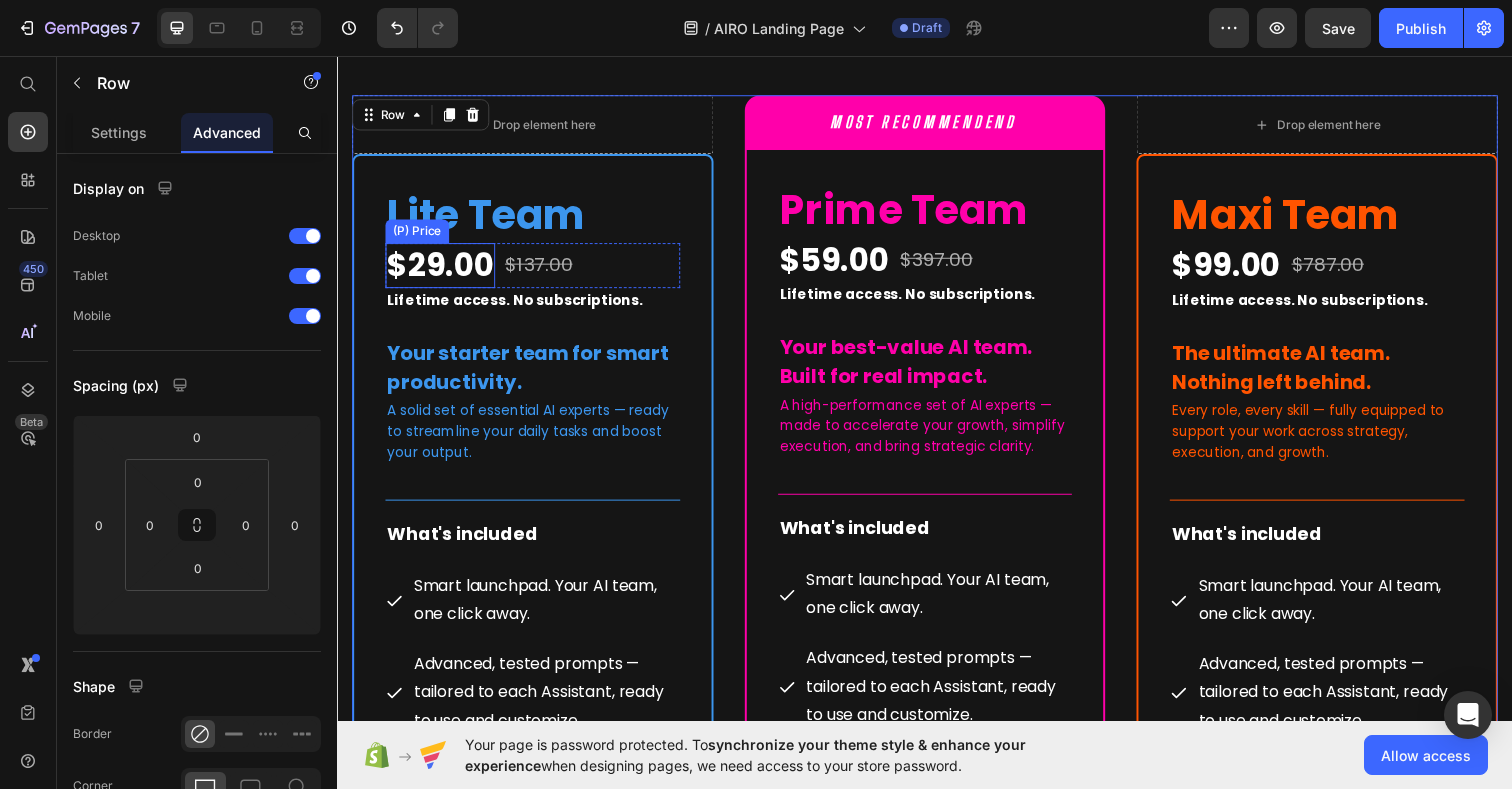 click on "$29.00" at bounding box center (442, 270) 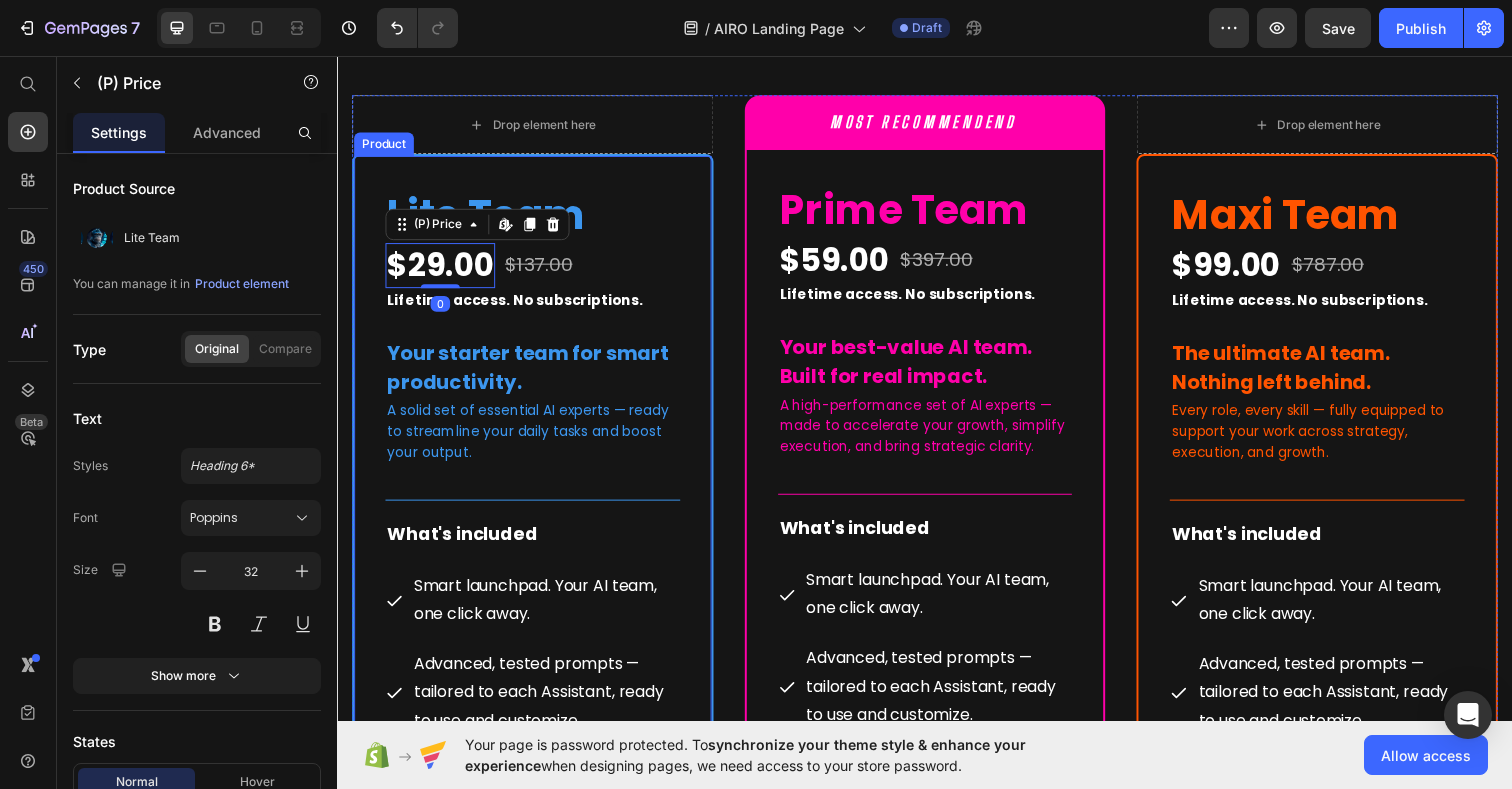 click on "Lite Team Heading $29.00 (P) Price   Edit content in Shopify 0 $137.00 (P) Price Row Lifetime access. No subscriptions. Text Block Your starter team for smart productivity. Text Block A solid set of essential AI experts — ready to streamline your daily tasks and boost your output. Text Block                Title Line What's included Text Block
Smart launchpad. Your AI team, one click away.
Advanced, tested prompts — tailored to each Assistant, ready to use and customize.
Powered by ChatGPT — works with Free or Plus.
Multilingual support. No barriers. Item List                Title Line All members of our  Lite Team Text Block
[FIRST] - Social Media Strategist
[FIRST] - Content Scheduler
[FIRST] - Email Ally
[FIRST] - Website Optimizer
[FIRST] - Conversion Specialist Item List (P) Images & Gallery Save $108 Text block I WANT THEM
$29.00 (P) Cart Button Image Text Block" at bounding box center [536, 857] 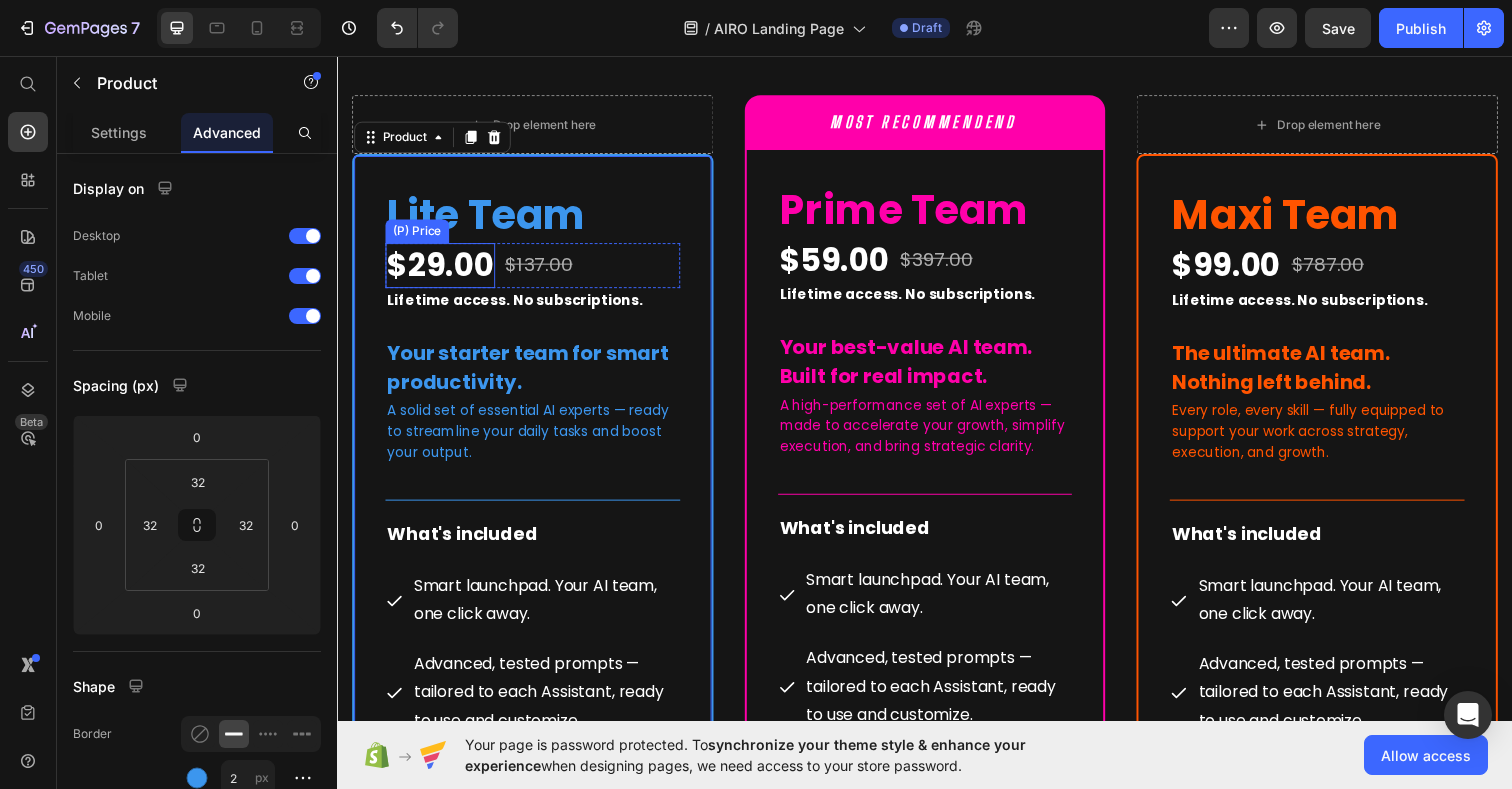 click on "(P) Price" at bounding box center (418, 235) 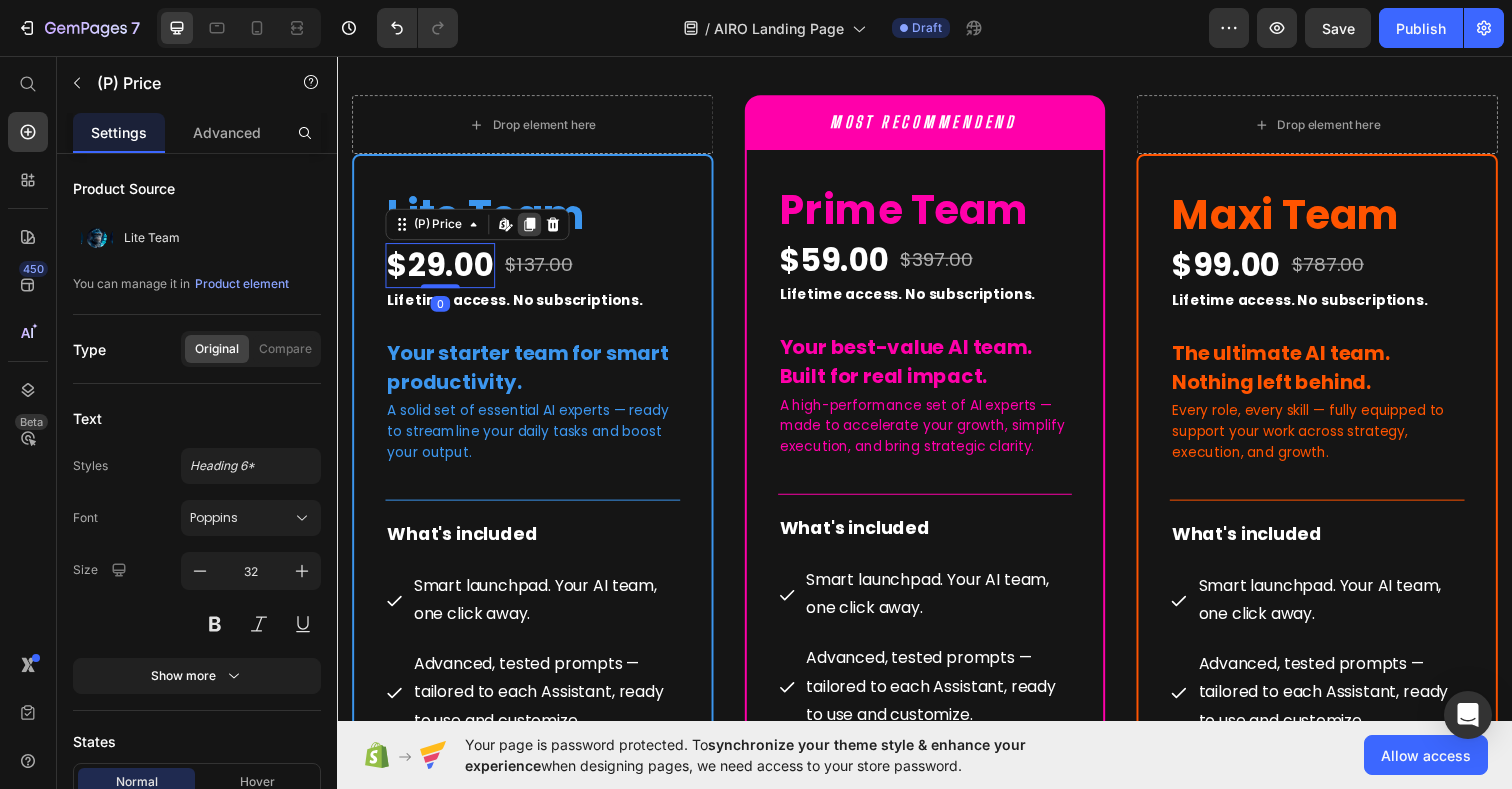 click 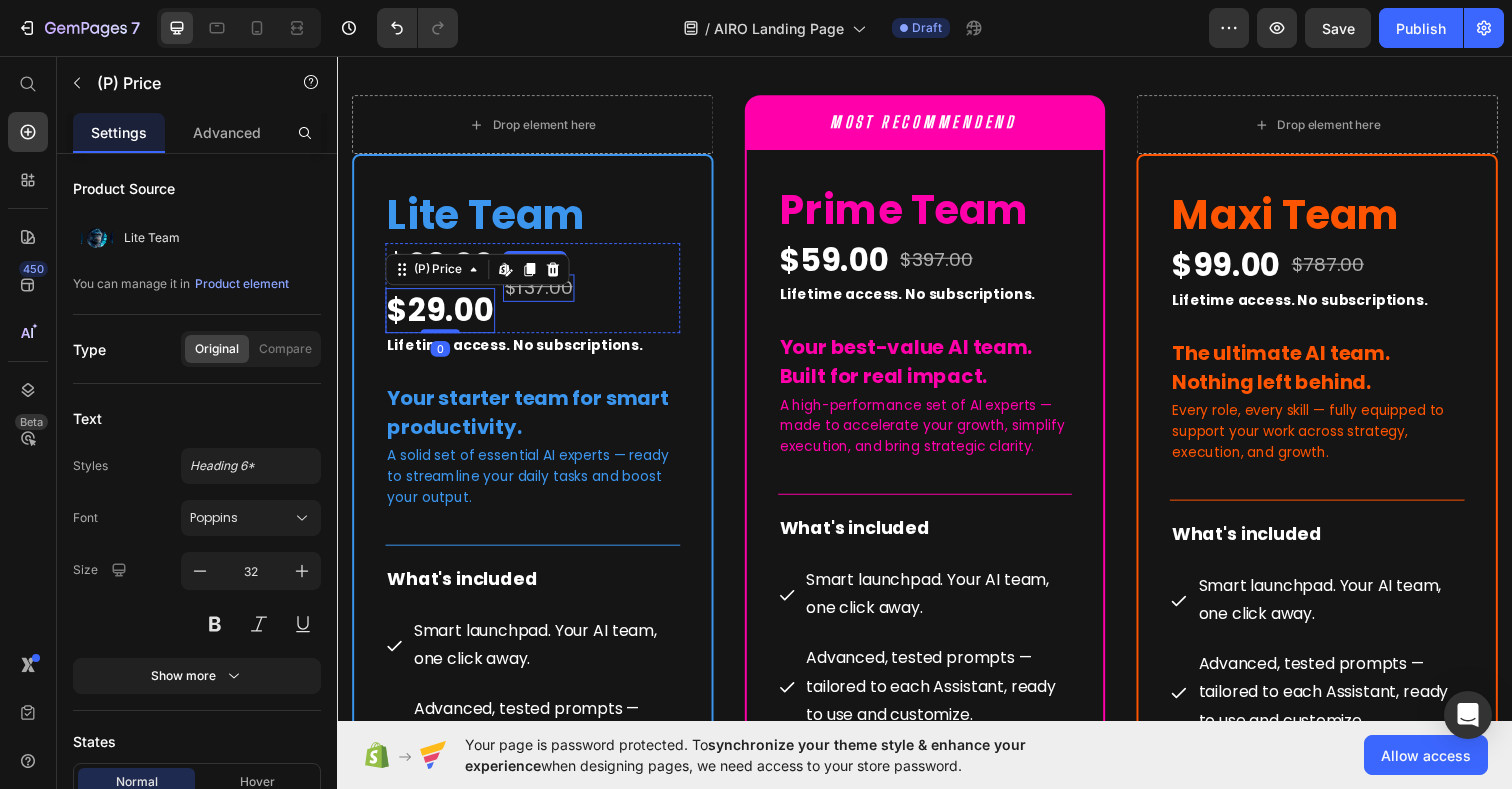 click on "$137.00" at bounding box center [542, 293] 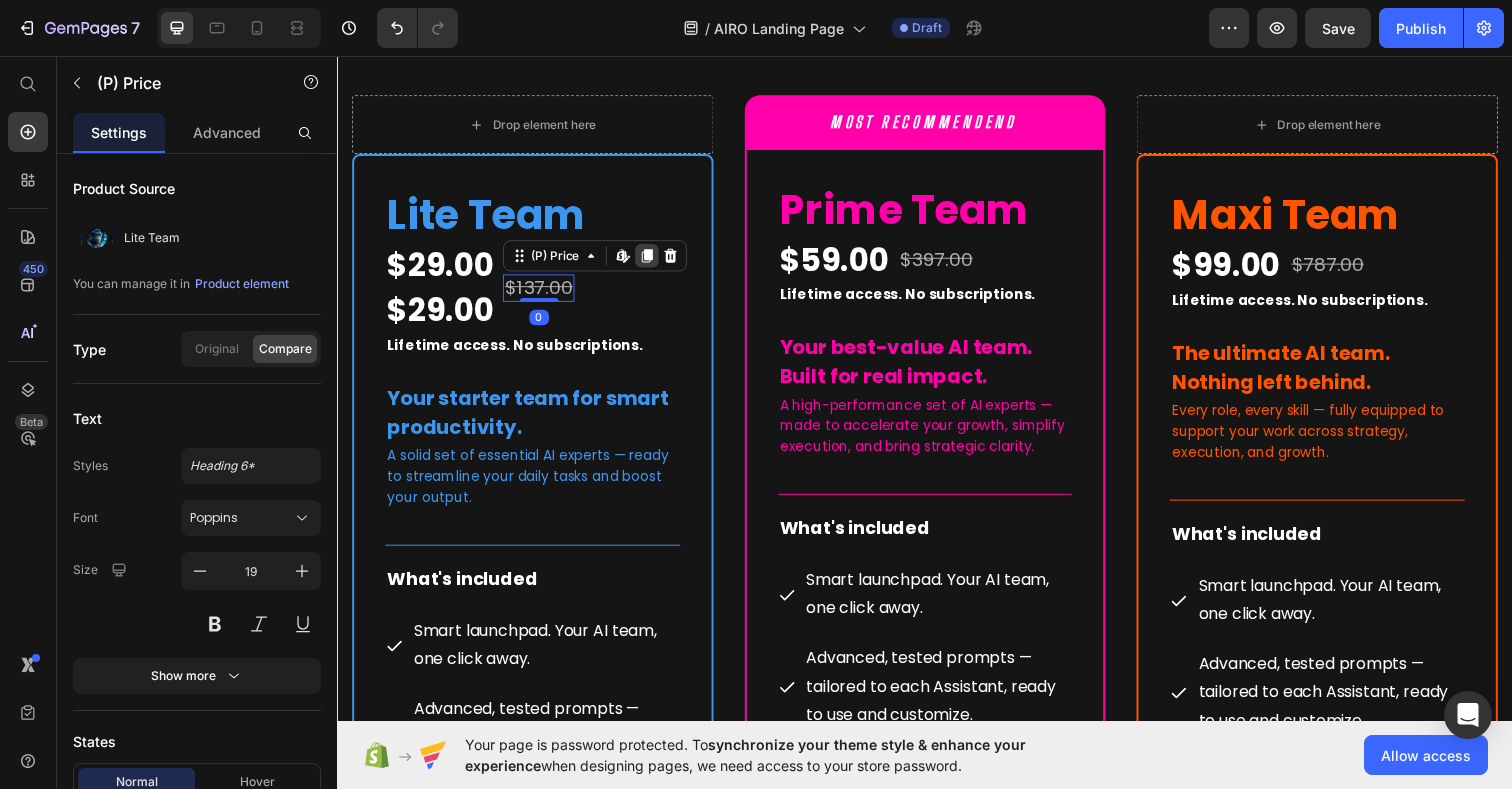 click 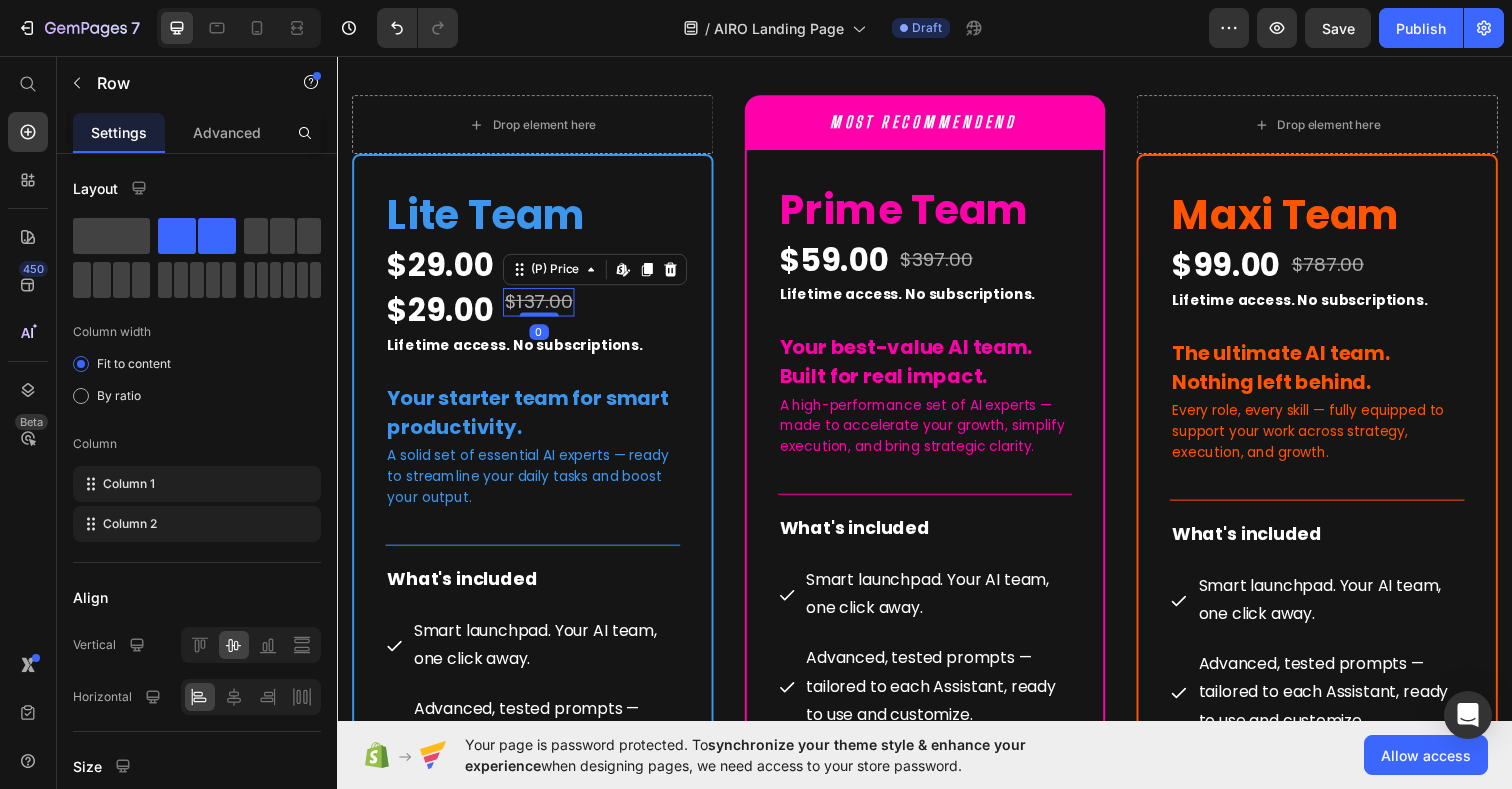click on "$29.00 (P) Price $29.00 (P) Price $137.00 (P) Price $137.00 (P) Price   Edit content in Shopify 0 Row" at bounding box center (536, 292) 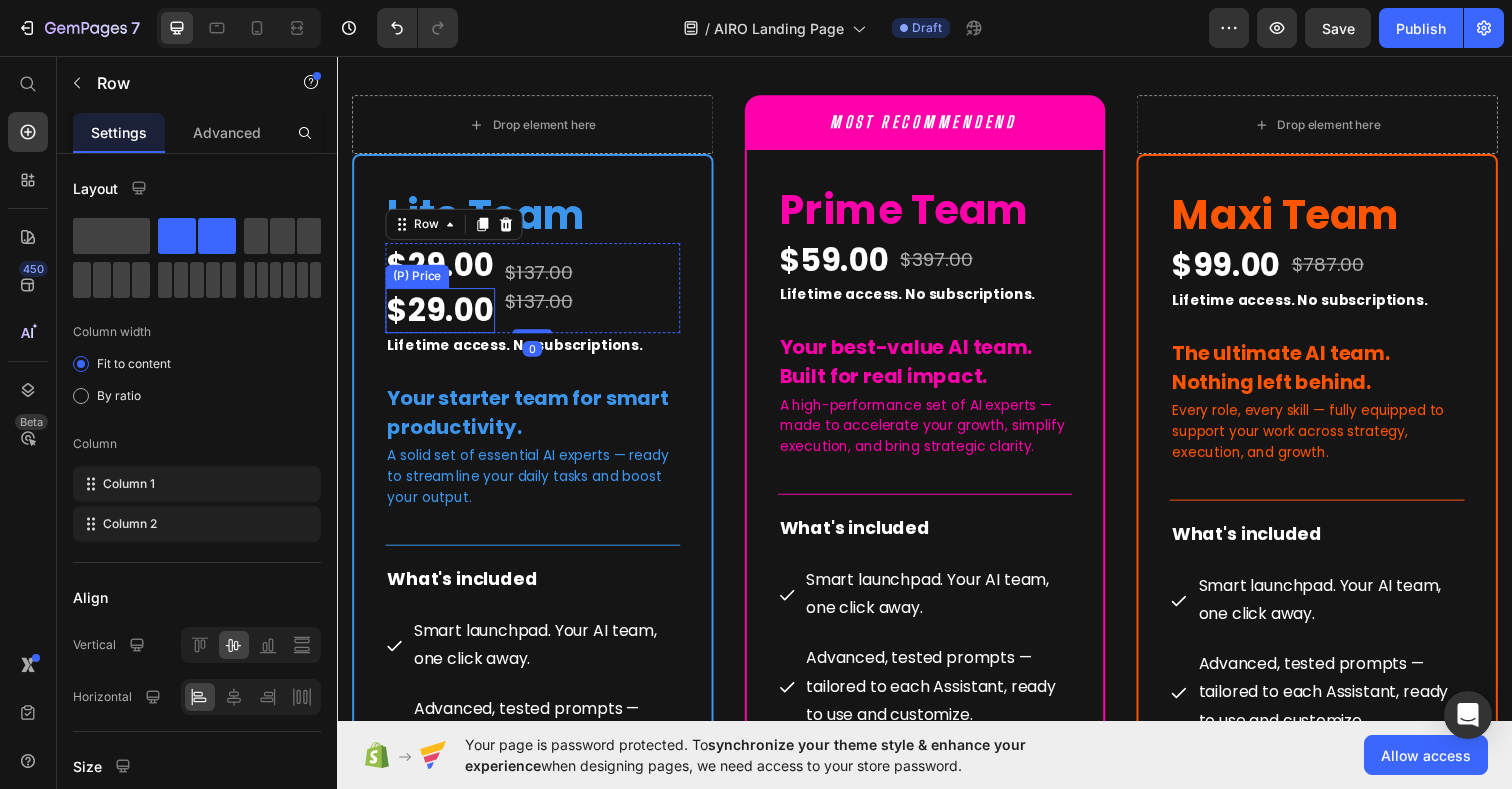 click on "$29.00" at bounding box center (442, 316) 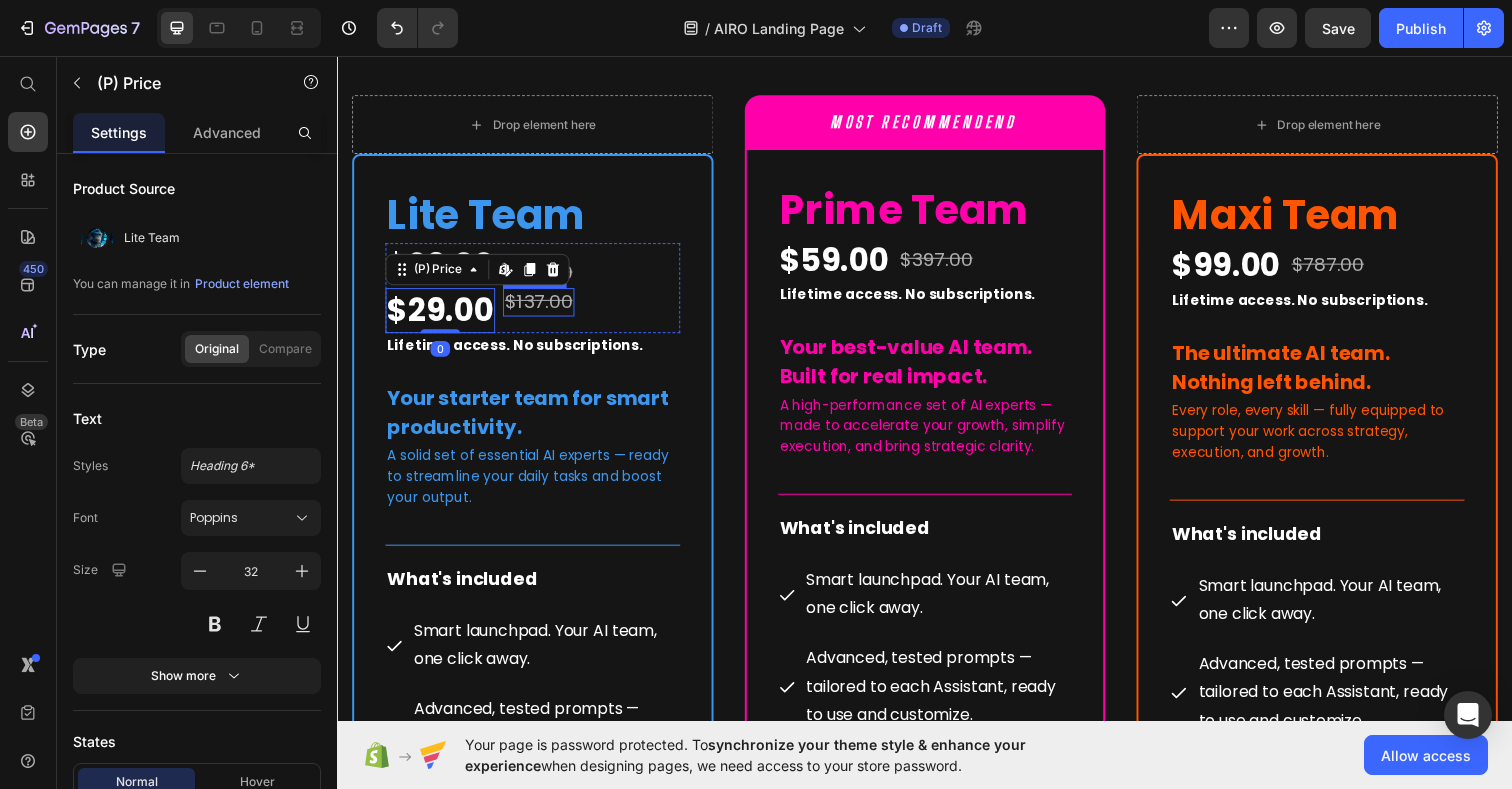 click on "$137.00" at bounding box center (542, 307) 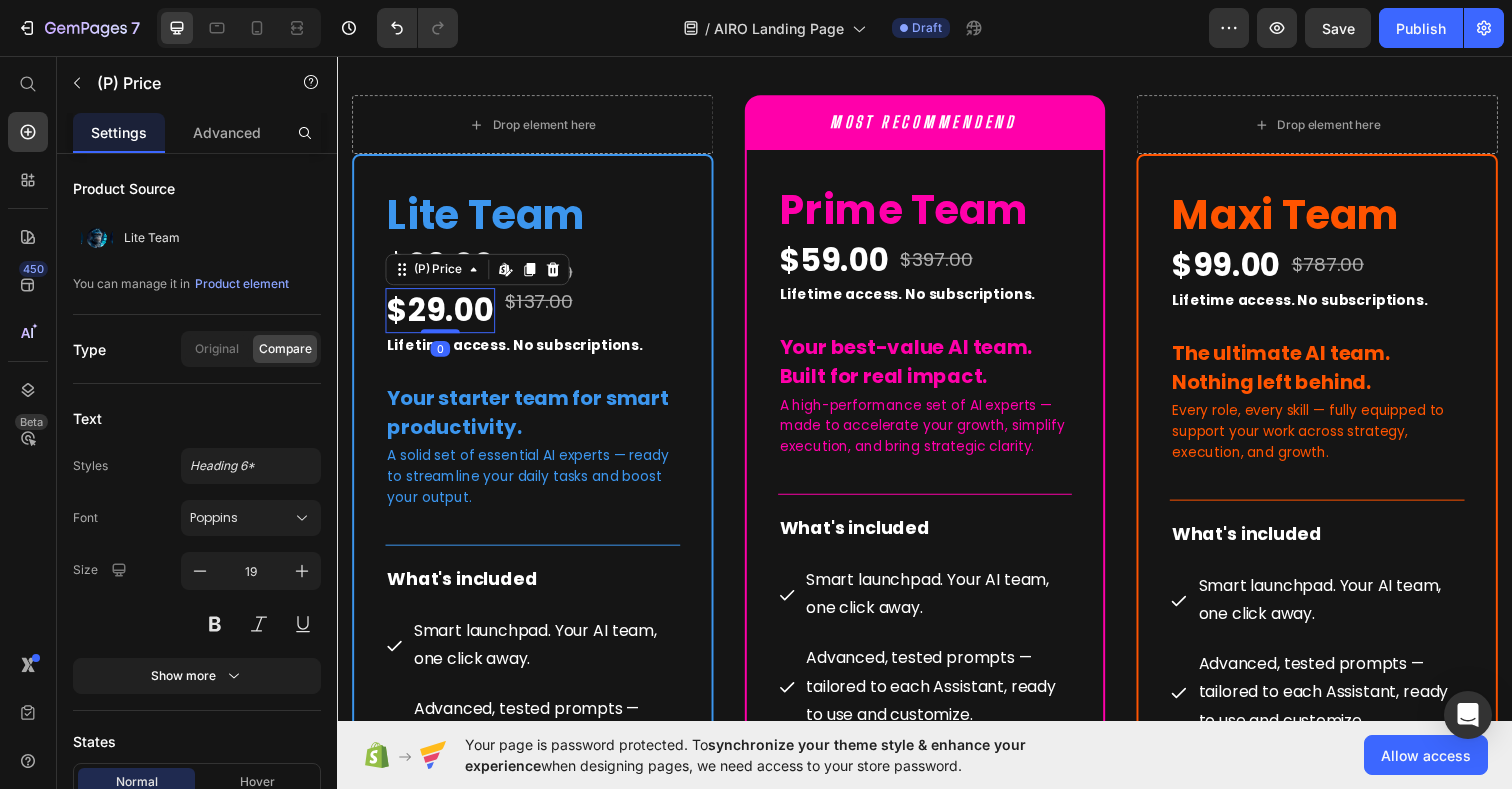 click on "$29.00" at bounding box center [442, 316] 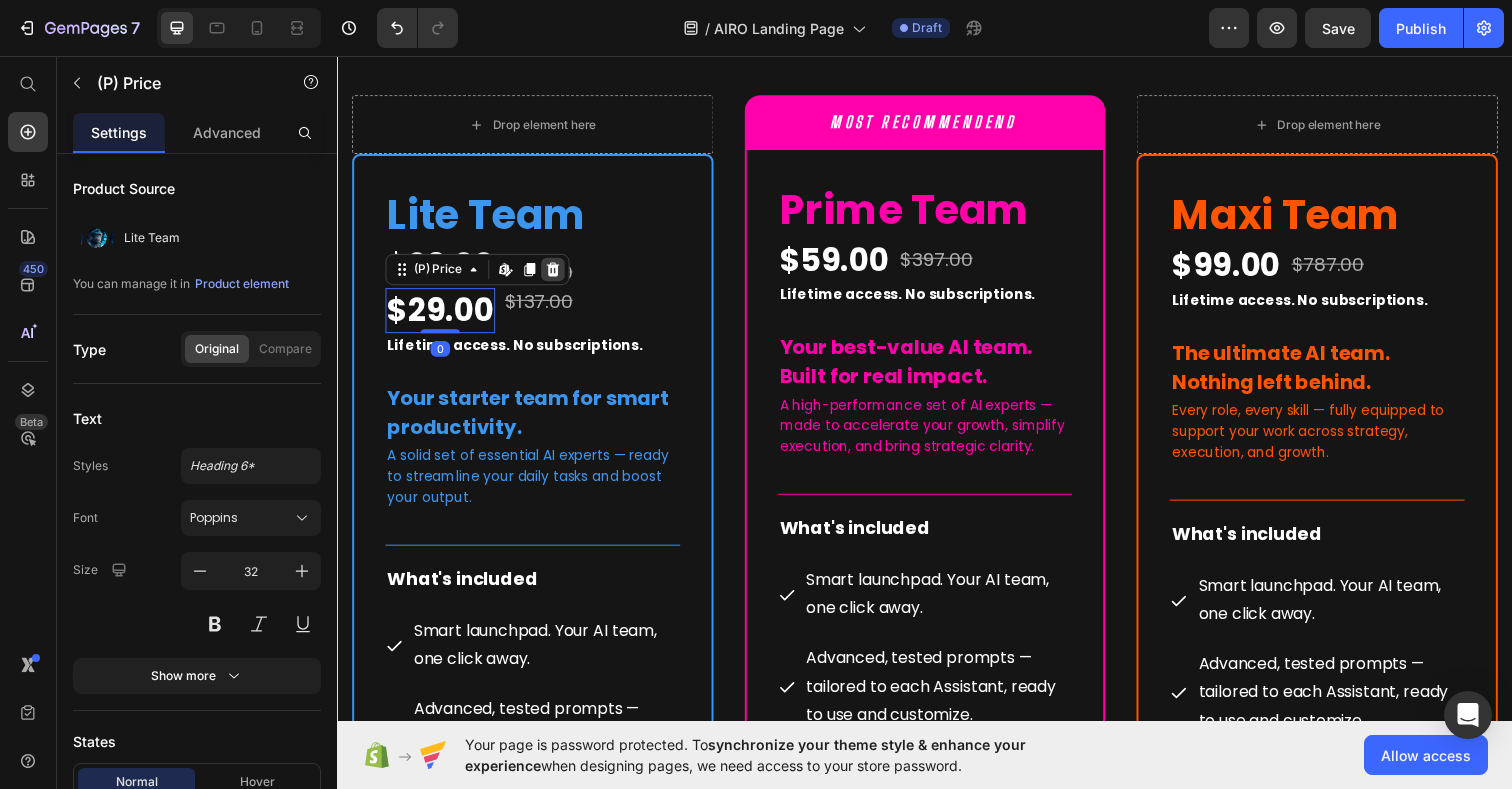 click at bounding box center [557, 274] 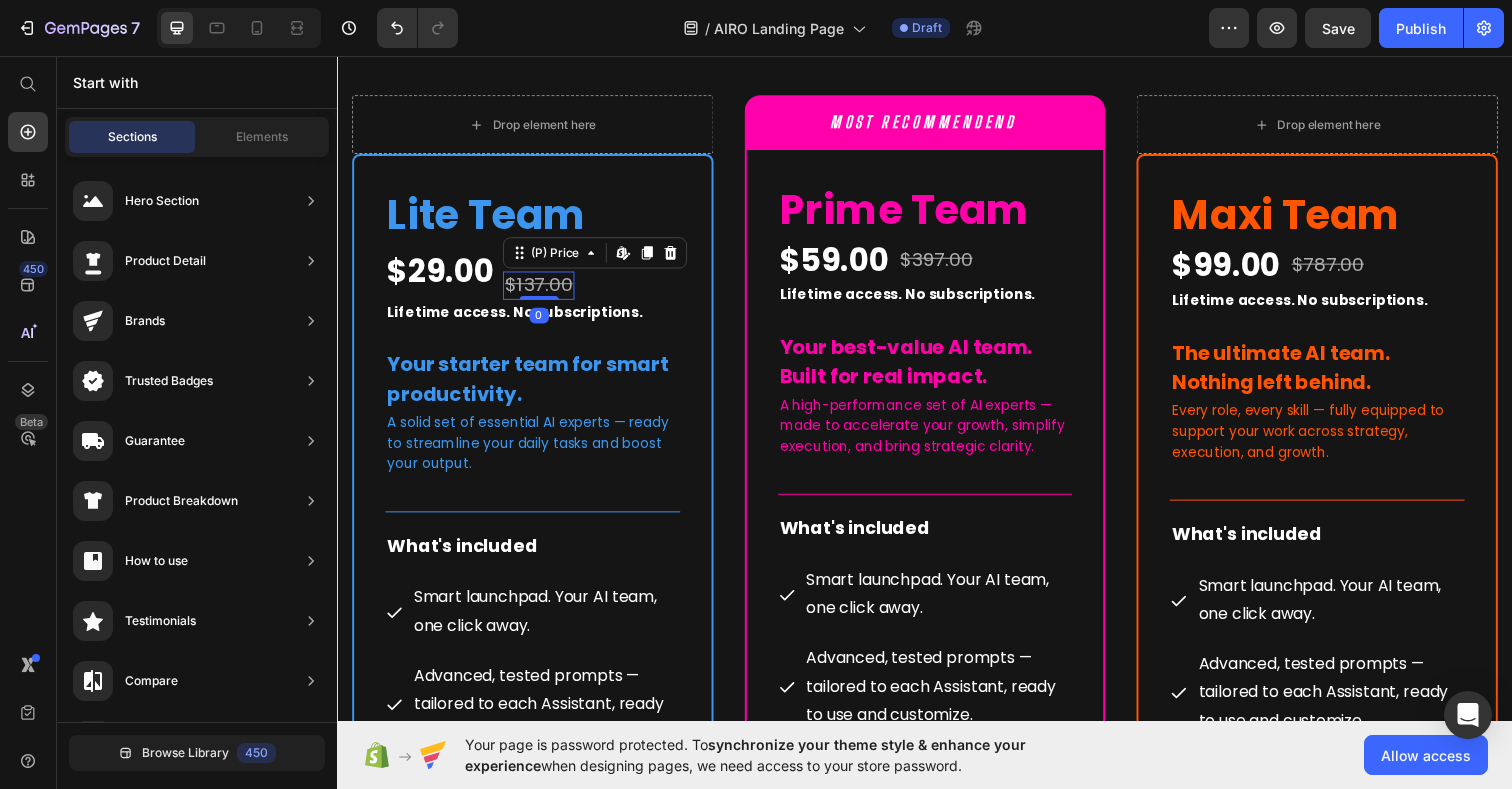 click on "$137.00" at bounding box center [542, 290] 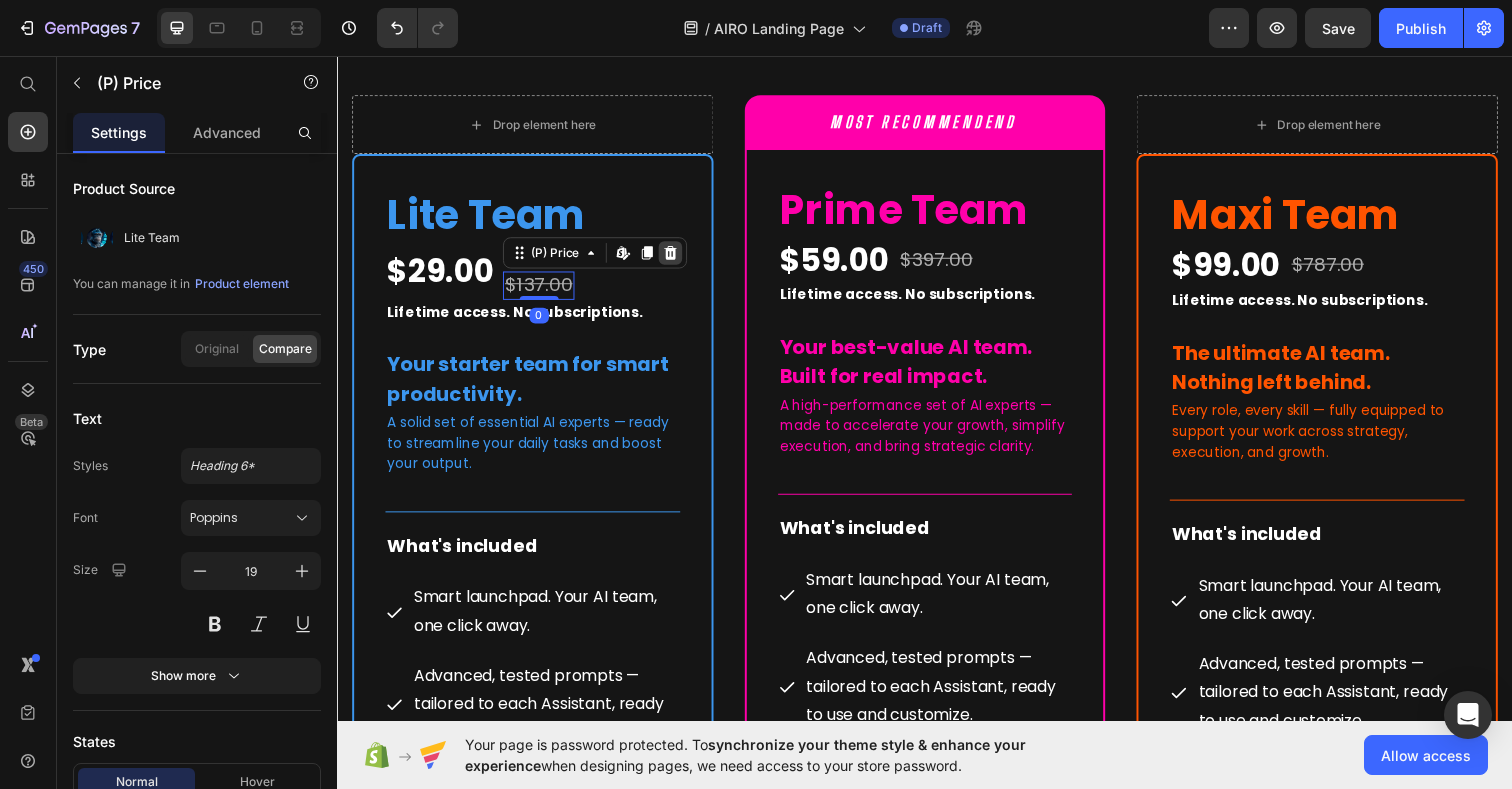 click 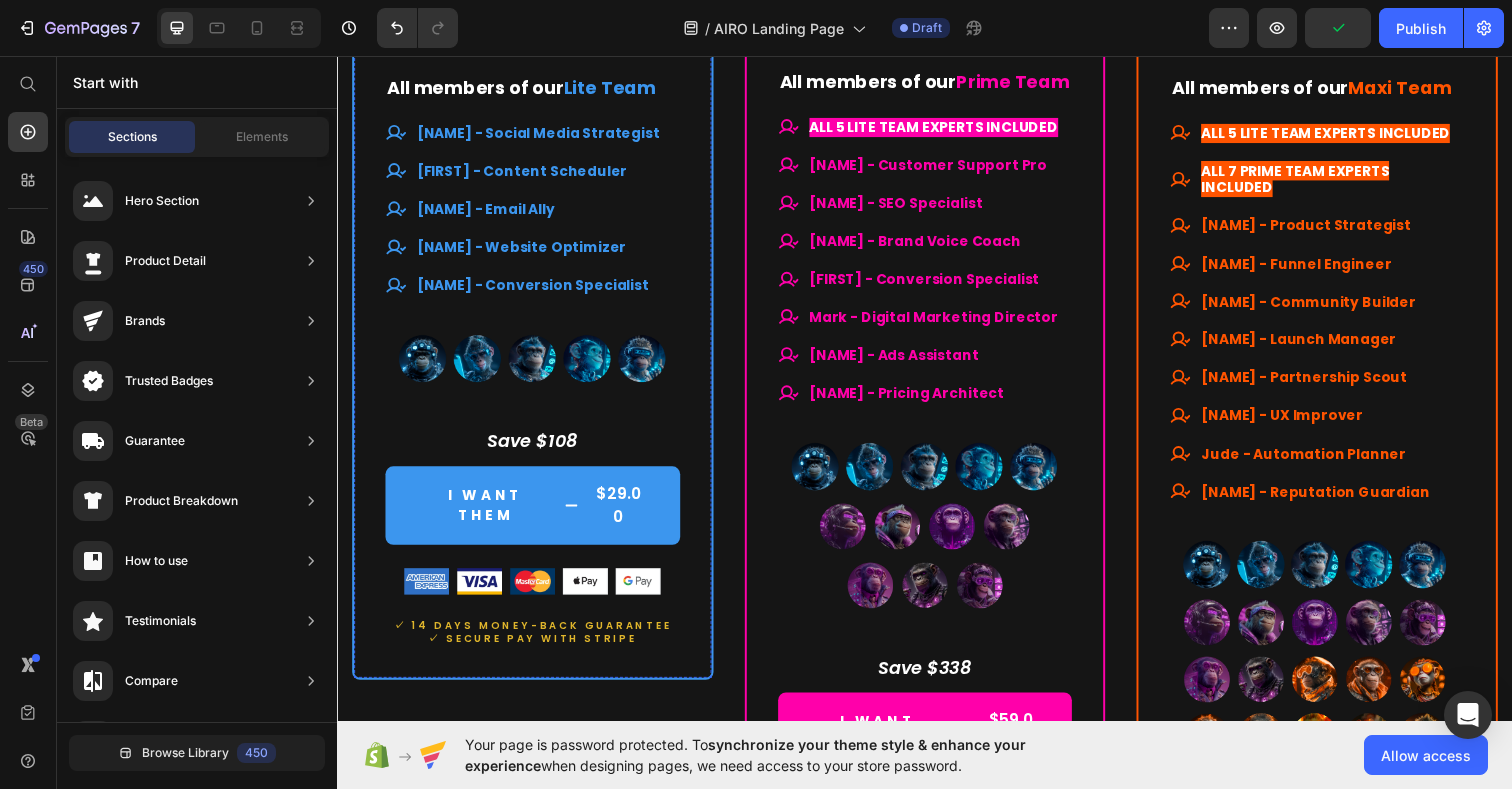 scroll, scrollTop: 9798, scrollLeft: 0, axis: vertical 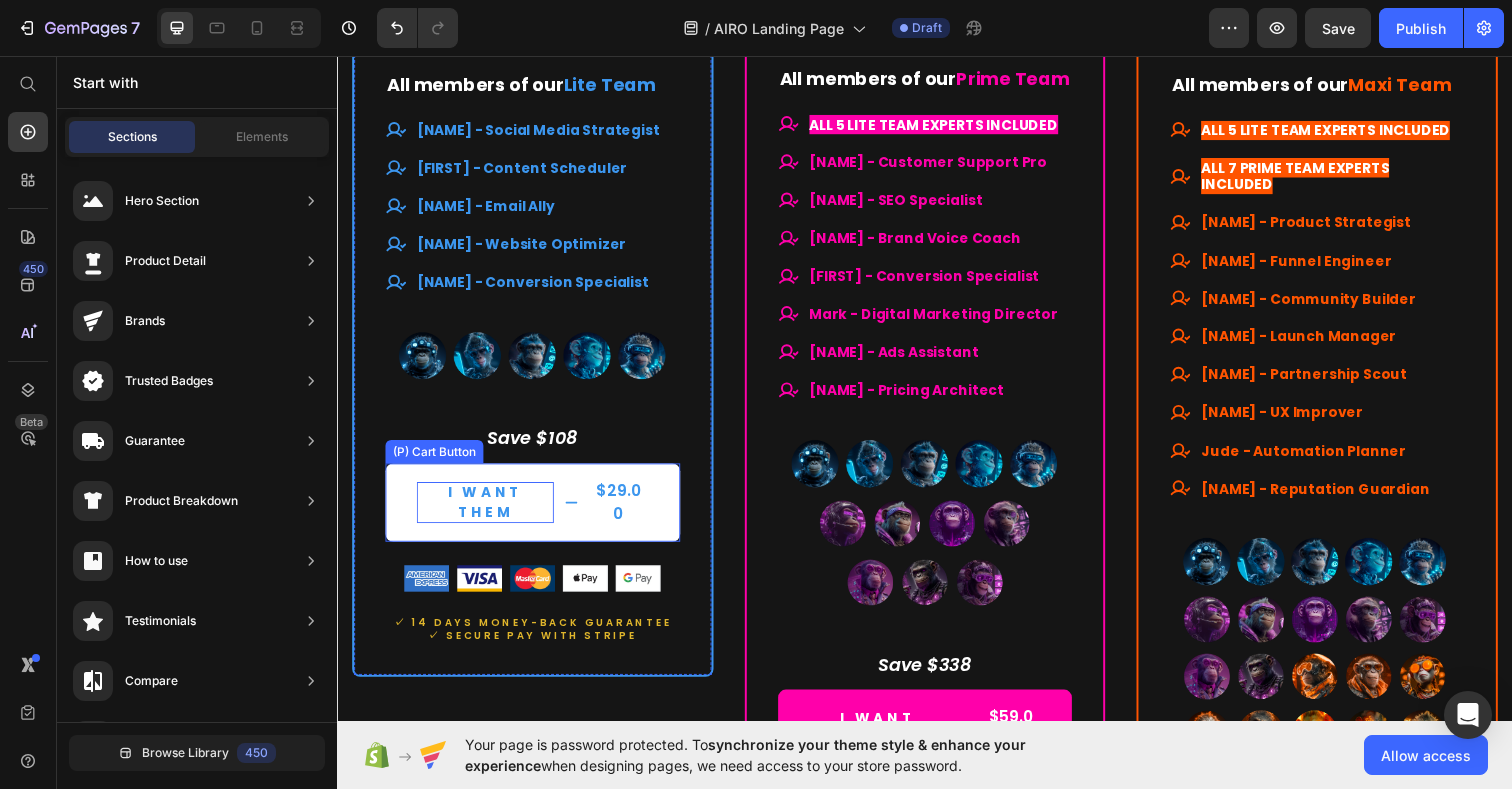 click on "I WANT THEM" at bounding box center (488, 512) 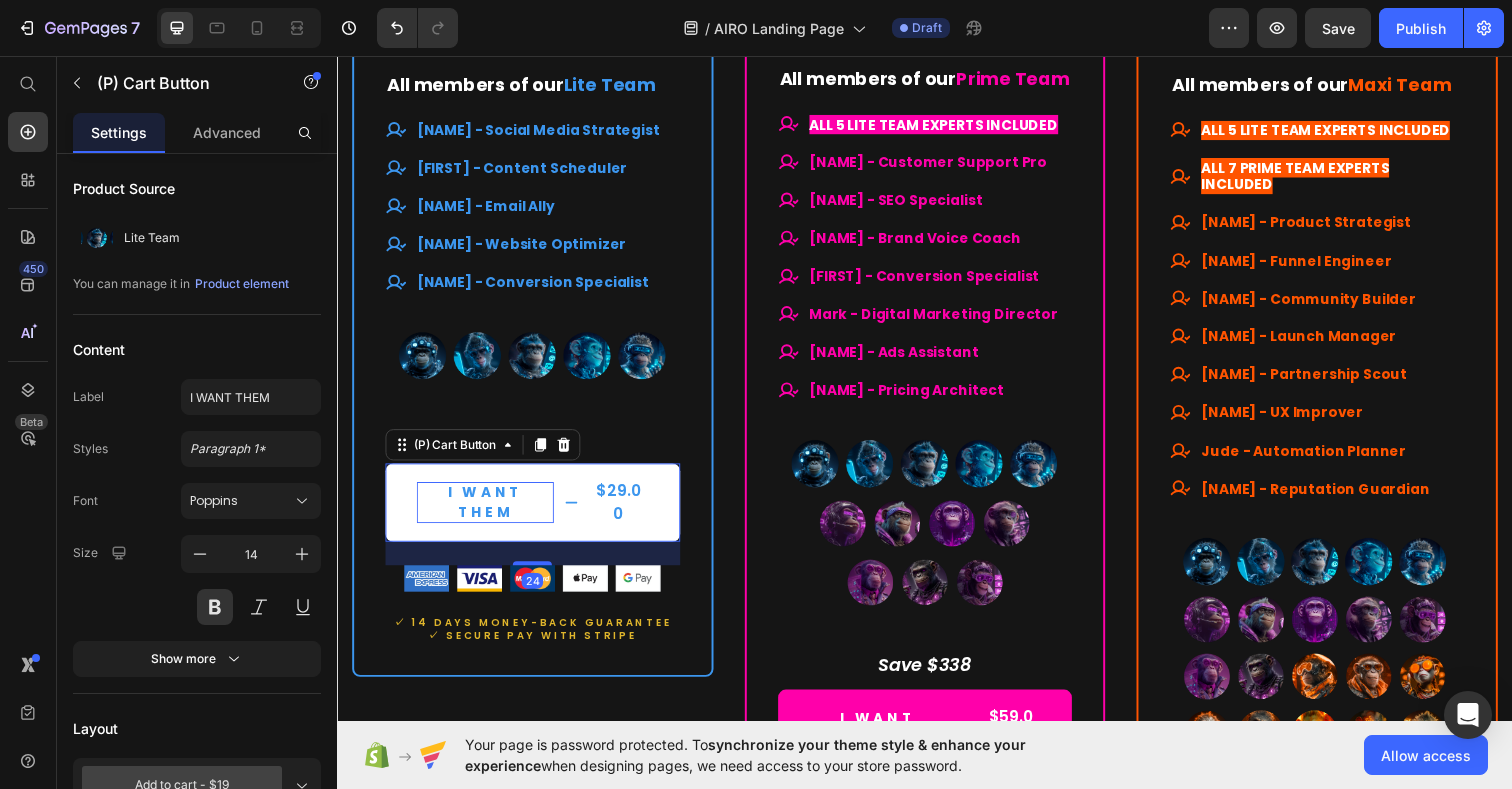 click on "I WANT THEM" at bounding box center [488, 512] 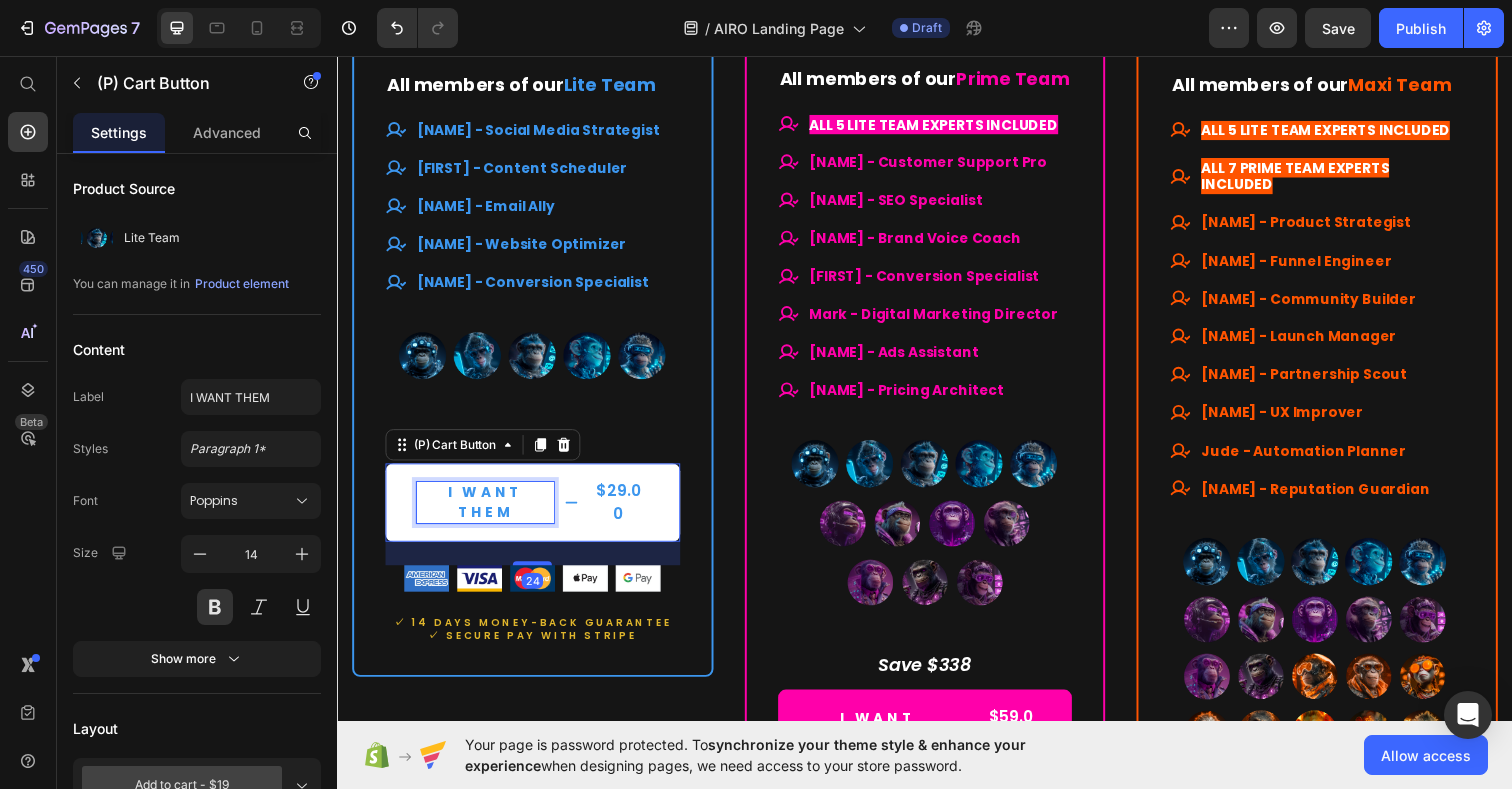 click on "I WANT THEM" at bounding box center [488, 512] 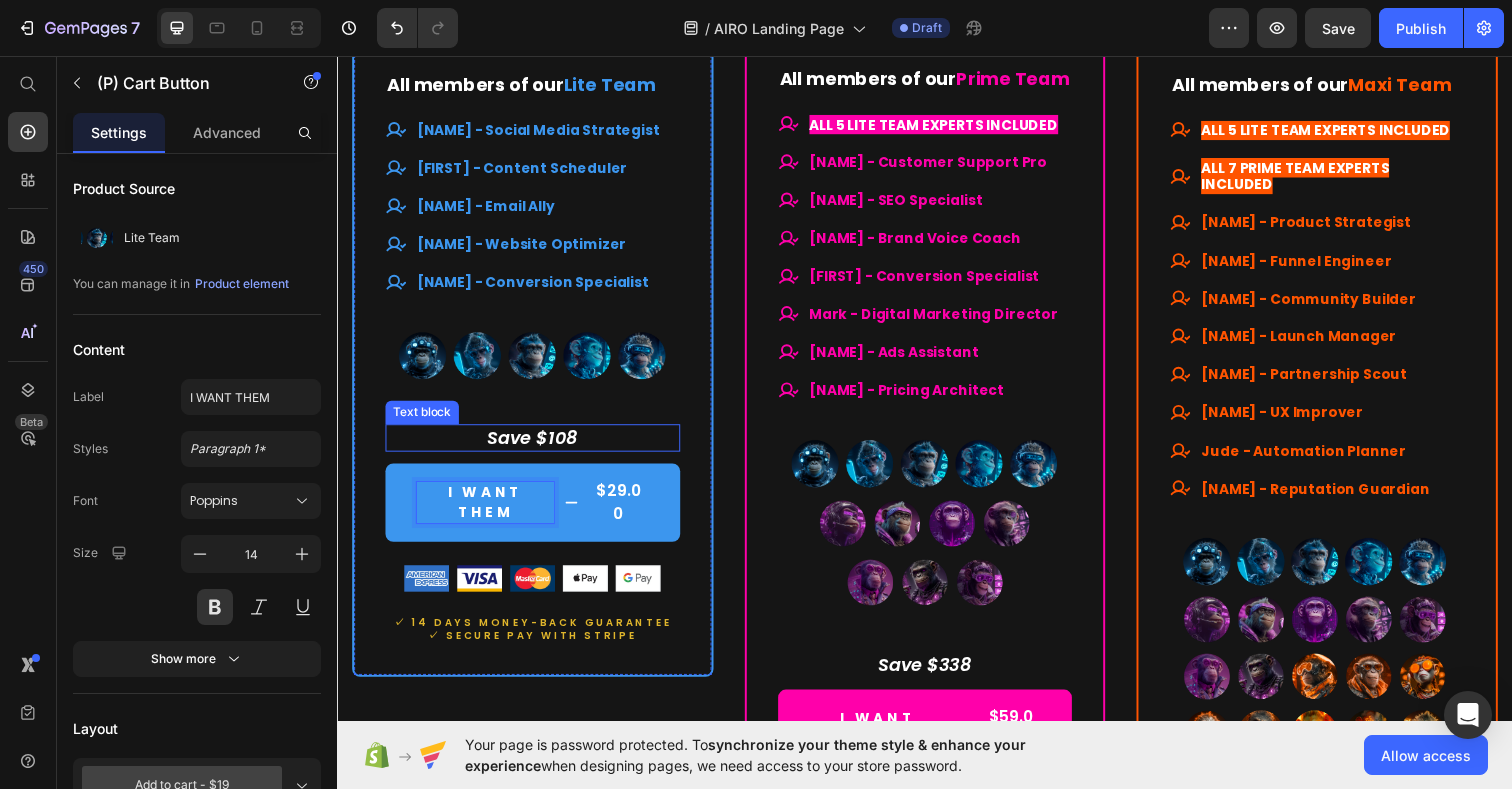scroll, scrollTop: 9799, scrollLeft: 0, axis: vertical 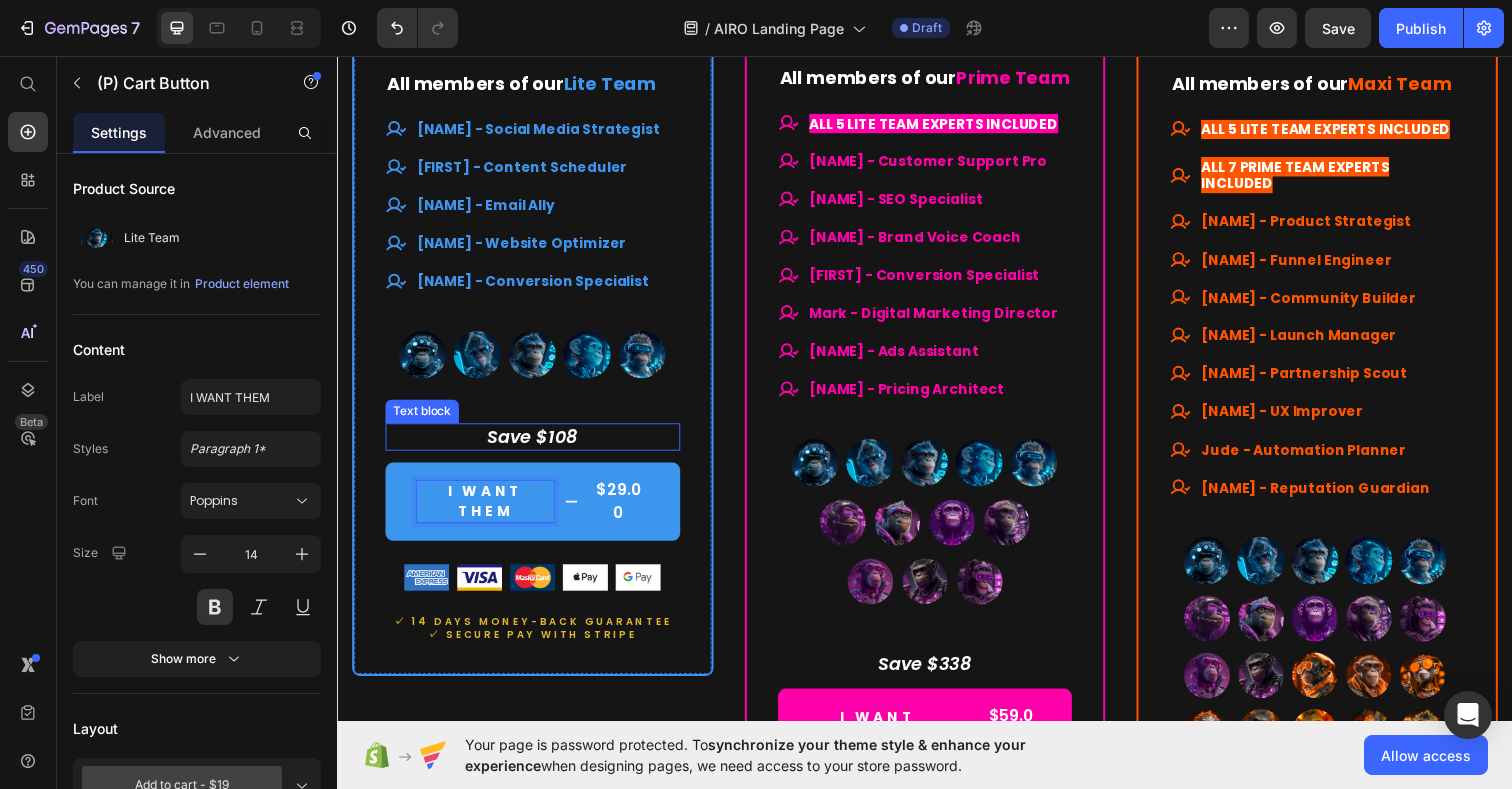 click on "I WANT THEM
$29.00" at bounding box center [536, 511] 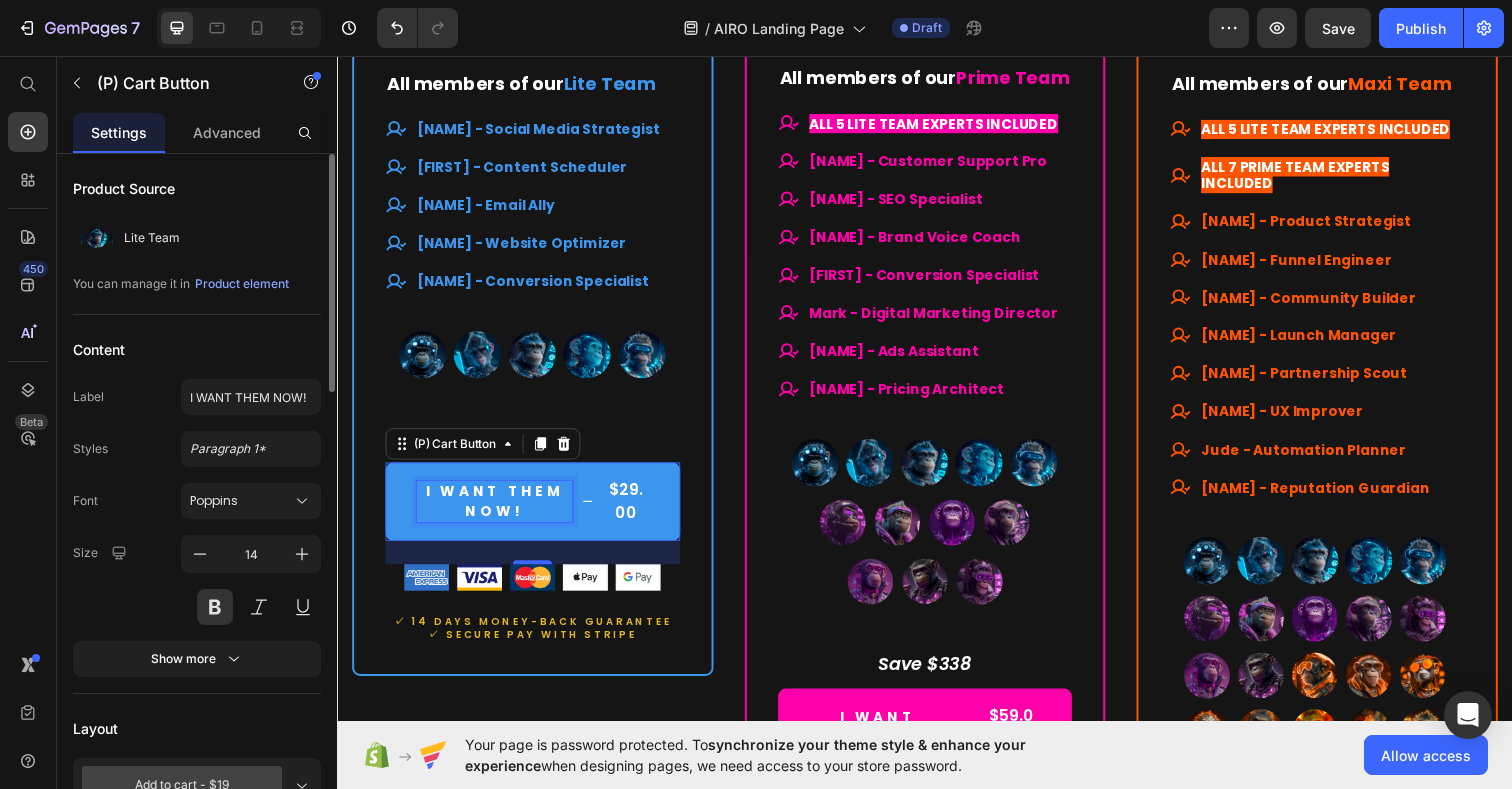 scroll, scrollTop: 9798, scrollLeft: 0, axis: vertical 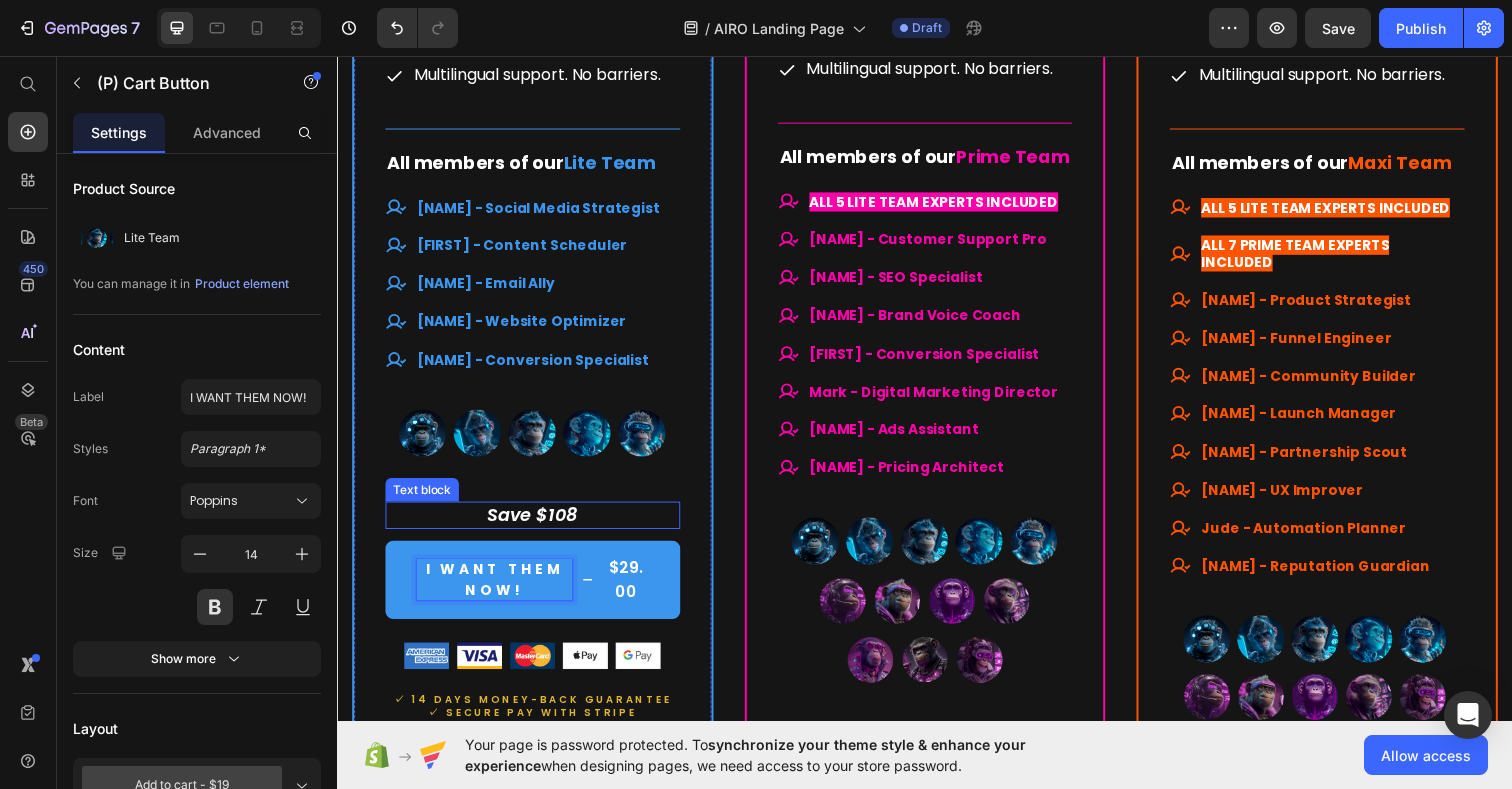 click on "Text block" at bounding box center [423, 499] 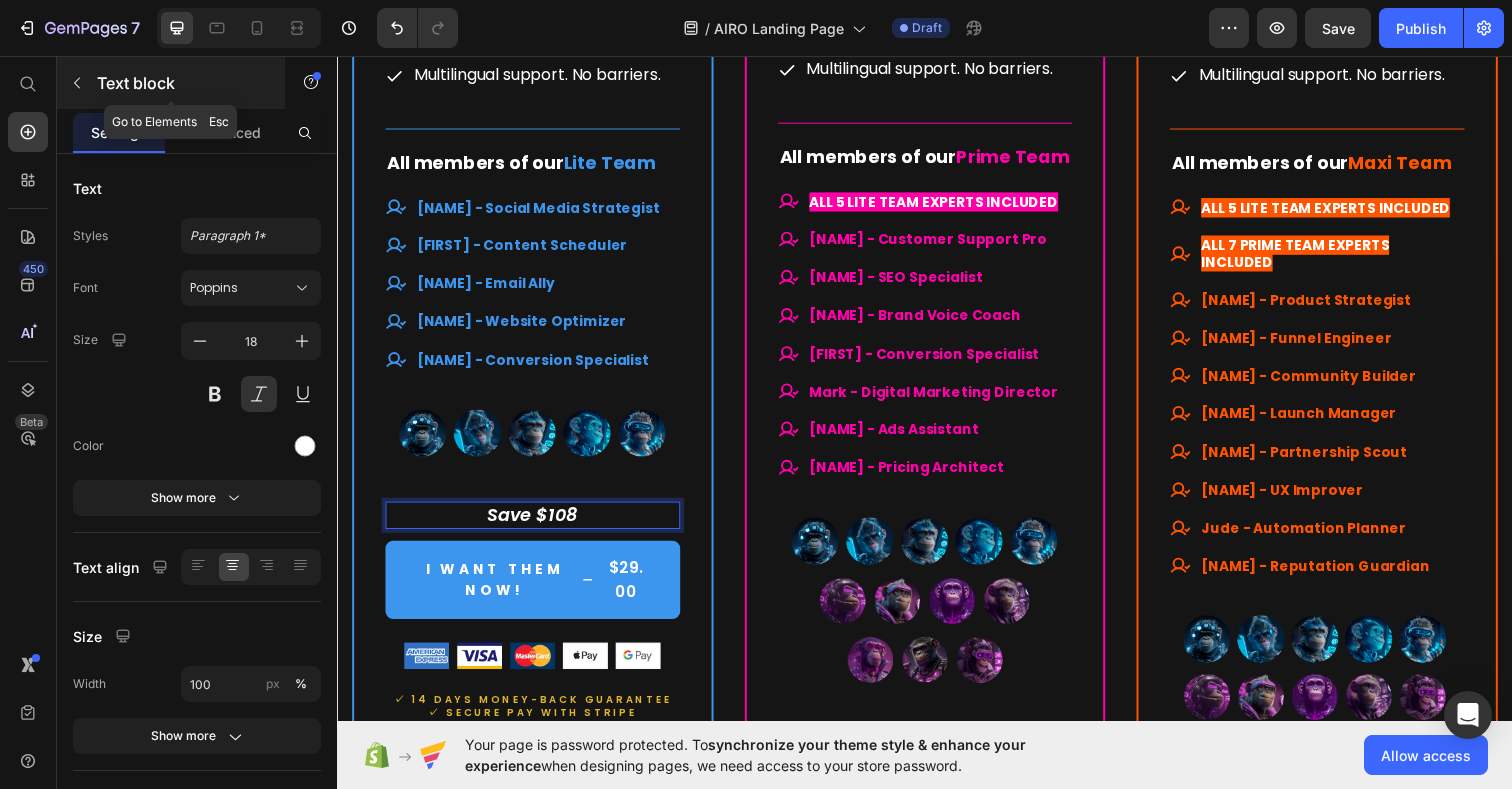 click 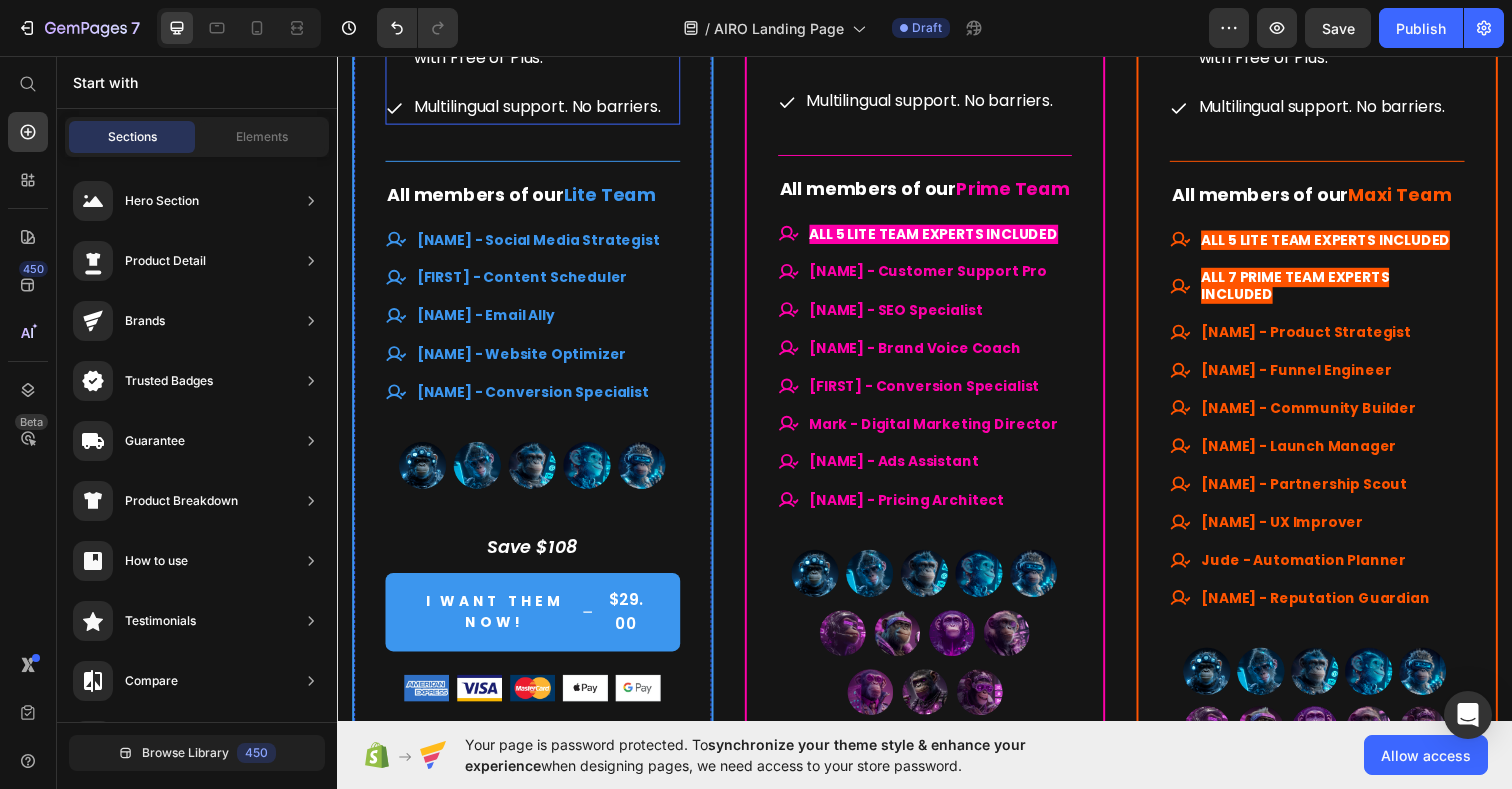 scroll, scrollTop: 9689, scrollLeft: 0, axis: vertical 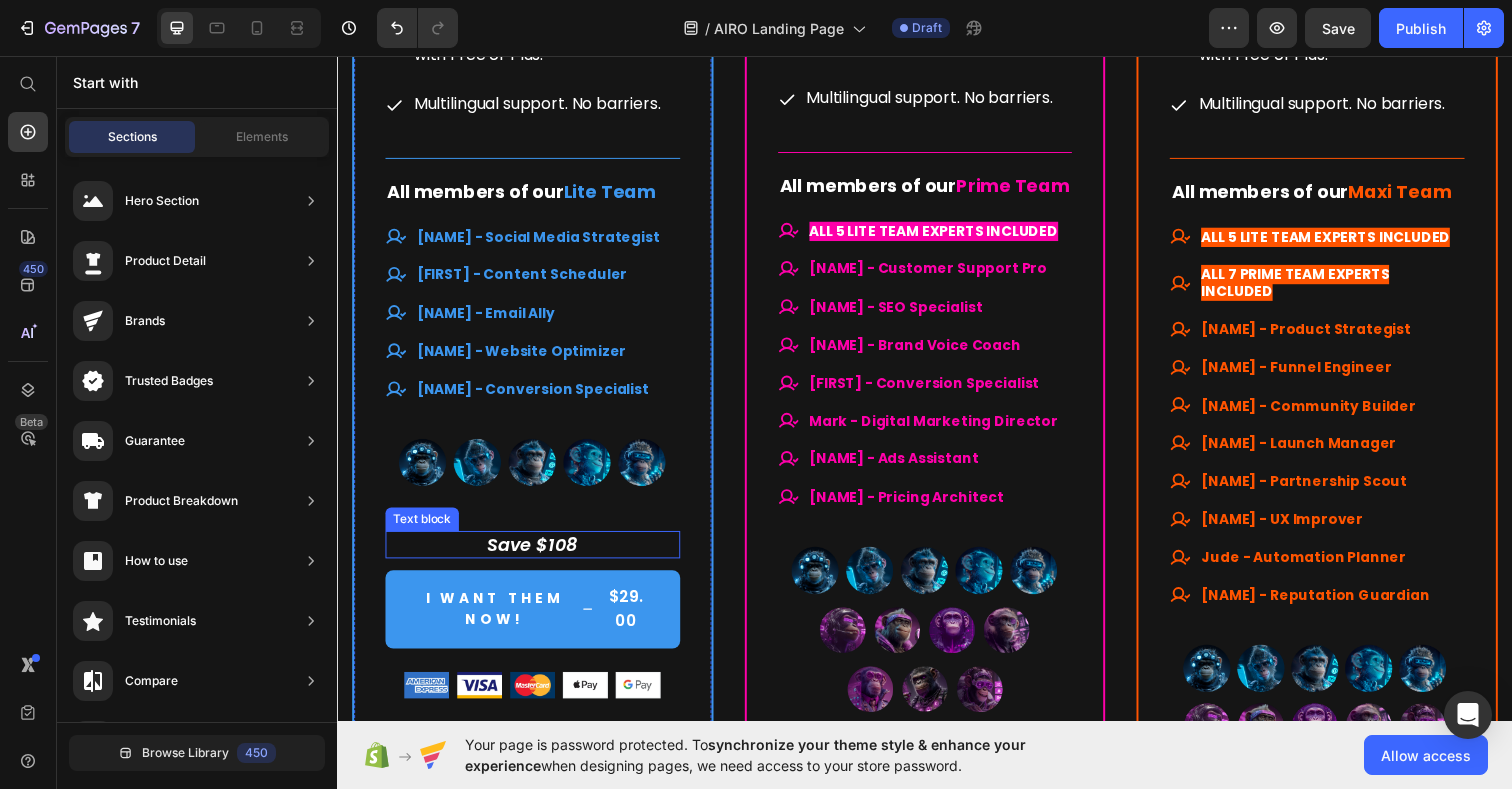 click on "Save $108" at bounding box center (536, 554) 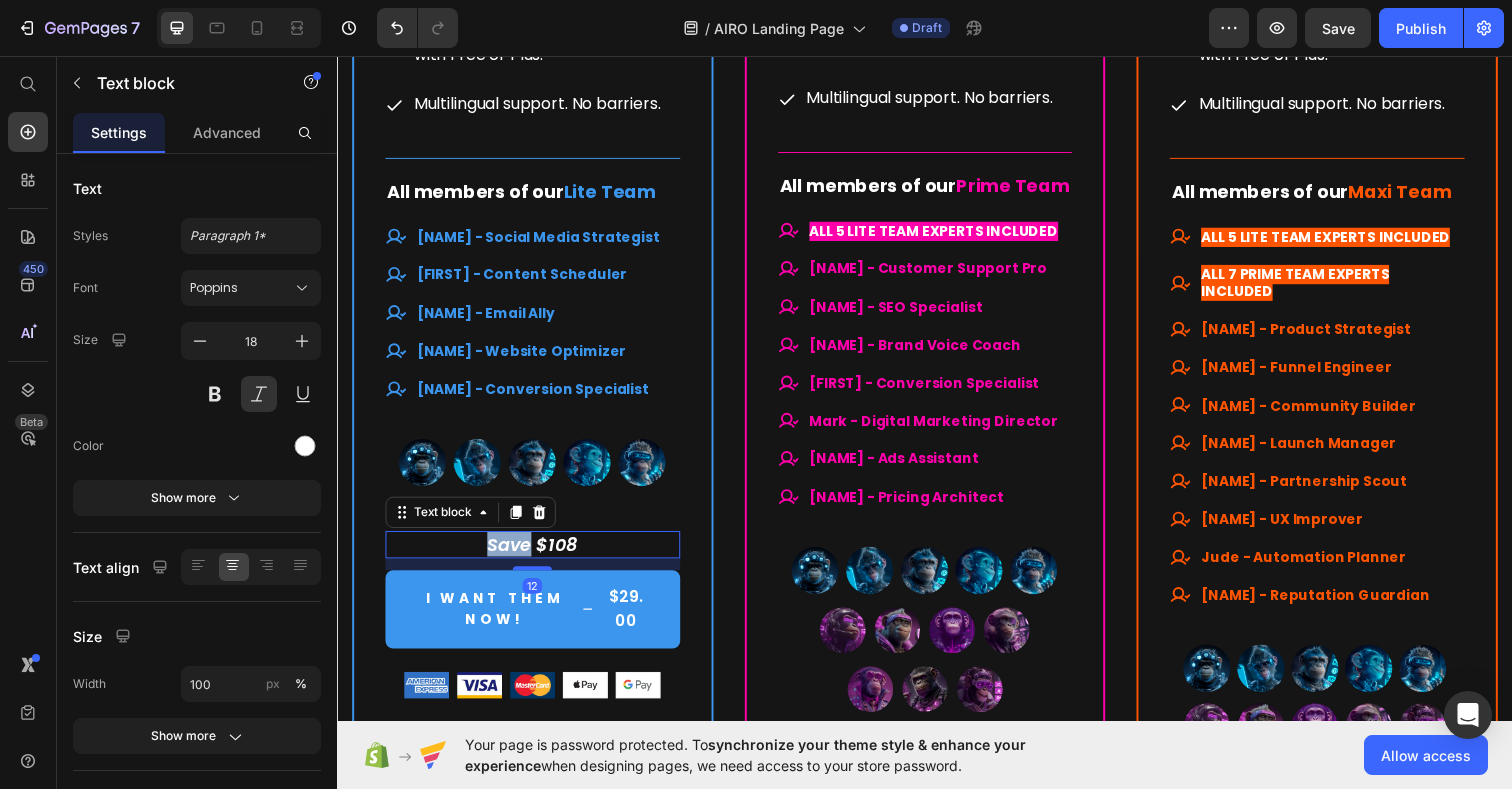 click on "Save $108" at bounding box center (536, 554) 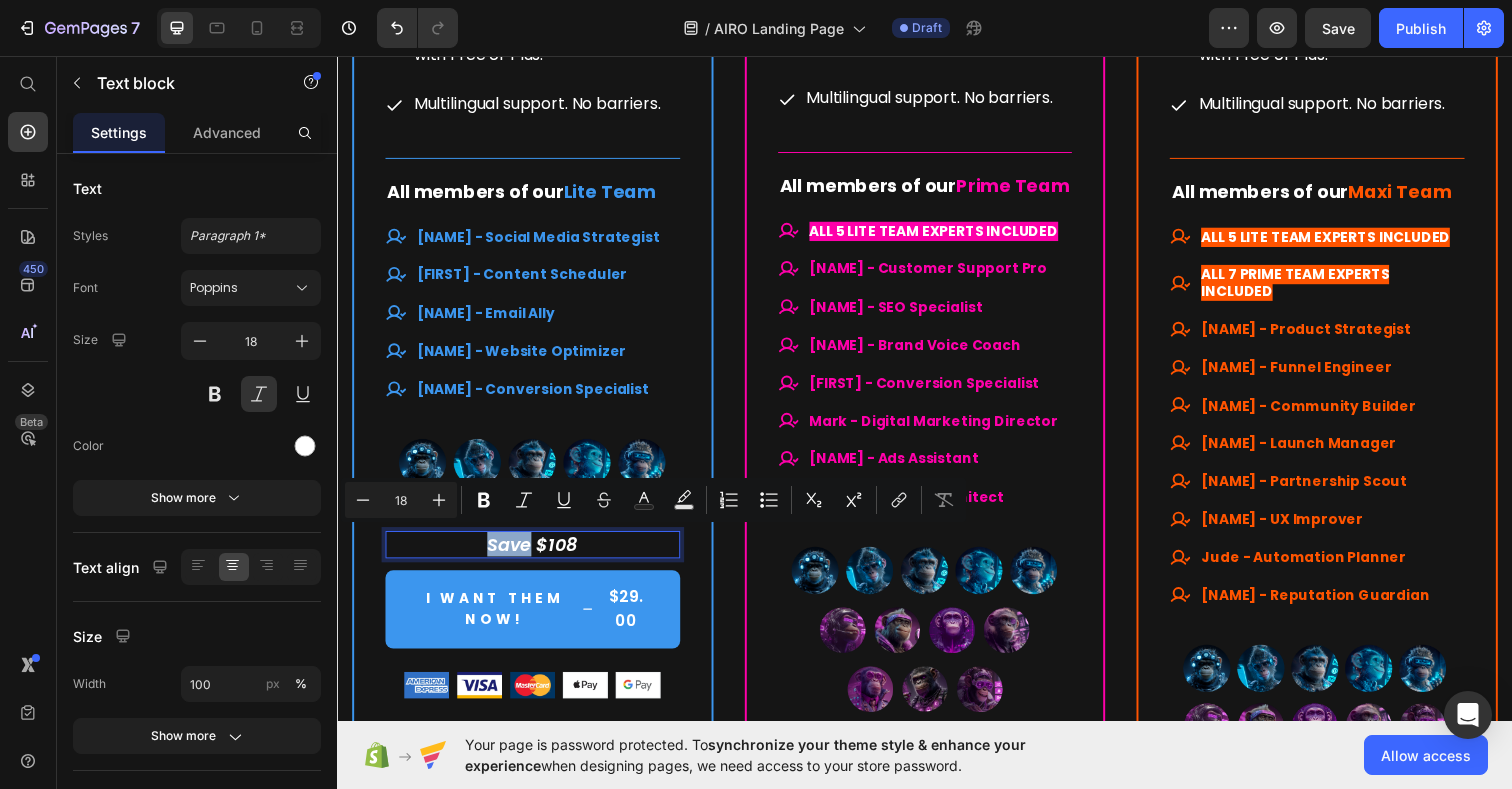 click on "Save $108" at bounding box center [536, 554] 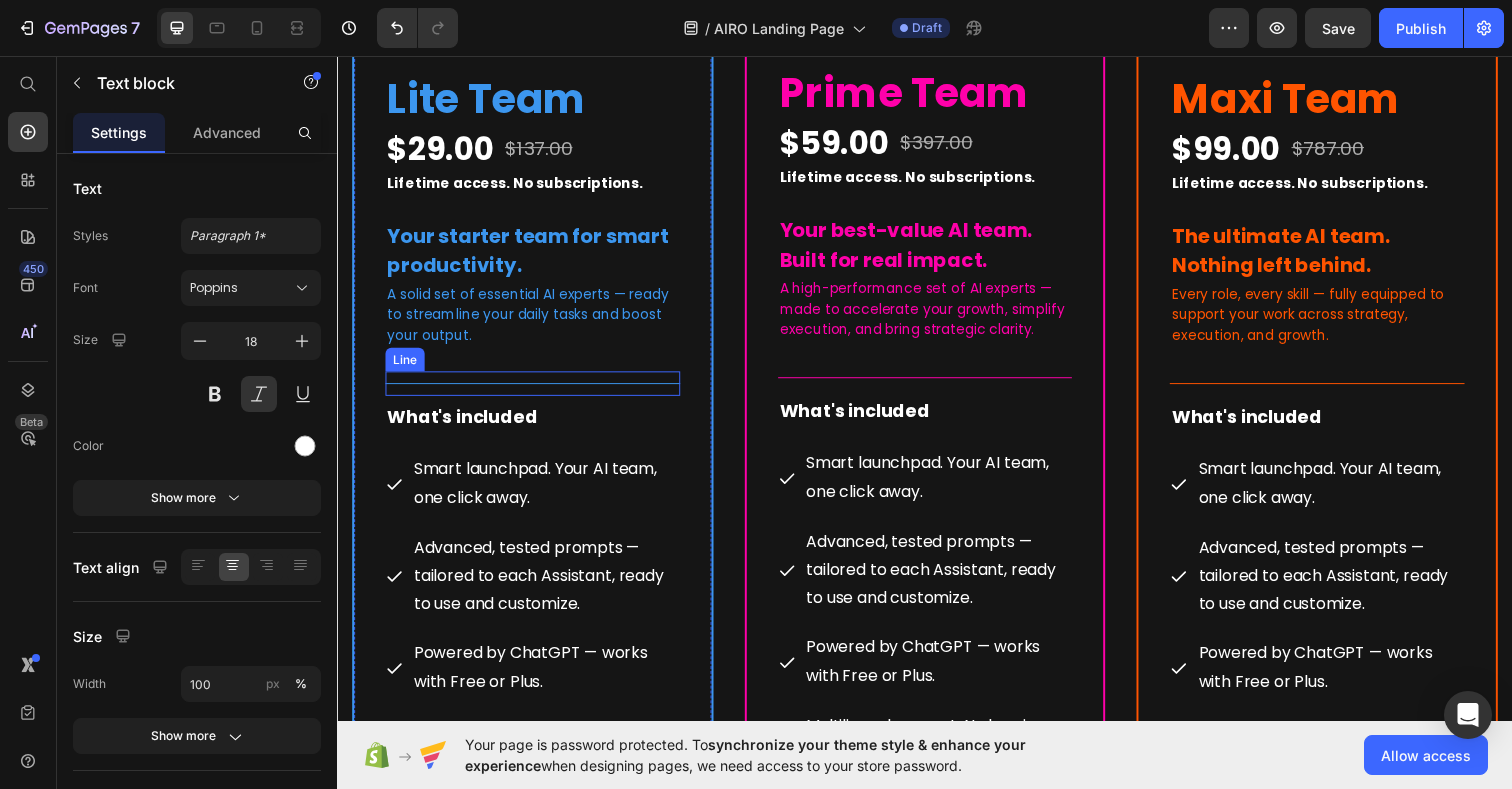 scroll, scrollTop: 9016, scrollLeft: 0, axis: vertical 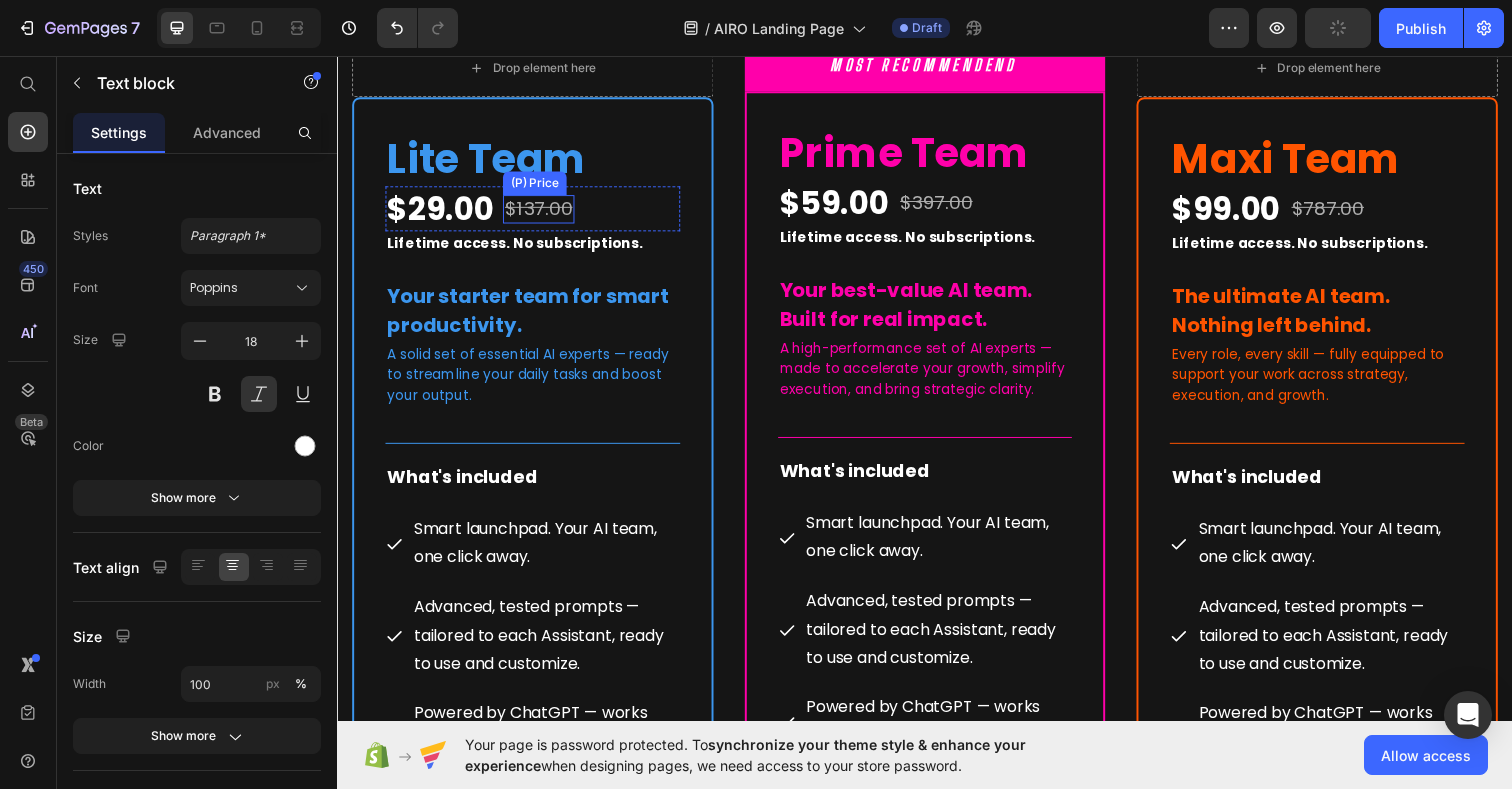 click on "$137.00" at bounding box center [542, 212] 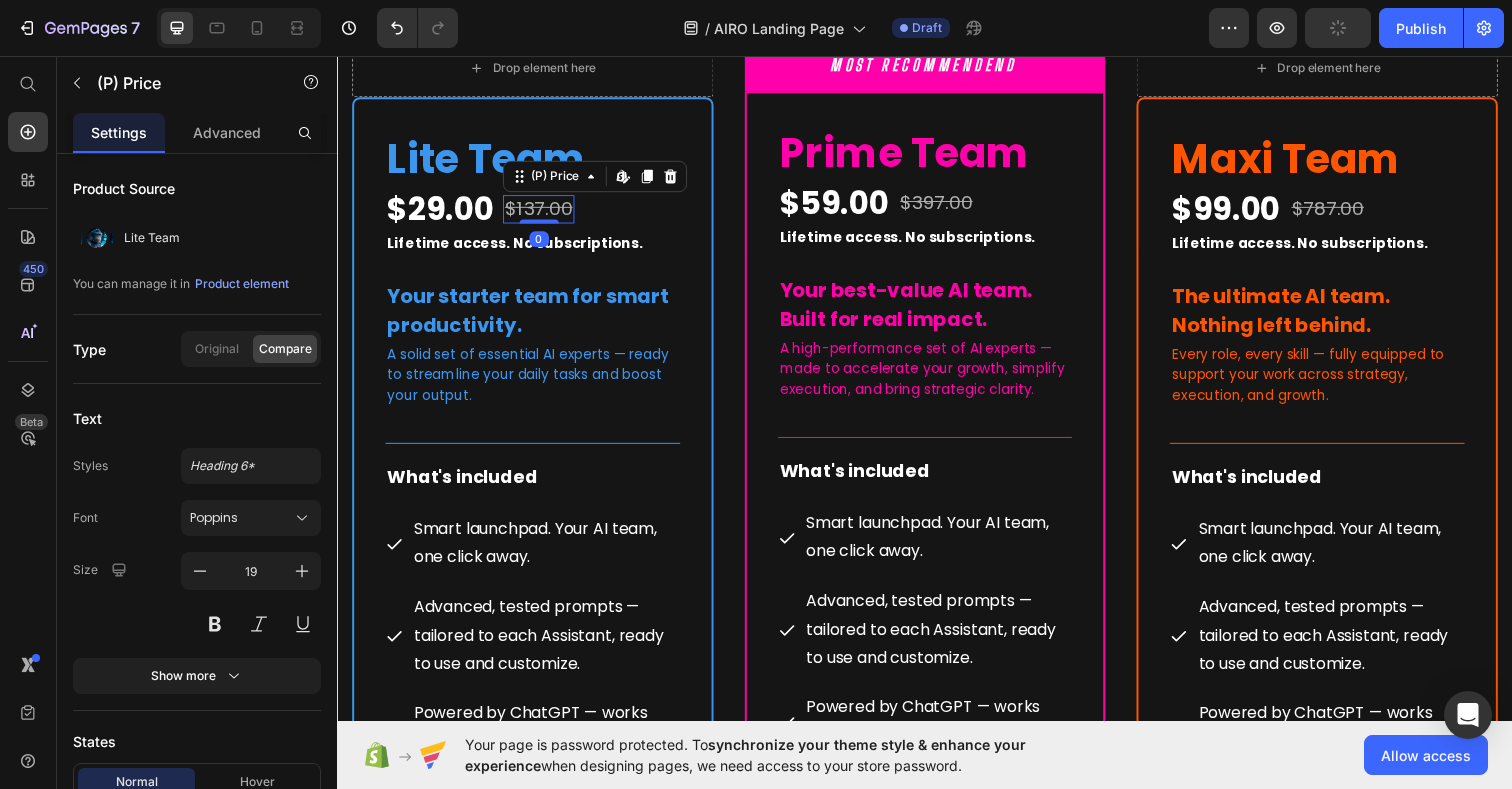 click on "$137.00" at bounding box center (542, 212) 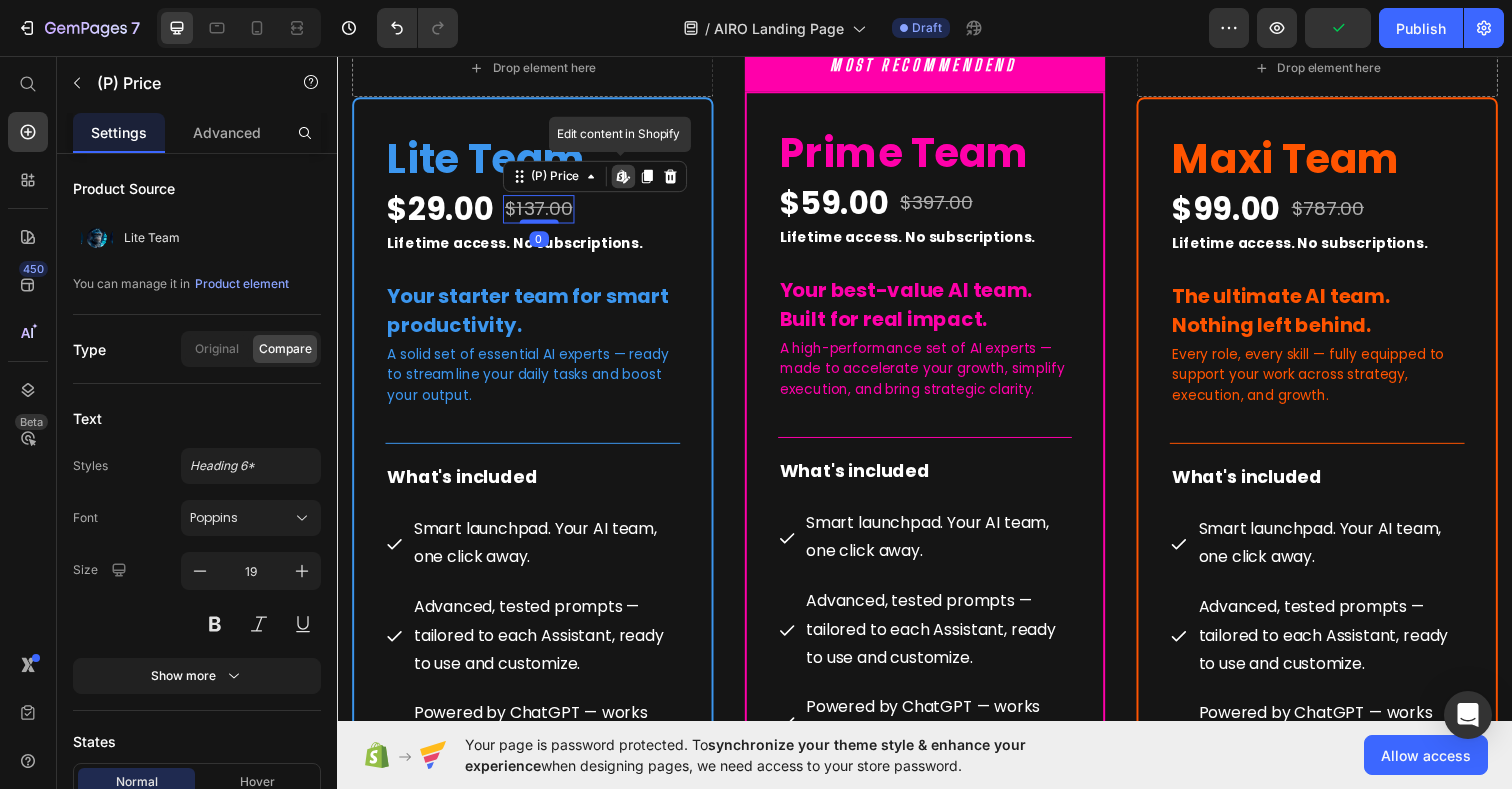 click on "$137.00" at bounding box center (542, 212) 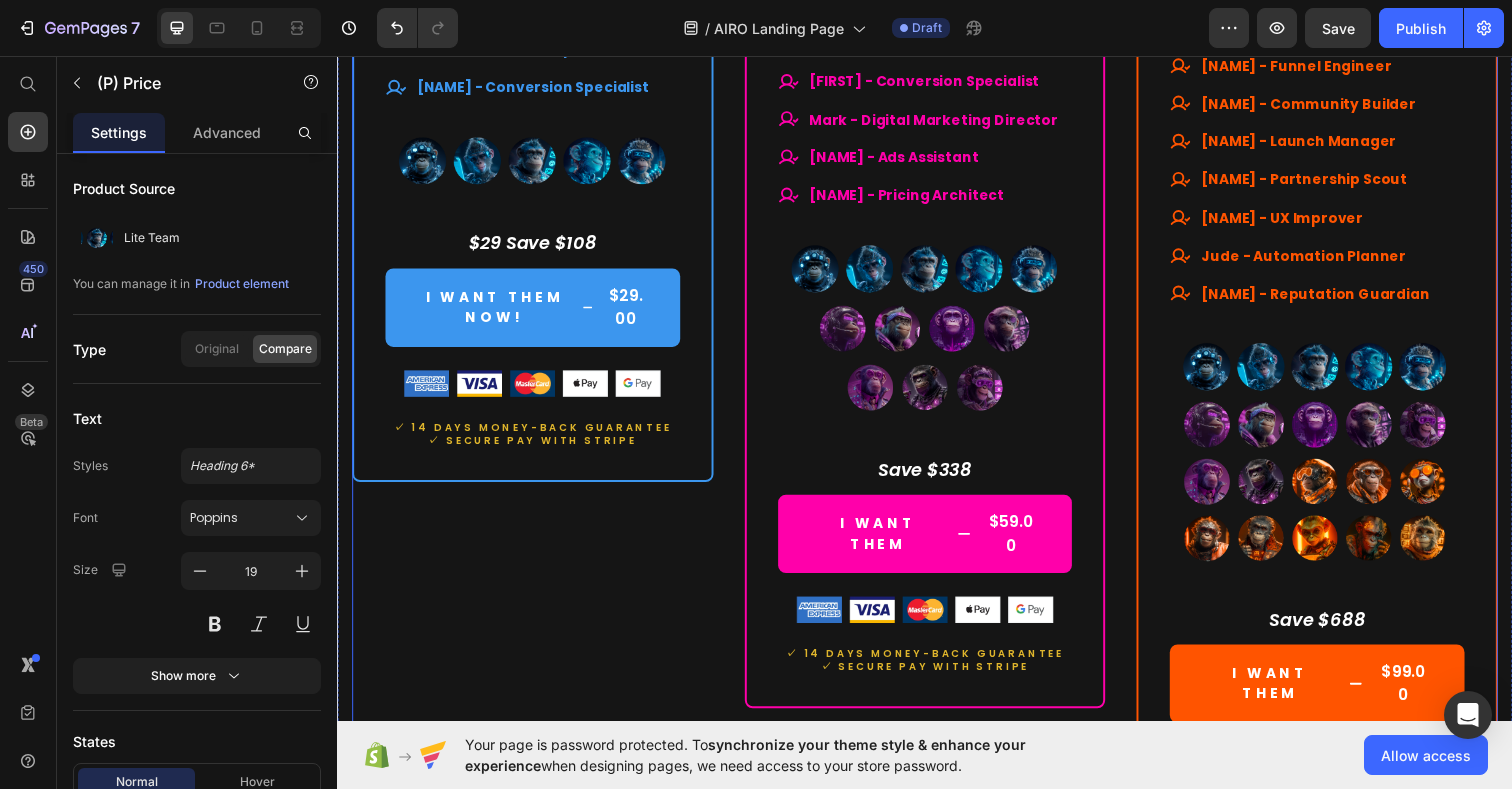 scroll, scrollTop: 9989, scrollLeft: 0, axis: vertical 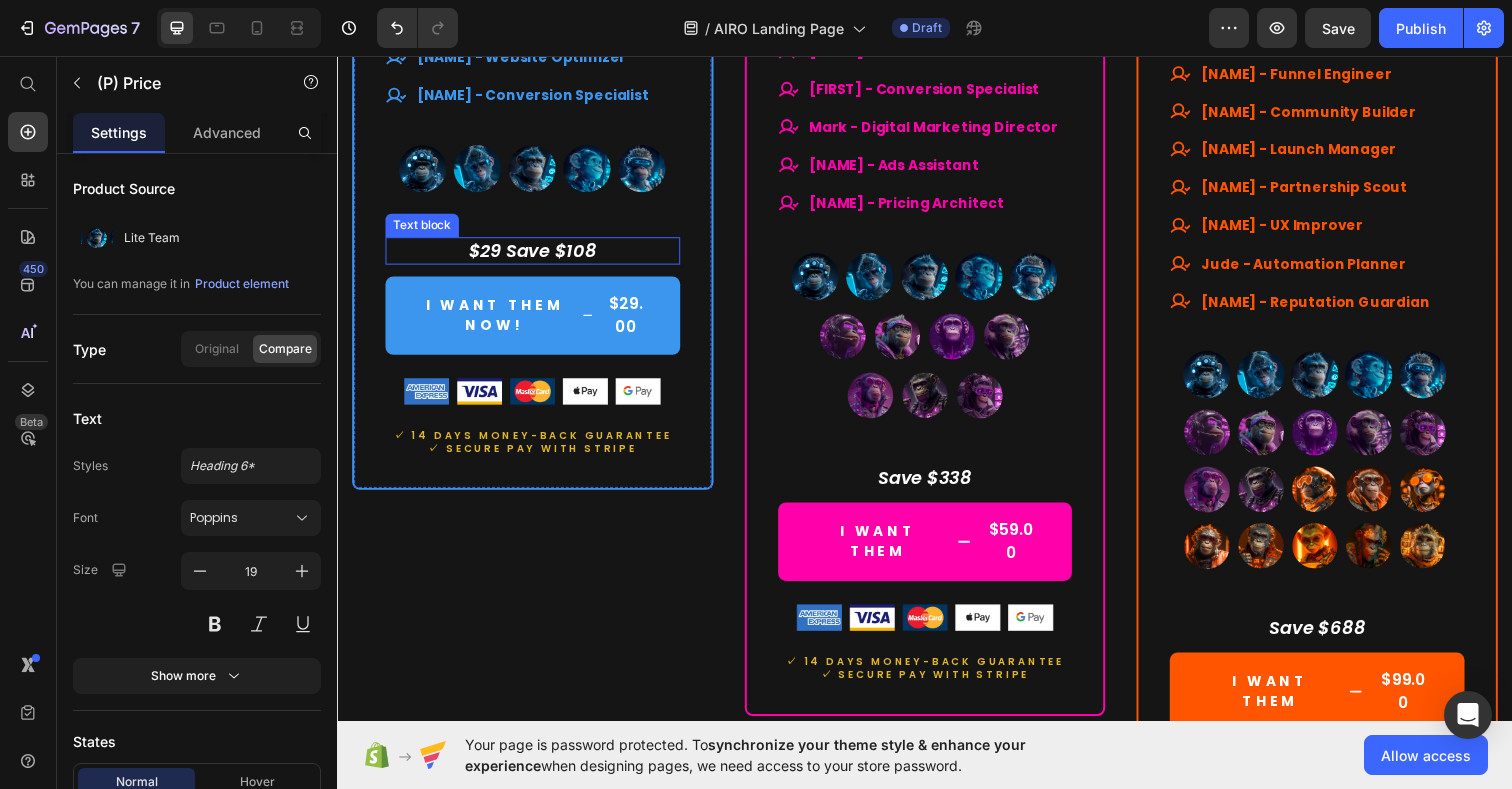 click on "$29 Save $108" at bounding box center [536, 254] 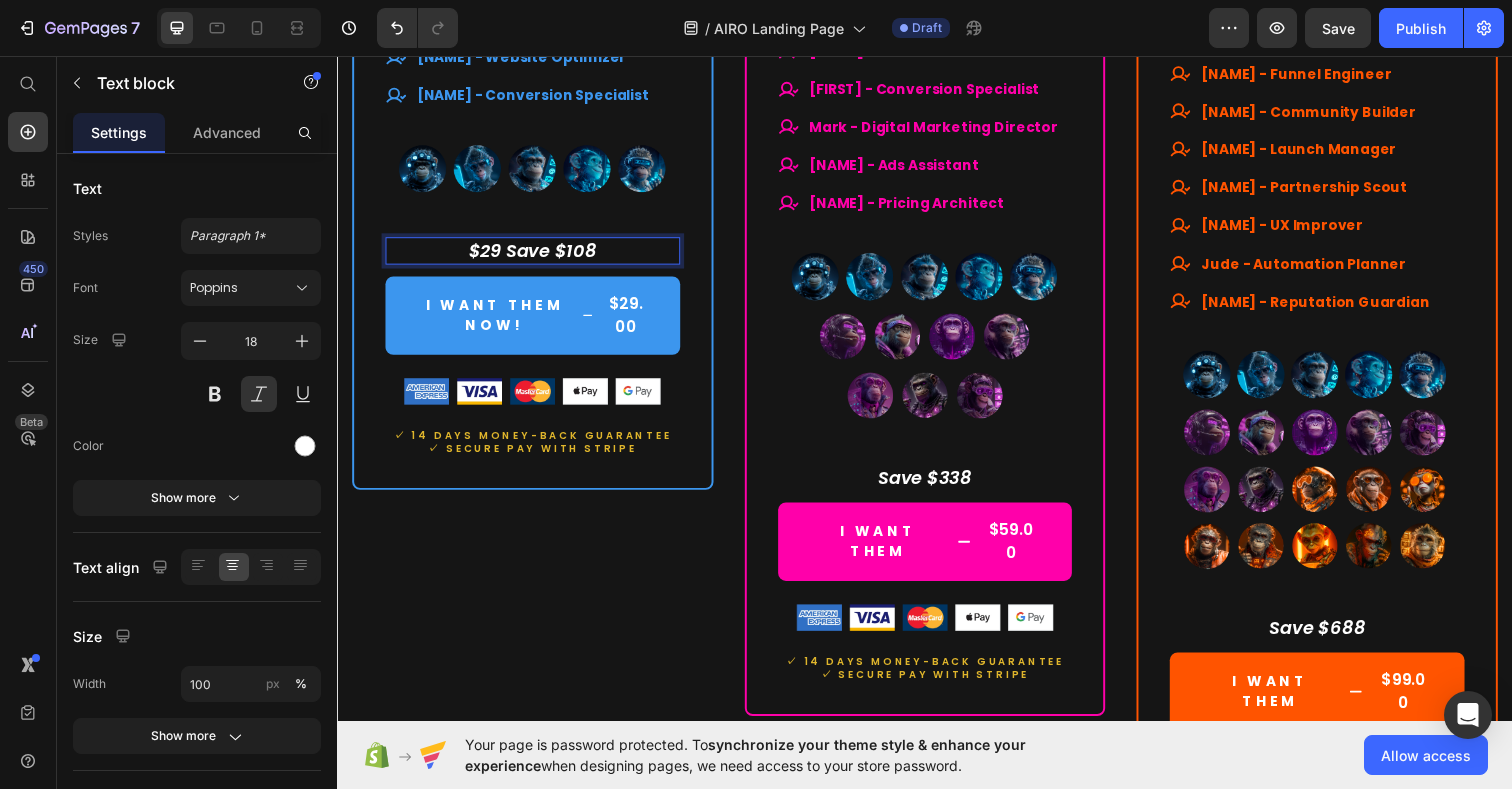 click on "$29 Save $108" at bounding box center (536, 254) 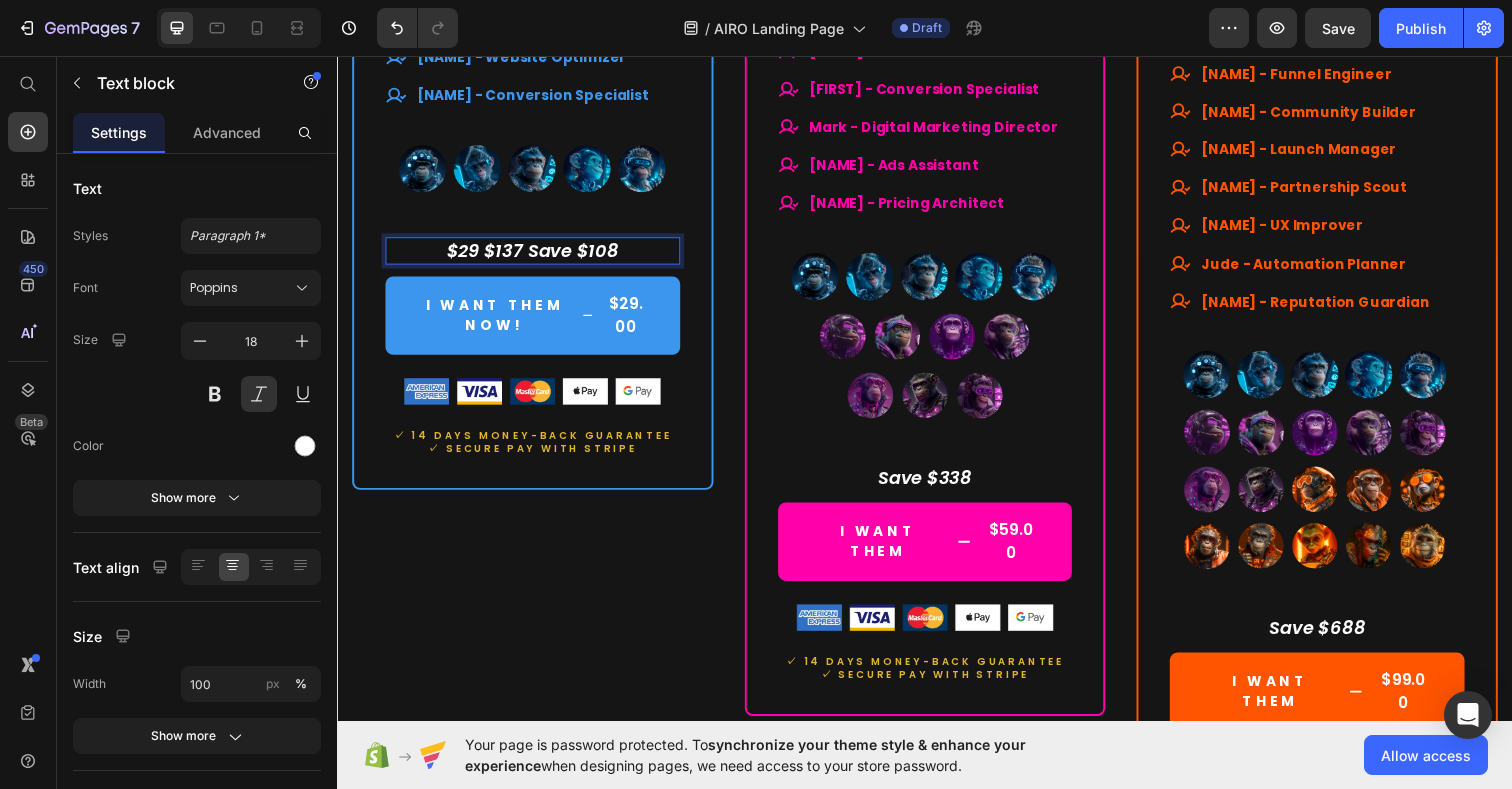 click on "$29 $137 Save $108" at bounding box center (536, 254) 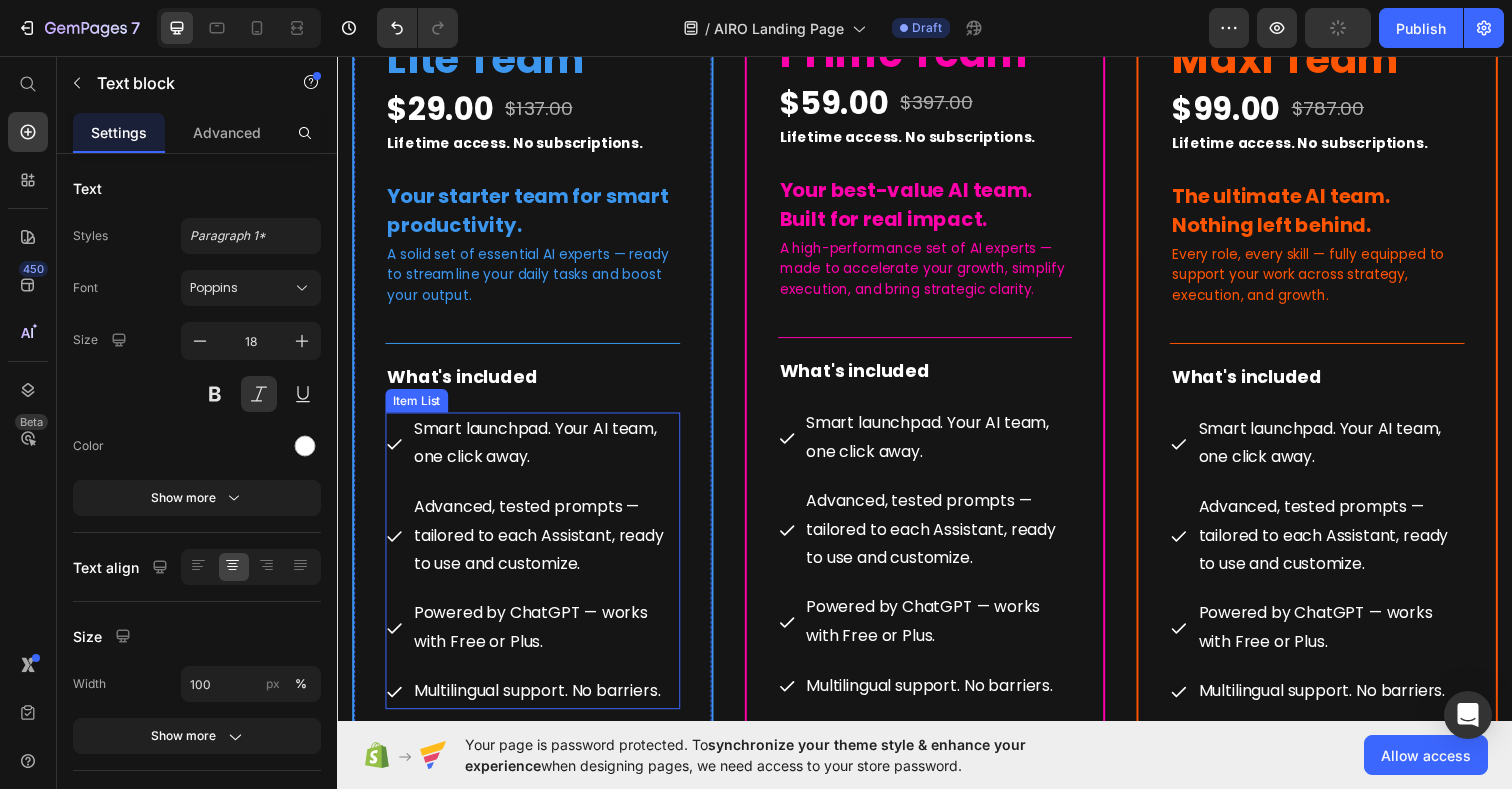 scroll, scrollTop: 9118, scrollLeft: 0, axis: vertical 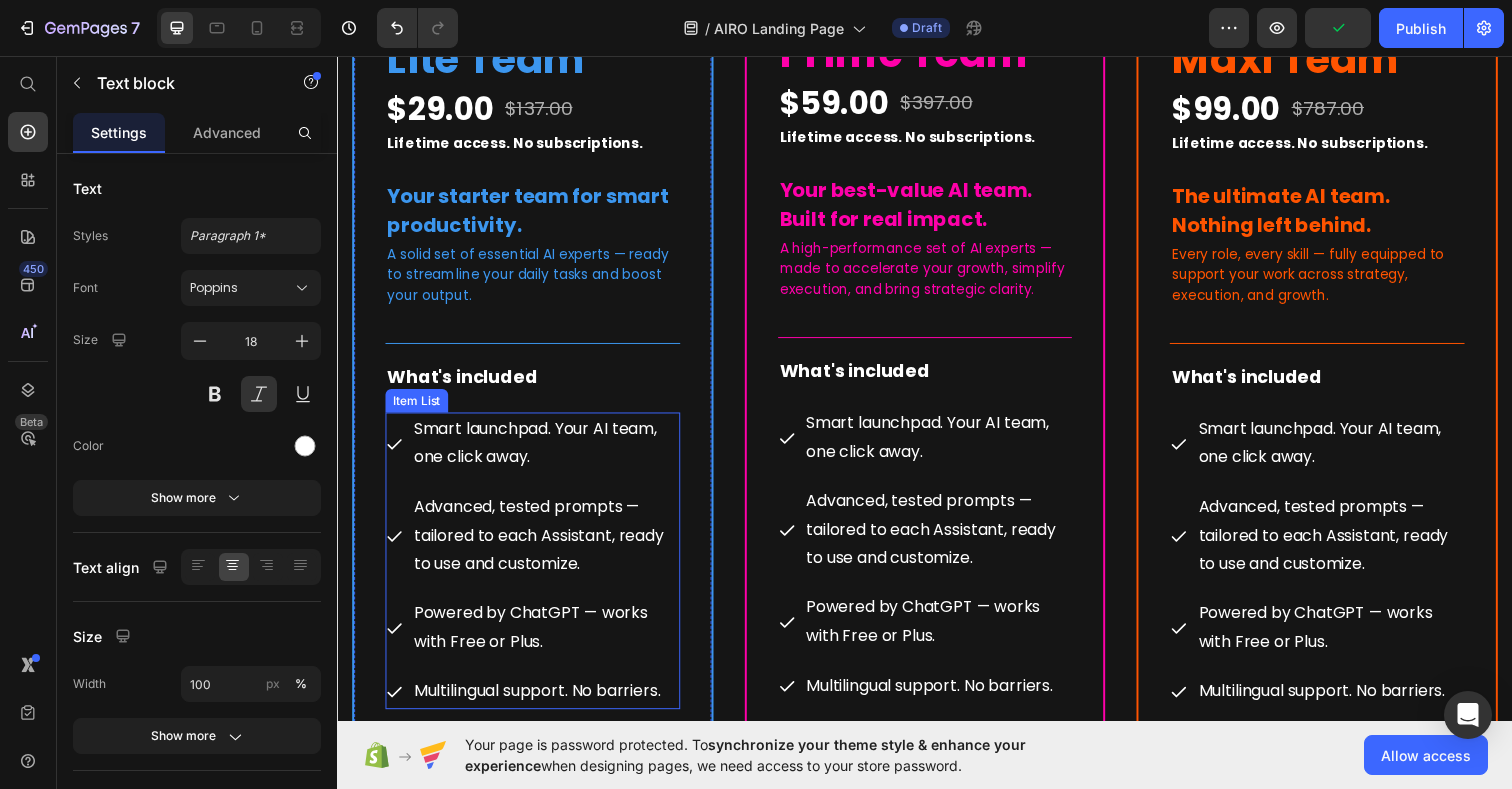 click on "Advanced, tested prompts — tailored to each Assistant, ready to use and customize." at bounding box center [549, 546] 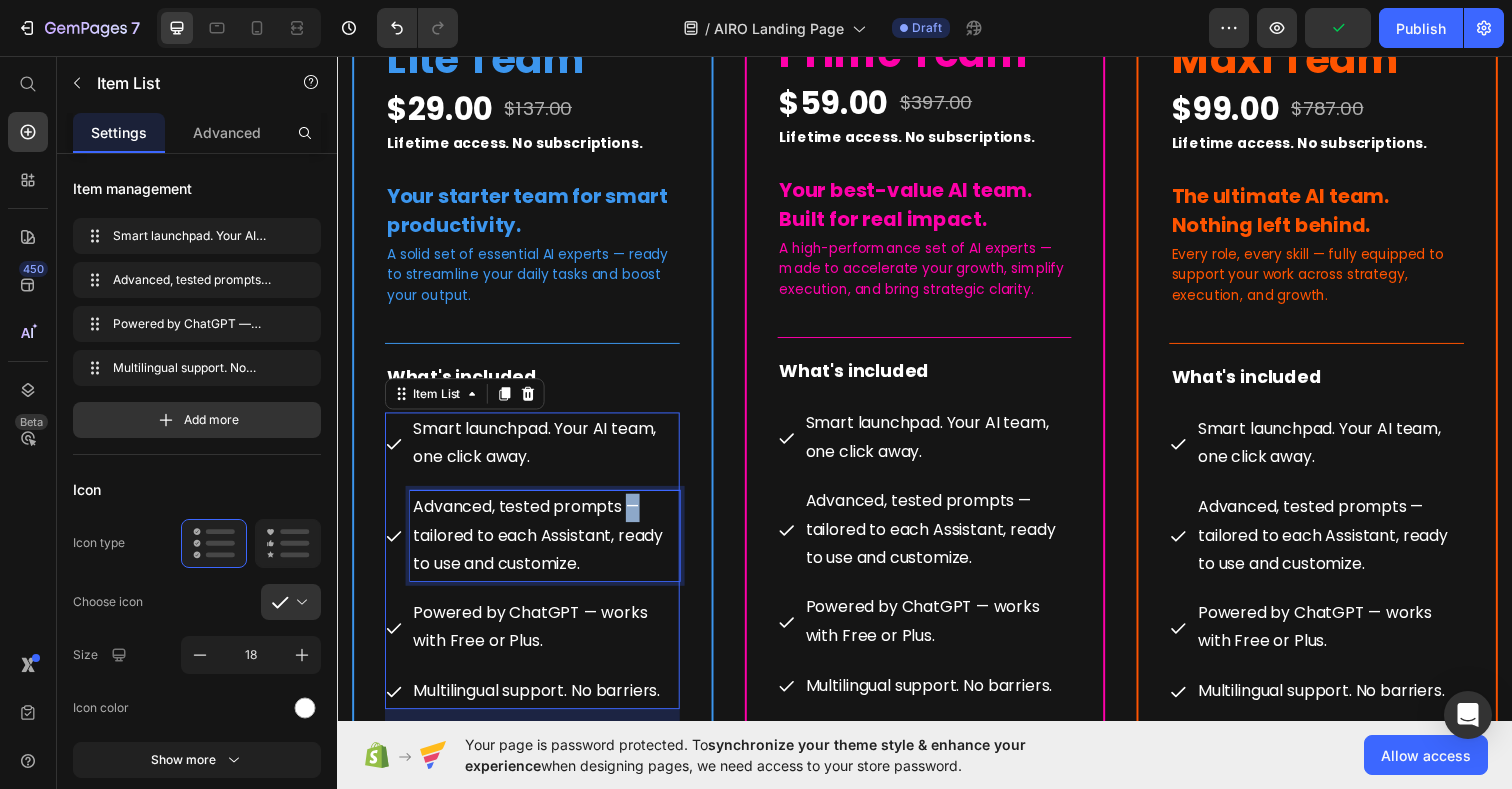 click on "Advanced, tested prompts — tailored to each Assistant, ready to use and customize." at bounding box center [549, 546] 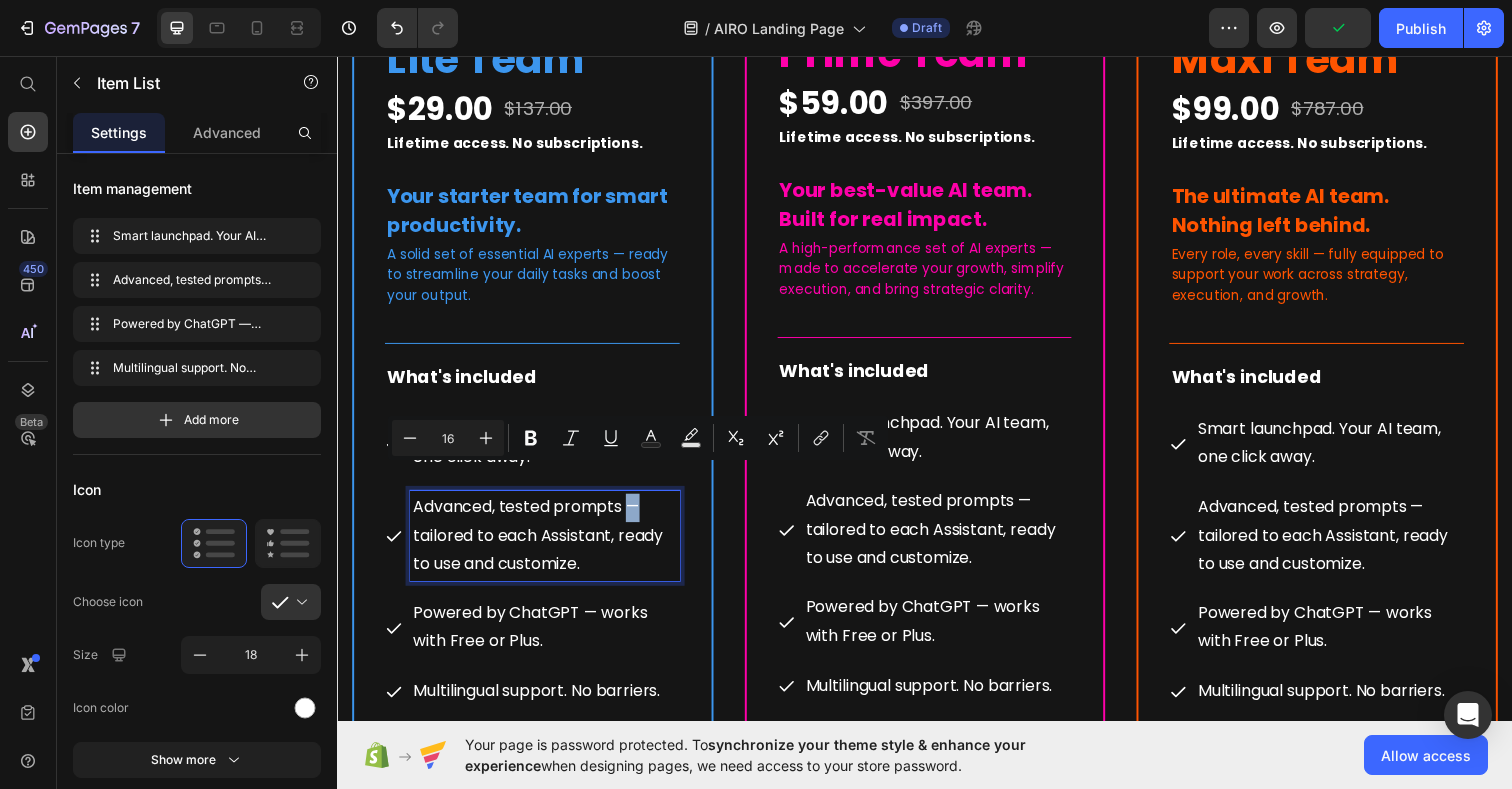 copy on "—" 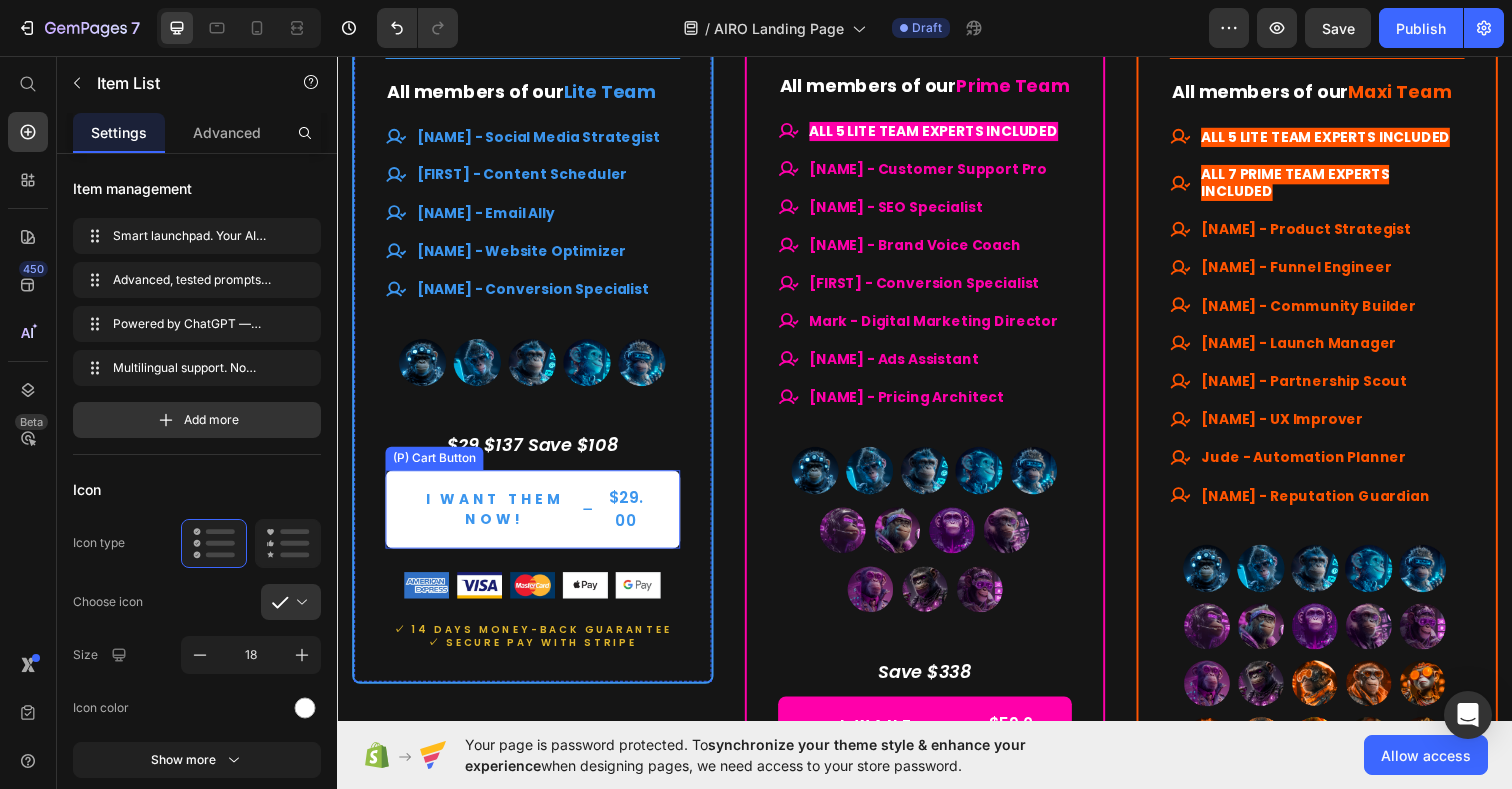scroll, scrollTop: 9795, scrollLeft: 0, axis: vertical 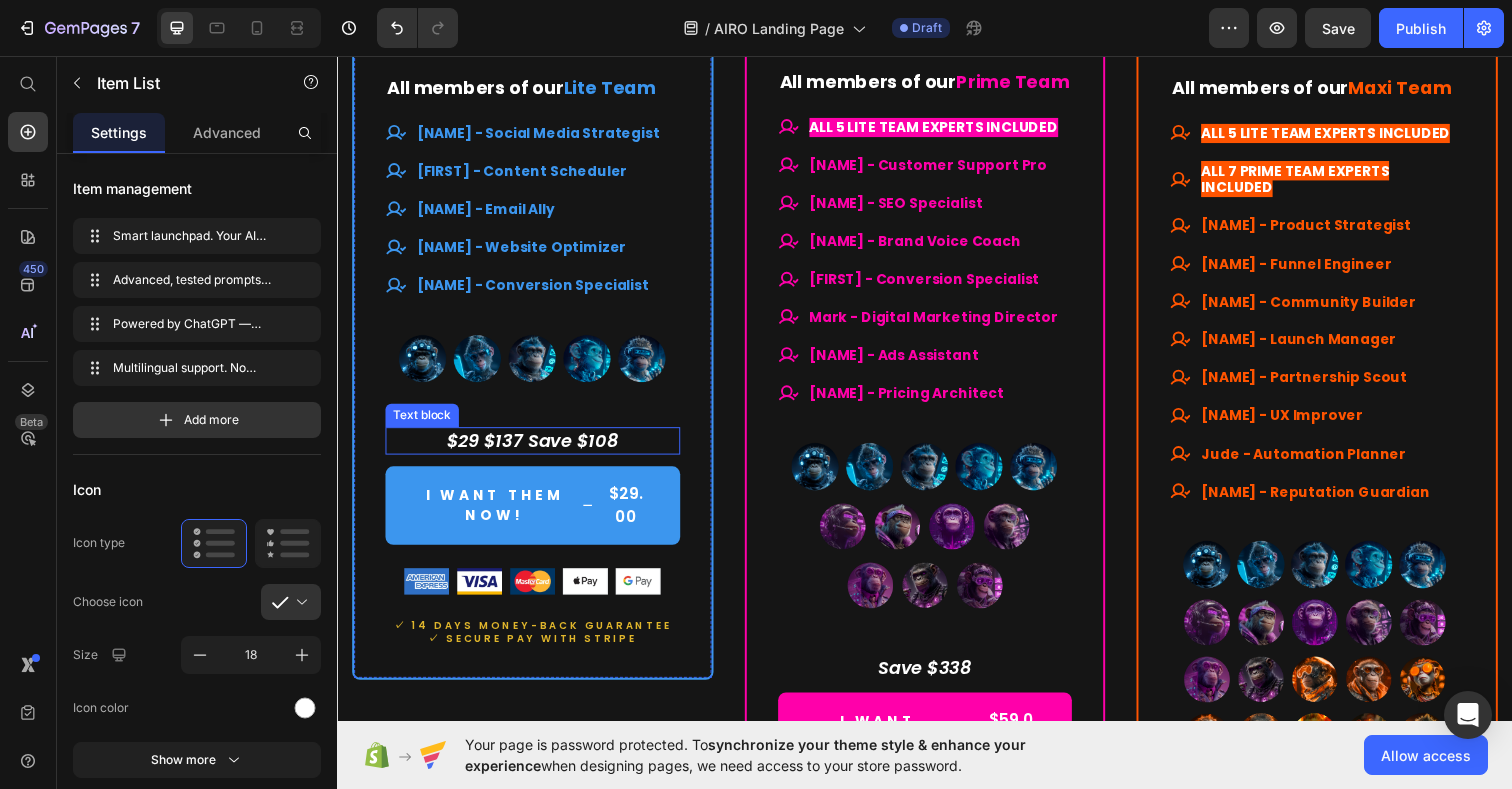 click on "$29 $137 Save $108" at bounding box center (536, 448) 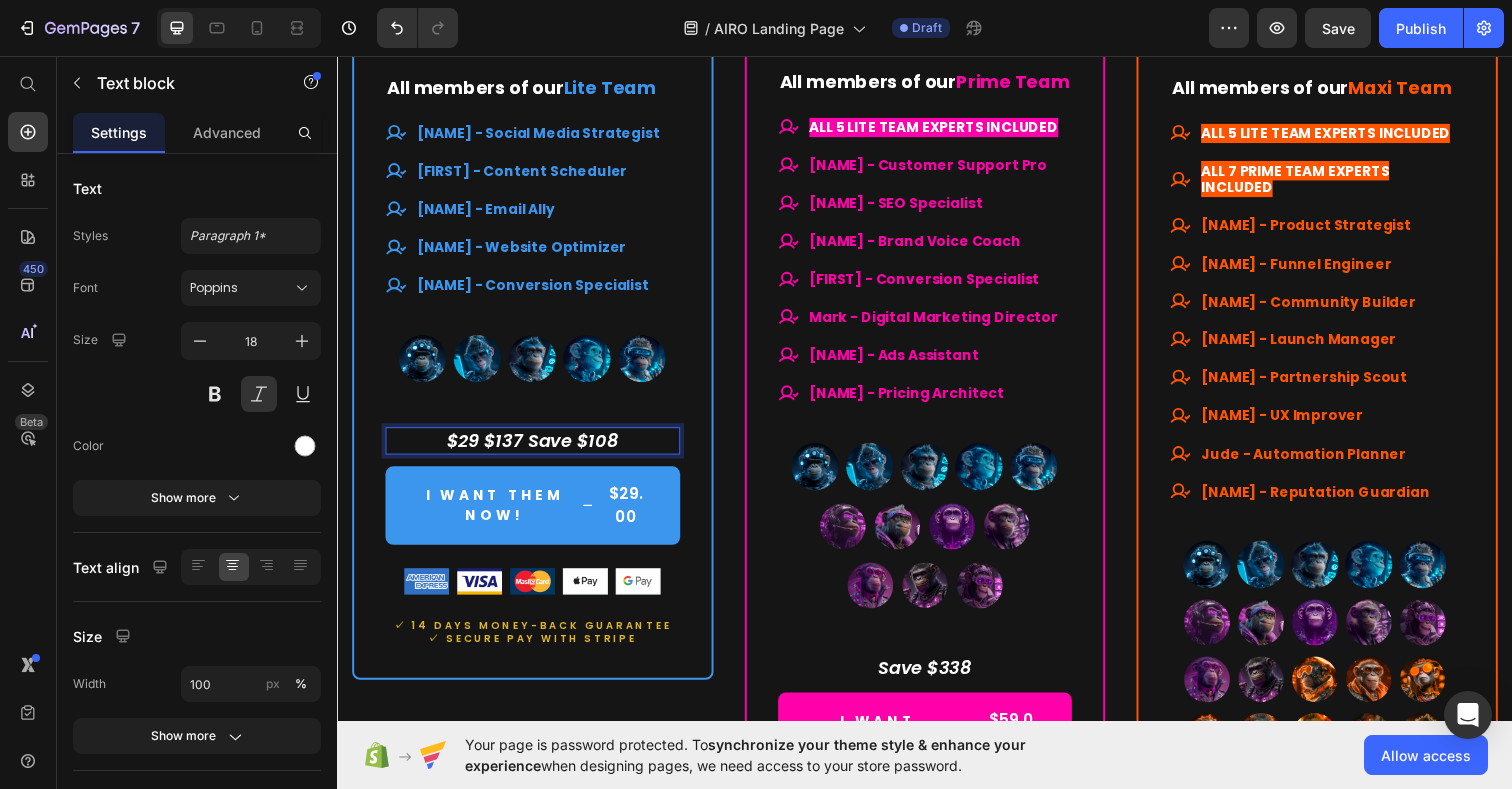 click on "$29 $137 Save $108" at bounding box center [536, 448] 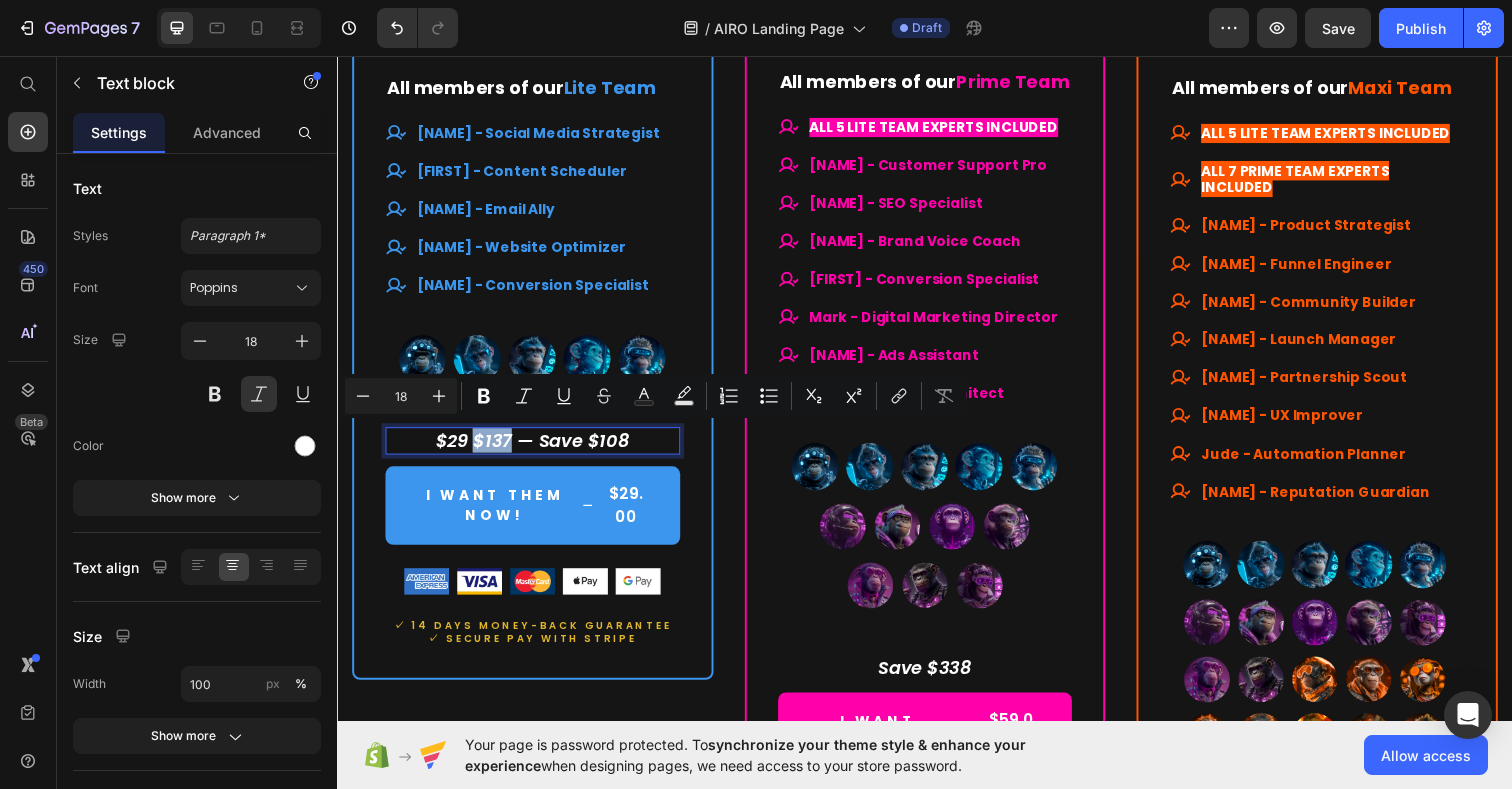 drag, startPoint x: 476, startPoint y: 447, endPoint x: 514, endPoint y: 445, distance: 38.052597 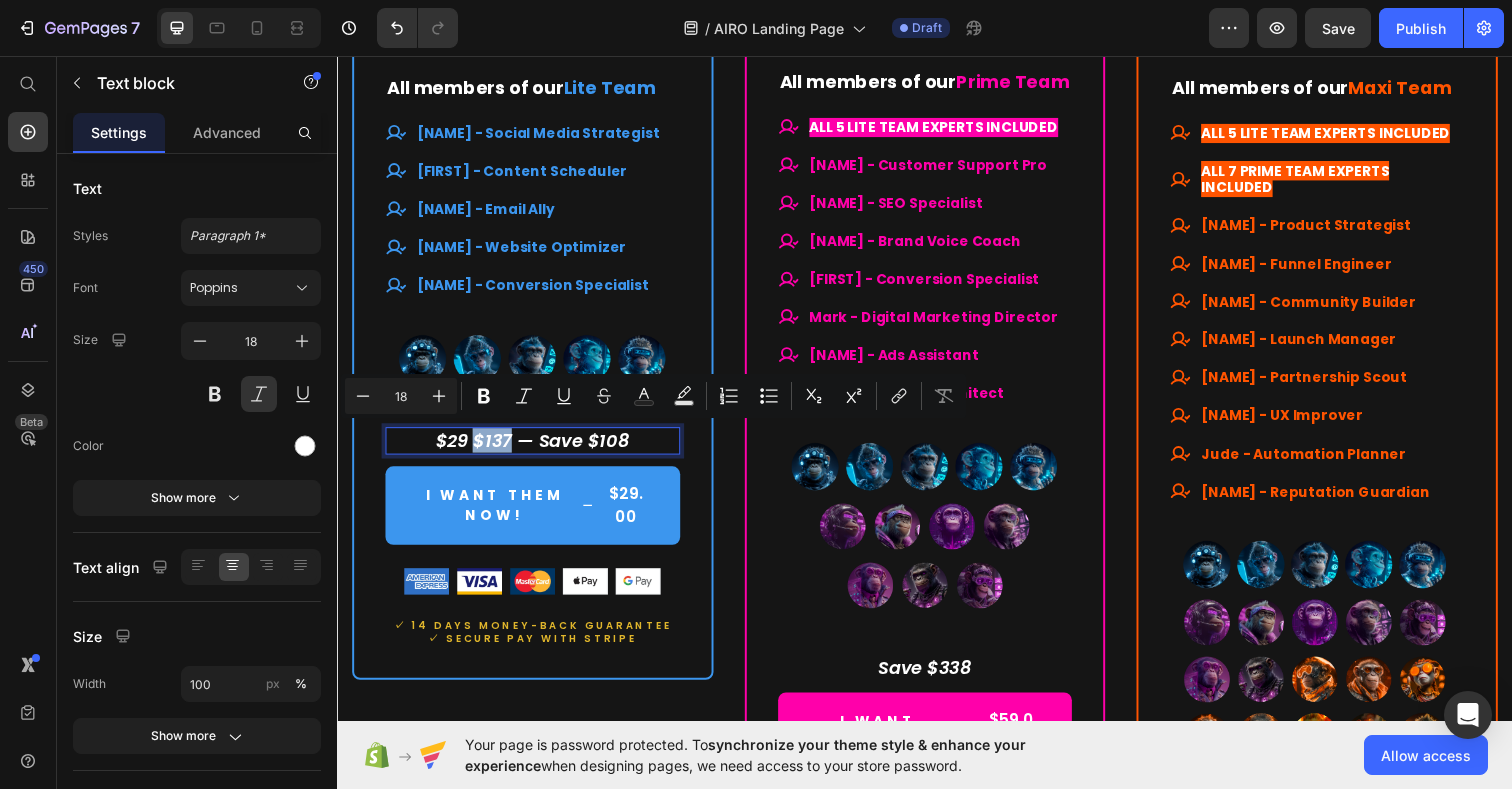 click on "$29 $137 — Save $108" at bounding box center [536, 448] 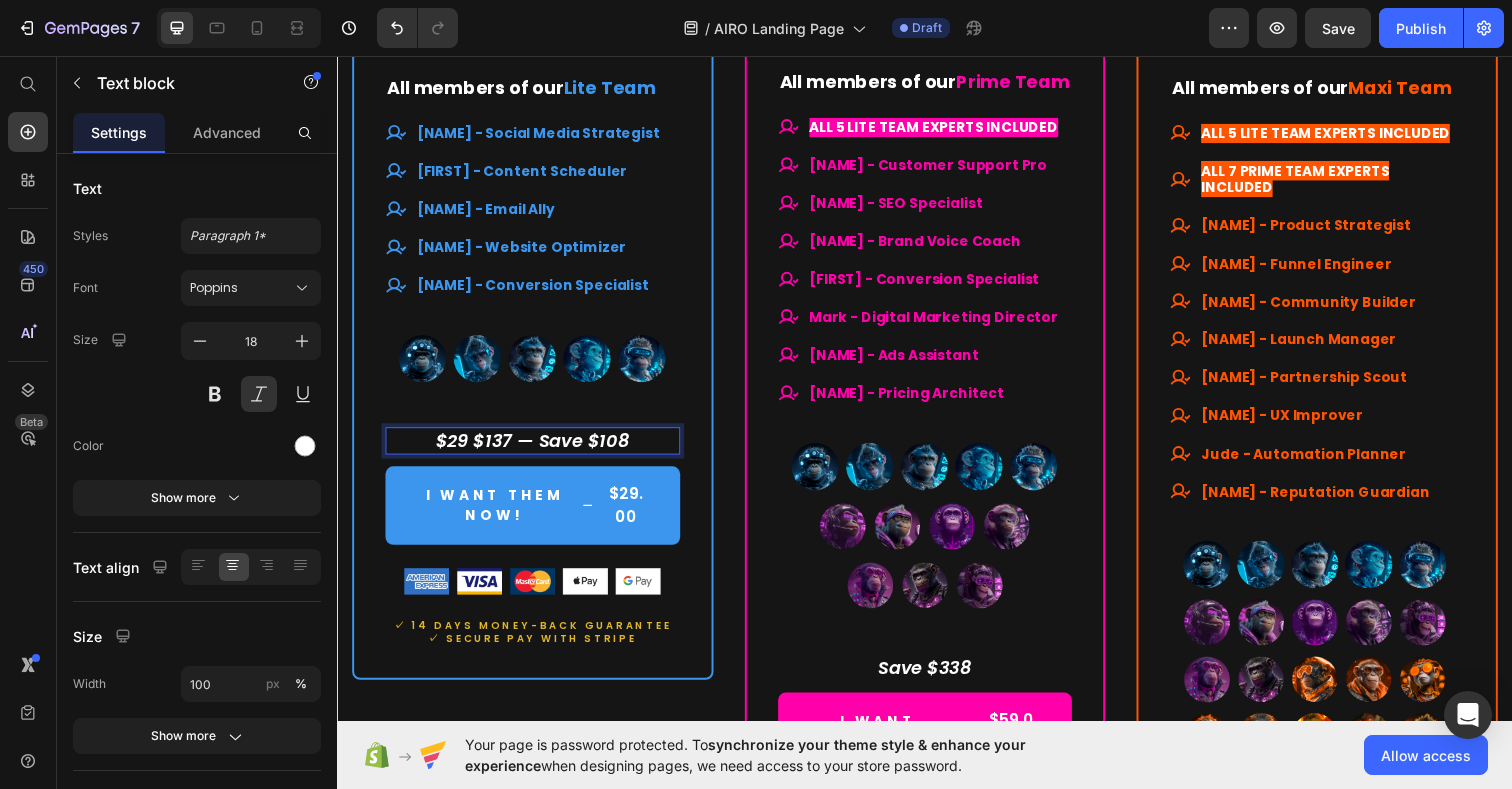 click on "$29 $137 — Save $108" at bounding box center (536, 448) 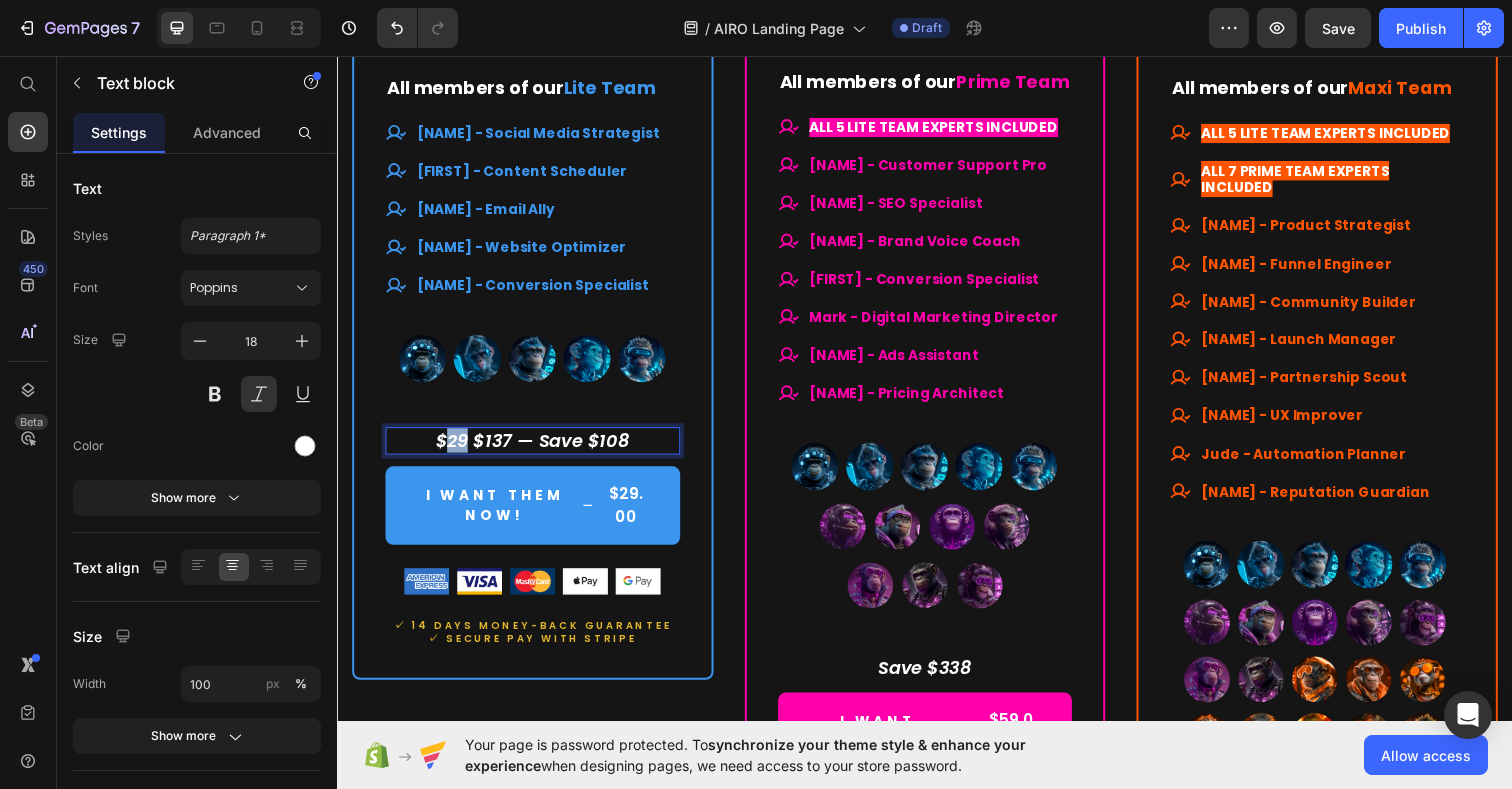 click on "$29 $137 — Save $108" at bounding box center [536, 448] 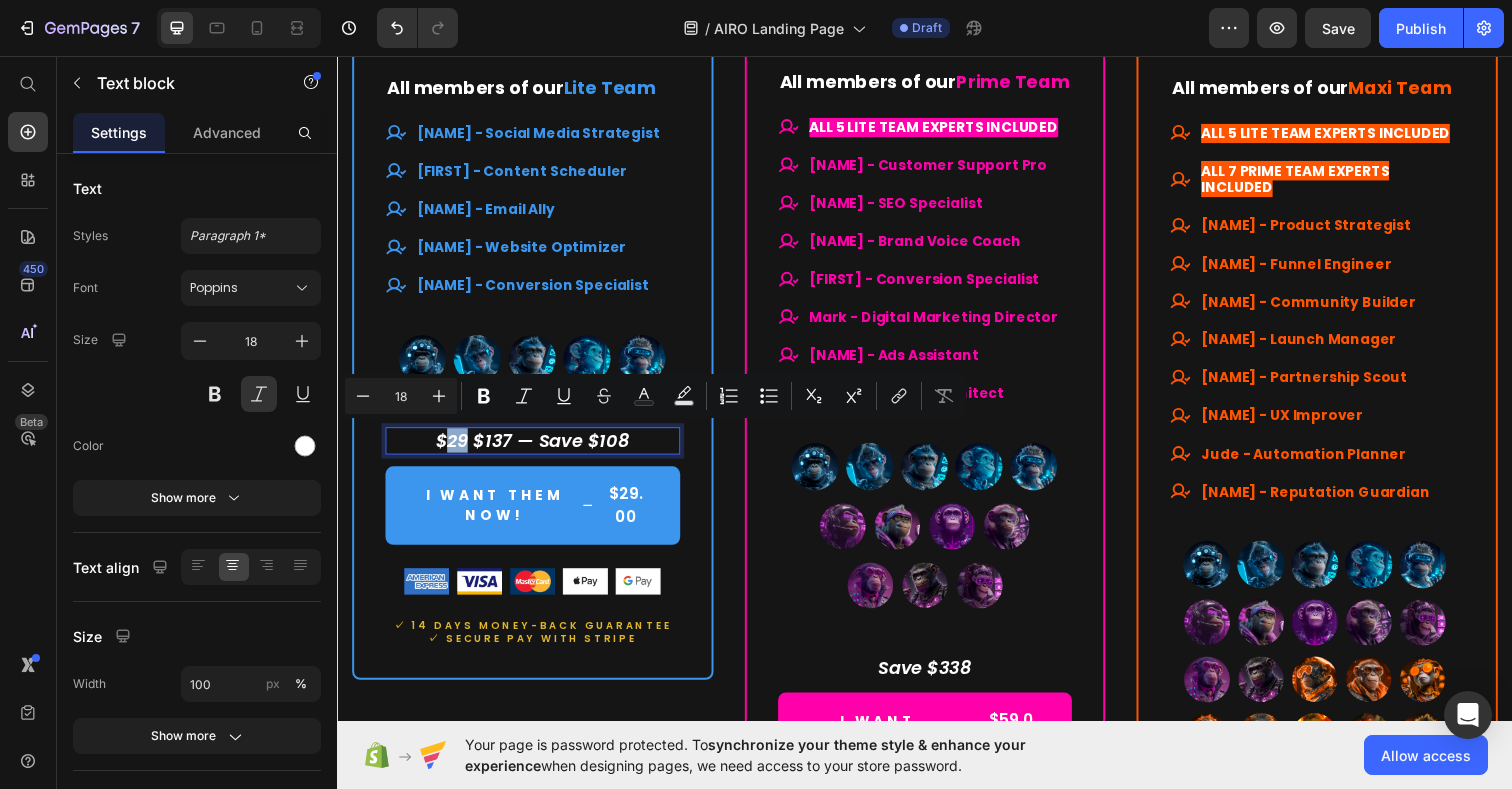 click on "$29 $137 — Save $108" at bounding box center (536, 448) 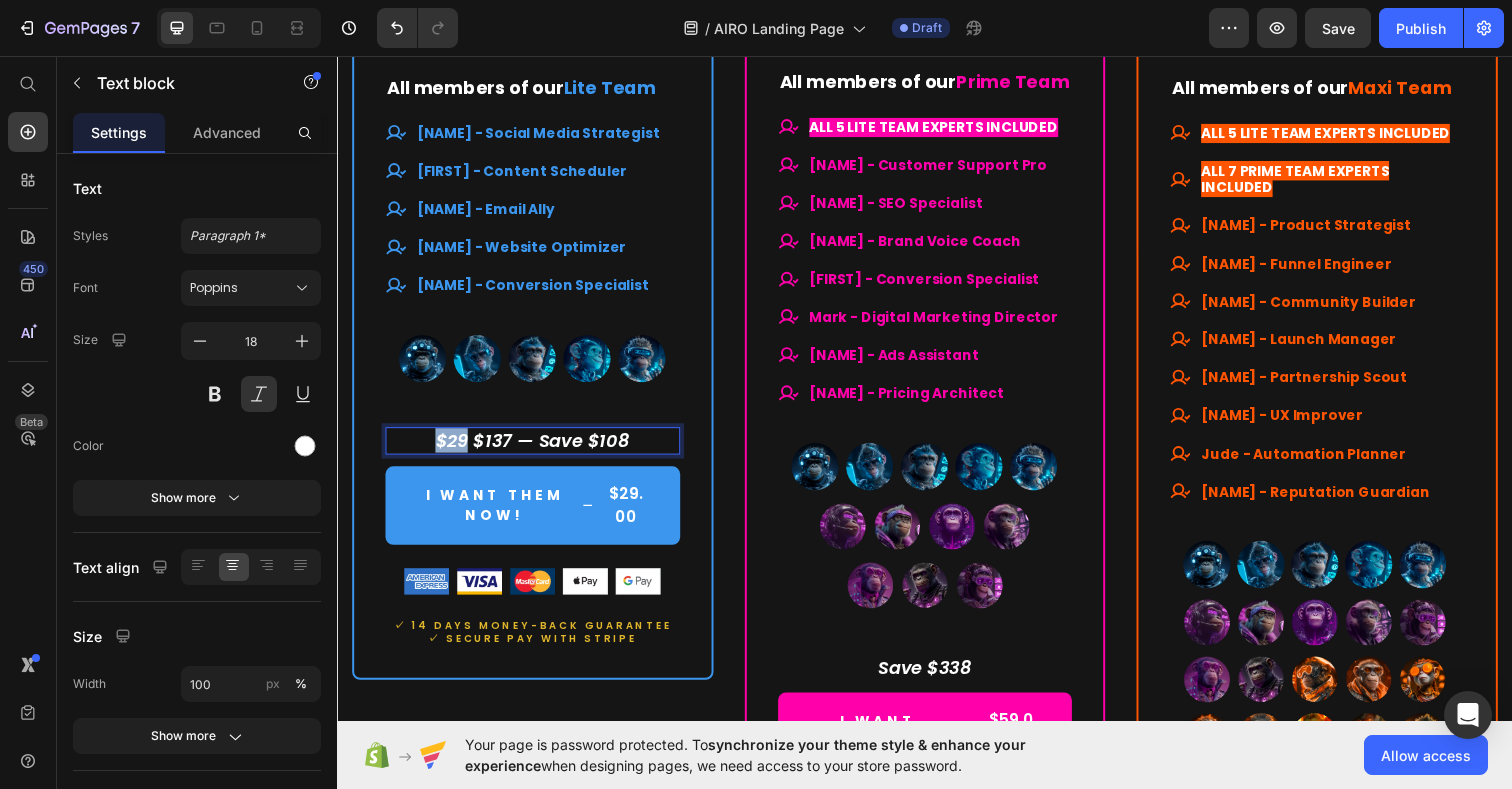 drag, startPoint x: 468, startPoint y: 449, endPoint x: 434, endPoint y: 449, distance: 34 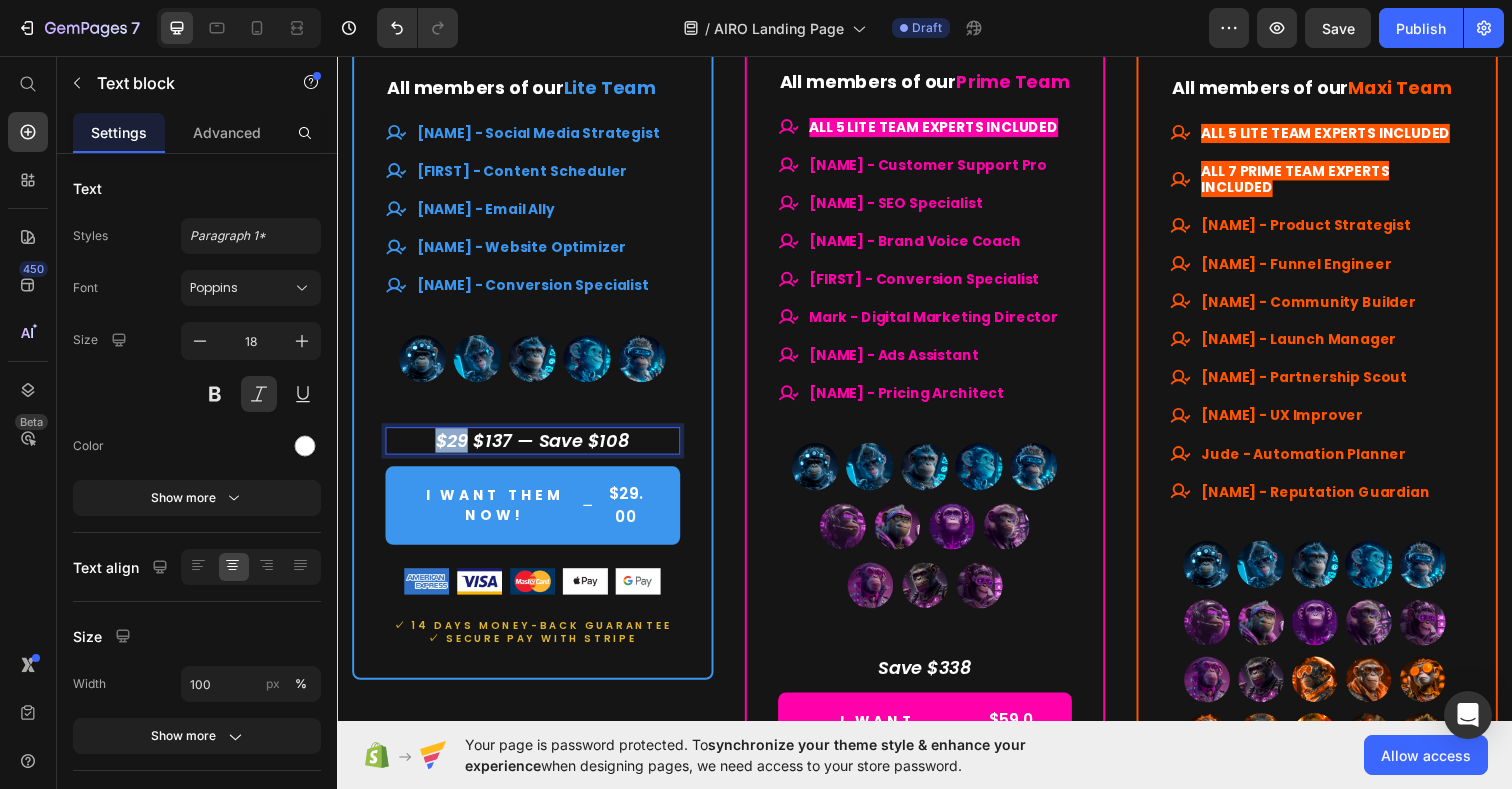 click on "$29 $137 — Save $108" at bounding box center (536, 448) 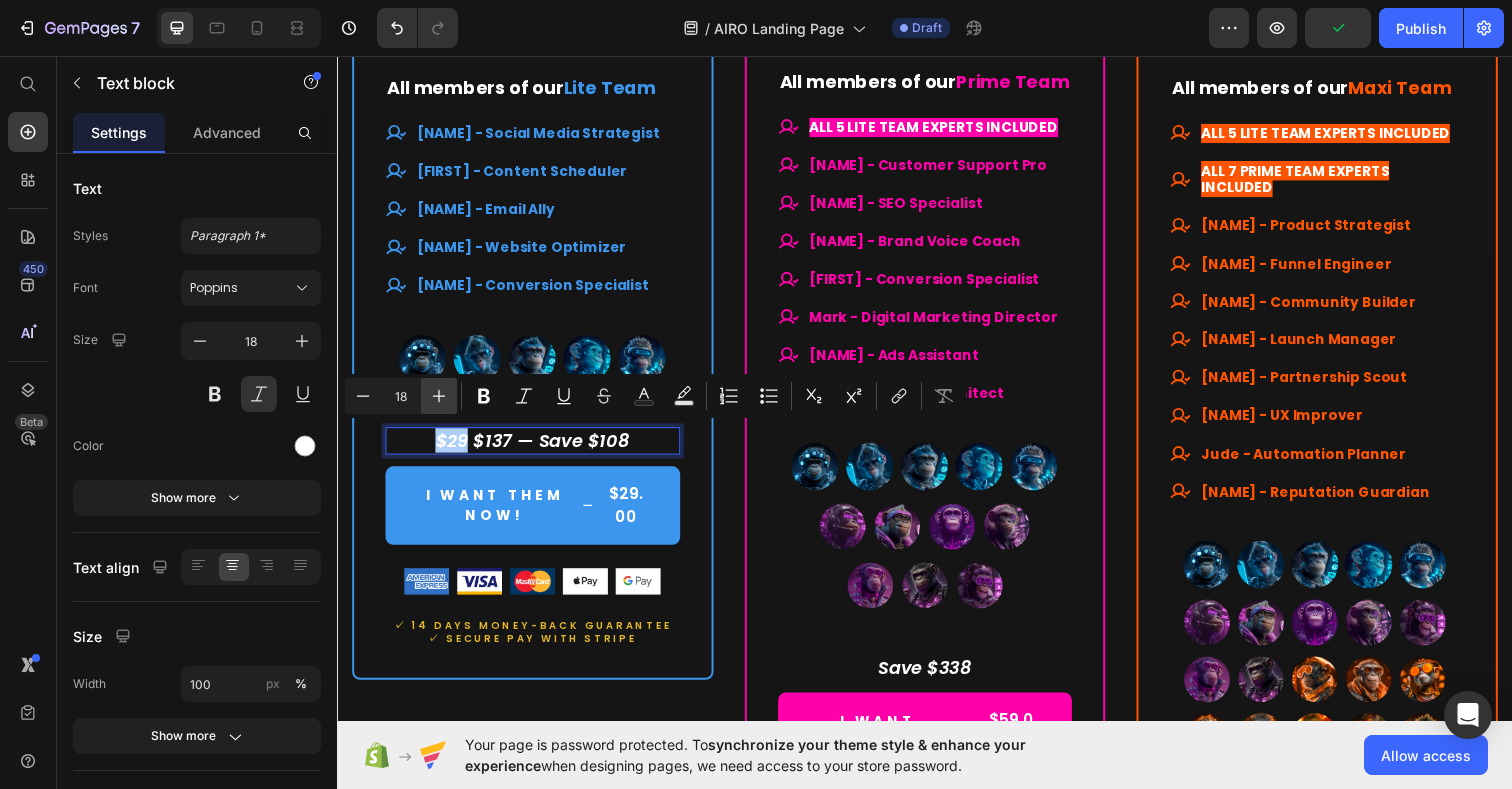 click on "Plus" at bounding box center (439, 396) 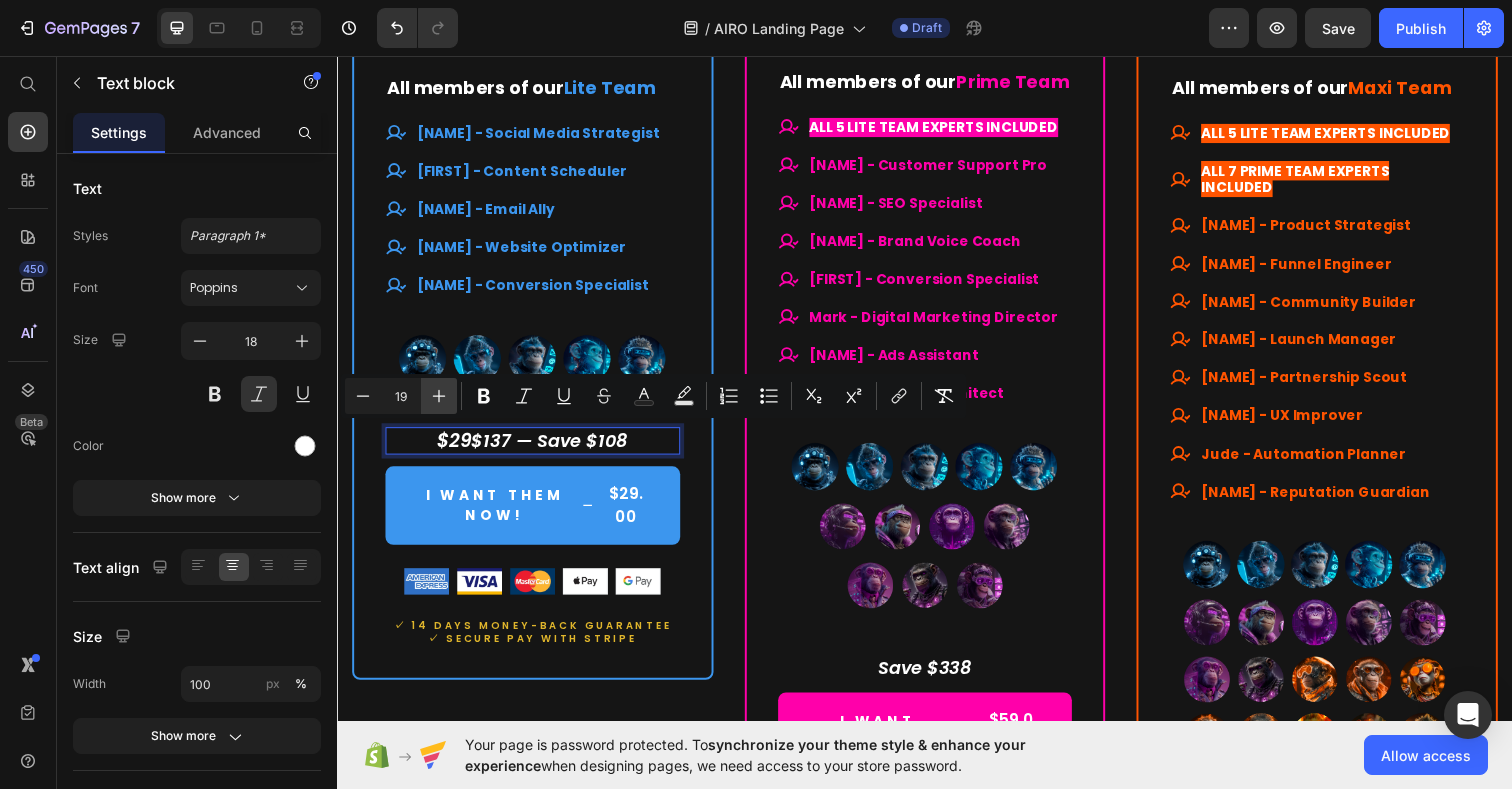 click 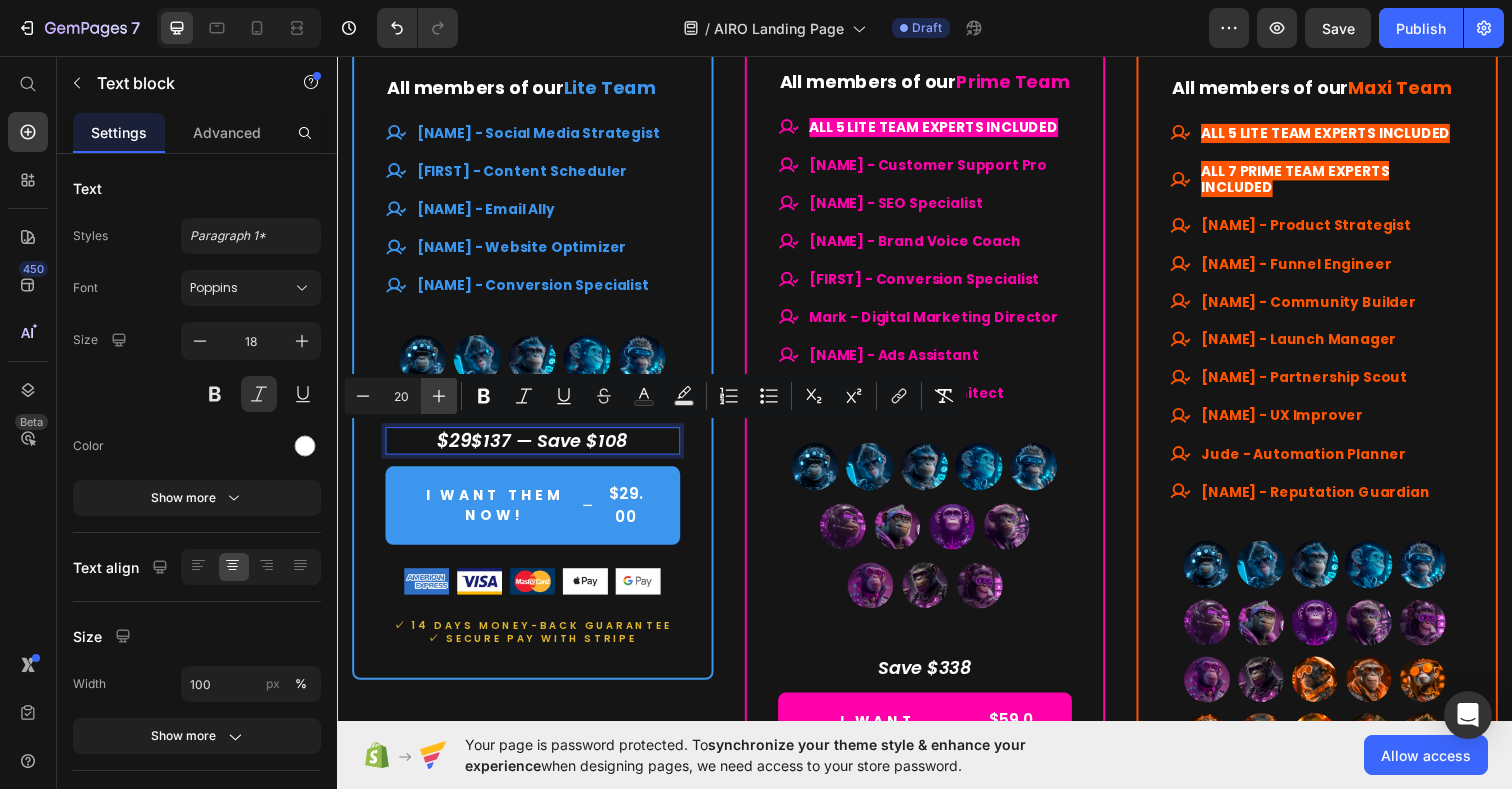 click 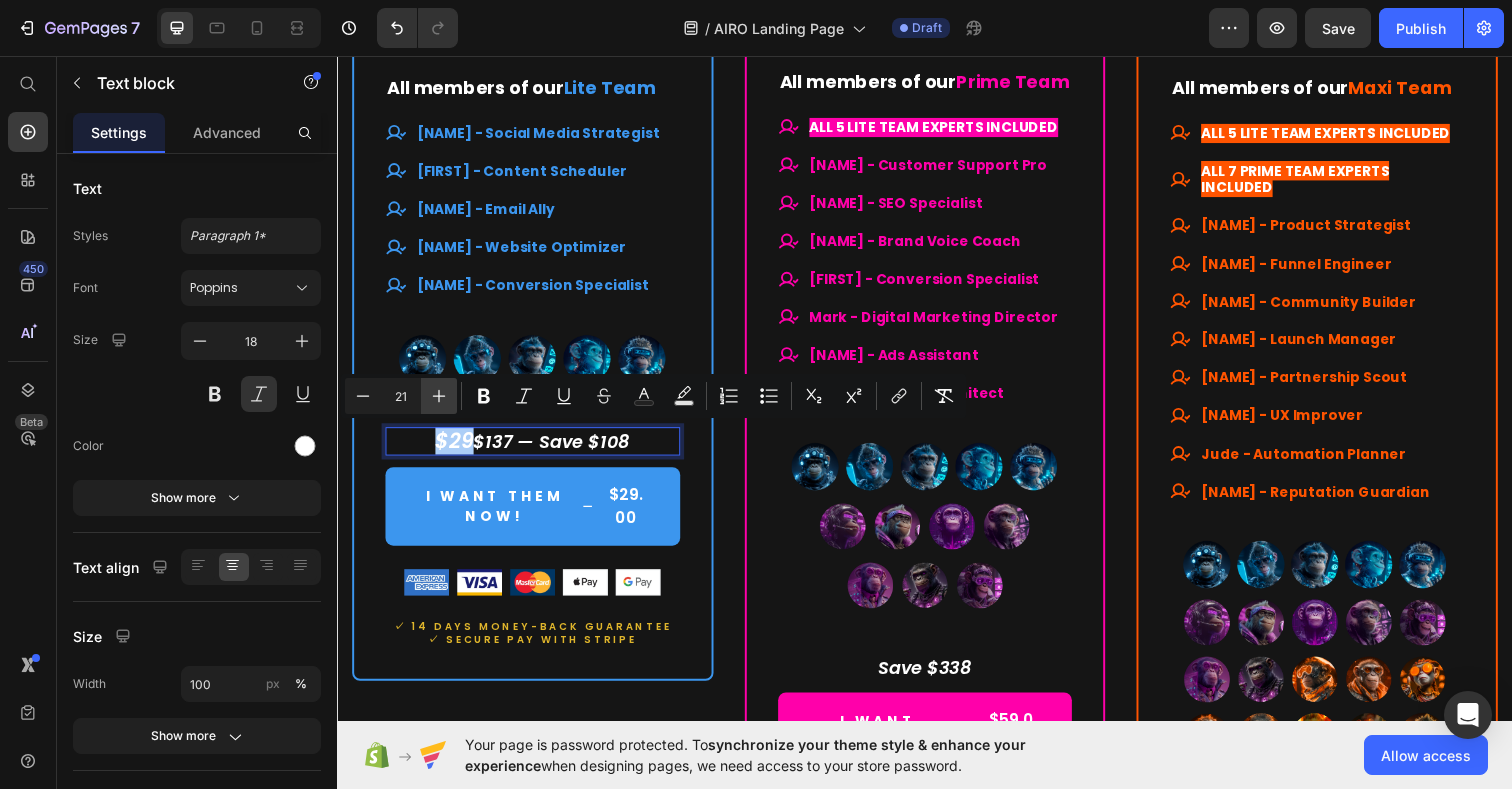 click 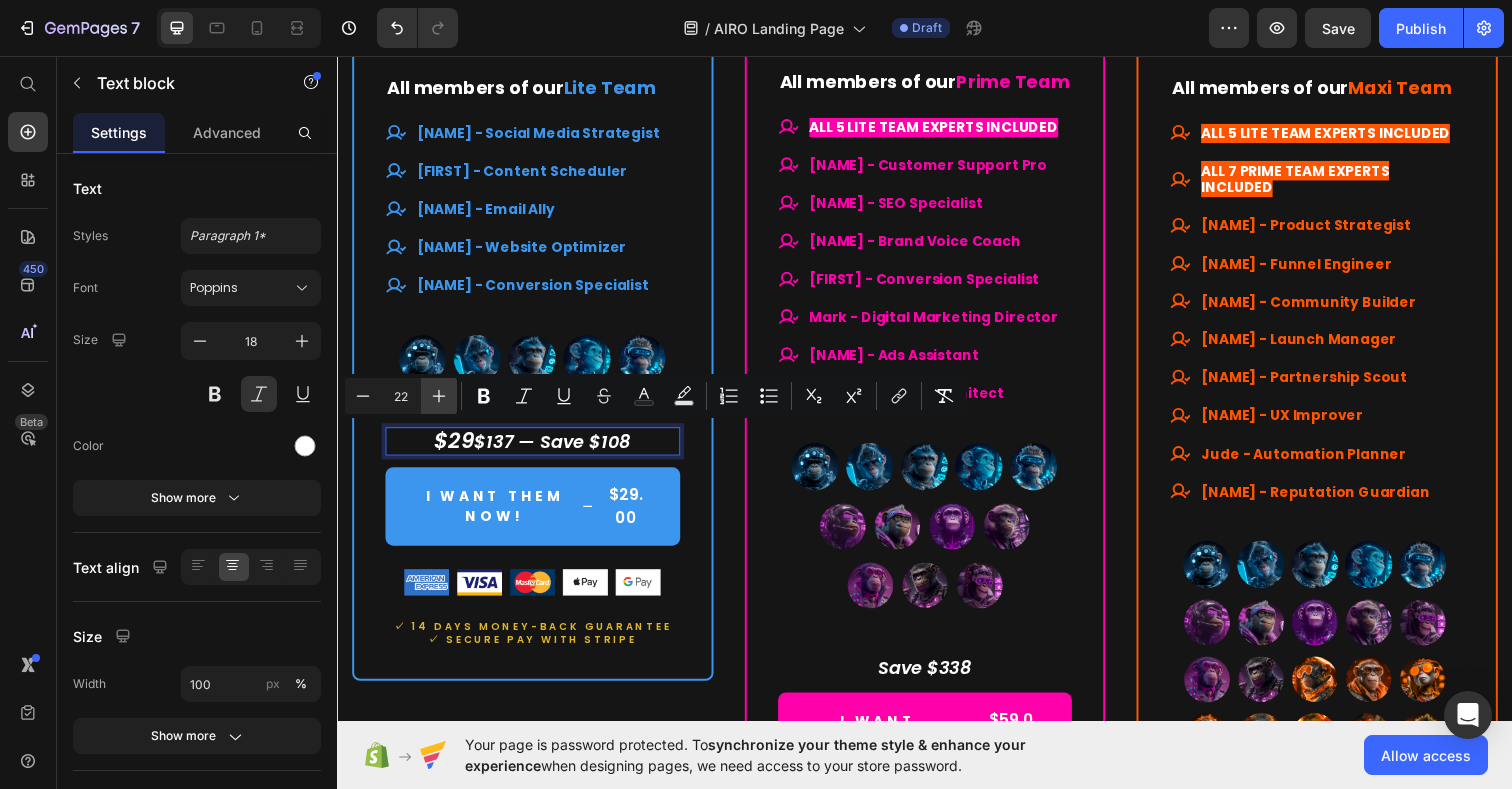 click 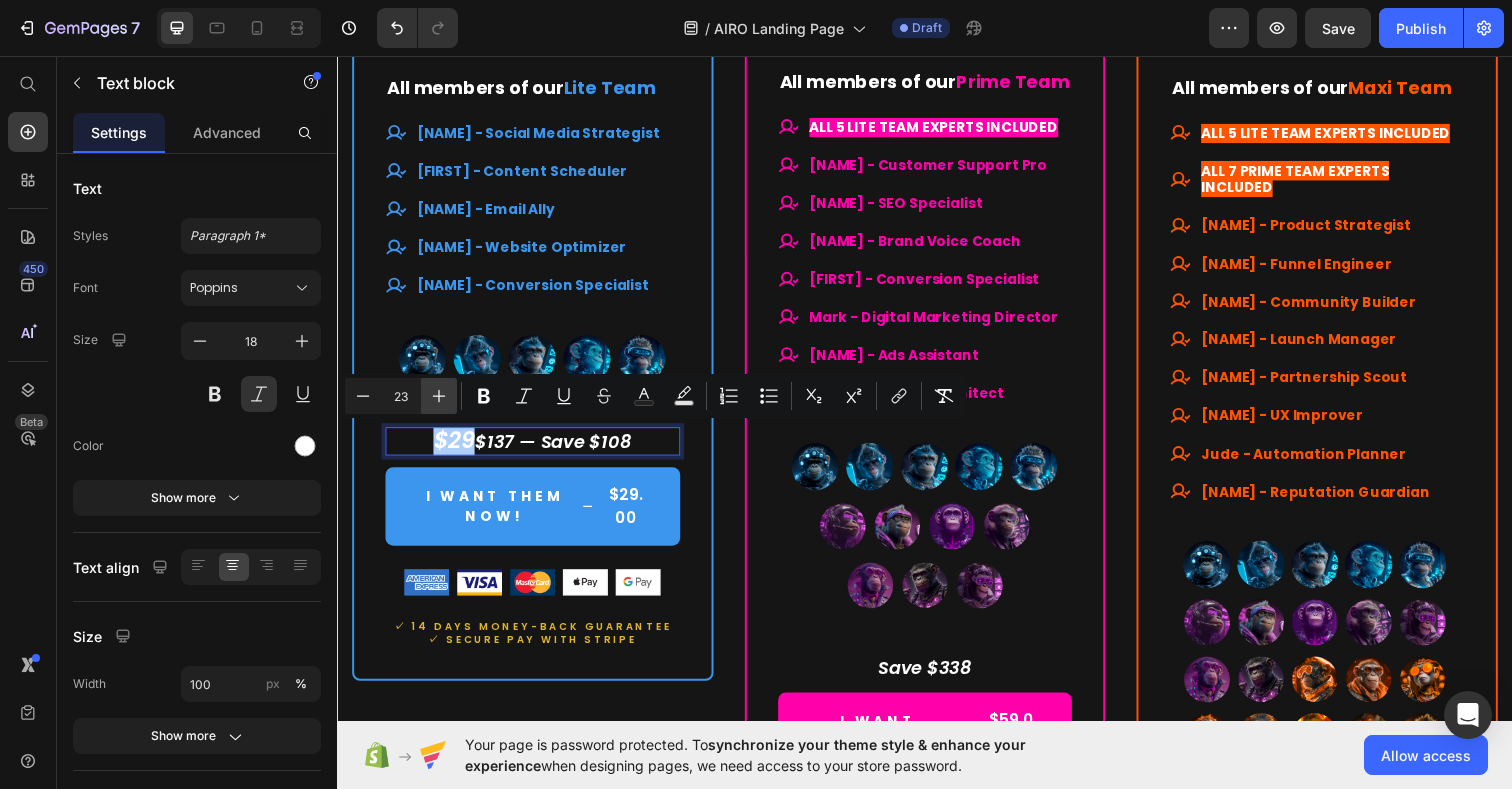 click 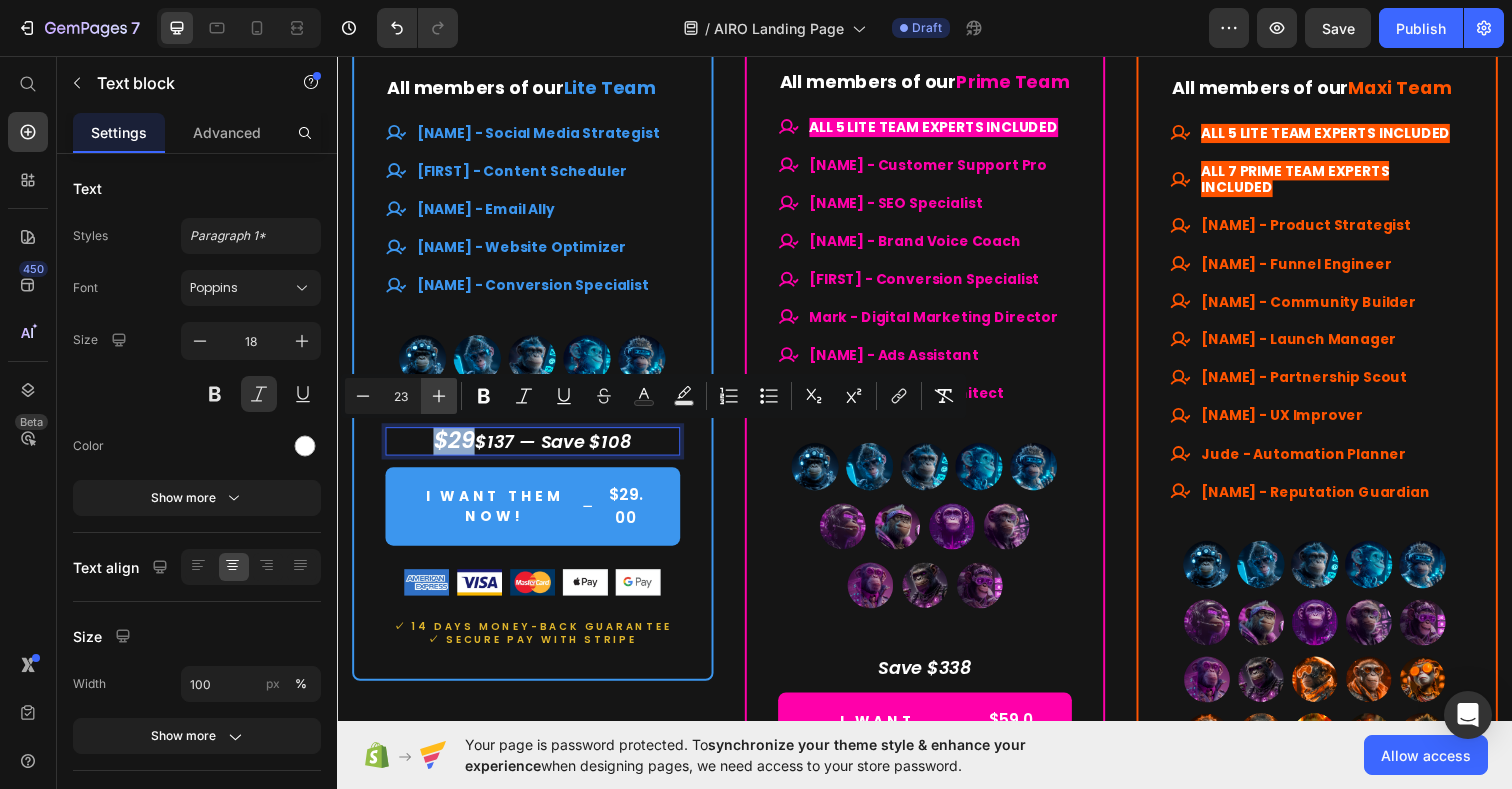 type on "24" 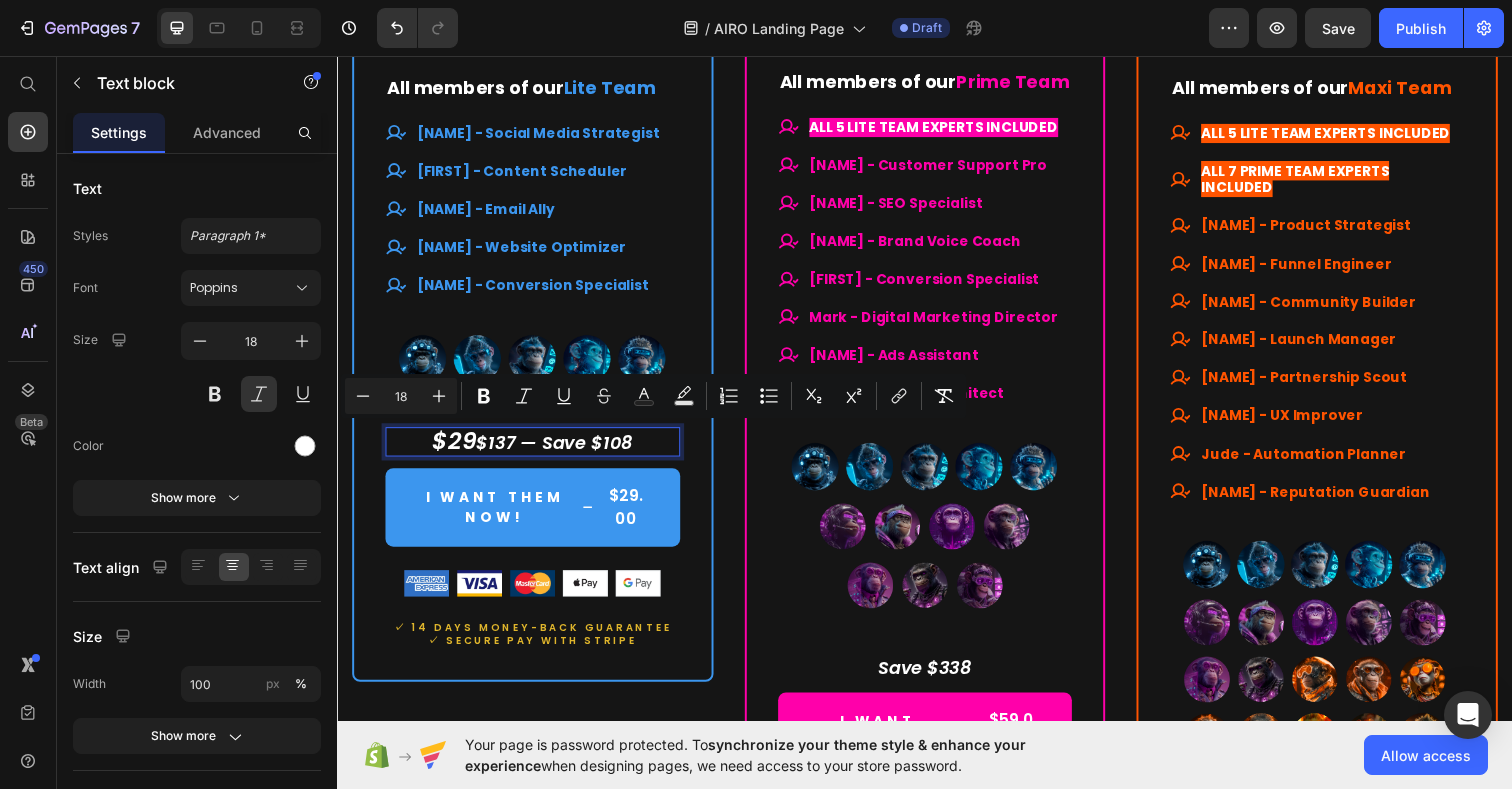 click on "$29  $137 — Save $108" at bounding box center [536, 449] 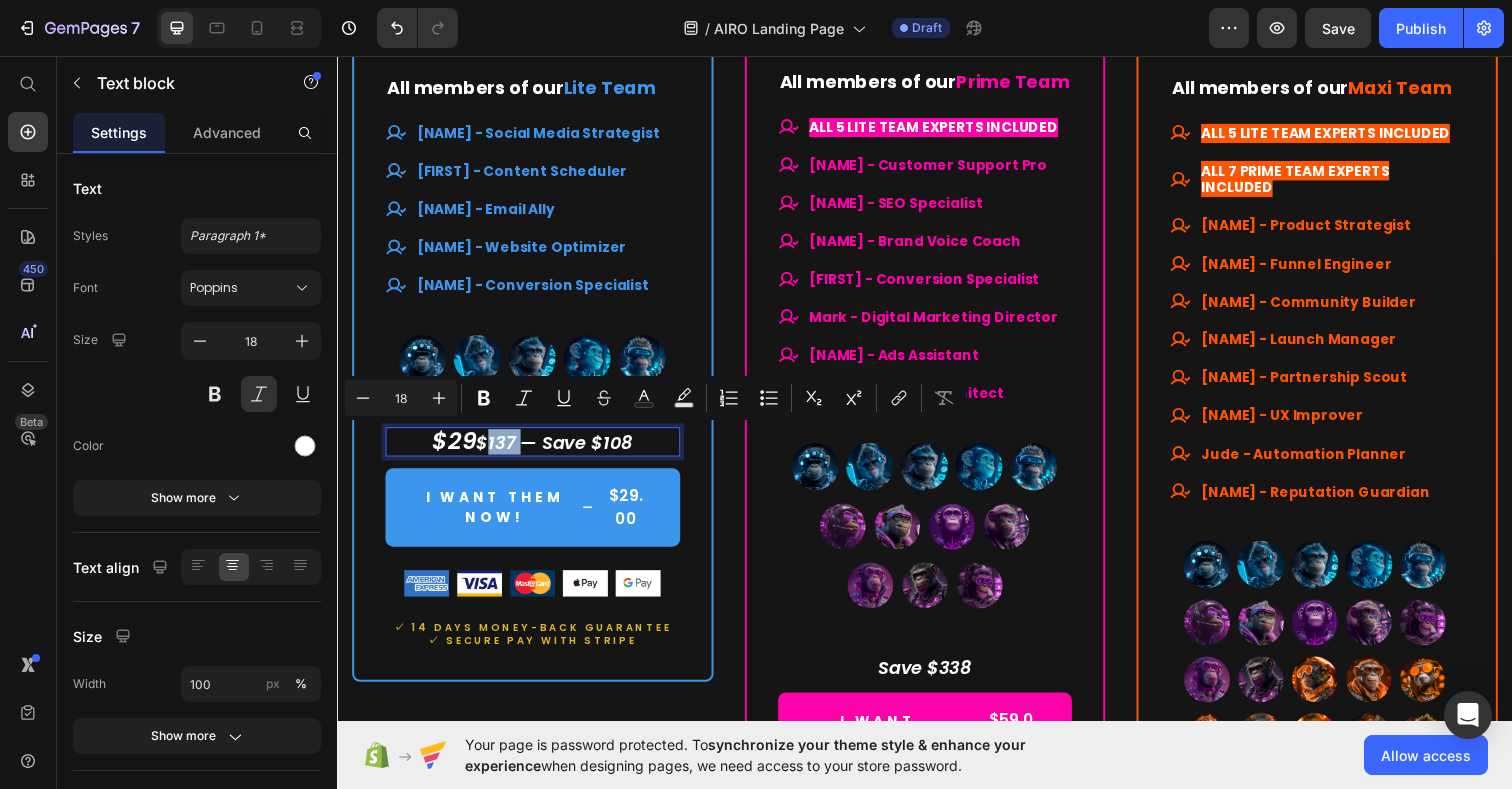 drag, startPoint x: 482, startPoint y: 450, endPoint x: 520, endPoint y: 449, distance: 38.013157 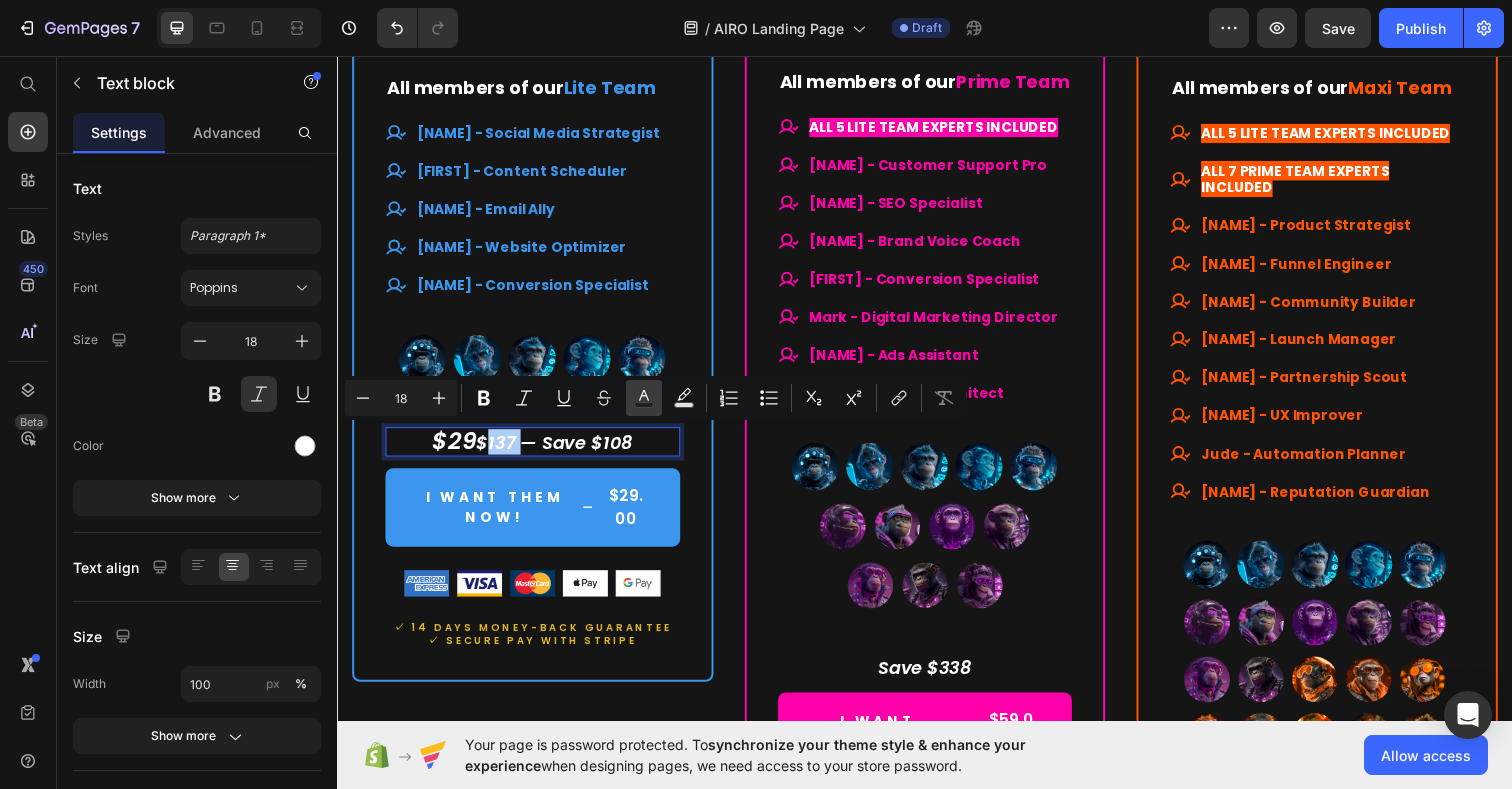 click 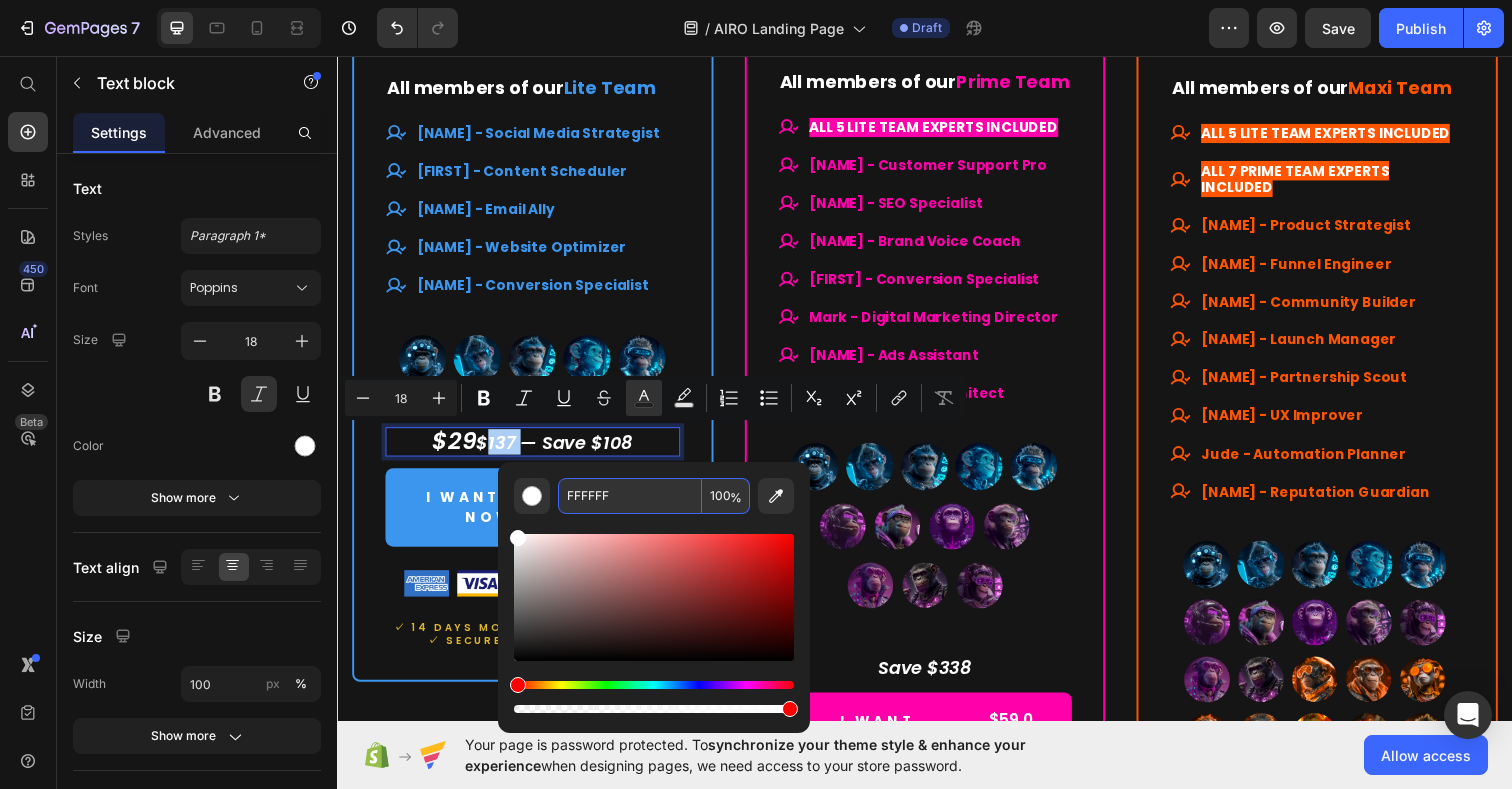 click on "100" at bounding box center (726, 496) 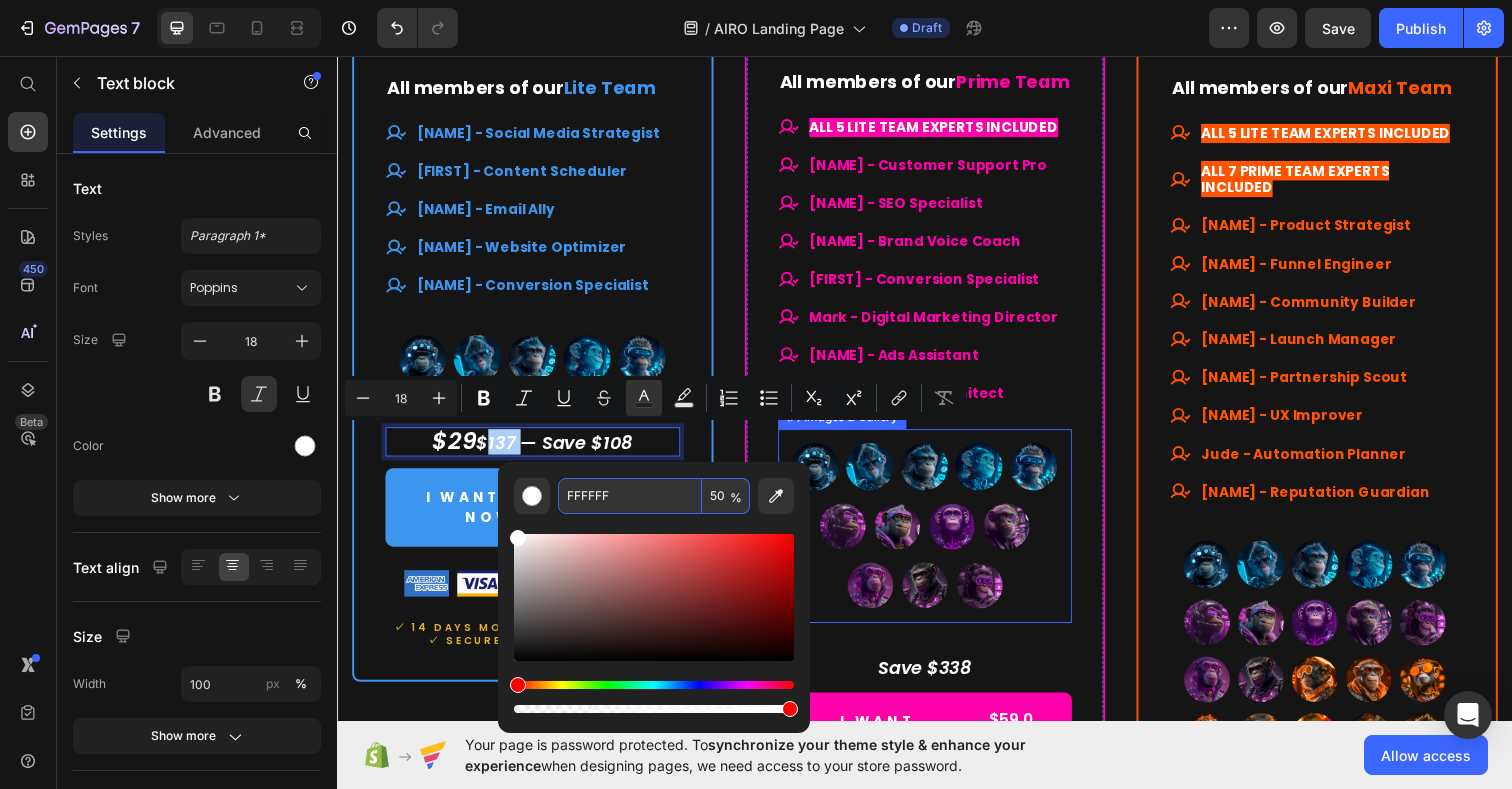 type on "50" 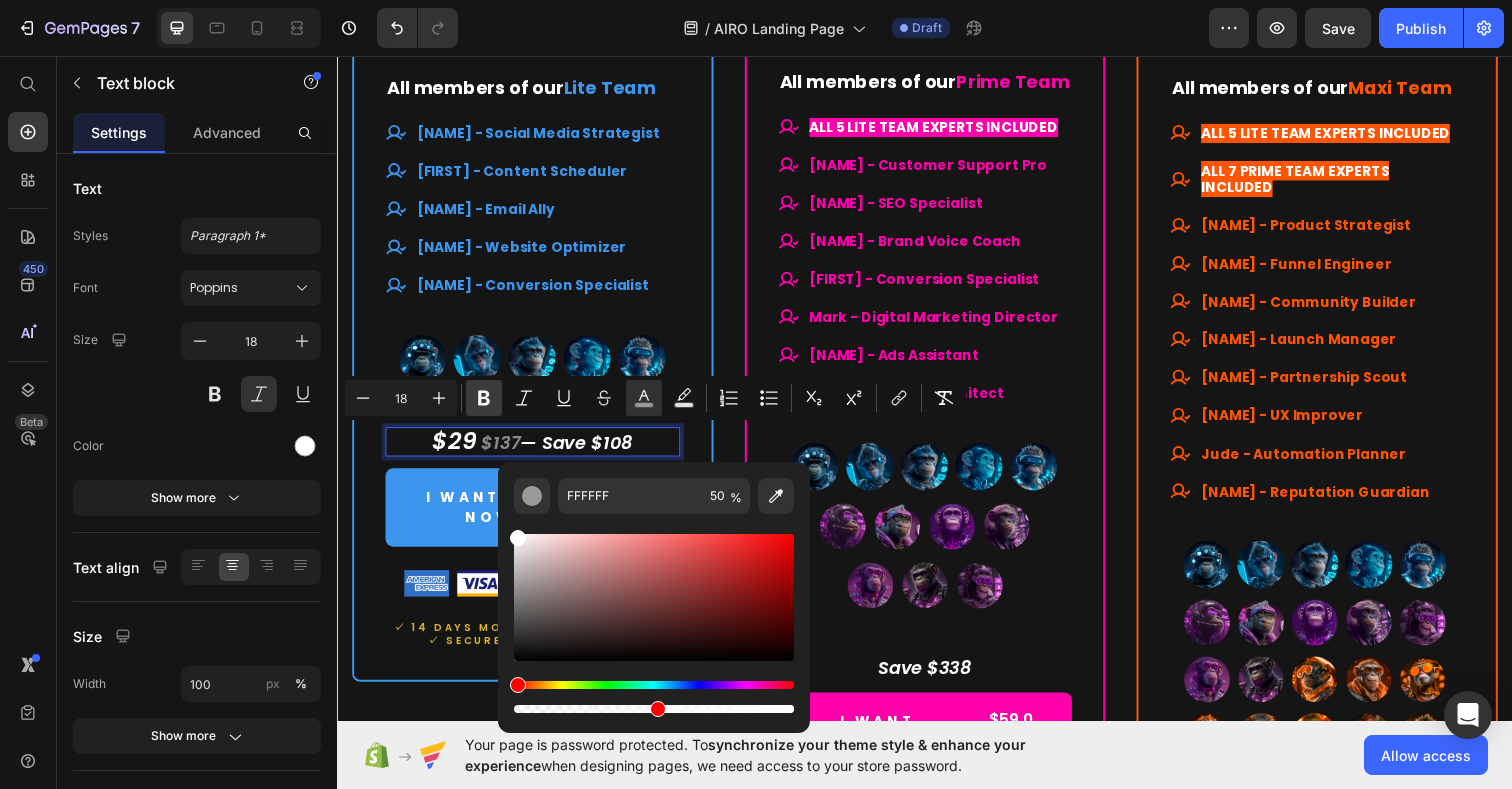 click on "Bold" at bounding box center [484, 398] 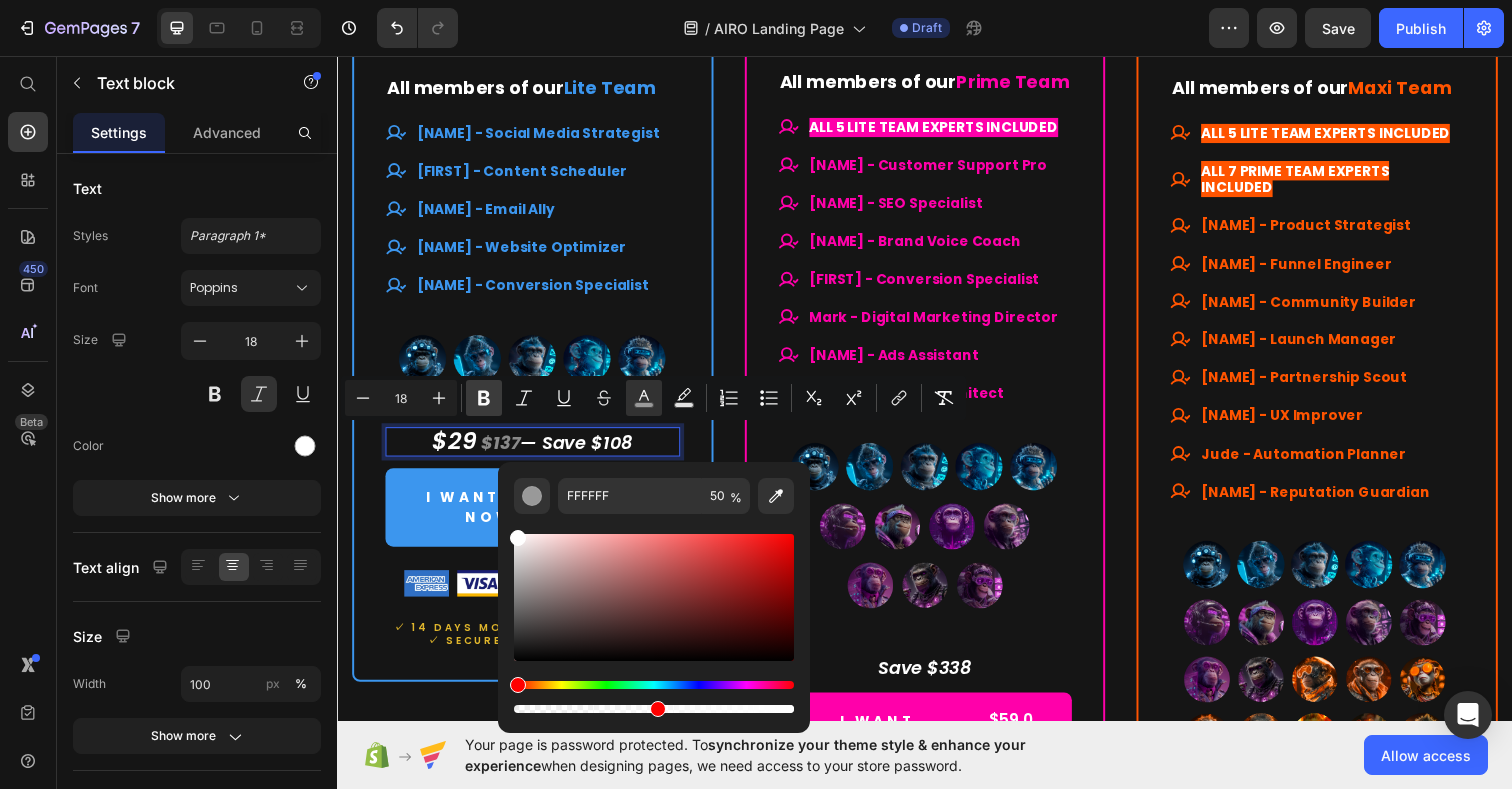 click 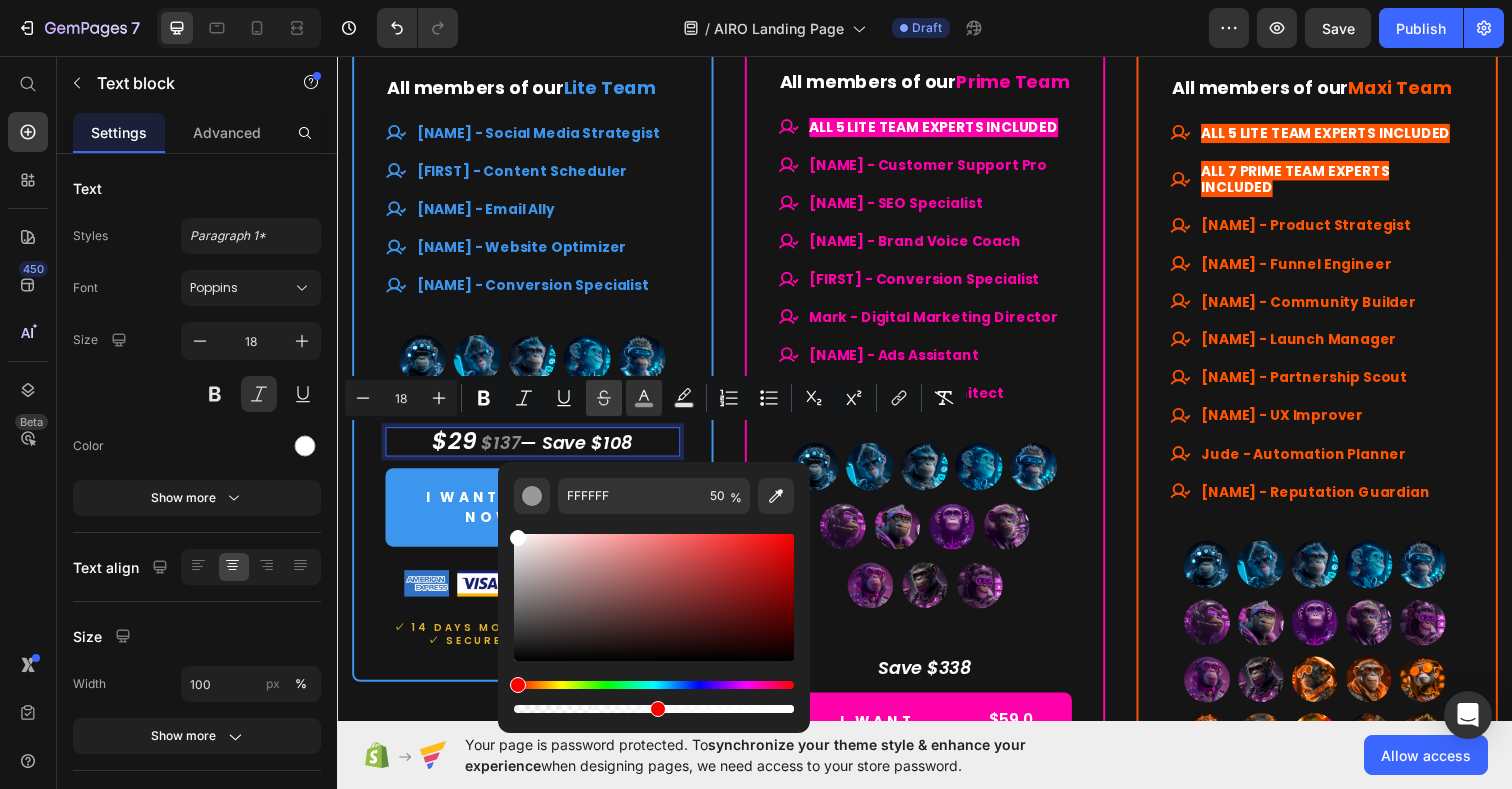 click 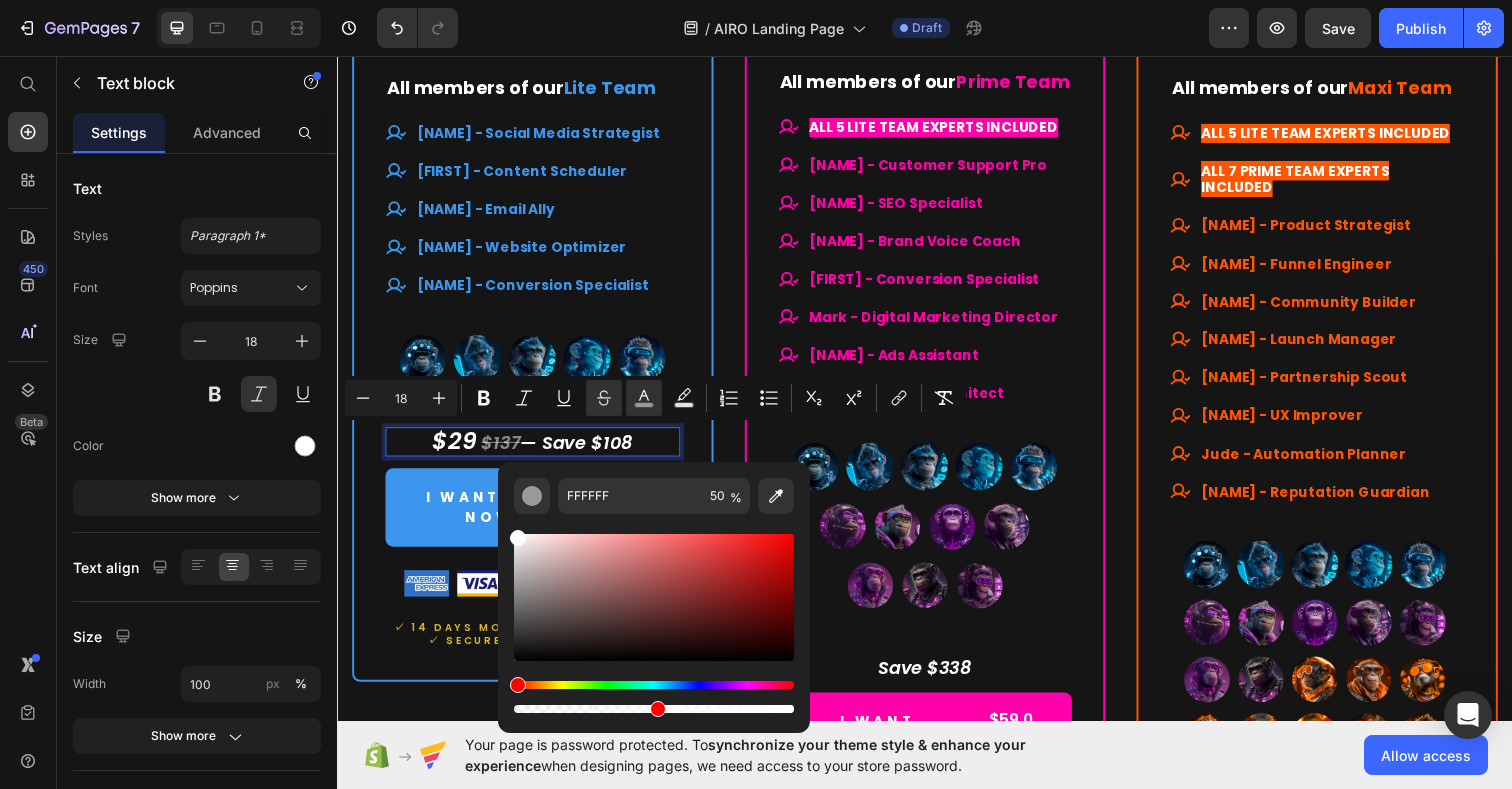 click on "$29   $137  — Save $108" at bounding box center [536, 449] 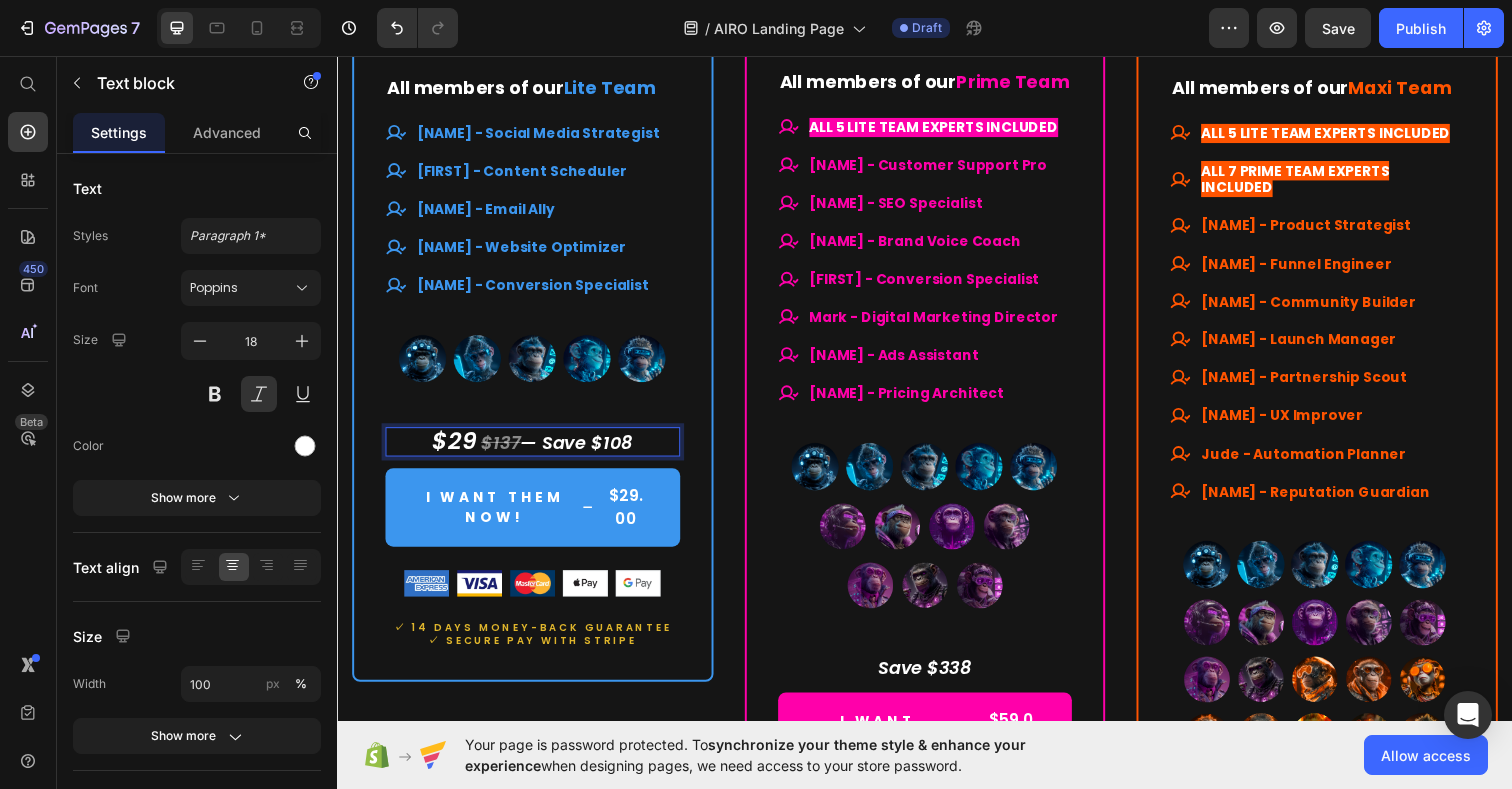 click on "$137" at bounding box center [504, 450] 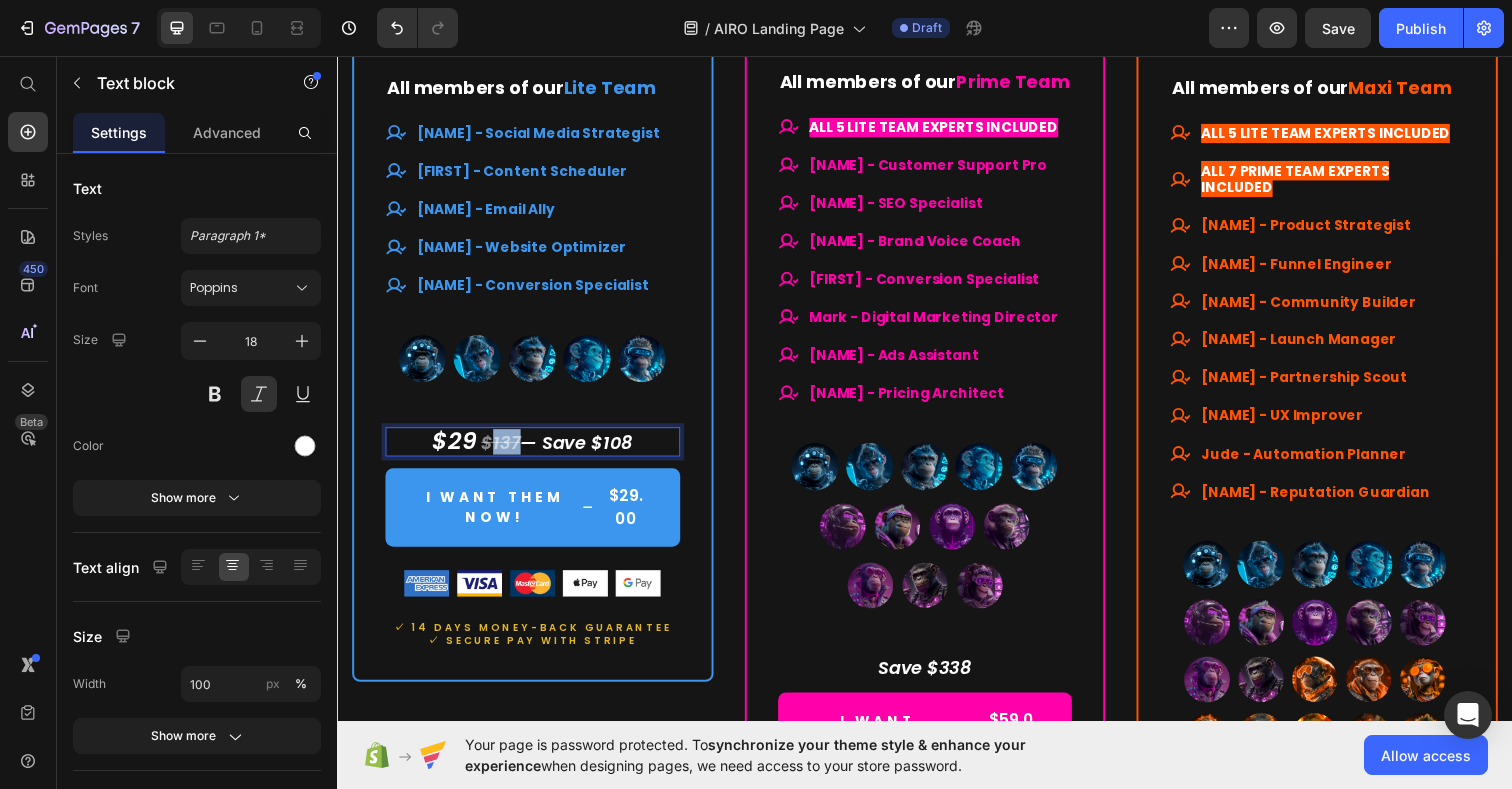 click on "$137" at bounding box center (504, 450) 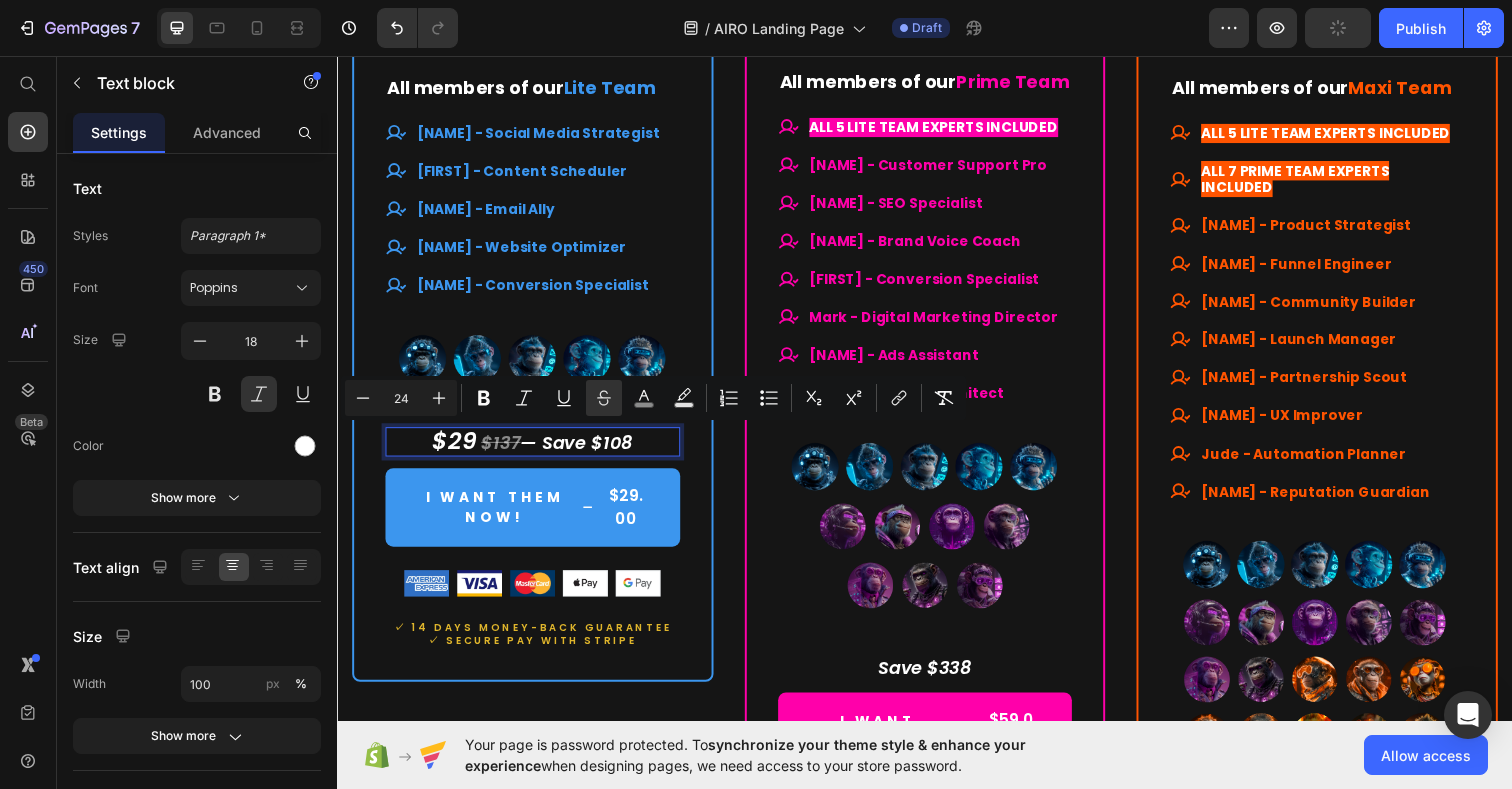 click on "$29" at bounding box center [456, 448] 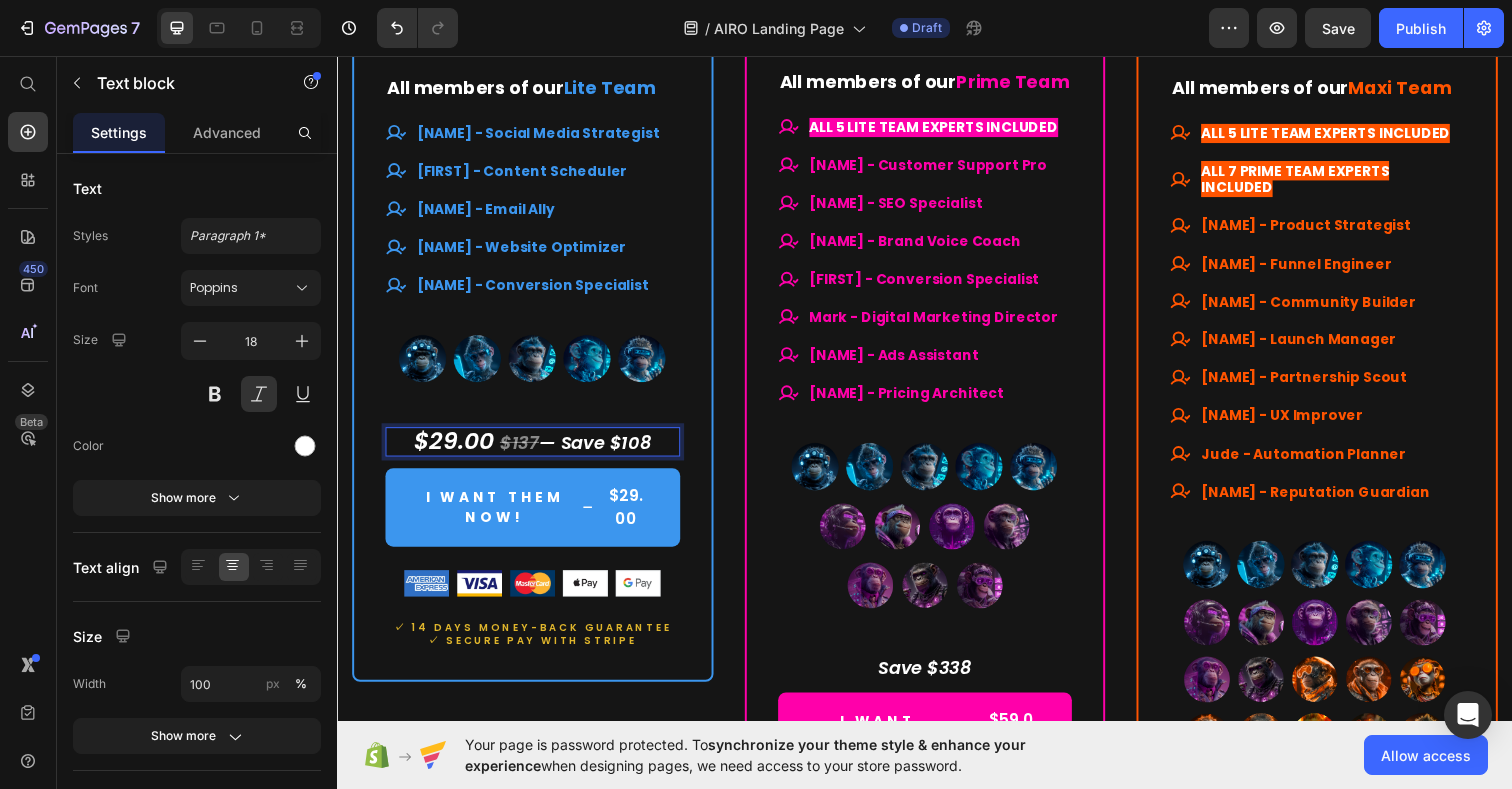 click on "$29.00   $137  — Save $108" at bounding box center (536, 449) 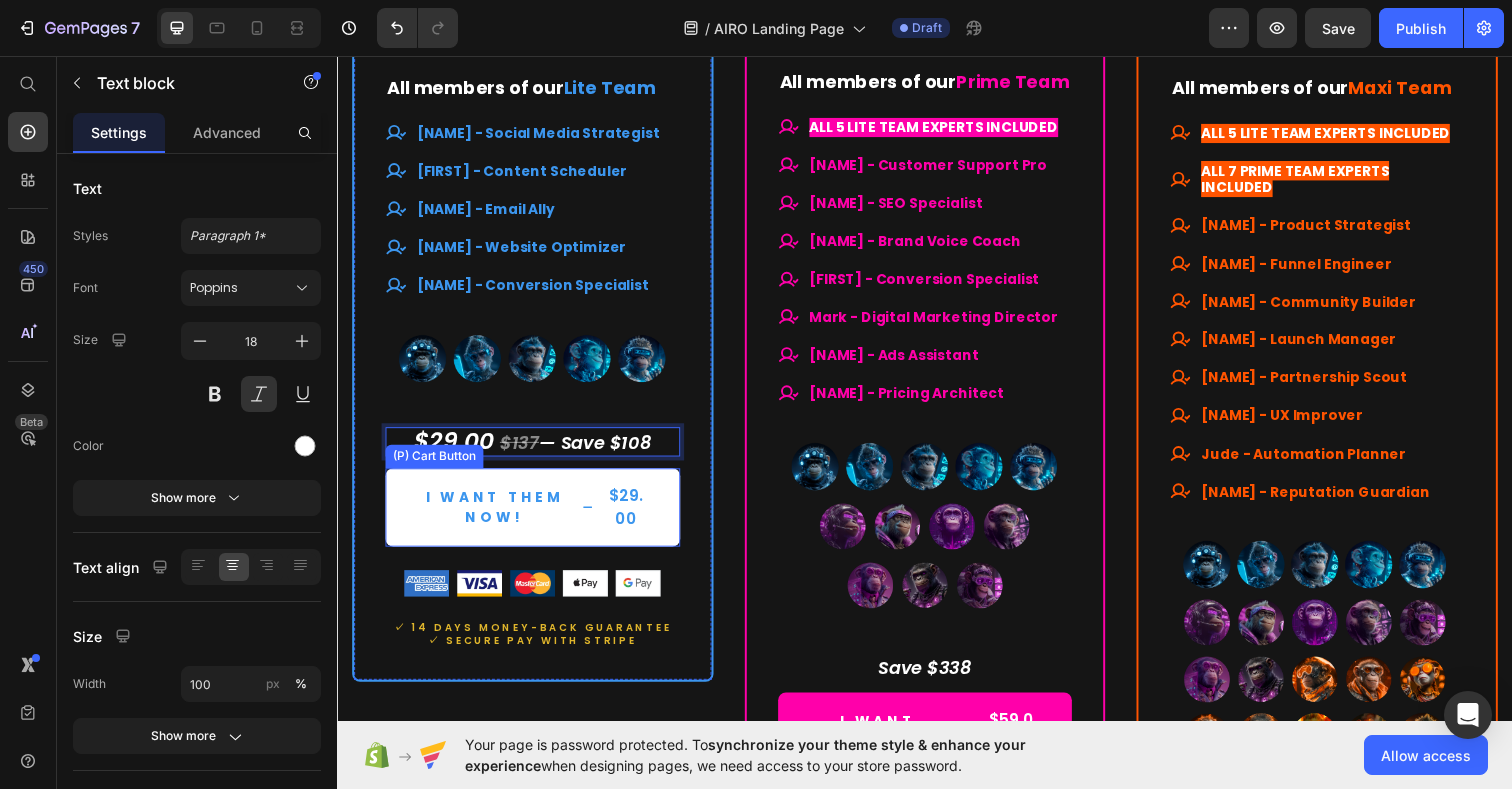 click on "I WANT THEM NOW!
$29.00" at bounding box center (536, 517) 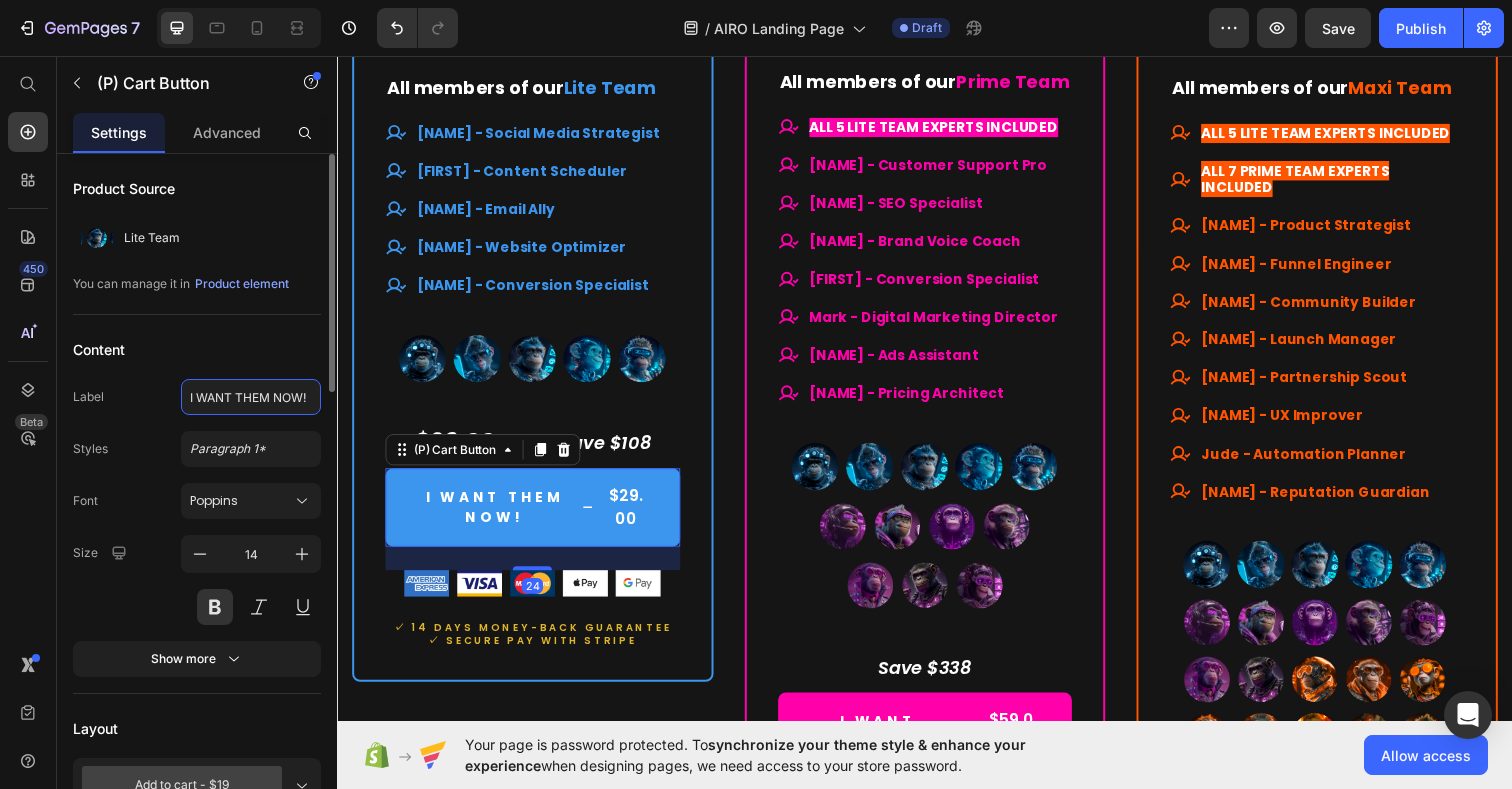 click on "I WANT THEM NOW!" 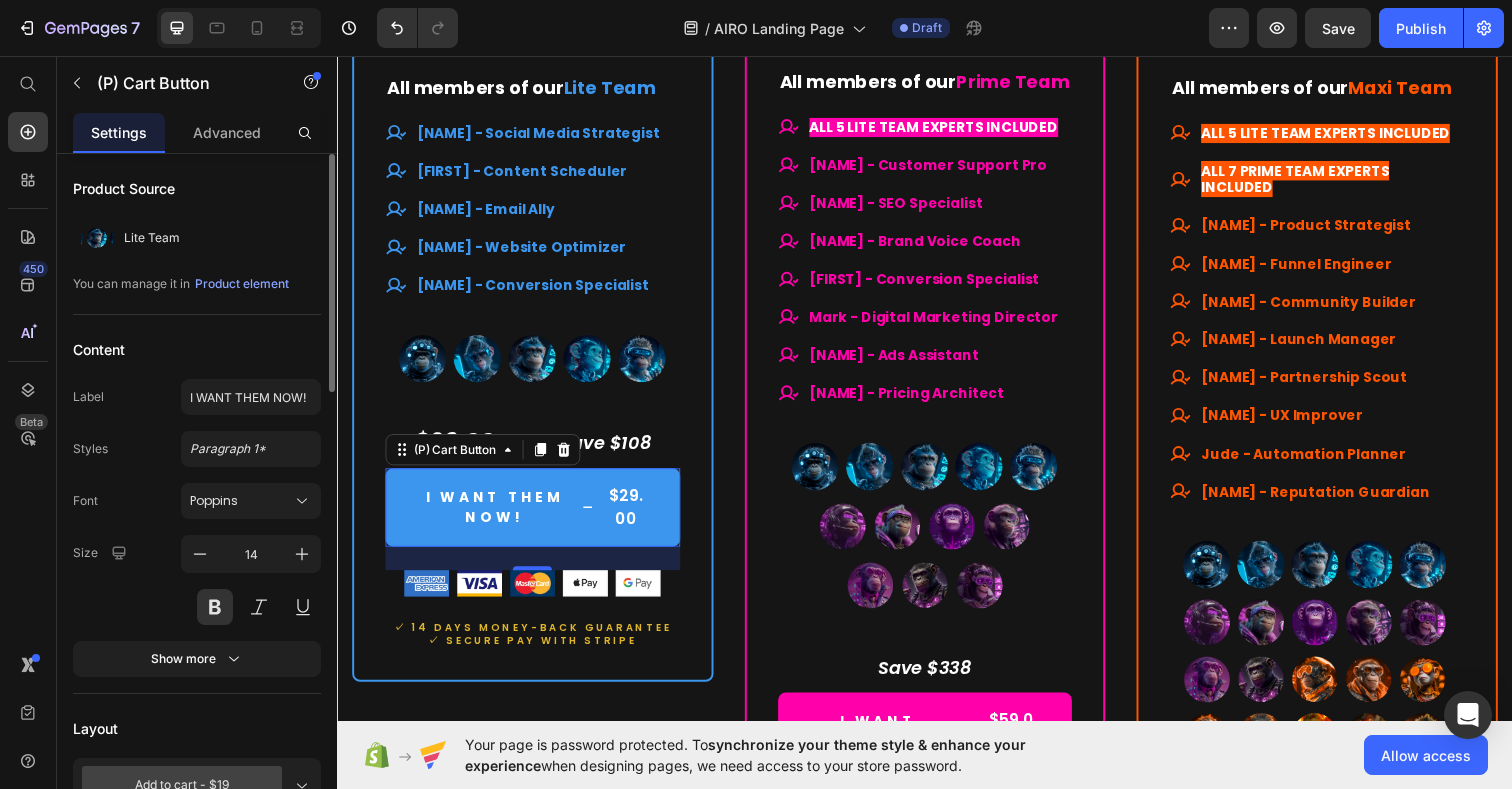 click on "Font Poppins" at bounding box center (197, 501) 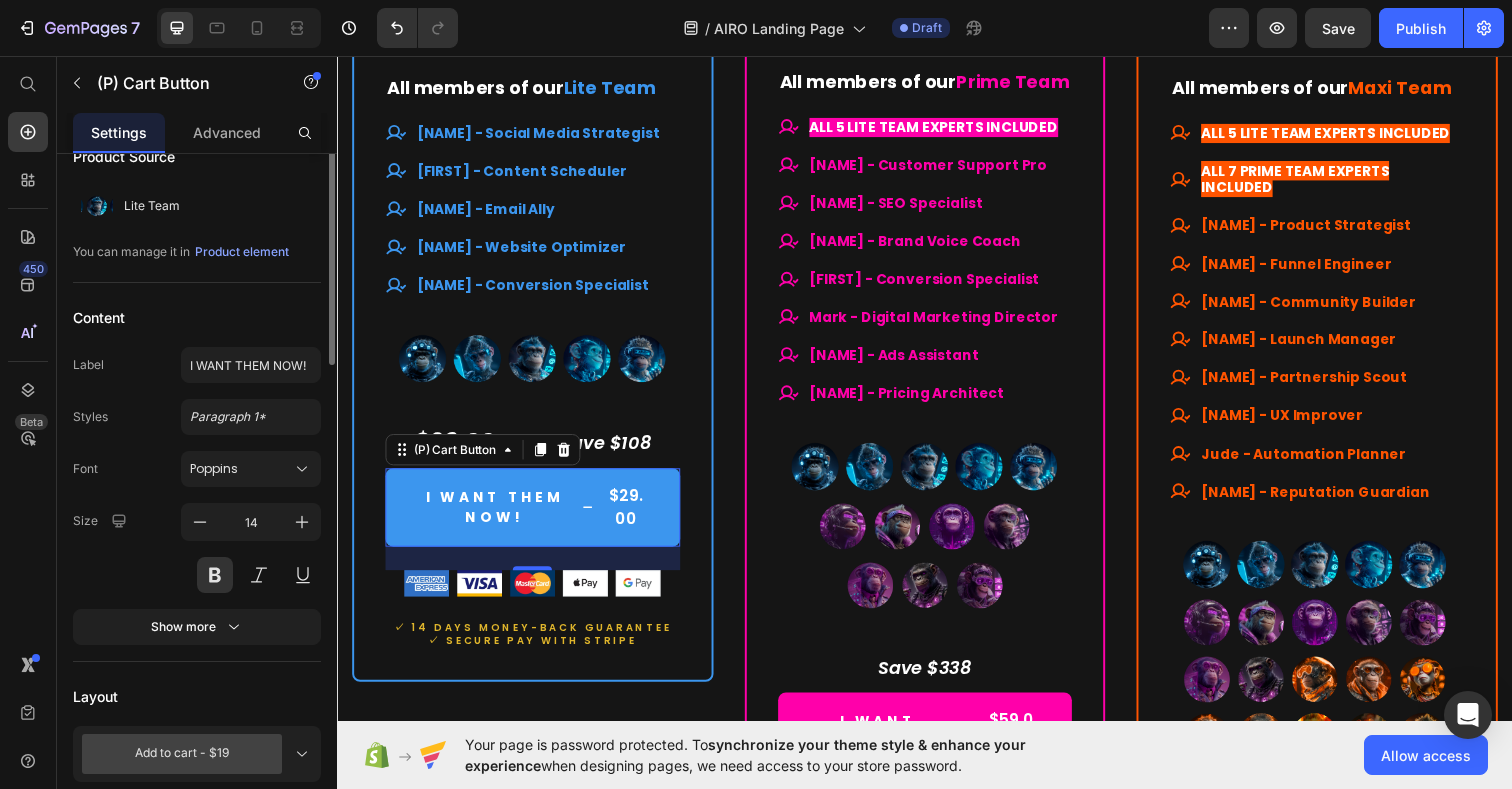 scroll, scrollTop: 258, scrollLeft: 0, axis: vertical 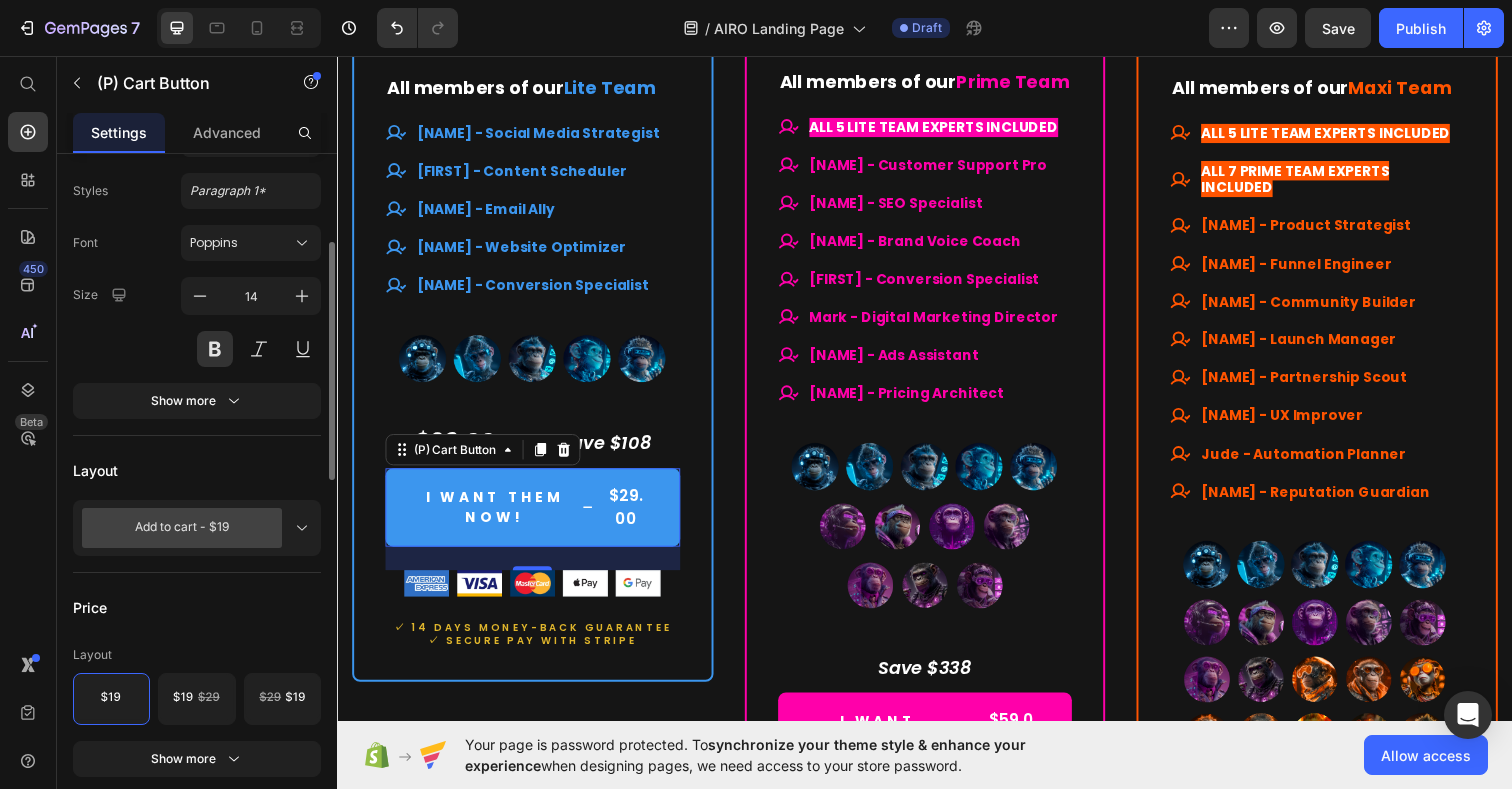 click on "Add to cart  -  $19" at bounding box center (197, 528) 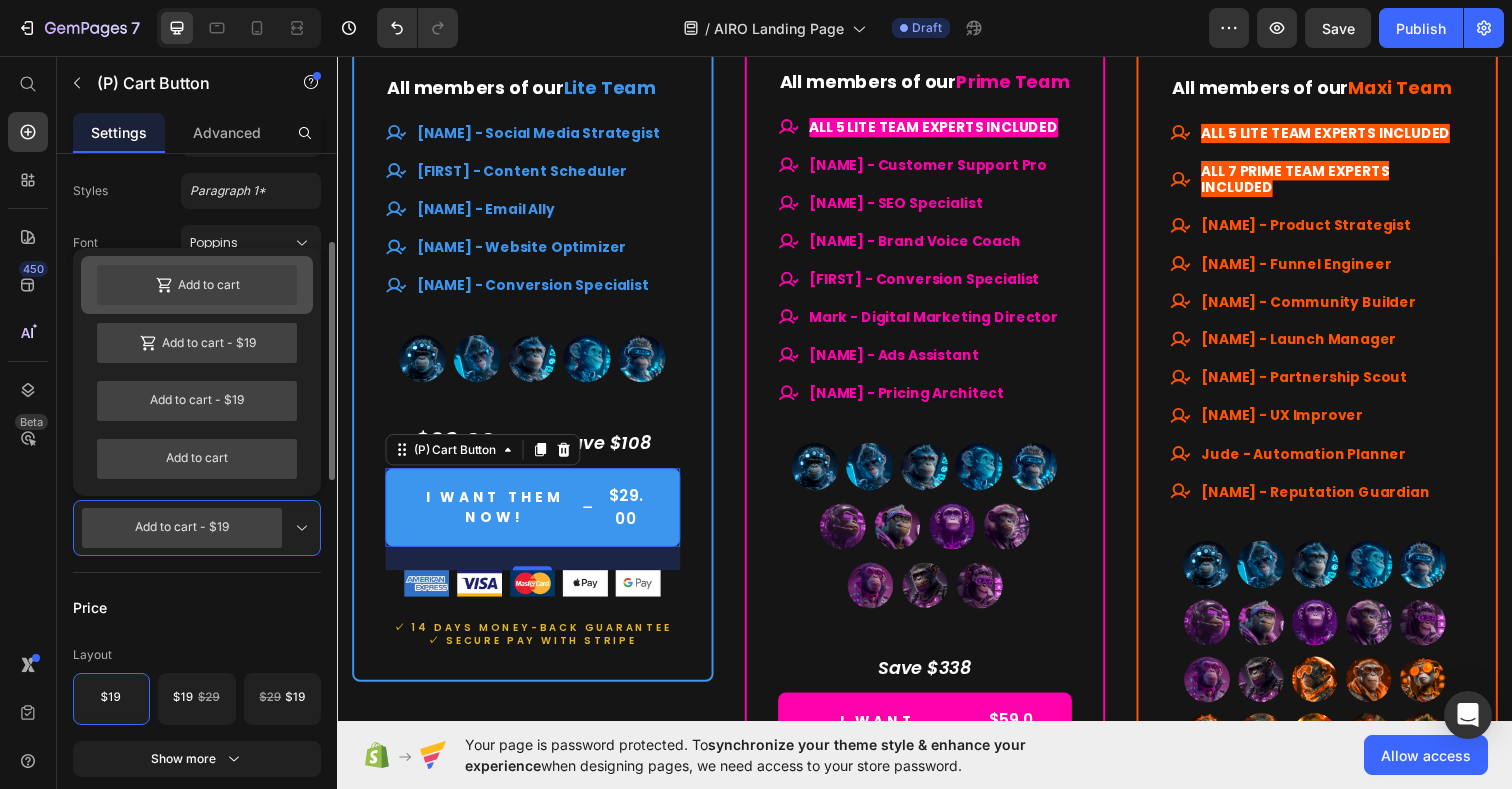 click on "Add to cart" at bounding box center (197, 285) 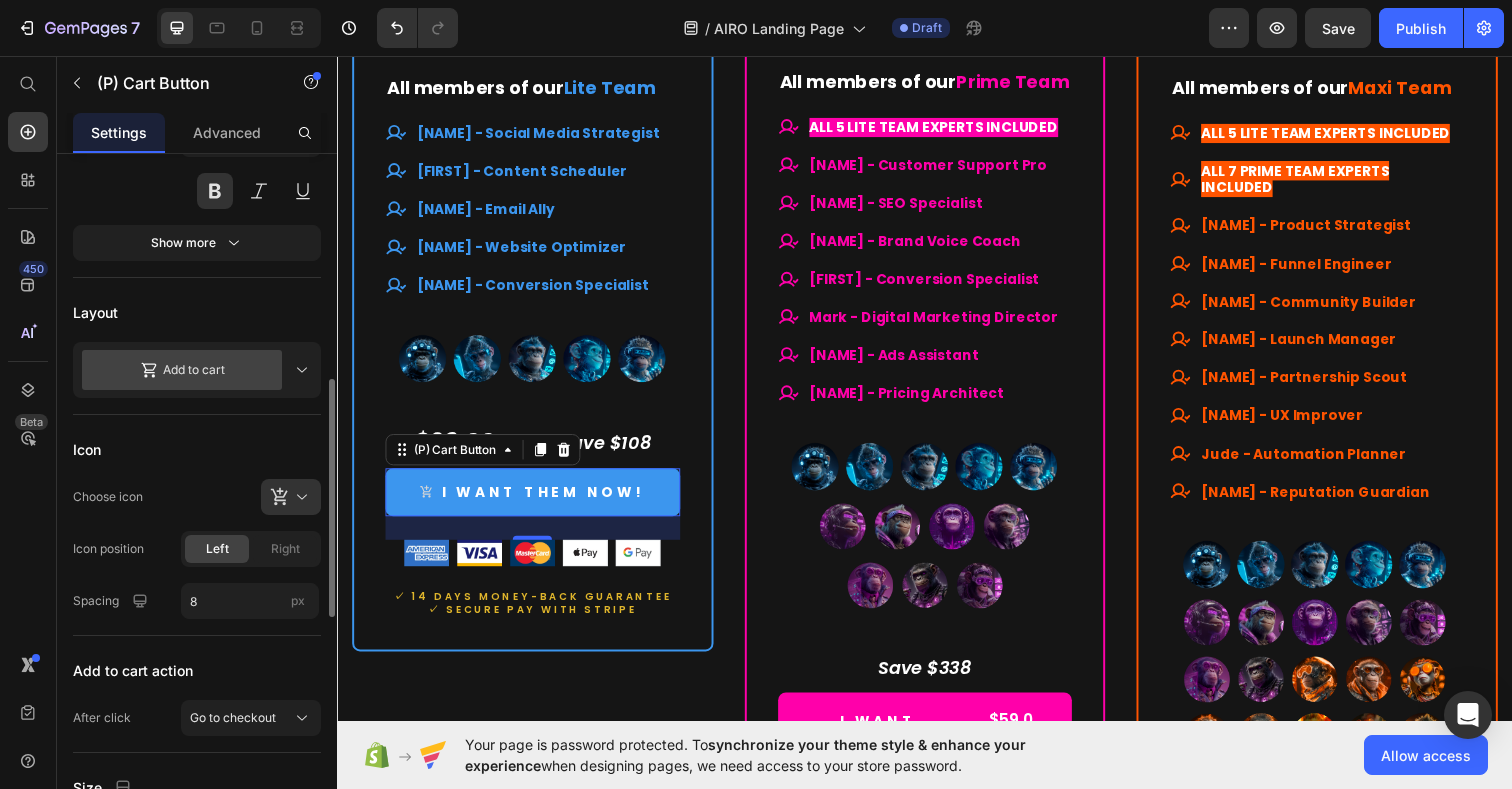 scroll, scrollTop: 477, scrollLeft: 0, axis: vertical 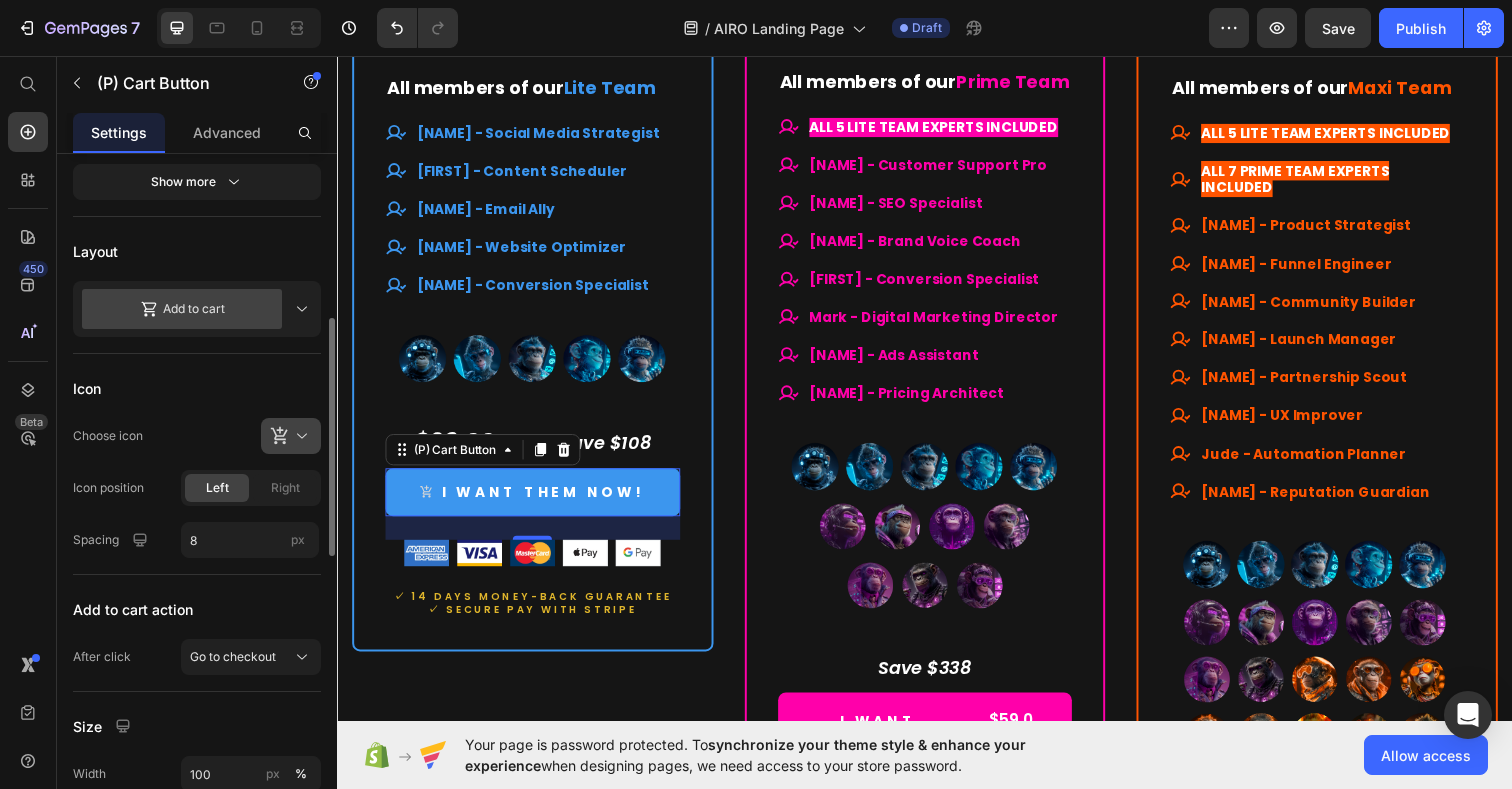 click at bounding box center [299, 436] 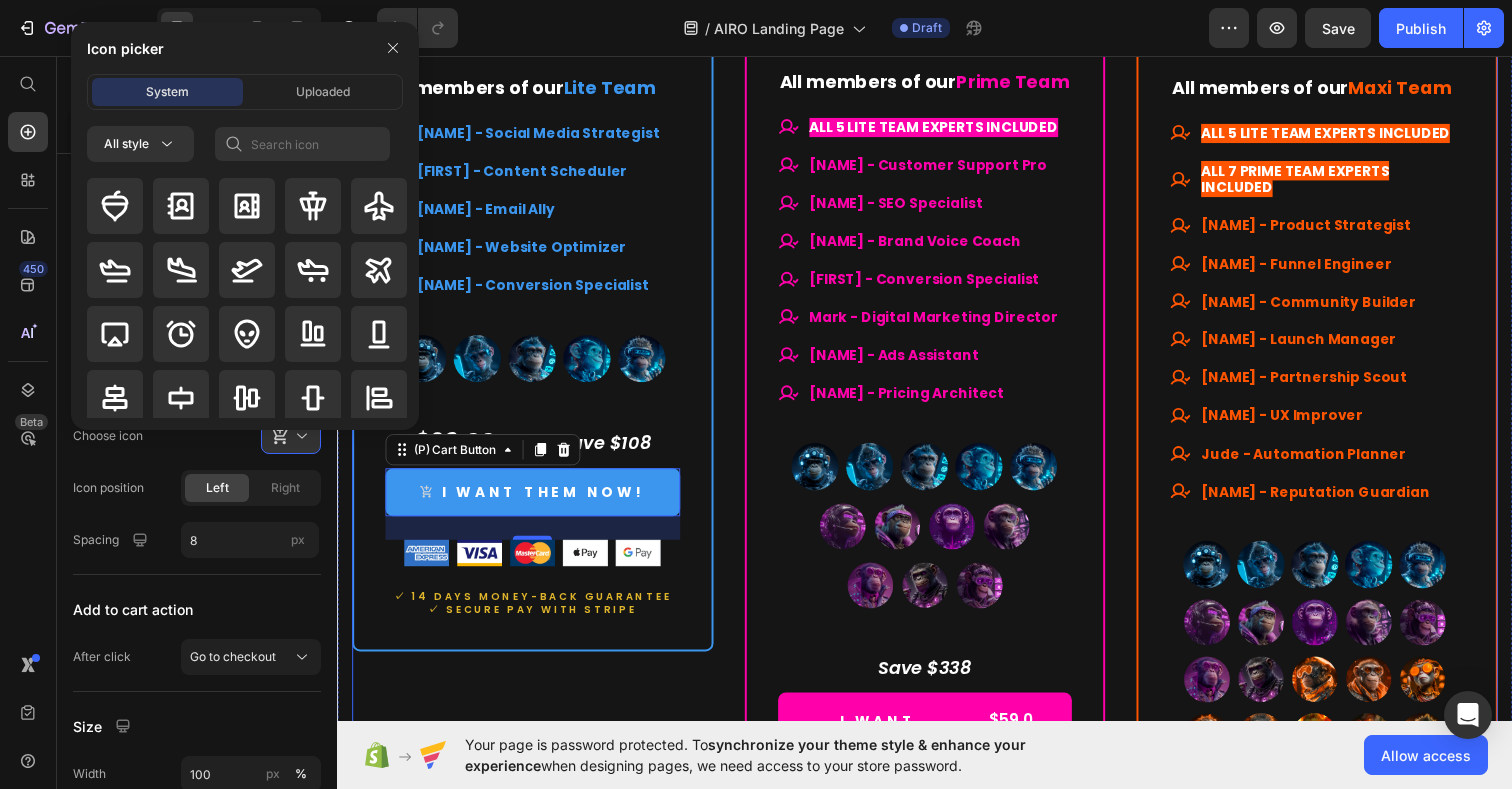 click on "Drop element here Row Lite Team Heading $29.00 (P) Price $137.00 (P) Price Row Lifetime access. No subscriptions. Text Block Your starter team for smart productivity. Text Block A solid set of essential AI experts — ready to streamline your daily tasks and boost your output. Text Block                Title Line What's included Text Block
Smart launchpad. Your AI team, one click away.
Advanced, tested prompts — tailored to each Assistant, ready to use and customize.
Powered by ChatGPT — works with Free or Plus.
Multilingual support. No barriers. Item List                Title Line All members of our  Lite Team Text Block
[NAME] - Social Media Strategist
[NAME] - Content Scheduler
[NAME] - Email Ally
[NAME] - Website Optimizer
[NAME] - Conversion Specialist Item List (P) Images & Gallery $29.00   $137  — Save $108 Text block I WANT THEM NOW!   24 Image Row" at bounding box center (937, 154) 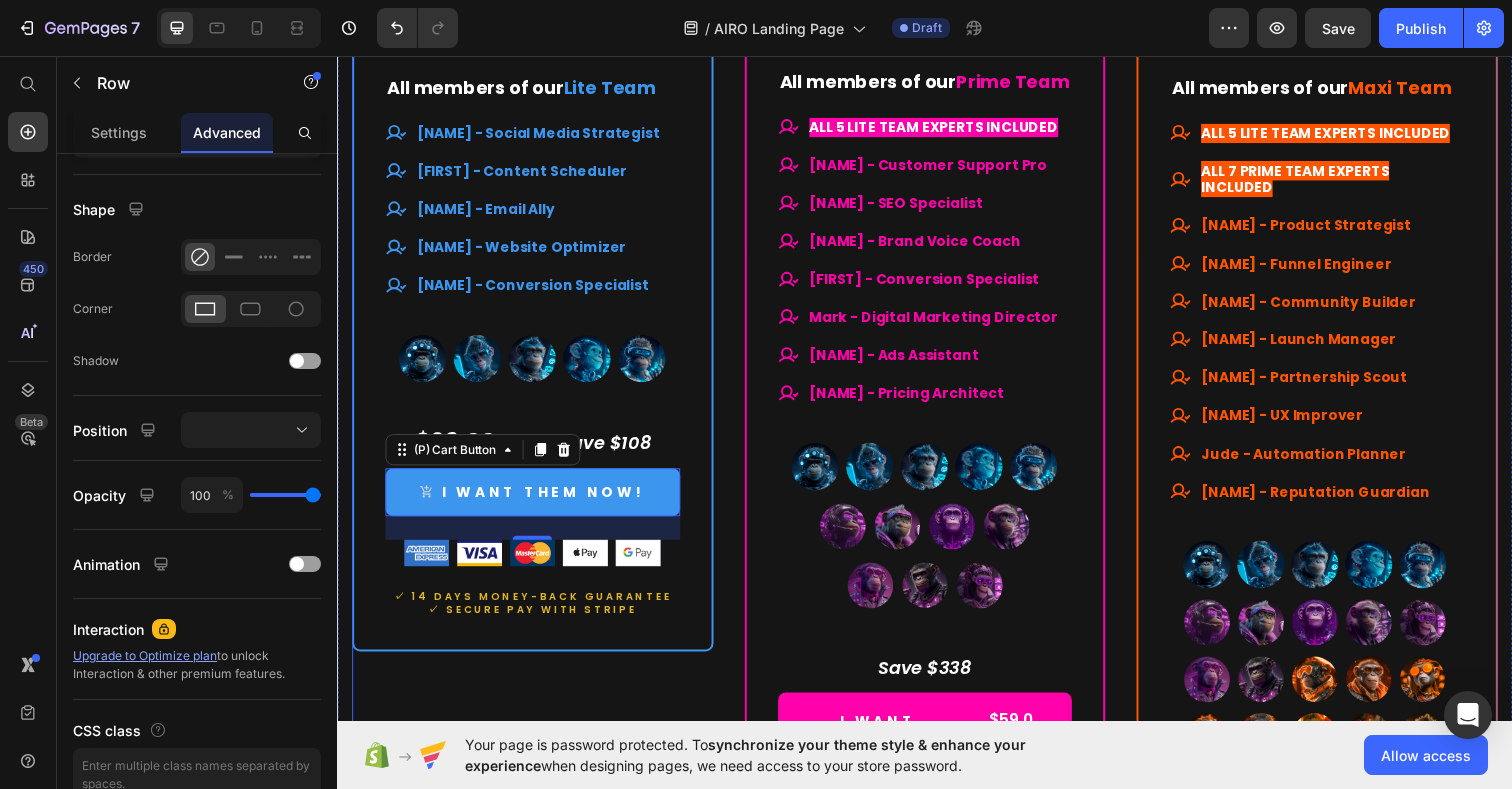 scroll, scrollTop: 0, scrollLeft: 0, axis: both 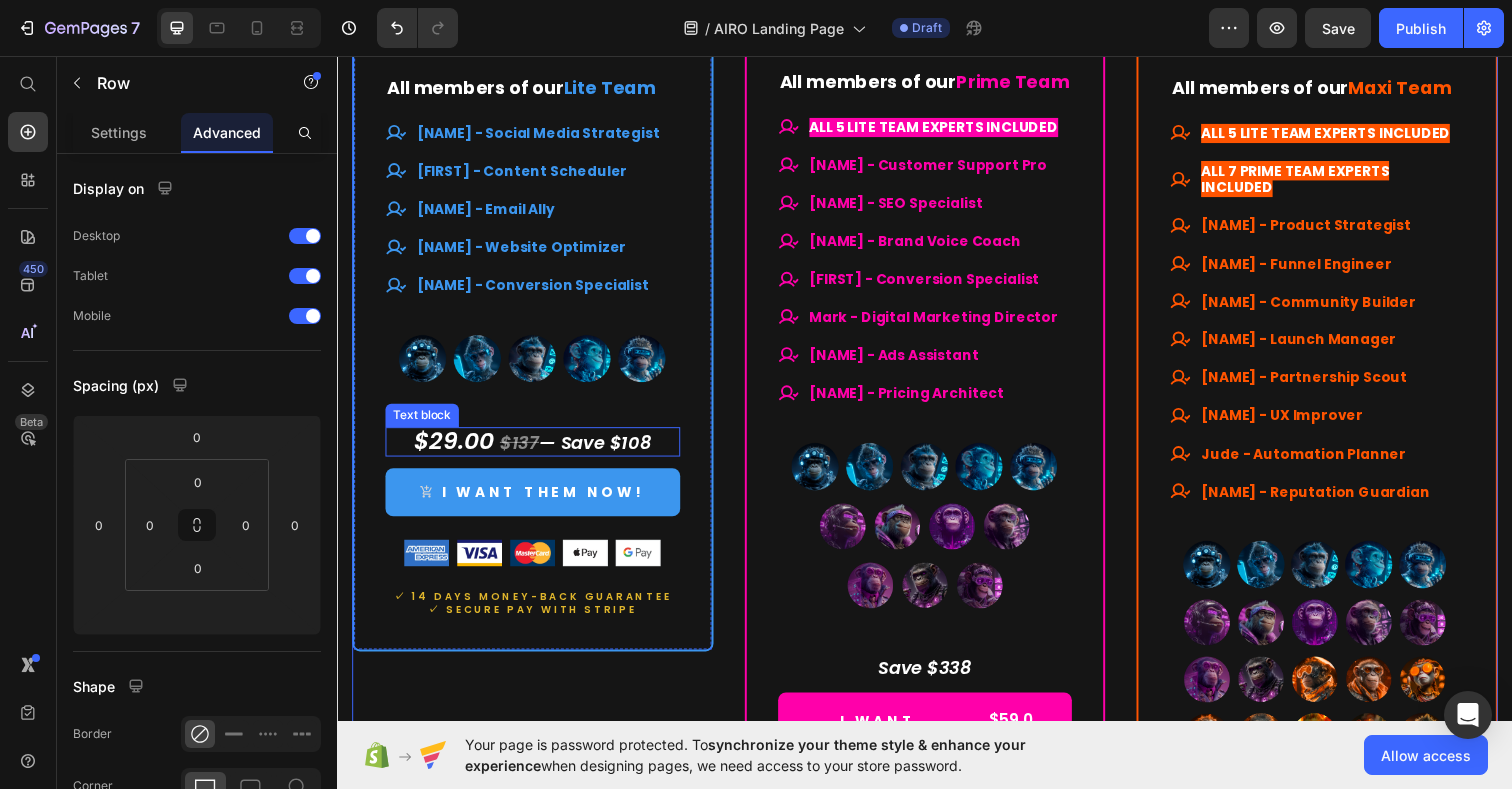 click on "$29.00   $137  — Save $108" at bounding box center [536, 449] 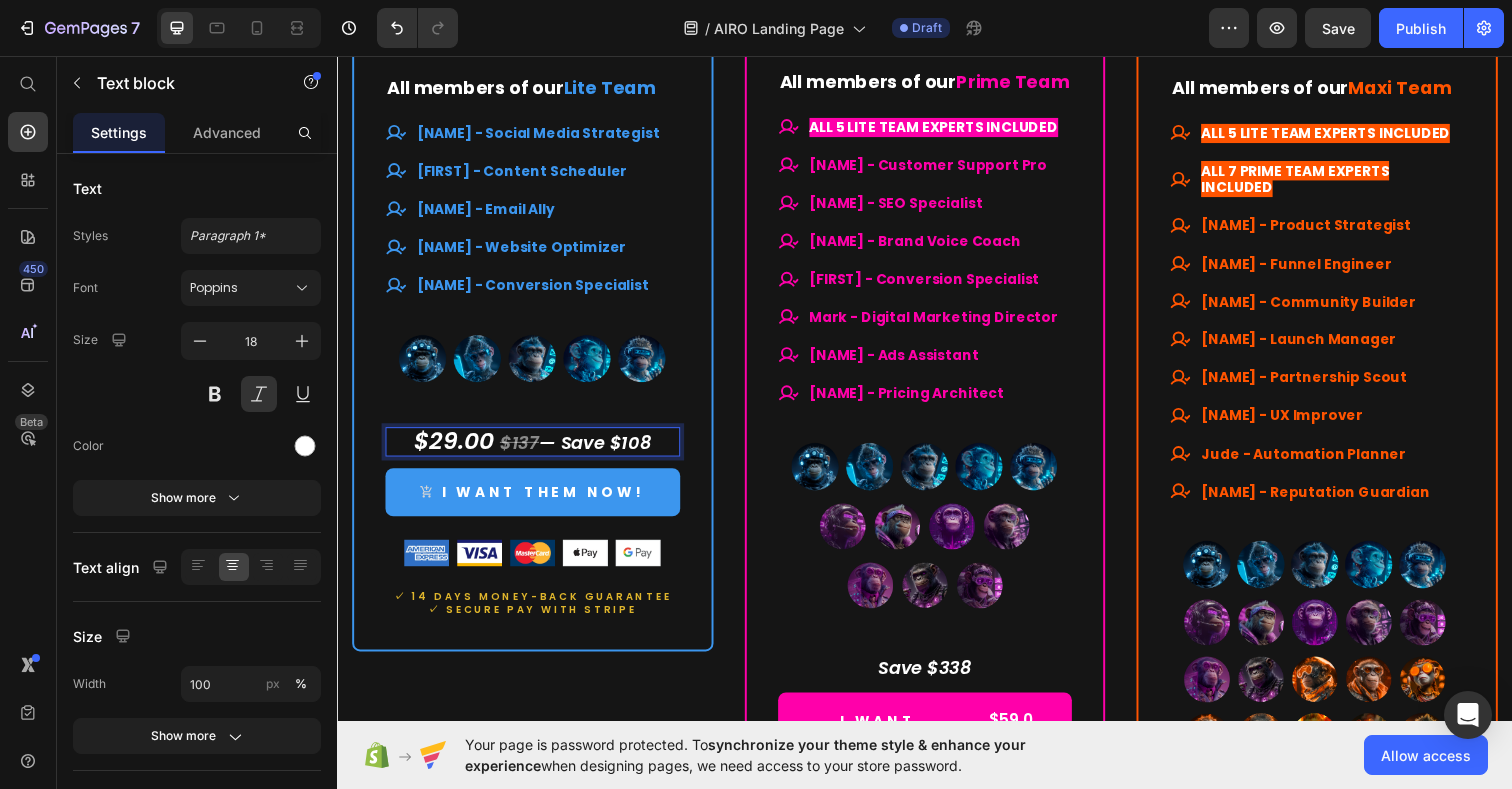 click on "$137" at bounding box center [523, 450] 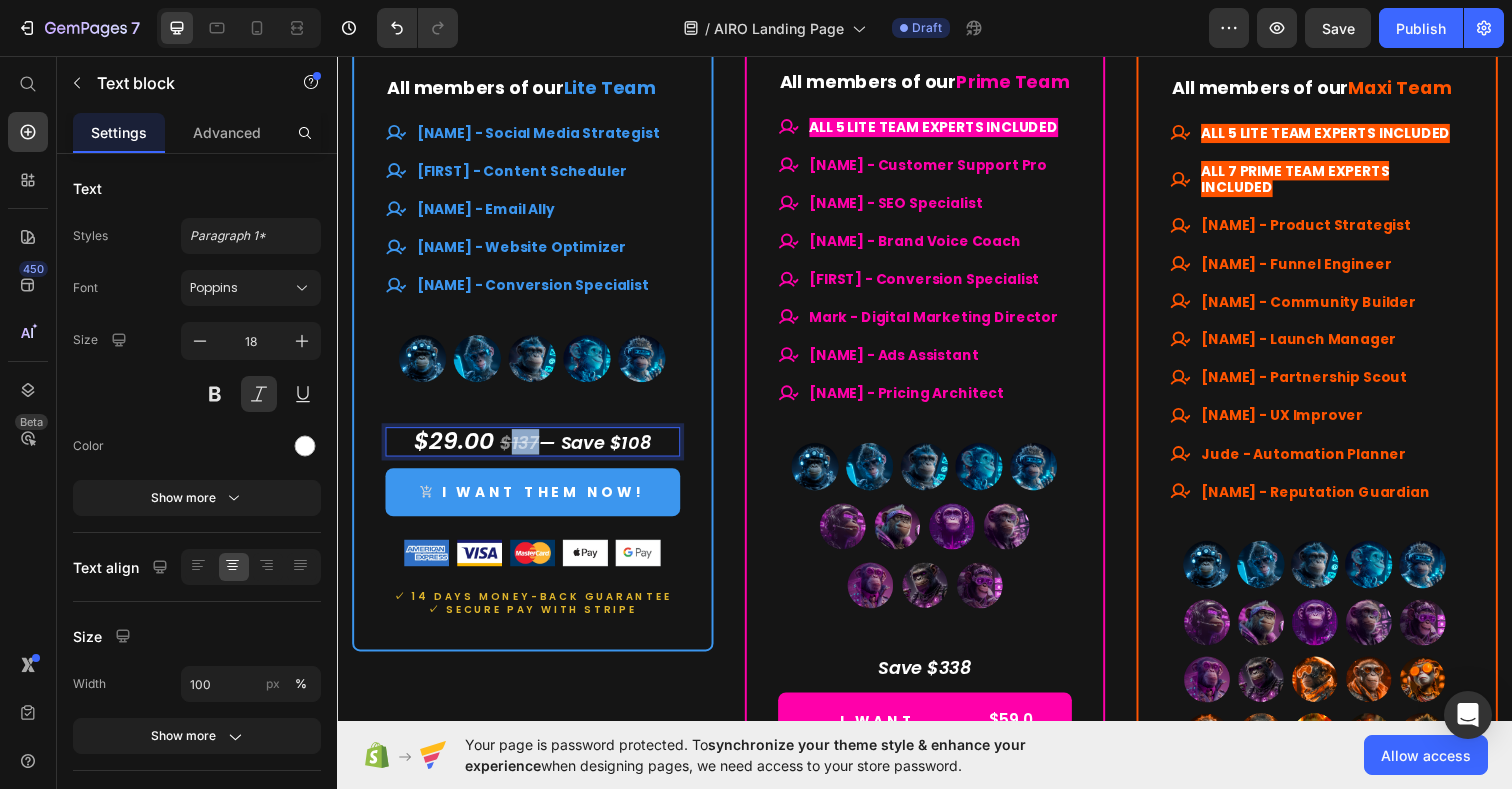 click on "$137" at bounding box center (523, 450) 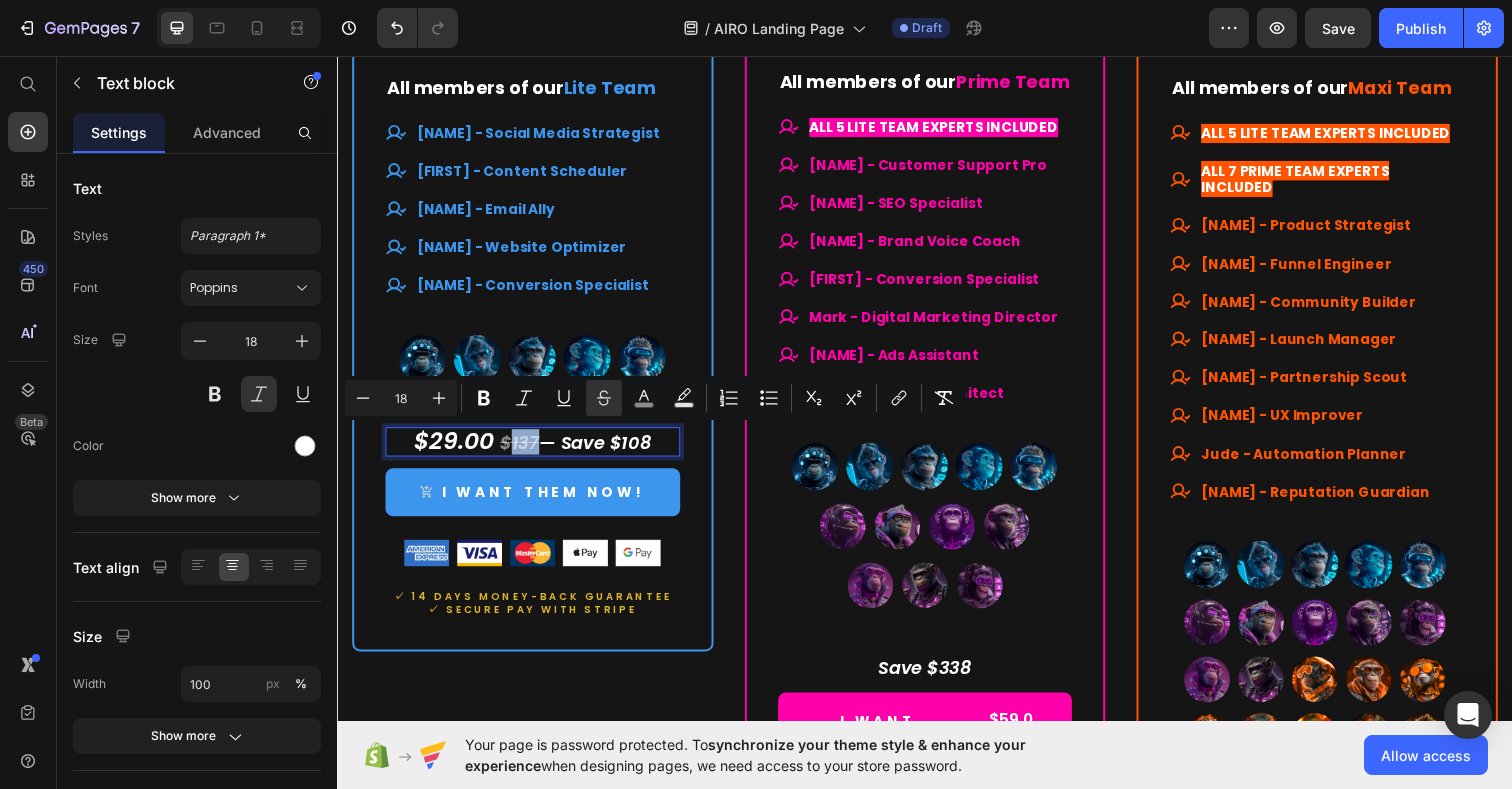 click on "$137" at bounding box center (523, 450) 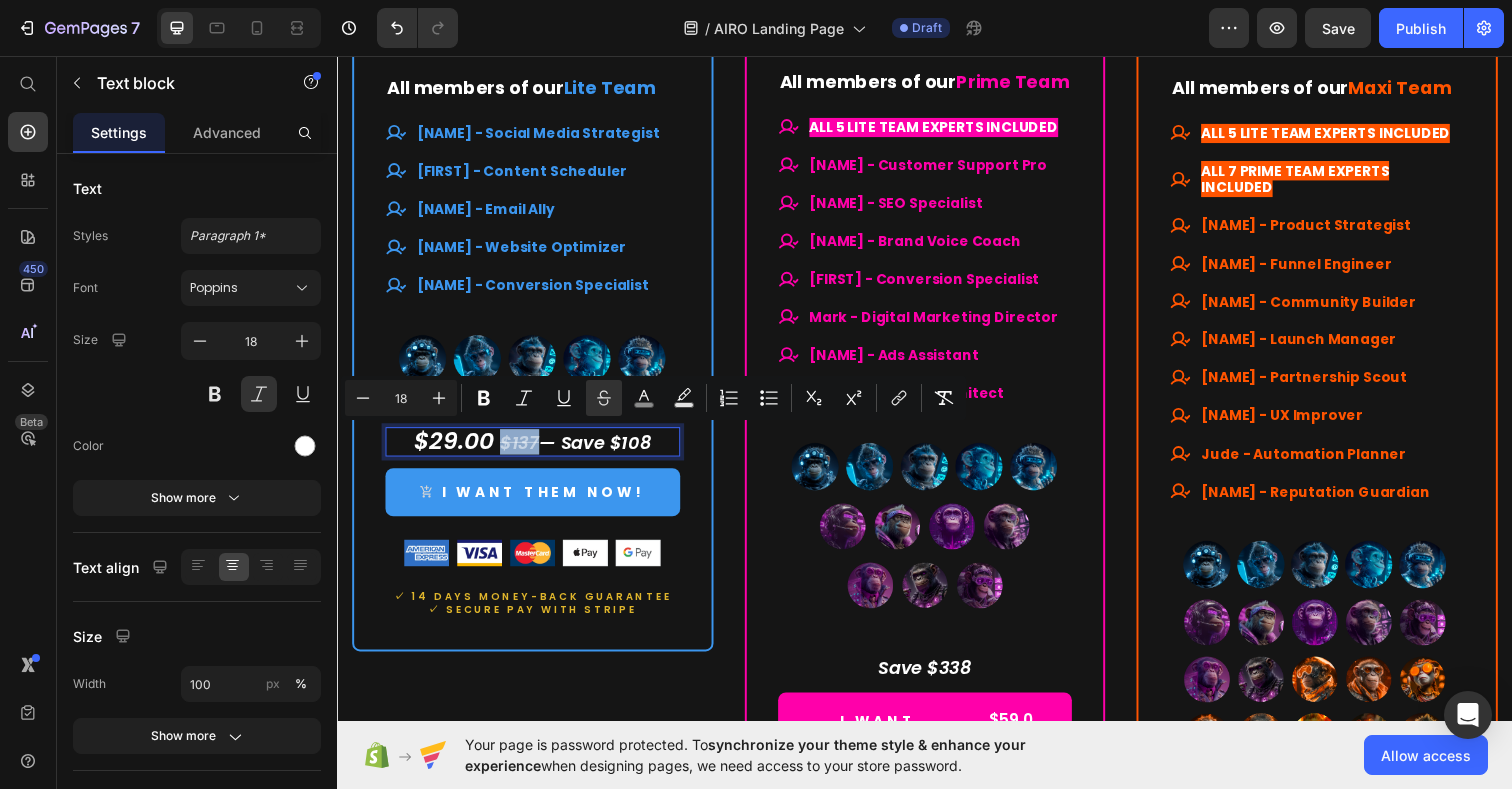 drag, startPoint x: 501, startPoint y: 449, endPoint x: 534, endPoint y: 449, distance: 33 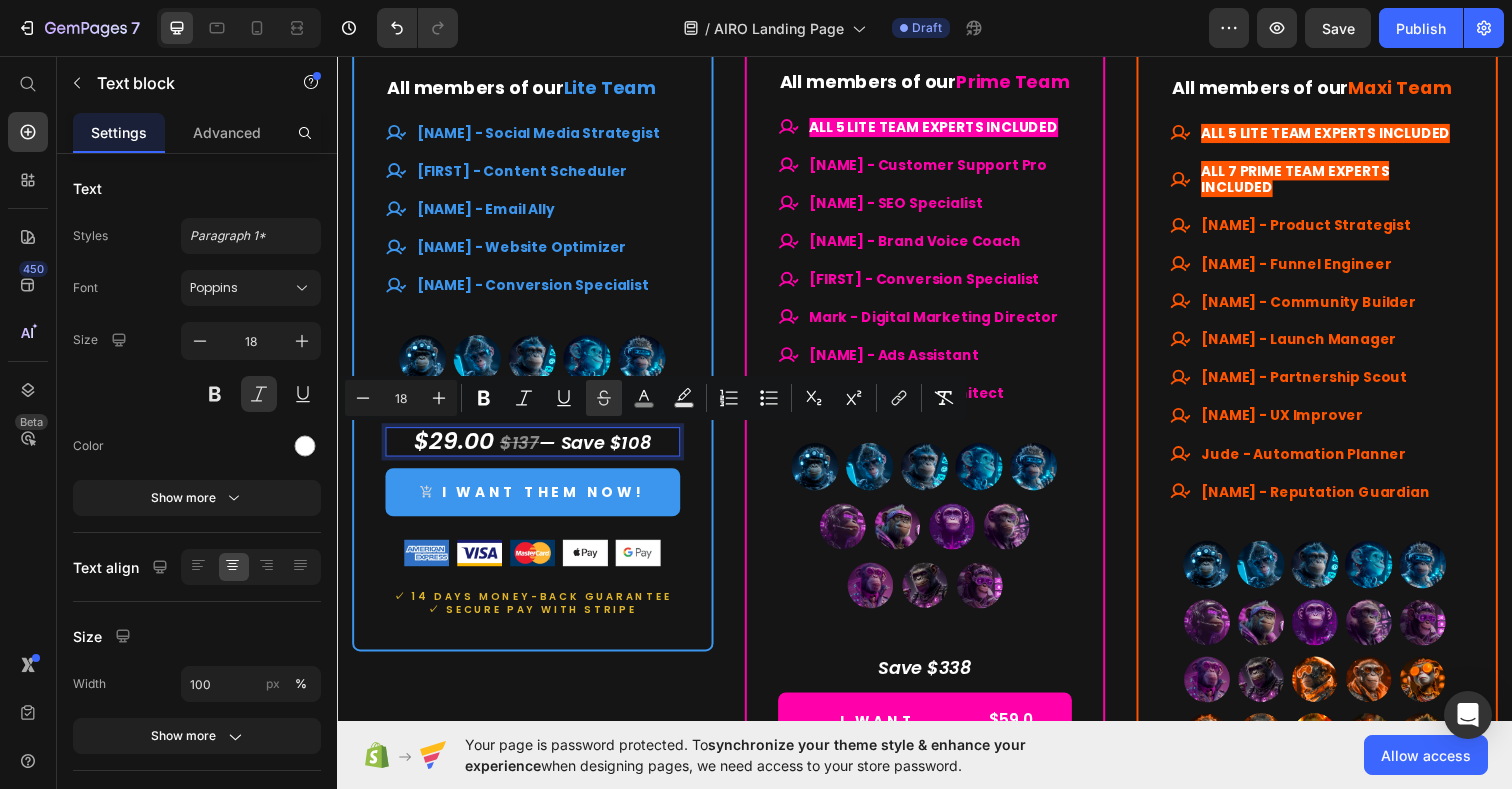 click on "$29.00   $137  — Save $108" at bounding box center (536, 449) 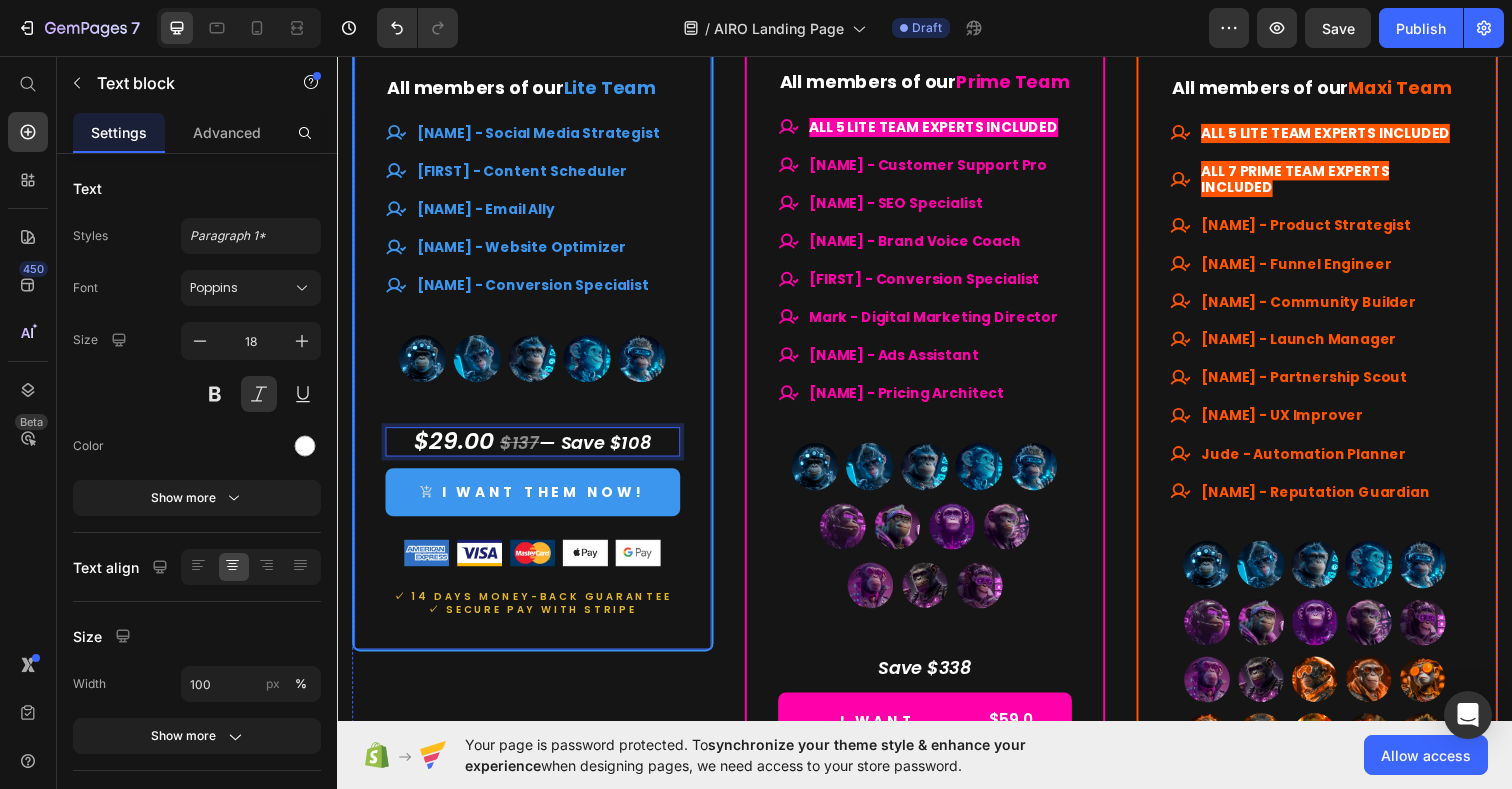 drag, startPoint x: 539, startPoint y: 450, endPoint x: 658, endPoint y: 468, distance: 120.353645 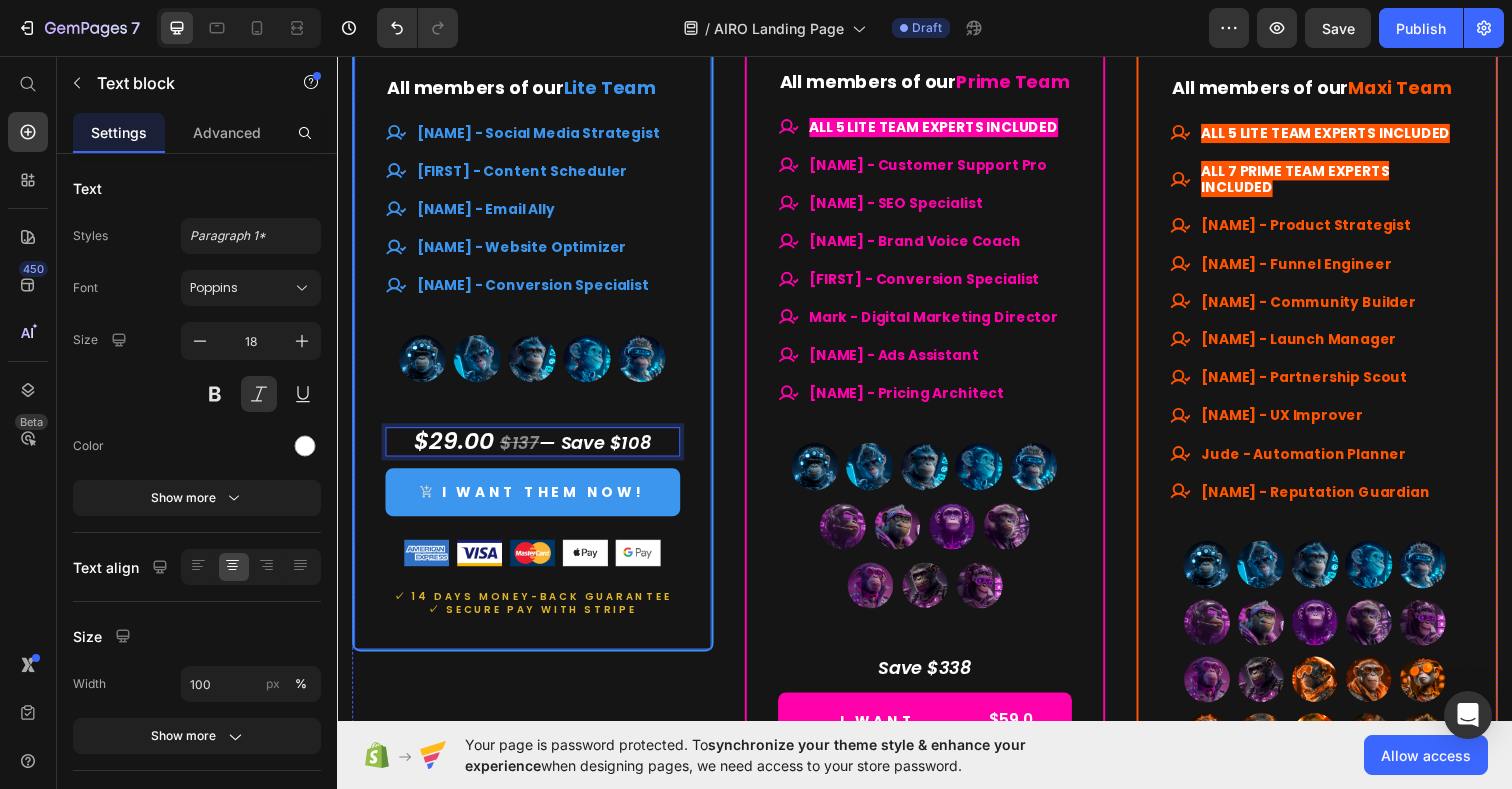 click on "Lite Team Heading $29.00 (P) Price $137.00 (P) Price Row Lifetime access. No subscriptions. Text Block Your starter team for smart productivity. Text Block A solid set of essential AI experts — ready to streamline your daily tasks and boost your output. Text Block                Title Line What's included Text Block
Smart launchpad. Your AI team, one click away.
Advanced, tested prompts — tailored to each Assistant, ready to use and customize.
Powered by ChatGPT — works with Free or Plus.
Multilingual support. No barriers. Item List                Title Line All members of our  Lite Team Text Block
[NAME] - Social Media Strategist
[NAME] - Content Scheduler
[NAME] - Email Ally
[NAME] - Website Optimizer
[NAME] - Conversion Specialist Item List (P) Images & Gallery $29.00   $137  — Save $108 Text block   12 I WANT THEM NOW! (P) Cart Button Image ✓ SECURE PAY WITH STRIPE" at bounding box center [536, -23] 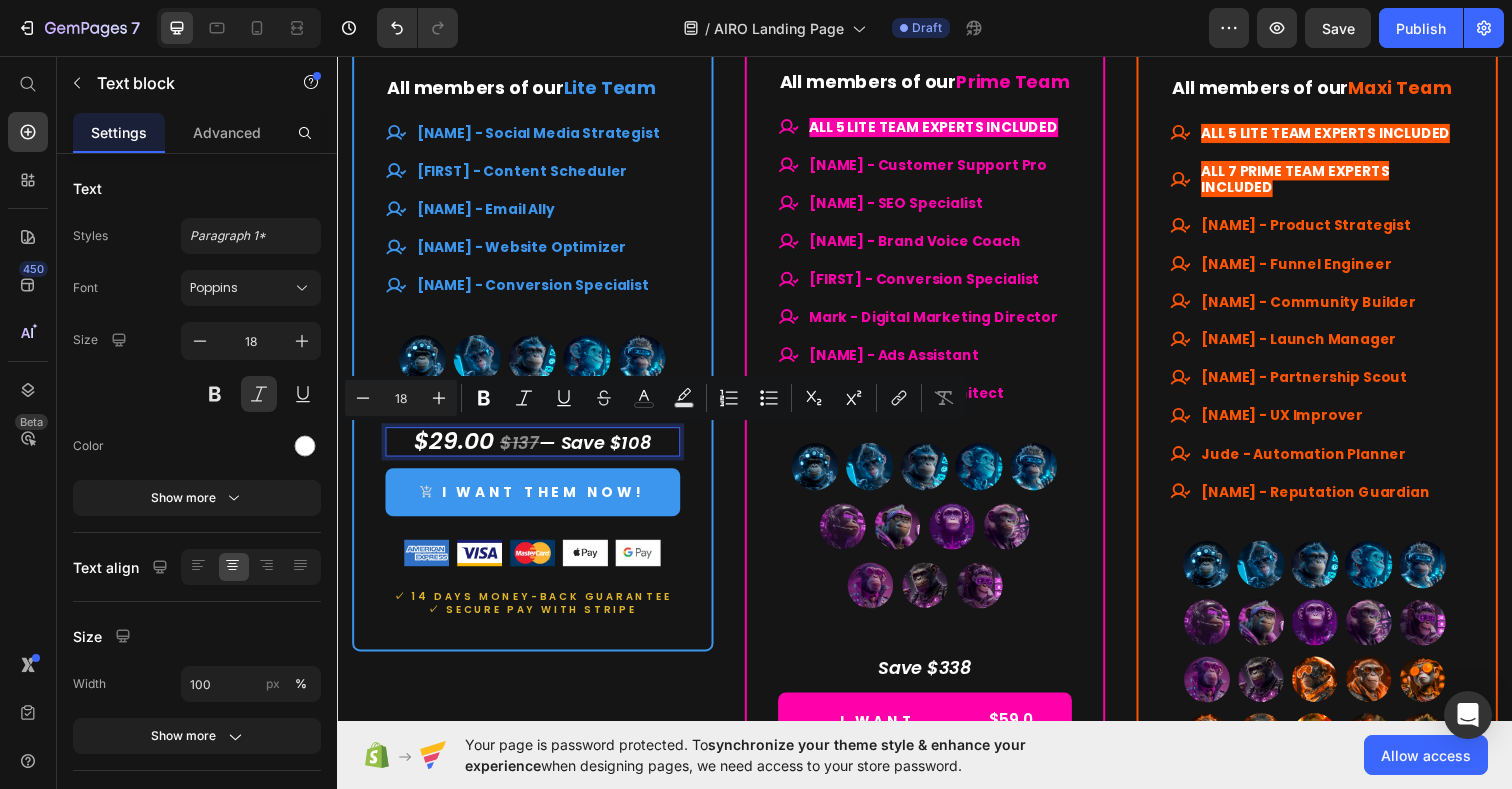 click on "18" at bounding box center (401, 398) 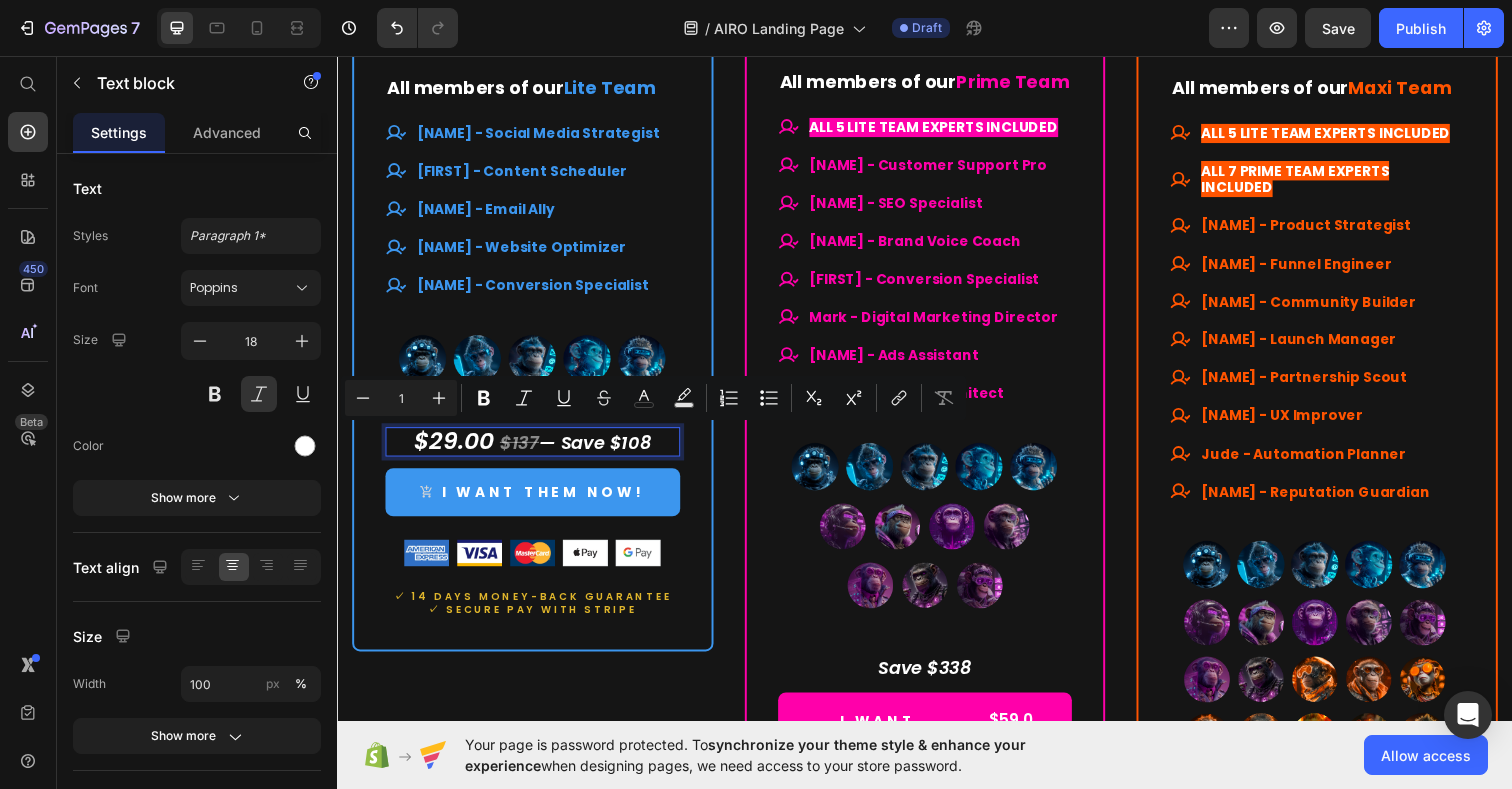 type on "18" 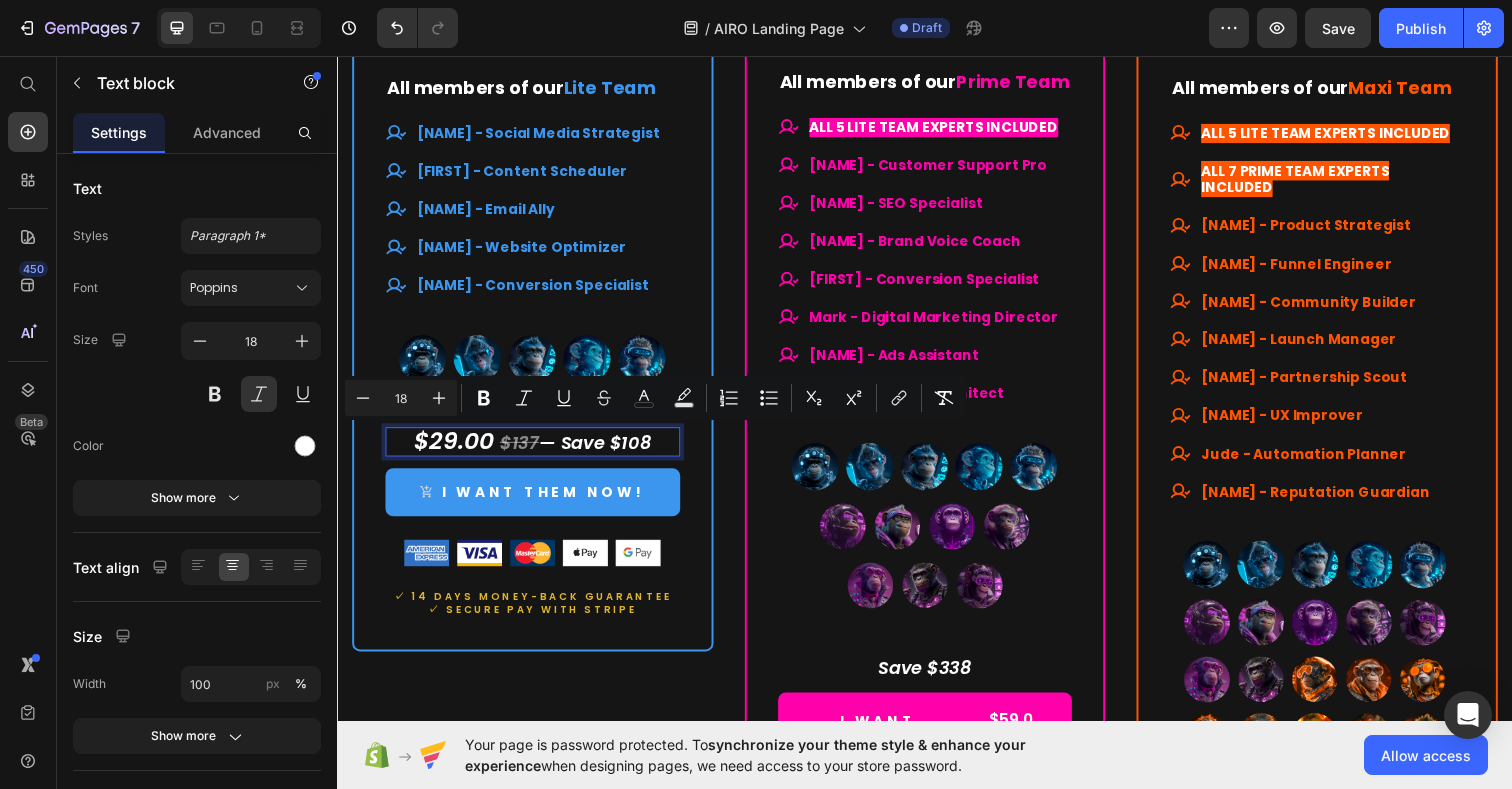 click on "$137" at bounding box center [523, 450] 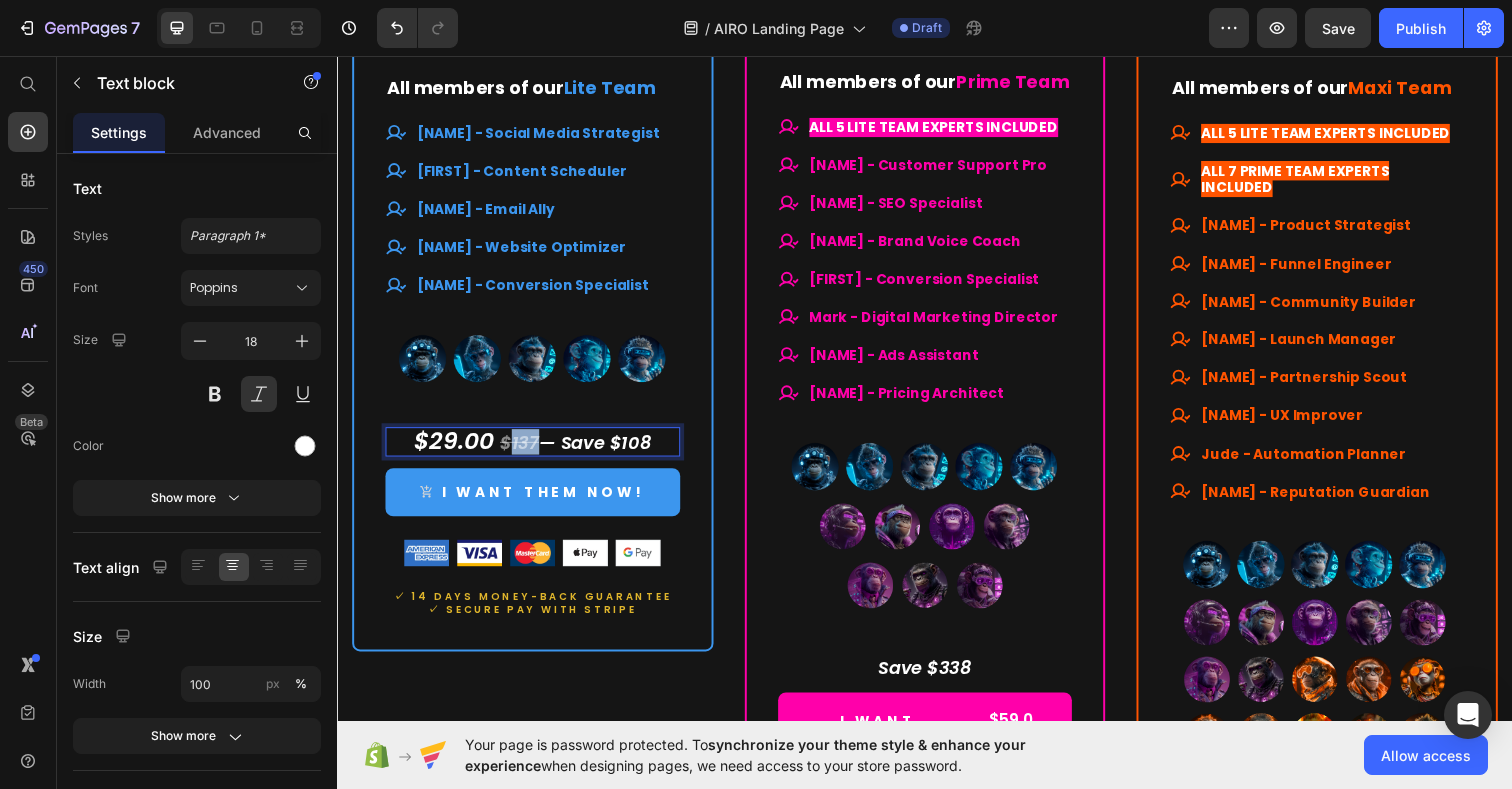 click on "$137" at bounding box center (523, 450) 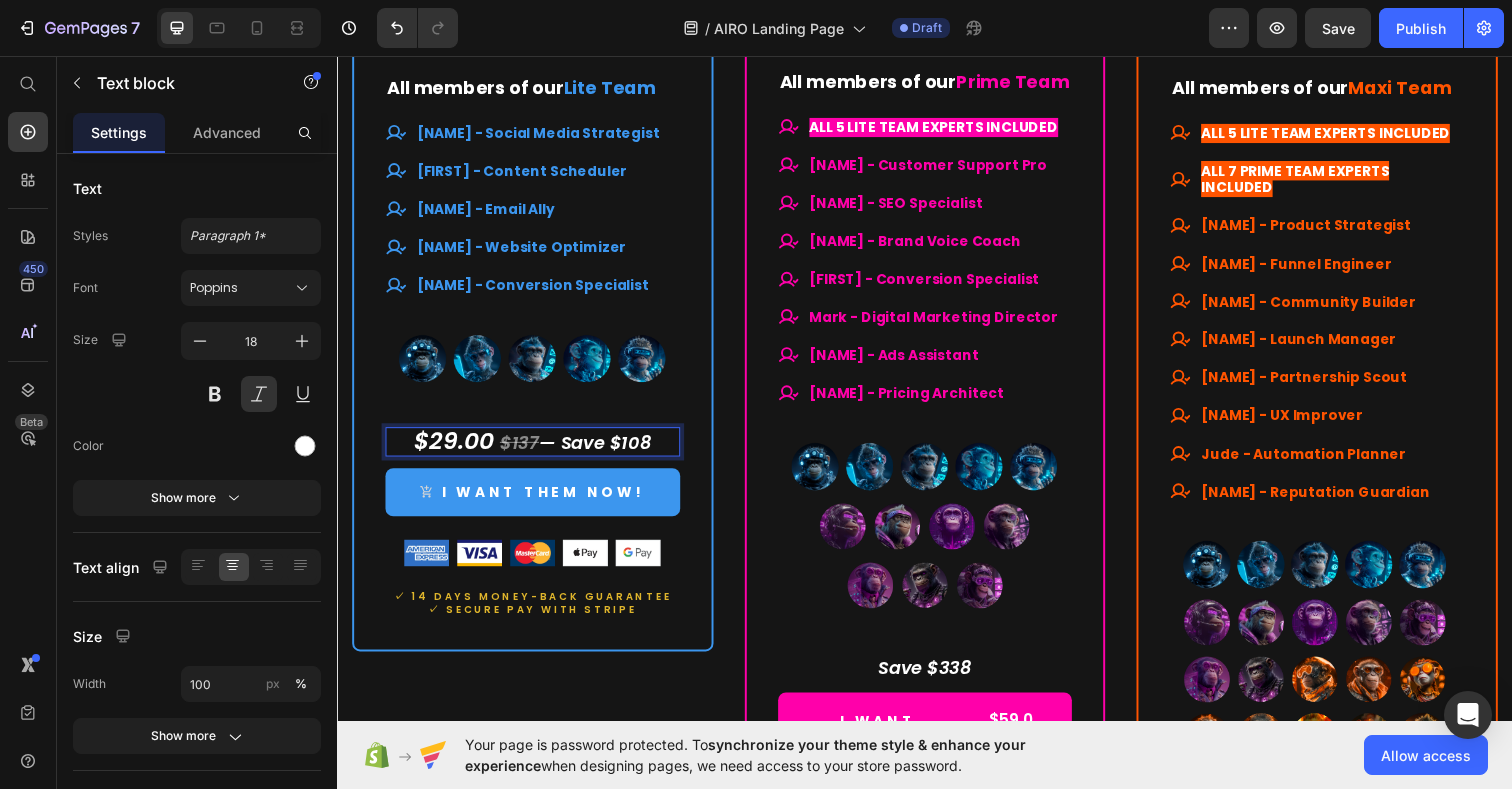 click on "$137" at bounding box center (523, 450) 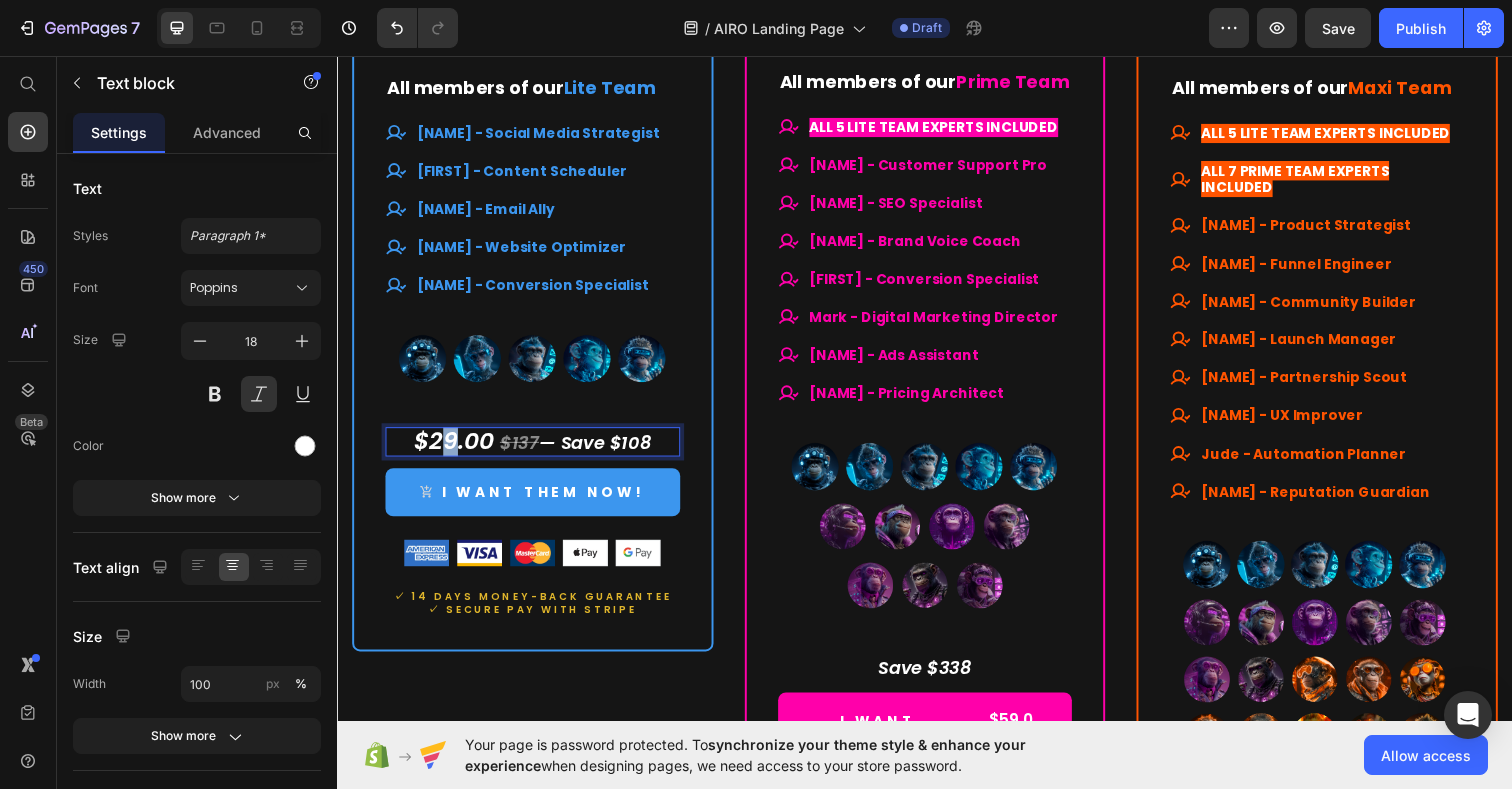 click on "$29.00" at bounding box center [456, 448] 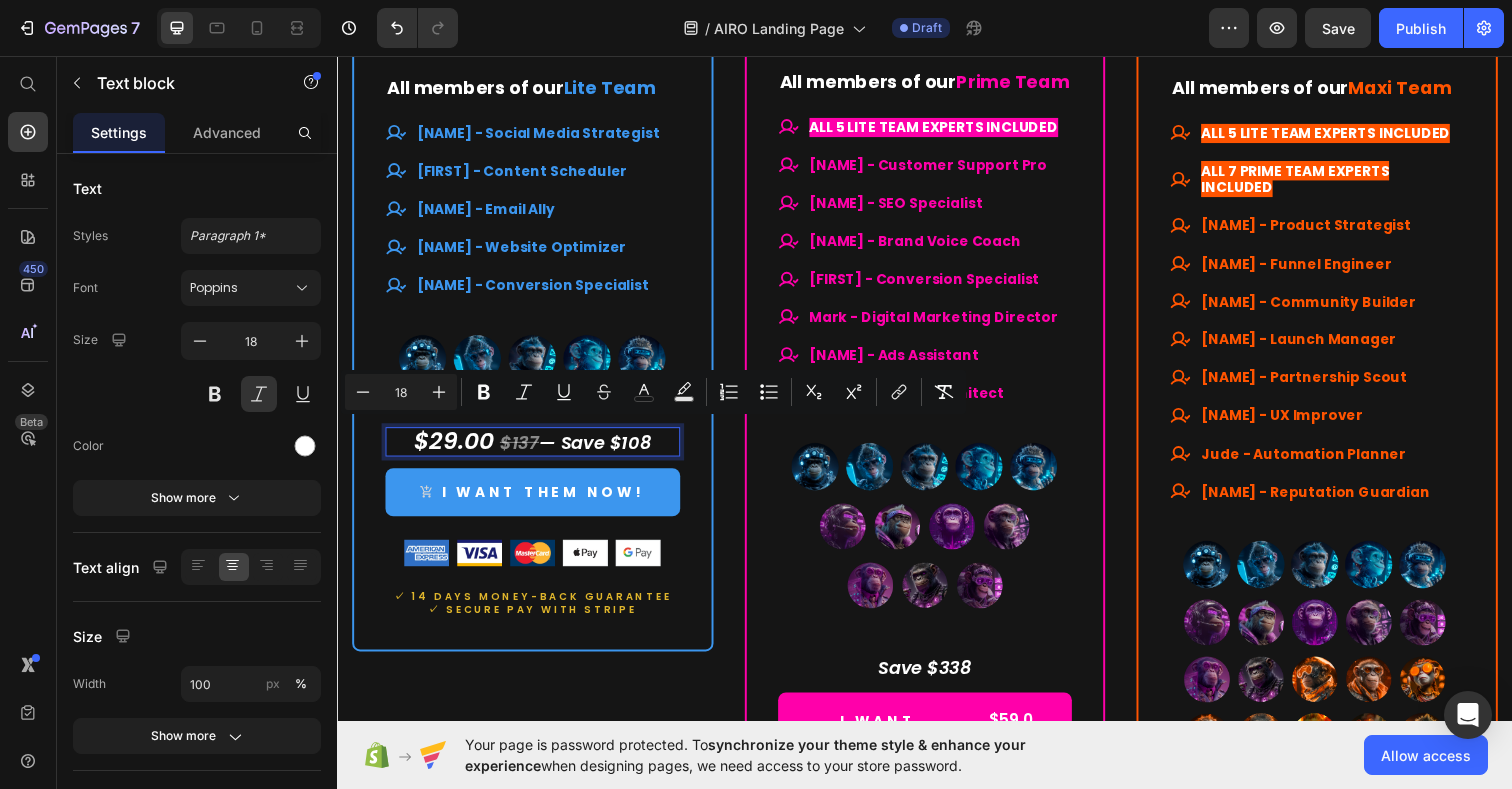 click on "$137" at bounding box center [523, 450] 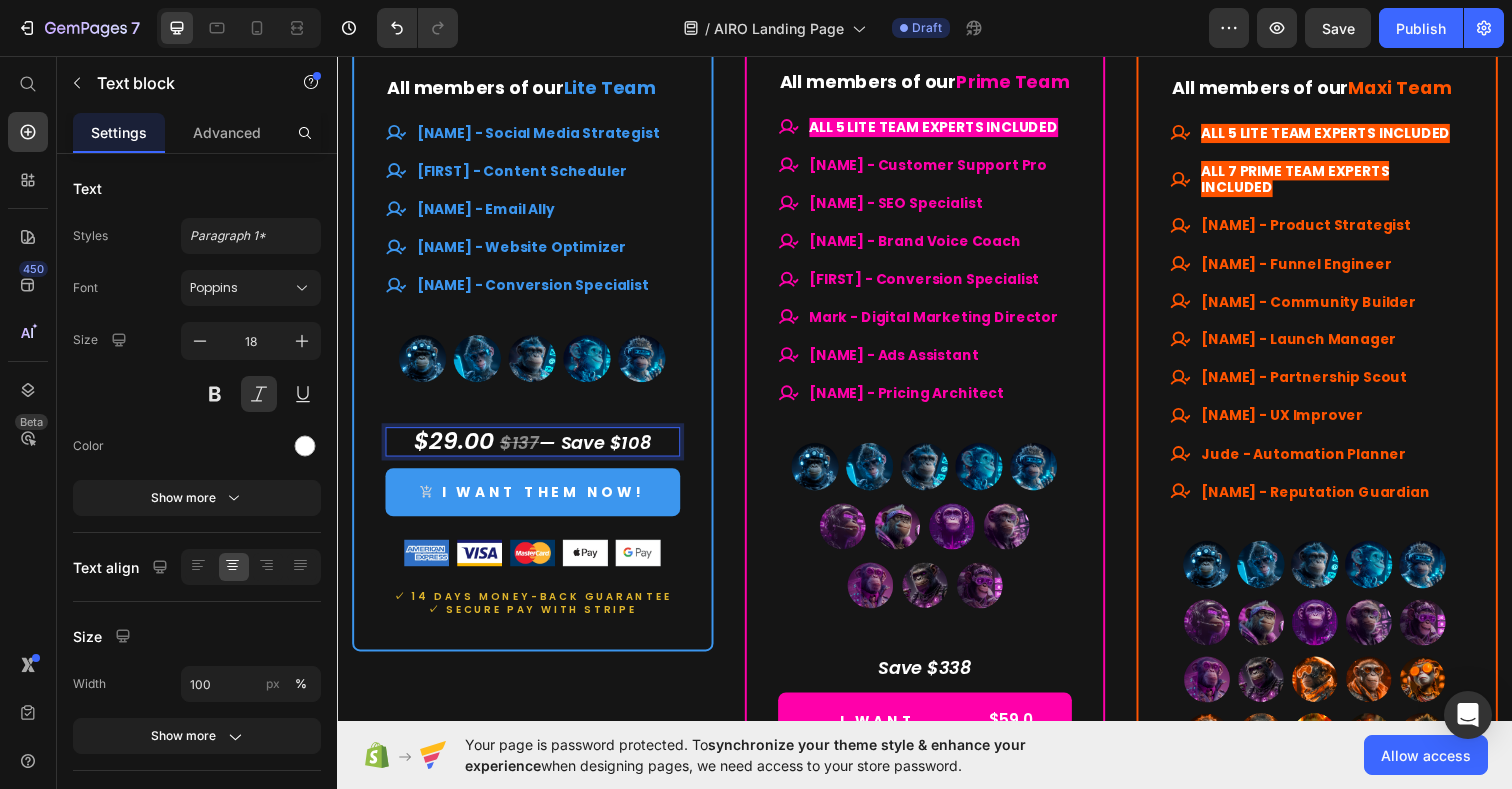 drag, startPoint x: 536, startPoint y: 450, endPoint x: 661, endPoint y: 456, distance: 125.14392 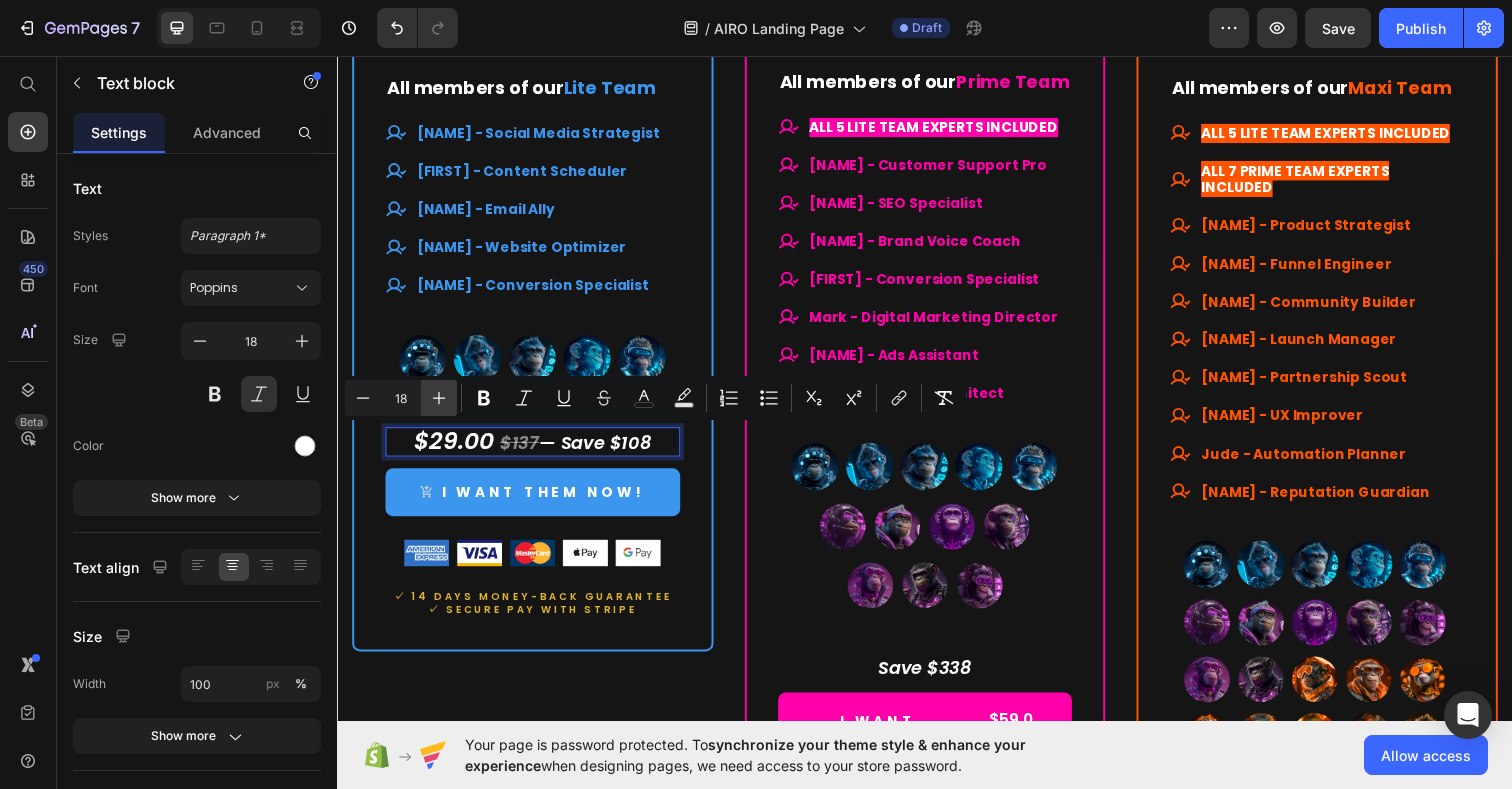click 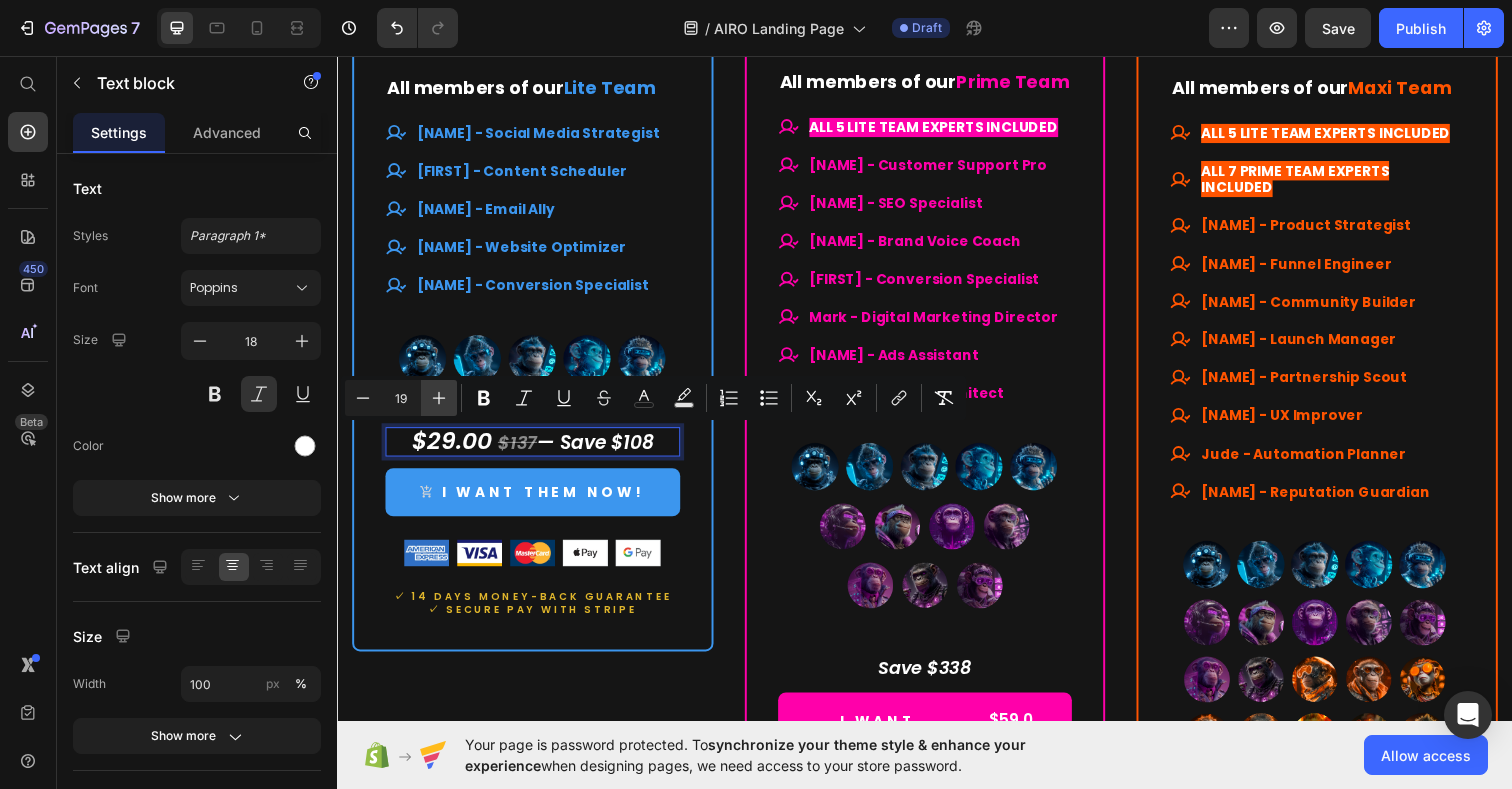 click 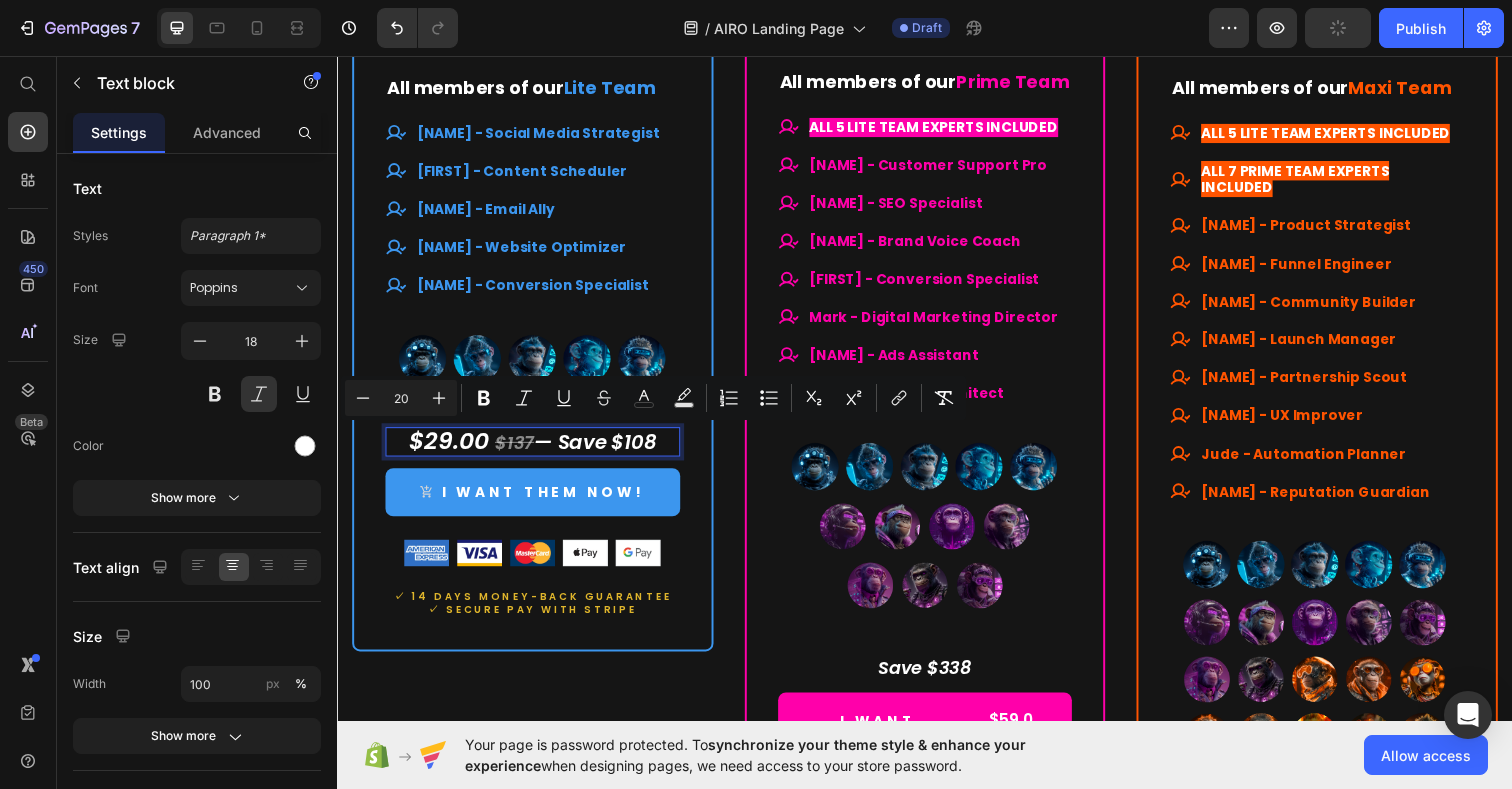 click on "20" at bounding box center [401, 398] 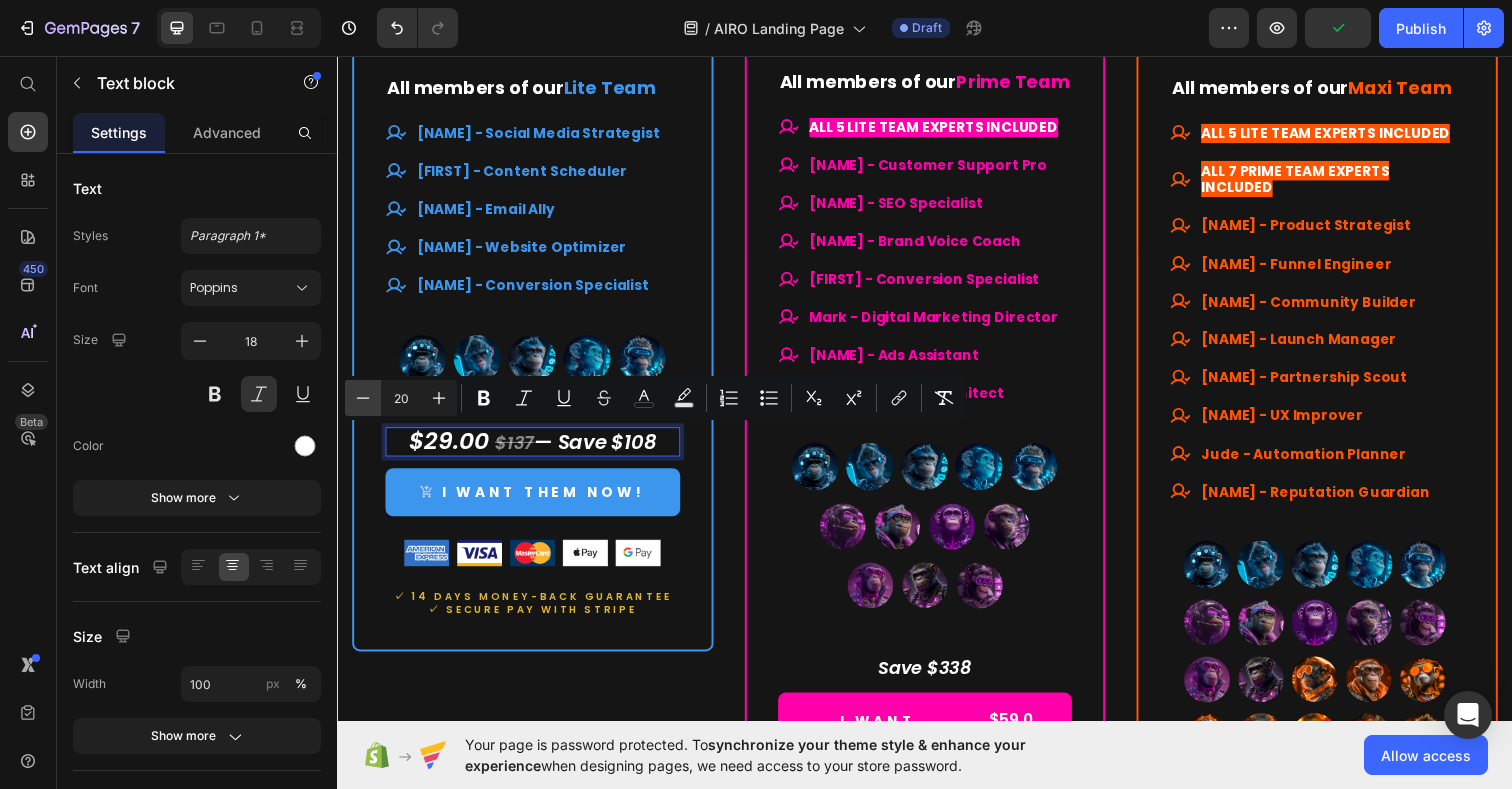 click 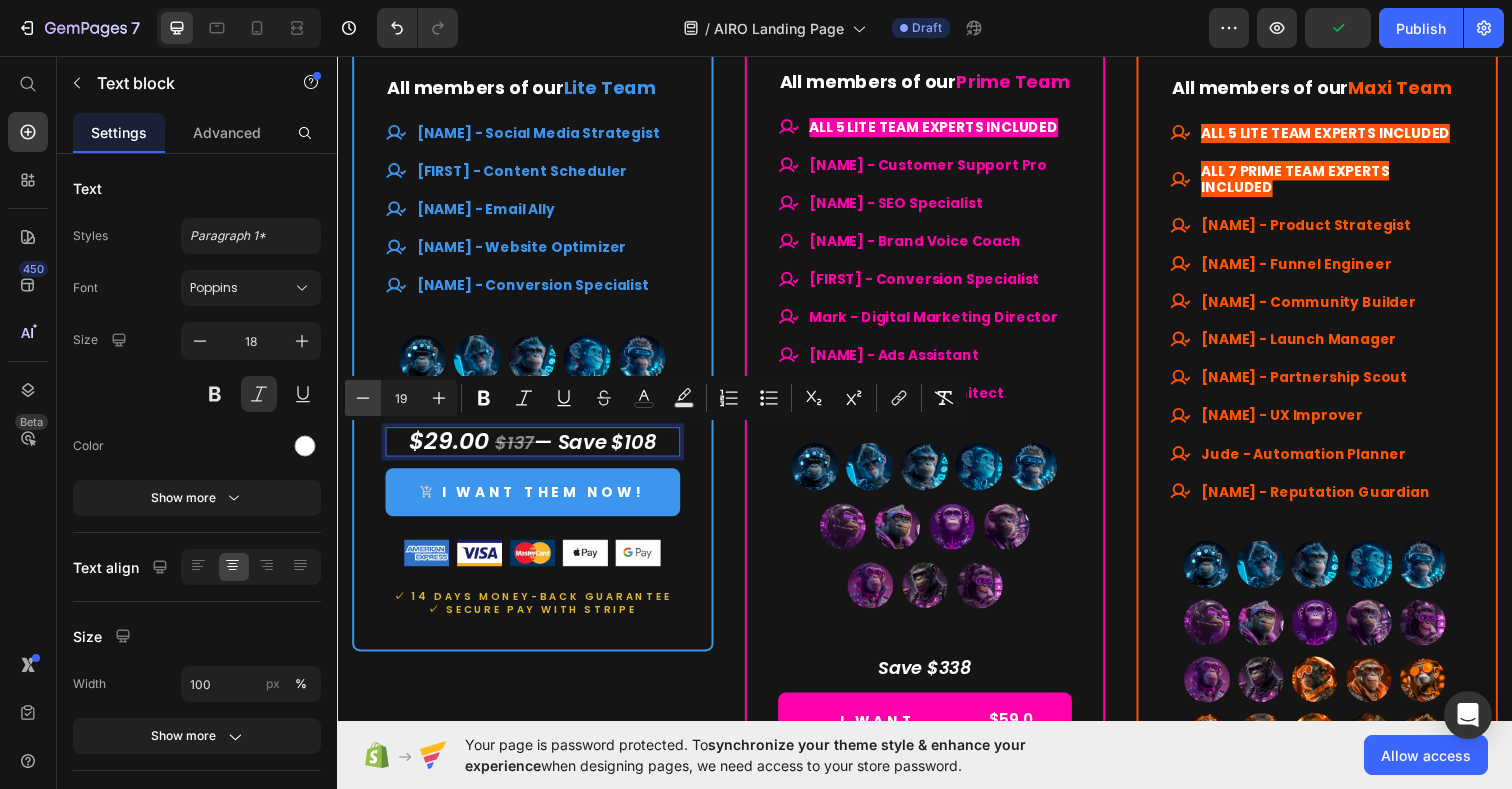 click 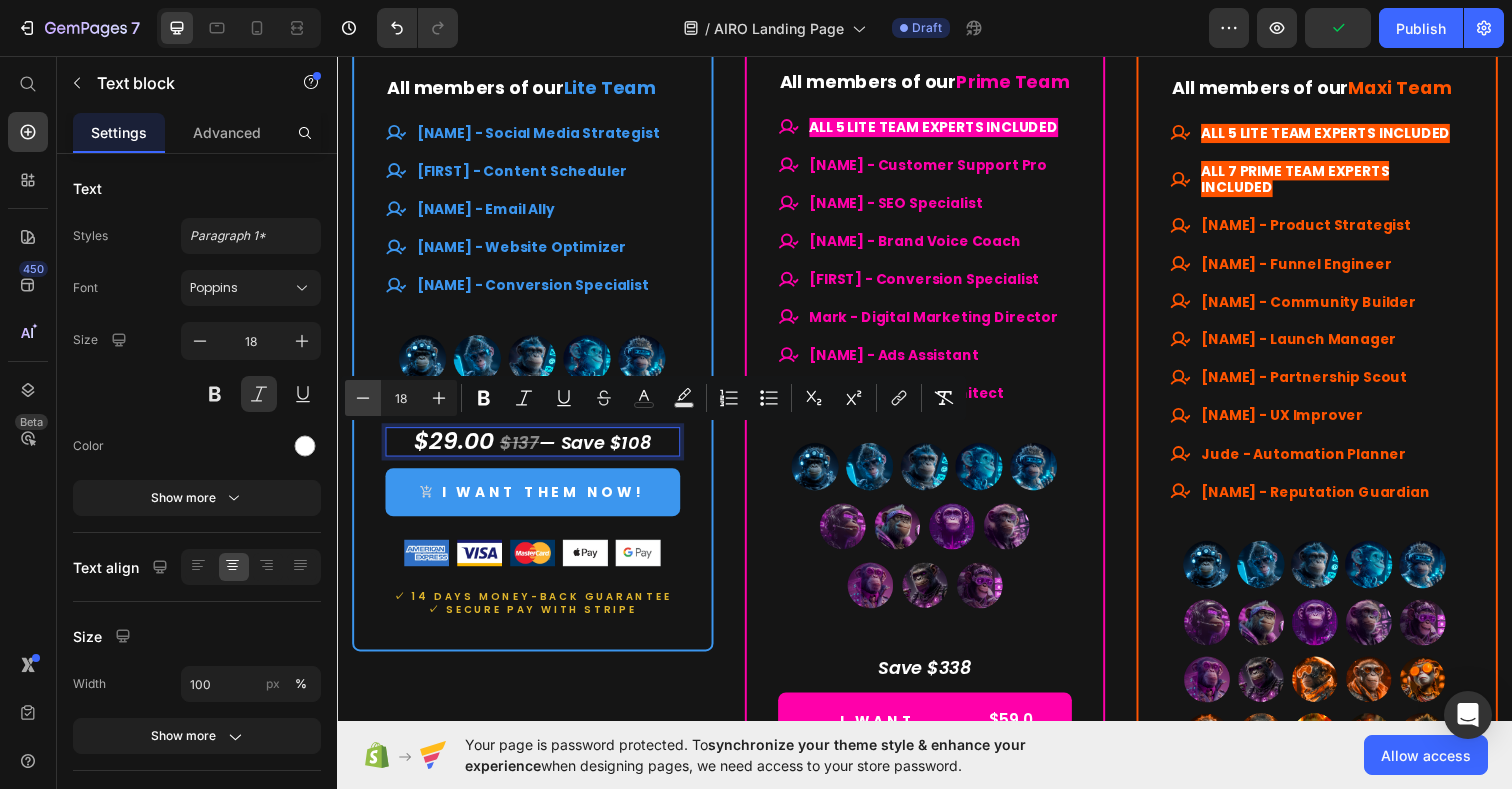 click 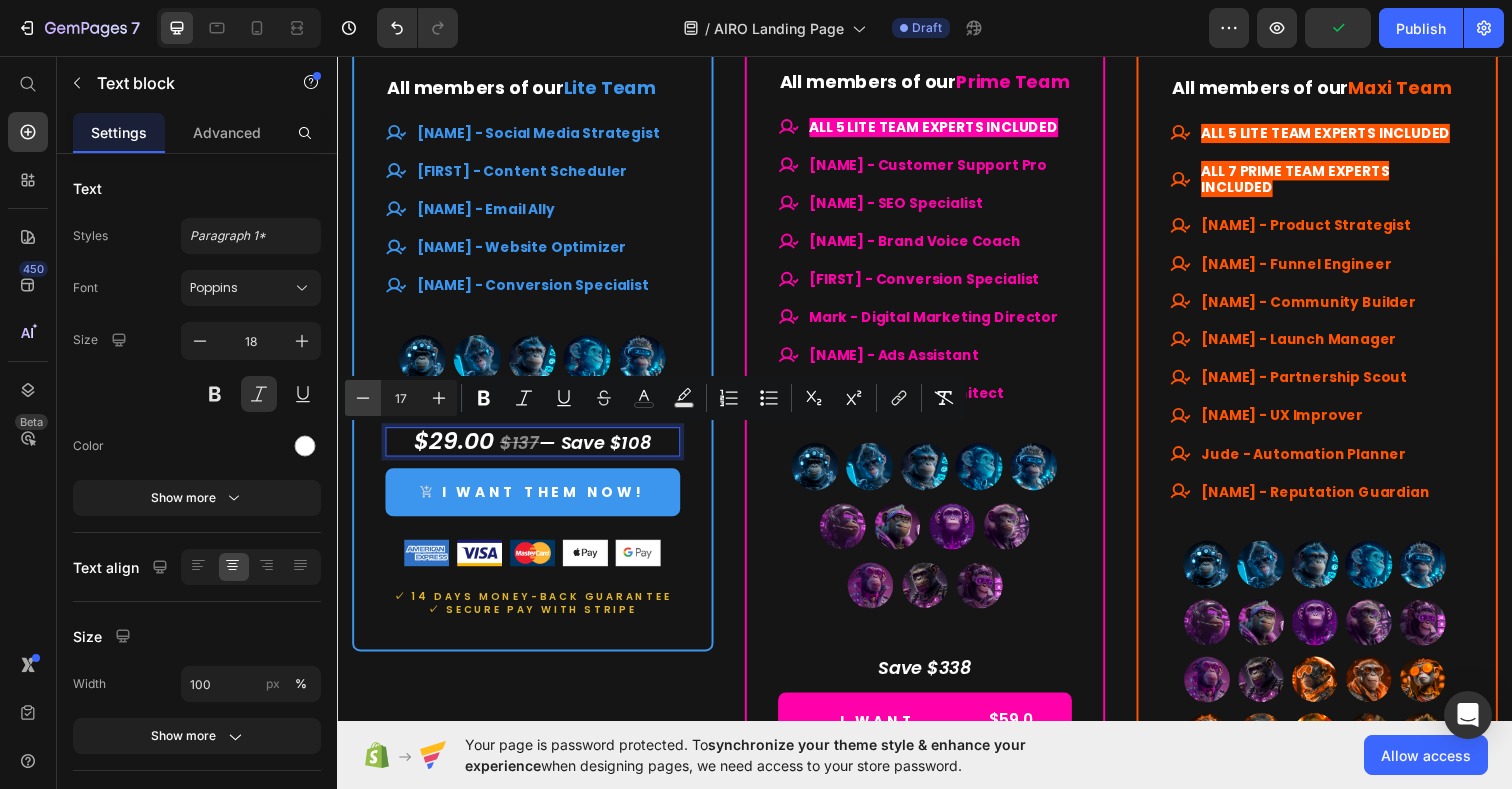 click 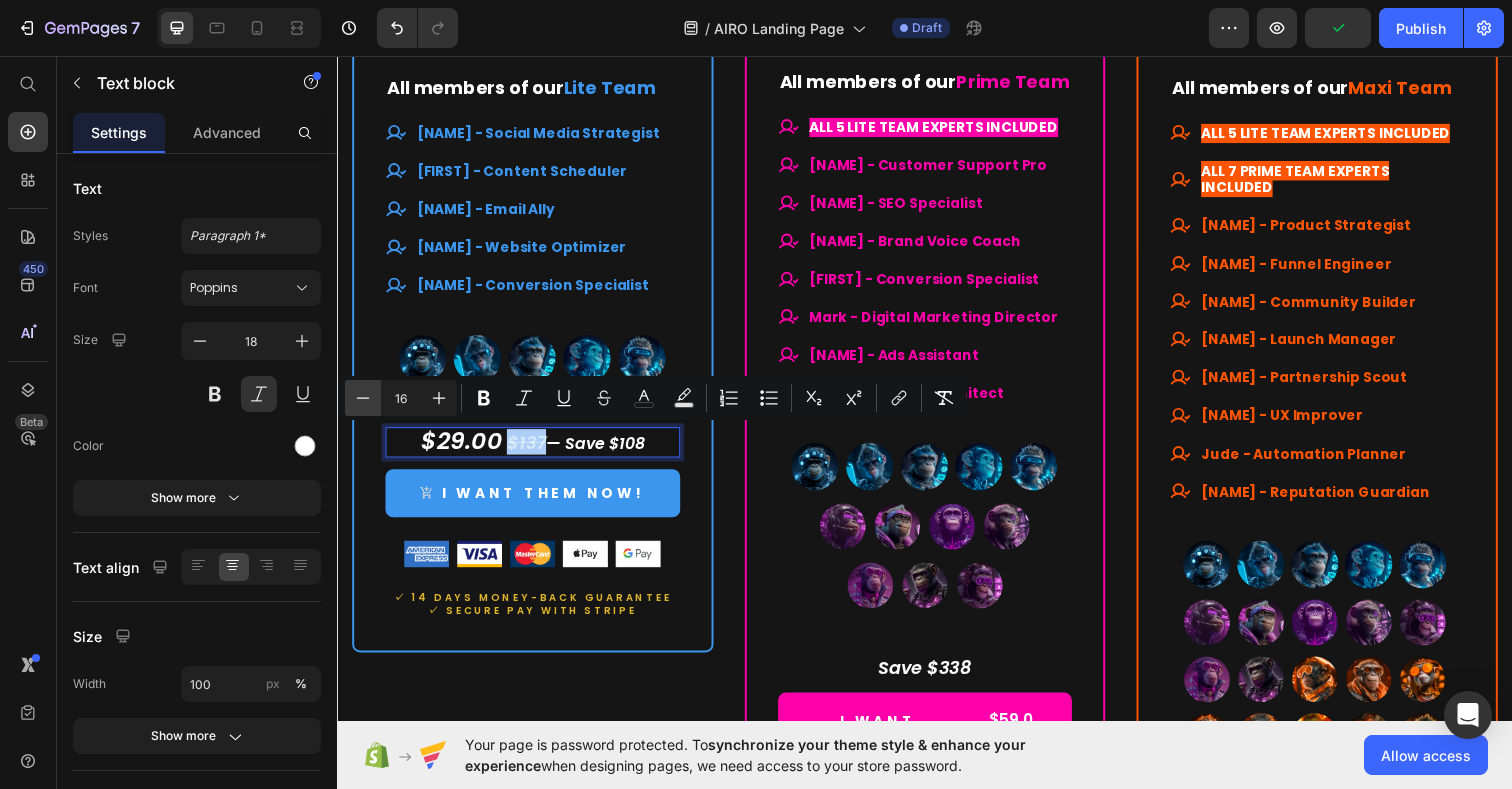 click 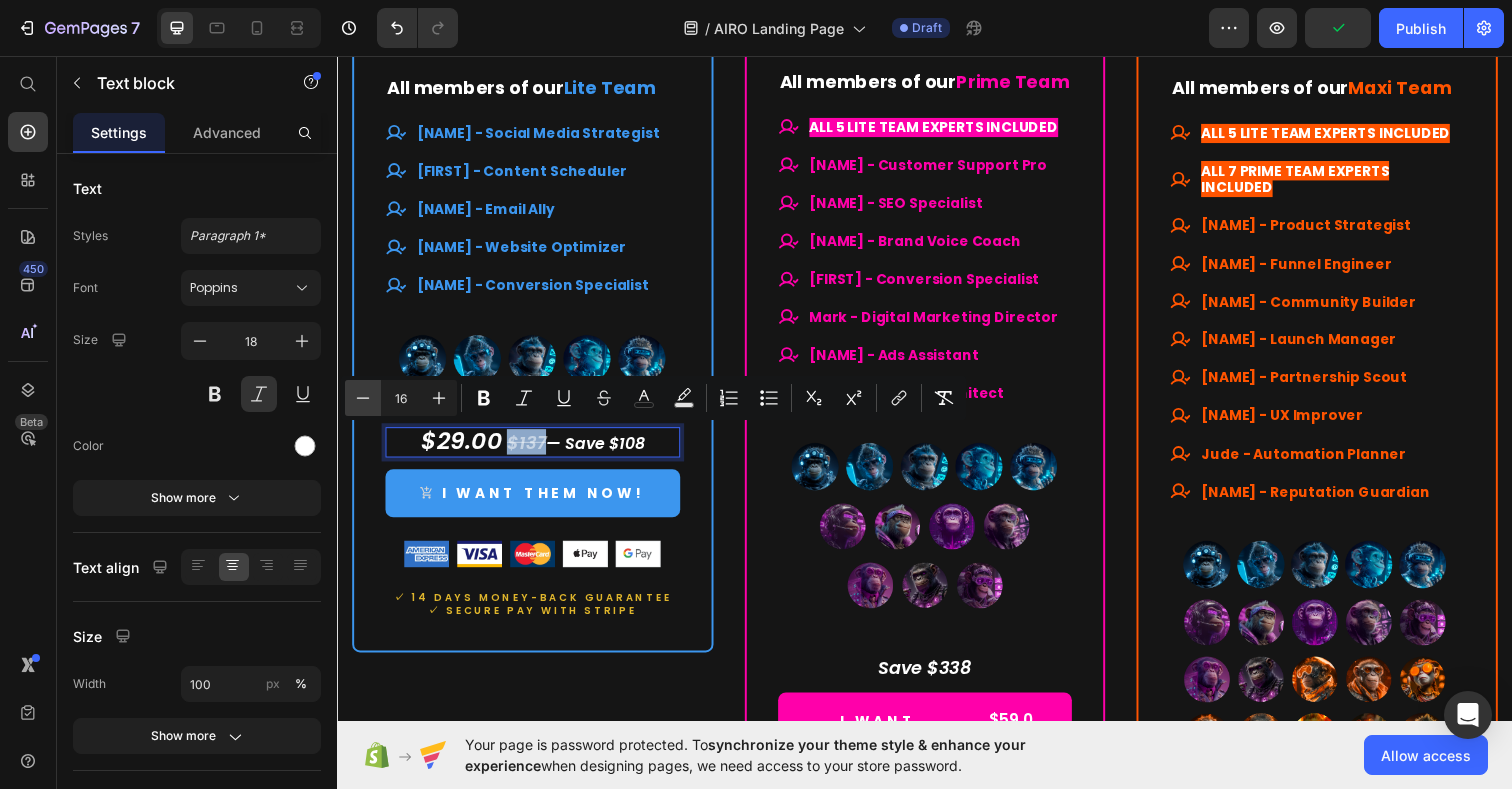 type on "15" 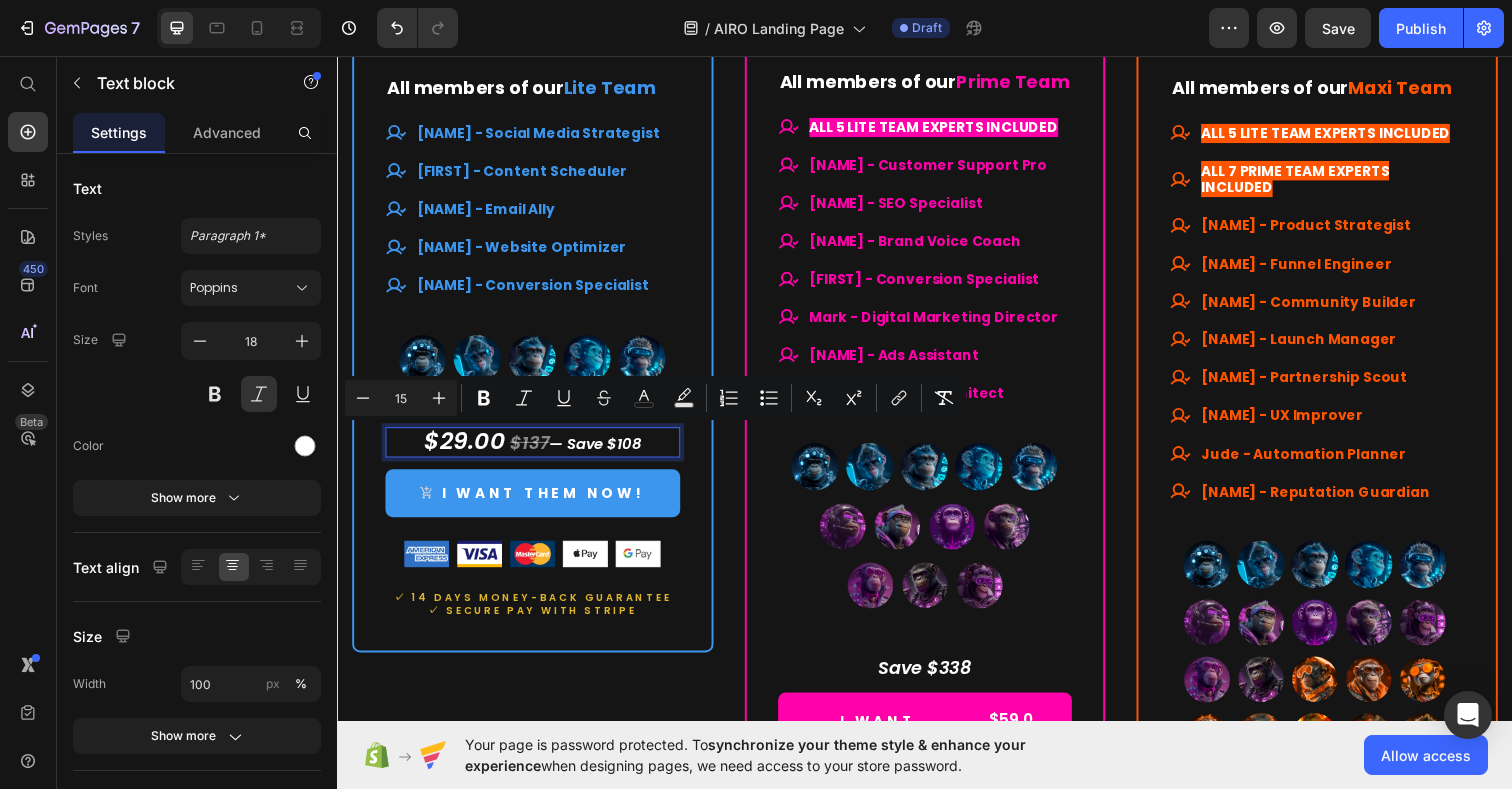 click on "$137" at bounding box center (533, 450) 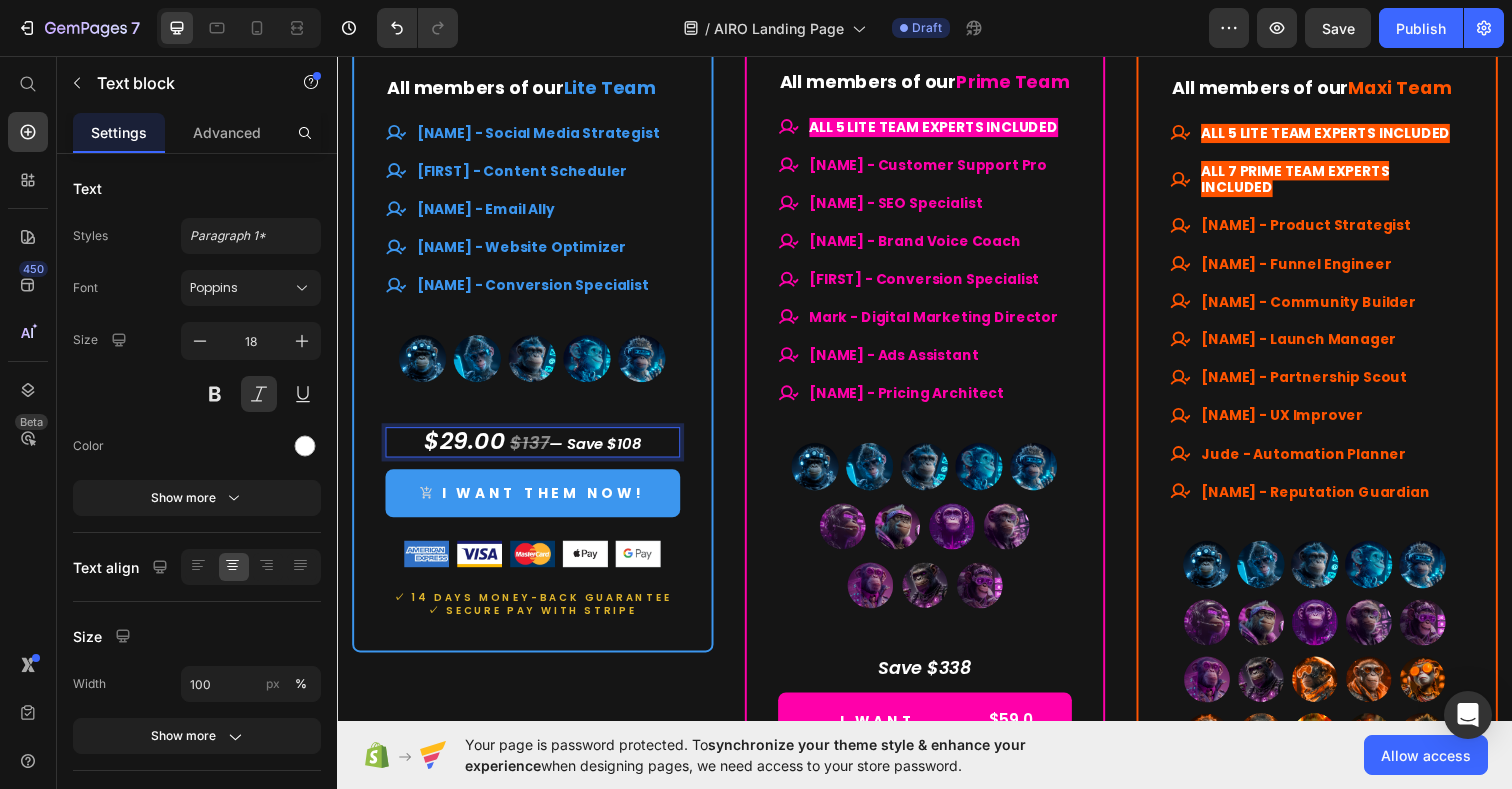 click on "$137" at bounding box center (533, 450) 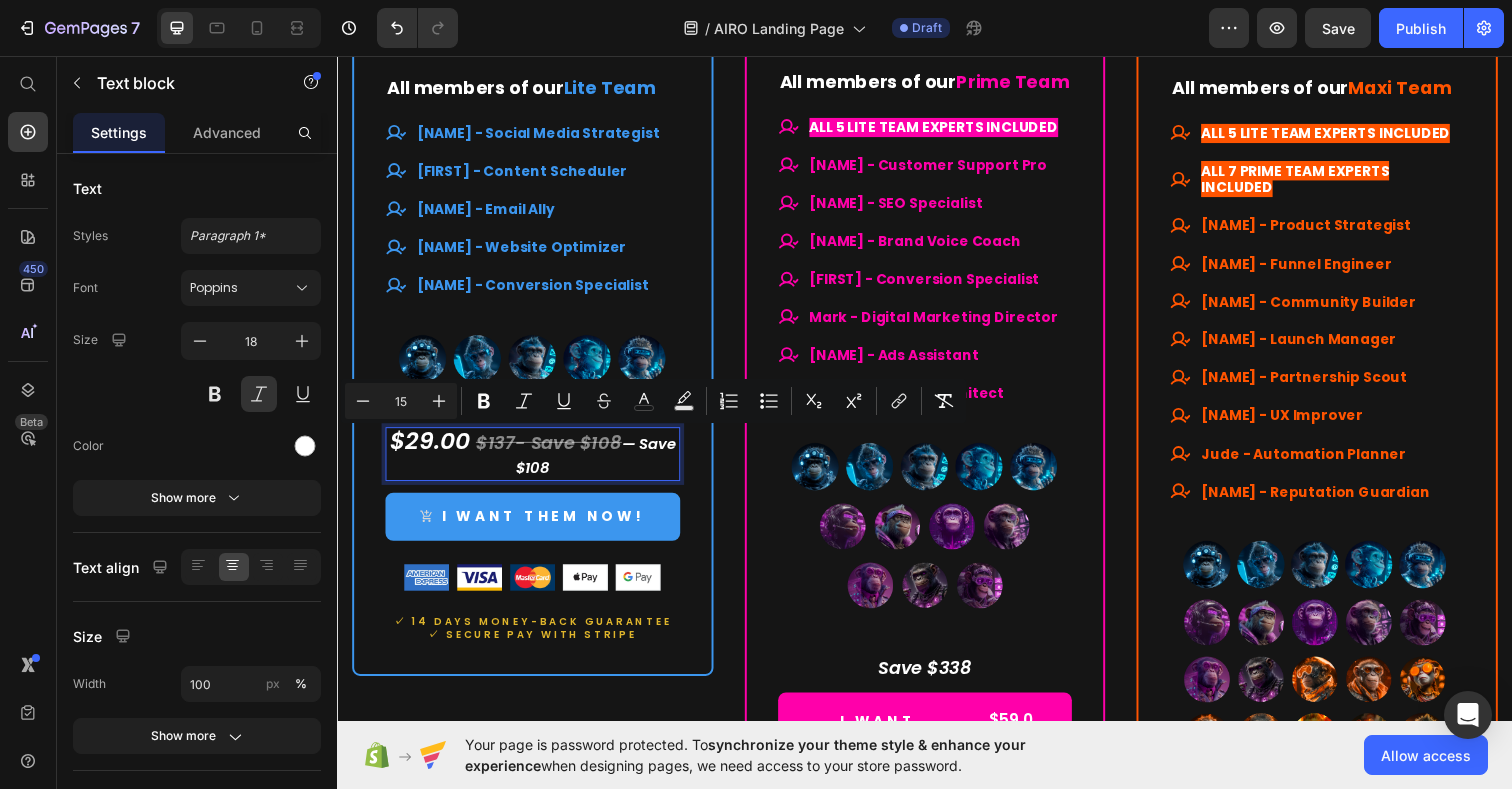 drag, startPoint x: 640, startPoint y: 450, endPoint x: 659, endPoint y: 480, distance: 35.510563 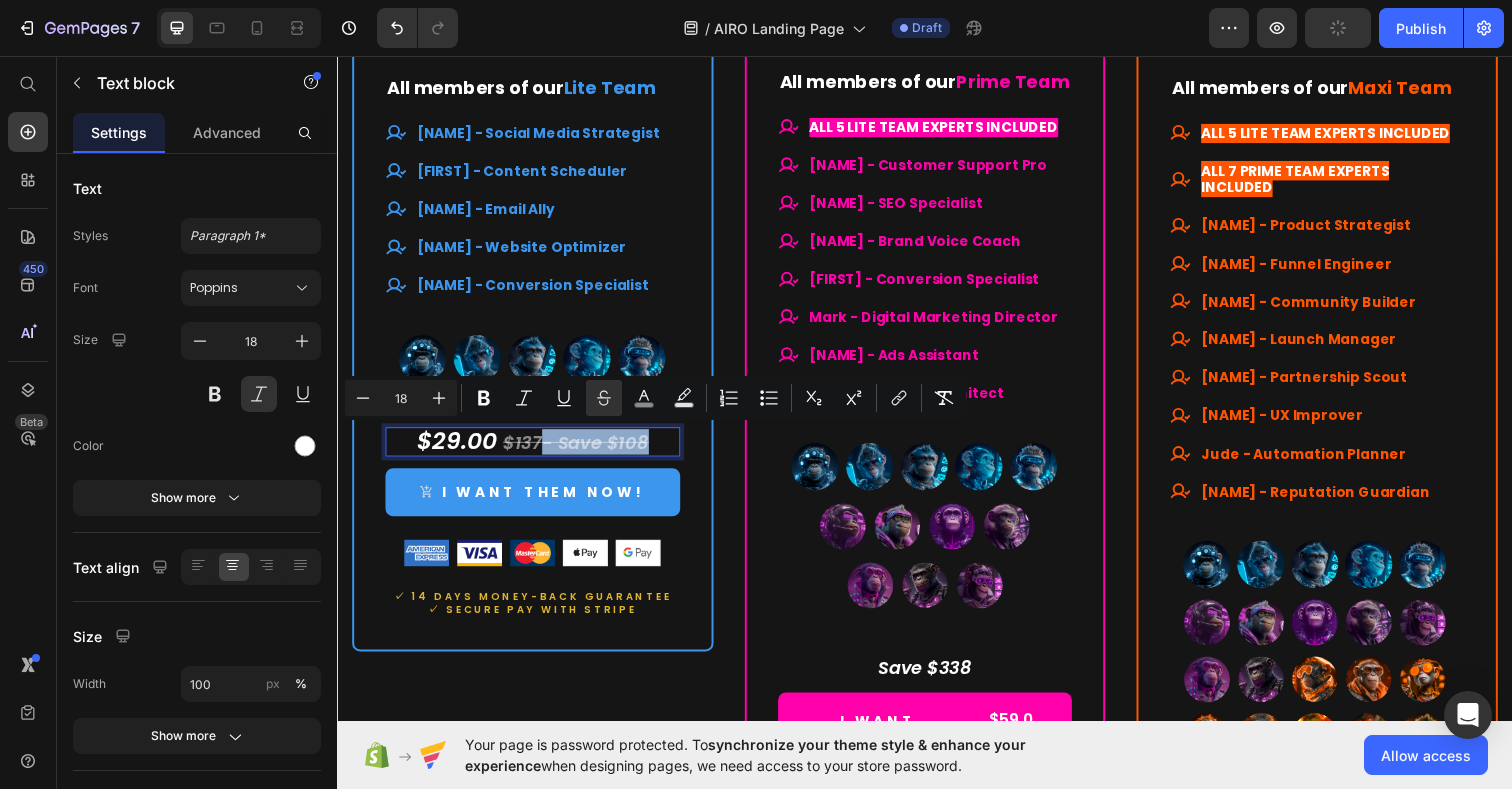 drag, startPoint x: 544, startPoint y: 453, endPoint x: 668, endPoint y: 459, distance: 124.14507 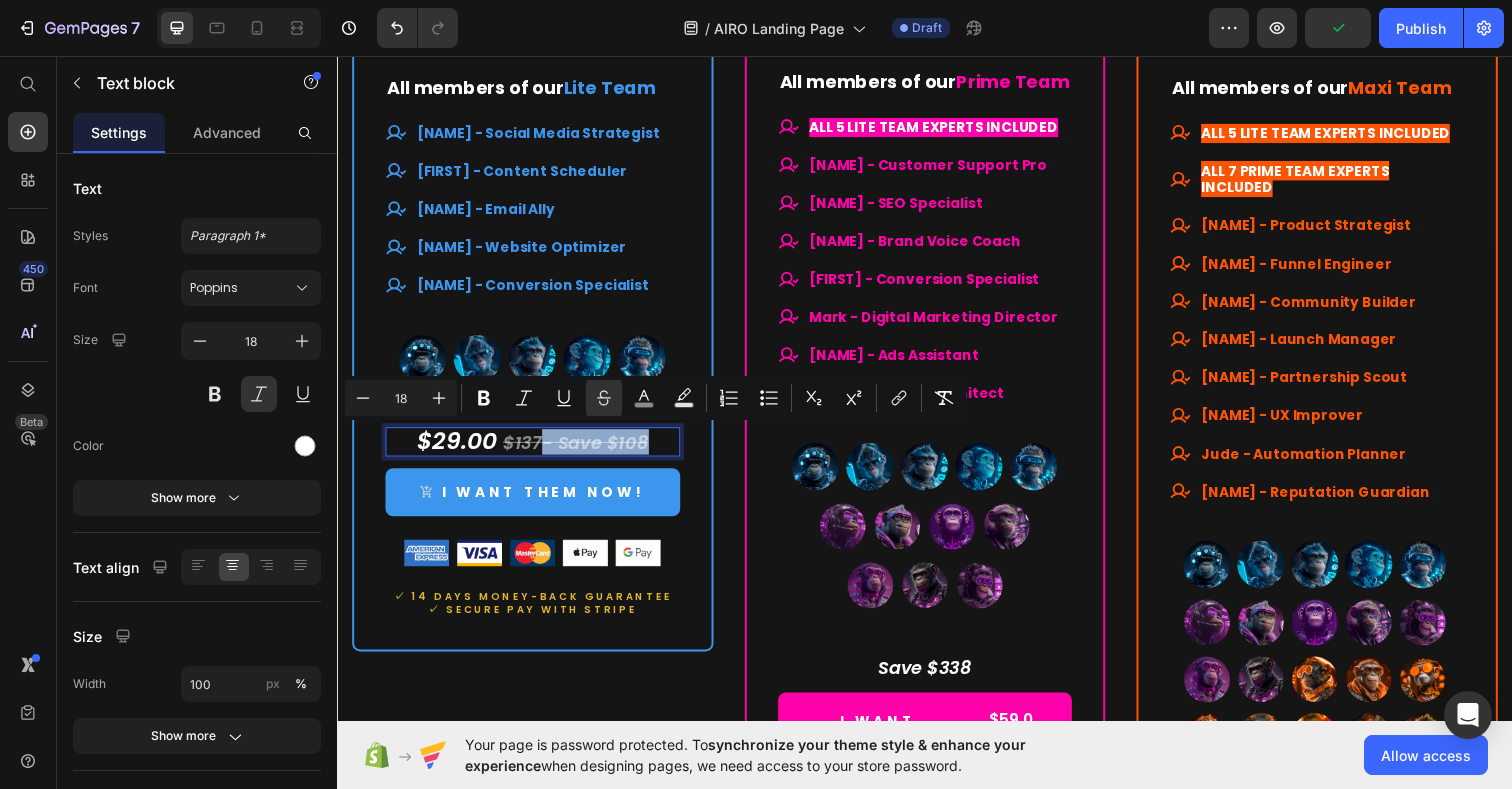 click on "$137- Save $108" at bounding box center (580, 450) 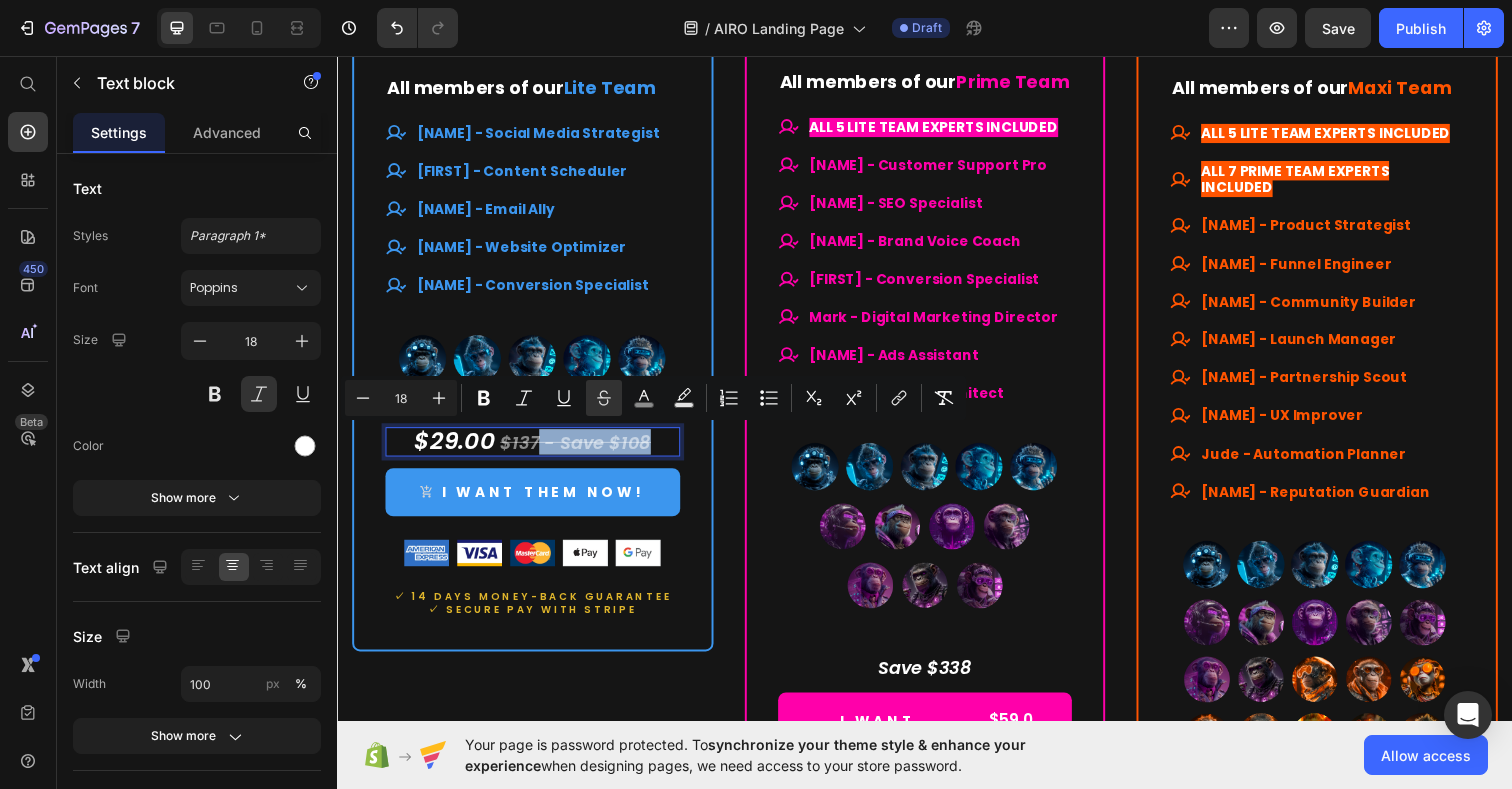 drag, startPoint x: 657, startPoint y: 451, endPoint x: 541, endPoint y: 449, distance: 116.01724 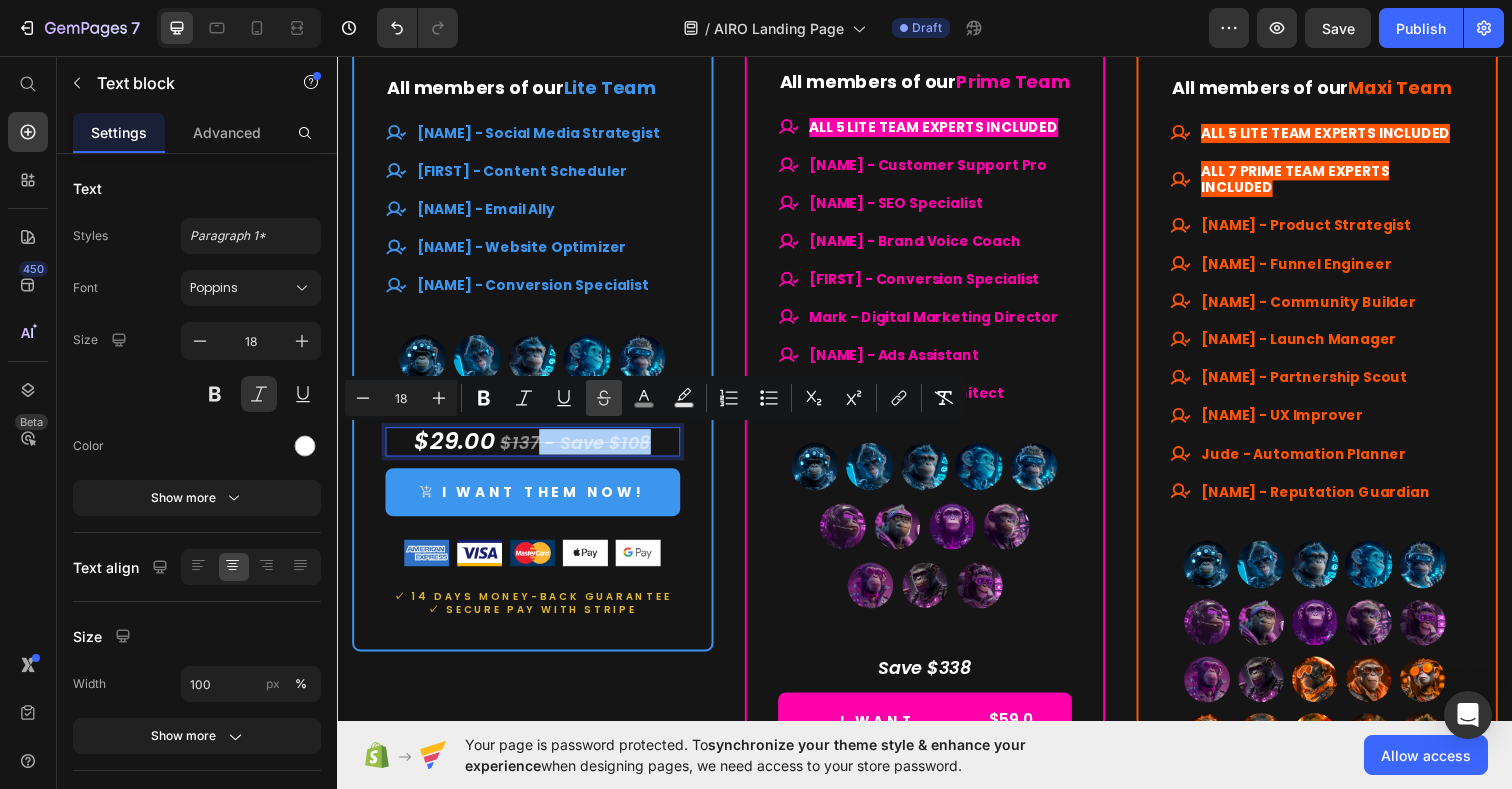 click 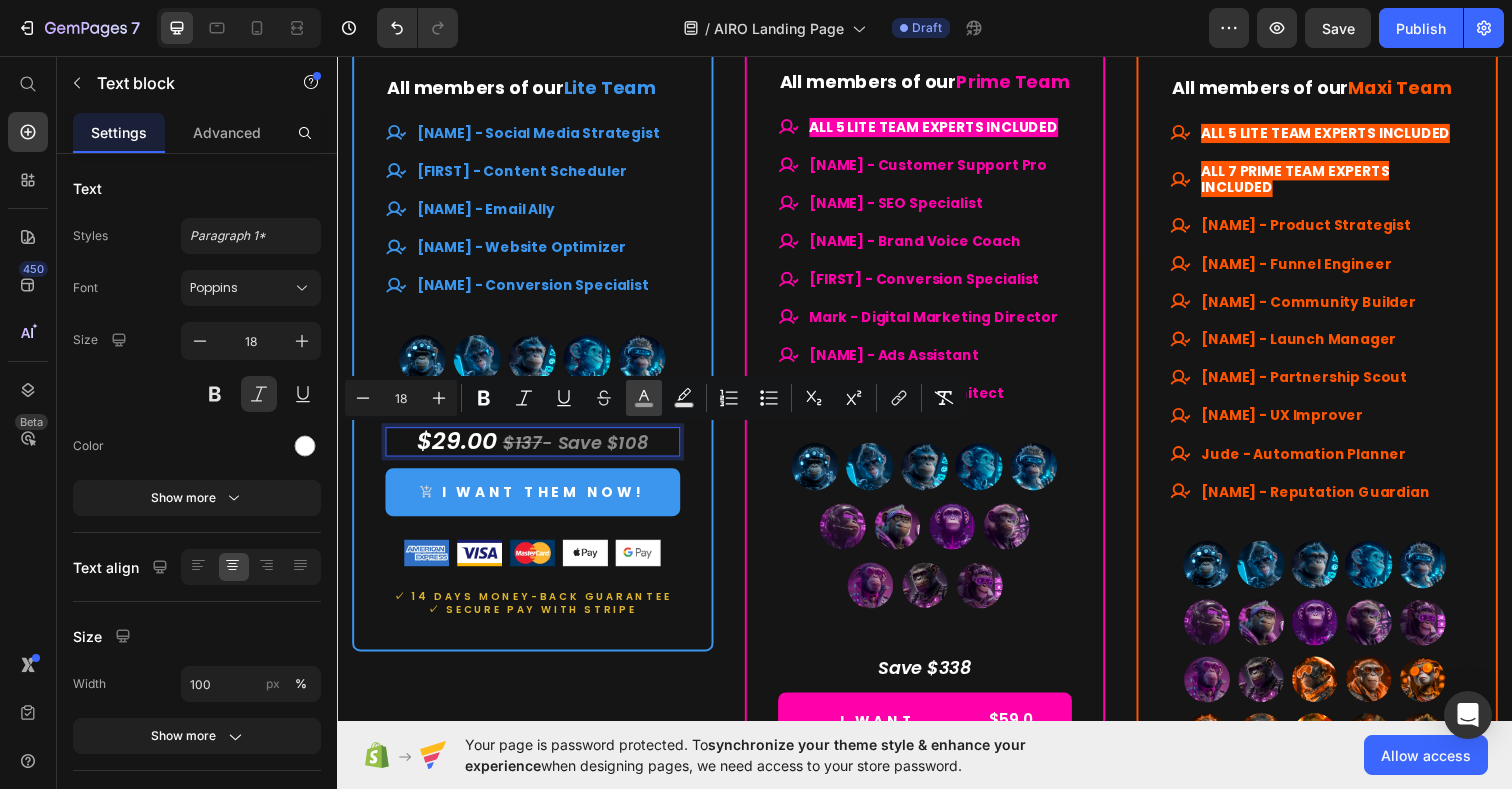 click 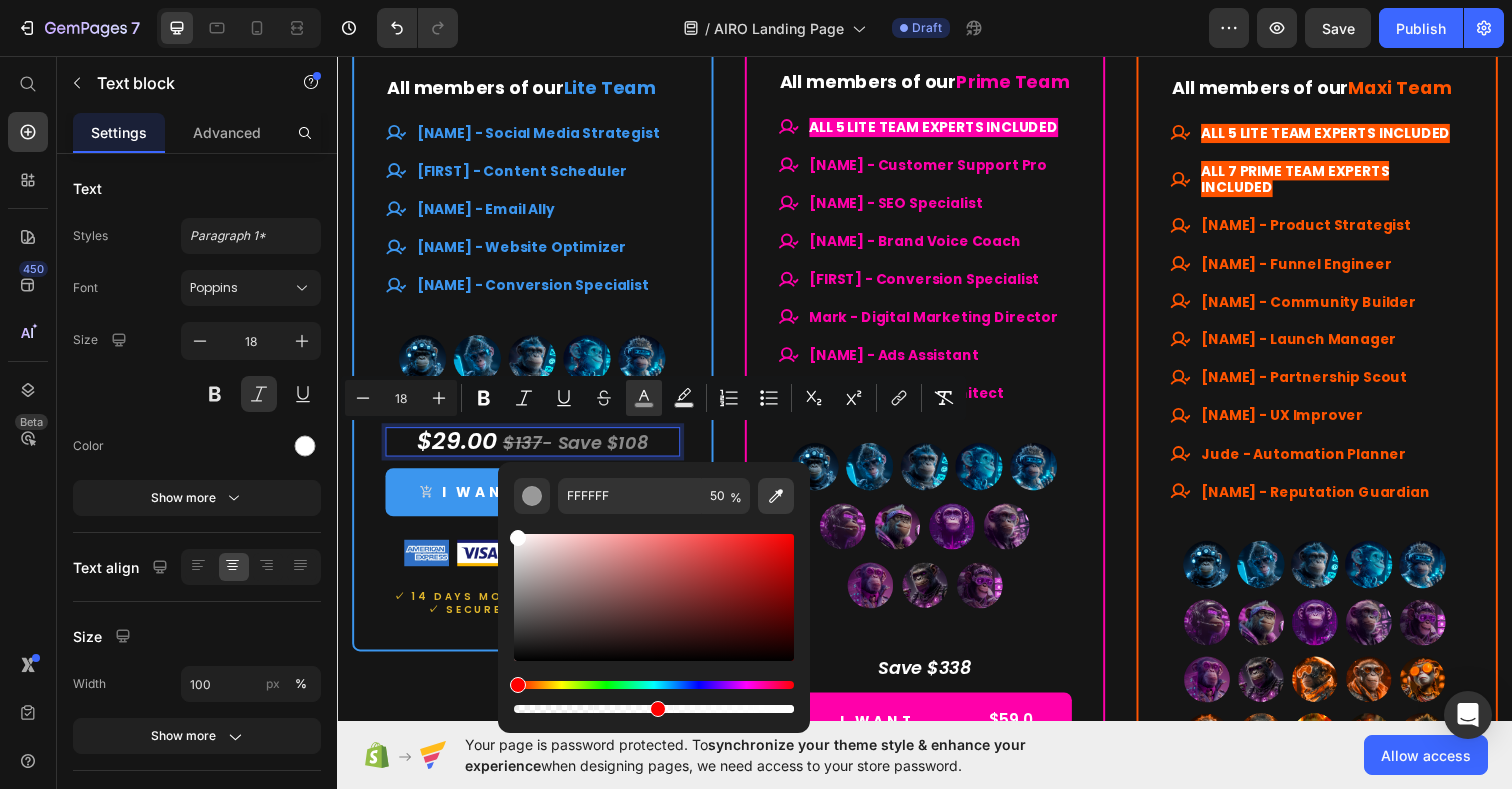 click 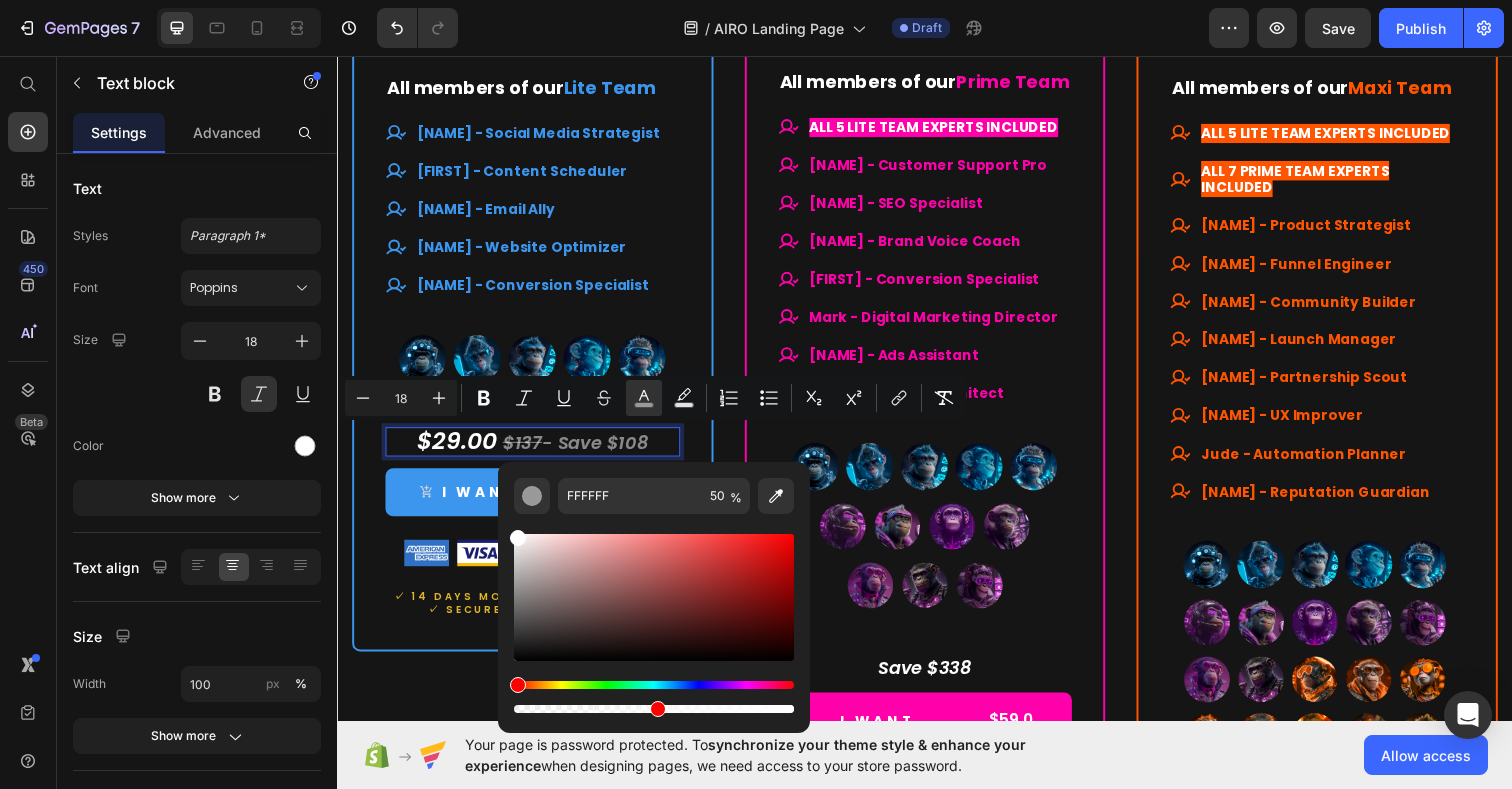 type on "DFB52B" 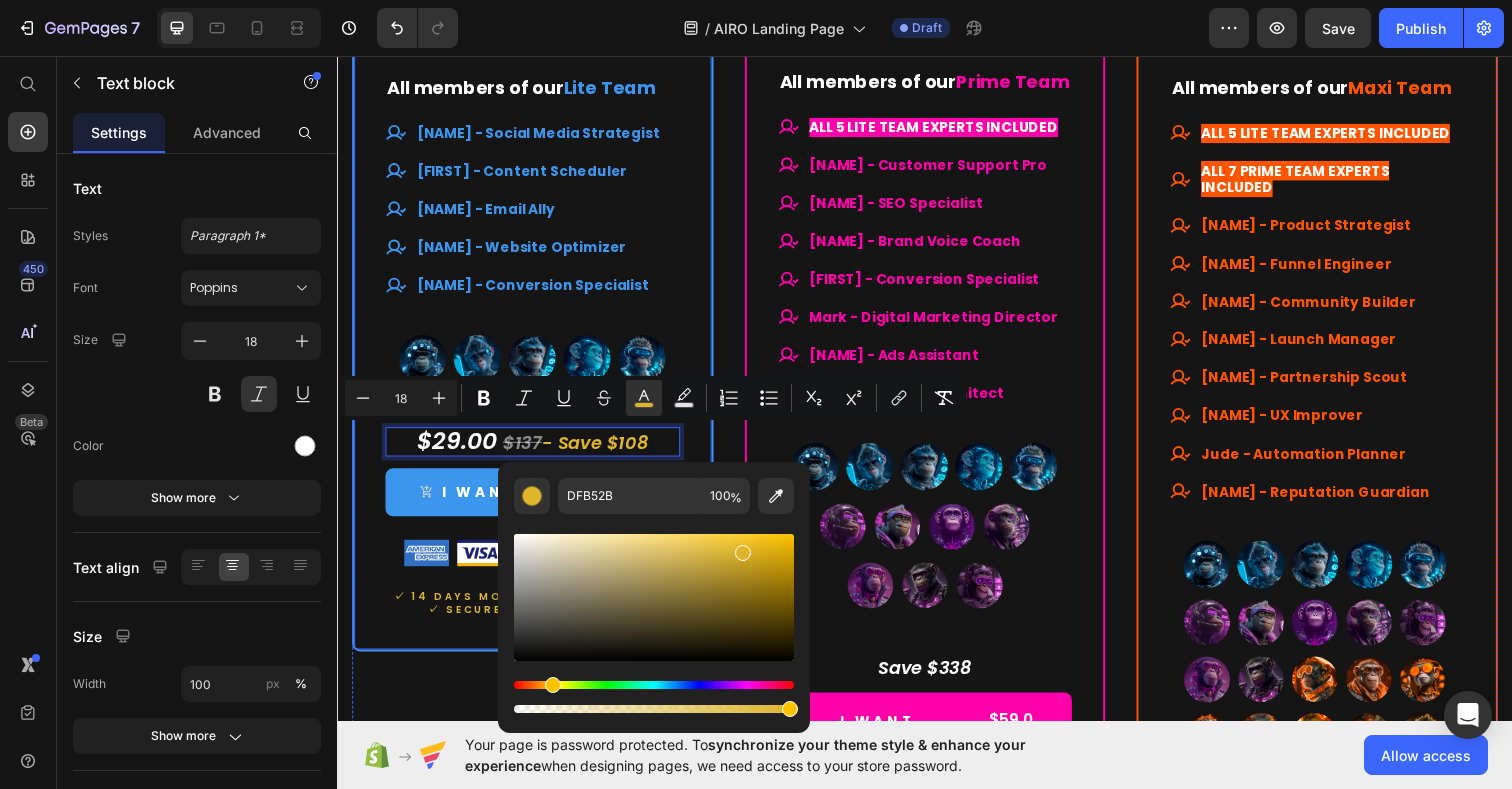 click on "Lite Team Heading $29.00 (P) Price $137.00 (P) Price Row Lifetime access. No subscriptions. Text Block Your starter team for smart productivity. Text Block A solid set of essential AI experts — ready to streamline your daily tasks and boost your output. Text Block                Title Line What's included Text Block
Smart launchpad. Your AI team, one click away.
Advanced, tested prompts — tailored to each Assistant, ready to use and customize.
Powered by ChatGPT — works with Free or Plus.
Multilingual support. No barriers. Item List                Title Line All members of our  Lite Team Text Block
[FIRST] - Social Media Strategist
[FIRST] - Content Scheduler
[FIRST] - Email Ally
[FIRST] - Website Optimizer
[FIRST] - Conversion Specialist Item List (P) Images & Gallery $29.00   $137  - Save $108 Text block   12 I WANT THEM NOW! (P) Cart Button Image ✓ SECURE PAY WITH STRIPE" at bounding box center [536, -23] 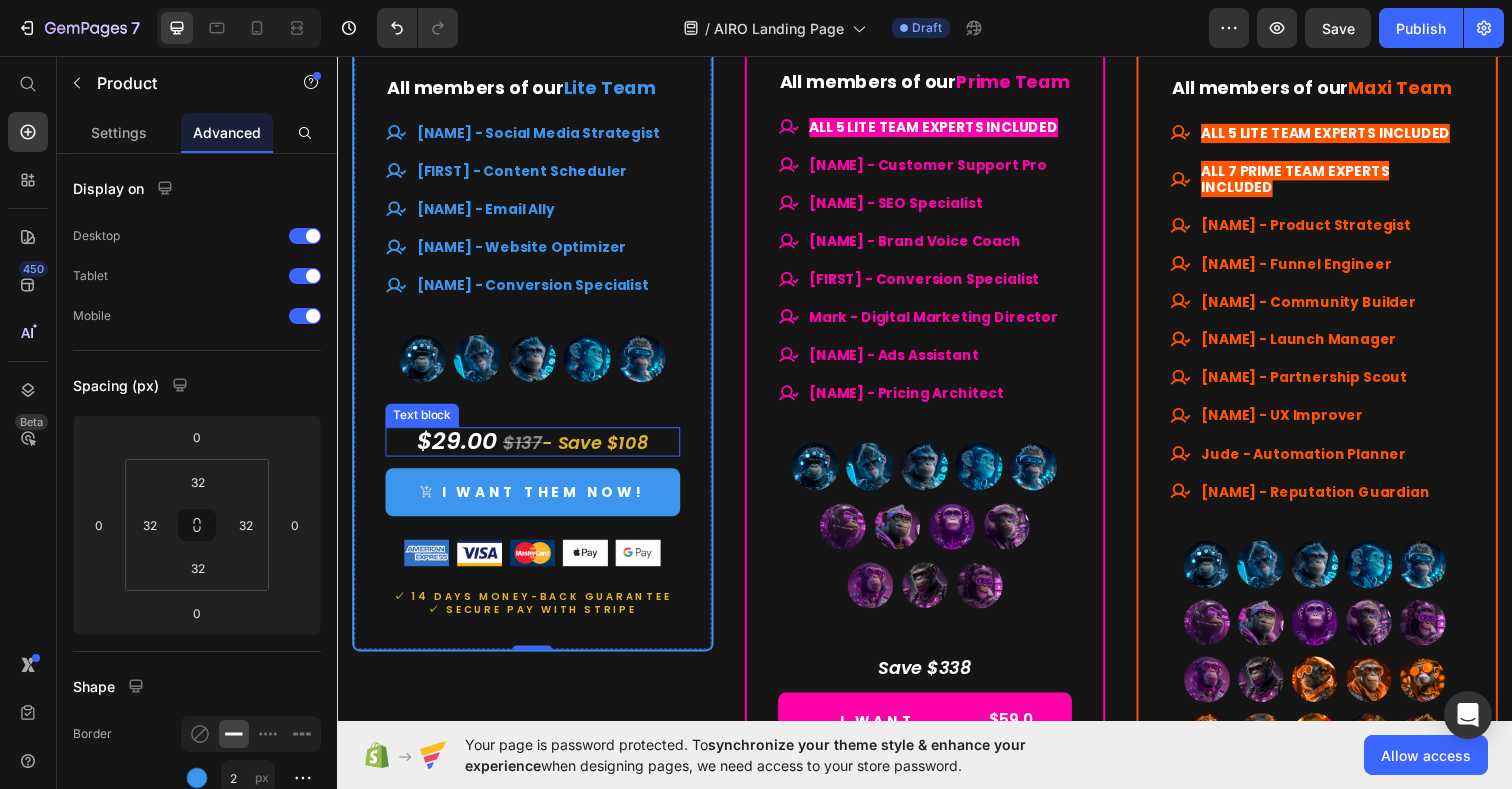 click on "- Save $108" at bounding box center (600, 450) 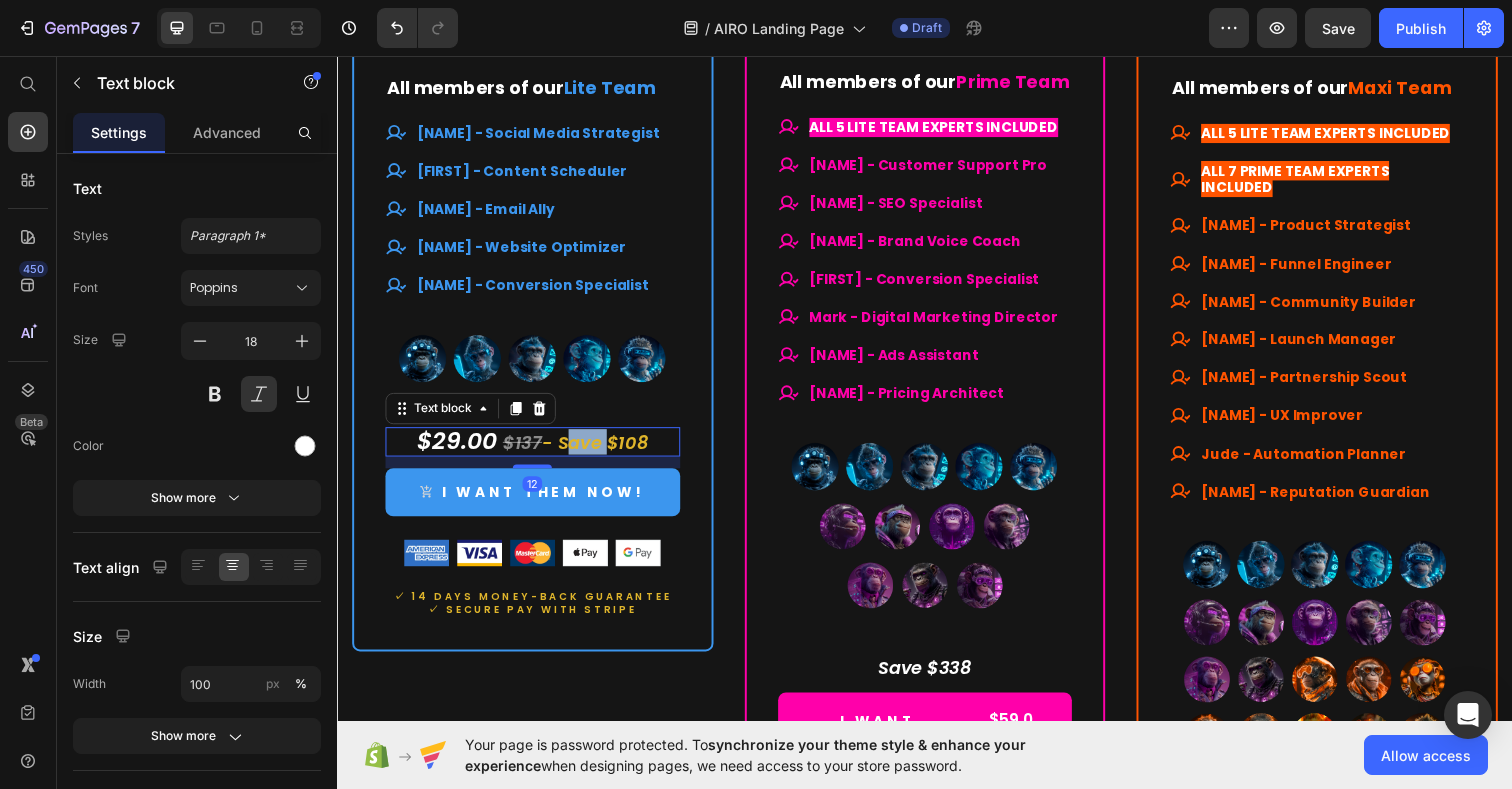 click on "- Save $108" at bounding box center [600, 450] 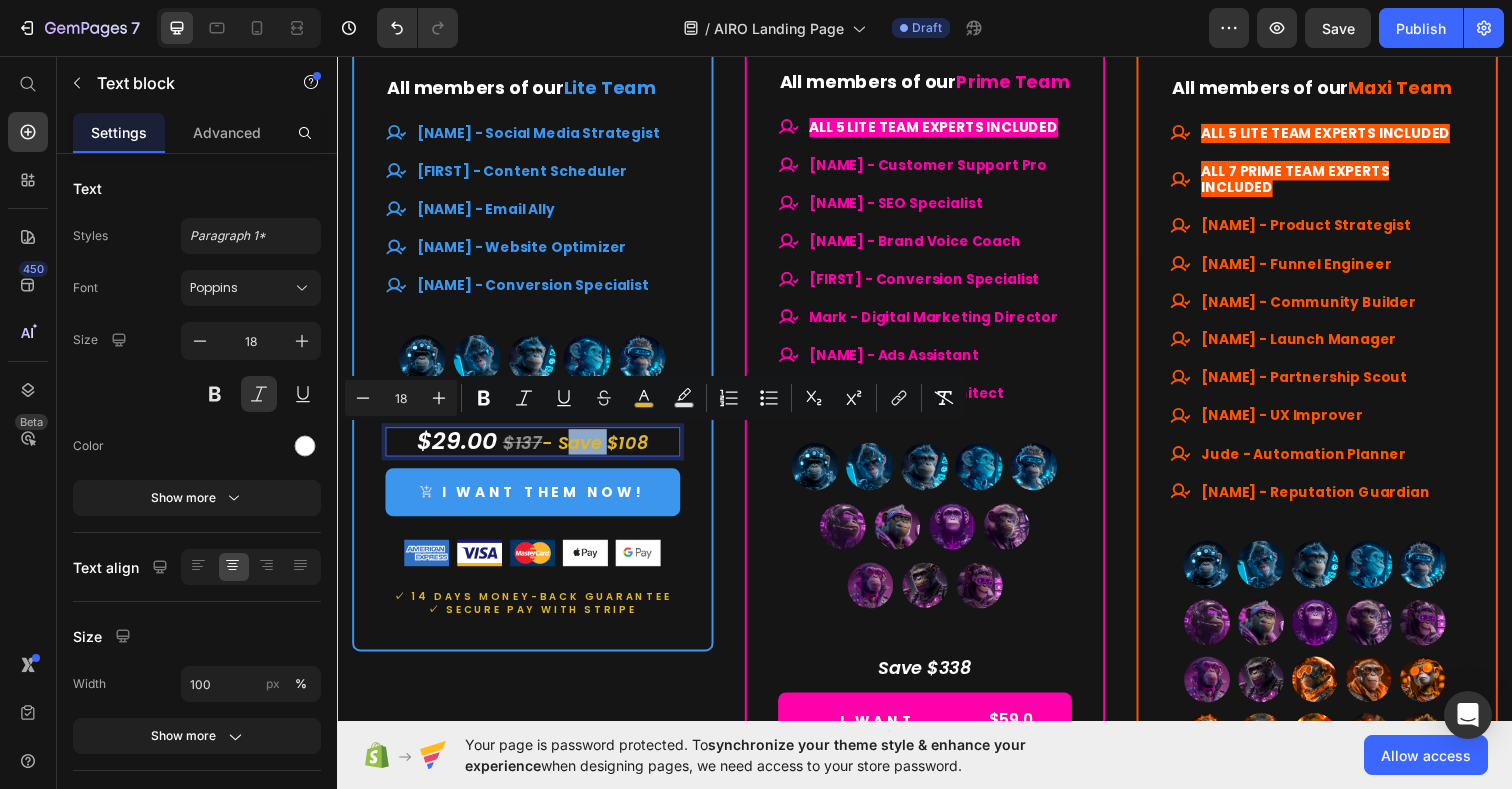 click on "- Save $108" at bounding box center (600, 450) 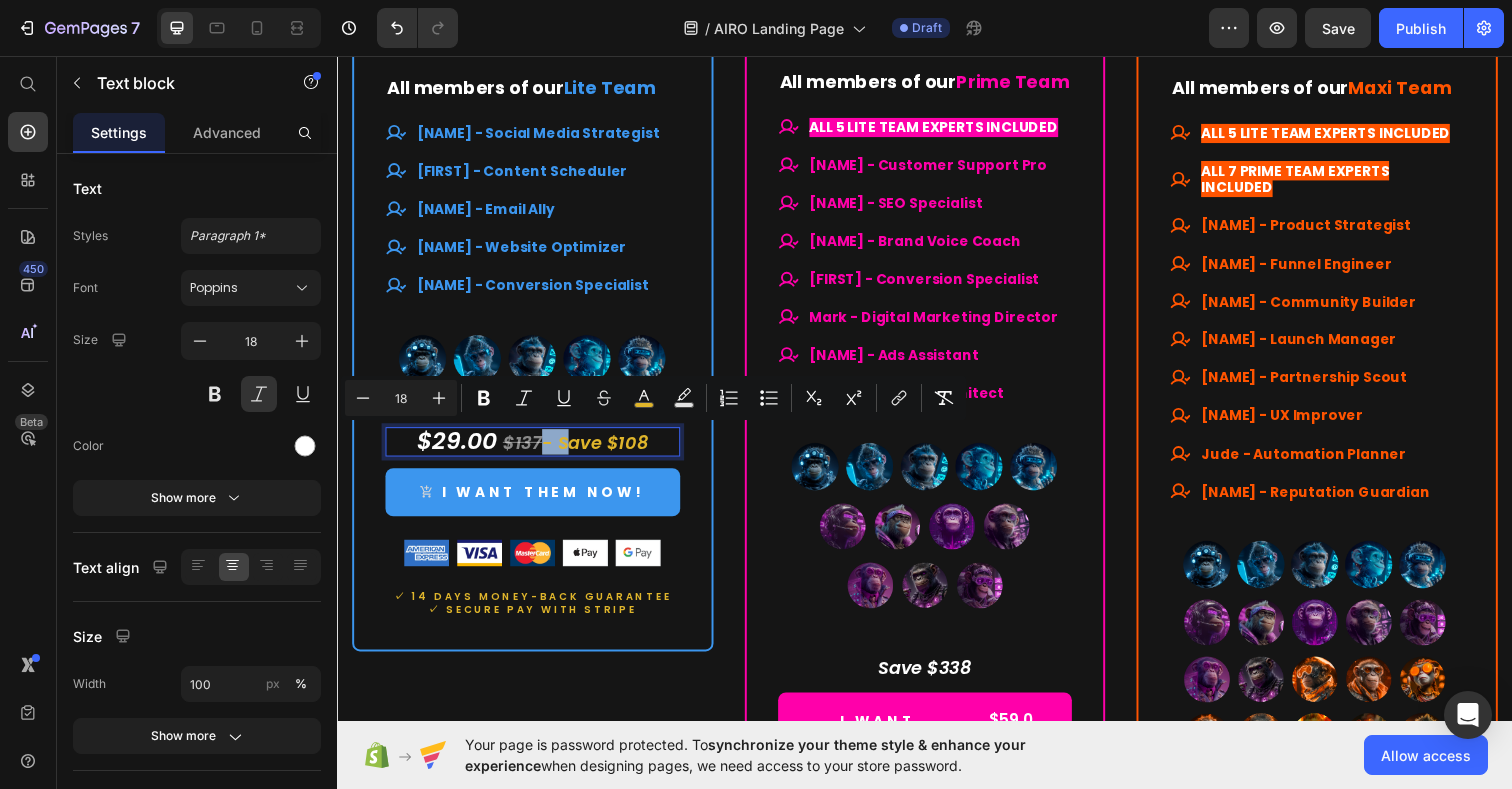 drag, startPoint x: 561, startPoint y: 452, endPoint x: 541, endPoint y: 453, distance: 20.024984 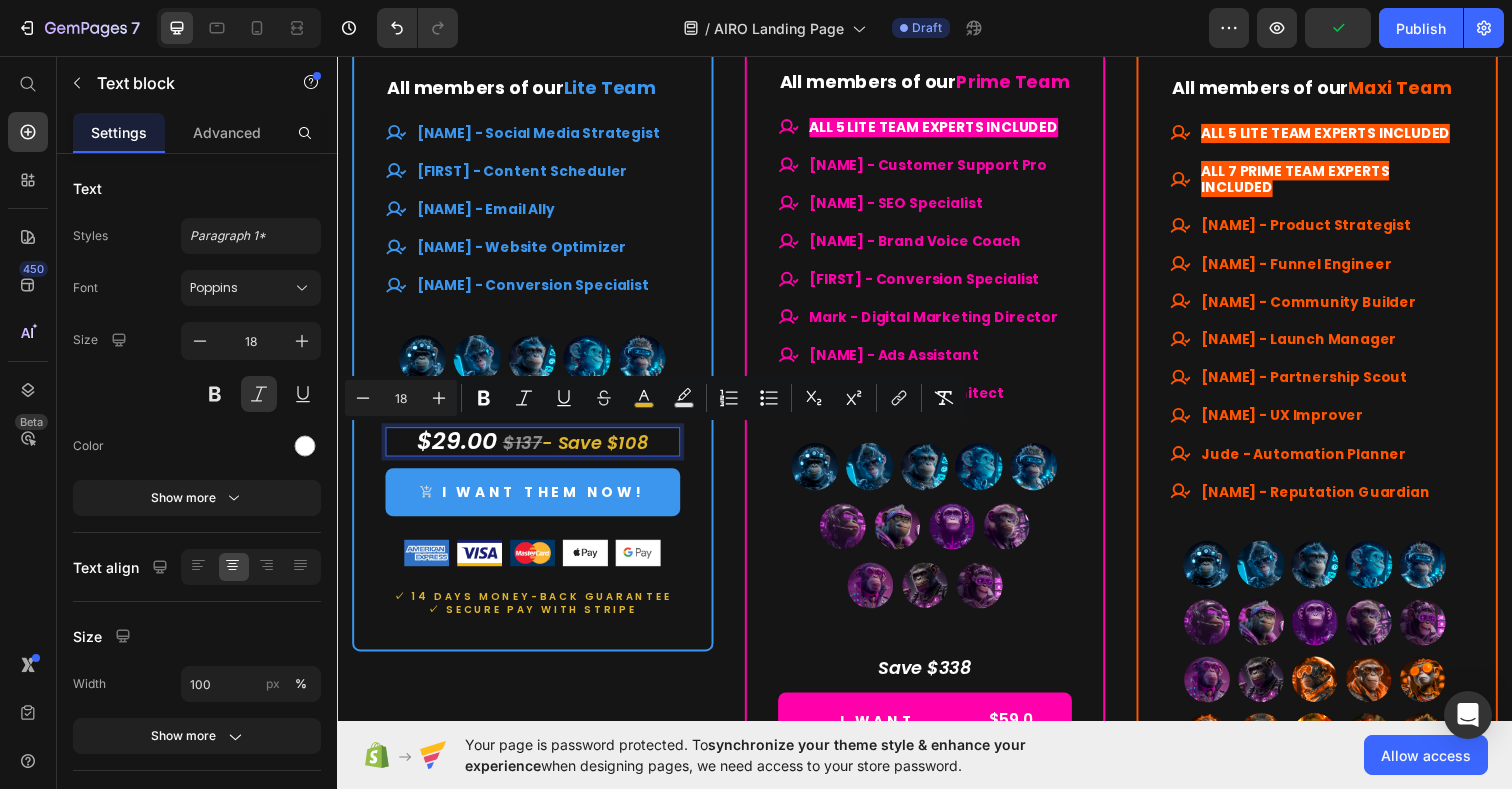 click on "- Save $108" at bounding box center (600, 450) 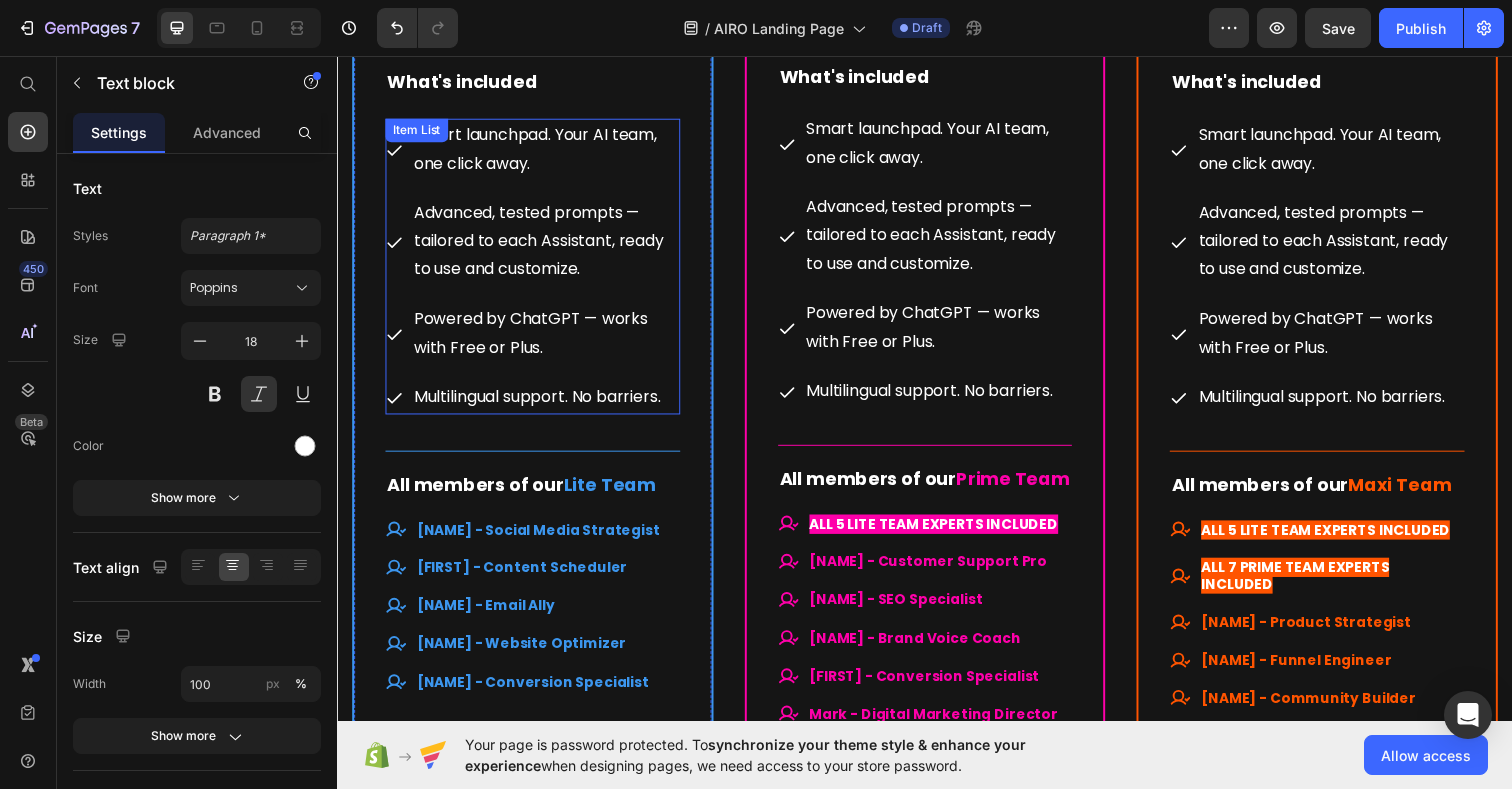 scroll, scrollTop: 9389, scrollLeft: 0, axis: vertical 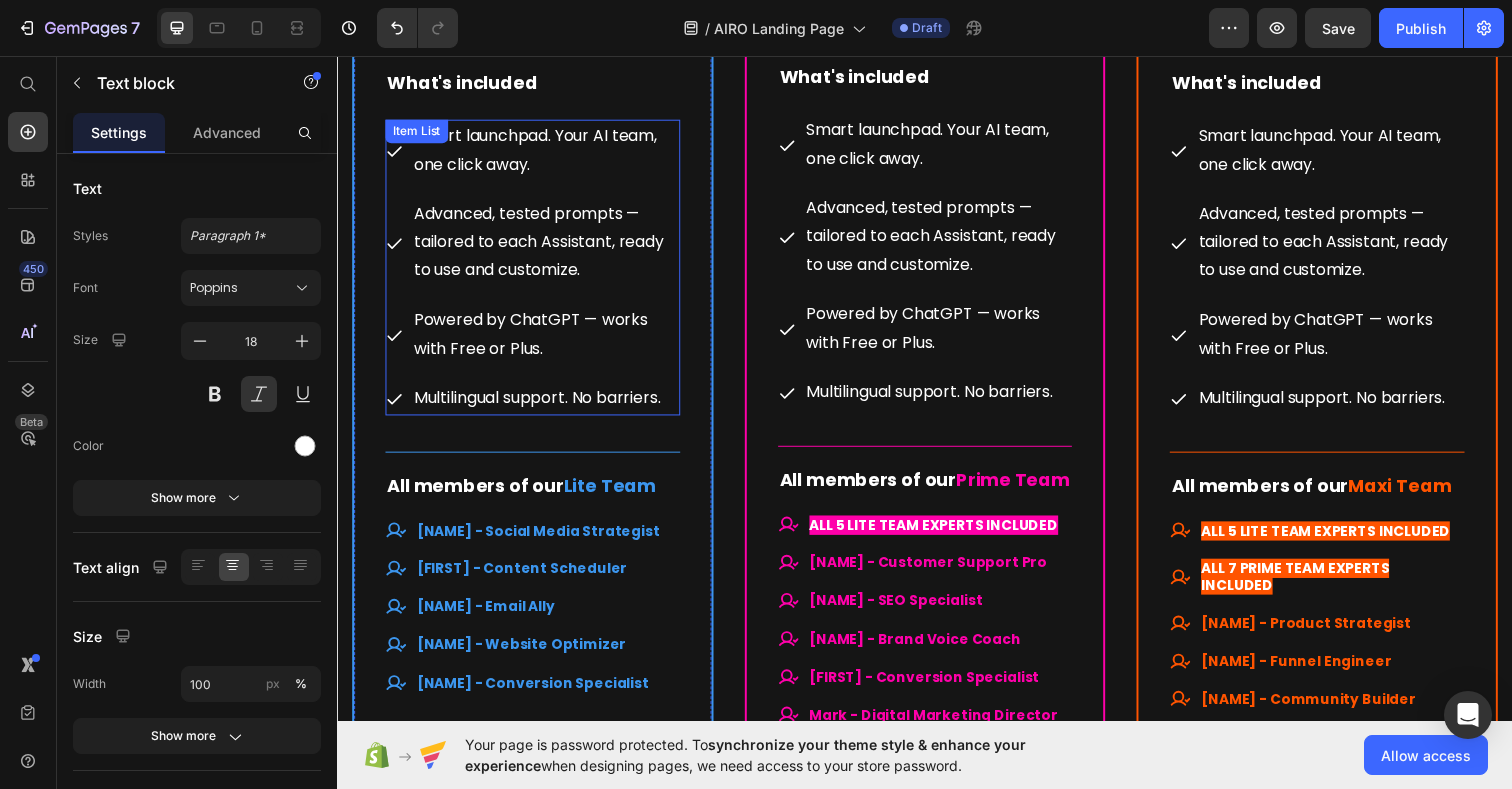 click on "Advanced, tested prompts — tailored to each Assistant, ready to use and customize." at bounding box center (549, 246) 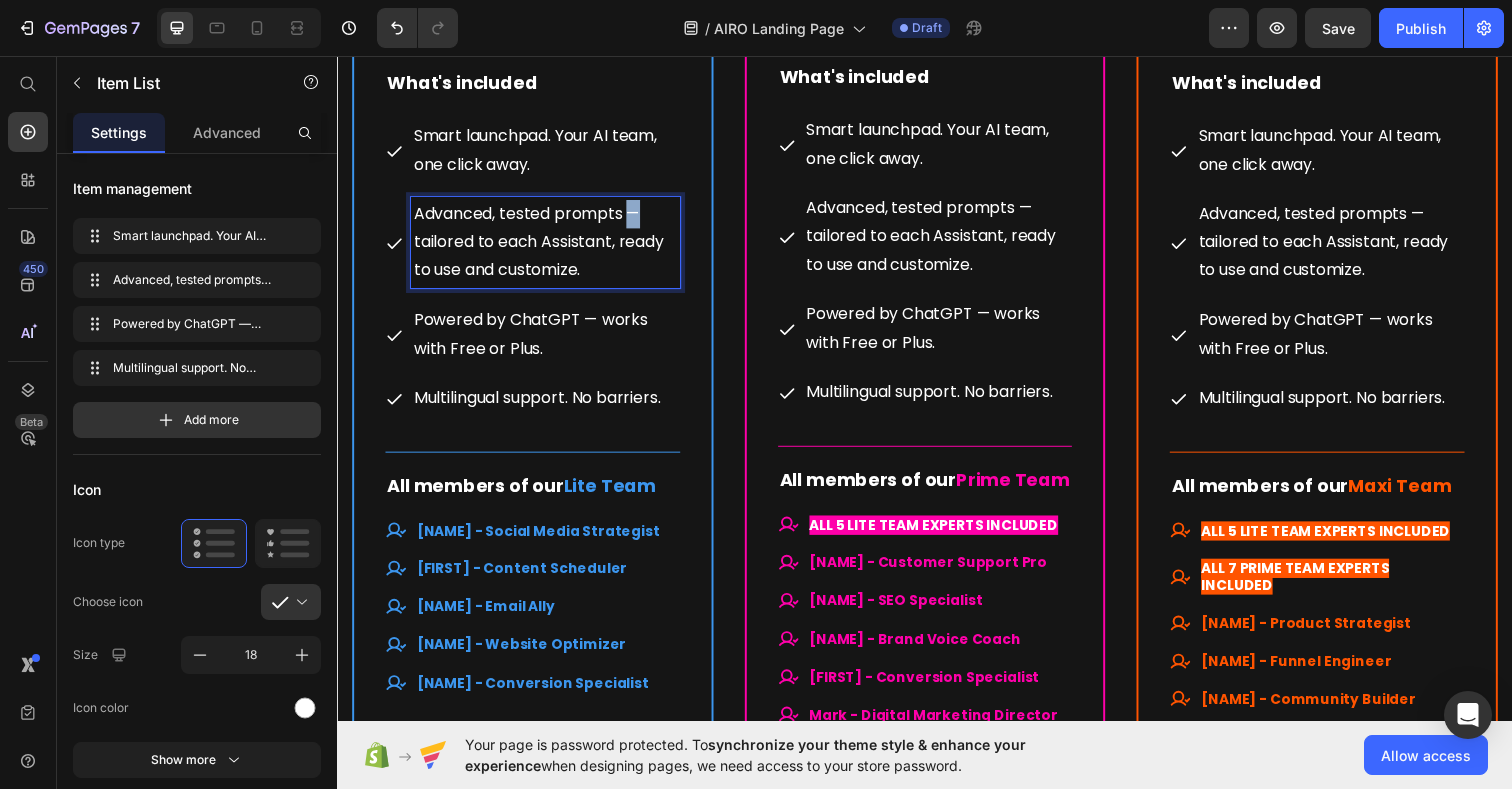 click on "Advanced, tested prompts — tailored to each Assistant, ready to use and customize." at bounding box center (549, 246) 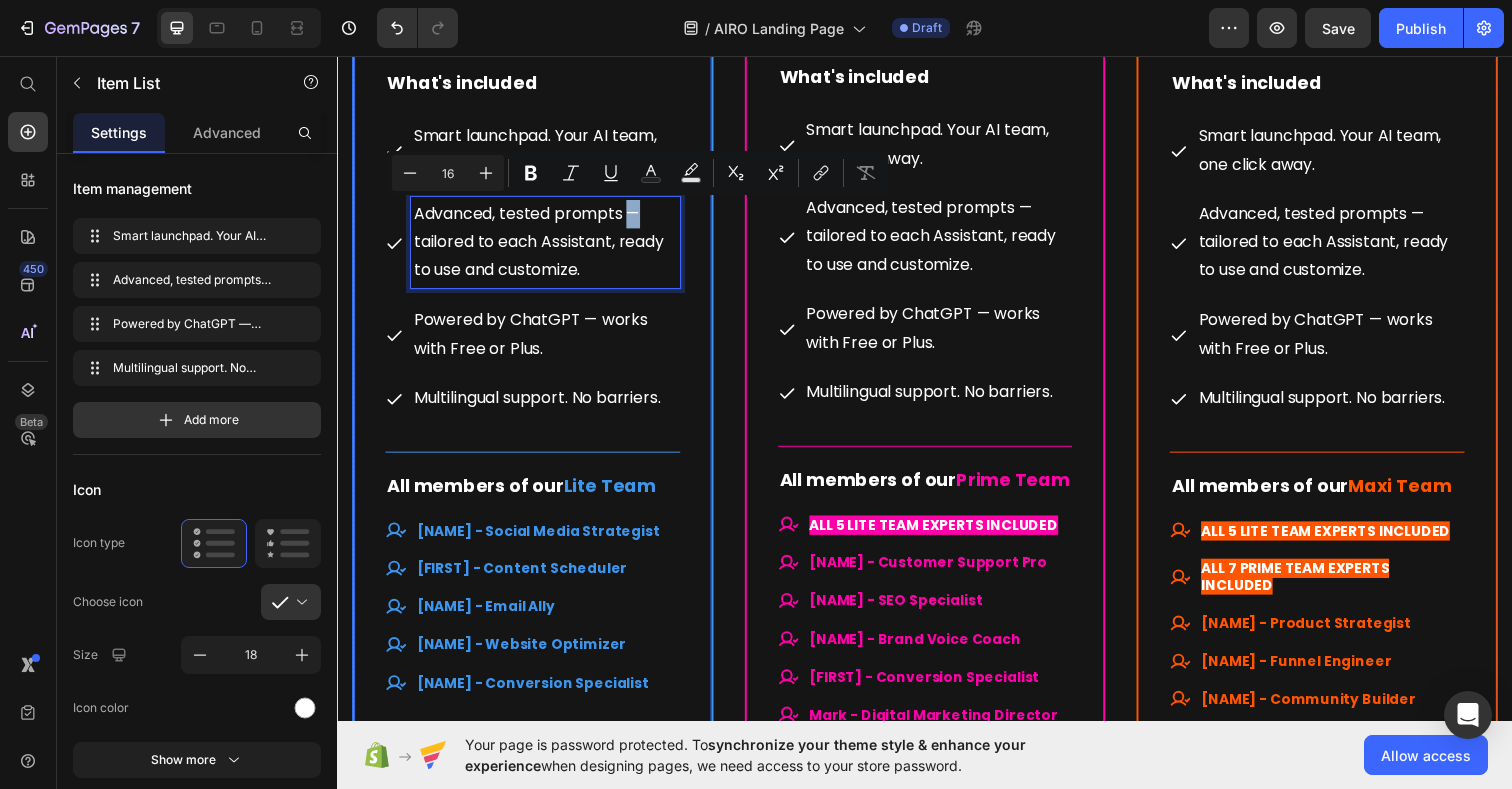 copy on "—" 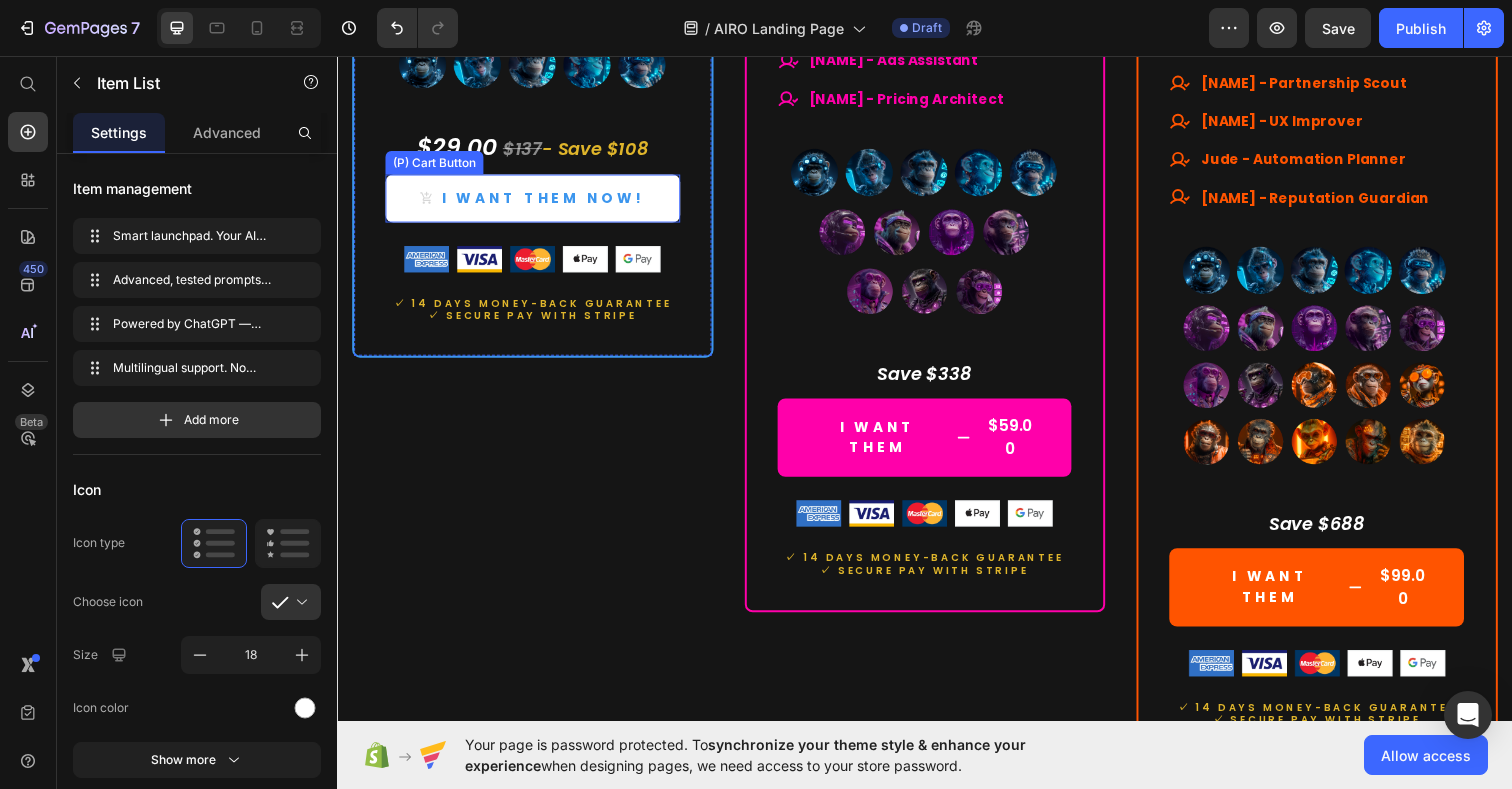 scroll, scrollTop: 10073, scrollLeft: 0, axis: vertical 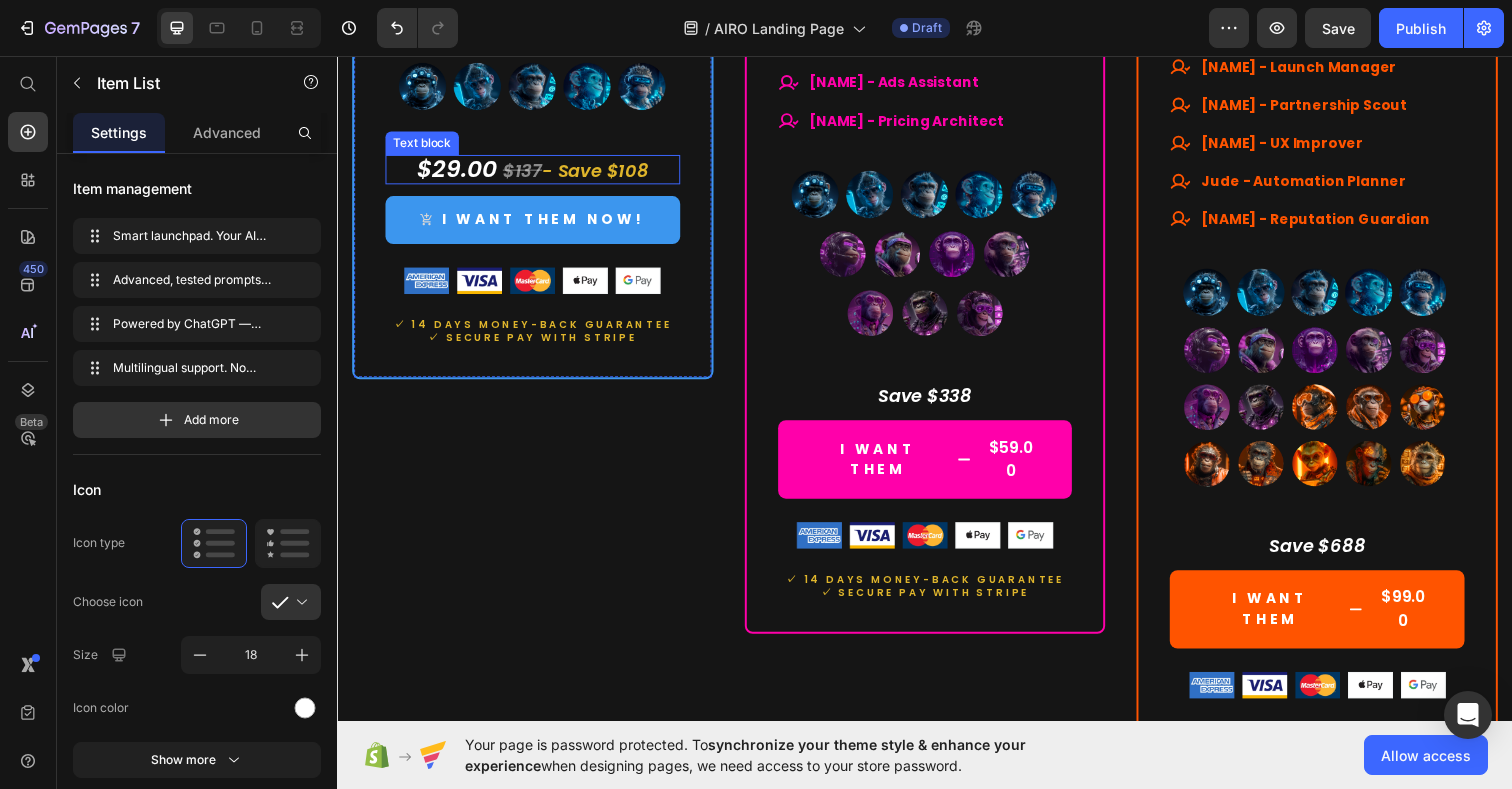 click on "- Save $108" at bounding box center (600, 172) 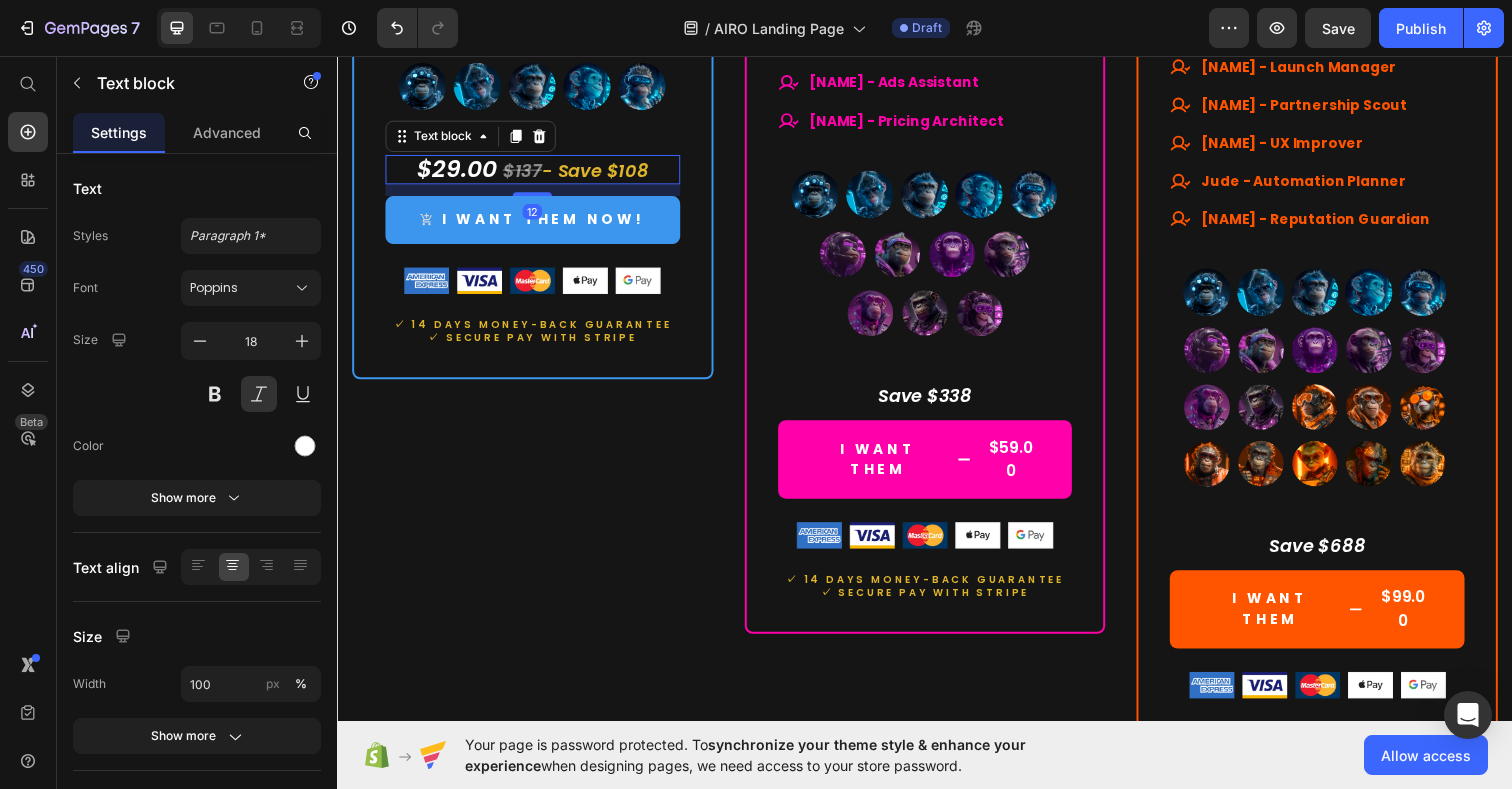 click on "- Save $108" at bounding box center [600, 172] 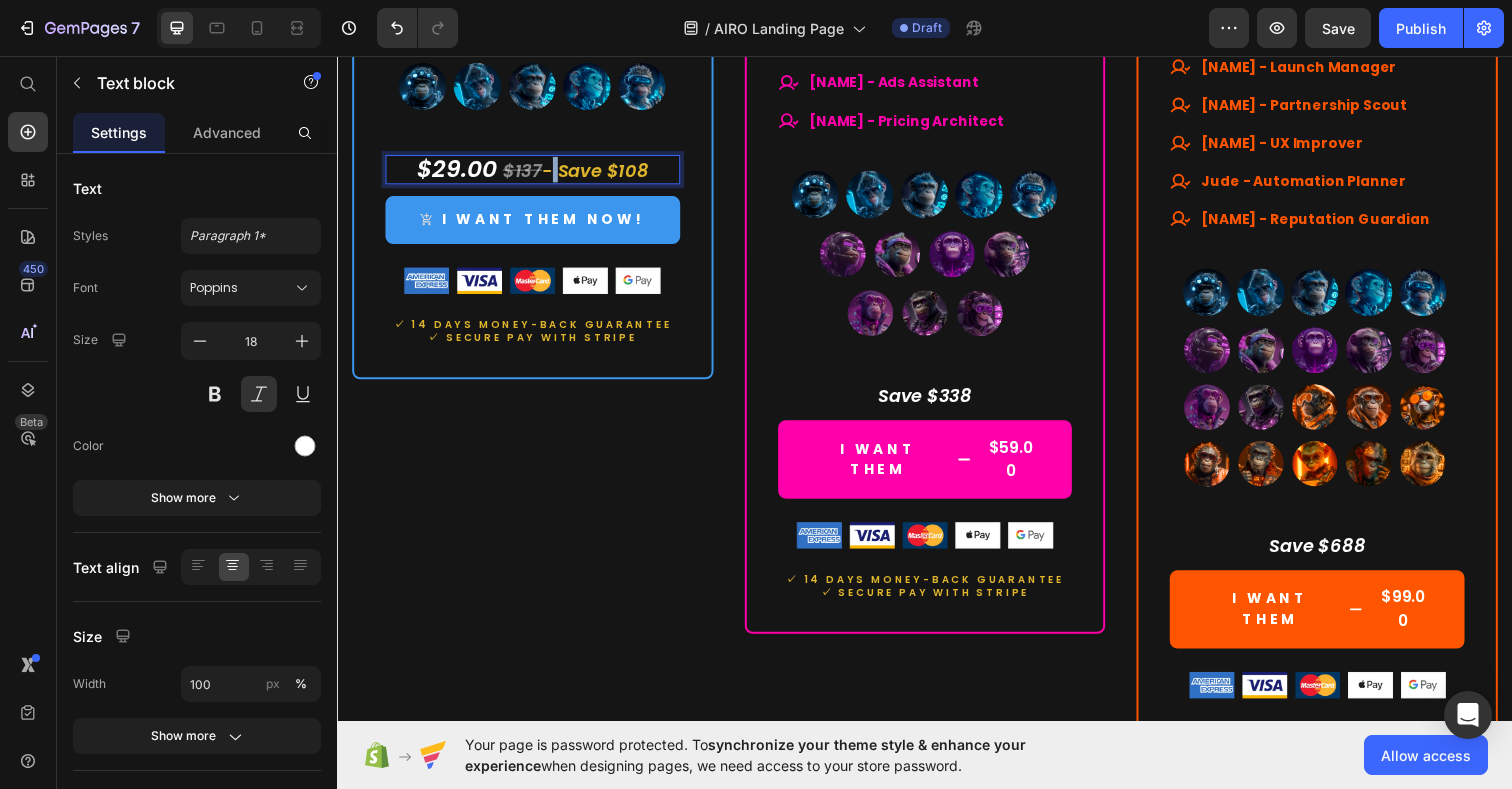 click on "- Save $108" at bounding box center [600, 172] 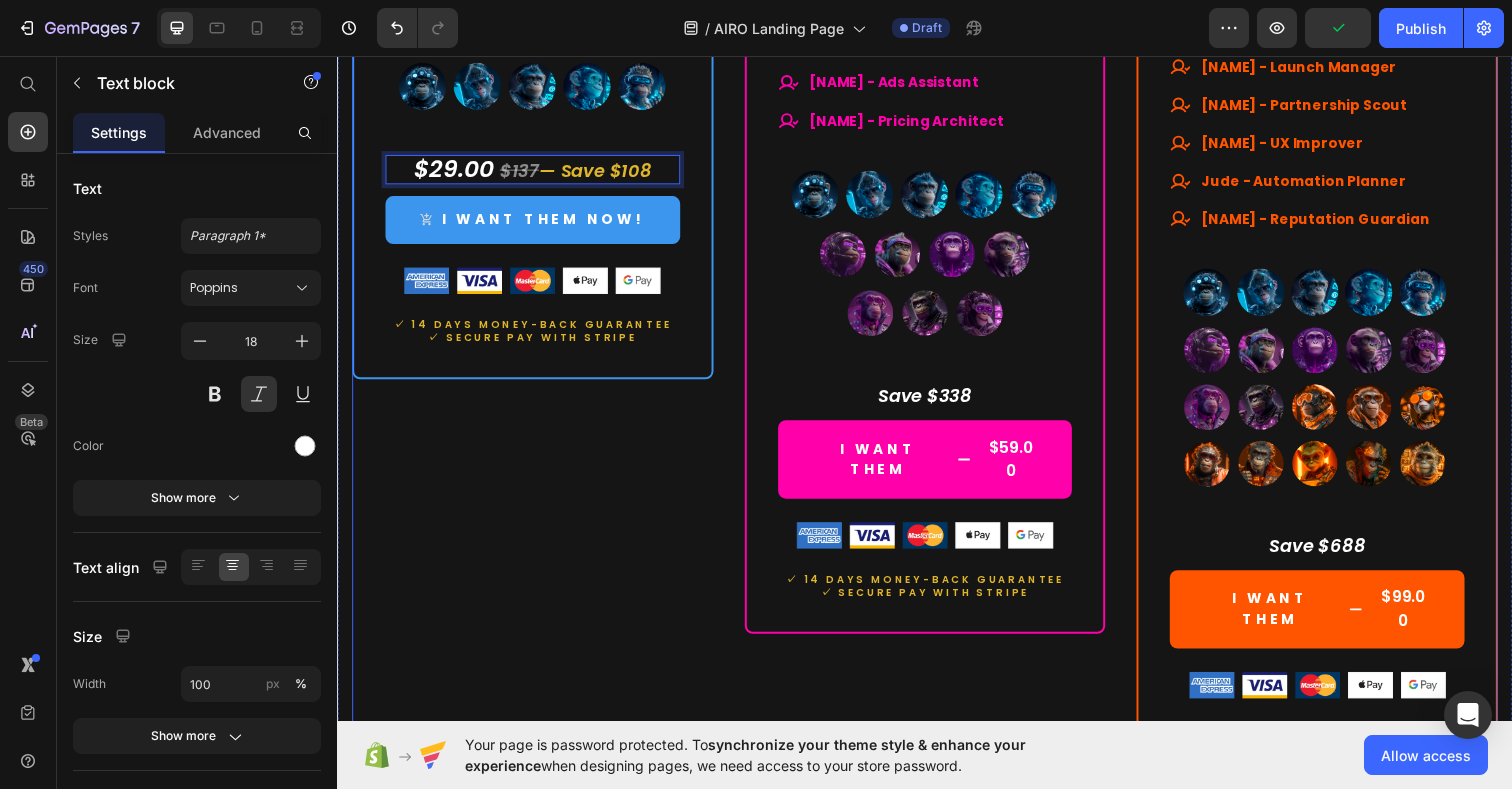 click on "Drop element here Row Lite Team Heading $29.00 (P) Price $137.00 (P) Price Row Lifetime access. No subscriptions. Text Block Your starter team for smart productivity. Text Block A solid set of essential AI experts — ready to streamline your daily tasks and boost your output. Text Block                Title Line What's included Text Block
Smart launchpad. Your AI team, one click away.
Advanced, tested prompts — tailored to each Assistant, ready to use and customize.
Powered by ChatGPT — works with Free or Plus.
Multilingual support. No barriers. Item List                Title Line All members of our  Lite Team Text Block
[FIRST] - Social Media Strategist
[FIRST] - Content Scheduler
[FIRST] - Email Ally
[FIRST] - Website Optimizer
[FIRST] - Conversion Specialist Item List (P) Images & Gallery $29.00   $137  — Save $108 Text block   12 I WANT THEM NOW! Image" at bounding box center (536, -124) 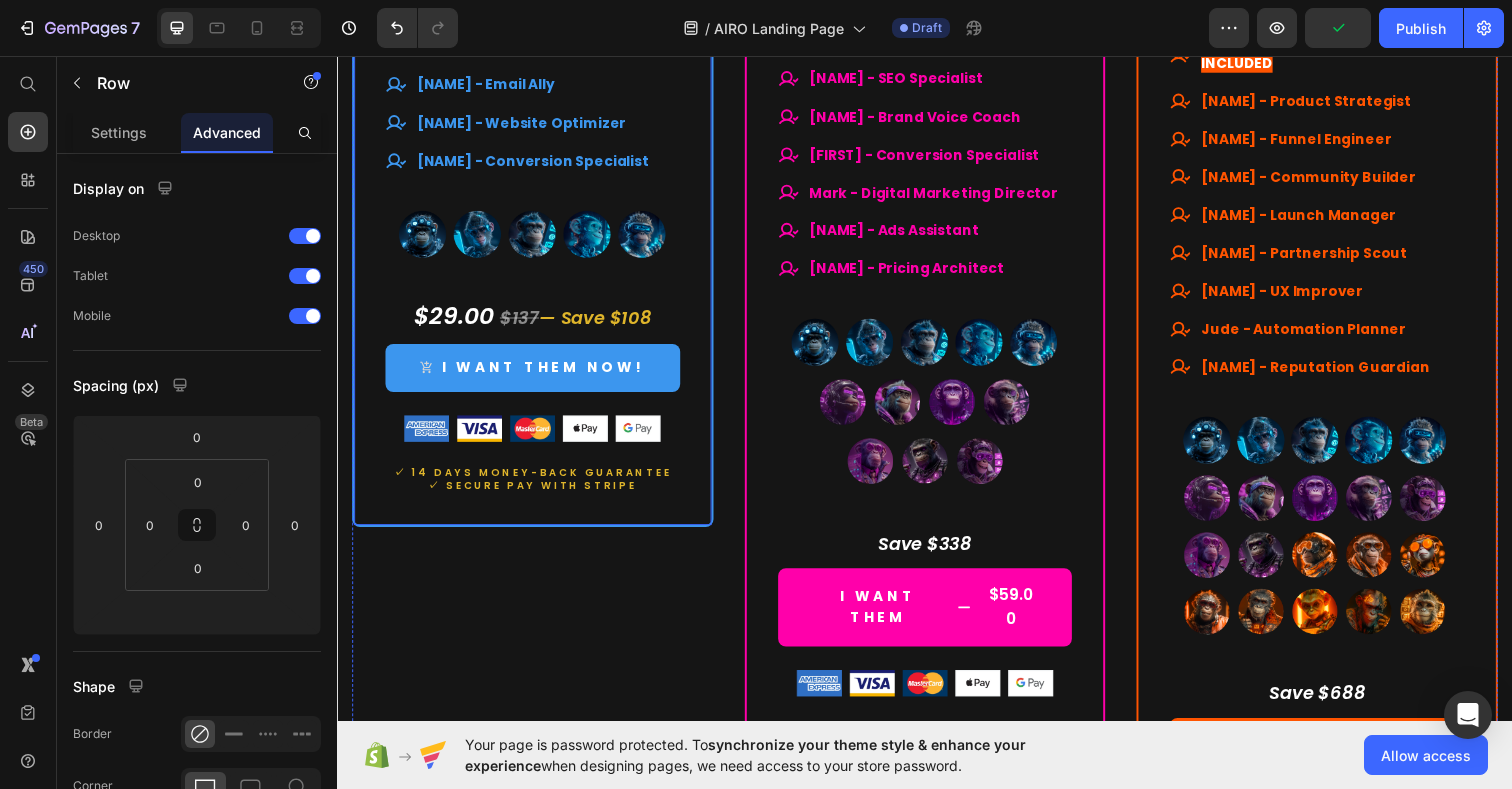 scroll, scrollTop: 9877, scrollLeft: 0, axis: vertical 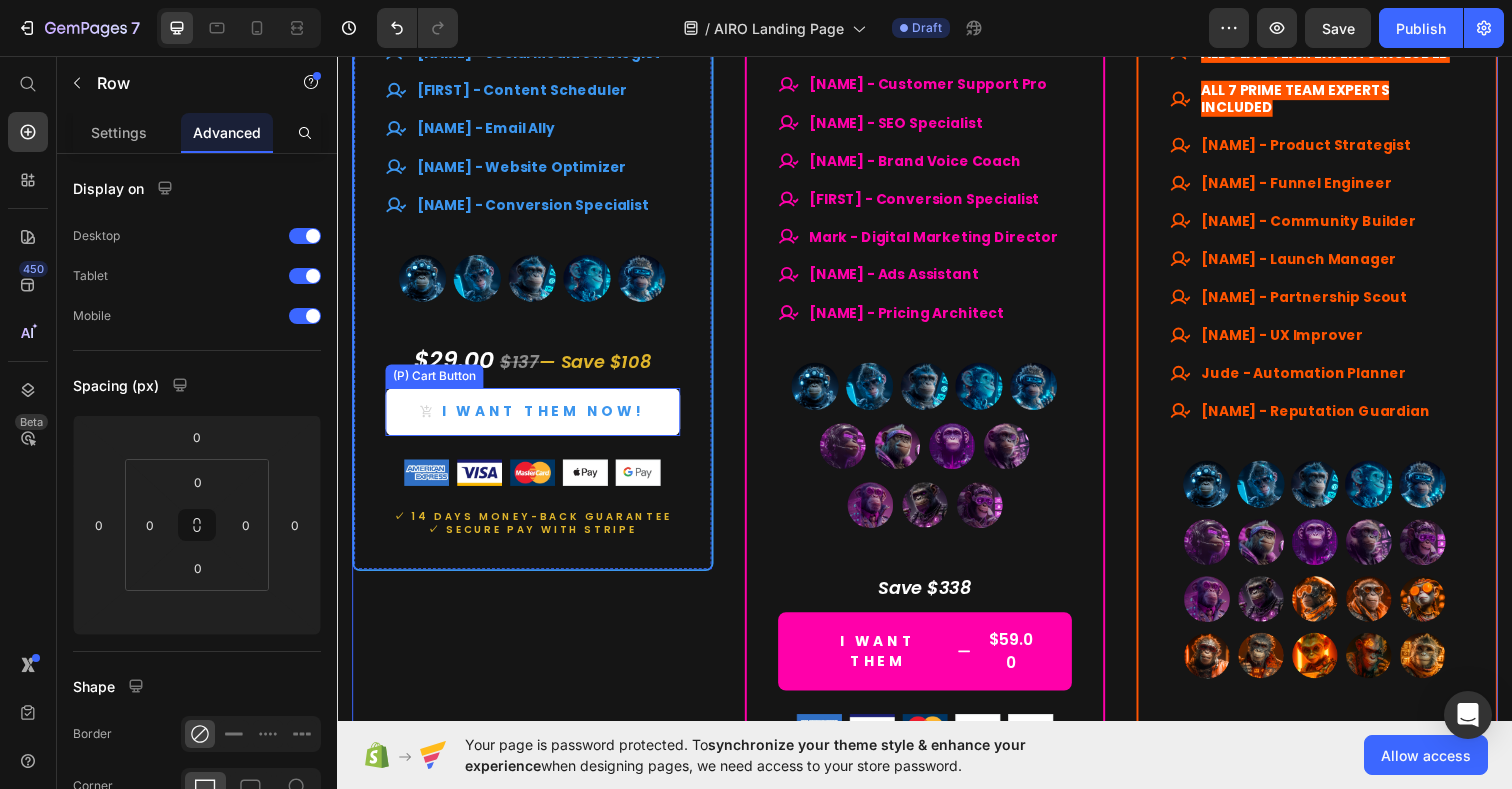 click on "I WANT THEM NOW!" at bounding box center (536, 419) 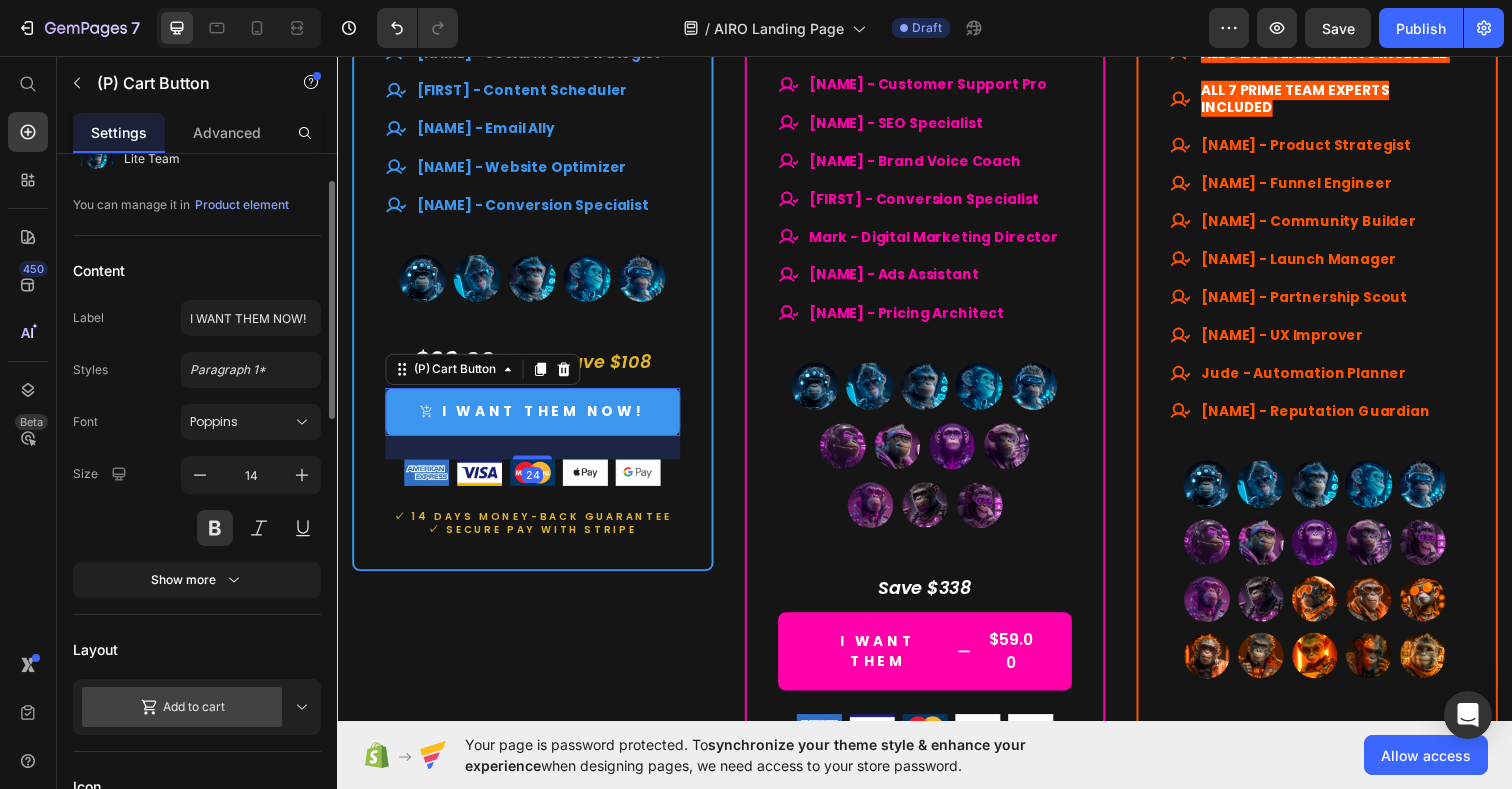 scroll, scrollTop: 147, scrollLeft: 0, axis: vertical 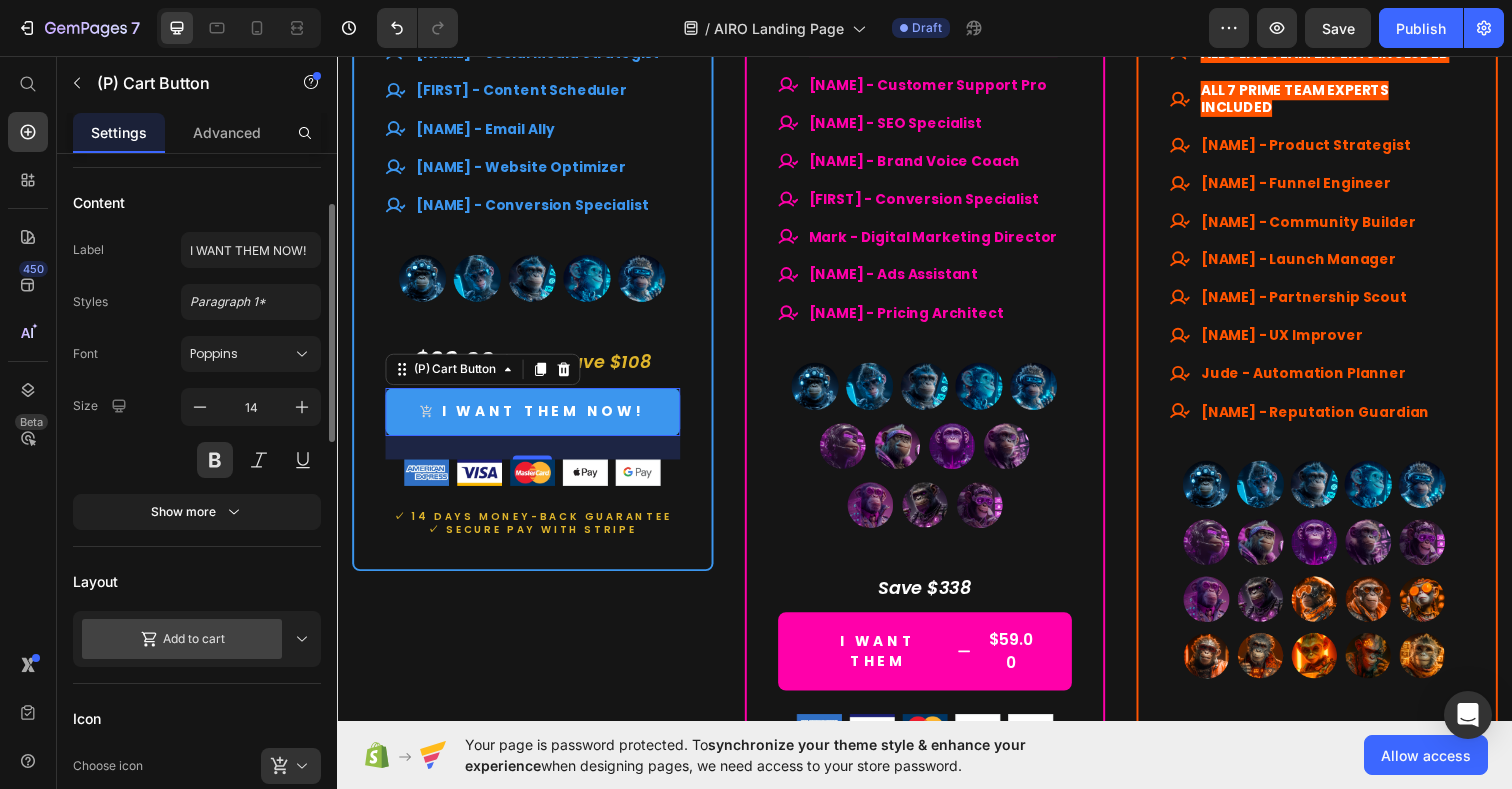 click 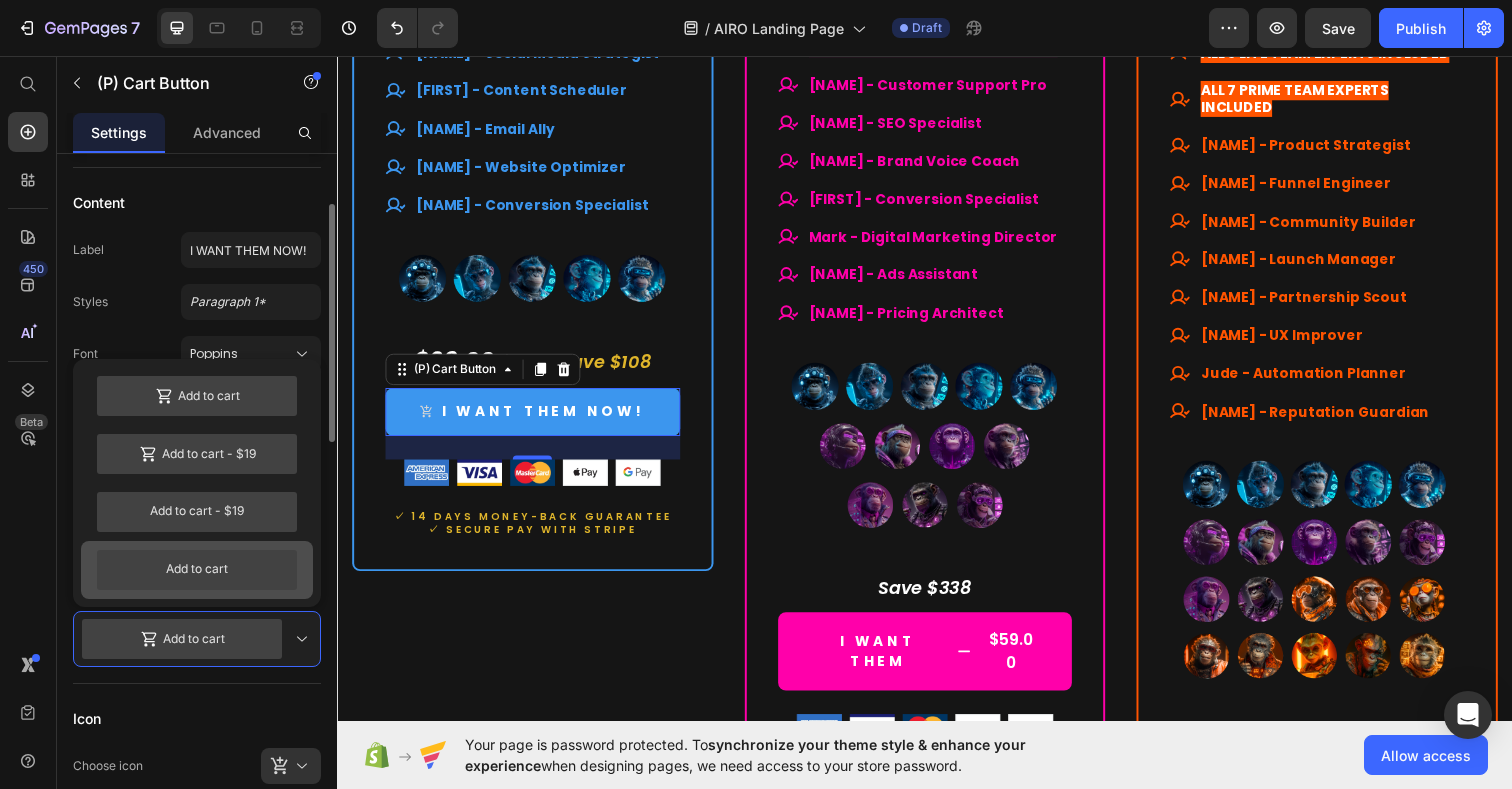 click on "Add to cart" at bounding box center [197, 570] 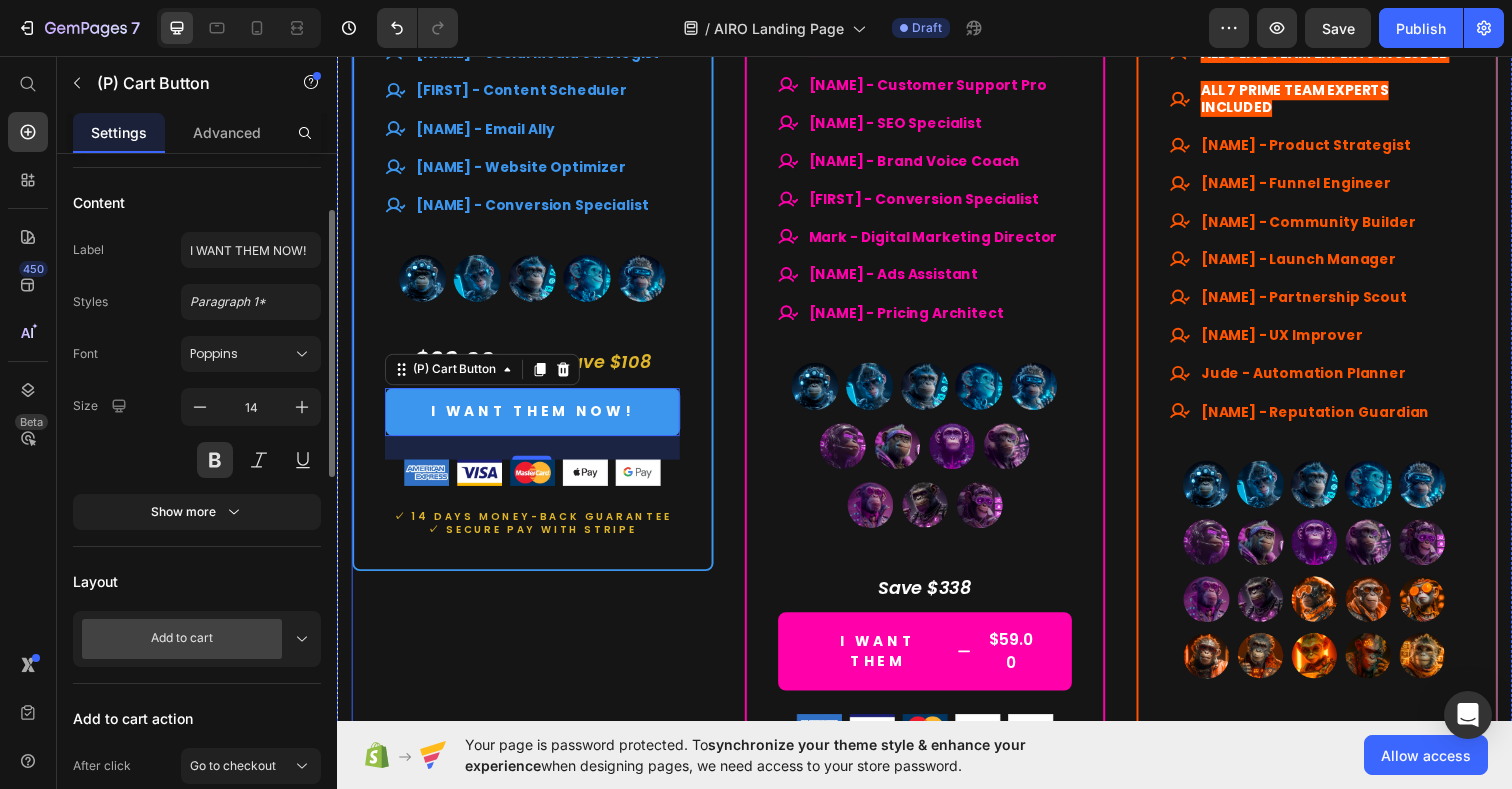 click on "Drop element here Row Lite Team Heading $29.00 (P) Price $137.00 (P) Price Row Lifetime access. No subscriptions. Text Block Your starter team for smart productivity. Text Block A solid set of essential AI experts — ready to streamline your daily tasks and boost your output. Text Block                Title Line What's included Text Block
Smart launchpad. Your AI team, one click away.
Advanced, tested prompts — tailored to each Assistant, ready to use and customize.
Powered by ChatGPT — works with Free or Plus.
Multilingual support. No barriers. Item List                Title Line All members of our  Lite Team Text Block
[NAME] - Social Media Strategist
[NAME] - Content Scheduler
[NAME] - Email Ally
[NAME] - Website Optimizer
[NAME] - Conversion Specialist Item List (P) Images & Gallery $29.00   $137  — Save $108 Text block I WANT THEM NOW!   24 Image" at bounding box center [536, 72] 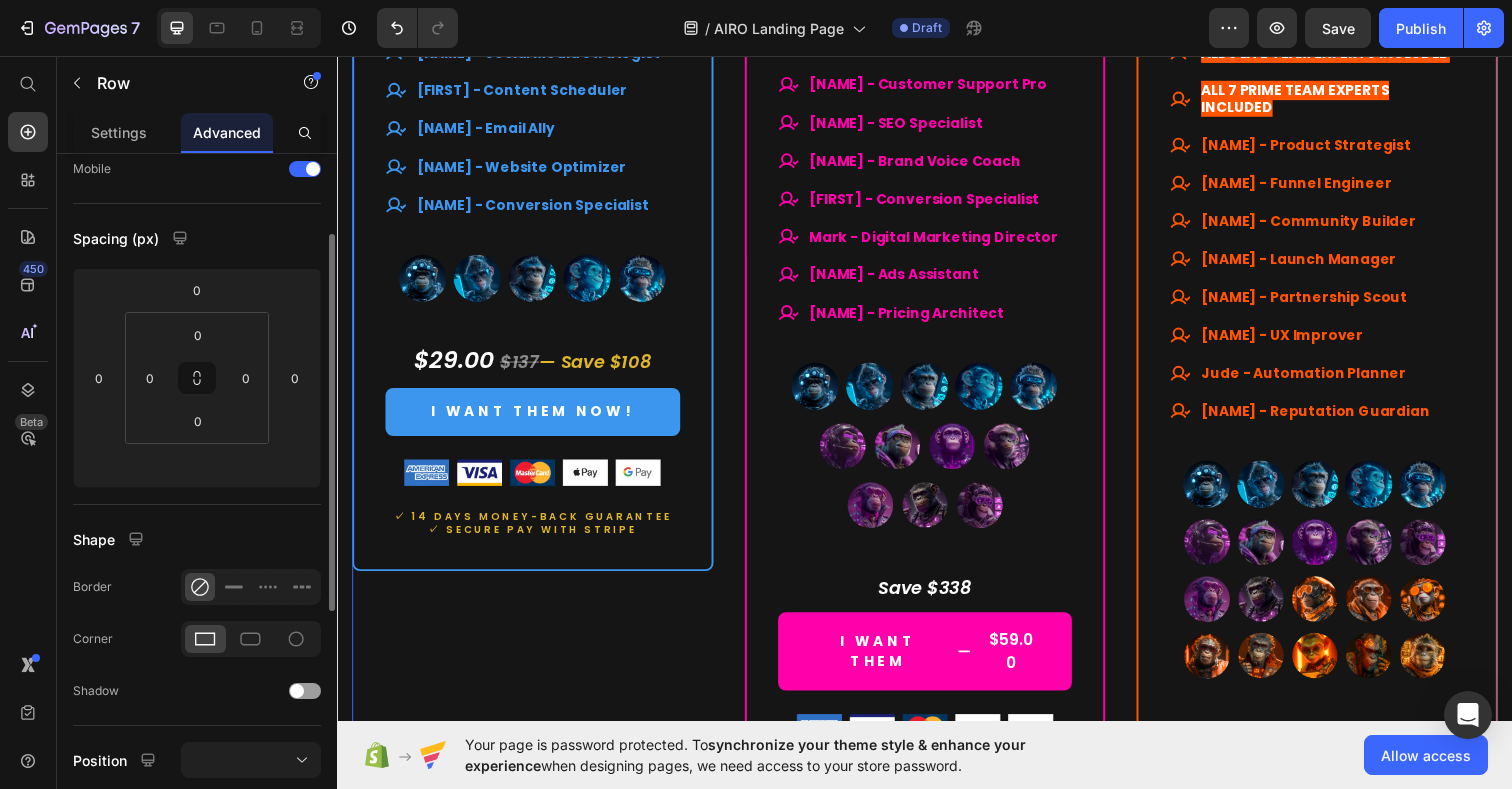 scroll, scrollTop: 0, scrollLeft: 0, axis: both 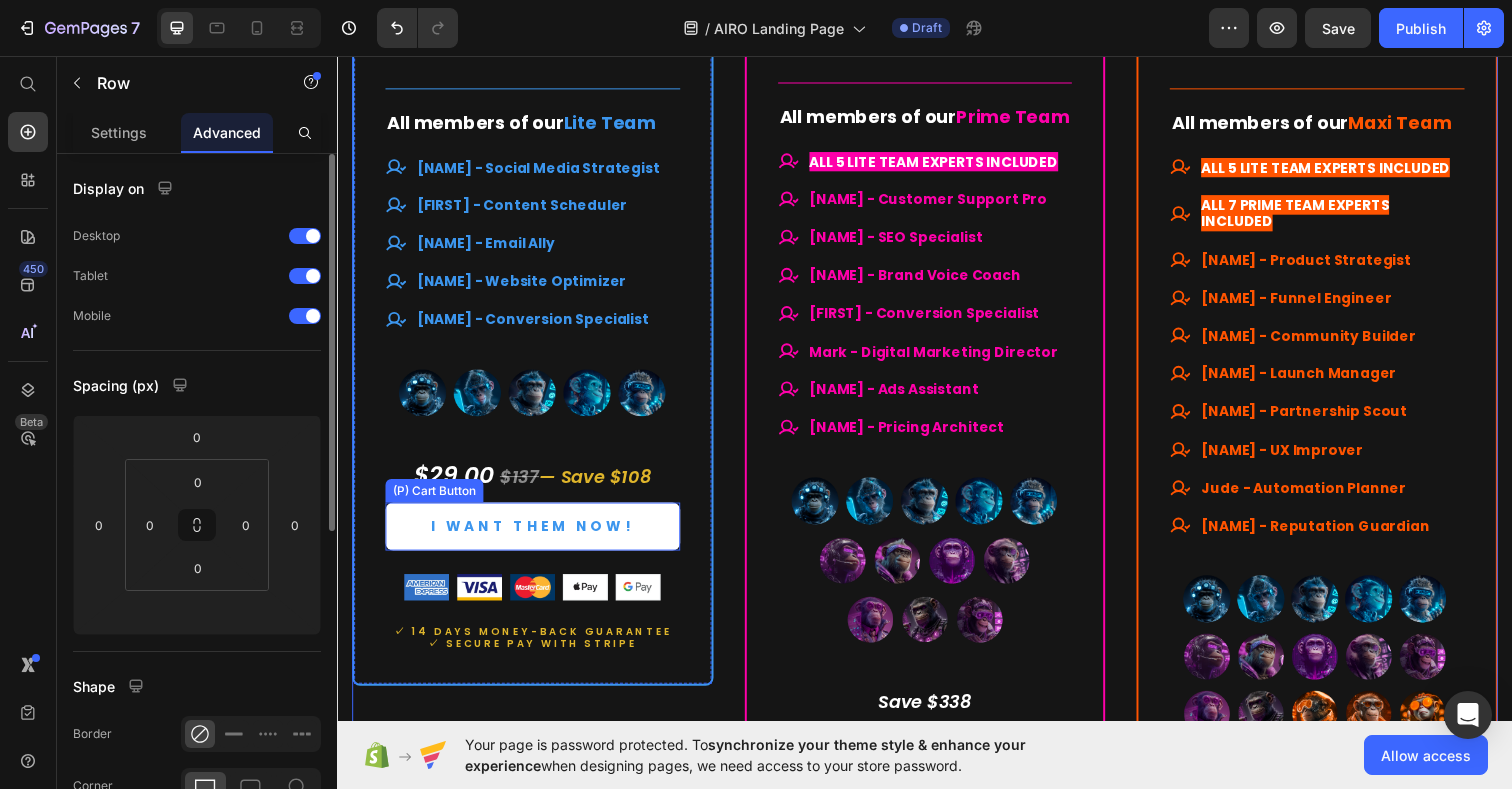 click on "I WANT THEM NOW!" at bounding box center [536, 536] 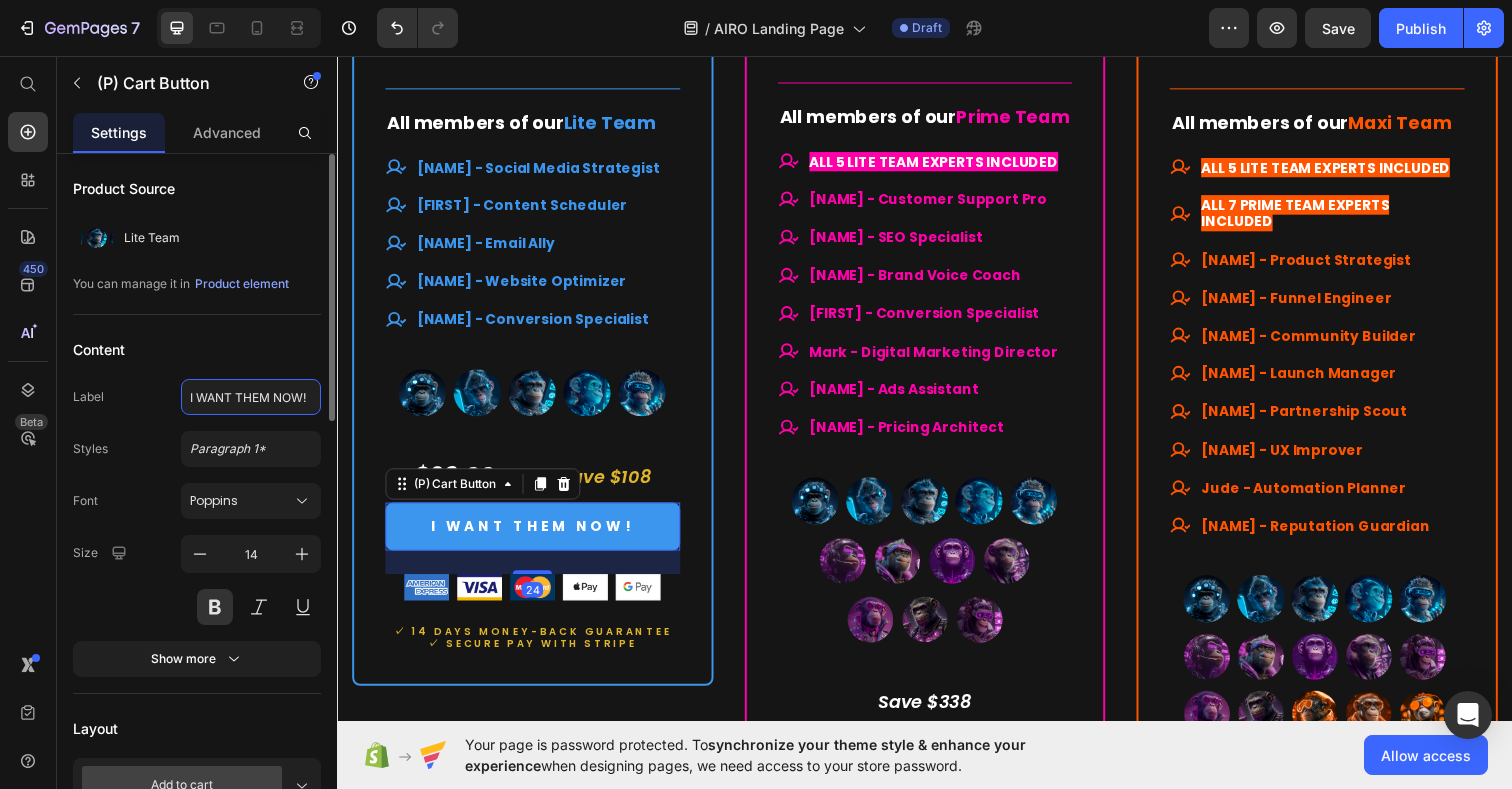 click on "I WANT THEM NOW!" 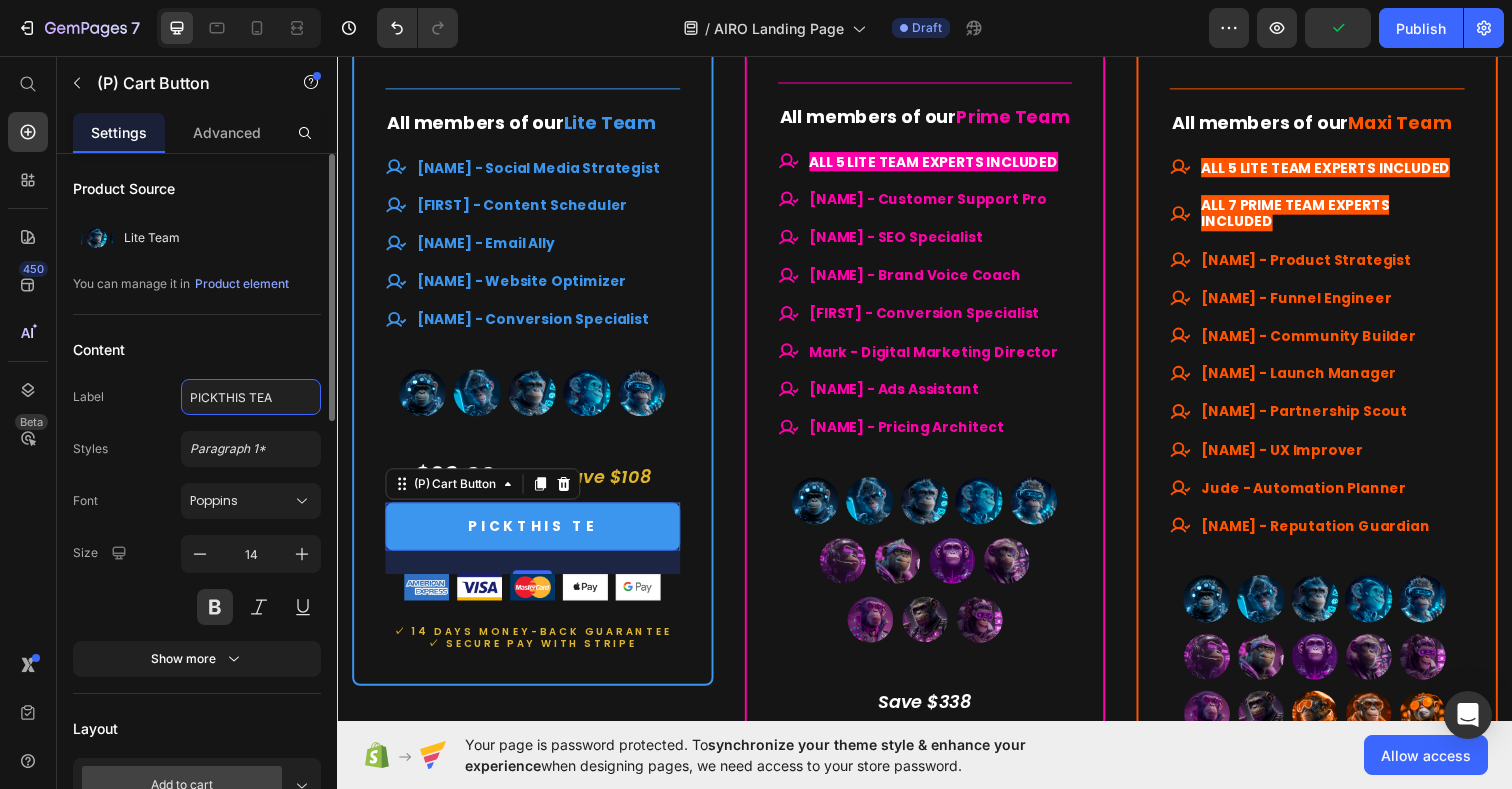 type on "PICKTHIS TEAM" 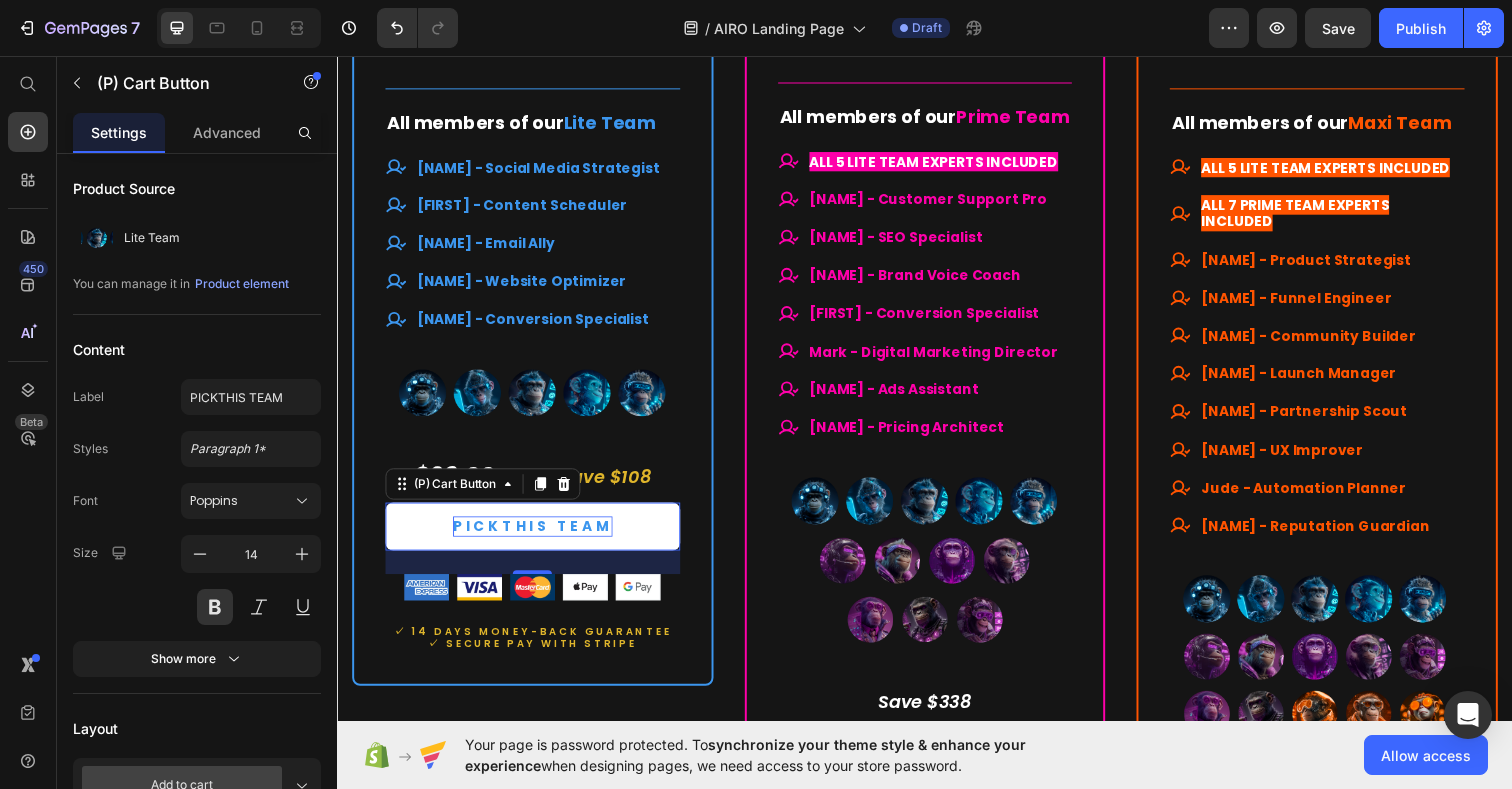 click on "PICKTHIS TEAM" at bounding box center (536, 536) 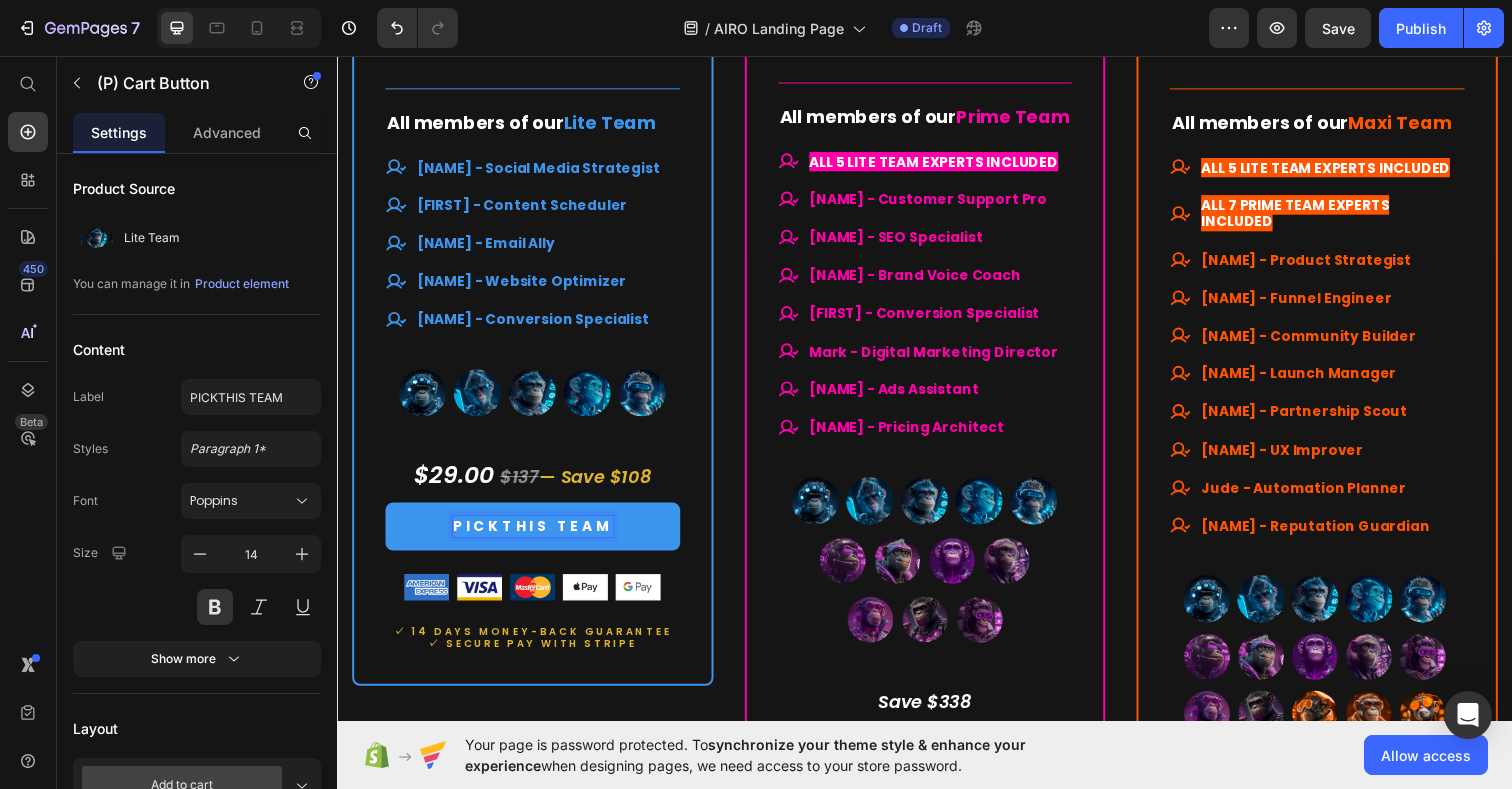click on "PICKTHIS TEAM" at bounding box center (536, 536) 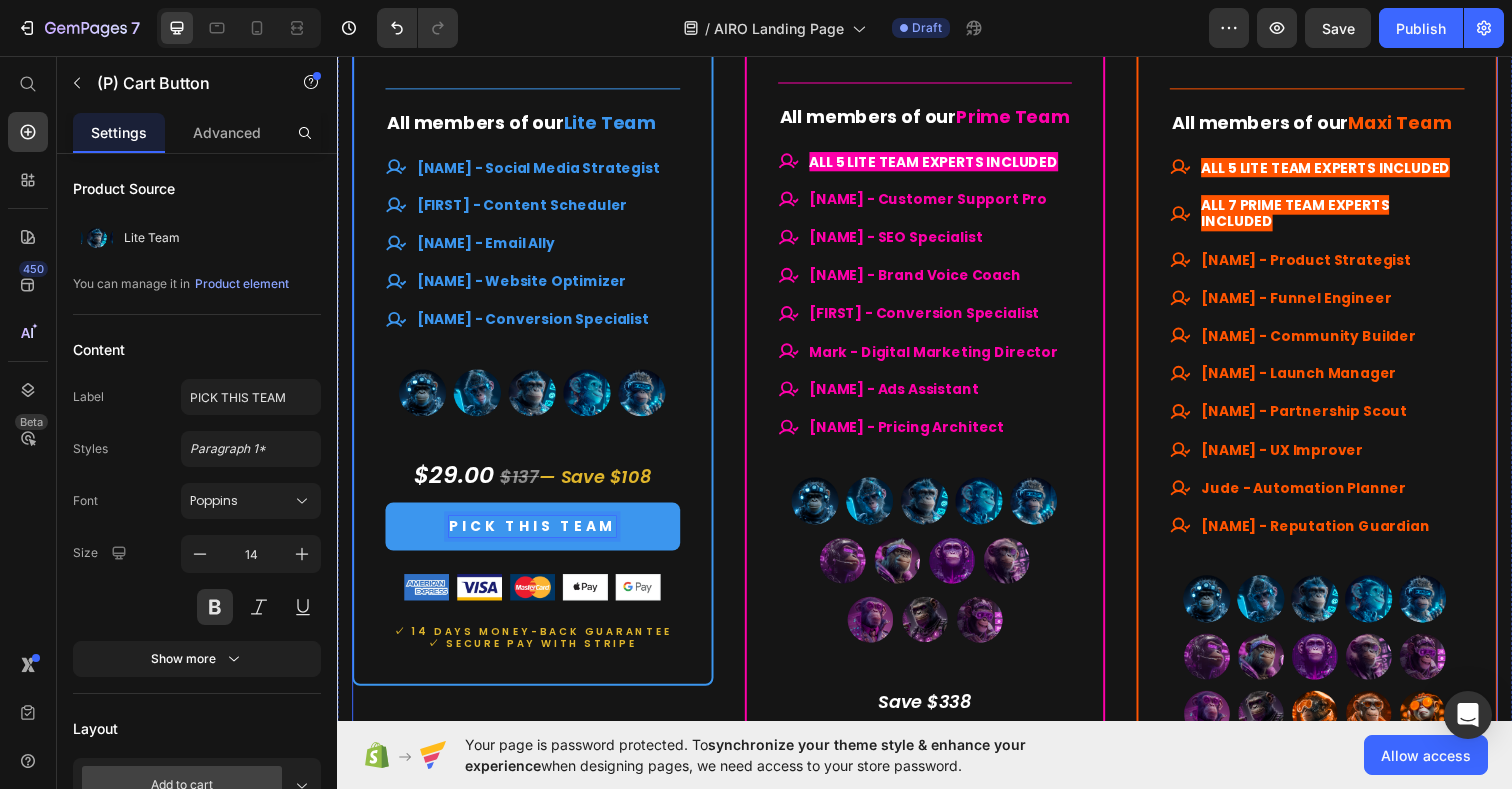 click on "Drop element here Row Lite Team Heading $29.00 (P) Price $137.00 (P) Price Row Lifetime access. No subscriptions. Text Block Your starter team for smart productivity. Text Block A solid set of essential AI experts — ready to streamline your daily tasks and boost your output. Text Block                Title Line What's included Text Block
Smart launchpad. Your AI team, one click away.
Advanced, tested prompts — tailored to each Assistant, ready to use and customize.
Powered by ChatGPT — works with Free or Plus.
Multilingual support. No barriers. Item List                Title Line All members of our  Lite Team Text Block
[NAME] - Social Media Strategist
[NAME] - Content Scheduler
[NAME] - Email Ally
[NAME] - Website Optimizer
[NAME] - Conversion Specialist Item List (P) Images & Gallery $29.00   $137  — Save $108 Text block PICK THIS TEAM (P) Cart Button" at bounding box center (937, 189) 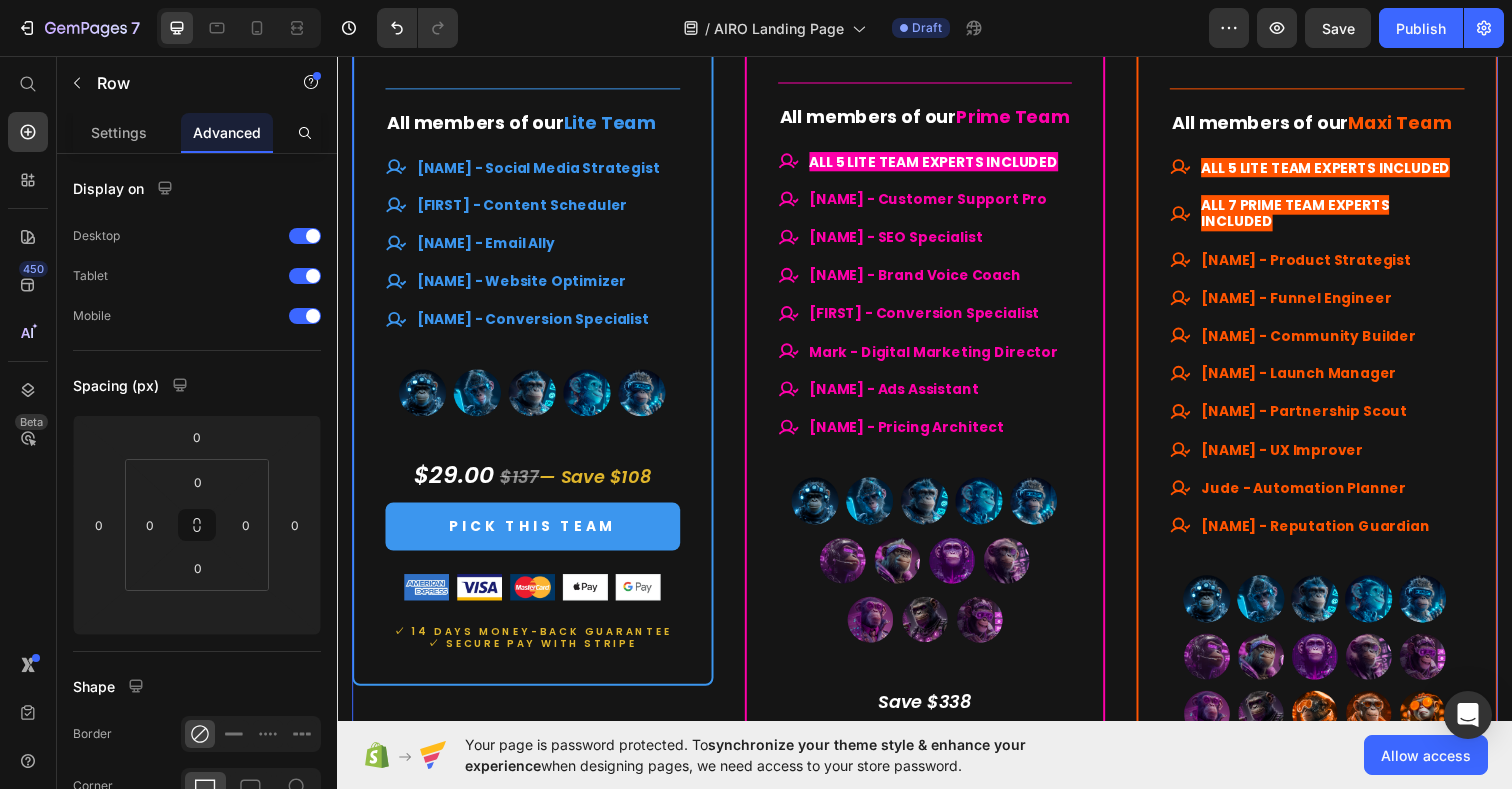 click on "Drop element here Row Lite Team Heading $29.00 (P) Price $137.00 (P) Price Row Lifetime access. No subscriptions. Text Block Your starter team for smart productivity. Text Block A solid set of essential AI experts — ready to streamline your daily tasks and boost your output. Text Block                Title Line What's included Text Block
Smart launchpad. Your AI team, one click away.
Advanced, tested prompts — tailored to each Assistant, ready to use and customize.
Powered by ChatGPT — works with Free or Plus.
Multilingual support. No barriers. Item List                Title Line All members of our  Lite Team Text Block
[NAME] - Social Media Strategist
[NAME] - Content Scheduler
[NAME] - Email Ally
[NAME] - Website Optimizer
[NAME] - Conversion Specialist Item List (P) Images & Gallery $29.00   $137  — Save $108 Text block PICK THIS TEAM (P) Cart Button" at bounding box center [937, 189] 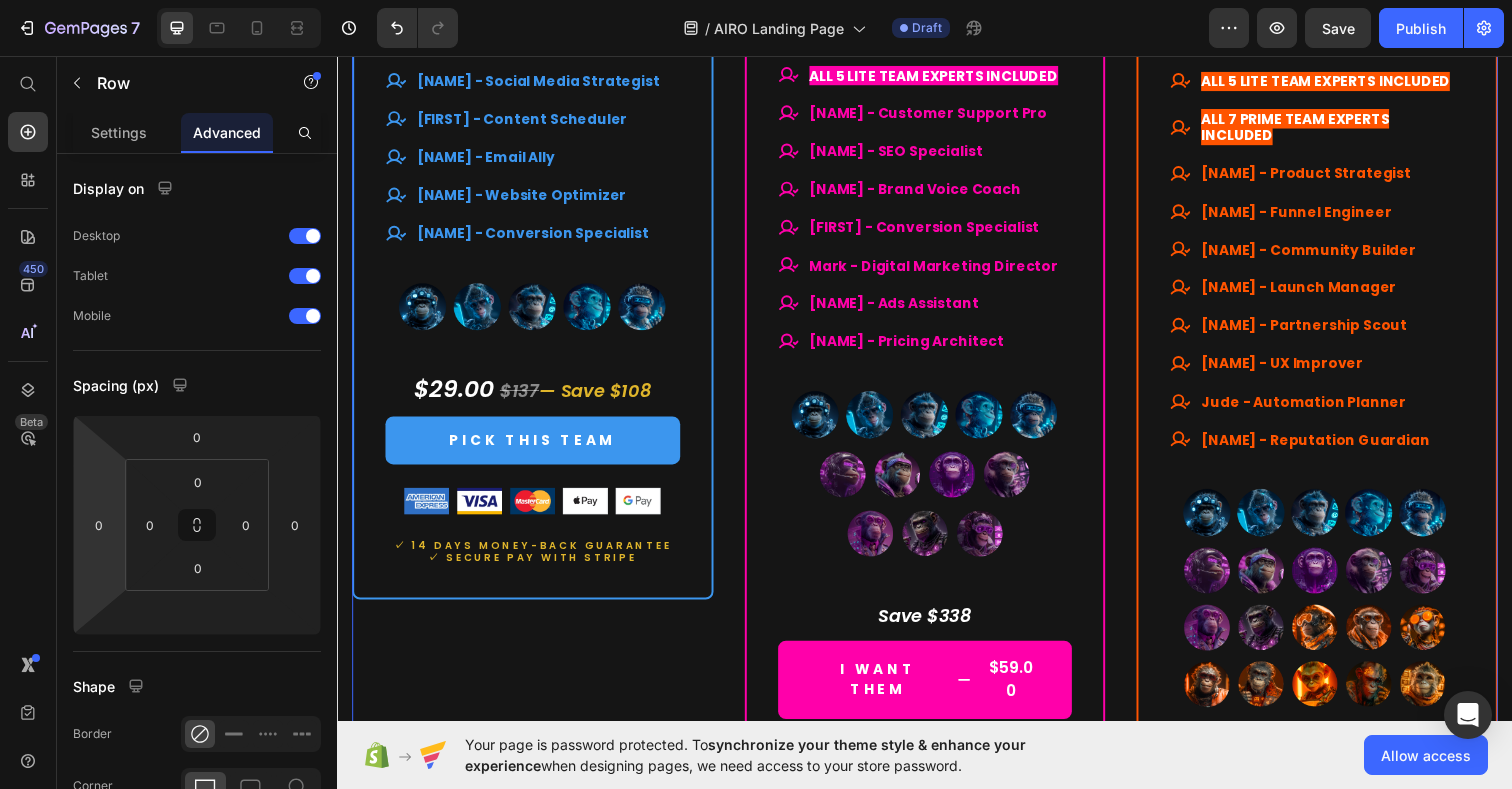 scroll, scrollTop: 9849, scrollLeft: 0, axis: vertical 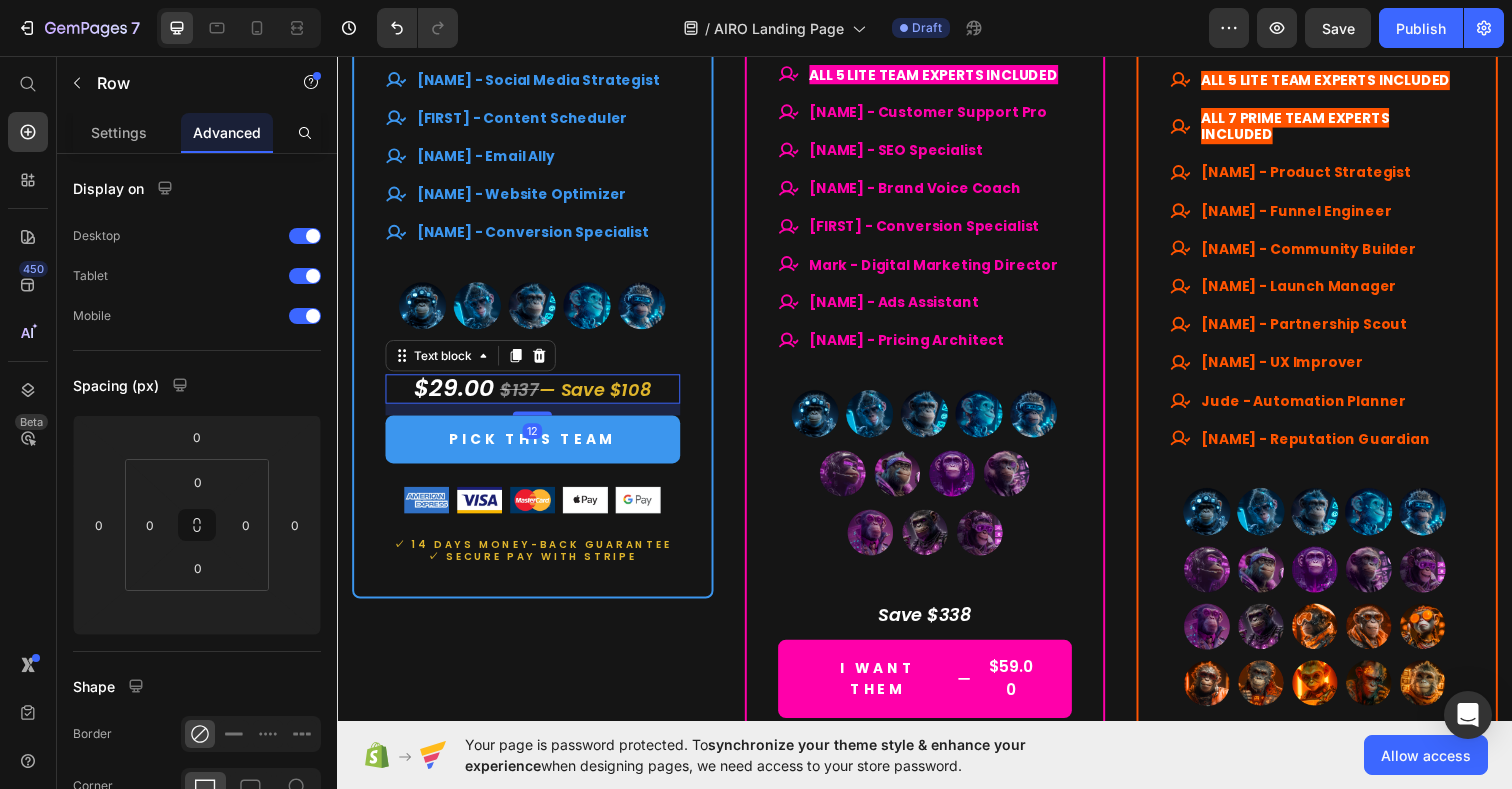 click on "— Save $108" at bounding box center [600, 396] 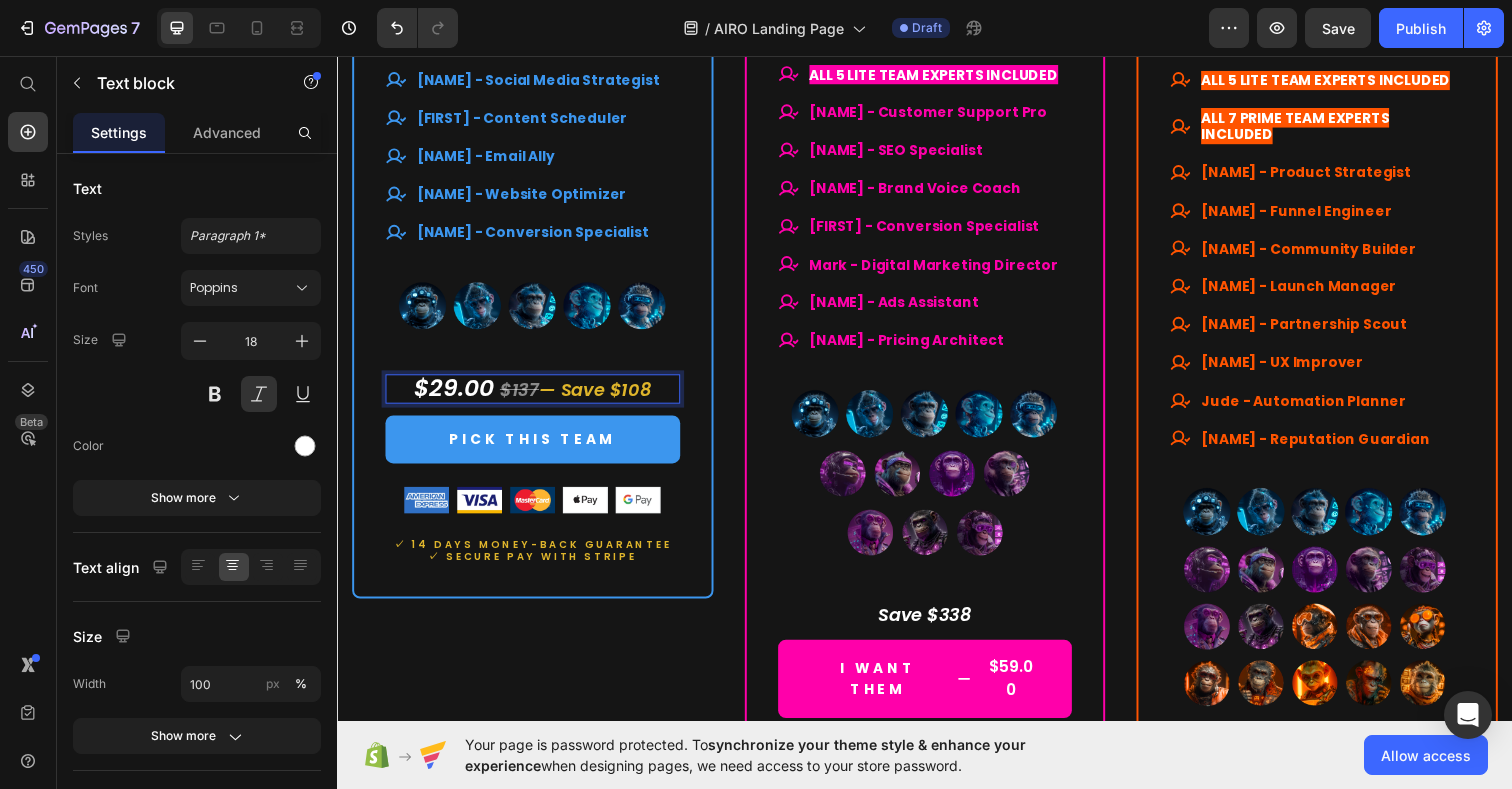 click on "— Save $108" at bounding box center (600, 396) 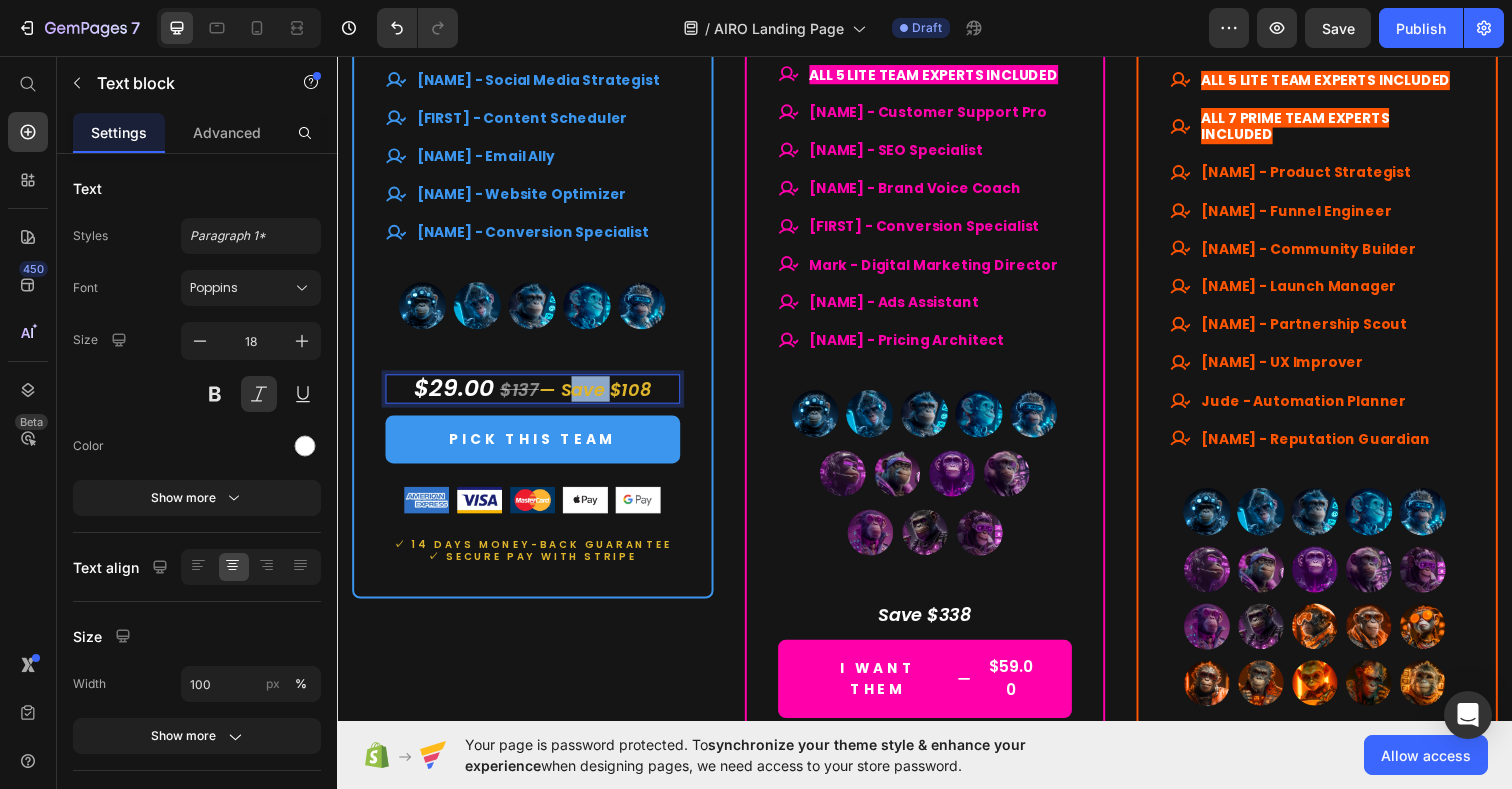 click on "— Save $108" at bounding box center [600, 396] 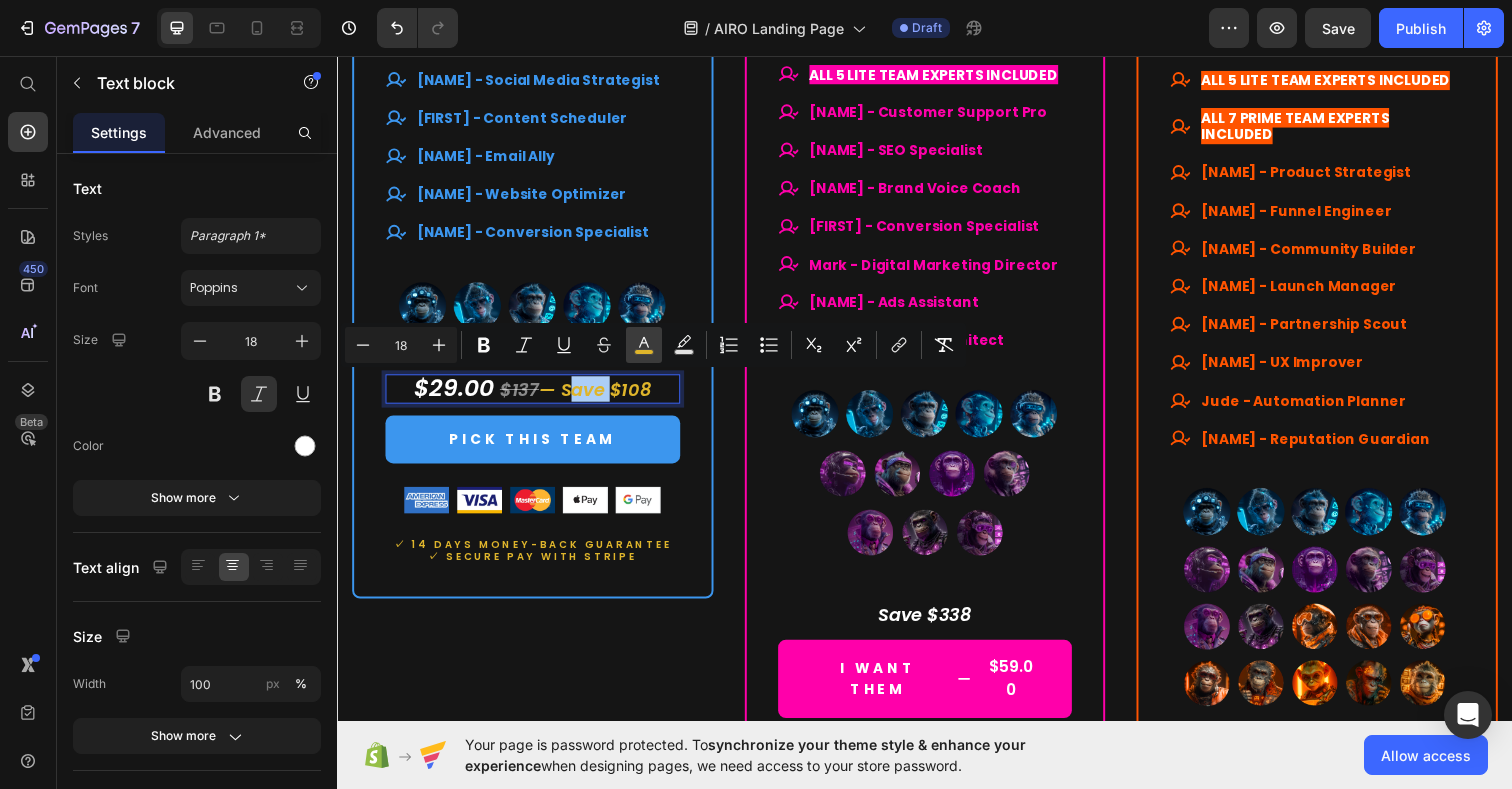 click 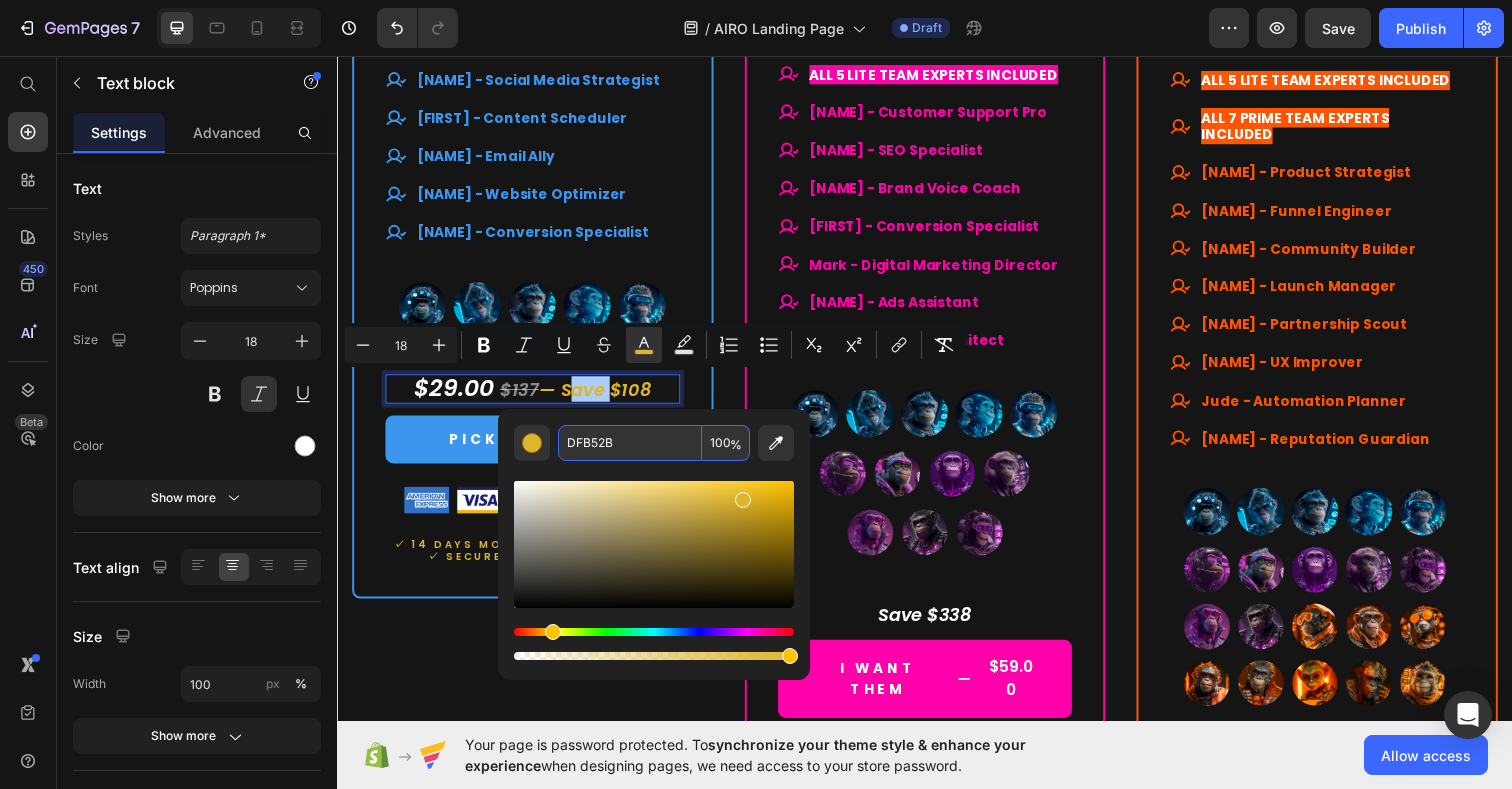 click on "DFB52B" at bounding box center [630, 443] 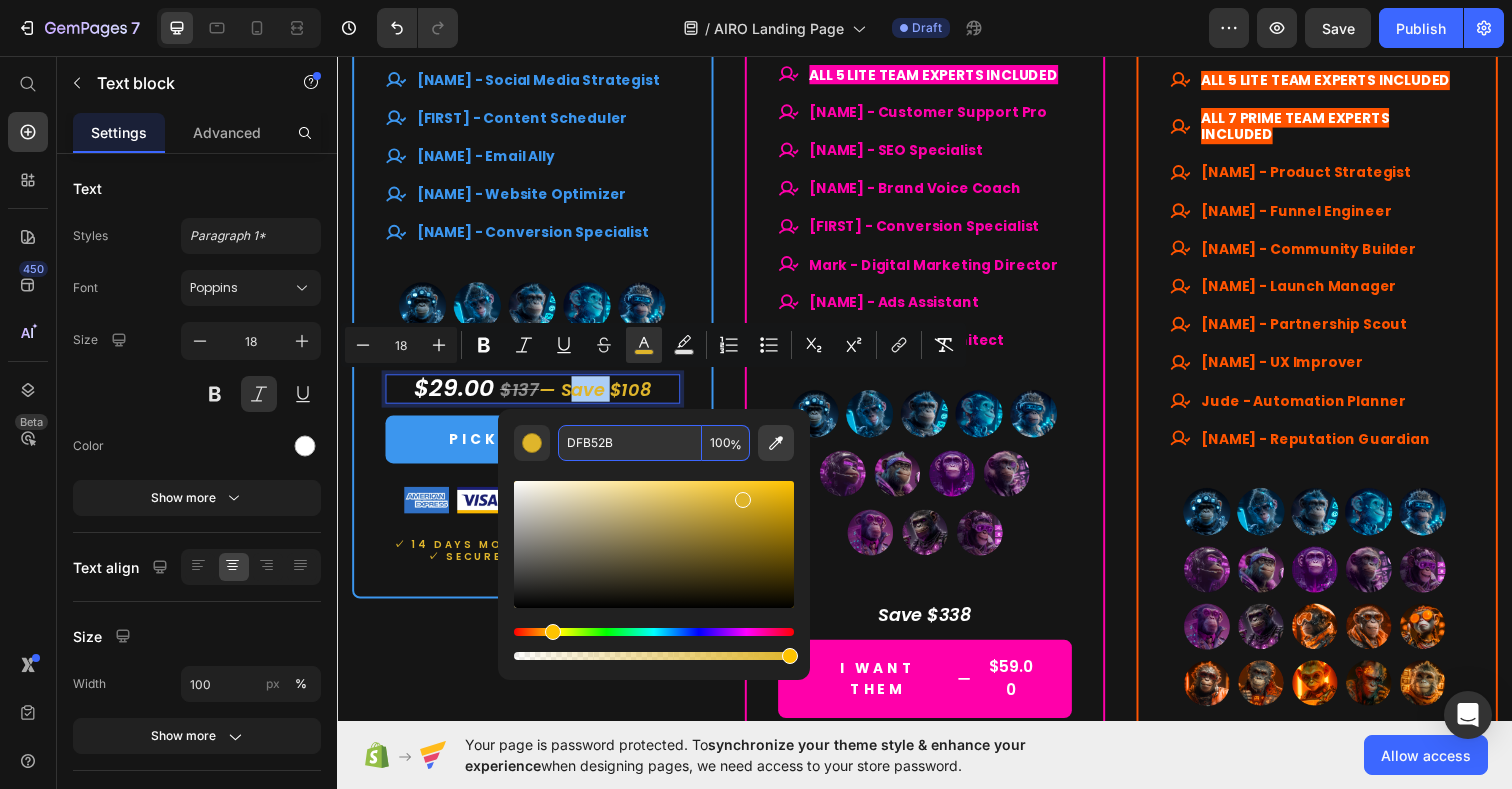paste on "#00FF99" 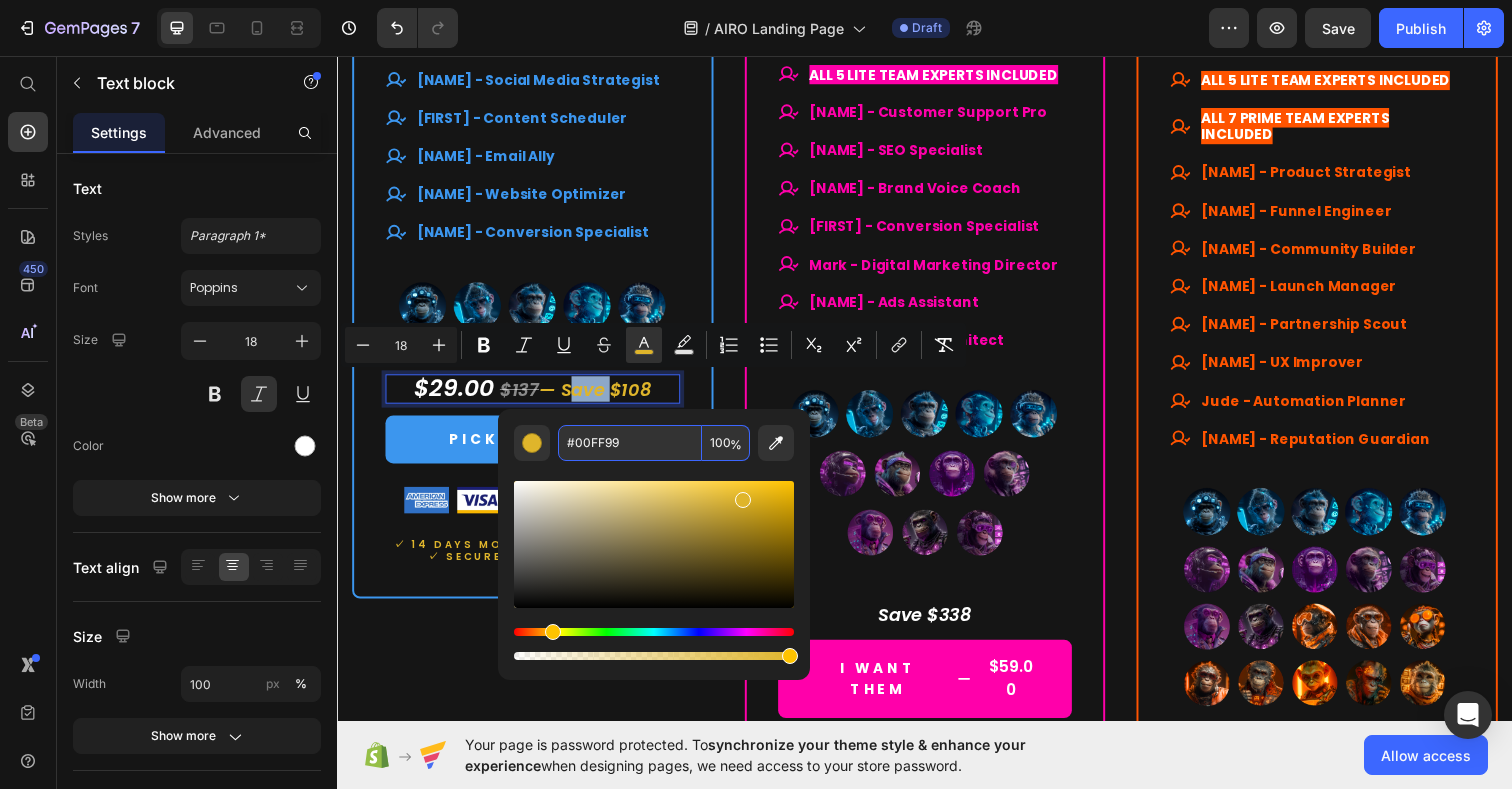 type on "00FF99" 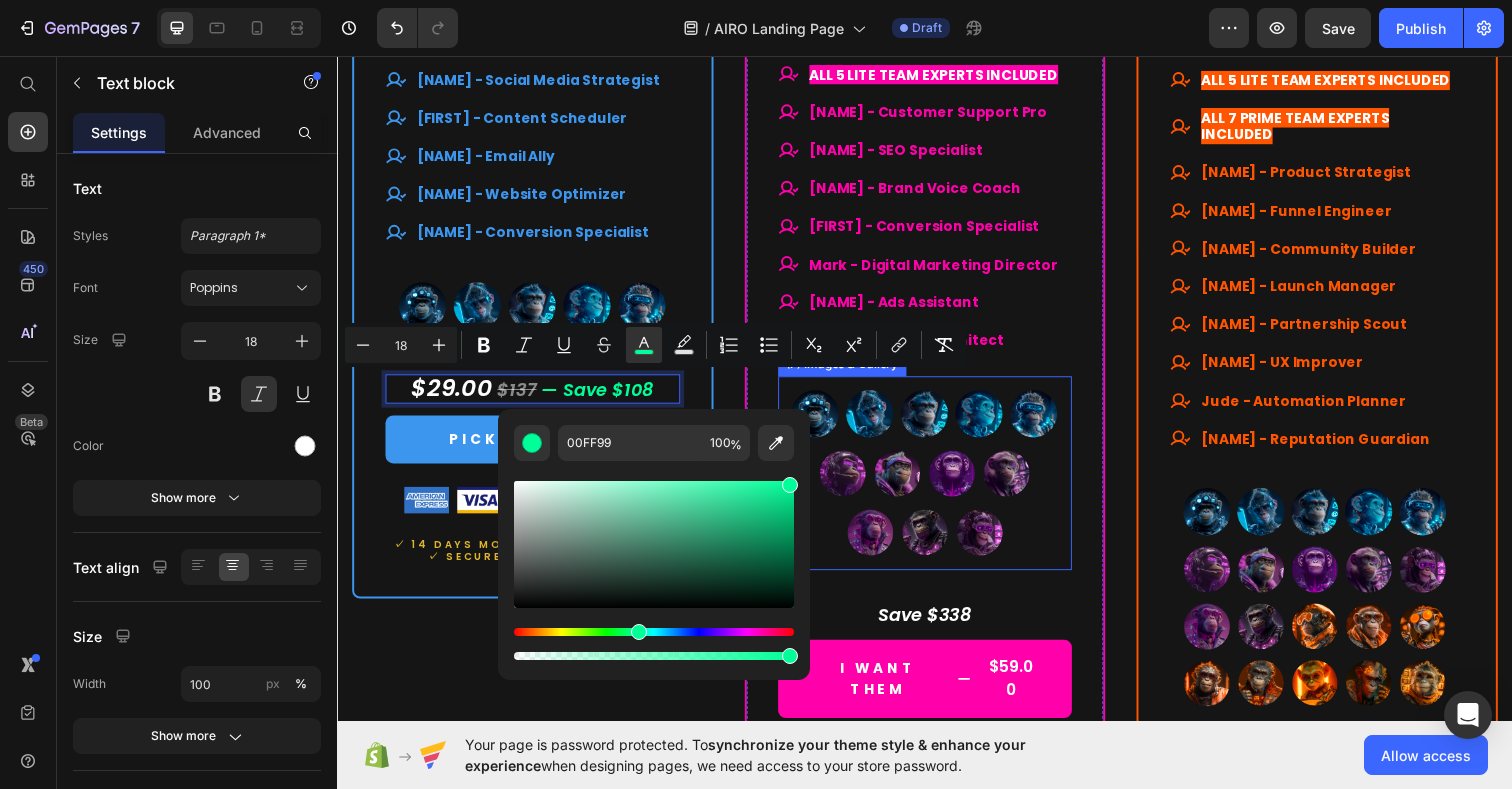 click at bounding box center [937, 482] 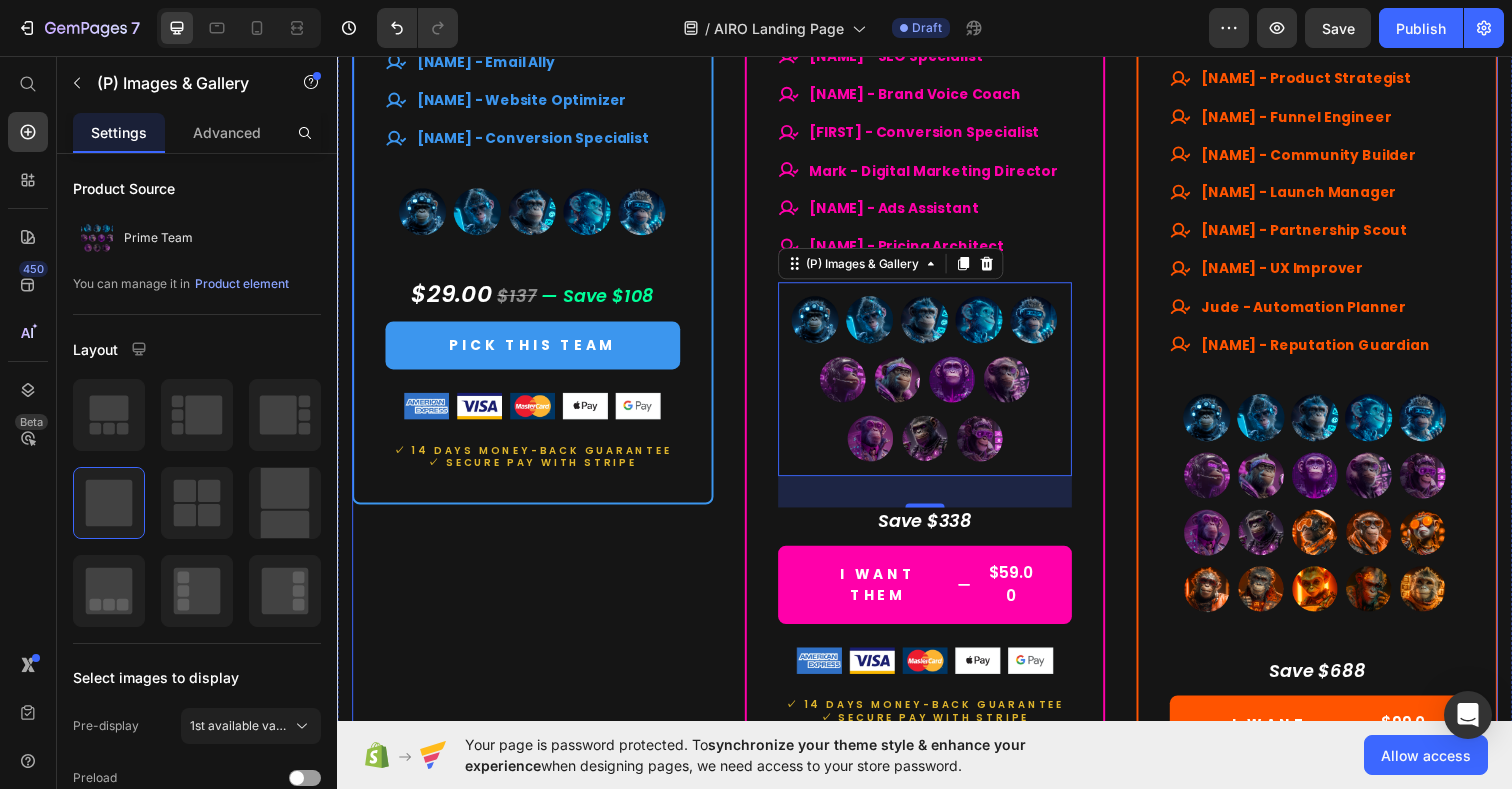 scroll, scrollTop: 9949, scrollLeft: 0, axis: vertical 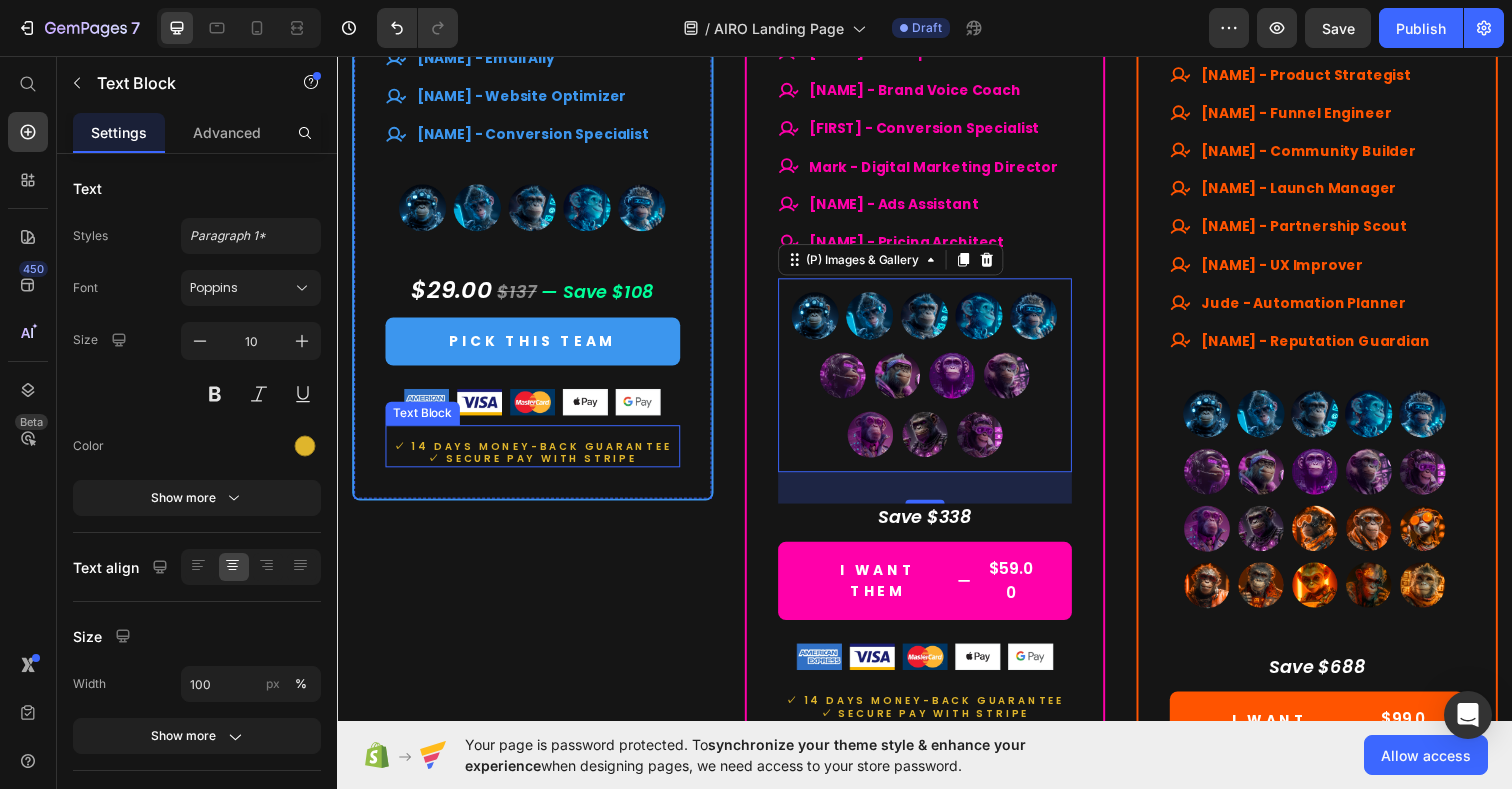 click on "✓ 14 days moneY-BACK GUARANTEE ✓ SECURE PAY WITH STRIPE" at bounding box center (536, 454) 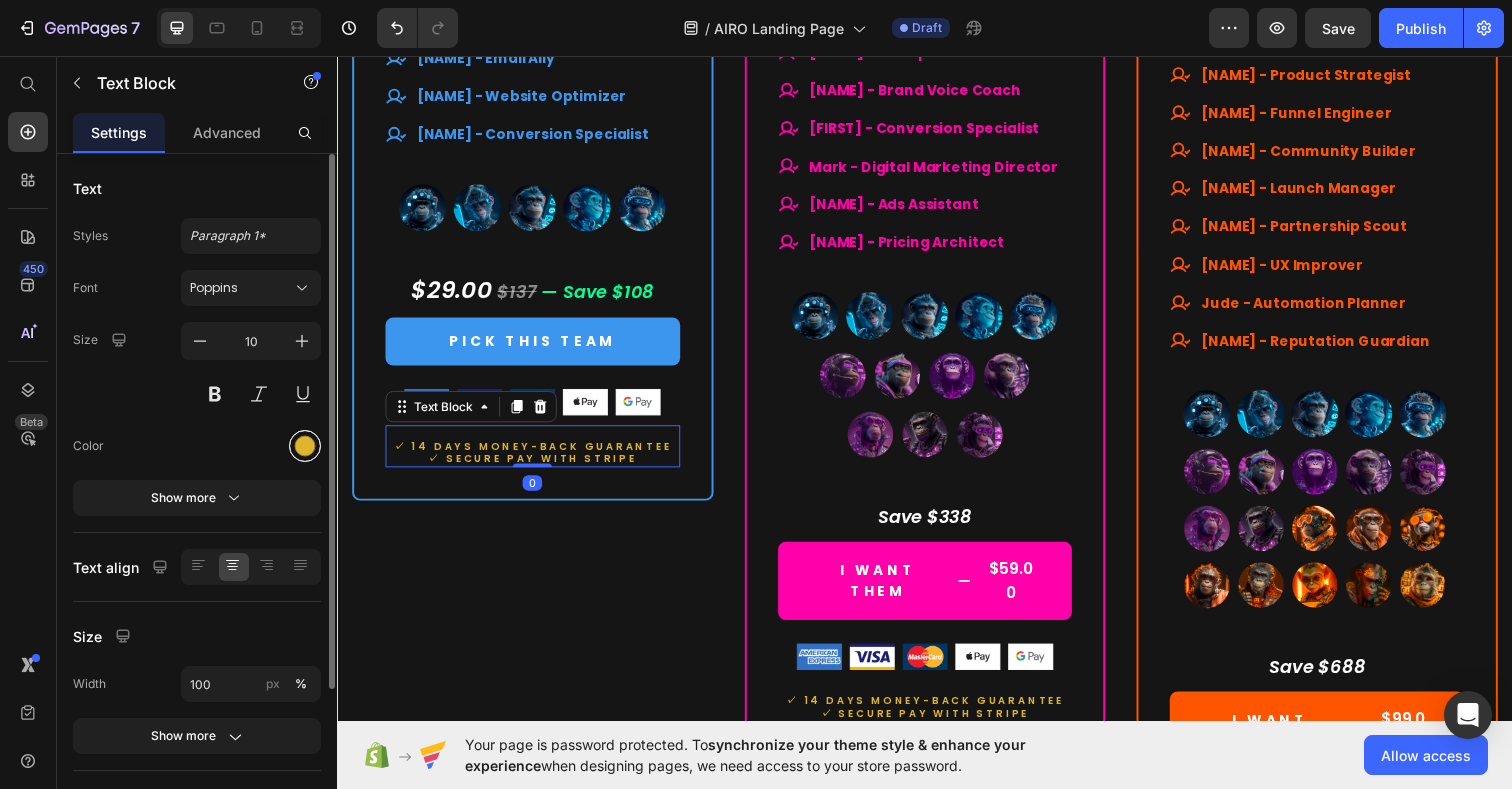 click at bounding box center [305, 446] 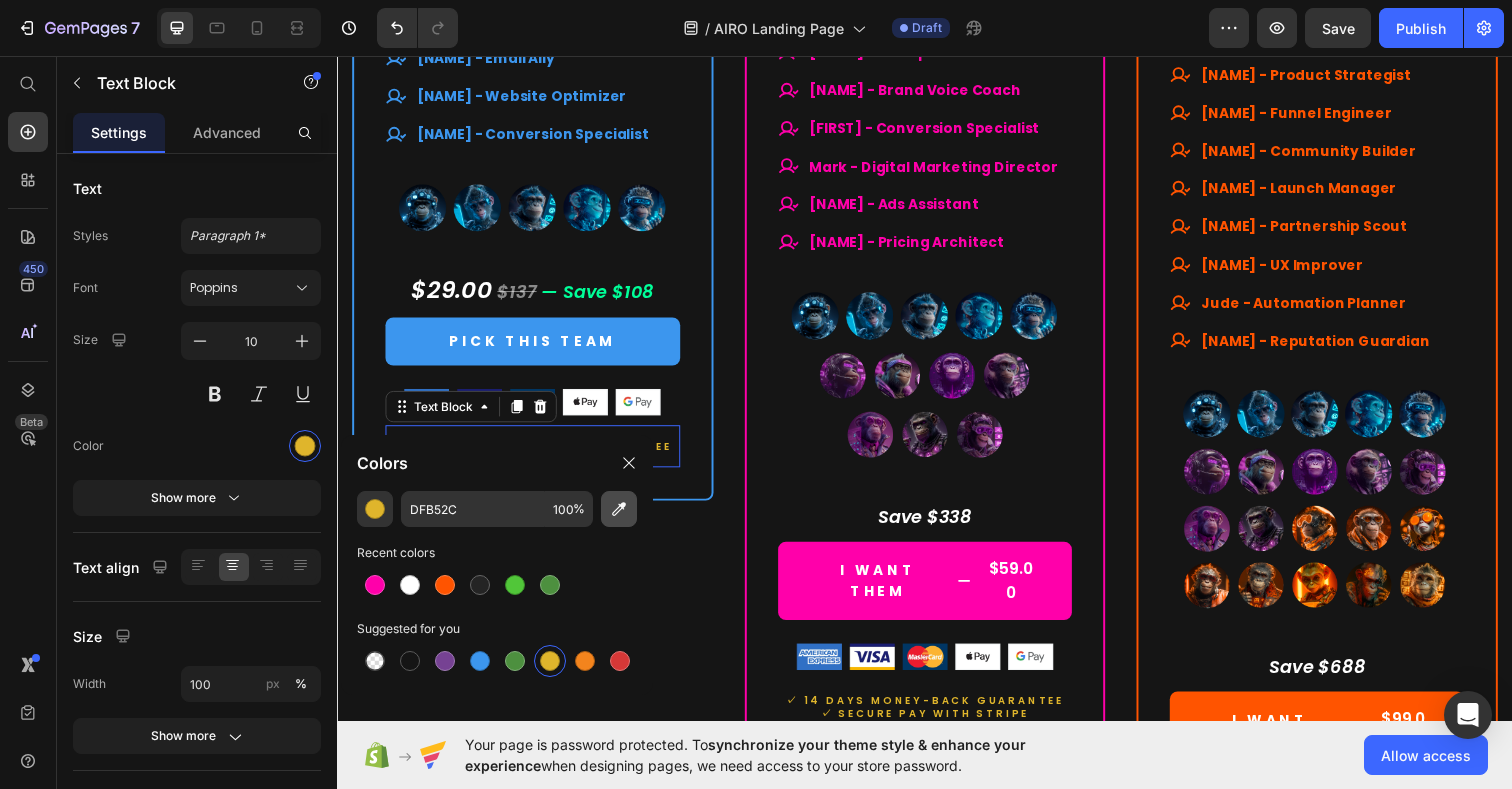click 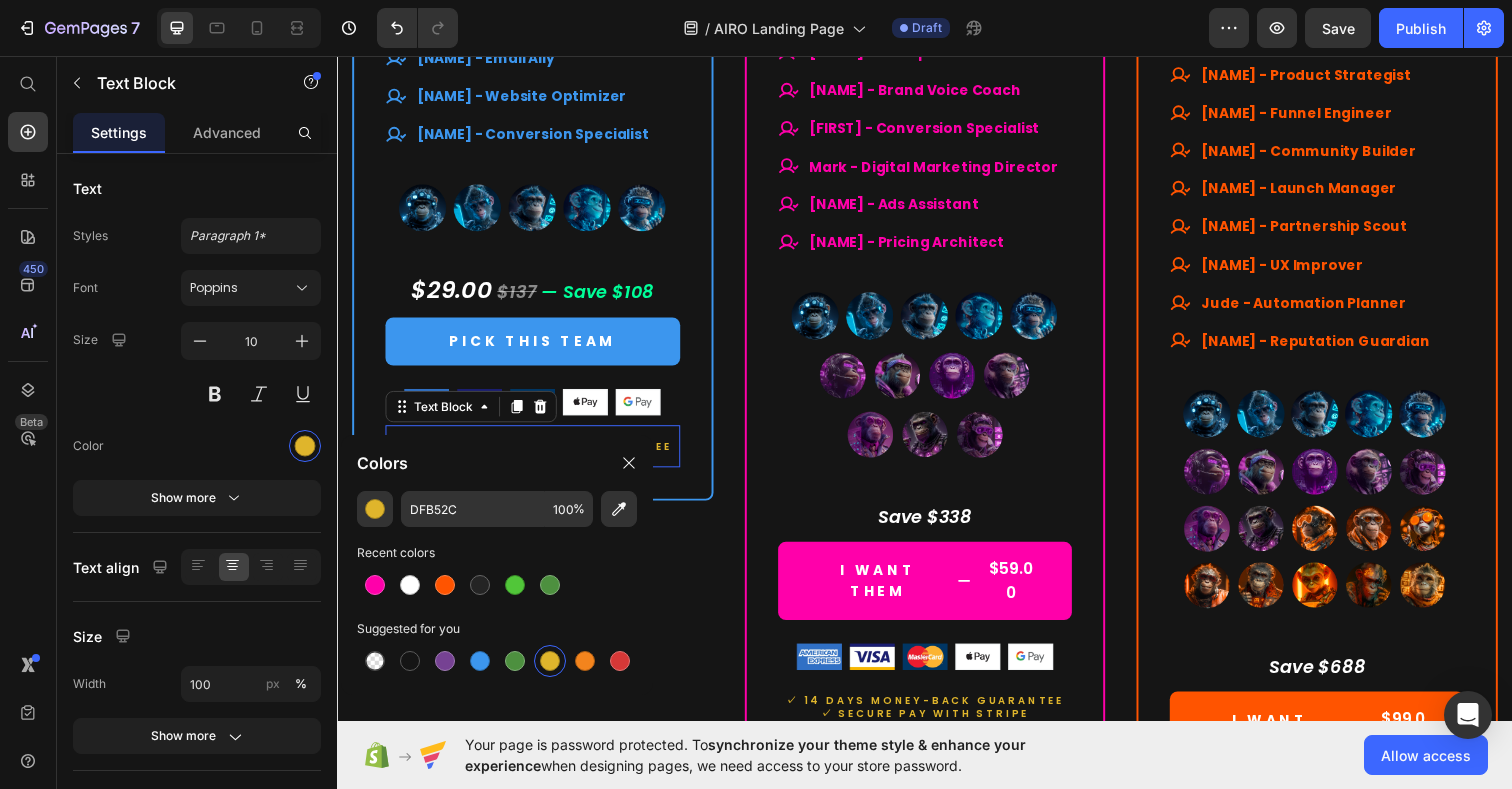 type on "03FF99" 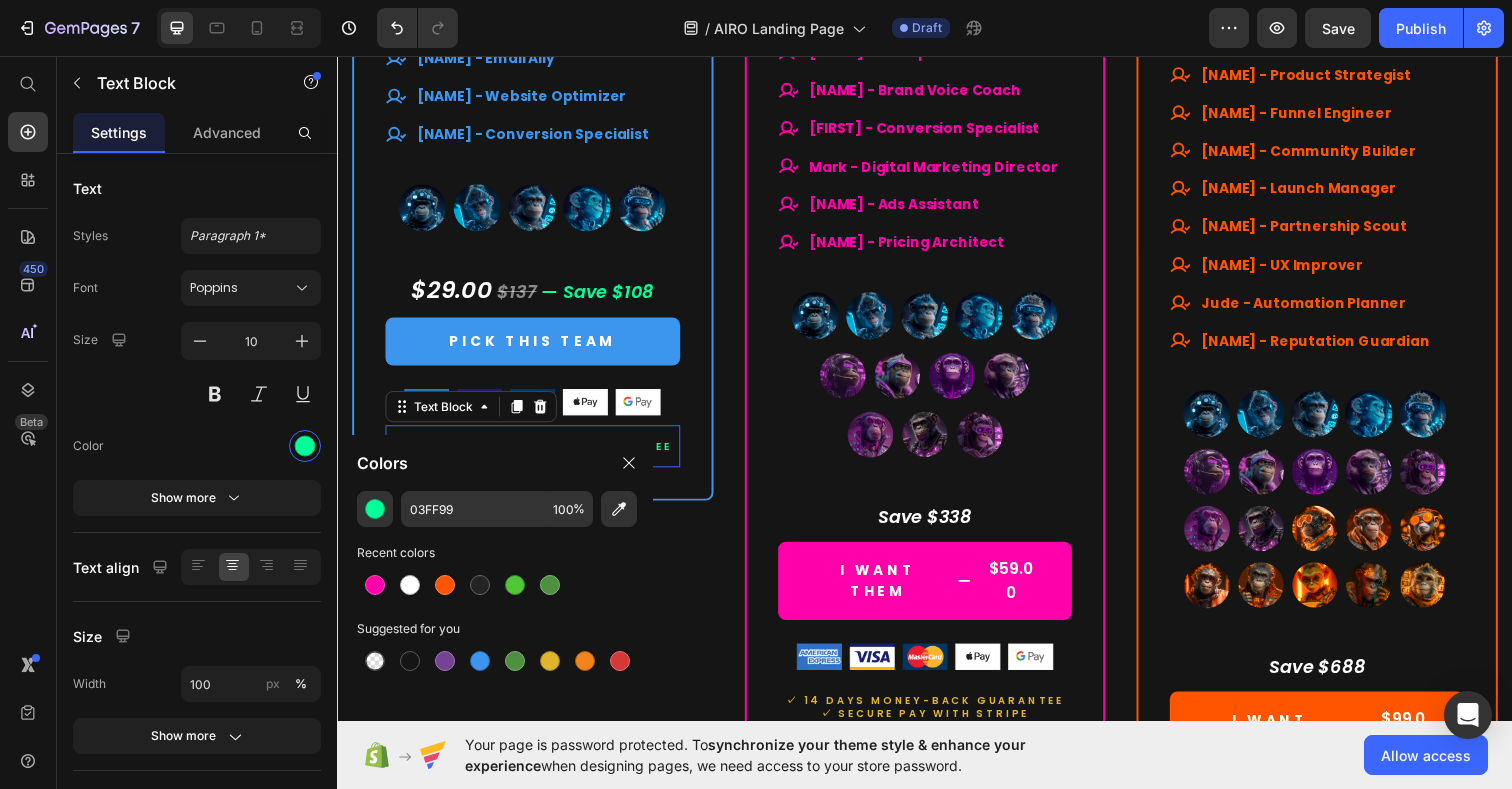 click on "03FF99 100 % Recent colors Suggested for you" 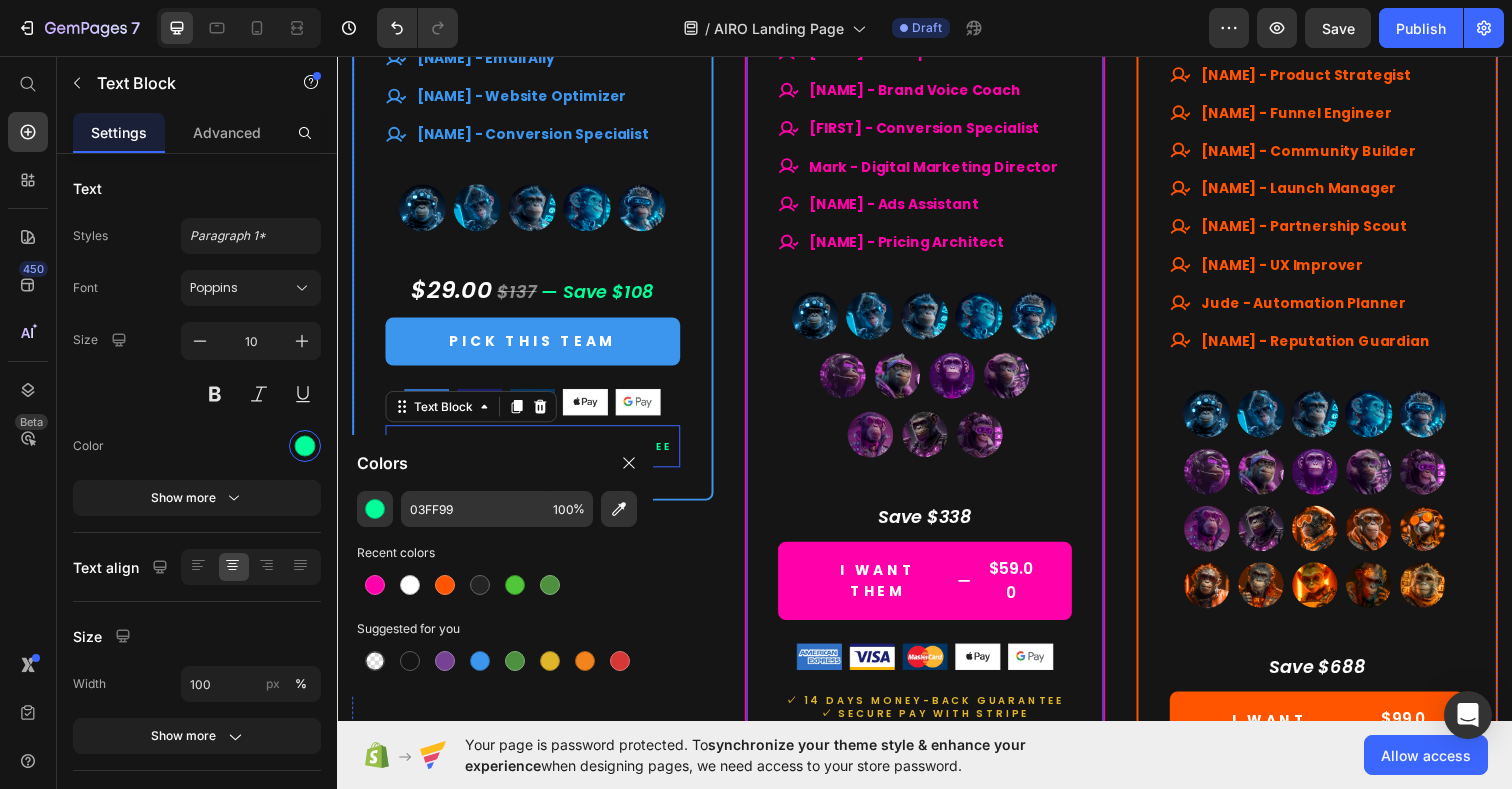 click on "(P) Cart Button" at bounding box center (838, 540) 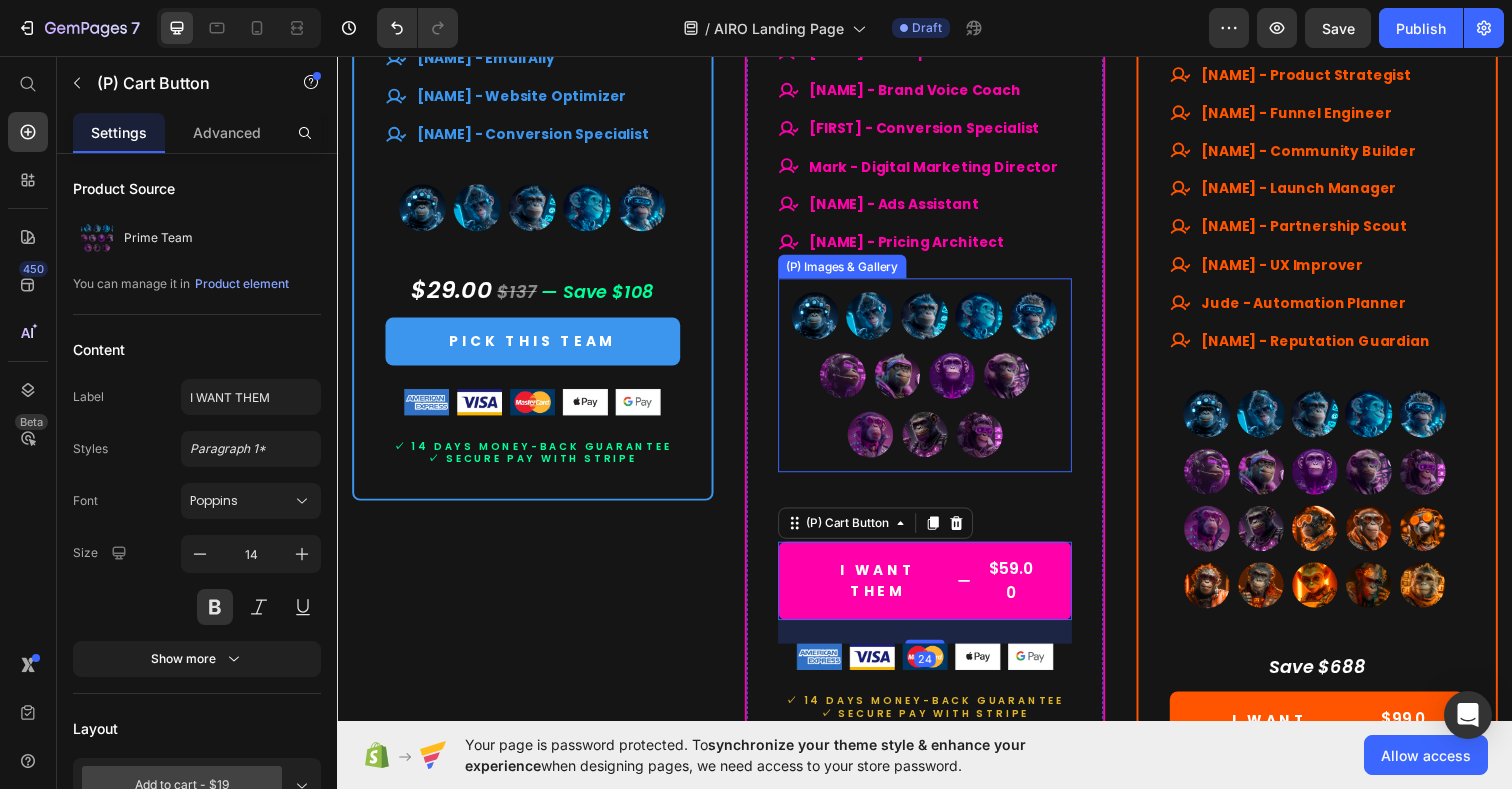 click at bounding box center [937, 382] 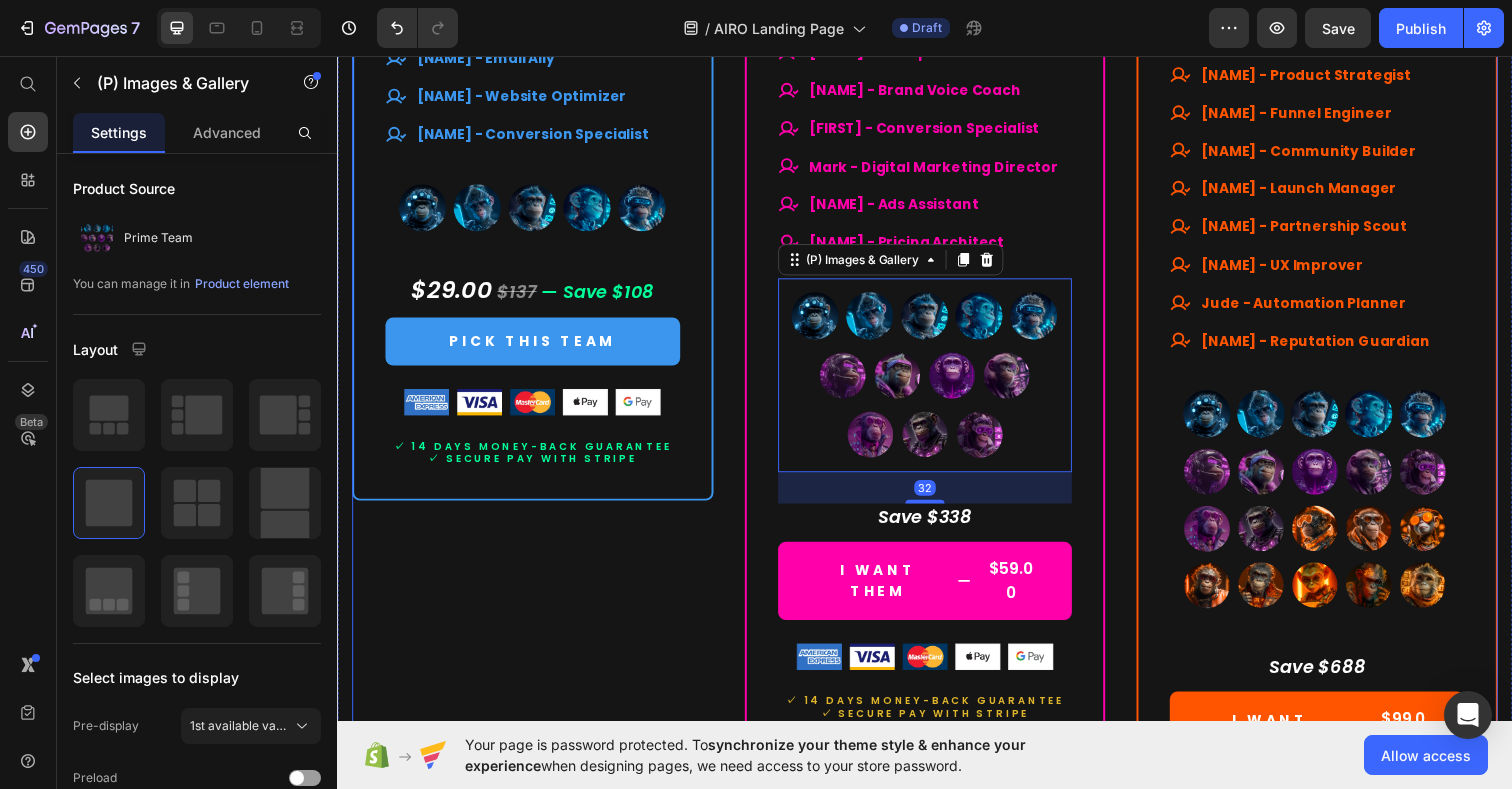 click on "Drop element here Row Lite Team Heading $29.00 (P) Price $137.00 (P) Price Row Lifetime access. No subscriptions. Text Block Your starter team for smart productivity. Text Block A solid set of essential AI experts — ready to streamline your daily tasks and boost your output. Text Block                Title Line What's included Text Block
Smart launchpad. Your AI team, one click away.
Advanced, tested prompts — tailored to each Assistant, ready to use and customize.
Powered by ChatGPT — works with Free or Plus.
Multilingual support. No barriers. Item List                Title Line All members of our  Lite Team Text Block
[NAME] - Social Media Strategist
[NAME] - Content Scheduler
[NAME] - Email Ally
[NAME] - Website Optimizer
[NAME] - Conversion Specialist Item List (P) Images & Gallery $29.00   $137   — Save $108 Text block PICK THIS TEAM (P) Cart Button" at bounding box center [536, 0] 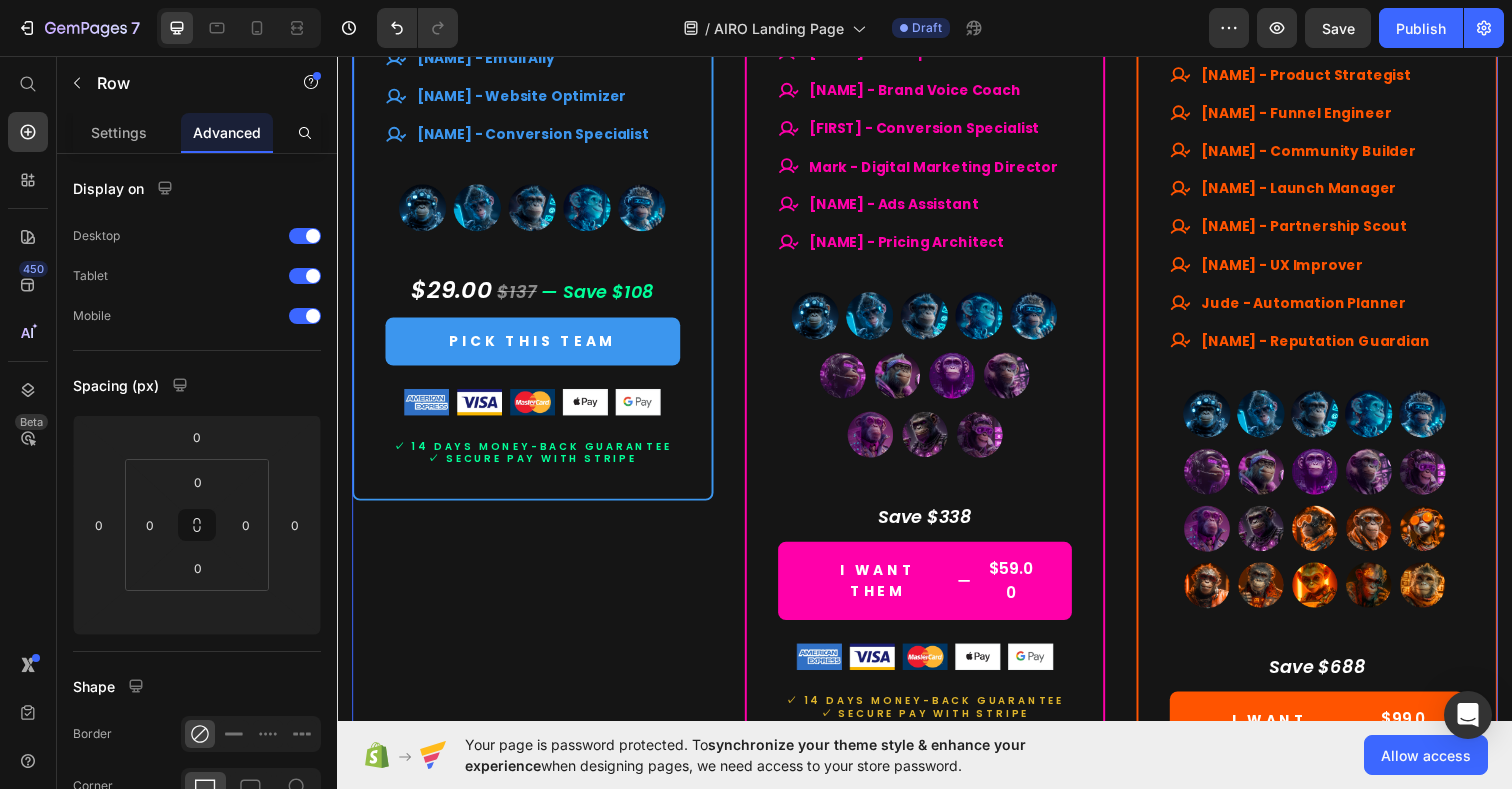 type 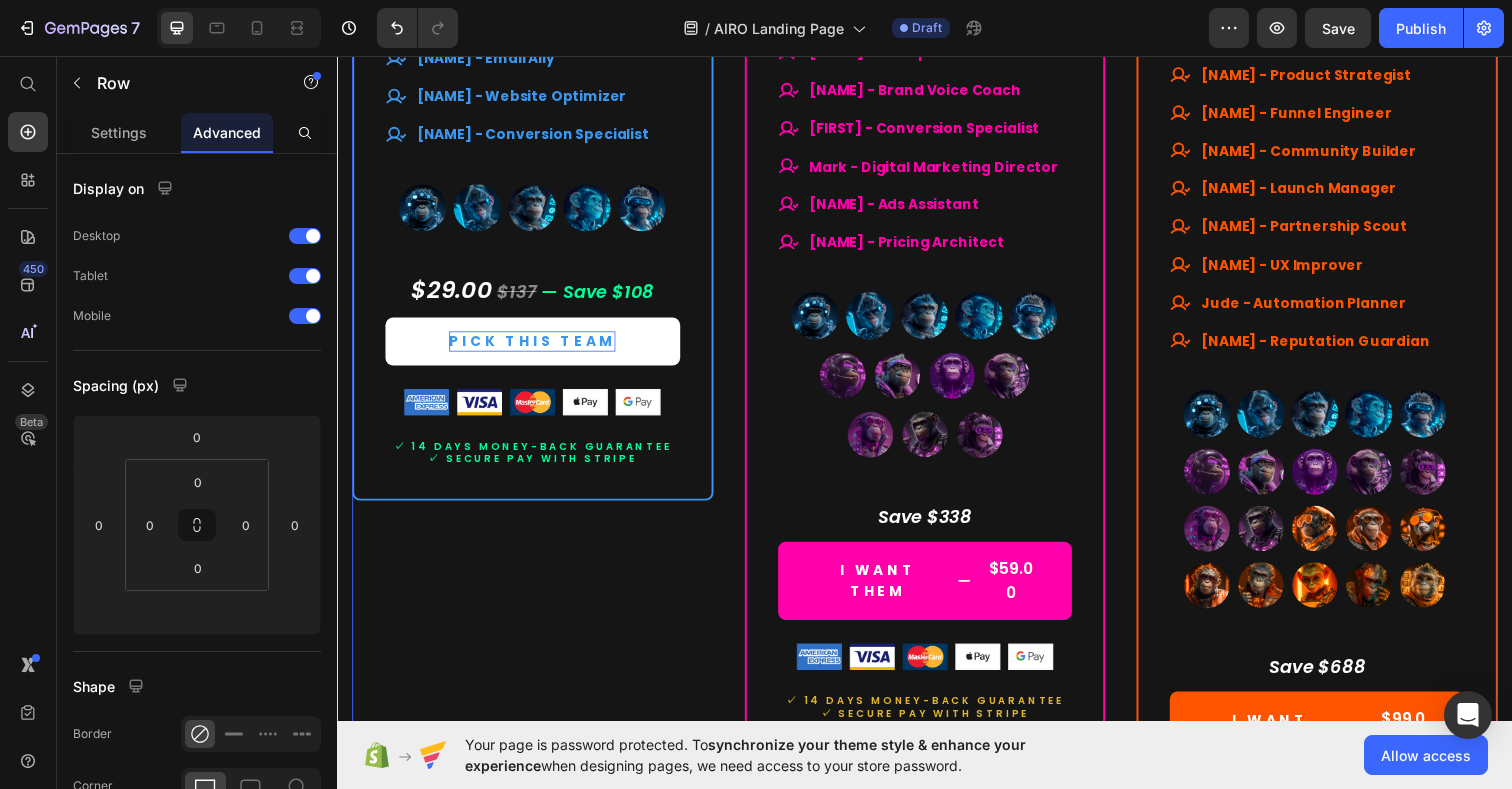 click on "PICK THIS TEAM" at bounding box center (536, 347) 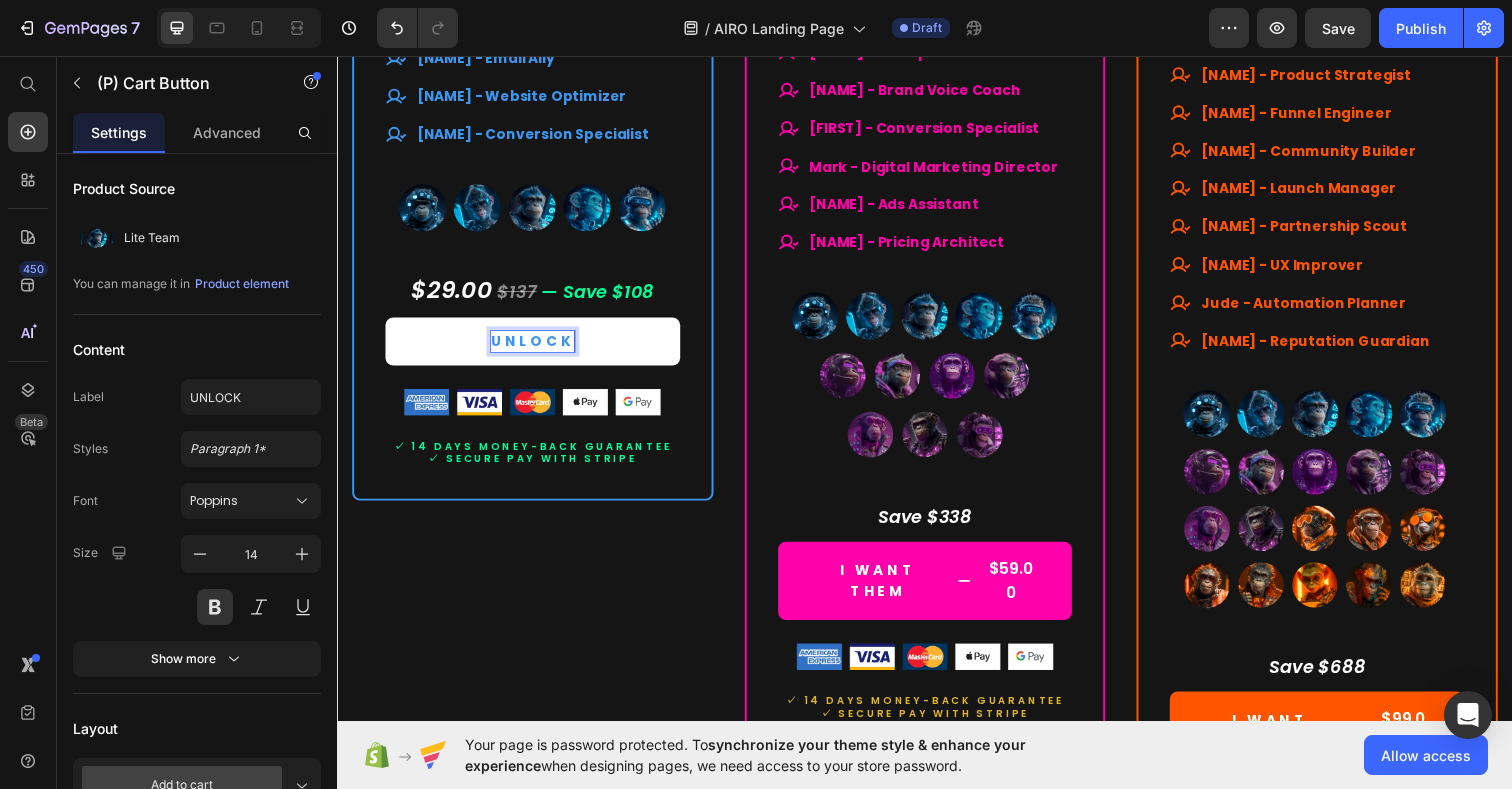 click on "UNLOCK" at bounding box center (536, 347) 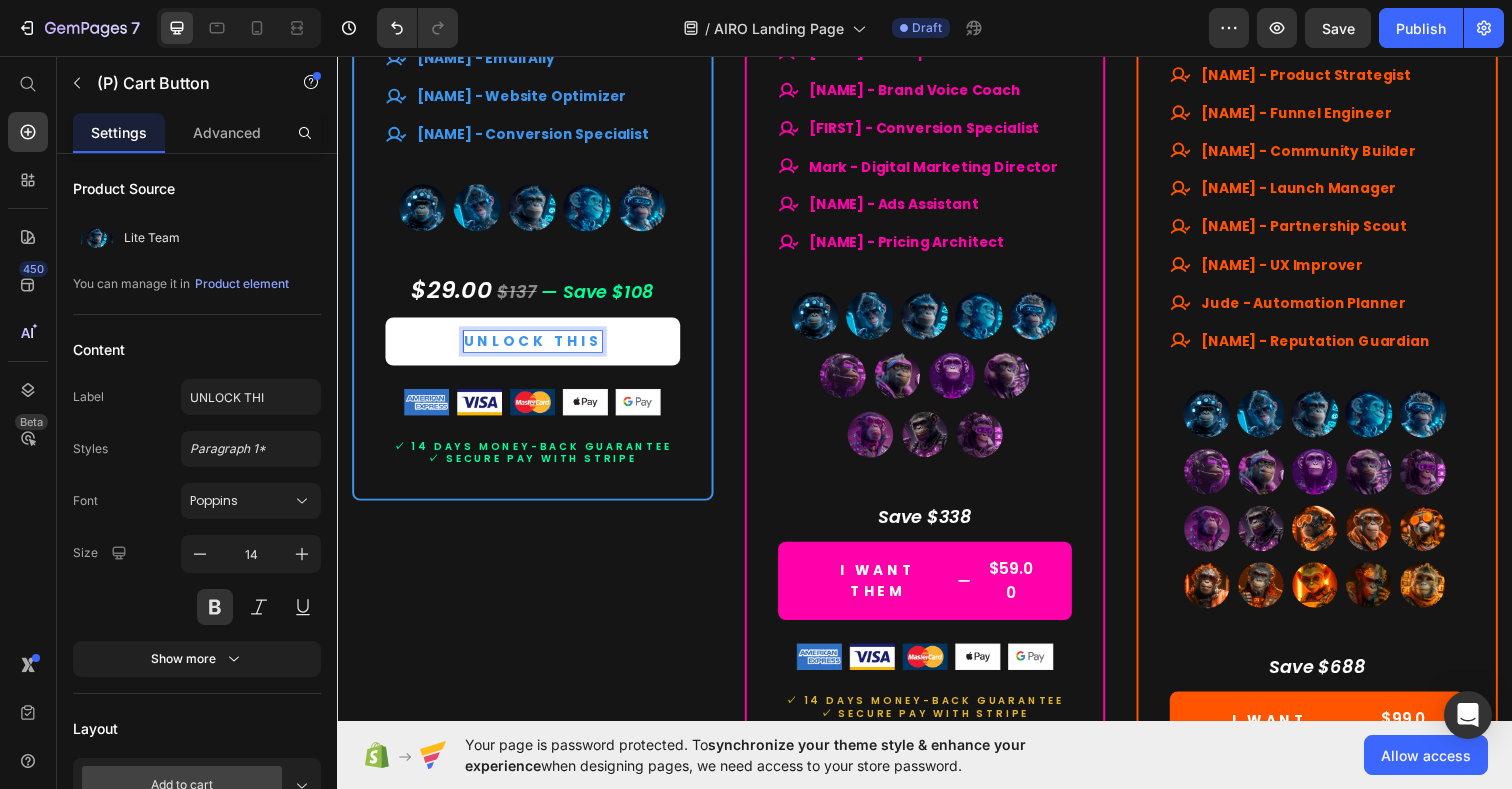 click on "UNLOCK THIS" at bounding box center [536, 347] 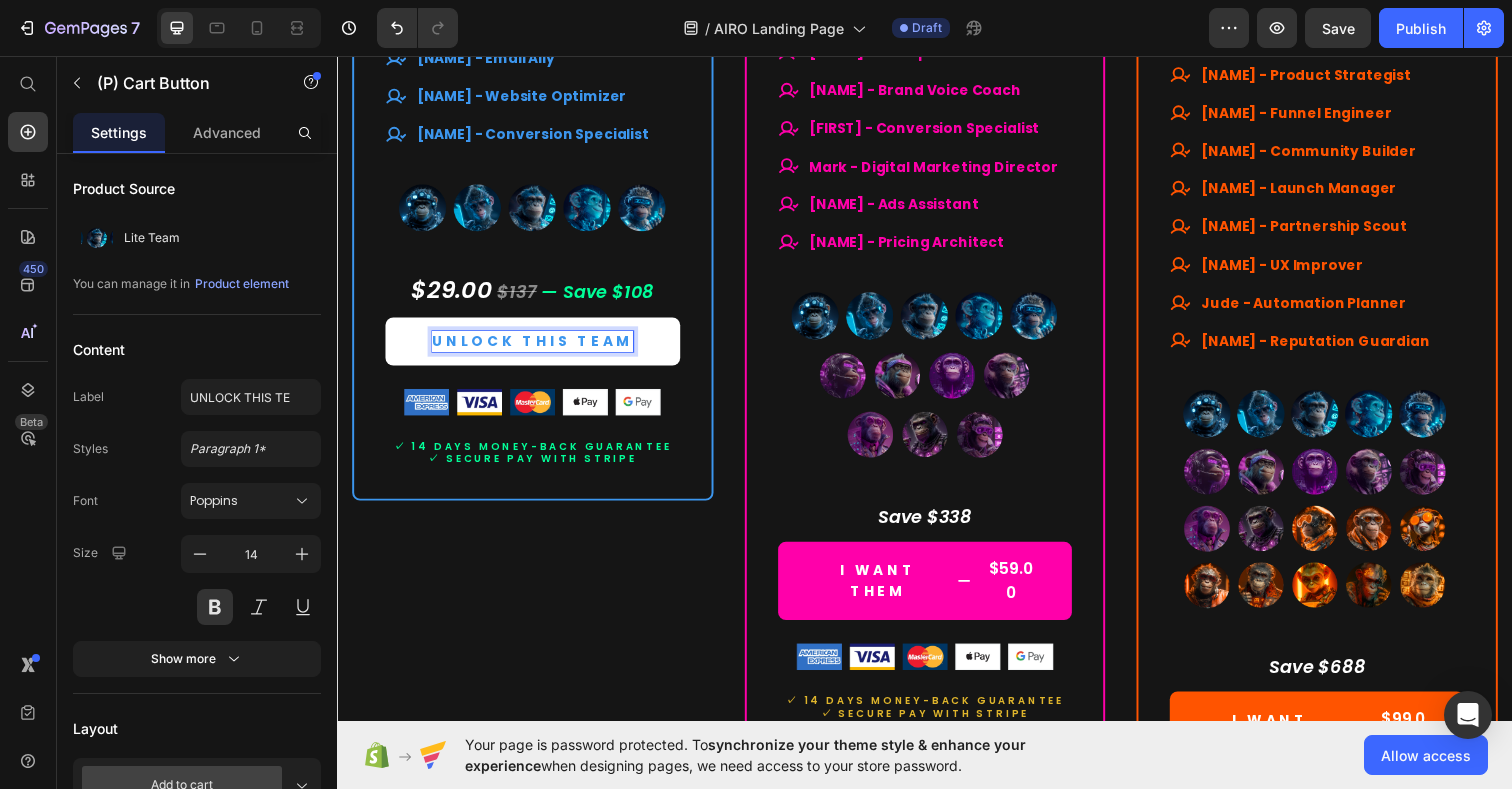 click on "UNLOCK THIS TEAM" at bounding box center (536, 347) 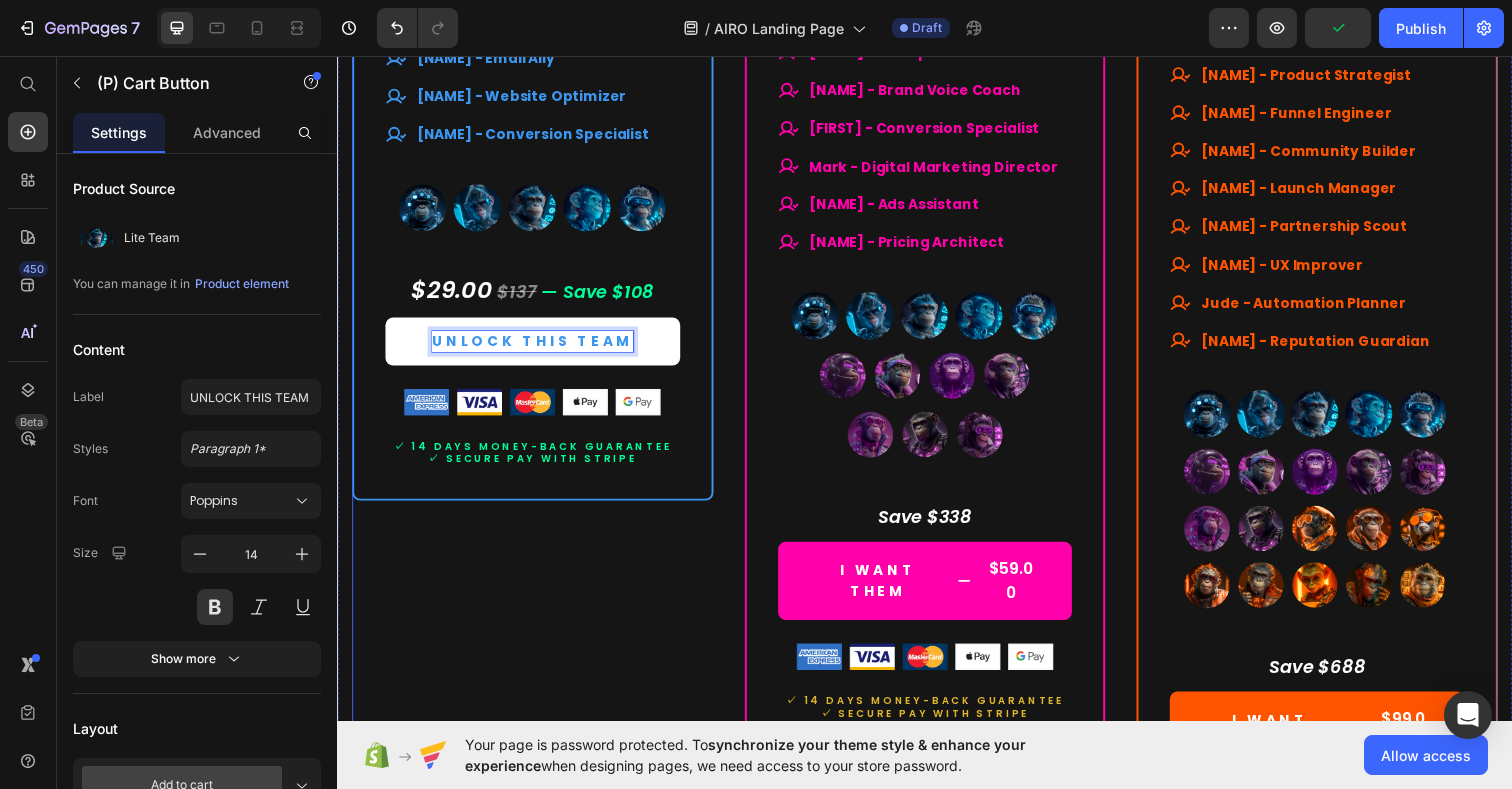 click on "Drop element here Row Lite Team Heading $29.00 (P) Price $137.00 (P) Price Row Lifetime access. No subscriptions. Text Block Your starter team for smart productivity. Text Block A solid set of essential AI experts — ready to streamline your daily tasks and boost your output. Text Block                Title Line What's included Text Block
Smart launchpad. Your AI team, one click away.
Advanced, tested prompts — tailored to each Assistant, ready to use and customize.
Powered by ChatGPT — works with Free or Plus.
Multilingual support. No barriers. Item List                Title Line All members of our  Lite Team Text Block
[FIRST] - Social Media Strategist
[FIRST] - Content Scheduler
[FIRST] - Email Ally
[FIRST] - Website Optimizer
[FIRST] - Conversion Specialist Item List (P) Images & Gallery $29.00   $137   — Save $108 Text block UNLOCK THIS TEAM   24 Image" at bounding box center (536, 0) 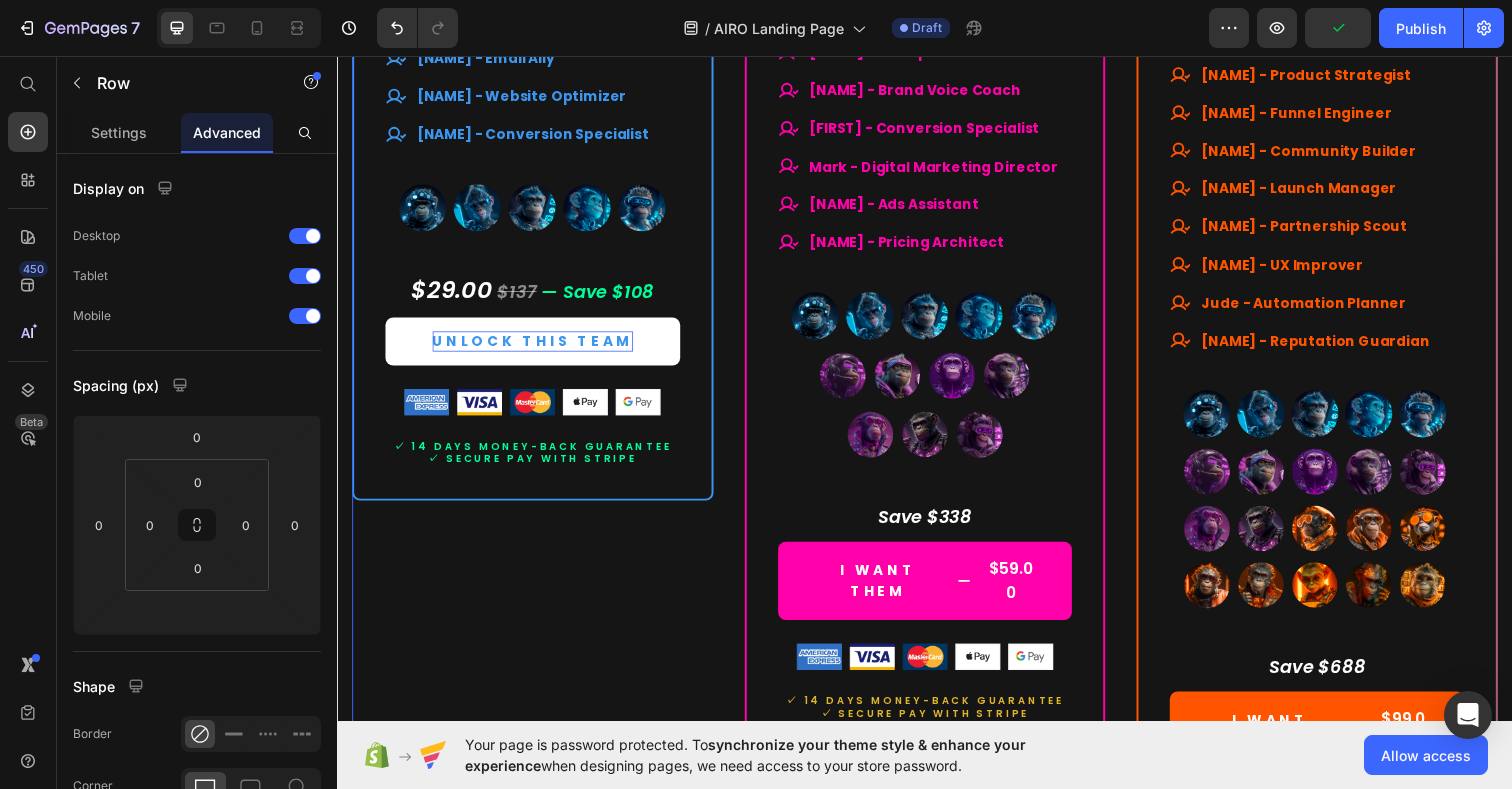 click on "Drop element here Row Lite Team Heading $29.00 (P) Price $137.00 (P) Price Row Lifetime access. No subscriptions. Text Block Your starter team for smart productivity. Text Block A solid set of essential AI experts — ready to streamline your daily tasks and boost your output. Text Block                Title Line What's included Text Block
Smart launchpad. Your AI team, one click away.
Advanced, tested prompts — tailored to each Assistant, ready to use and customize.
Powered by ChatGPT — works with Free or Plus.
Multilingual support. No barriers. Item List                Title Line All members of our  Lite Team Text Block
[NAME] - Social Media Strategist
[NAME] - Content Scheduler
[NAME] - Email Ally
[NAME] - Website Optimizer
[NAME] - Conversion Specialist Item List (P) Images & Gallery $29.00   $137   — Save $108 Text block UNLOCK THIS TEAM Image Product" at bounding box center (536, 0) 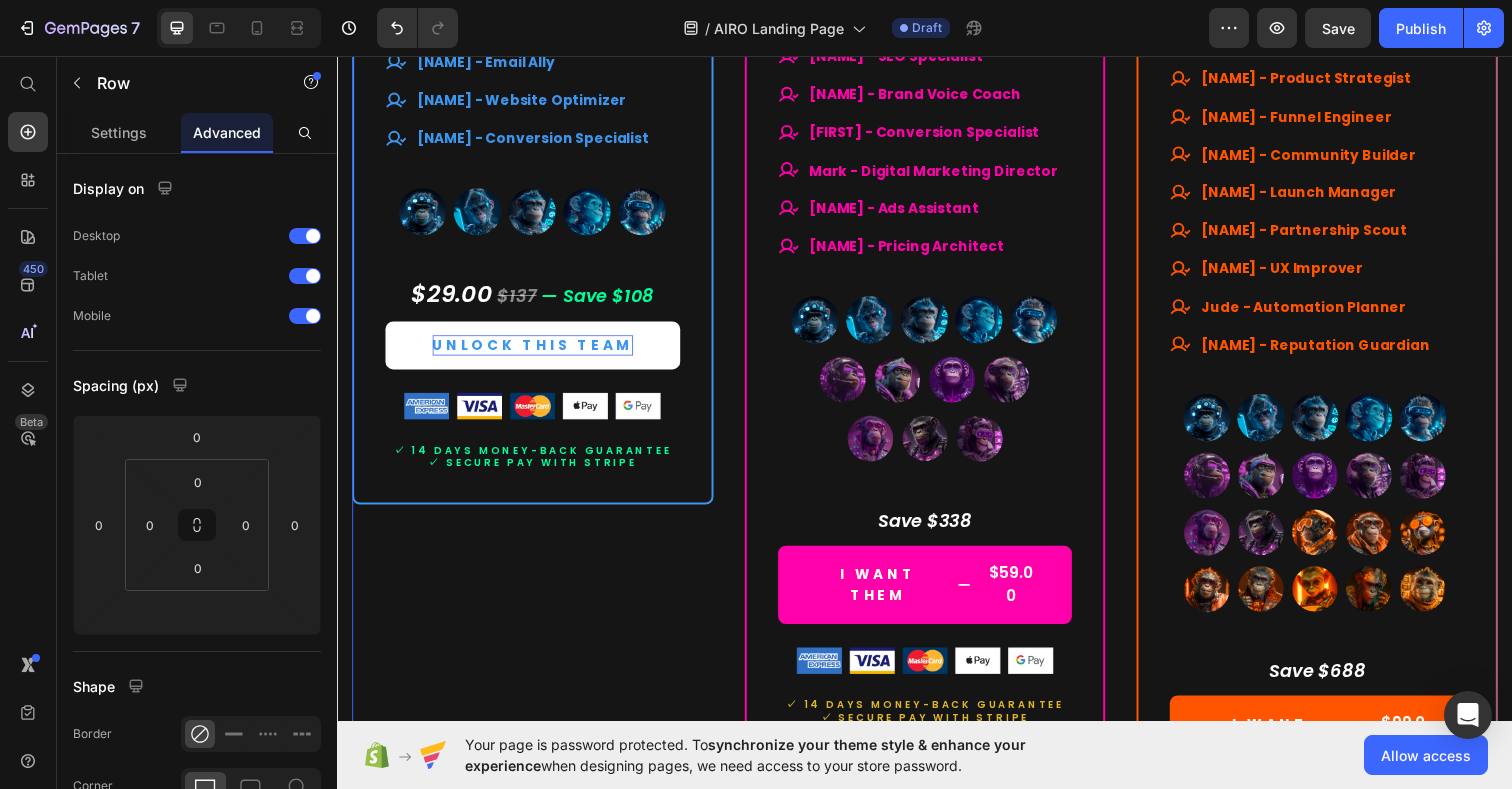 scroll, scrollTop: 9941, scrollLeft: 0, axis: vertical 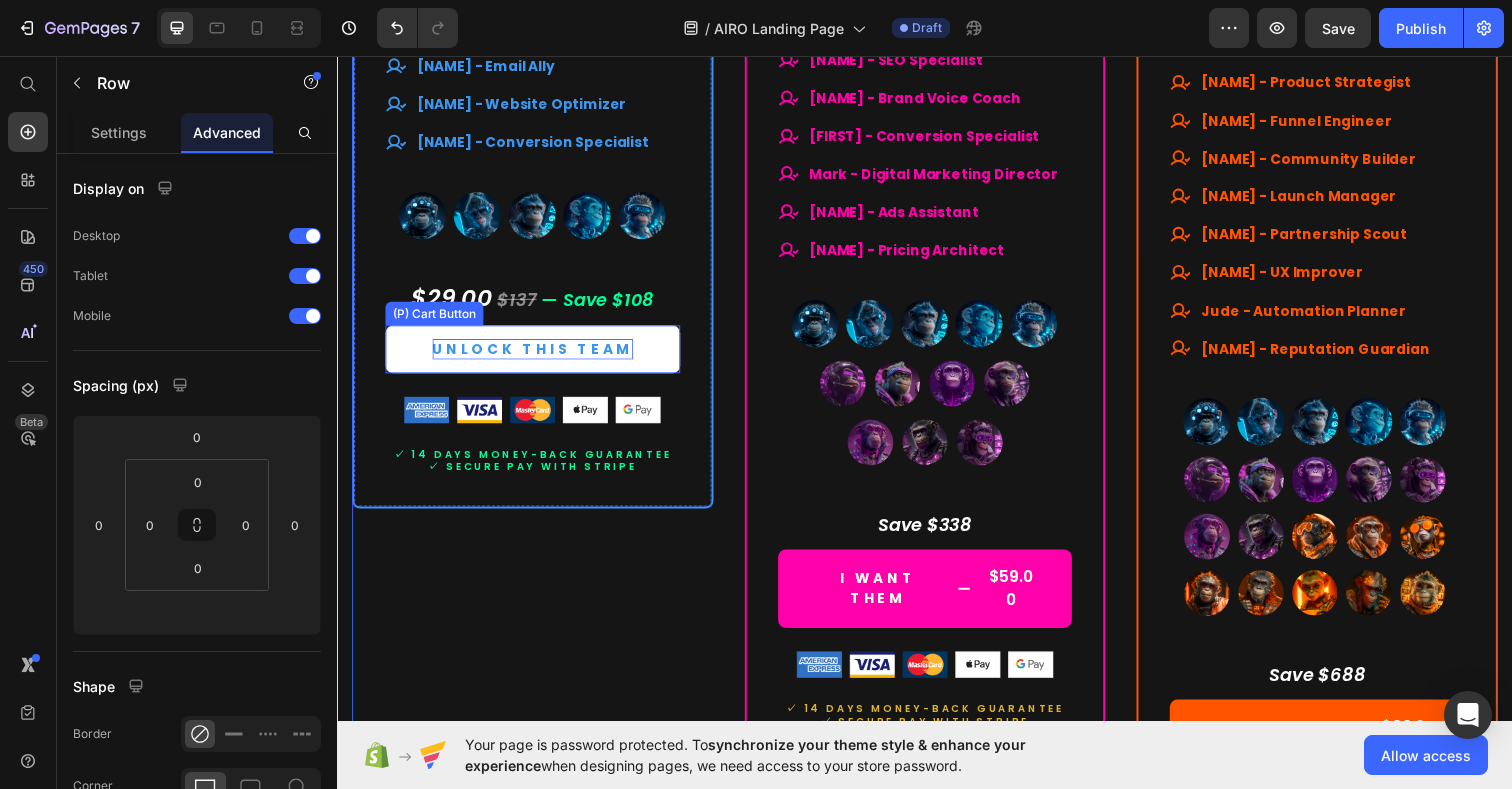 click on "UNLOCK THIS TEAM" at bounding box center [536, 355] 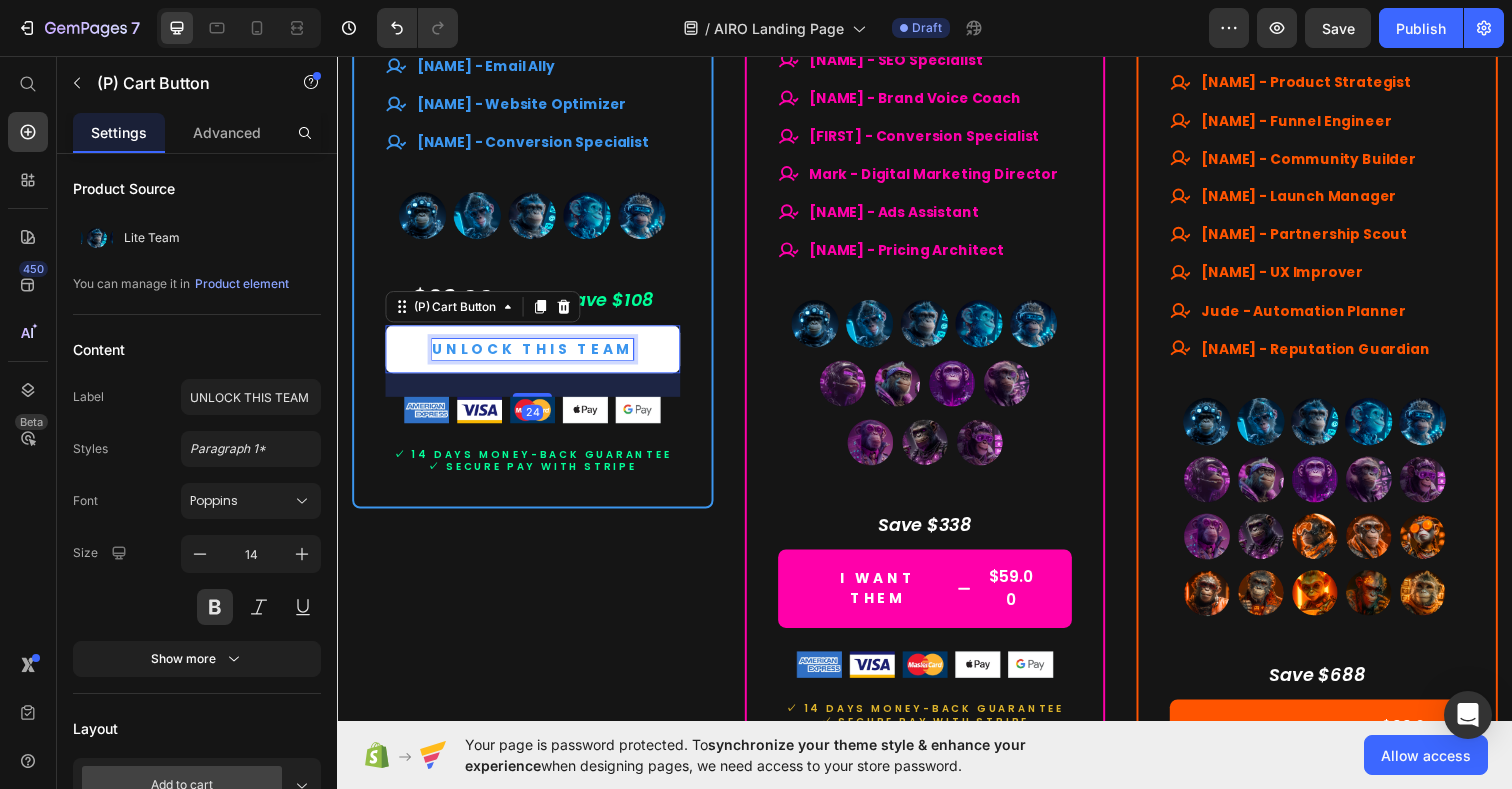 click on "UNLOCK THIS TEAM" at bounding box center [536, 355] 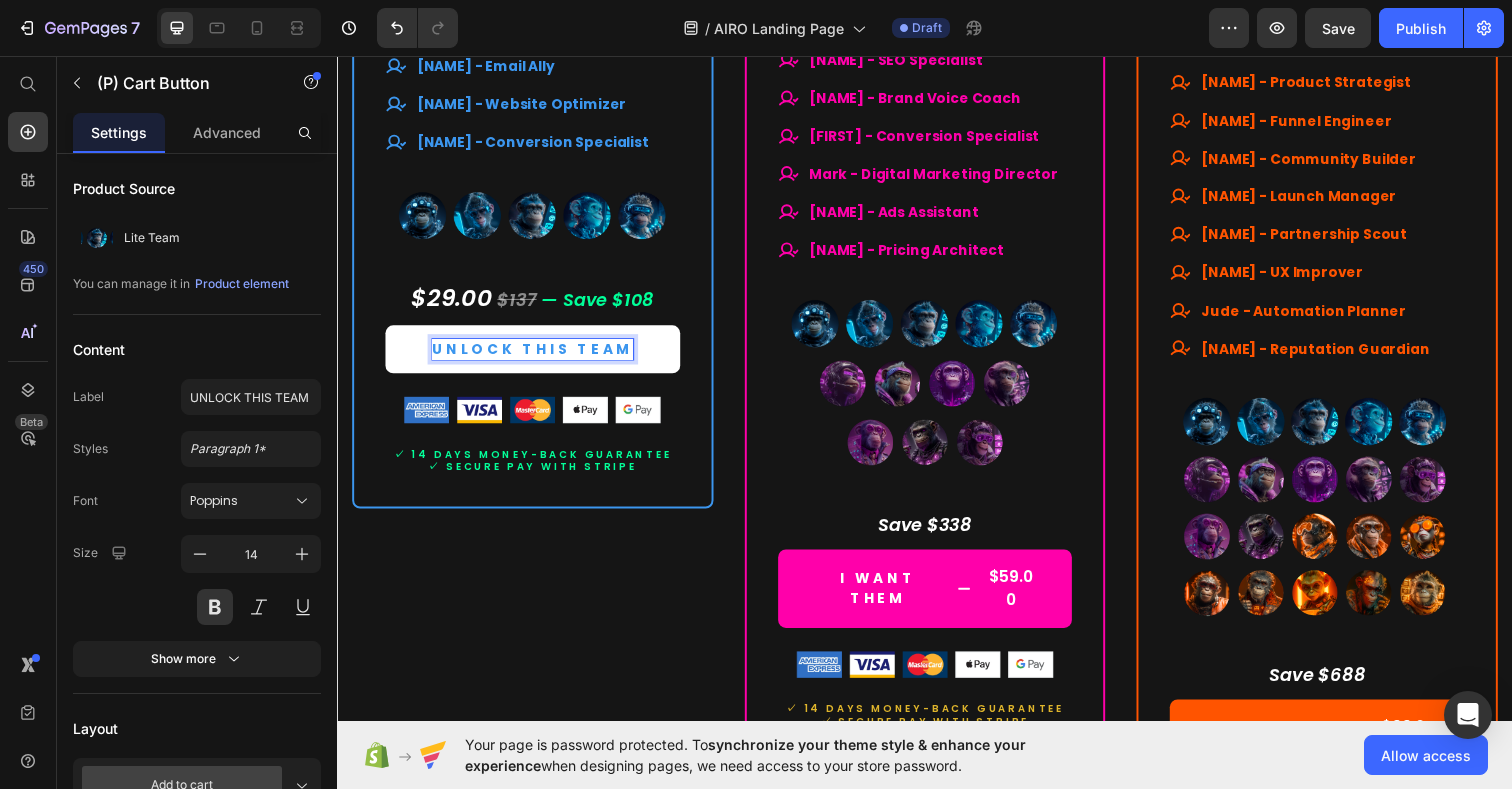 click on "UNLOCK THIS TEAM" at bounding box center (536, 355) 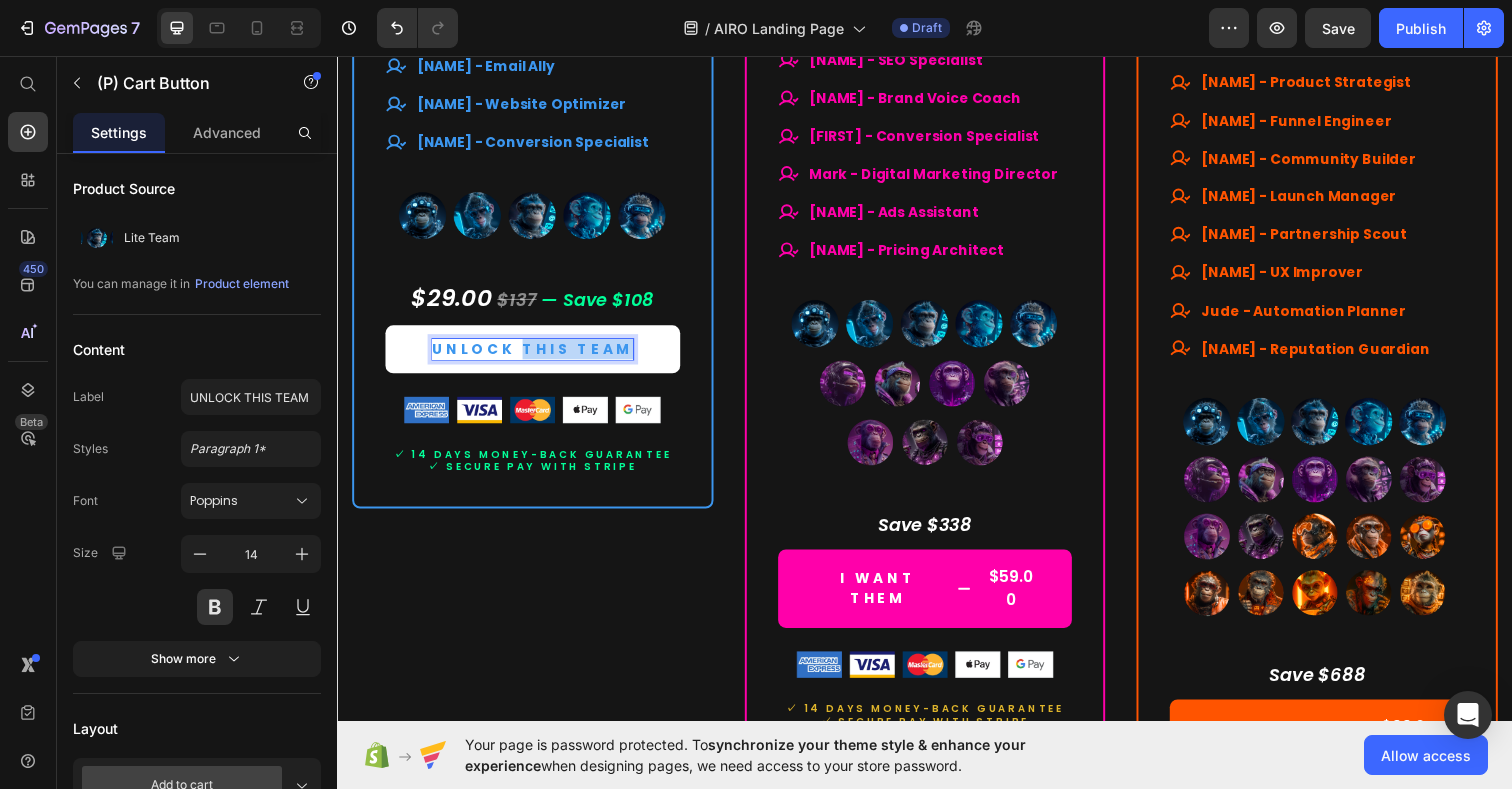 drag, startPoint x: 521, startPoint y: 352, endPoint x: 635, endPoint y: 349, distance: 114.03947 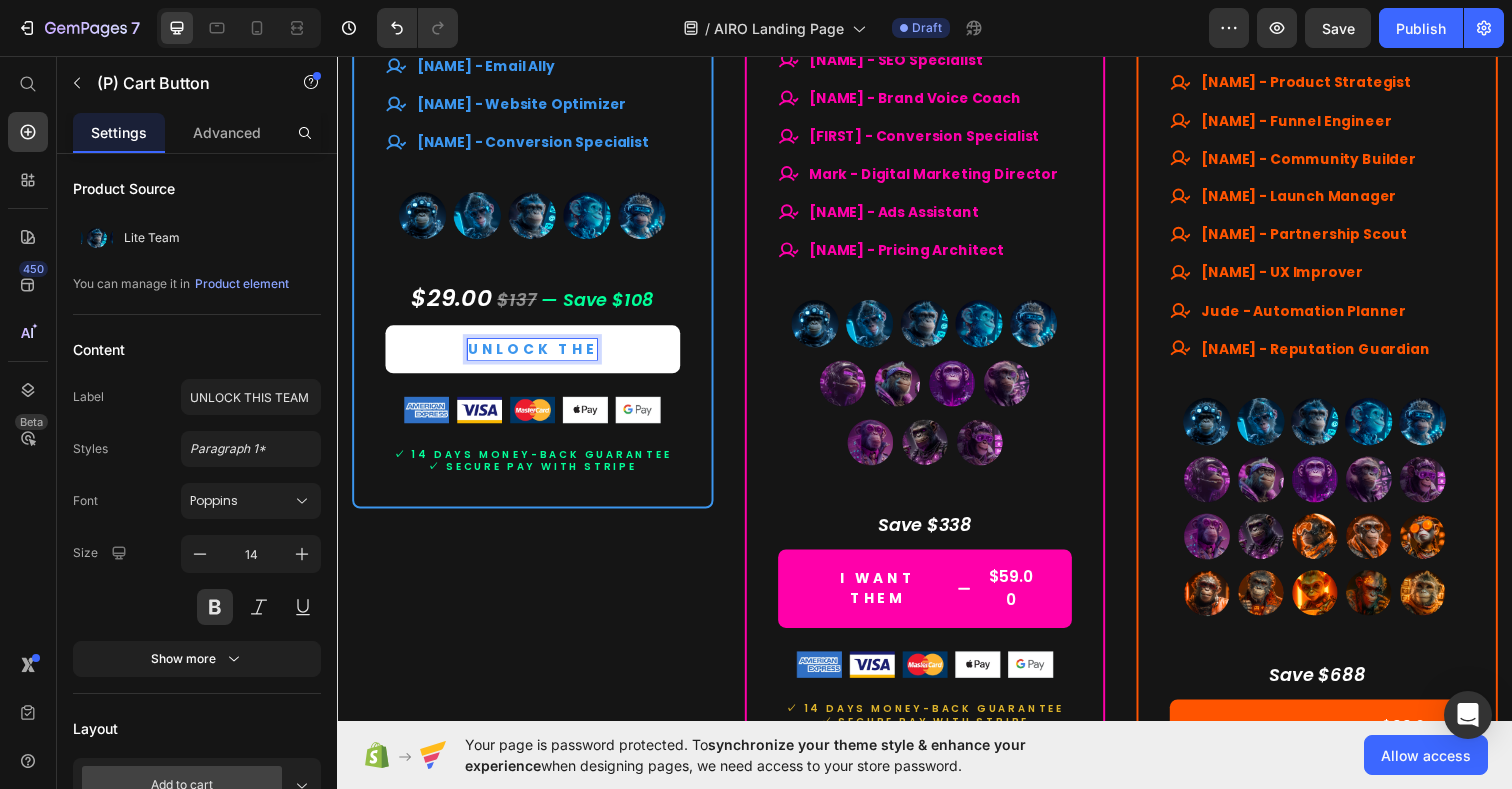 click on "UNLOCK THE" at bounding box center [536, 355] 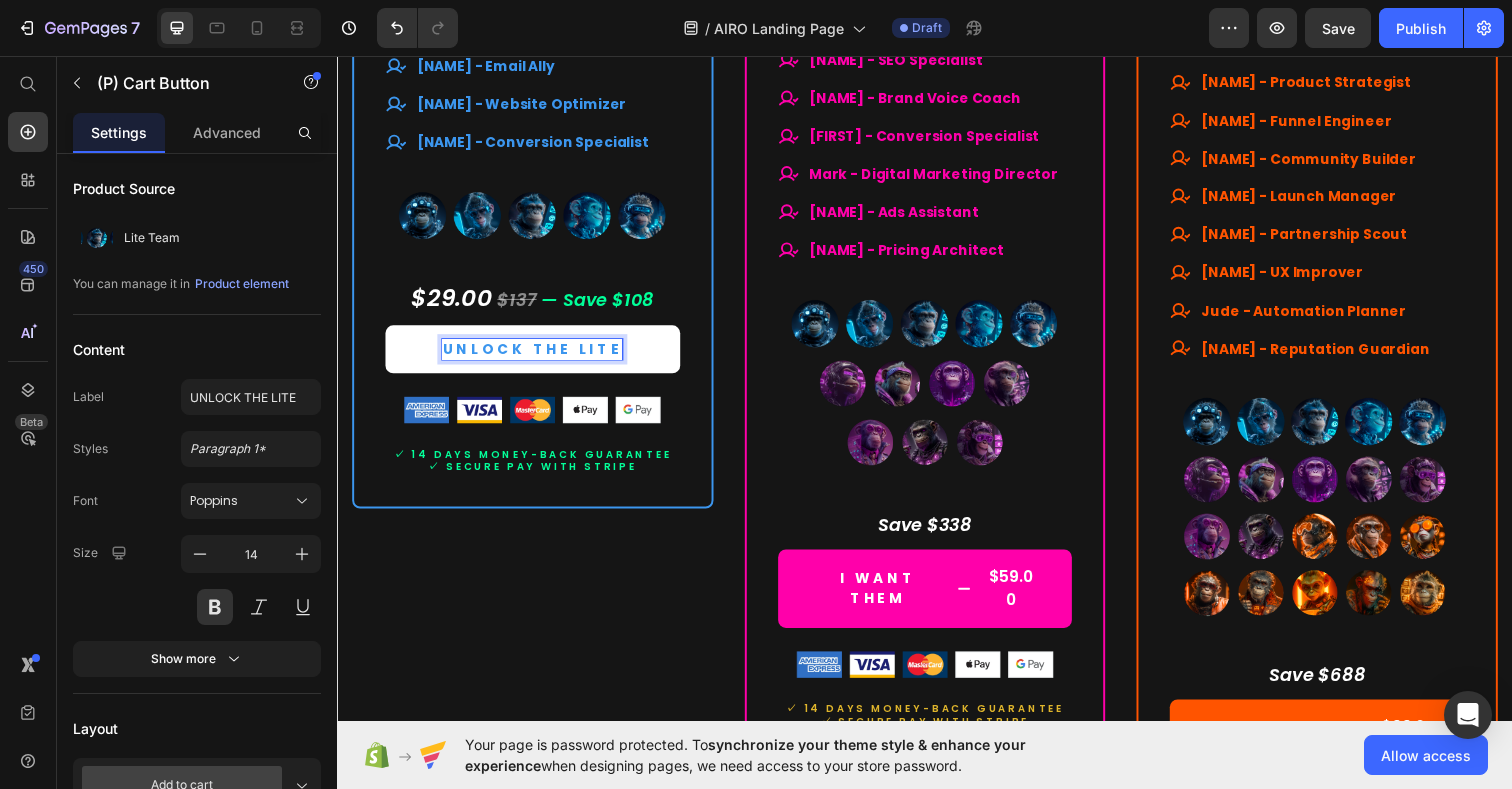 click on "UNLOCK THE LITE" at bounding box center (536, 355) 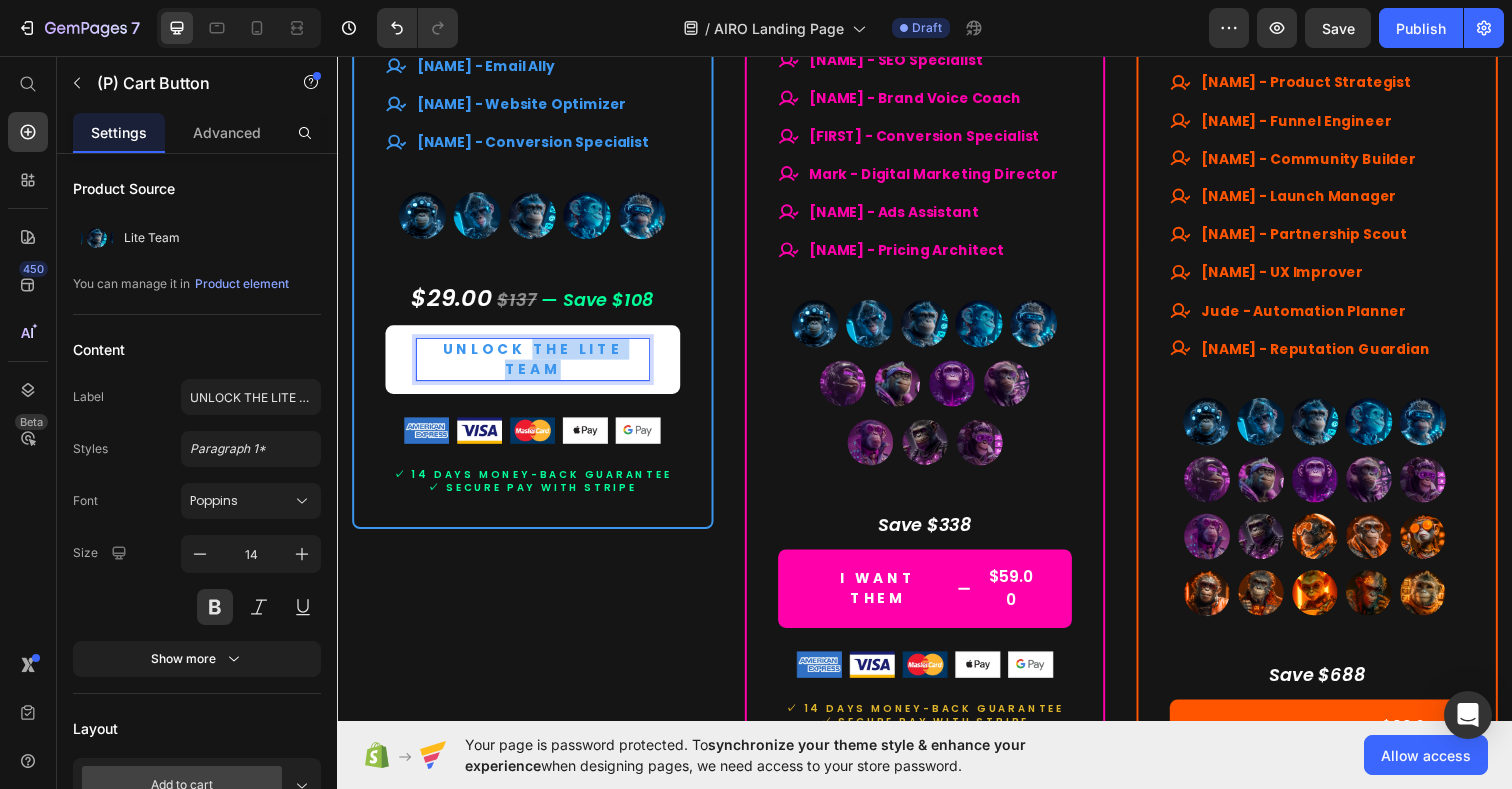 drag, startPoint x: 534, startPoint y: 351, endPoint x: 600, endPoint y: 374, distance: 69.89278 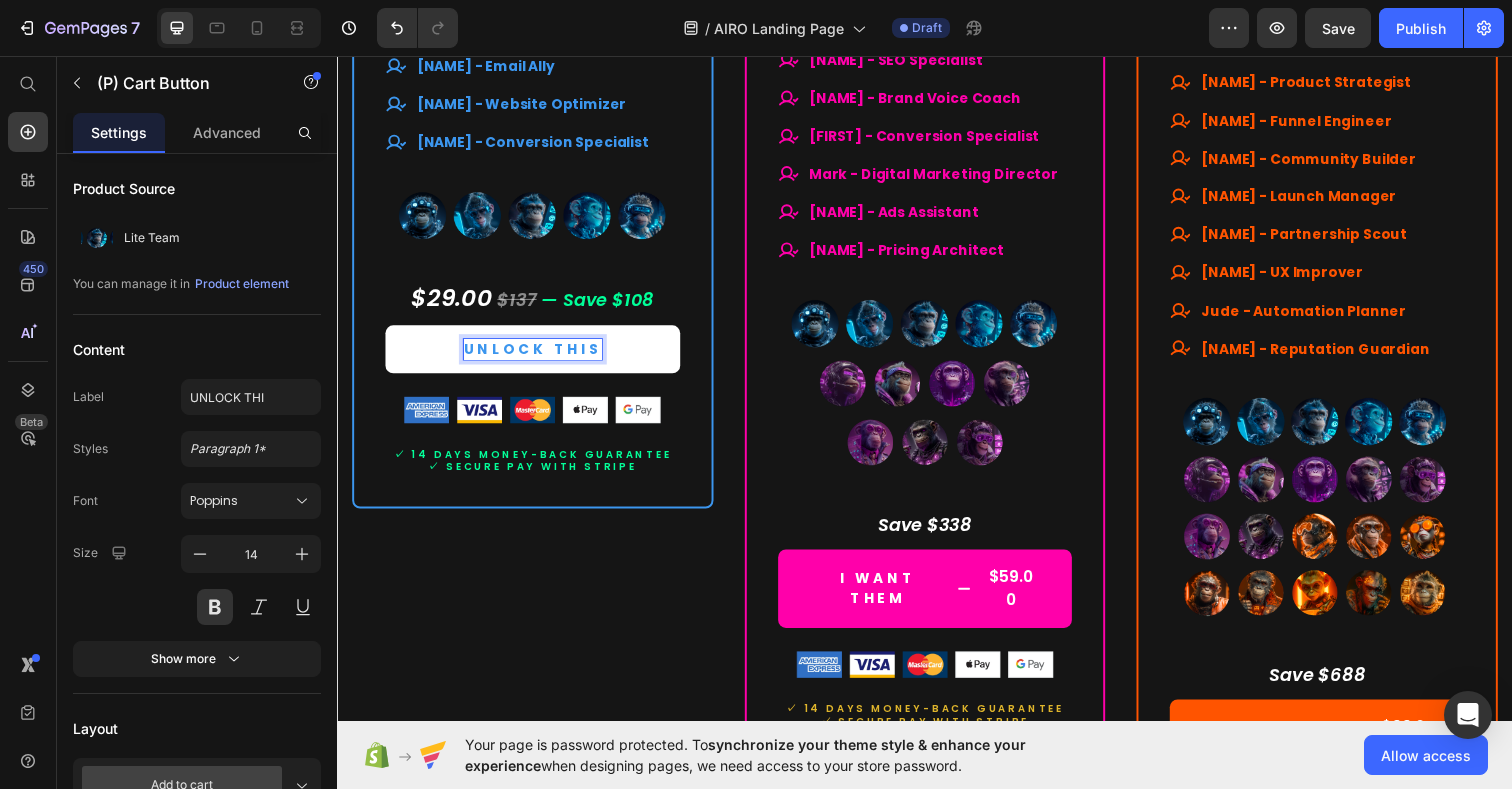 click on "UNLOCK THIS" at bounding box center [536, 355] 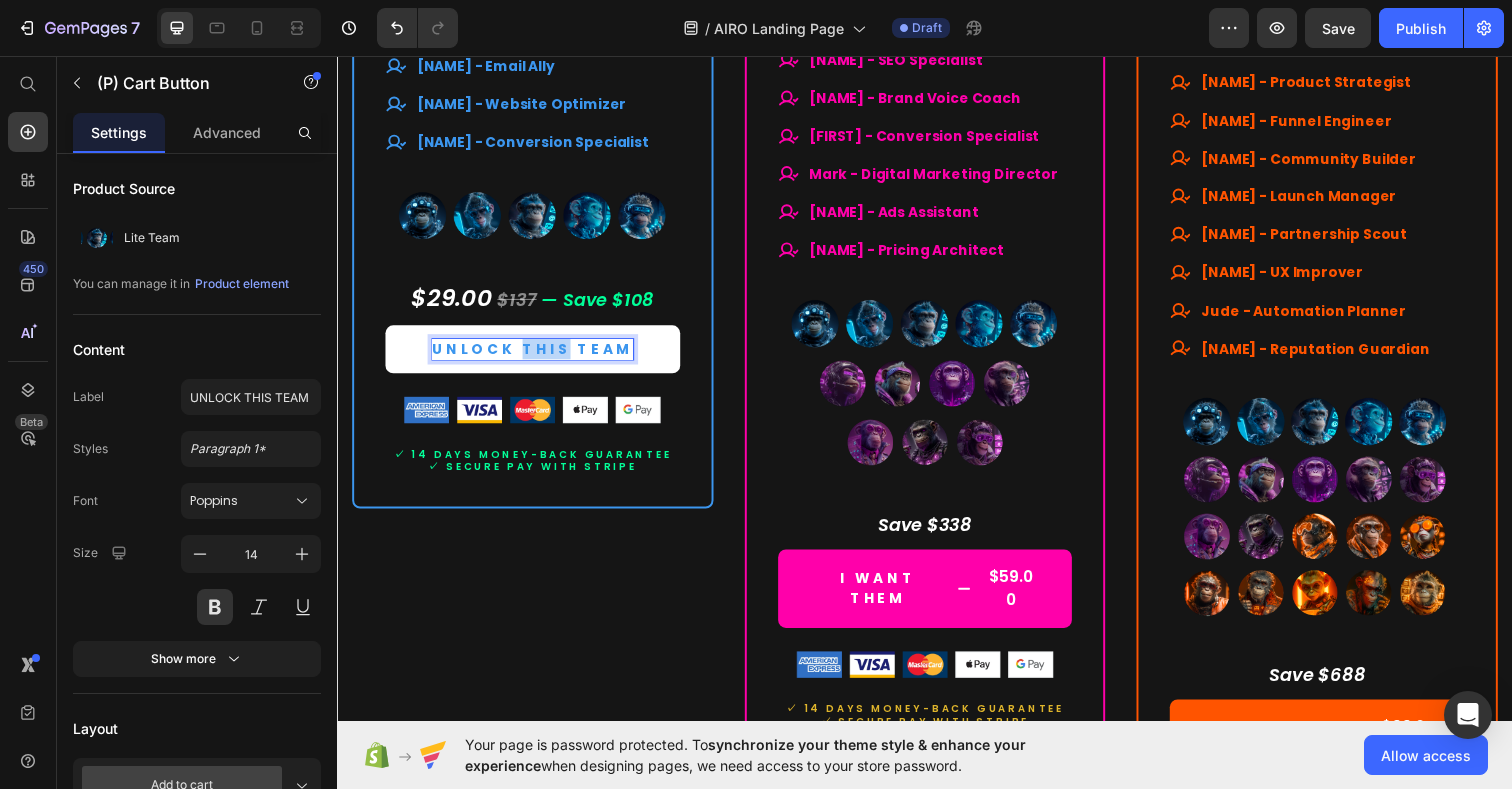 drag, startPoint x: 565, startPoint y: 354, endPoint x: 524, endPoint y: 358, distance: 41.19466 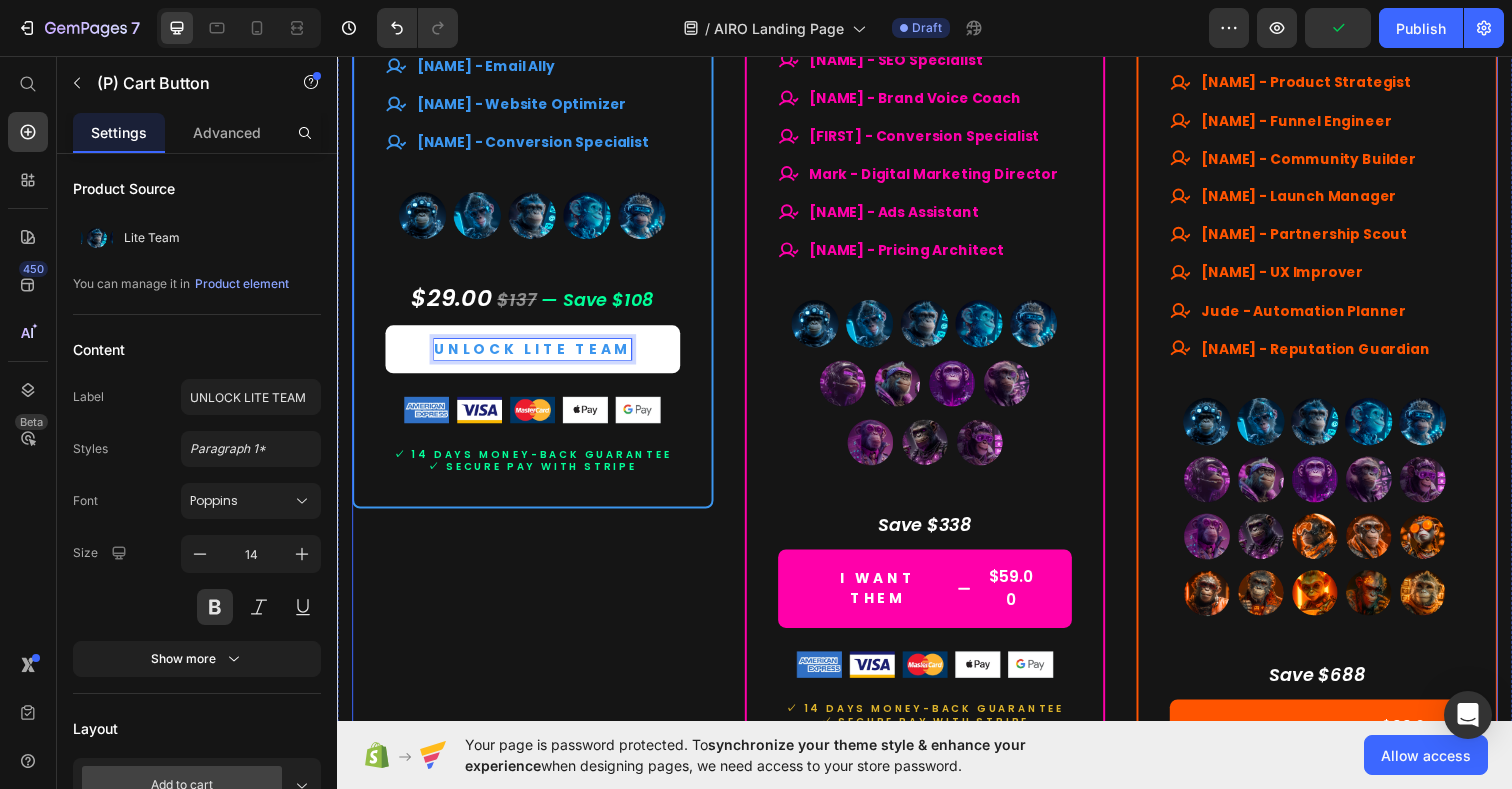 click on "Drop element here Row Lite Team Heading $29.00 (P) Price $137.00 (P) Price Row Lifetime access. No subscriptions. Text Block Your starter team for smart productivity. Text Block A solid set of essential AI experts — ready to streamline your daily tasks and boost your output. Text Block                Title Line What's included Text Block
Smart launchpad. Your AI team, one click away.
Advanced, tested prompts — tailored to each Assistant, ready to use and customize.
Powered by ChatGPT — works with Free or Plus.
Multilingual support. No barriers. Item List                Title Line All members of our  Lite Team Text Block
[FIRST] - Social Media Strategist
[FIRST] - Content Scheduler
[FIRST] - Email Ally
[FIRST] - Website Optimizer
[FIRST] - Conversion Specialist Item List (P) Images & Gallery $29.00   $137   — Save $108 Text block UNLOCK LITE TEAM   24 Image" at bounding box center [536, 8] 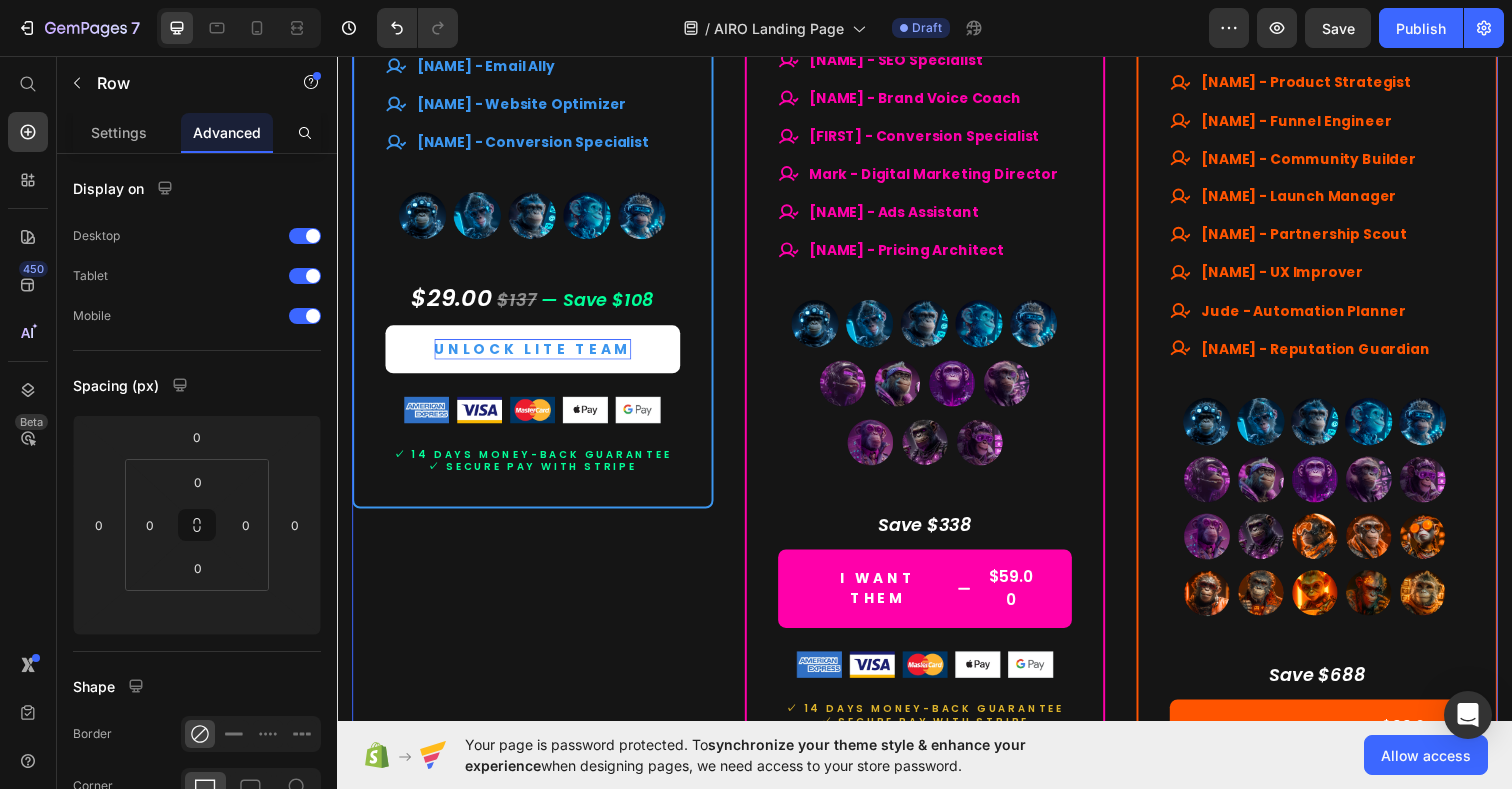 click on "UNLOCK LITE TEAM" at bounding box center (536, 355) 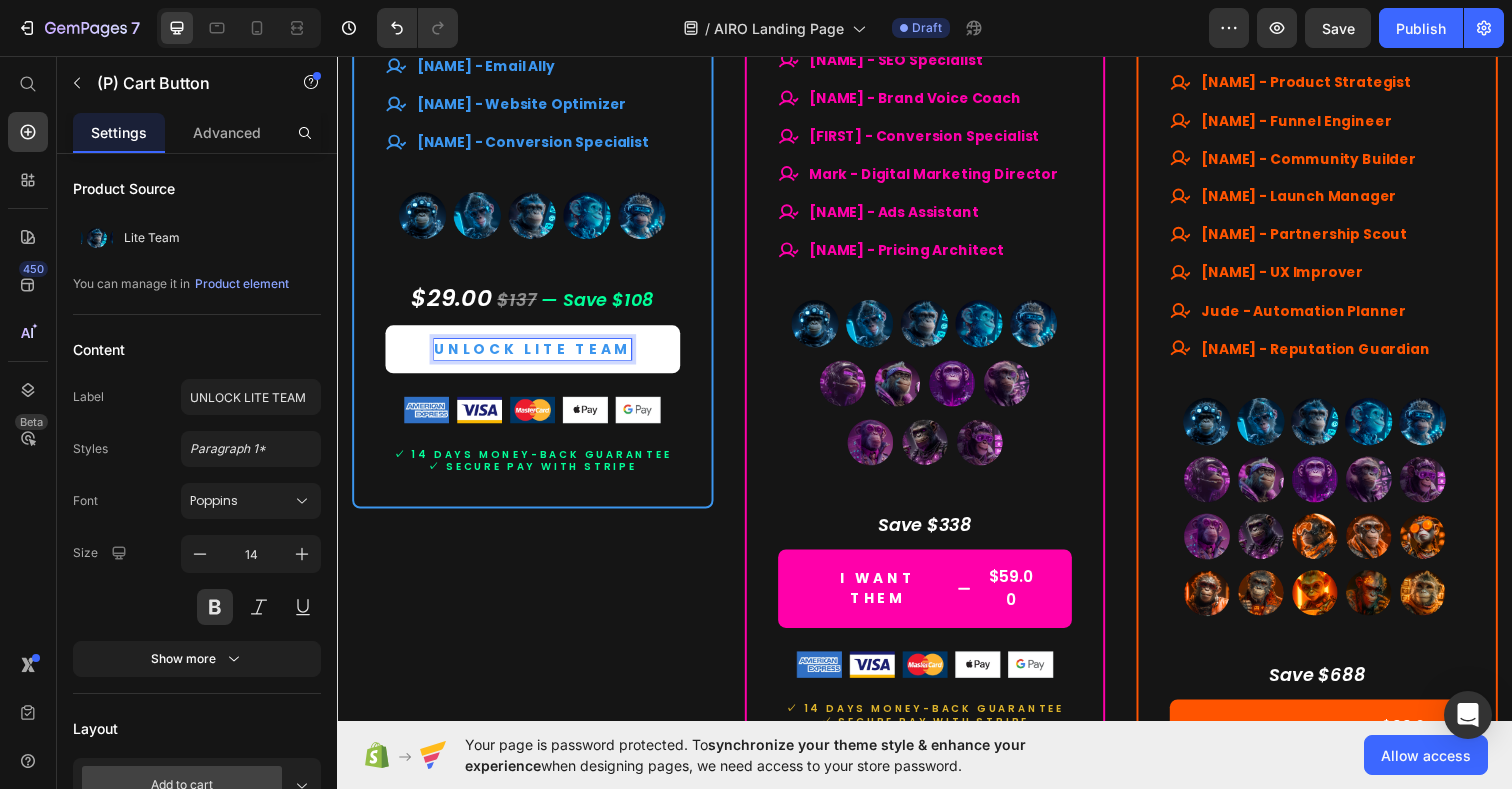 click on "UNLOCK LITE TEAM" at bounding box center [536, 355] 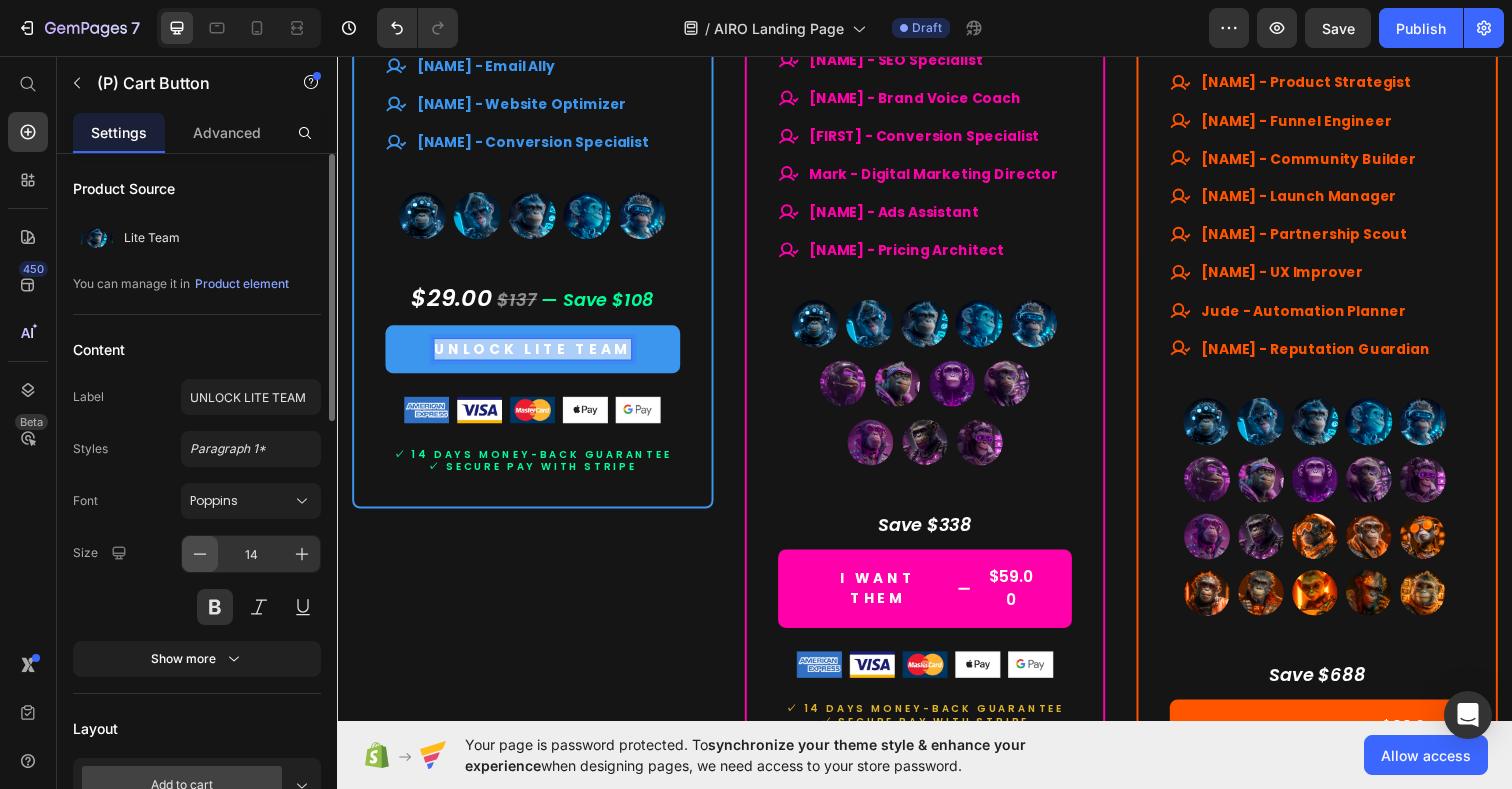 click 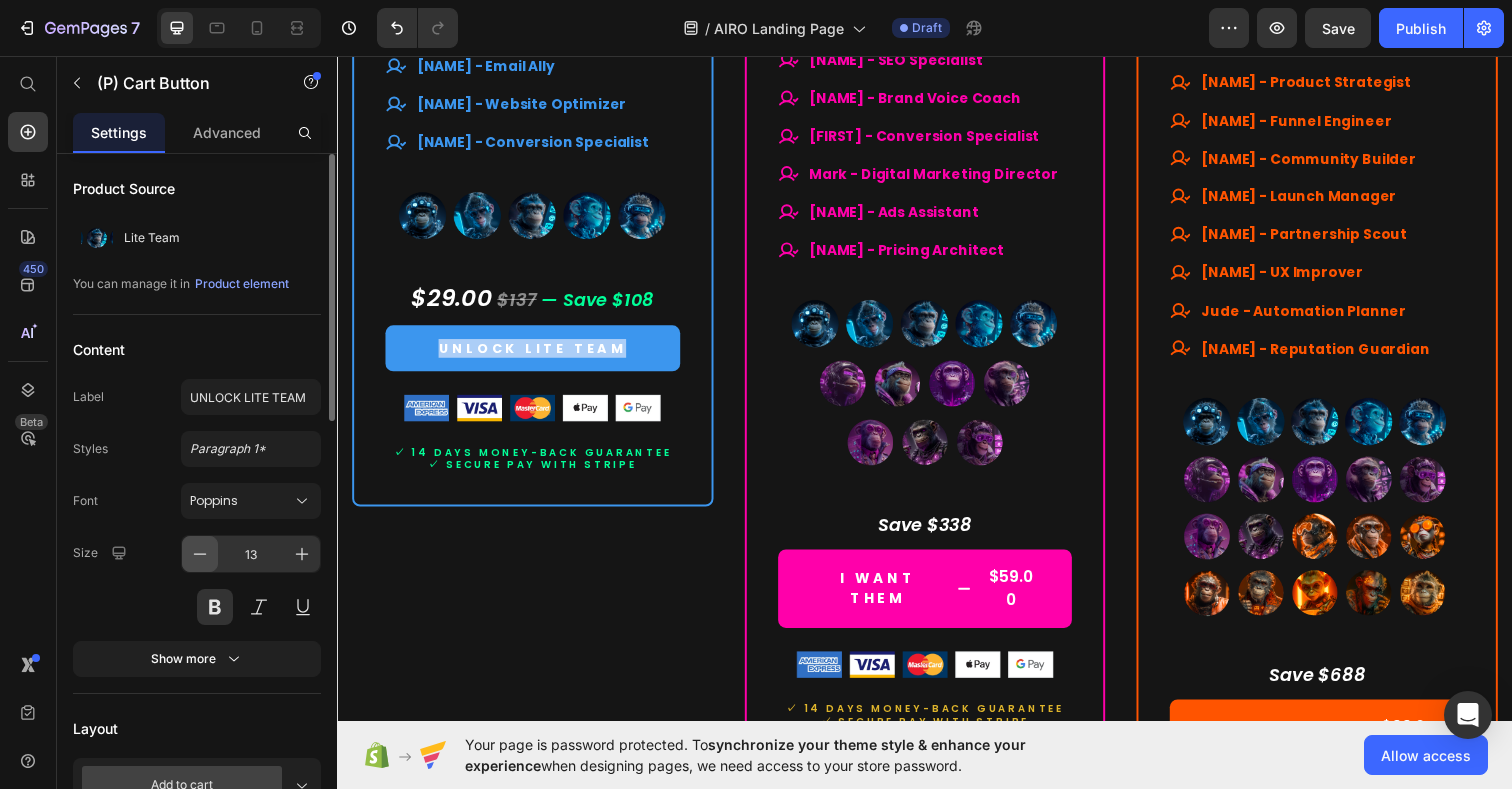 click 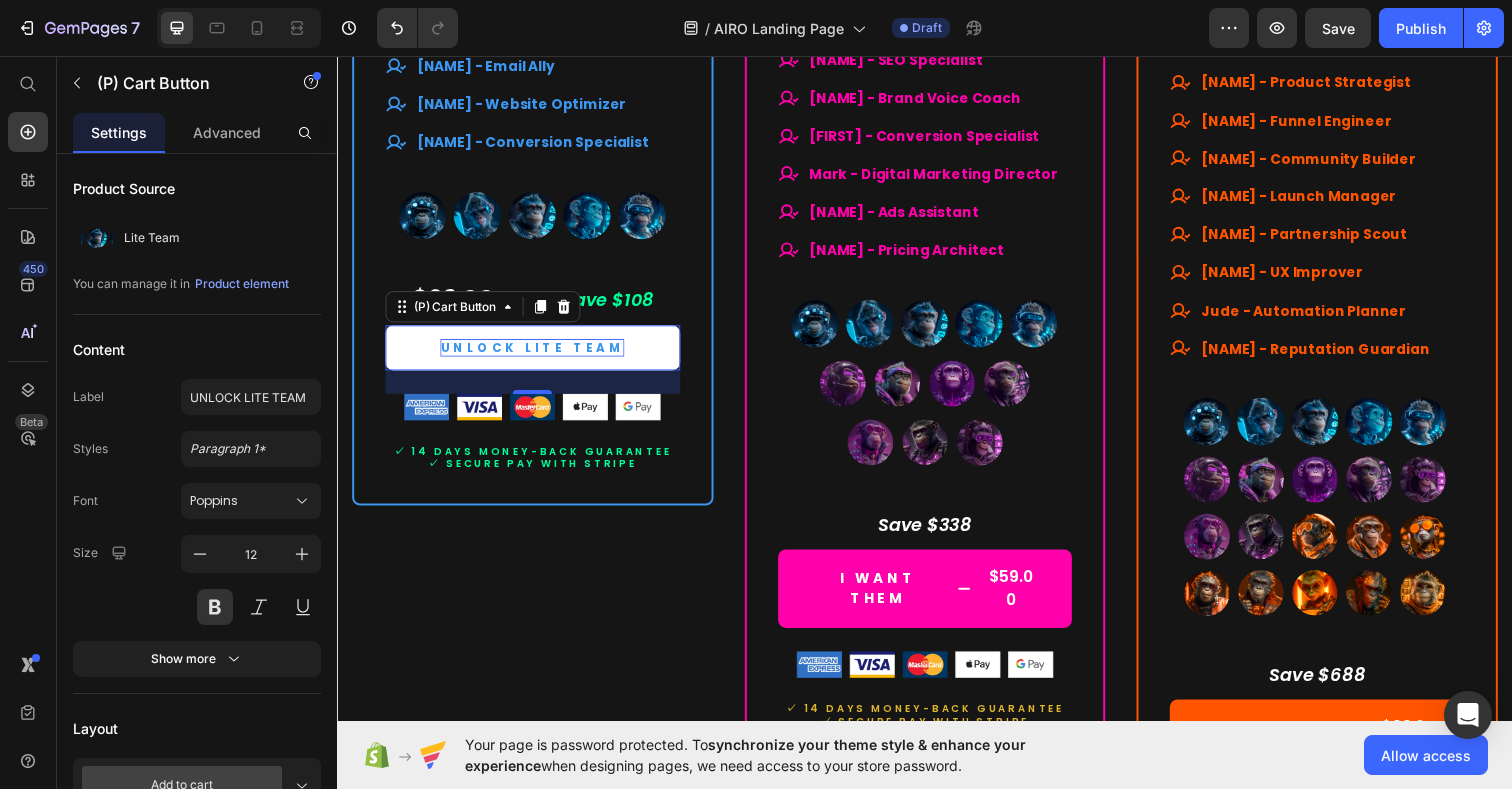 click on "UNLOCK LITE TEAM" at bounding box center (536, 354) 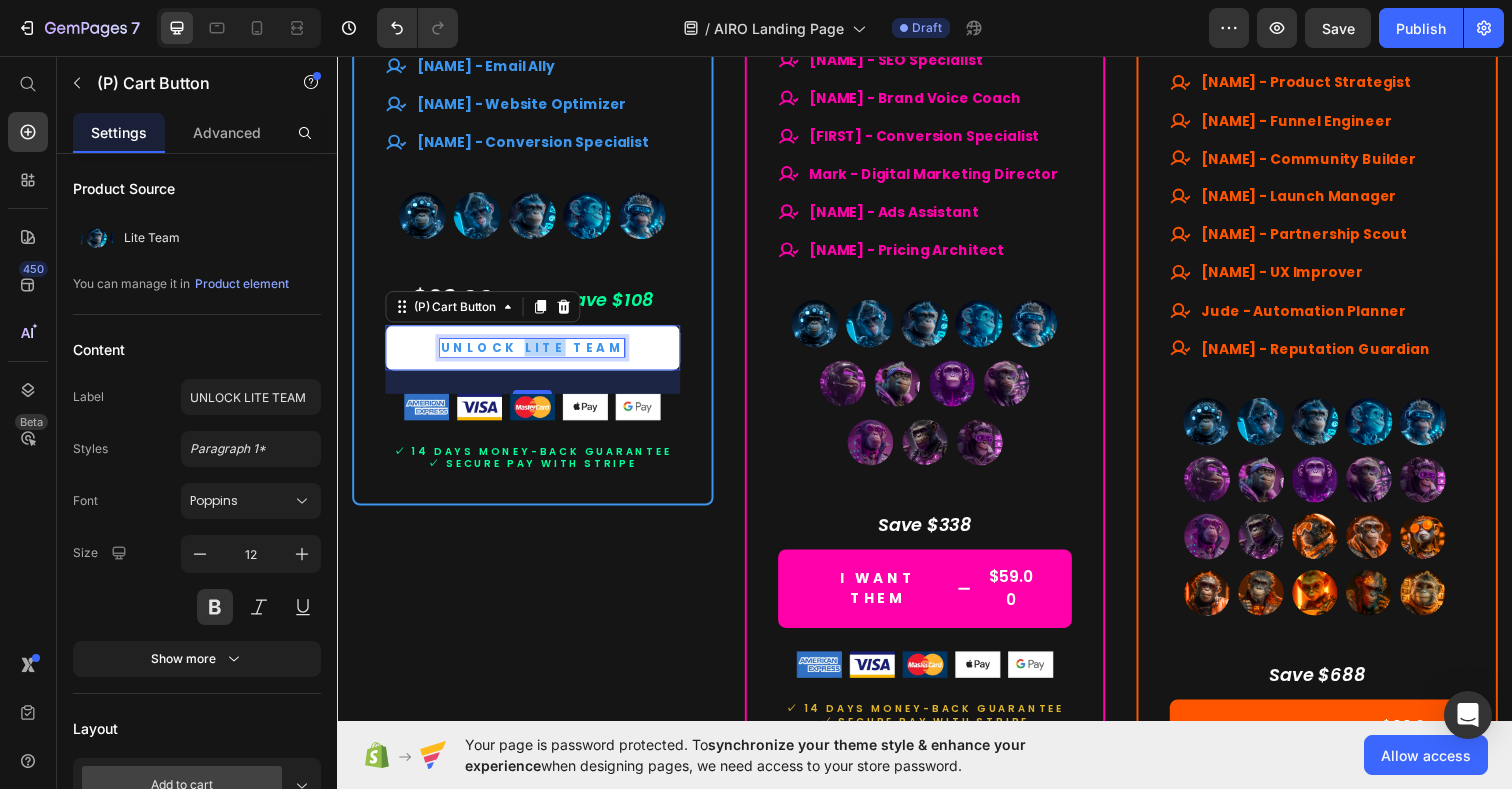 click on "UNLOCK LITE TEAM" at bounding box center [536, 354] 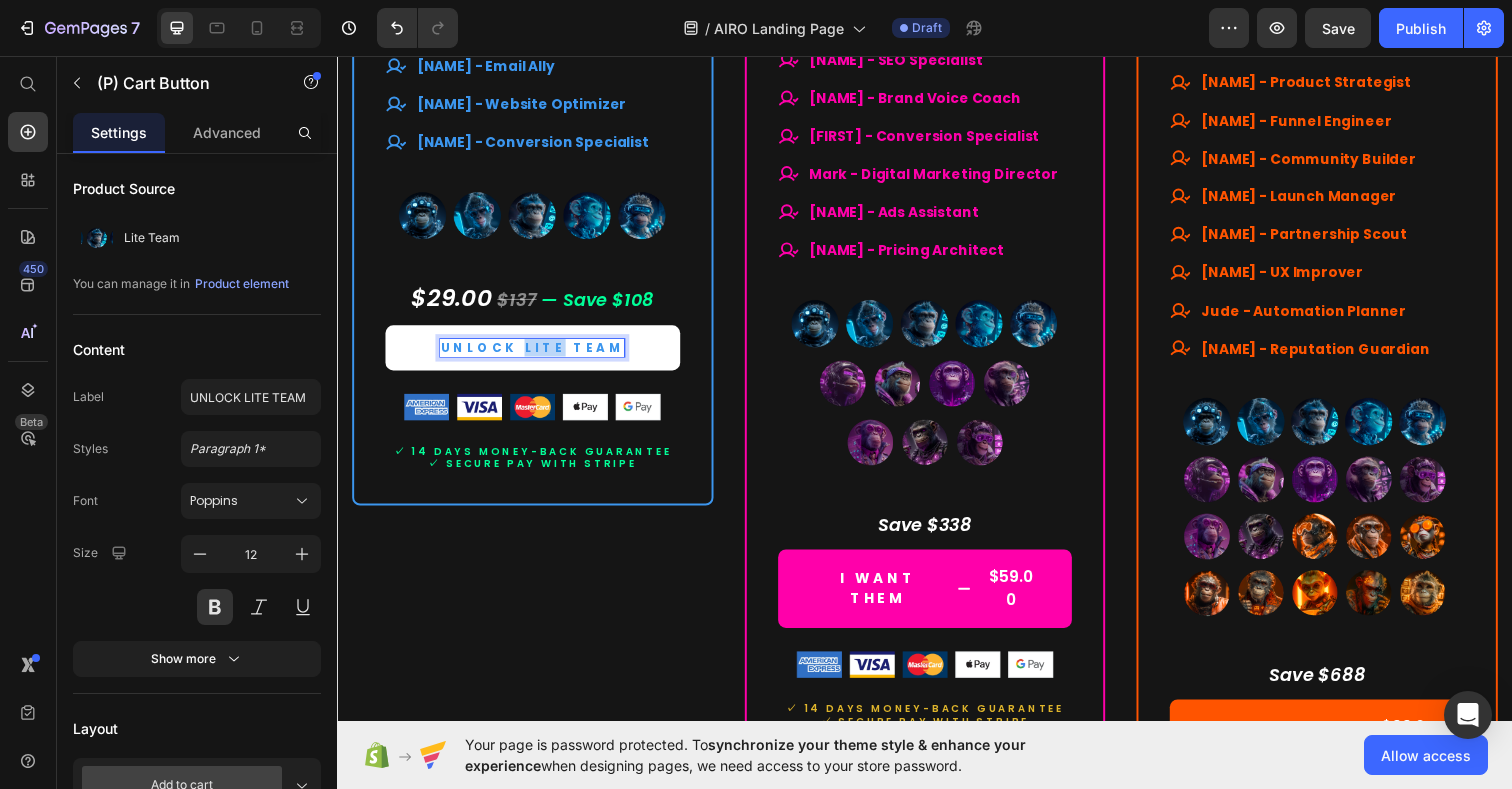 click on "UNLOCK LITE TEAM" at bounding box center (536, 354) 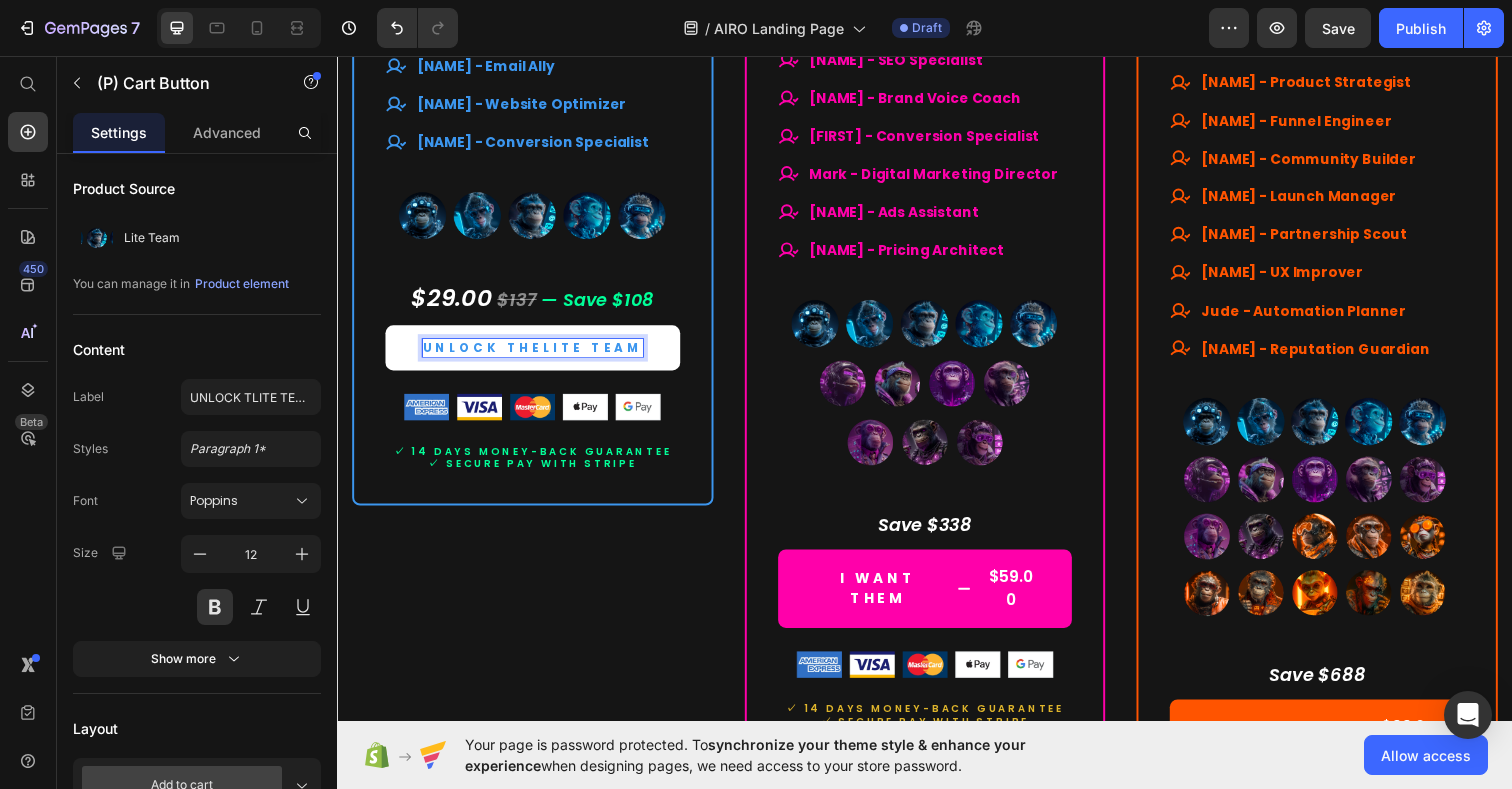 click on "UNLOCK THELITE TEAM" at bounding box center [536, 354] 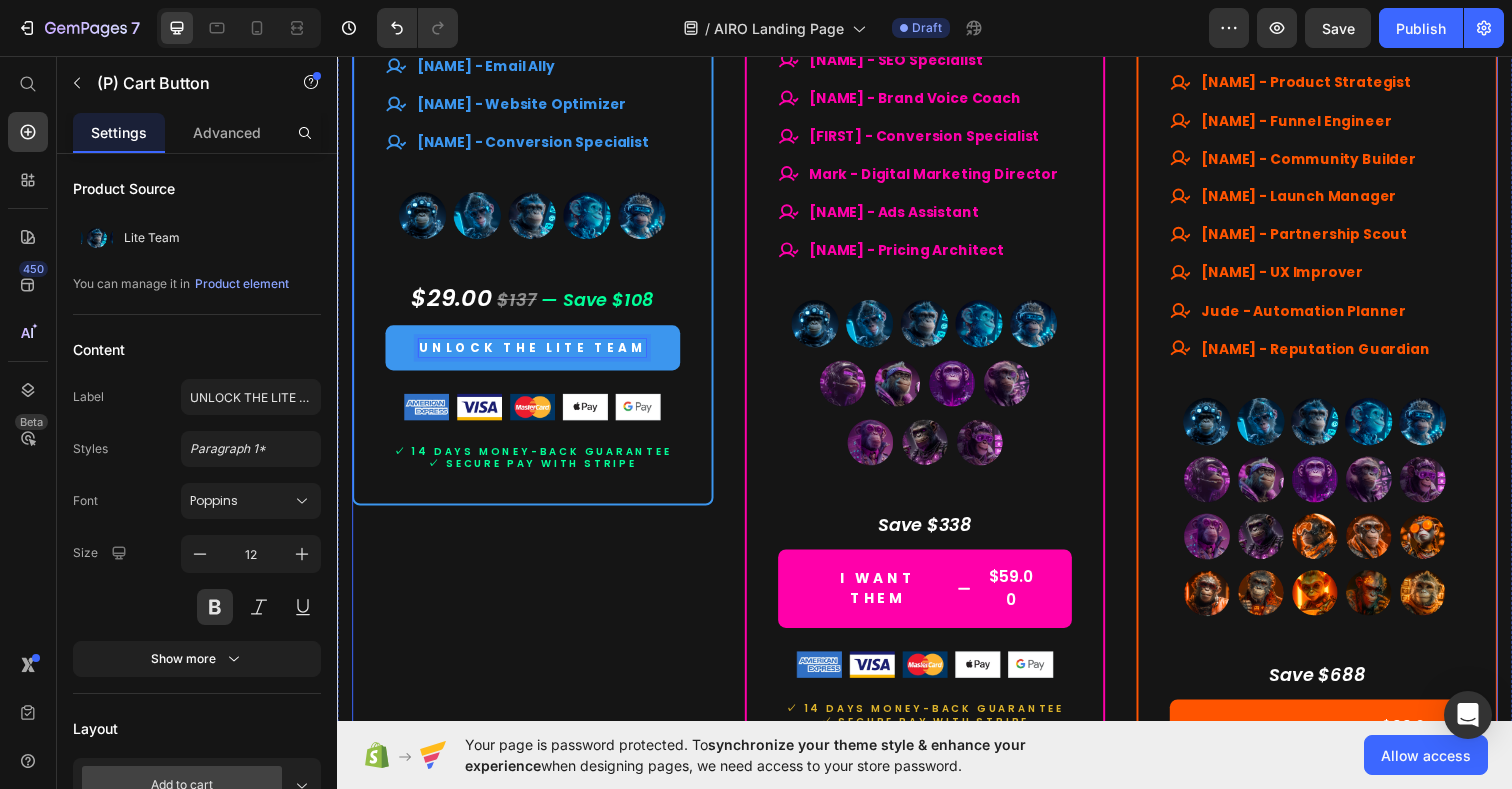 click on "Drop element here Row Lite Team Heading $29.00 (P) Price $137.00 (P) Price Row Lifetime access. No subscriptions. Text Block Your starter team for smart productivity. Text Block A solid set of essential AI experts — ready to streamline your daily tasks and boost your output. Text Block                Title Line What's included Text Block
Smart launchpad. Your AI team, one click away.
Advanced, tested prompts — tailored to each Assistant, ready to use and customize.
Powered by ChatGPT — works with Free or Plus.
Multilingual support. No barriers. Item List                Title Line All members of our  Lite Team Text Block
[NAME] - Social Media Strategist
[NAME] - Content Scheduler
[NAME] - Email Ally
[NAME] - Website Optimizer
[NAME] - Conversion Specialist Item List (P) Images & Gallery $29.00   $137   — Save $108 Text block UNLOCK THE LITE TEAM   24" at bounding box center (536, 8) 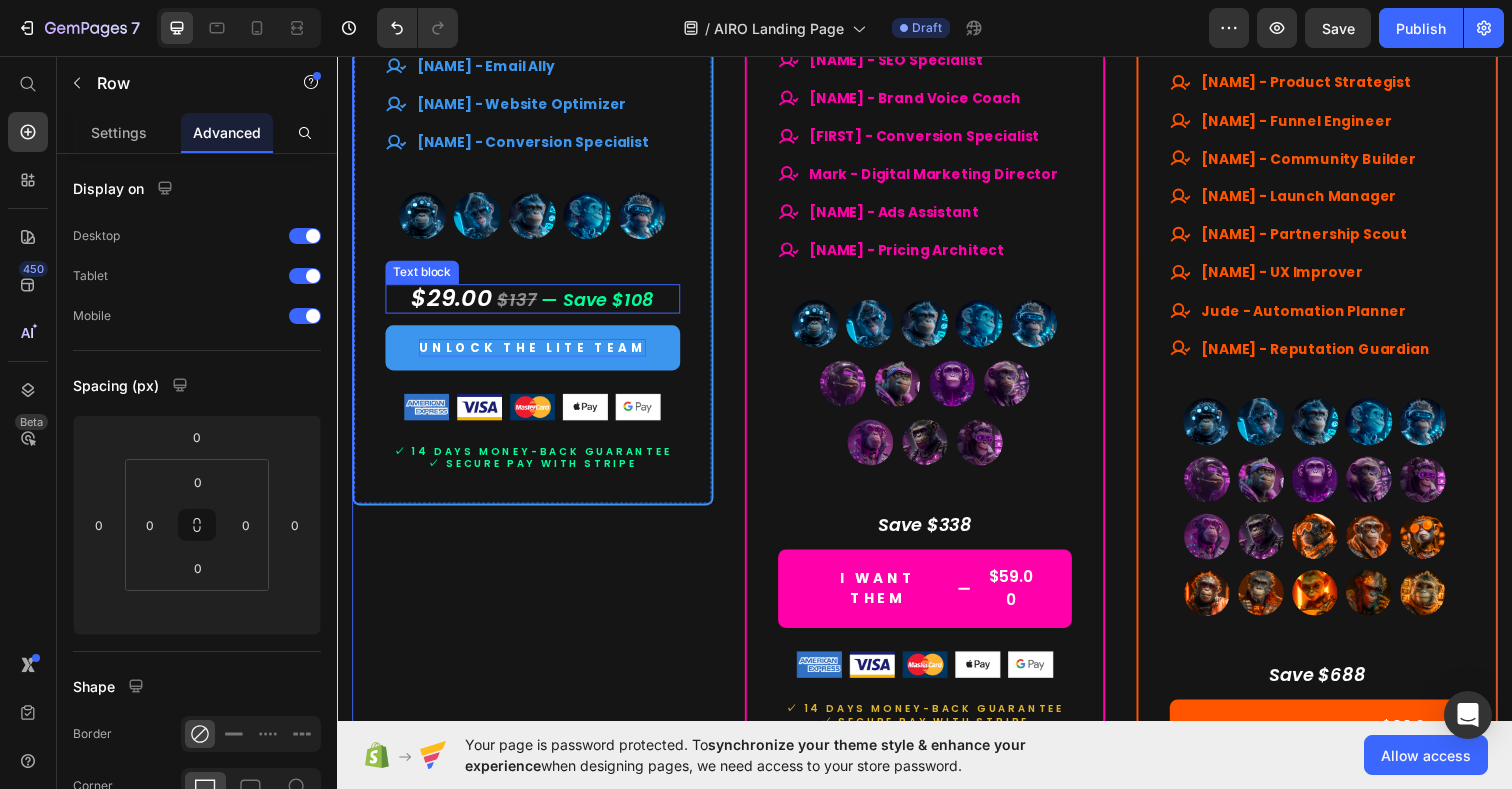 click on "— Save $108" at bounding box center [602, 304] 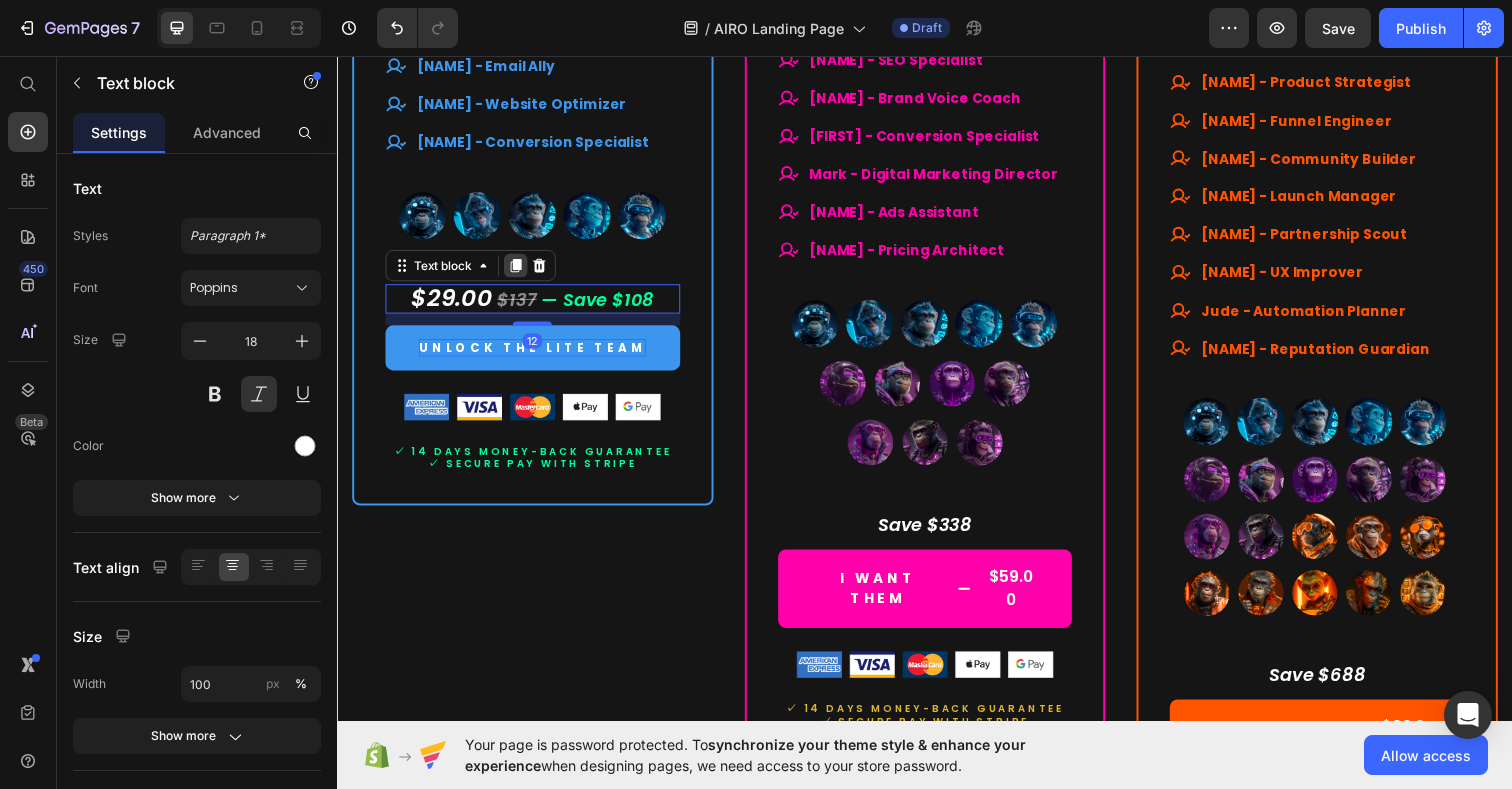 click 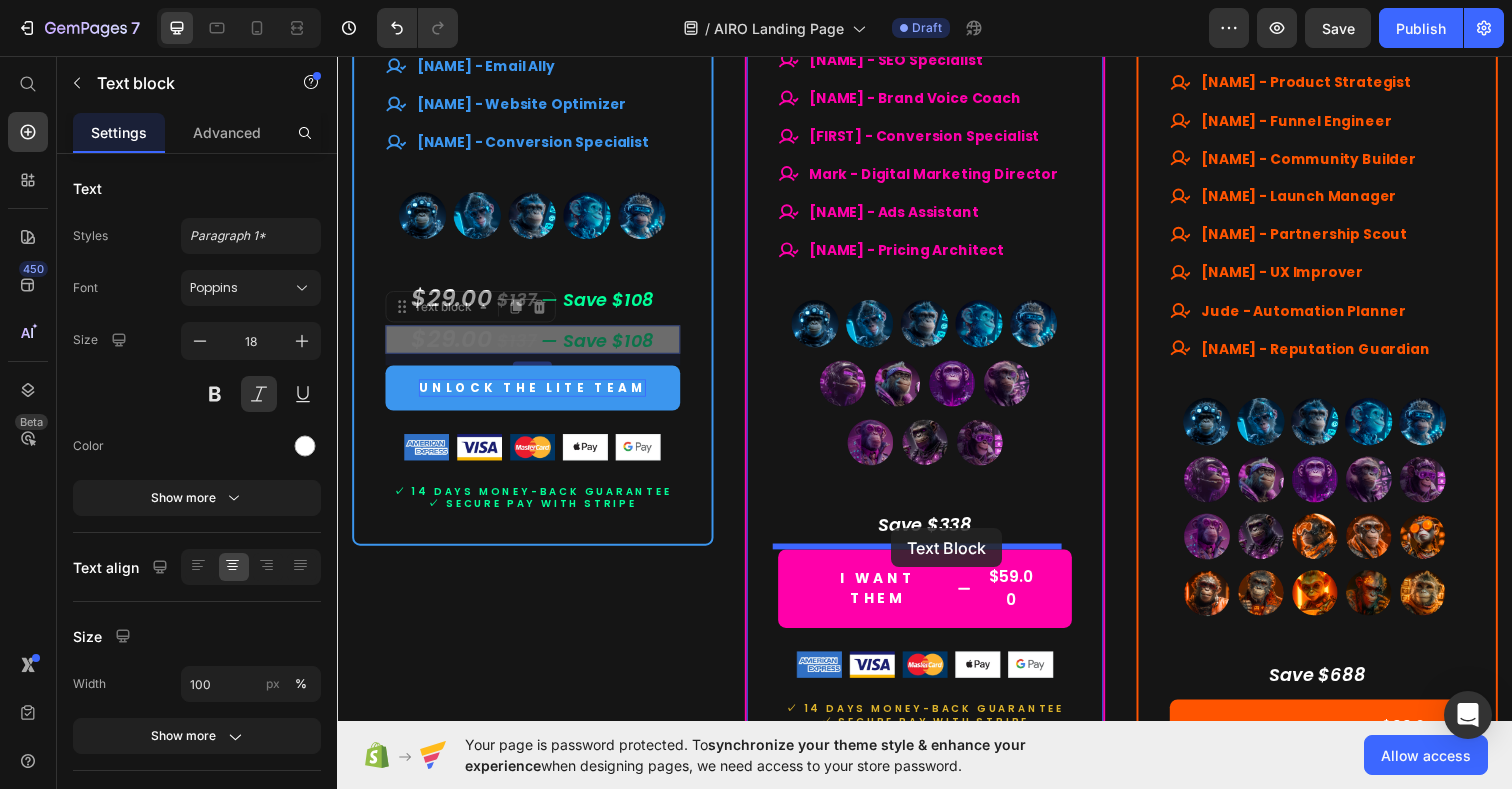 drag, startPoint x: 406, startPoint y: 313, endPoint x: 903, endPoint y: 538, distance: 545.5584 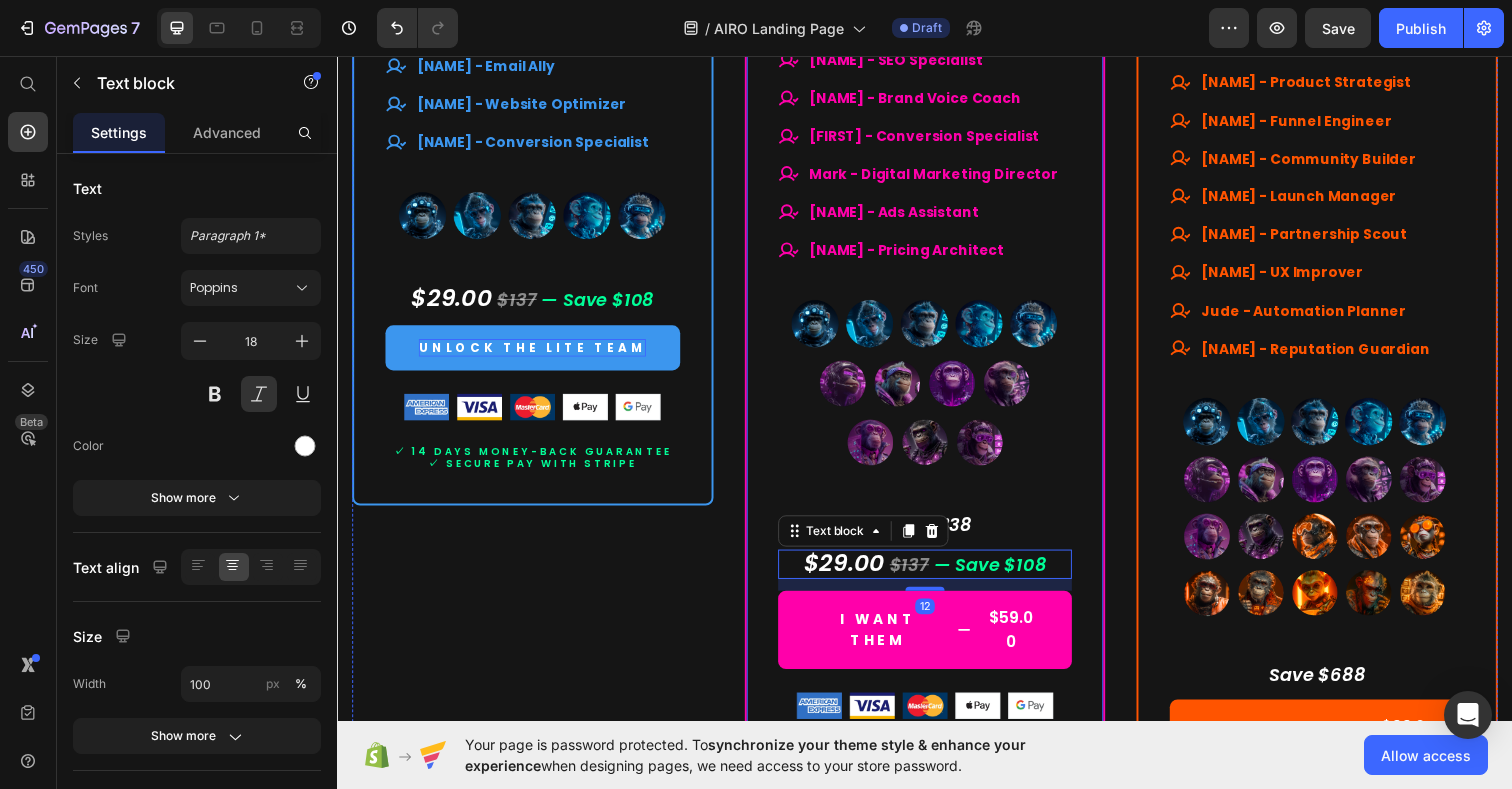 click on "Prime Team Heading $59.00 (P) Price $397.00 (P) Price Row Lifetime access. No subscriptions. Text Block Your best-value AI team. Built for real impact. Text Block A high-performance set of AI experts — made to accelerate your growth, simplify execution, and bring strategic clarity. Text Block                Title Line What's included Text Block
Smart launchpad. Your AI team, one click away.
Advanced, tested prompts — tailored to each Assistant, ready to use and customize.
Powered by ChatGPT — works with Free or Plus.
Multilingual support. No barriers. Item List                Title Line All members of our  Prime Team Text Block
ALL 5 LITE TEAM EXPERTS INCLUDED
[FIRST] - Customer Support Pro
[FIRST] - SEO Specialist
[FIRST] - Brand Voice Coach
[FIRST] - Conversion Specialist
[FIRST] - Digital Marketing Director
[FIRST] - Ads Assistant $29.00" at bounding box center [937, -21] 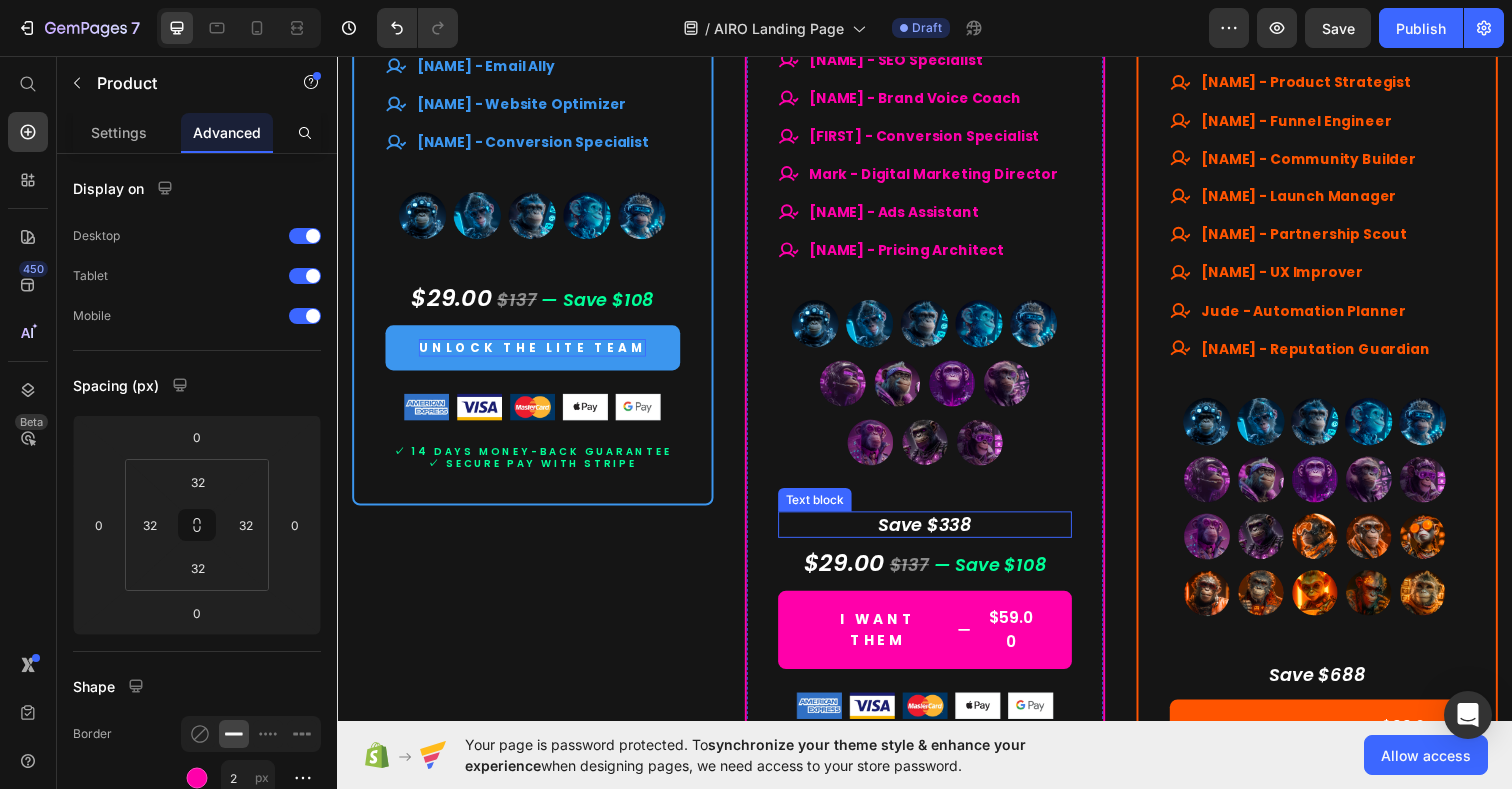 click on "Save $338" at bounding box center (937, 534) 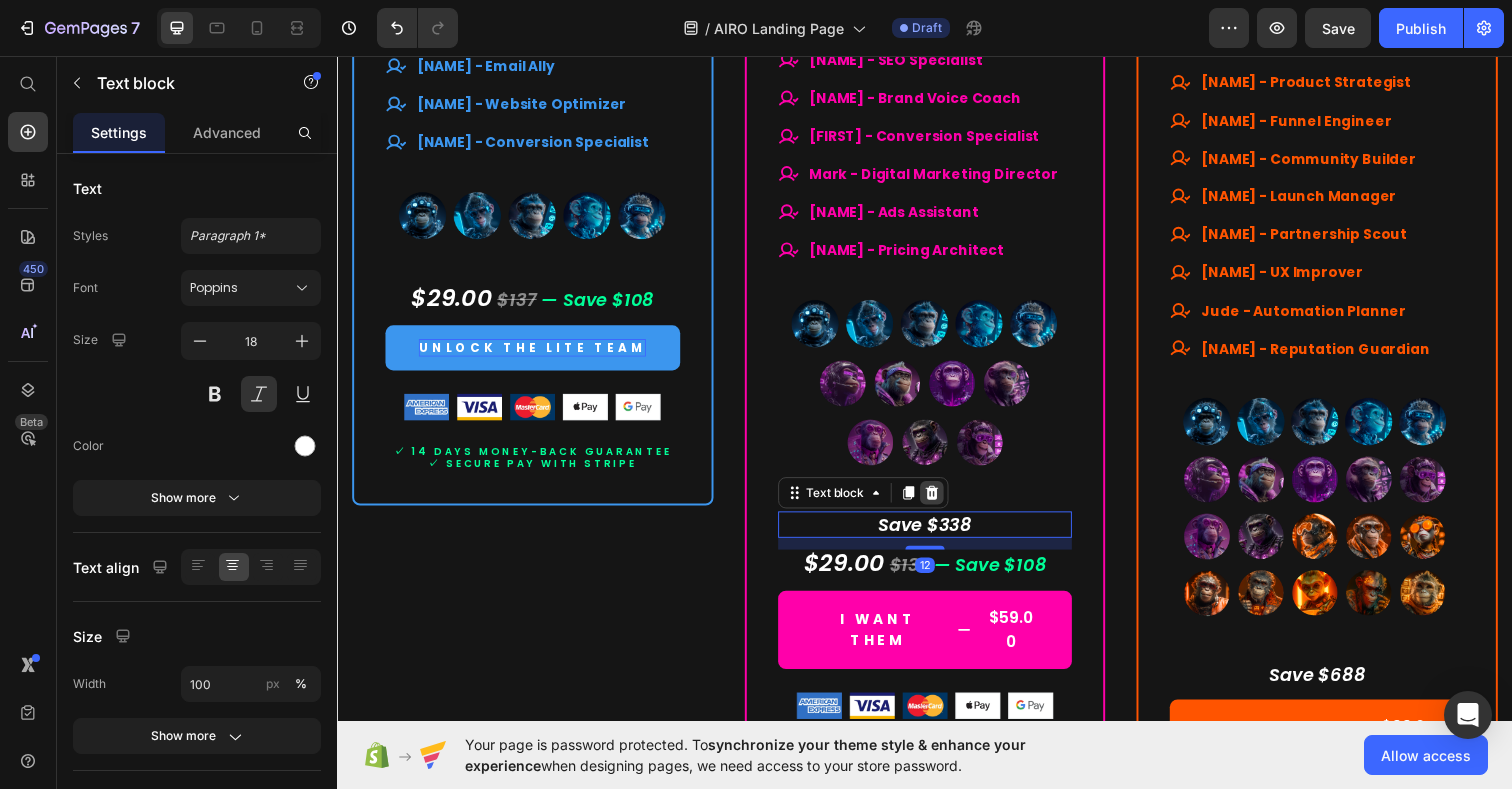 click 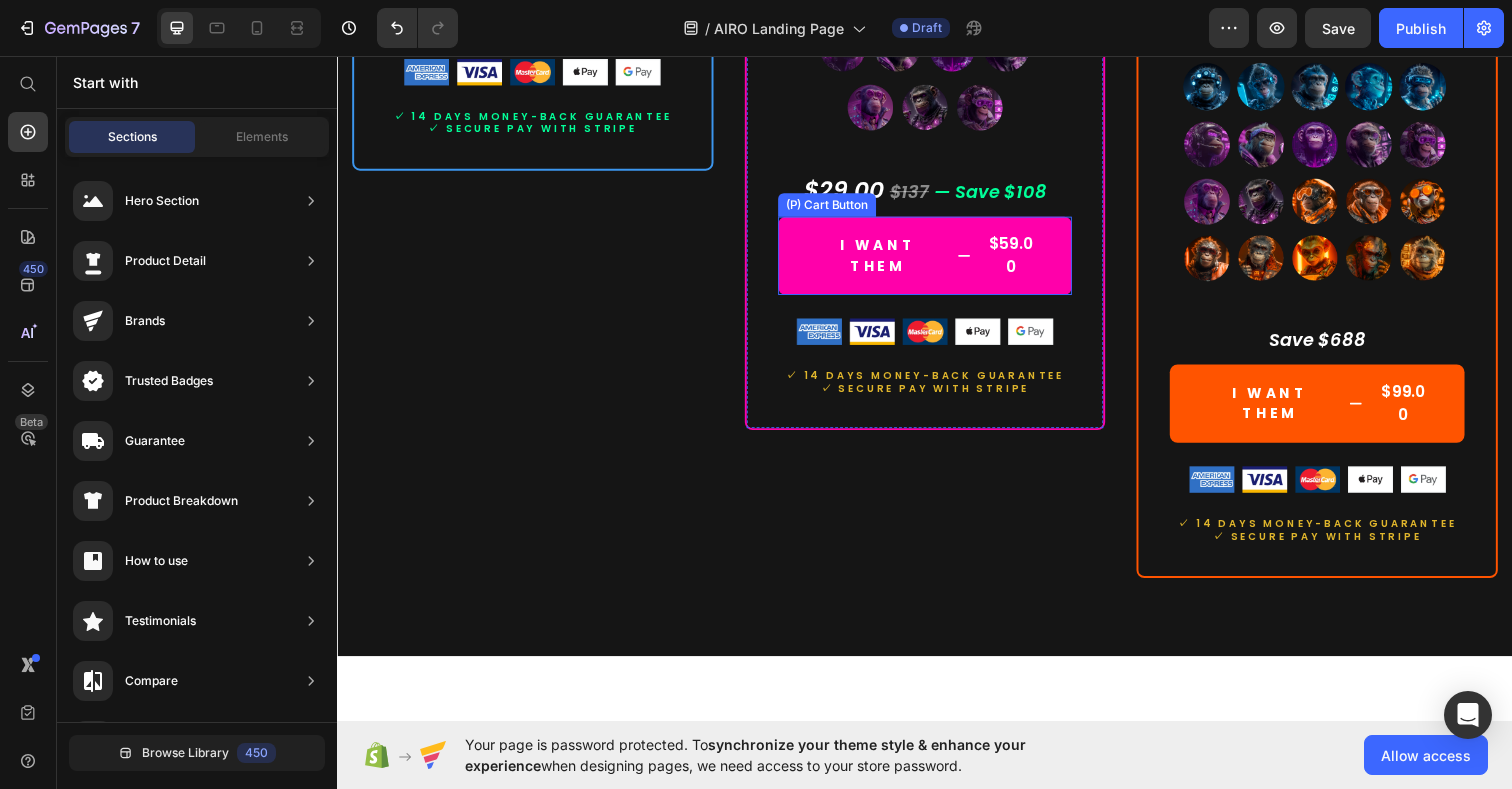 scroll, scrollTop: 10216, scrollLeft: 0, axis: vertical 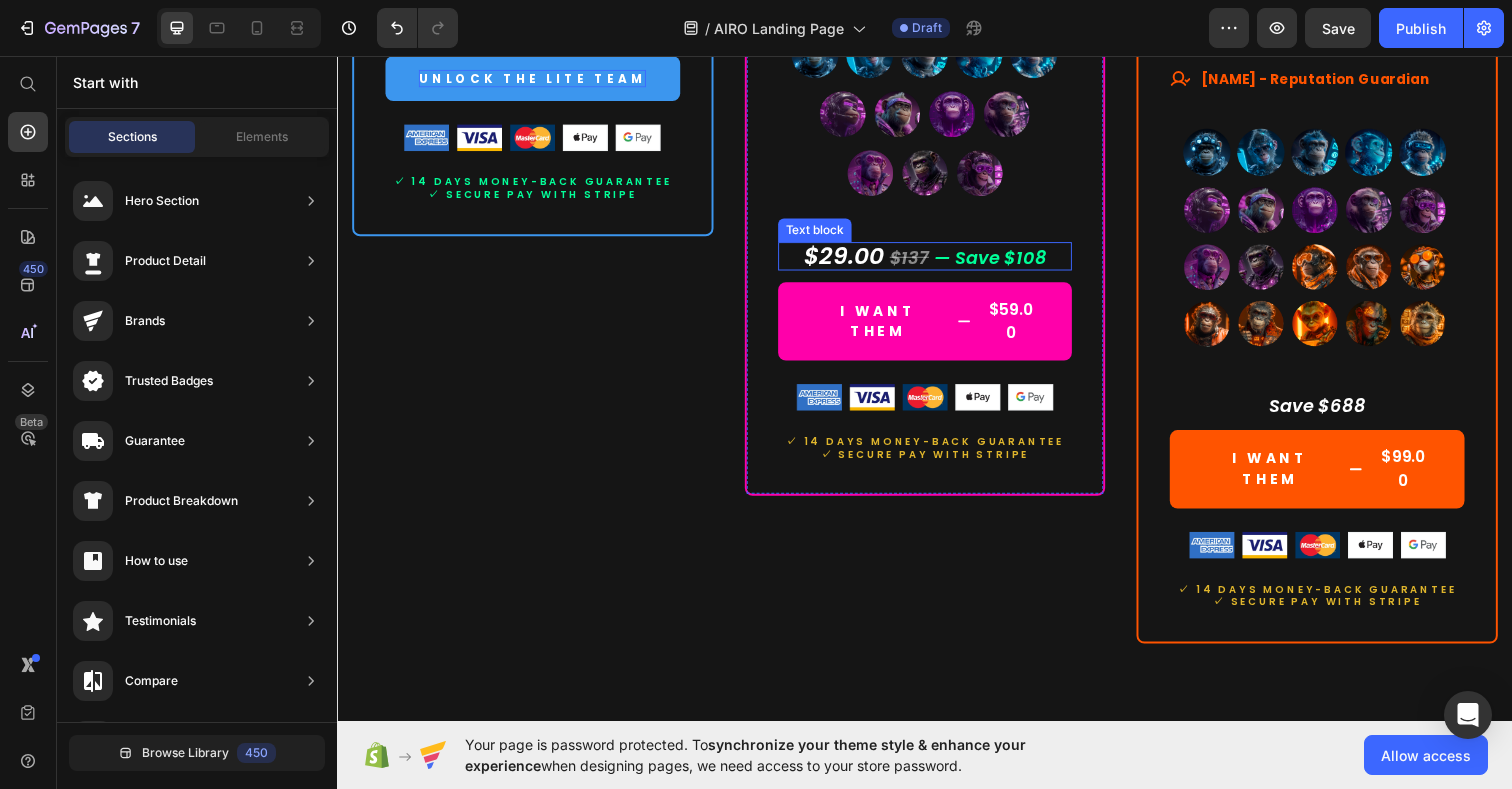 click on "$29.00" at bounding box center [854, 259] 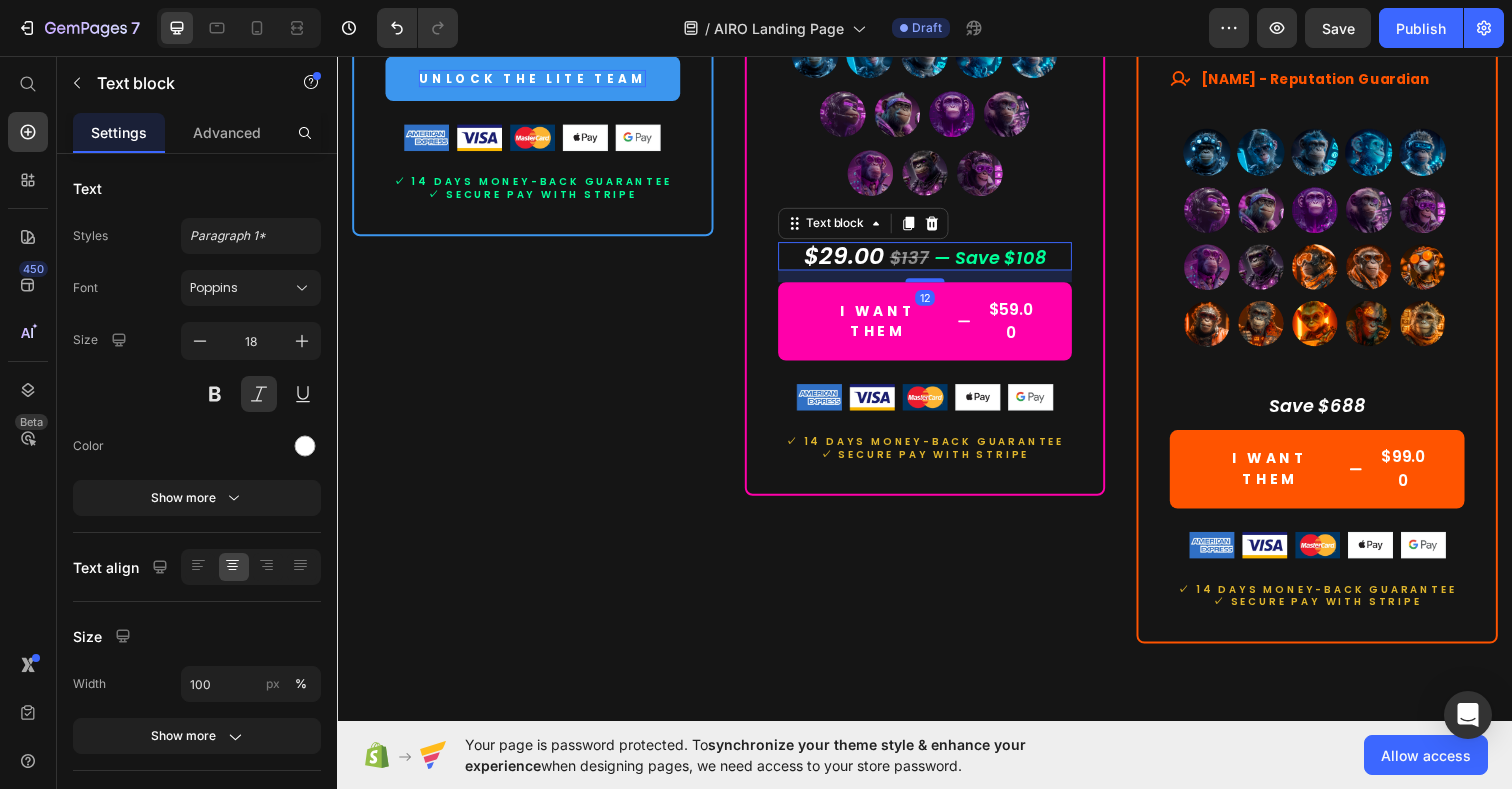 click on "$29.00" at bounding box center (854, 259) 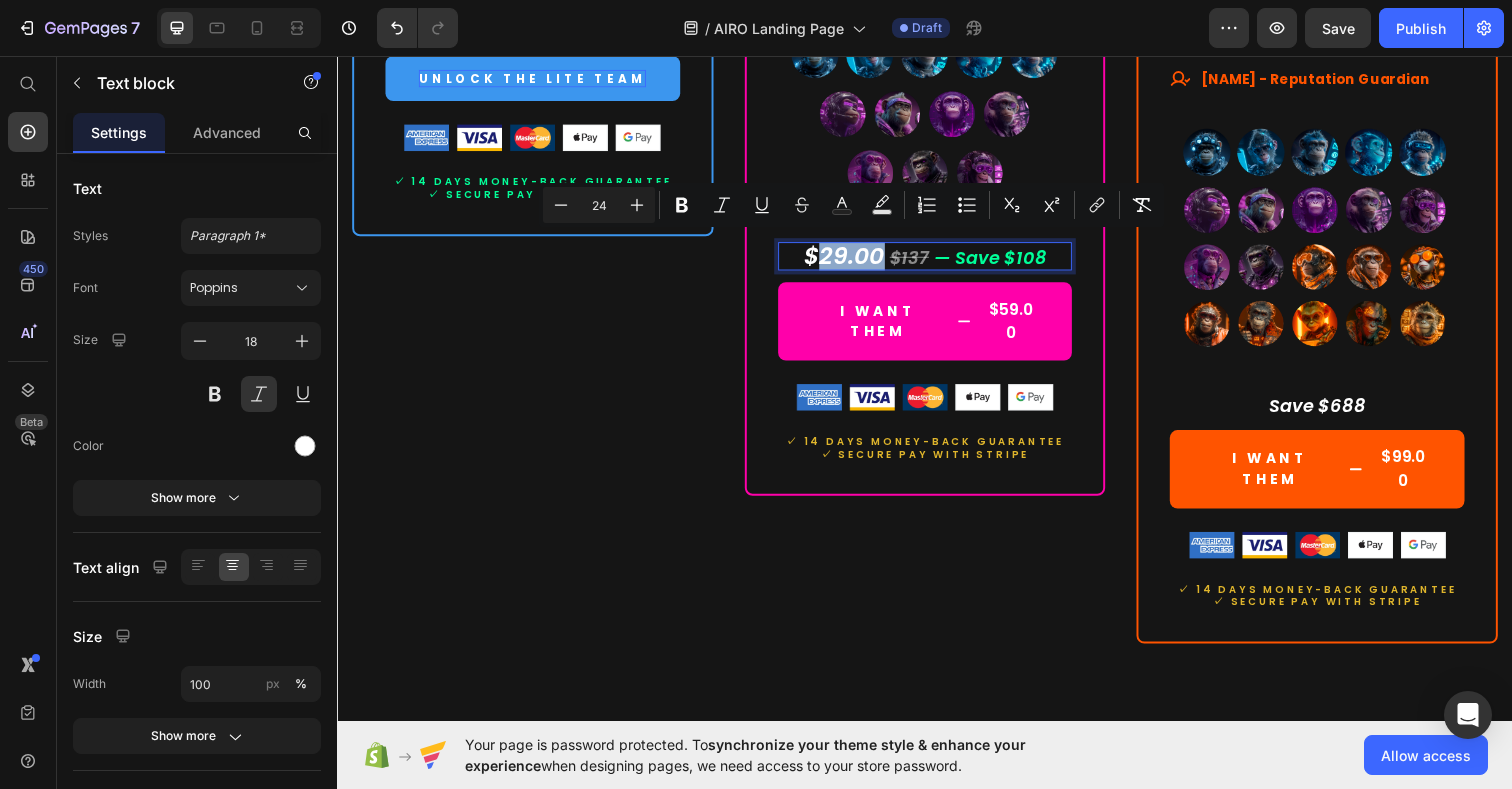 click on "$29.00" at bounding box center (854, 259) 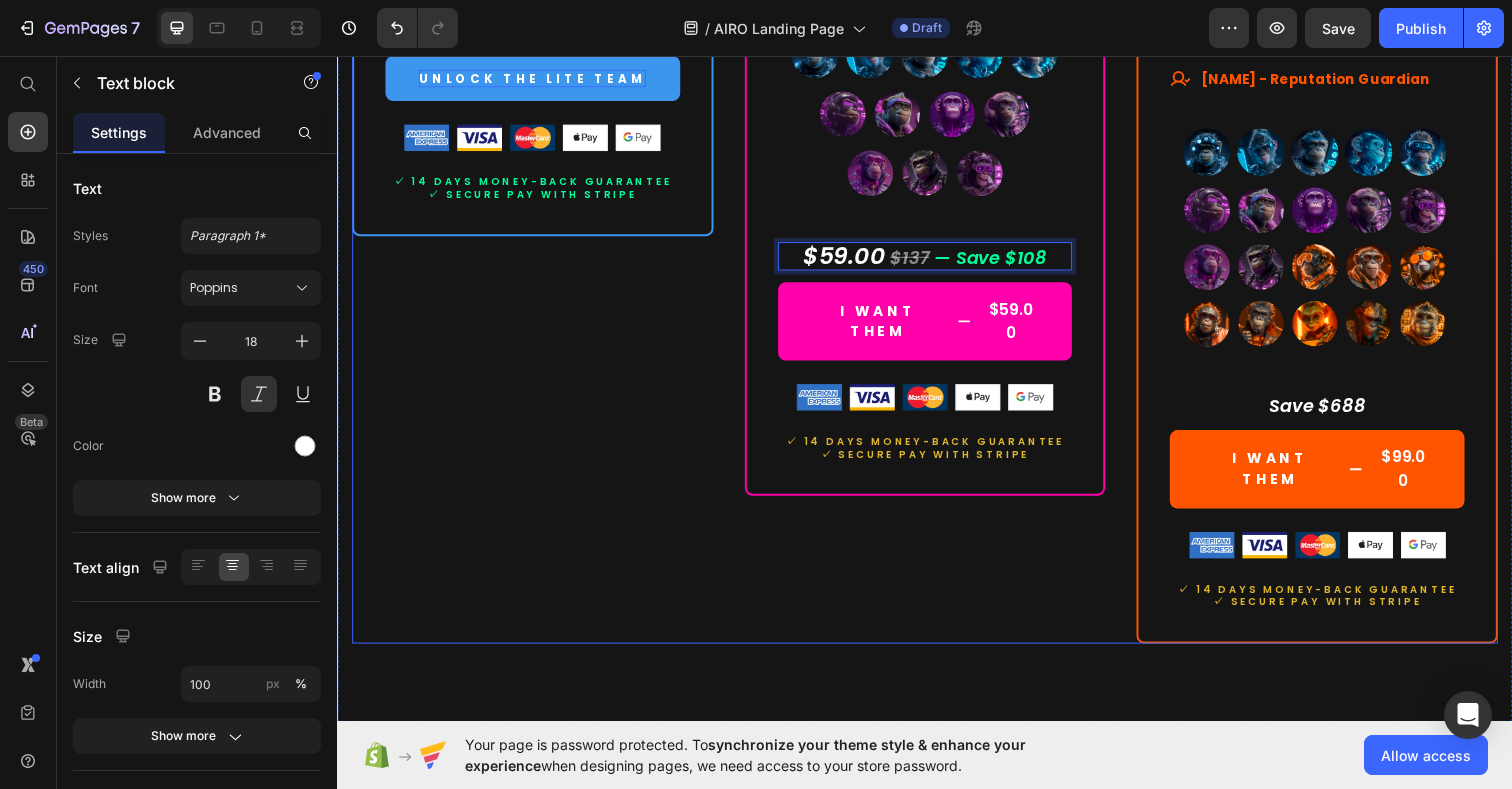 click on "MOST RECOMMENDEND Button Row Prime Team Heading $59.00 (P) Price $397.00 (P) Price Row Lifetime access. No subscriptions. Text Block Your best-value AI team. Built for real impact. Text Block A high-performance set of AI experts — made to accelerate your growth, simplify execution, and bring strategic clarity. Text Block                Title Line What's included Text Block
Smart launchpad. Your AI team, one click away.
Advanced, tested prompts — tailored to each Assistant, ready to use and customize.
Powered by ChatGPT — works with Free or Plus.
Multilingual support. No barriers. Item List                Title Line All members of our  Prime Team Text Block
ALL 5 LITE TEAM EXPERTS INCLUDED
[NAME] - Customer Support Pro
[NAME] - SEO Specialist
[NAME] - Brand Voice Coach
[NAME] - Conversion Specialist
[NAME] - Digital Marketing Director" at bounding box center (937, -267) 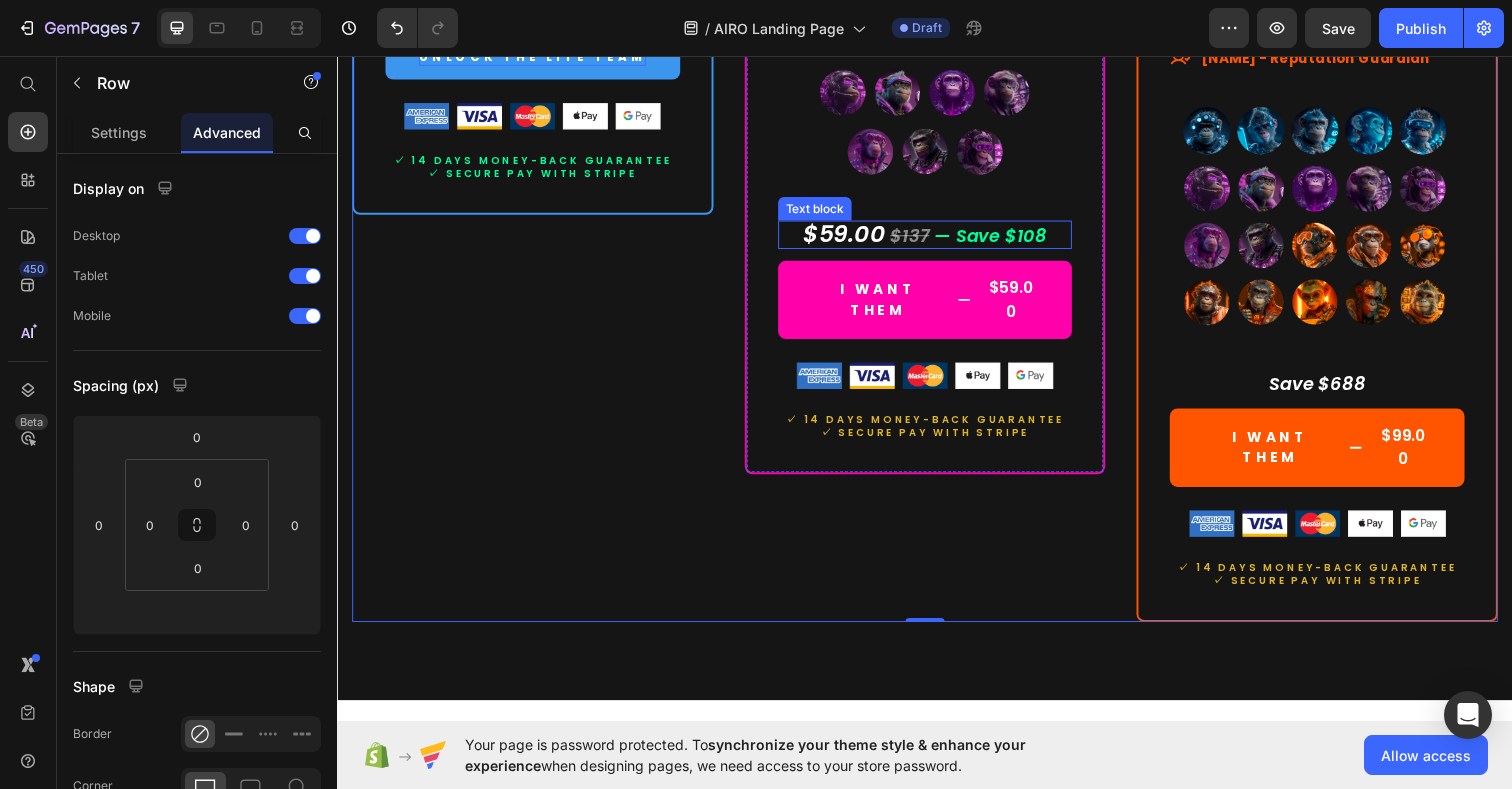 scroll, scrollTop: 10202, scrollLeft: 0, axis: vertical 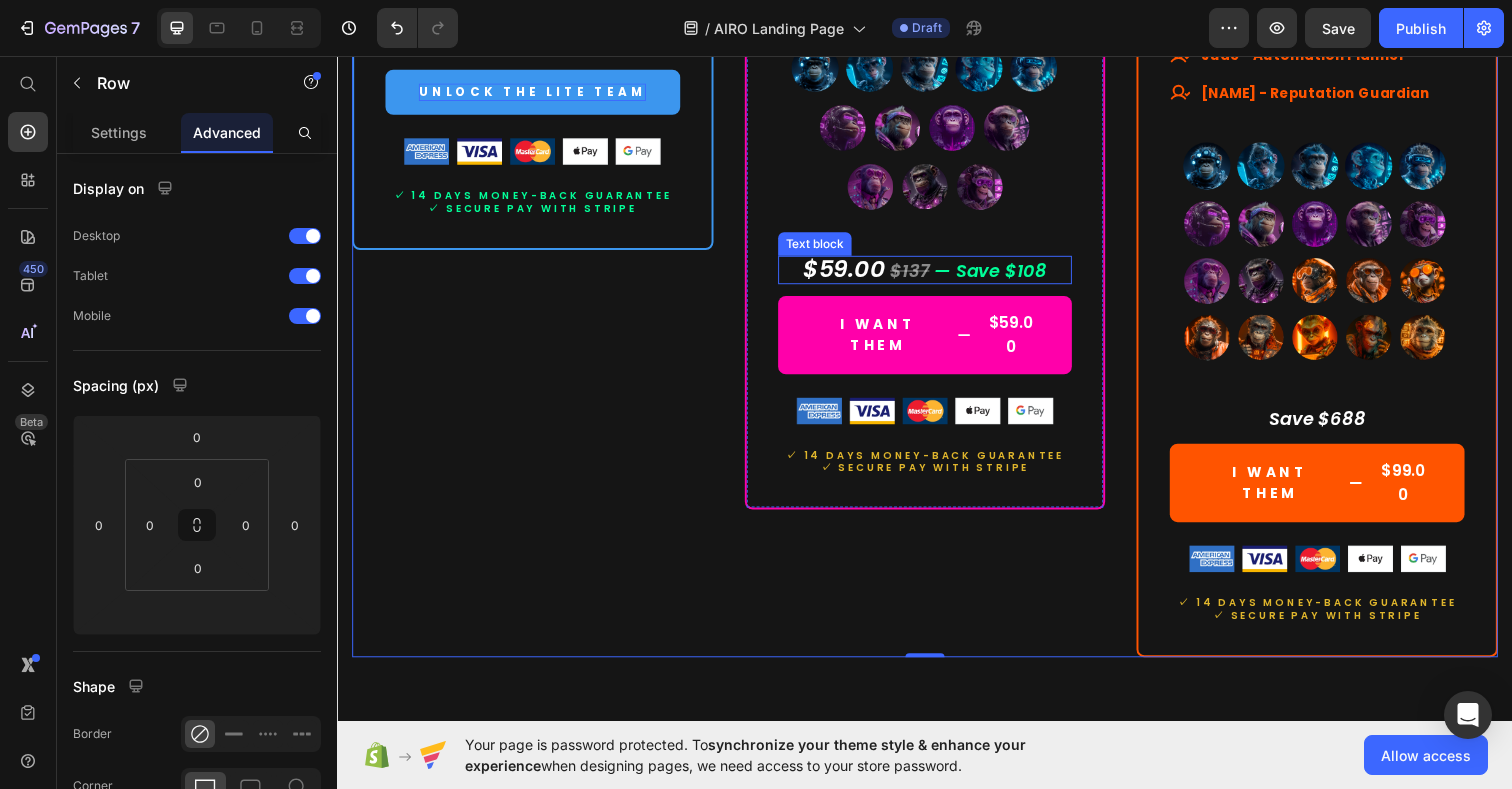 click on "— Save $108" at bounding box center [1003, 275] 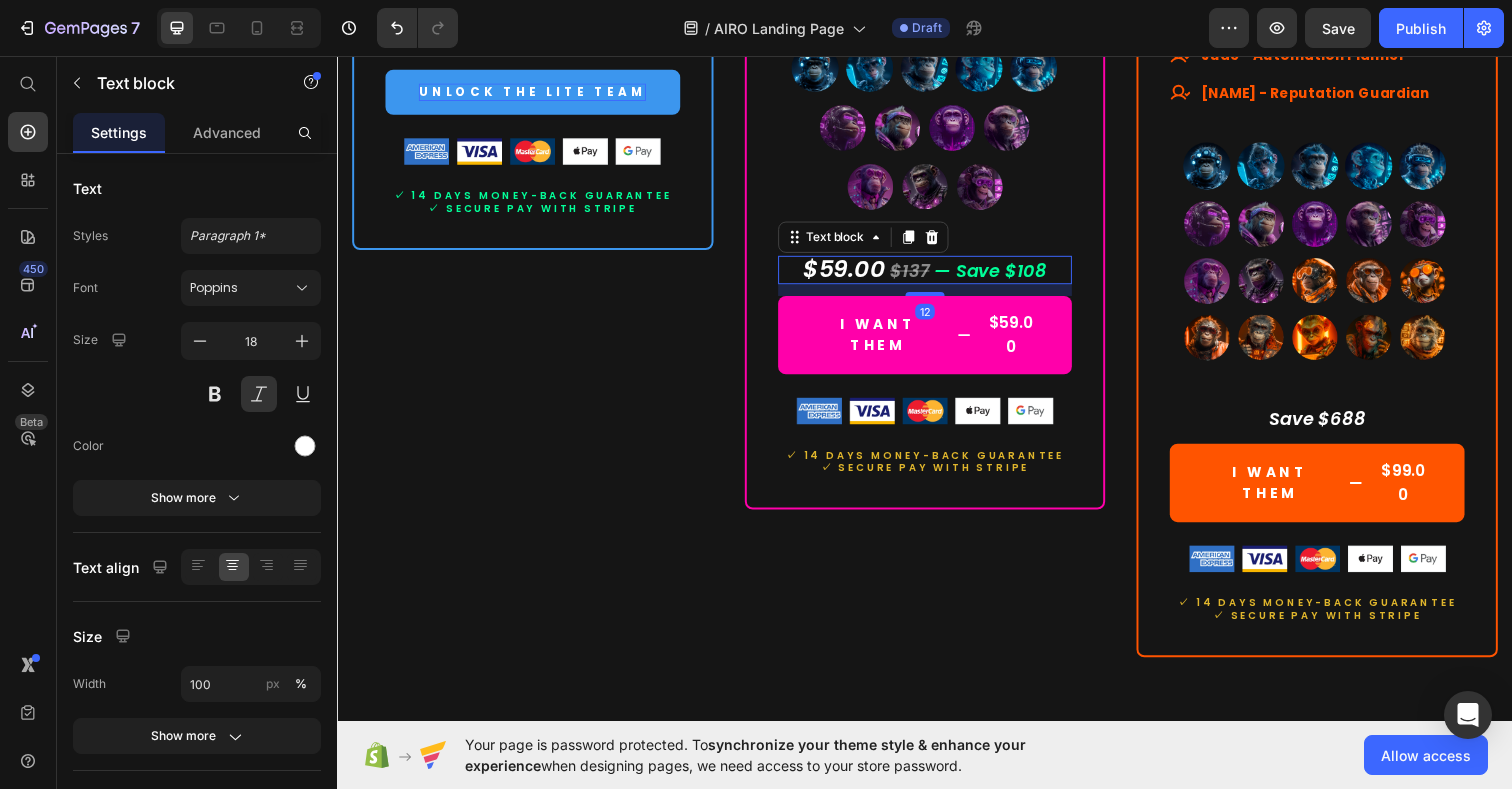 click on "— Save $108" at bounding box center [1003, 275] 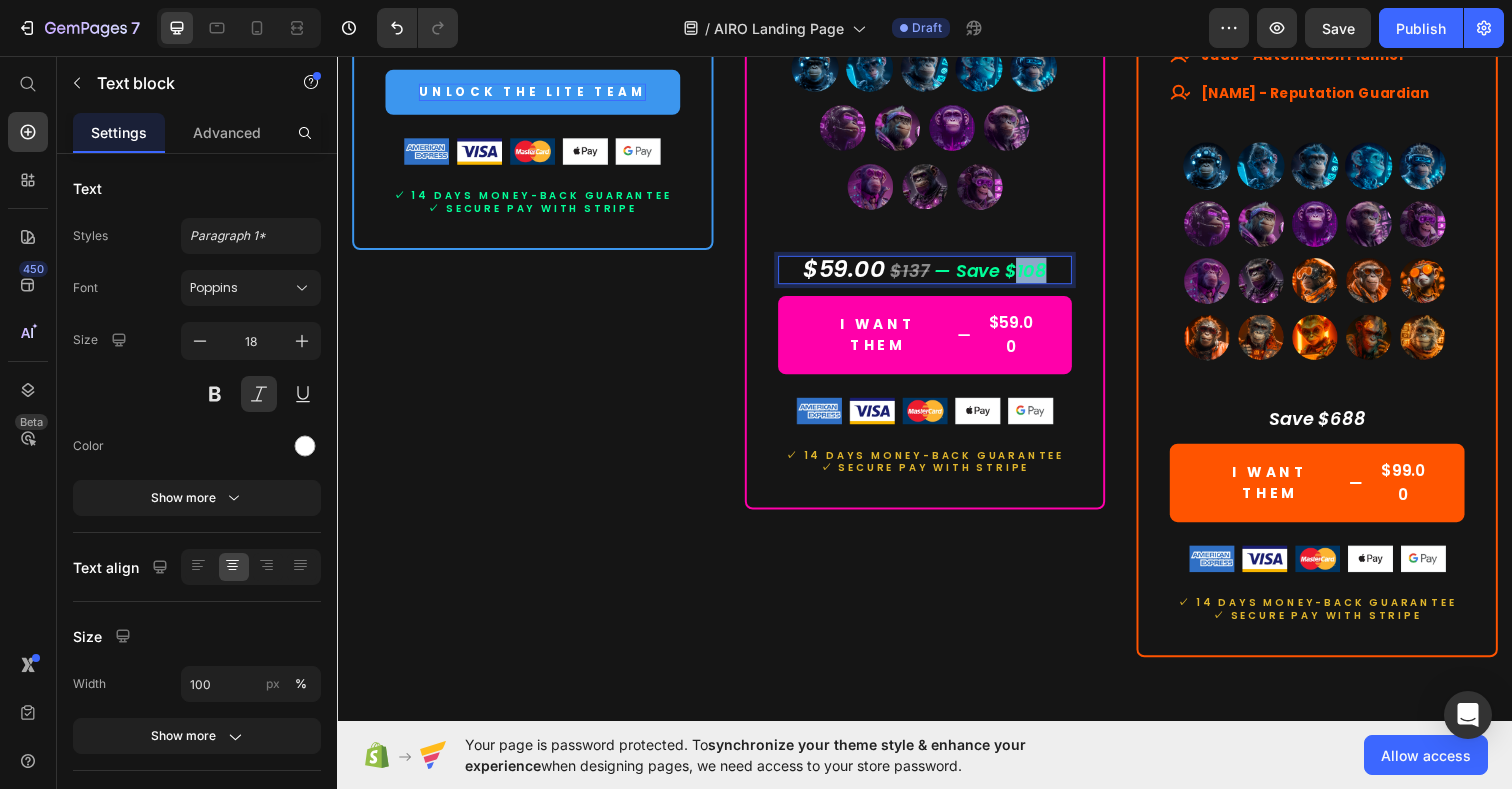 click on "— Save $108" at bounding box center (1003, 275) 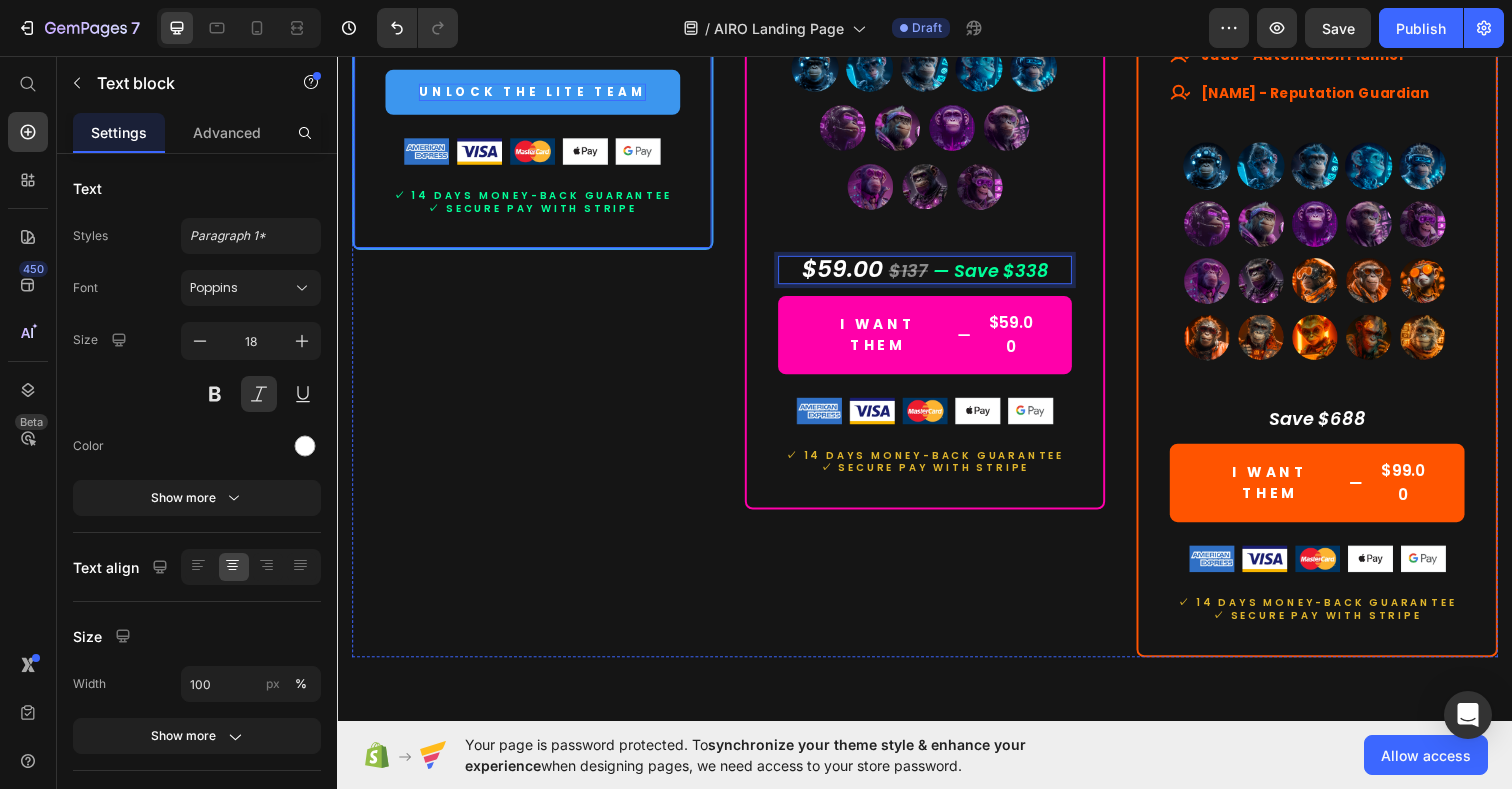 click on "✓ 14 days moneY-BACK GUARANTEE ✓ SECURE PAY WITH STRIPE" at bounding box center (536, 198) 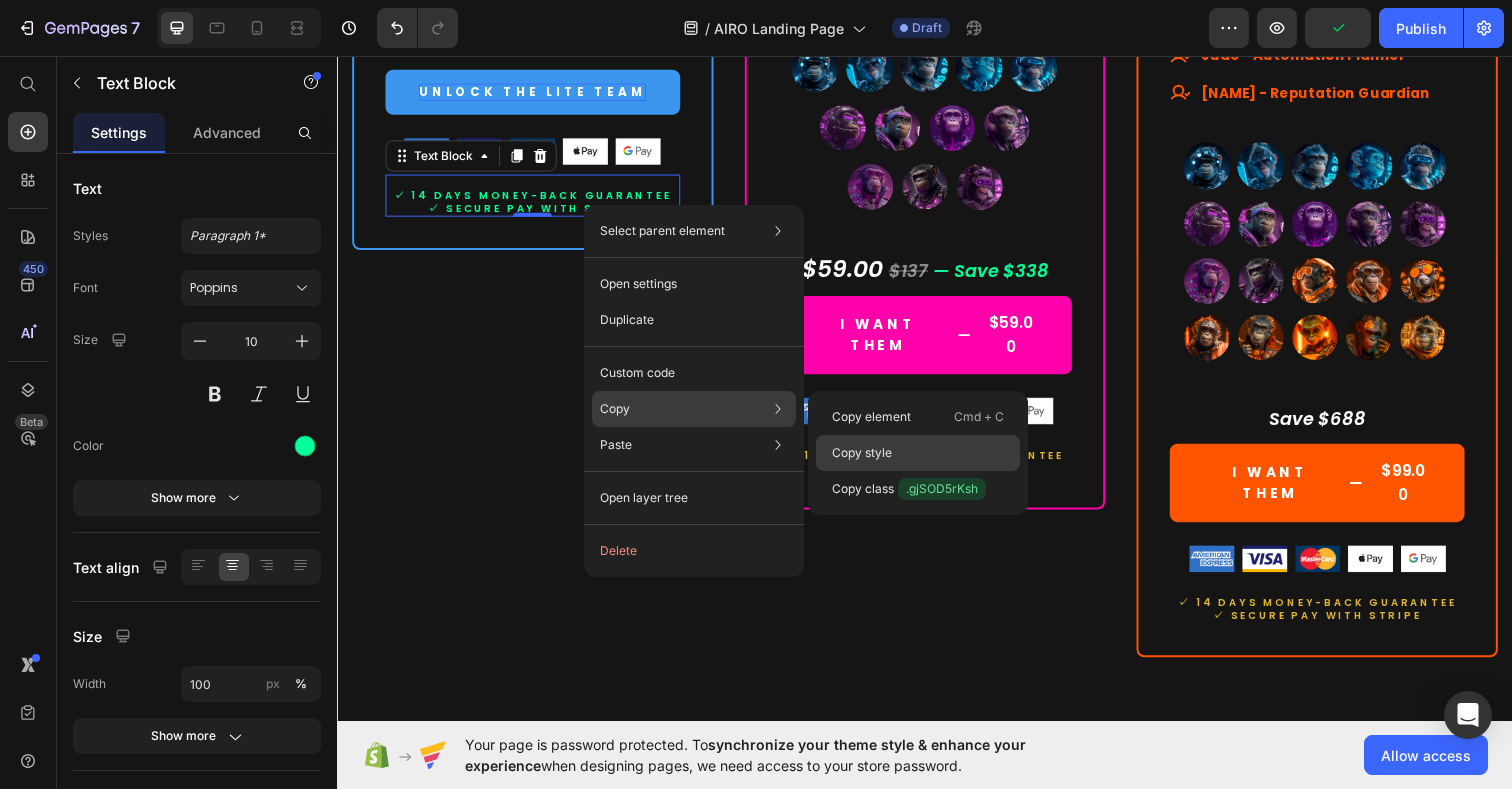click on "Copy style" at bounding box center [862, 453] 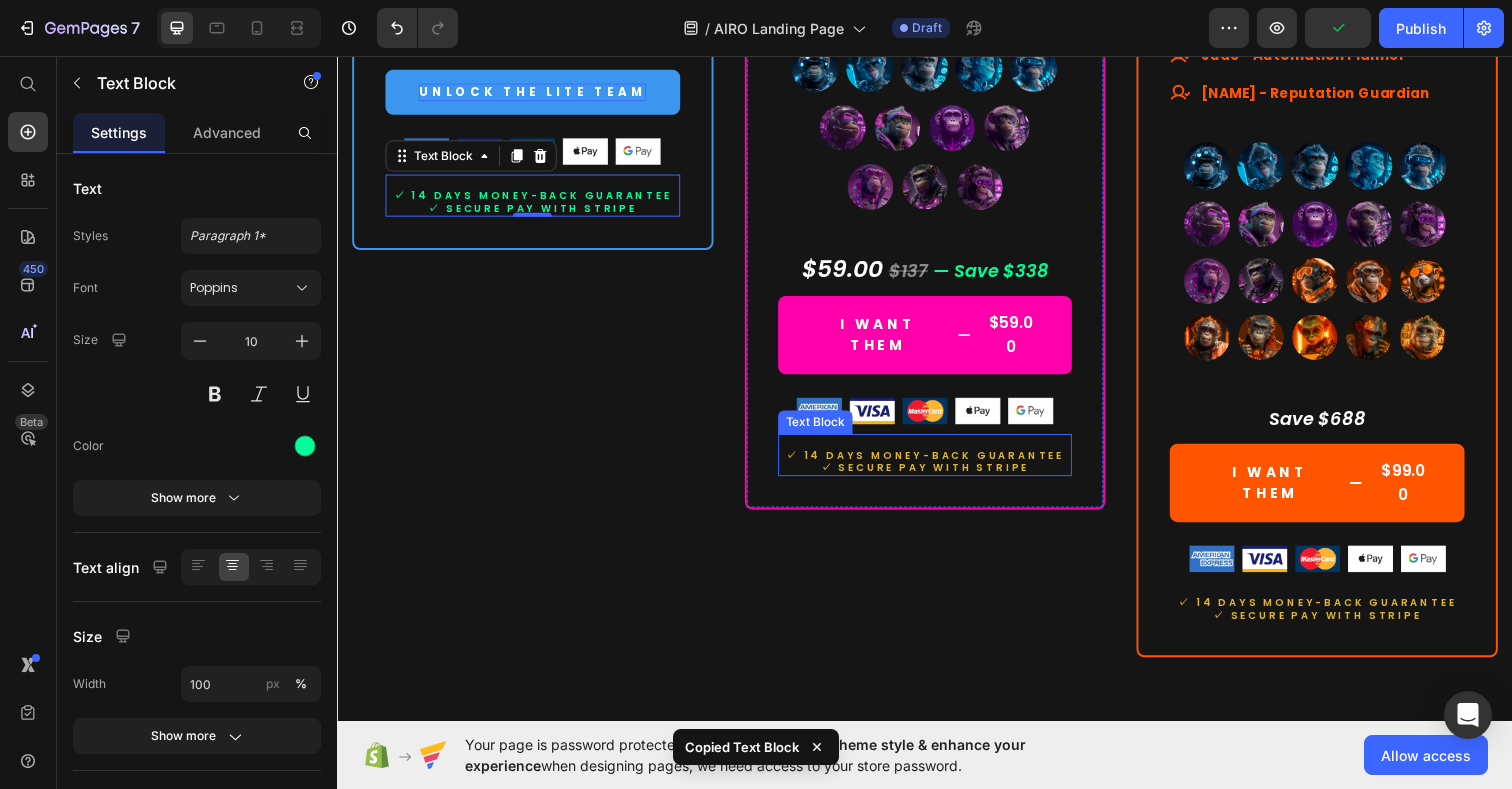 click on "✓ 14 days moneY-BACK GUARANTEE ✓ SECURE PAY WITH STRIPE" at bounding box center [937, 463] 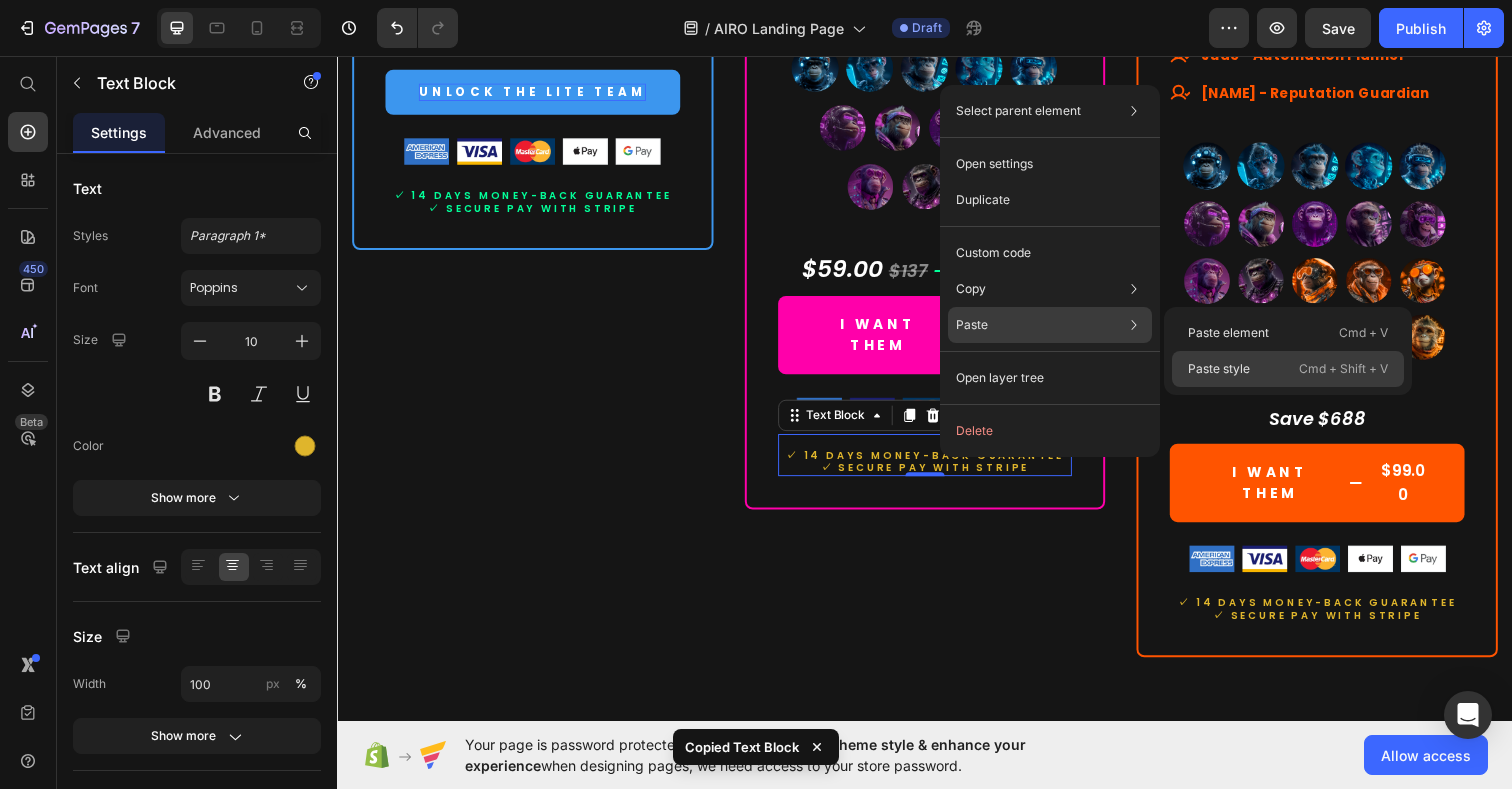 click on "Paste style" at bounding box center [1219, 369] 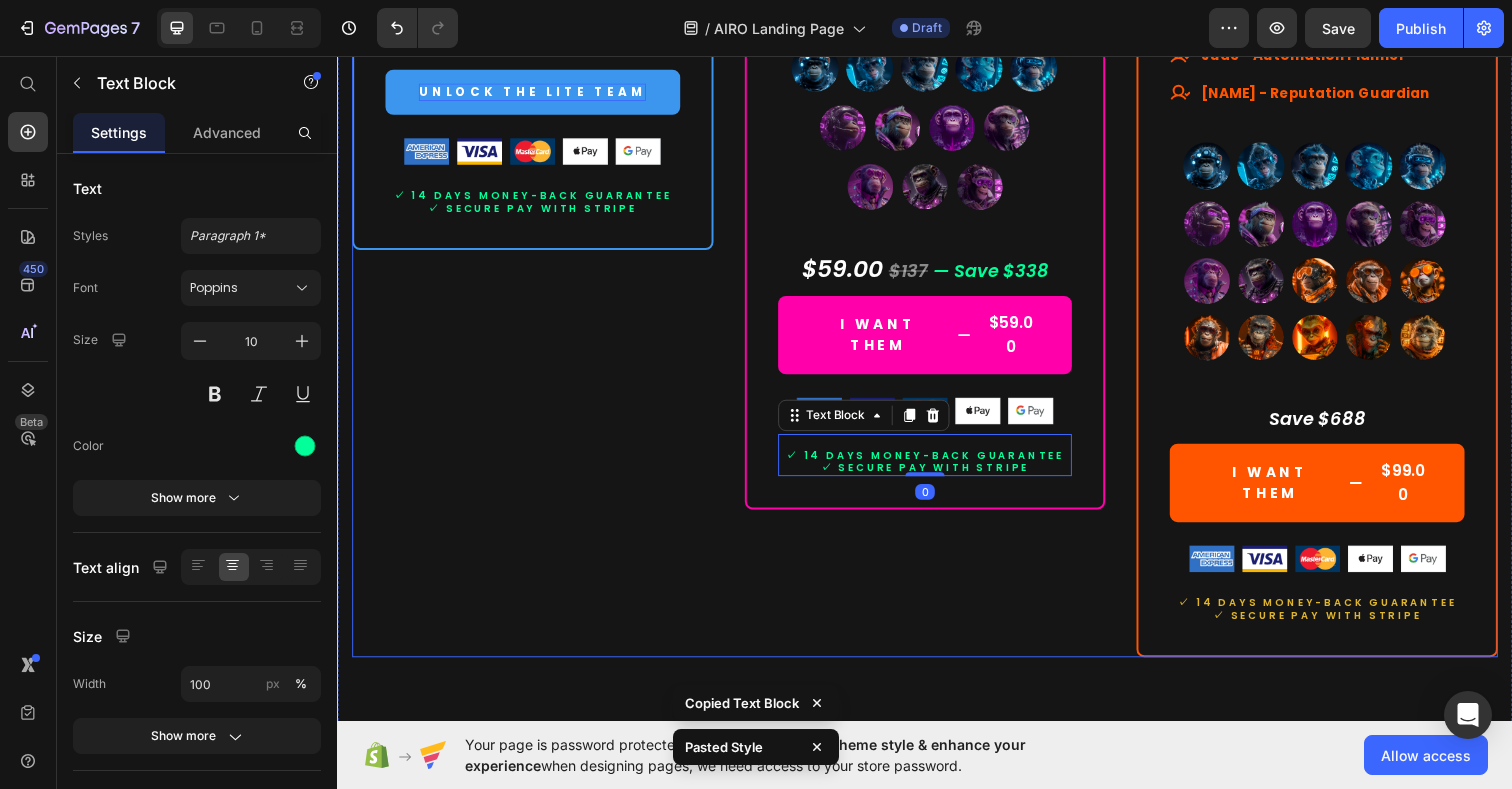 click on "MOST RECOMMENDEND Button Row Prime Team Heading $59.00 (P) Price $397.00 (P) Price Row Lifetime access. No subscriptions. Text Block Your best-value AI team. Built for real impact. Text Block A high-performance set of AI experts — made to accelerate your growth, simplify execution, and bring strategic clarity. Text Block                Title Line What's included Text Block
Smart launchpad. Your AI team, one click away.
Advanced, tested prompts — tailored to each Assistant, ready to use and customize.
Powered by ChatGPT — works with Free or Plus.
Multilingual support. No barriers. Item List                Title Line All members of our  Prime Team Text Block
ALL 5 LITE TEAM EXPERTS INCLUDED
[NAME] - Customer Support Pro
[NAME] - SEO Specialist
[NAME] - Brand Voice Coach
[NAME] - Conversion Specialist
[NAME] - Digital Marketing Director" at bounding box center (937, -253) 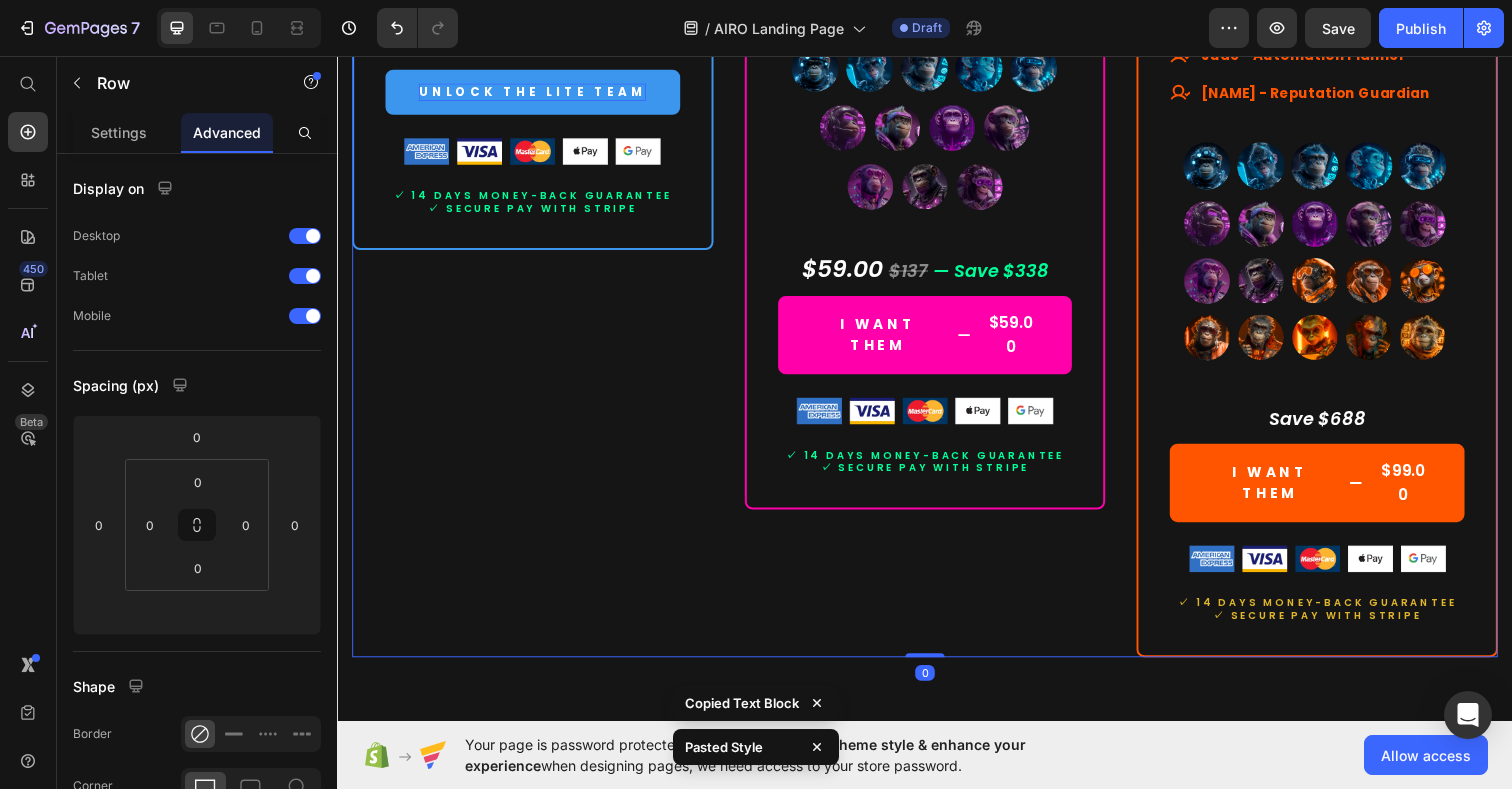 type 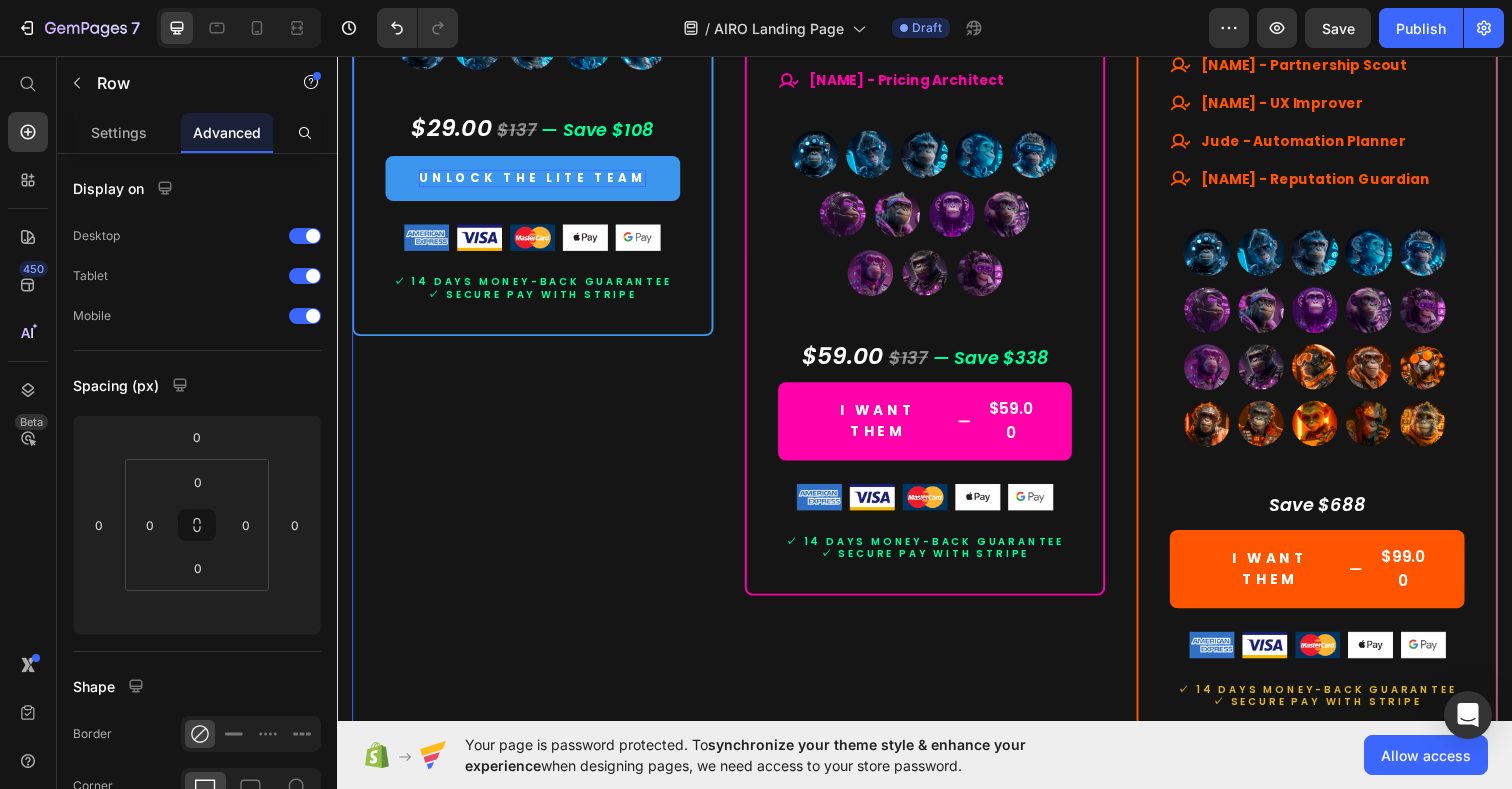 scroll, scrollTop: 10101, scrollLeft: 0, axis: vertical 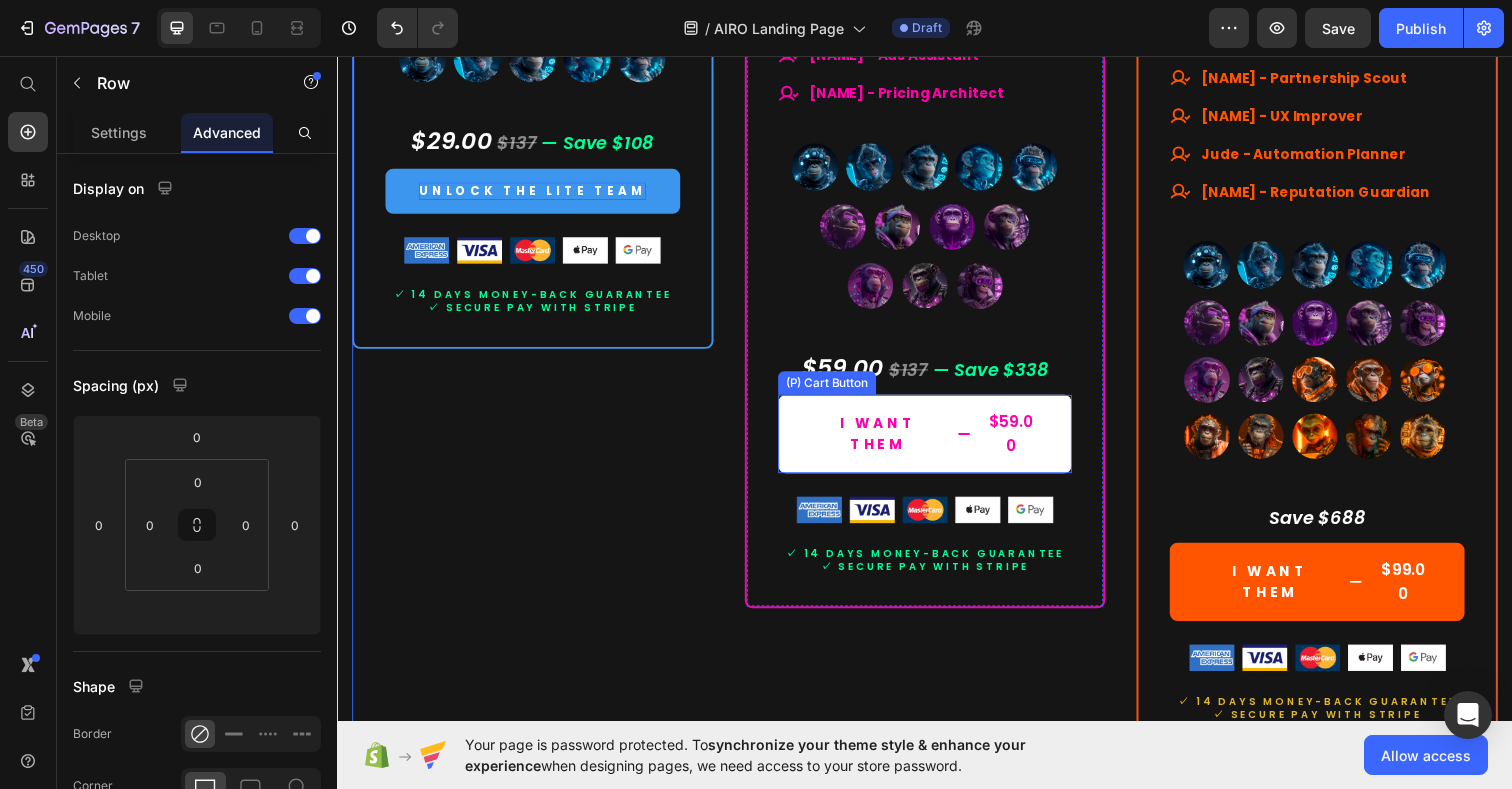 click on "I WANT THEM
$59.00" at bounding box center [937, 442] 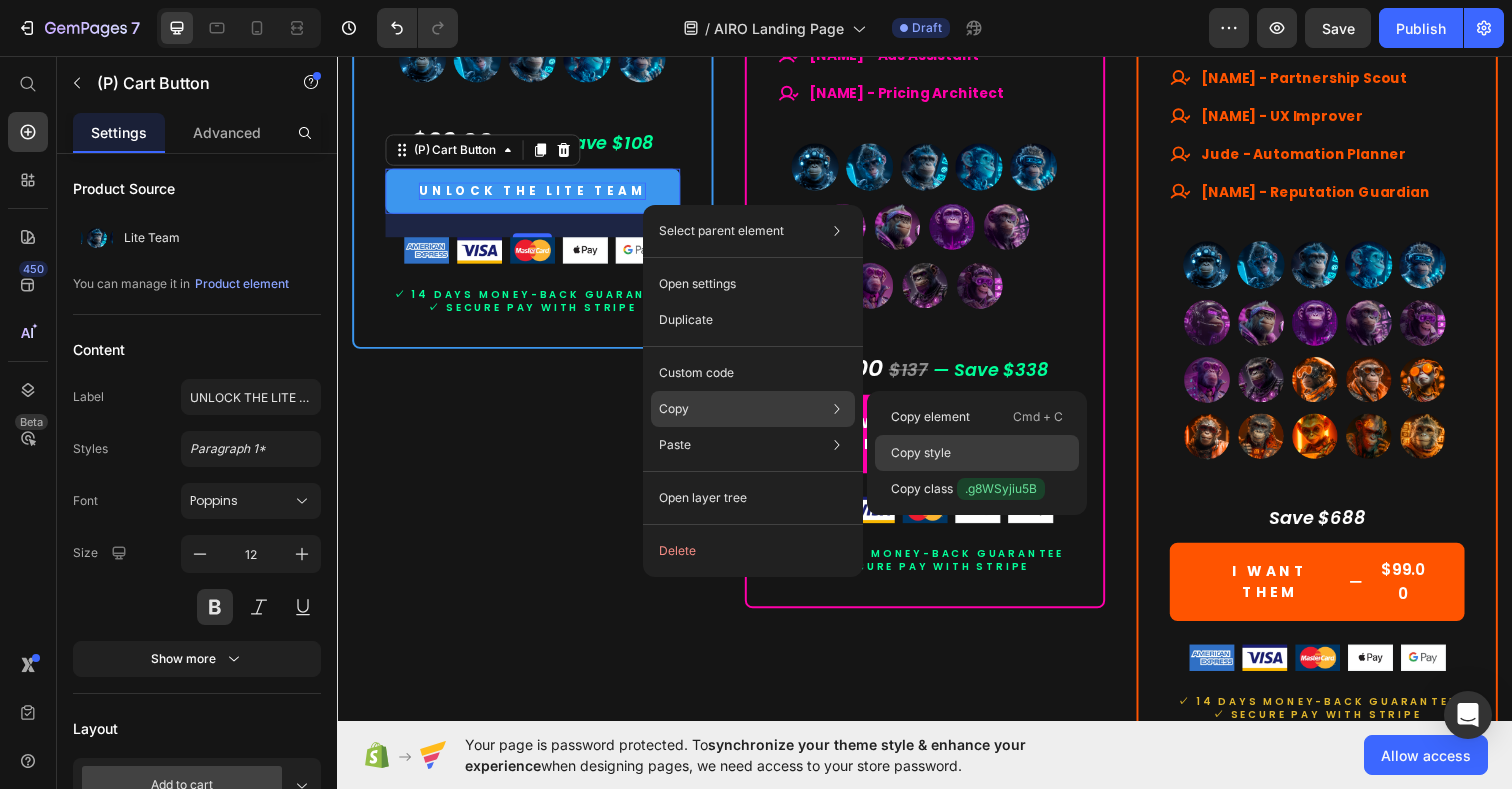 click on "Copy style" at bounding box center (921, 453) 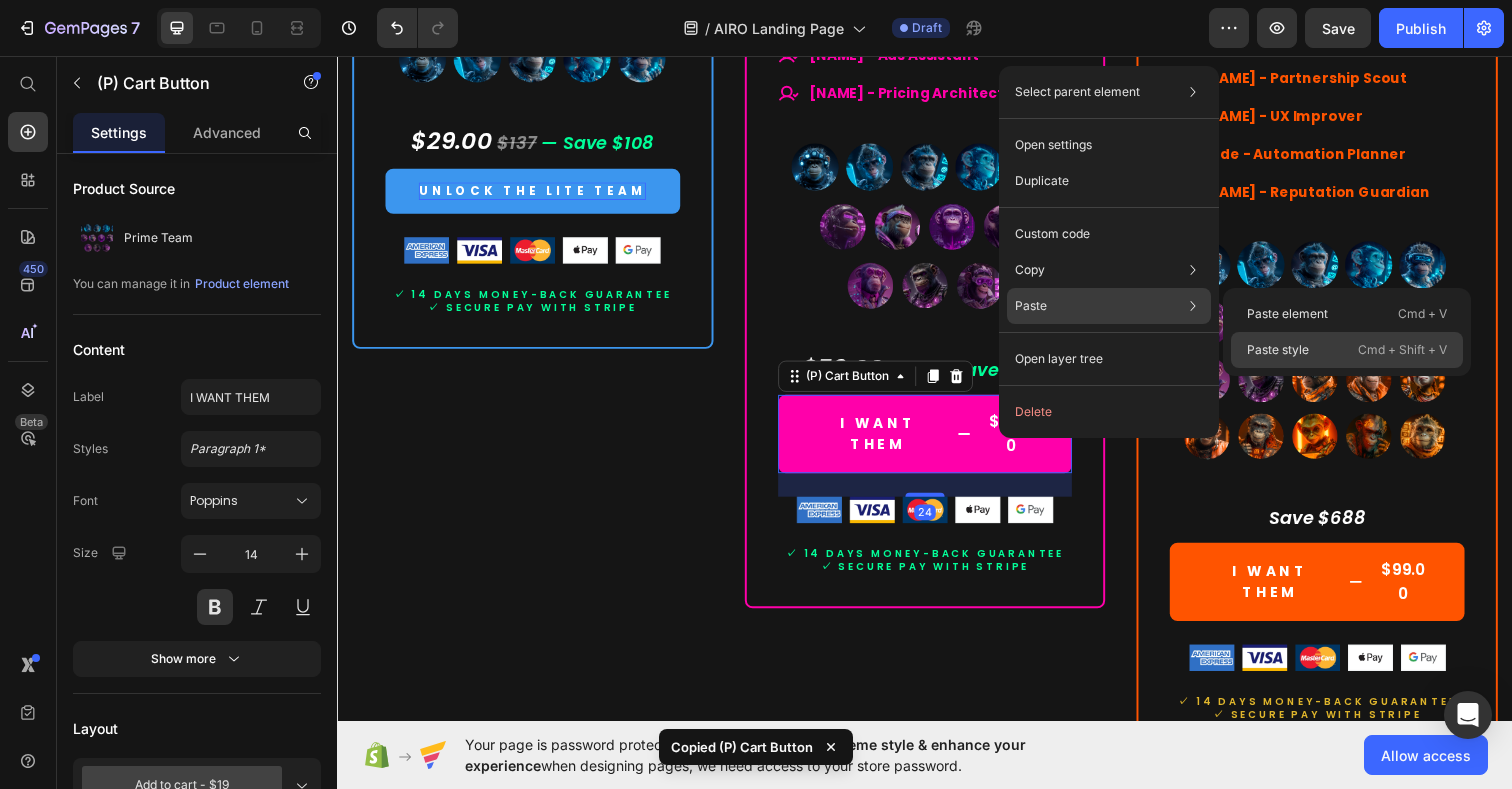 click on "Paste style" at bounding box center [1278, 350] 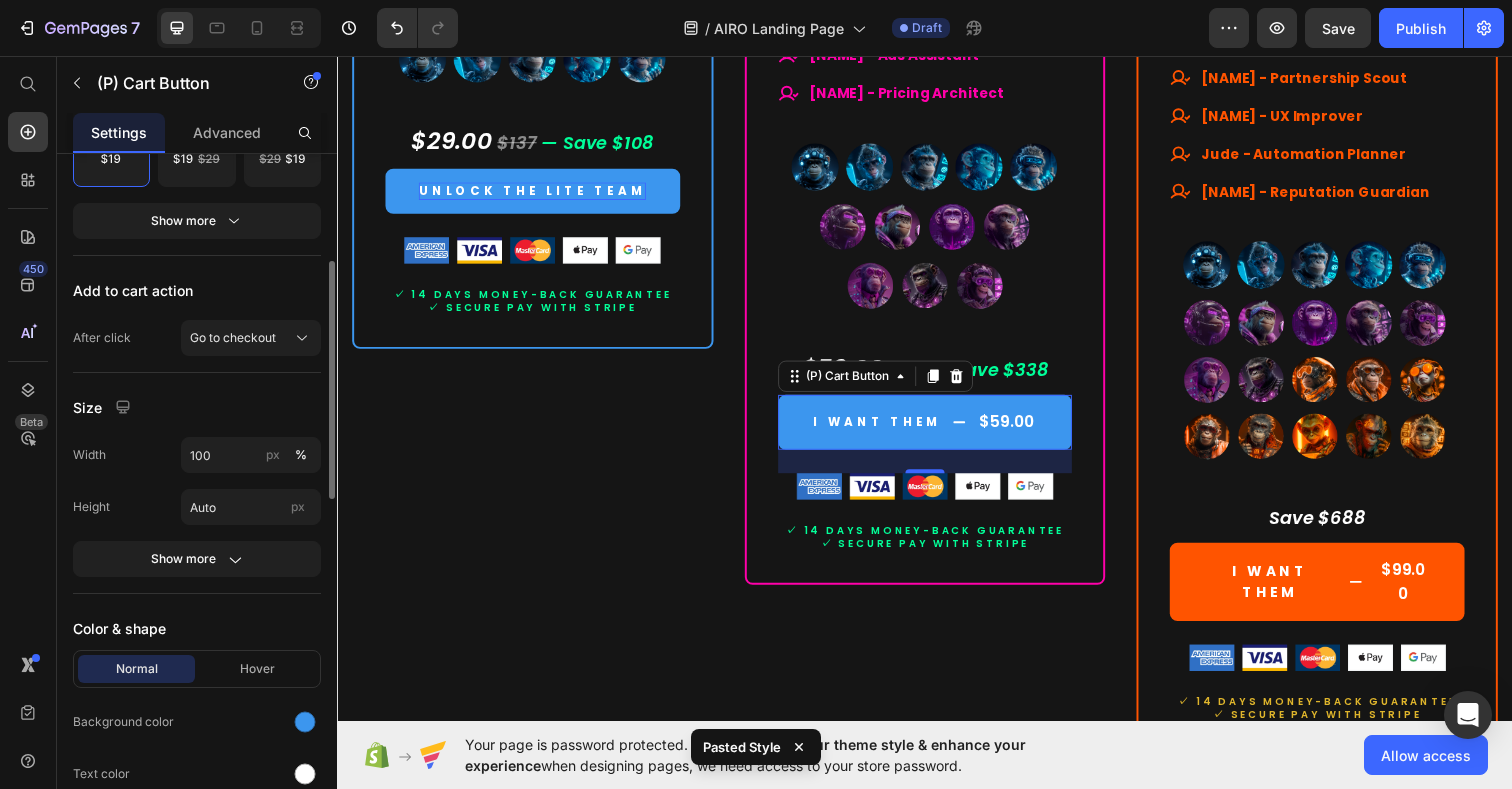 scroll, scrollTop: 941, scrollLeft: 0, axis: vertical 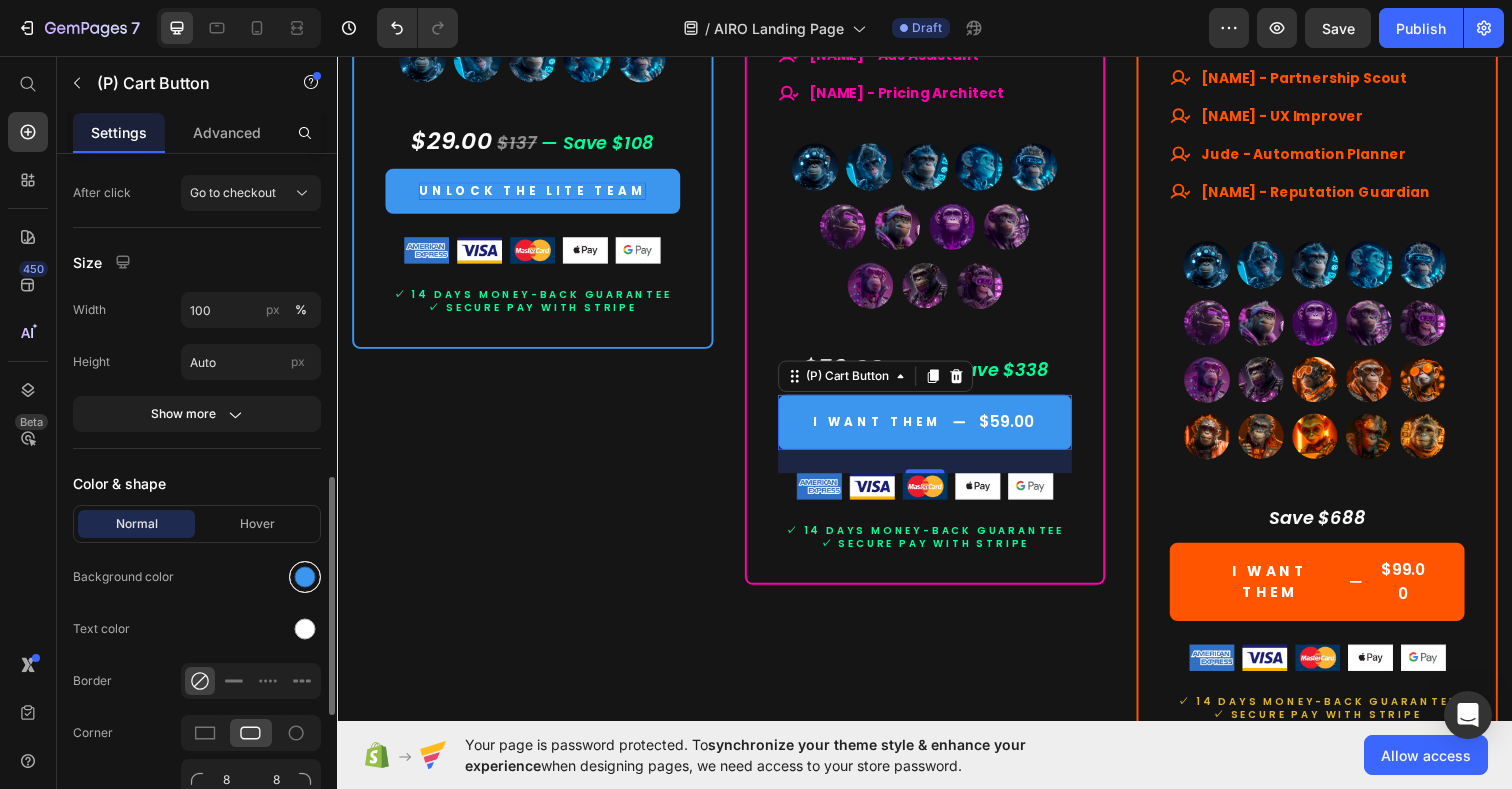 click at bounding box center (305, 577) 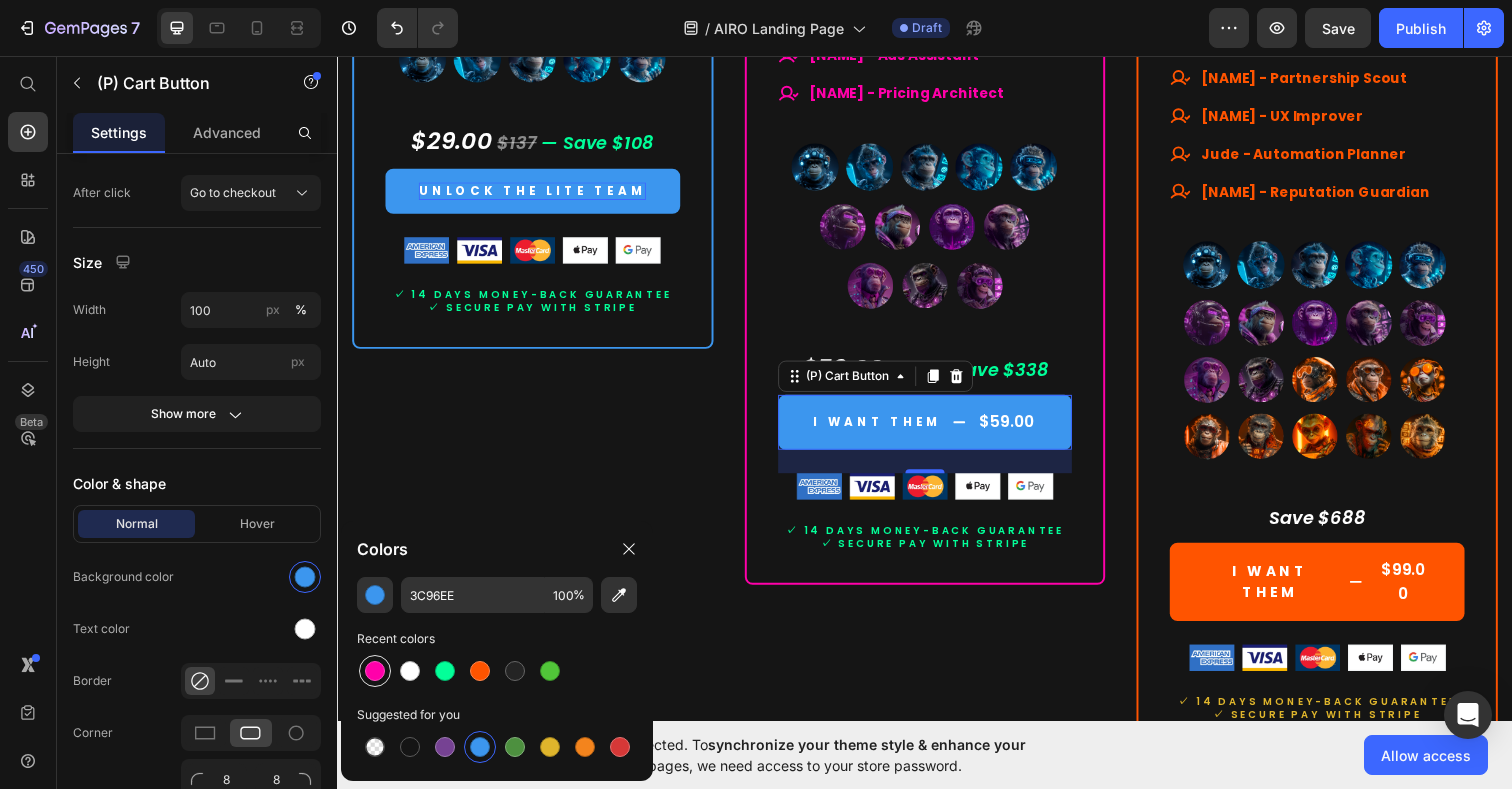 click at bounding box center (375, 671) 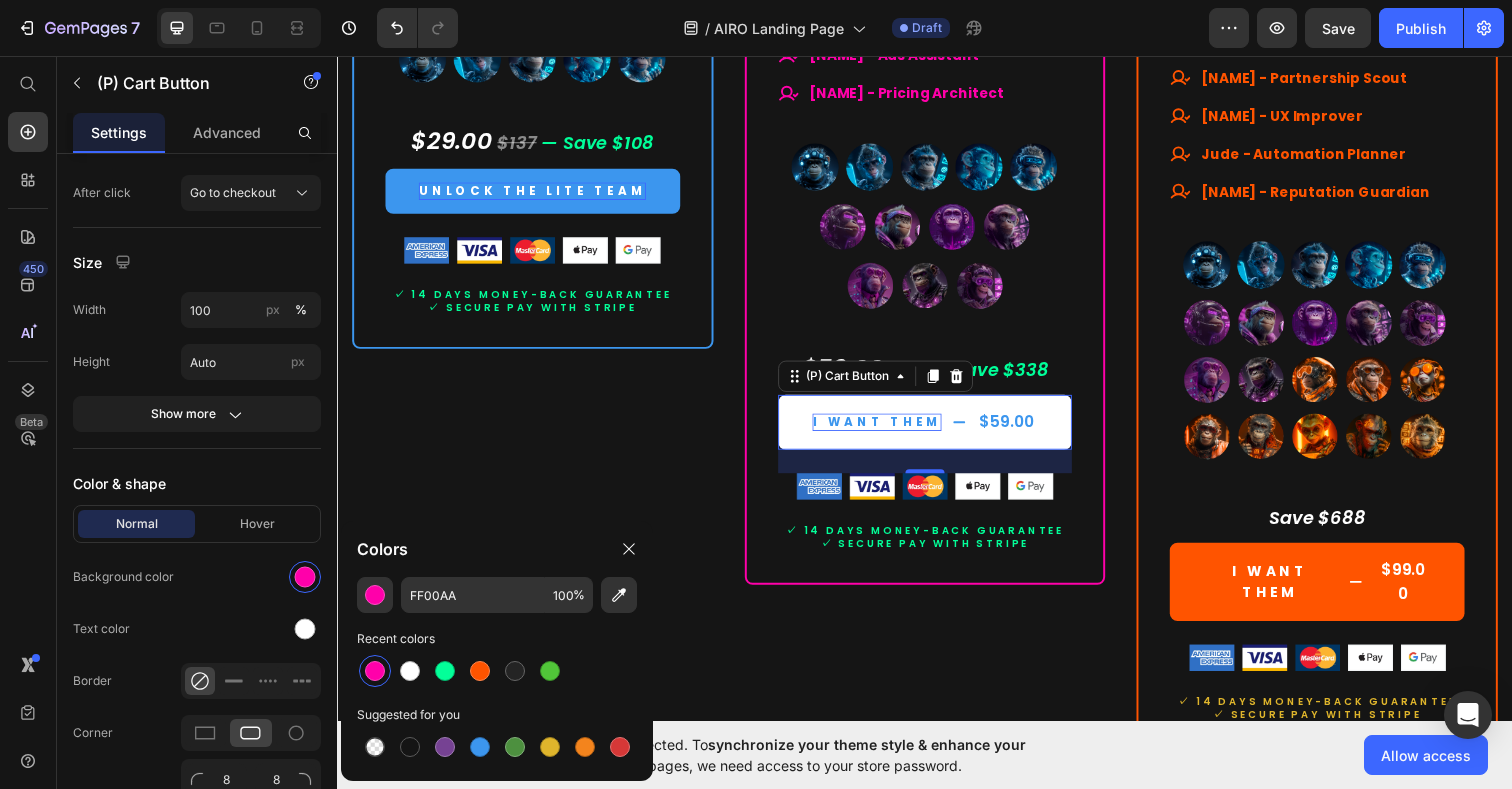 click on "I WANT THEM" at bounding box center [888, 430] 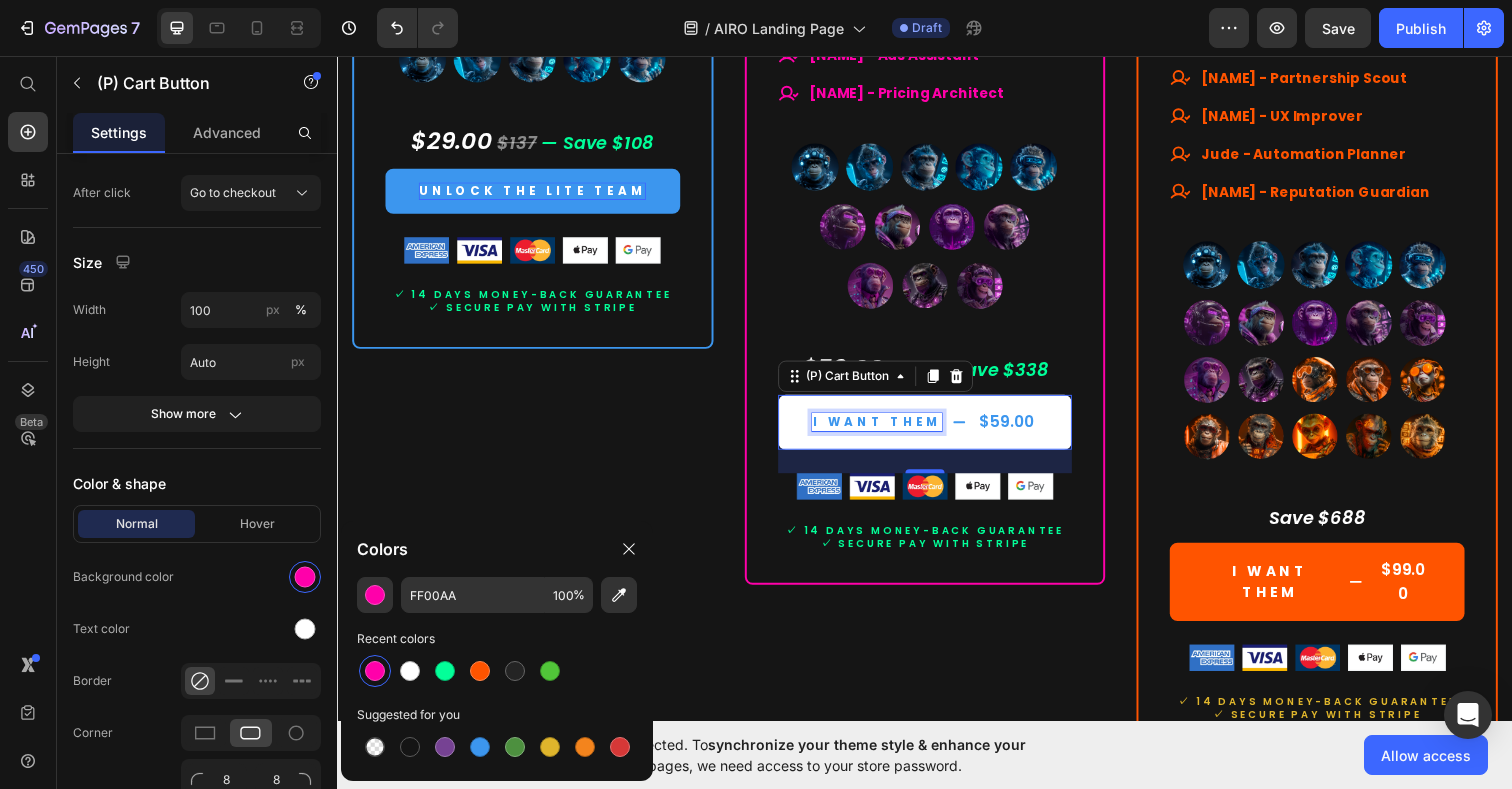 click on "I WANT THEM" at bounding box center (888, 430) 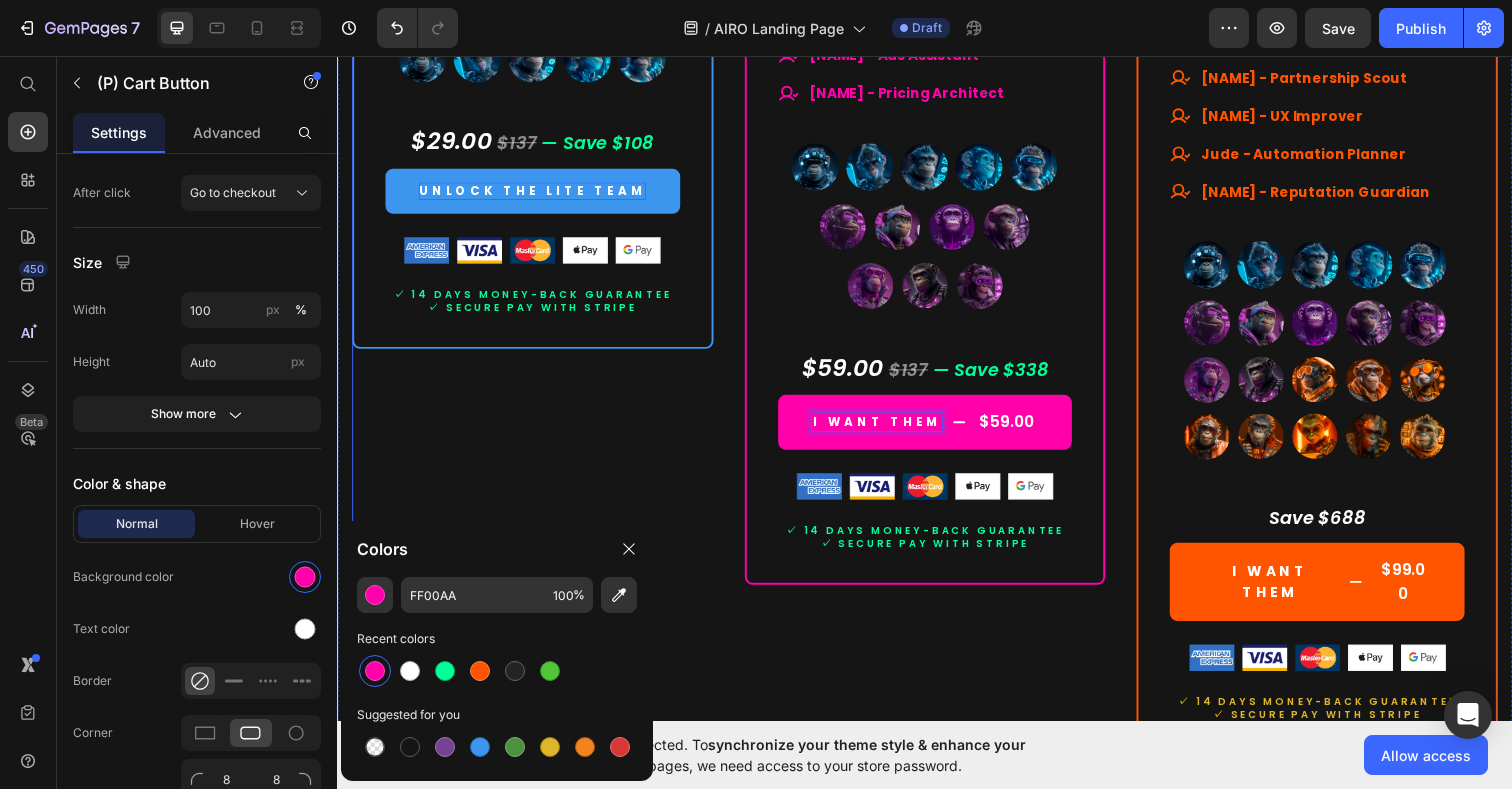 click on "Prime Team Heading $59.00 (P) Price $397.00 (P) Price Row Lifetime access. No subscriptions. Text Block Your best-value AI team. Built for real impact. Text Block A high-performance set of AI experts — made to accelerate your growth, simplify execution, and bring strategic clarity. Text Block                Title Line What's included Text Block
Smart launchpad. Your AI team, one click away.
Advanced, tested prompts — tailored to each Assistant, ready to use and customize.
Powered by ChatGPT — works with Free or Plus.
Multilingual support. No barriers. Item List                Title Line All members of our  Prime Team Text Block
ALL 5 LITE TEAM EXPERTS INCLUDED
[NAME] - Customer Support Pro
[NAME] - SEO Specialist
[NAME] - Brand Voice Coach
[NAME] - Conversion Specialist
[NAME] - Digital Marketing Director
[NAME] - Ads Assistant $59.00" at bounding box center [937, -212] 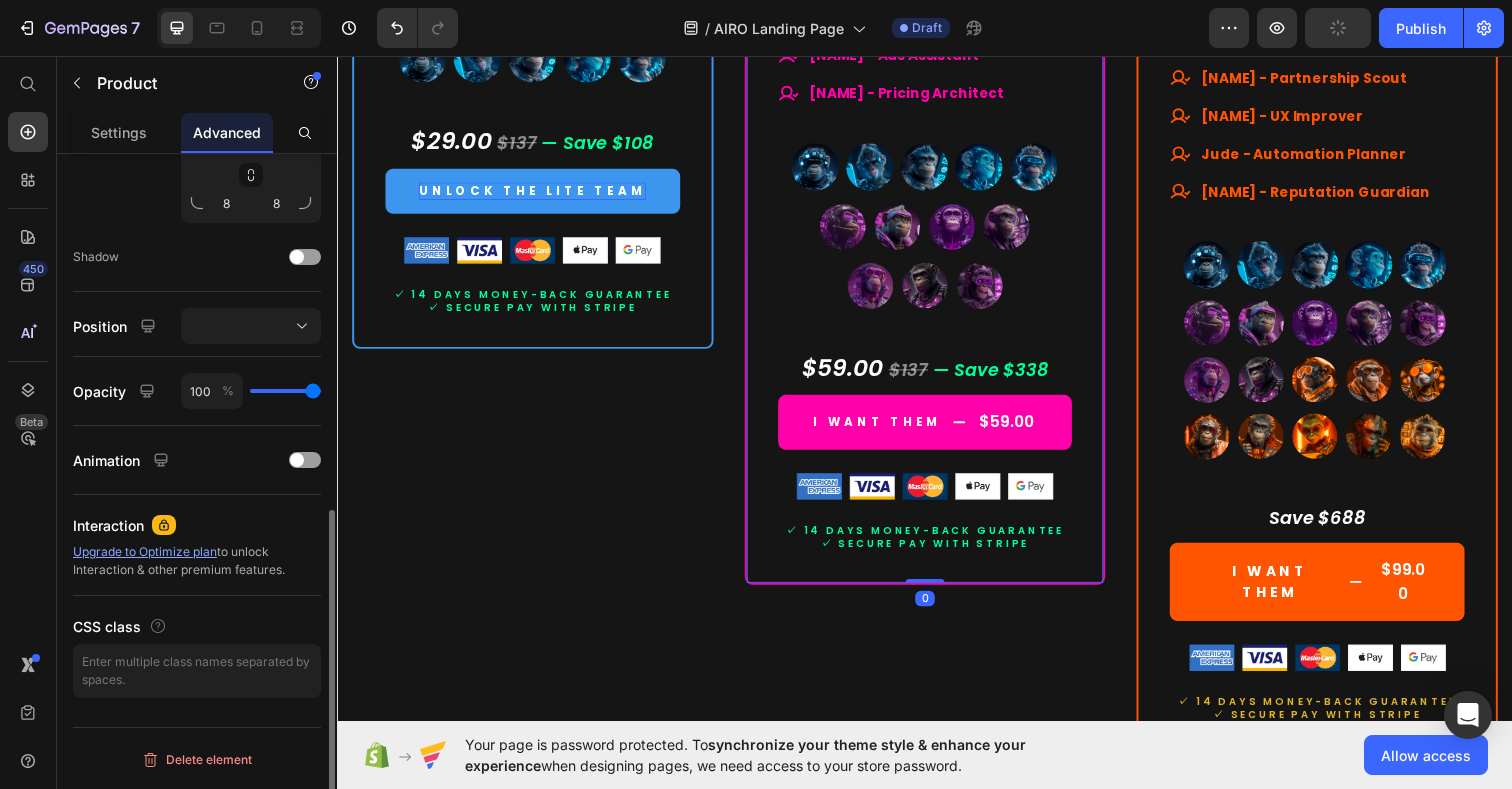 scroll, scrollTop: 0, scrollLeft: 0, axis: both 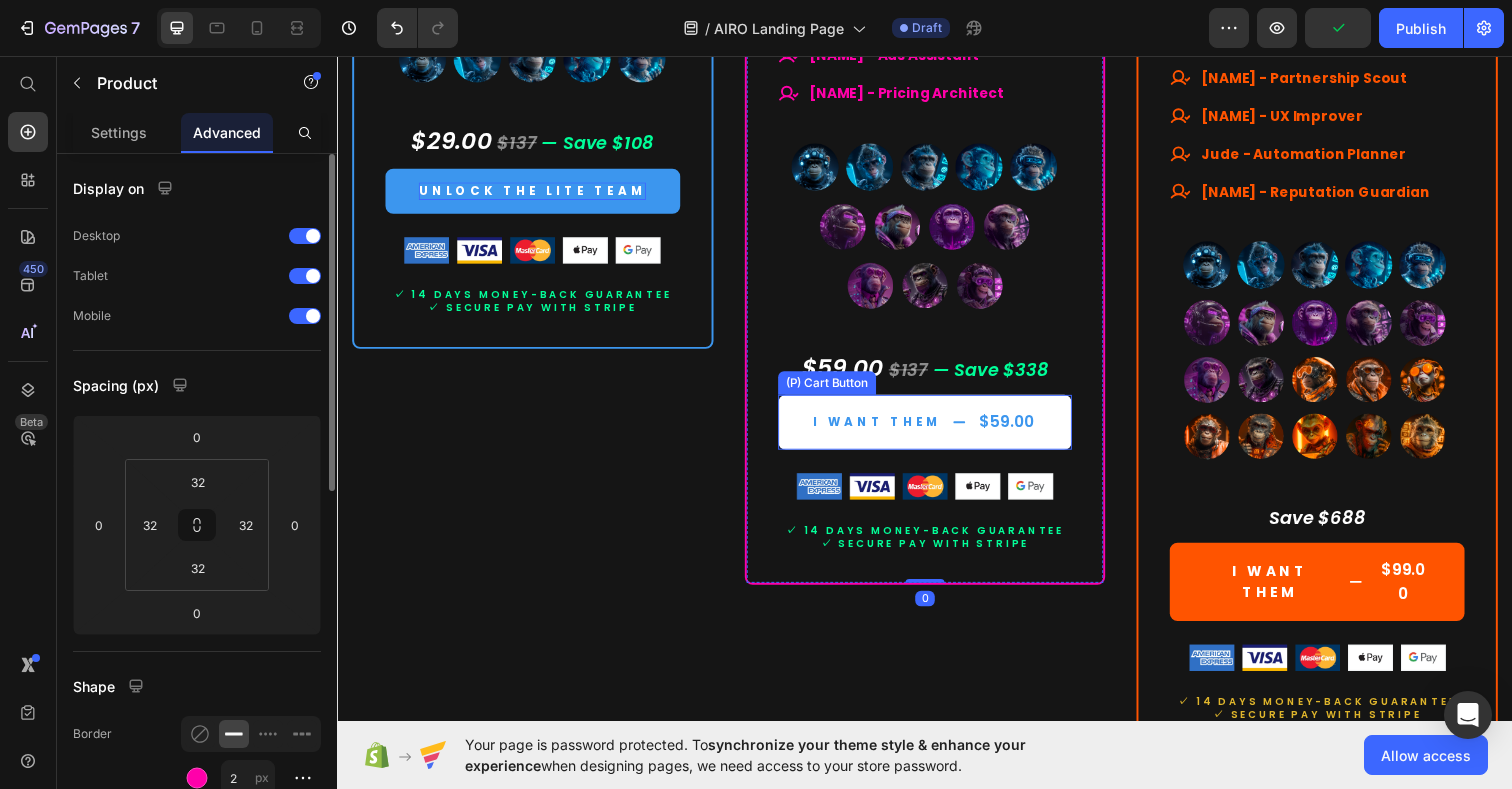 click on "I WANT THEM
$59.00" at bounding box center [937, 430] 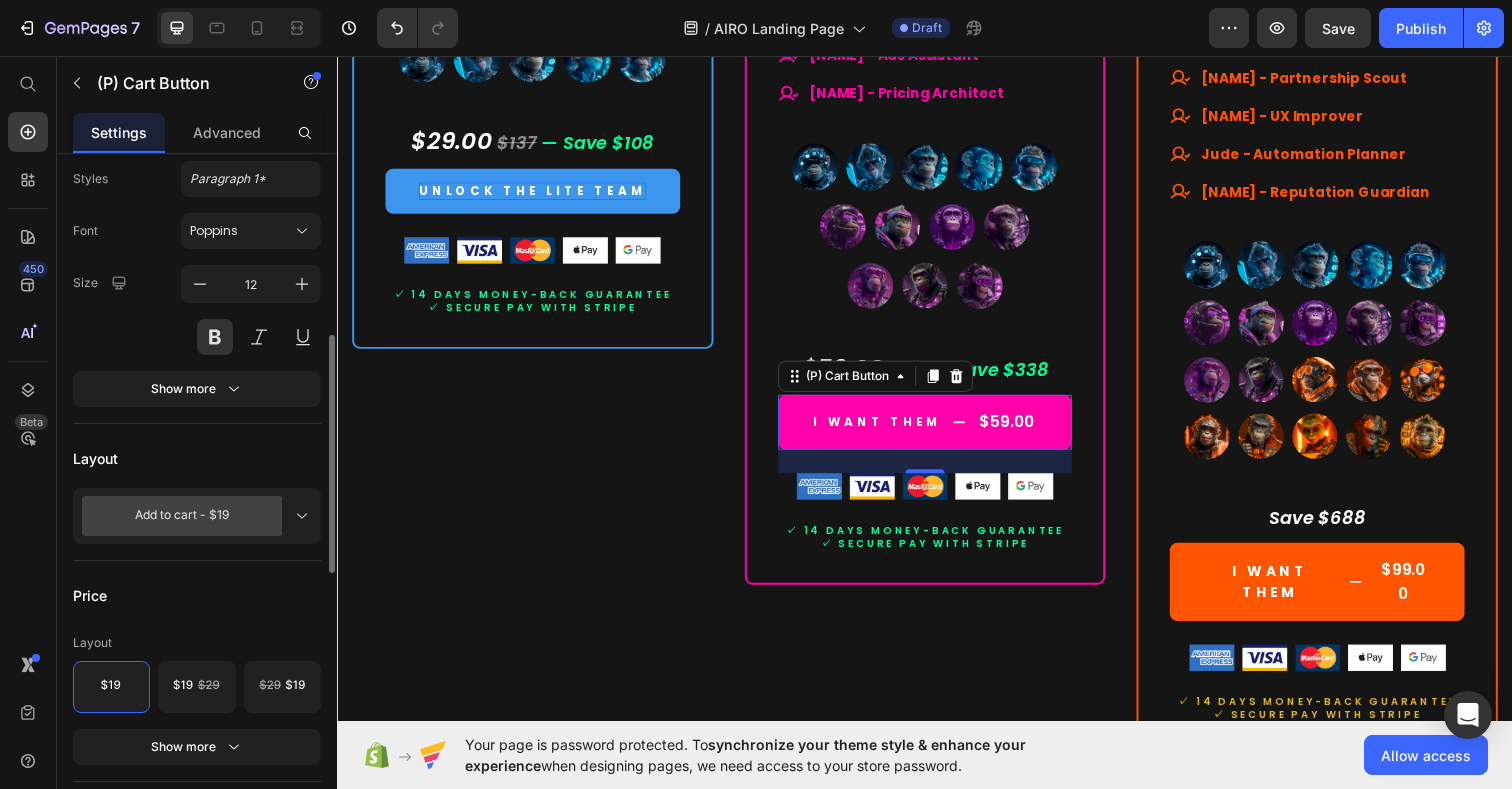 scroll, scrollTop: 336, scrollLeft: 0, axis: vertical 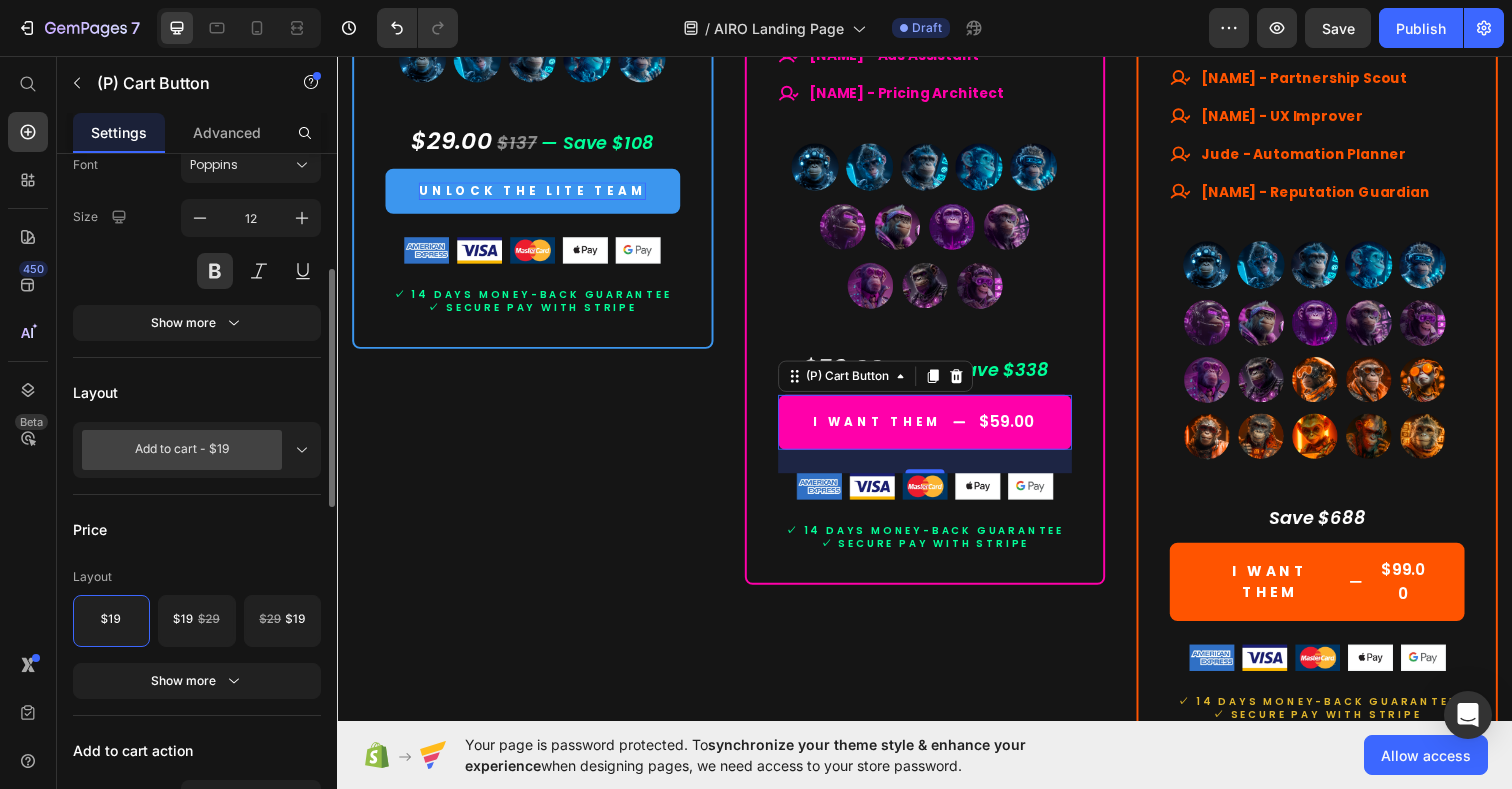 click on "Add to cart  -  $19" at bounding box center [185, 450] 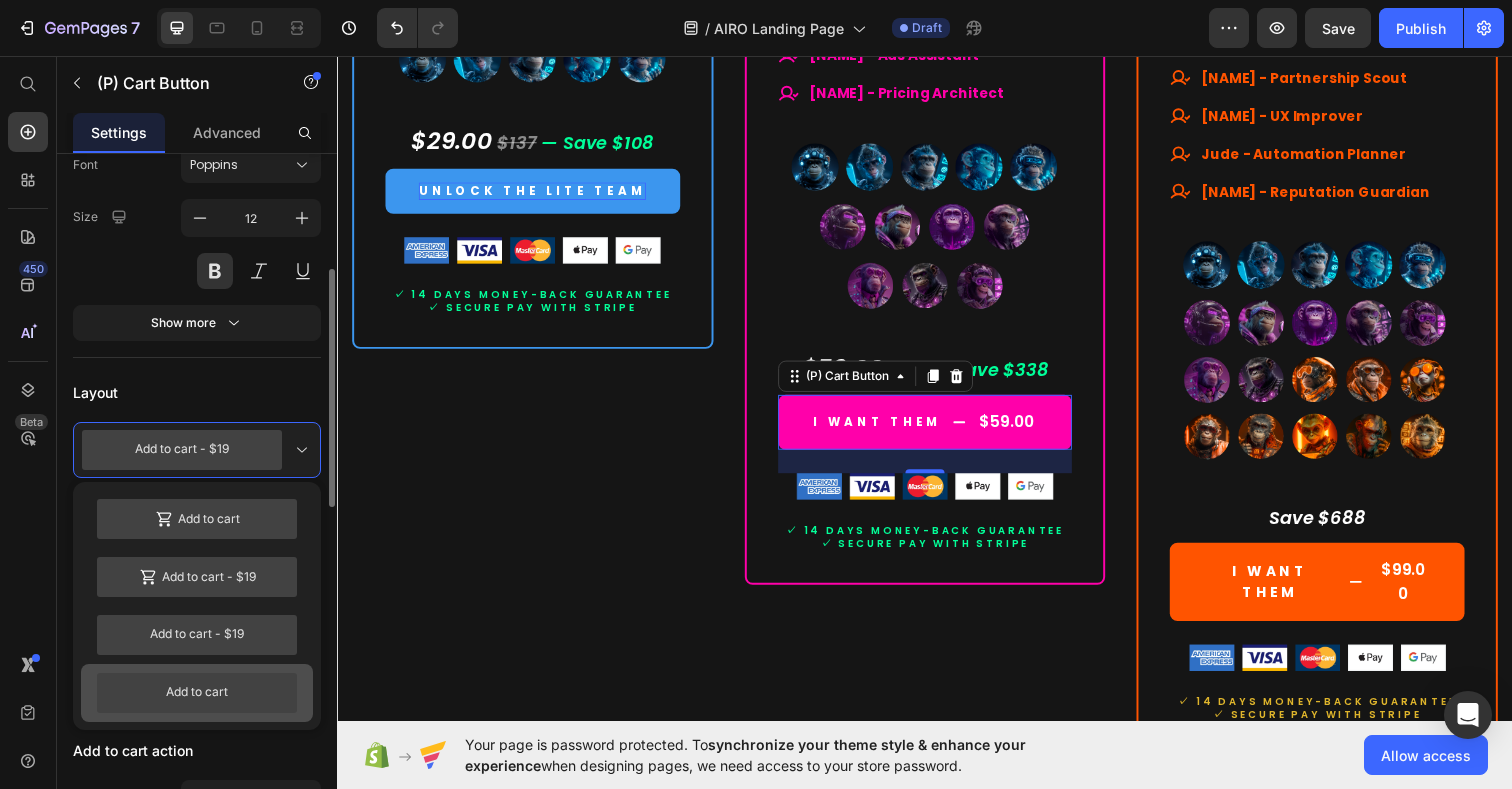 click on "Add to cart" at bounding box center (197, 693) 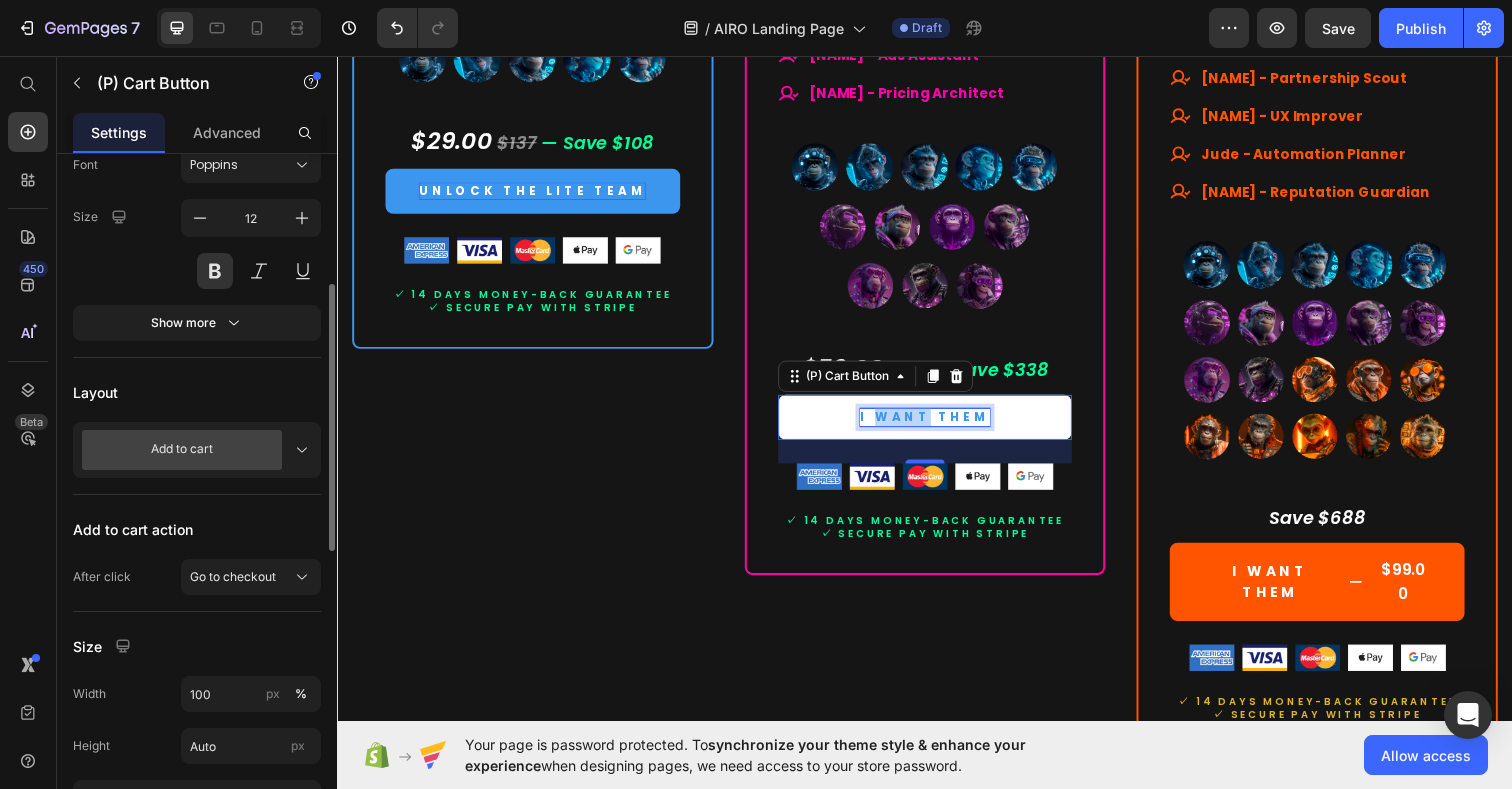 click on "I WANT THEM" at bounding box center [937, 425] 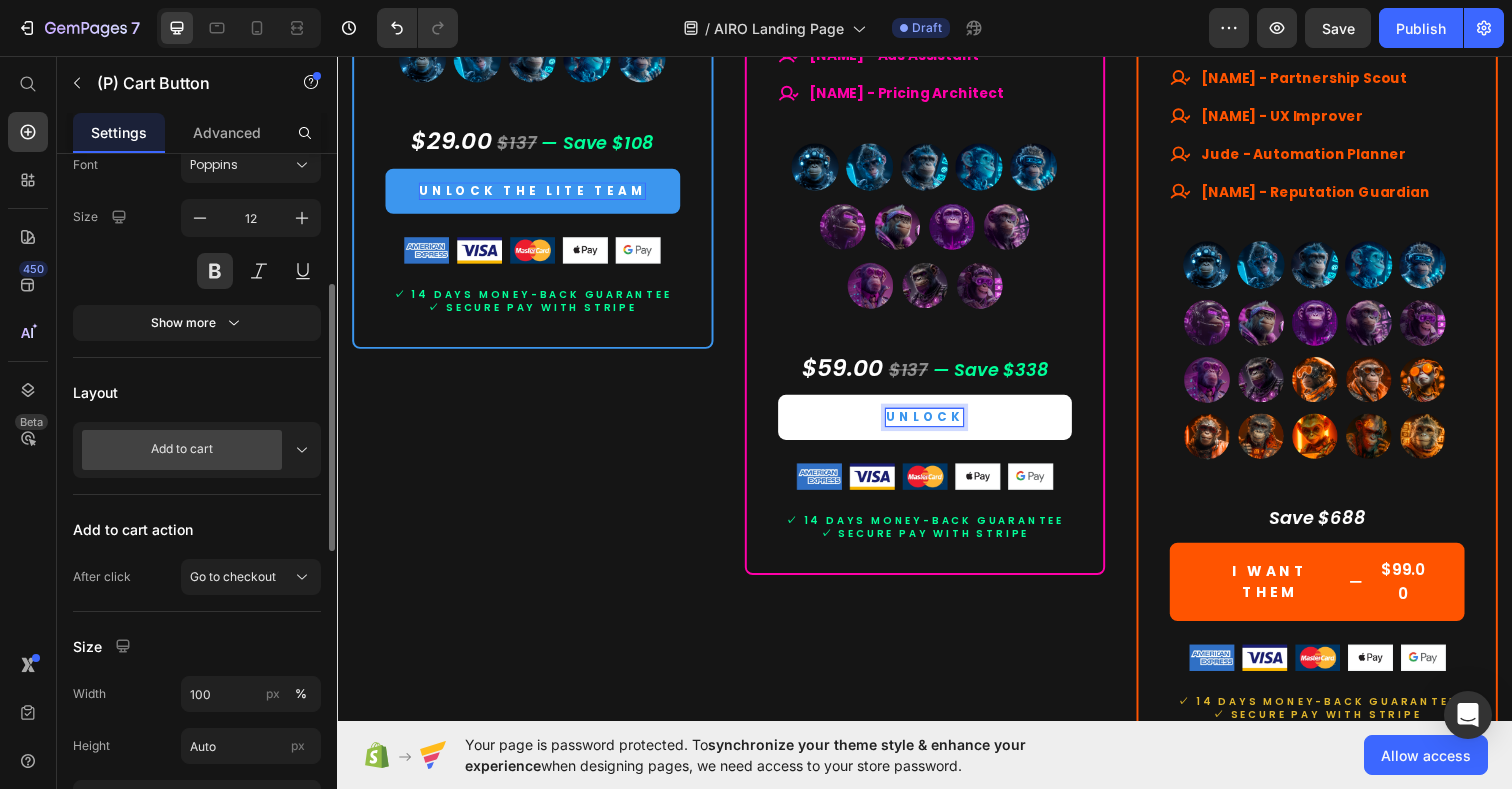 click on "UNLOCK" at bounding box center [937, 425] 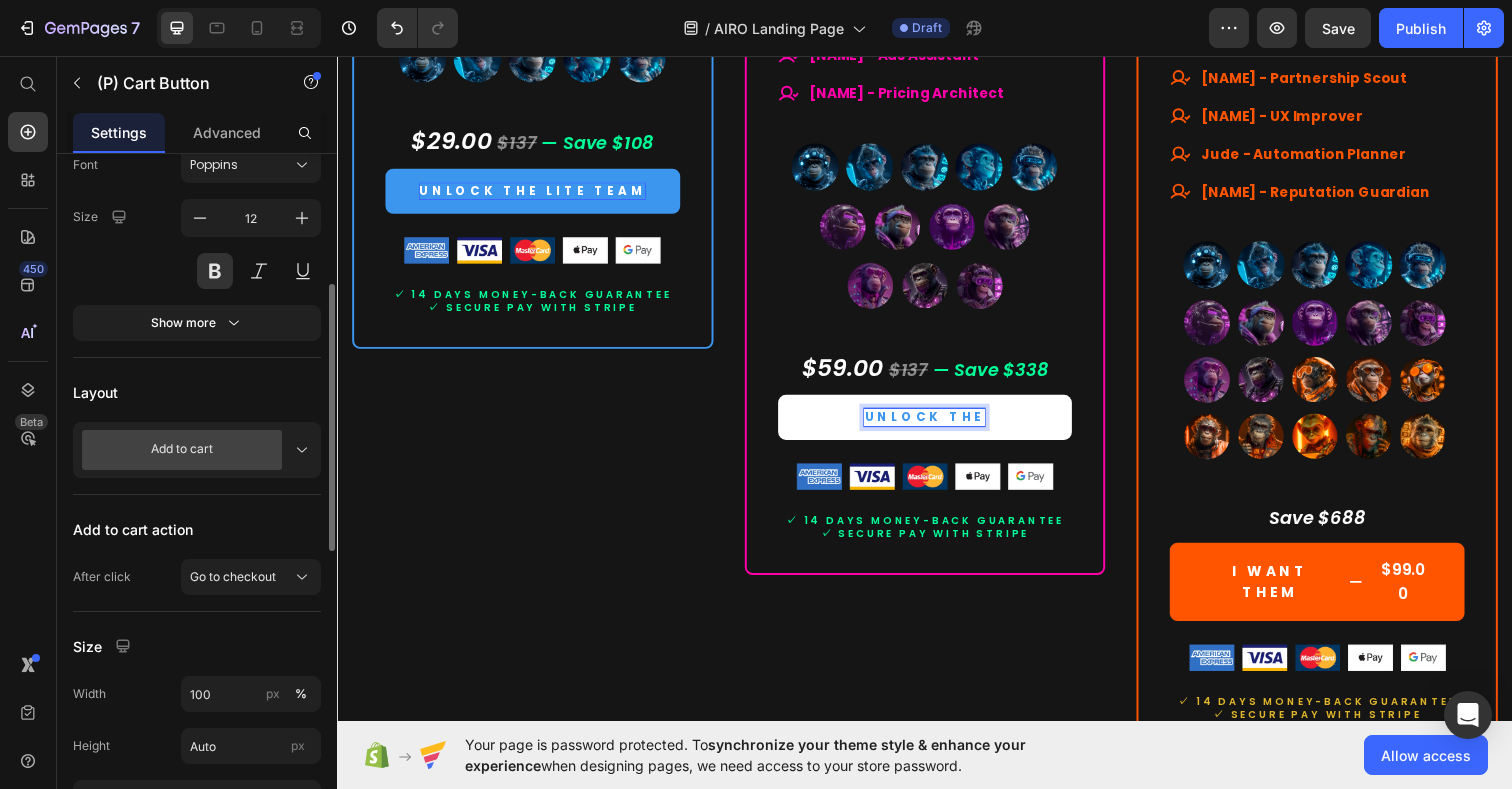 click on "UNLOCK THE" at bounding box center [937, 425] 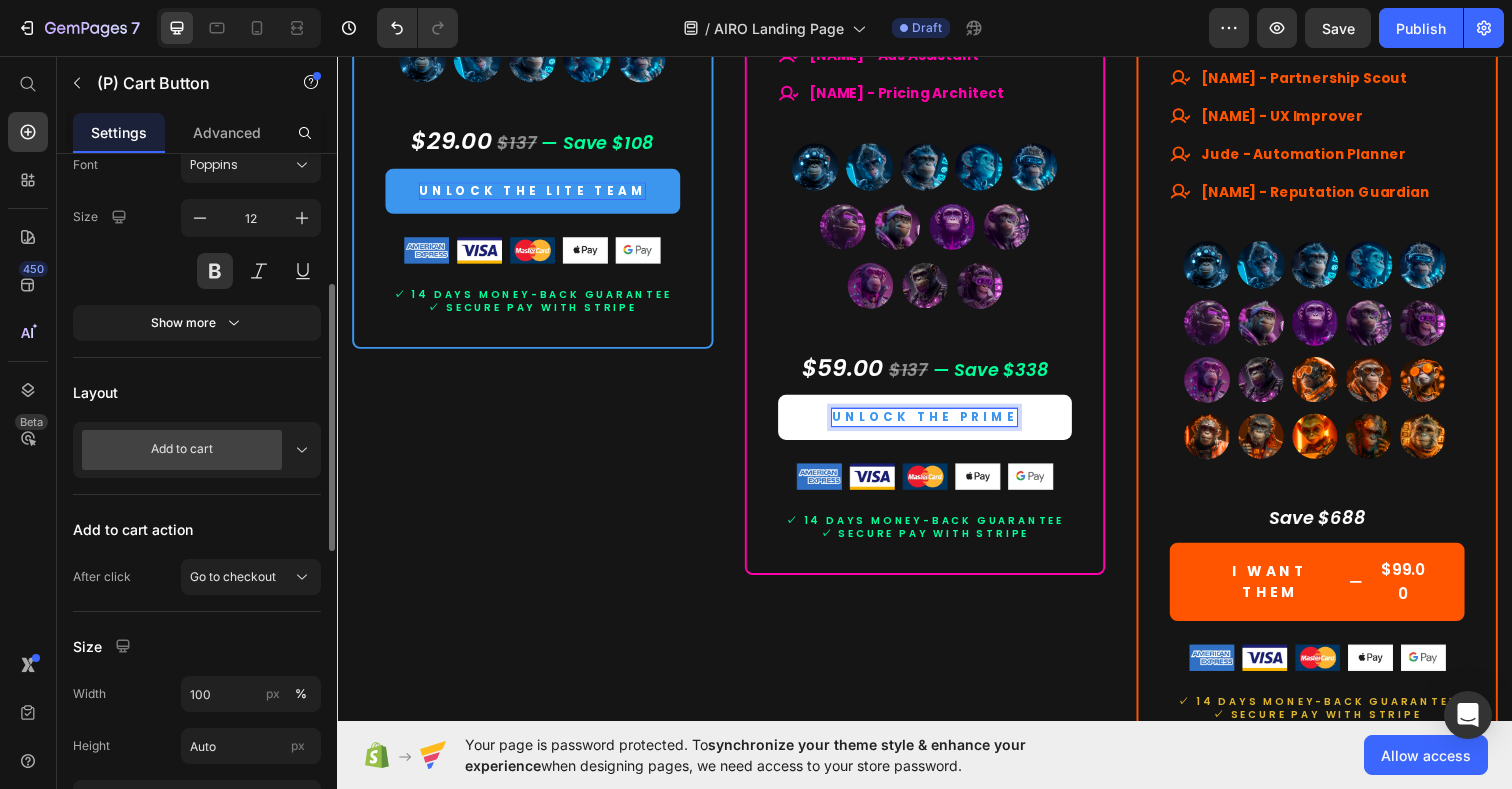 click on "UNLOCK THE PRIME" at bounding box center [937, 425] 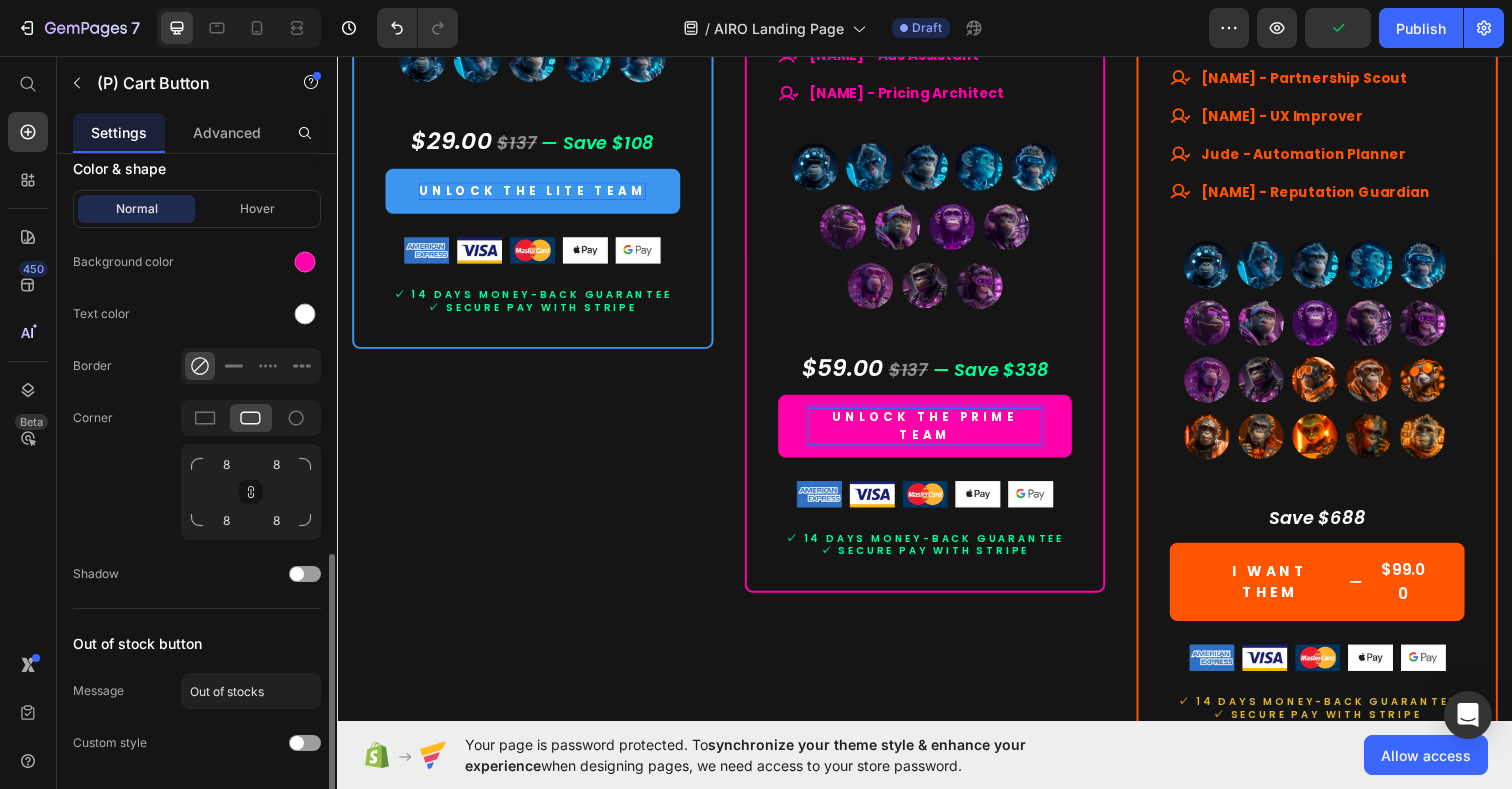 scroll, scrollTop: 1098, scrollLeft: 0, axis: vertical 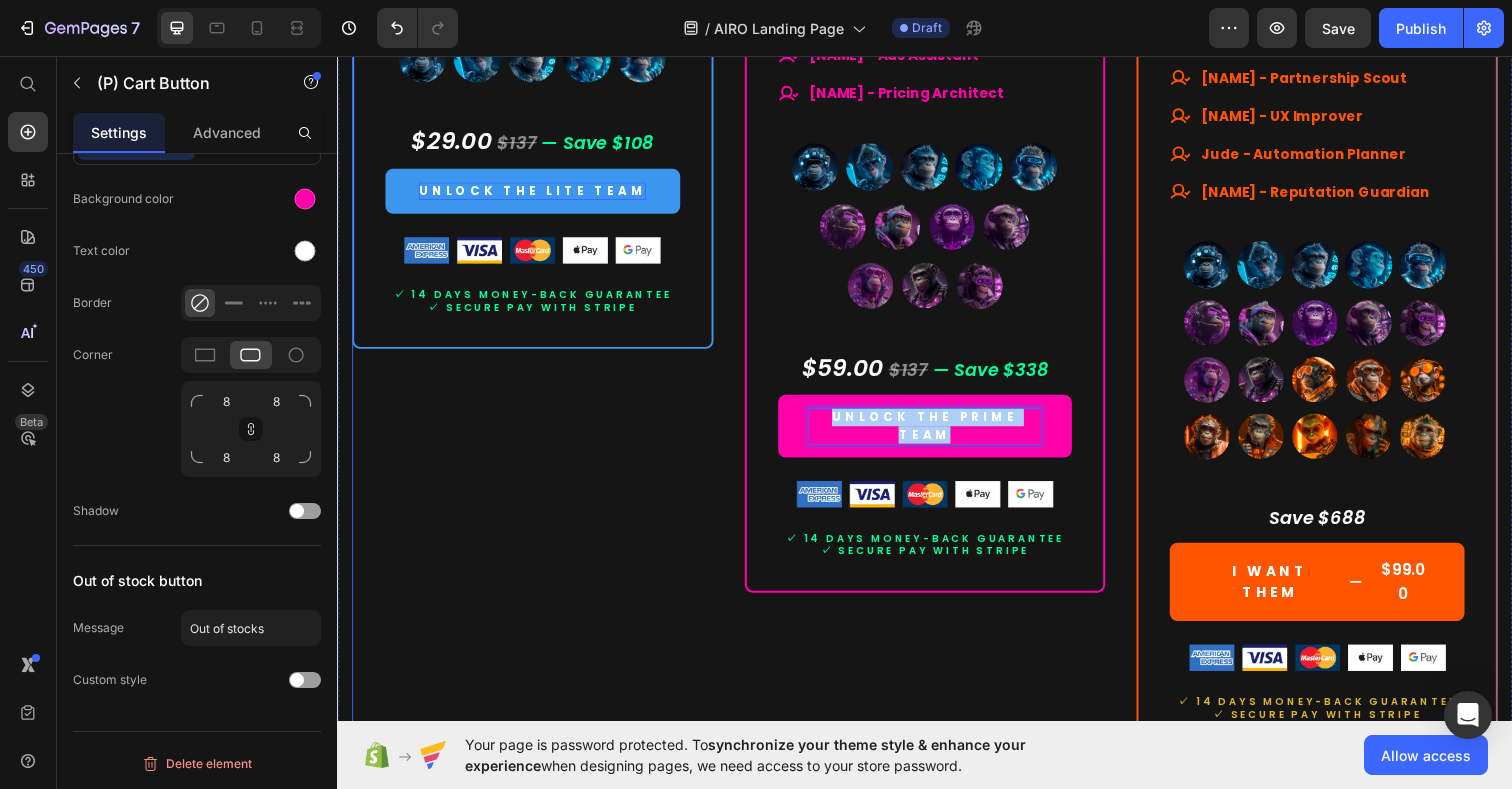 click on "Drop element here Row Lite Team Heading $29.00 (P) Price $137.00 (P) Price Row Lifetime access. No subscriptions. Text Block Your starter team for smart productivity. Text Block A solid set of essential AI experts — ready to streamline your daily tasks and boost your output. Text Block                Title Line What's included Text Block
Smart launchpad. Your AI team, one click away.
Advanced, tested prompts — tailored to each Assistant, ready to use and customize.
Powered by ChatGPT — works with Free or Plus.
Multilingual support. No barriers. Item List                Title Line All members of our  Lite Team Text Block
[FIRST] - Social Media Strategist
[FIRST] - Content Scheduler
[FIRST] - Email Ally
[FIRST] - Website Optimizer
[FIRST] - Conversion Specialist Item List (P) Images & Gallery $29.00   $137   — Save $108 Text block UNLOCK THE LITE TEAM Image" at bounding box center (536, -152) 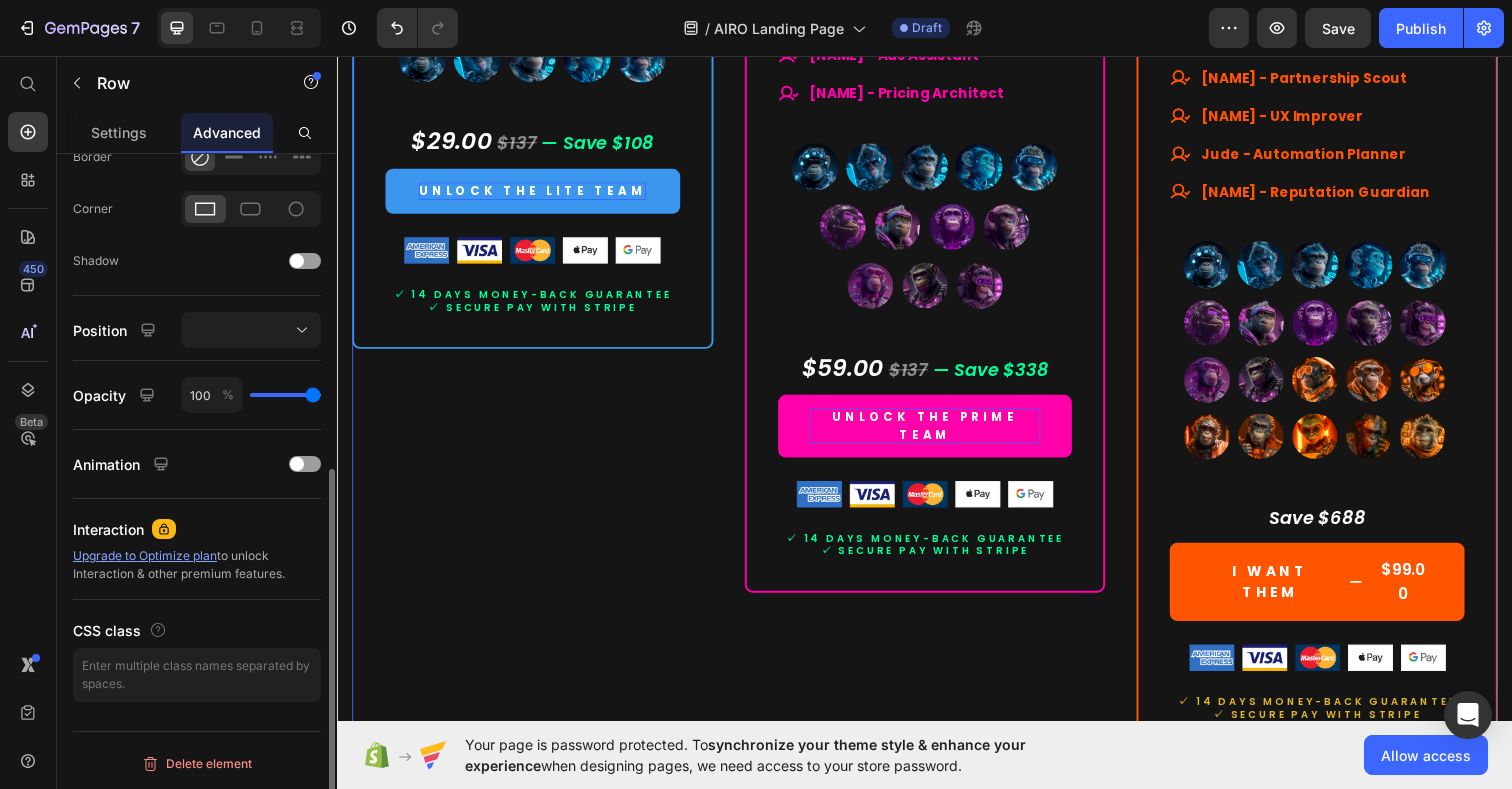 scroll, scrollTop: 0, scrollLeft: 0, axis: both 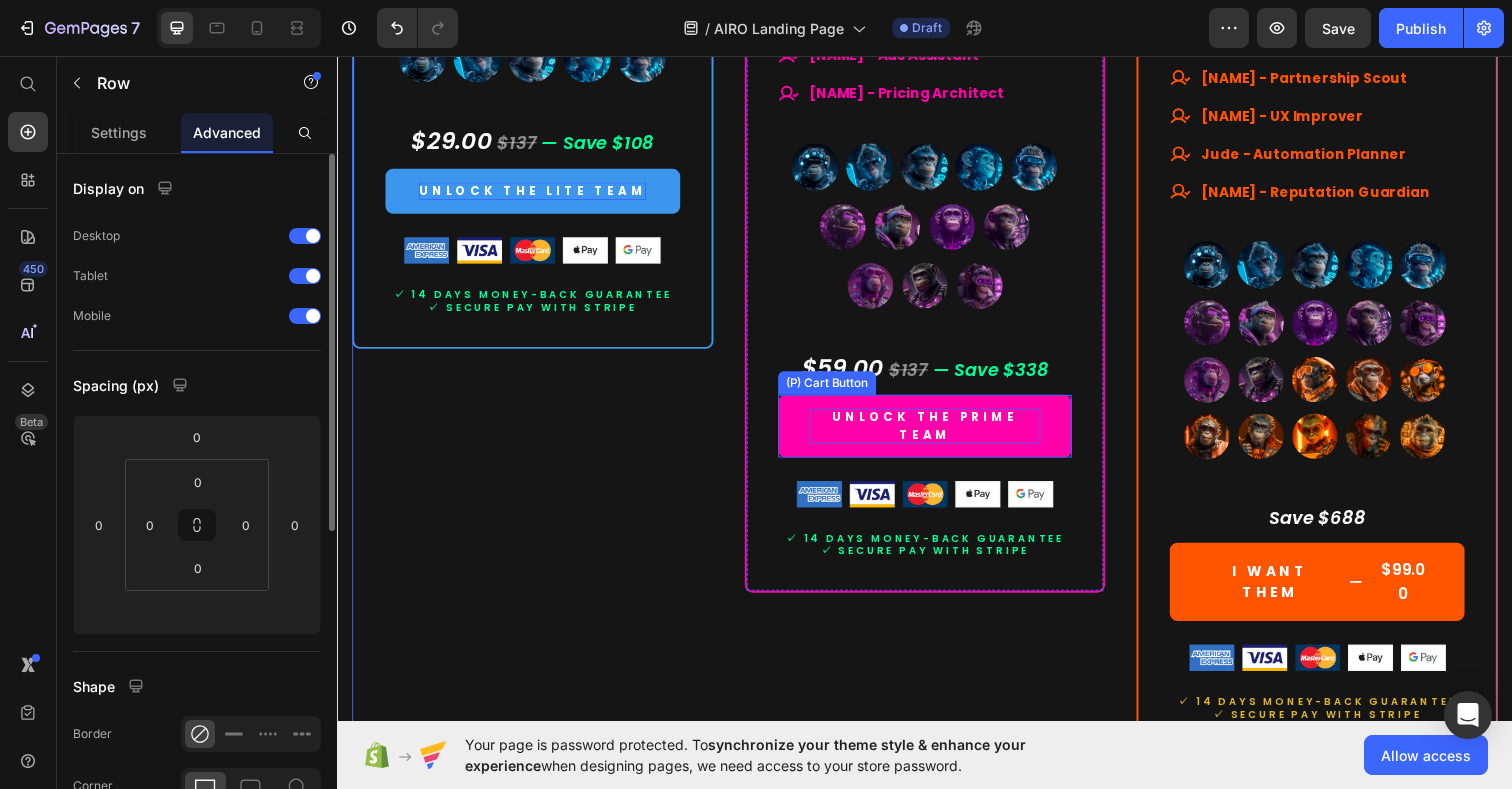 click on "UNLOCK THE PRIME TEAM" at bounding box center (937, 434) 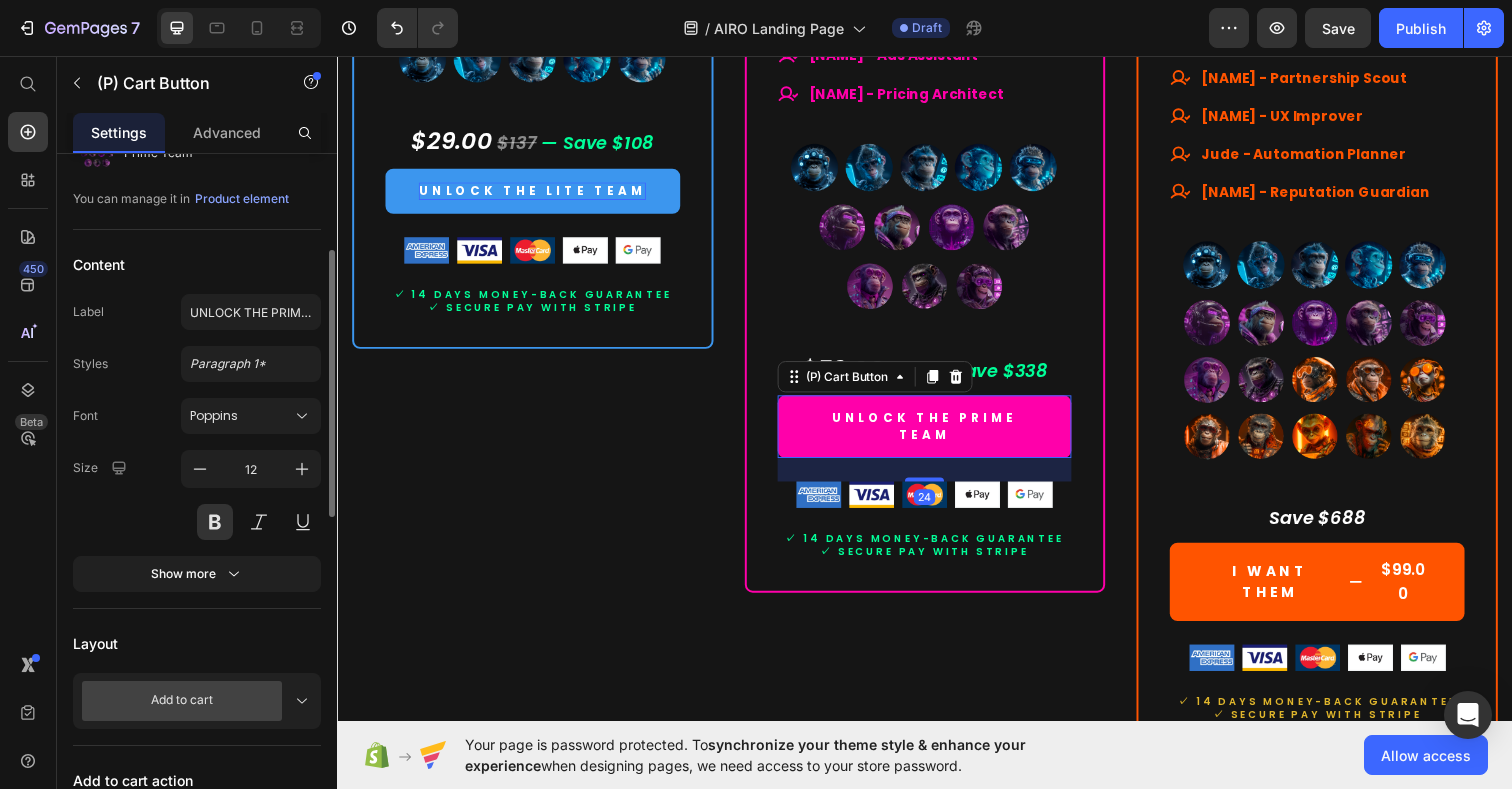 scroll, scrollTop: 131, scrollLeft: 0, axis: vertical 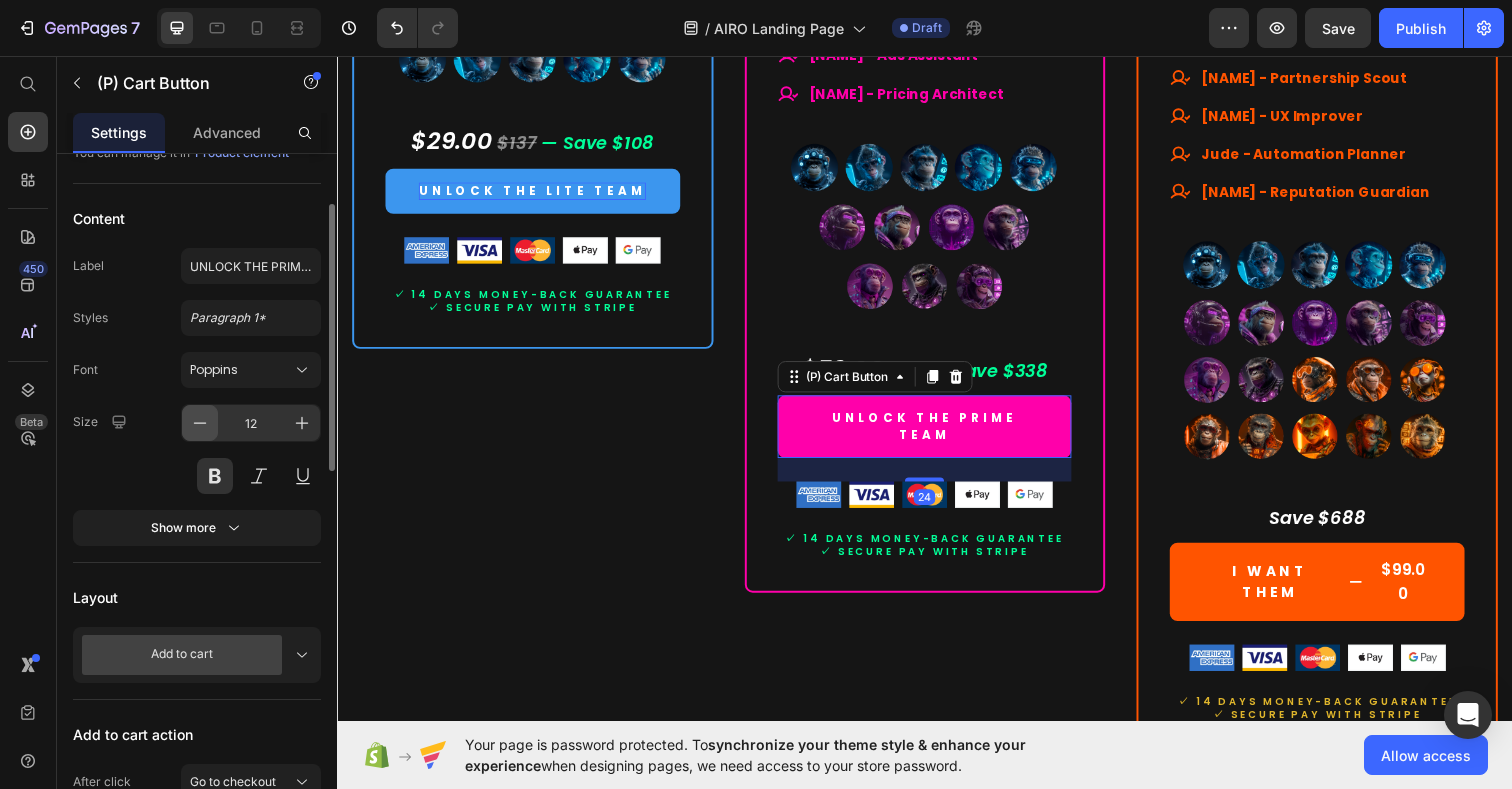 click 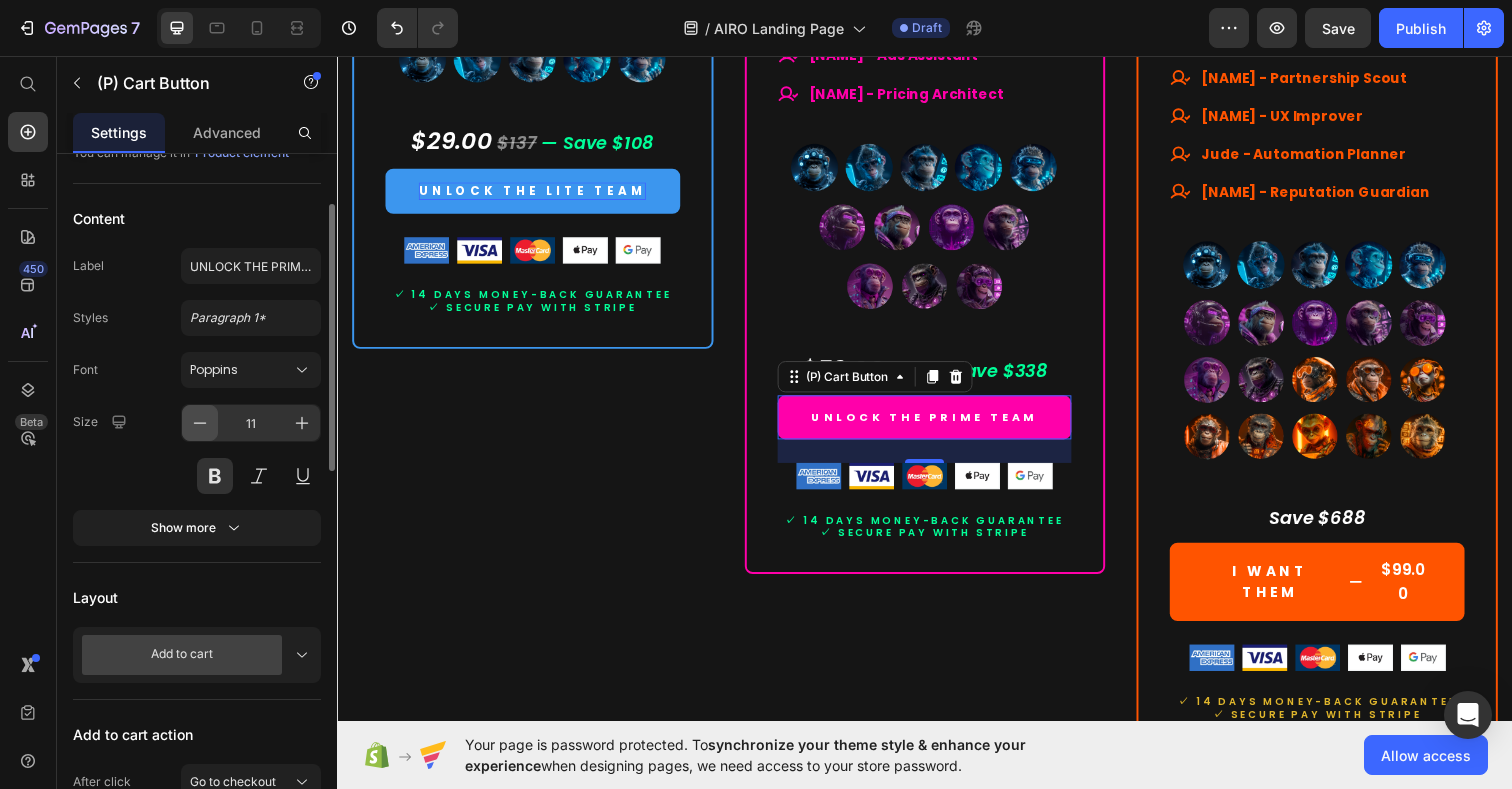 click 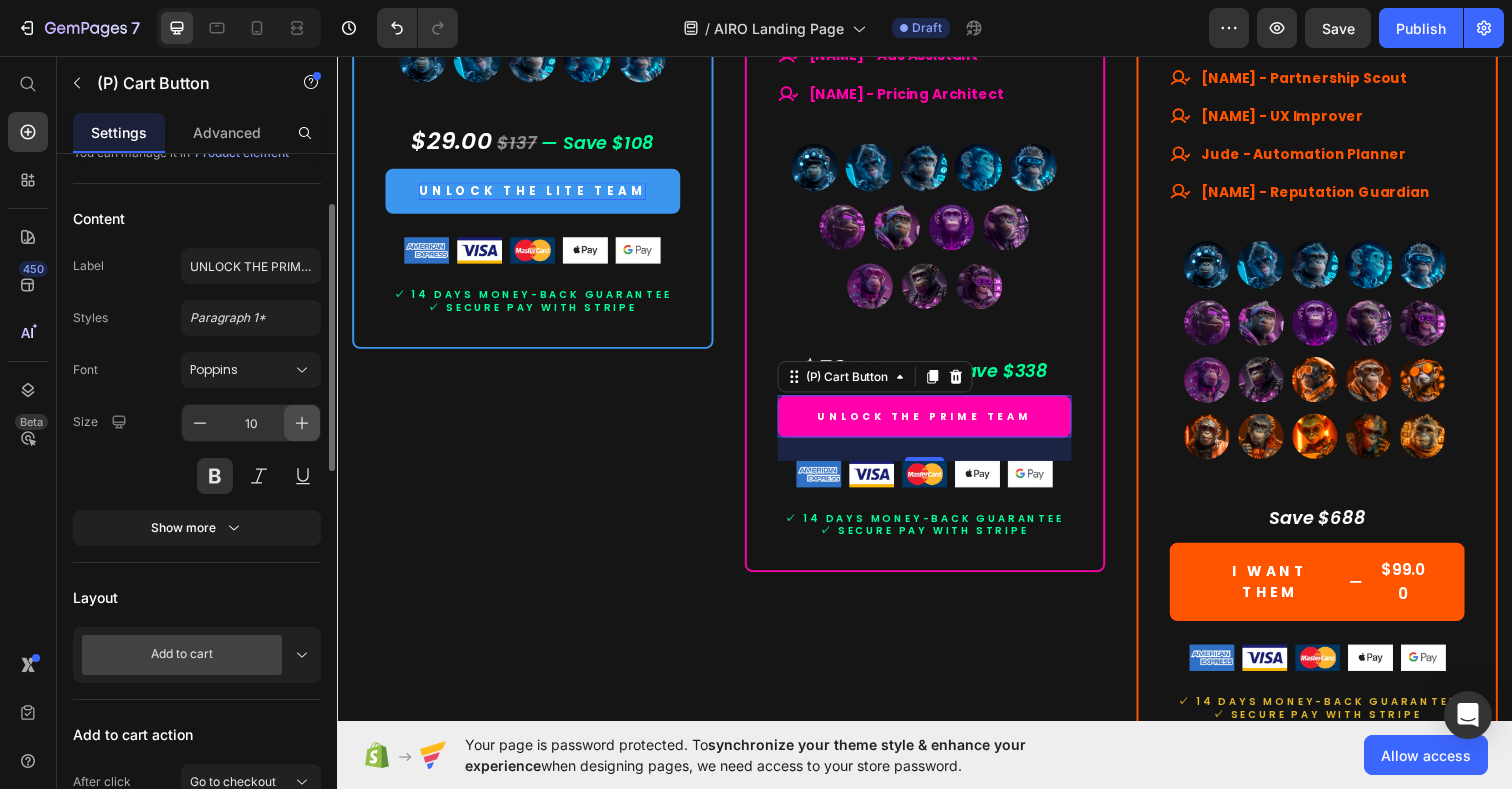 click 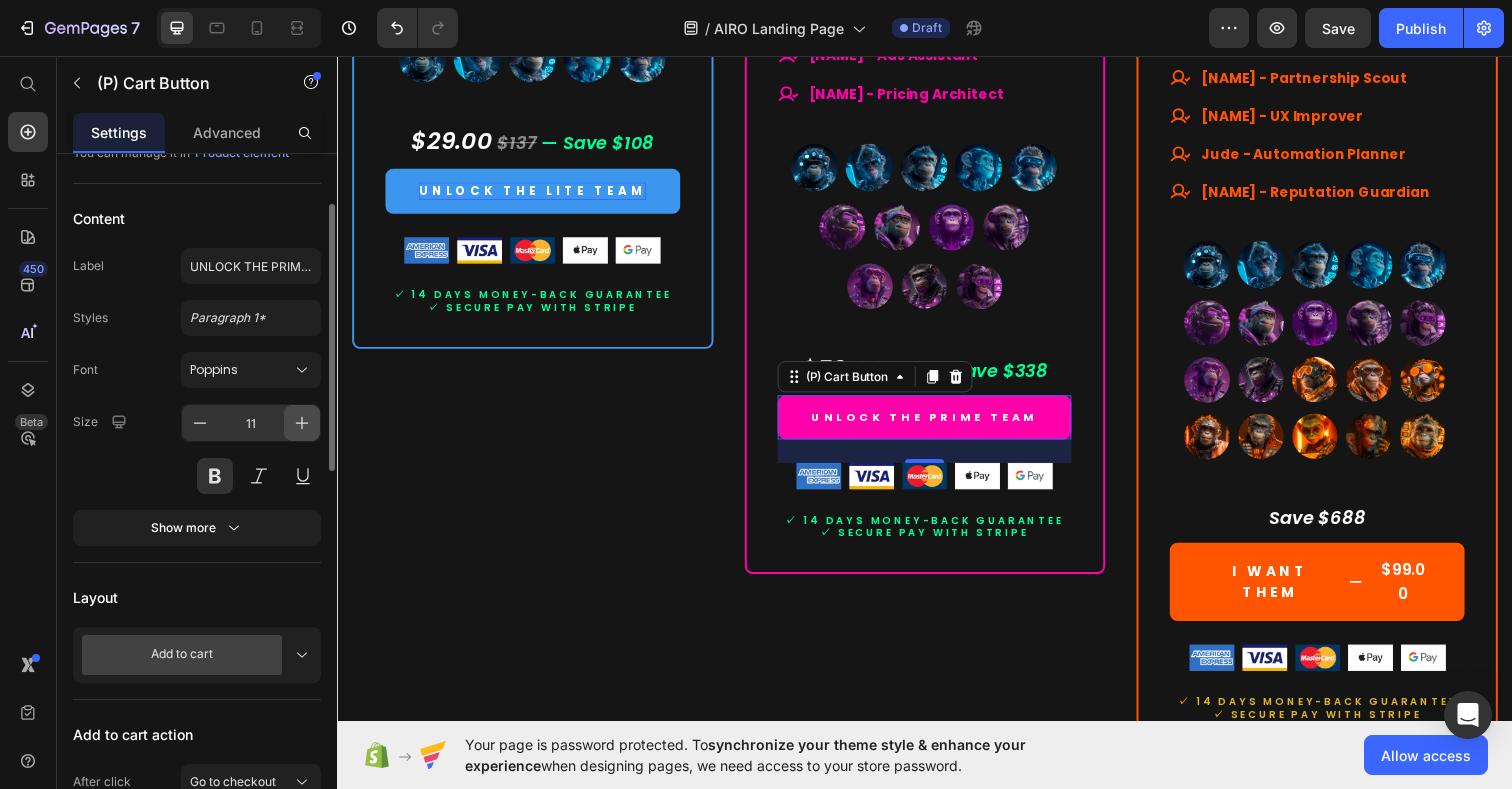 click 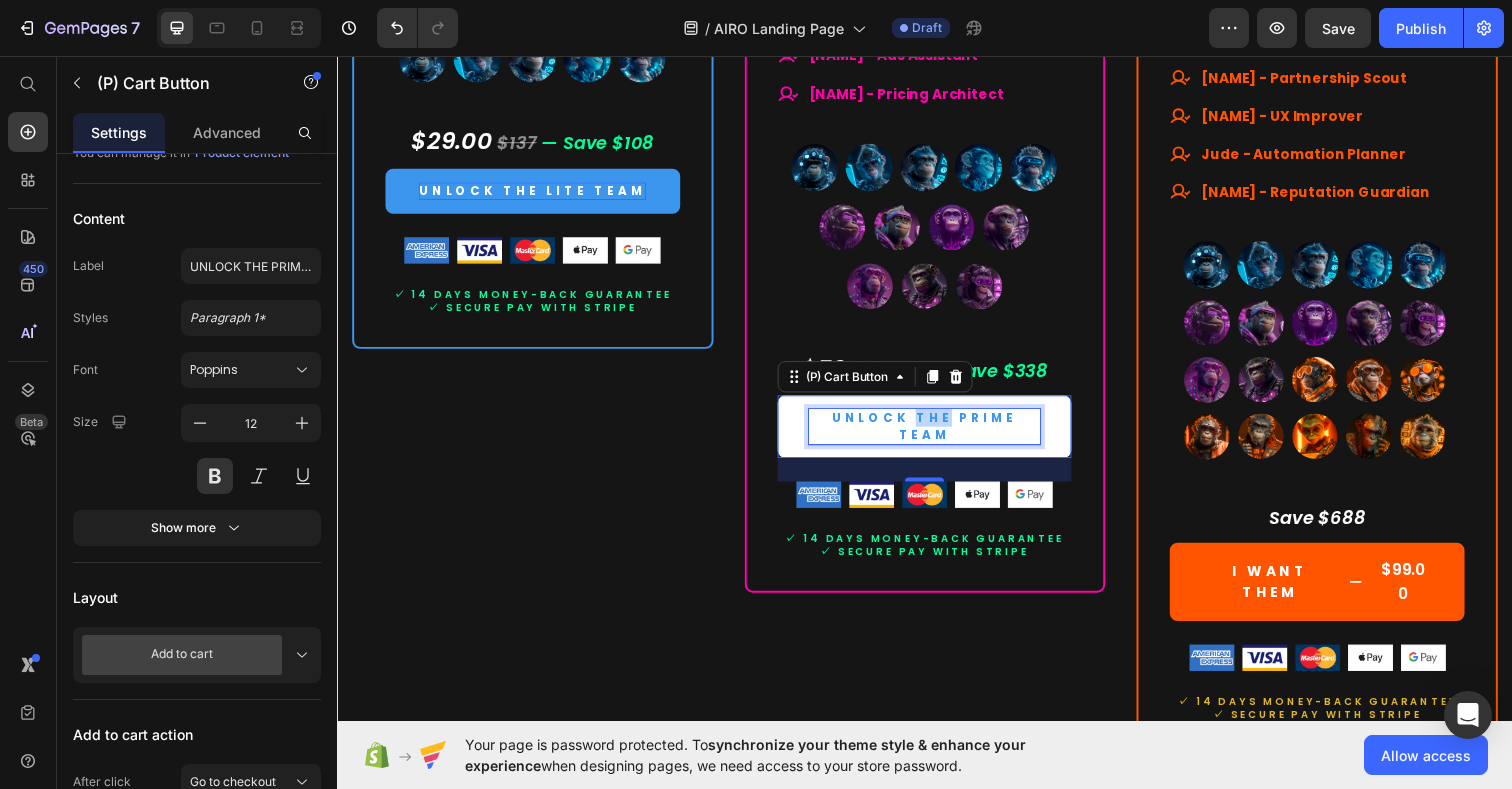 click on "UNLOCK THE PRIME TEAM" at bounding box center (937, 434) 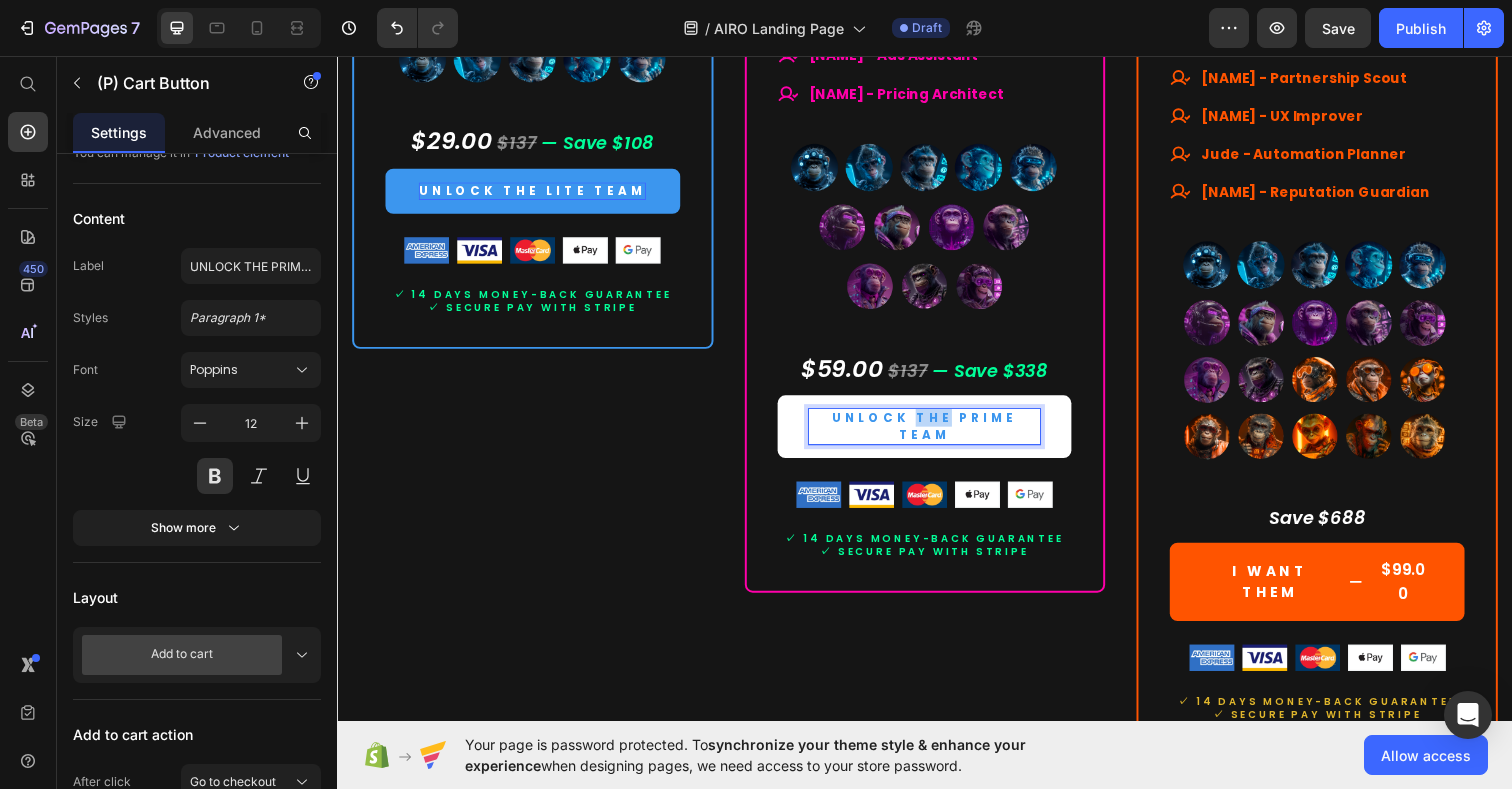 drag, startPoint x: 921, startPoint y: 421, endPoint x: 1019, endPoint y: 420, distance: 98.005104 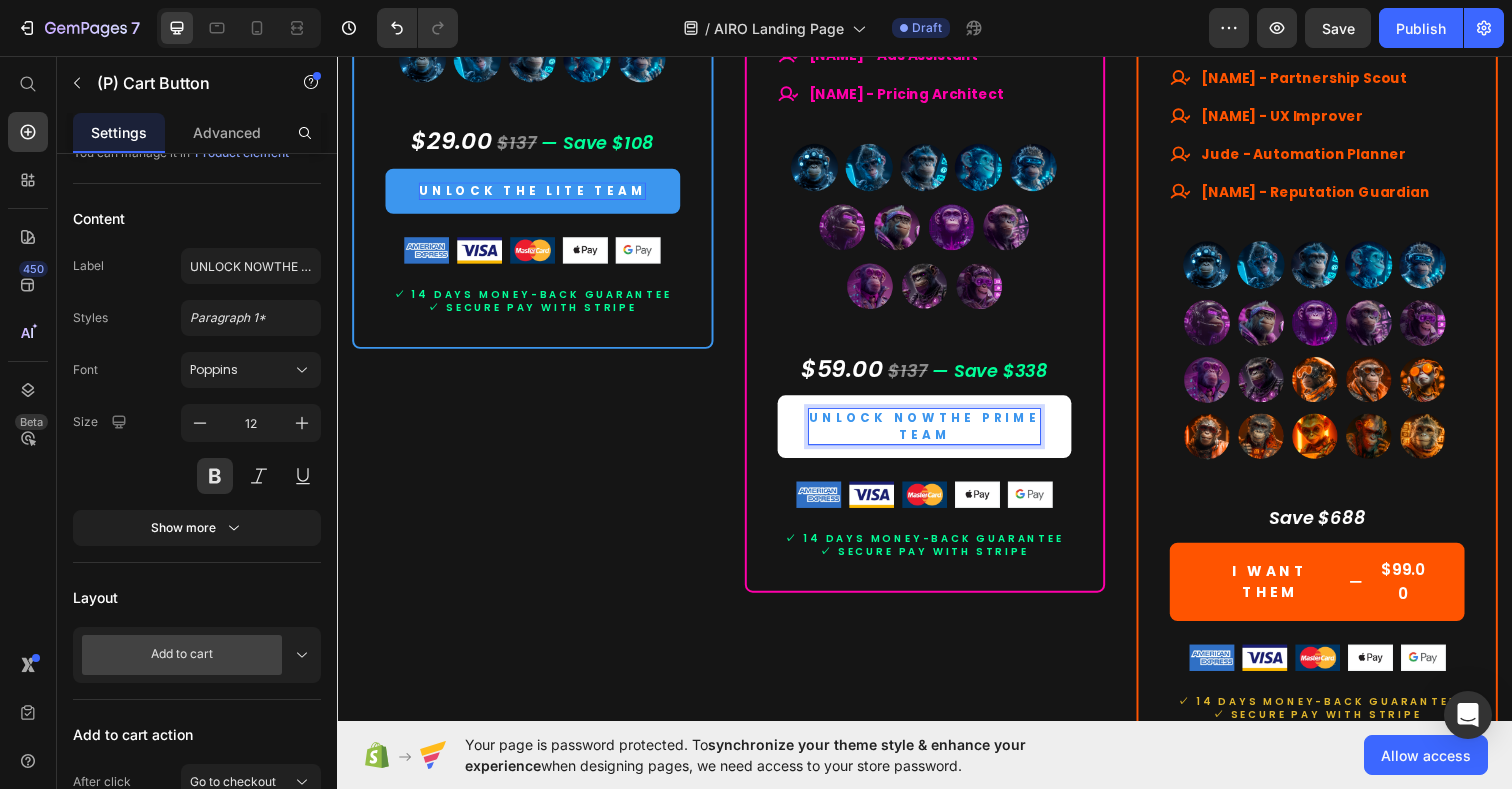 click on "UNLOCK NOWTHE PRIME TEAM" at bounding box center [937, 434] 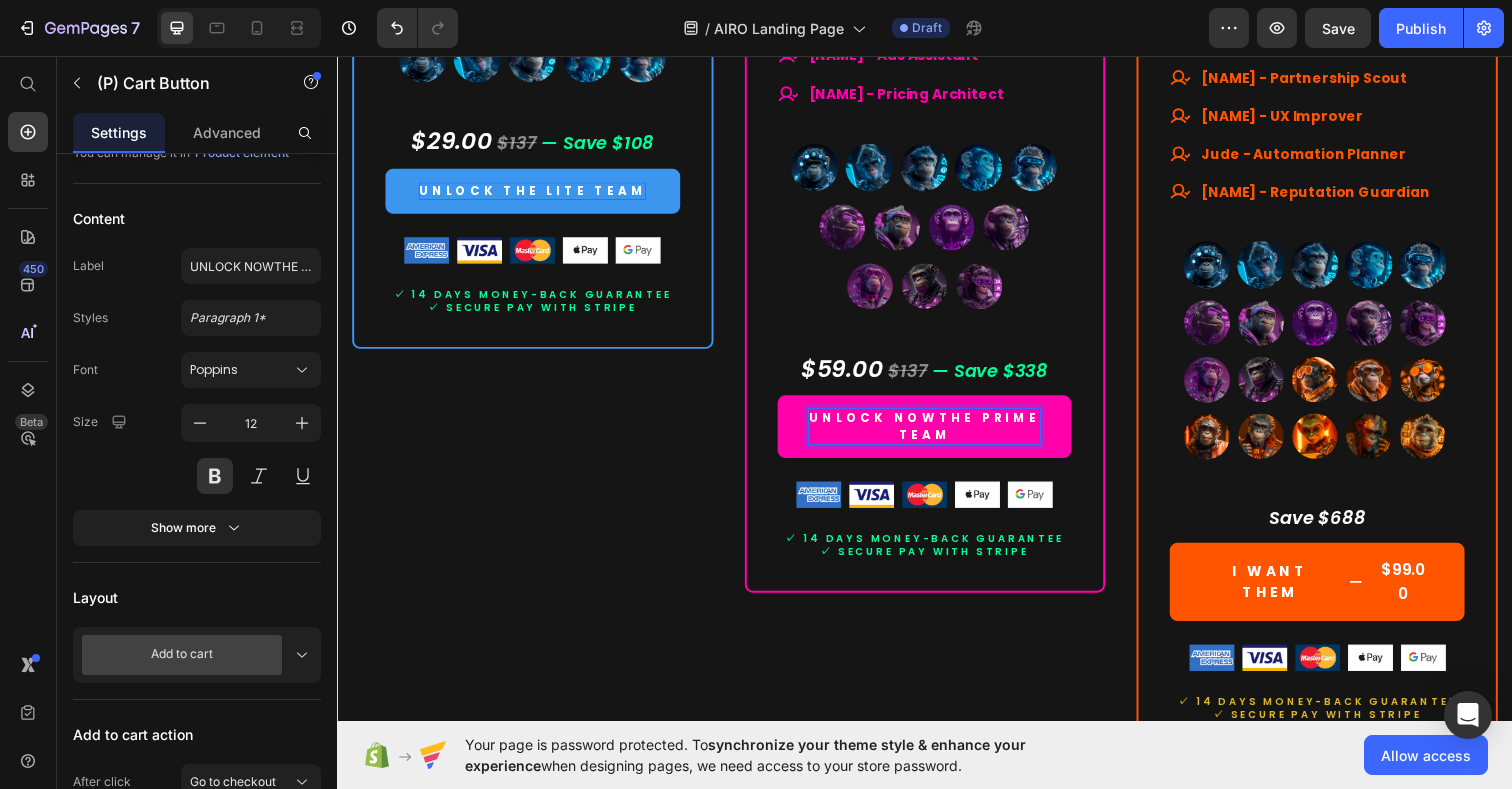 click on "UNLOCK NOWTHE PRIME TEAM" at bounding box center (937, 434) 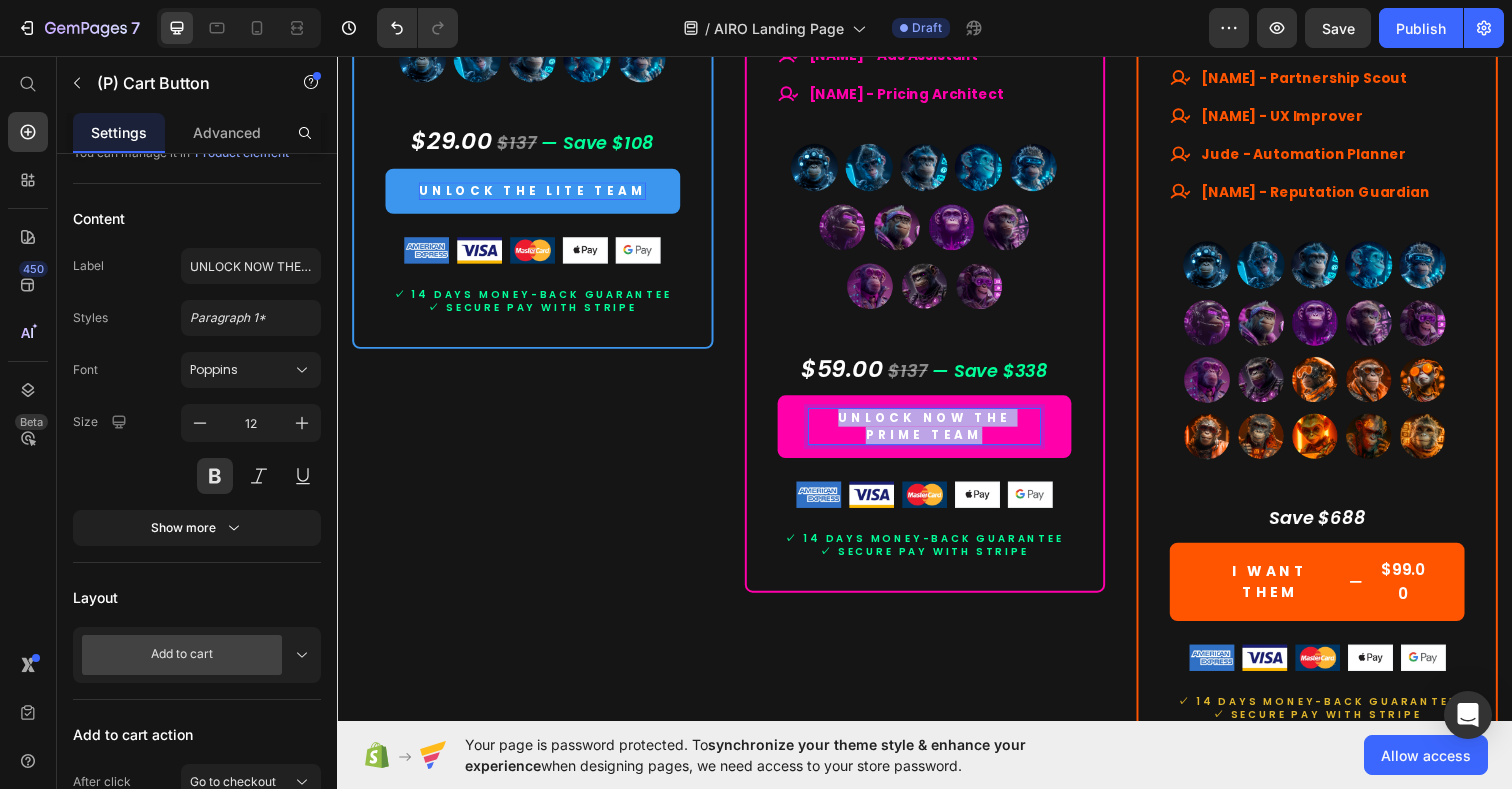 drag, startPoint x: 957, startPoint y: 435, endPoint x: 786, endPoint y: 407, distance: 173.27724 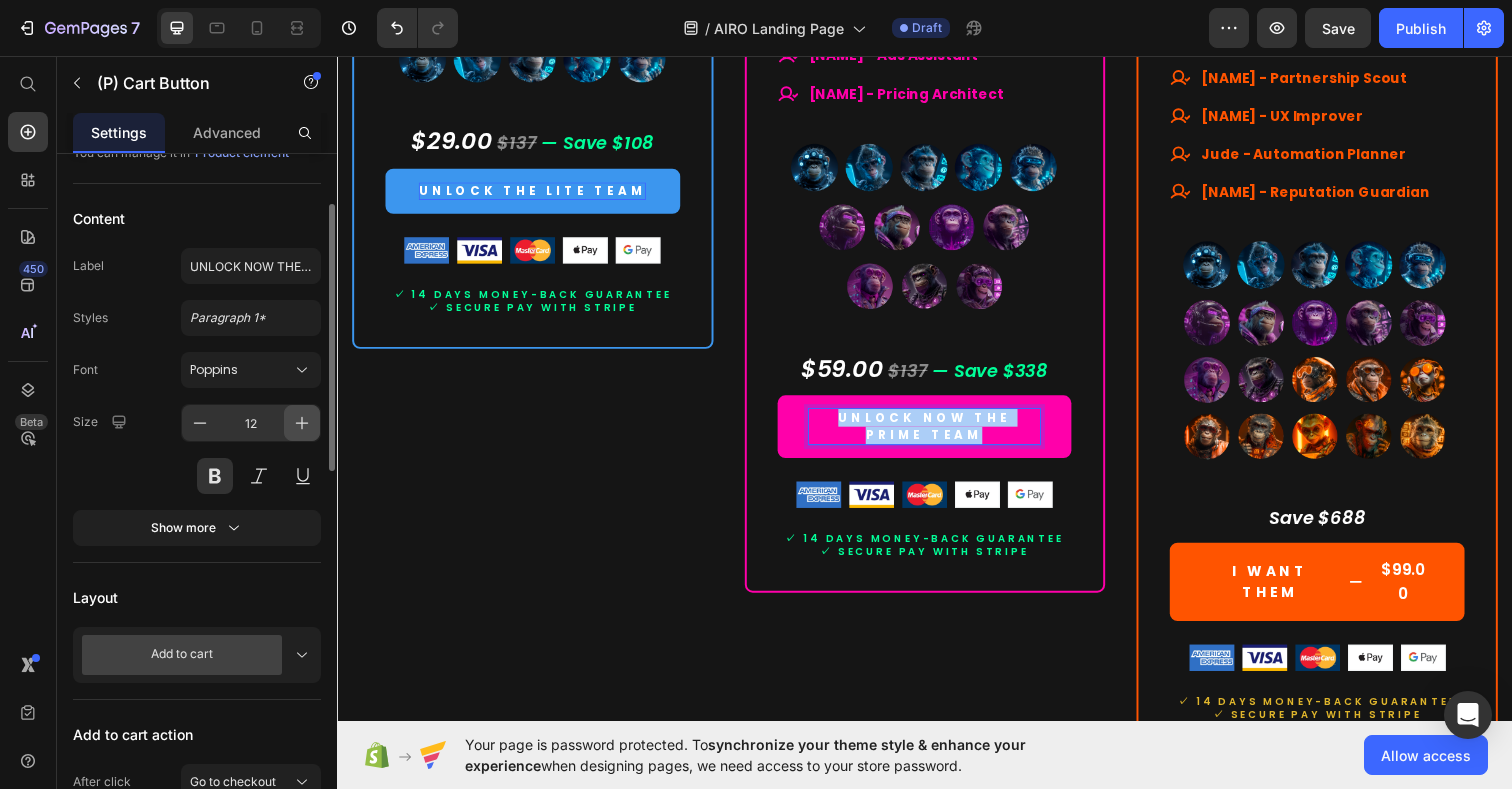 click 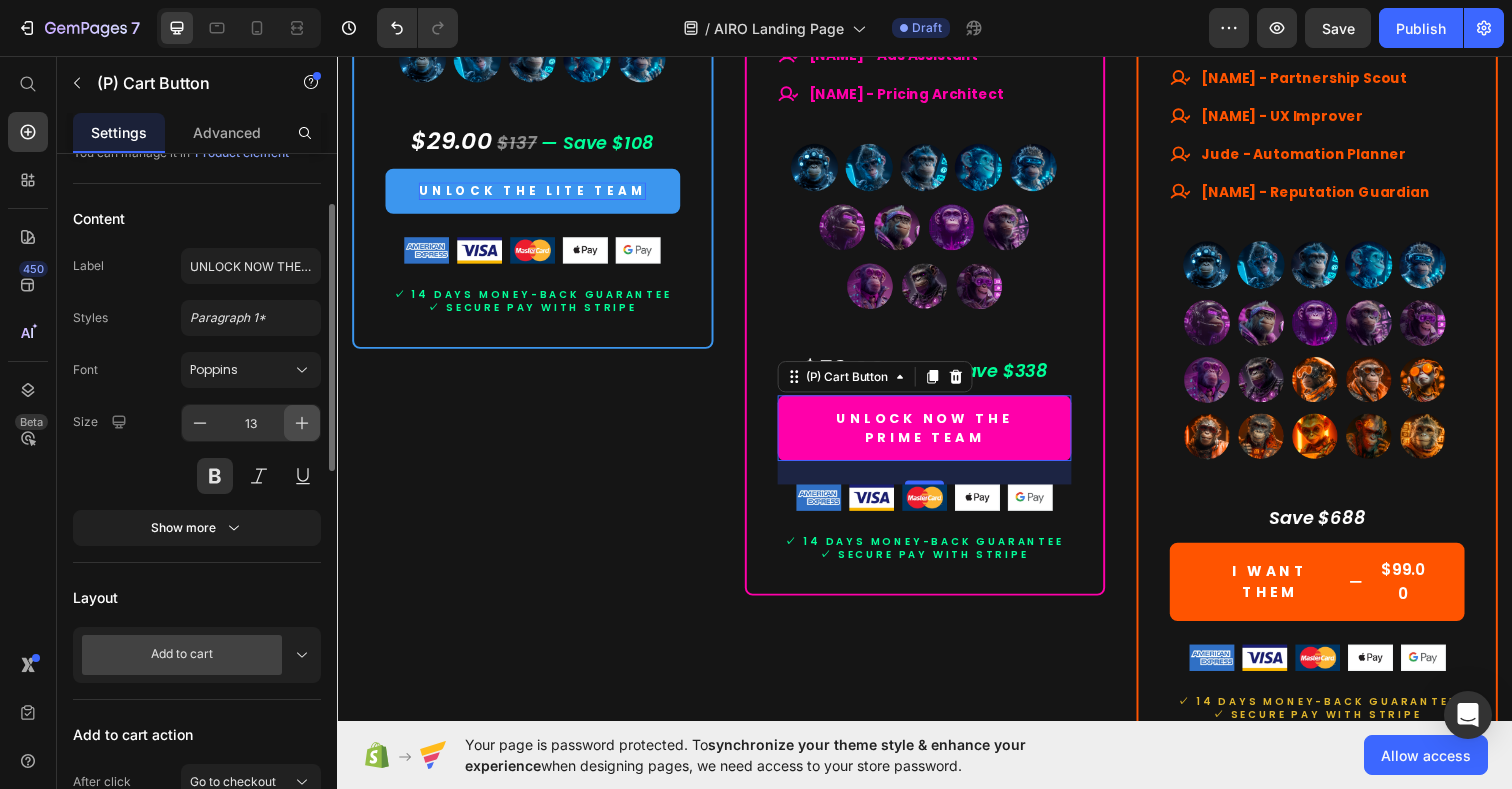 click 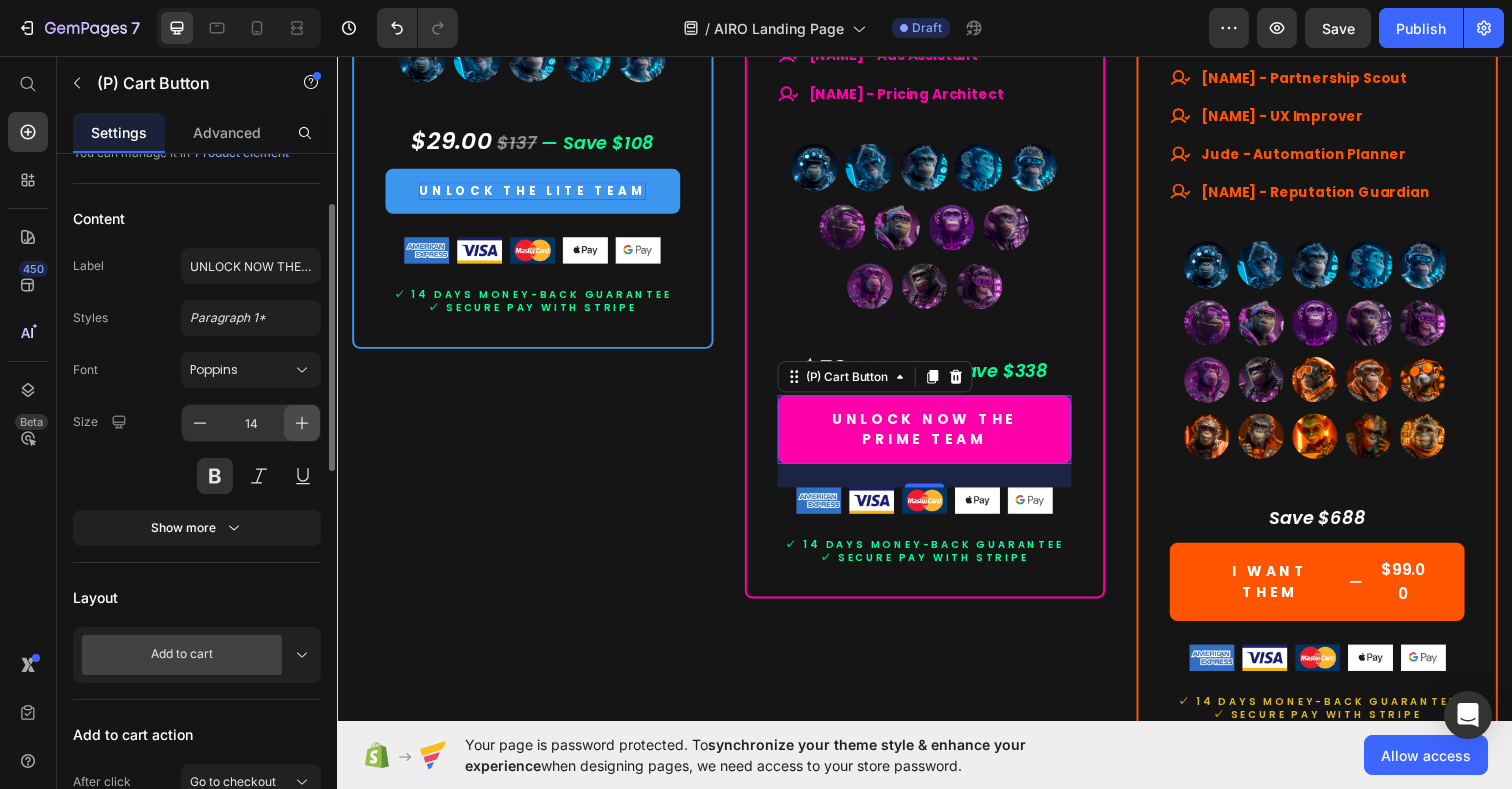 click 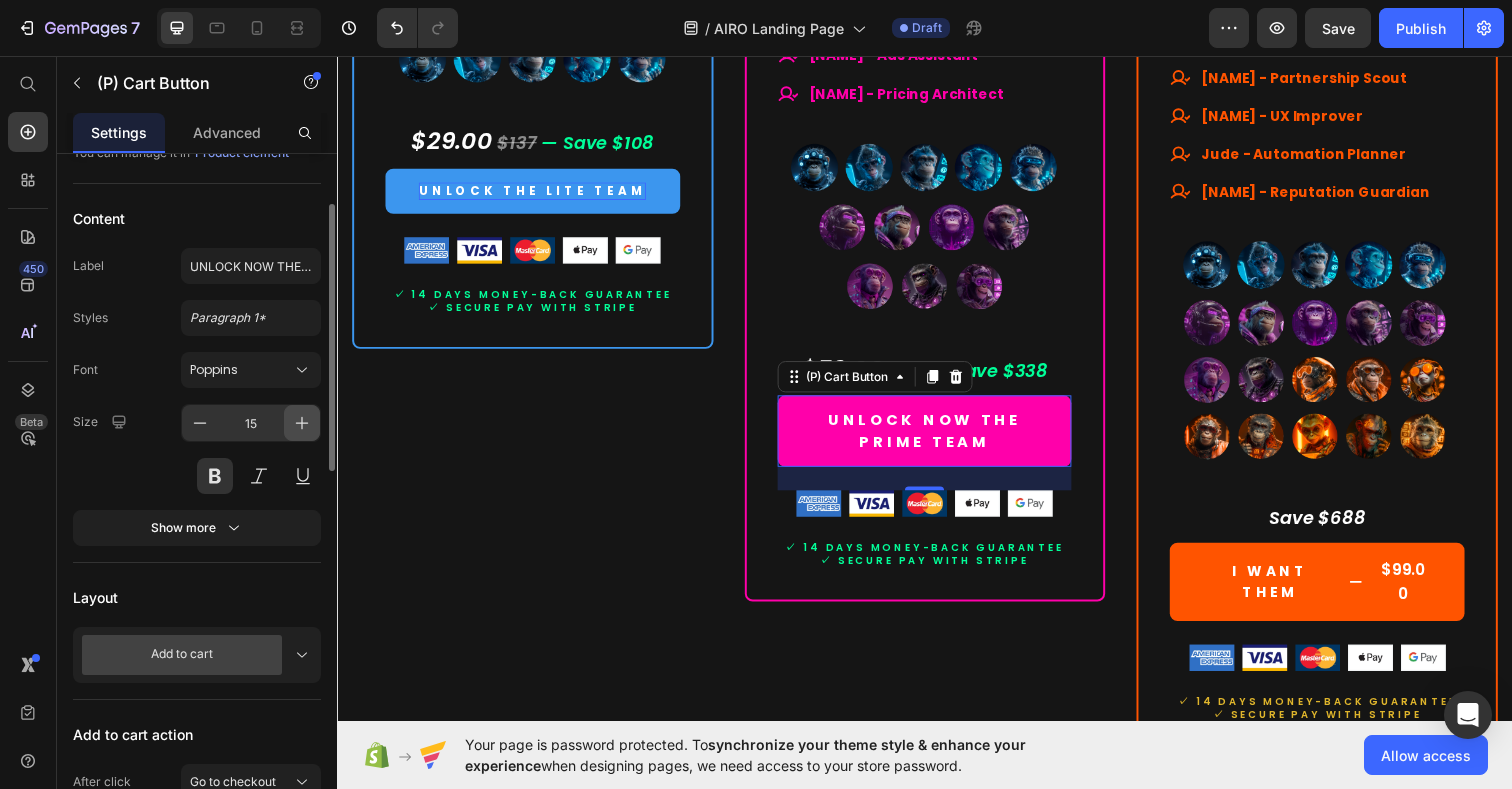 click 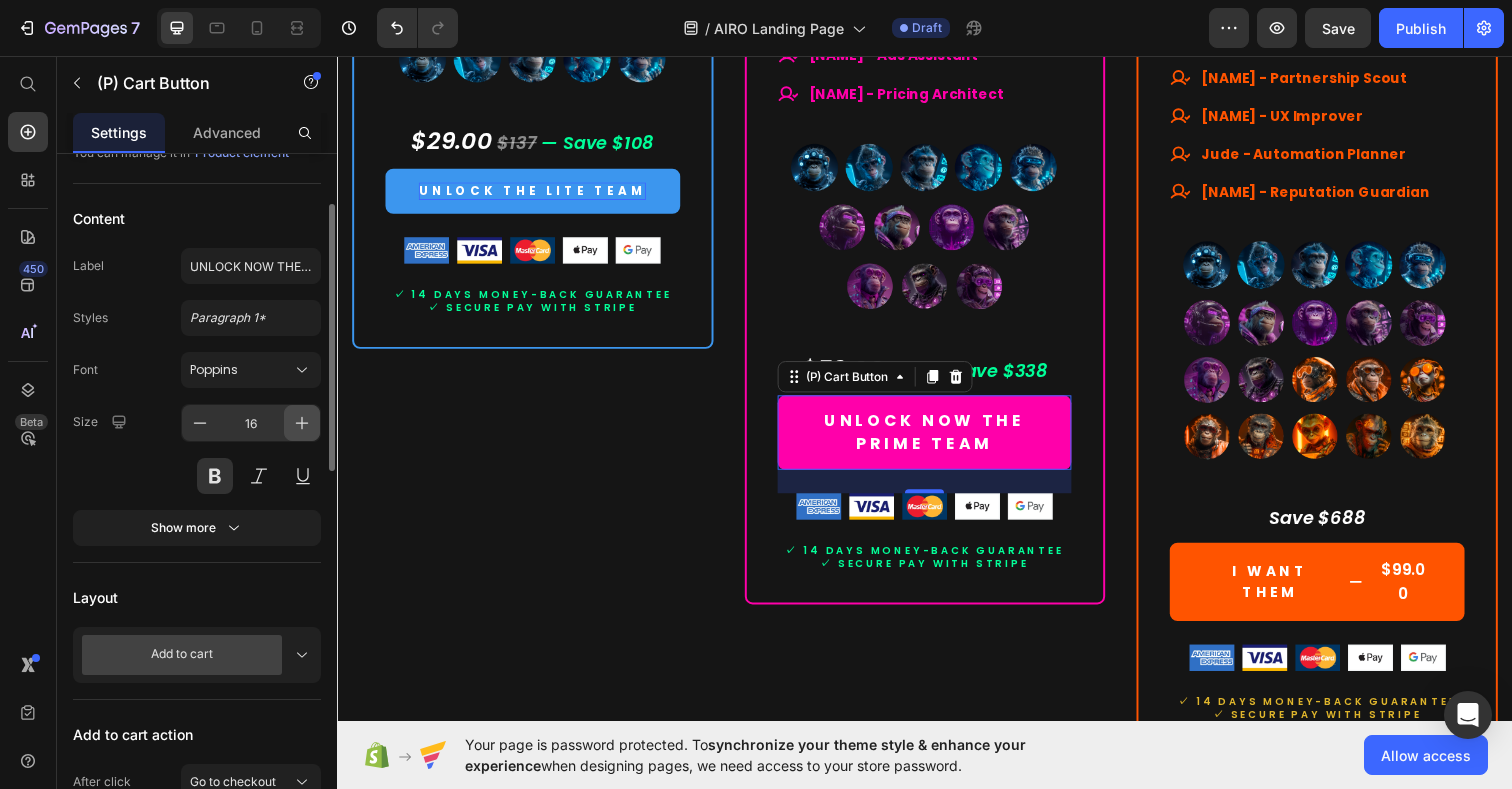 click 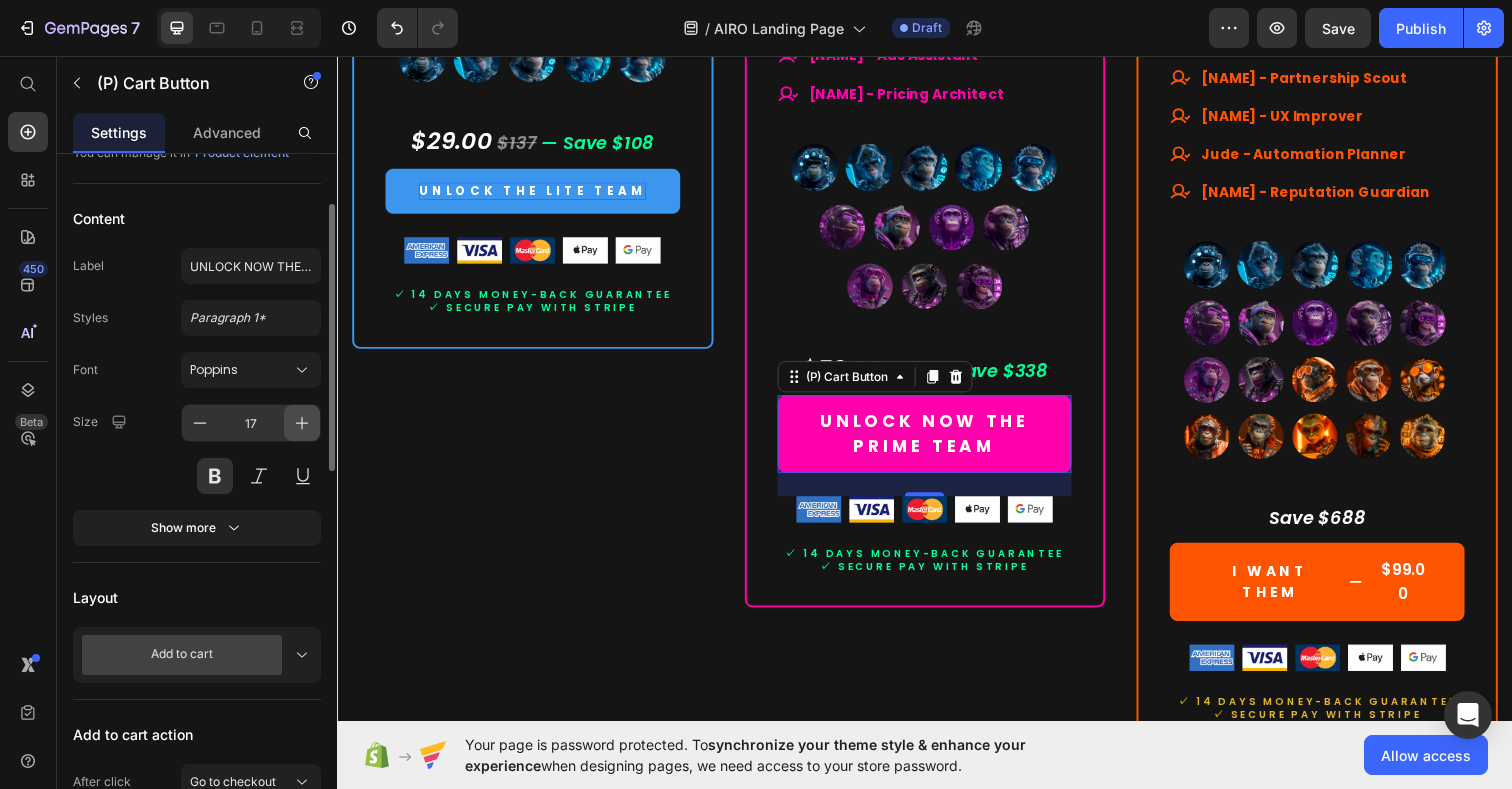 click 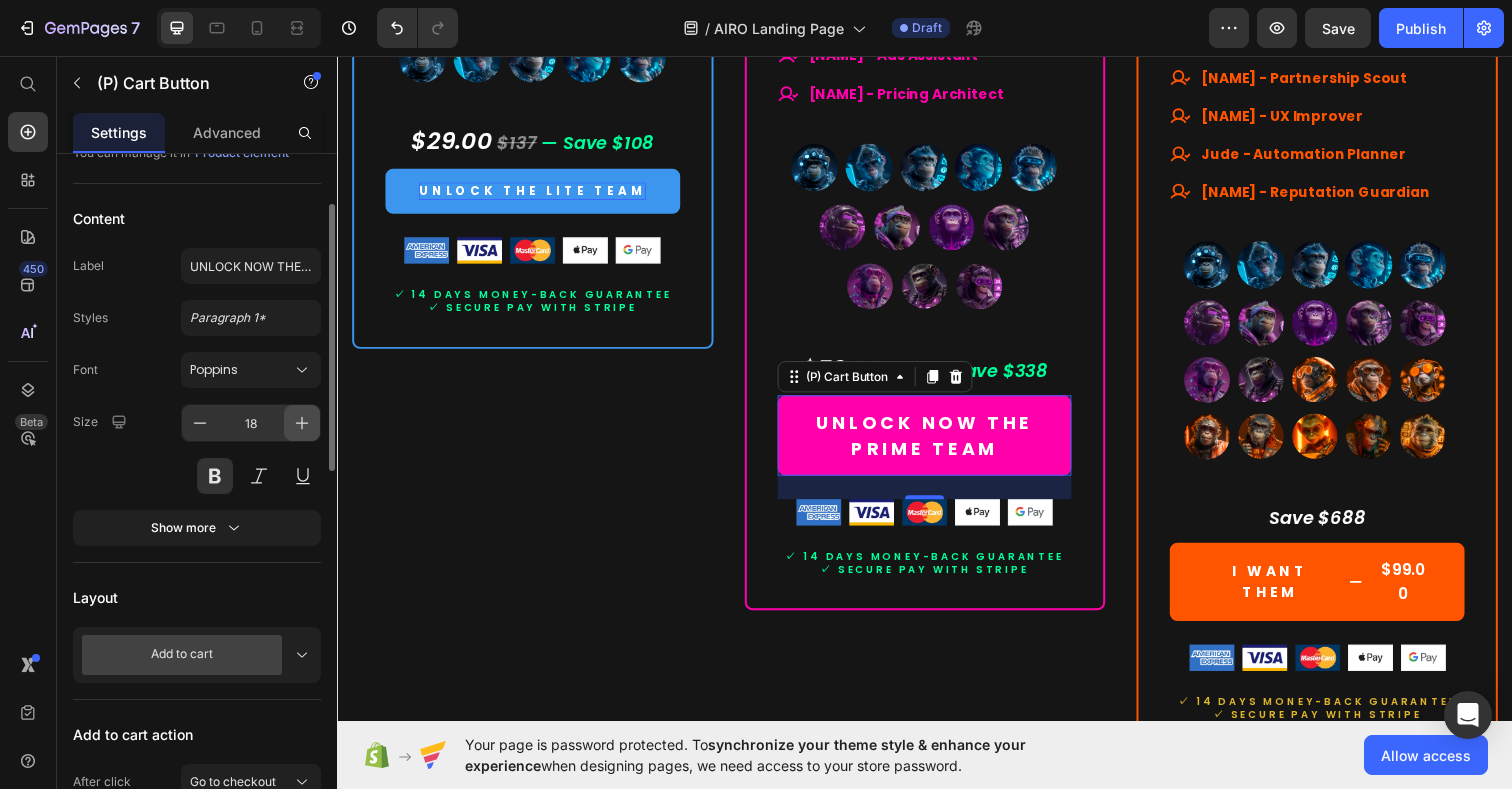 click 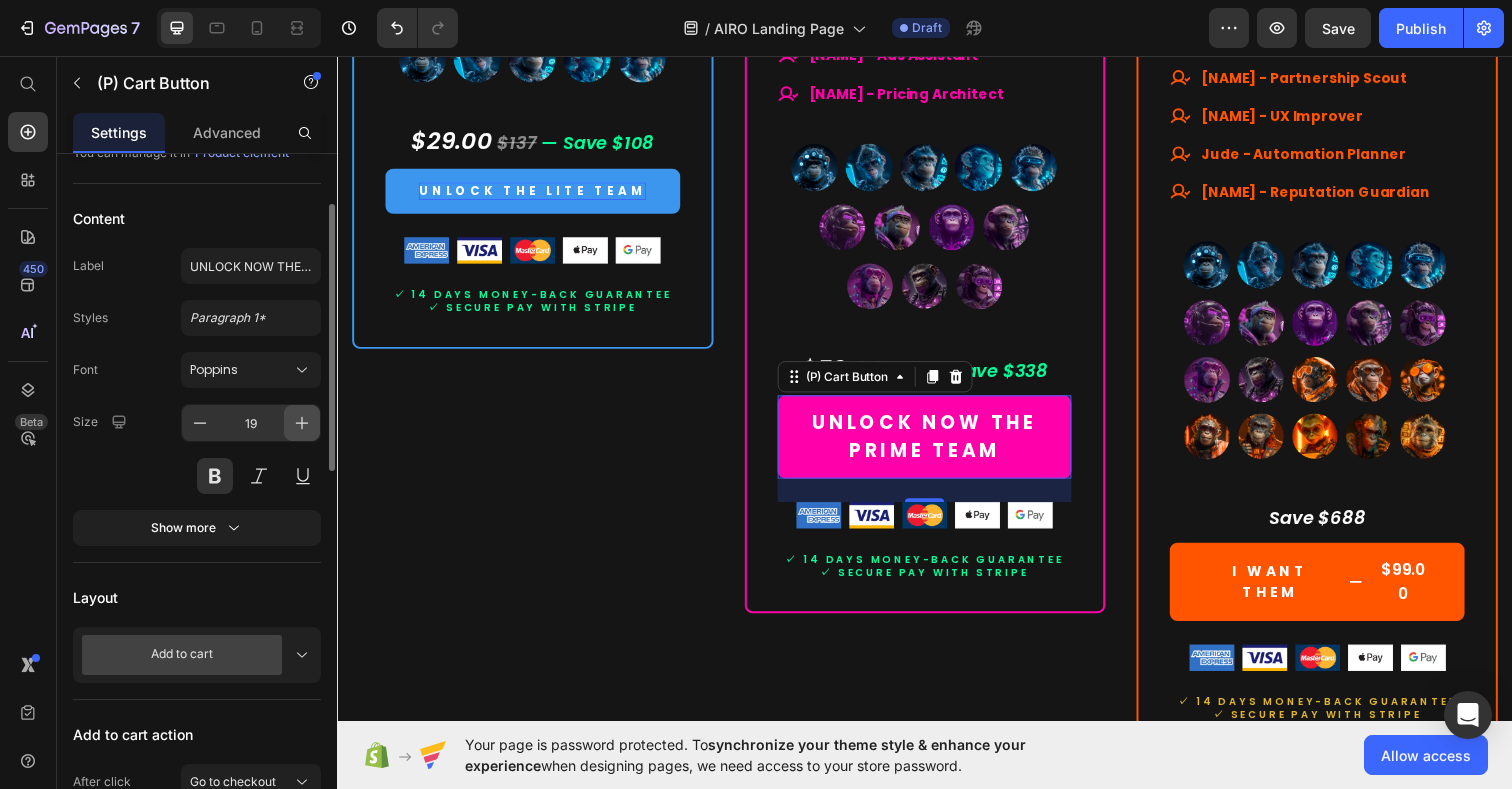 click 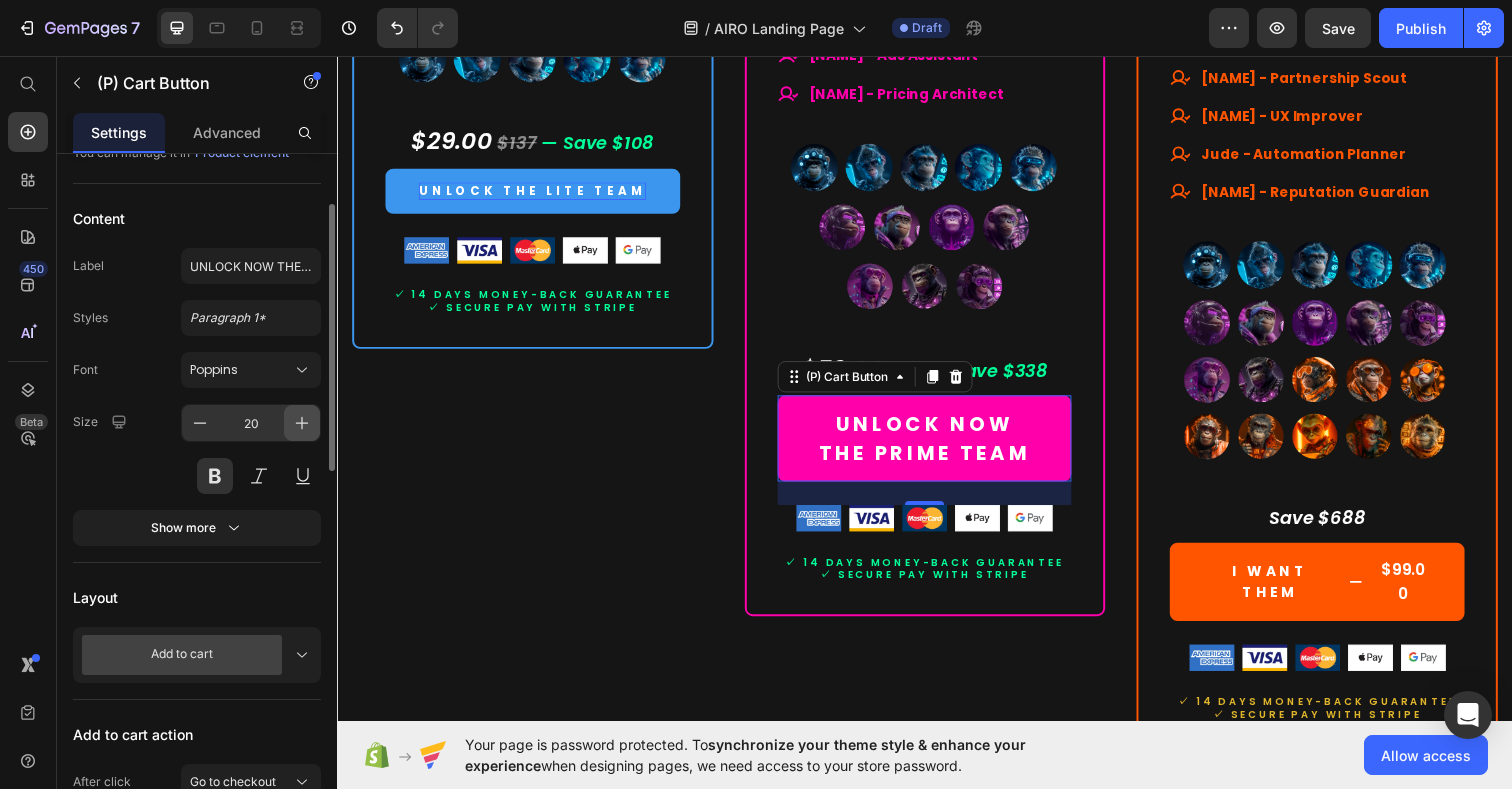 click 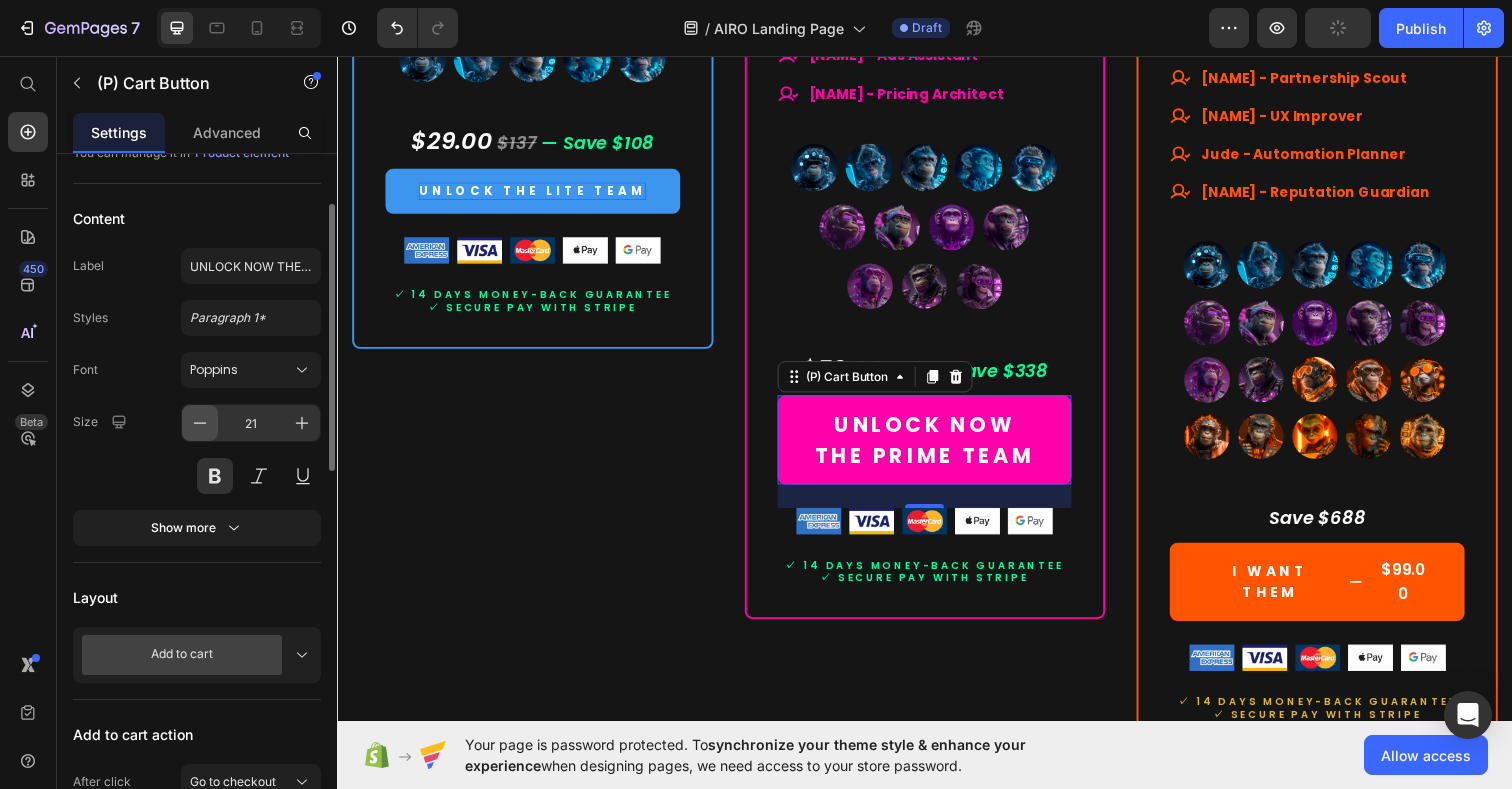 click 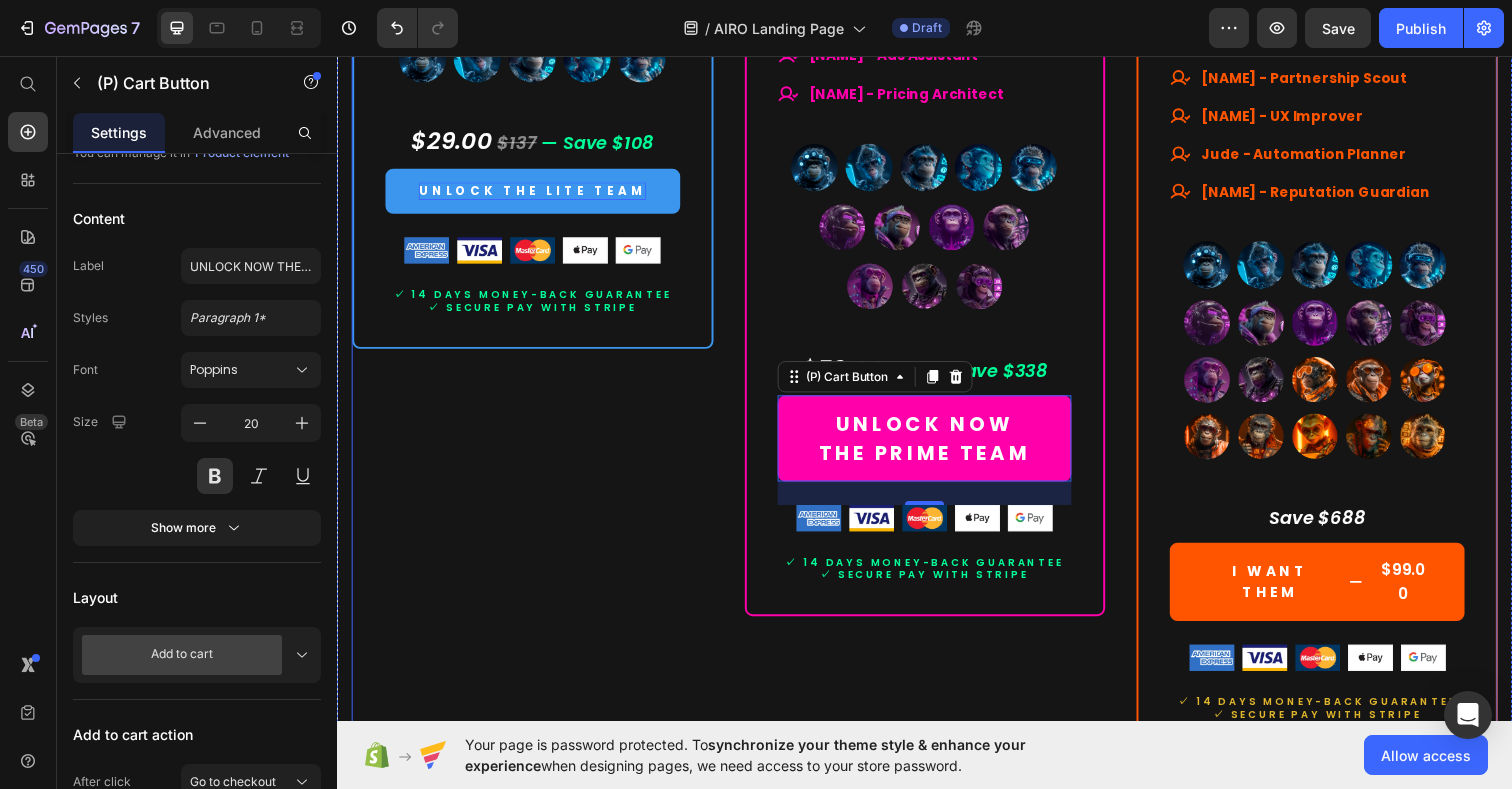 click on "Drop element here Row Lite Team Heading $29.00 (P) Price $137.00 (P) Price Row Lifetime access. No subscriptions. Text Block Your starter team for smart productivity. Text Block A solid set of essential AI experts — ready to streamline your daily tasks and boost your output. Text Block                Title Line What's included Text Block
Smart launchpad. Your AI team, one click away.
Advanced, tested prompts — tailored to each Assistant, ready to use and customize.
Powered by ChatGPT — works with Free or Plus.
Multilingual support. No barriers. Item List                Title Line All members of our  Lite Team Text Block
[FIRST] - Social Media Strategist
[FIRST] - Content Scheduler
[FIRST] - Email Ally
[FIRST] - Website Optimizer
[FIRST] - Conversion Specialist Item List (P) Images & Gallery $29.00   $137   — Save $108 Text block UNLOCK THE LITE TEAM Image" at bounding box center [536, -152] 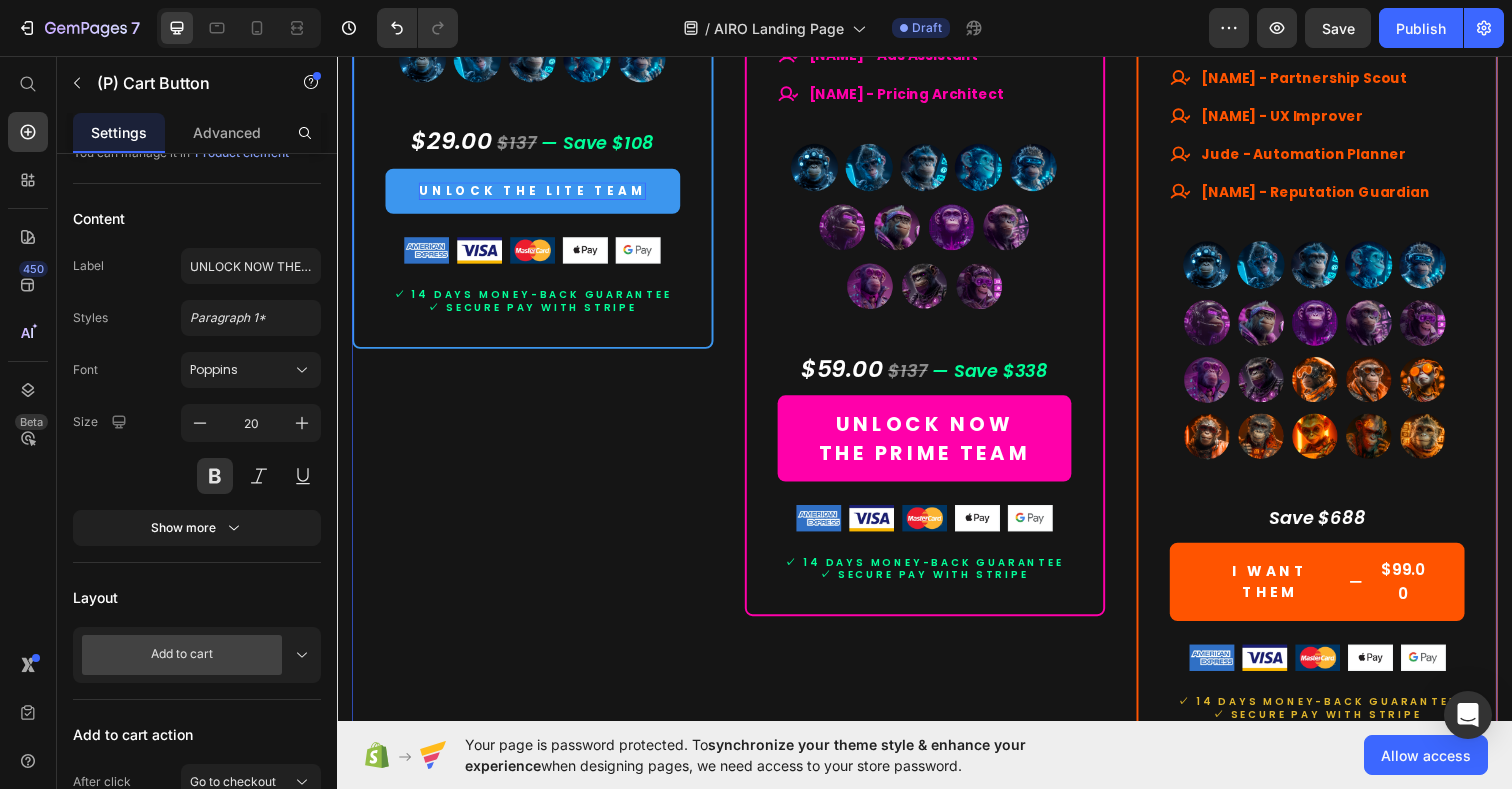 scroll, scrollTop: 0, scrollLeft: 0, axis: both 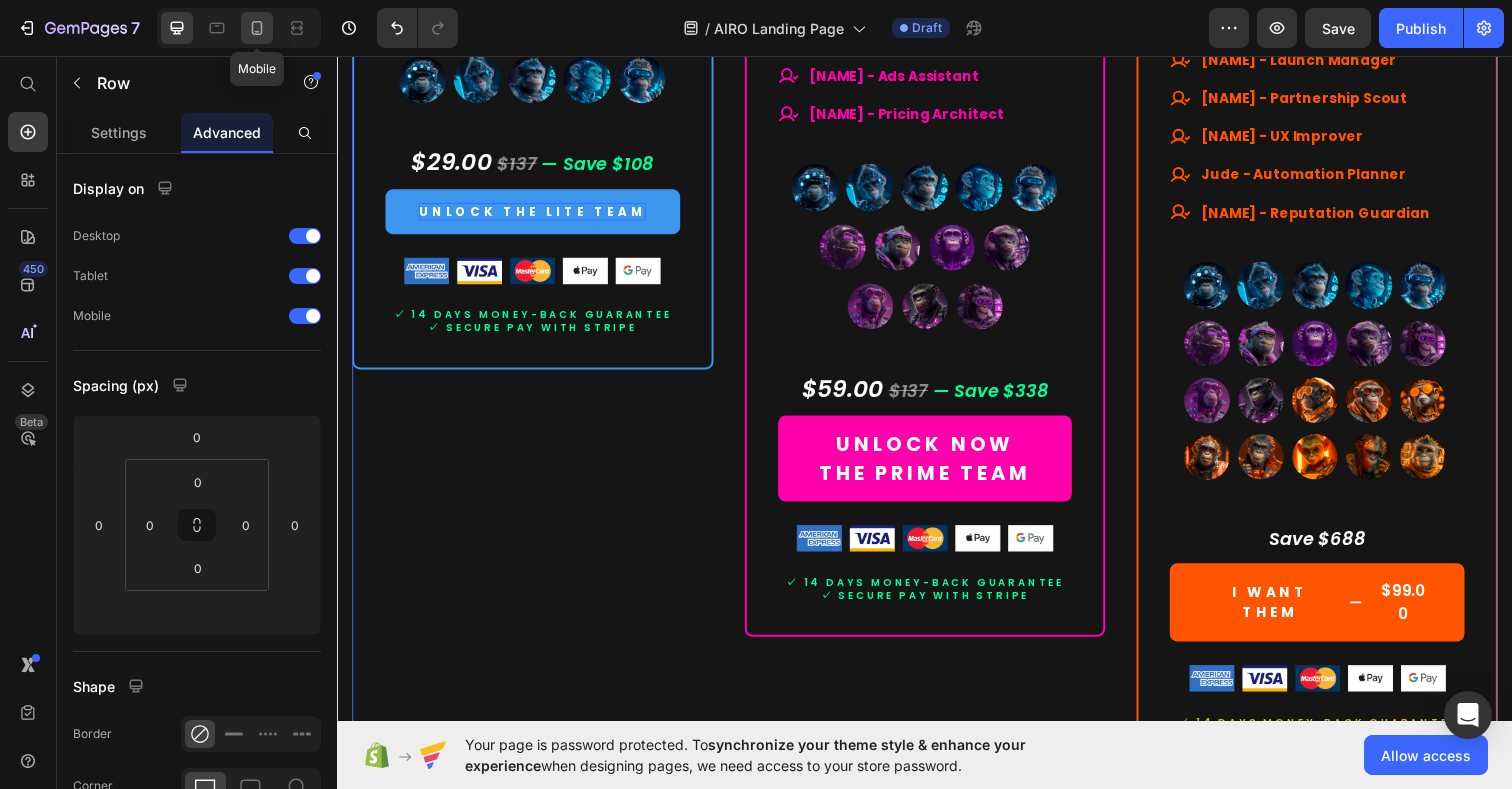 click 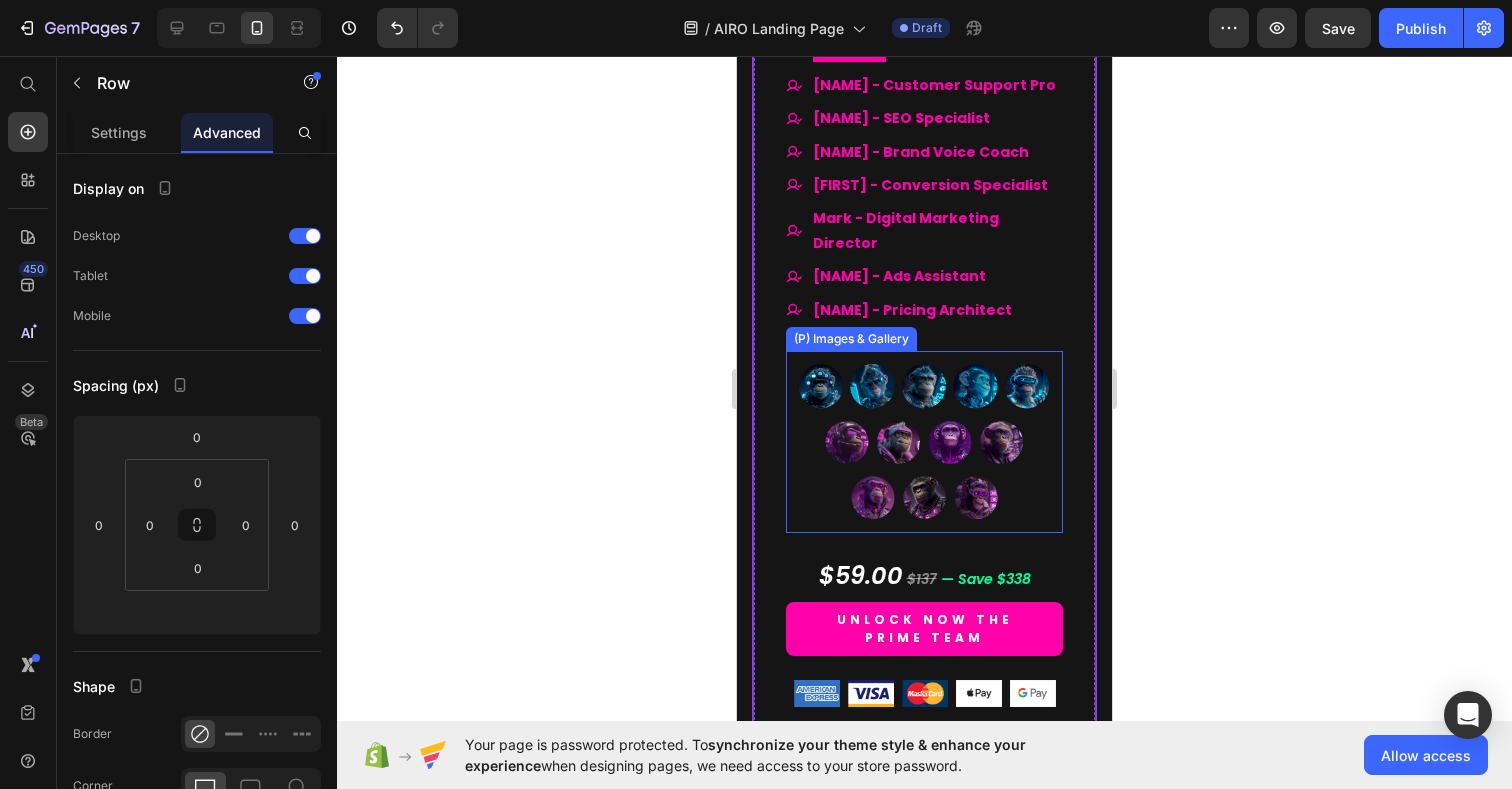 scroll, scrollTop: 12016, scrollLeft: 0, axis: vertical 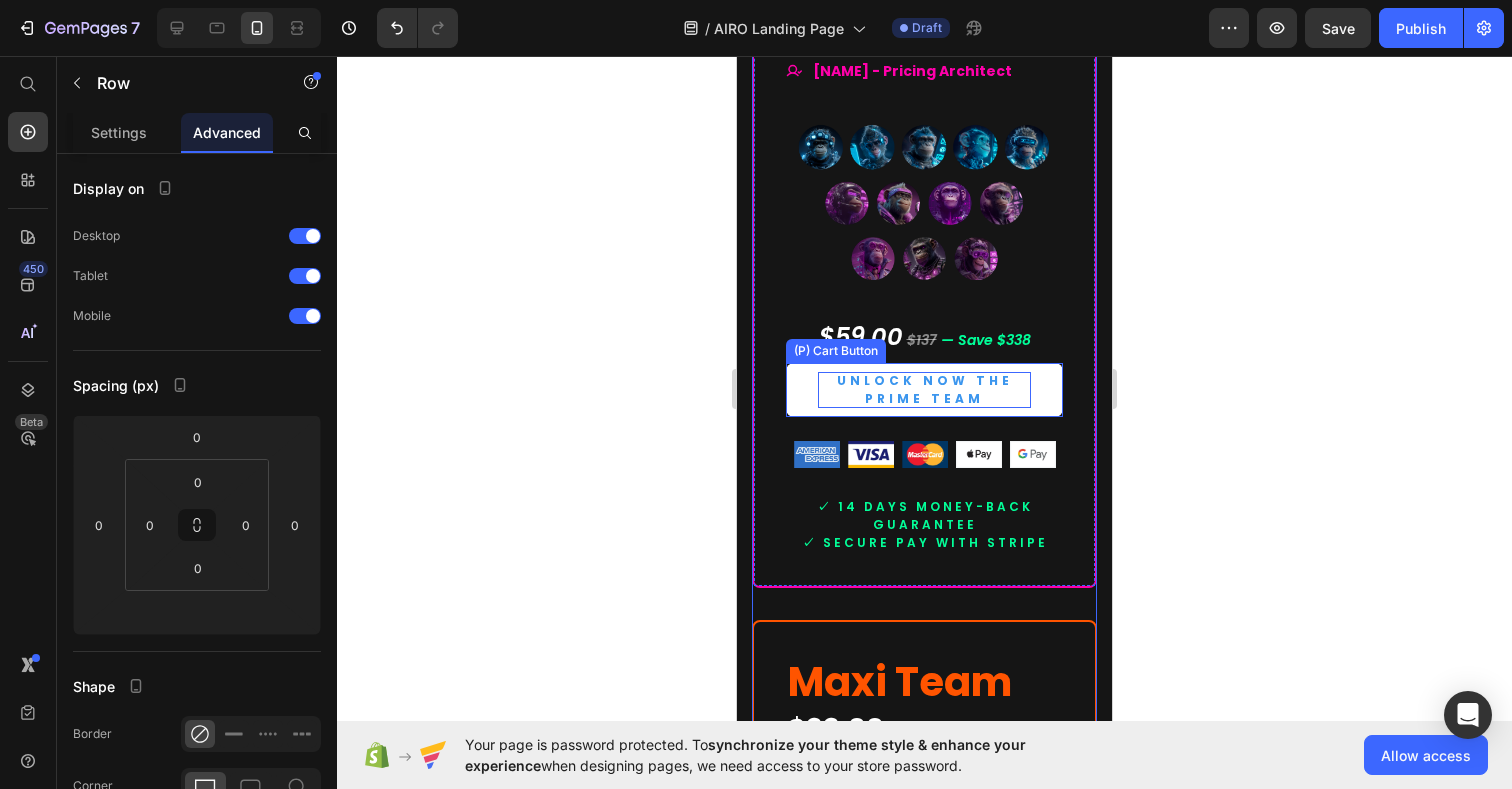 click on "UNLOCK NOW THE PRIME TEAM" at bounding box center (924, 390) 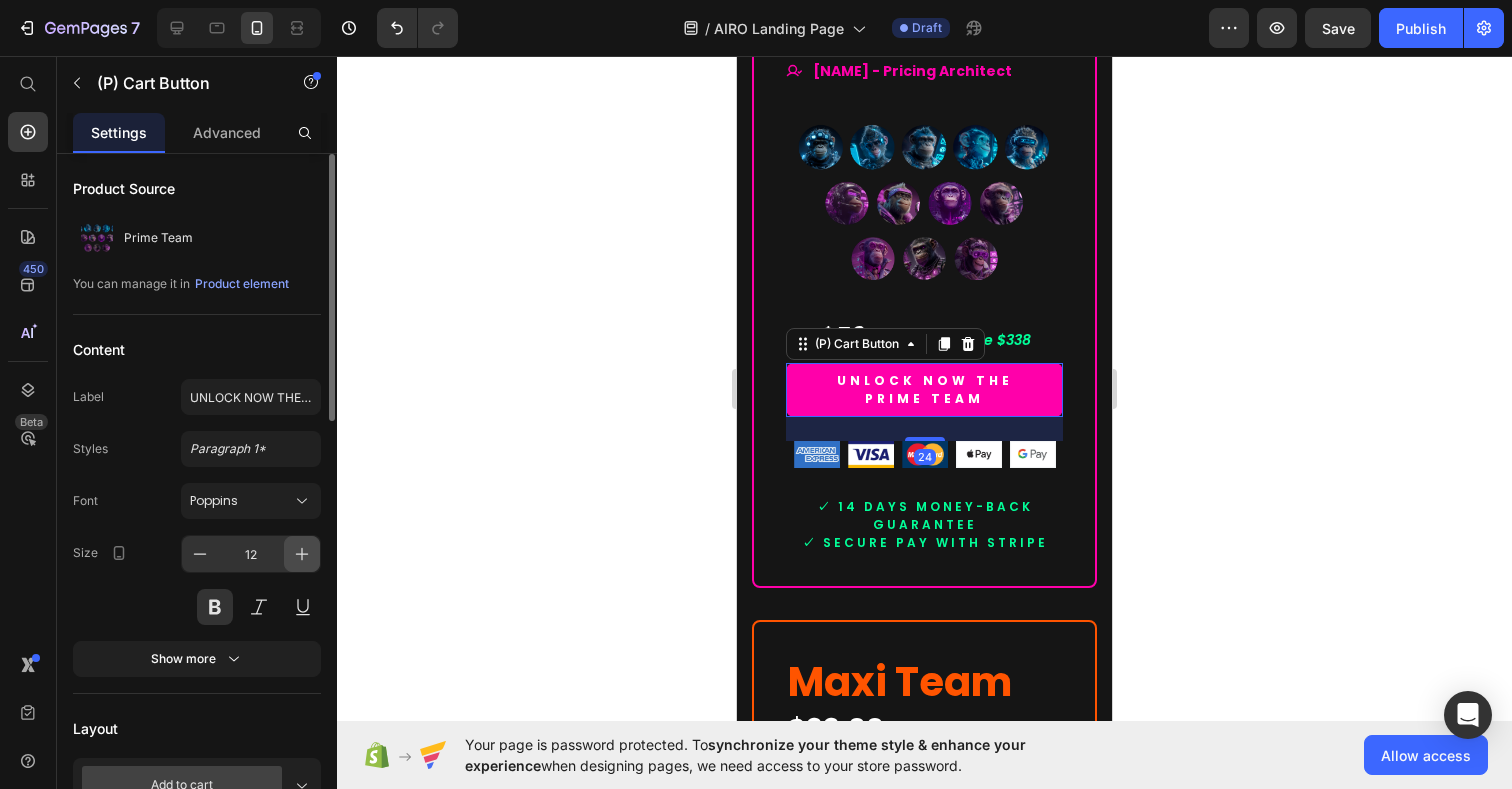 click 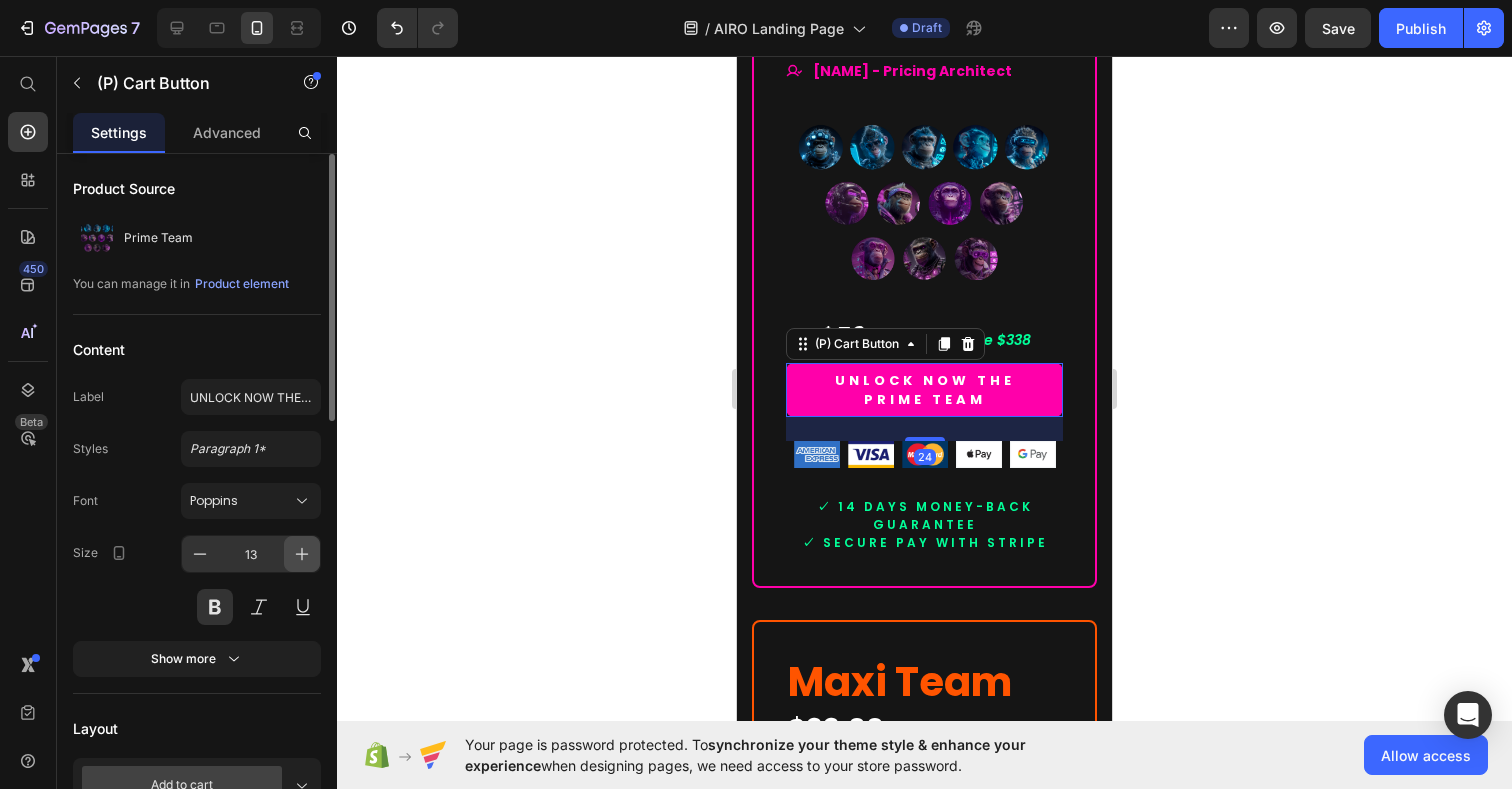 click 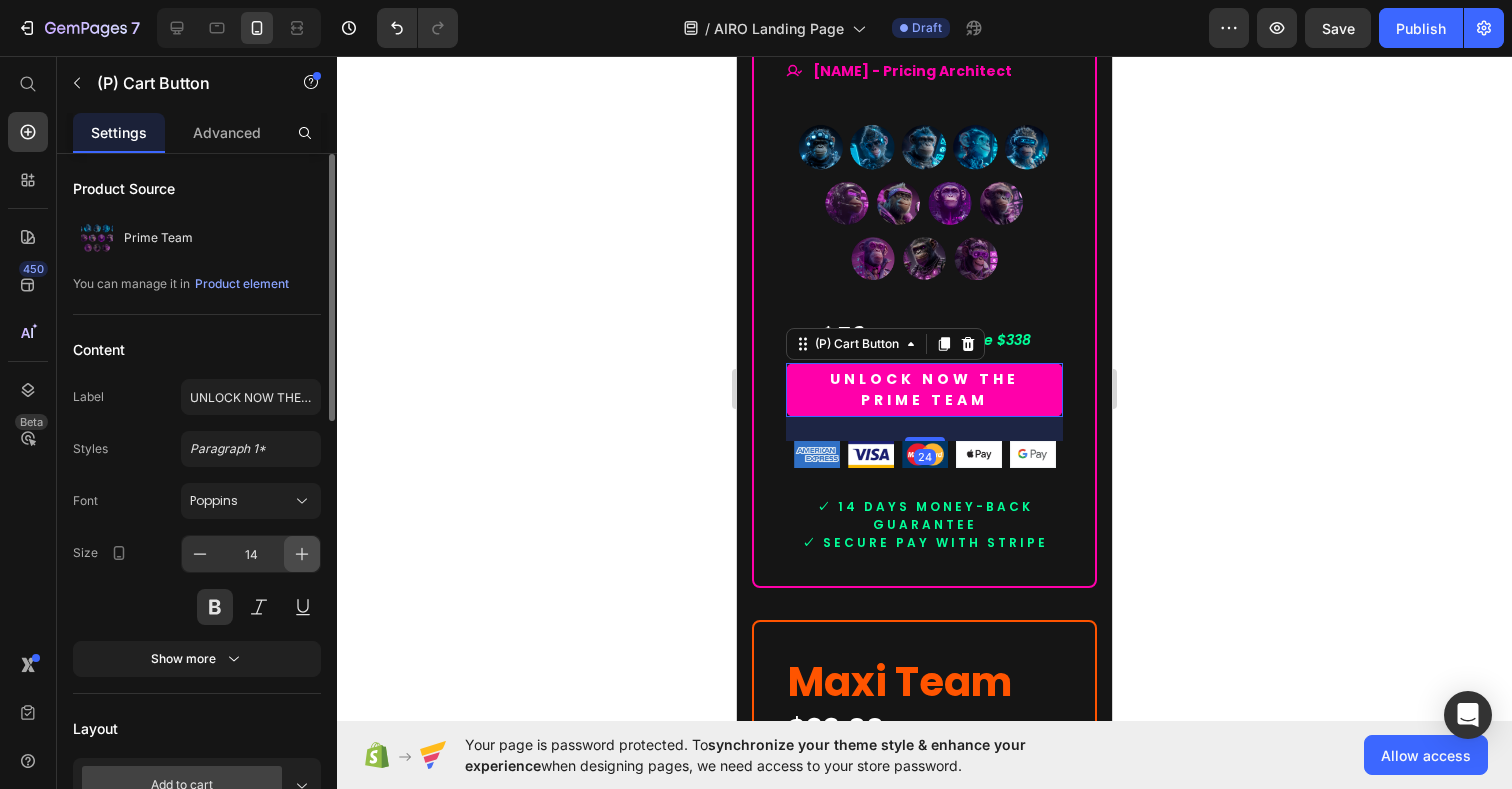 click 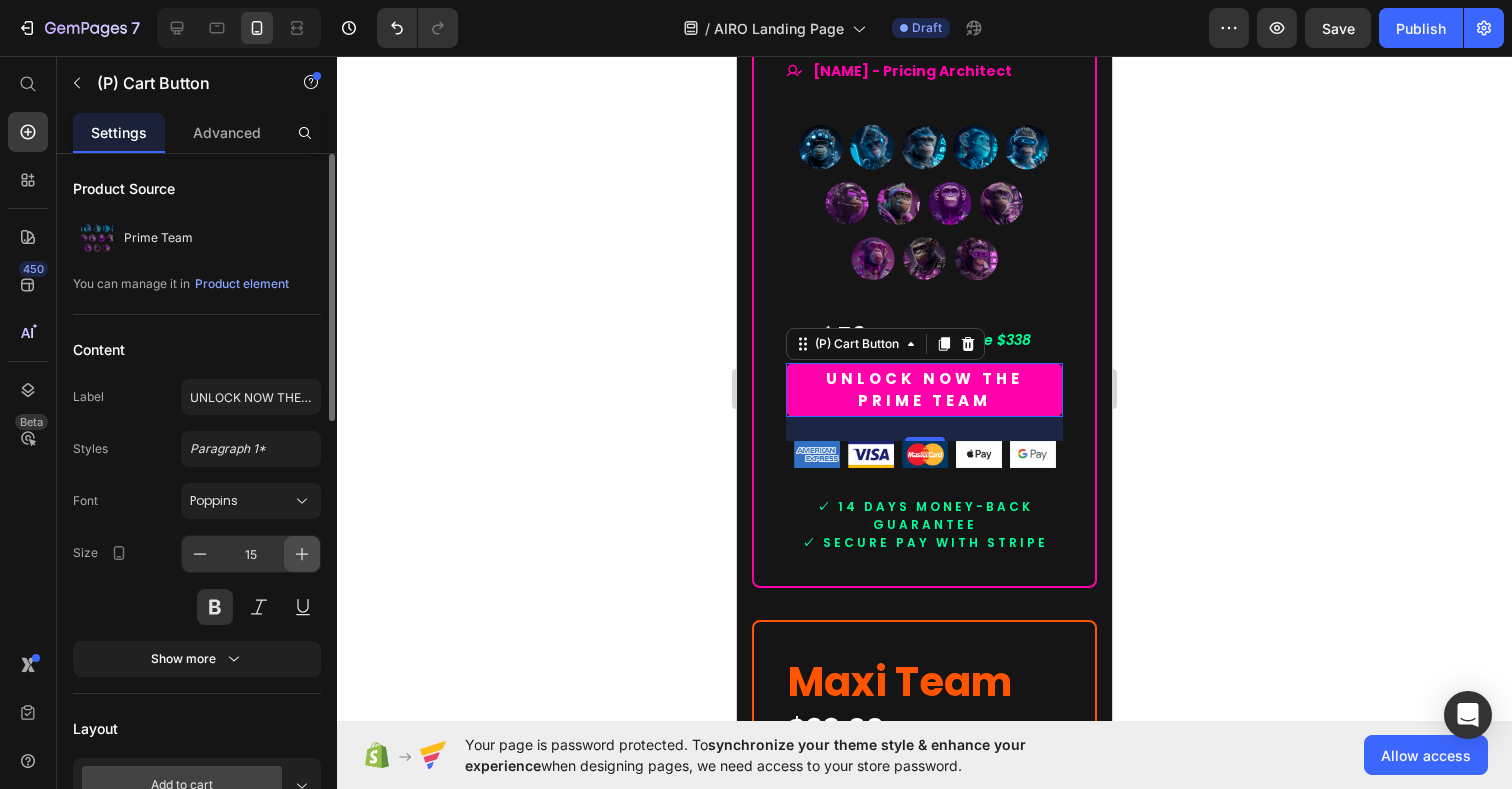 click 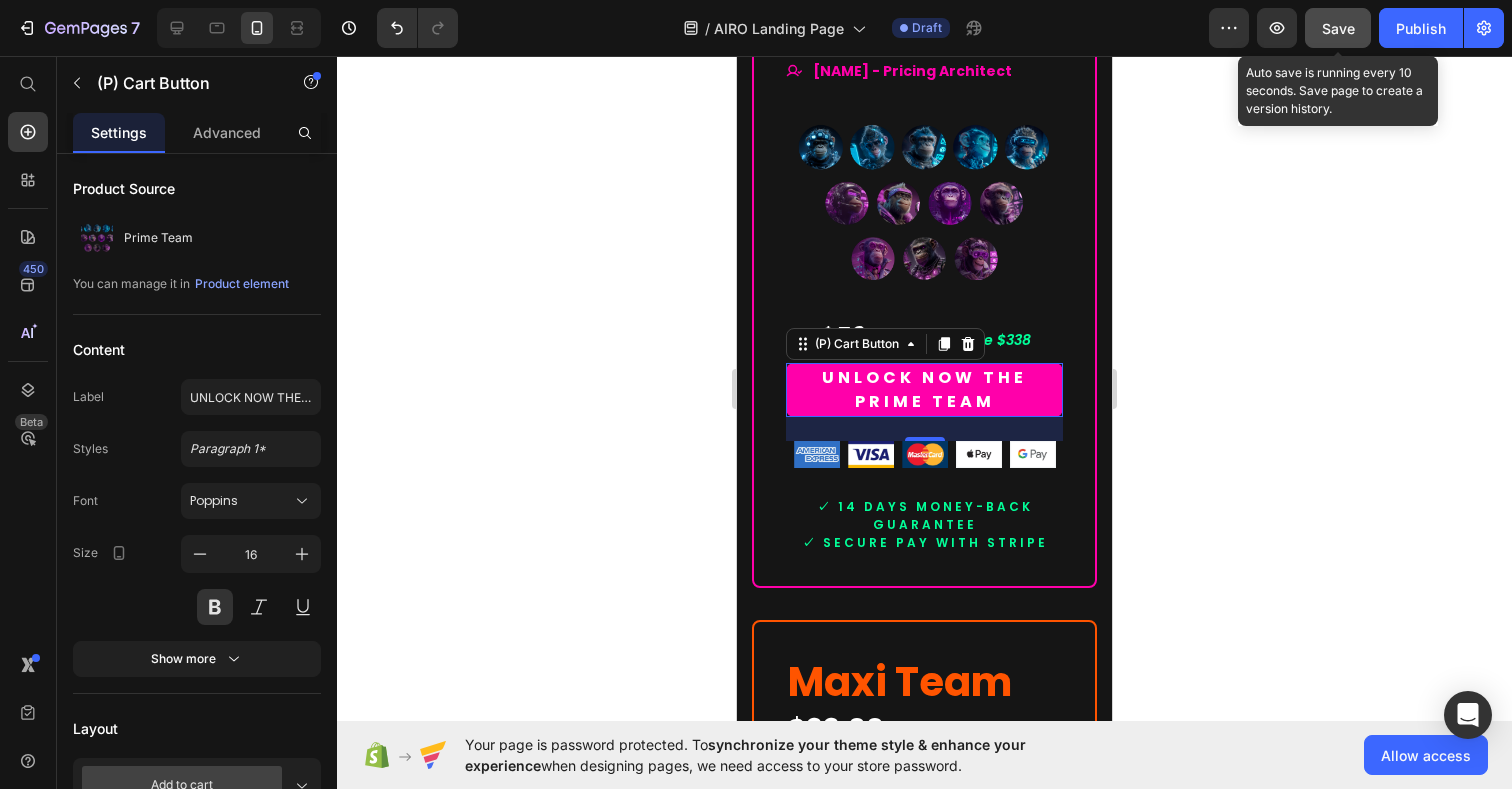 click on "Save" at bounding box center [1338, 28] 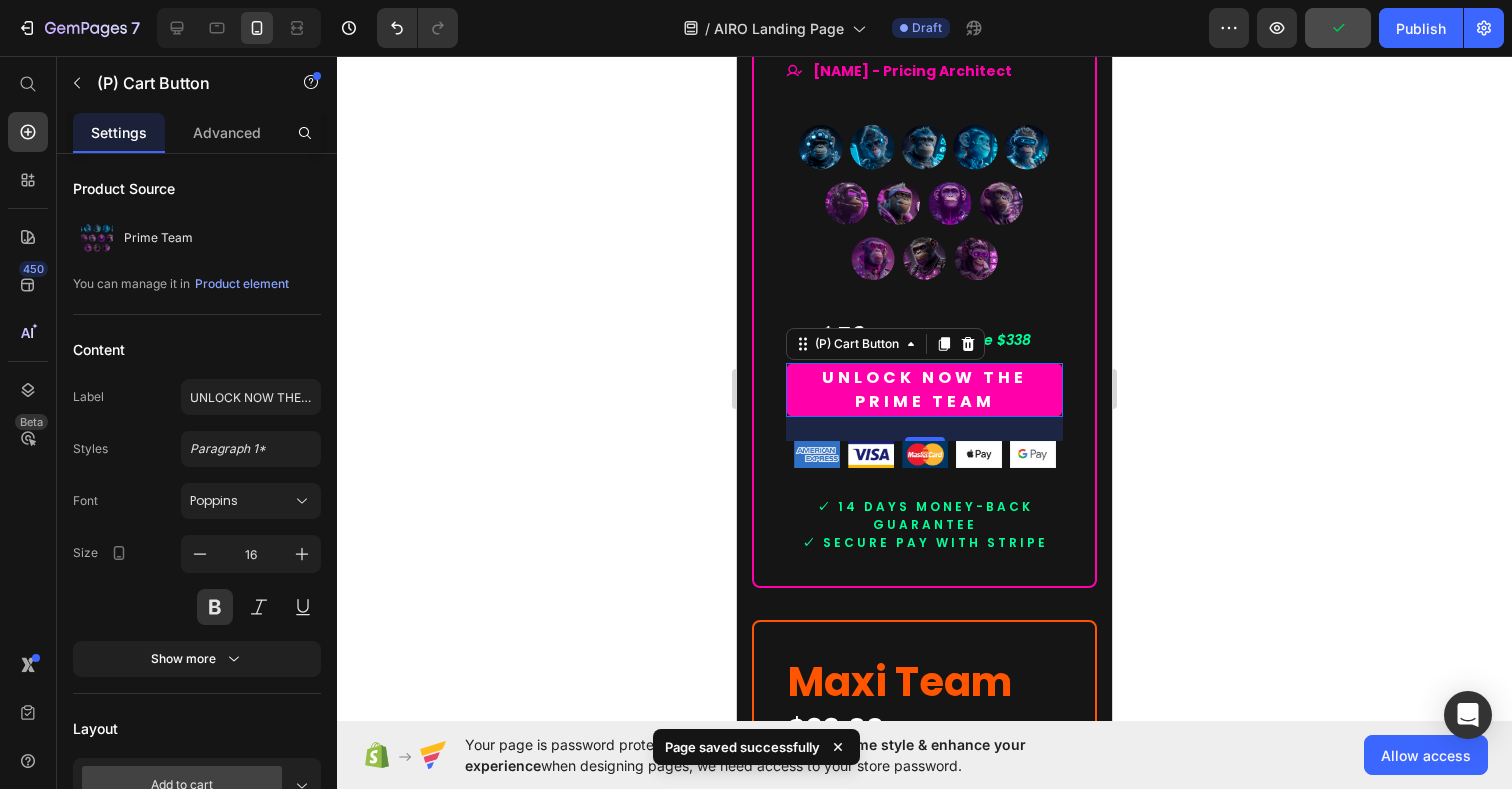 click 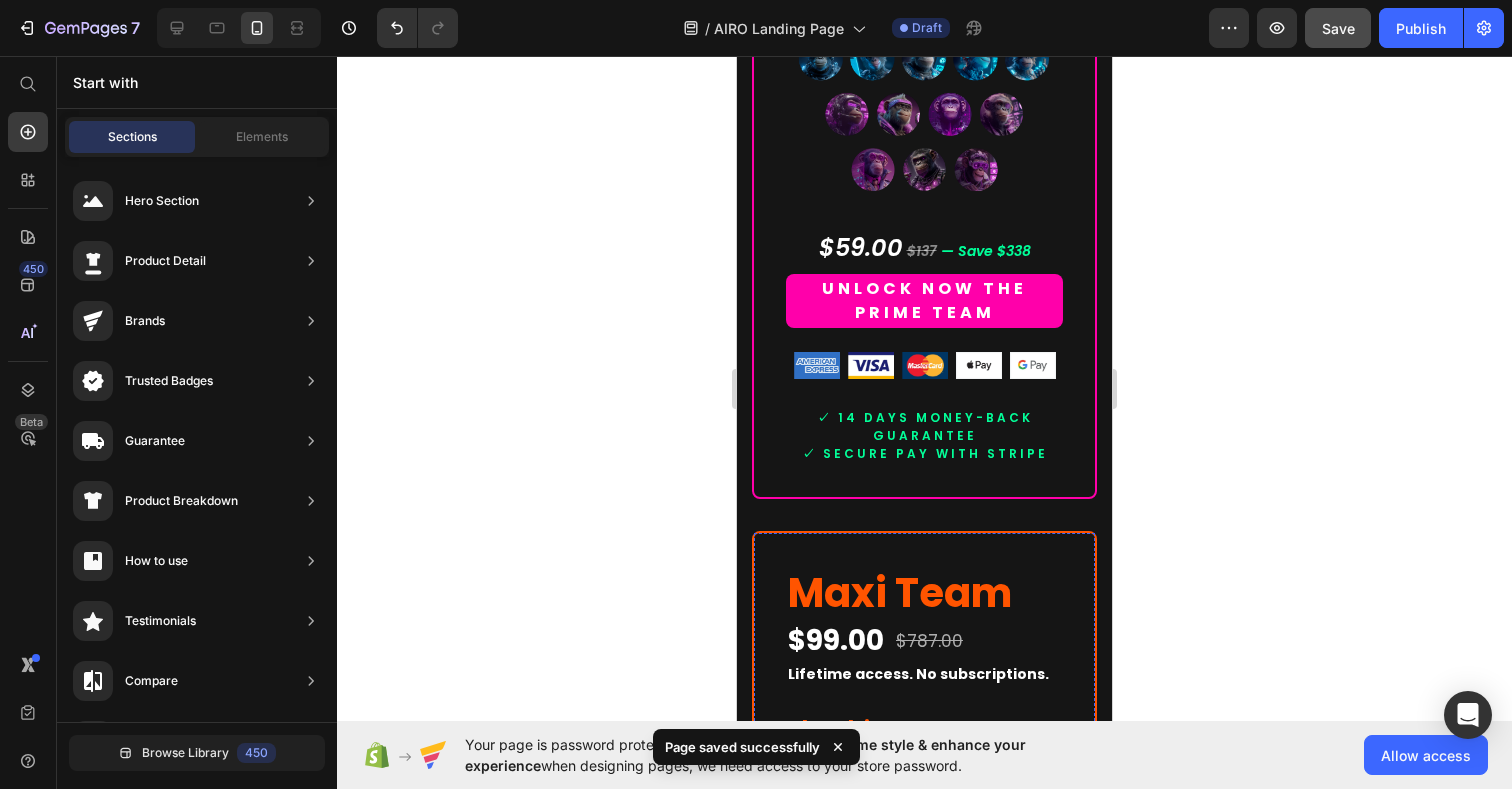 scroll, scrollTop: 11875, scrollLeft: 0, axis: vertical 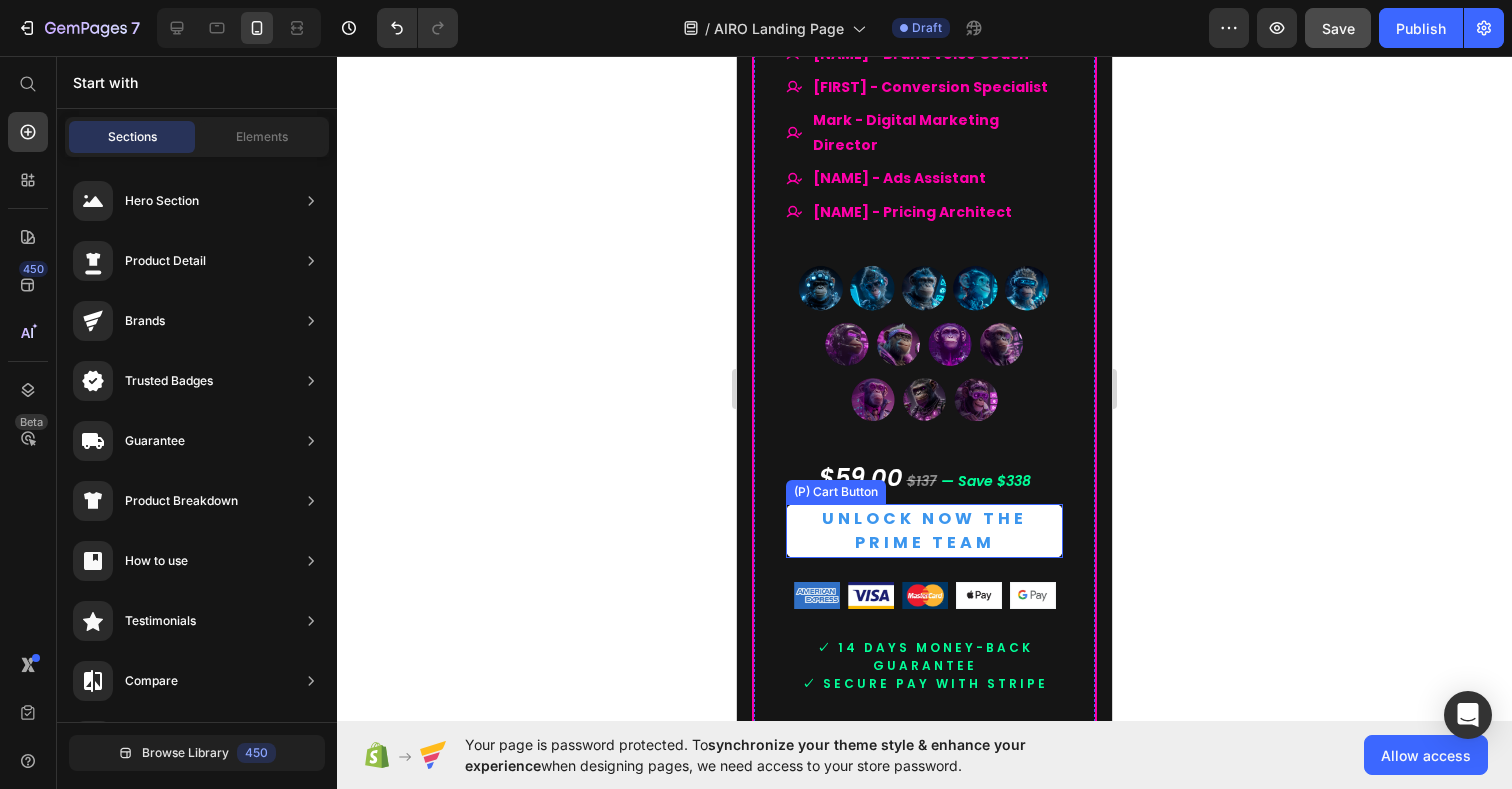 click on "UNLOCK NOW THE PRIME TEAM" at bounding box center [924, 531] 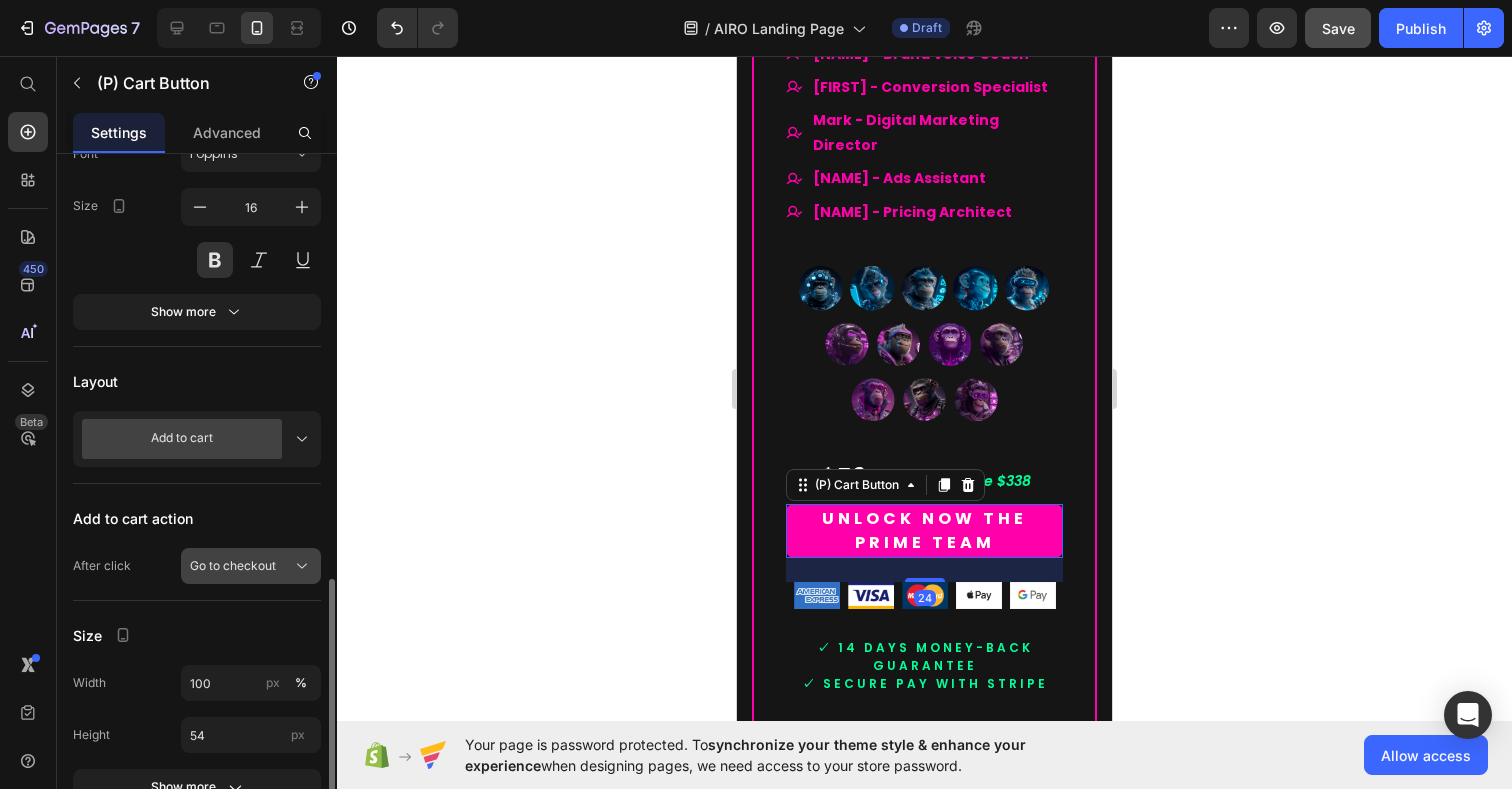 scroll, scrollTop: 557, scrollLeft: 0, axis: vertical 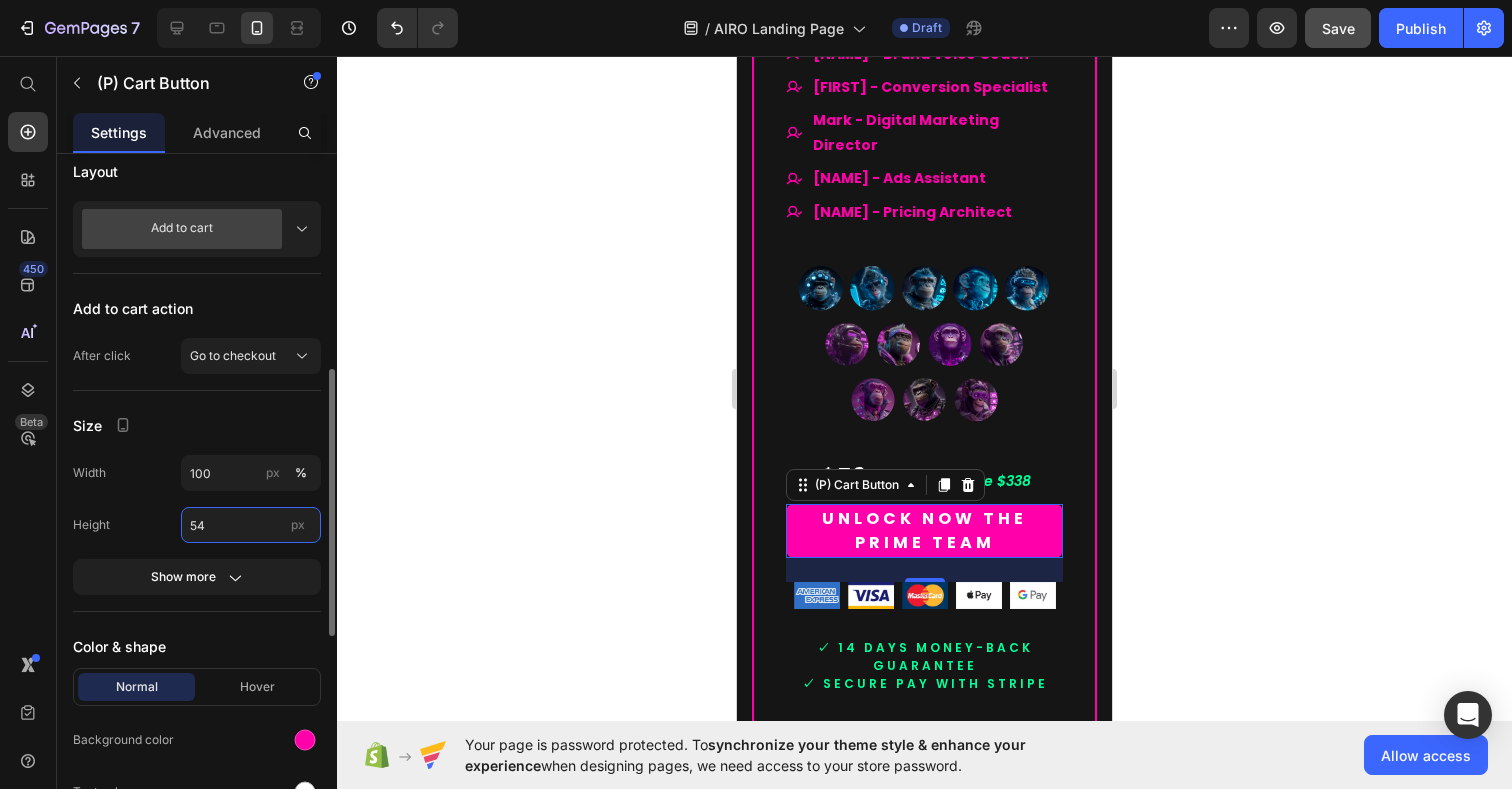 click on "54" at bounding box center [251, 525] 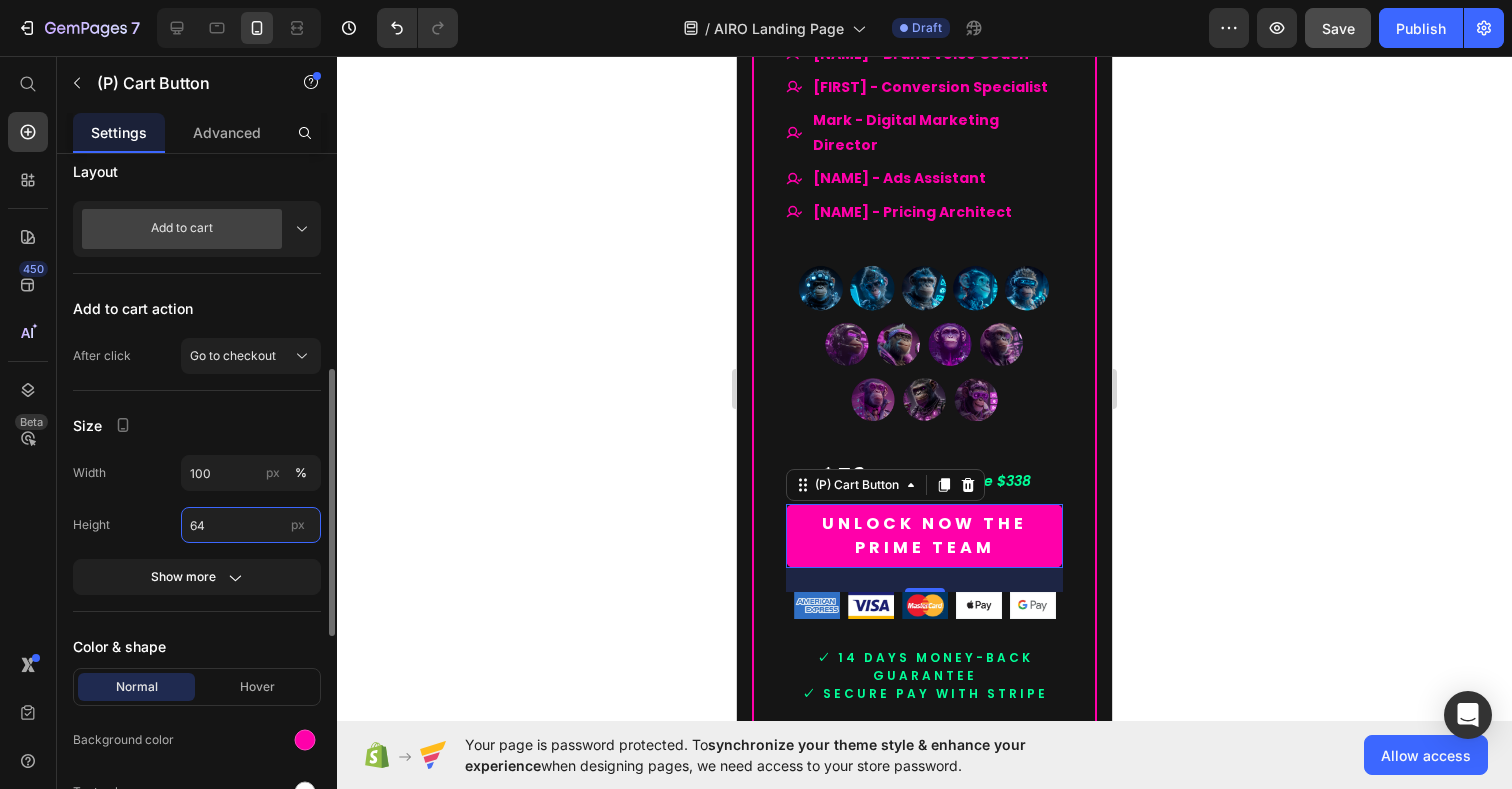 type on "6" 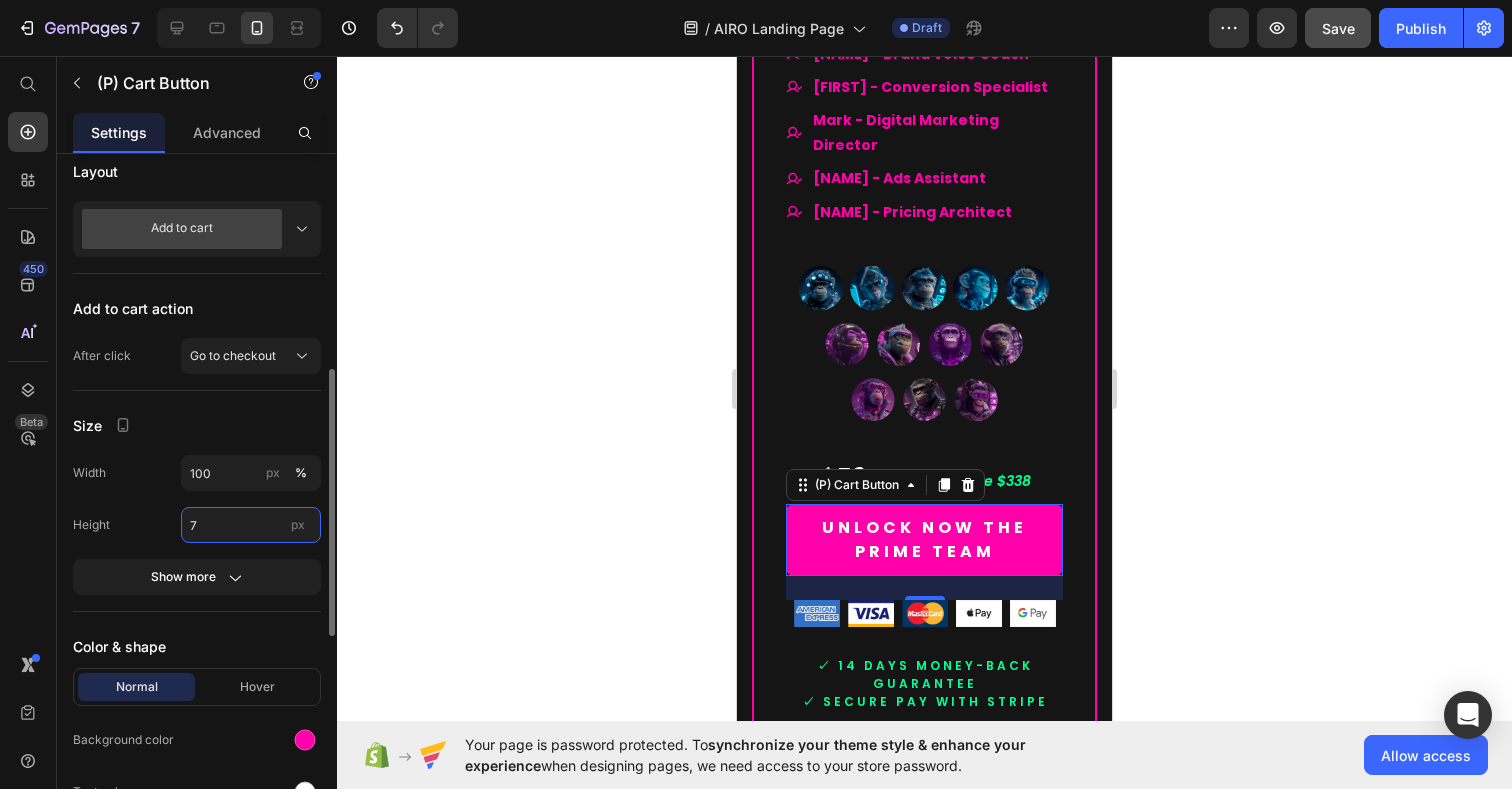 type on "74" 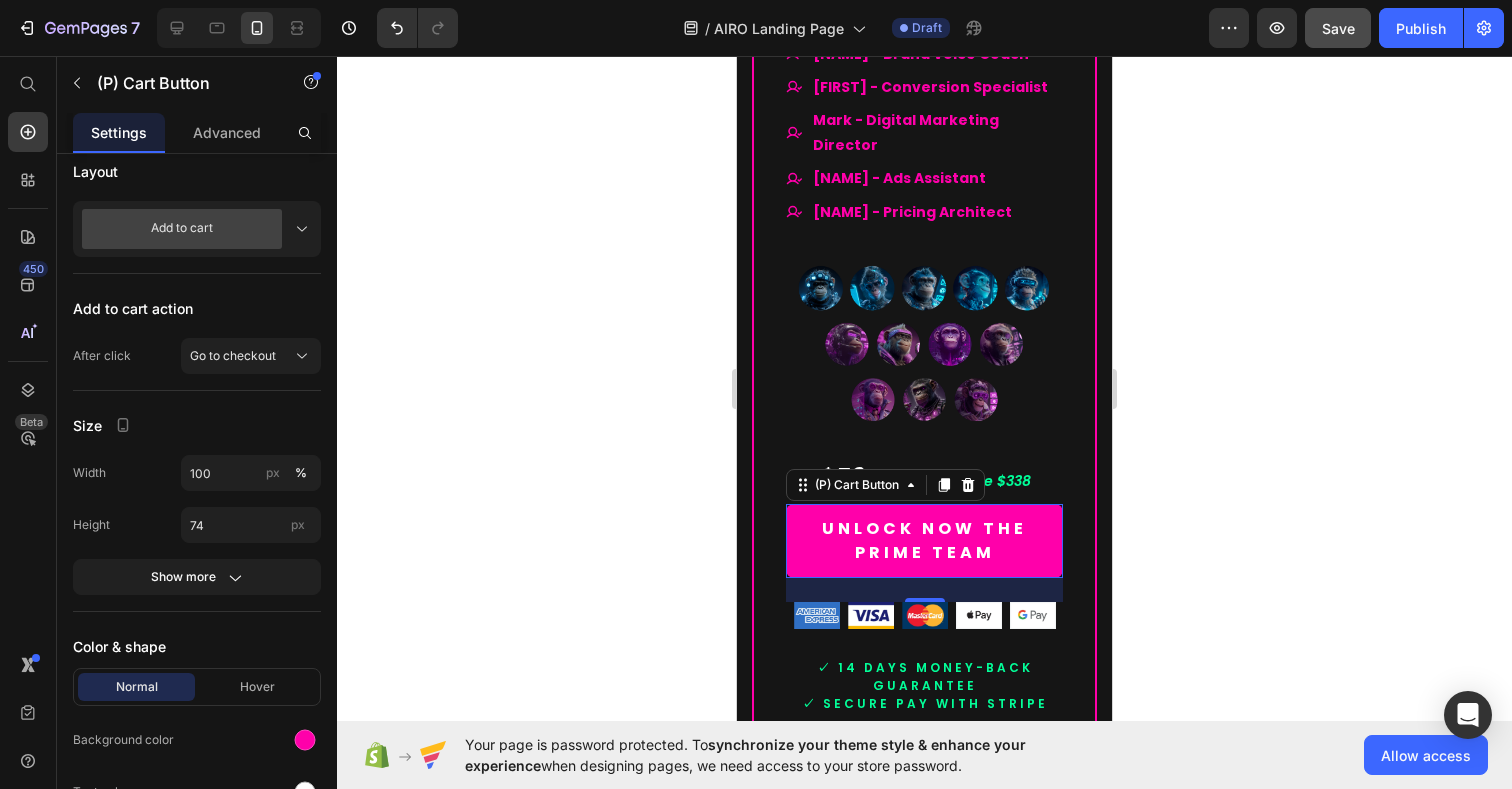 click 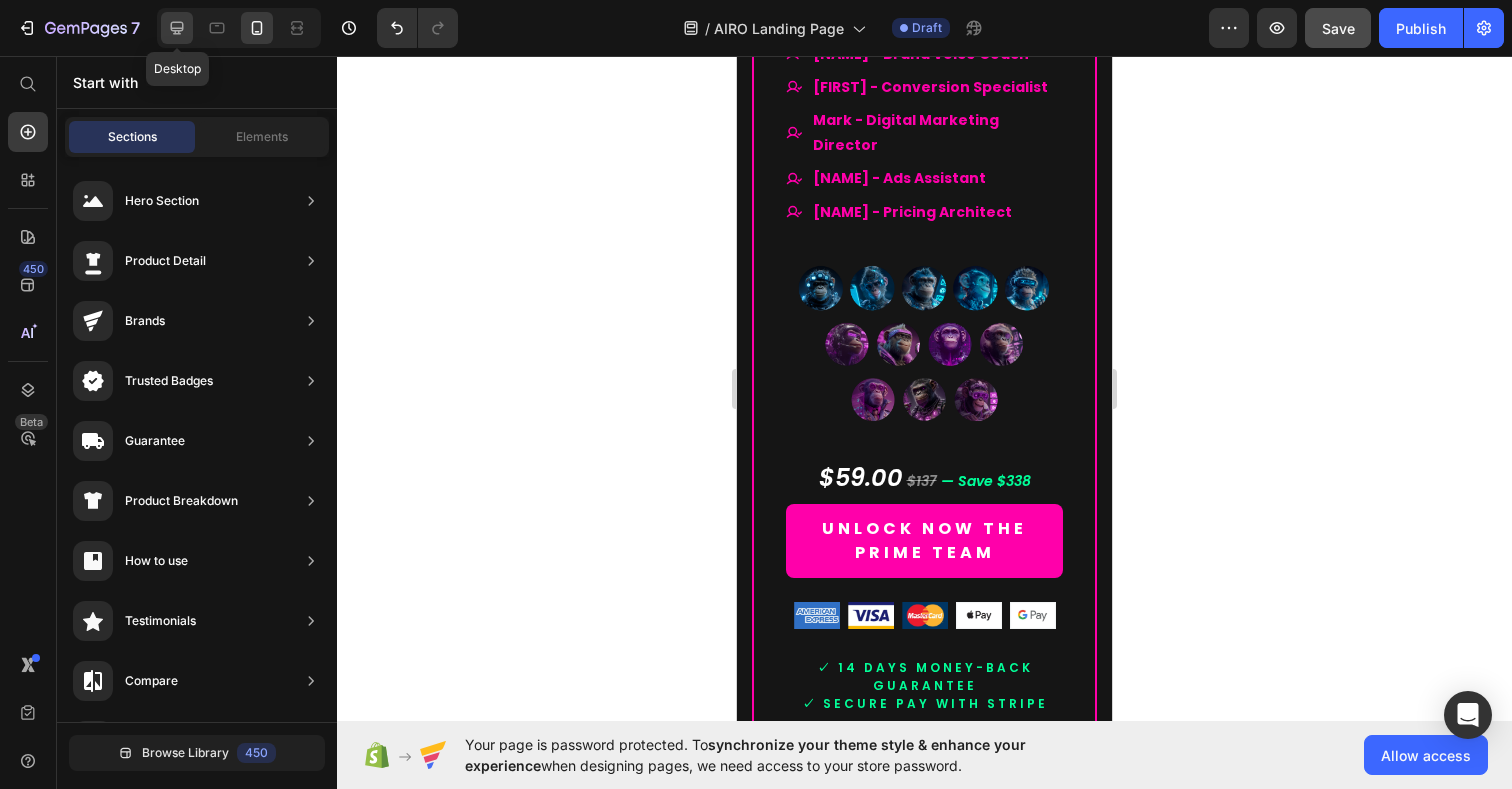click 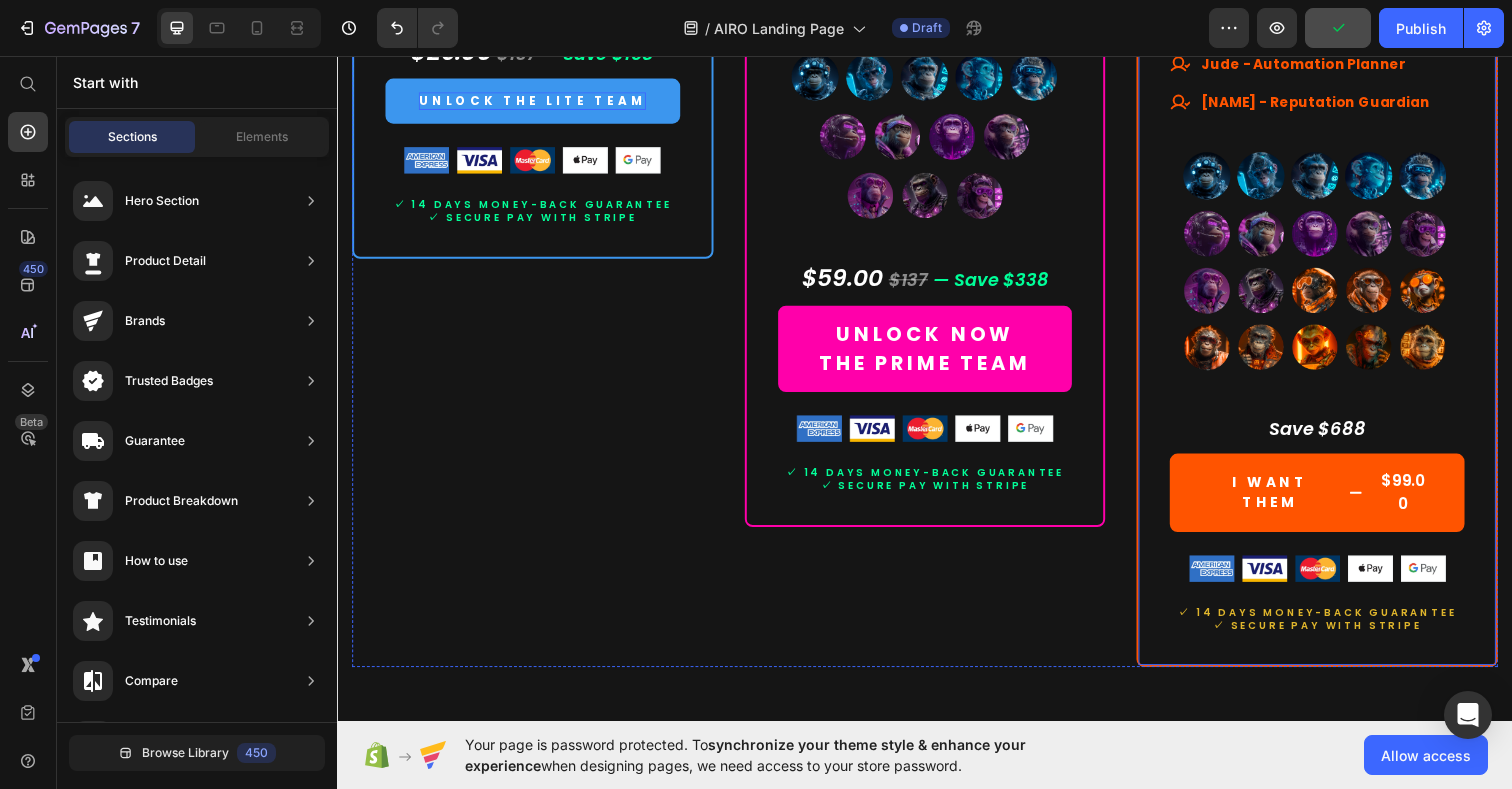 scroll, scrollTop: 11062, scrollLeft: 0, axis: vertical 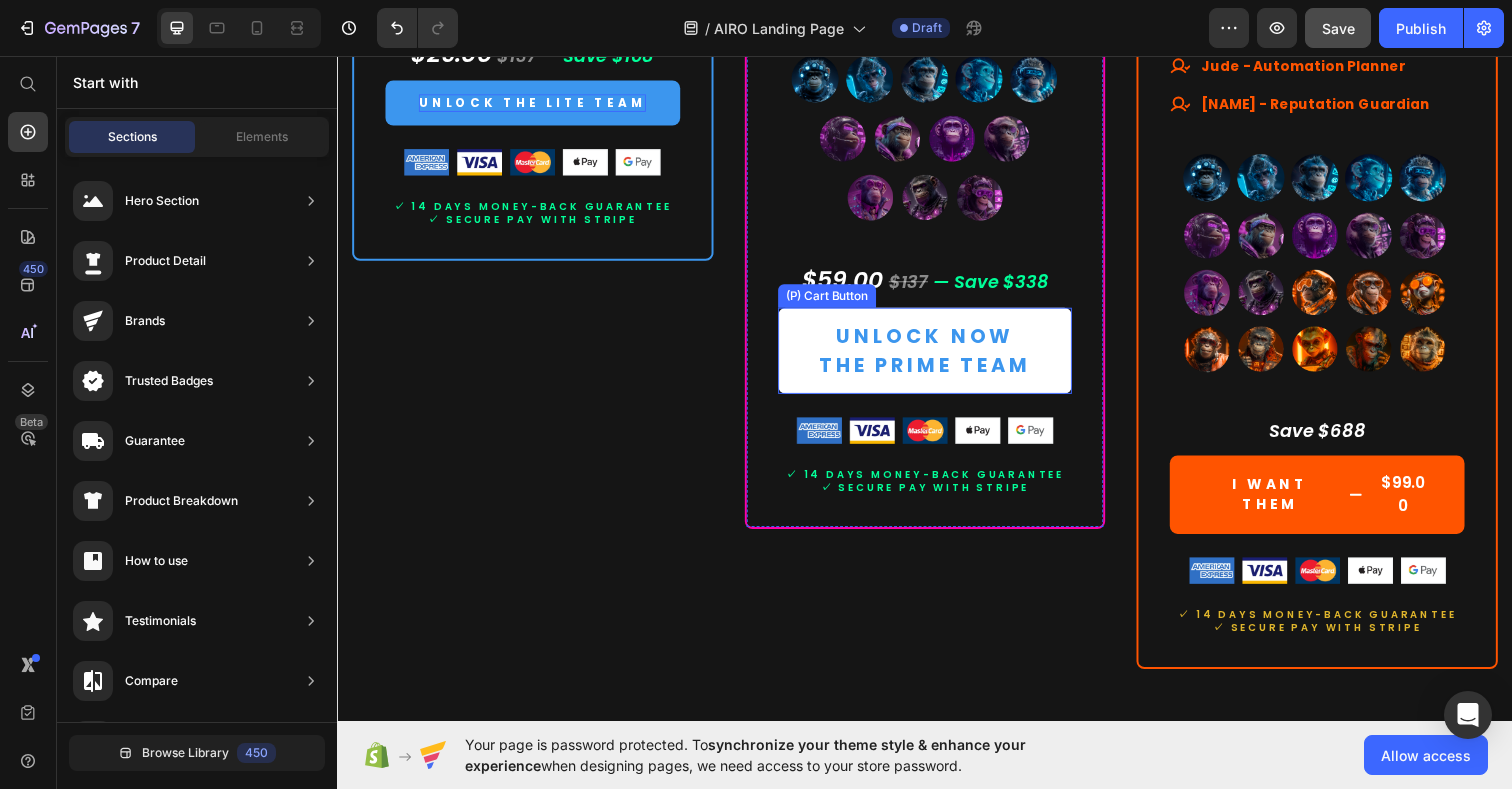 click on "UNLOCK NOW THE PRIME TEAM" at bounding box center [937, 357] 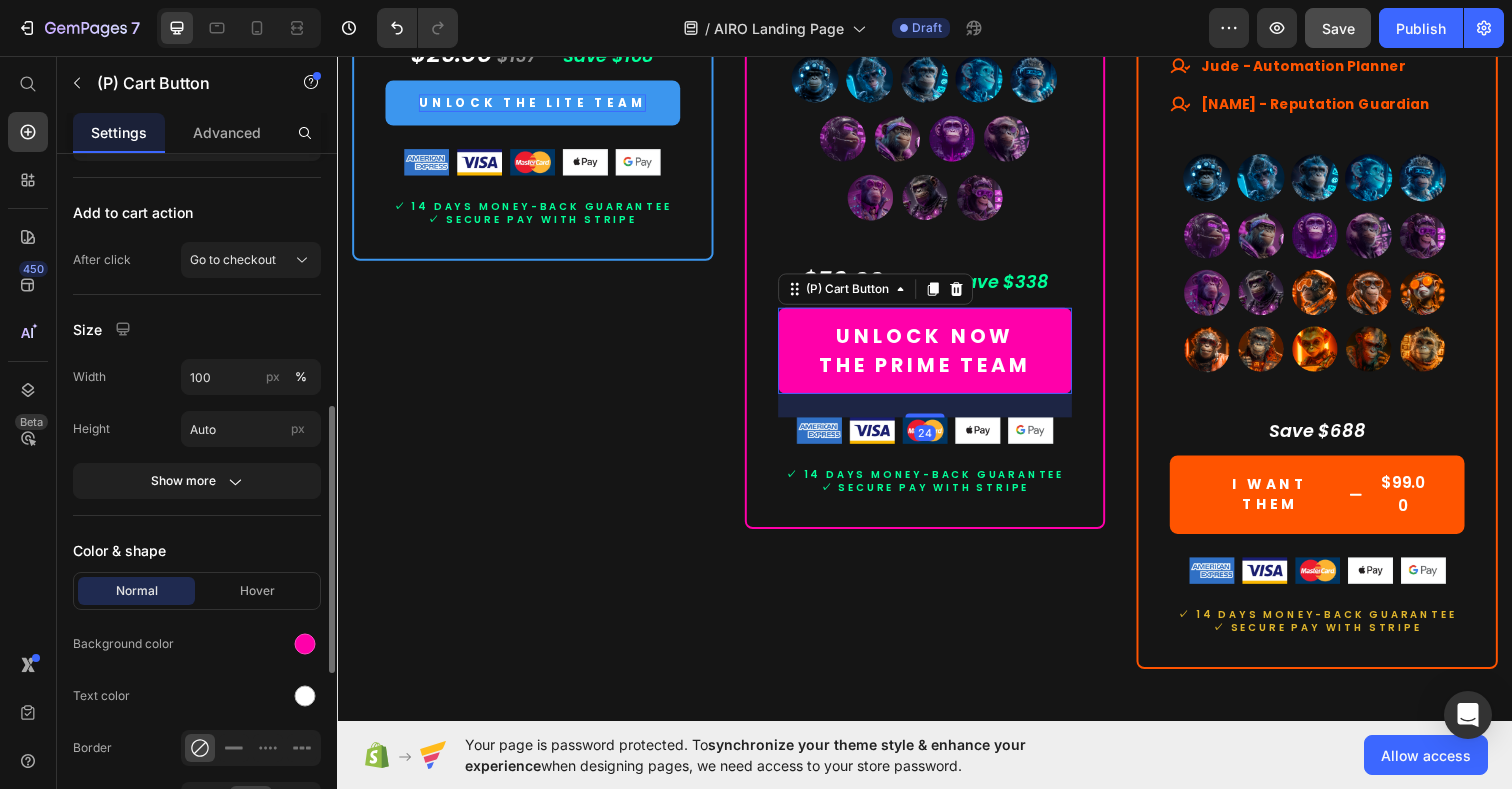 scroll, scrollTop: 657, scrollLeft: 0, axis: vertical 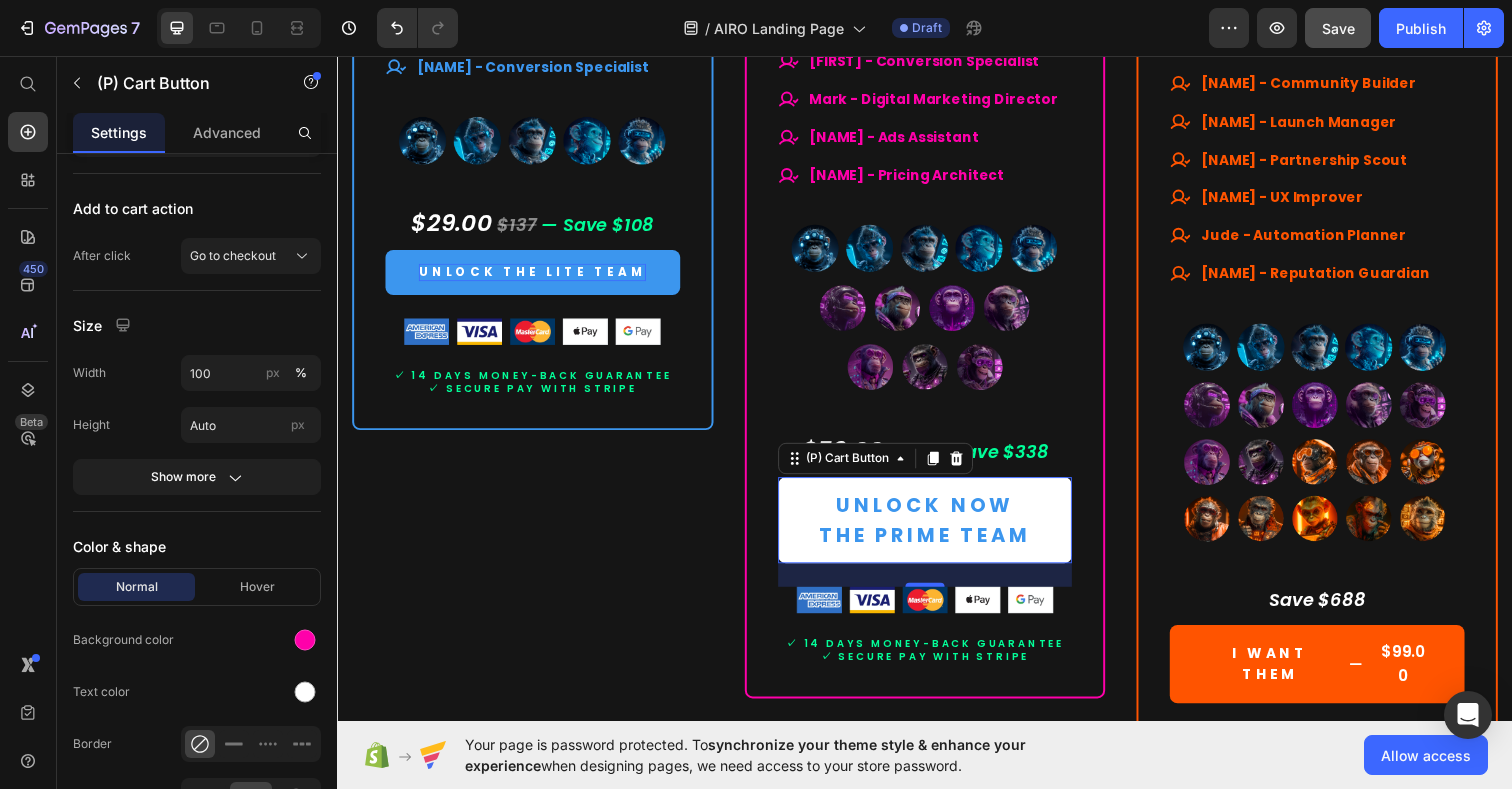 click on "UNLOCK NOW THE PRIME TEAM" at bounding box center (937, 530) 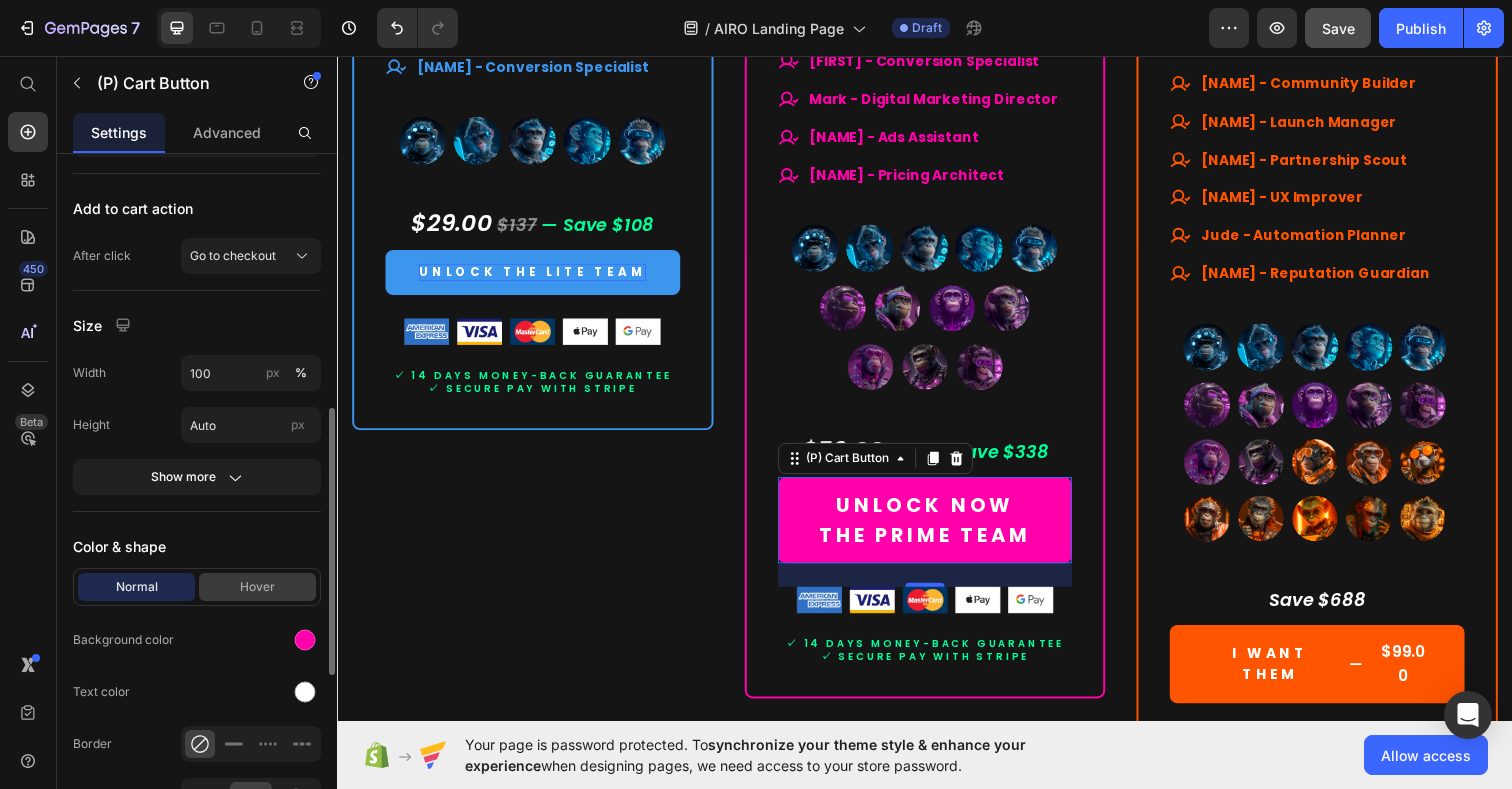 click on "Hover" at bounding box center [257, 587] 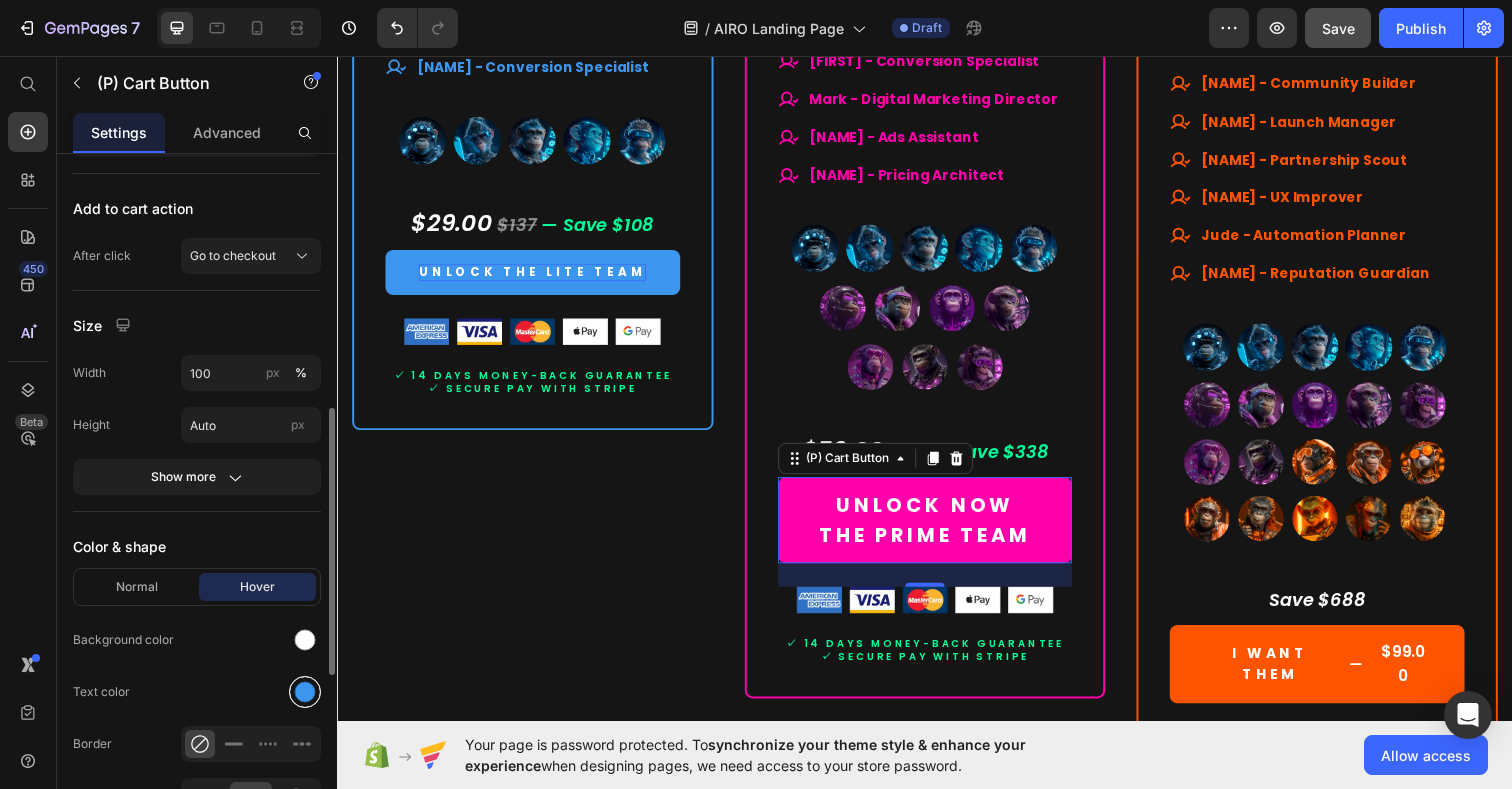 click at bounding box center (305, 692) 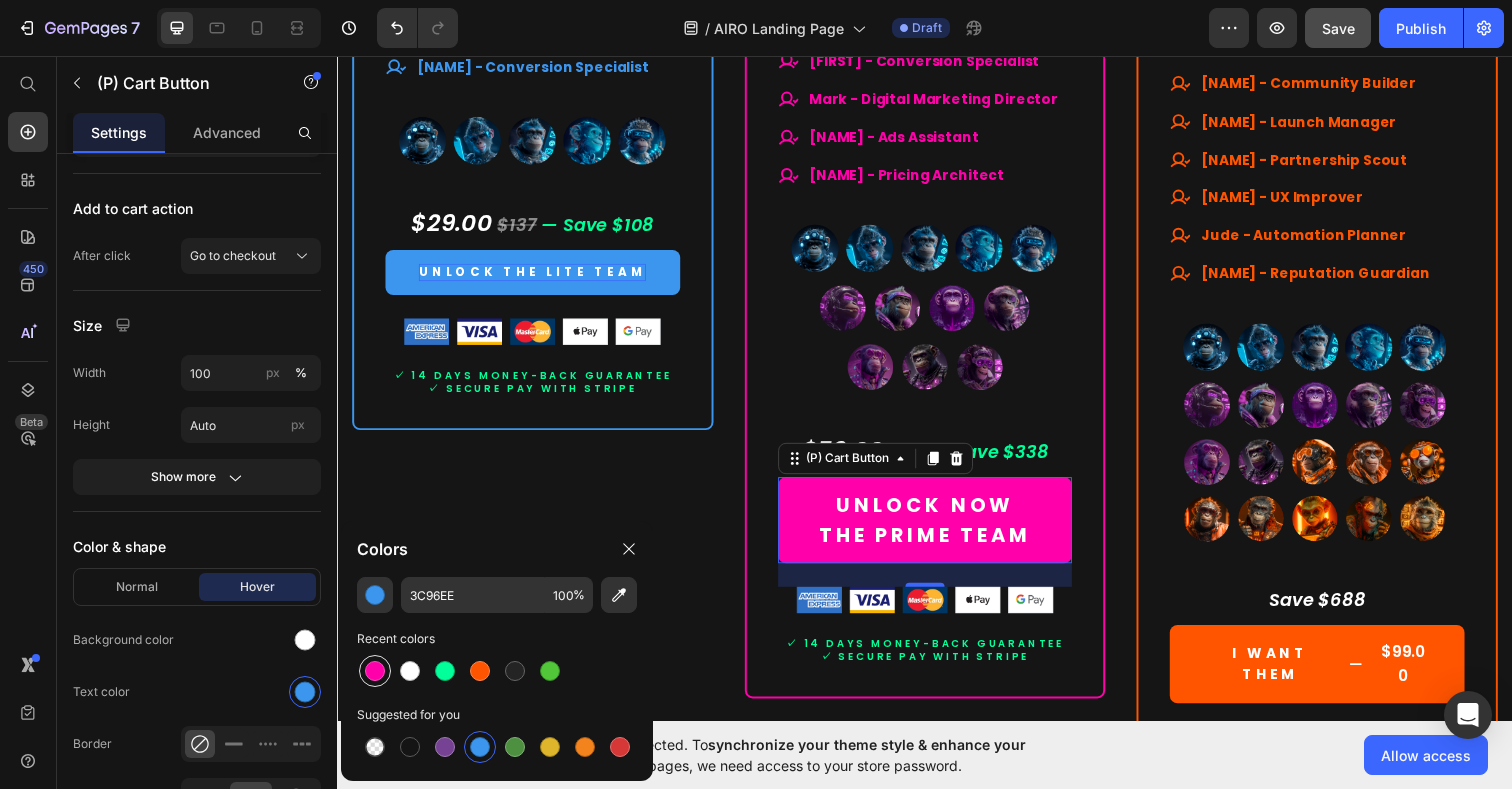 click at bounding box center [375, 671] 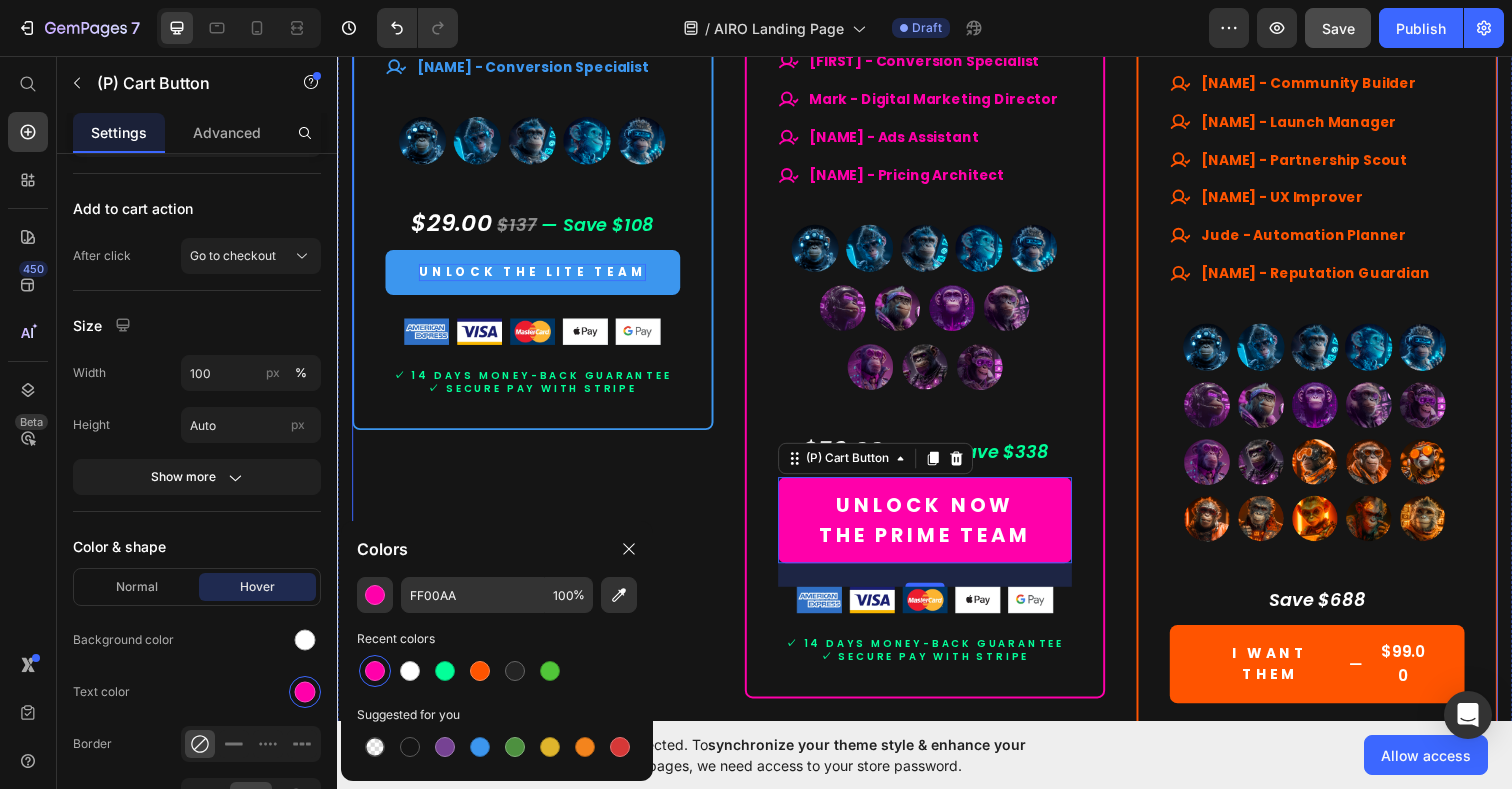 click on "Drop element here Row Lite Team Heading $29.00 (P) Price $137.00 (P) Price Row Lifetime access. No subscriptions. Text Block Your starter team for smart productivity. Text Block A solid set of essential AI experts — ready to streamline your daily tasks and boost your output. Text Block                Title Line What's included Text Block
Smart launchpad. Your AI team, one click away.
Advanced, tested prompts — tailored to each Assistant, ready to use and customize.
Powered by ChatGPT — works with Free or Plus.
Multilingual support. No barriers. Item List                Title Line All members of our  Lite Team Text Block
[FIRST] - Social Media Strategist
[FIRST] - Content Scheduler
[FIRST] - Email Ally
[FIRST] - Website Optimizer
[FIRST] - Conversion Specialist Item List (P) Images & Gallery $29.00   $137   — Save $108 Text block UNLOCK THE LITE TEAM Image" at bounding box center [536, -69] 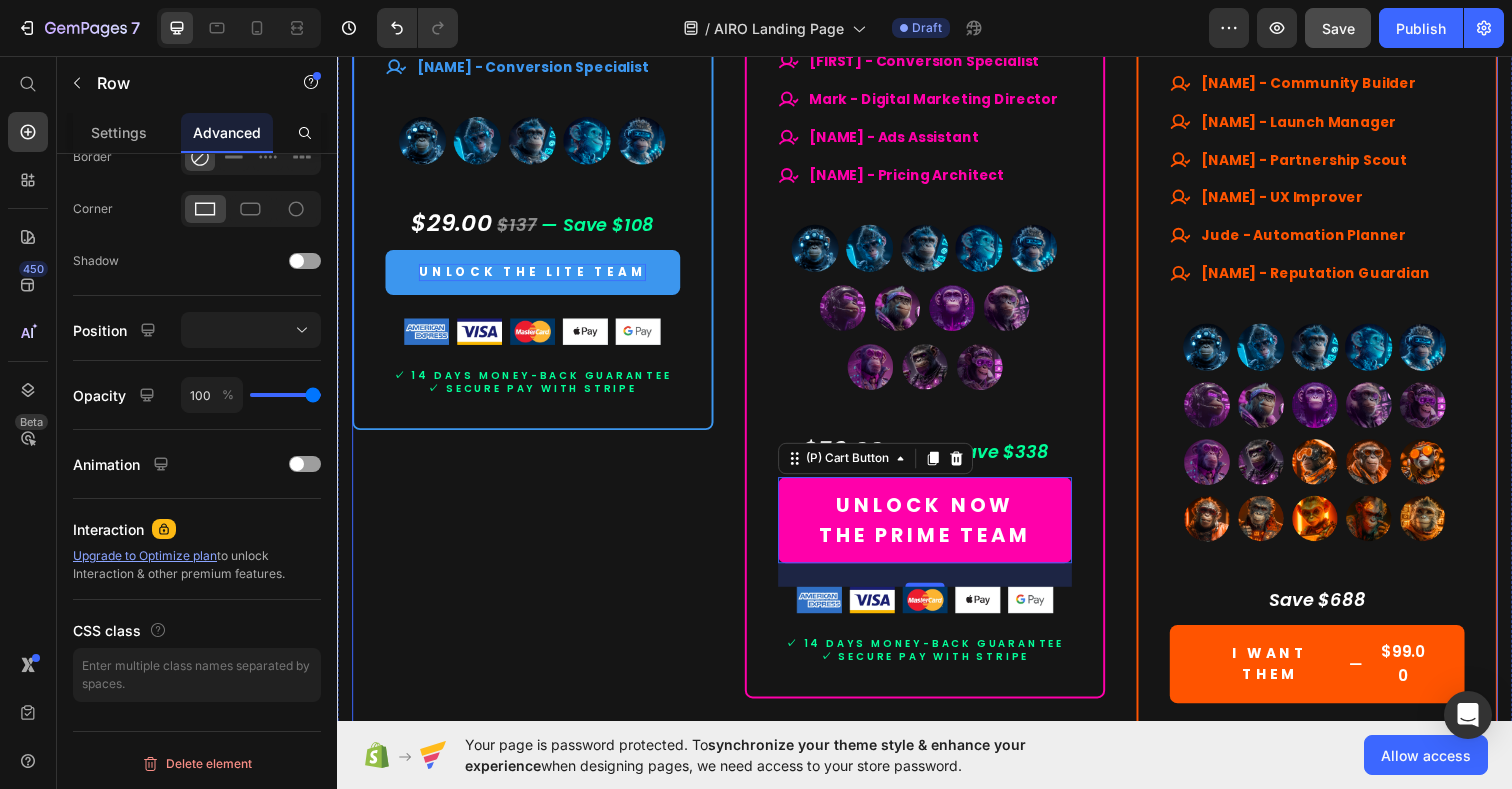 scroll, scrollTop: 0, scrollLeft: 0, axis: both 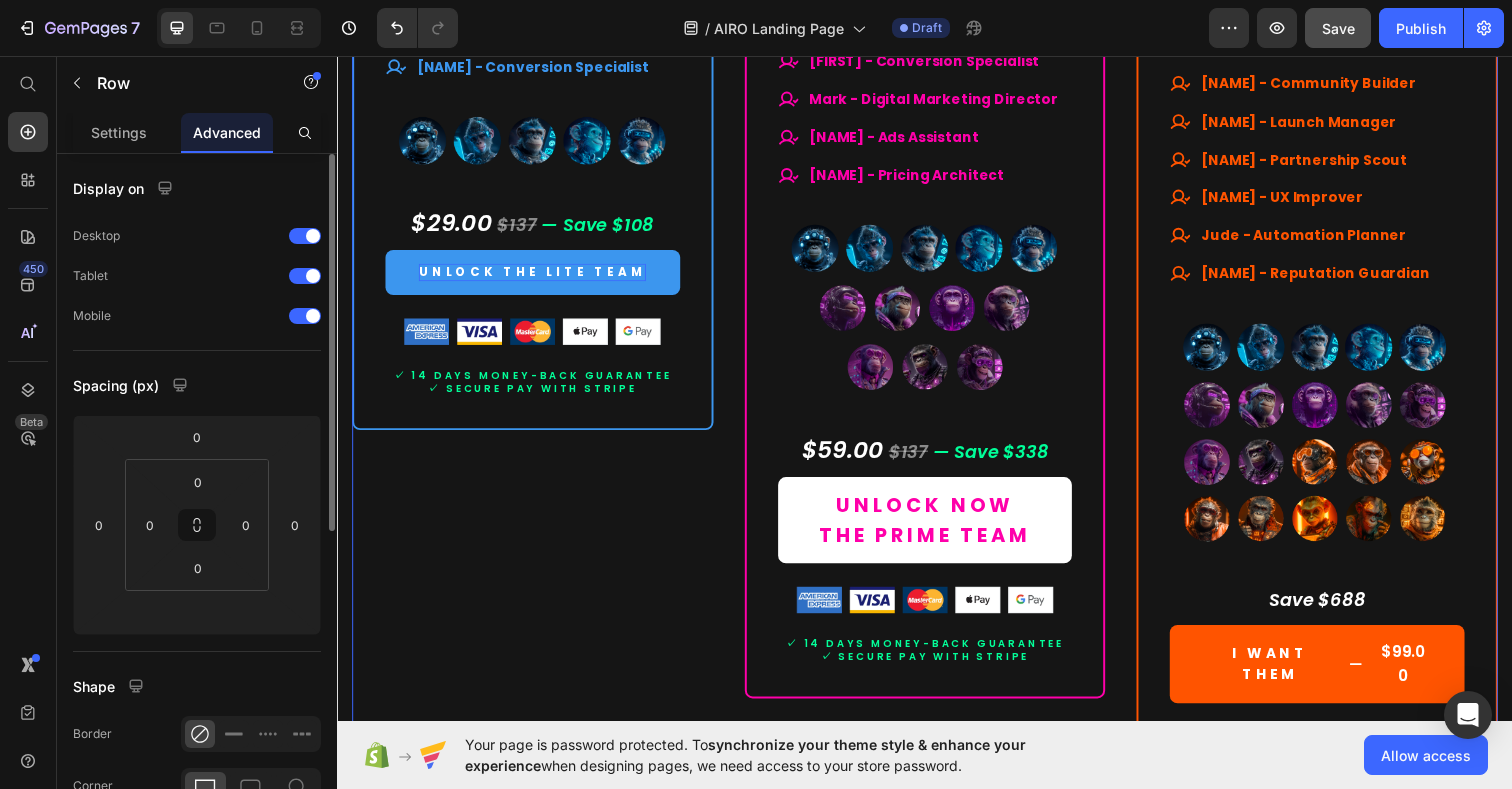 type 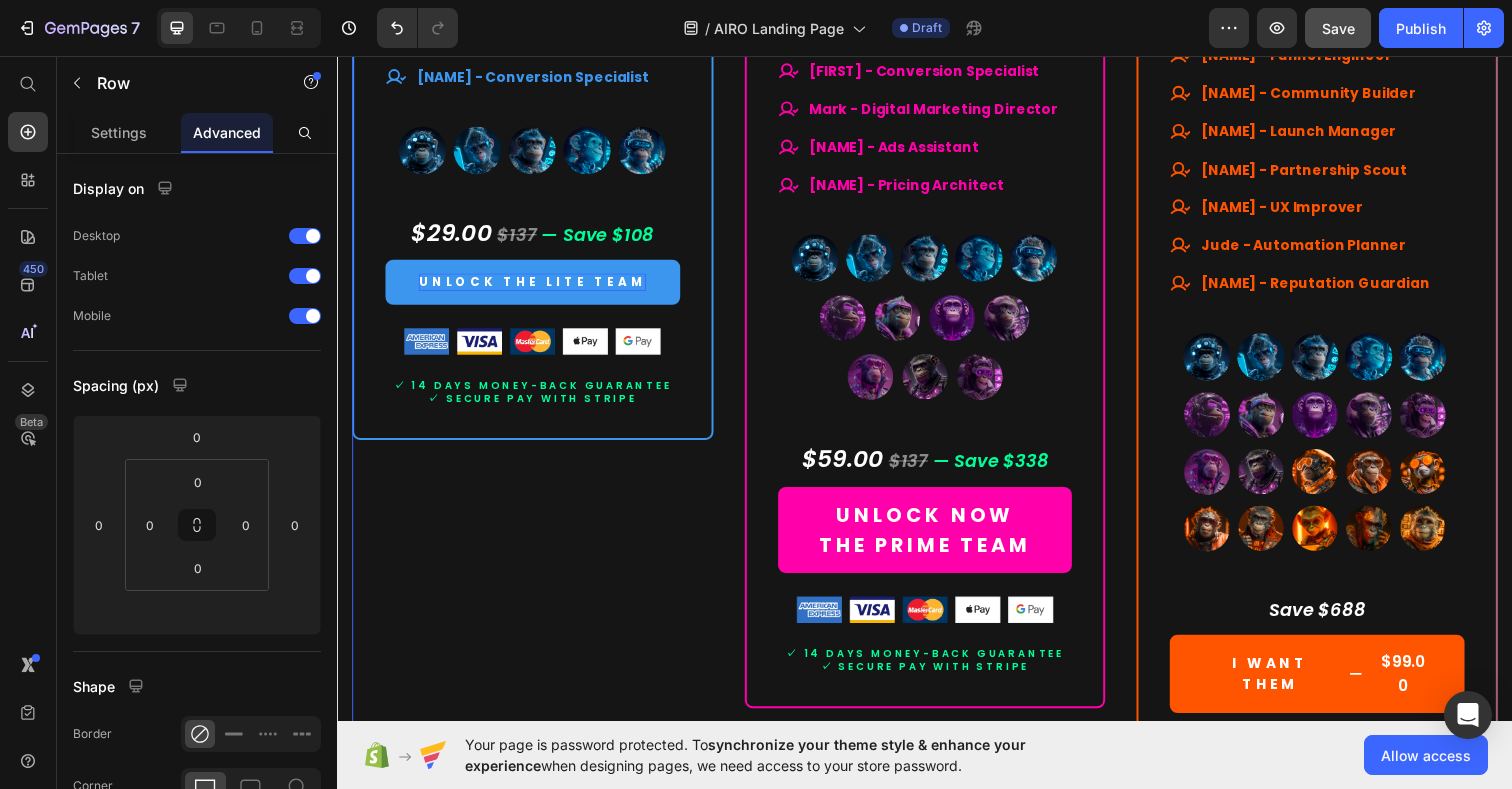 scroll, scrollTop: 10878, scrollLeft: 0, axis: vertical 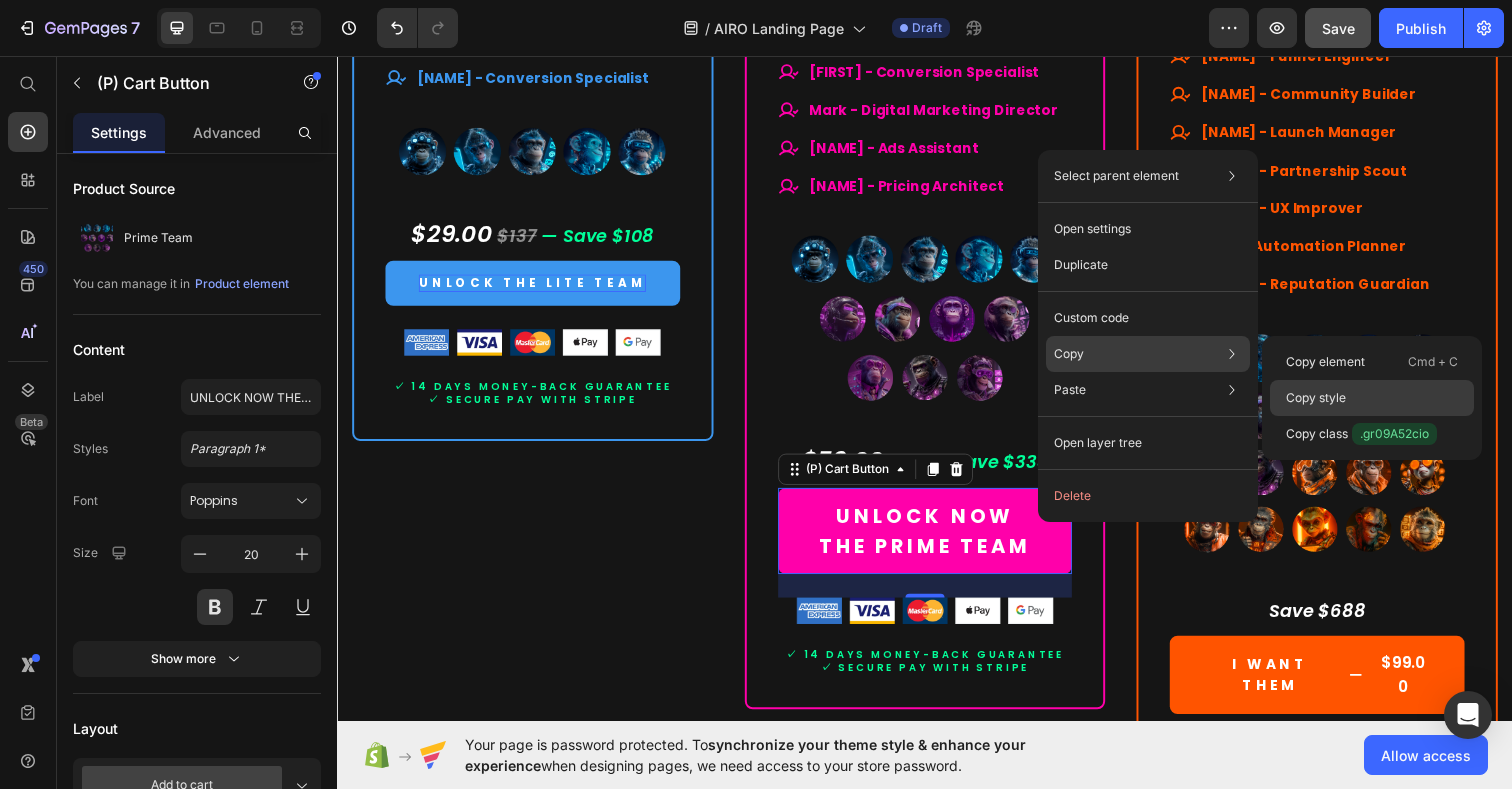 click on "Copy style" at bounding box center [1316, 398] 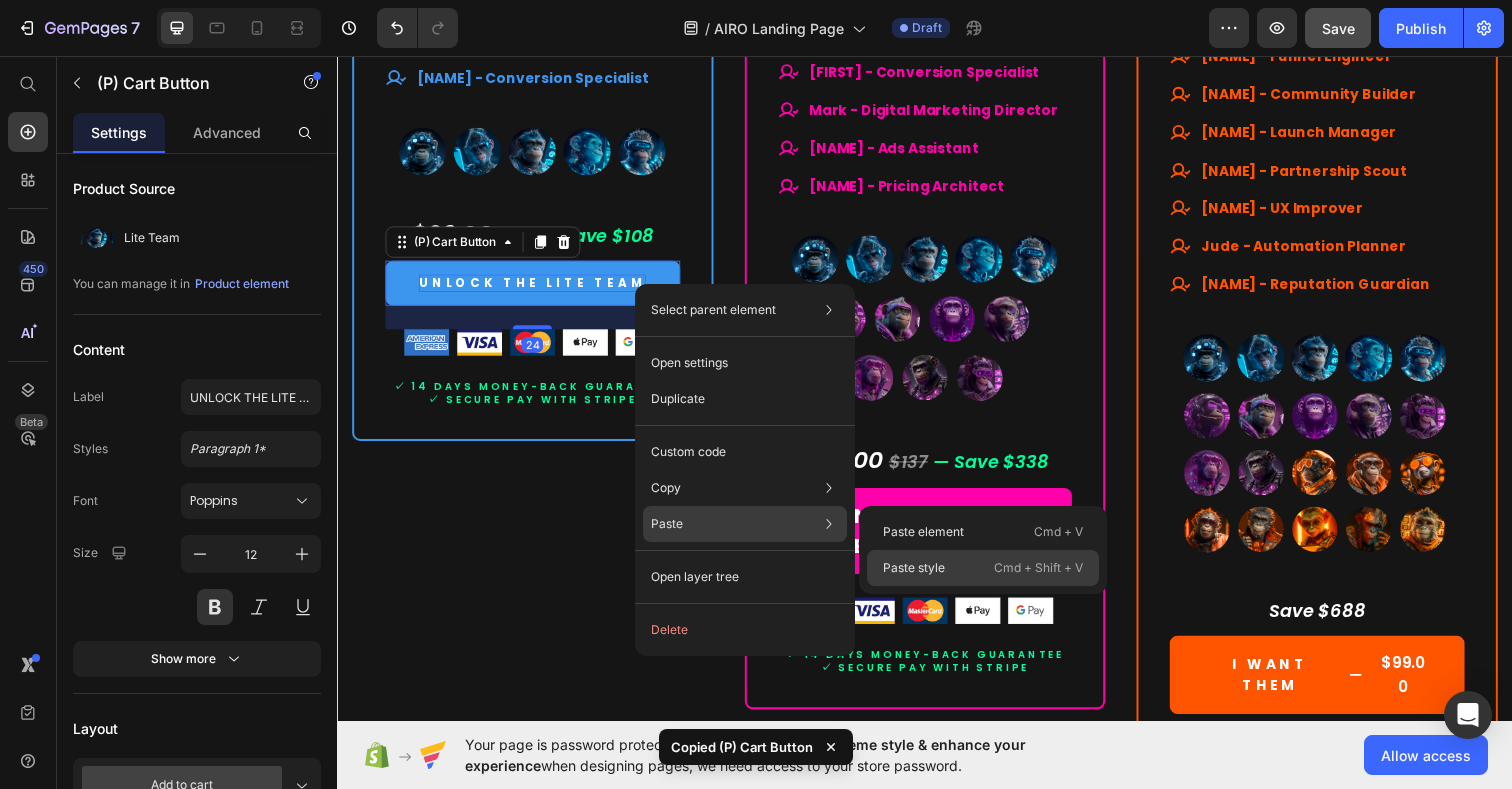 click on "Paste style" at bounding box center [914, 568] 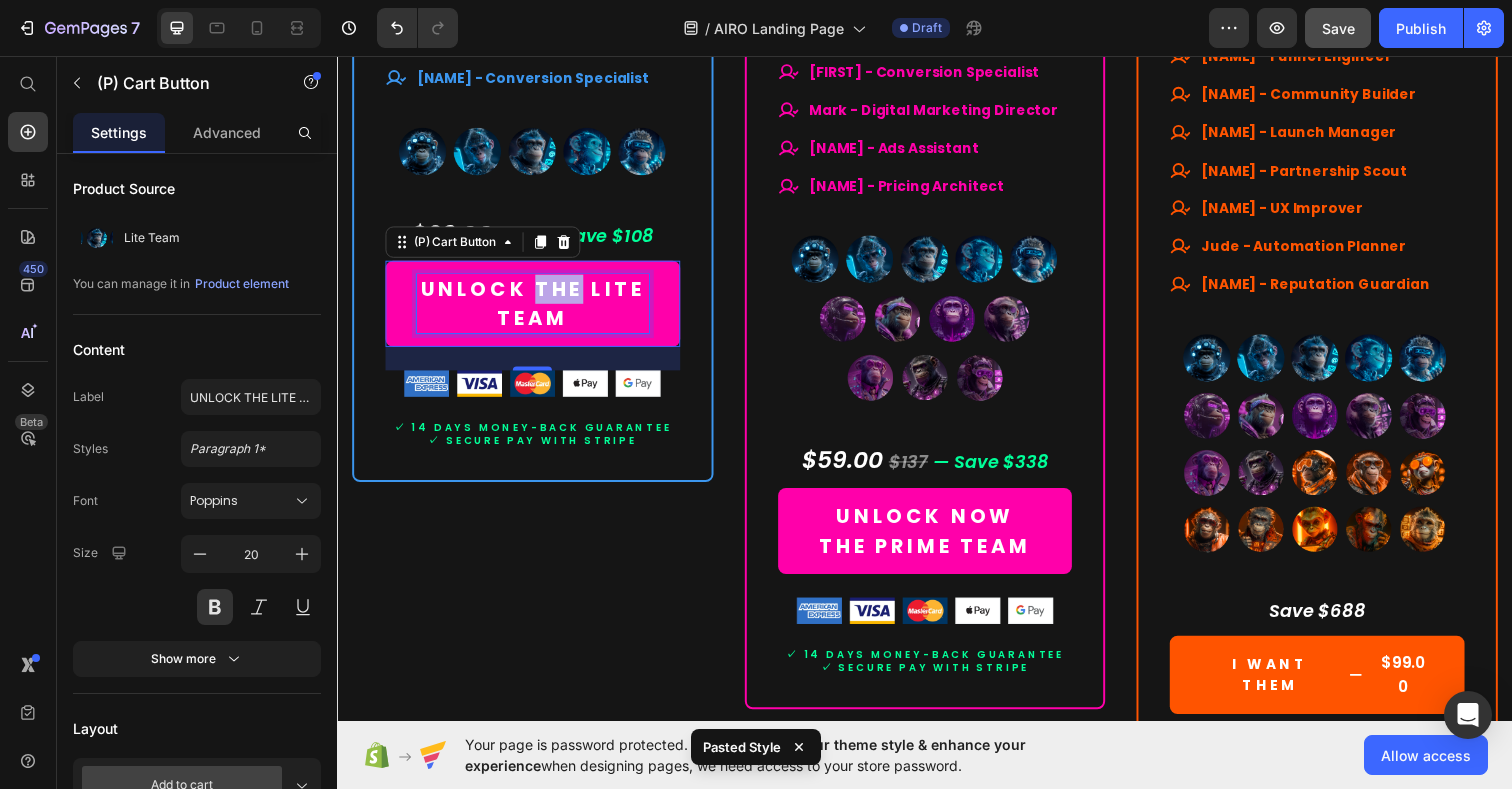 click on "UNLOCK THE LITE TEAM" at bounding box center (536, 309) 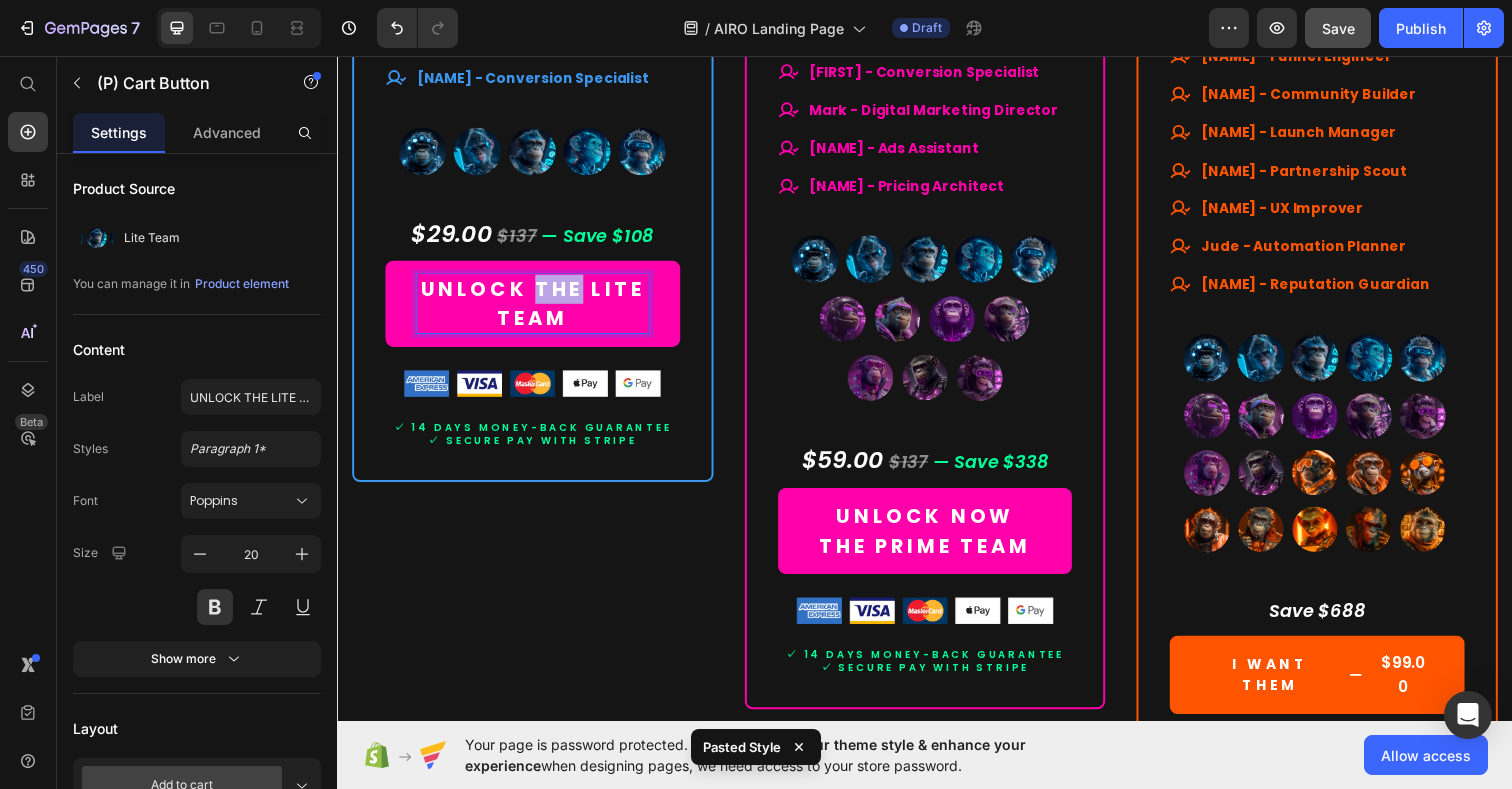 click on "UNLOCK THE LITE TEAM" at bounding box center [536, 309] 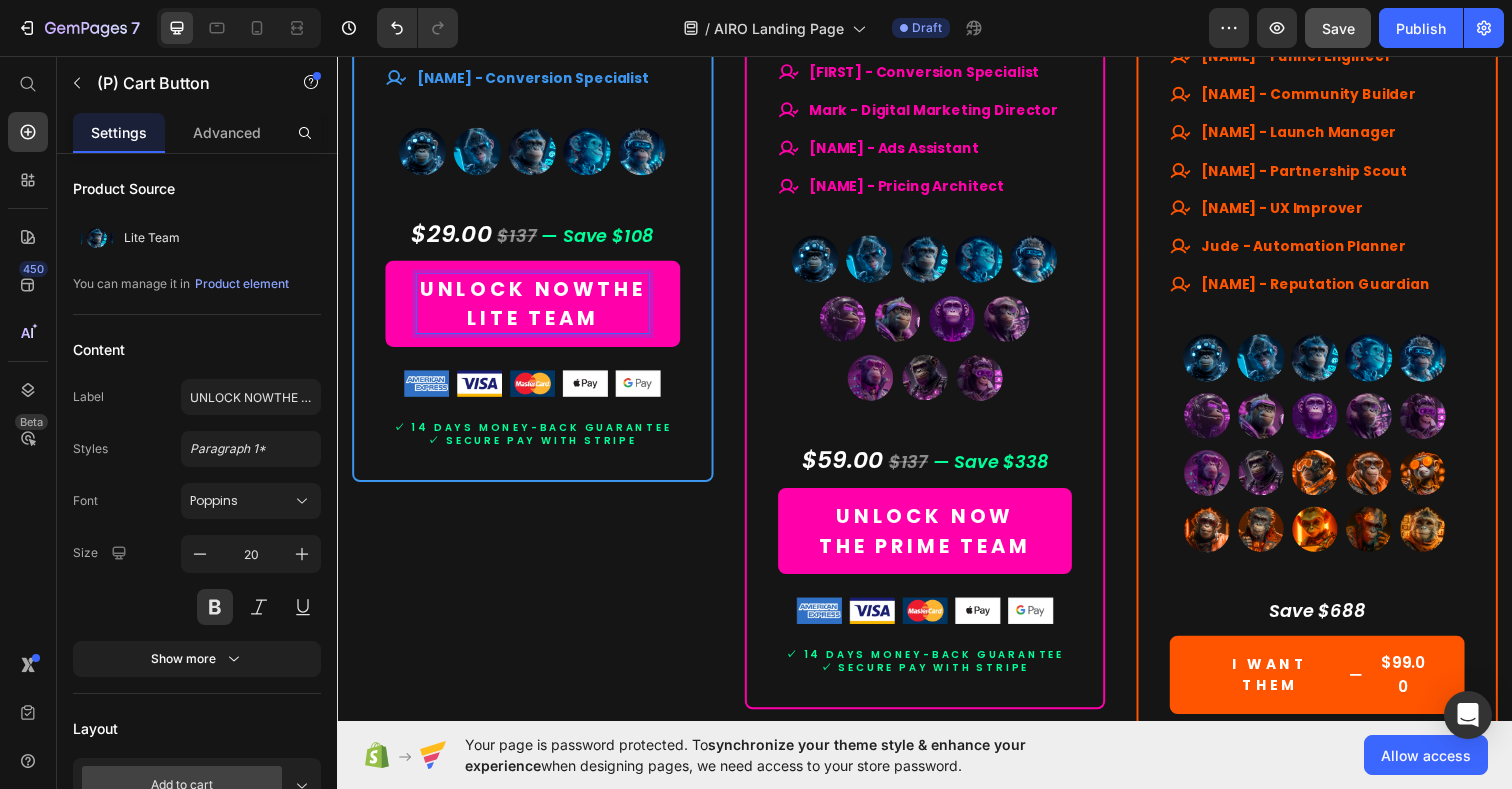 click on "UNLOCK NOWTHE LITE TEAM" at bounding box center [536, 309] 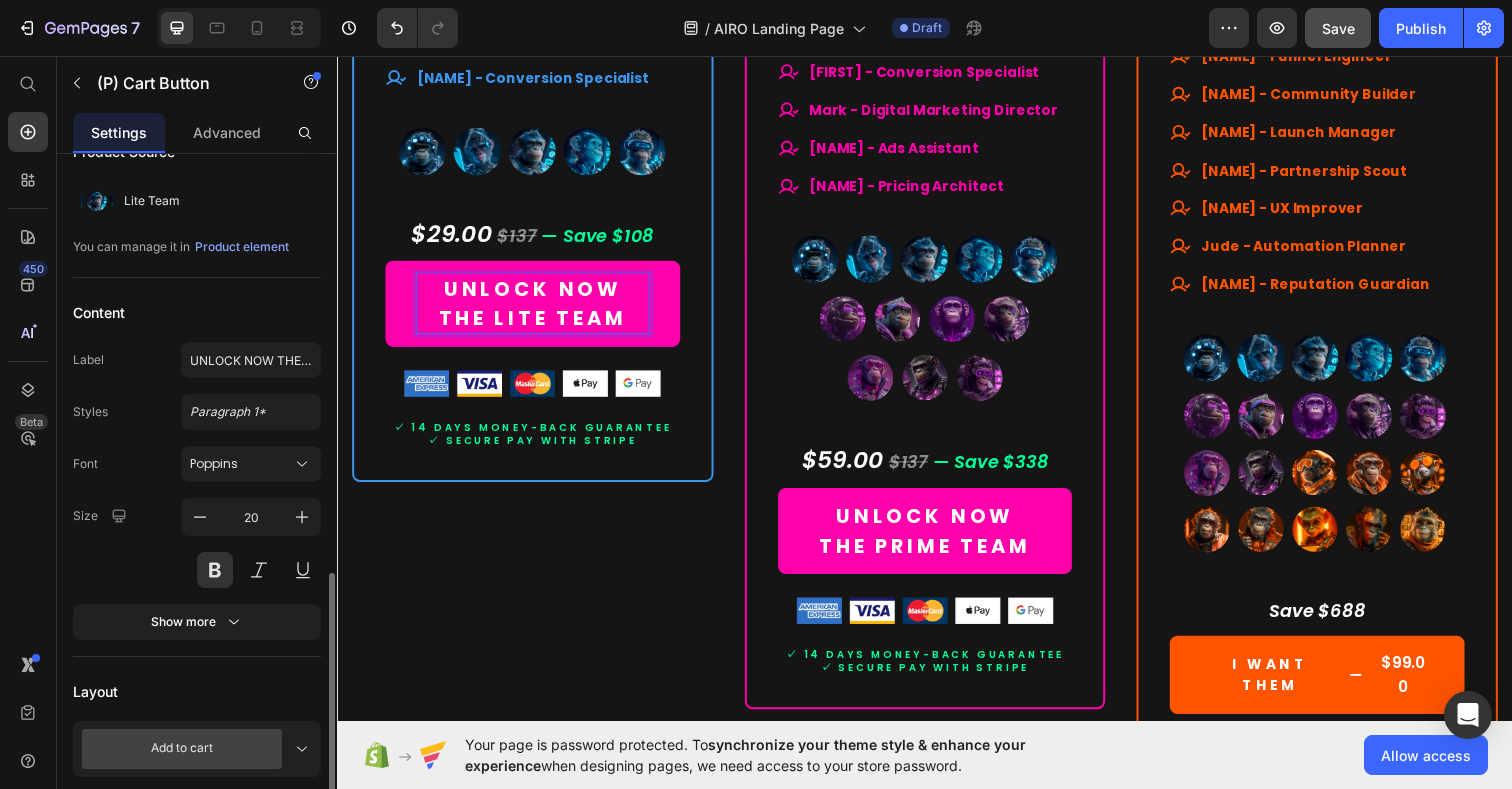 scroll, scrollTop: 329, scrollLeft: 0, axis: vertical 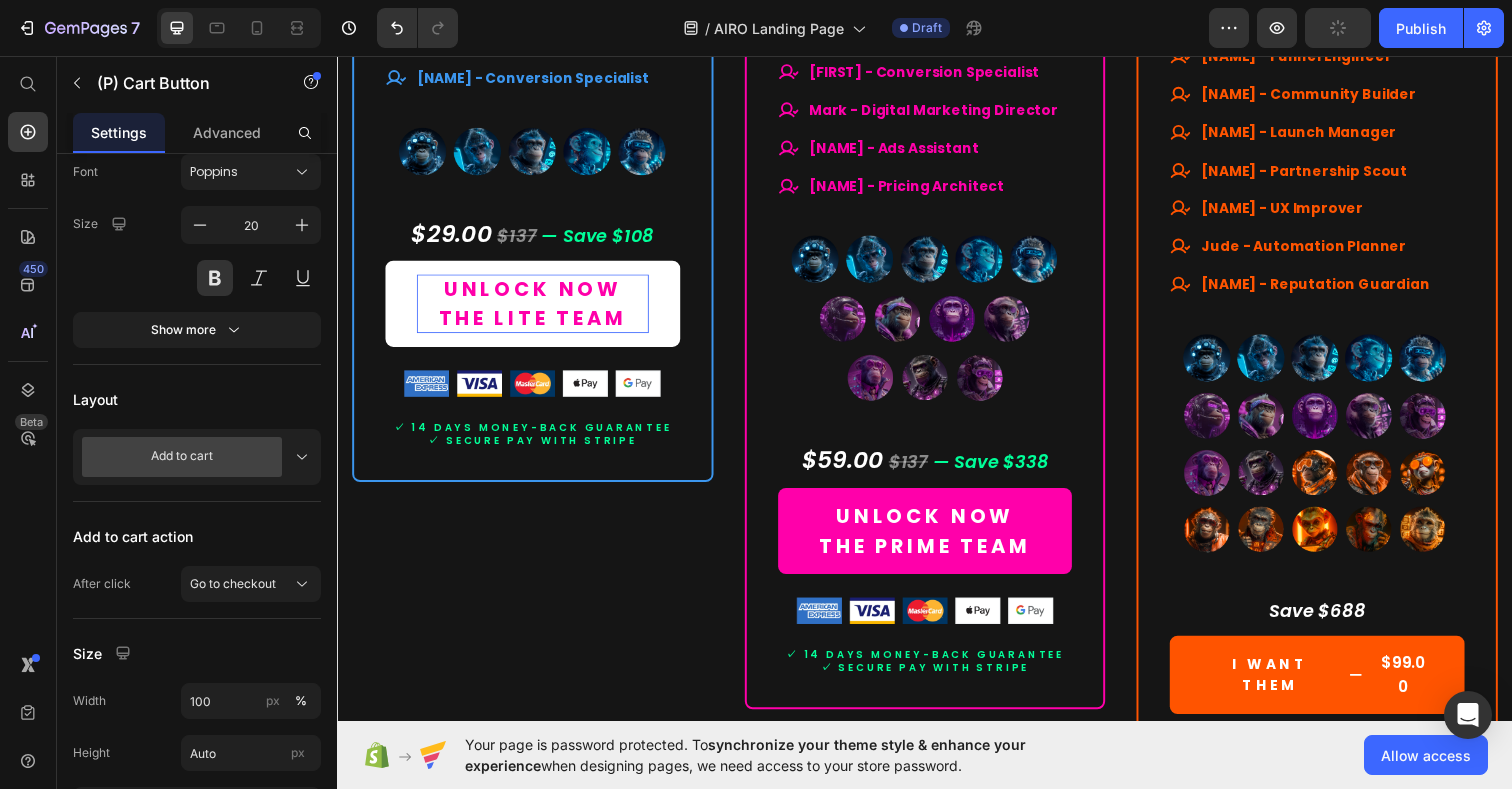drag, startPoint x: 675, startPoint y: 297, endPoint x: 501, endPoint y: 503, distance: 269.65164 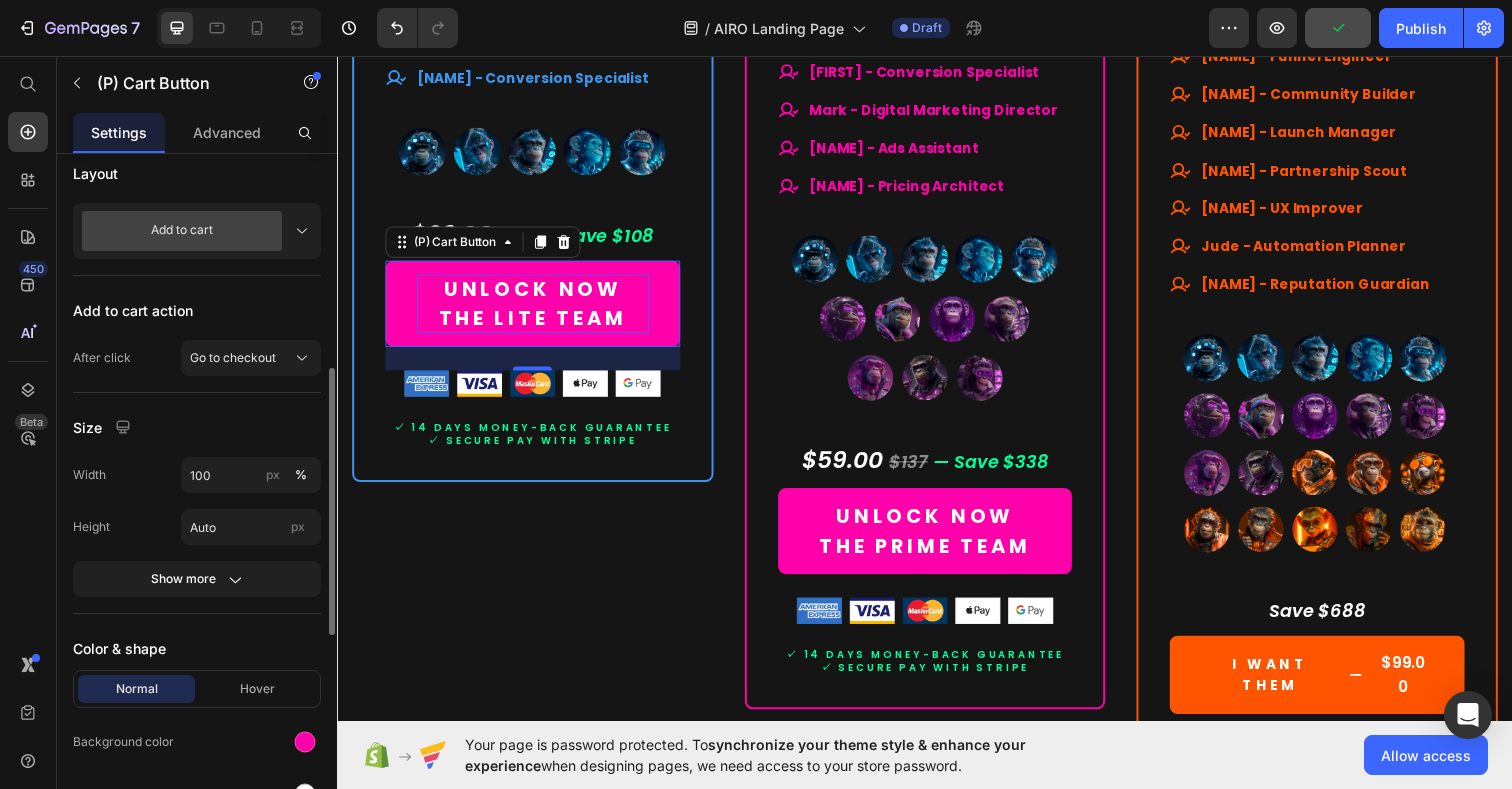 scroll, scrollTop: 716, scrollLeft: 0, axis: vertical 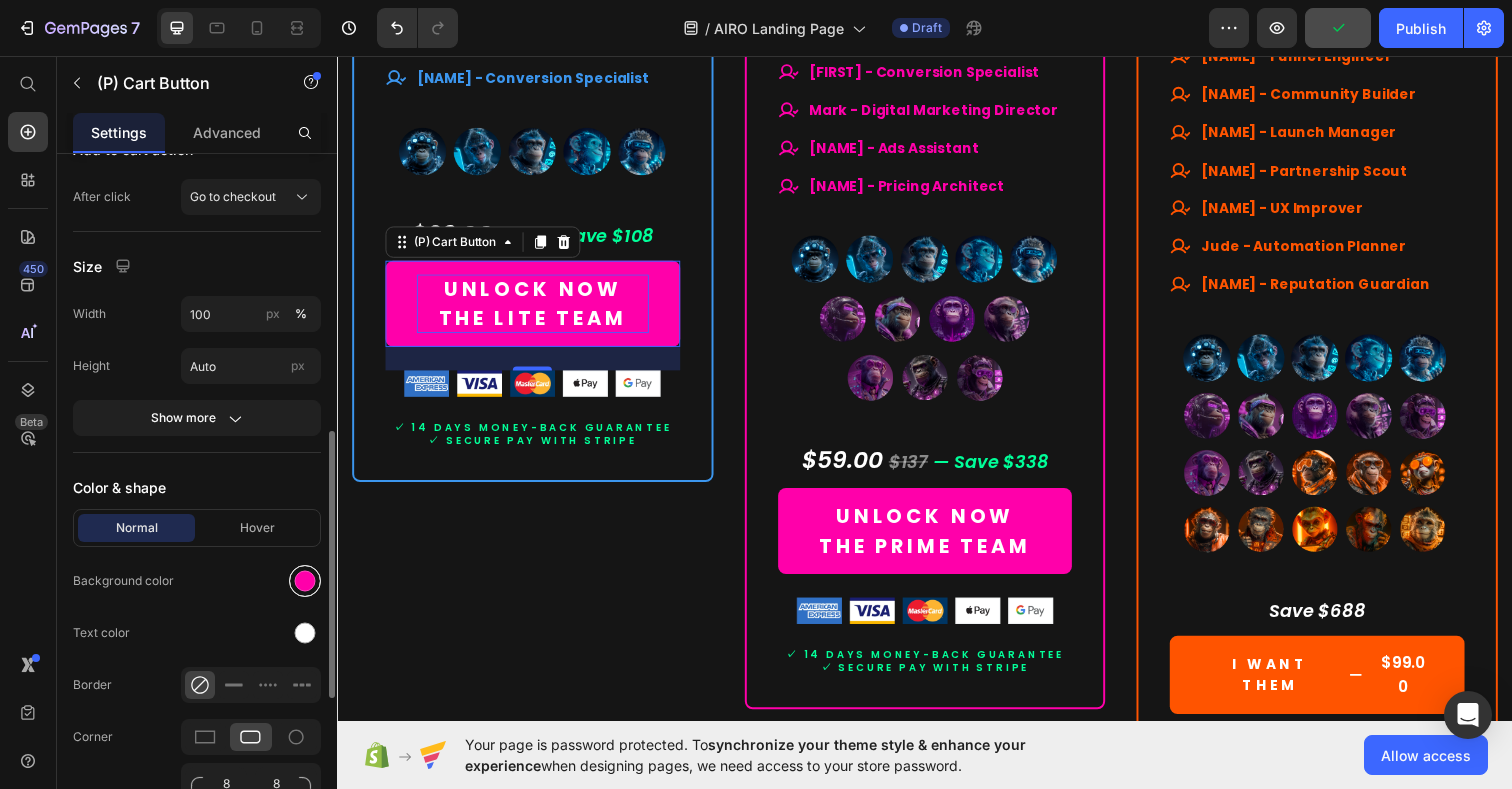 click at bounding box center (305, 581) 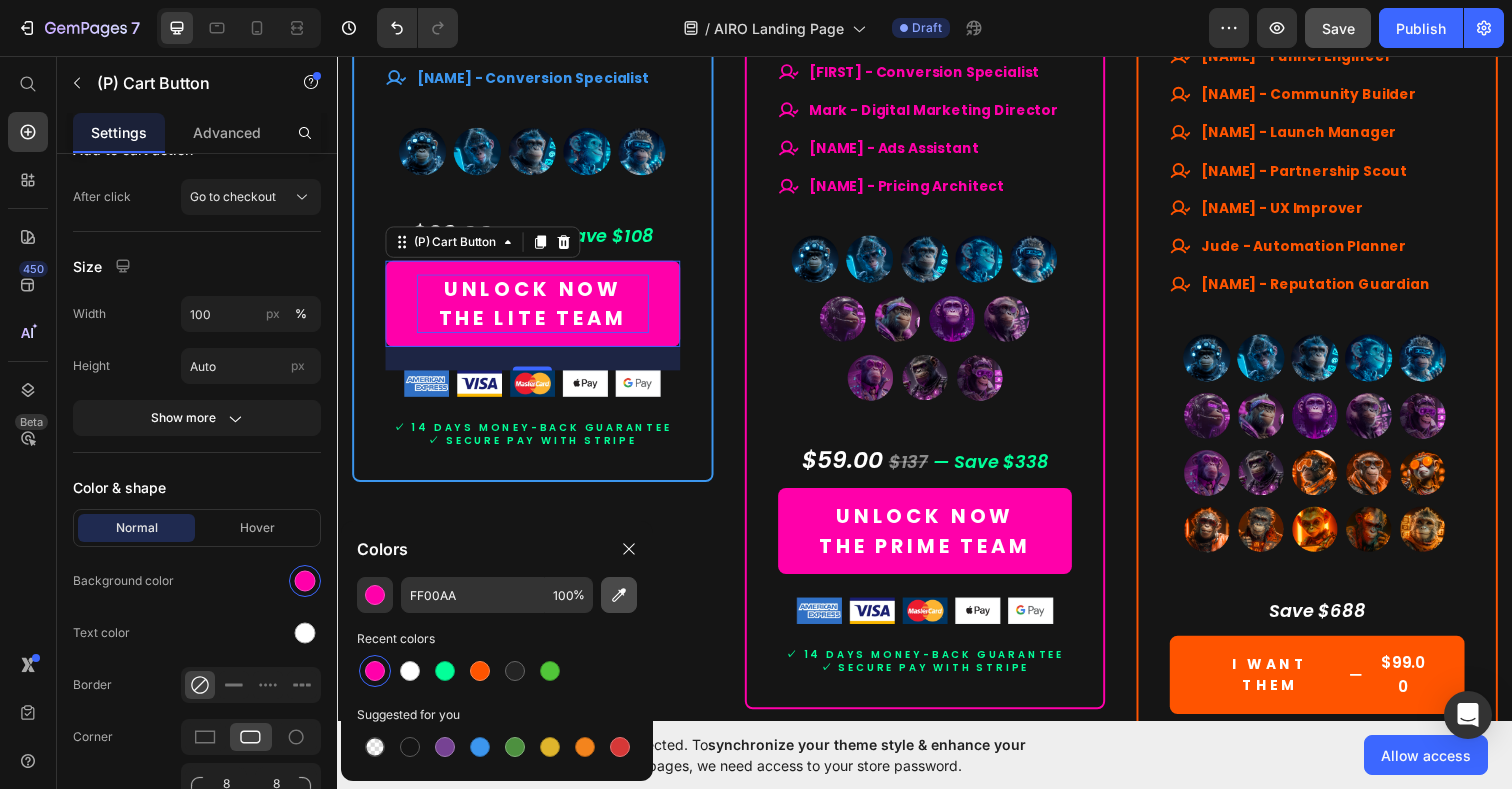 click 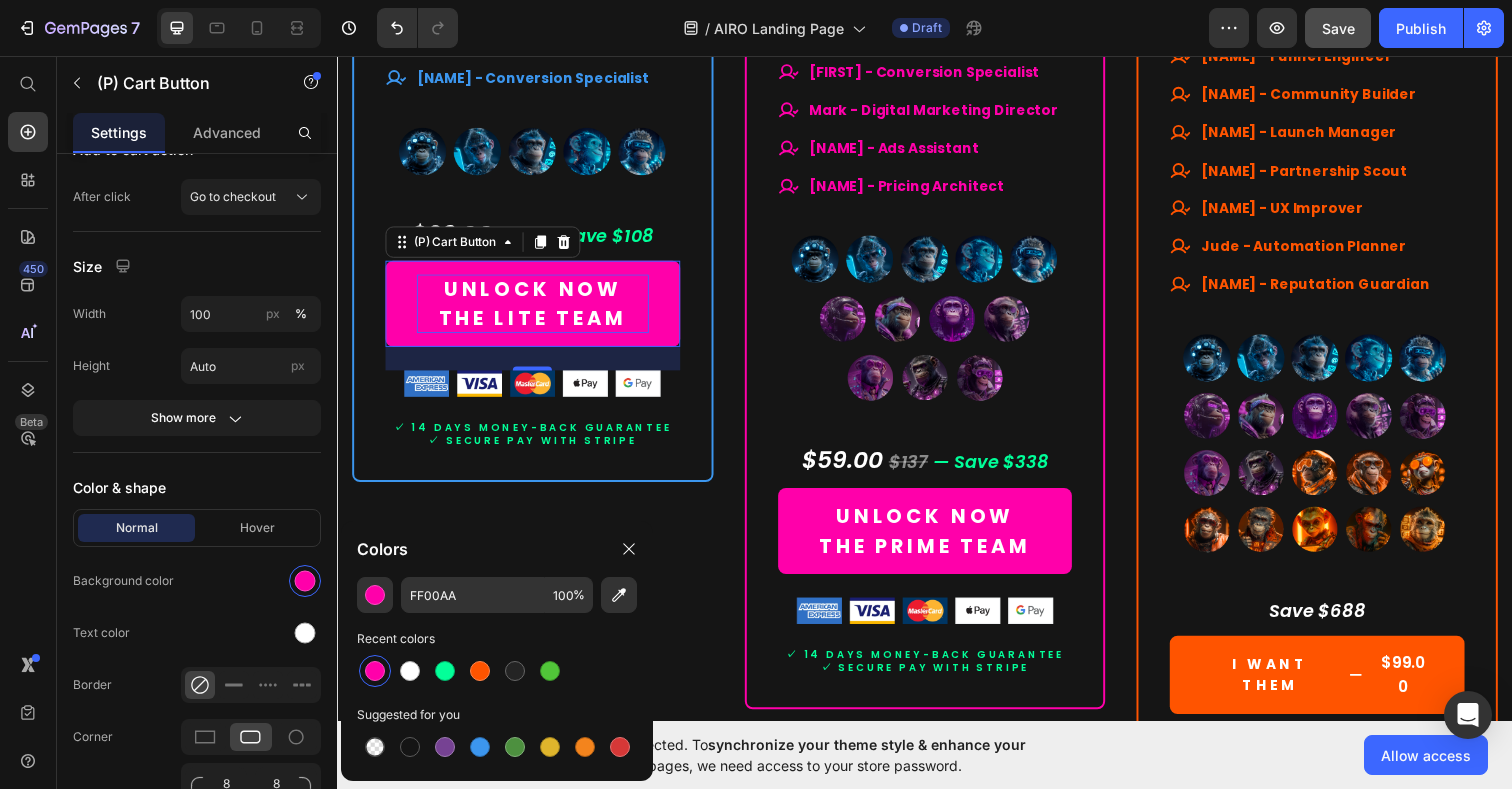 type on "3C96EE" 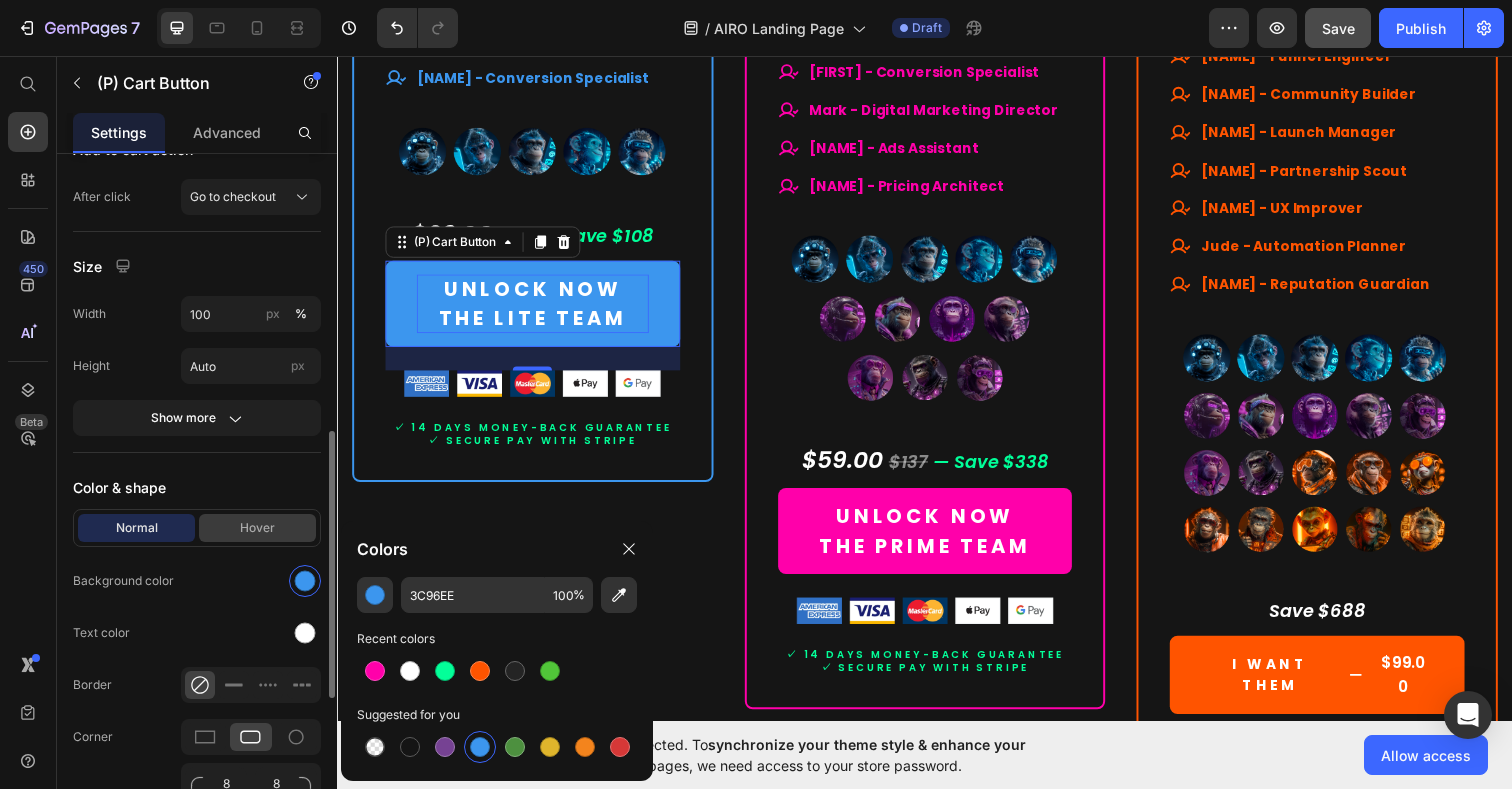 click on "Hover" at bounding box center (257, 528) 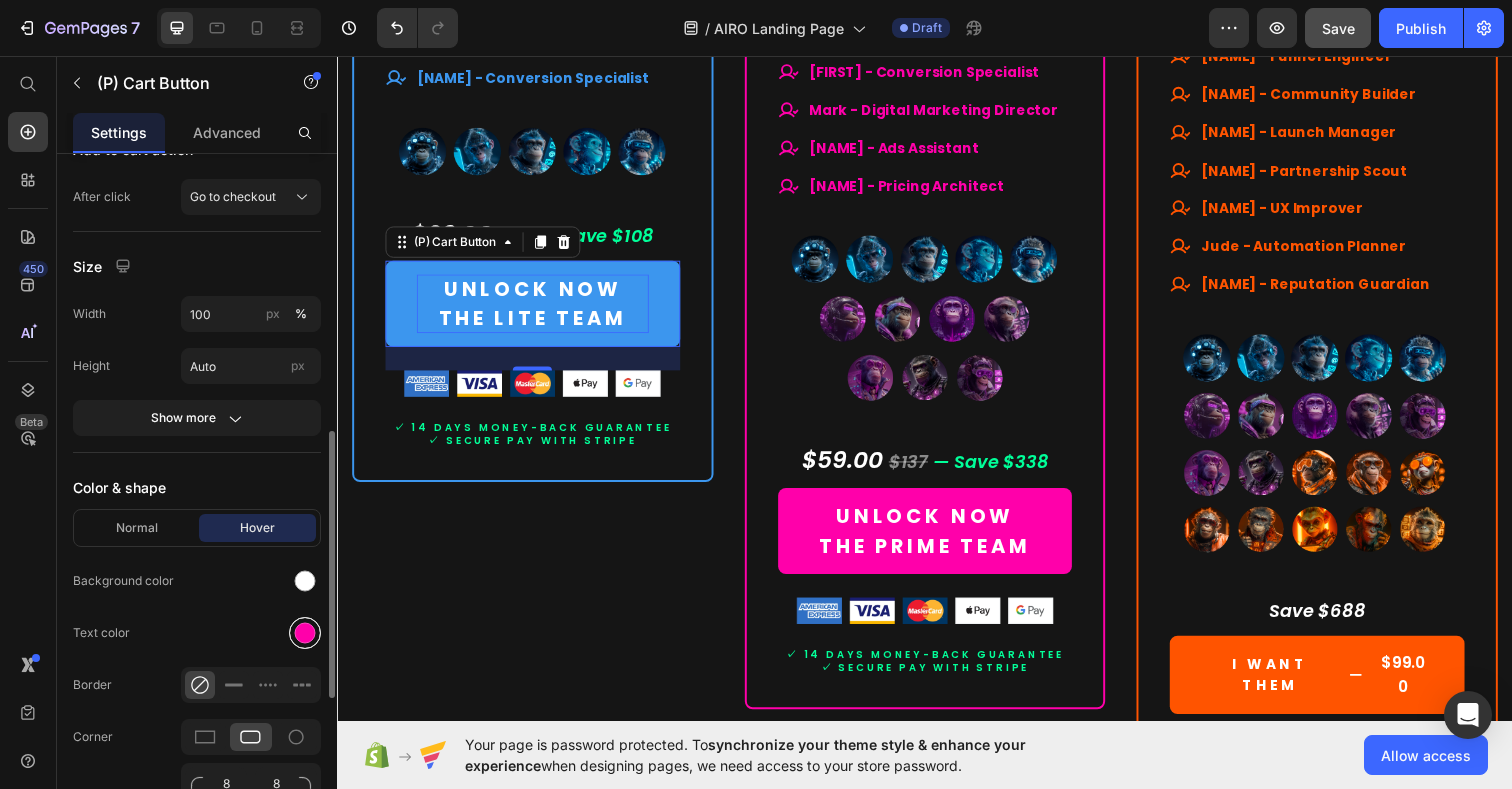 click at bounding box center [305, 633] 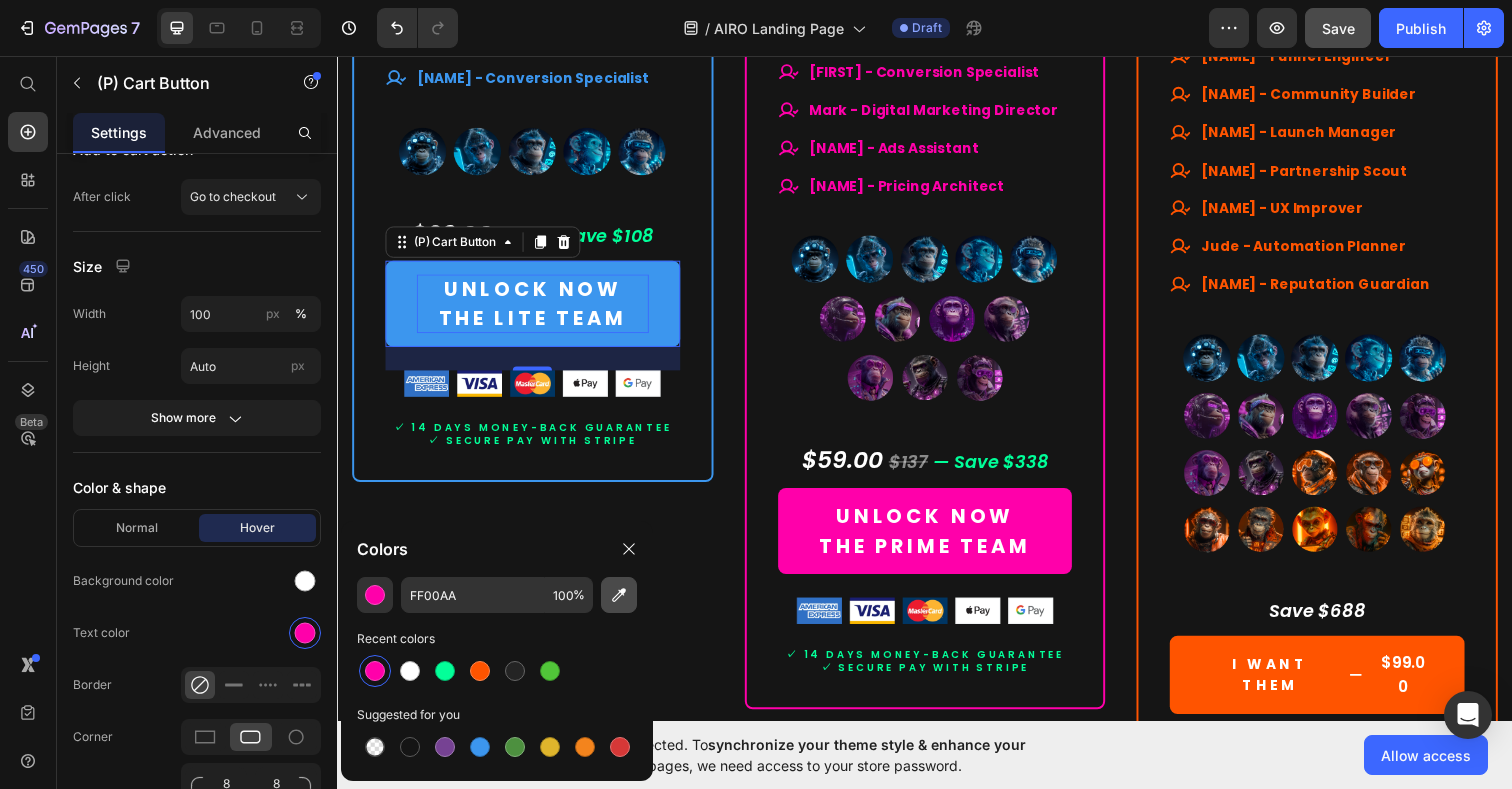 click at bounding box center (619, 595) 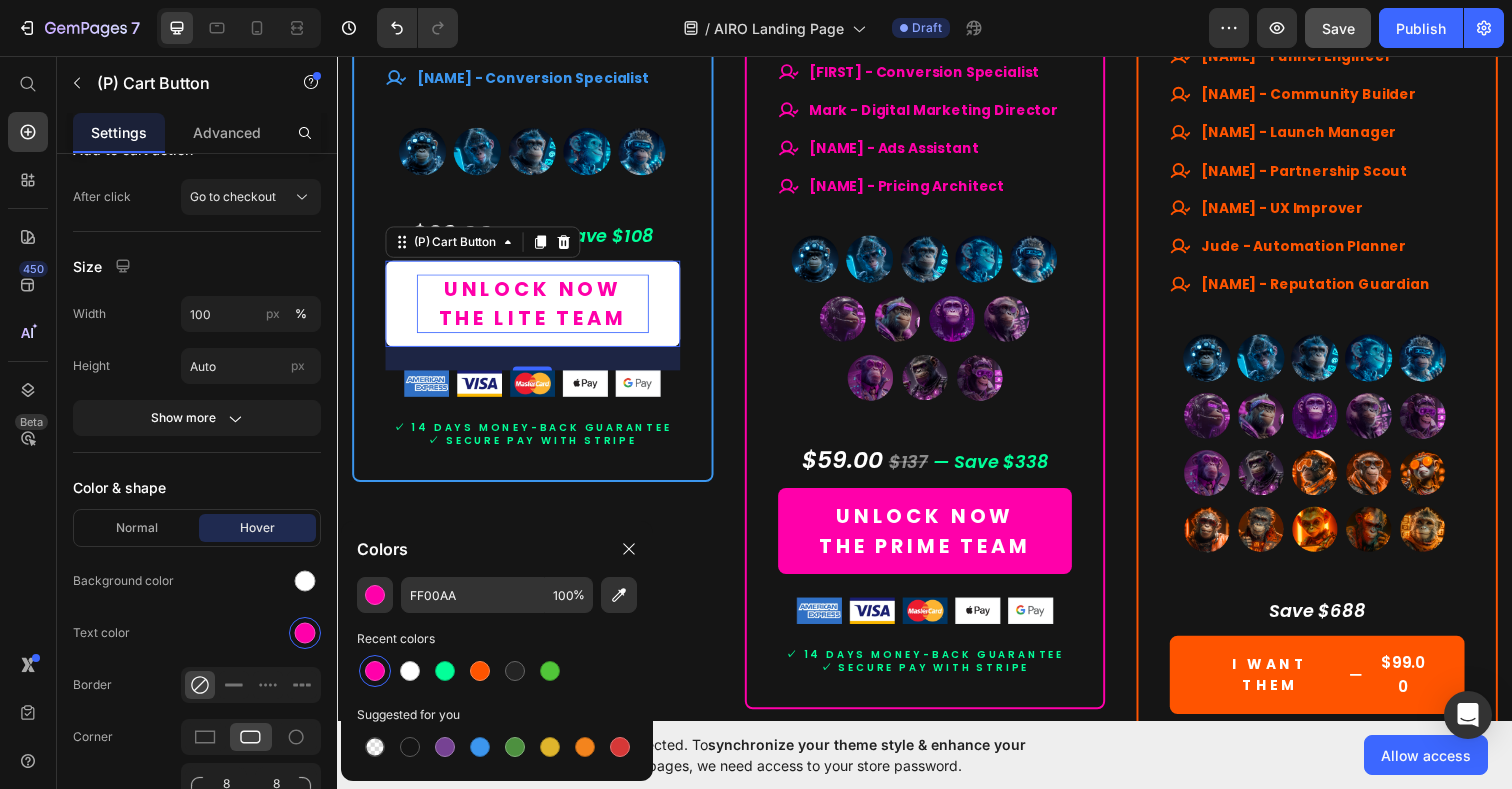 type on "3C96EE" 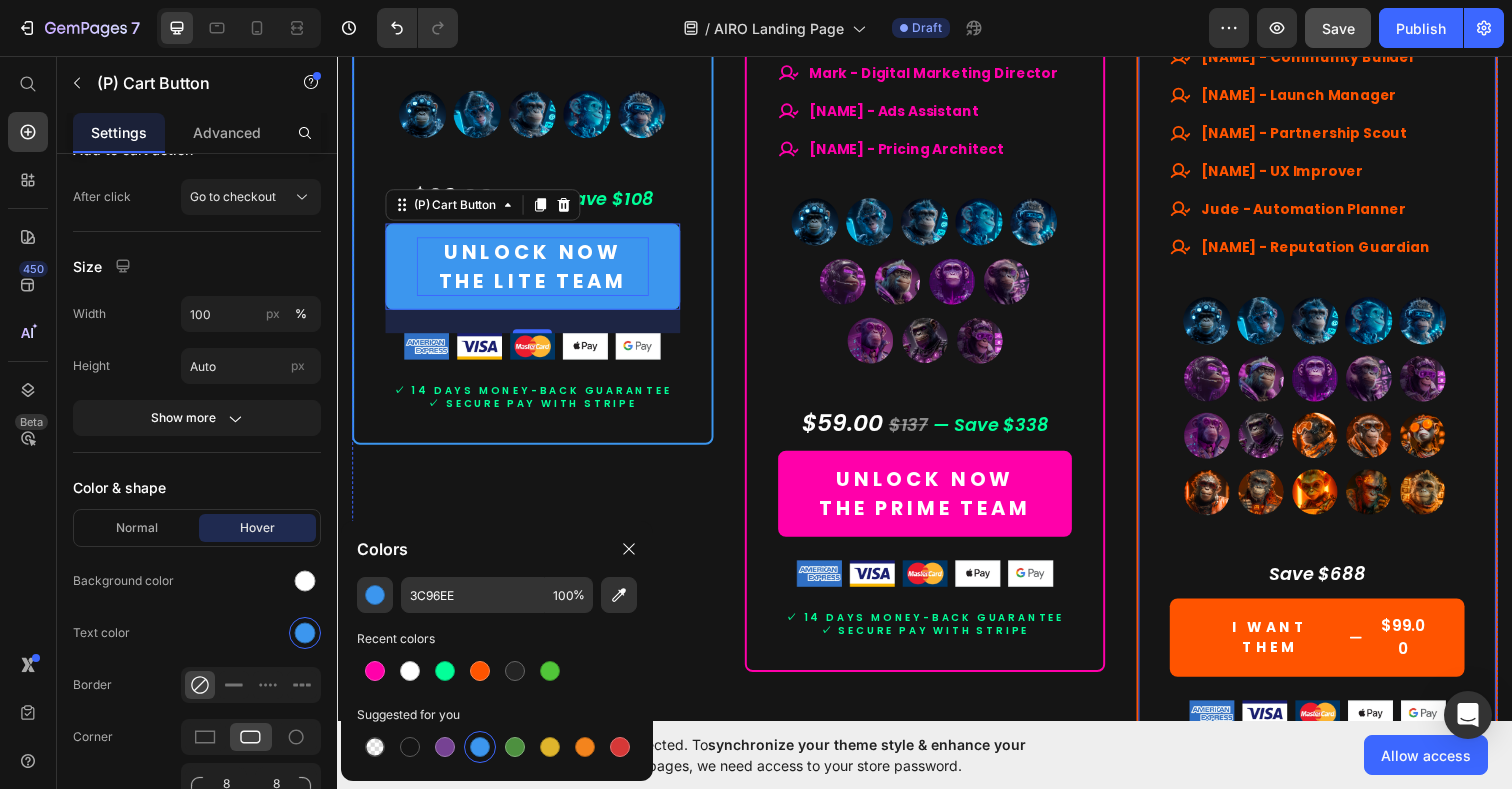 scroll, scrollTop: 10918, scrollLeft: 0, axis: vertical 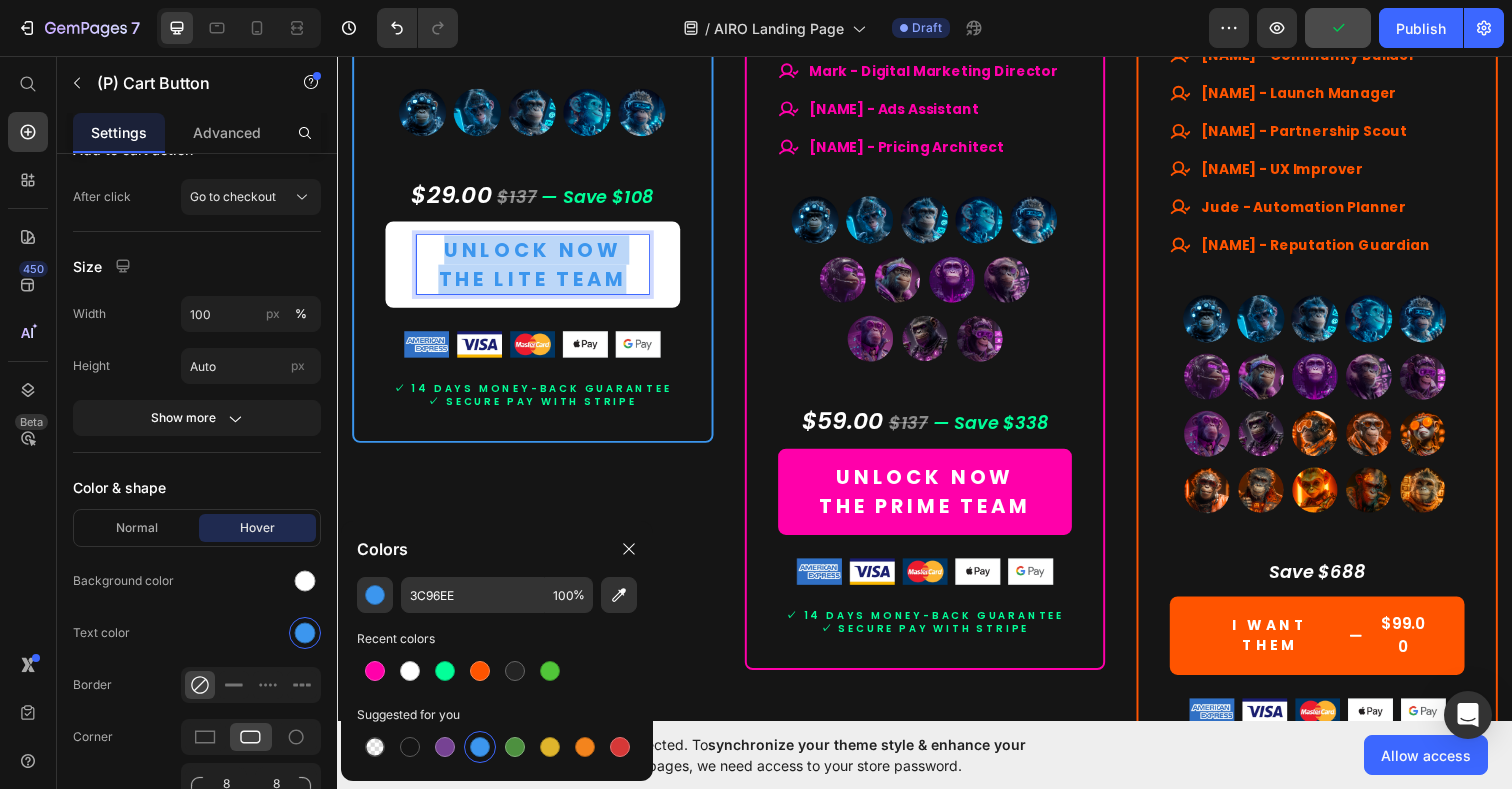 drag, startPoint x: 509, startPoint y: 267, endPoint x: 656, endPoint y: 310, distance: 153.16005 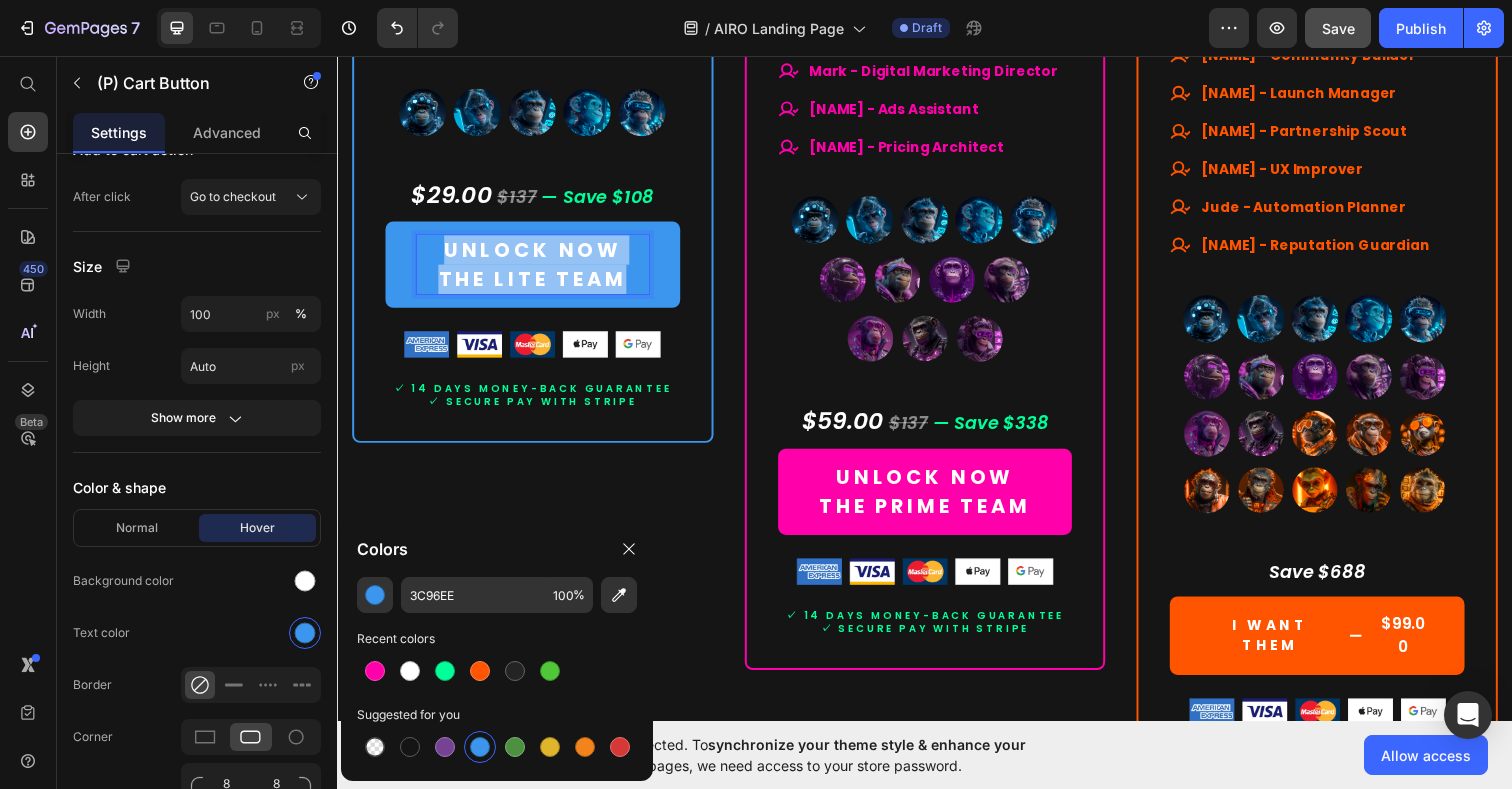 click on "UNLOCK NOW THE LITE TEAM" at bounding box center [536, 269] 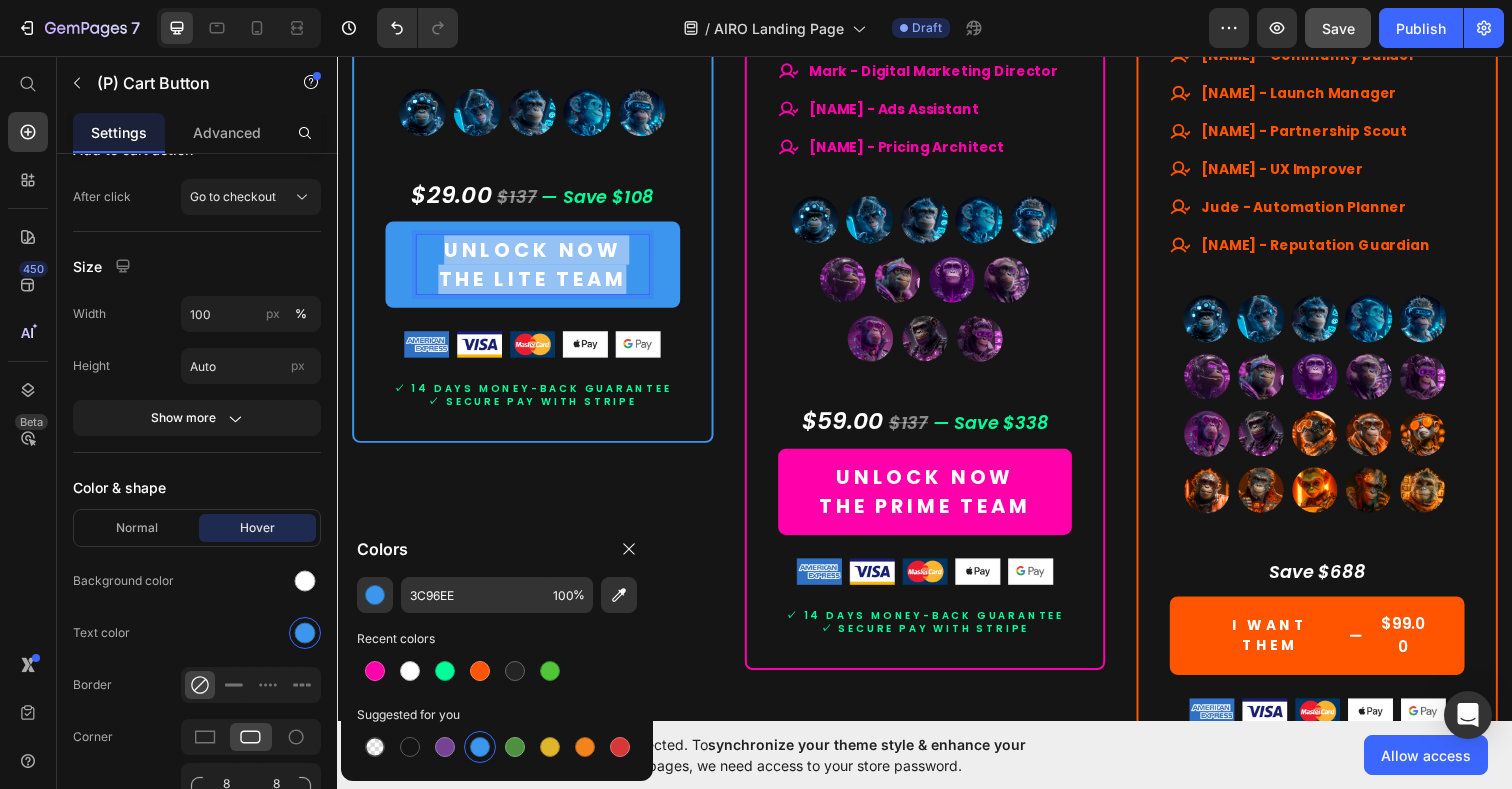 drag, startPoint x: 635, startPoint y: 275, endPoint x: 440, endPoint y: 238, distance: 198.47922 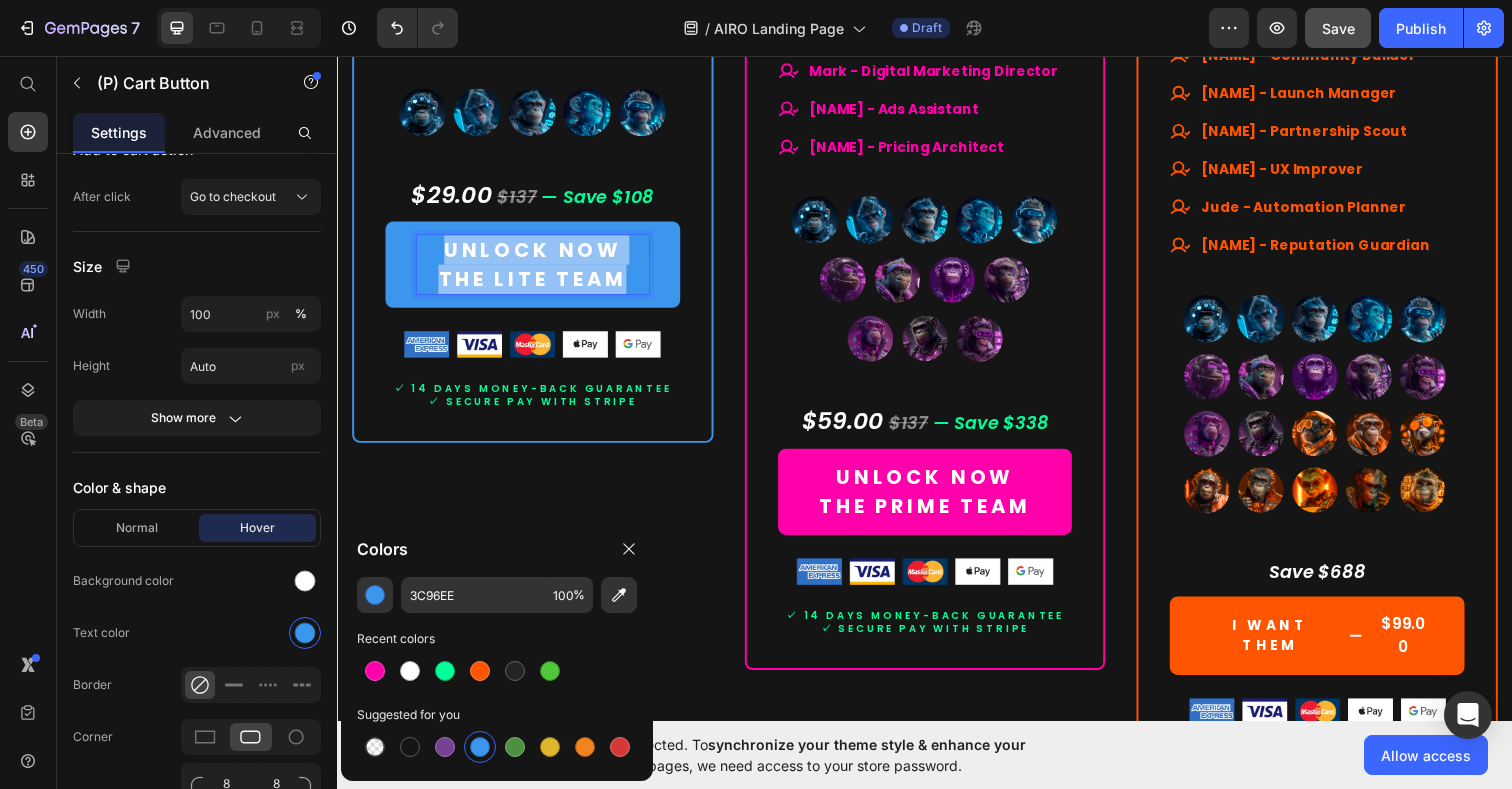 click on "UNLOCK NOW THE LITE TEAM" at bounding box center [536, 269] 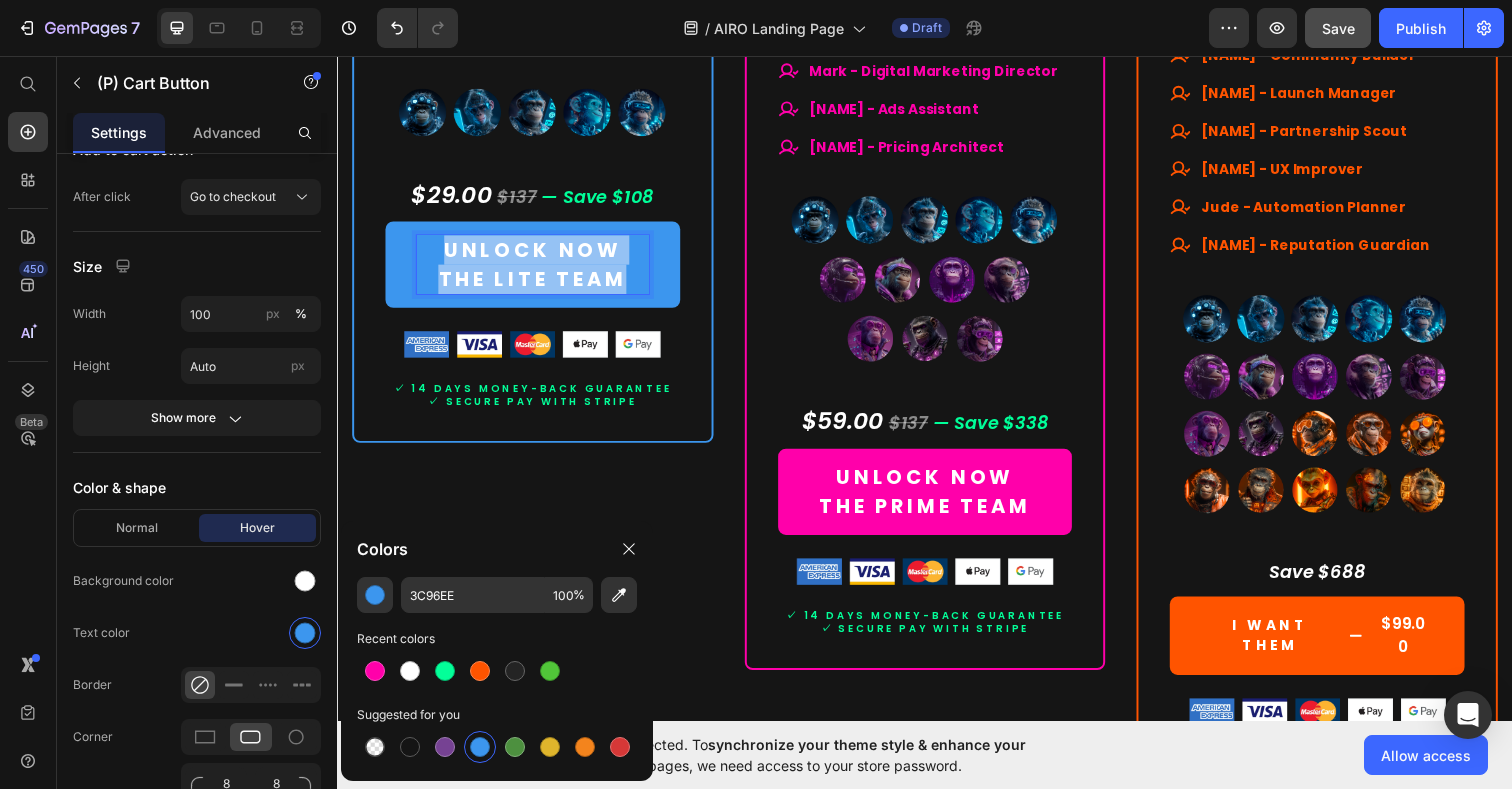 click on "UNLOCK NOW THE LITE TEAM" at bounding box center (536, 269) 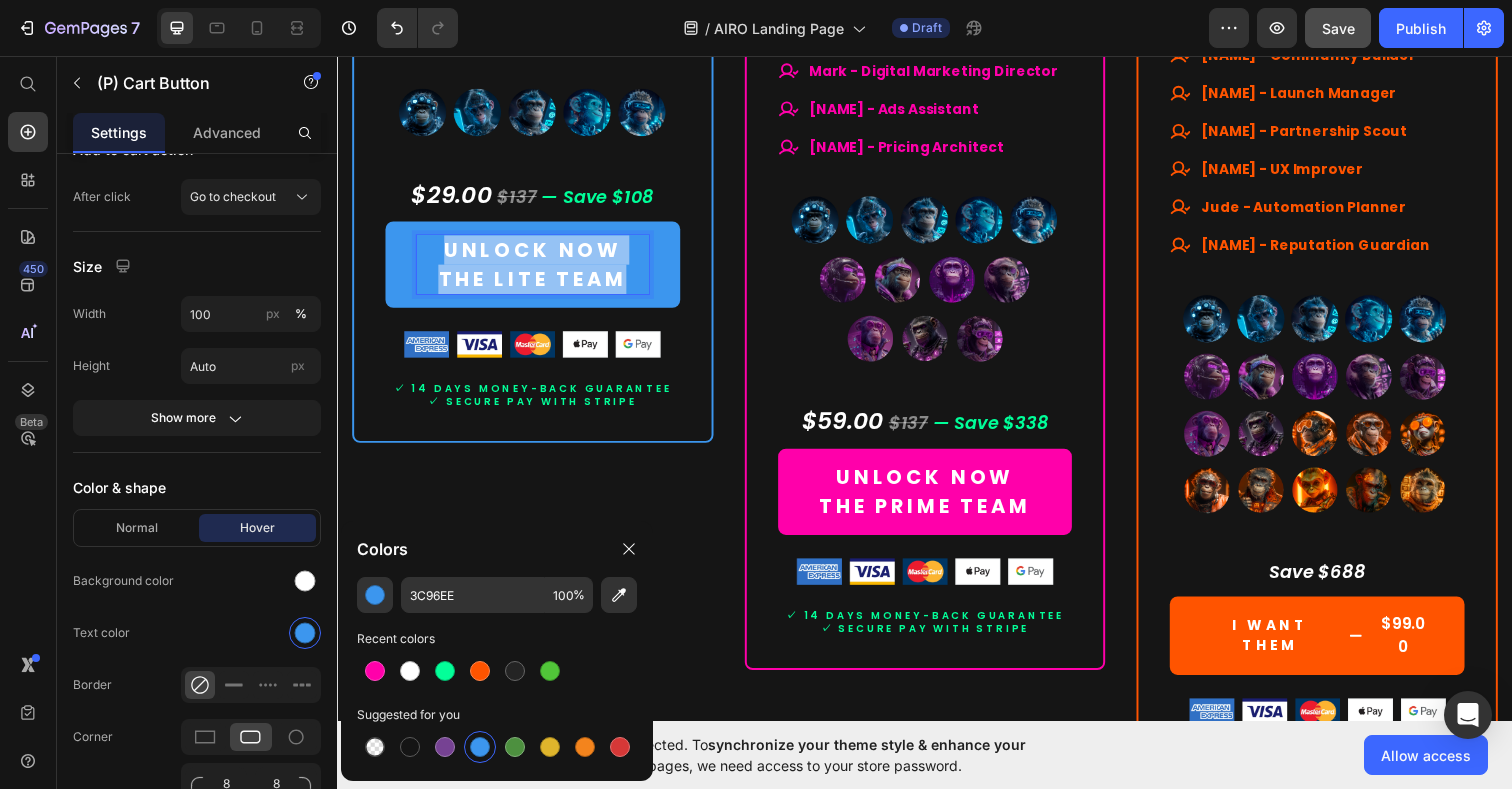 click on "UNLOCK NOW THE LITE TEAM" at bounding box center [536, 269] 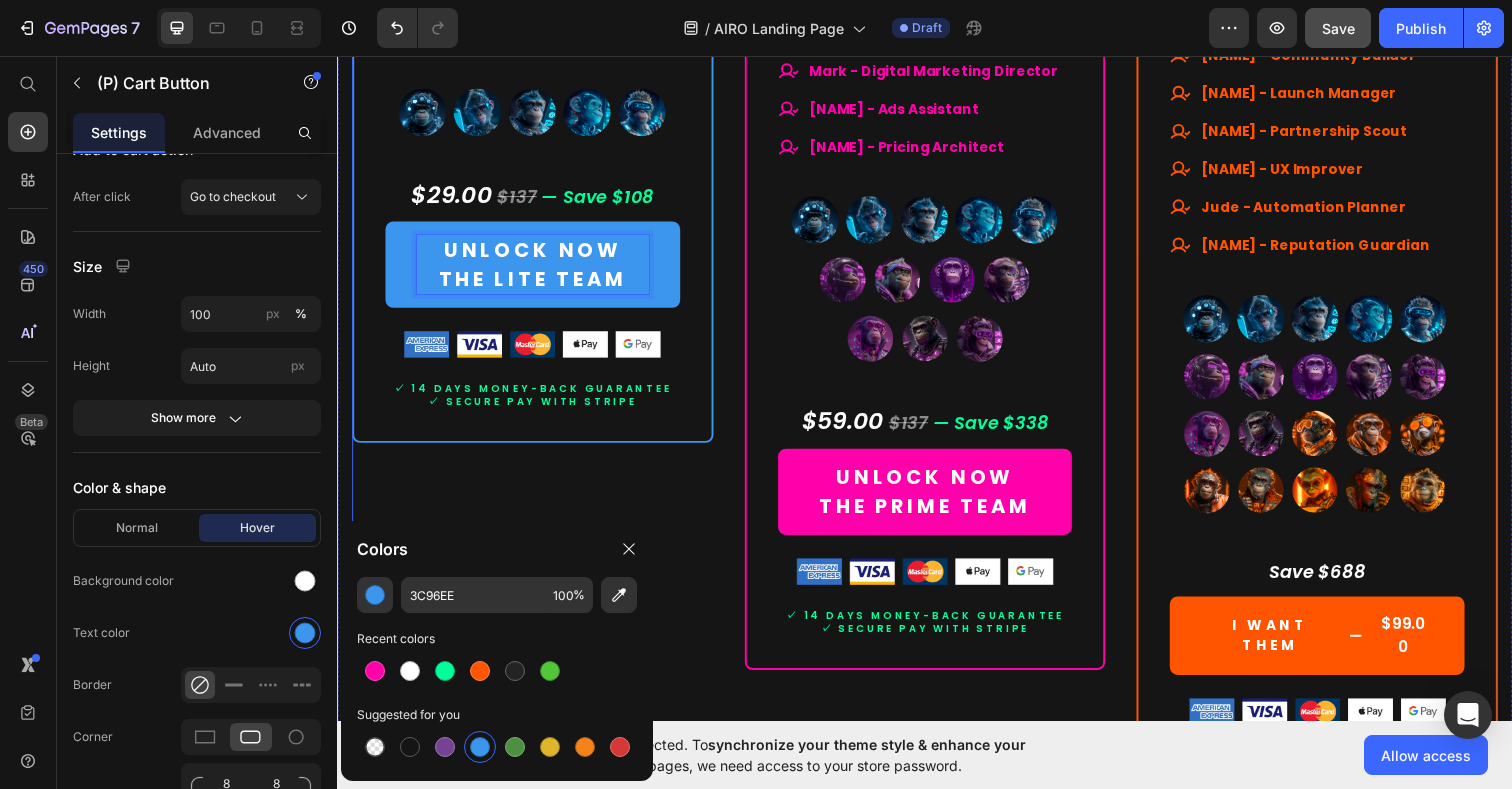 click on "Drop element here Row Lite Team Heading $29.00 (P) Price $137.00 (P) Price Row Lifetime access. No subscriptions. Text Block Your starter team for smart productivity. Text Block A solid set of essential AI experts — ready to streamline your daily tasks and boost your output. Text Block                Title Line What's included Text Block
Smart launchpad. Your AI team, one click away.
Advanced, tested prompts — tailored to each Assistant, ready to use and customize.
Powered by ChatGPT — works with Free or Plus.
Multilingual support. No barriers. Item List                Title Line All members of our  Lite Team Text Block
[FIRST] - Social Media Strategist
[FIRST] - Content Scheduler
[FIRST] - Email Ally
[FIRST] - Website Optimizer
[FIRST] - Conversion Specialist Item List (P) Images & Gallery $29.00   $137   — Save $108 Text block UNLOCK NOW THE LITE TEAM   24" at bounding box center [937, -98] 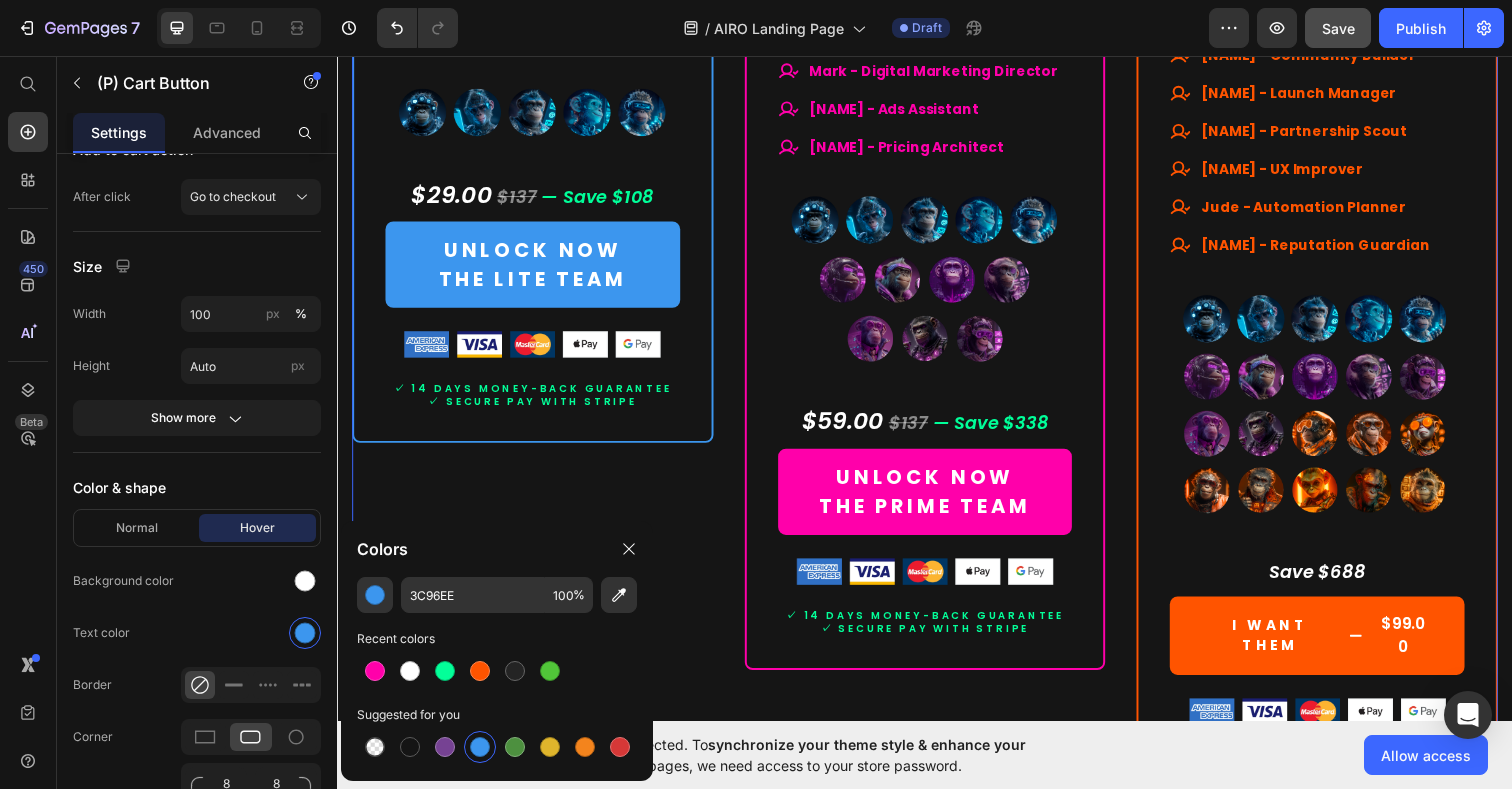 scroll, scrollTop: 0, scrollLeft: 0, axis: both 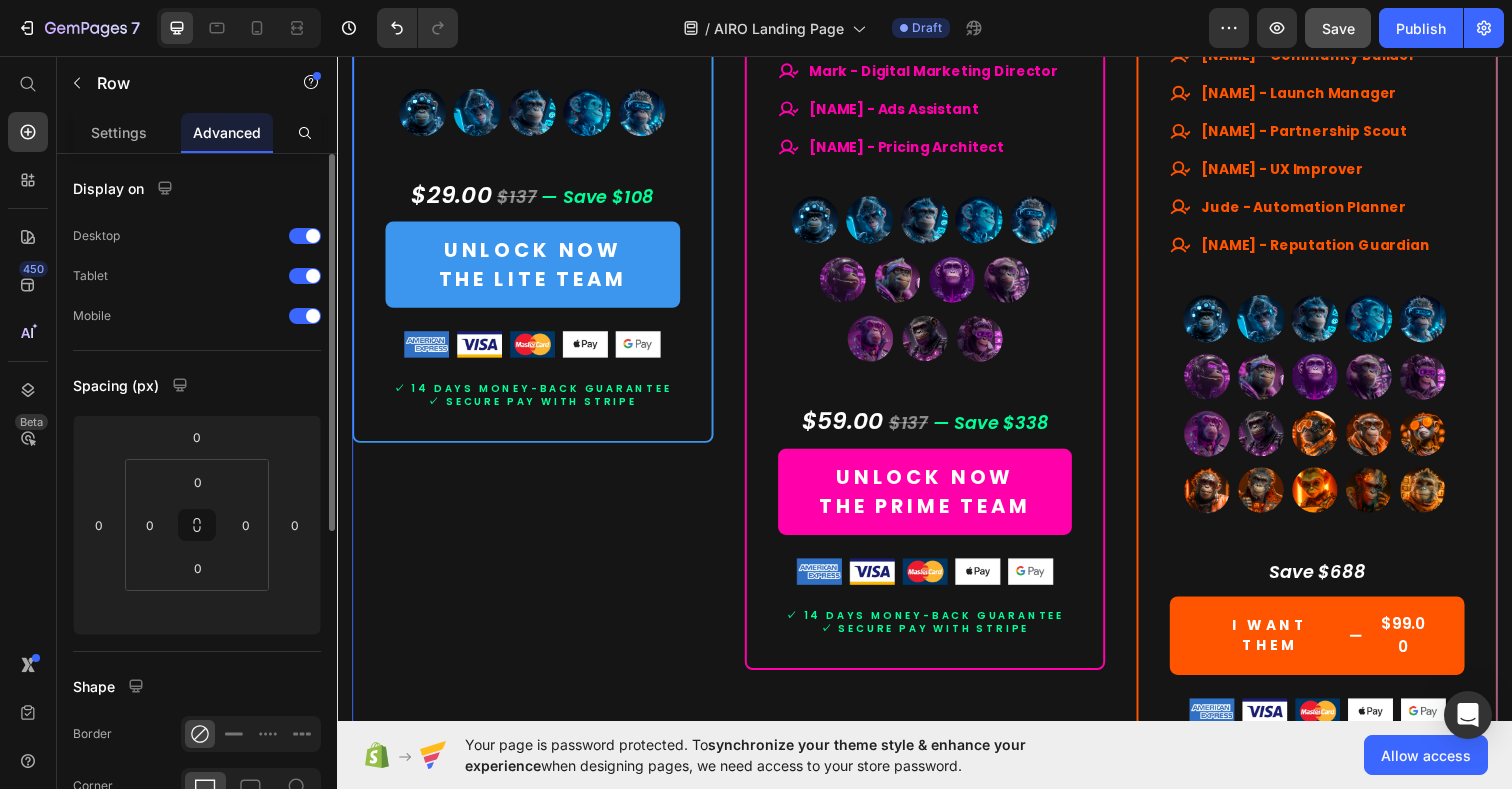 type 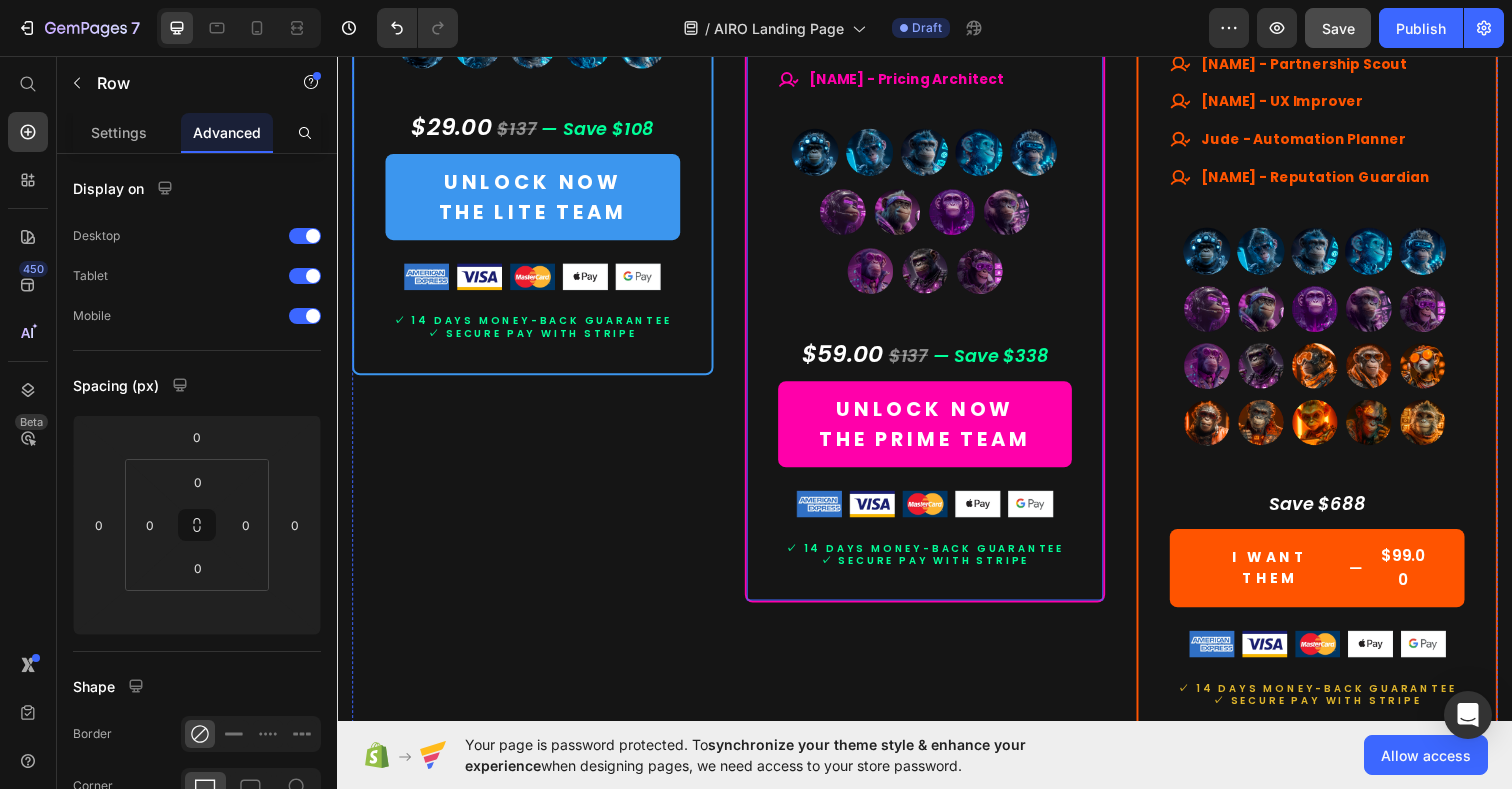 scroll, scrollTop: 11005, scrollLeft: 0, axis: vertical 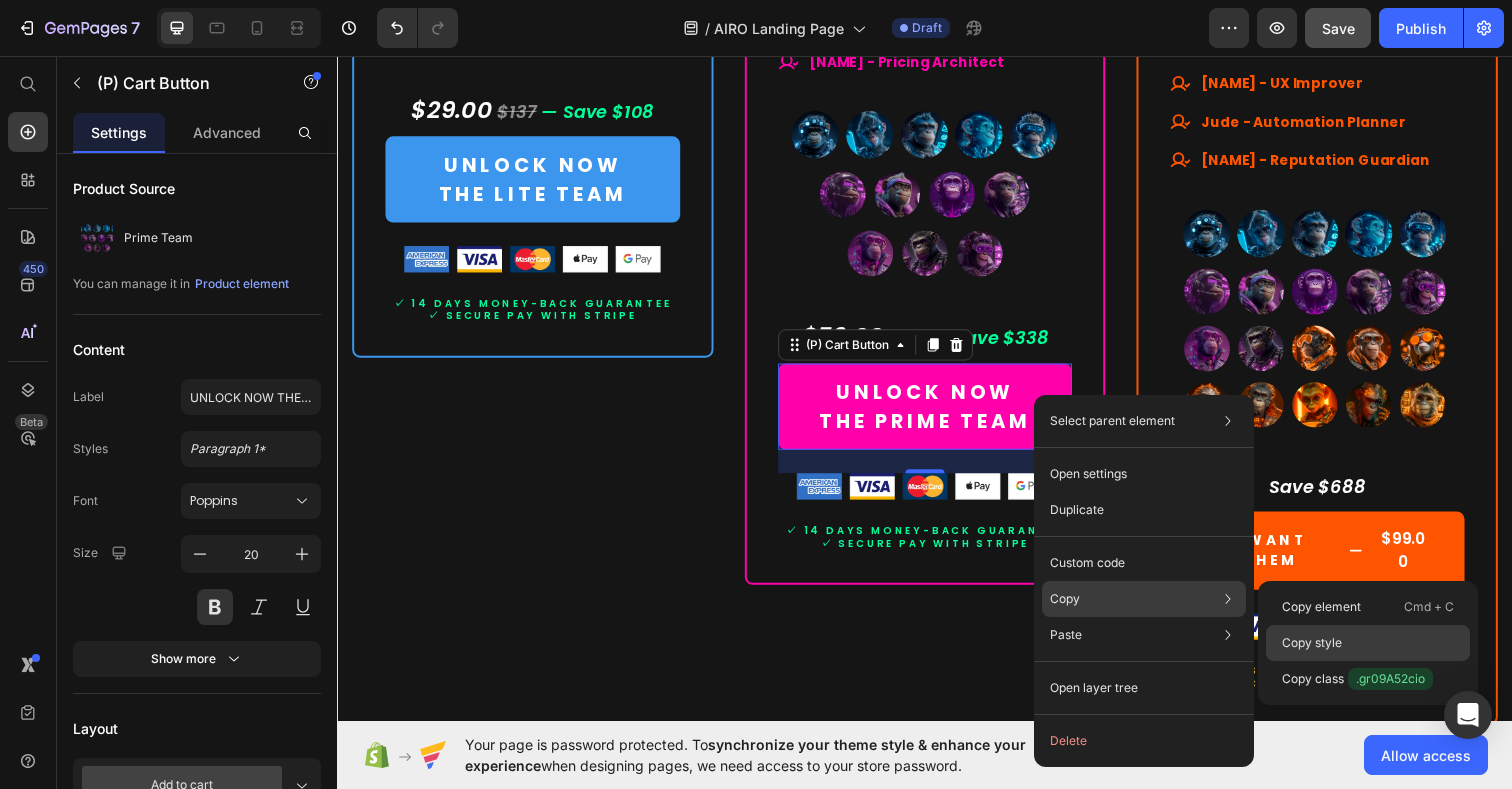 click on "Copy style" at bounding box center [1312, 643] 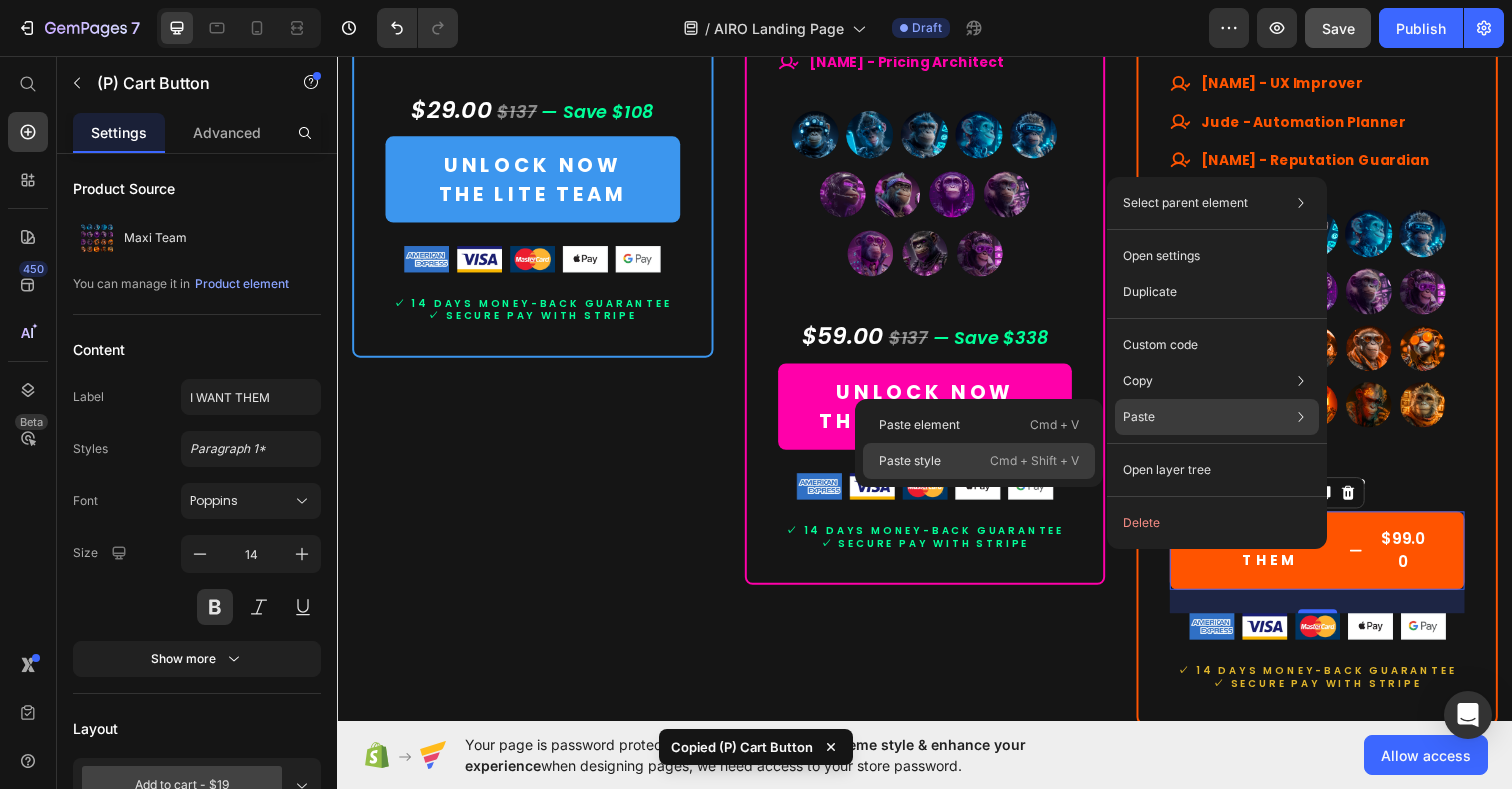 click on "Paste style" at bounding box center [910, 461] 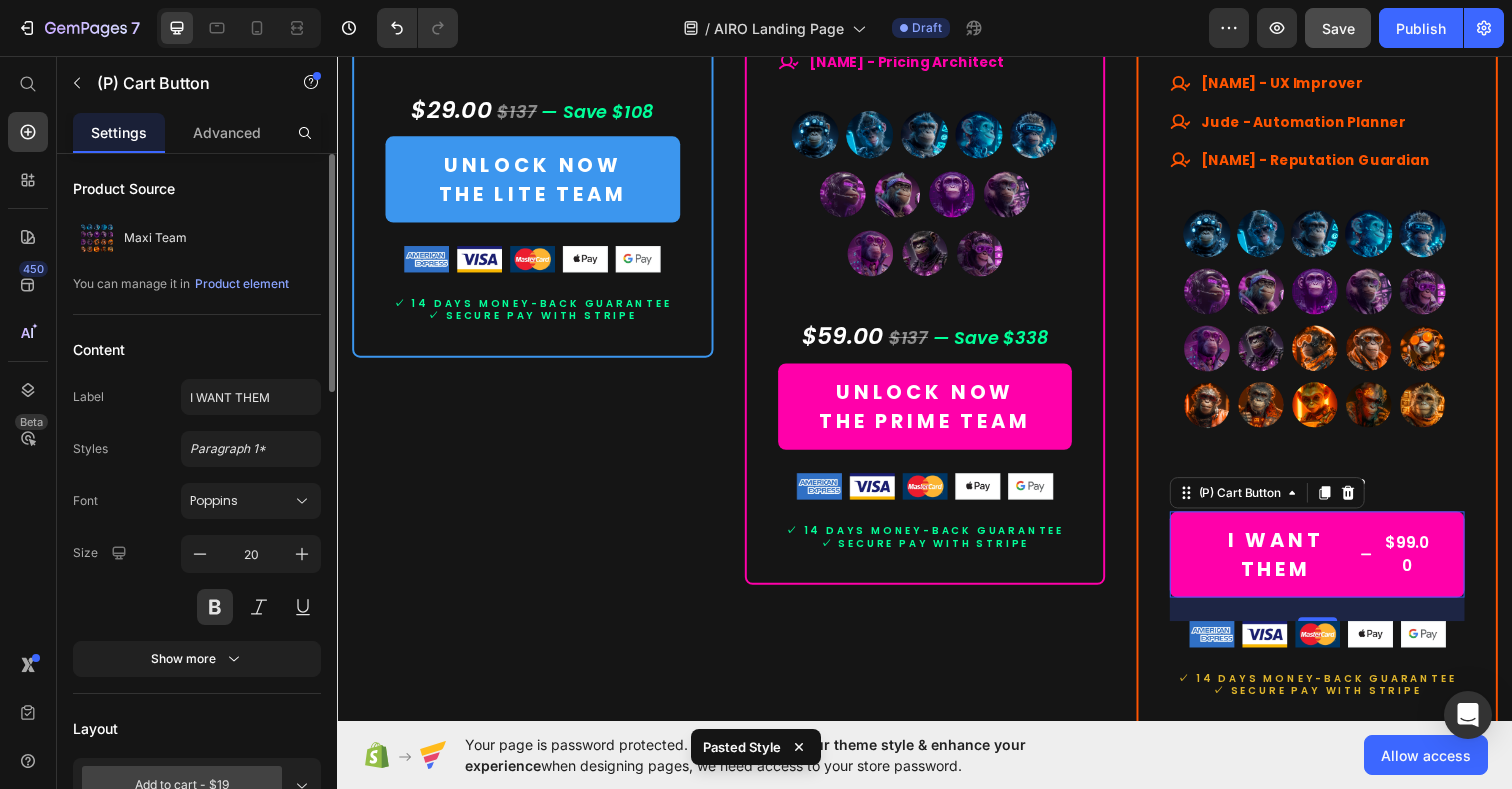 click on "Product Source Maxi Team  You can manage it in   Product element  Content Label I WANT THEM Styles Paragraph 1* Font Poppins Size 20 Show more Layout Add to cart  -  $19 Price Layout Show more Add to cart action After click Go to checkout Size Width 100 px % Height Auto px Show more Color & shape Normal Hover Background color Text color Border Corner 8 8 8 8 Shadow Out of stock button Message Out of stocks Custom style" at bounding box center (197, 1110) 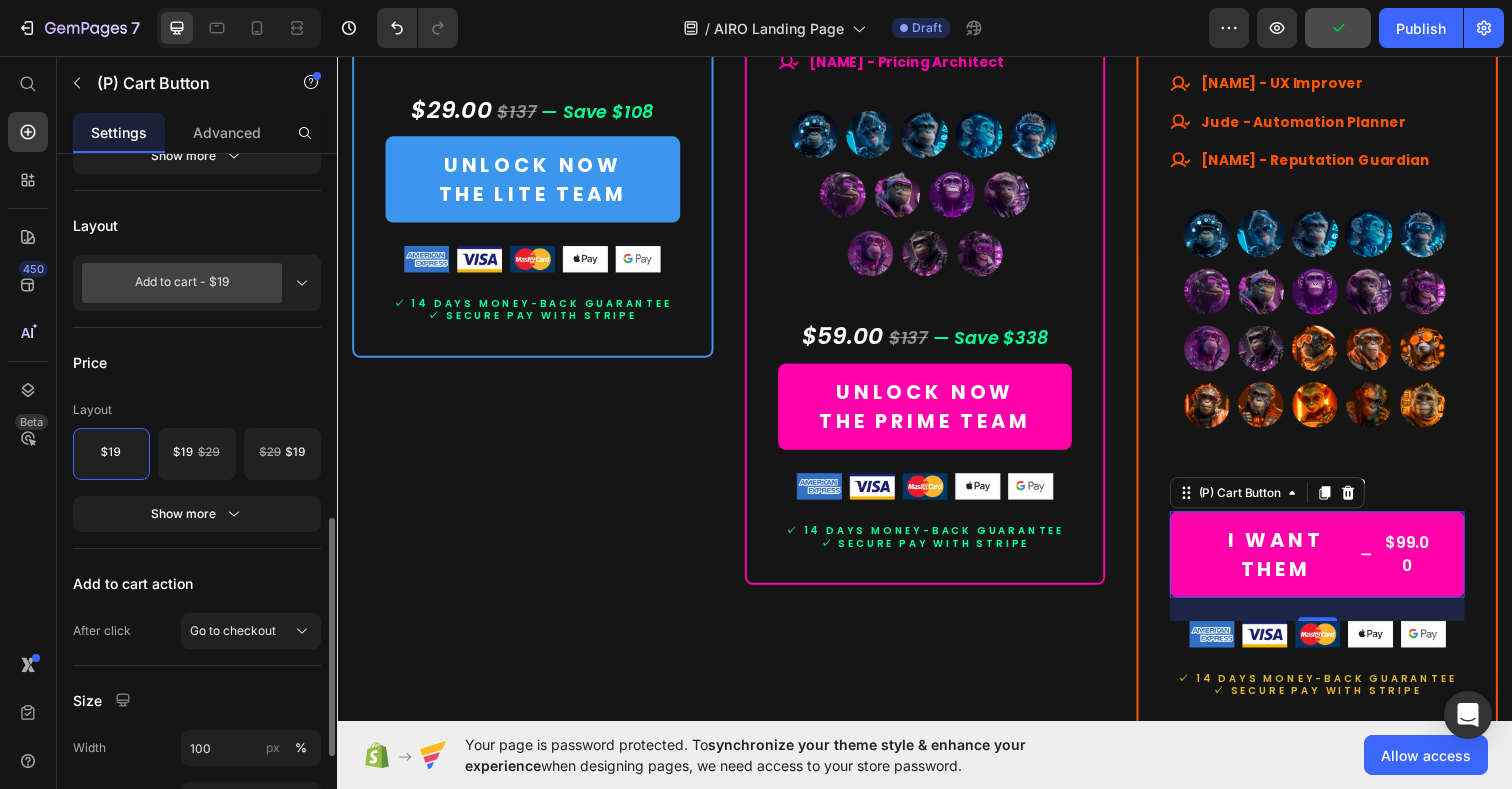 scroll, scrollTop: 392, scrollLeft: 0, axis: vertical 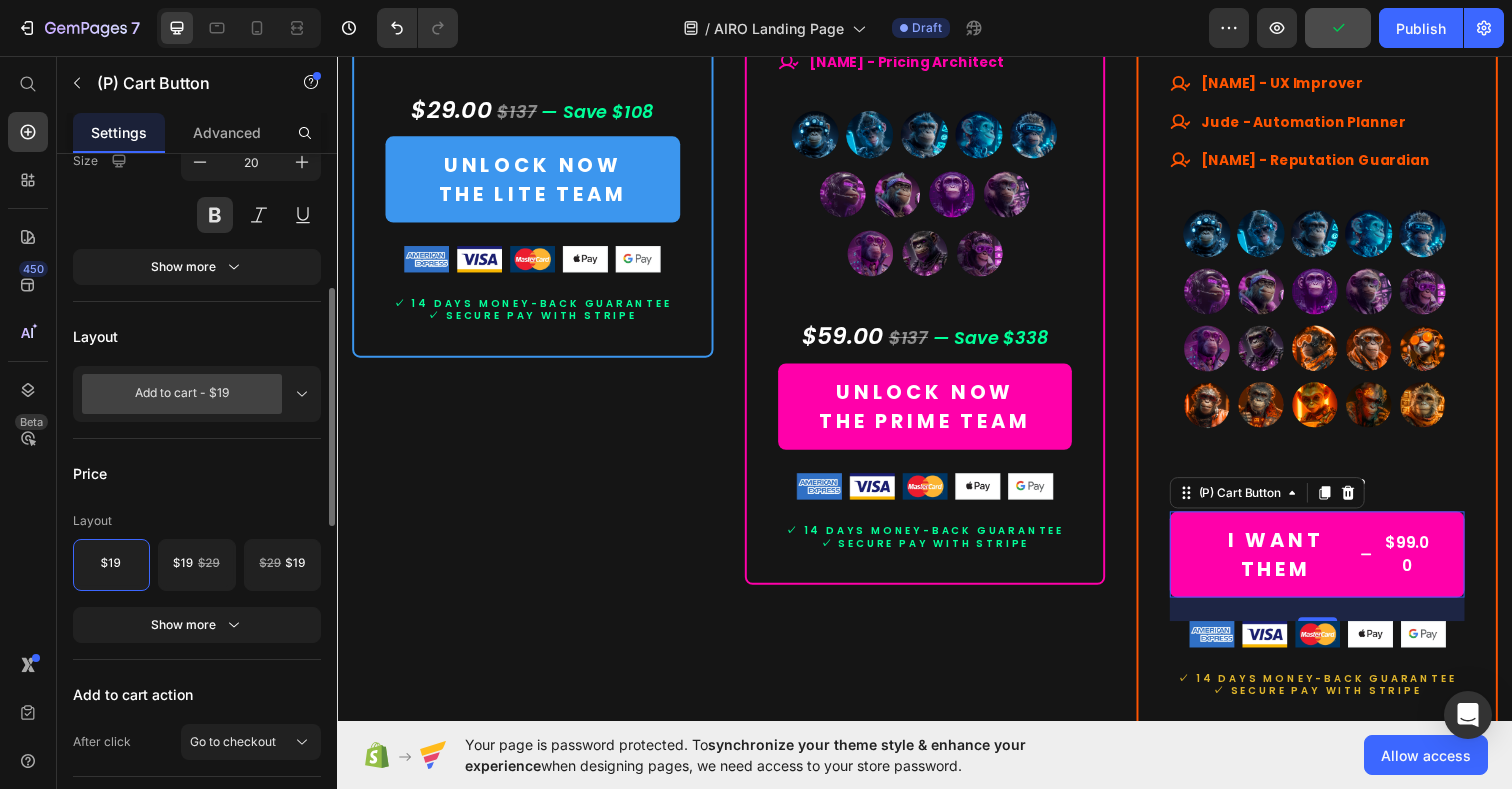click 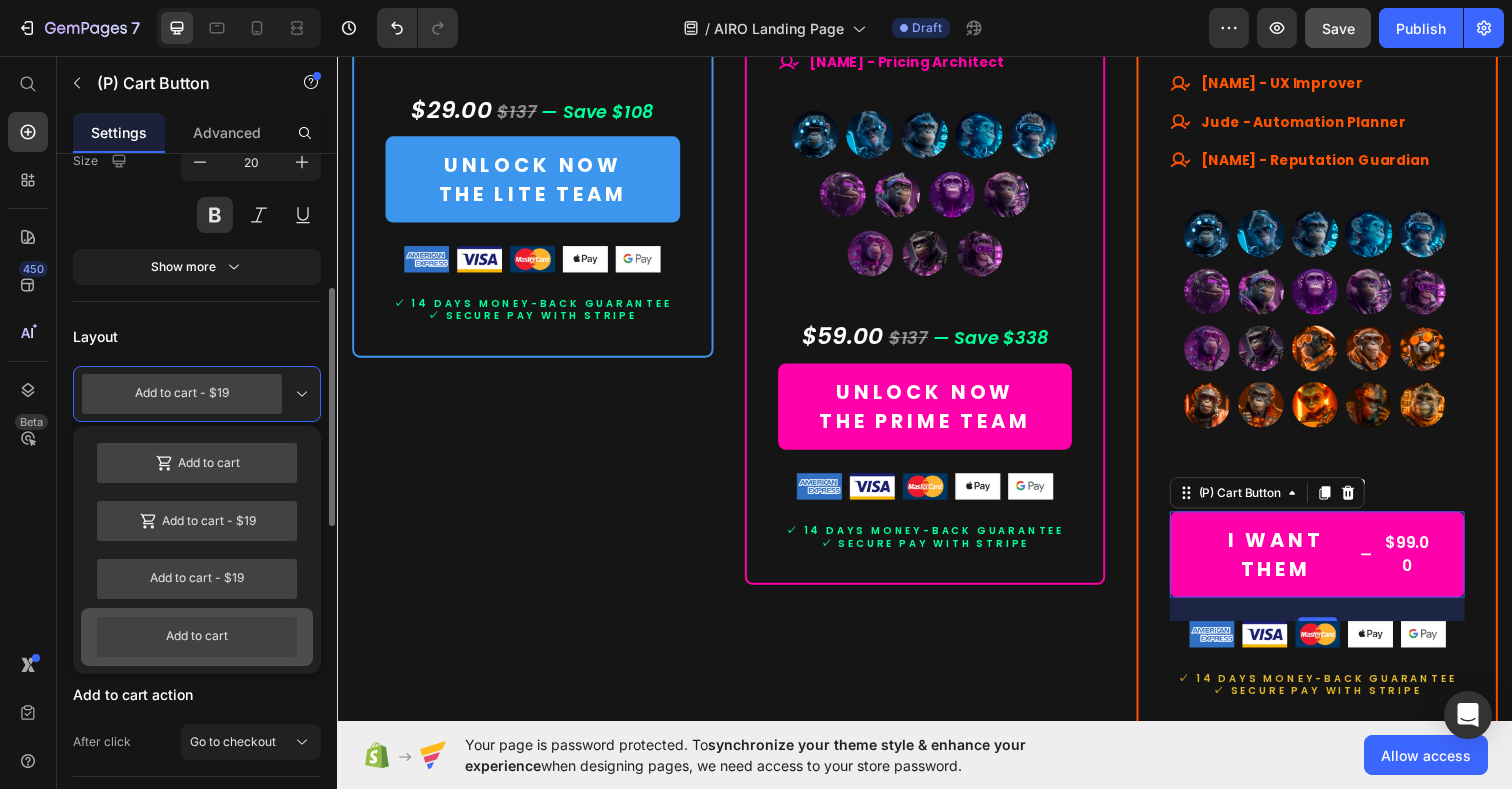 click on "Add to cart" at bounding box center [197, 637] 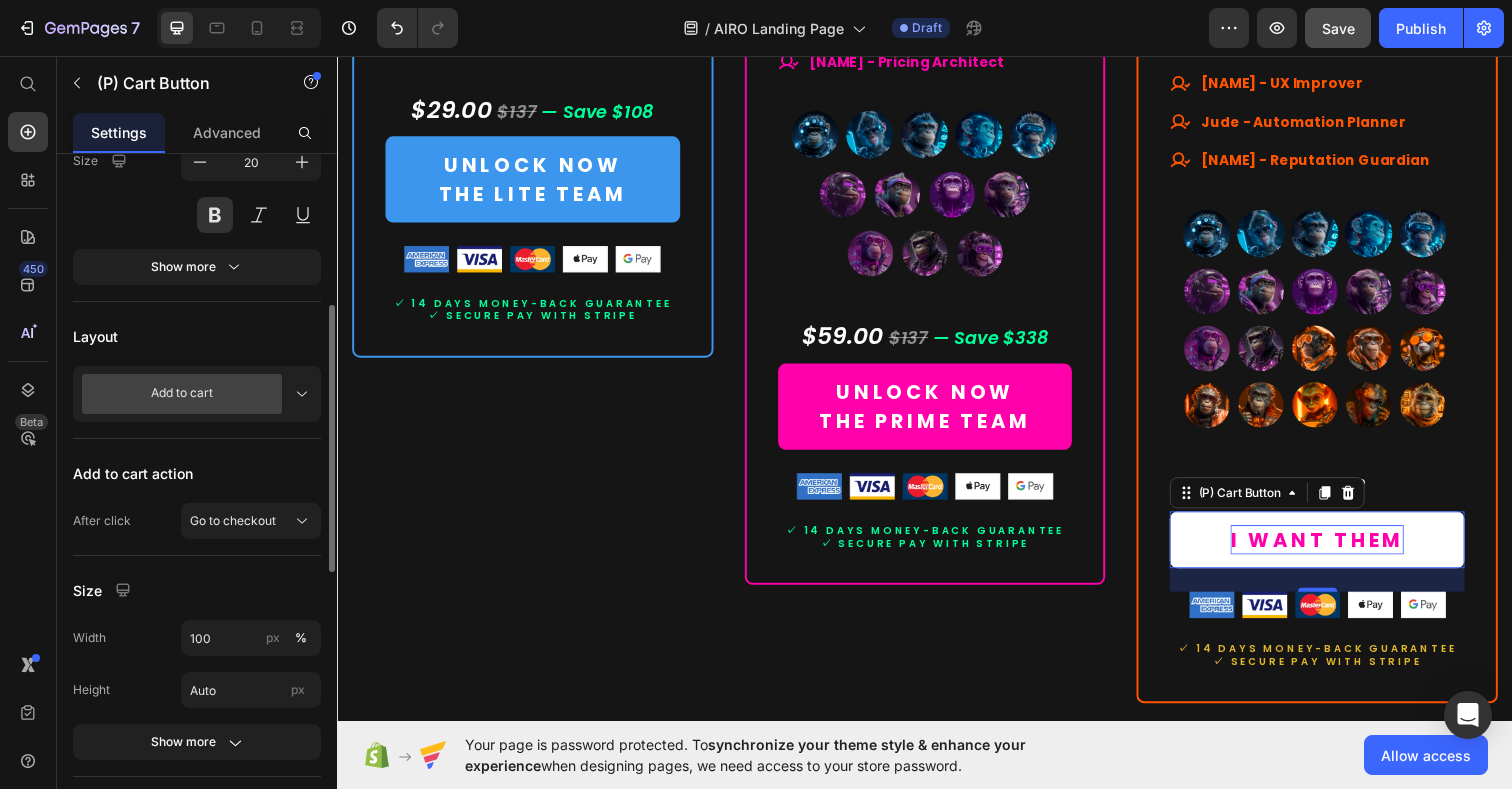 click on "I WANT THEM" at bounding box center [1337, 550] 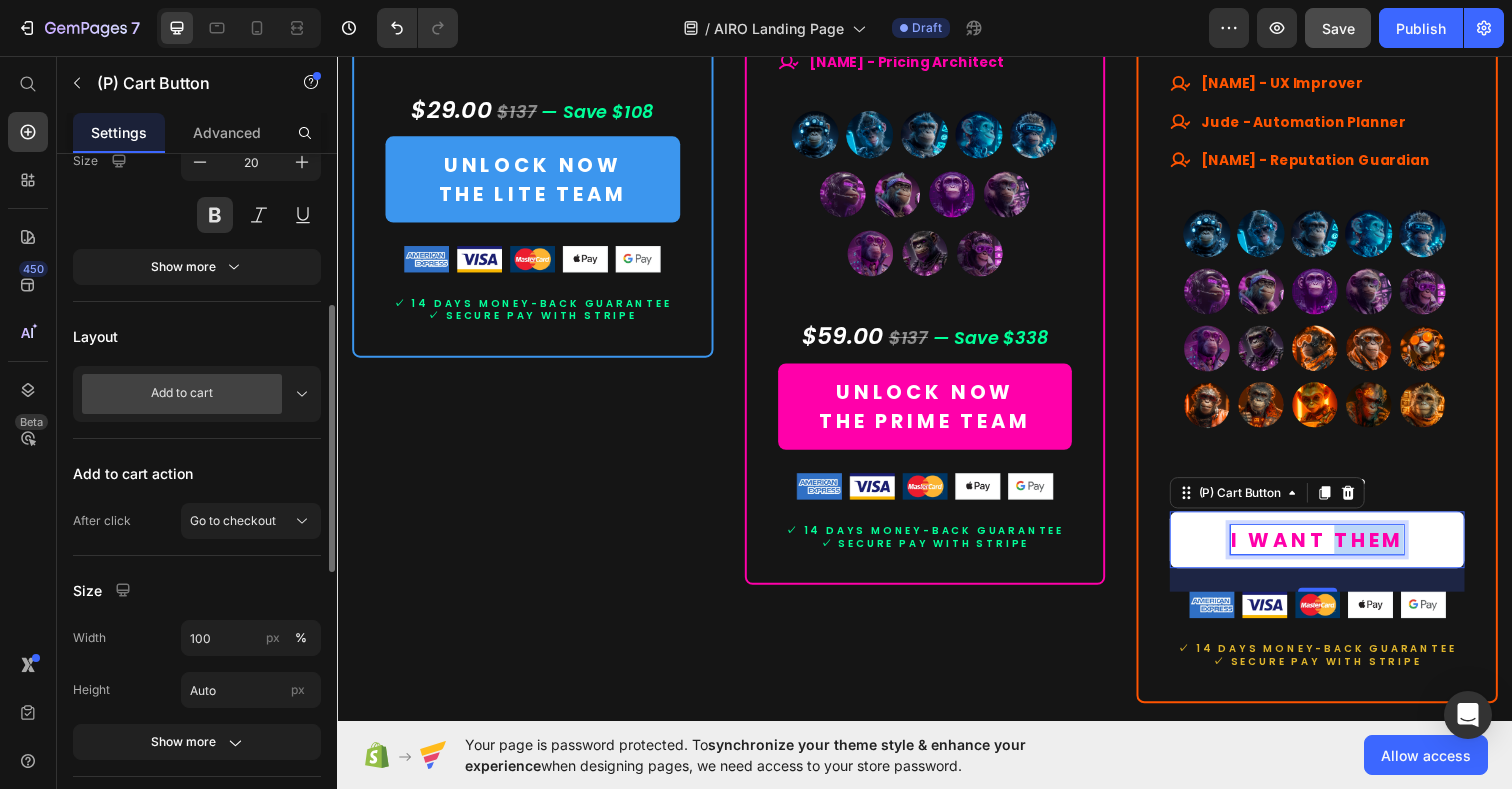 click on "I WANT THEM" at bounding box center [1337, 550] 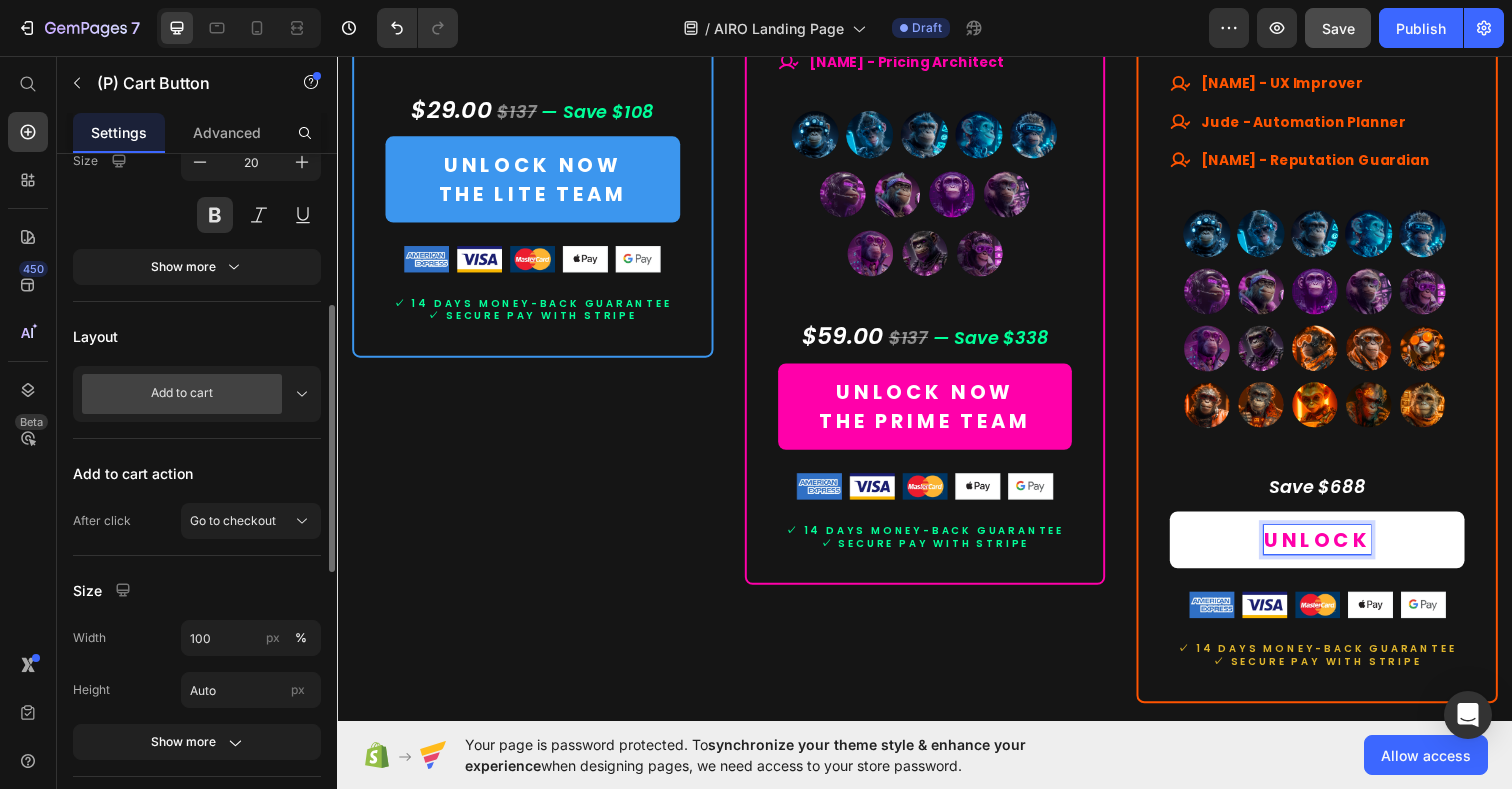 click on "UNLOCK" at bounding box center (1337, 550) 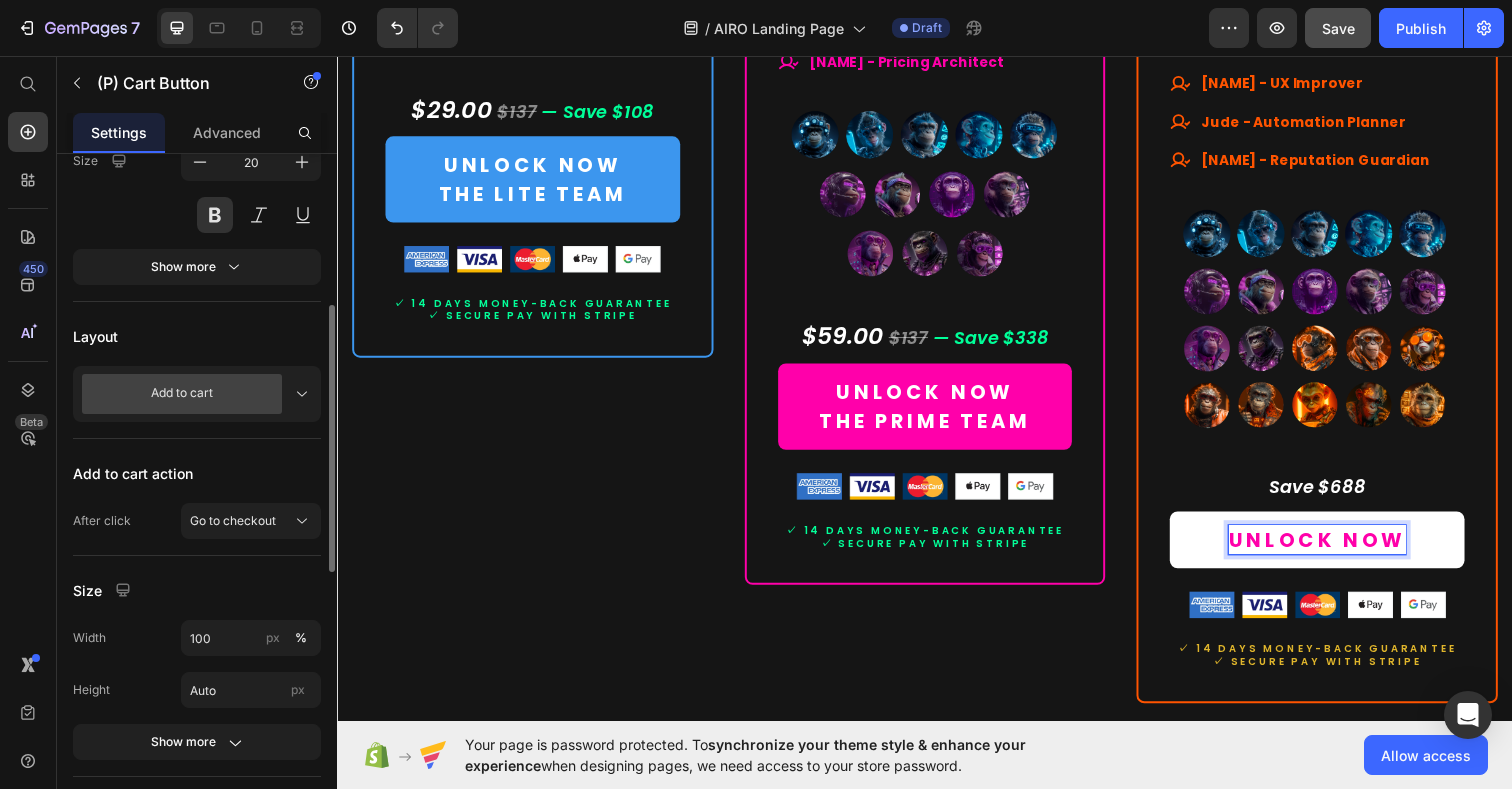 click on "UNLOCK NOW" at bounding box center (1337, 550) 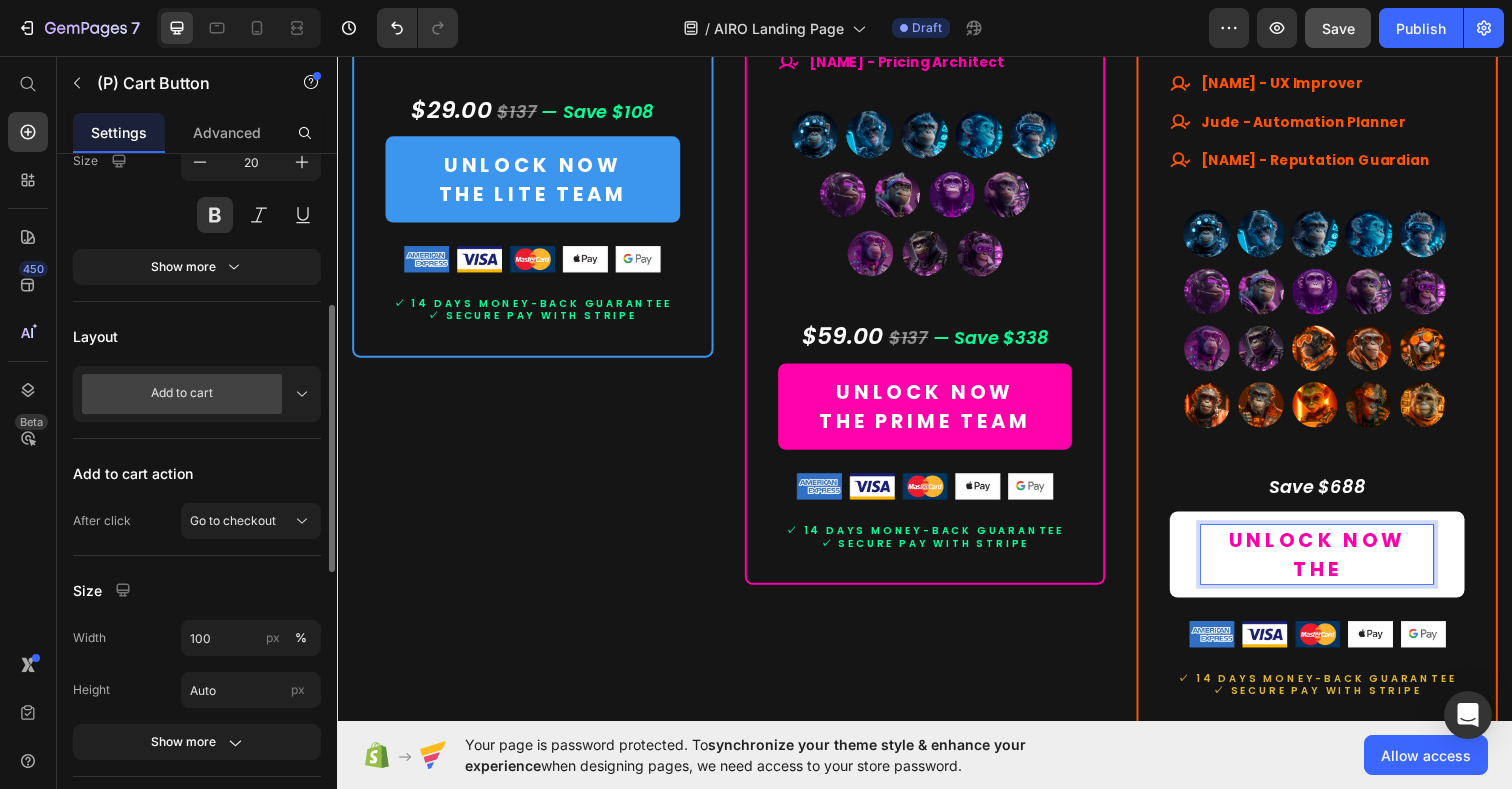 click on "UNLOCK NOW THE" at bounding box center (1337, 565) 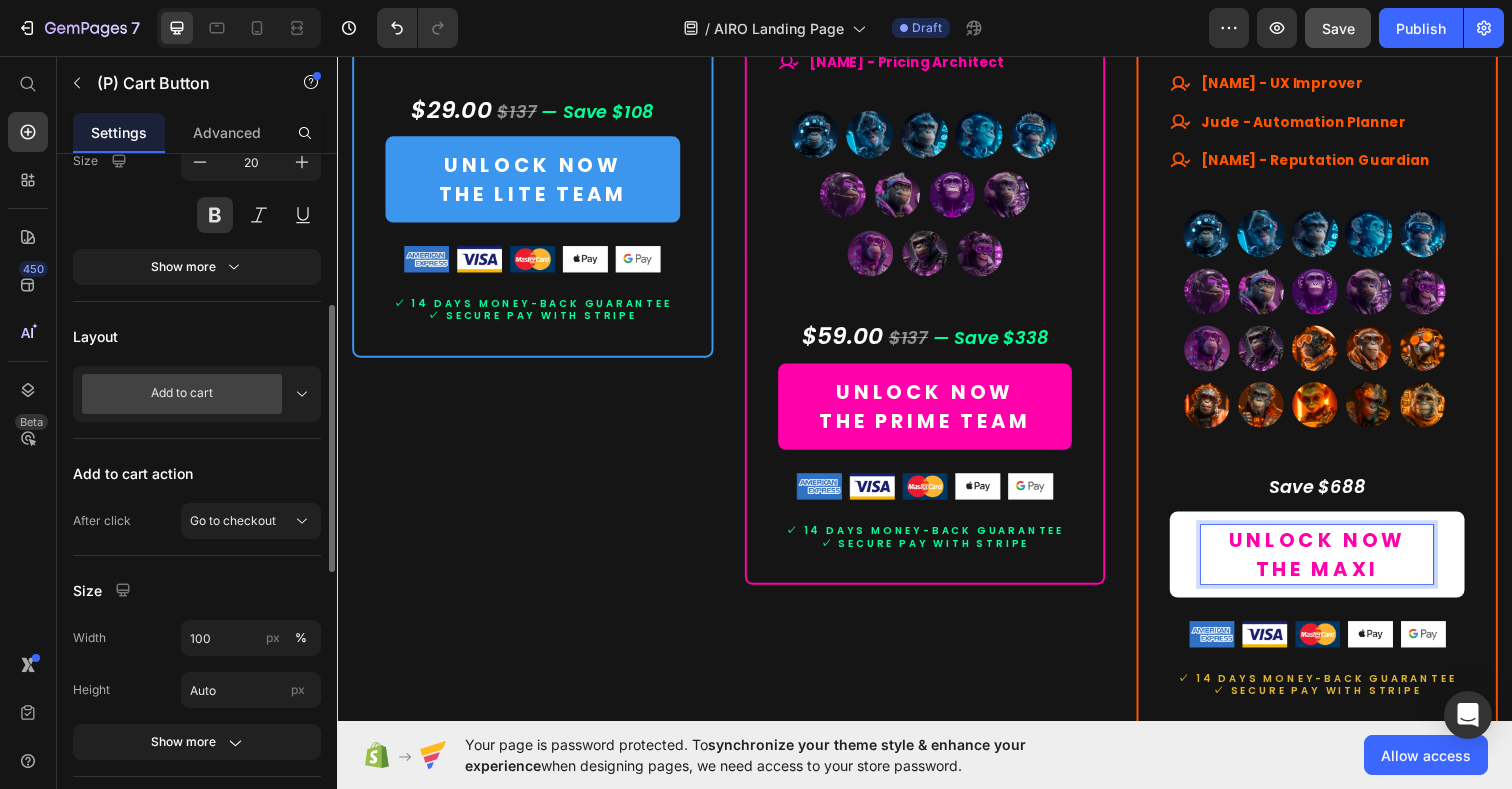 click on "UNLOCK NOW THE MAXI" at bounding box center (1337, 565) 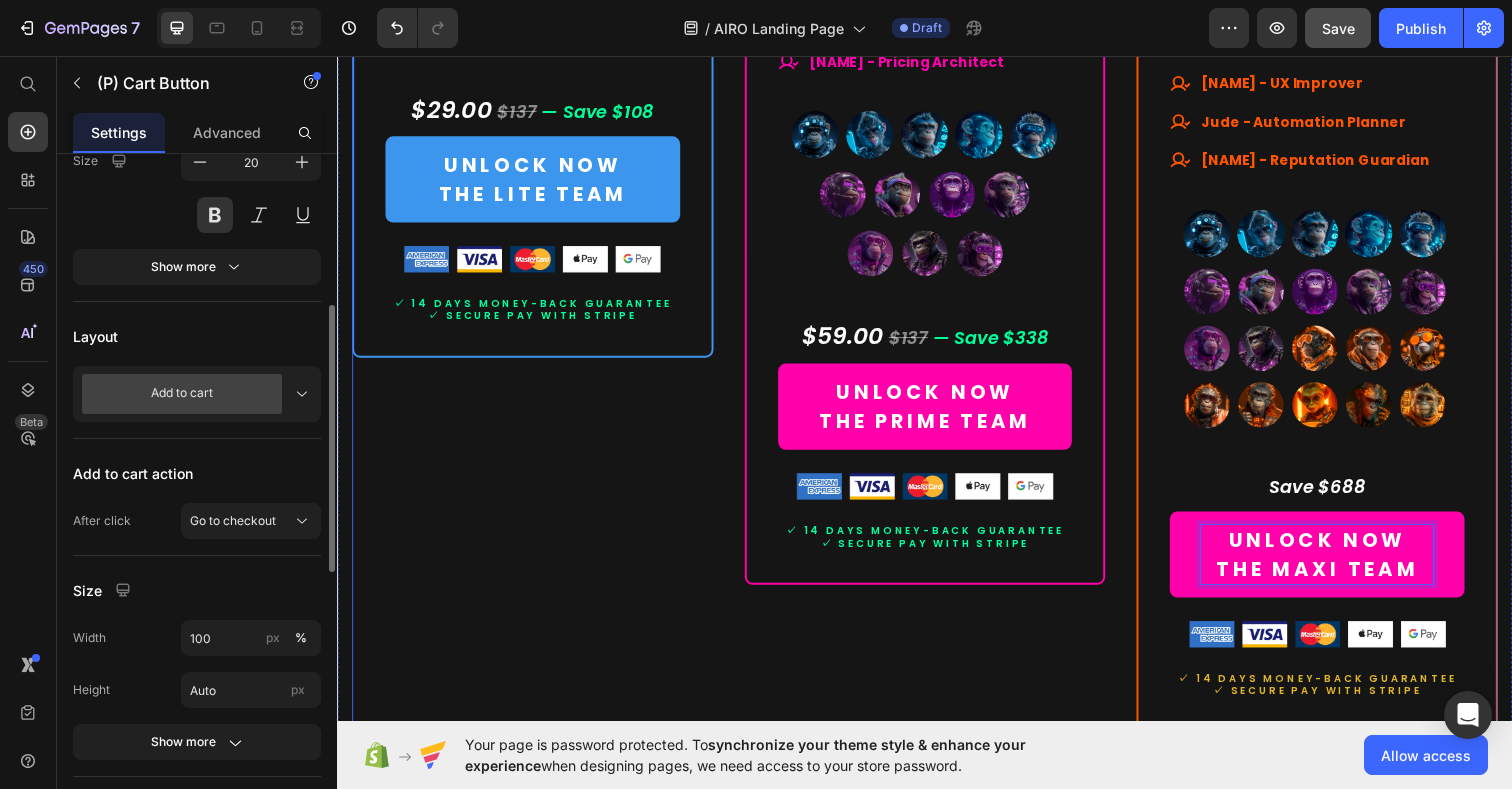 click on "MOST RECOMMENDEND Button Row Prime Team Heading $59.00 (P) Price $397.00 (P) Price Row Lifetime access. No subscriptions. Text Block Your best-value AI team. Built for real impact. Text Block A high-performance set of AI experts — made to accelerate your growth, simplify execution, and bring strategic clarity. Text Block                Title Line What's included Text Block
Smart launchpad. Your AI team, one click away.
Advanced, tested prompts — tailored to each Assistant, ready to use and customize.
Powered by ChatGPT — works with Free or Plus.
Multilingual support. No barriers. Item List                Title Line All members of our  Prime Team Text Block
ALL 5 LITE TEAM EXPERTS INCLUDED
[NAME] - Customer Support Pro
[NAME] - SEO Specialist
[NAME] - Brand Voice Coach
[NAME] - Conversion Specialist
[NAME] - Digital Marketing Director" at bounding box center (937, -181) 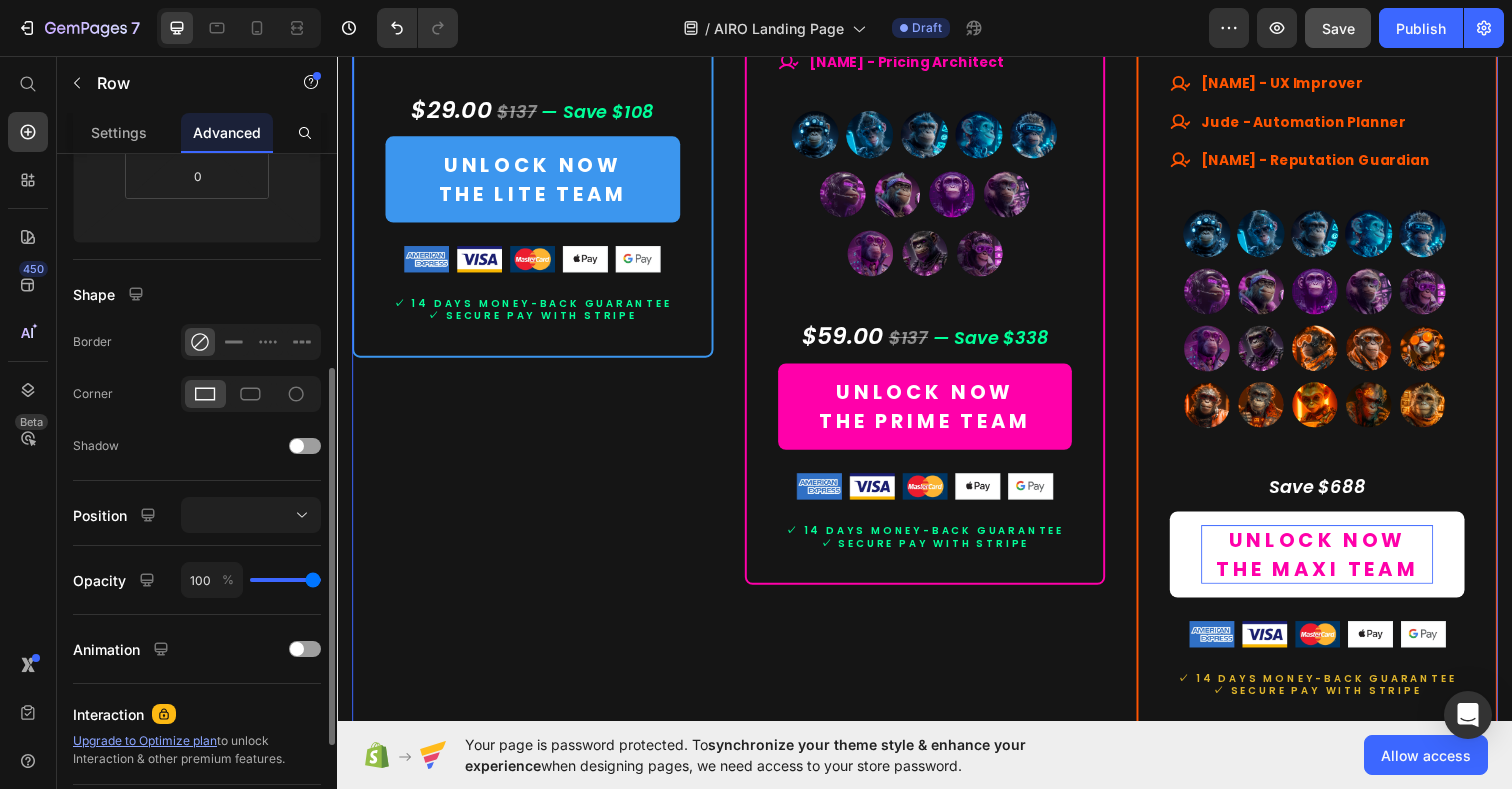 scroll, scrollTop: 0, scrollLeft: 0, axis: both 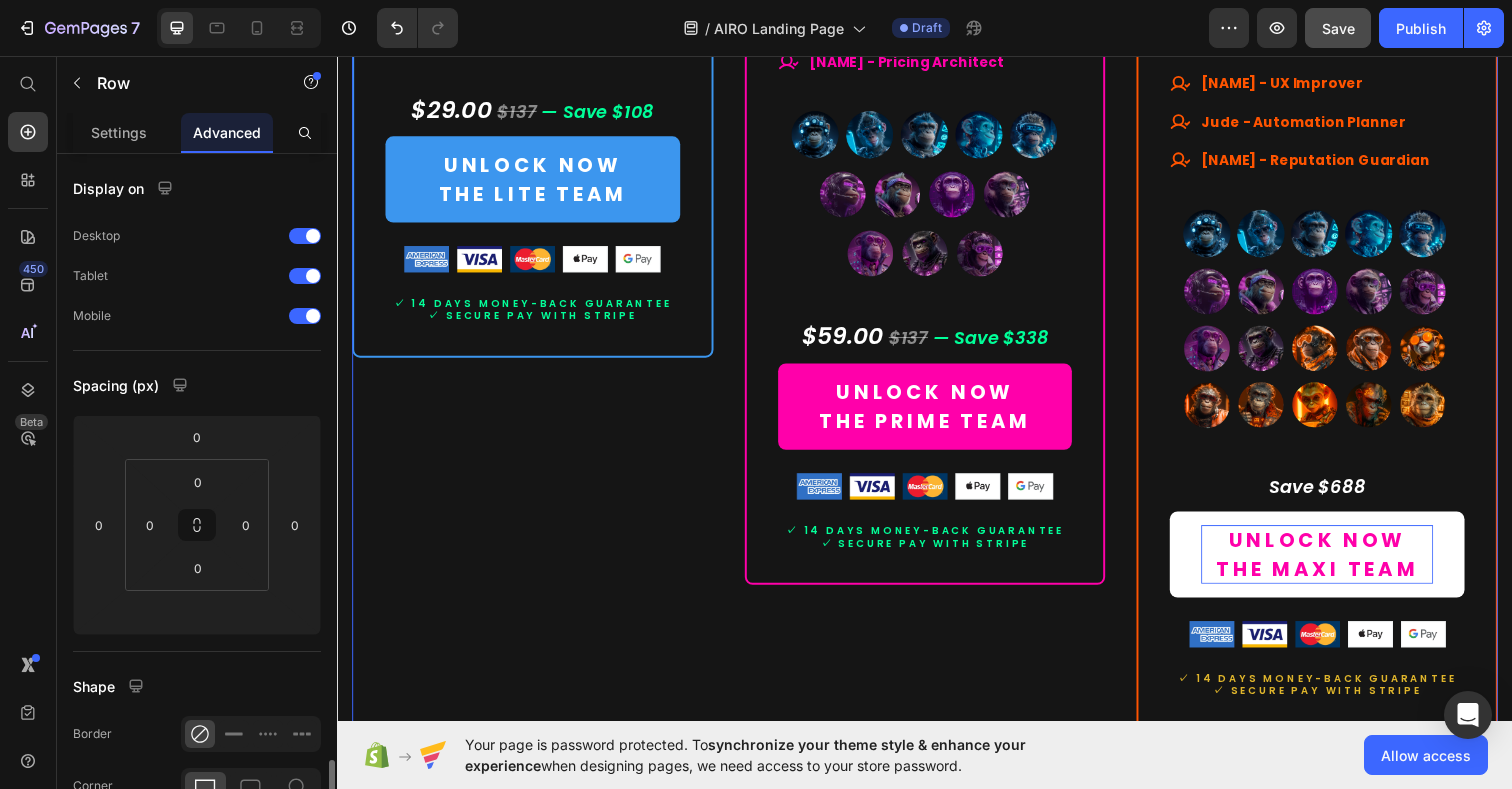 type 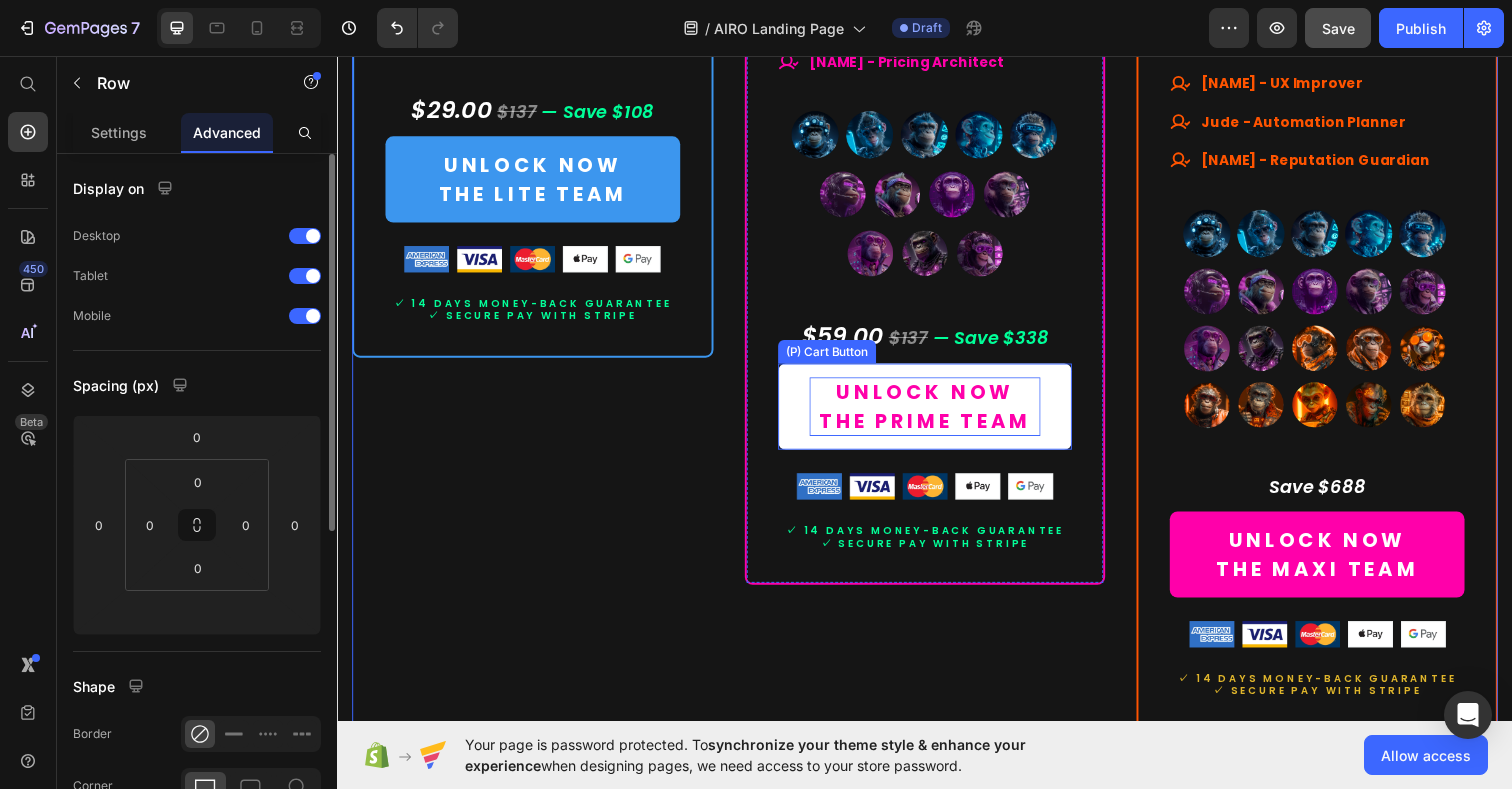 click on "UNLOCK NOW THE PRIME TEAM" at bounding box center [937, 414] 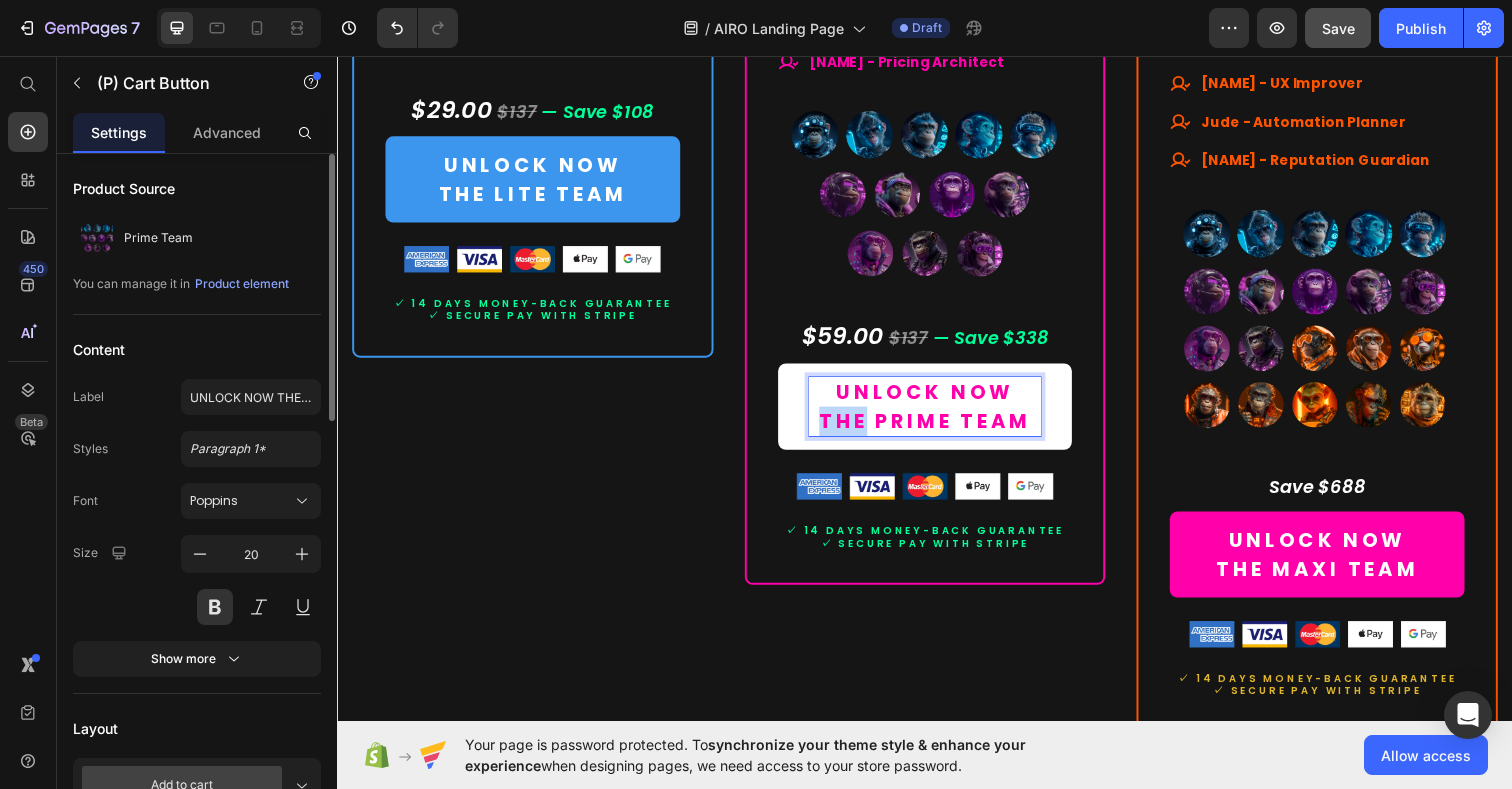 drag, startPoint x: 863, startPoint y: 429, endPoint x: 806, endPoint y: 422, distance: 57.428215 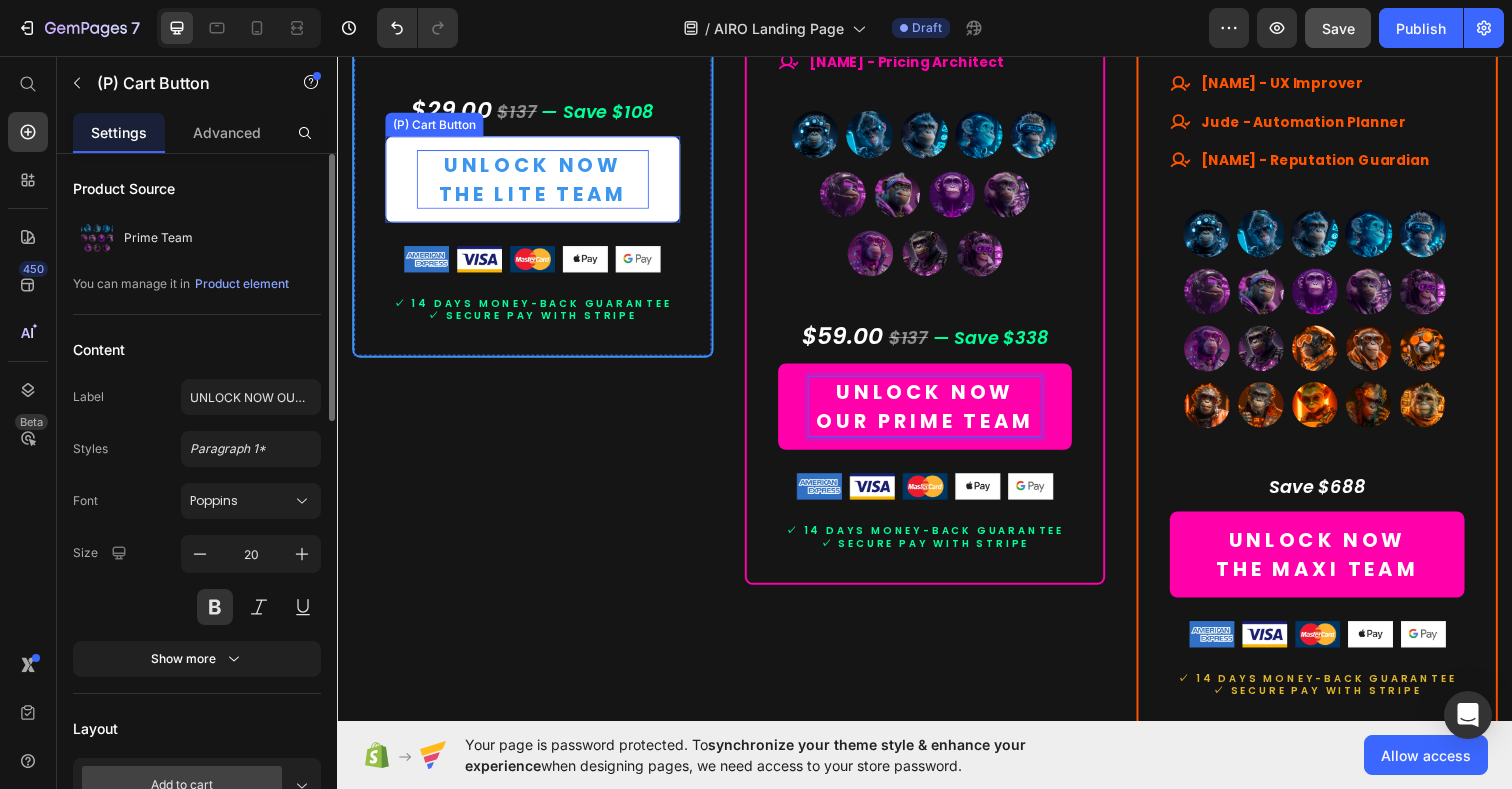 click on "UNLOCK NOW THE LITE TEAM" at bounding box center (536, 182) 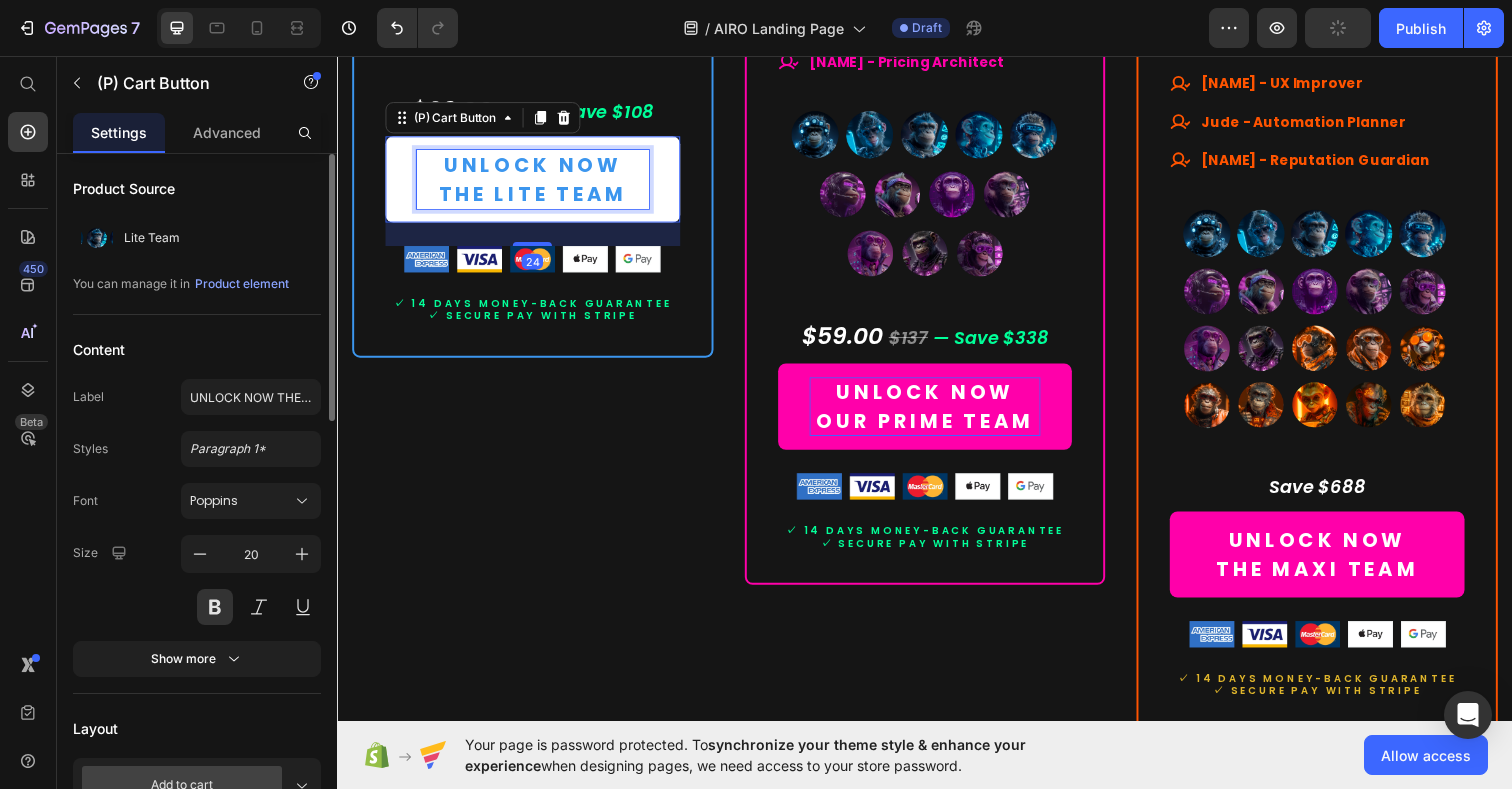 click on "UNLOCK NOW THE LITE TEAM" at bounding box center (536, 182) 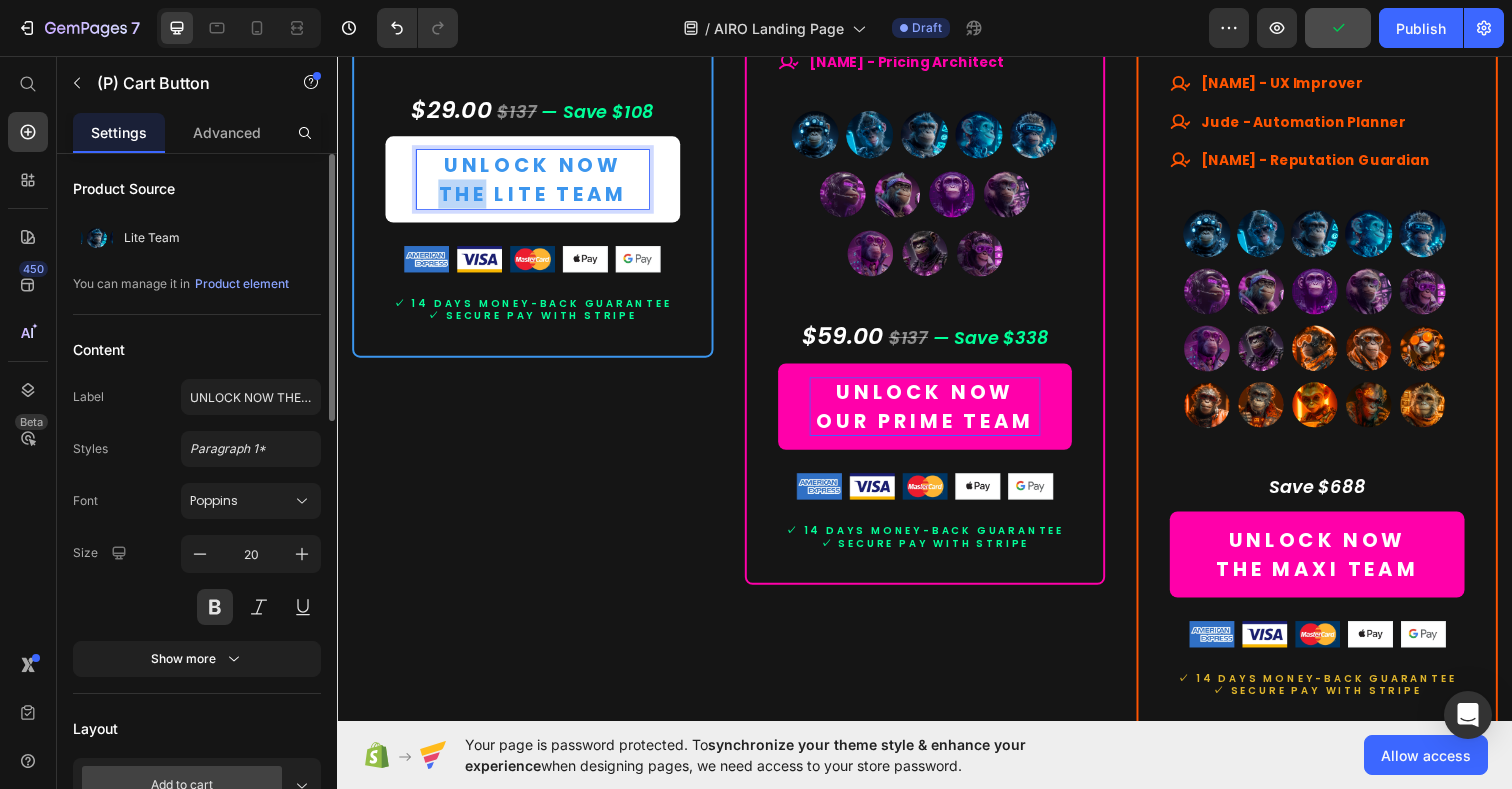 drag, startPoint x: 480, startPoint y: 195, endPoint x: 439, endPoint y: 199, distance: 41.19466 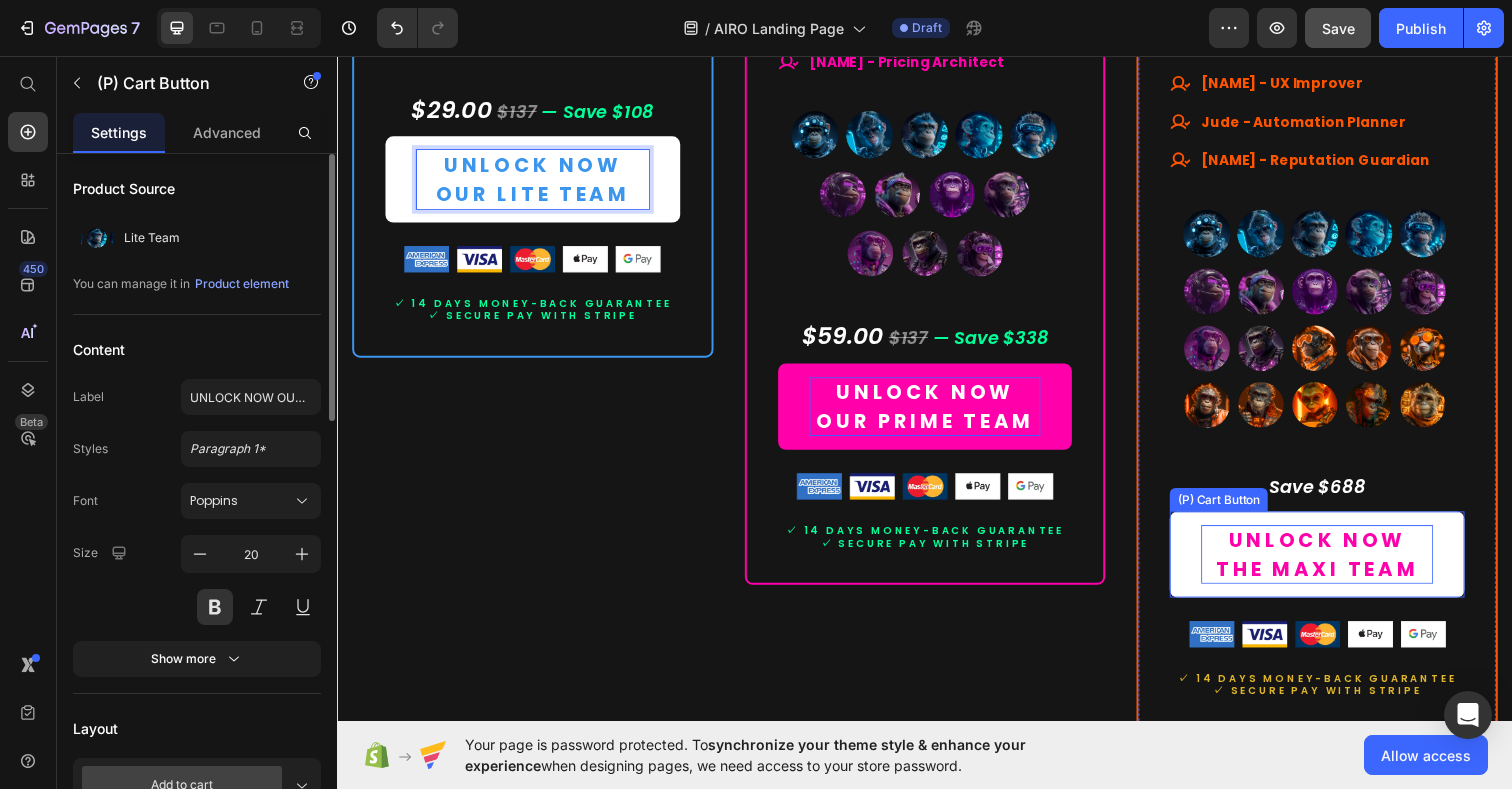 click on "UNLOCK NOW THE MAXI TEAM" at bounding box center [1337, 565] 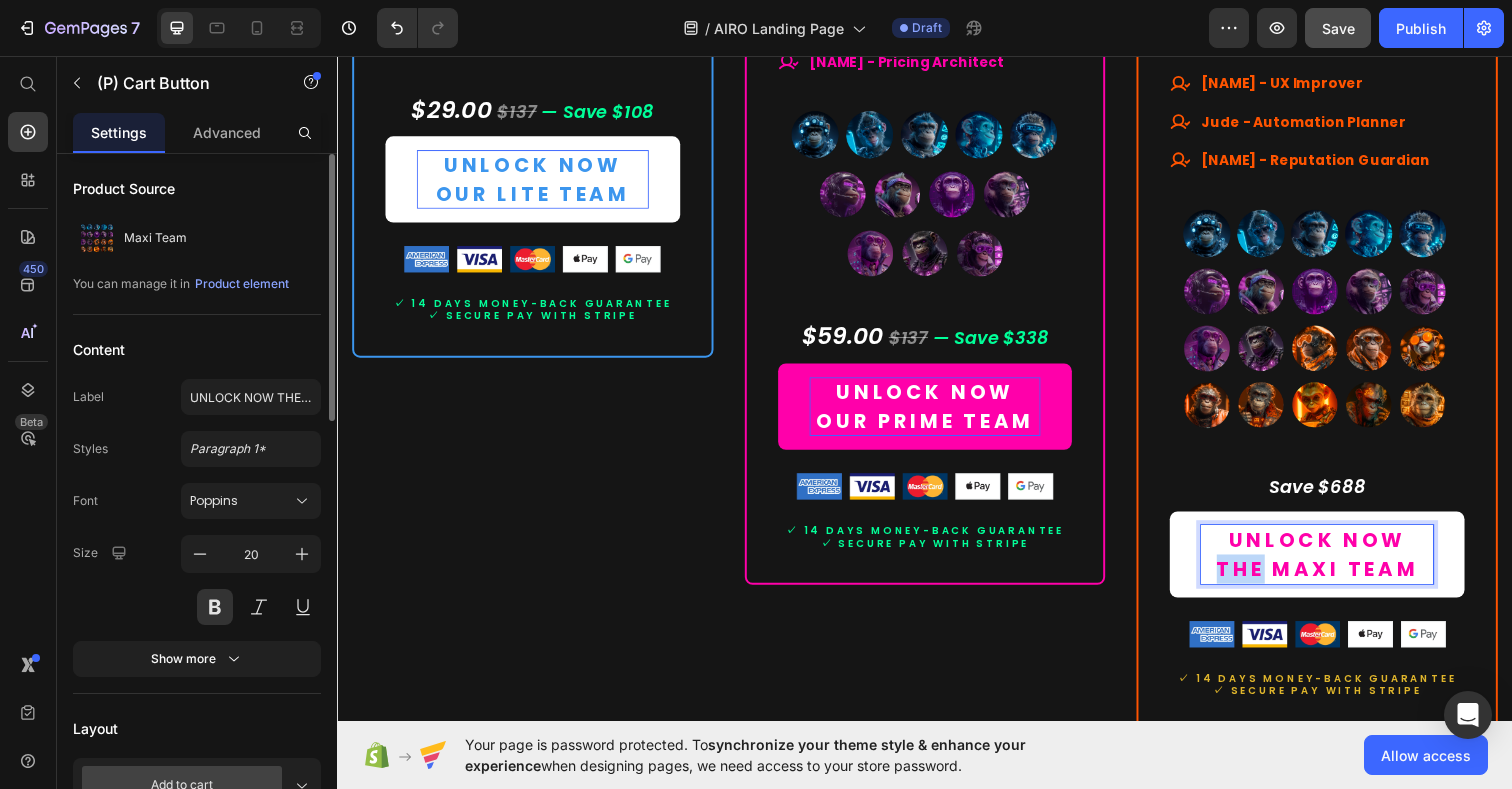 drag, startPoint x: 1267, startPoint y: 574, endPoint x: 1223, endPoint y: 579, distance: 44.28318 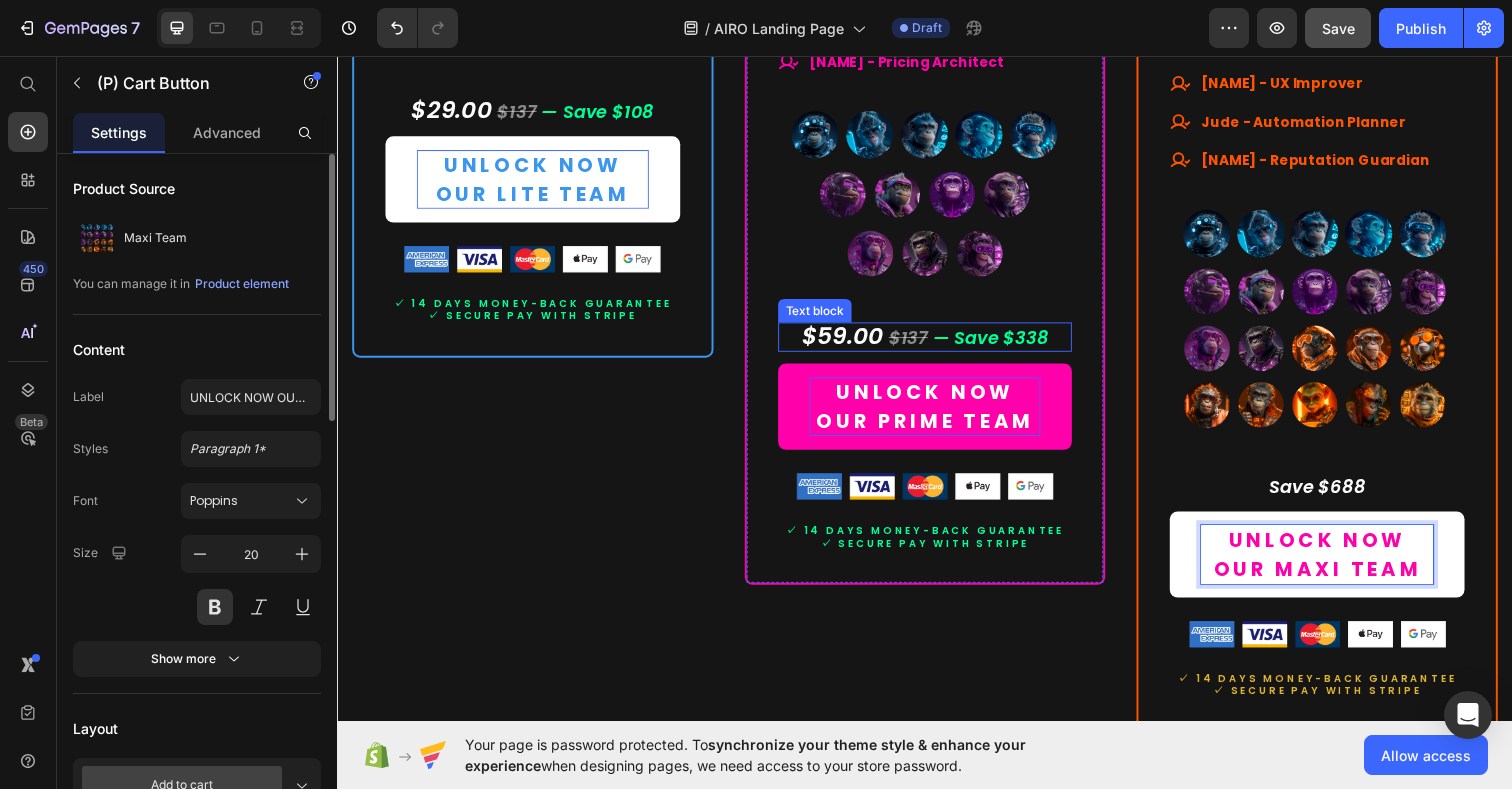 click on "$59.00   $137   — Save $338" at bounding box center [937, 342] 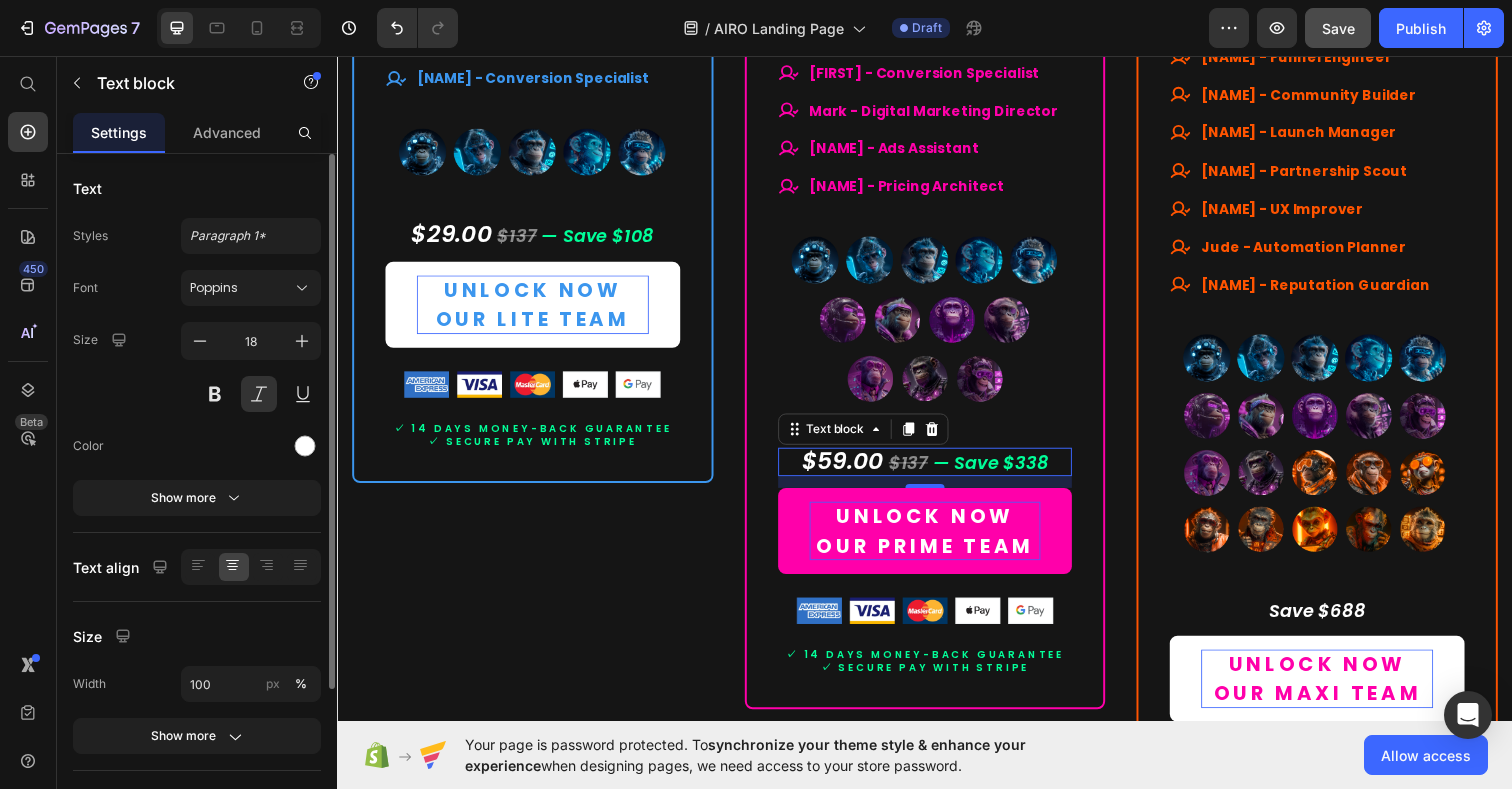 scroll, scrollTop: 10048, scrollLeft: 0, axis: vertical 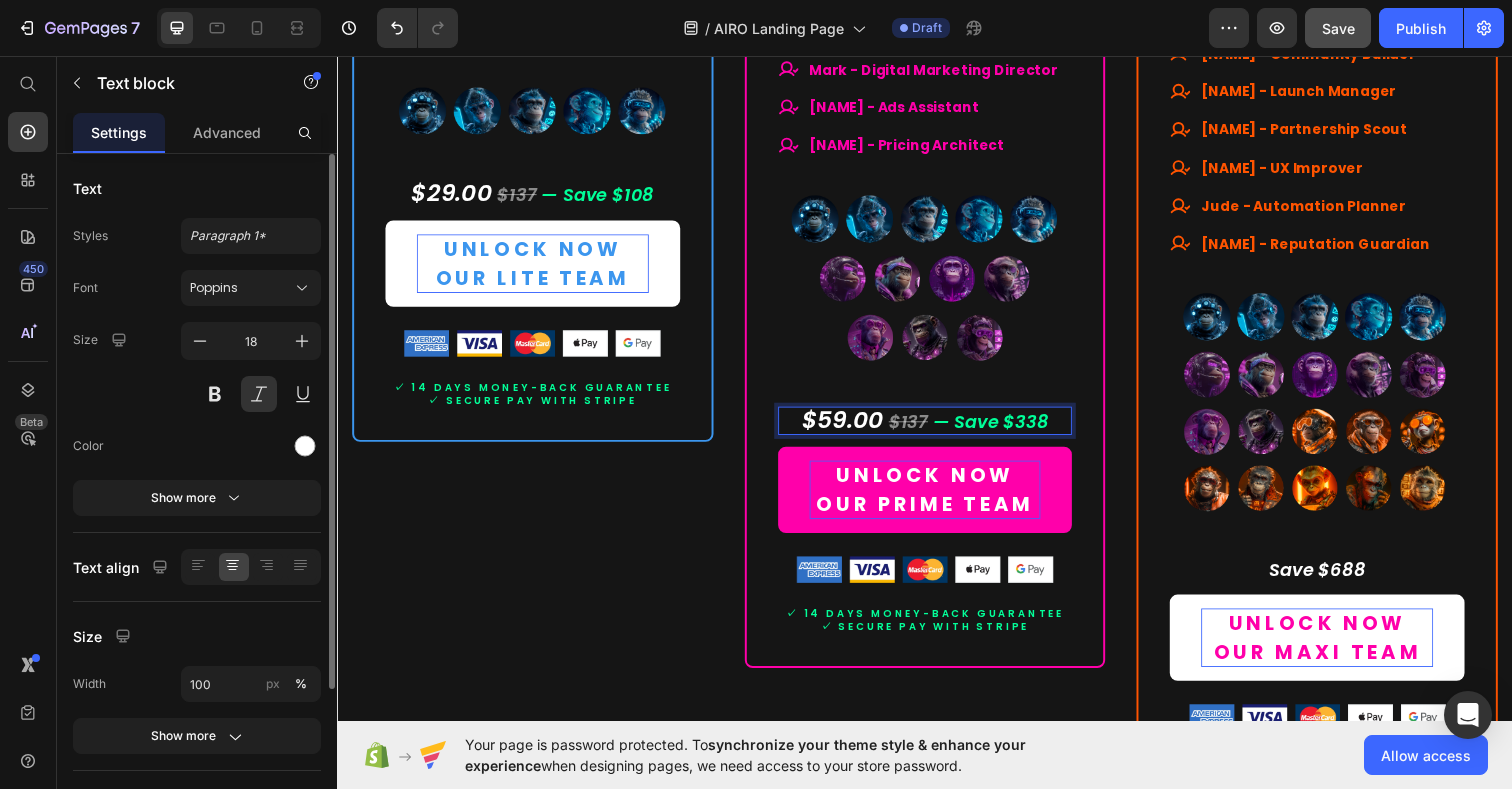 click on "$59.00" at bounding box center [853, 427] 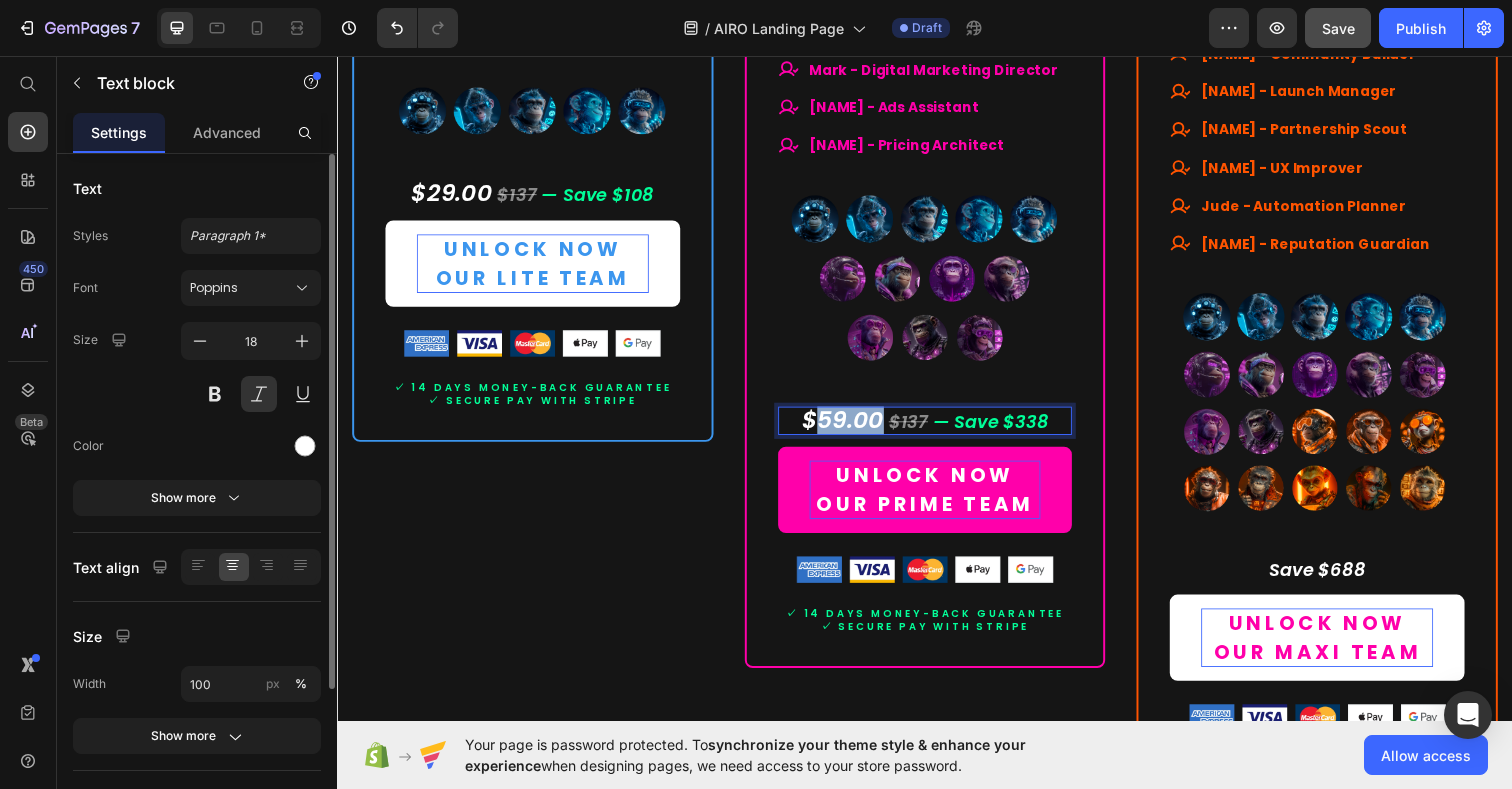 click on "$59.00" at bounding box center [853, 427] 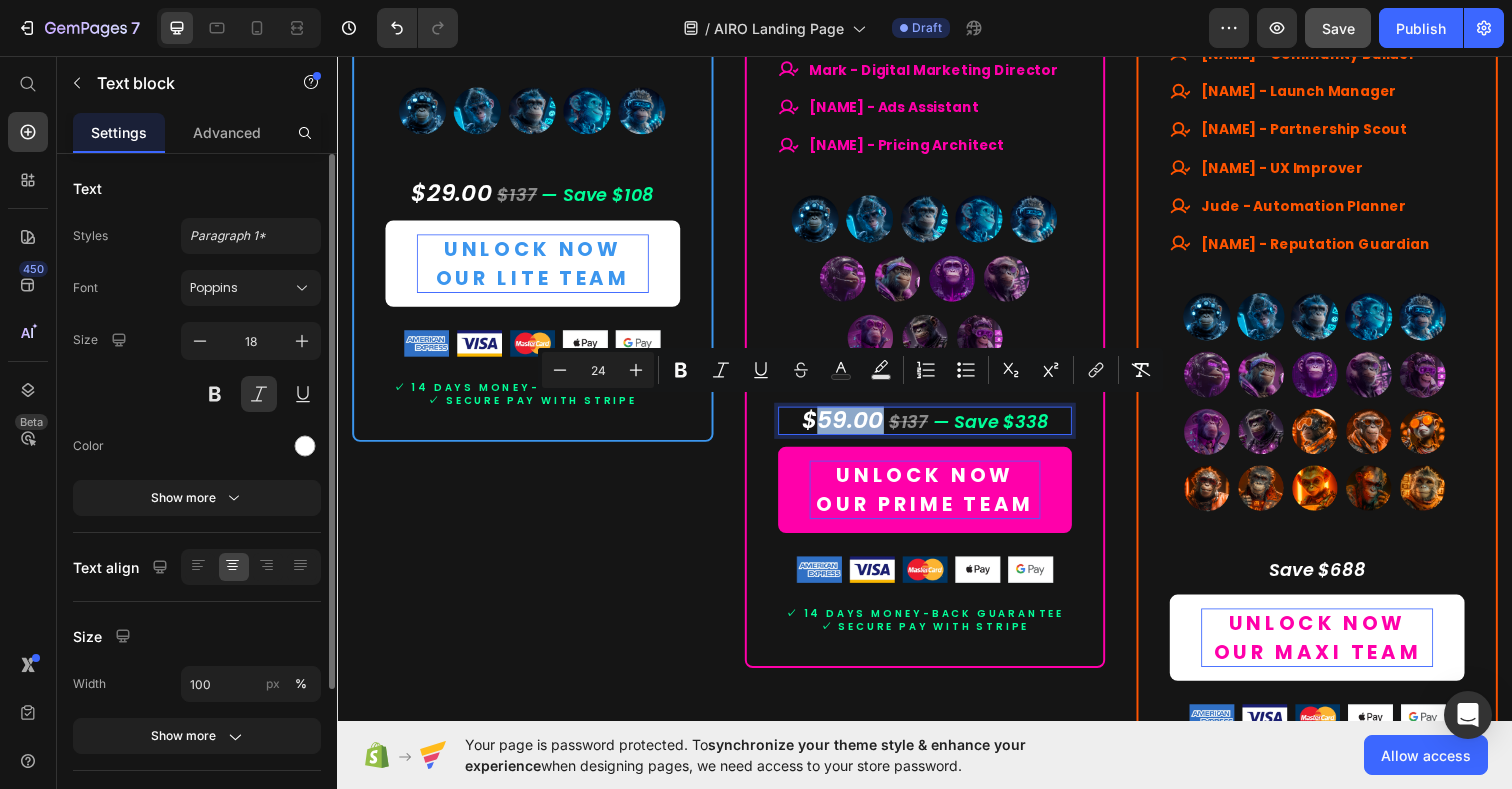 click on "$59.00" at bounding box center [853, 427] 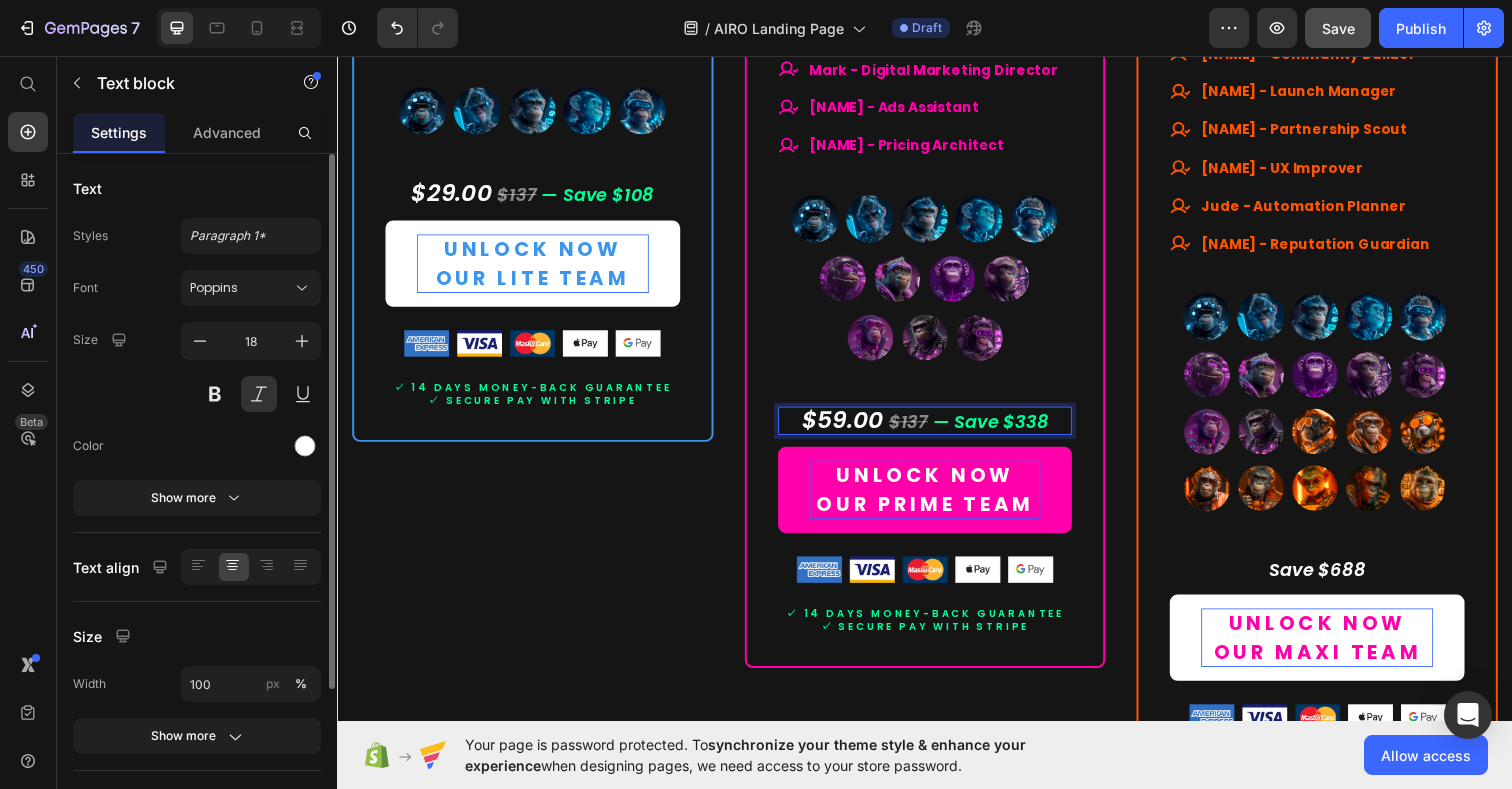 click on "$137" at bounding box center (920, 429) 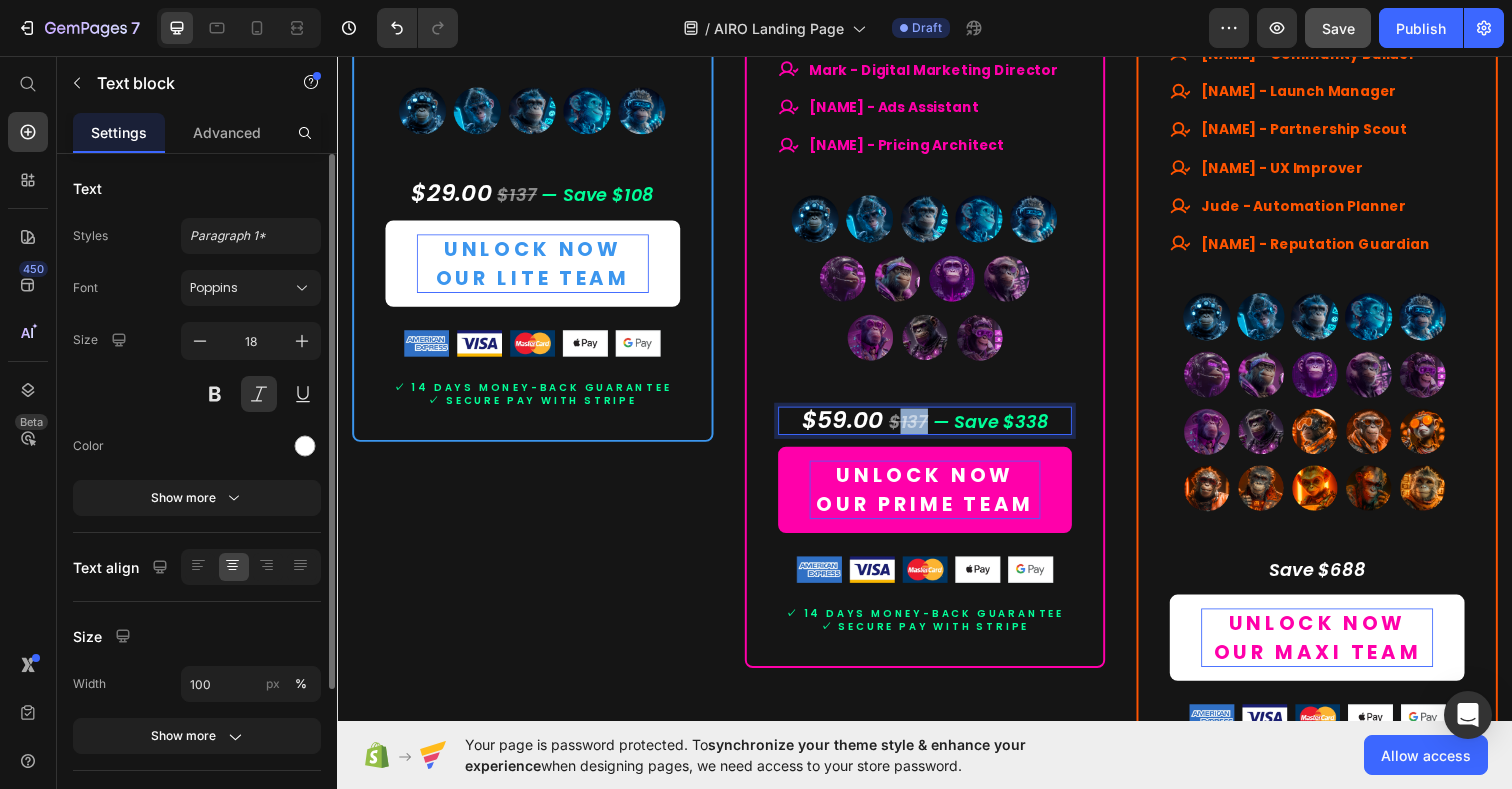 click on "$137" at bounding box center [920, 429] 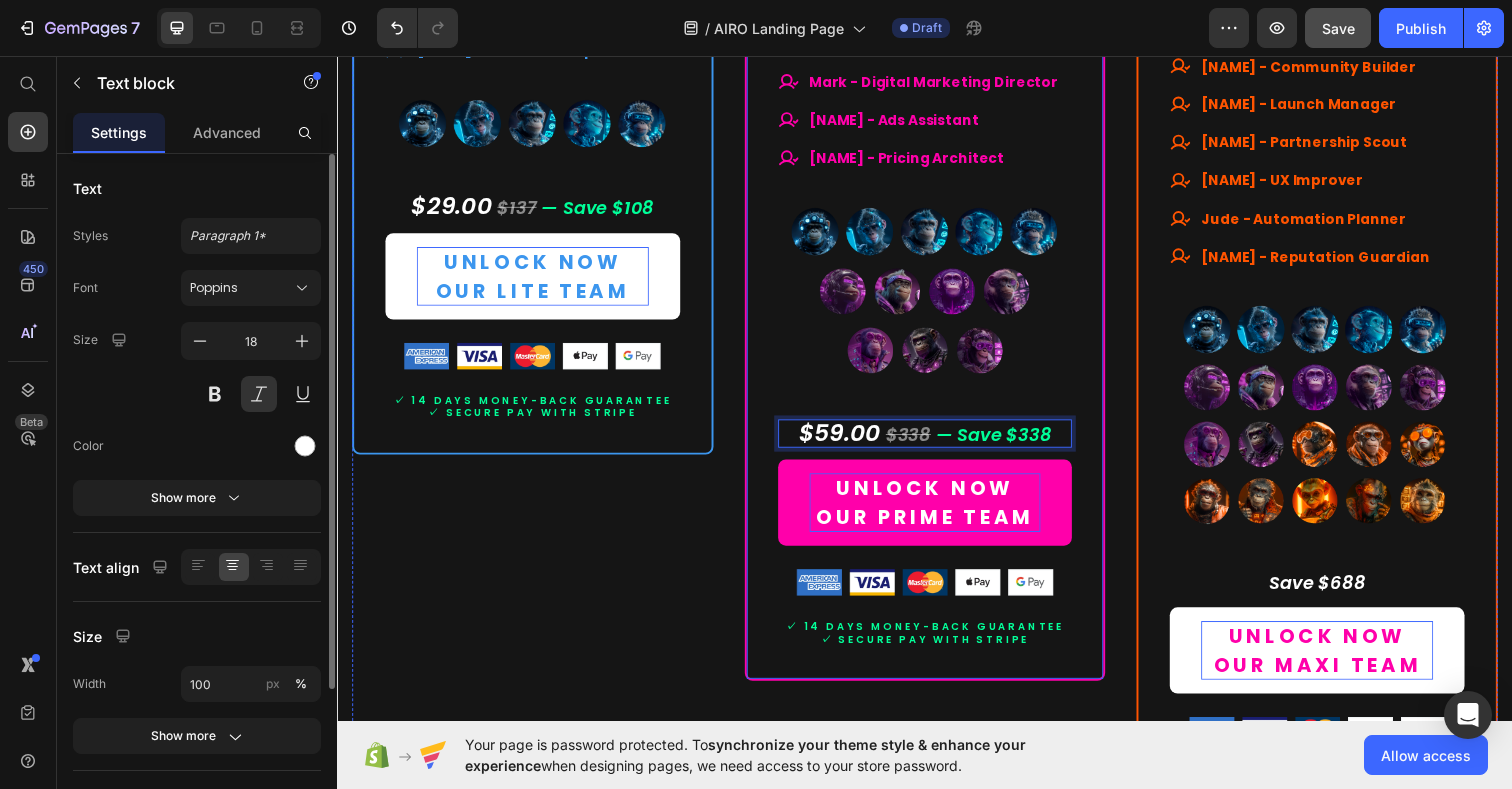 scroll, scrollTop: 10059, scrollLeft: 0, axis: vertical 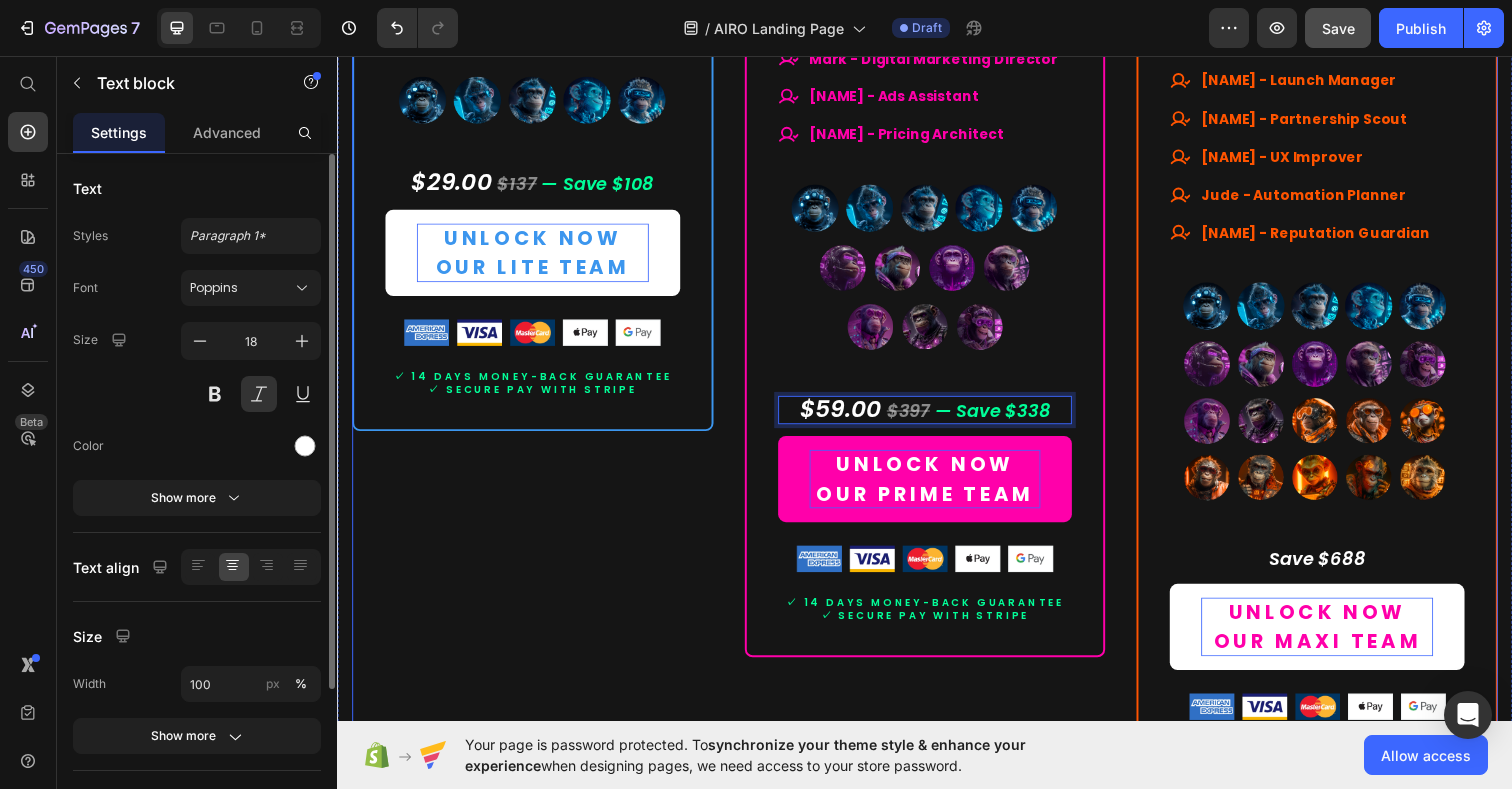 click on "Drop element here Row Lite Team Heading $29.00 (P) Price $137.00 (P) Price Row Lifetime access. No subscriptions. Text Block Your starter team for smart productivity. Text Block A solid set of essential AI experts — ready to streamline your daily tasks and boost your output. Text Block                Title Line What's included Text Block
Smart launchpad. Your AI team, one click away.
Advanced, tested prompts — tailored to each Assistant, ready to use and customize.
Powered by ChatGPT — works with Free or Plus.
Multilingual support. No barriers. Item List                Title Line All members of our  Lite Team Text Block
Mike - Social Media Strategist
Ava - Content Scheduler
Noah - Email Ally
Zaya - Website Optimizer
Ben - Conversion Specialist Item List (P) Images & Gallery $29.00   $137   — Save $108 Text block UNLOCK NOW OUR LITE TEAM Image" at bounding box center [937, -106] 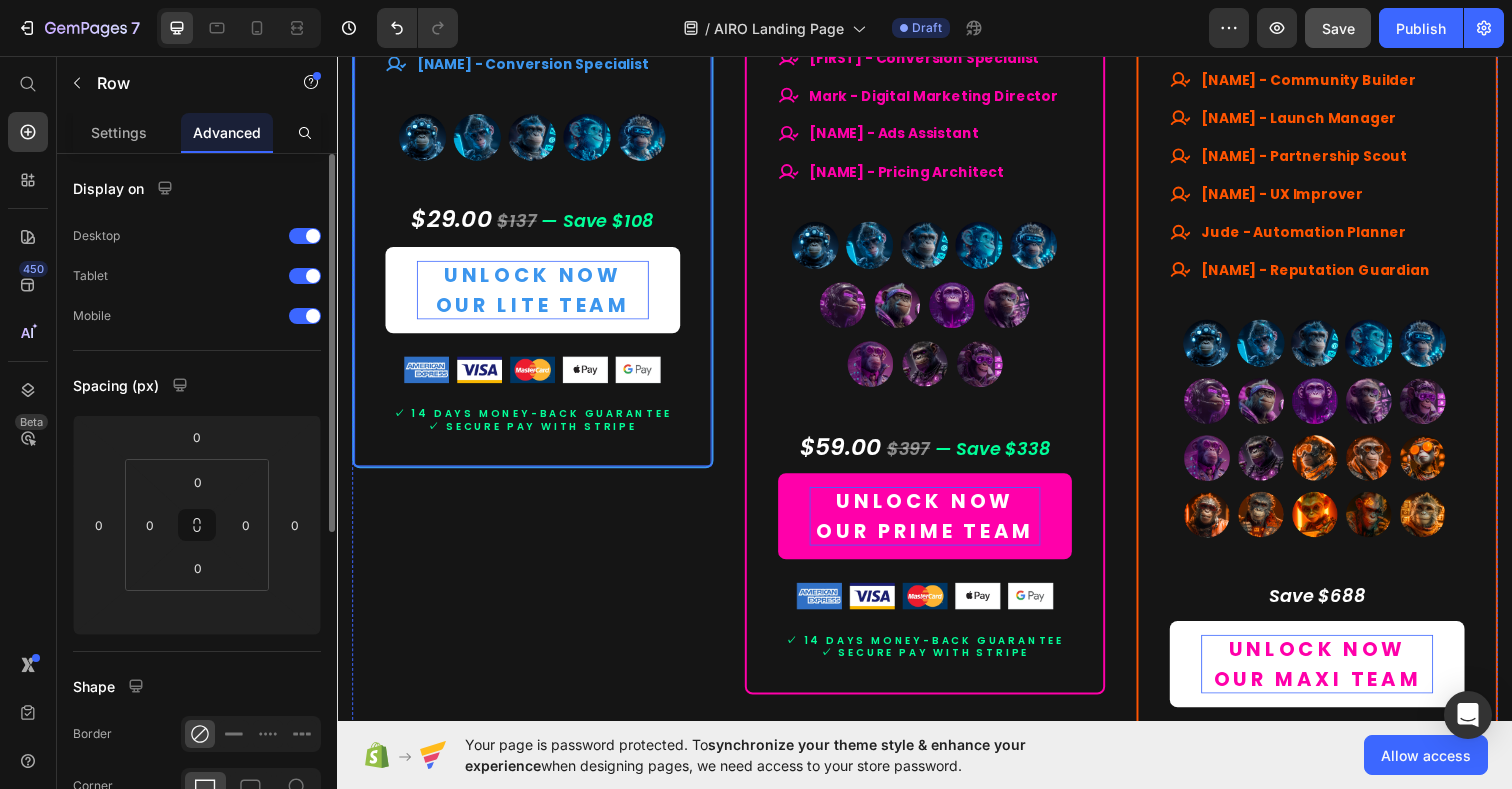 scroll, scrollTop: 10004, scrollLeft: 0, axis: vertical 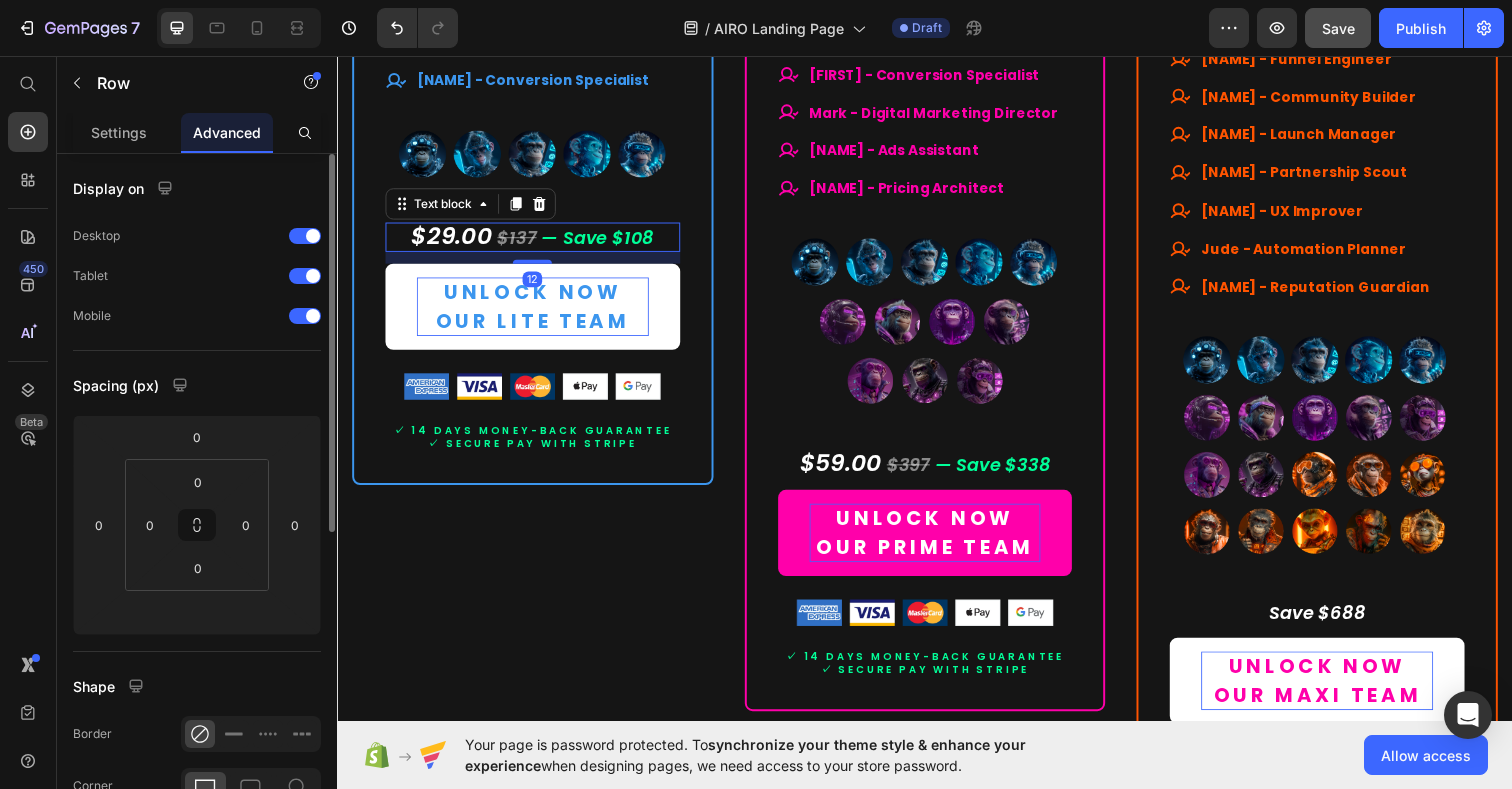 click on "$29.00" at bounding box center [453, 239] 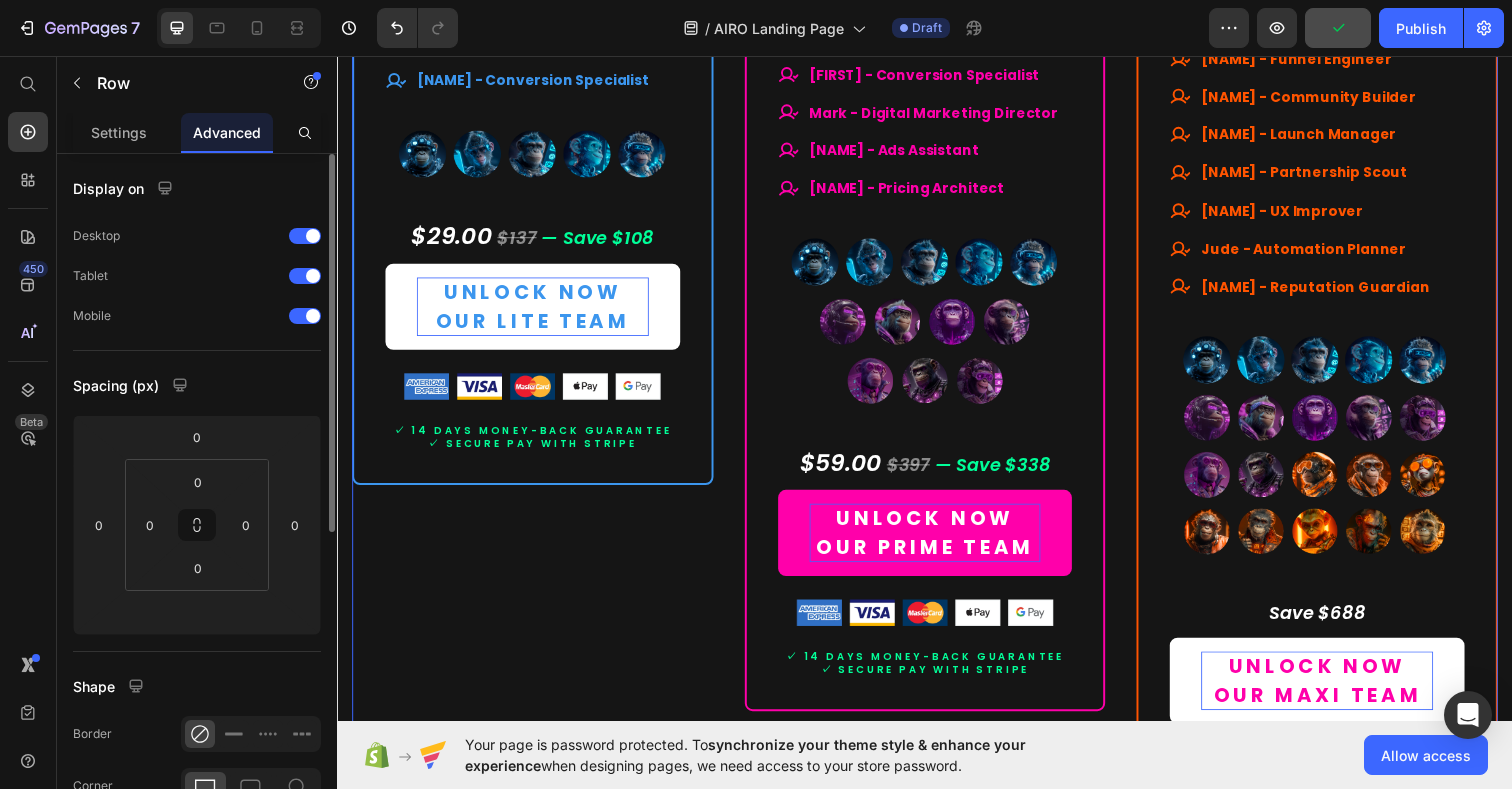 click on "Drop element here Row Lite Team Heading $29.00 (P) Price $137.00 (P) Price Row Lifetime access. No subscriptions. Text Block Your starter team for smart productivity. Text Block A solid set of essential AI experts — ready to streamline your daily tasks and boost your output. Text Block                Title Line What's included Text Block
Smart launchpad. Your AI team, one click away.
Advanced, tested prompts — tailored to each Assistant, ready to use and customize.
Powered by ChatGPT — works with Free or Plus.
Multilingual support. No barriers. Item List                Title Line All members of our  Lite Team Text Block
Mike - Social Media Strategist
Ava - Content Scheduler
Noah - Email Ally
Zaya - Website Optimizer
Ben - Conversion Specialist Item List (P) Images & Gallery $29.00   $137   — Save $108 Text block UNLOCK NOW OUR LITE TEAM Image" at bounding box center (937, -51) 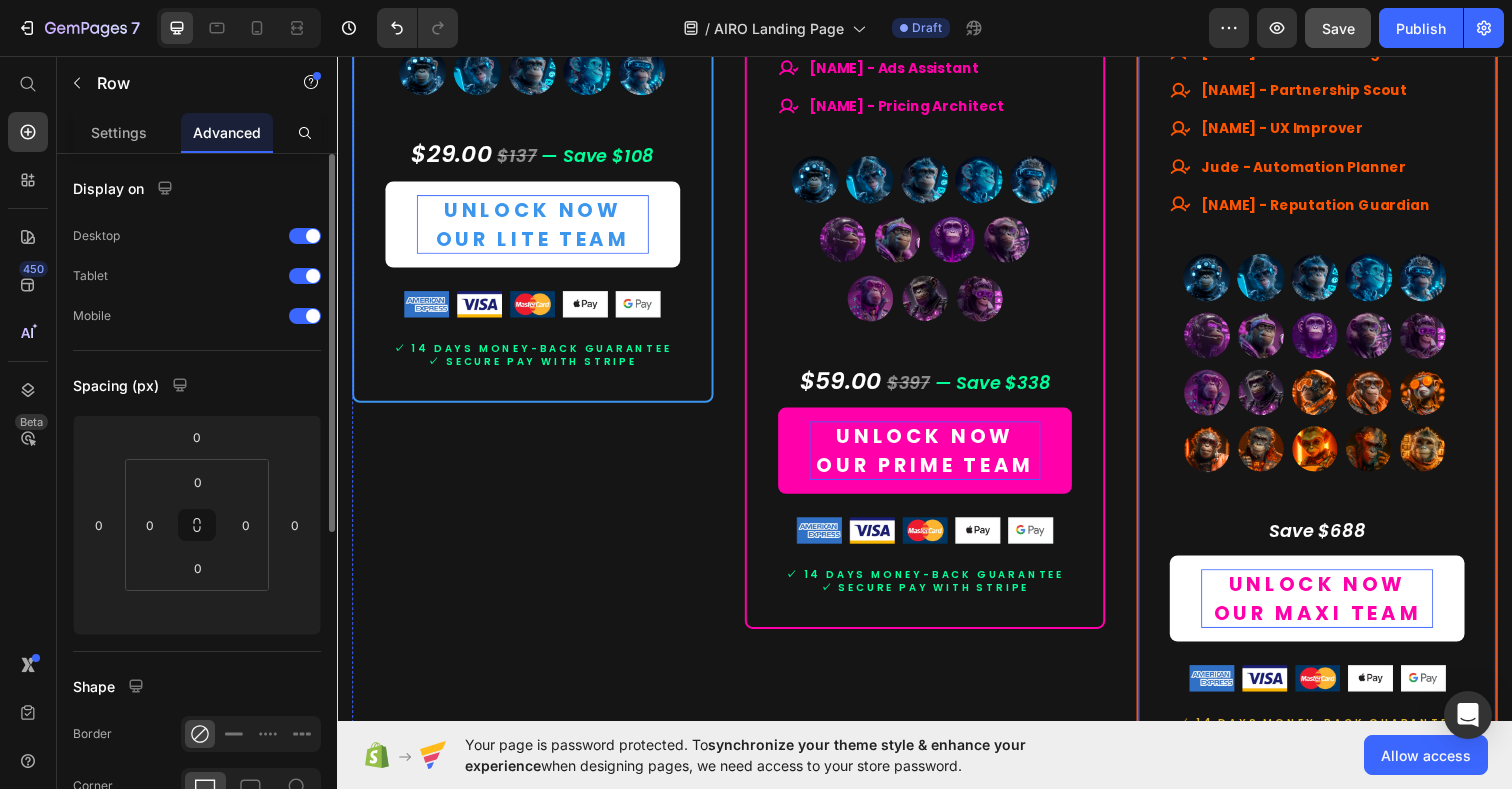 scroll, scrollTop: 10151, scrollLeft: 0, axis: vertical 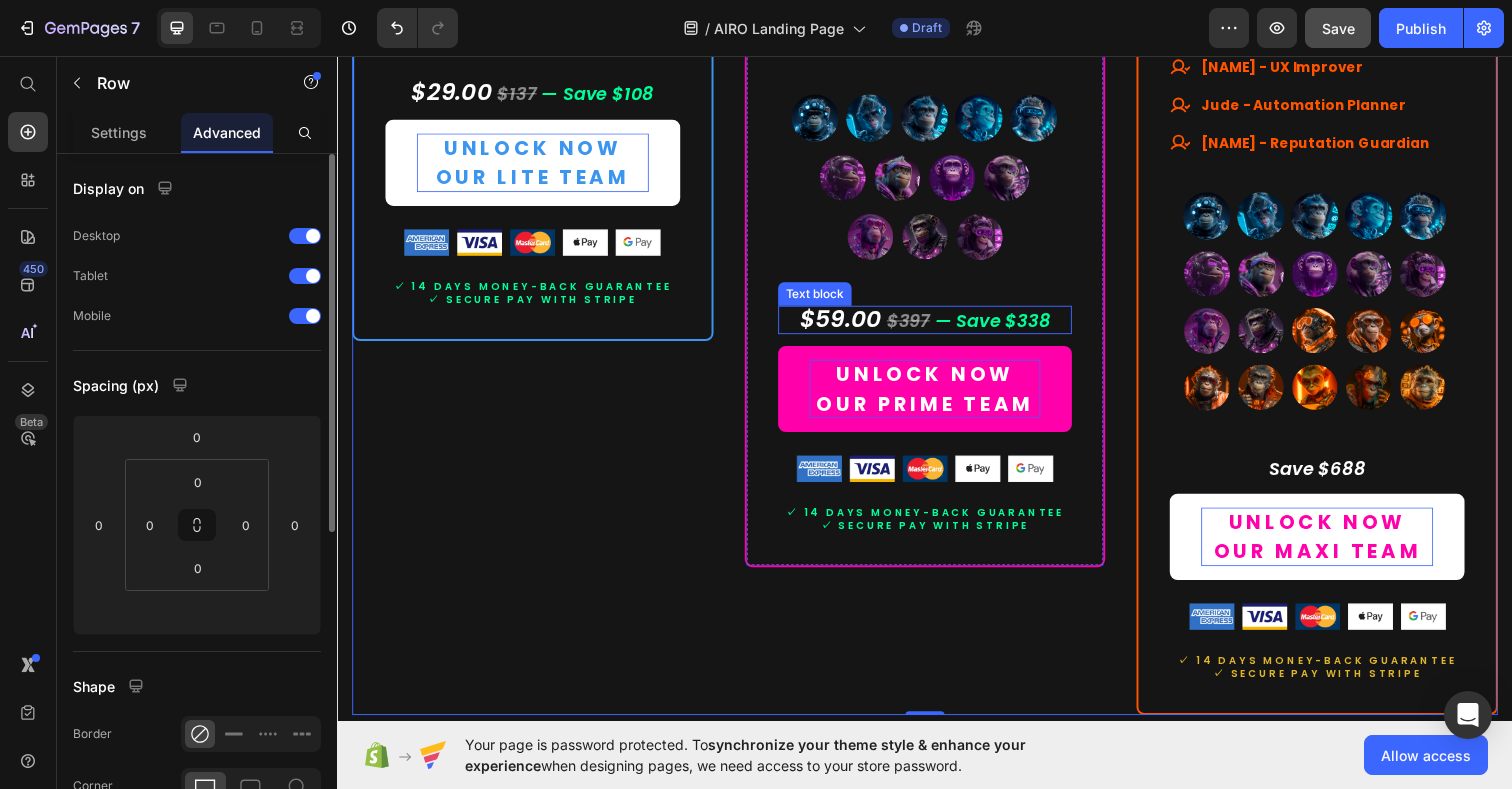 click on "— Save $338" at bounding box center (1006, 326) 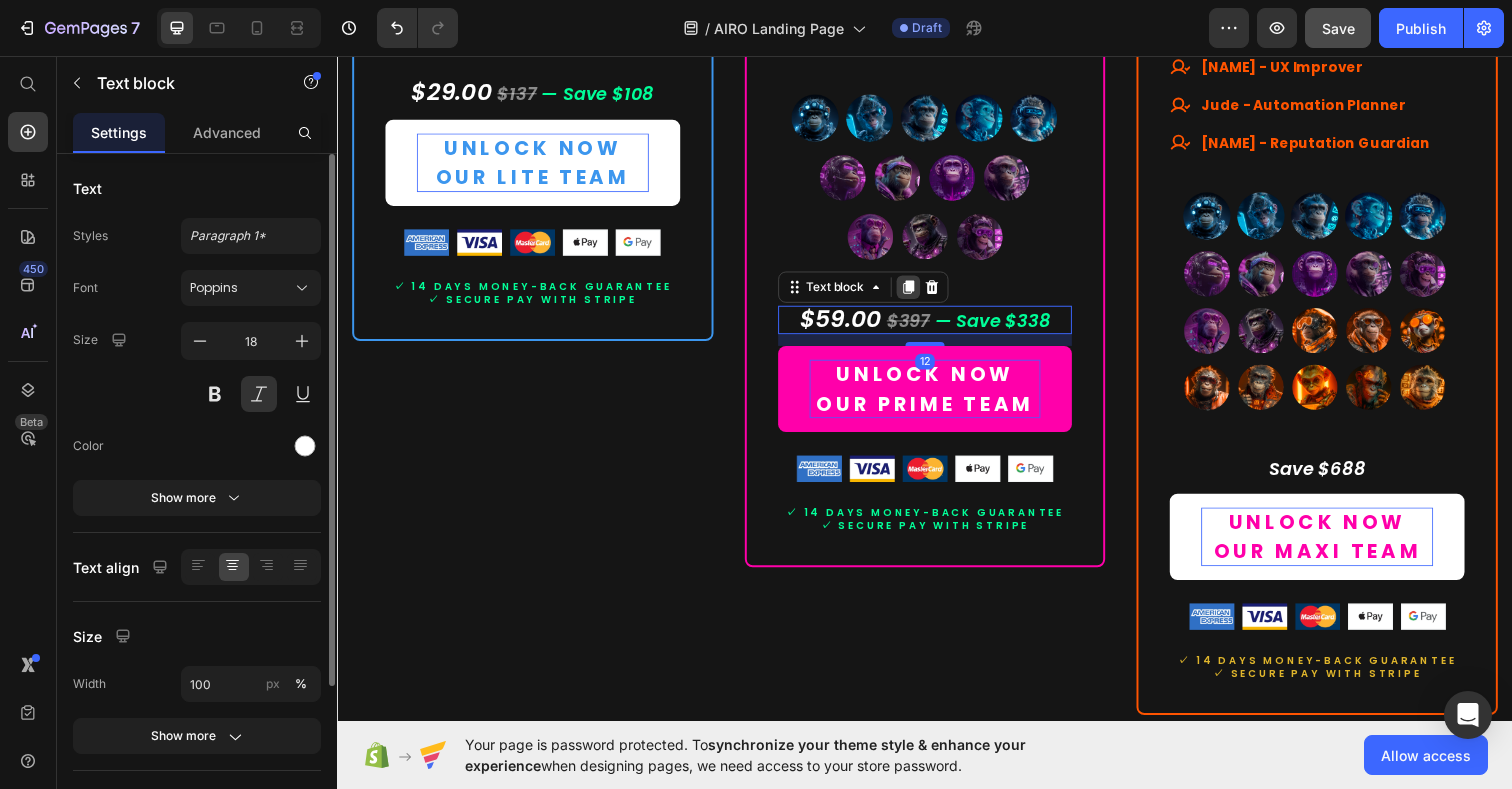 click 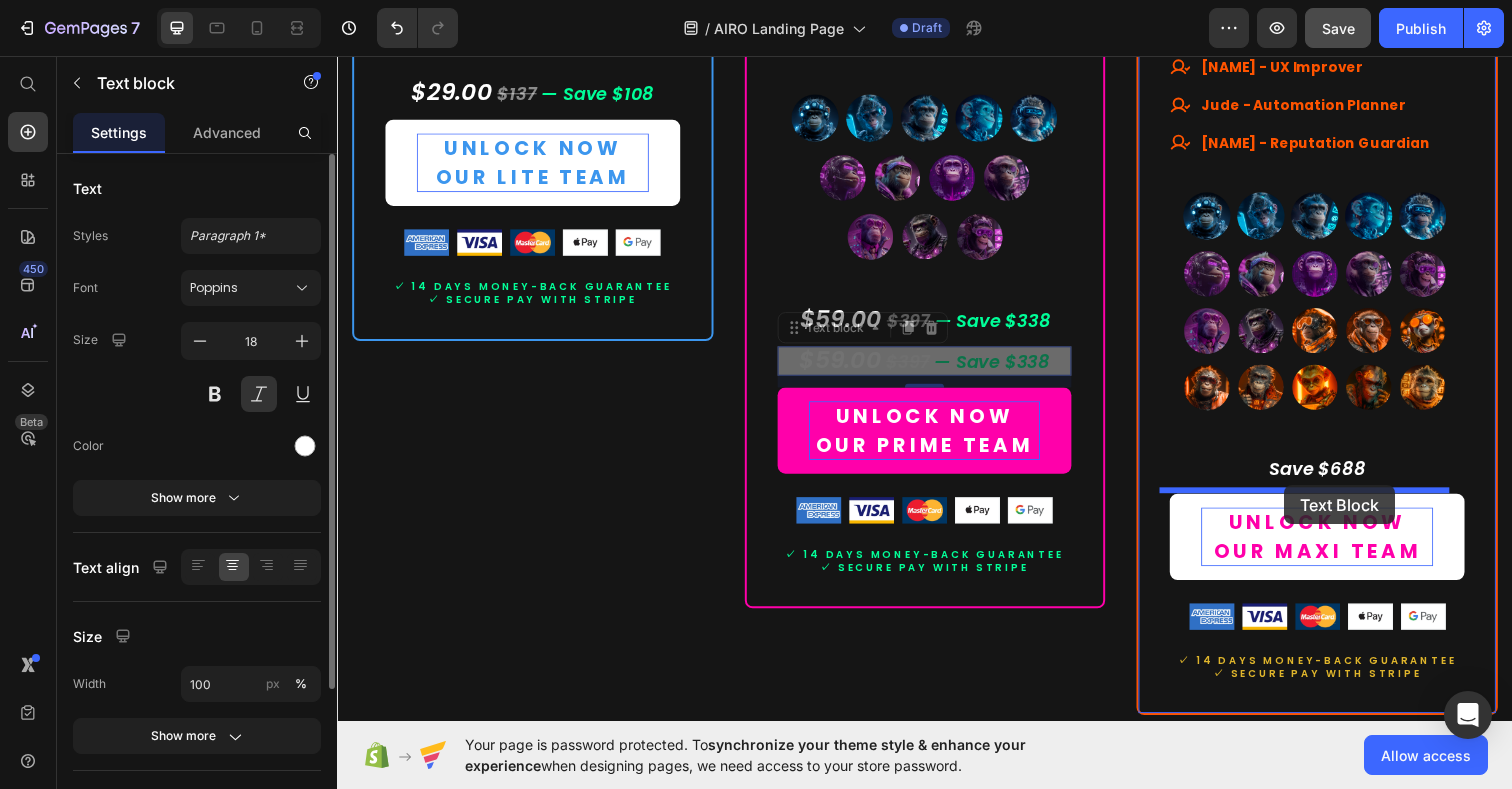drag, startPoint x: 792, startPoint y: 329, endPoint x: 1304, endPoint y: 494, distance: 537.9303 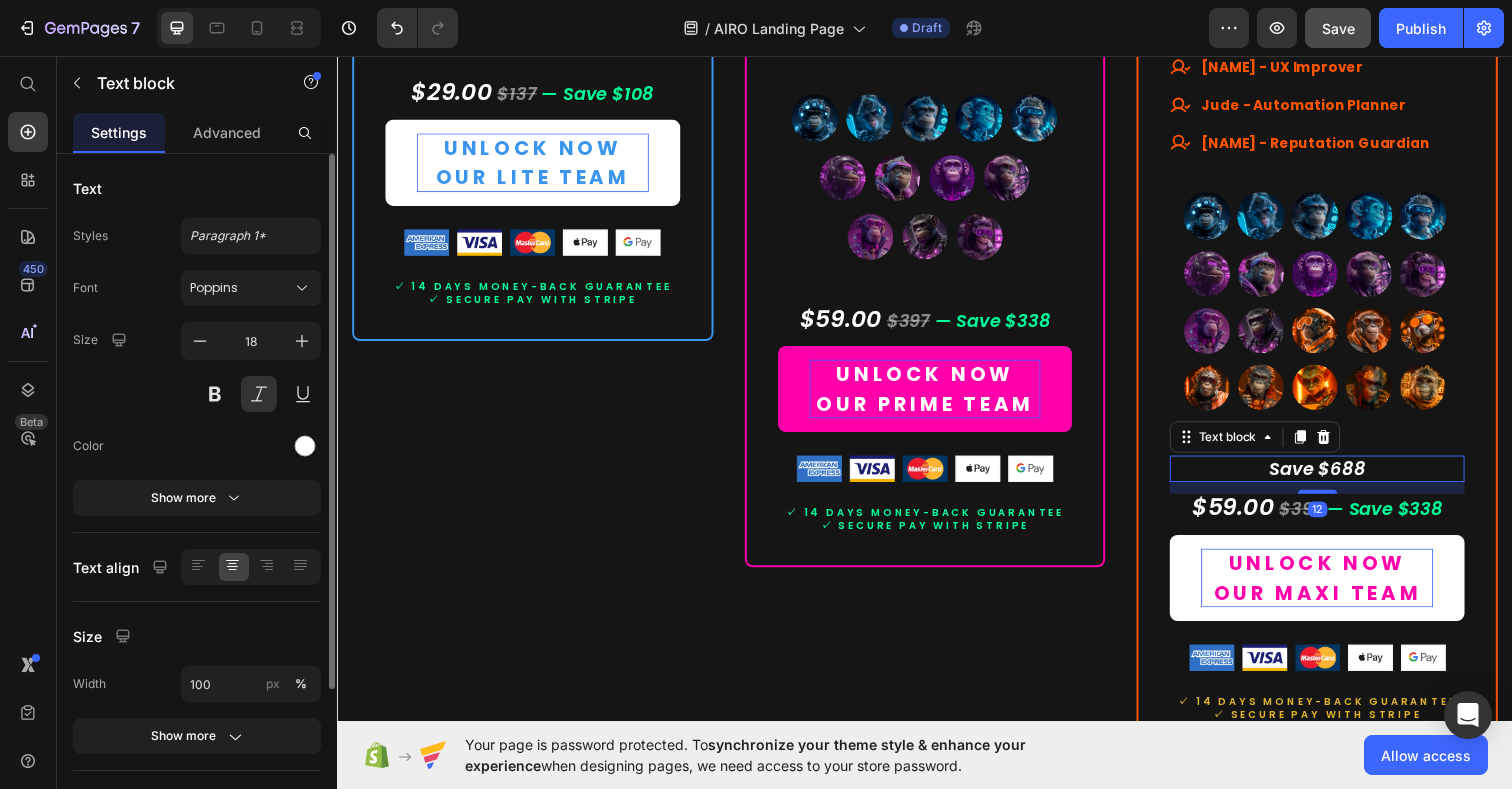 click on "Save $688" at bounding box center (1337, 477) 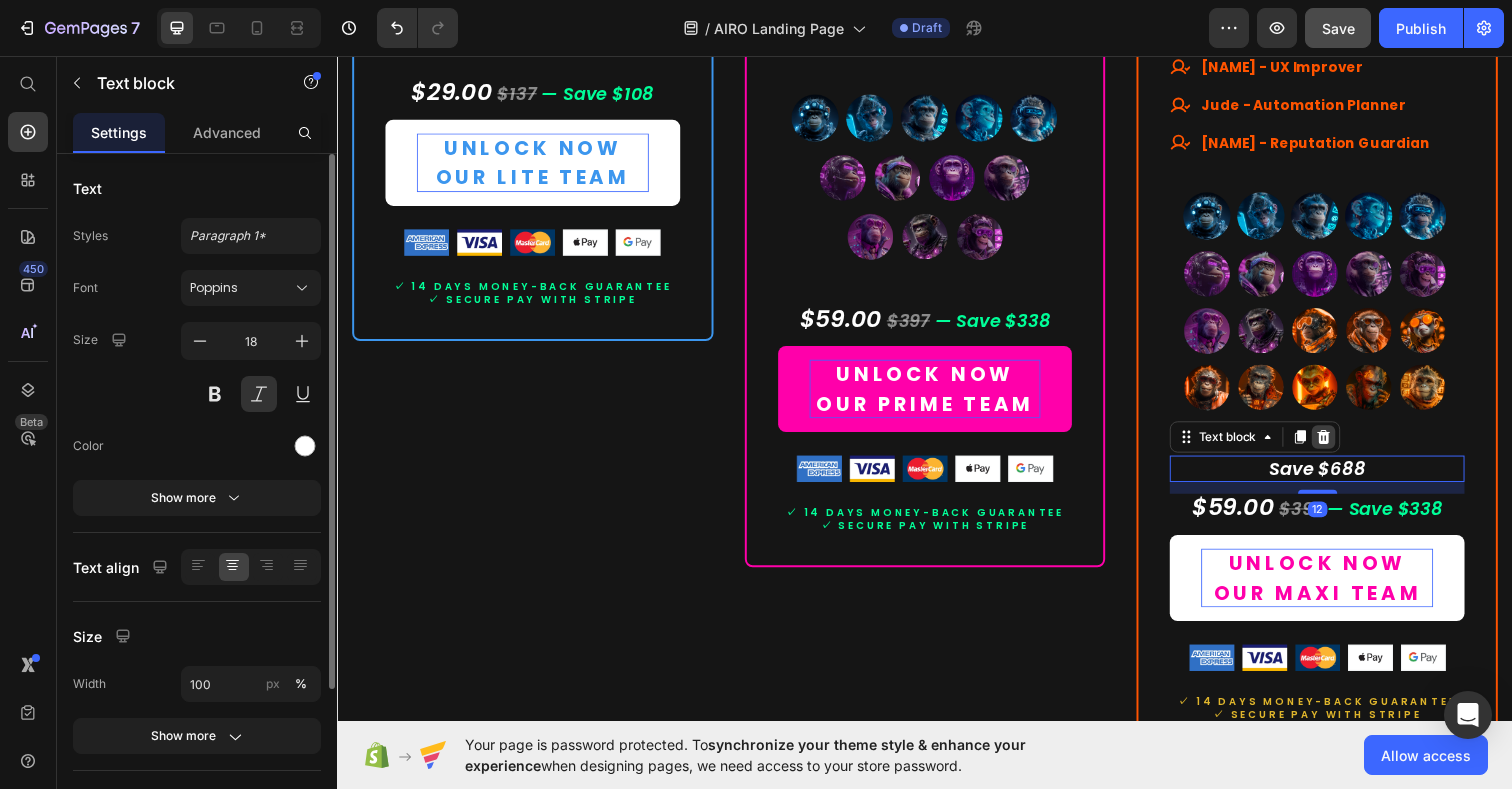click 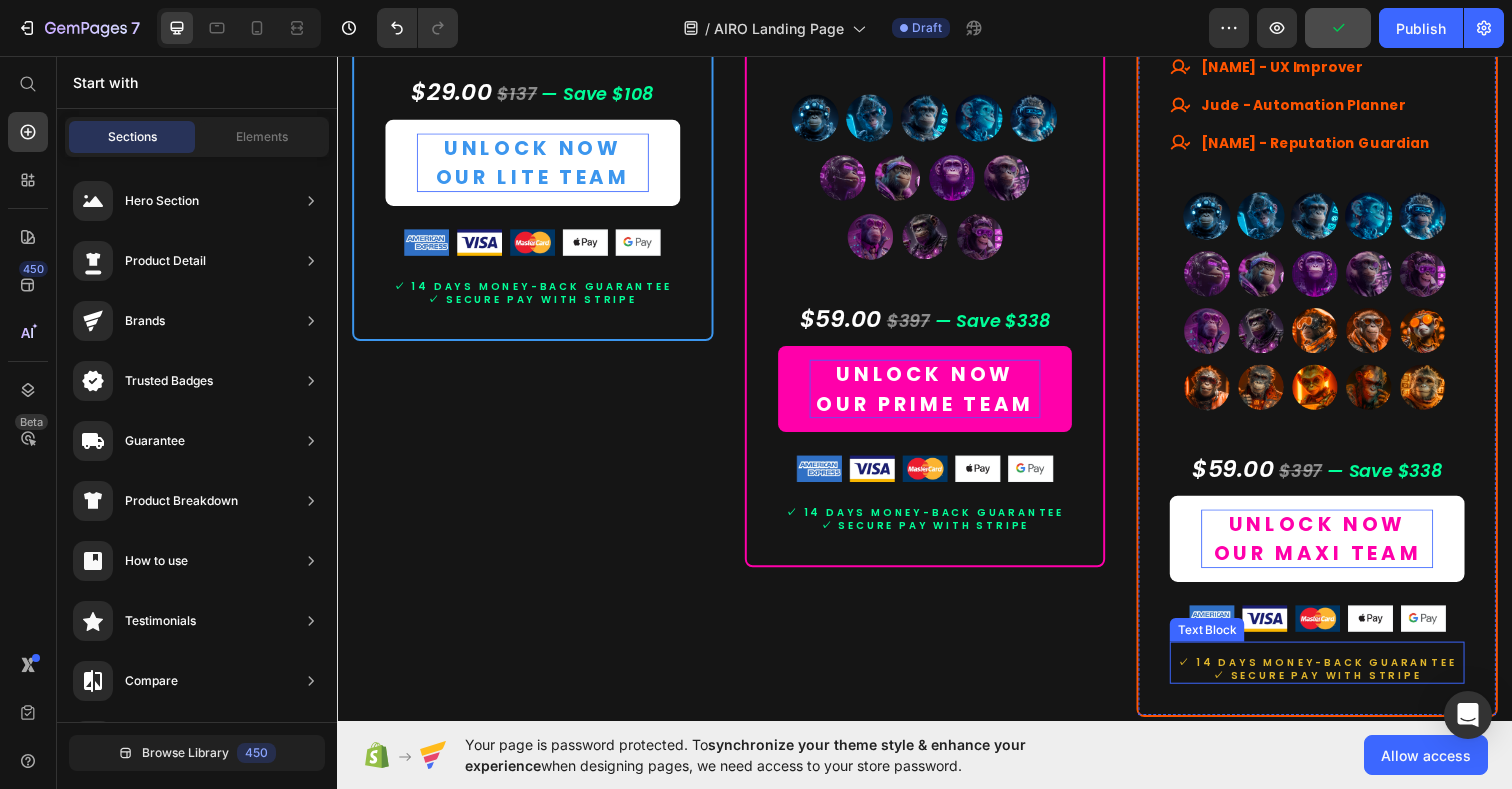 click on "✓ 14 days moneY-BACK GUARANTEE ✓ SECURE PAY WITH STRIPE" at bounding box center [1337, 675] 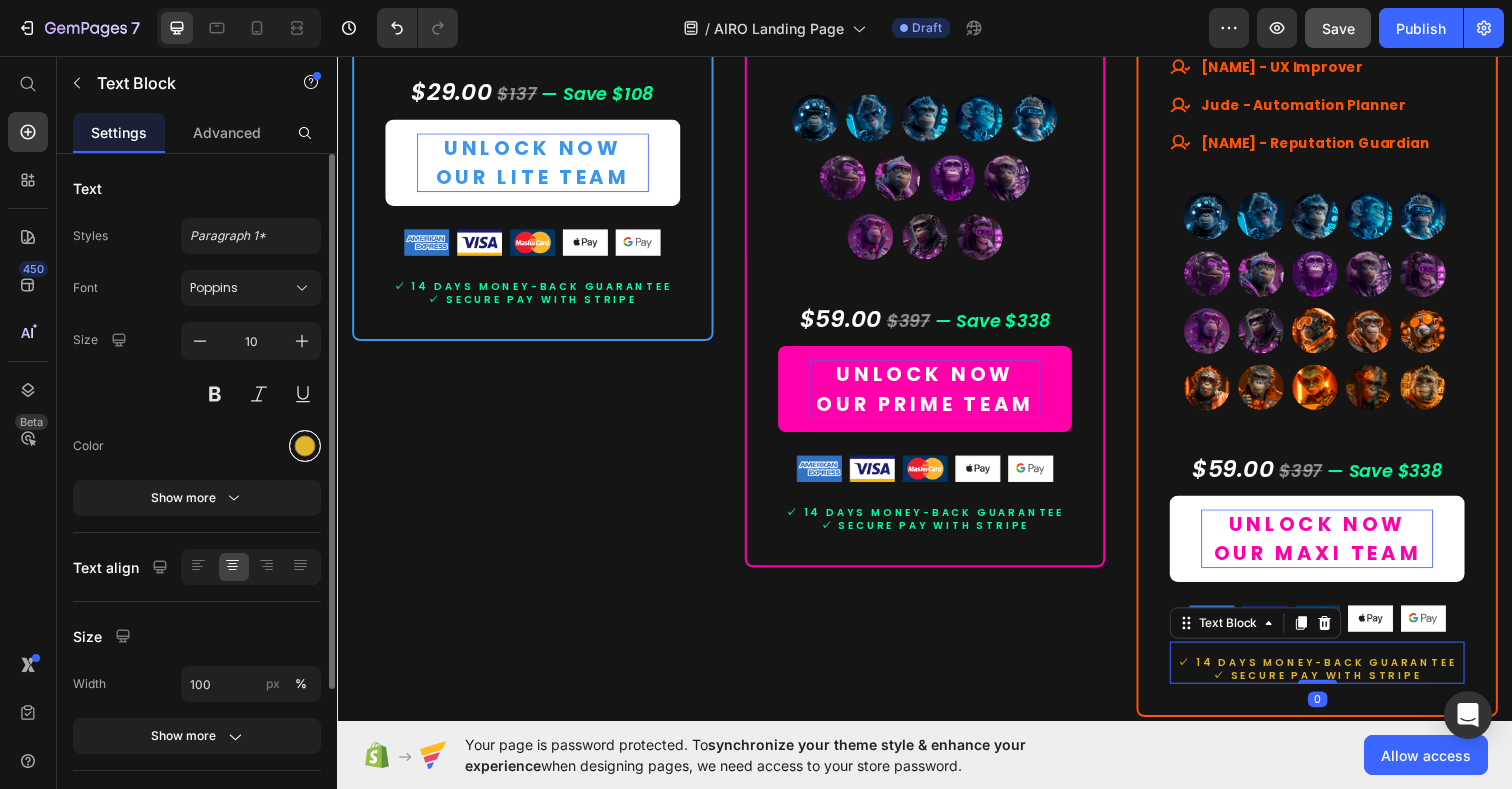 click at bounding box center (305, 446) 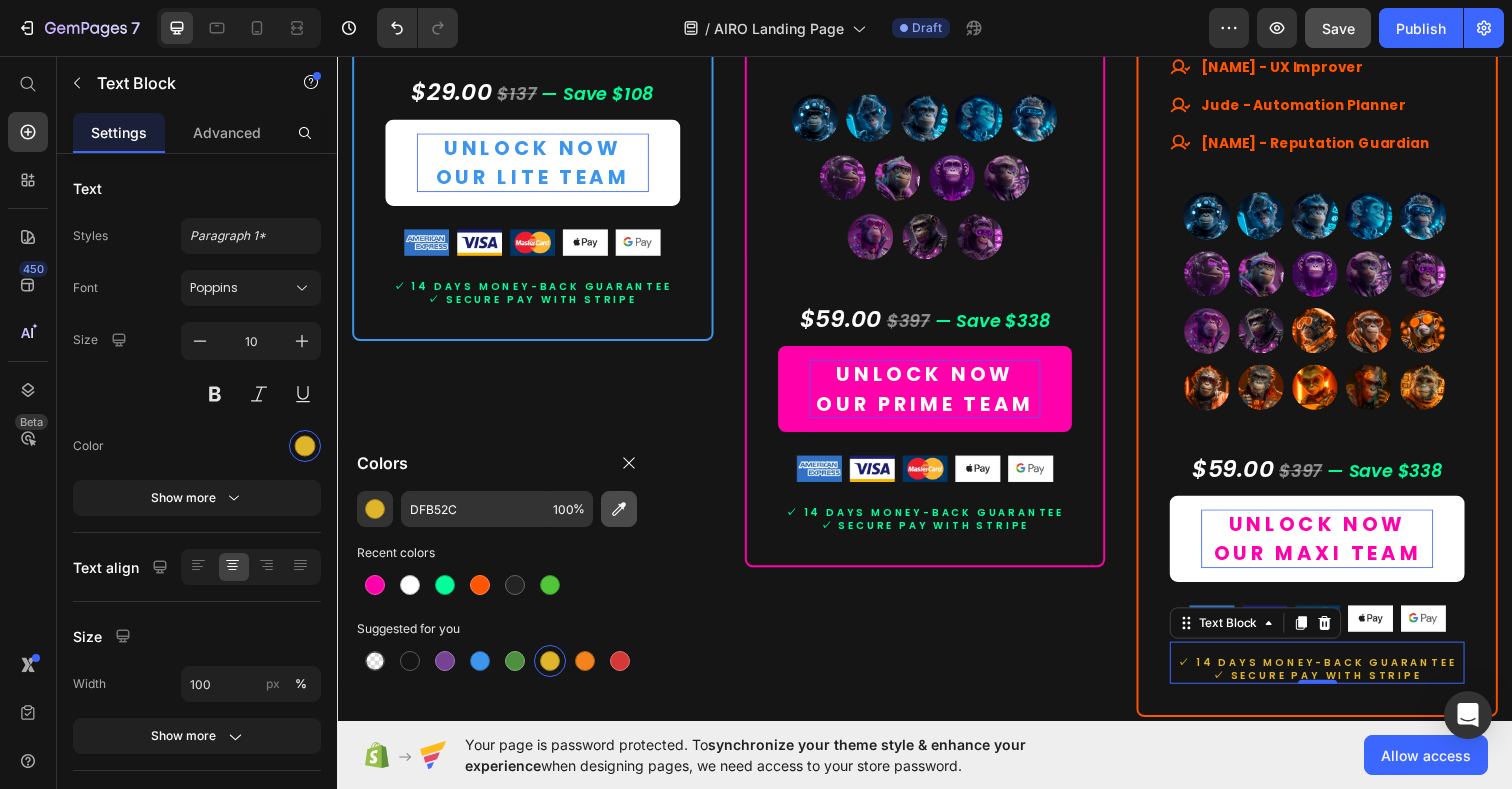 click 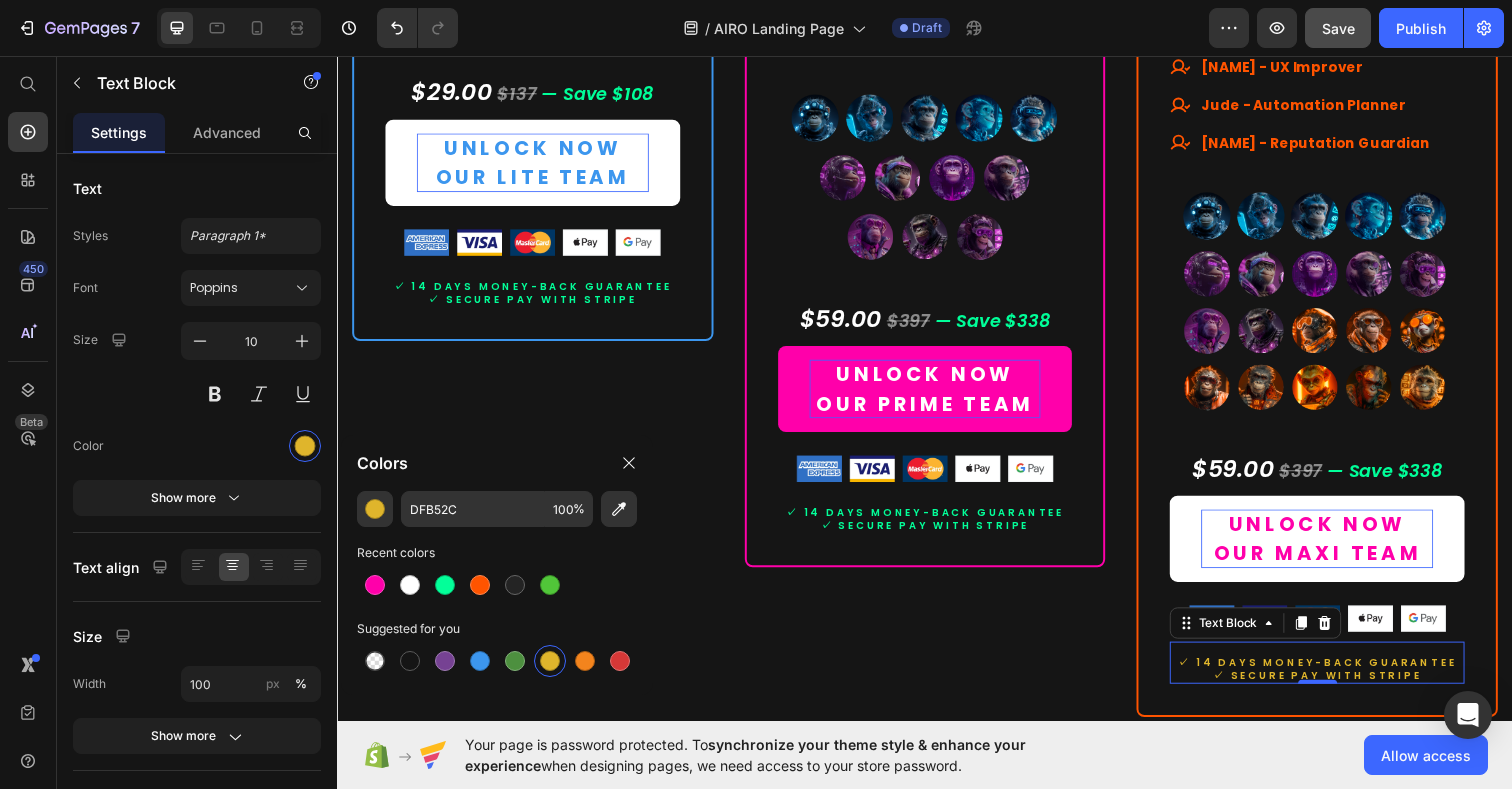 type on "03FF99" 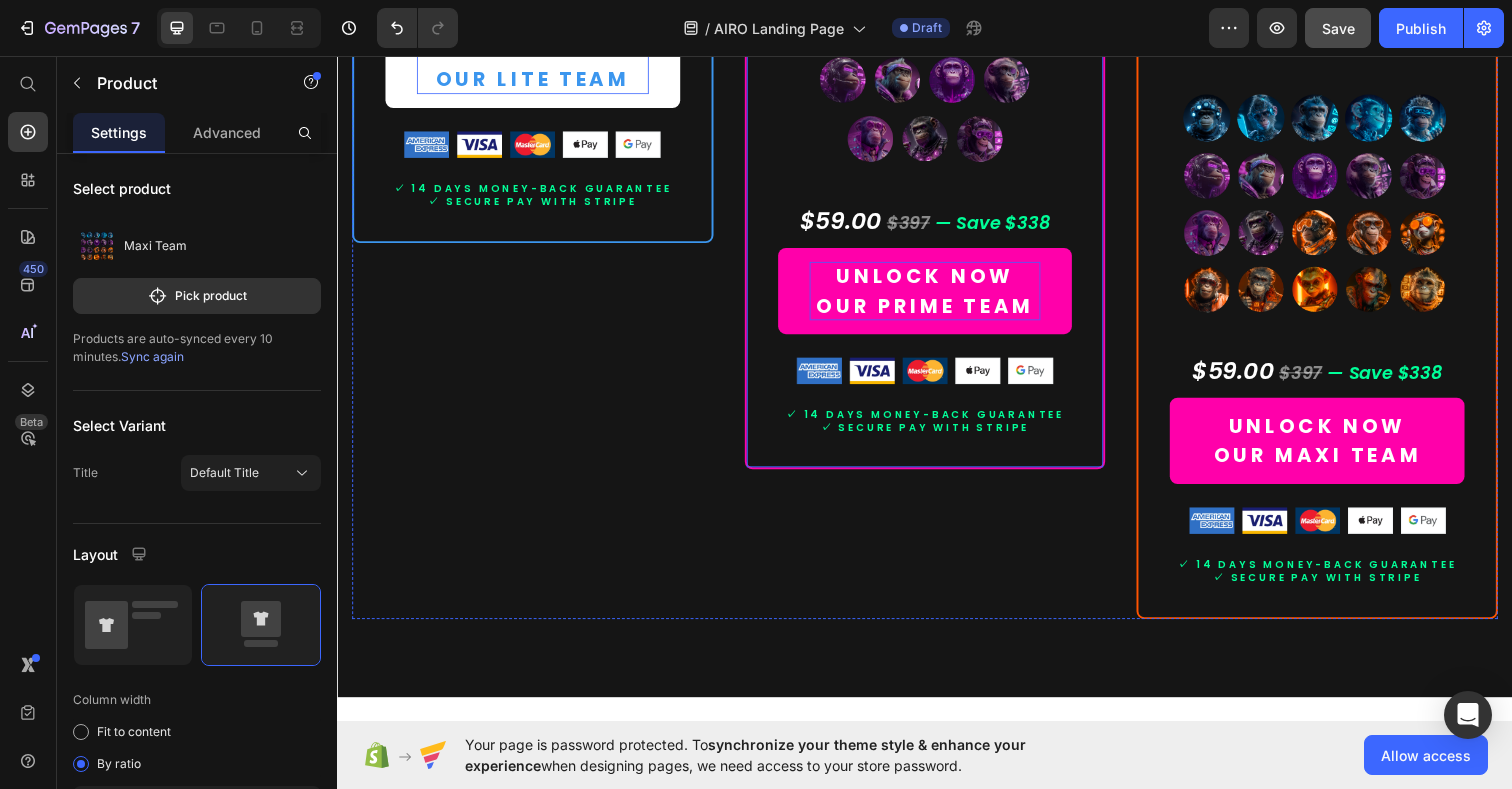 scroll, scrollTop: 10253, scrollLeft: 0, axis: vertical 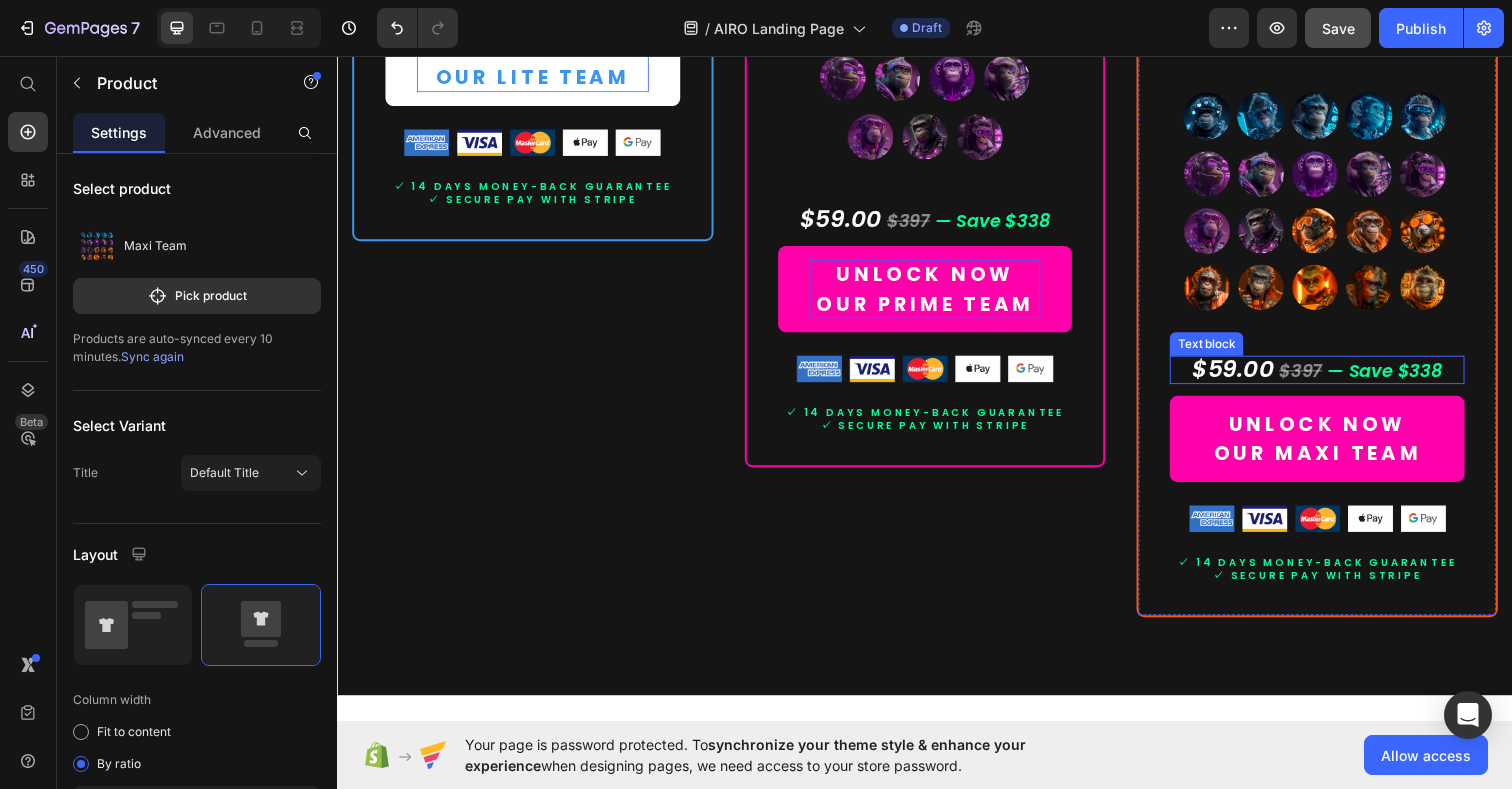 click on "— Save $338" at bounding box center (1407, 377) 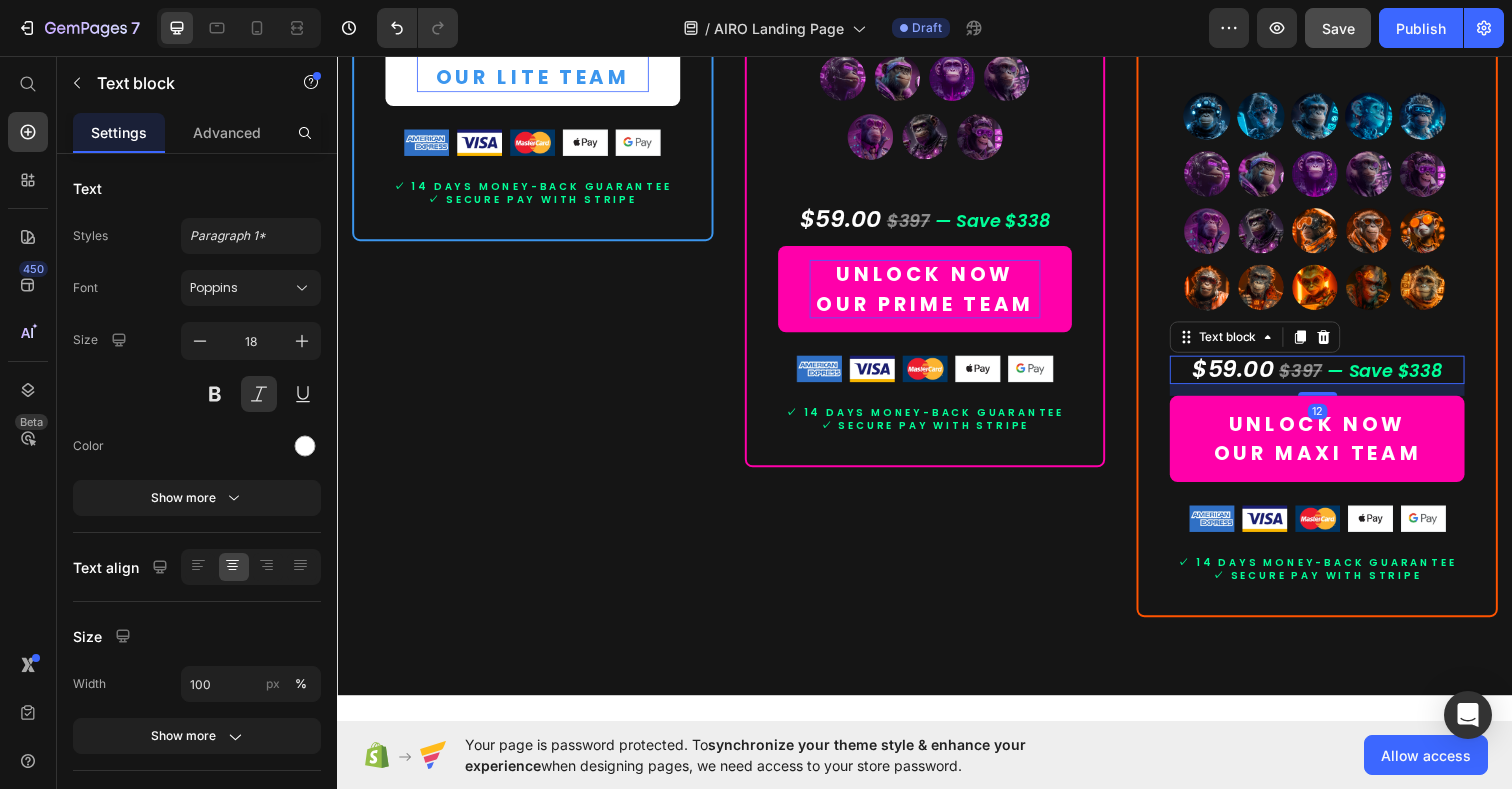 click on "— Save $338" at bounding box center (1407, 377) 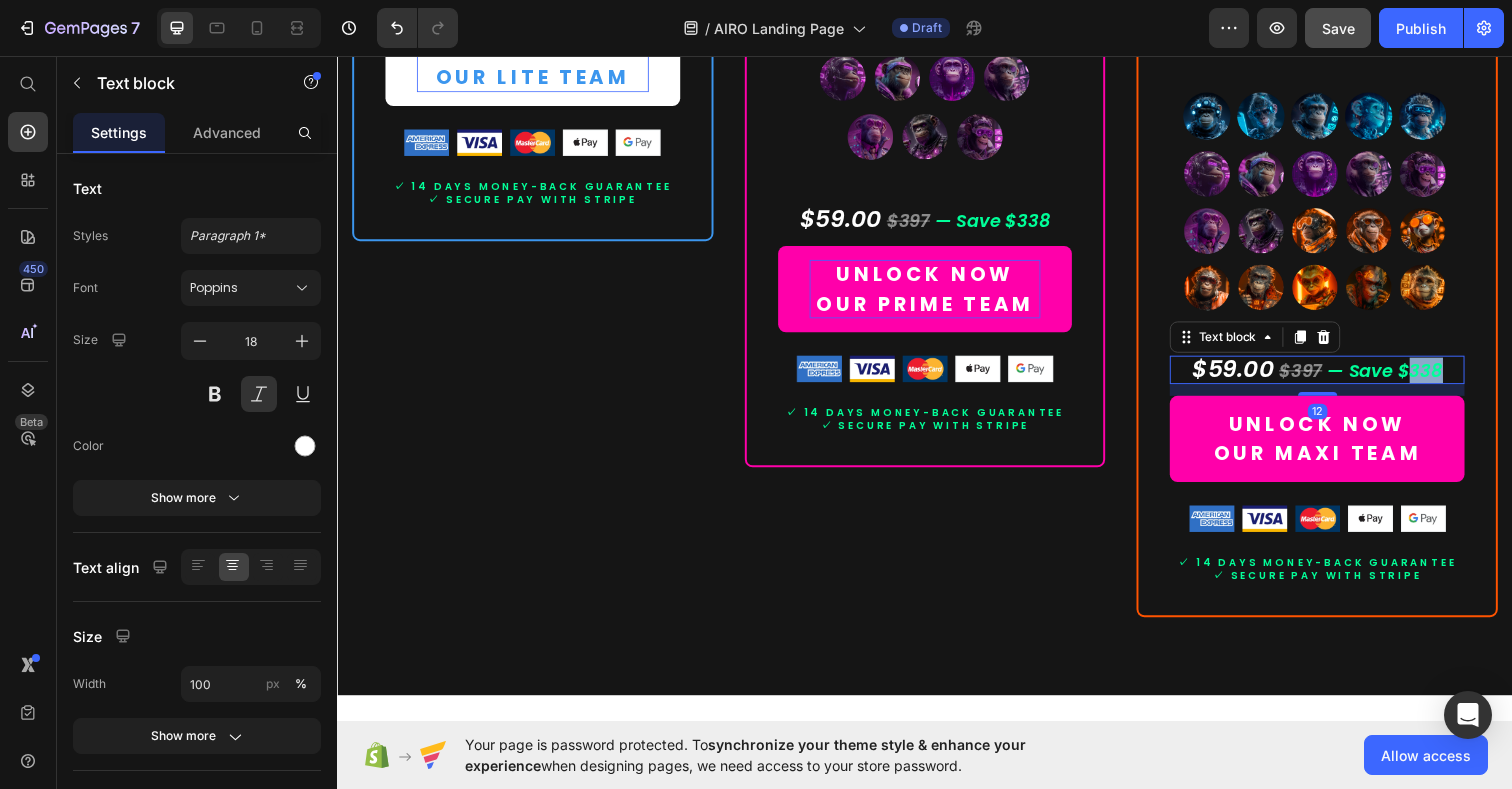 click on "— Save $338" at bounding box center (1407, 377) 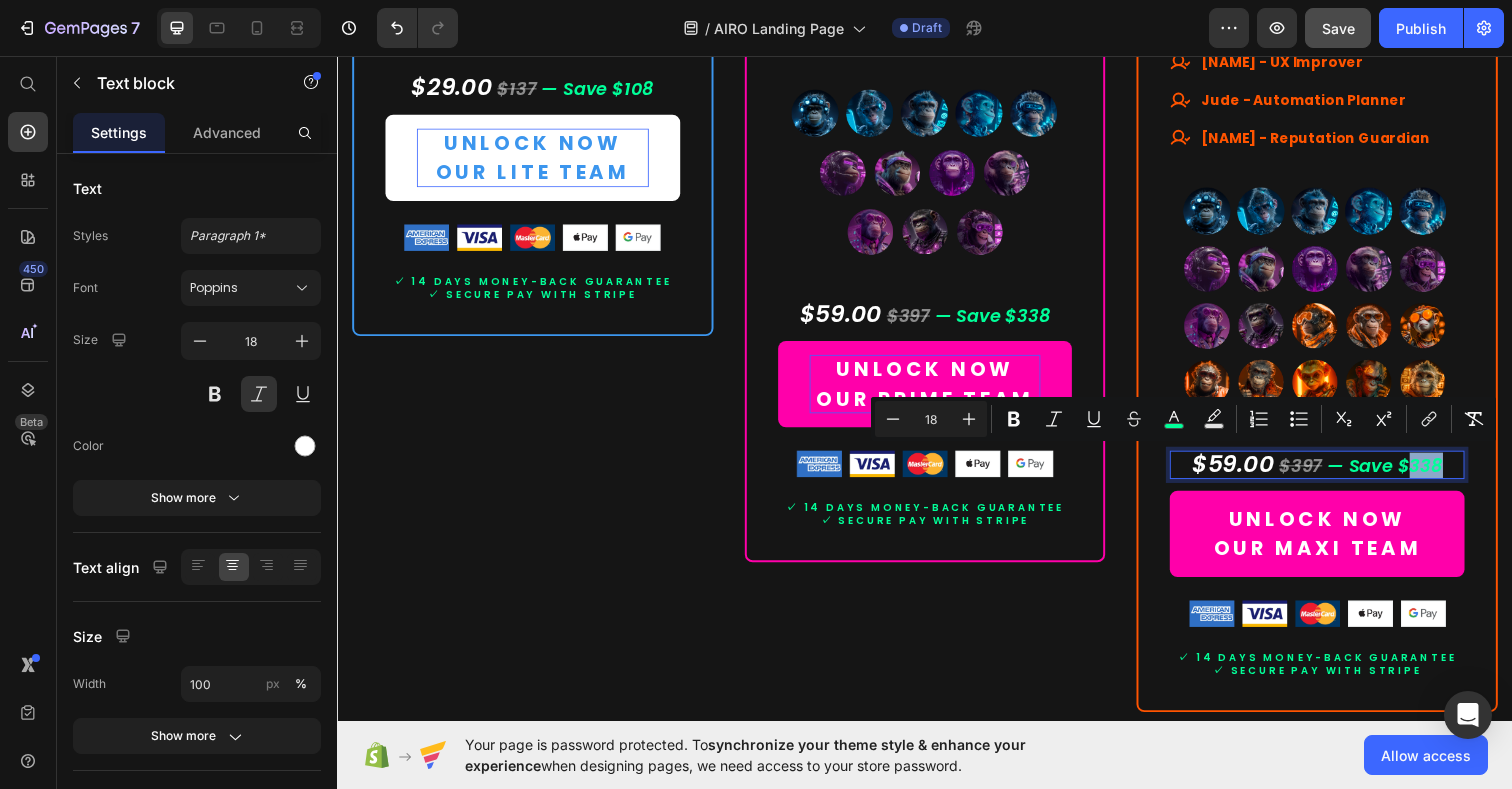 scroll, scrollTop: 10114, scrollLeft: 0, axis: vertical 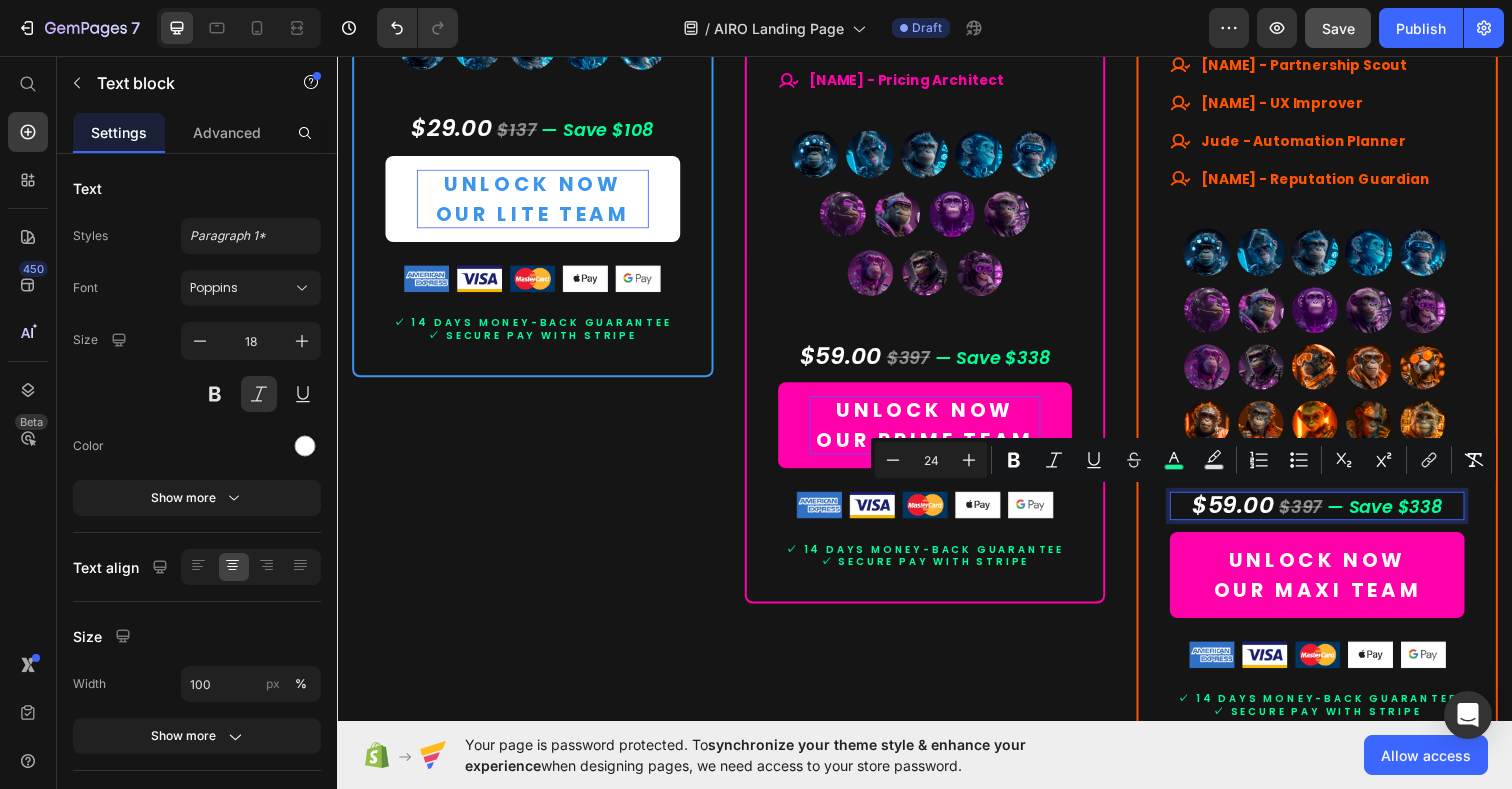 click on "$59.00" at bounding box center (1252, 514) 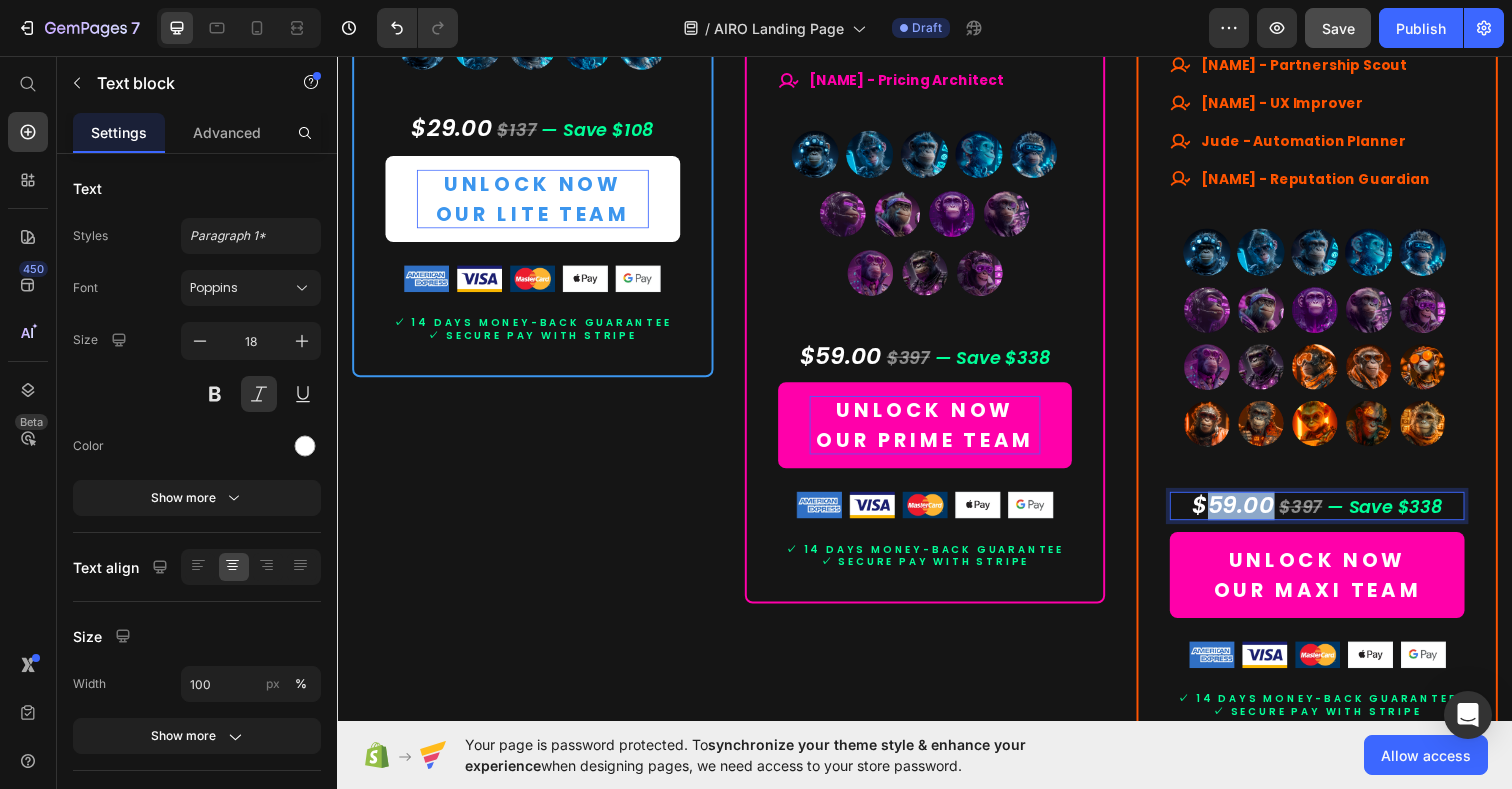 click on "$59.00" at bounding box center [1252, 514] 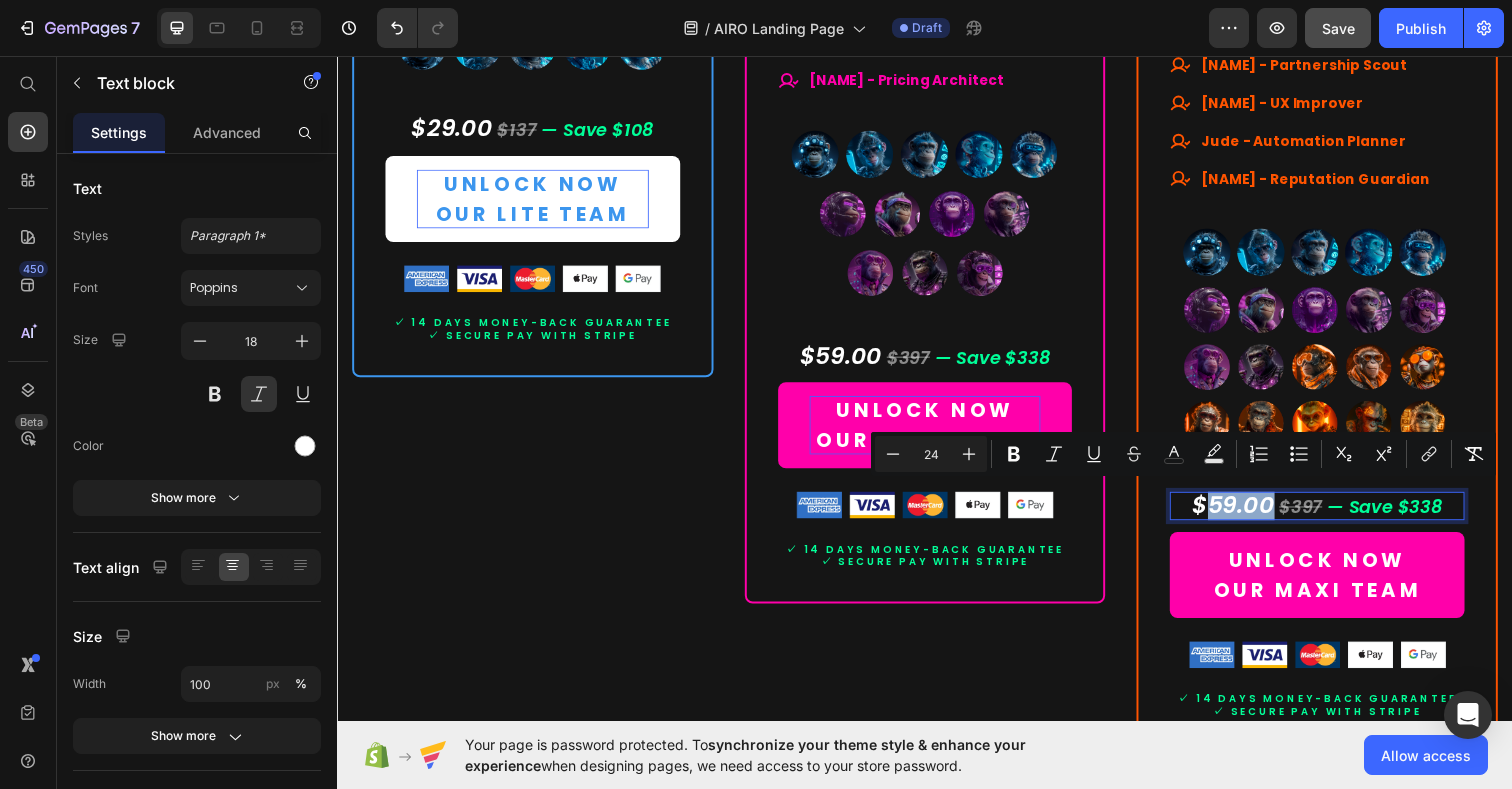 click on "$59.00" at bounding box center (1252, 514) 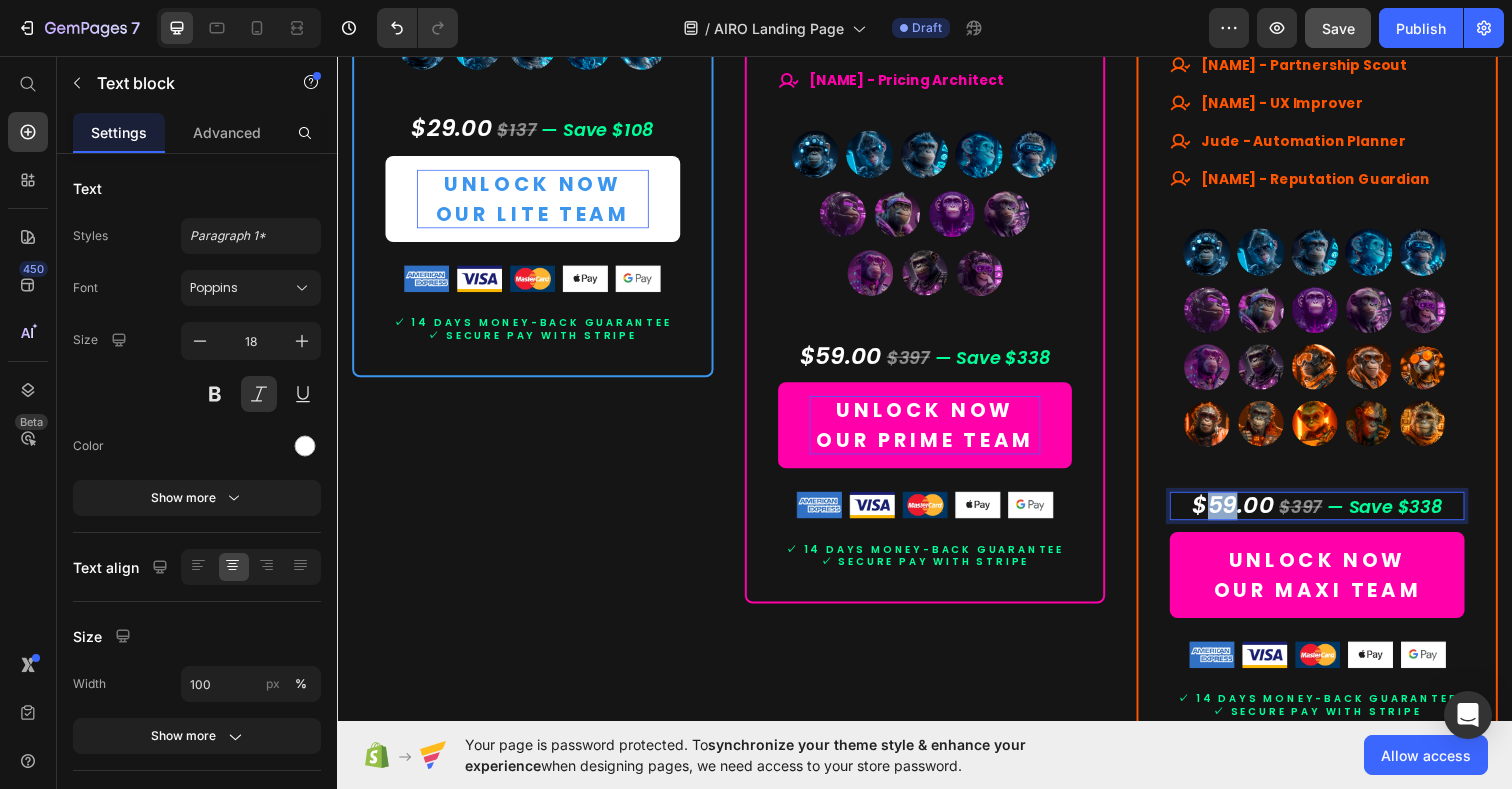 drag, startPoint x: 1244, startPoint y: 510, endPoint x: 1221, endPoint y: 514, distance: 23.345236 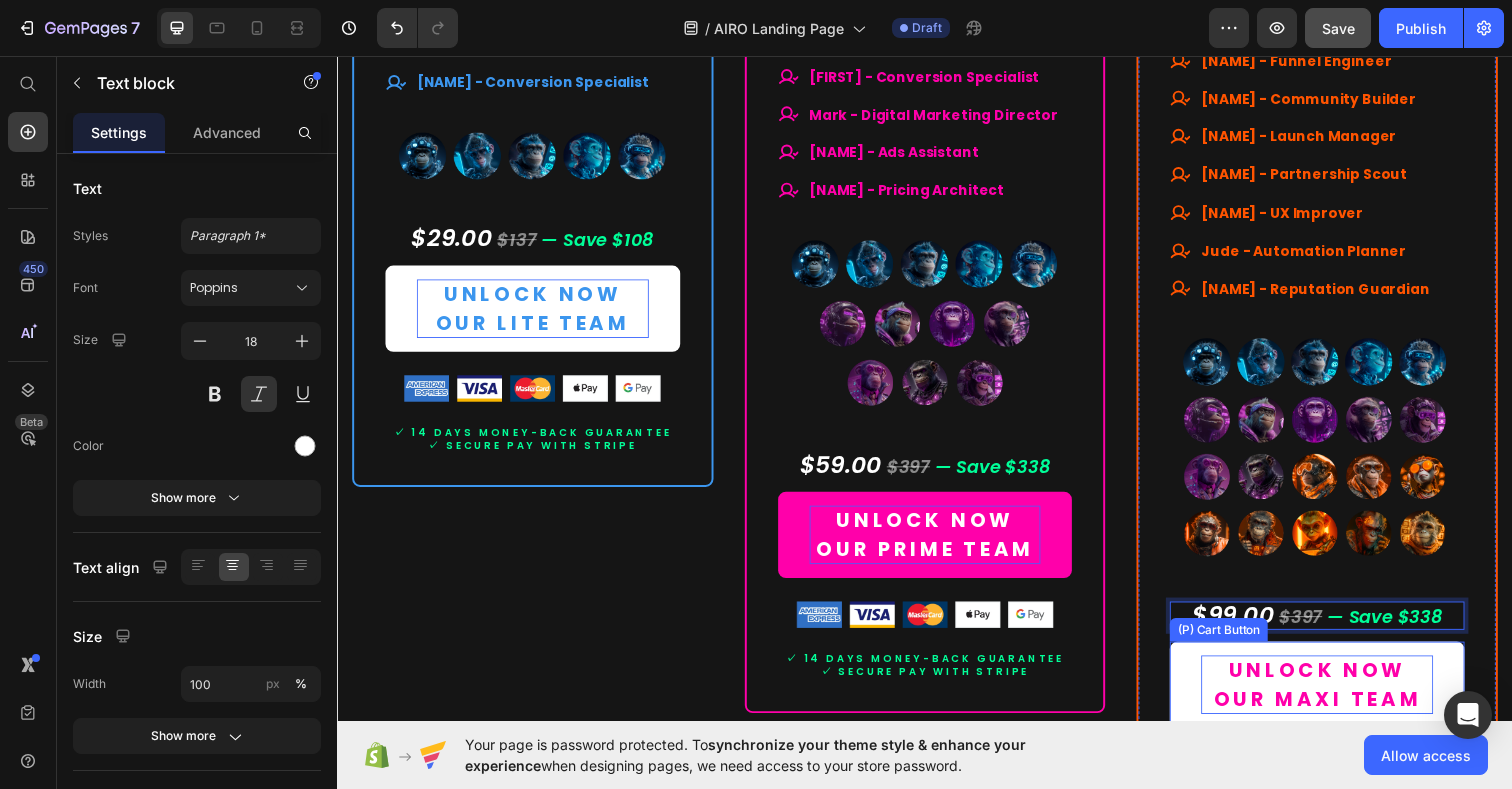 scroll, scrollTop: 10246, scrollLeft: 0, axis: vertical 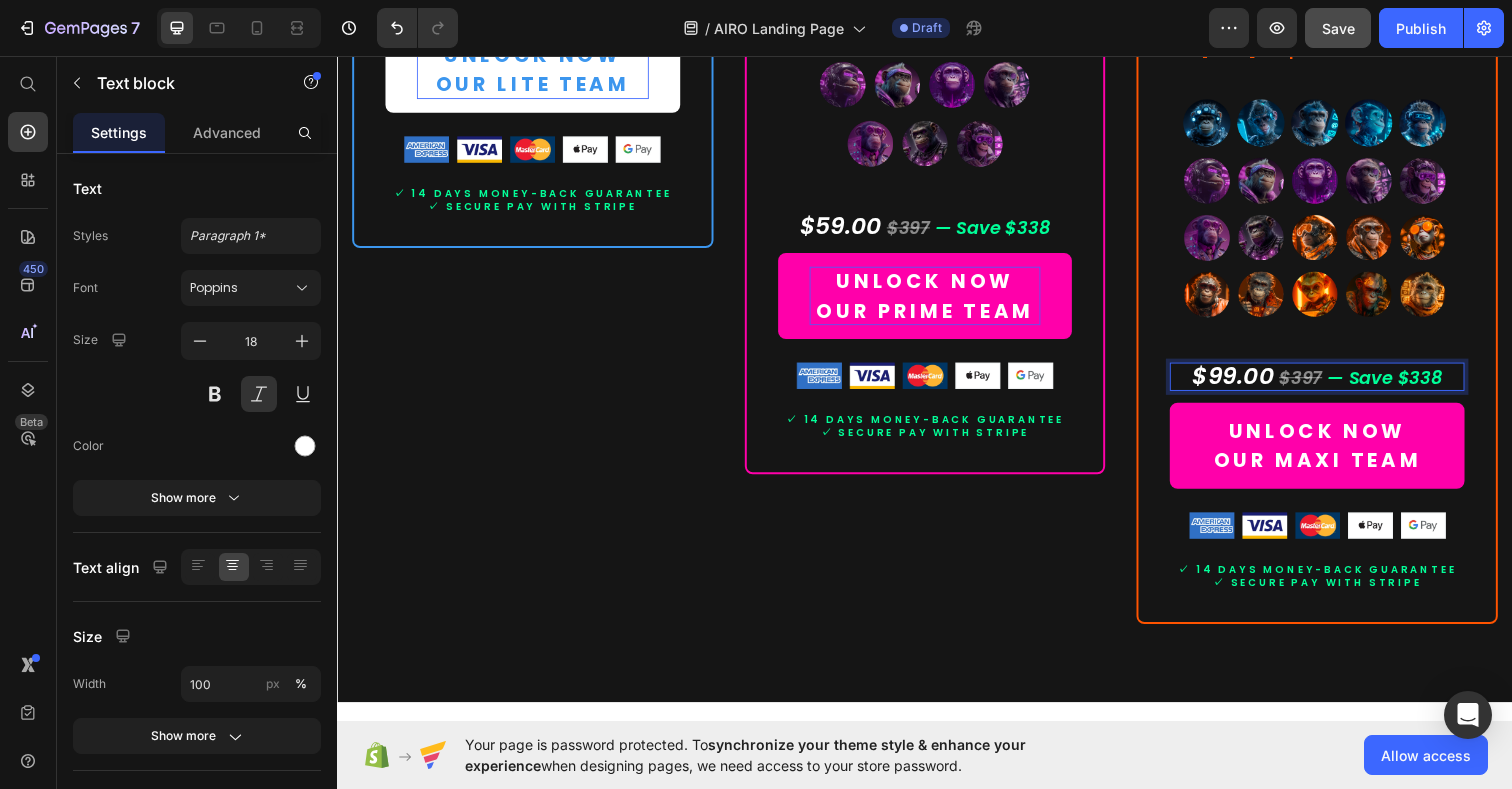 click on "$397" at bounding box center [1321, 384] 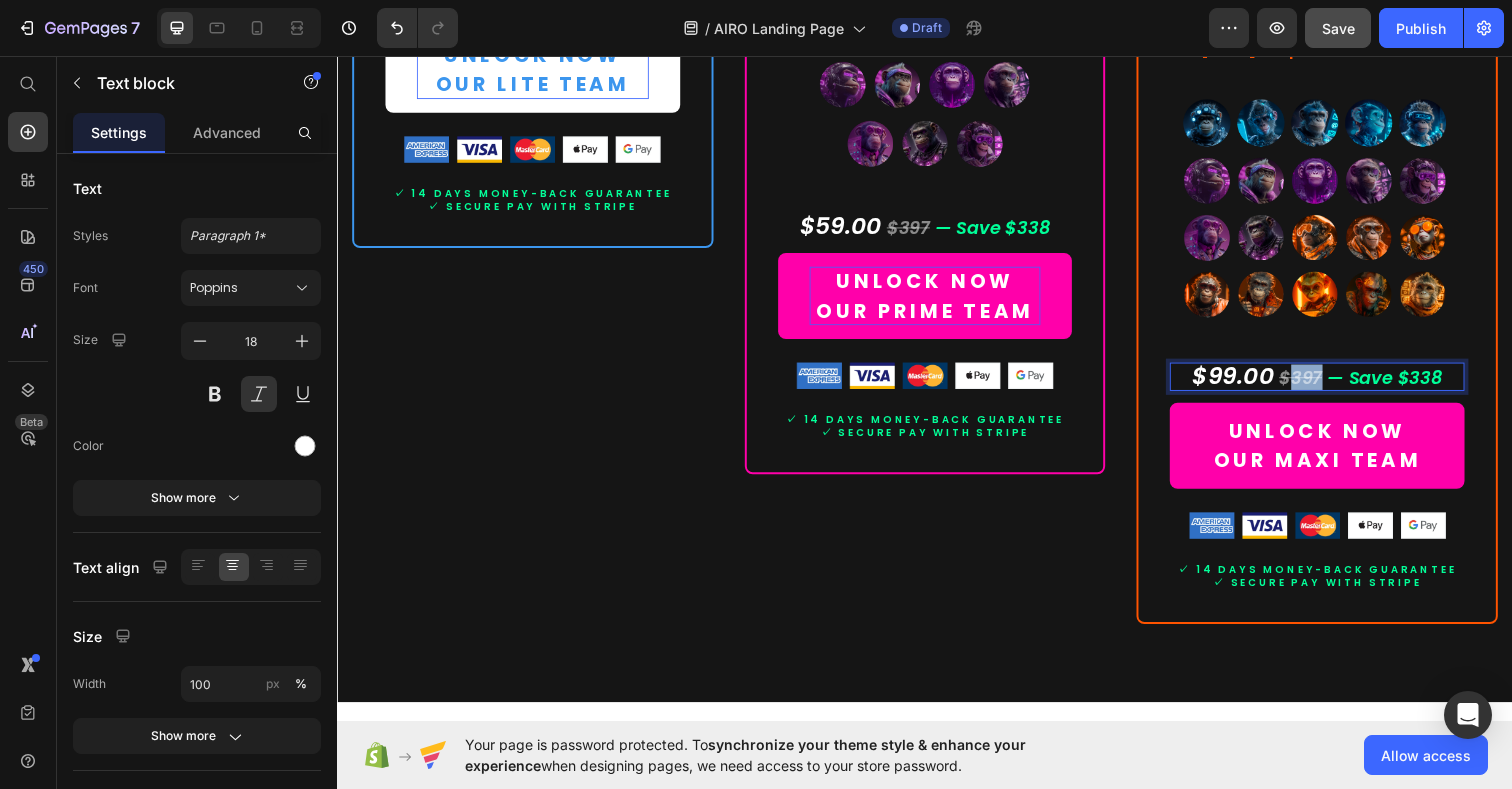 click on "$397" at bounding box center [1321, 384] 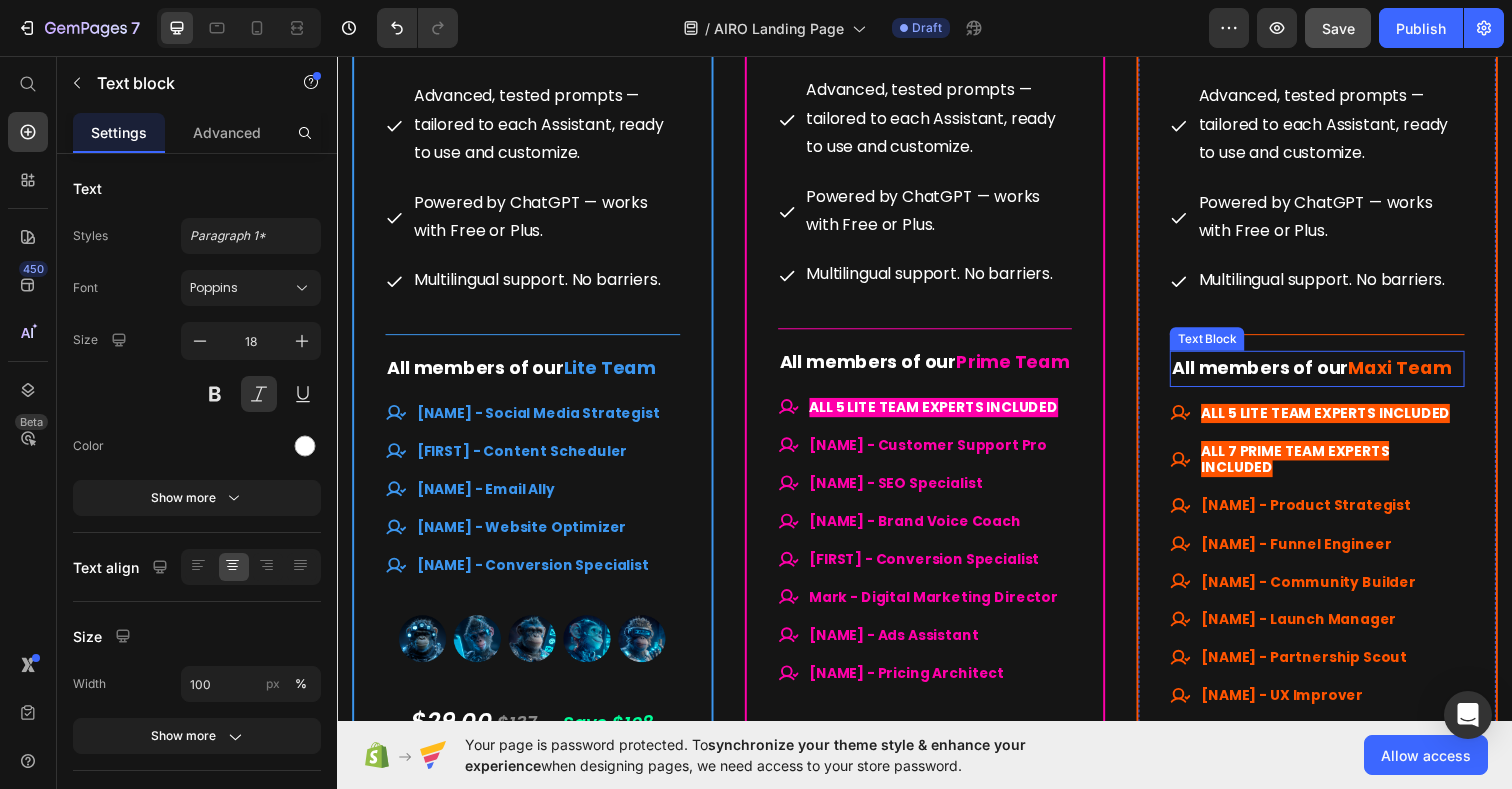 scroll, scrollTop: 10266, scrollLeft: 0, axis: vertical 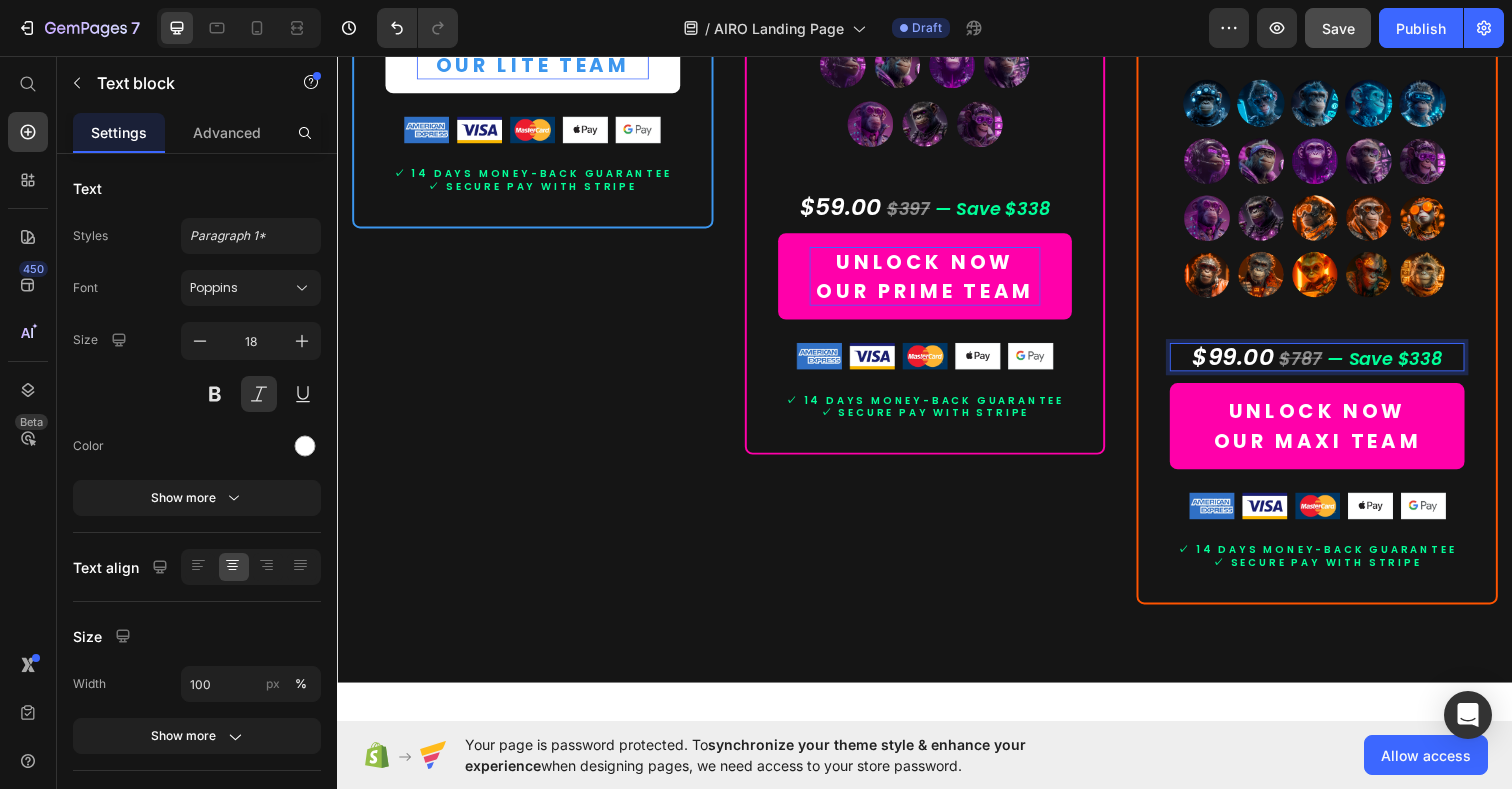 click on "— Save $338" at bounding box center [1407, 364] 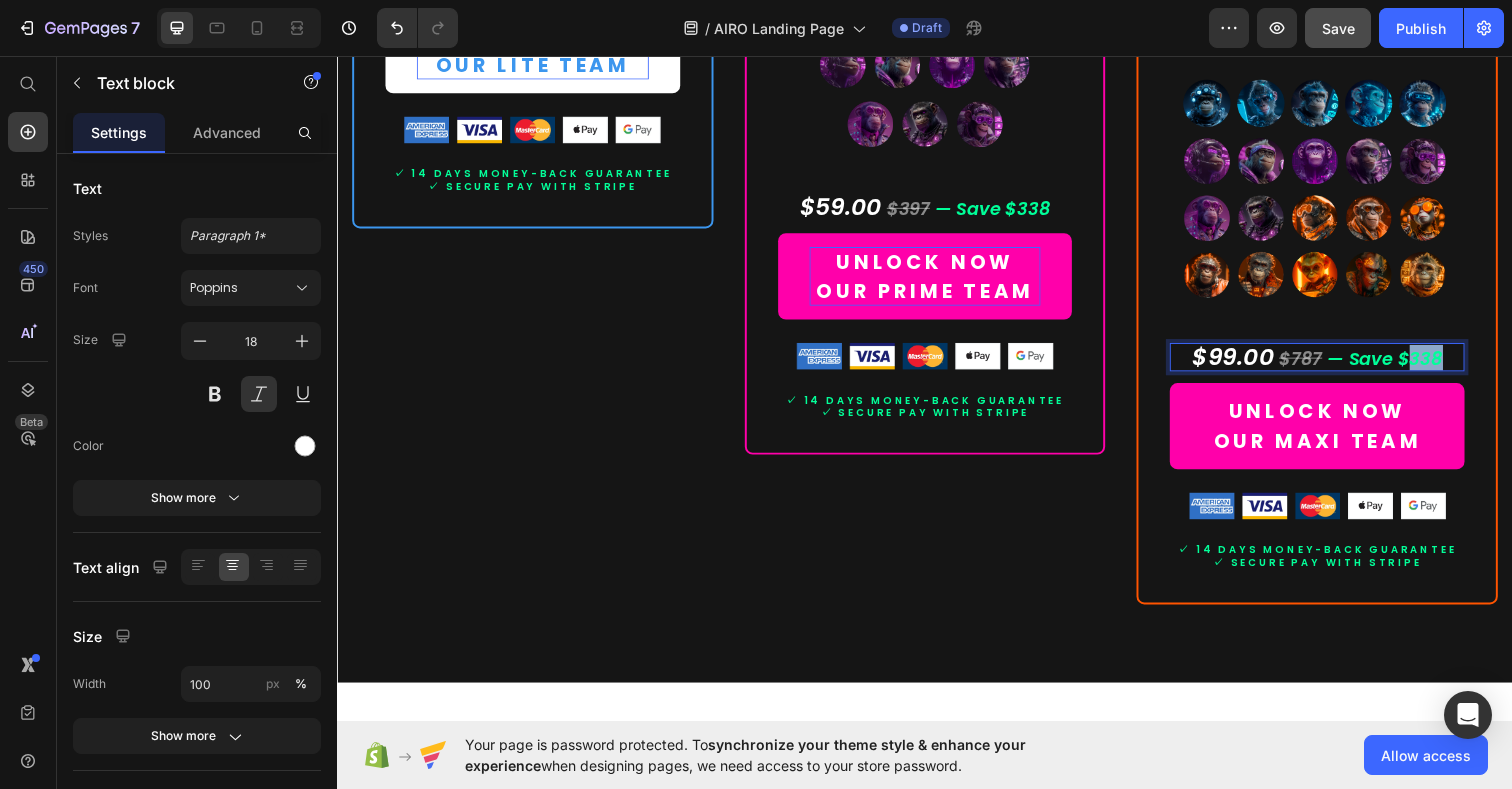 click on "— Save $338" at bounding box center (1407, 364) 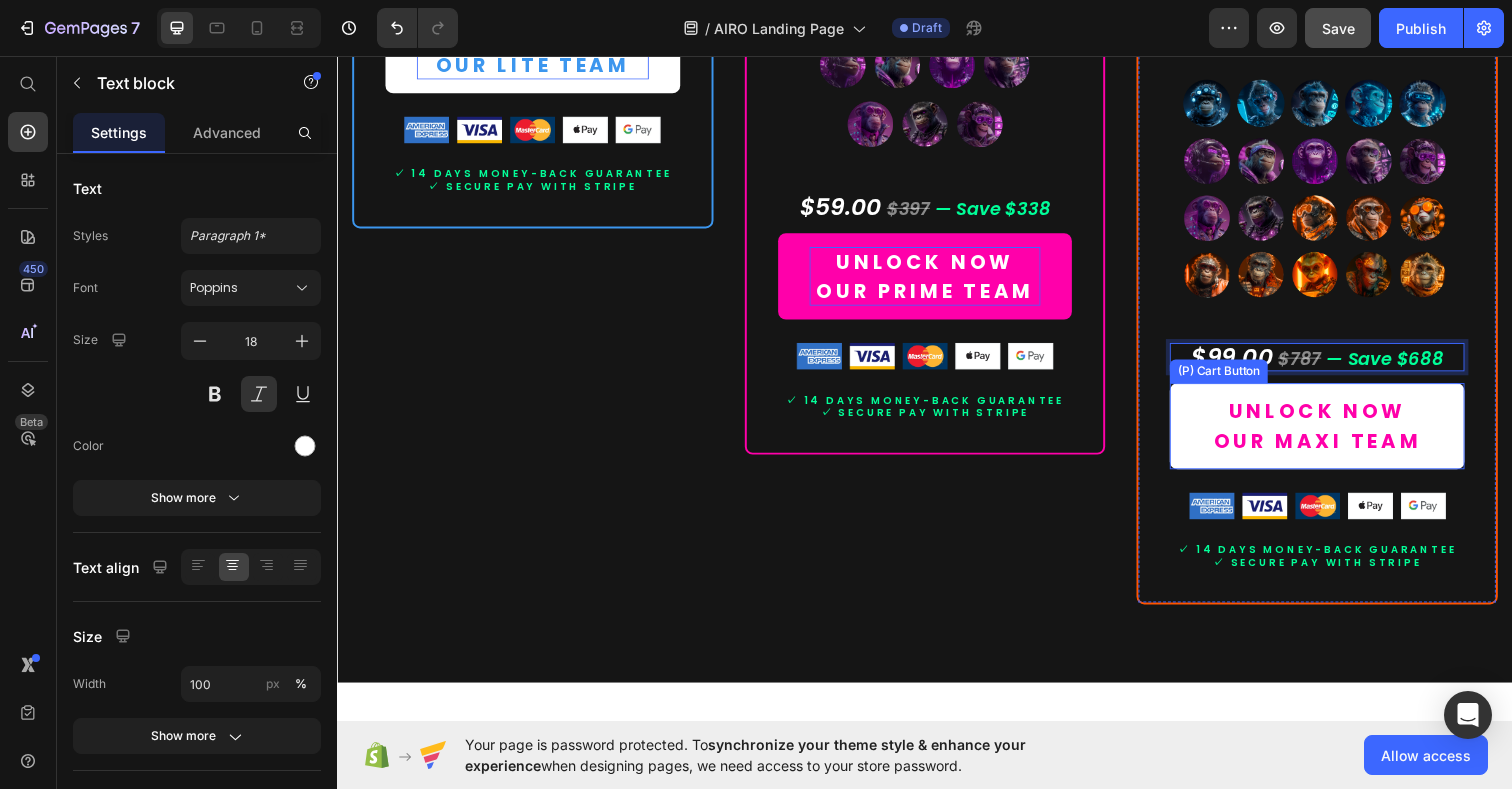 click on "UNLOCK NOW OUR MAXI TEAM" at bounding box center (1337, 434) 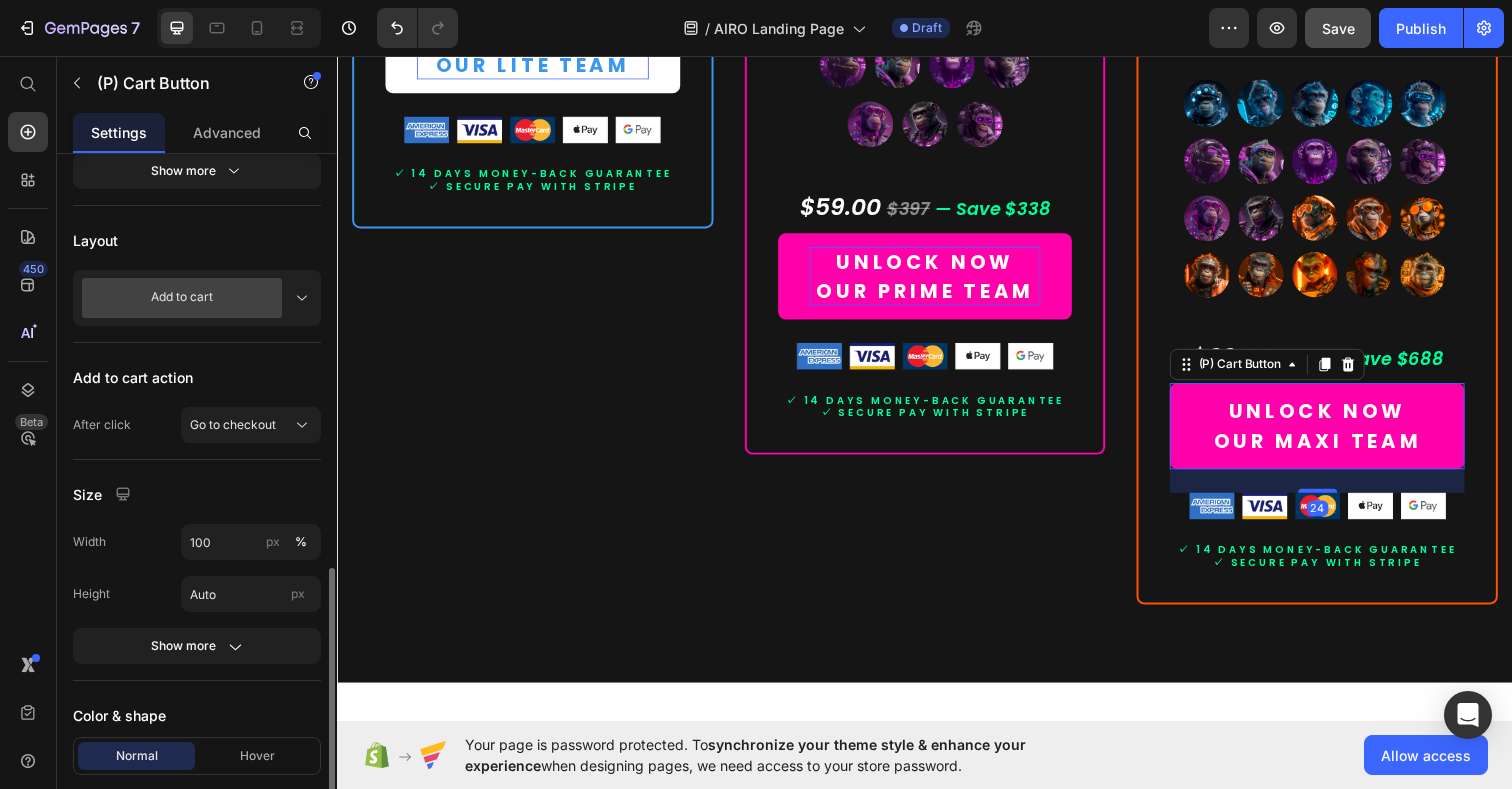 scroll, scrollTop: 1082, scrollLeft: 0, axis: vertical 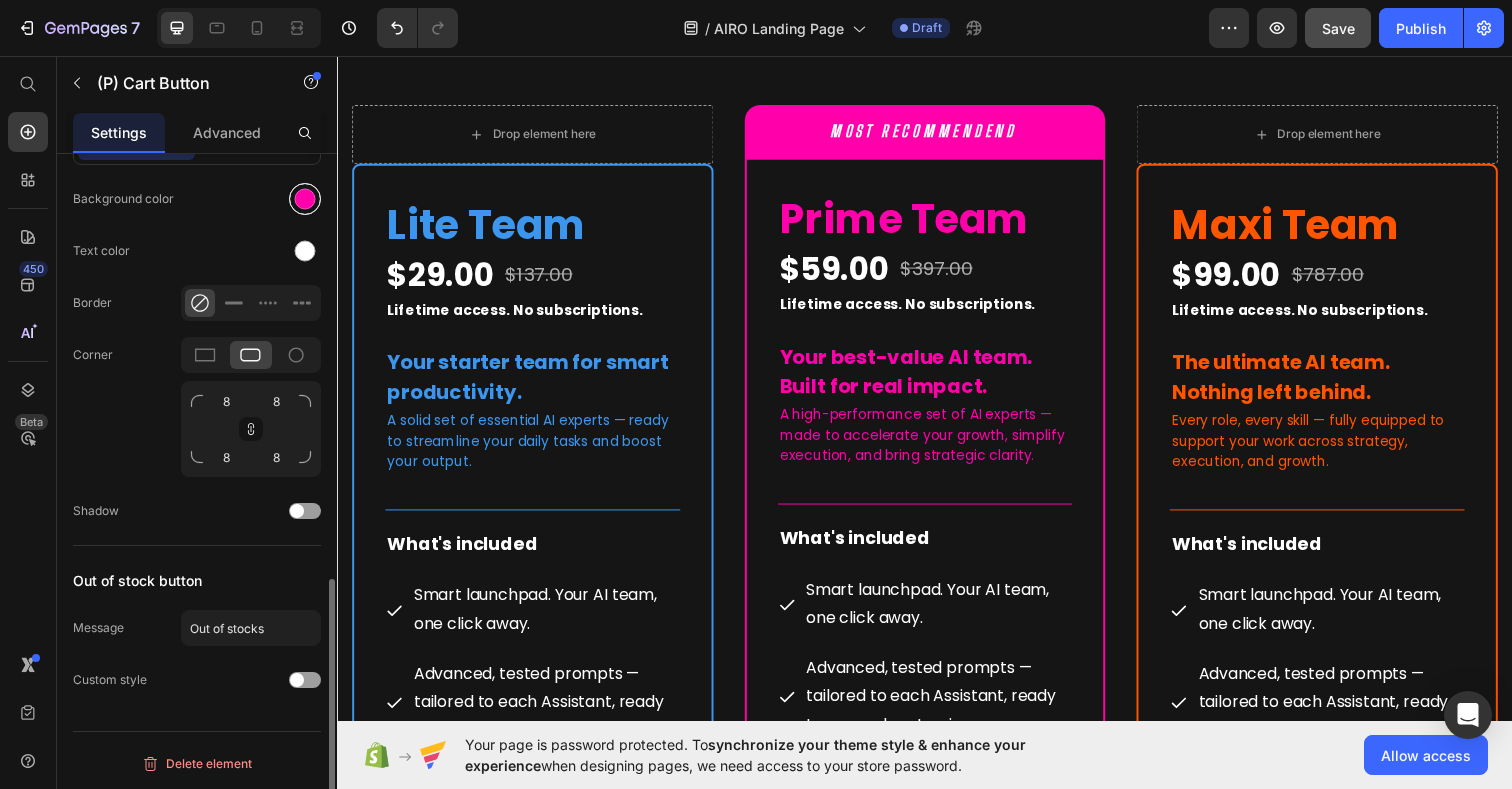 click at bounding box center [305, 199] 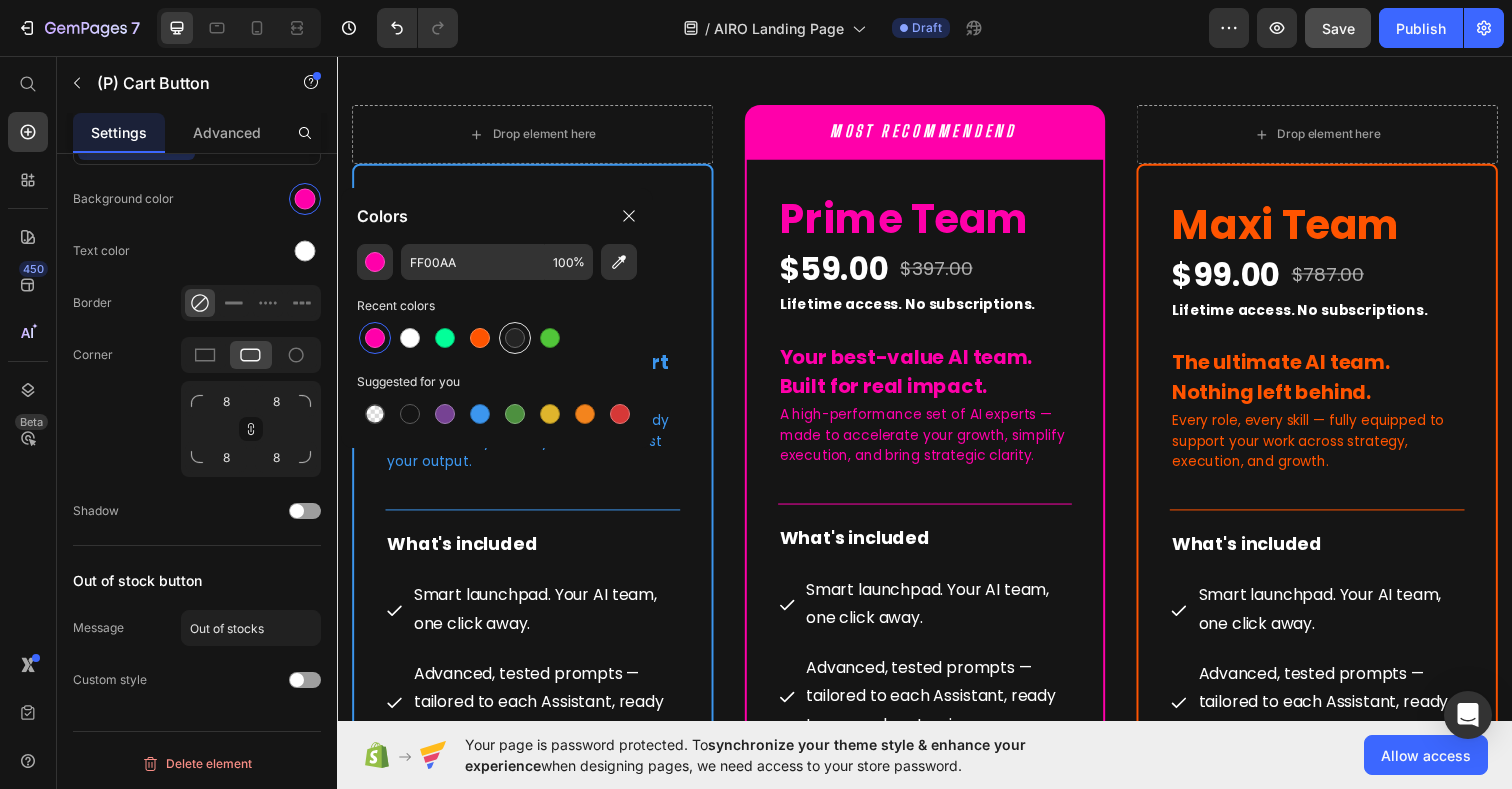 click at bounding box center [480, 338] 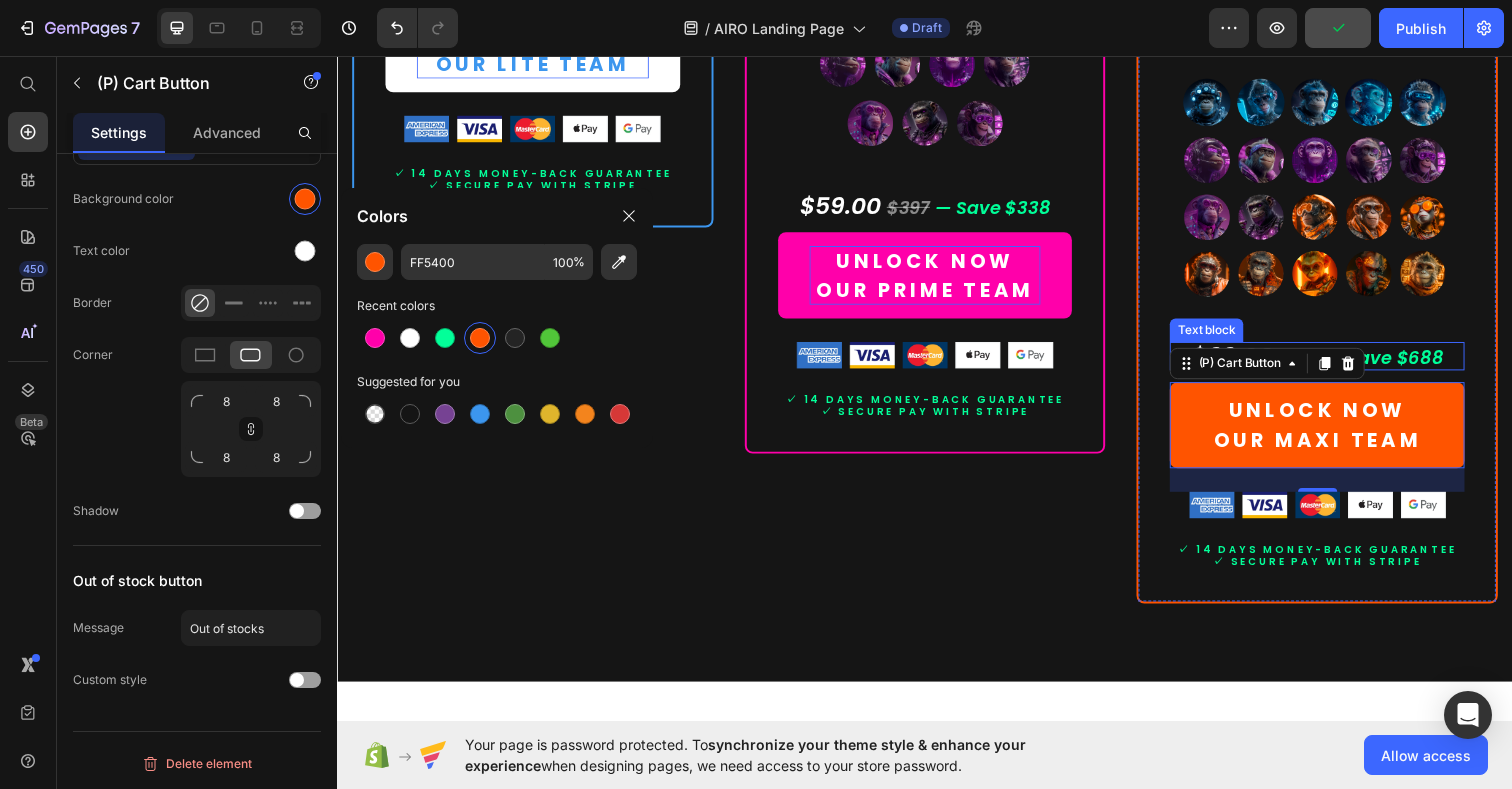scroll, scrollTop: 10288, scrollLeft: 0, axis: vertical 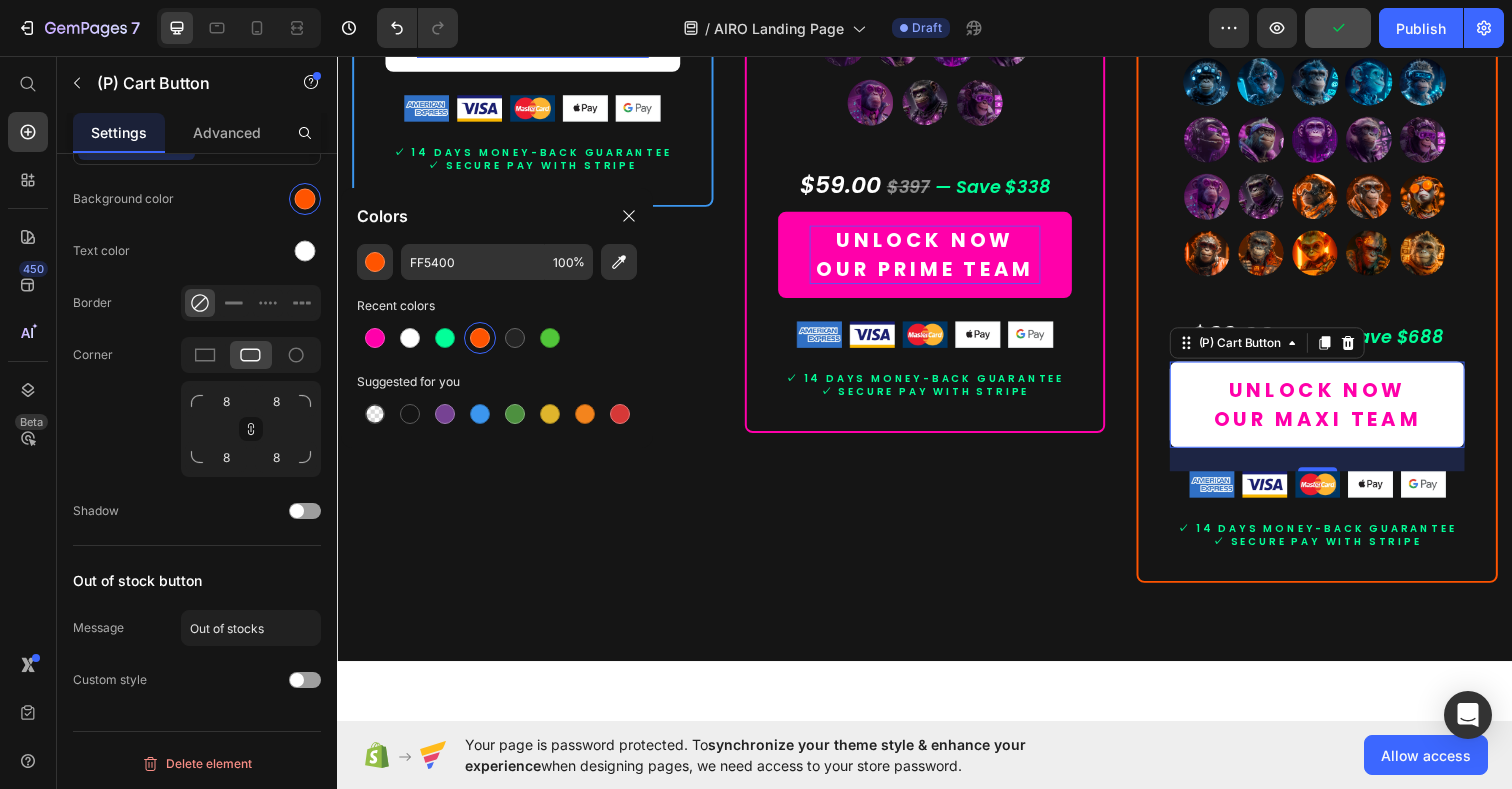 click on "UNLOCK NOW OUR MAXI TEAM" at bounding box center [1337, 412] 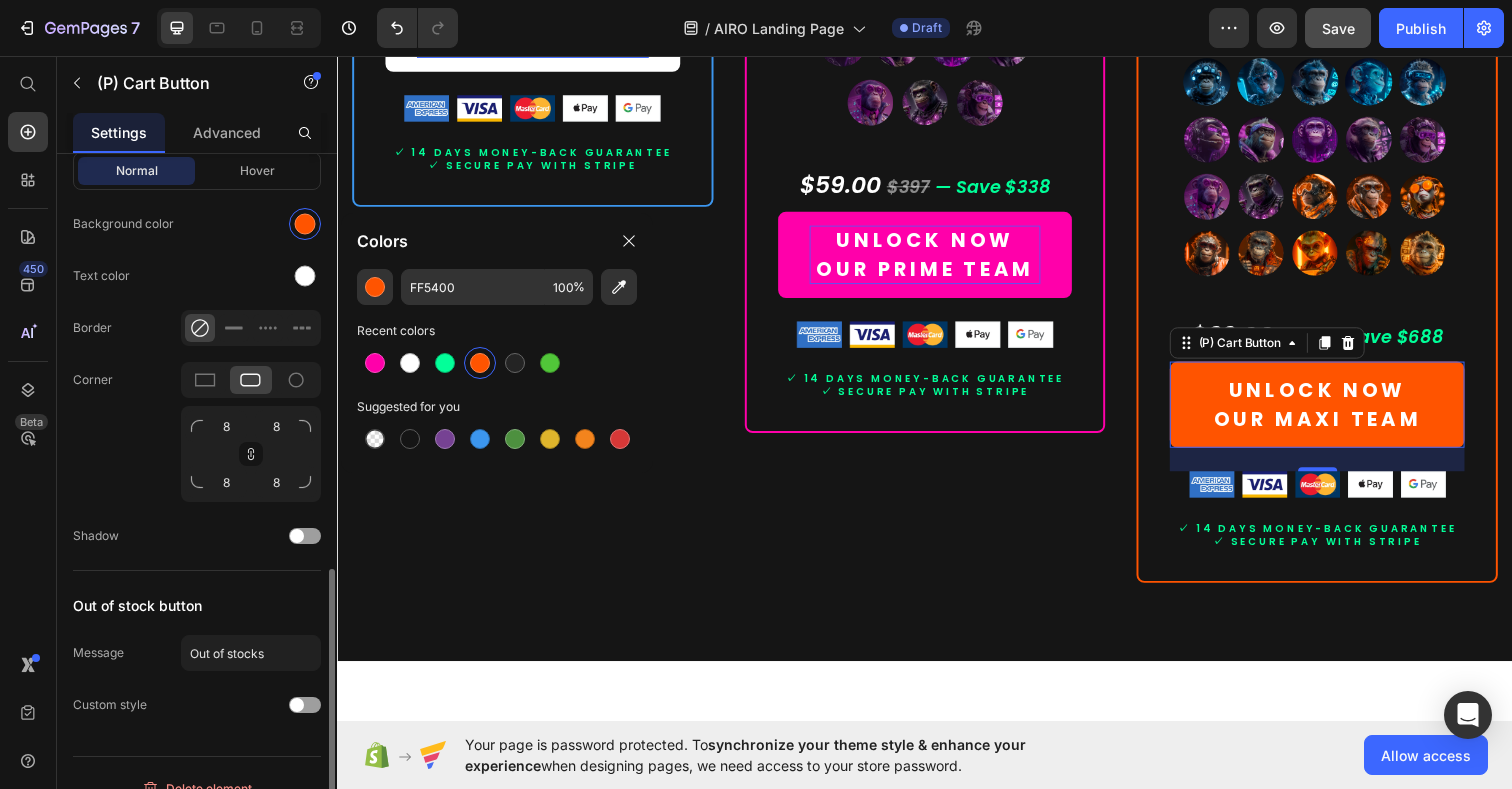 scroll, scrollTop: 1028, scrollLeft: 0, axis: vertical 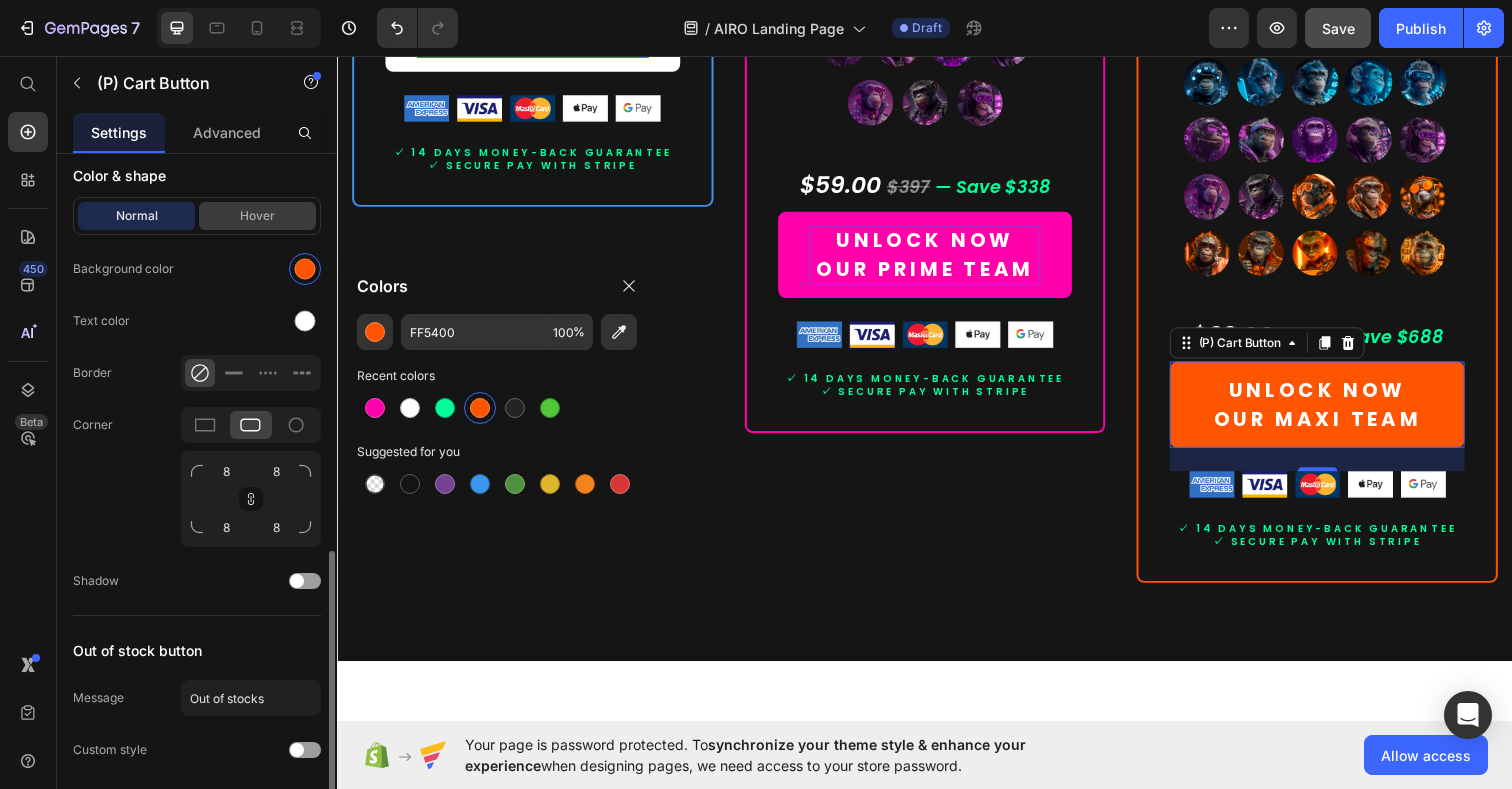 click on "Hover" at bounding box center [257, 216] 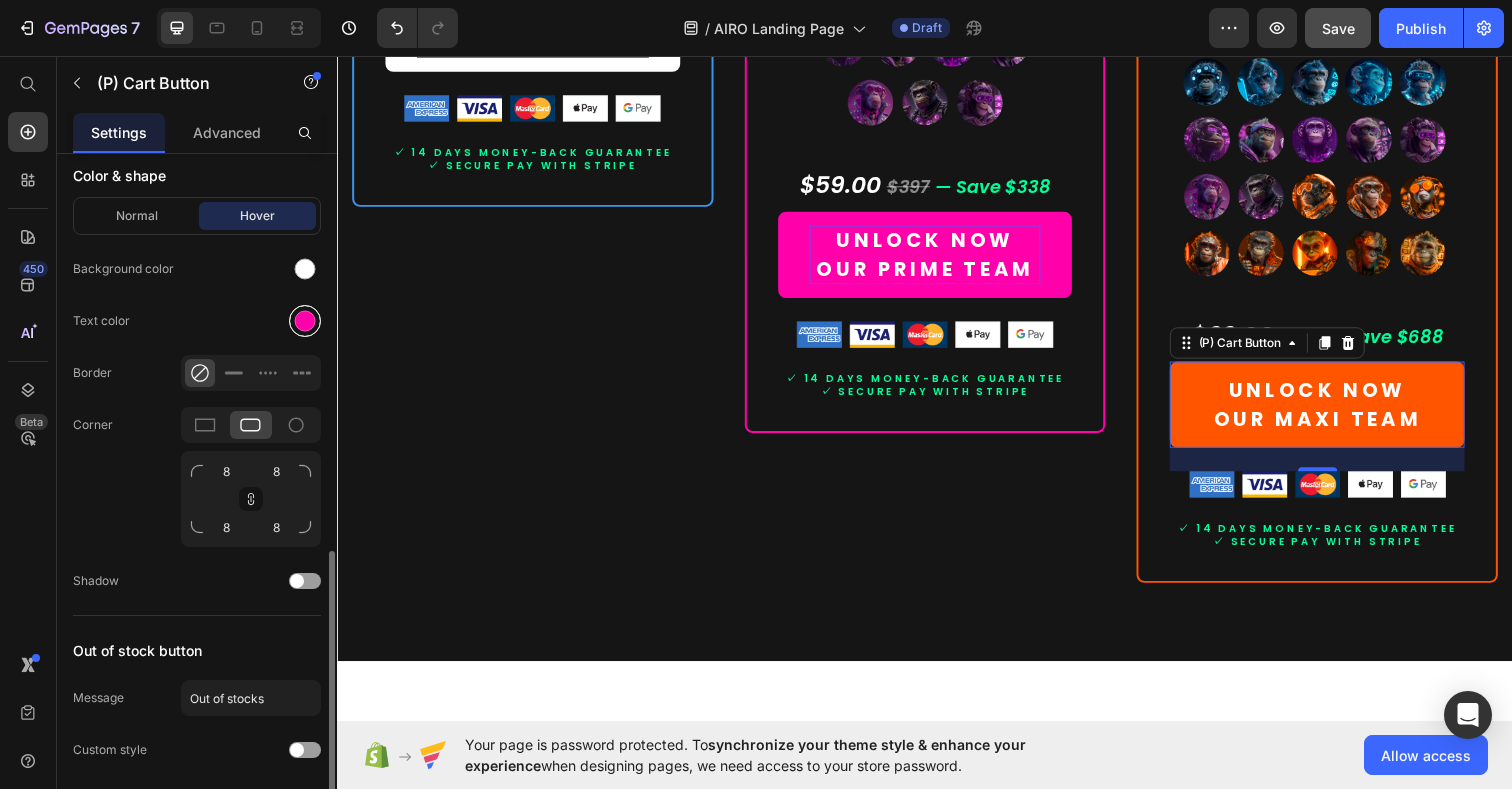 click at bounding box center [305, 321] 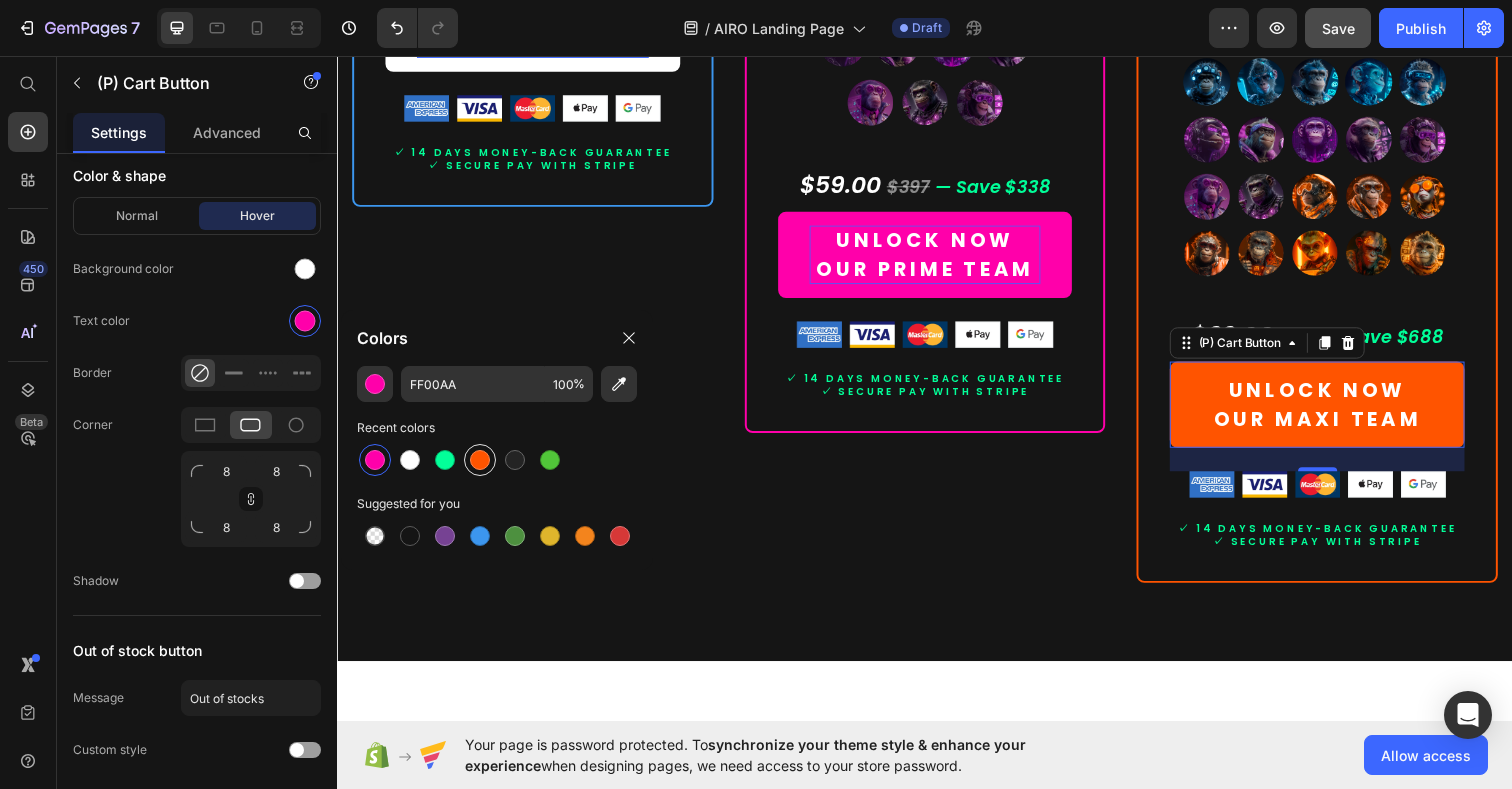 click at bounding box center [480, 460] 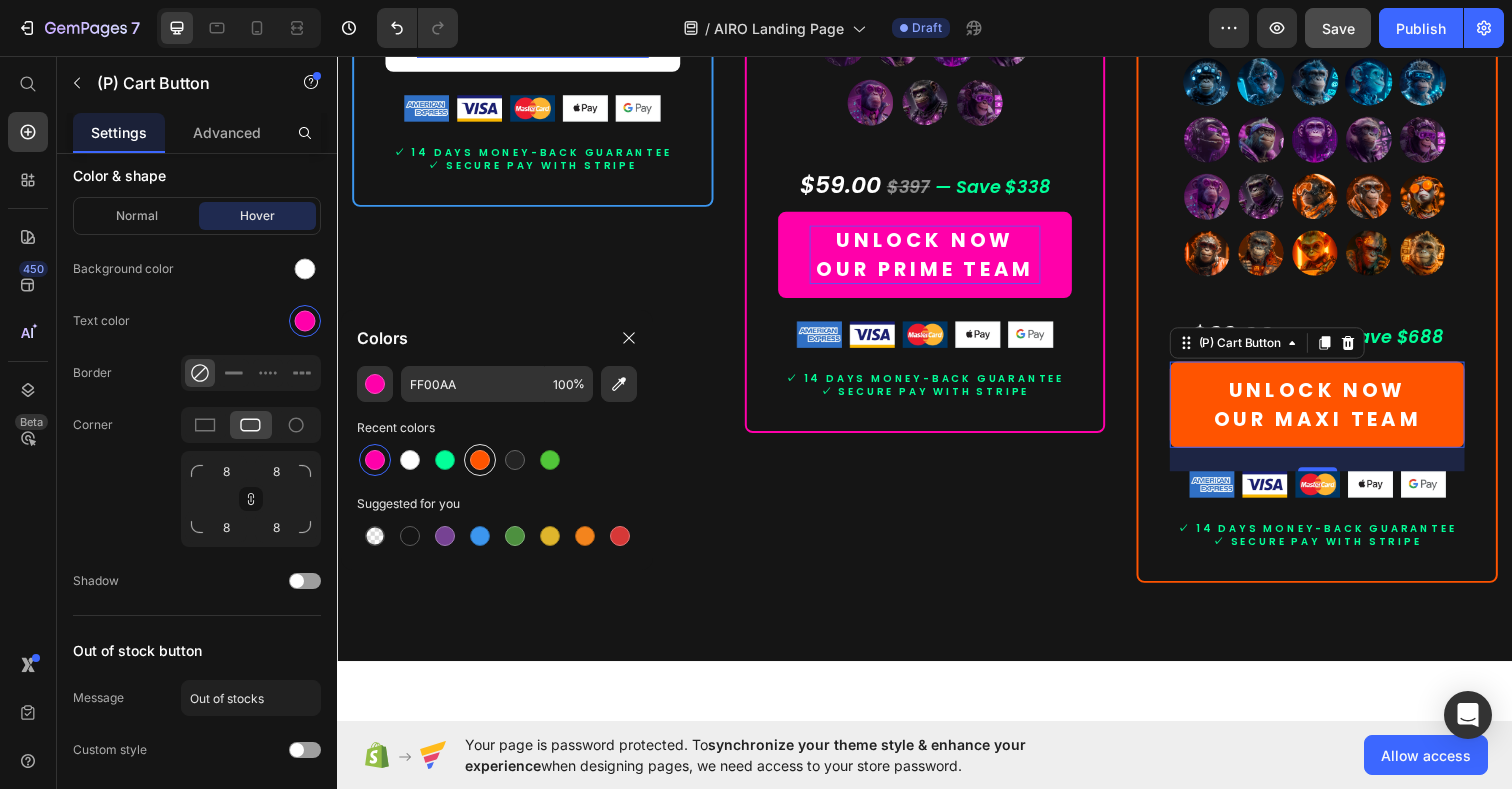 type on "FF5400" 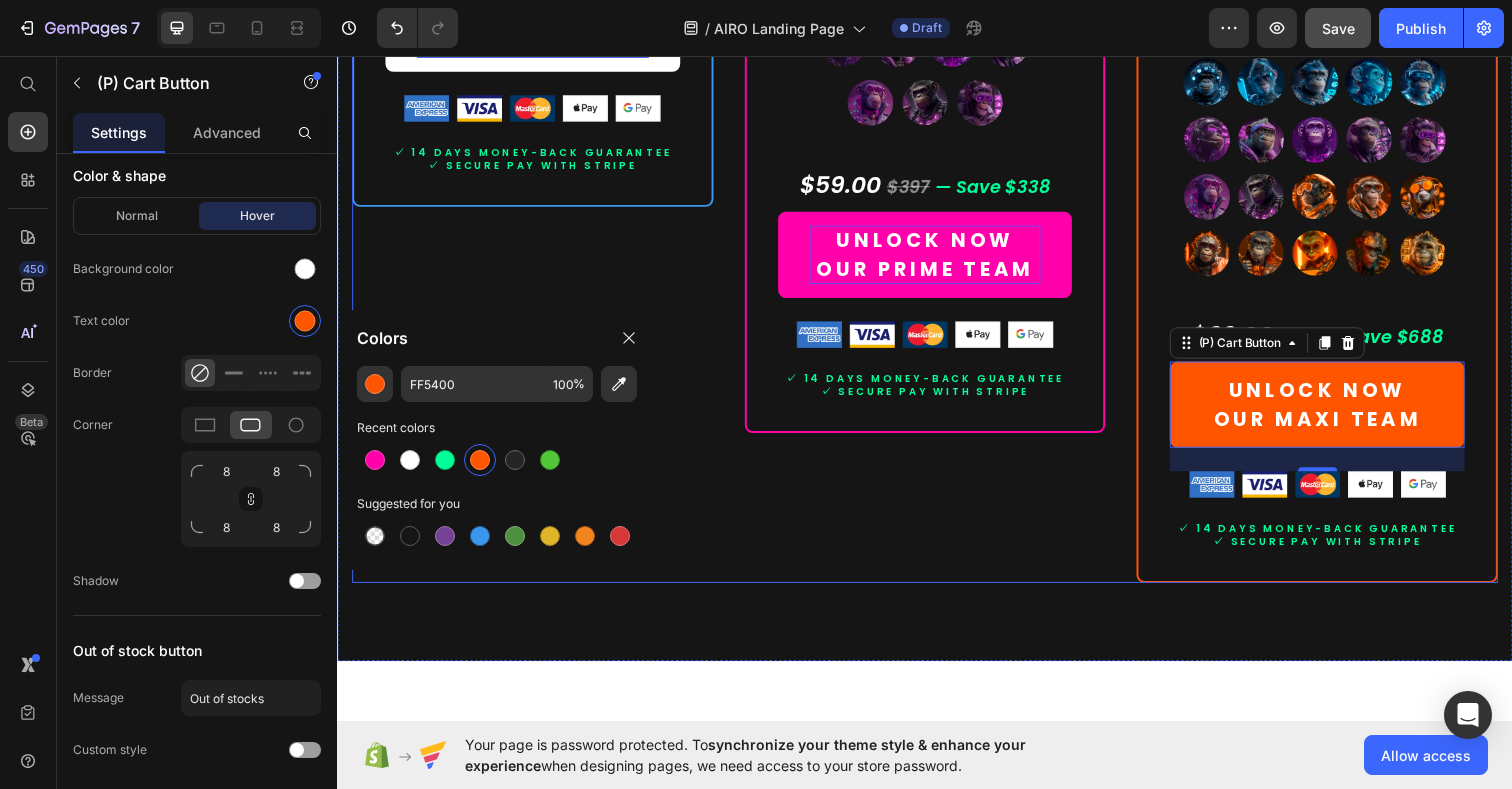 click on "MOST RECOMMENDEND Button Row Prime Team Heading $59.00 (P) Price $397.00 (P) Price Row Lifetime access. No subscriptions. Text Block Your best-value AI team. Built for real impact. Text Block A high-performance set of AI experts — made to accelerate your growth, simplify execution, and bring strategic clarity. Text Block                Title Line What's included Text Block
Smart launchpad. Your AI team, one click away.
Advanced, tested prompts — tailored to each Assistant, ready to use and customize.
Powered by ChatGPT — works with Free or Plus.
Multilingual support. No barriers. Item List                Title Line All members of our  Prime Team Text Block
ALL 5 LITE TEAM EXPERTS INCLUDED
[NAME] - Customer Support Pro
[NAME] - SEO Specialist
[NAME] - Brand Voice Coach
[NAME] - Conversion Specialist
[NAME] - Digital Marketing Director" at bounding box center [937, -334] 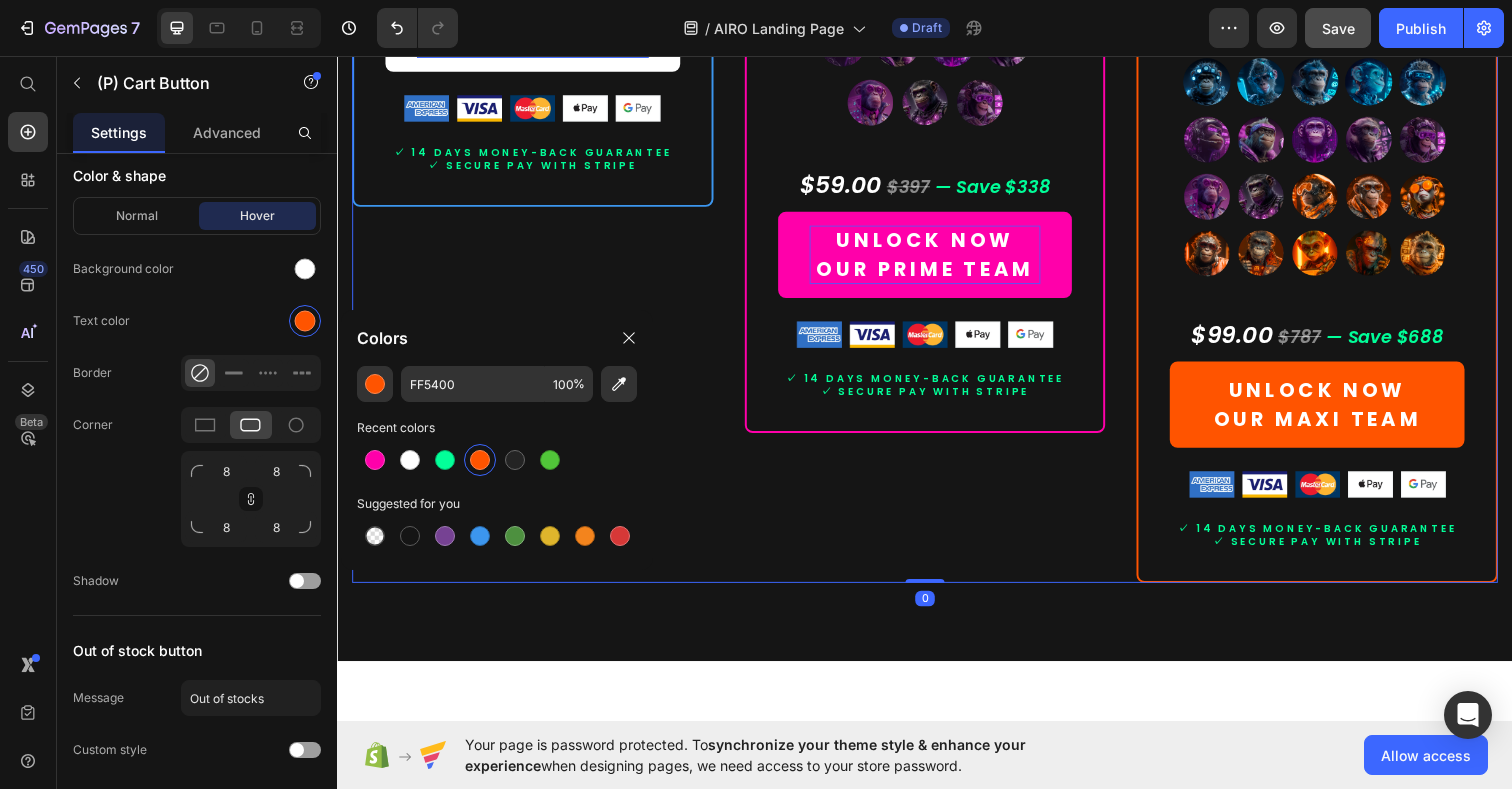 scroll, scrollTop: 0, scrollLeft: 0, axis: both 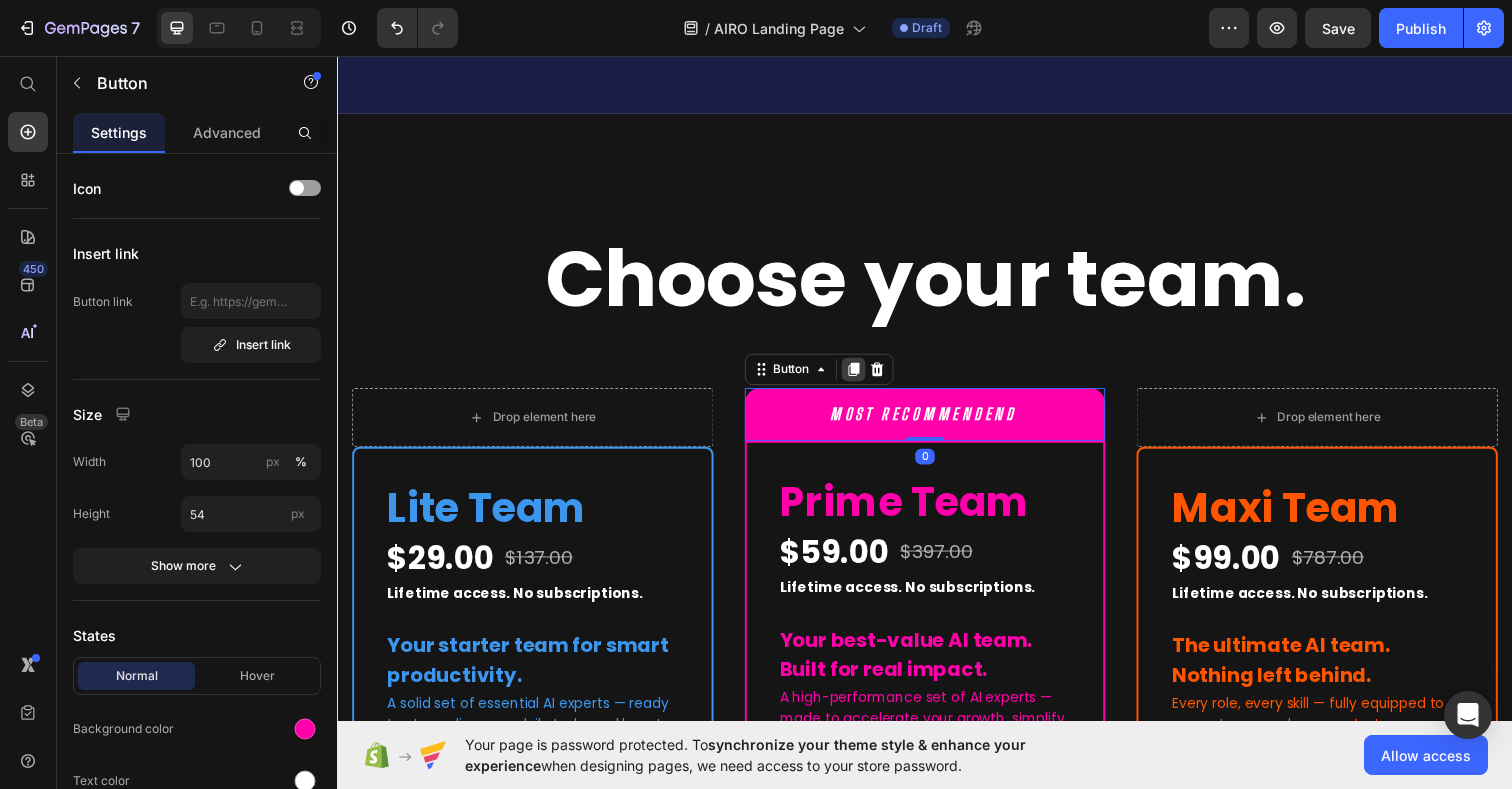 click 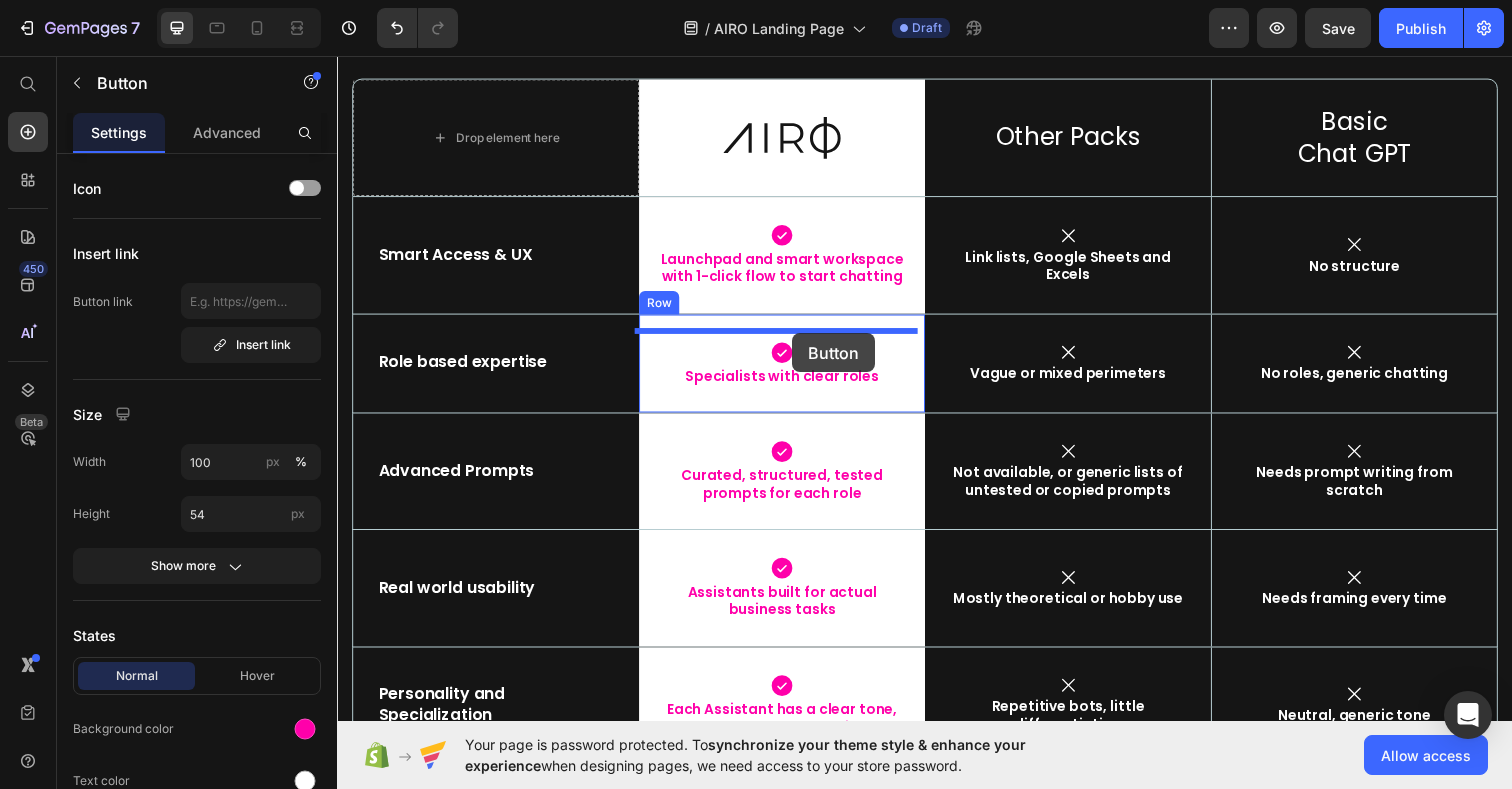 scroll, scrollTop: 6373, scrollLeft: 0, axis: vertical 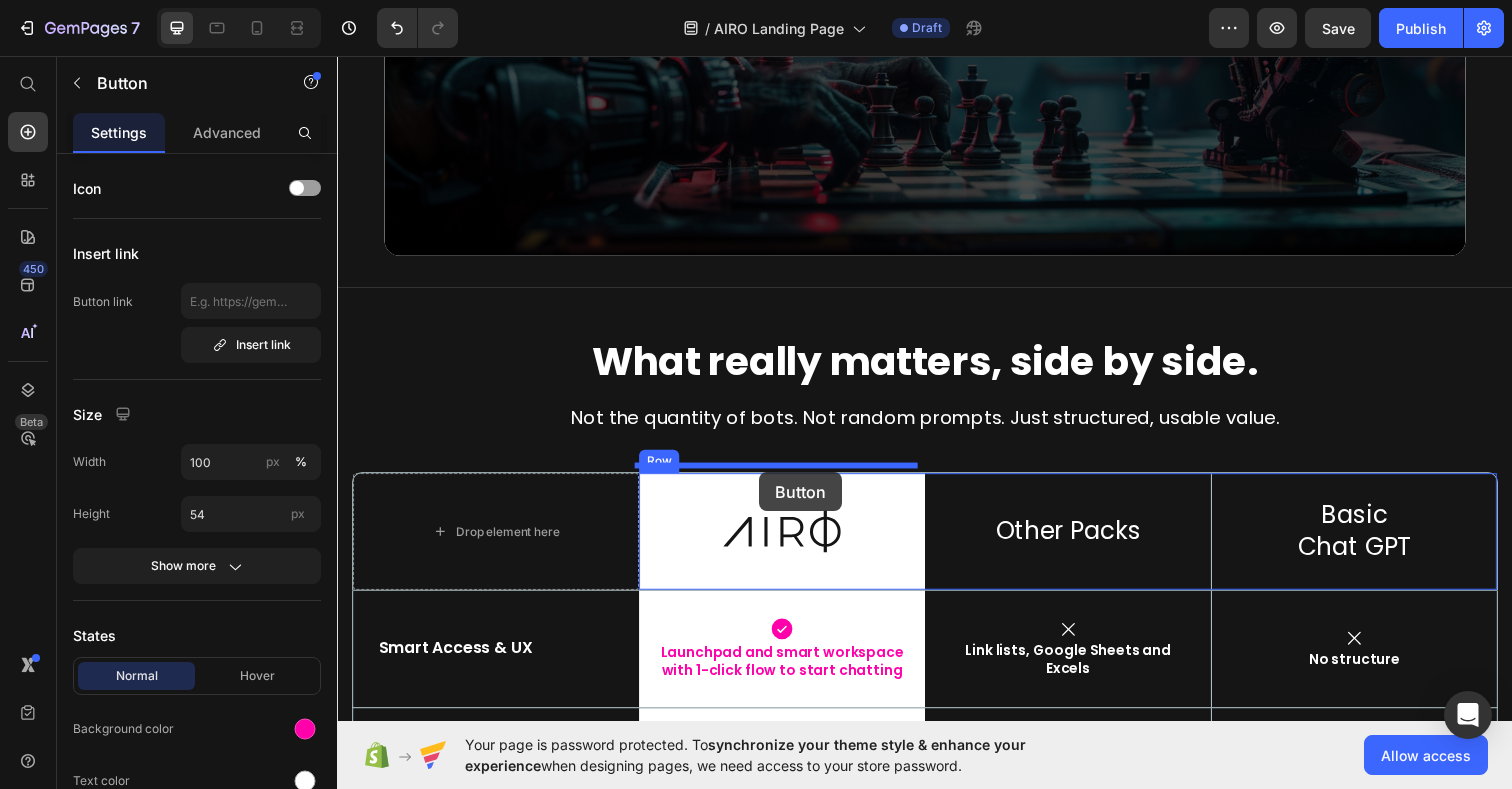 drag, startPoint x: 1082, startPoint y: 397, endPoint x: 768, endPoint y: 481, distance: 325.04153 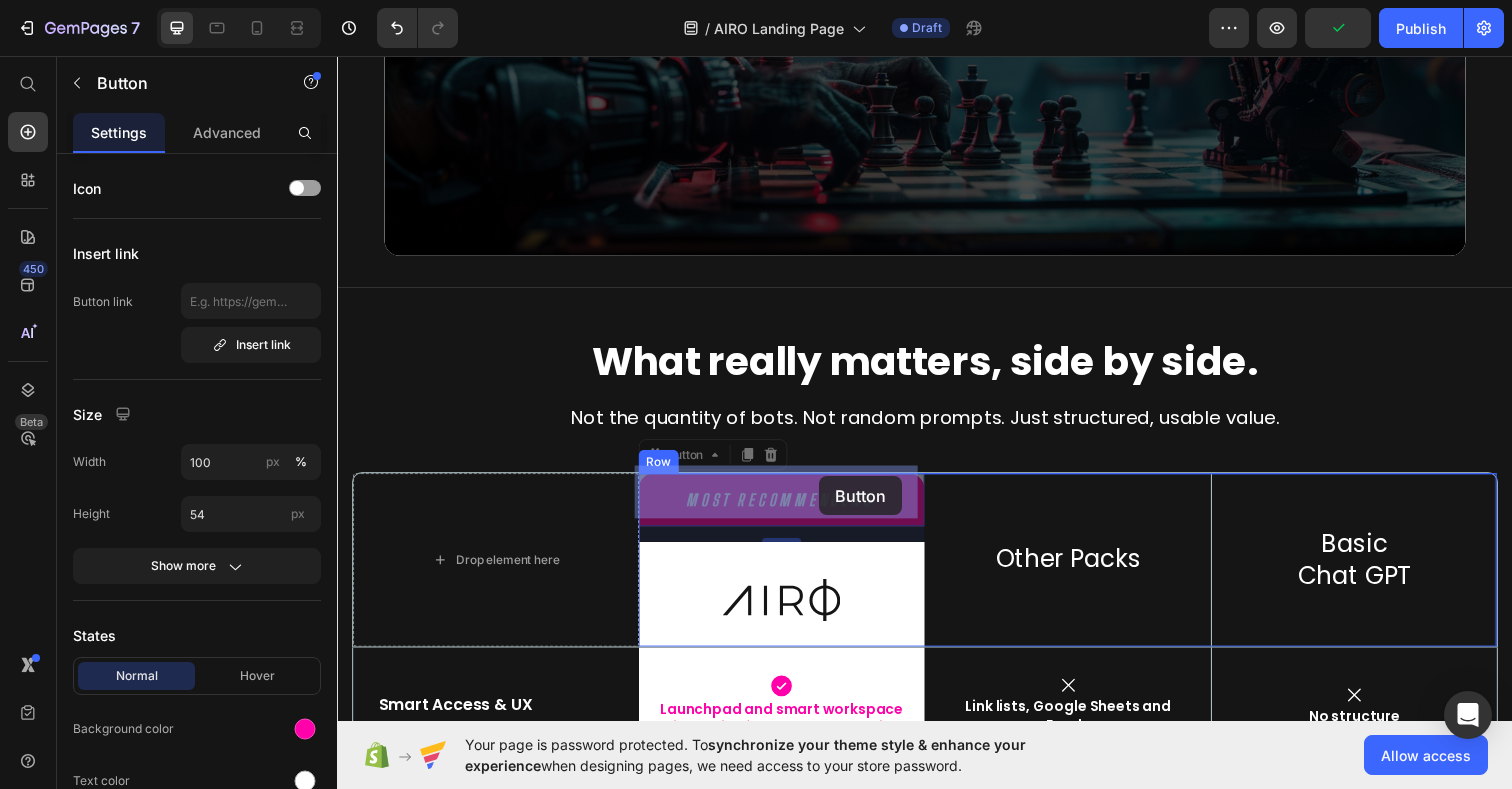 drag, startPoint x: 912, startPoint y: 509, endPoint x: 829, endPoint y: 485, distance: 86.40023 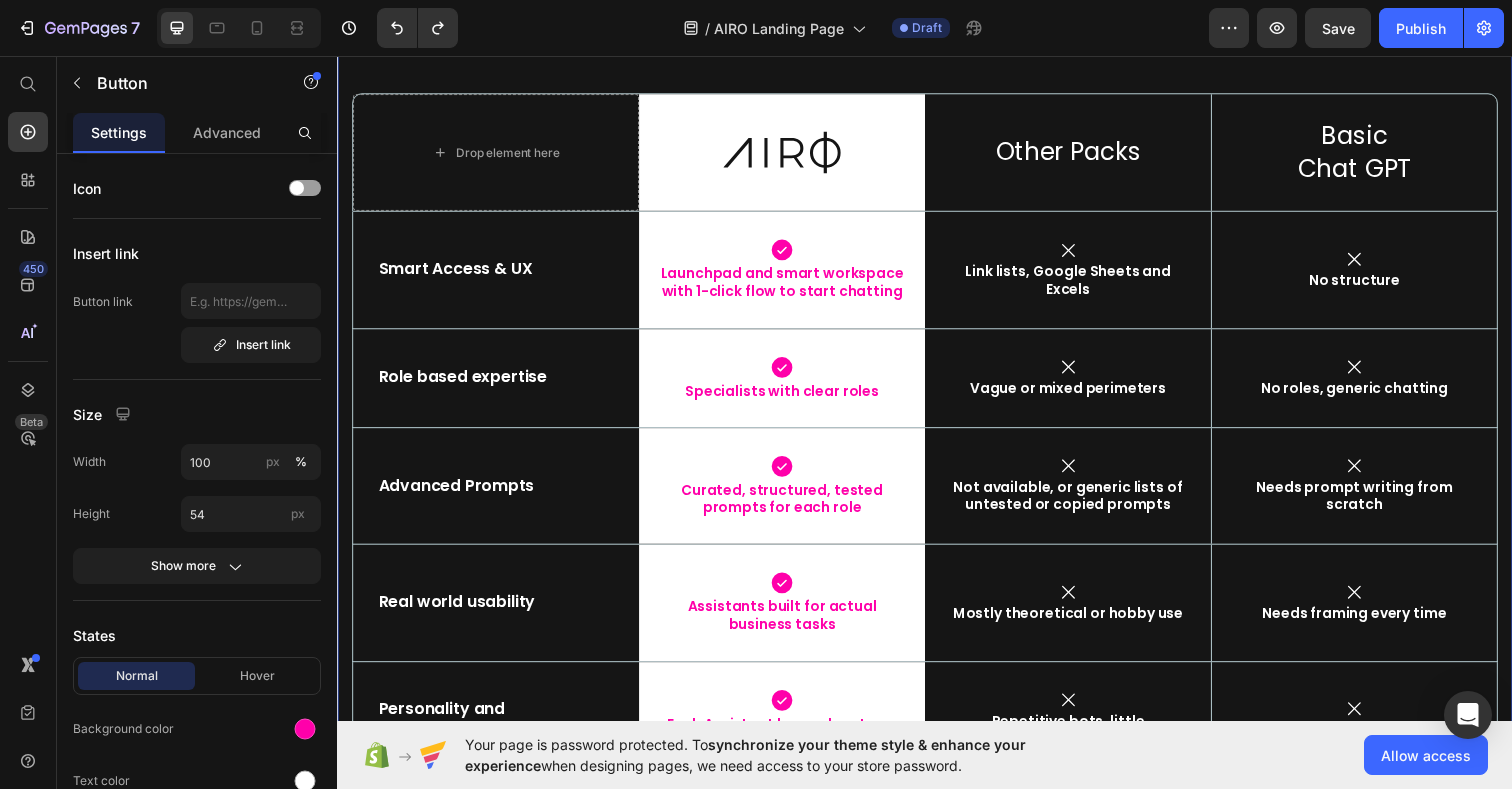 scroll, scrollTop: 6759, scrollLeft: 0, axis: vertical 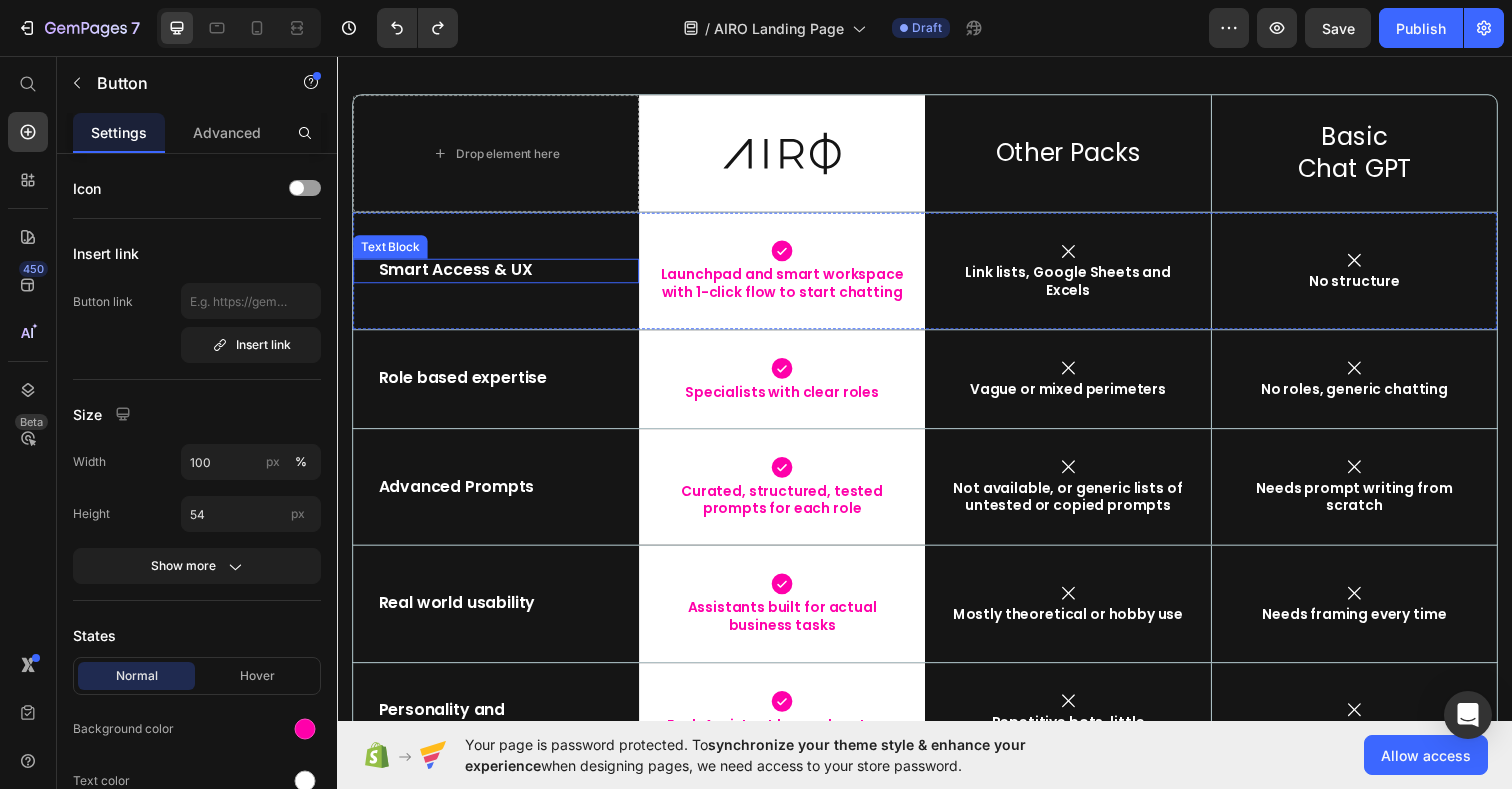 click on "Smart Access & UX" at bounding box center (499, 275) 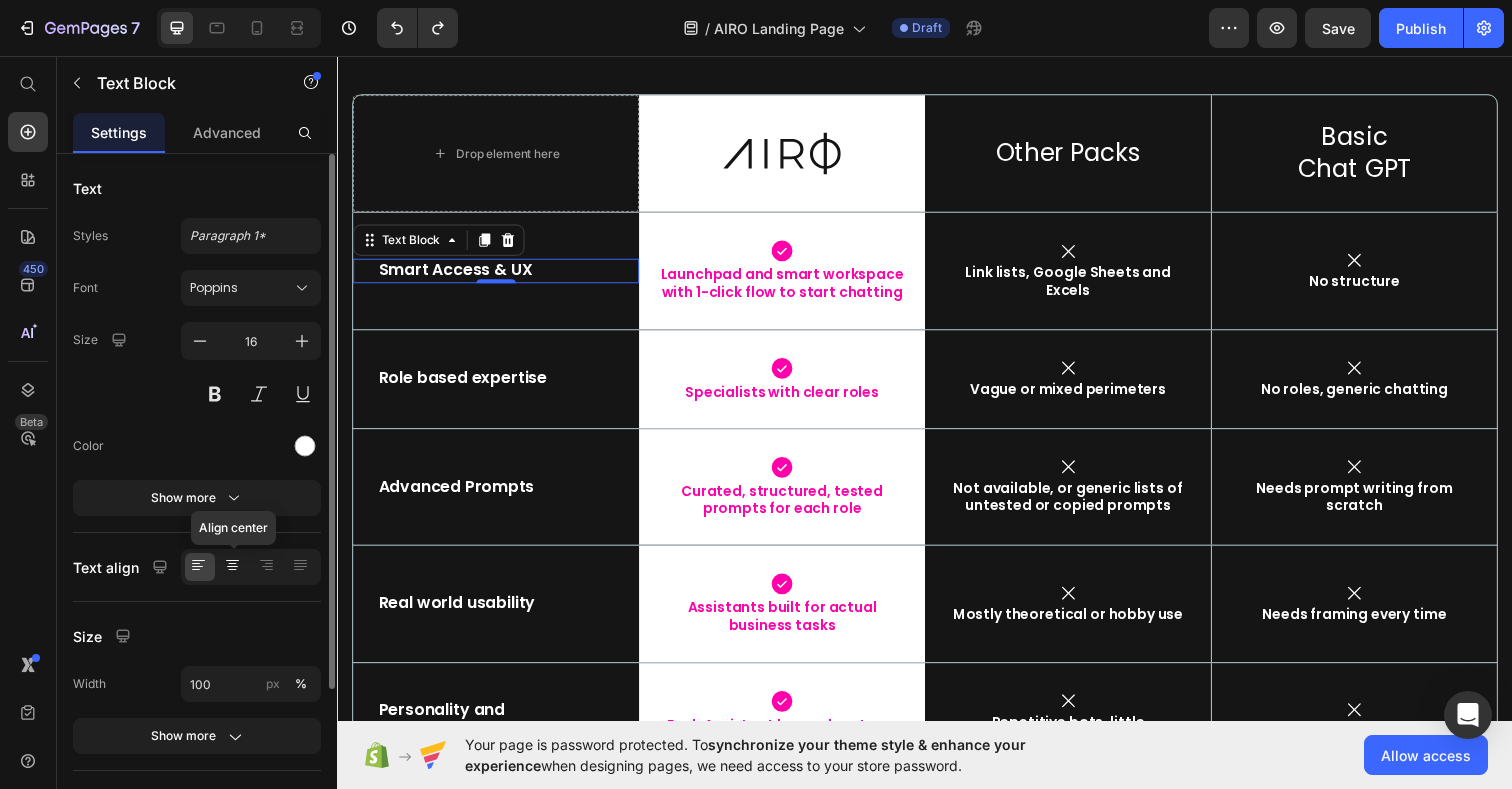click 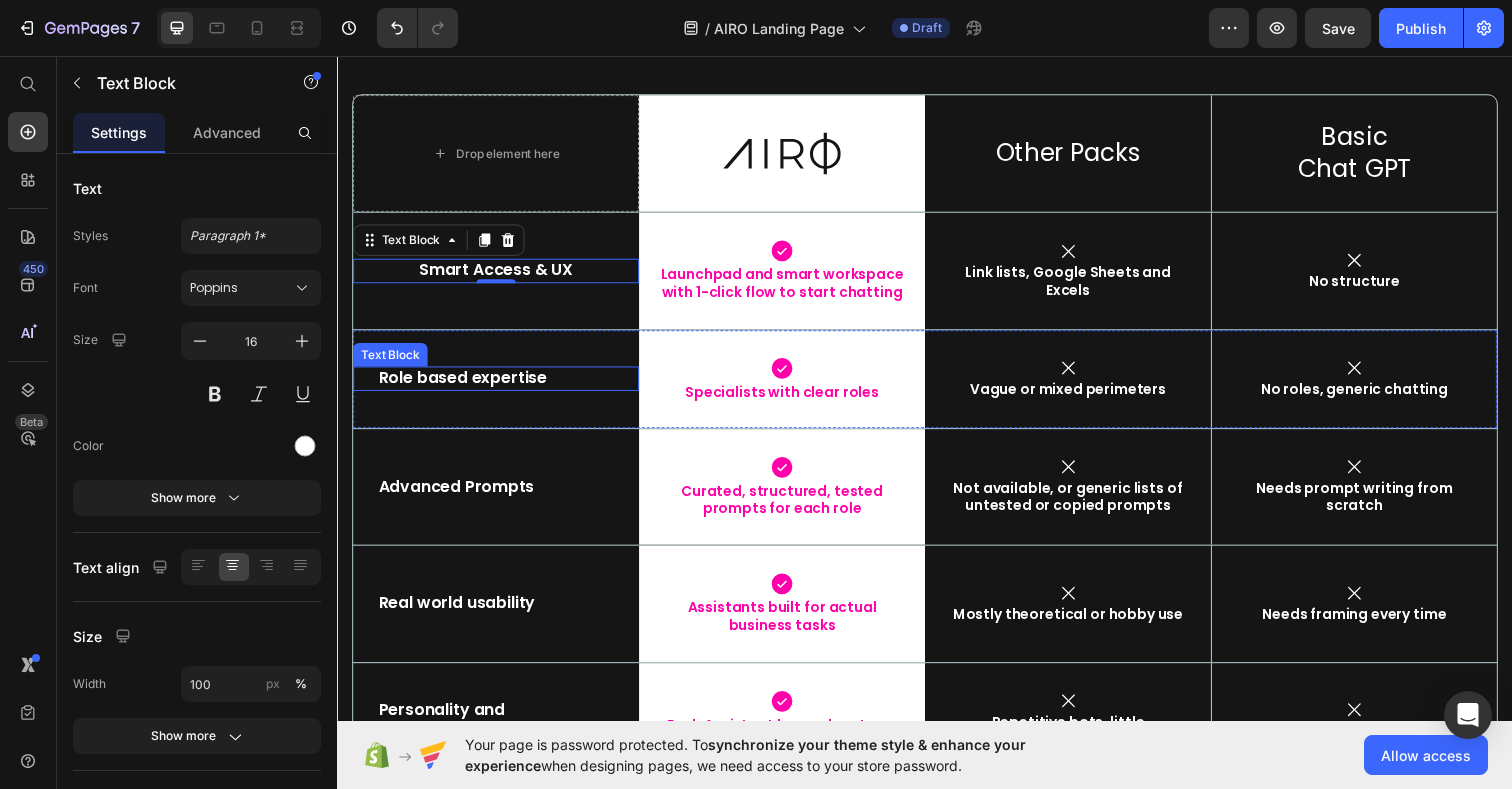 click on "Role based expertise" at bounding box center (499, 385) 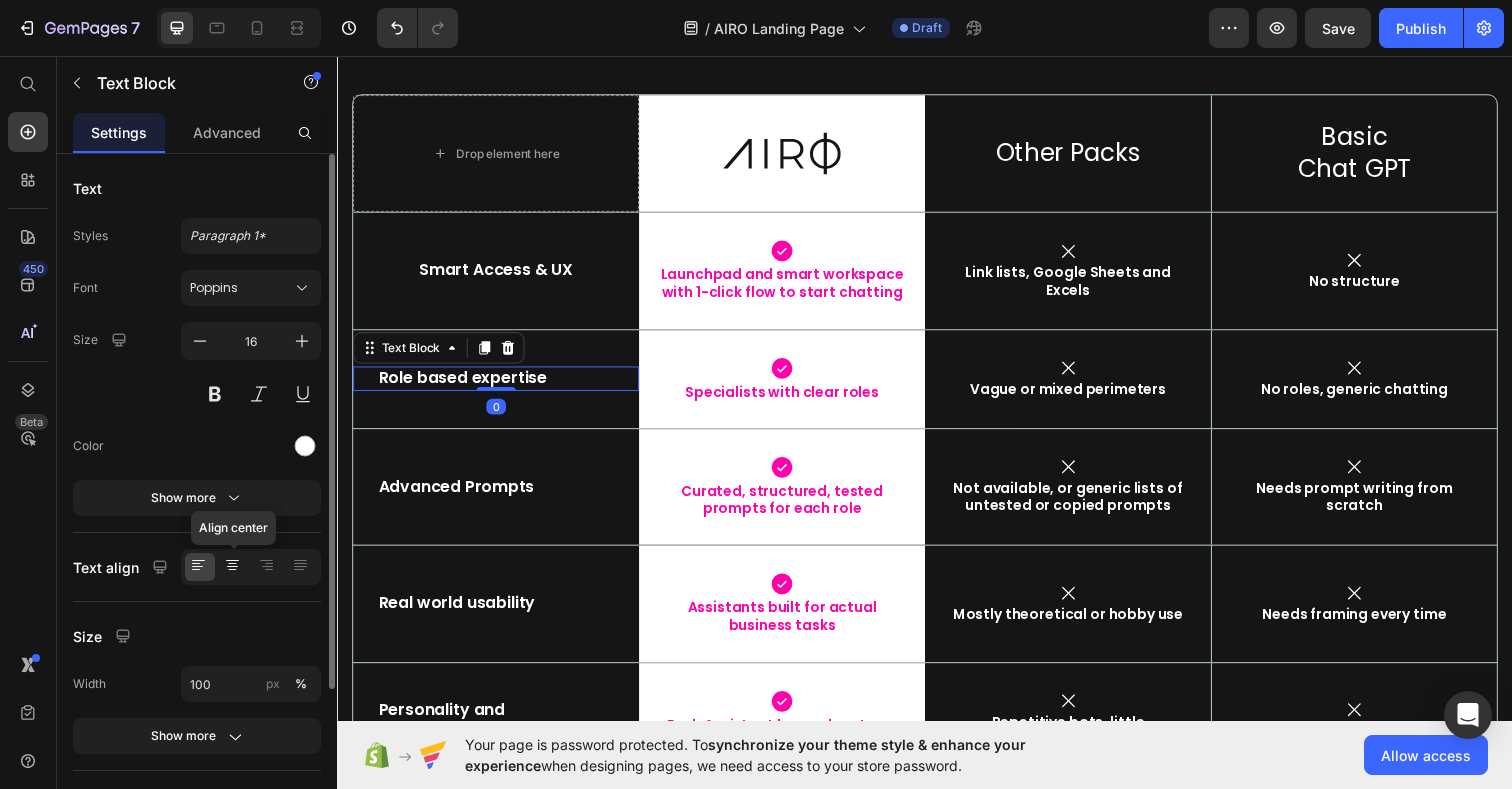 click 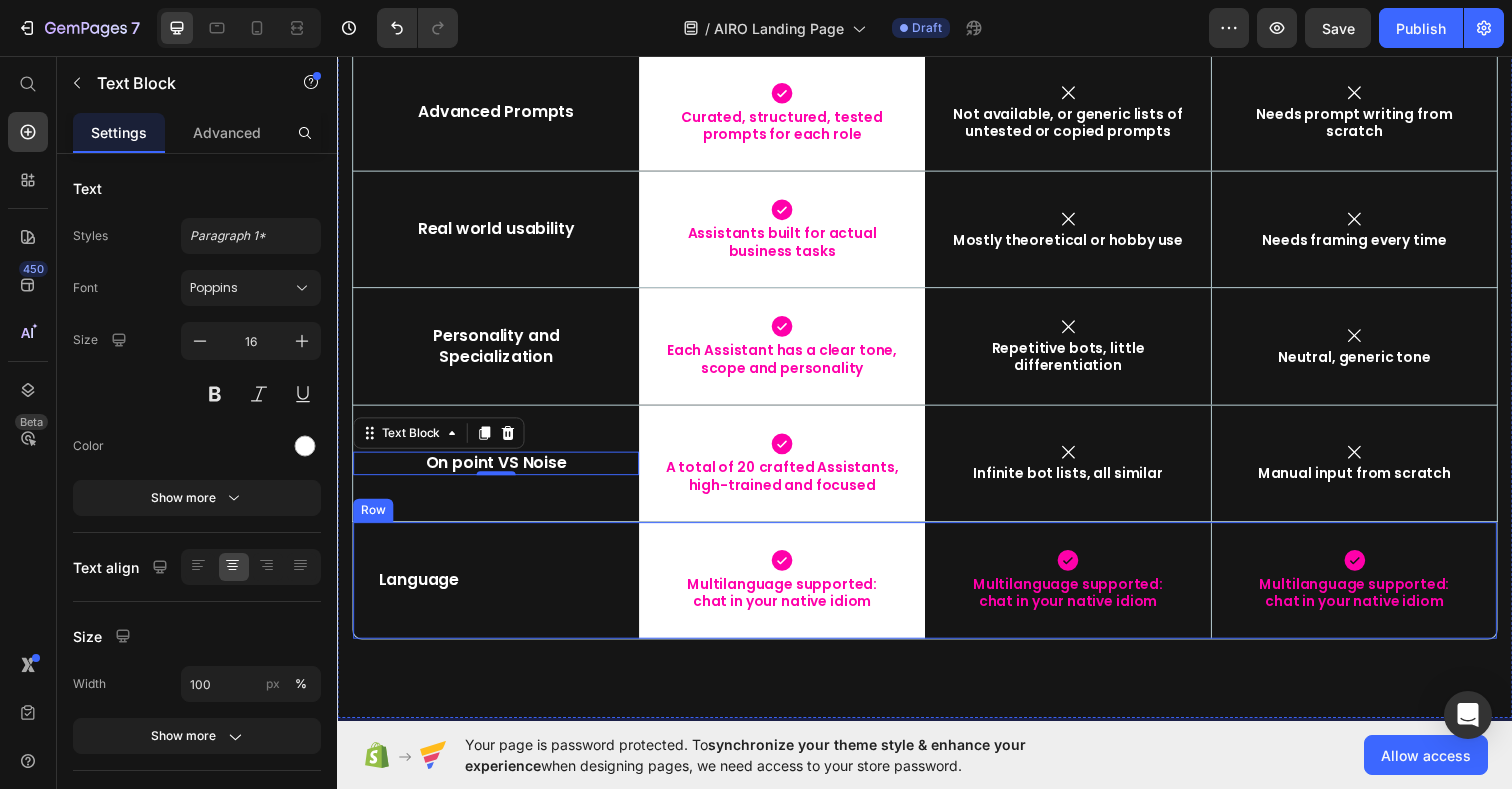 click on "Language" 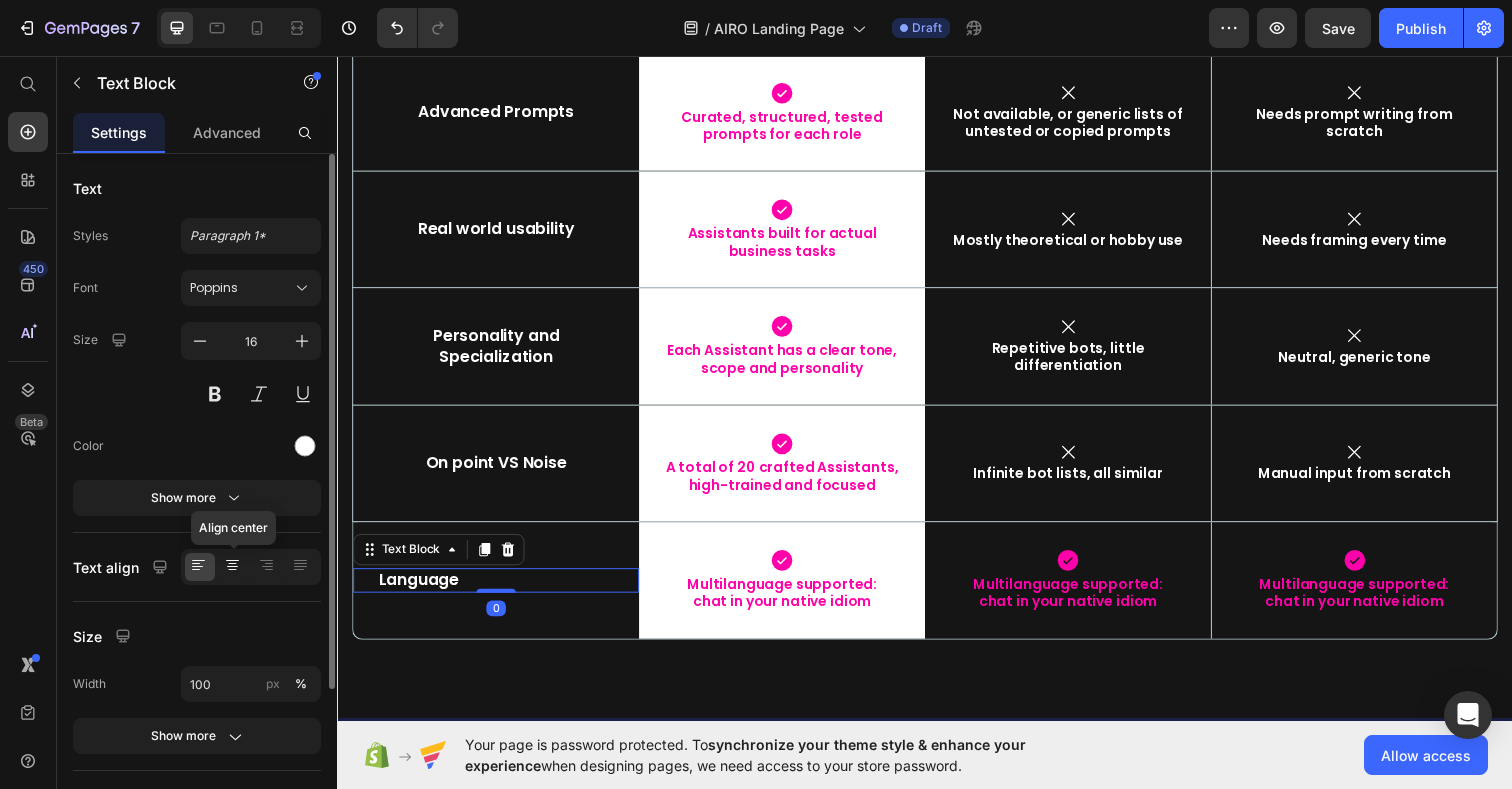 click 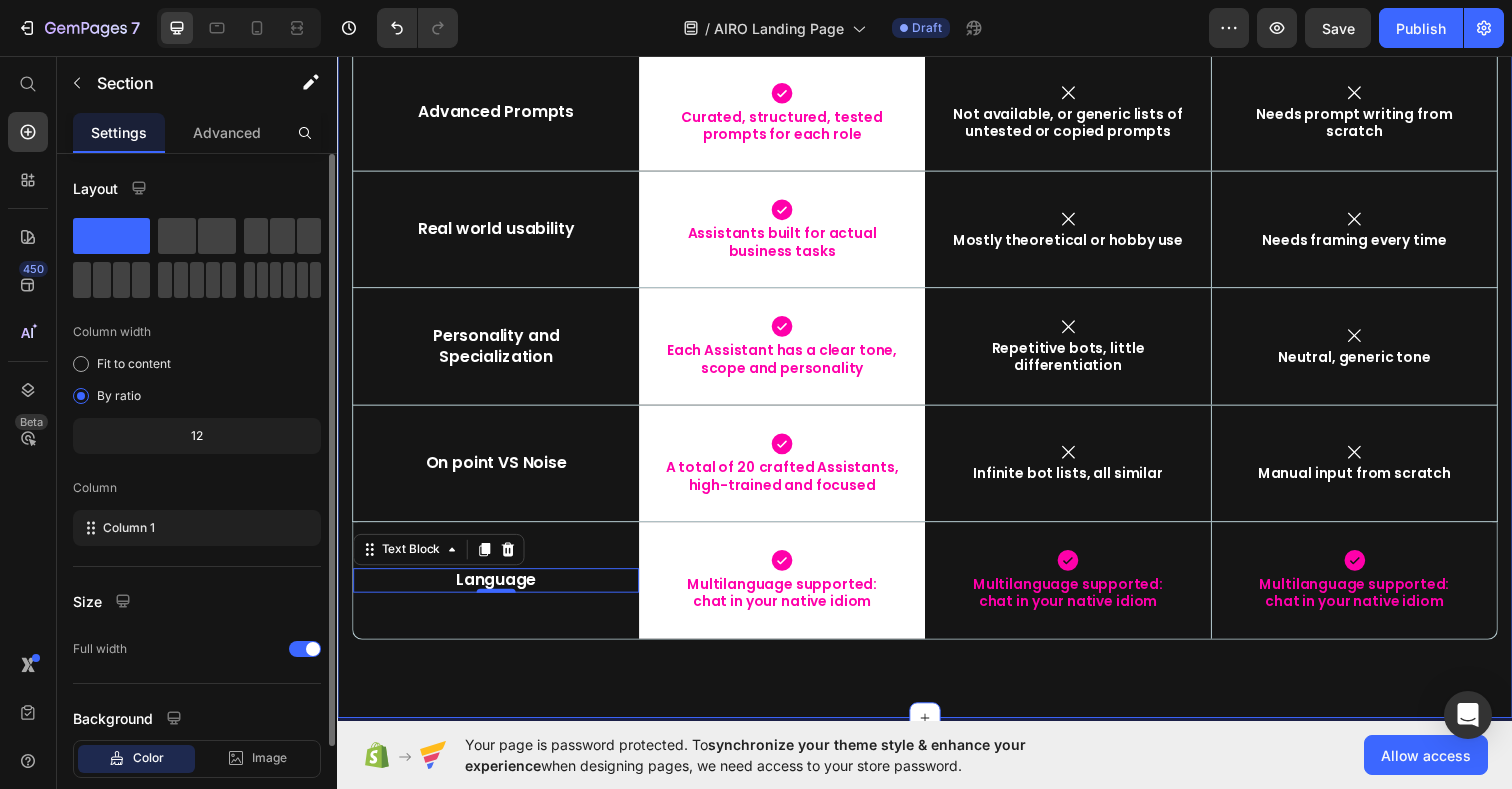 click on "What really matters, side by side. Heading Not the quantity of bots. Not random prompts. Just structured, usable value. Text Block Row
Drop element here Image Row Other Packs Text Block Basic Chat GPT Text Block Hero Banner Row Row Smart Access & UX Text Block
Icon Launchpad and smart workspace with 1-click flow to start chatting Text Block Row
Icon Link lists, Google Sheets and Excels Text Block
Icon No structure Text Block Hero Banner Row Row Role based expertise Text Block
Icon Specialists with clear roles Text Block Row
Icon Vague or mixed perimeters Text Block
Icon No roles, generic chatting Text Block Hero Banner Row Row Advanced Prompts Text Block
Icon Curated, structured, tested prompts for each role Text Block Row
Icon Not available, or generic lists of untested or copied prompts Text Block
Icon Needs prompt writing from scratch Text Block" 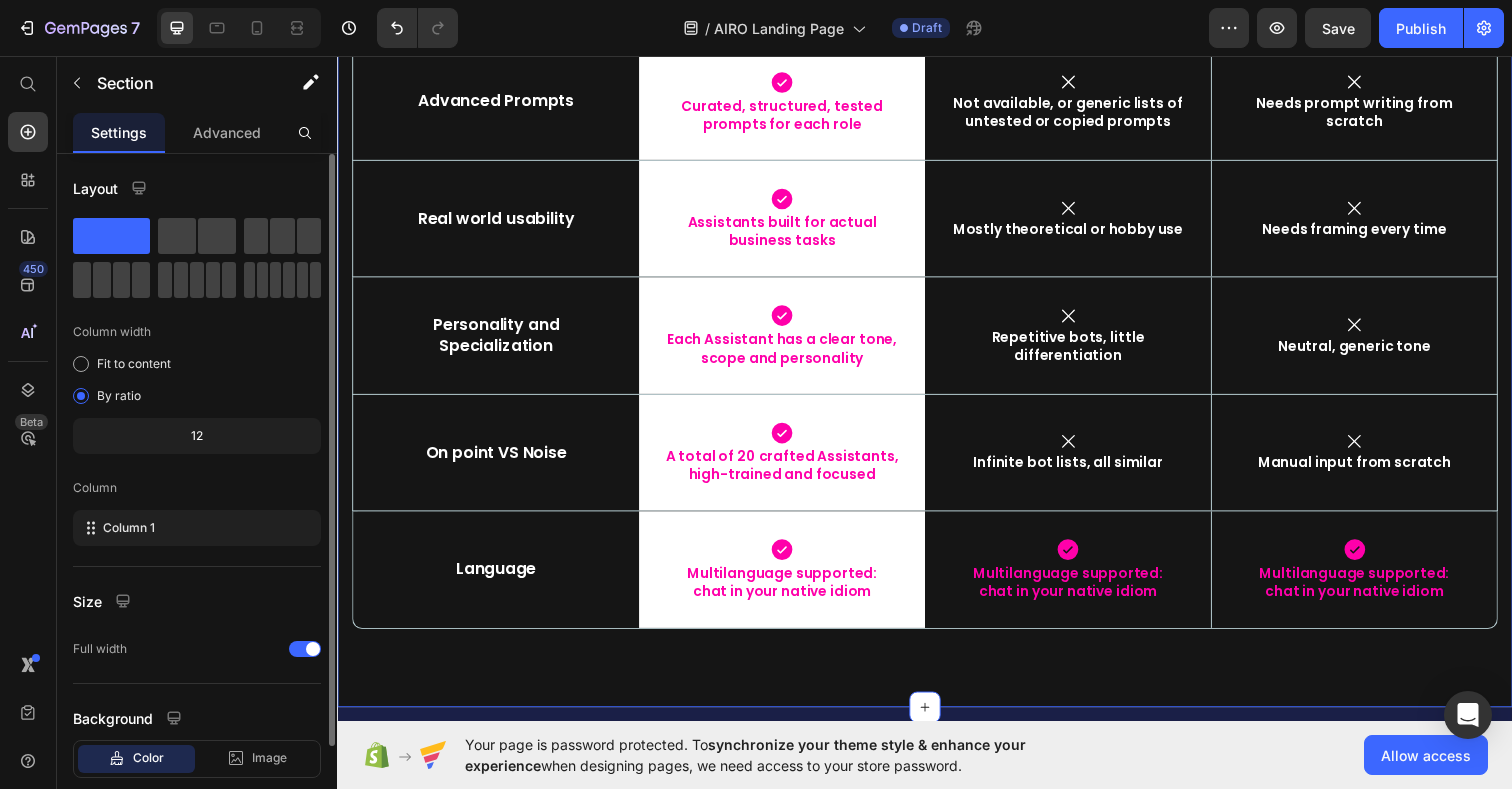 scroll, scrollTop: 7145, scrollLeft: 0, axis: vertical 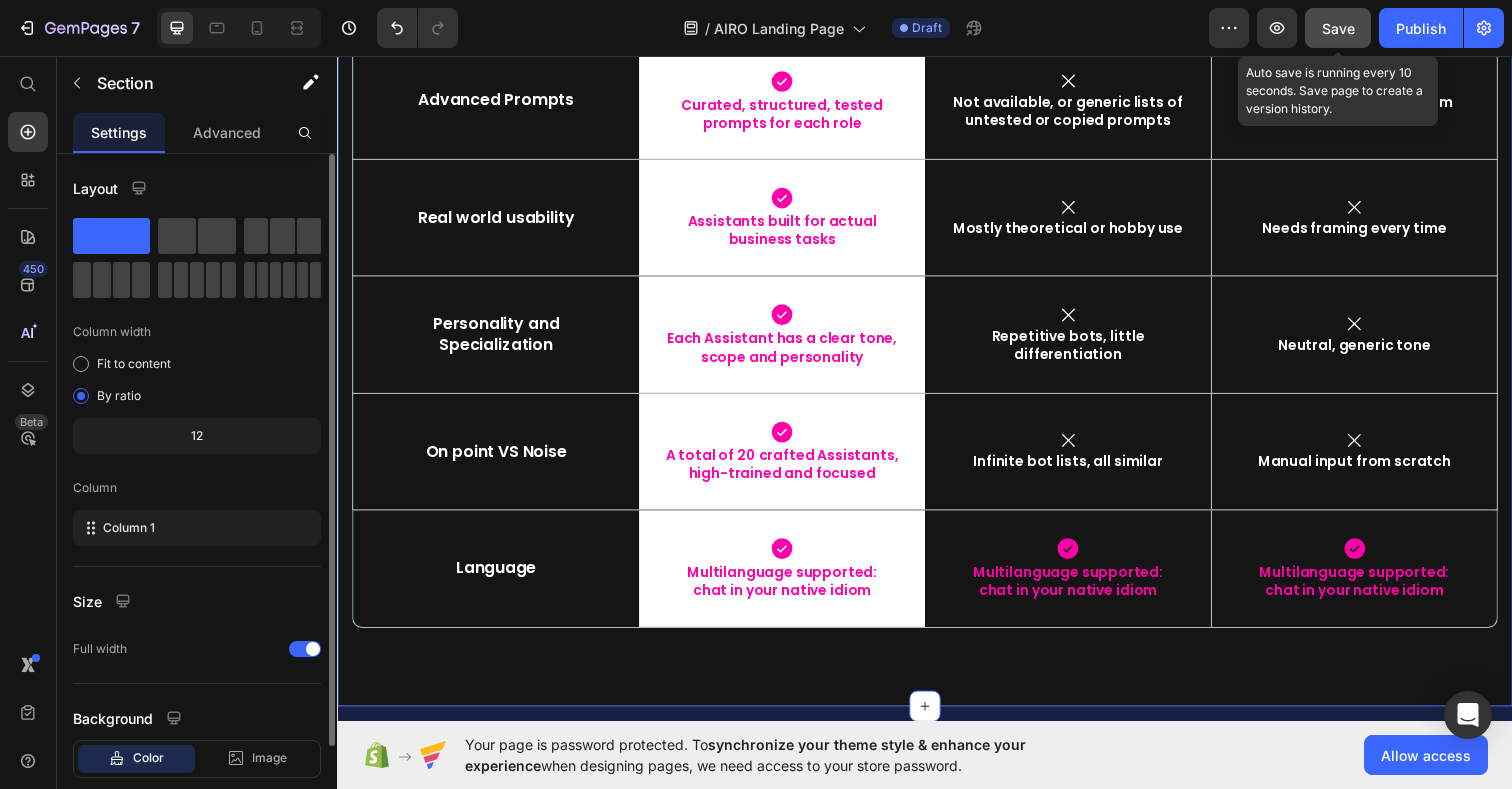 click on "Save" 